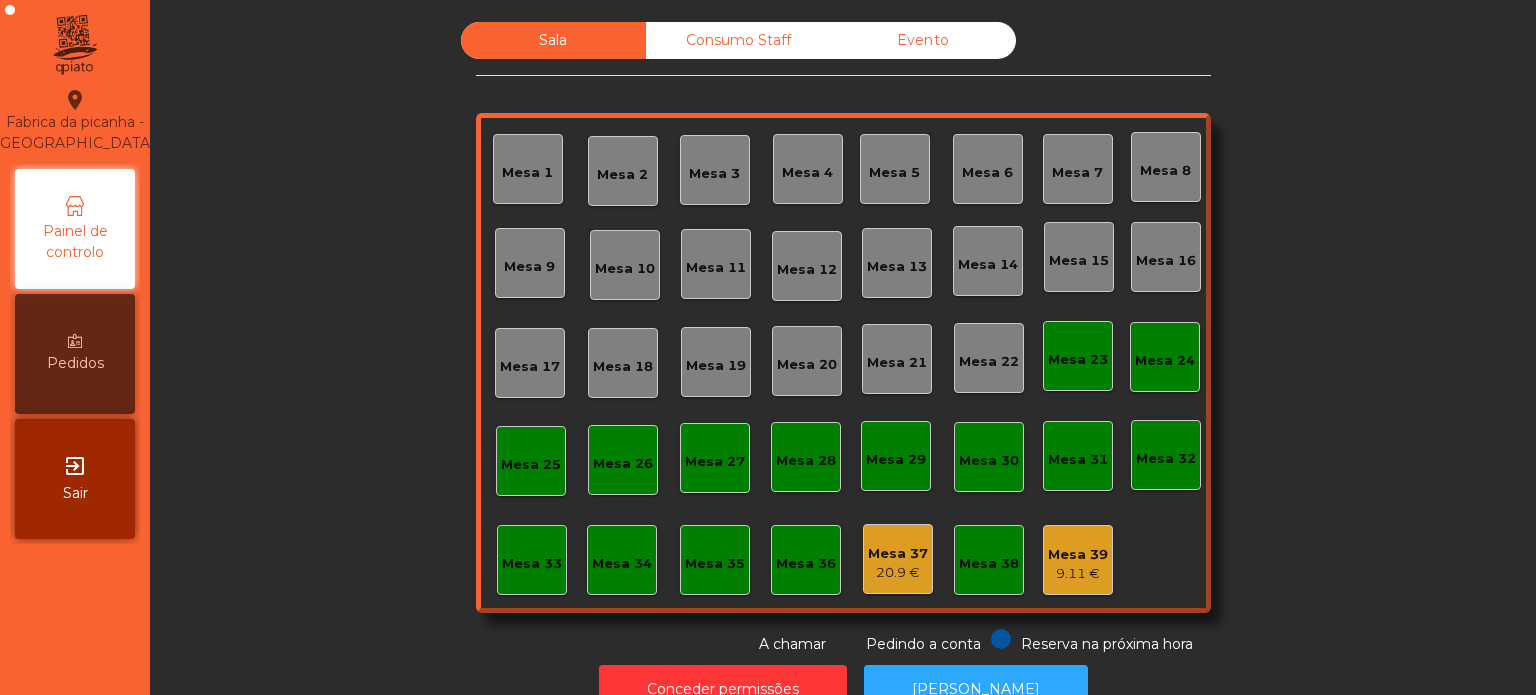 scroll, scrollTop: 0, scrollLeft: 0, axis: both 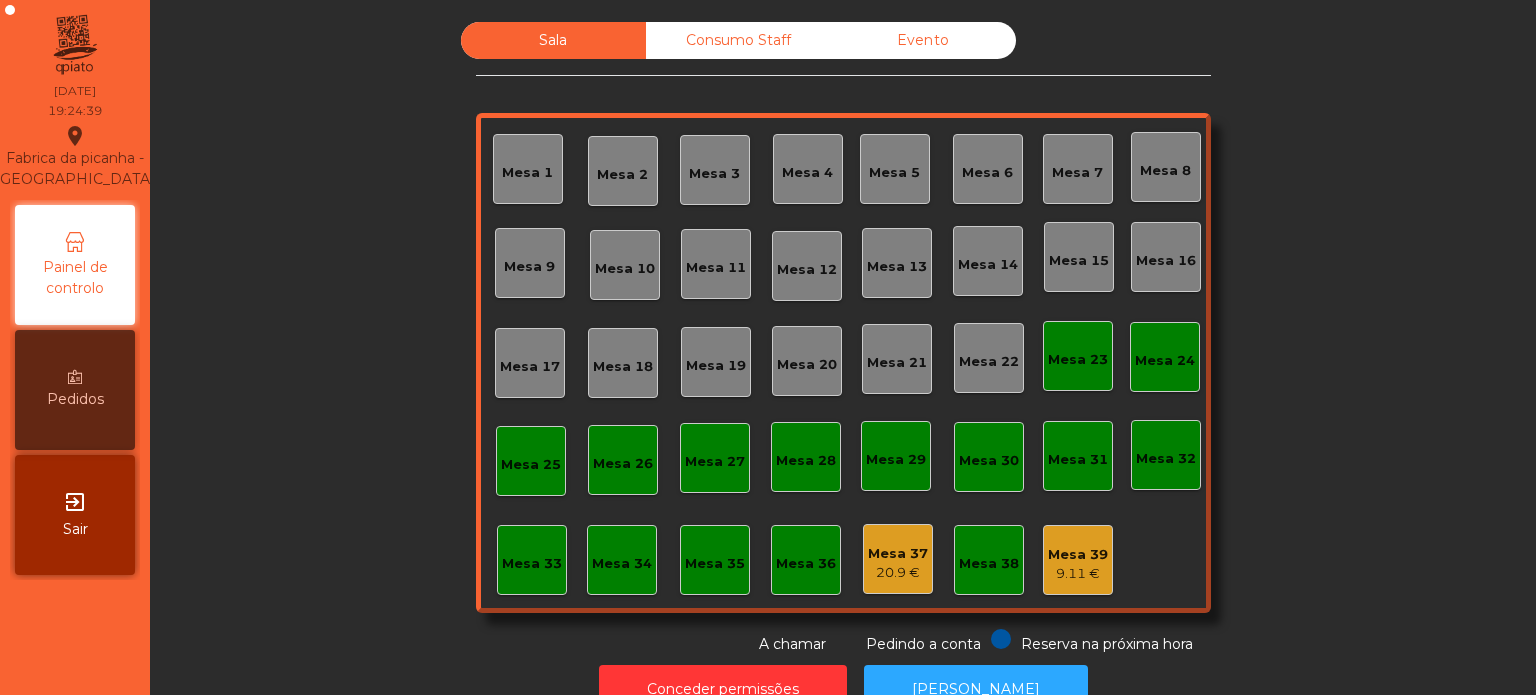 click on "Mesa 14" 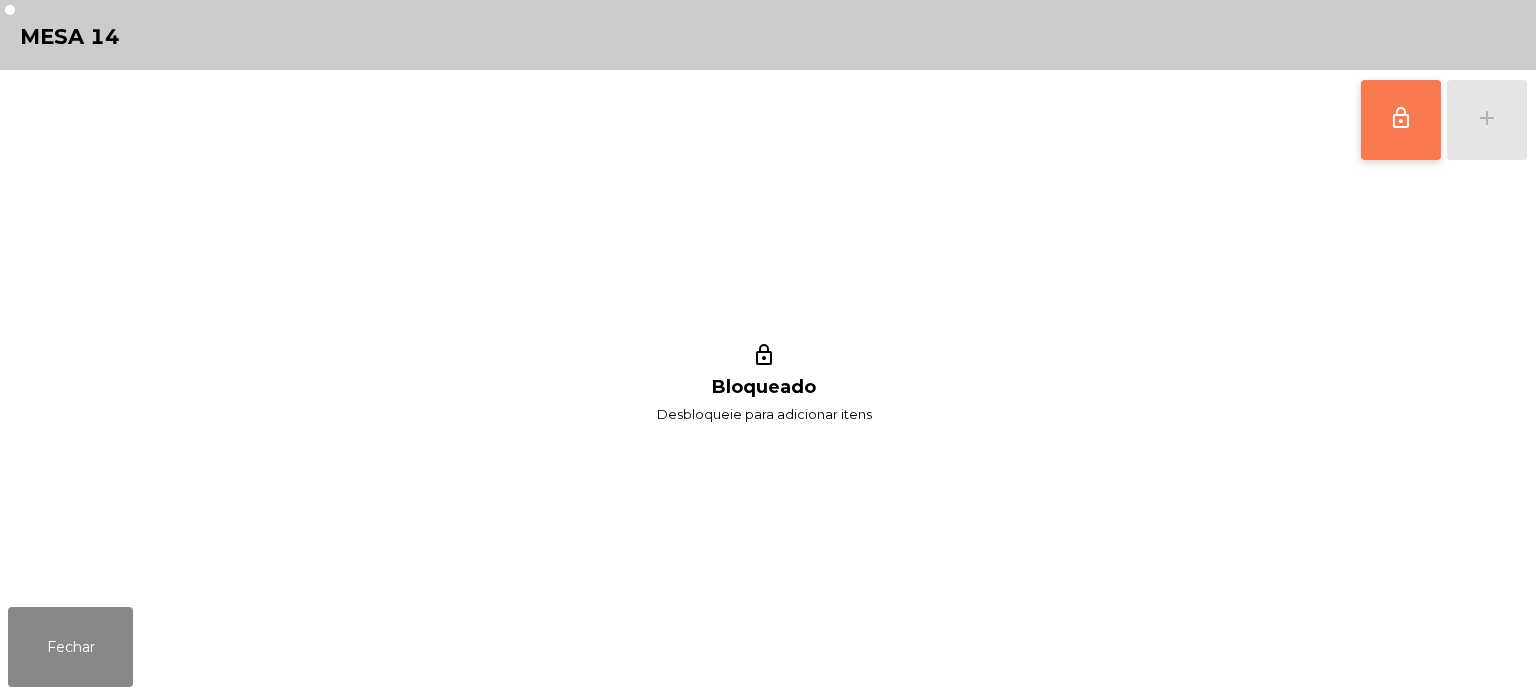 click on "lock_outline" 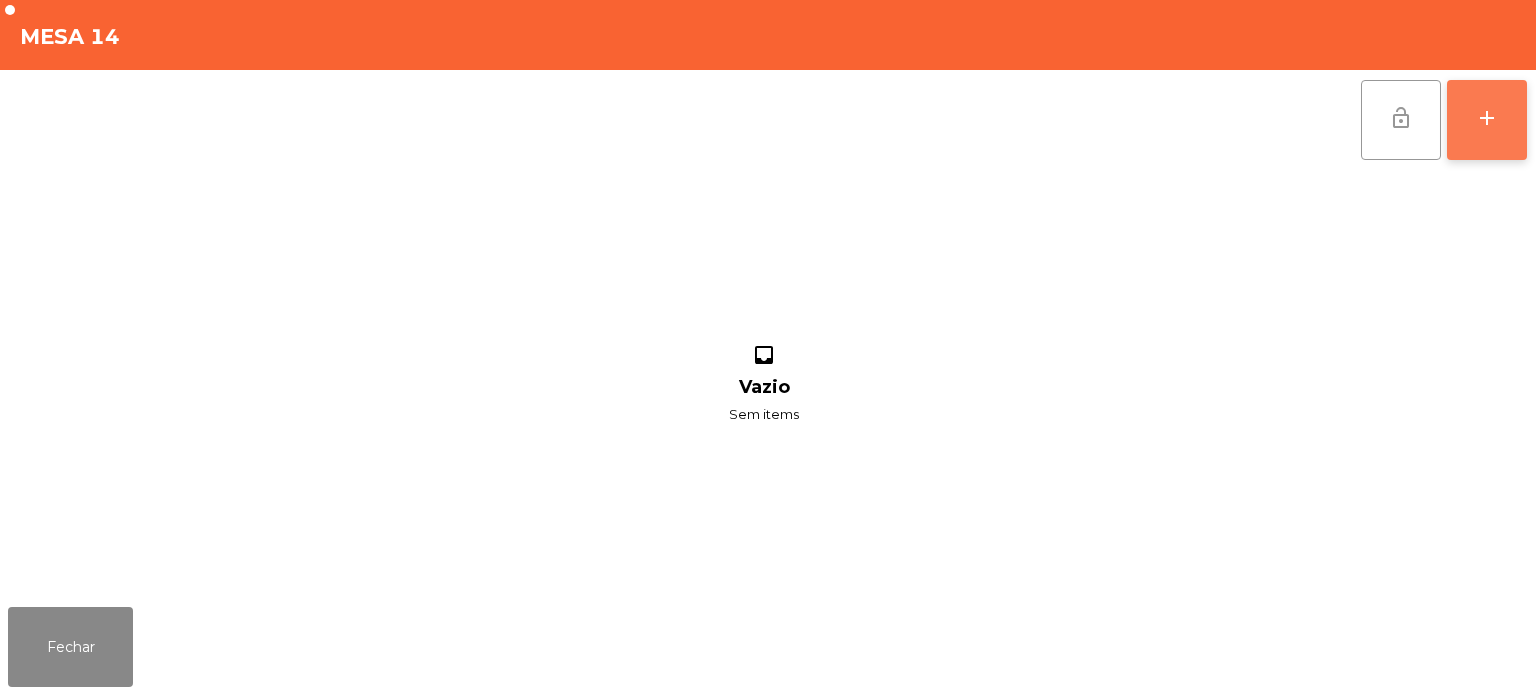 click on "add" 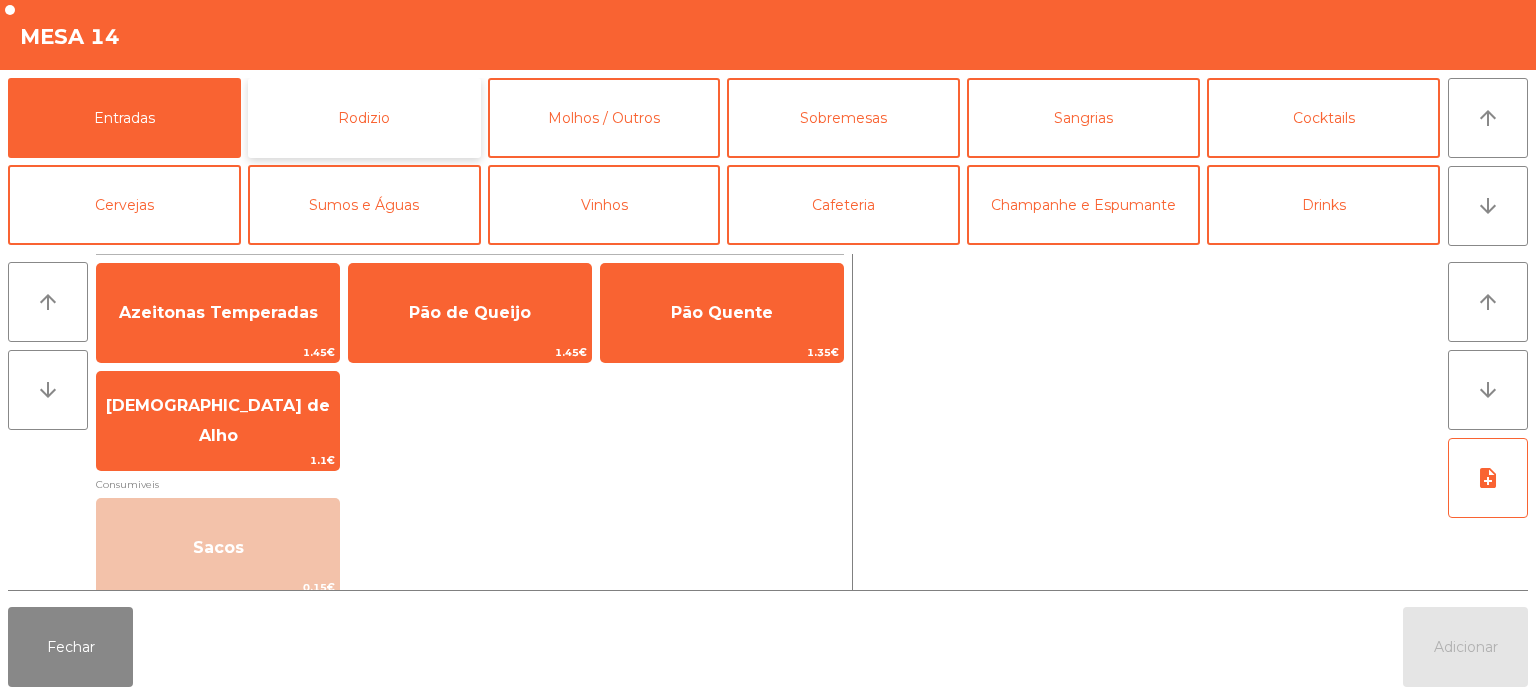 click on "Rodizio" 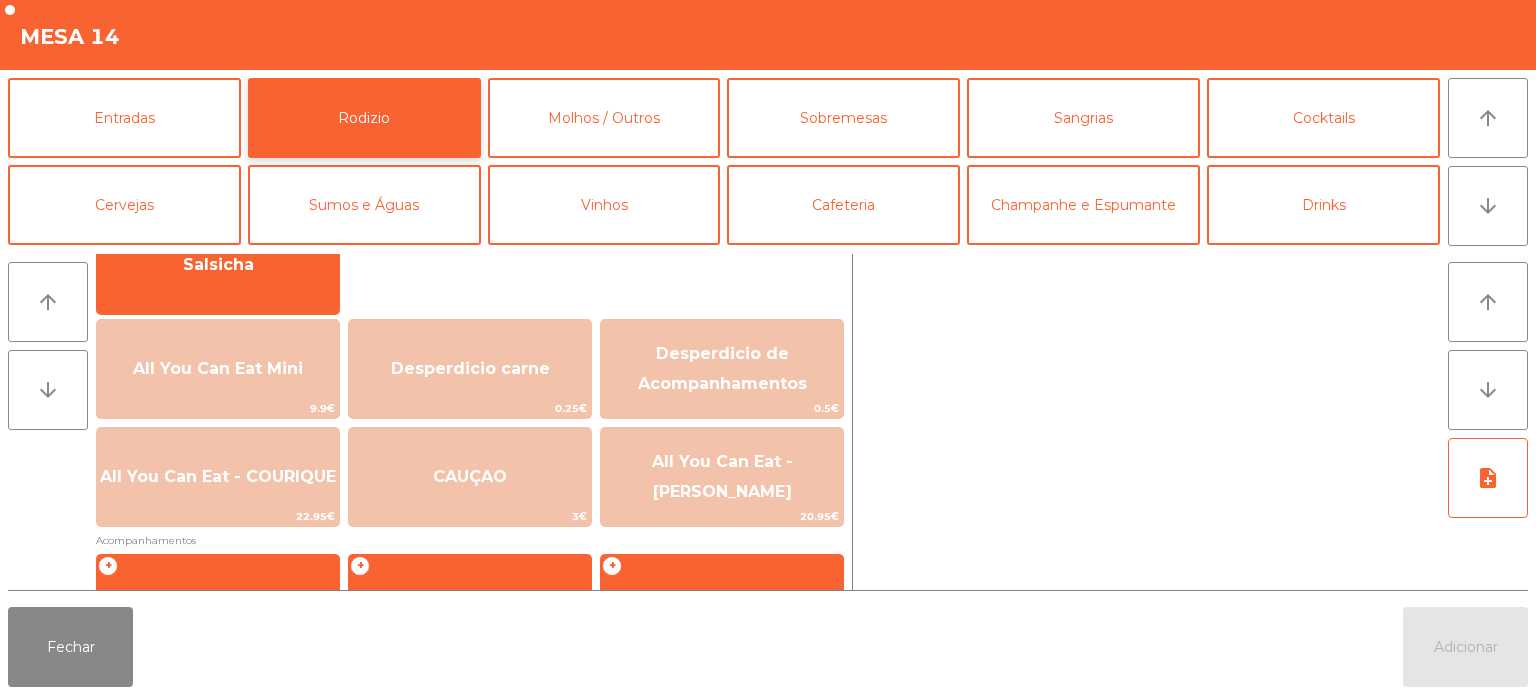 scroll, scrollTop: 180, scrollLeft: 0, axis: vertical 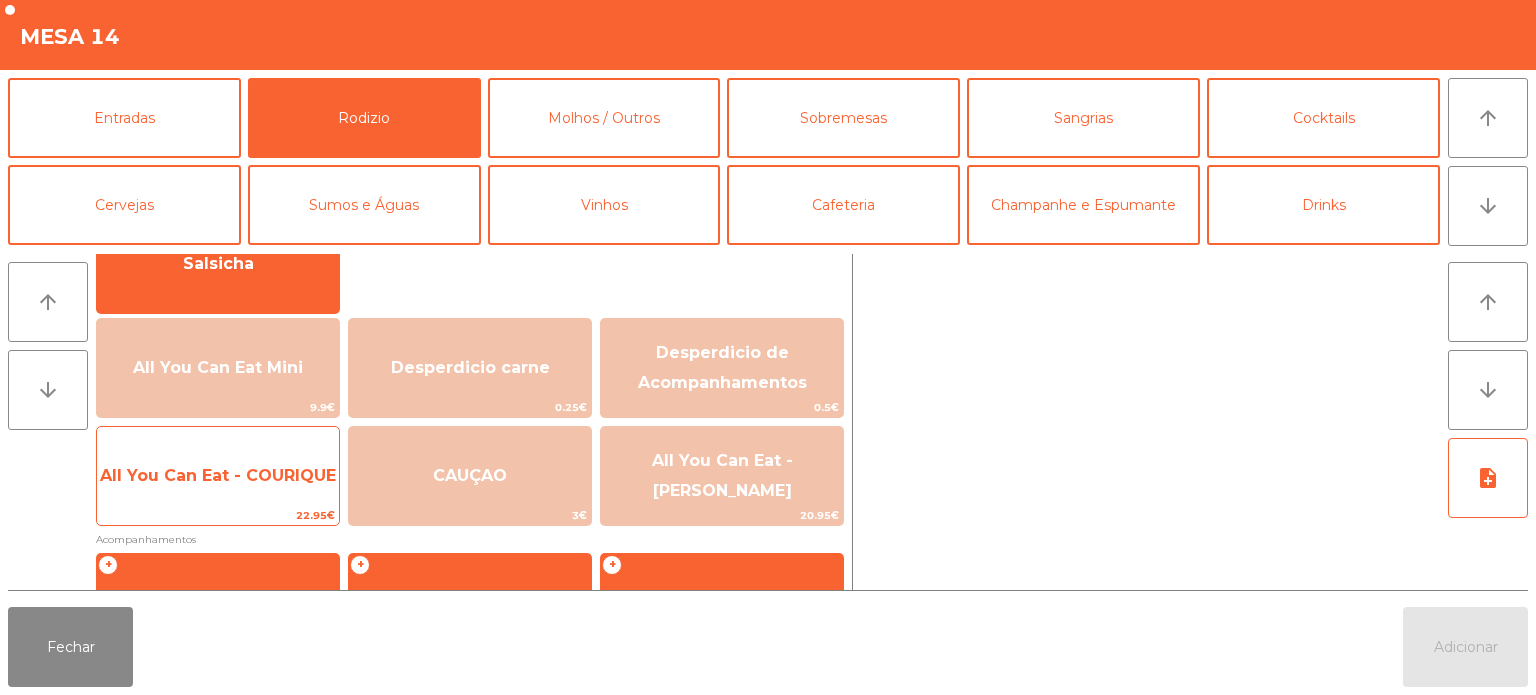 click on "All You Can Eat - COURIQUE" 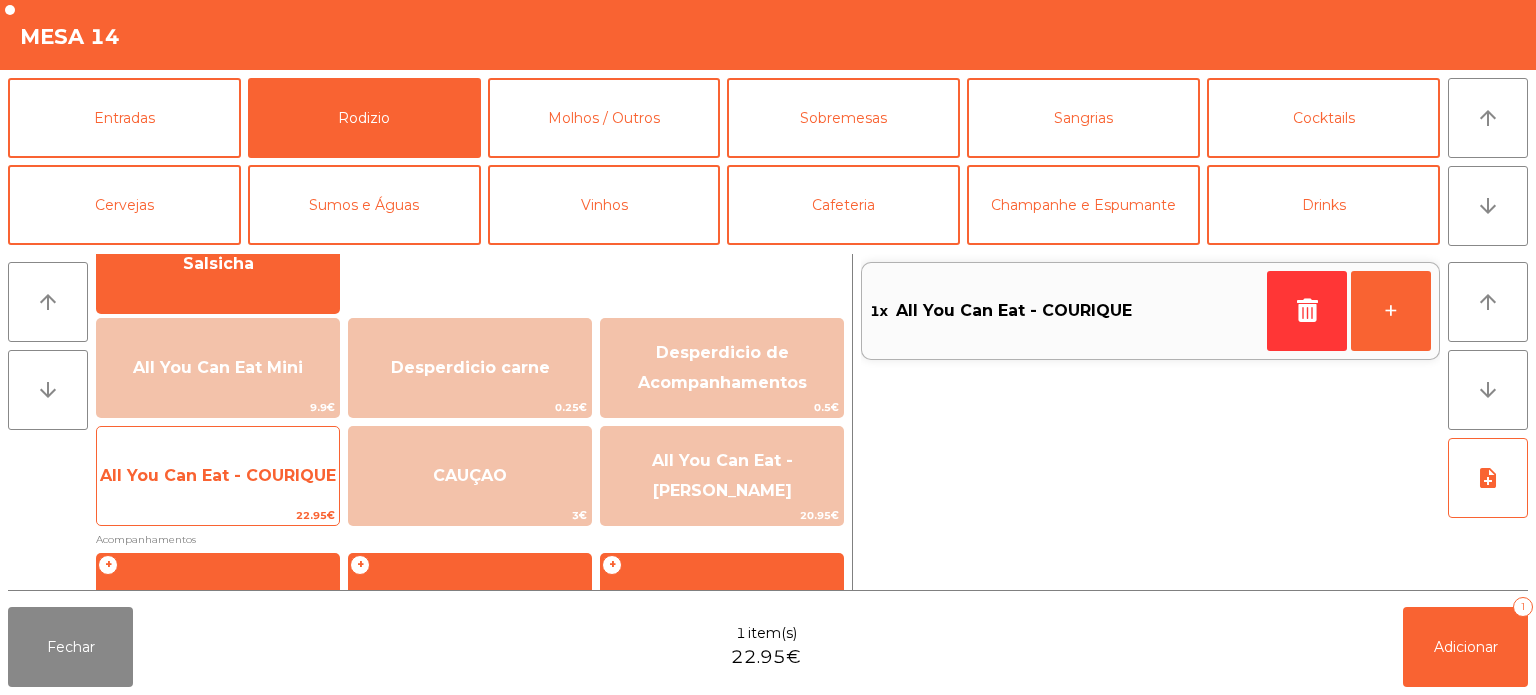 click on "All You Can Eat - COURIQUE" 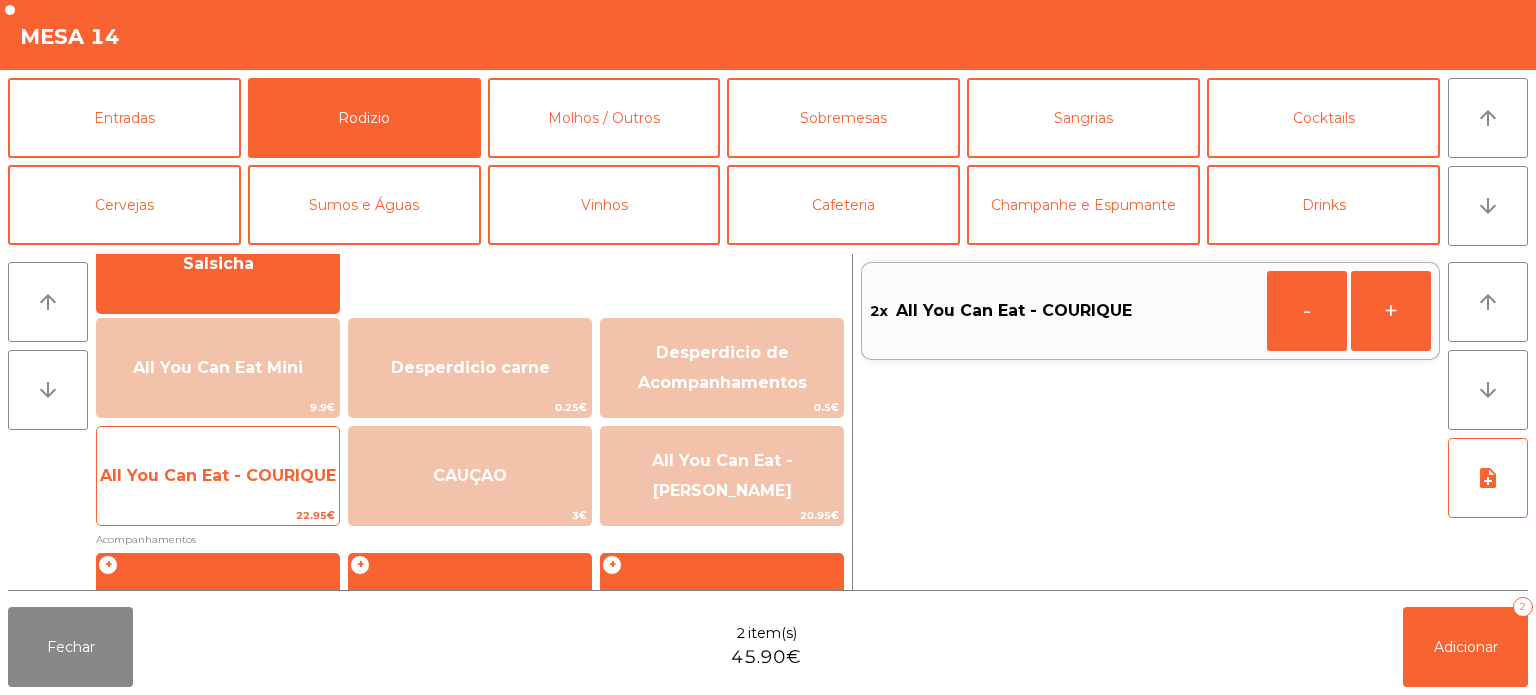 click on "All You Can Eat - COURIQUE" 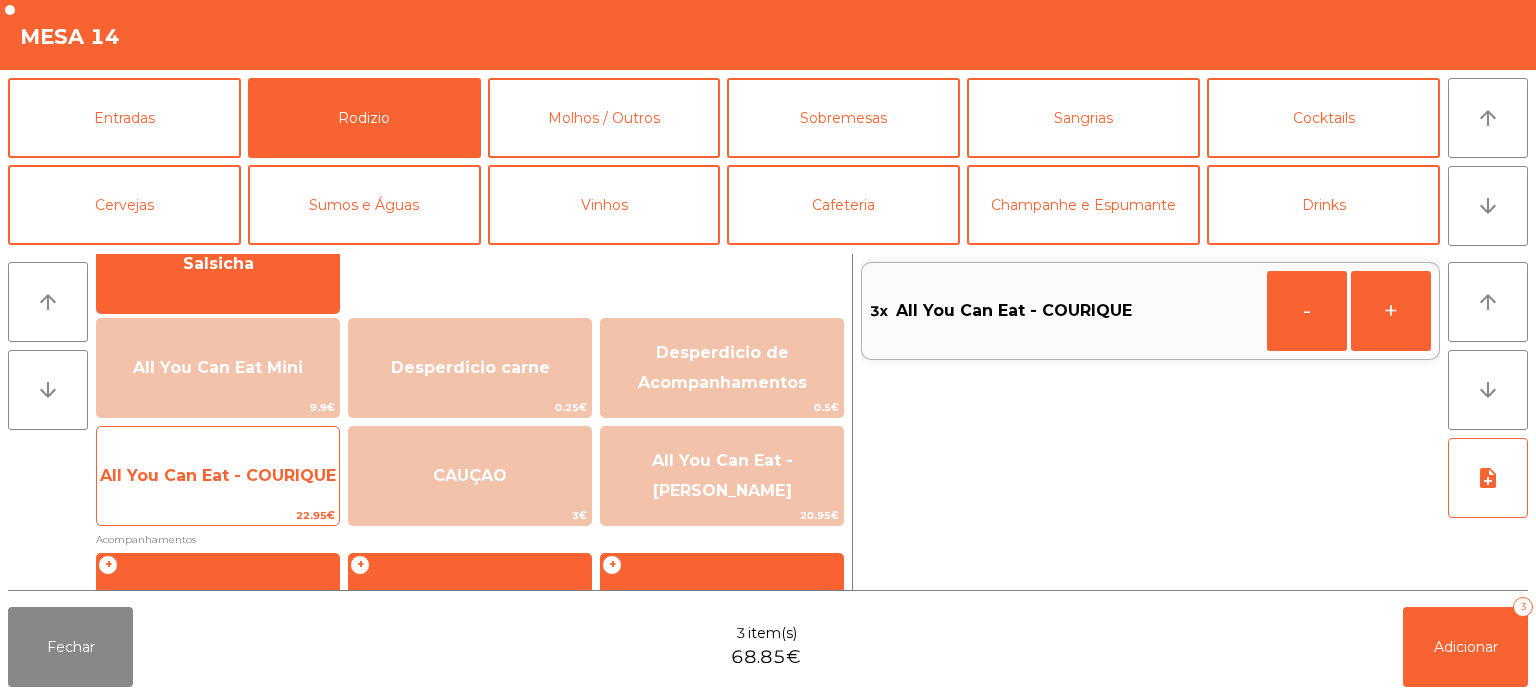 click on "All You Can Eat - COURIQUE" 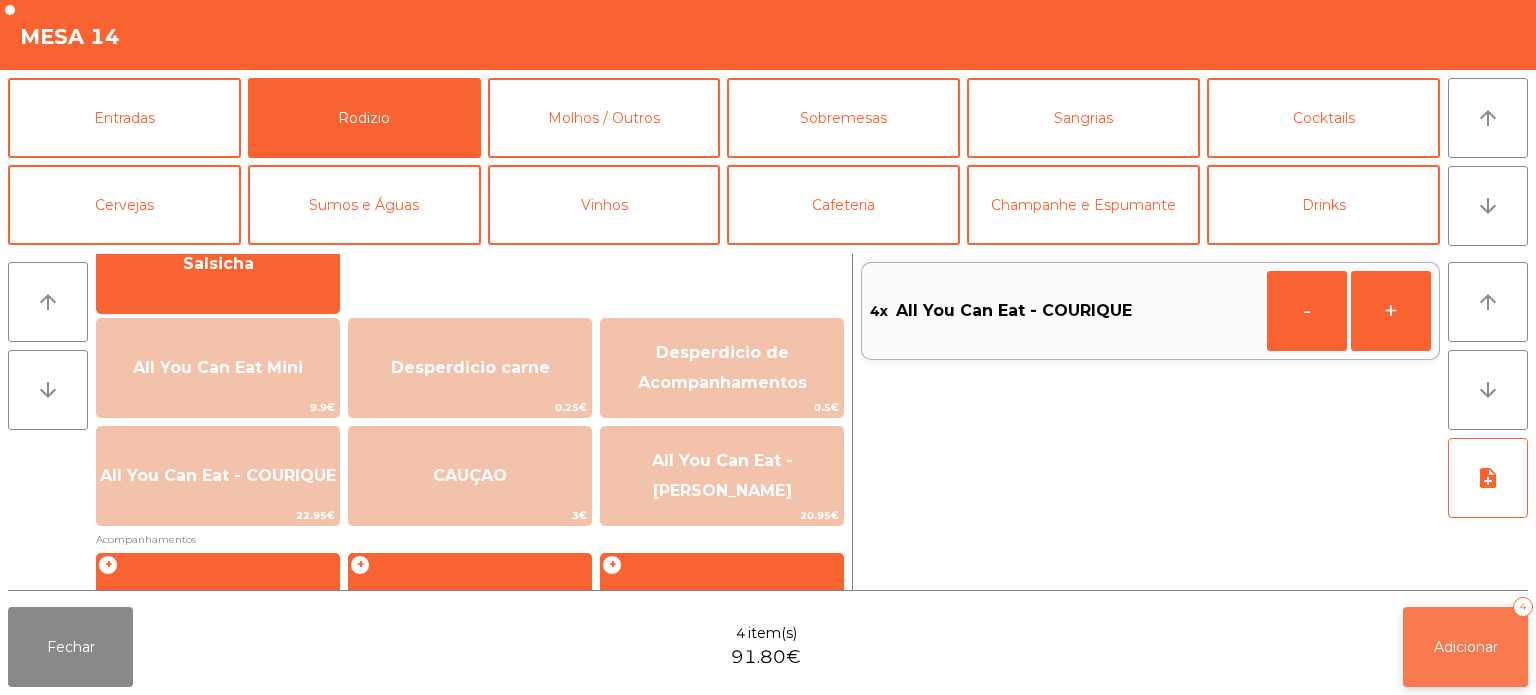 click on "Adicionar   4" 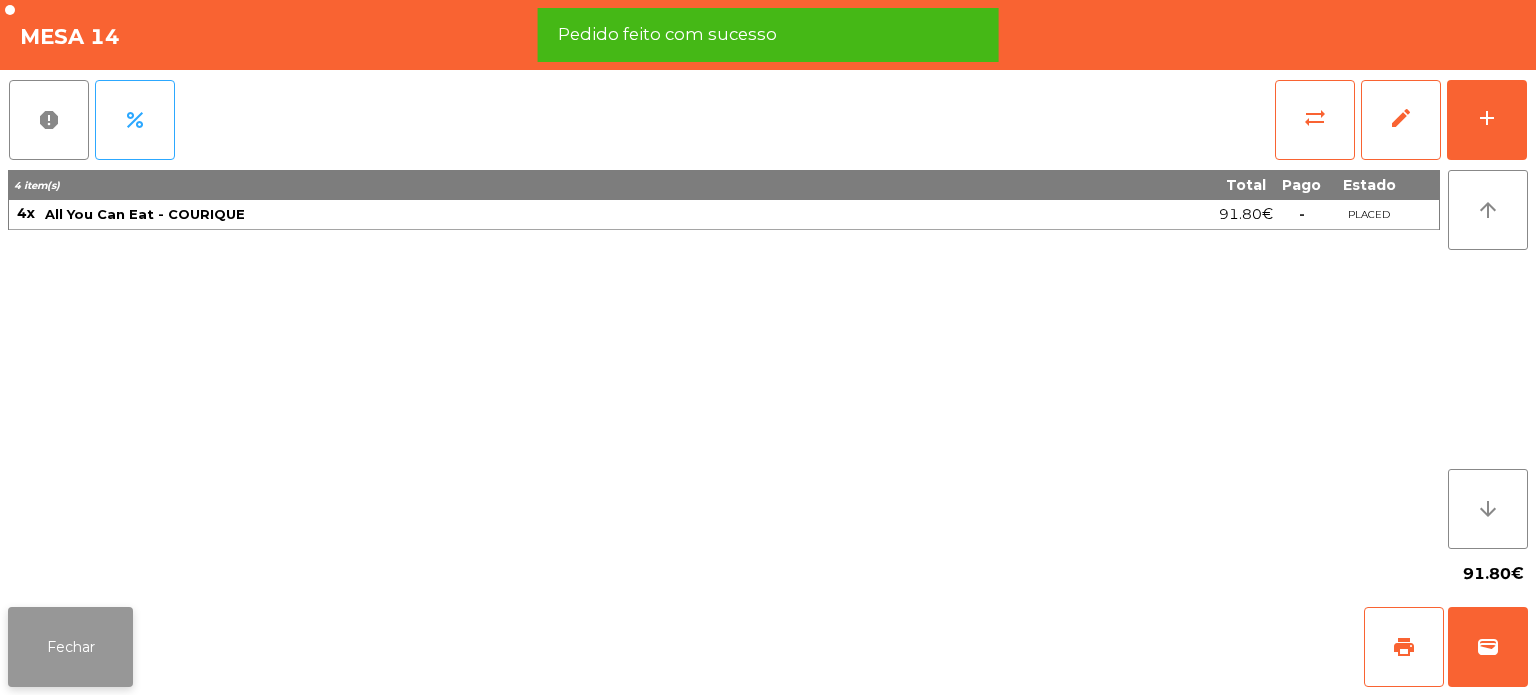 click on "Fechar" 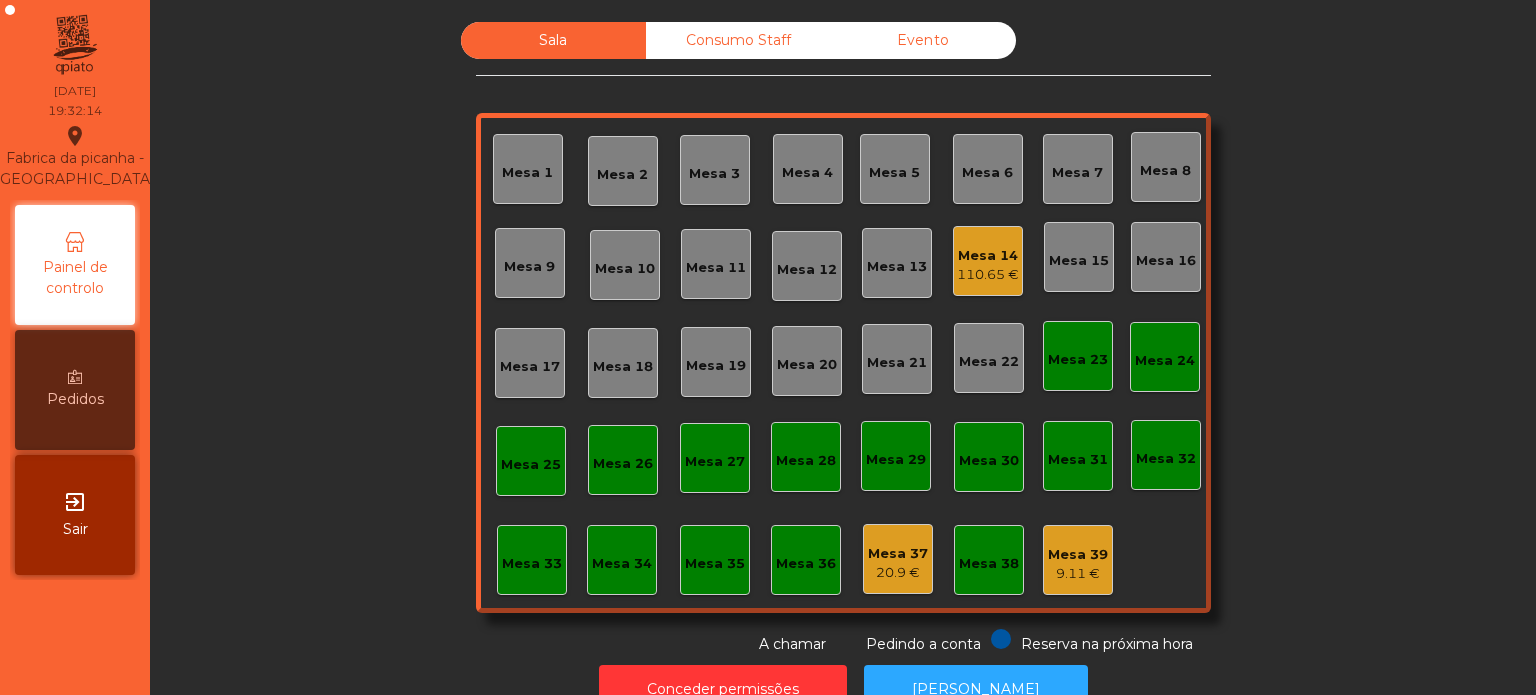 click on "Consumo Staff" 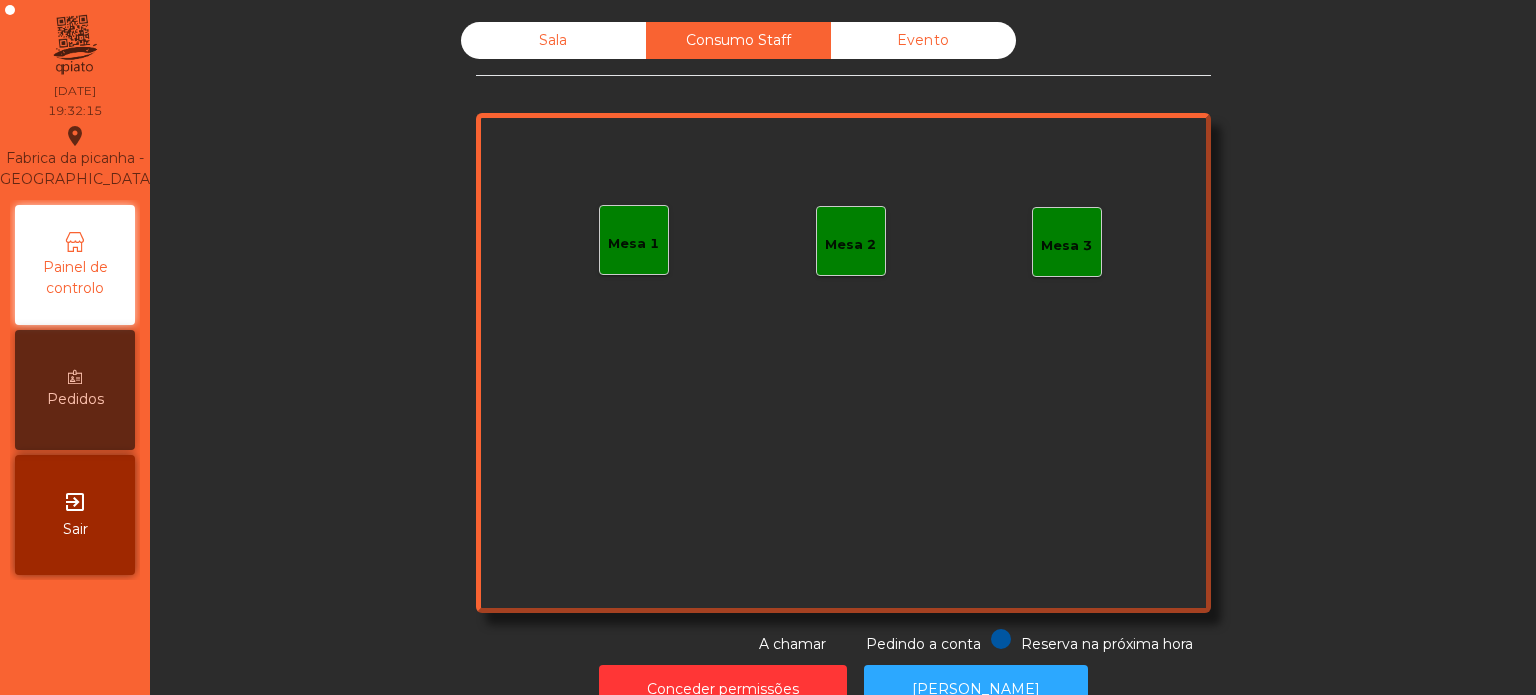 click on "Mesa 1" 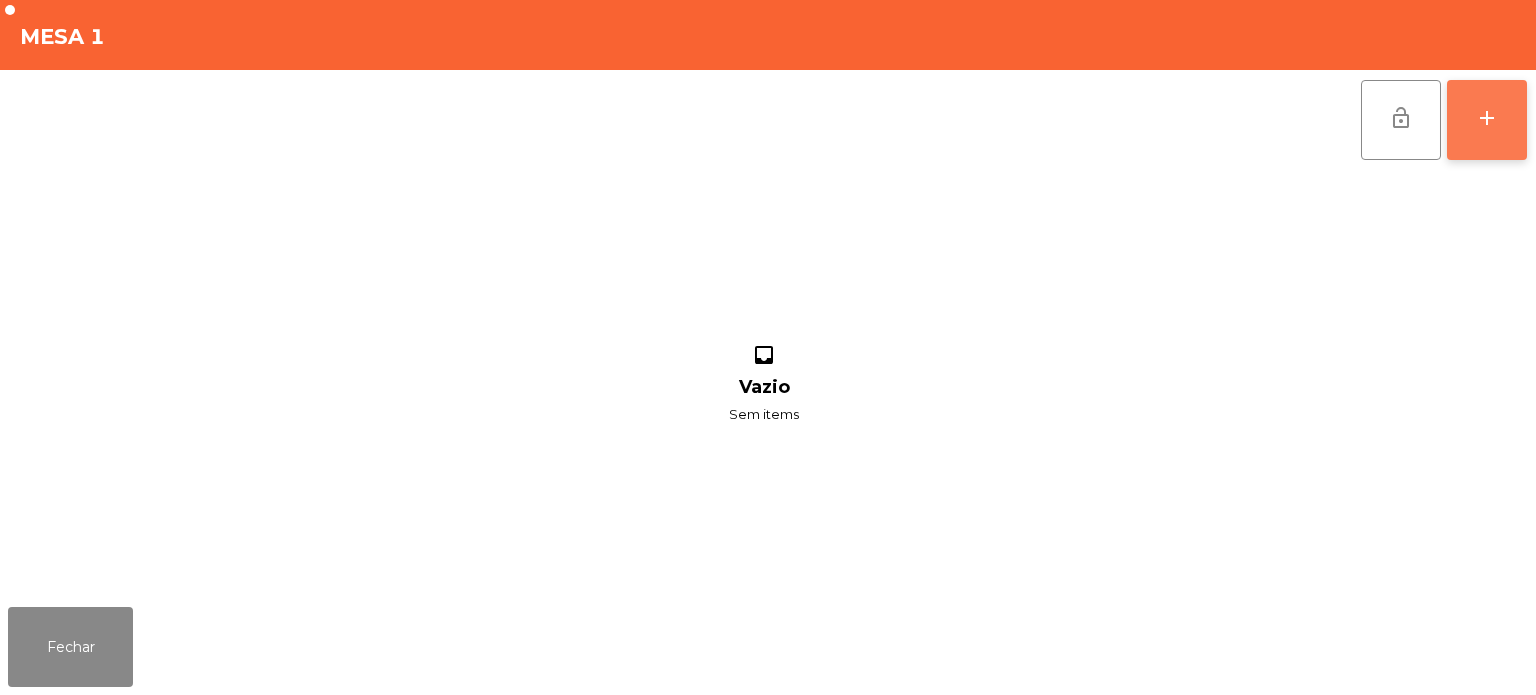click on "add" 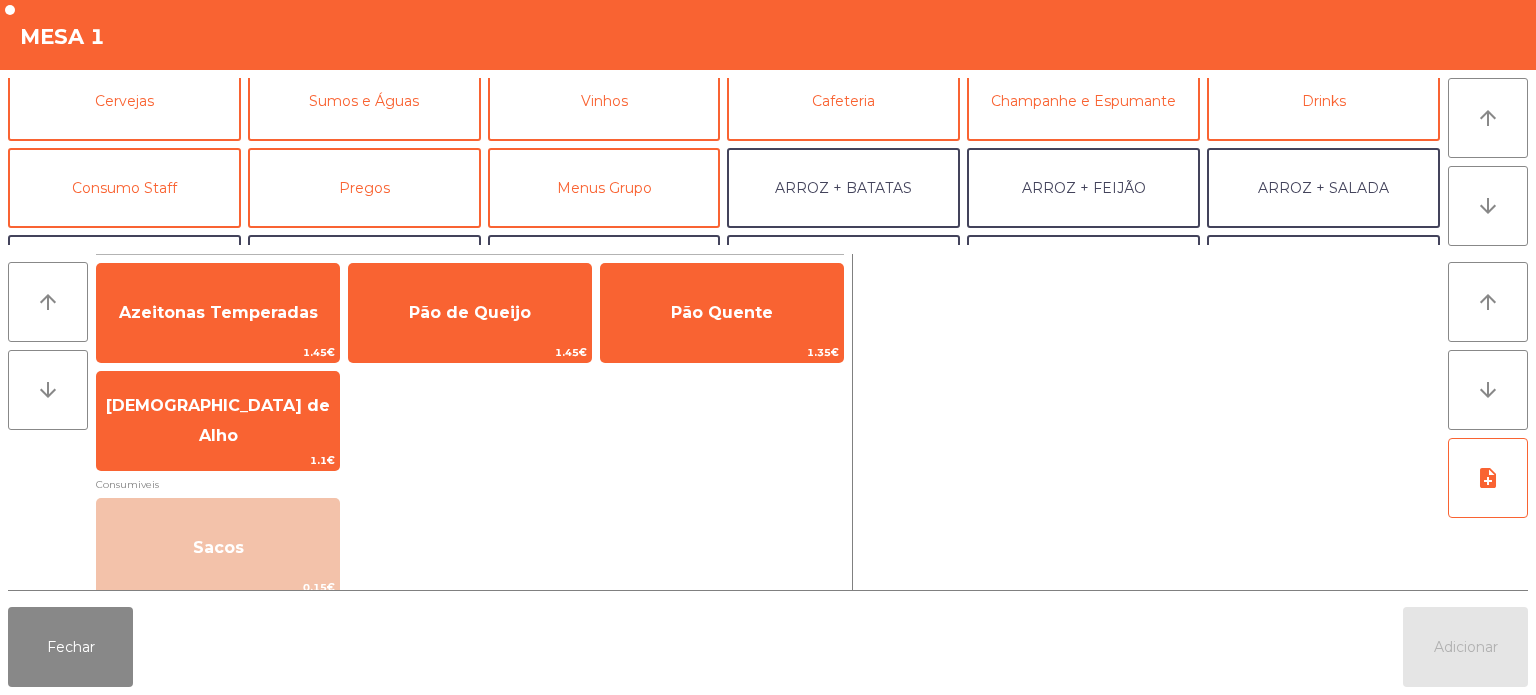scroll, scrollTop: 109, scrollLeft: 0, axis: vertical 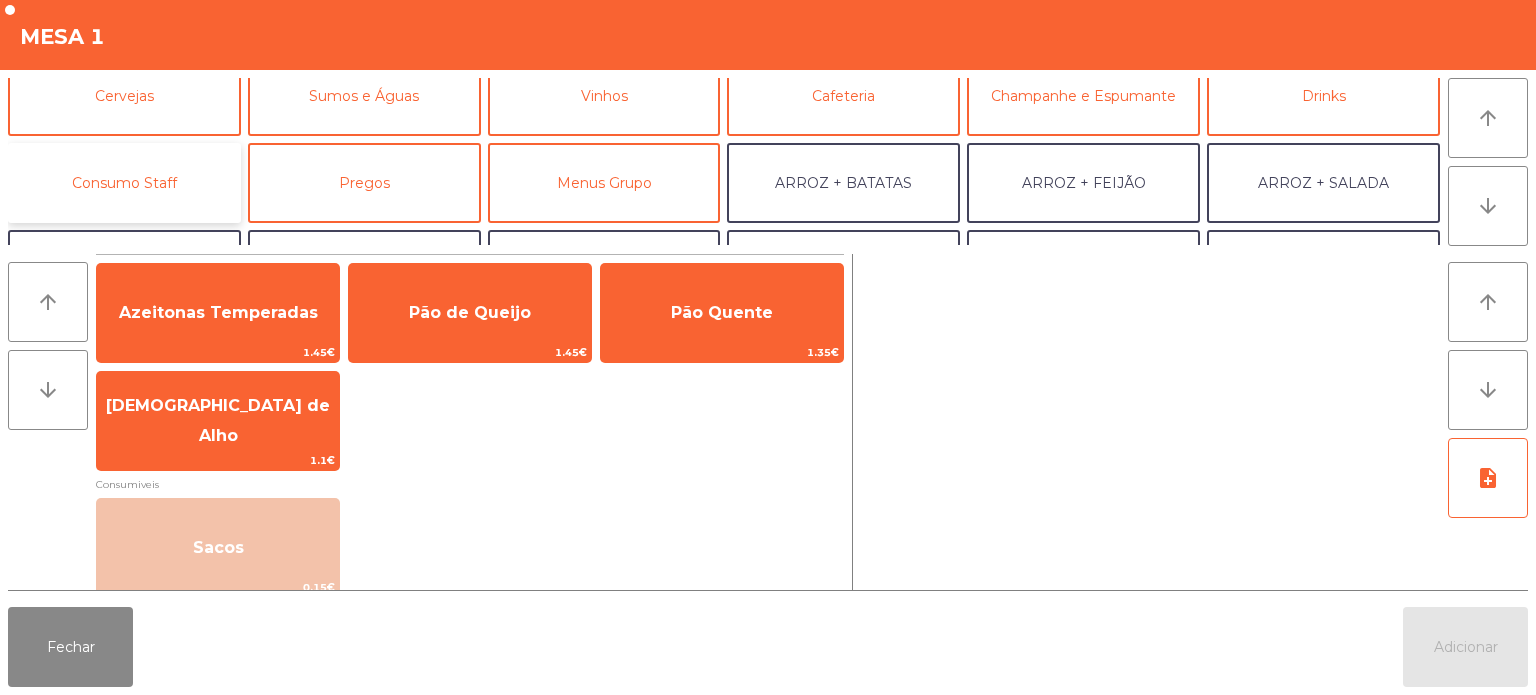 click on "Consumo Staff" 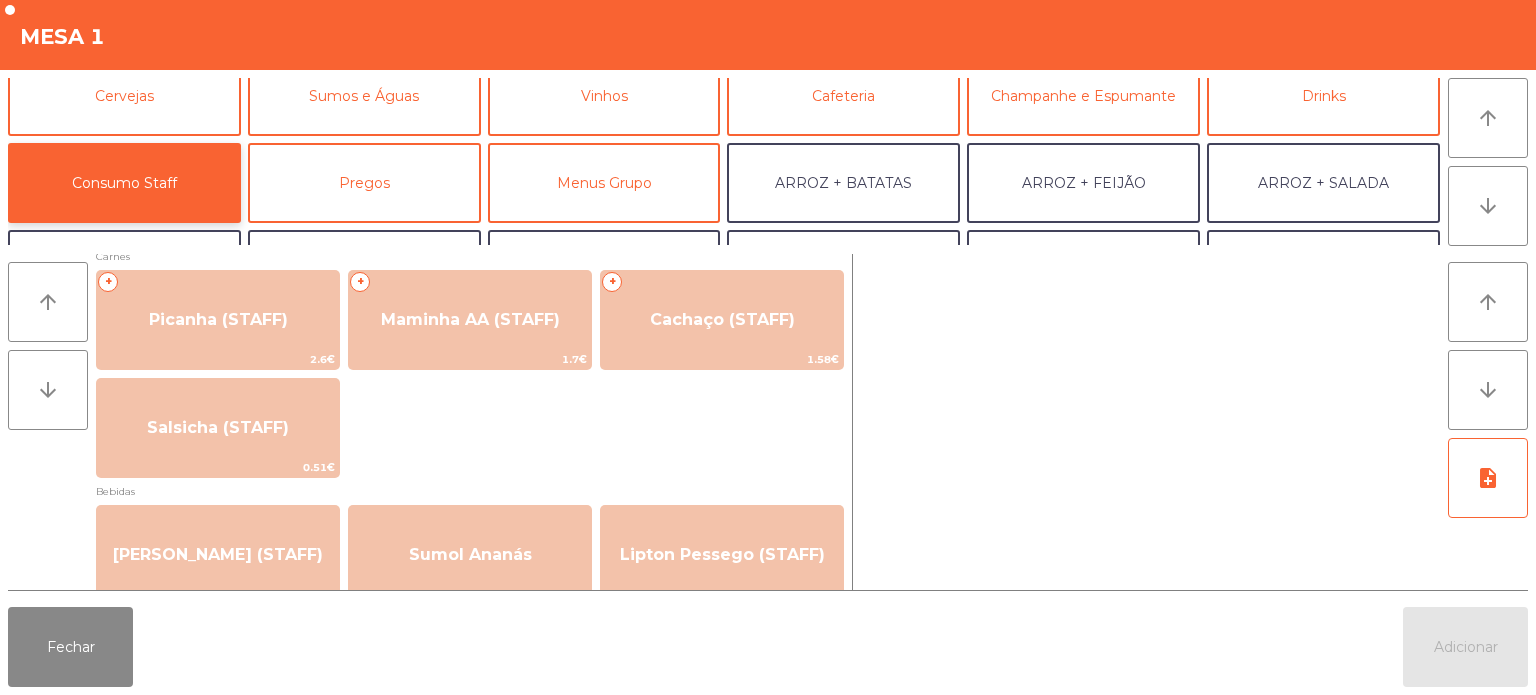 scroll, scrollTop: 0, scrollLeft: 0, axis: both 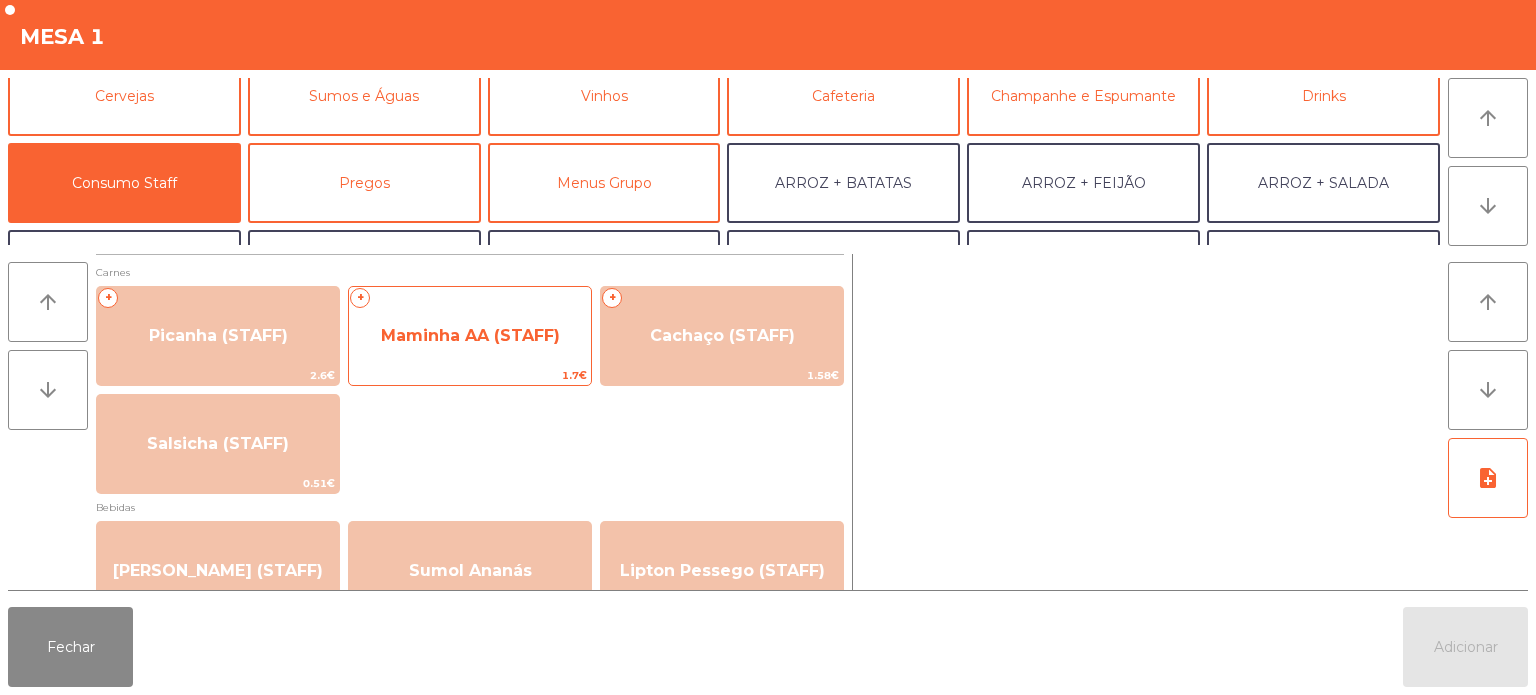 click on "1.7€" 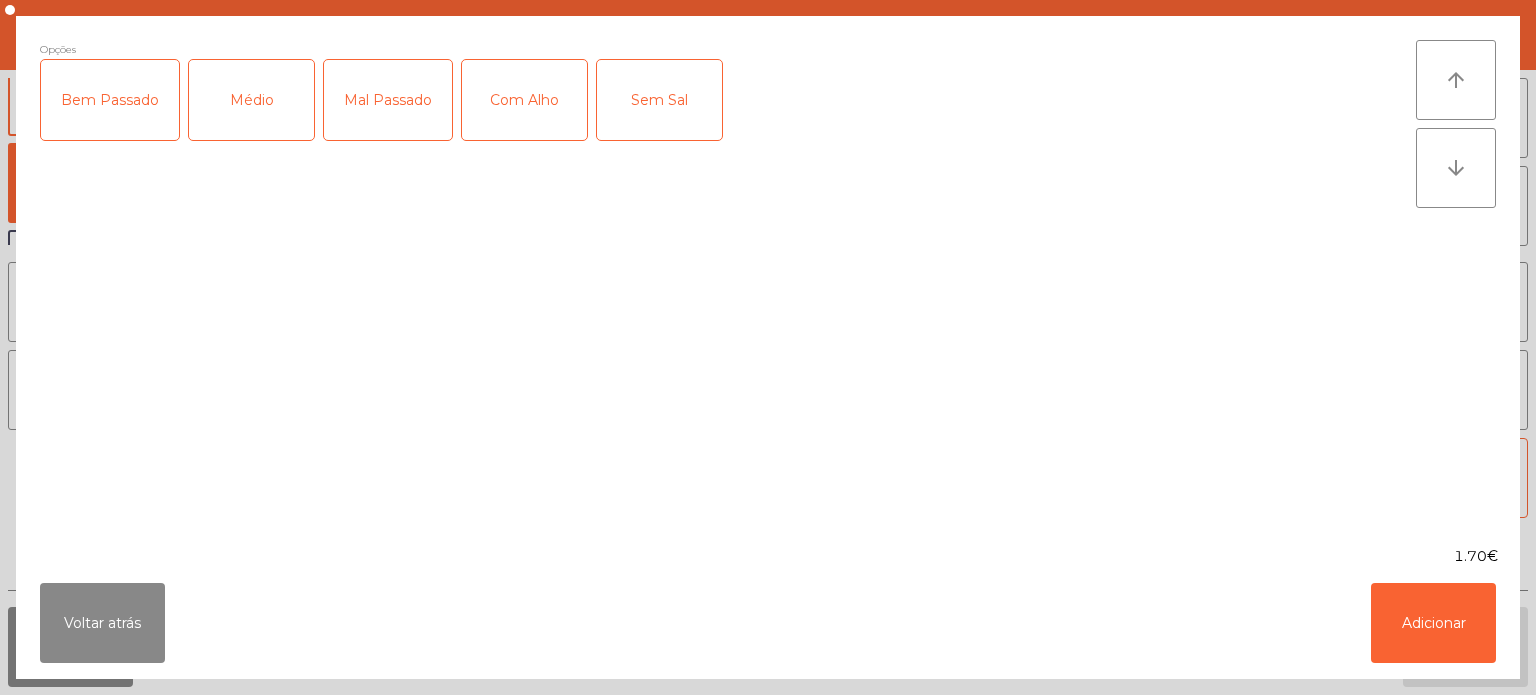 click on "Médio" 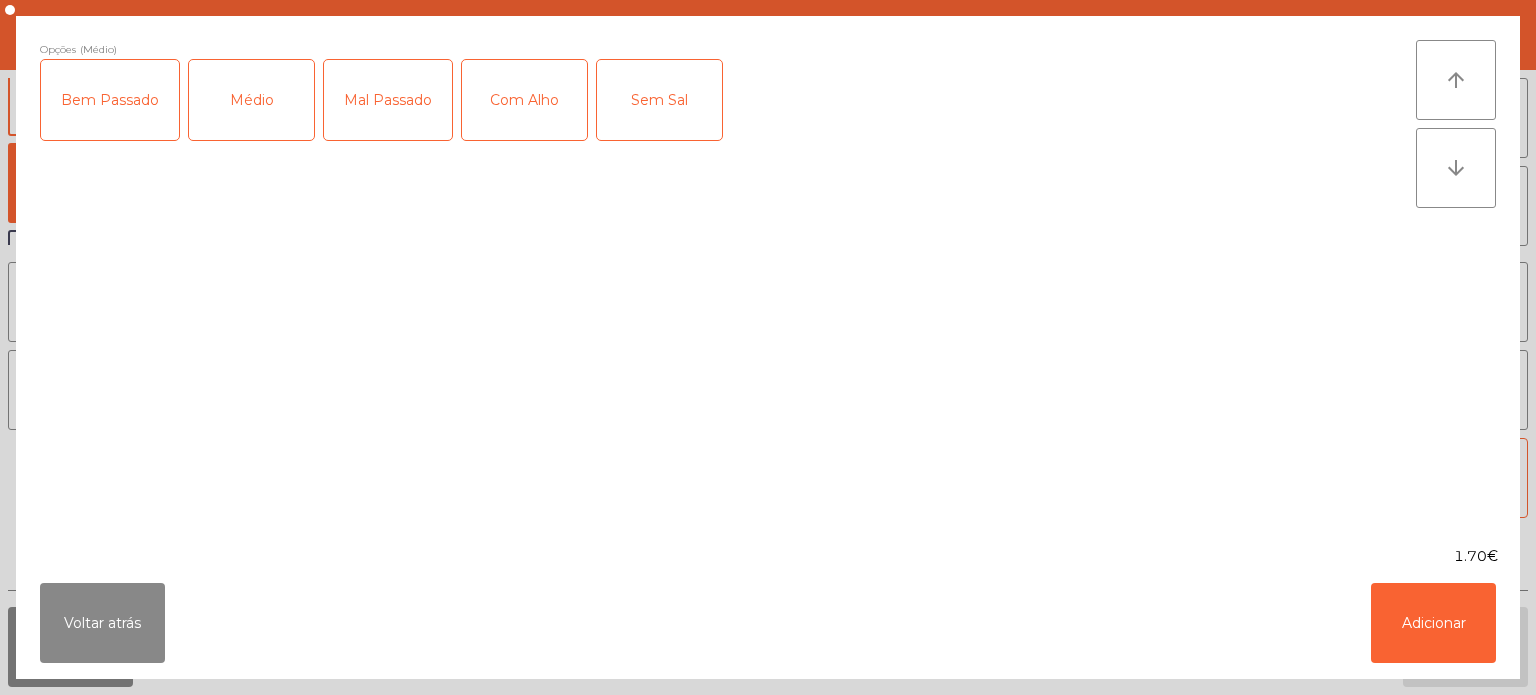 click on "Mal Passado" 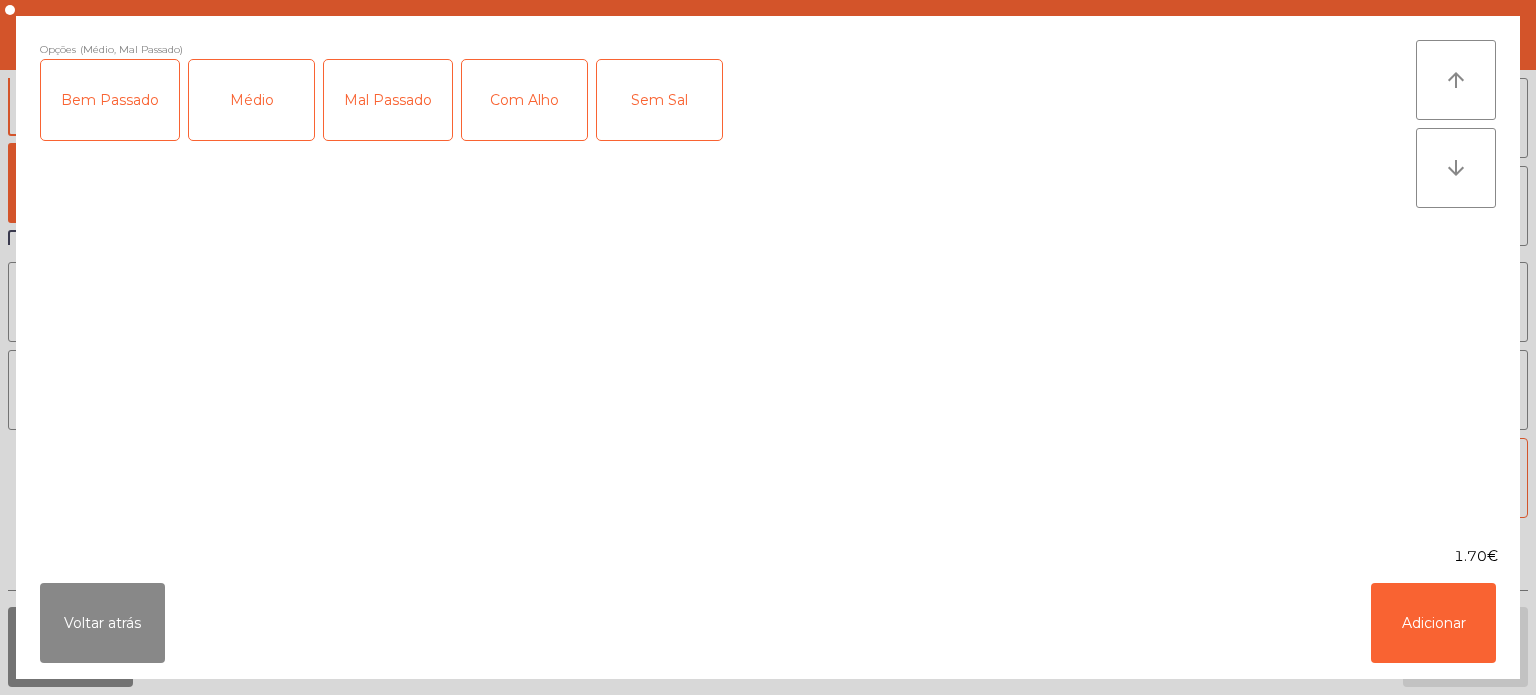 click on "Com Alho" 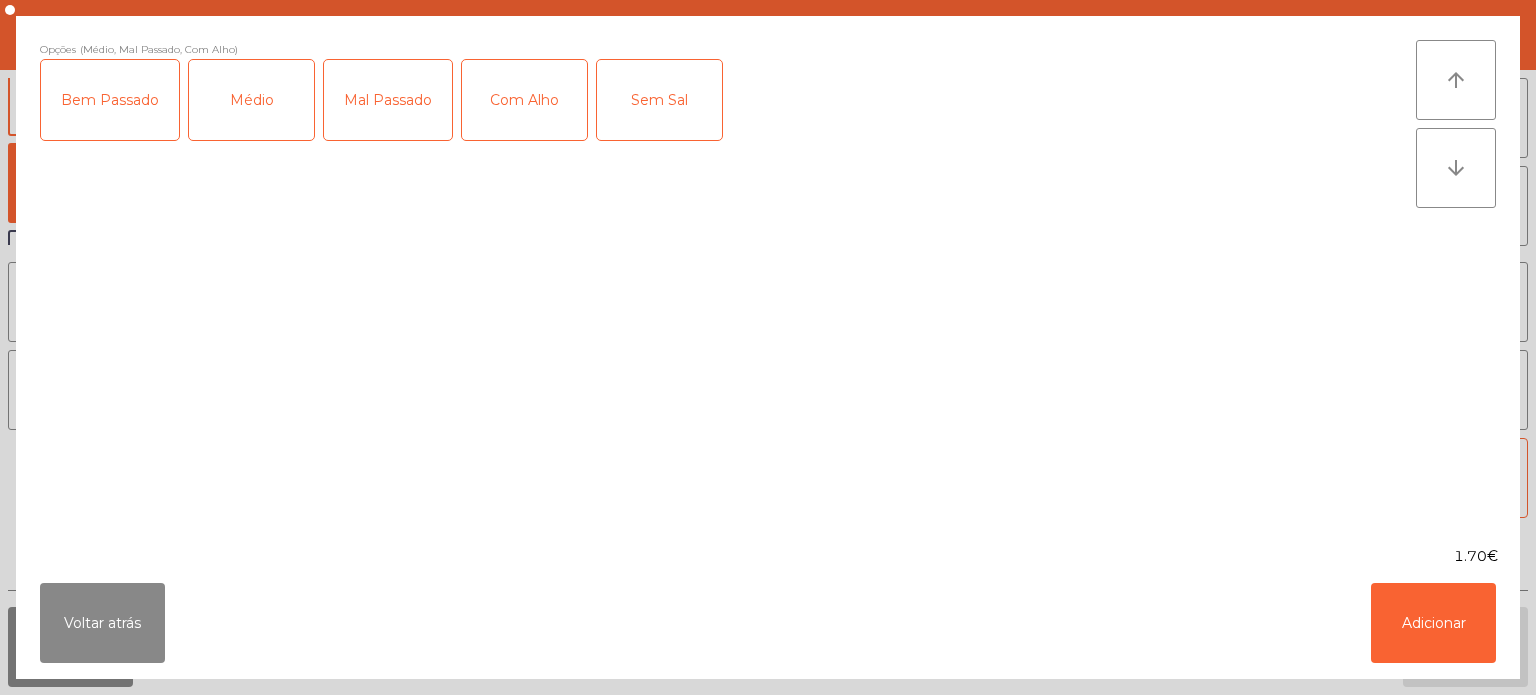 click on "Mal Passado" 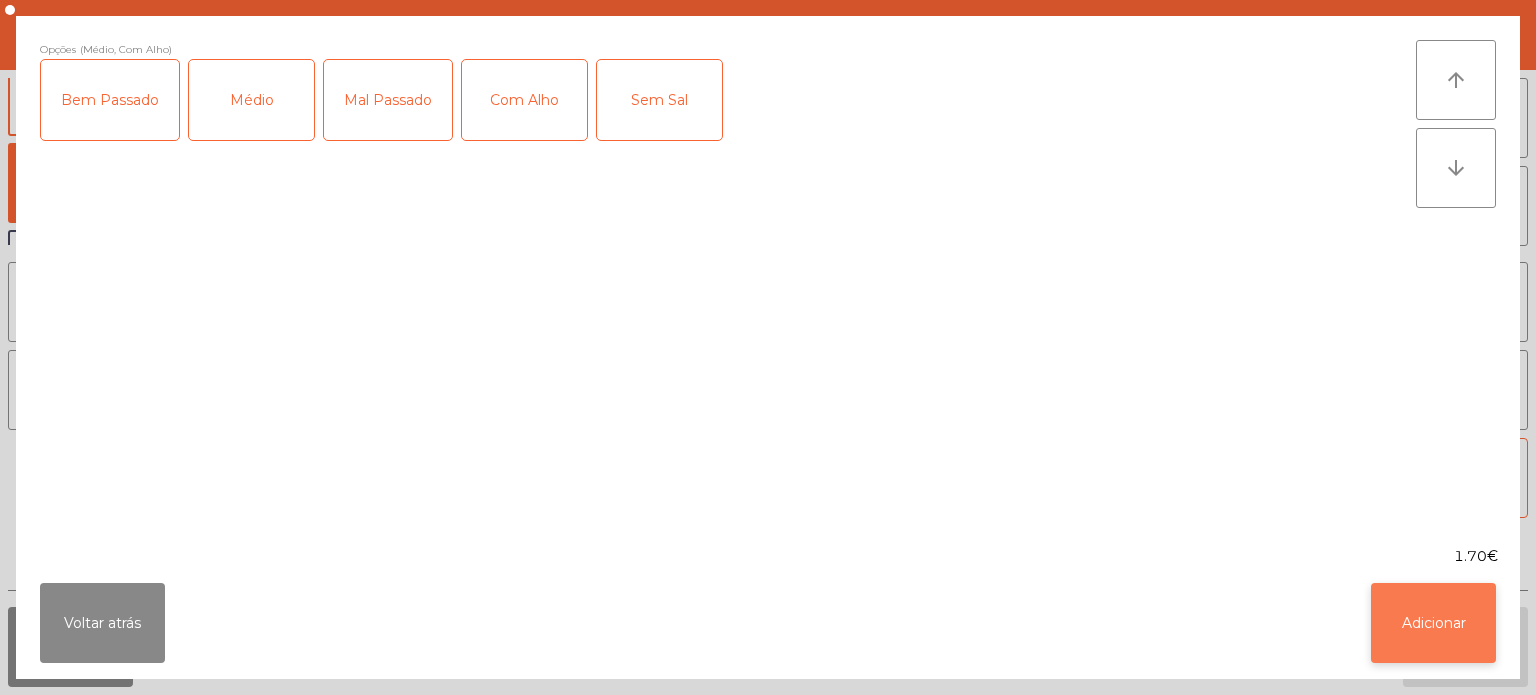 click on "Adicionar" 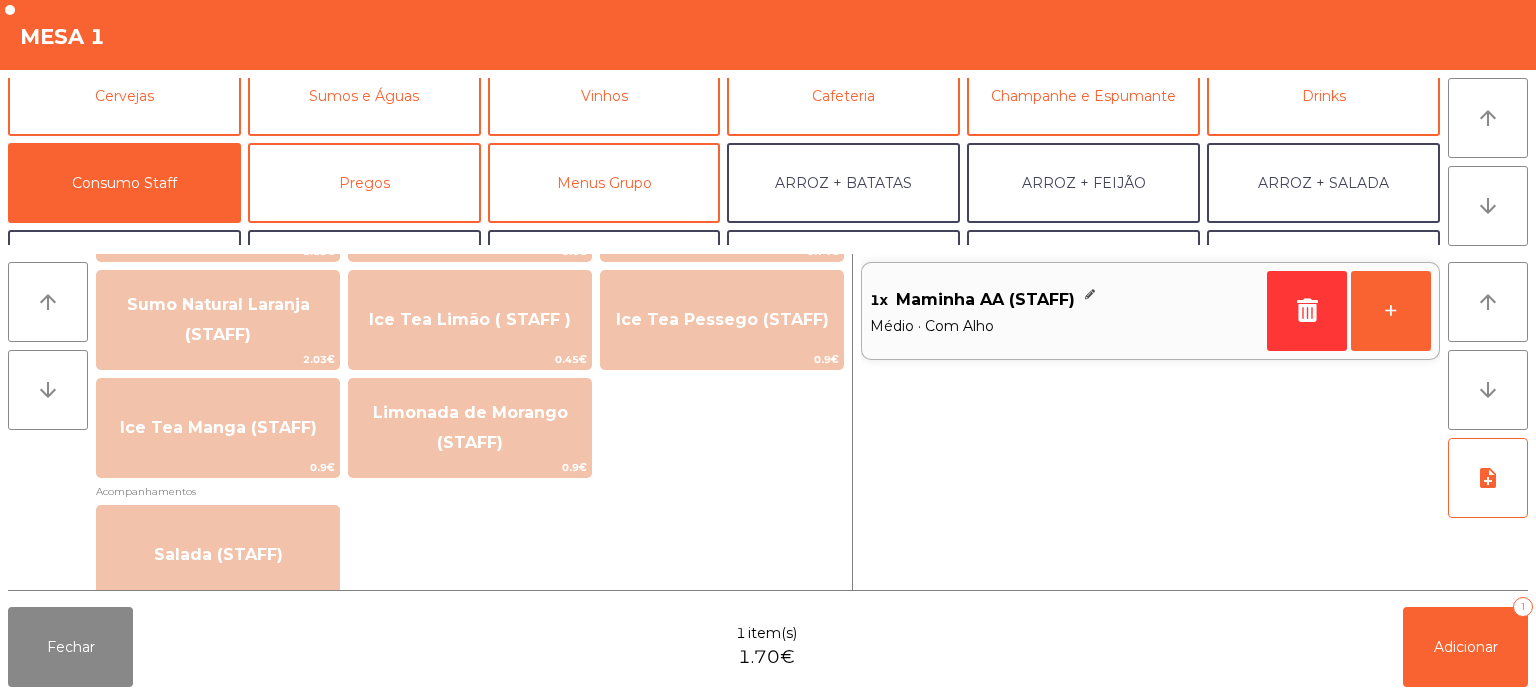 scroll, scrollTop: 572, scrollLeft: 0, axis: vertical 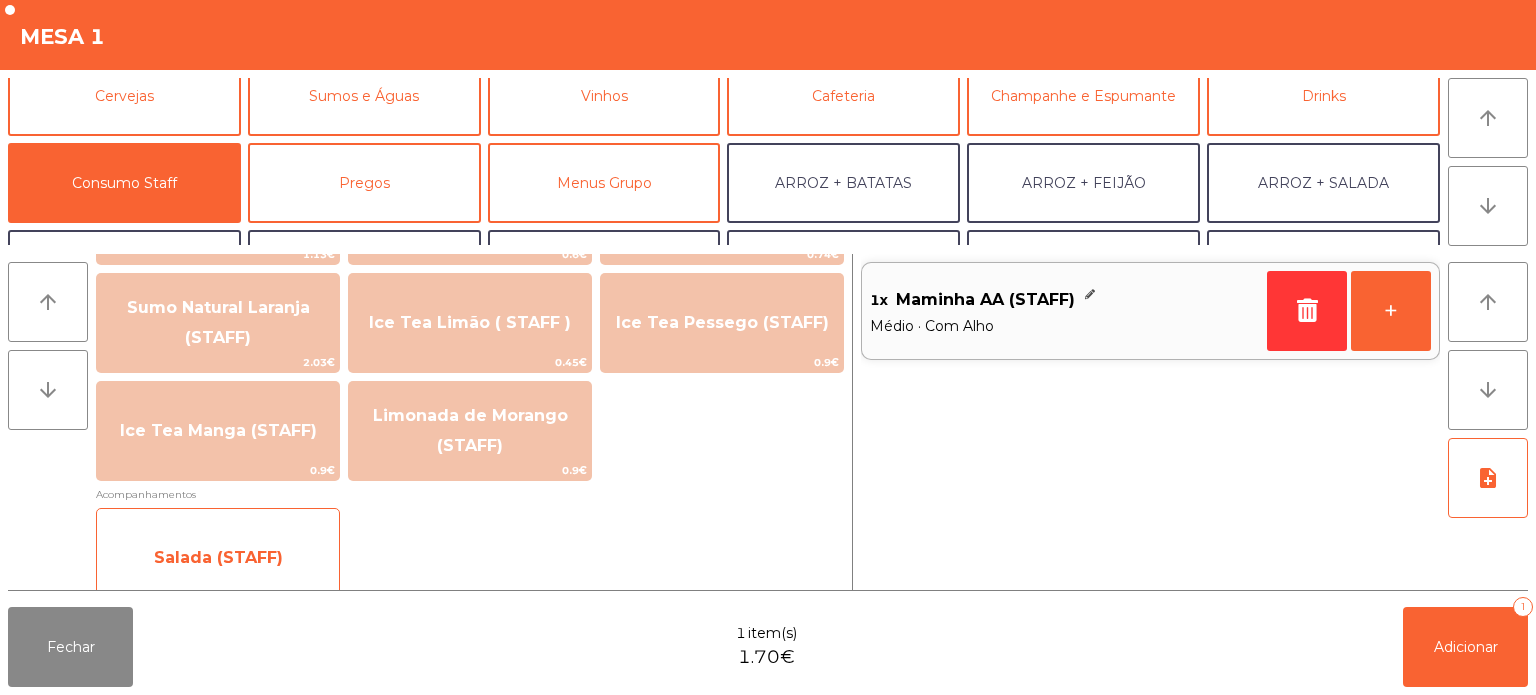click on "Salada (STAFF)" 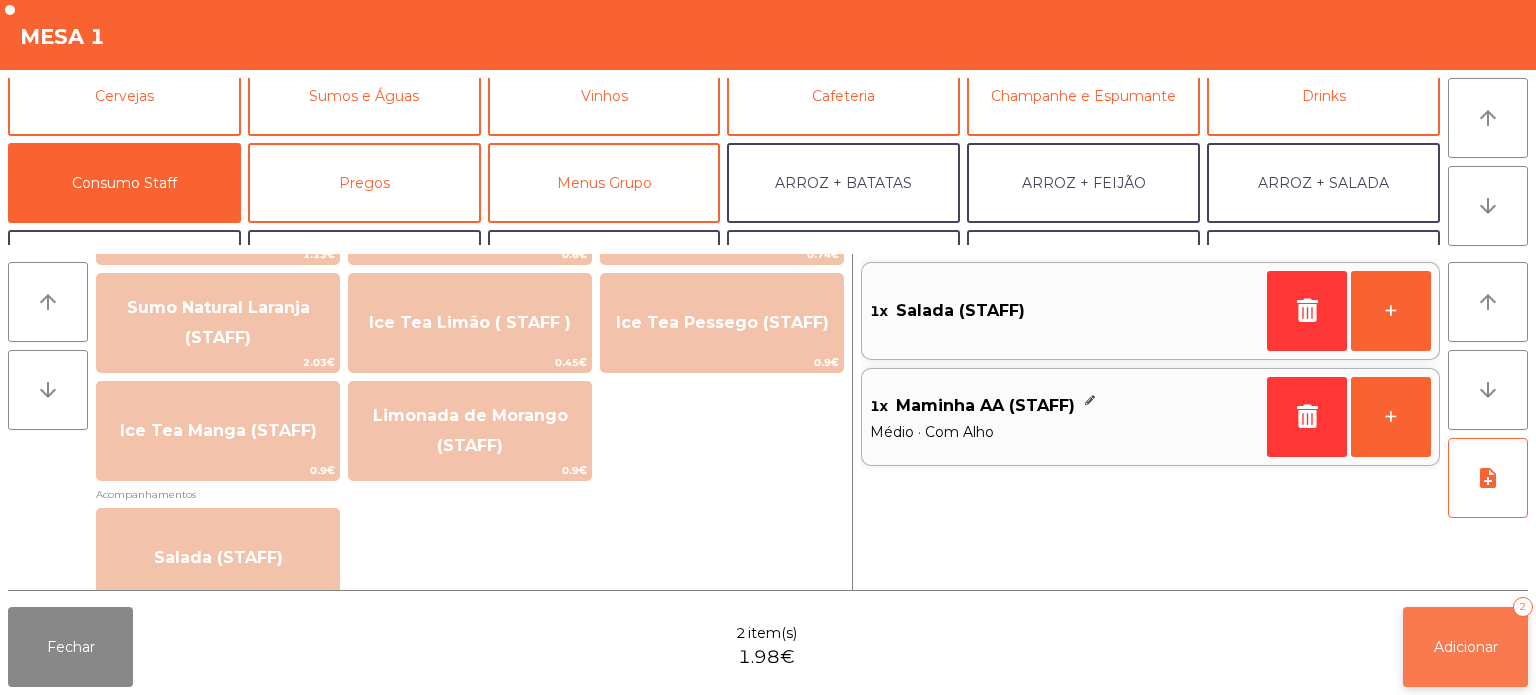 click on "Adicionar   2" 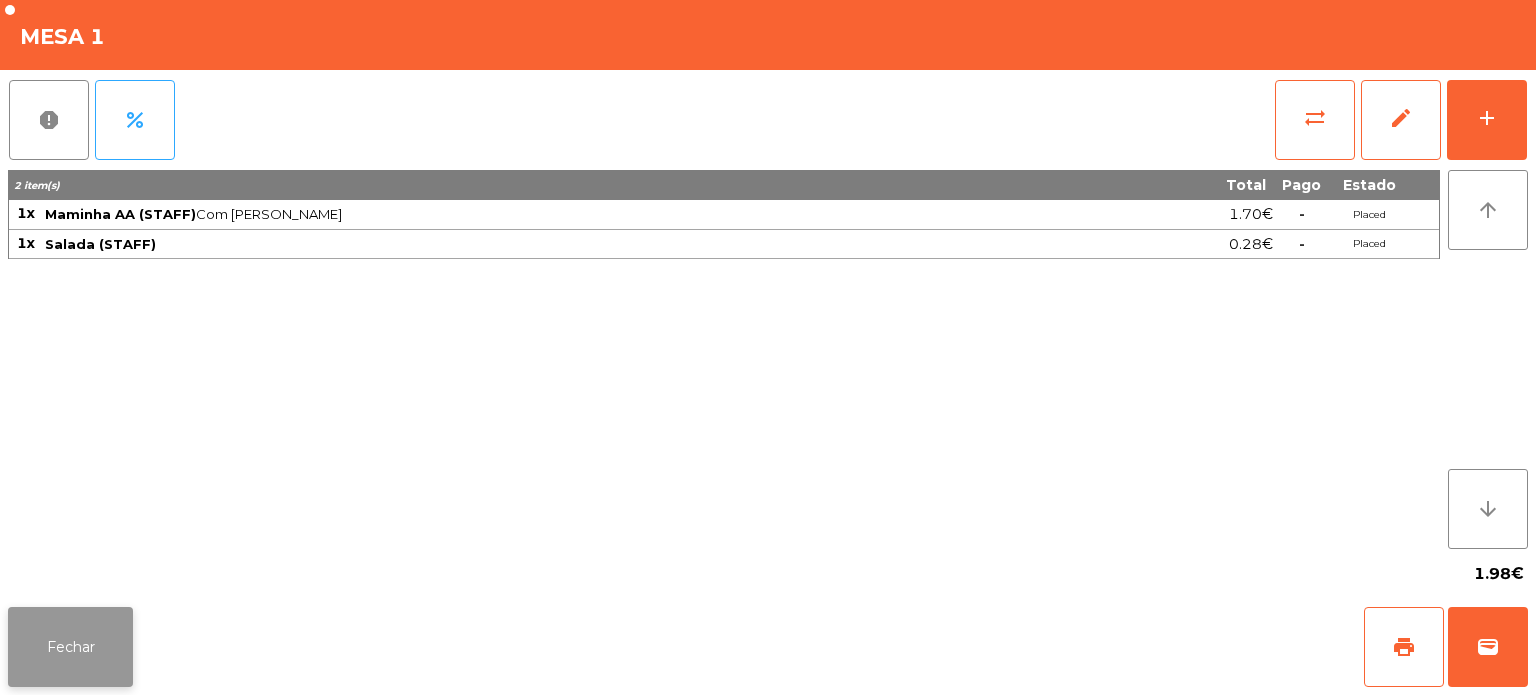 click on "Fechar" 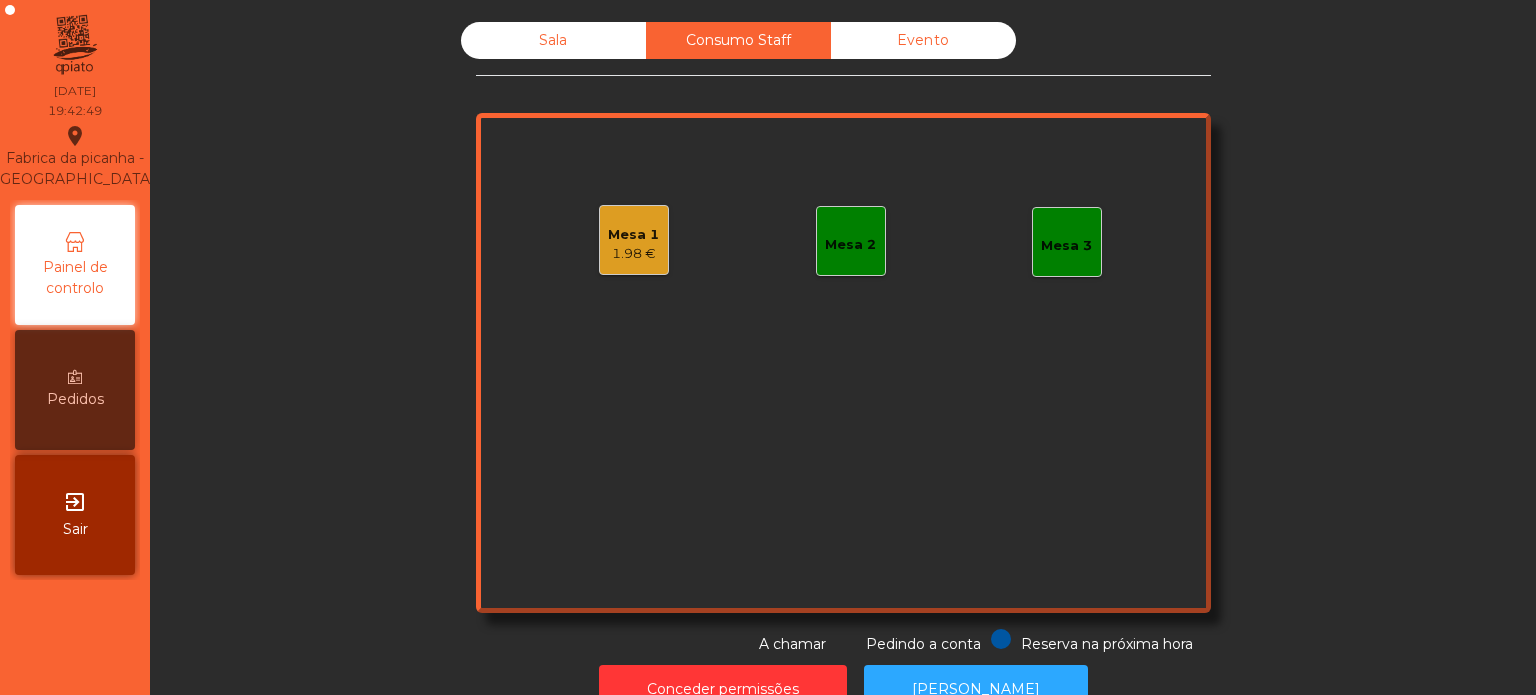 click on "Sala" 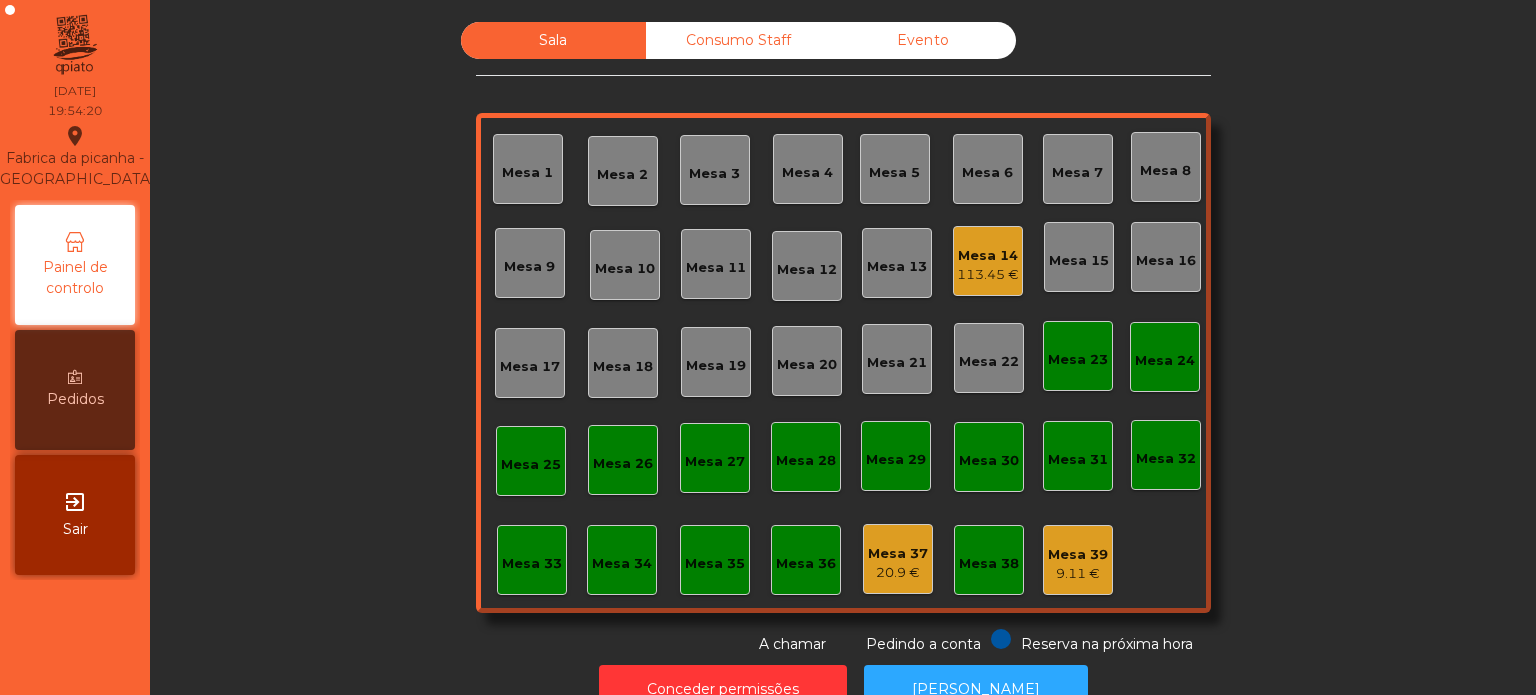 click on "113.45 €" 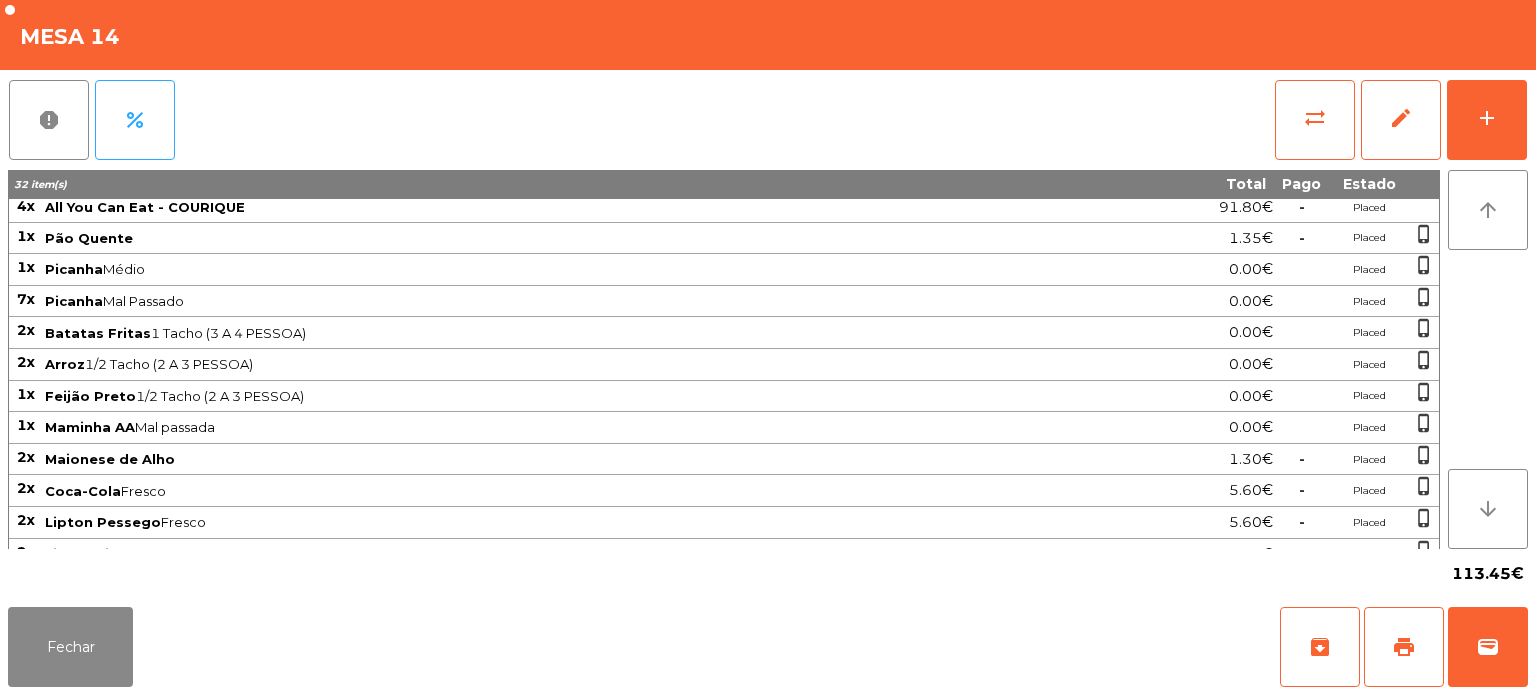 scroll, scrollTop: 6, scrollLeft: 0, axis: vertical 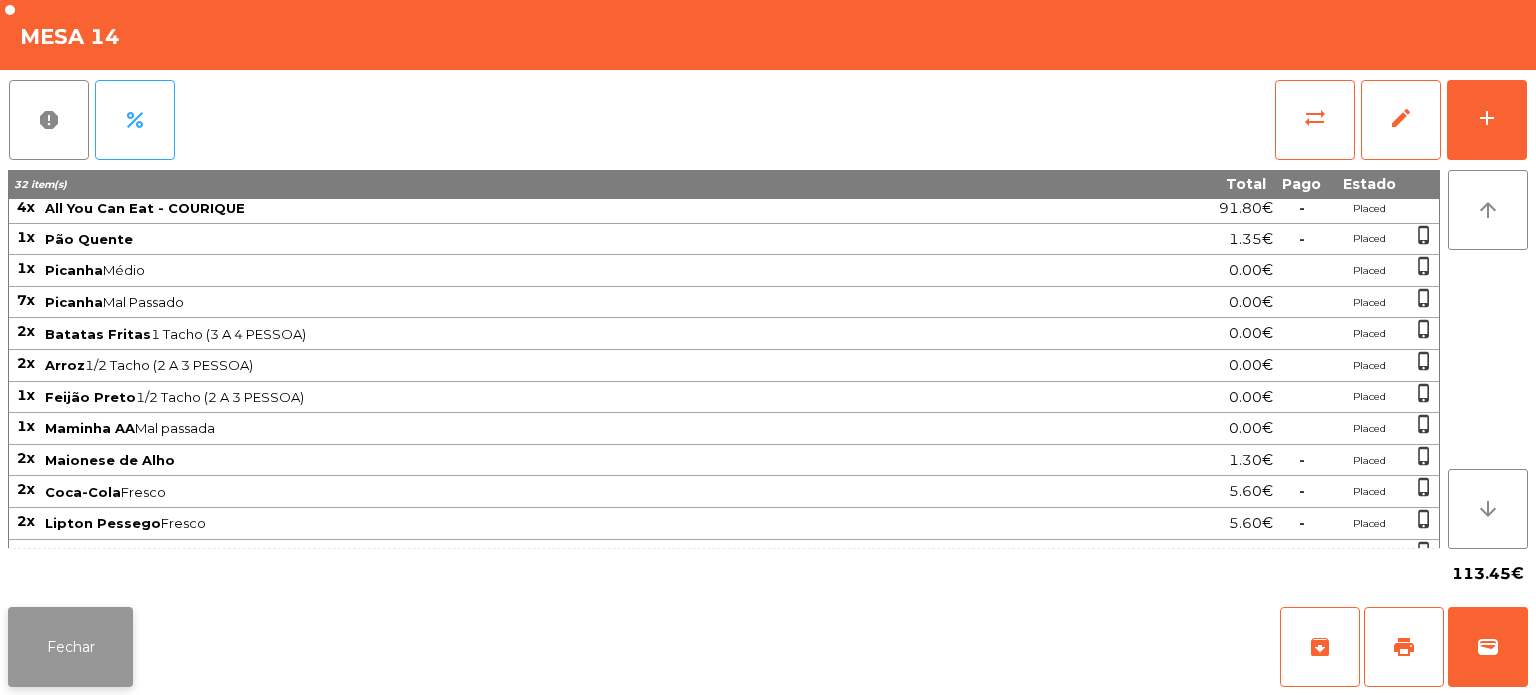 click on "Fechar" 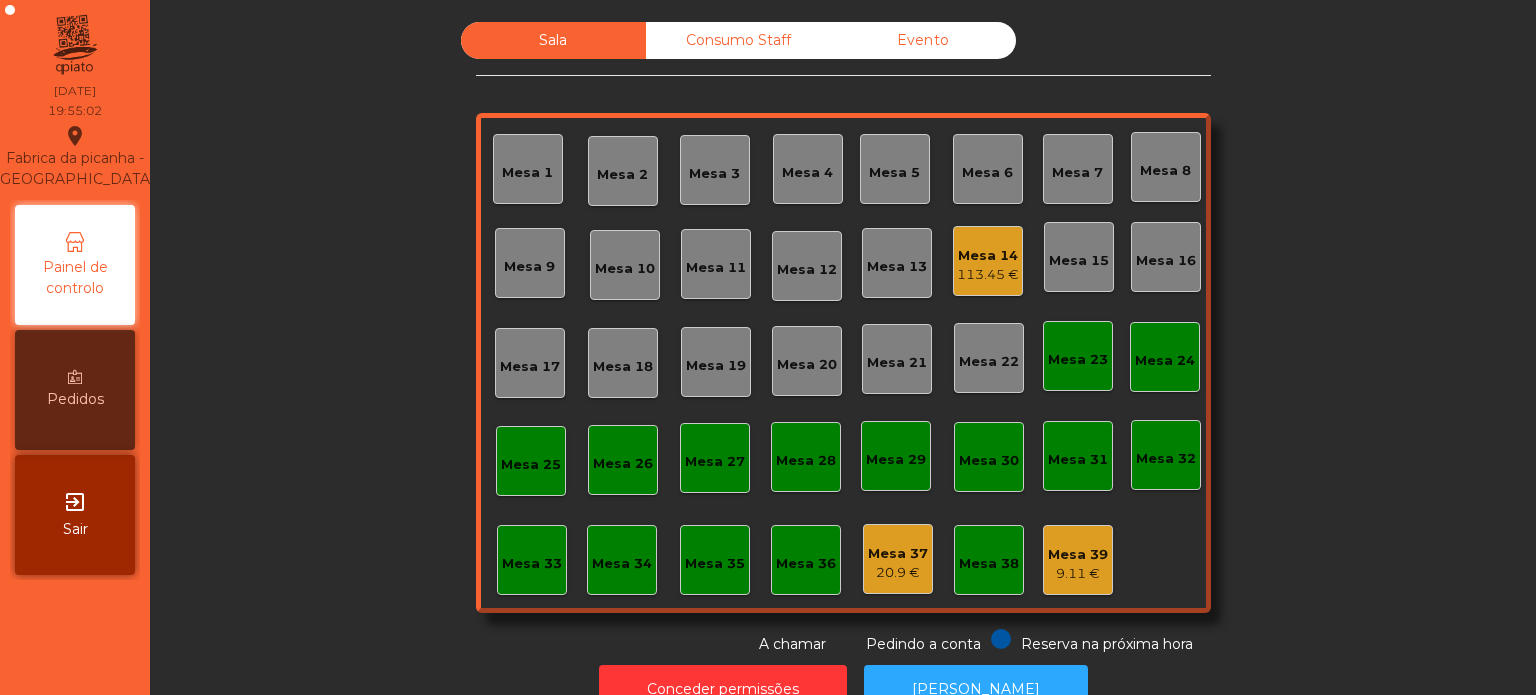 click on "Consumo Staff" 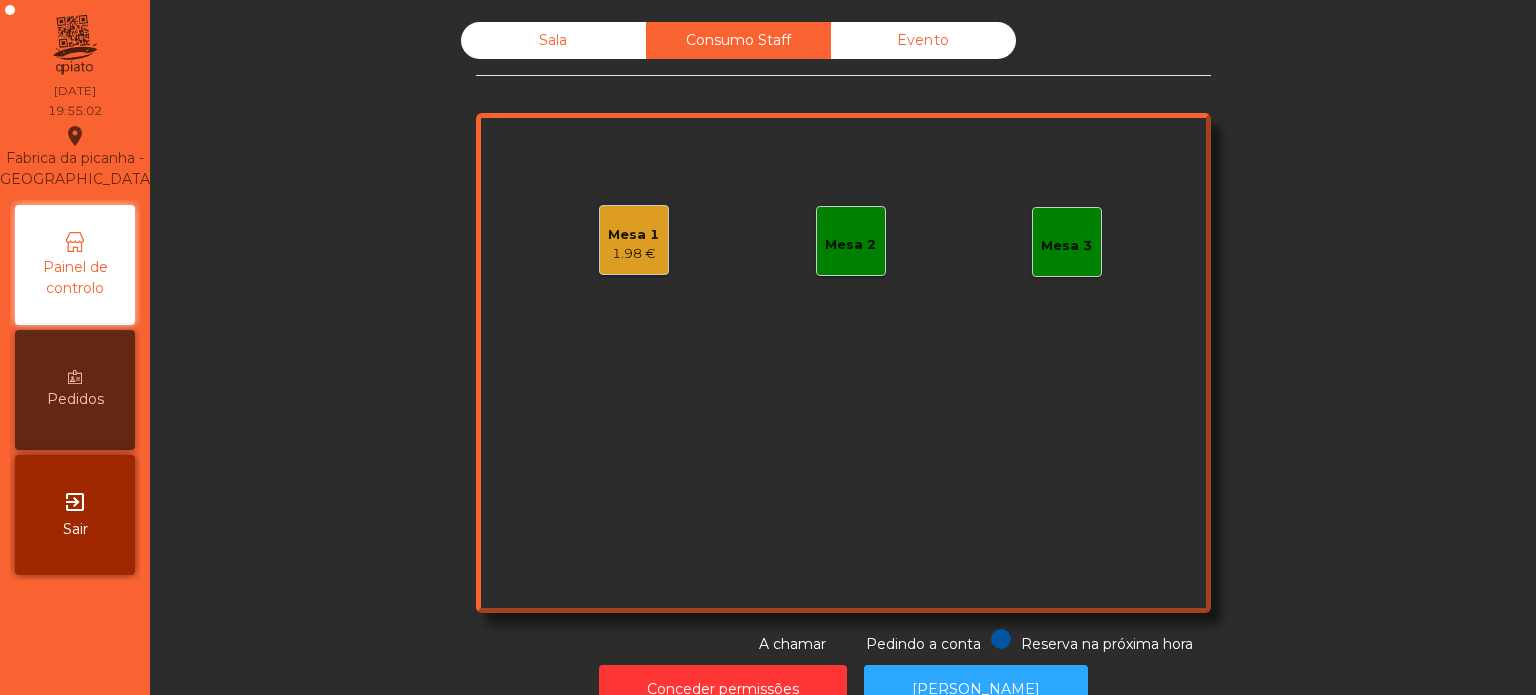 click on "Sala" 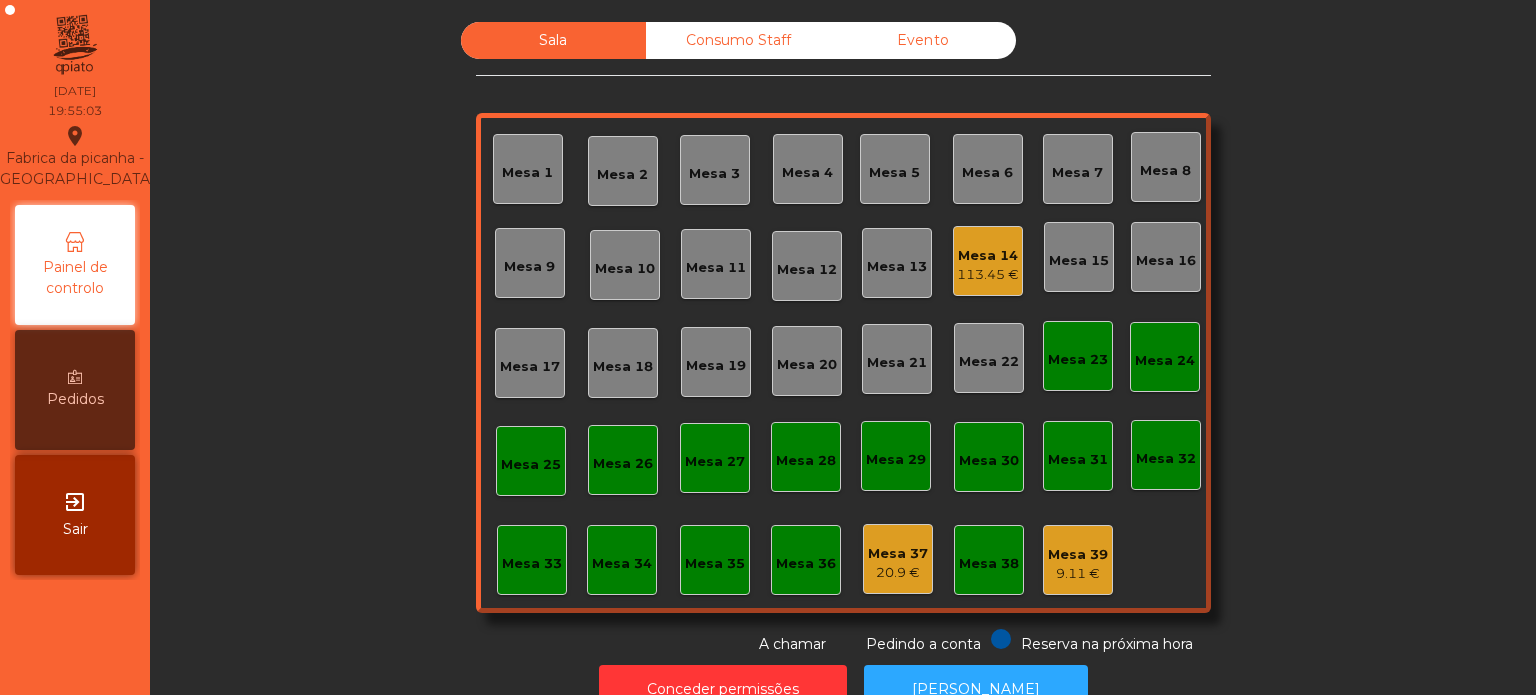 click on "Mesa 14   113.45 €" 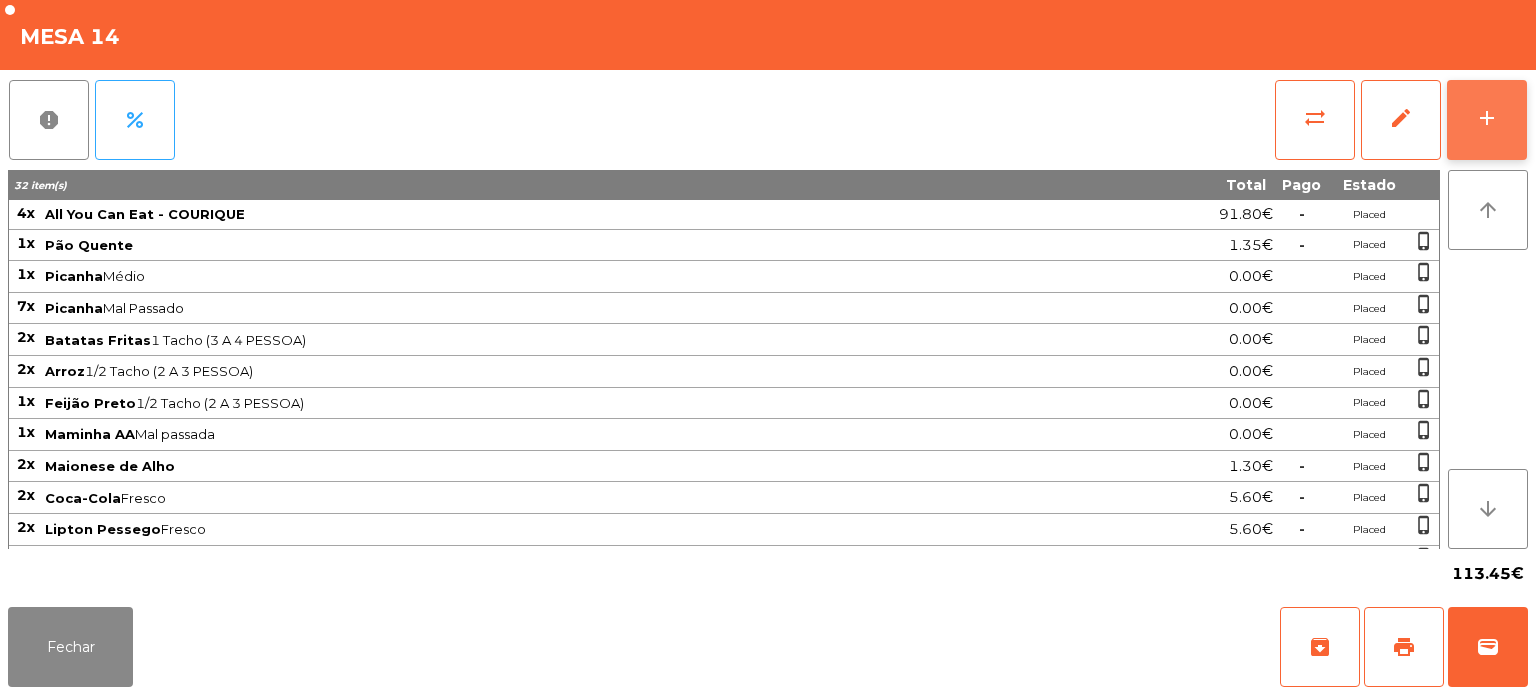 click on "add" 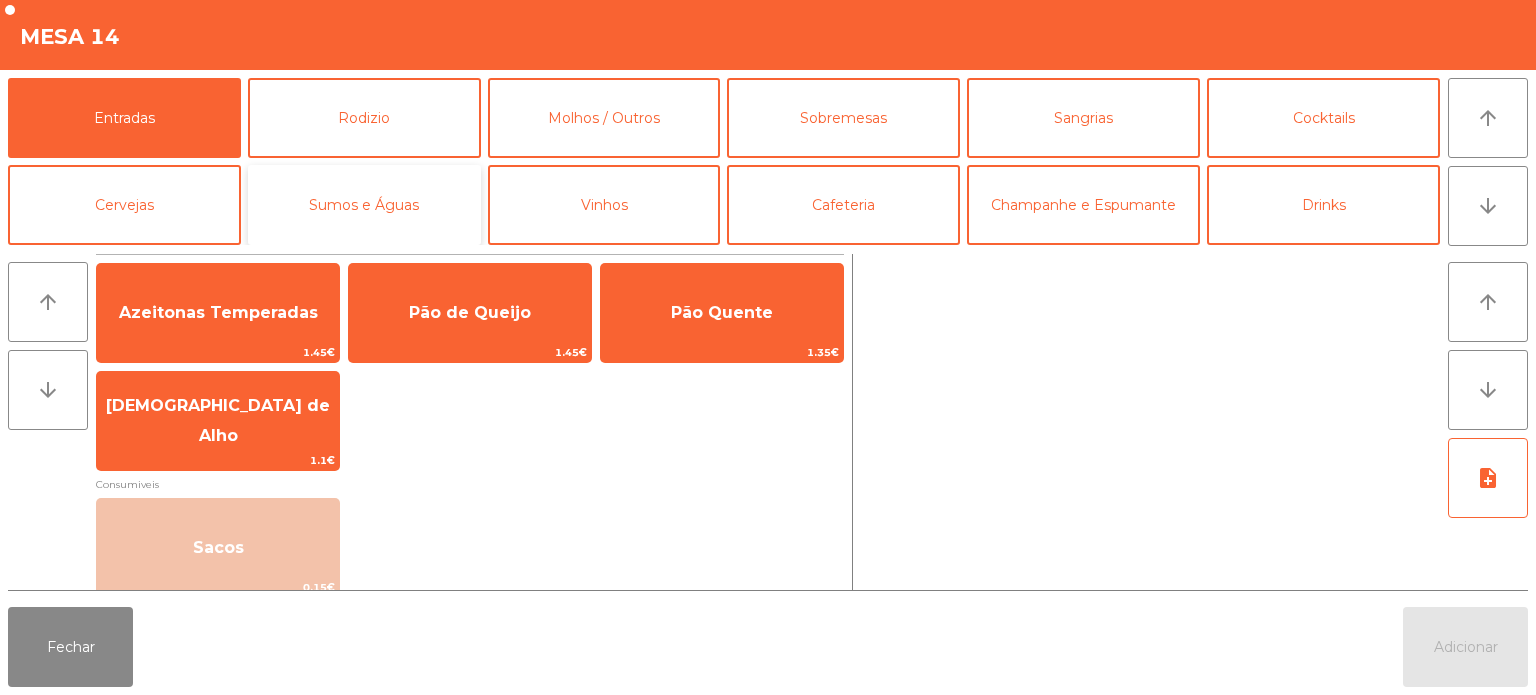 click on "Sumos e Águas" 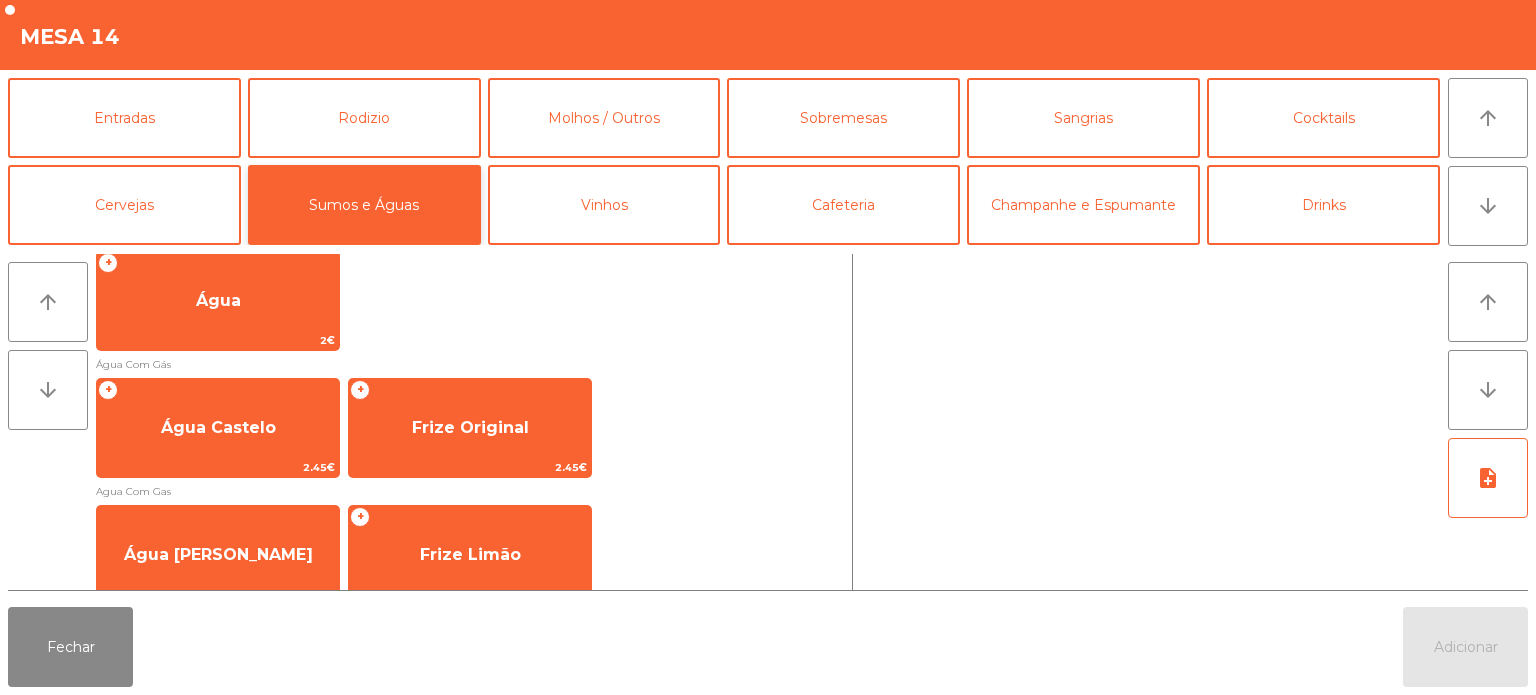 scroll, scrollTop: 484, scrollLeft: 0, axis: vertical 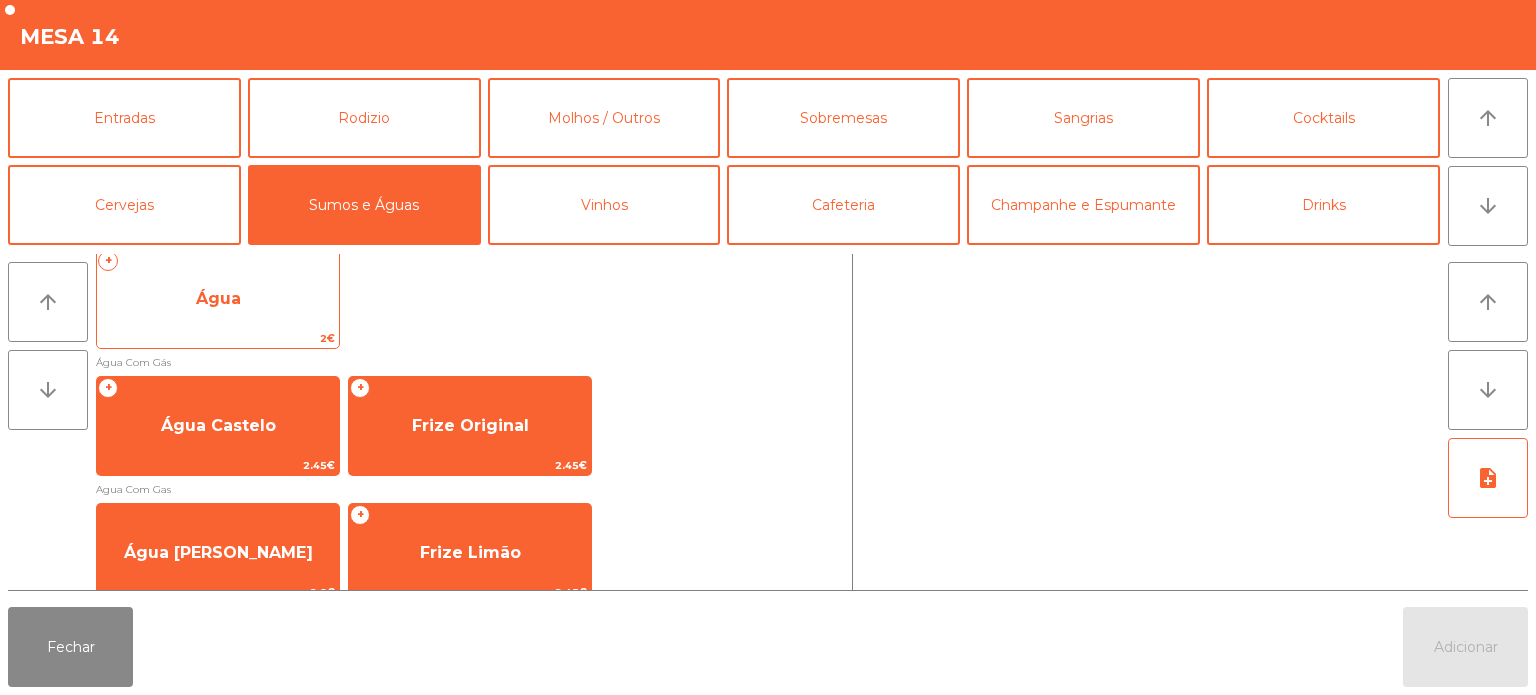 click on "2€" 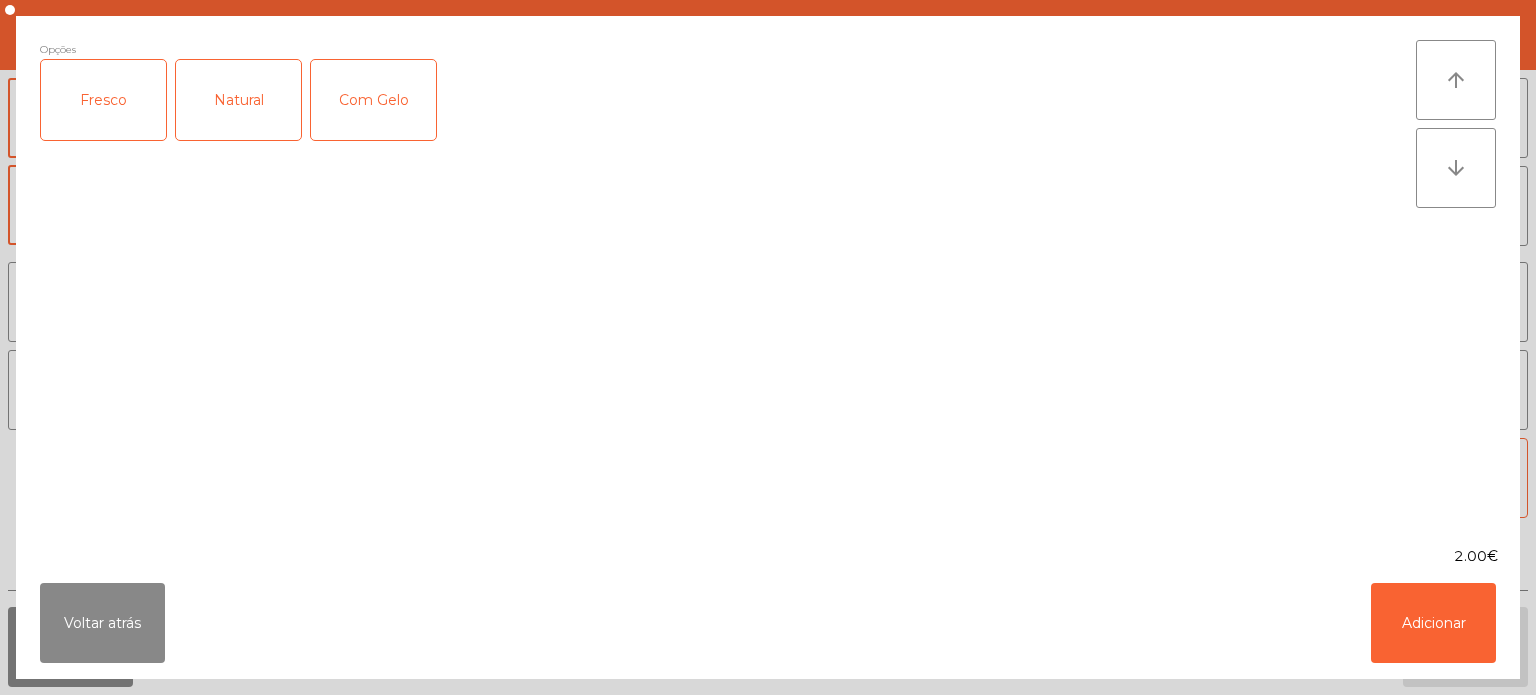 click on "Fresco" 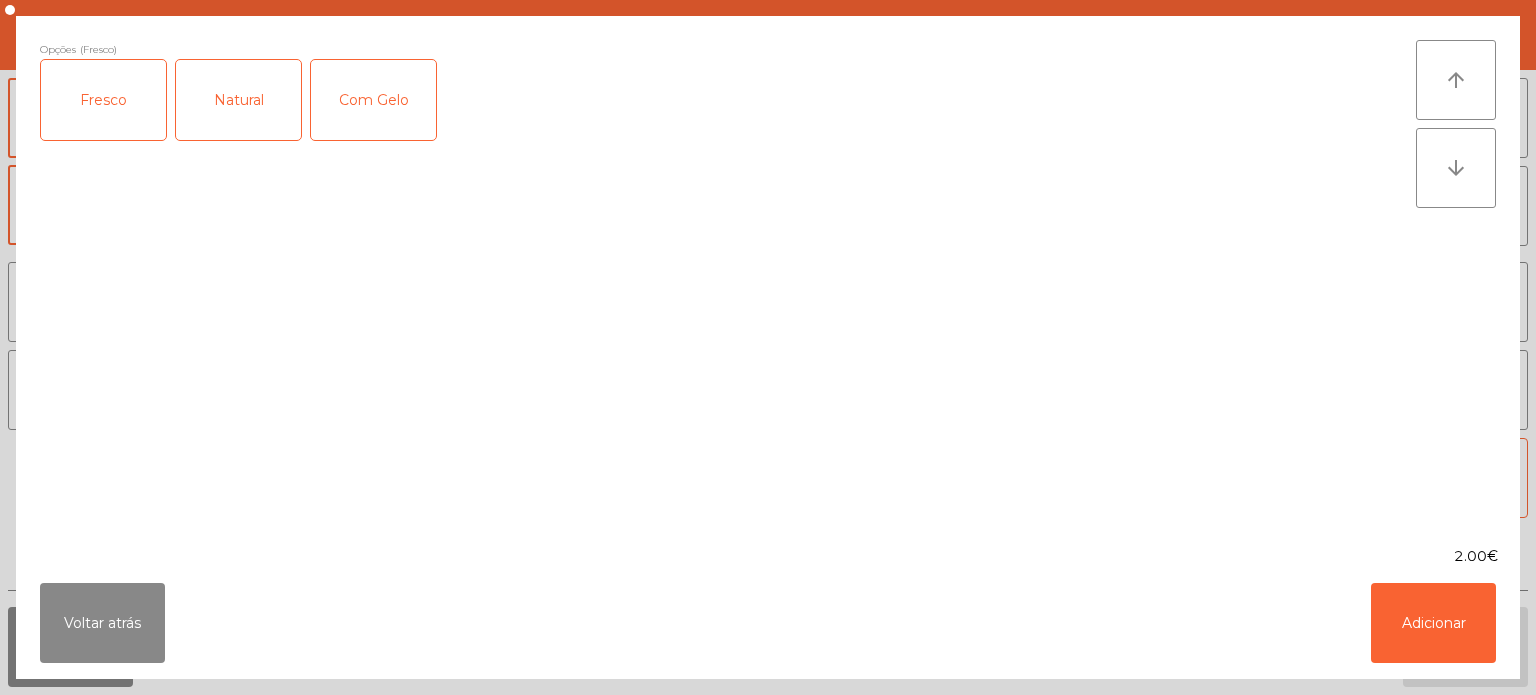 click on "2.00€" 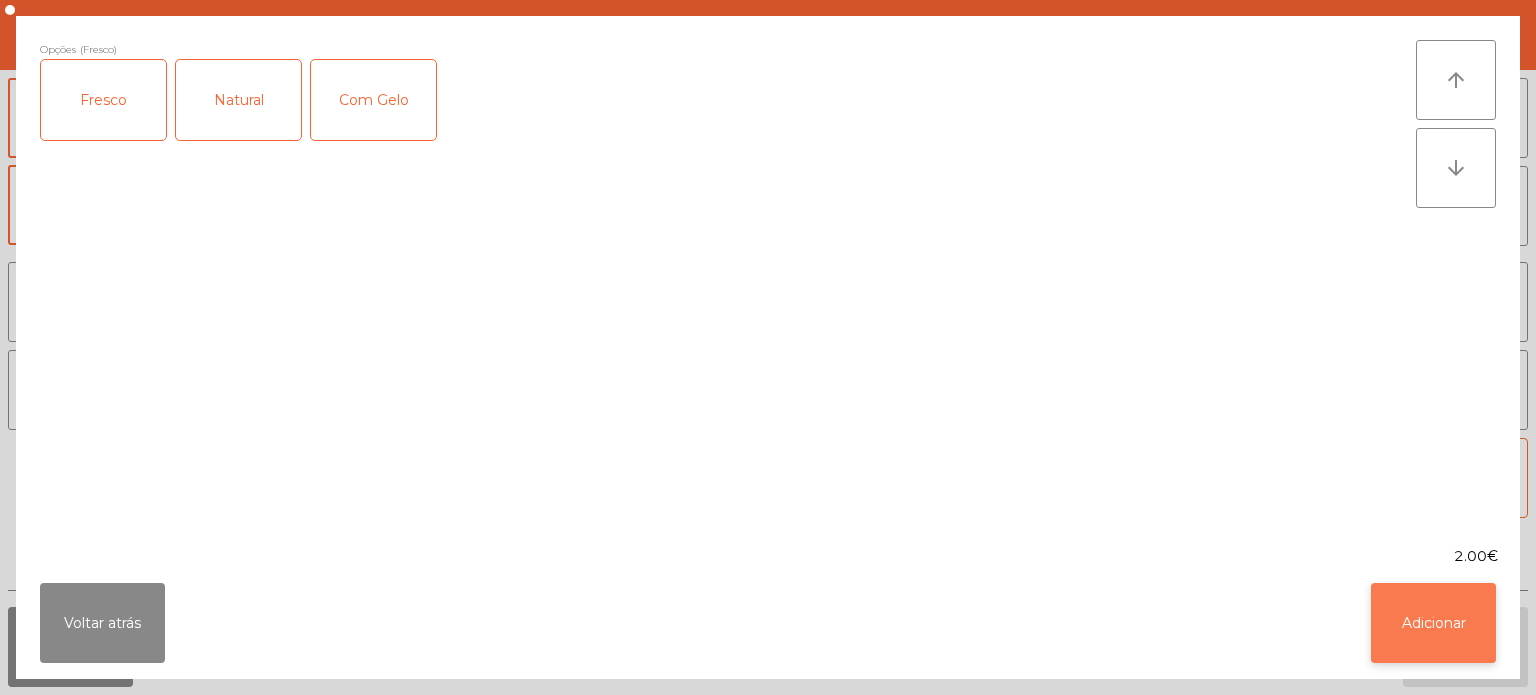 click on "Adicionar" 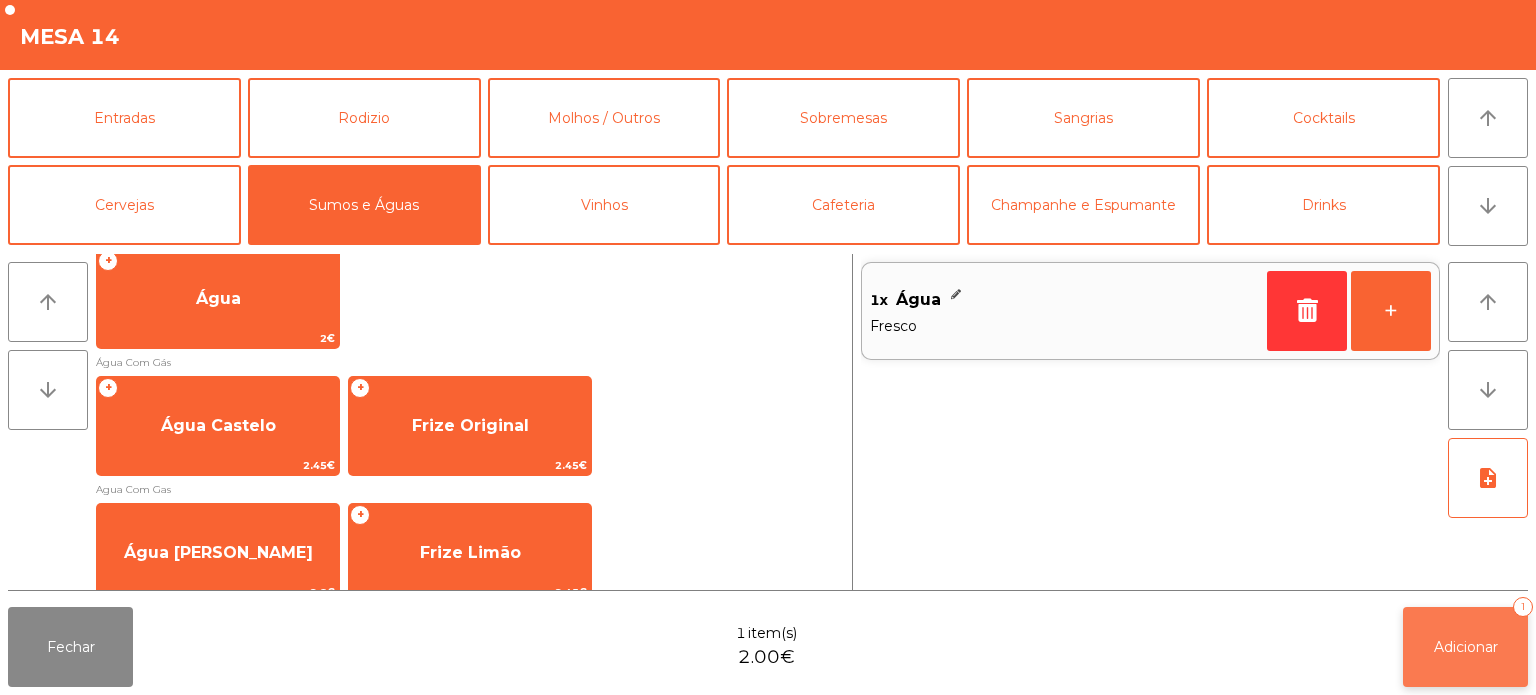 click on "Adicionar   1" 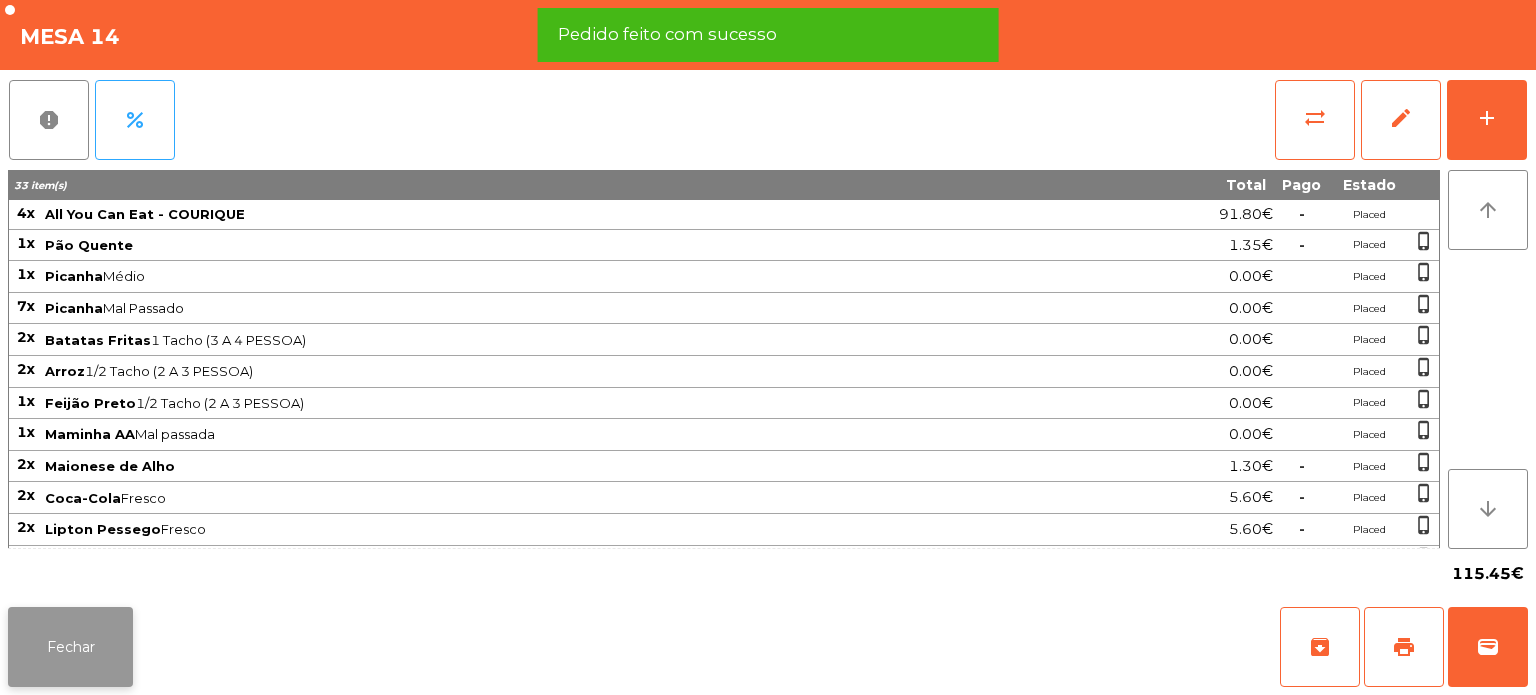 click on "Fechar" 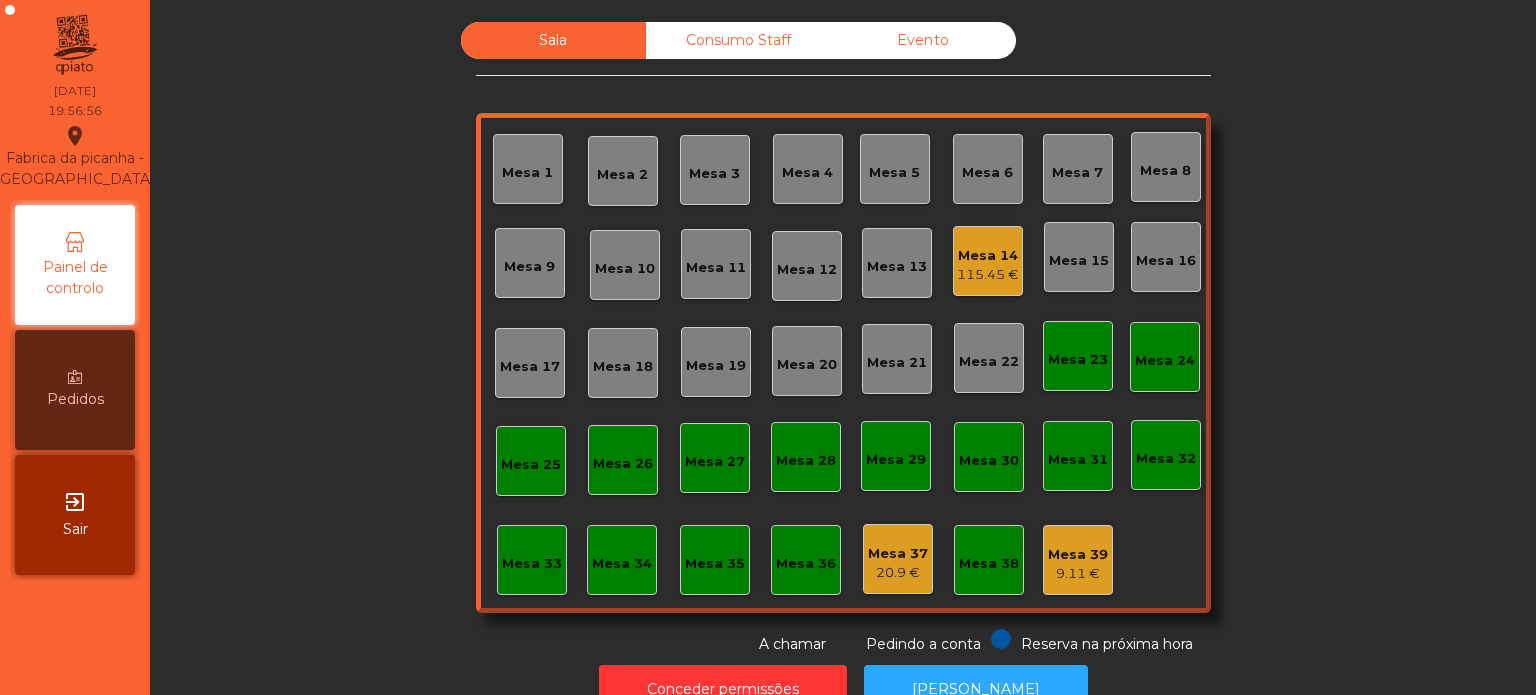 click on "Mesa 34" 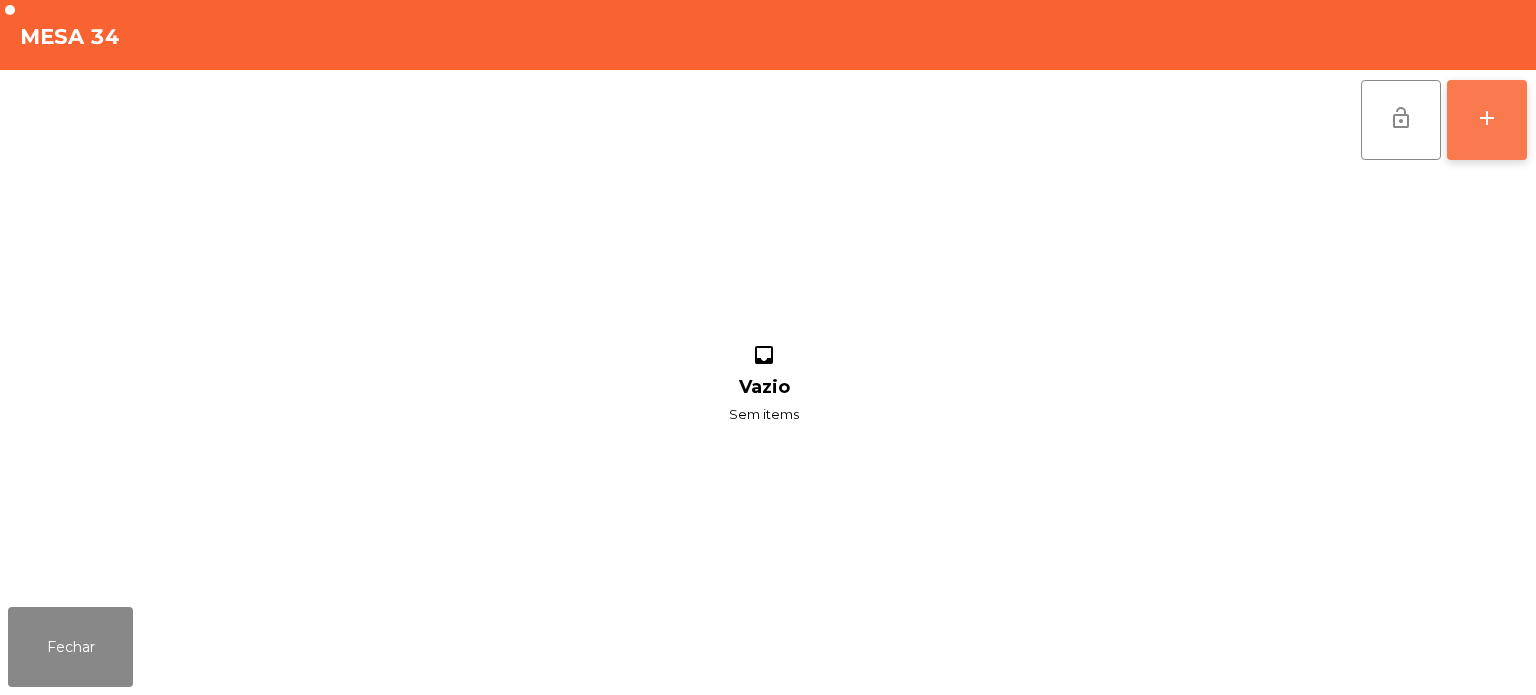 click on "add" 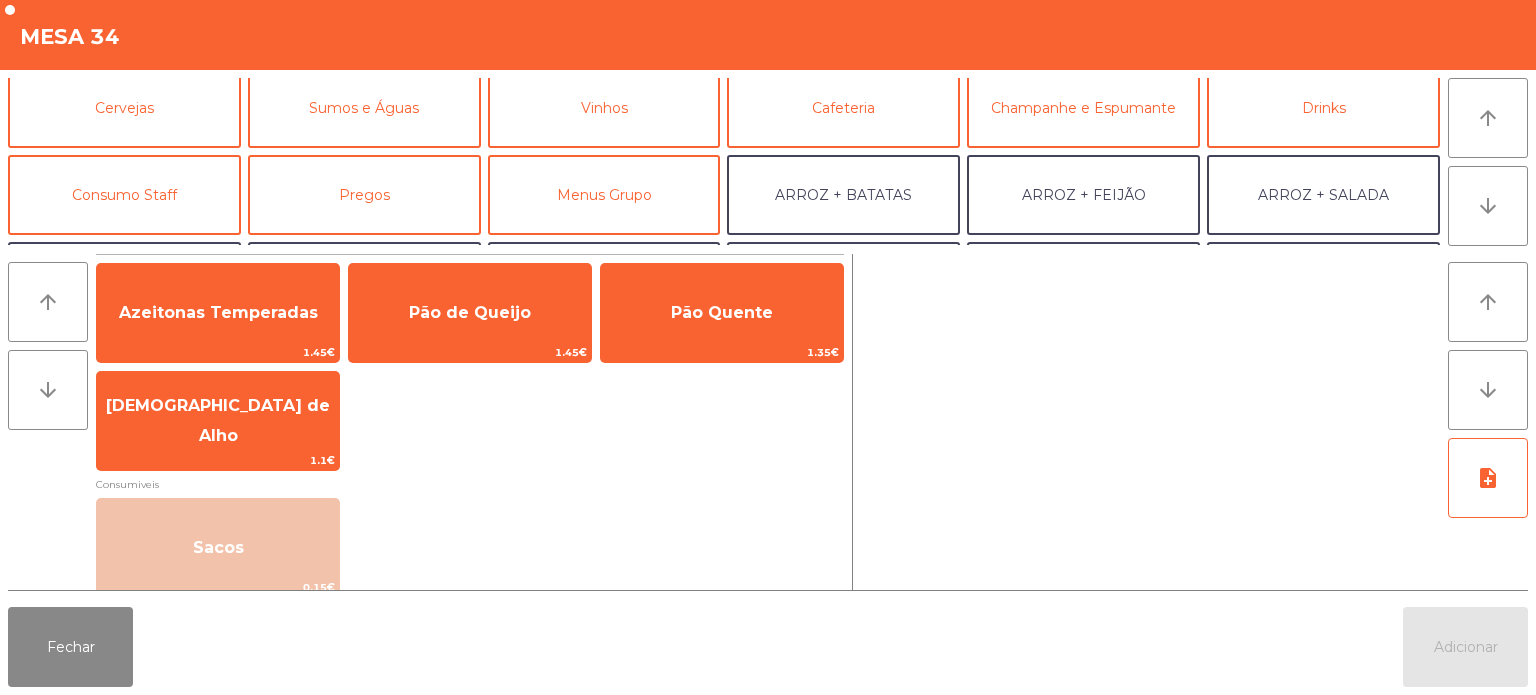 scroll, scrollTop: 128, scrollLeft: 0, axis: vertical 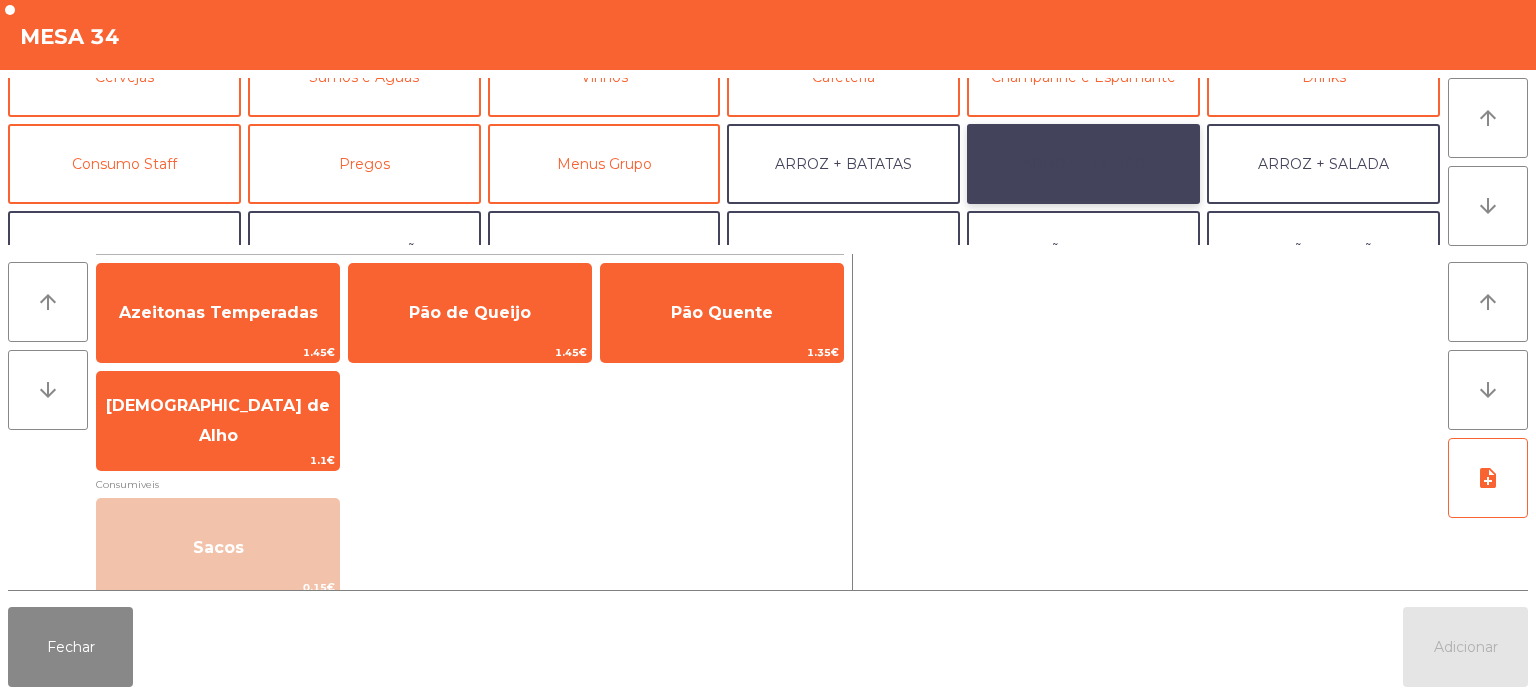 click on "ARROZ + FEIJÃO" 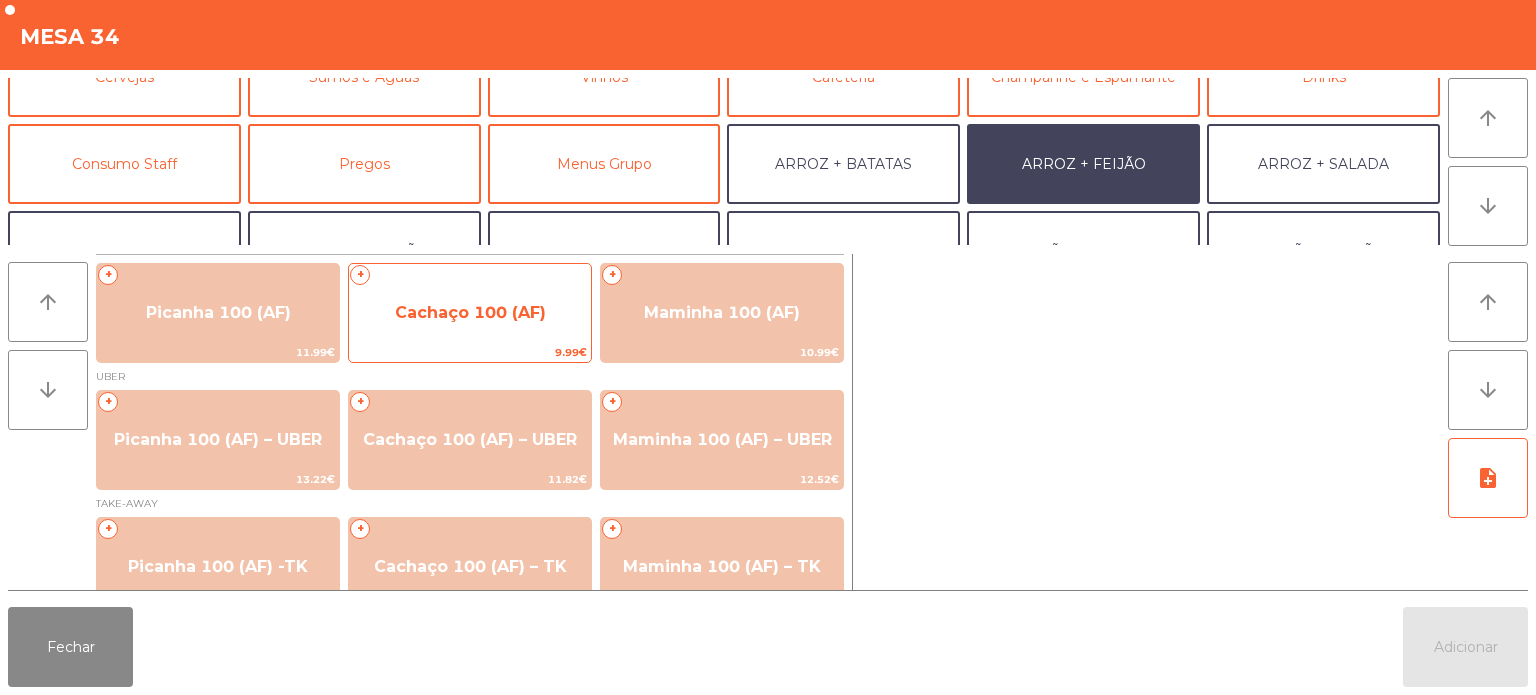 click on "Cachaço 100 (AF)" 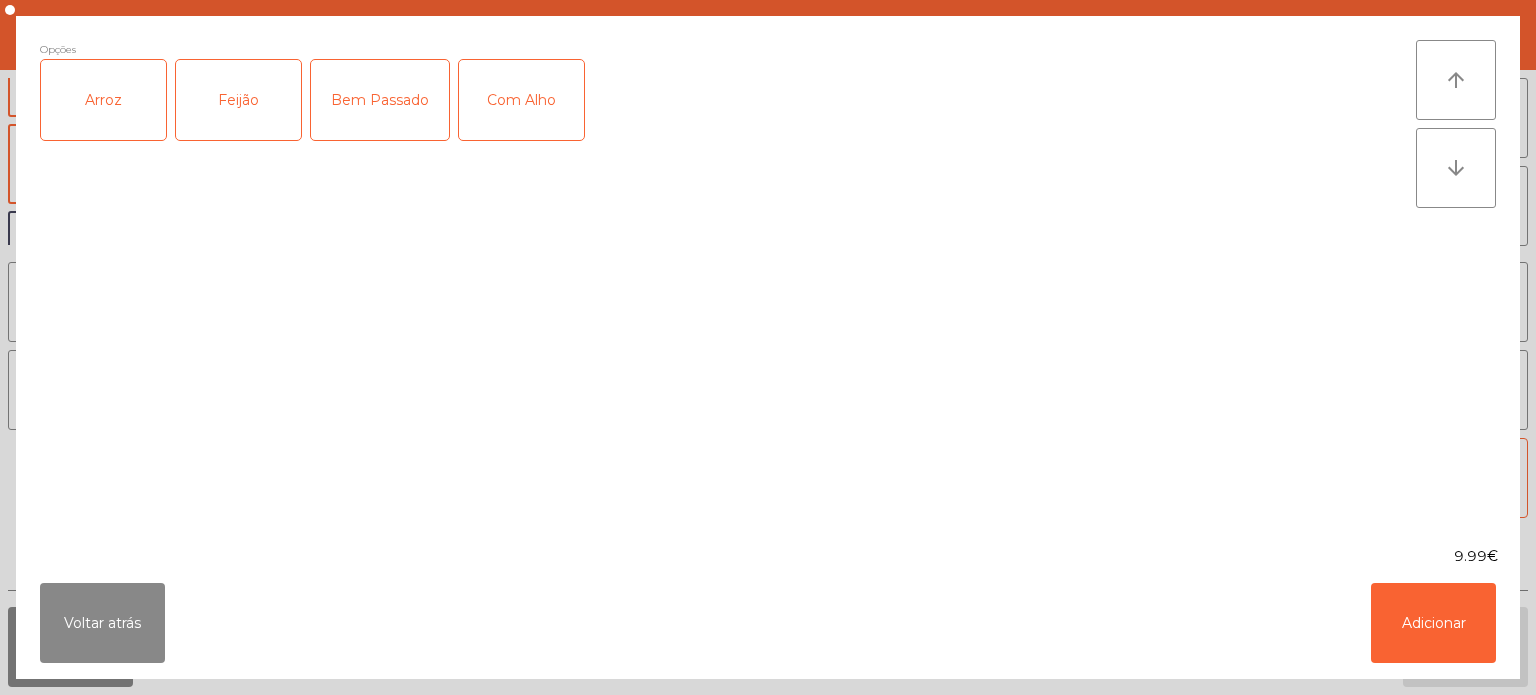 click on "Arroz" 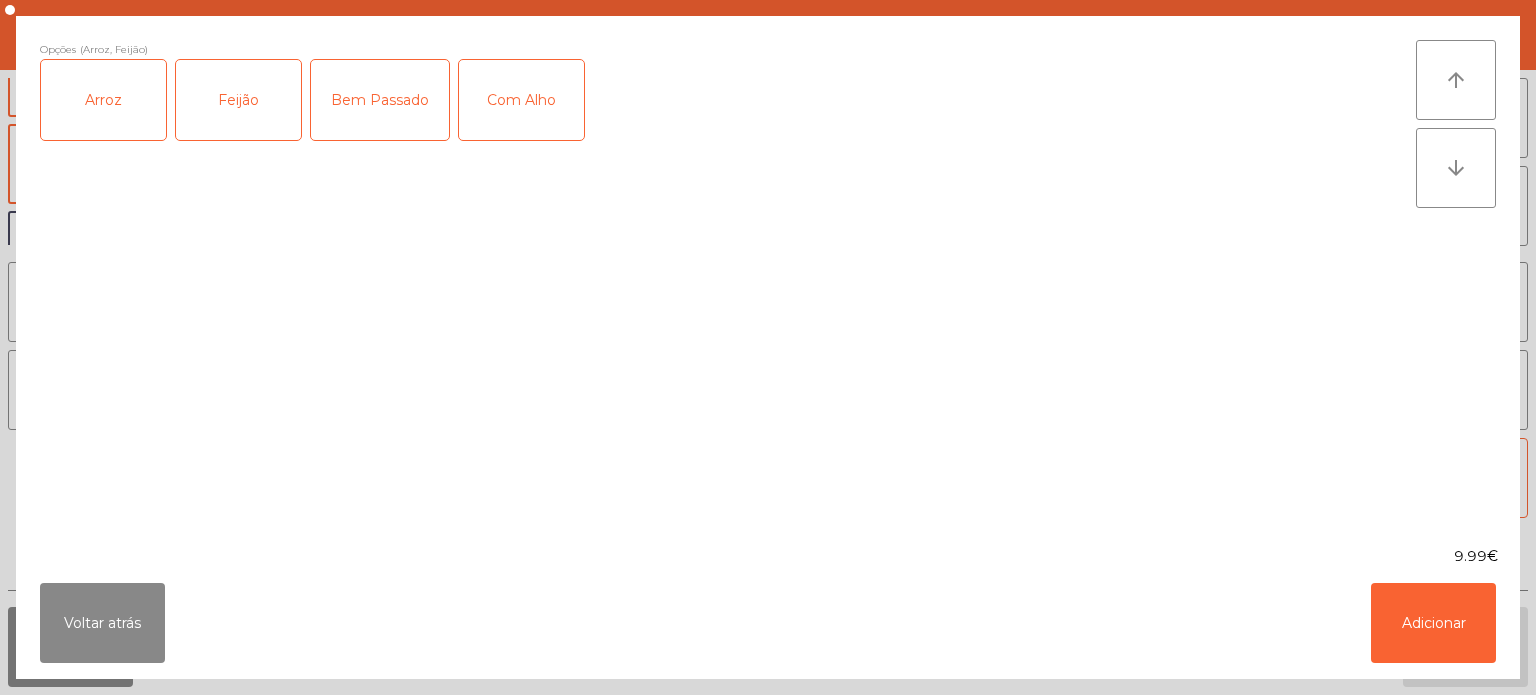 click on "Com Alho" 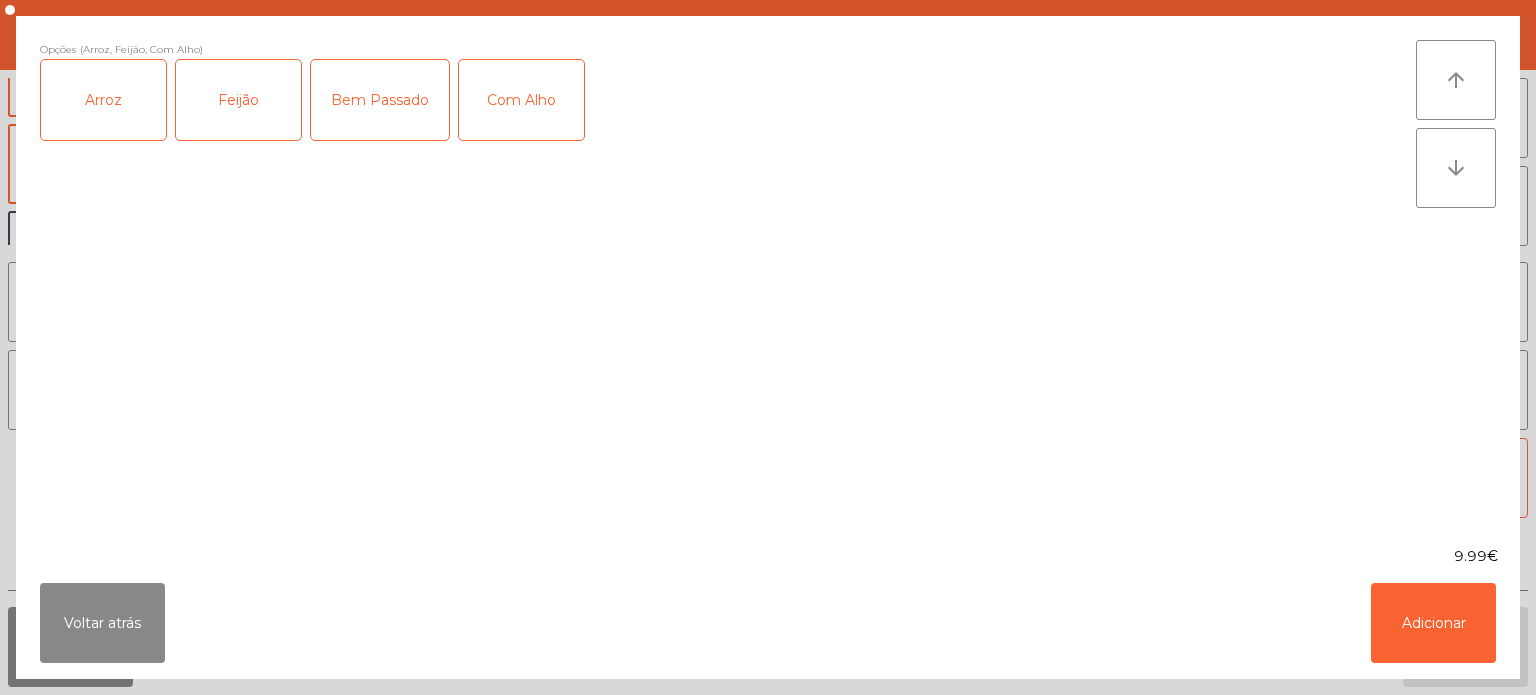 click on "Com Alho" 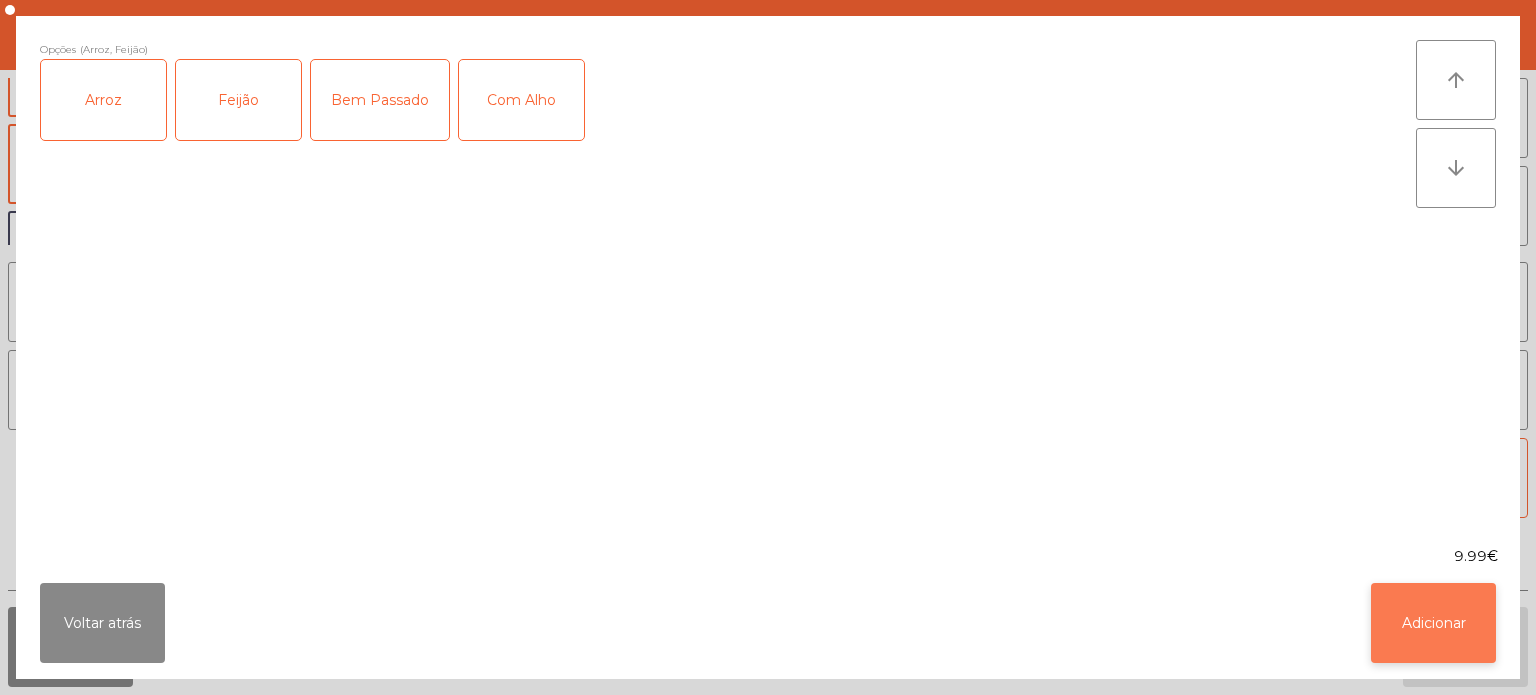 click on "Adicionar" 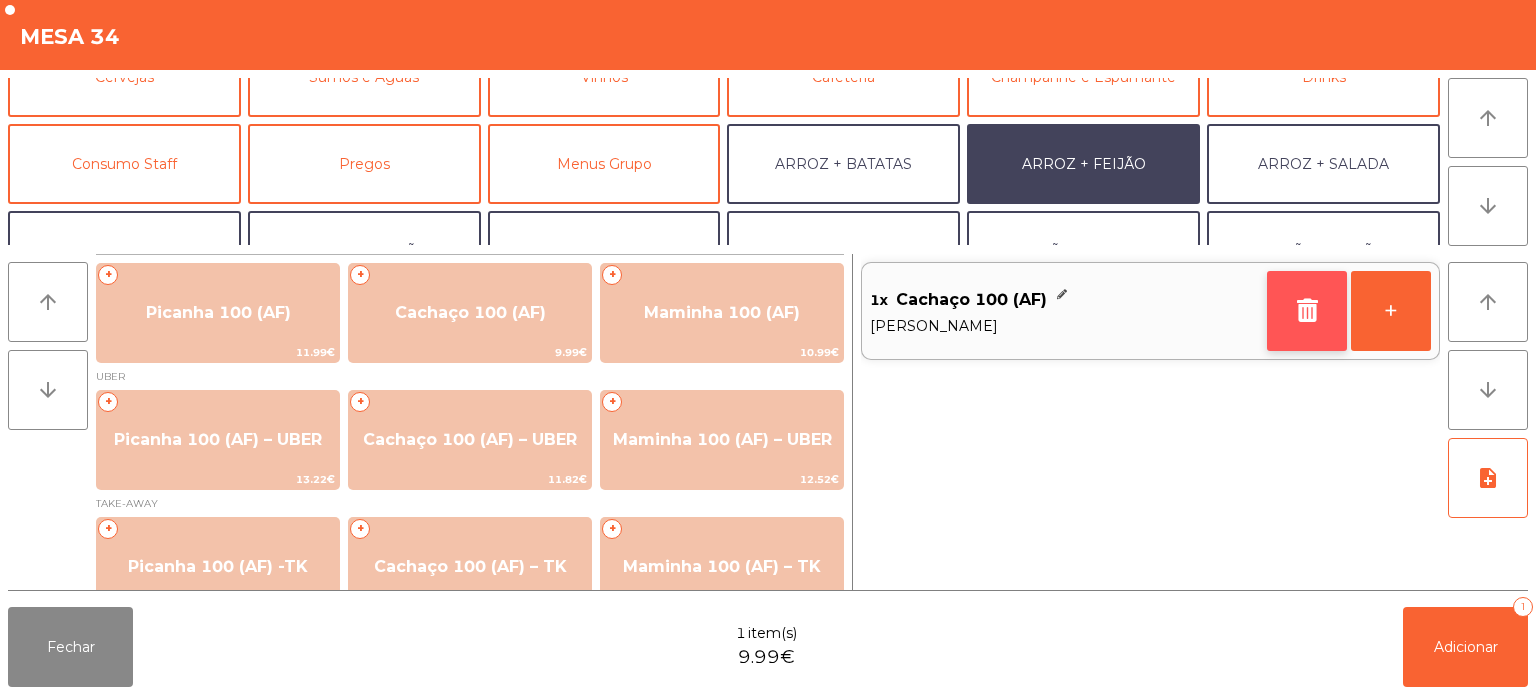 click 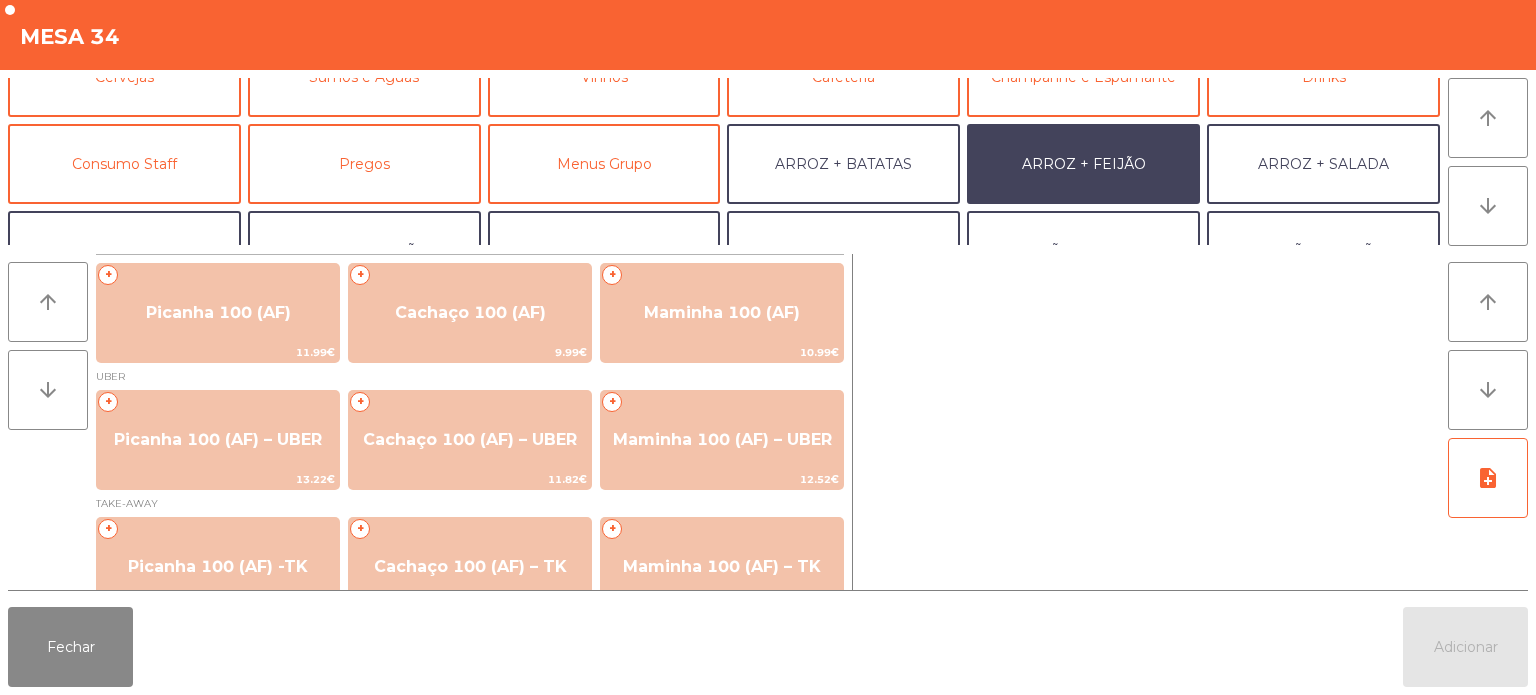 scroll, scrollTop: 34, scrollLeft: 0, axis: vertical 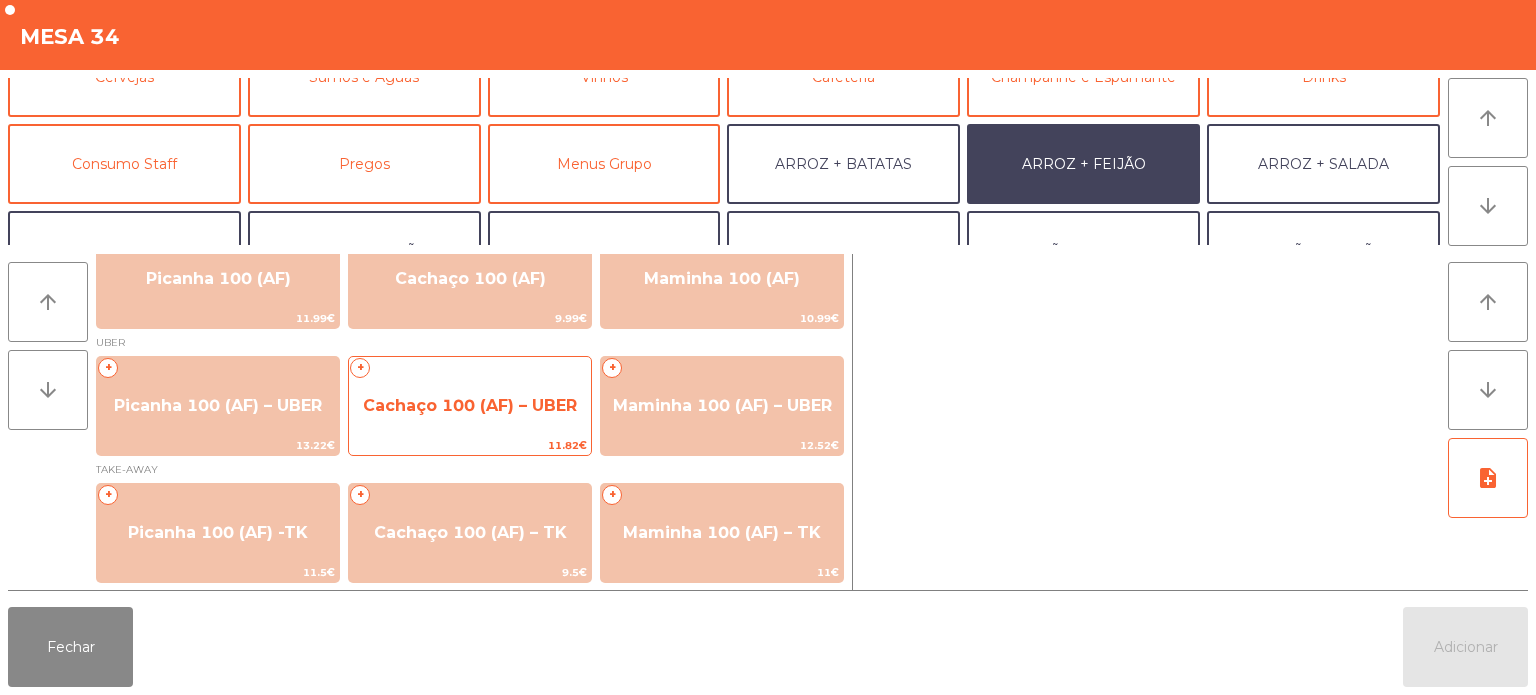 click on "Cachaço 100 (AF) – UBER" 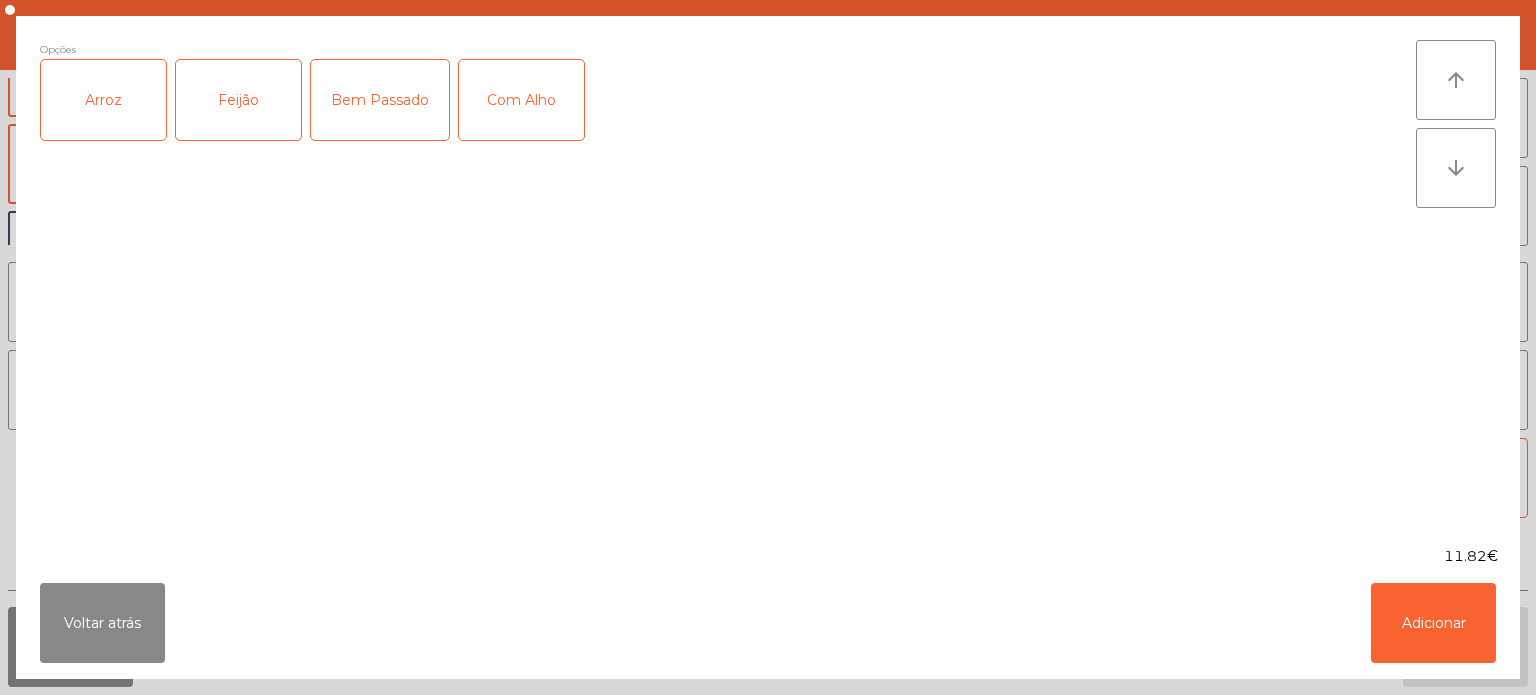 click on "Arroz" 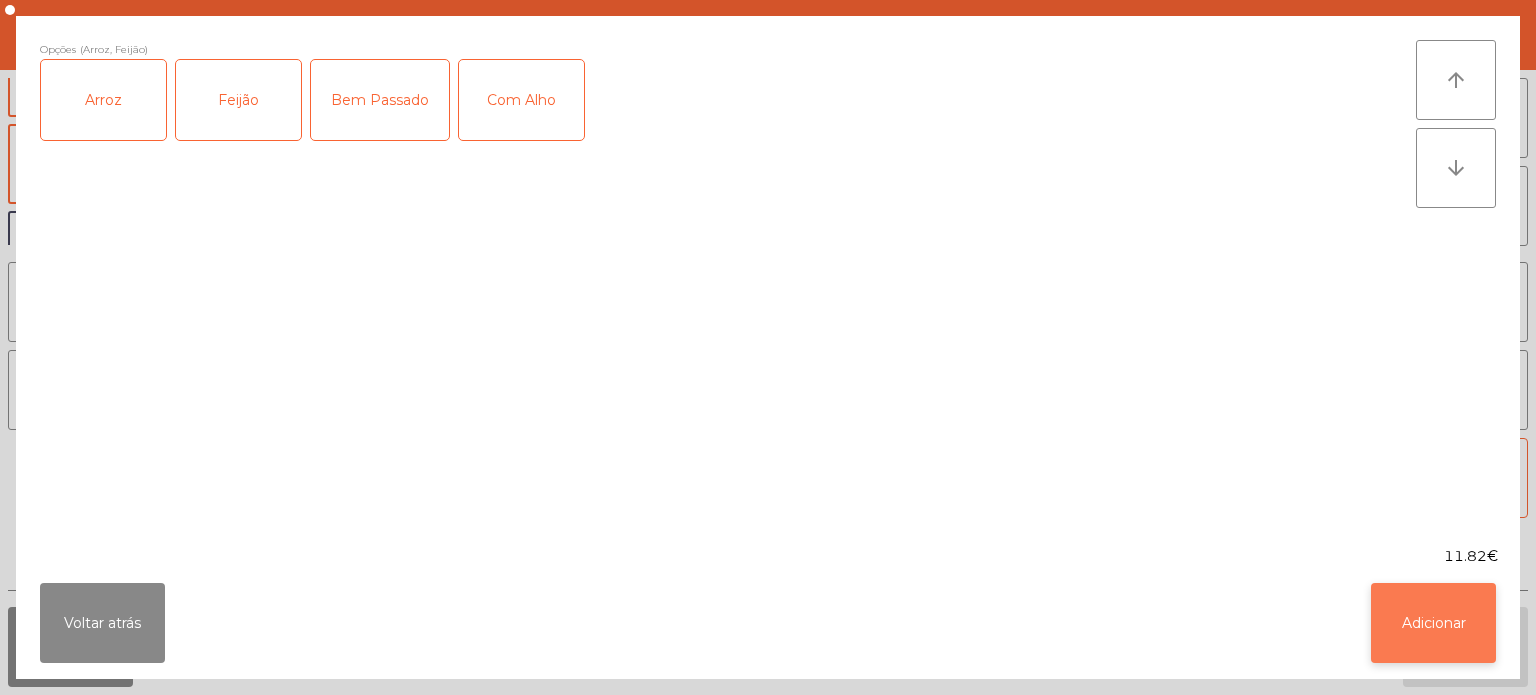 click on "Adicionar" 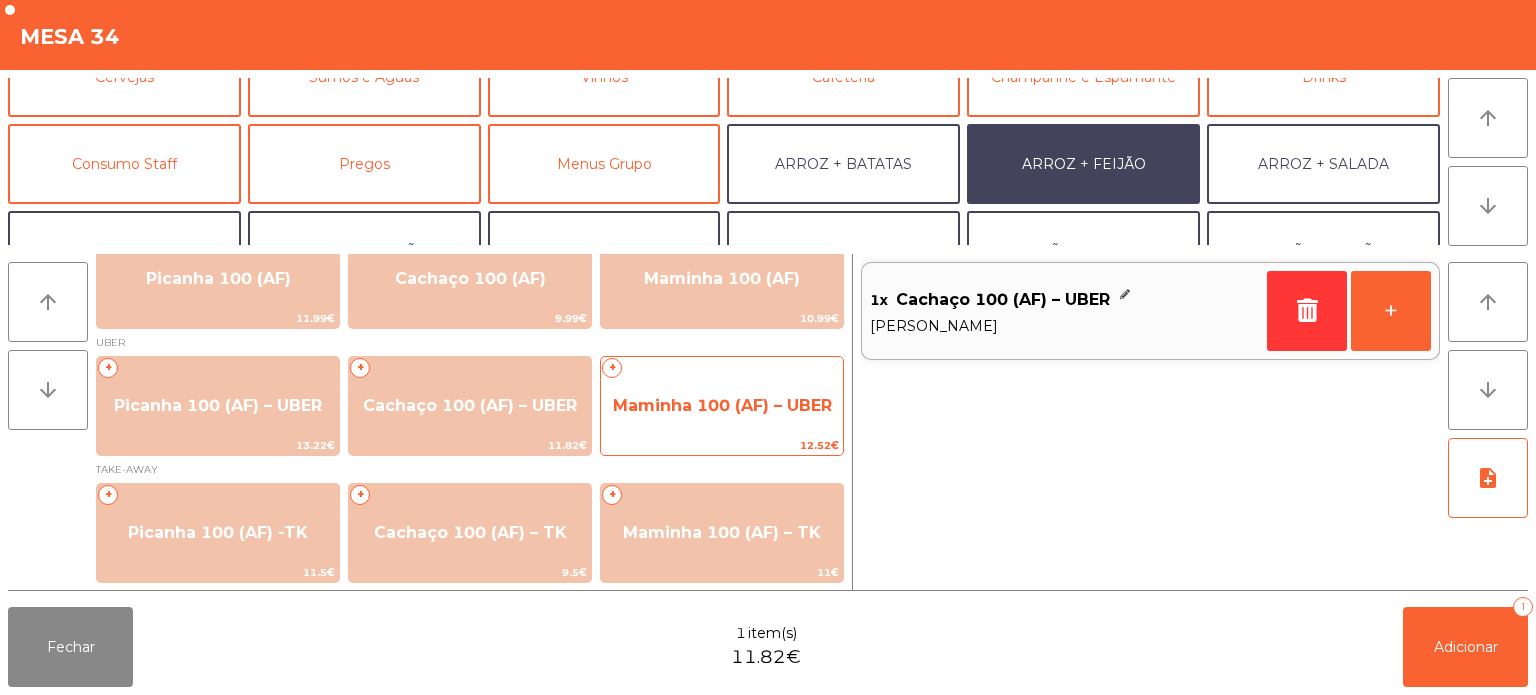 click on "Maminha 100 (AF) – UBER" 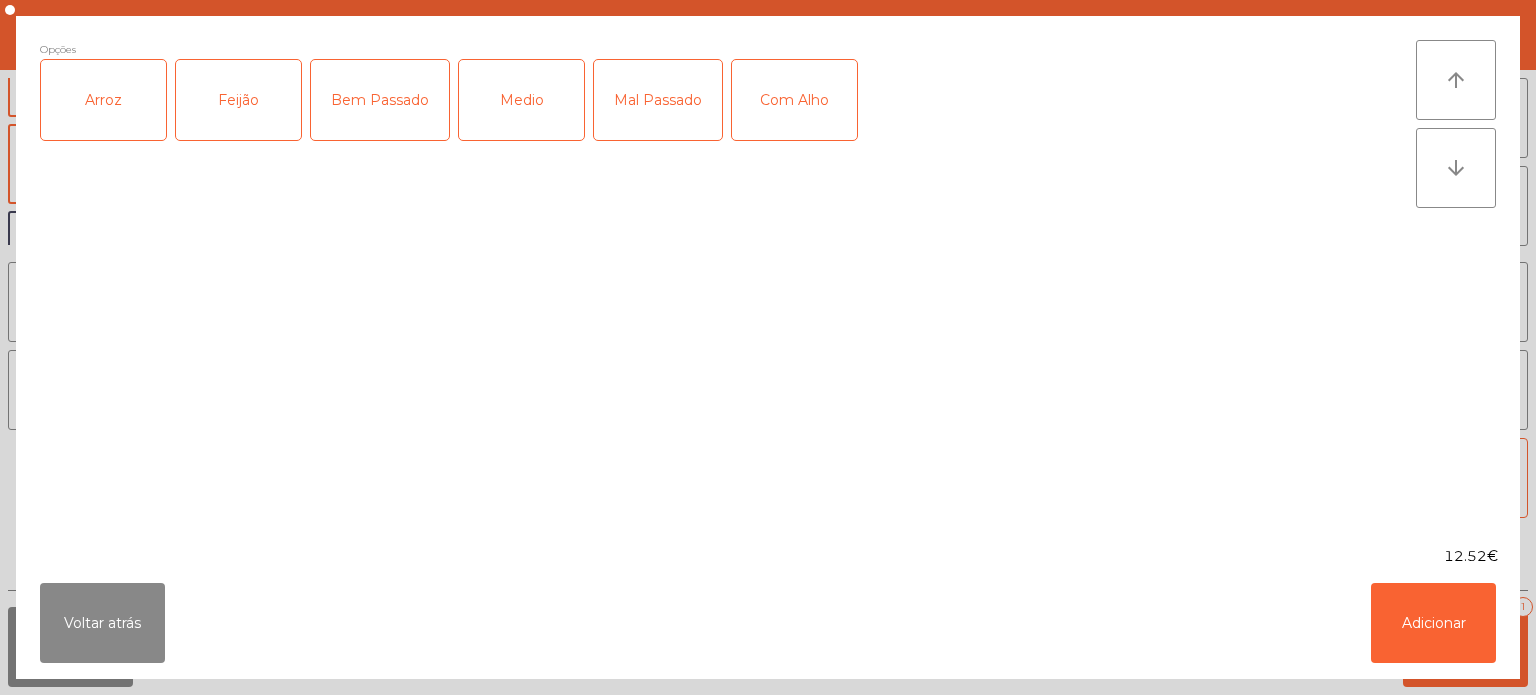 click on "Arroz" 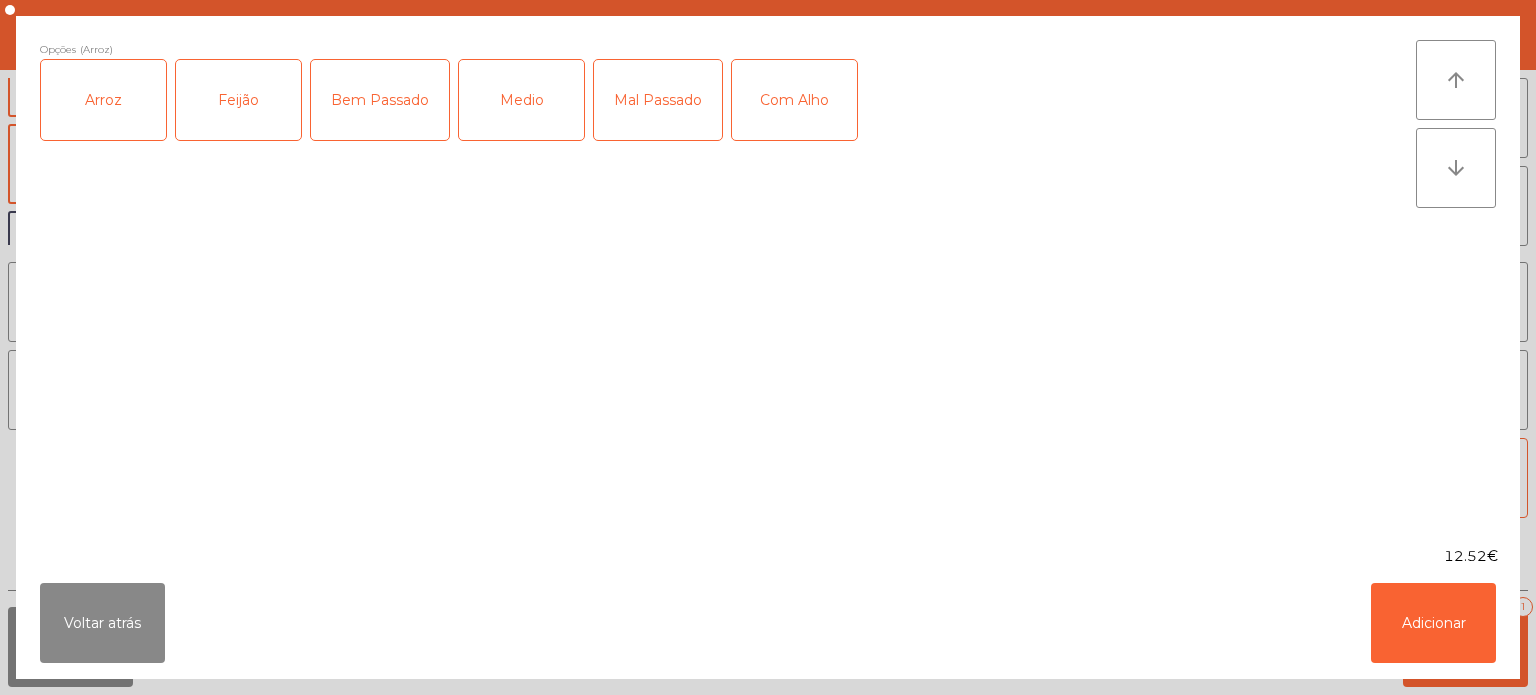 click on "Arroz" 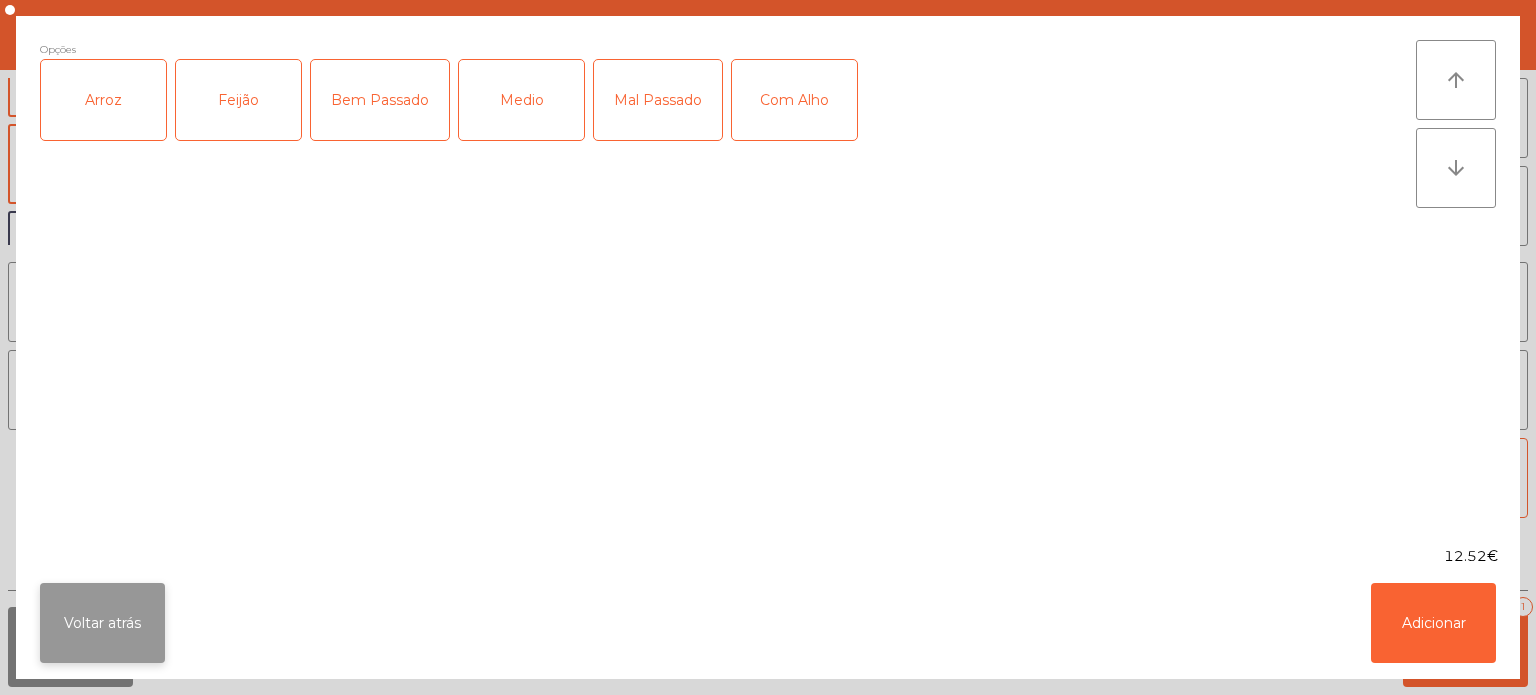 click on "Voltar atrás" 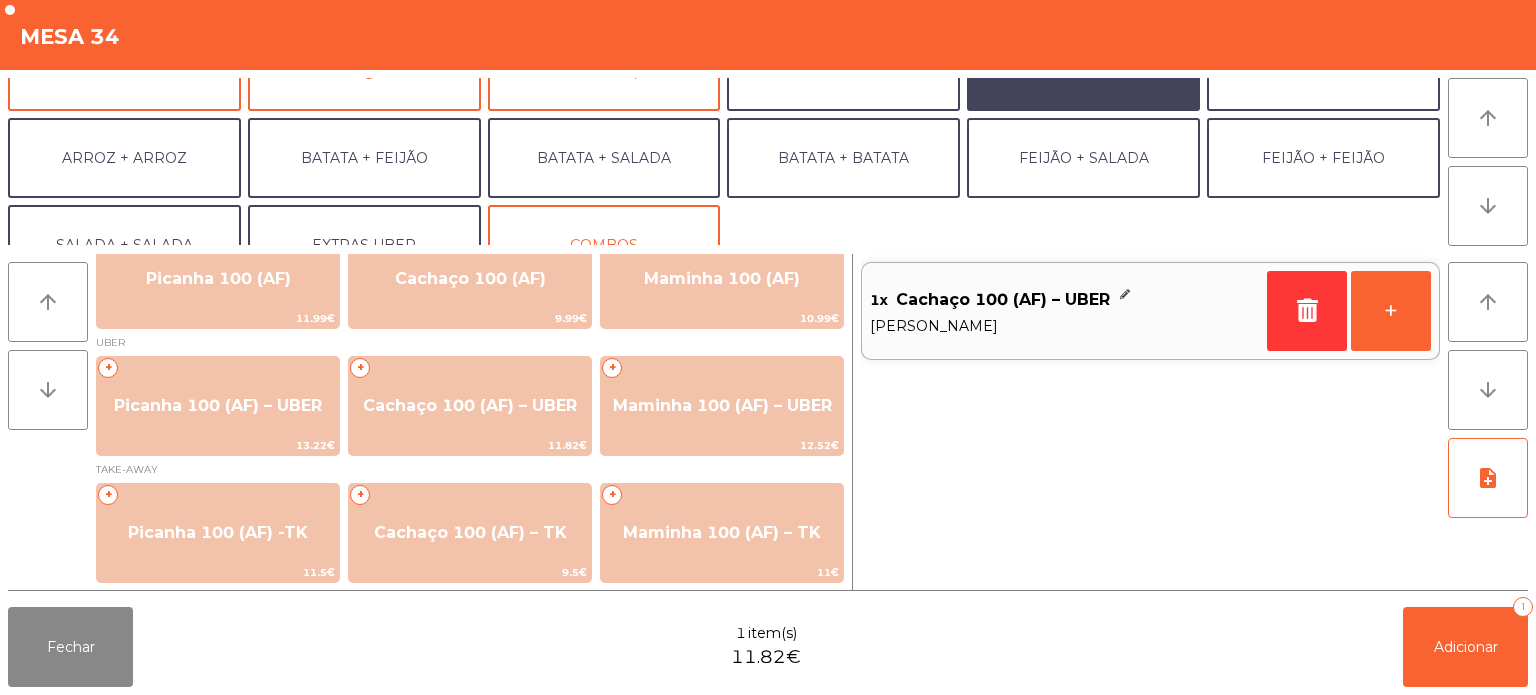 scroll, scrollTop: 242, scrollLeft: 0, axis: vertical 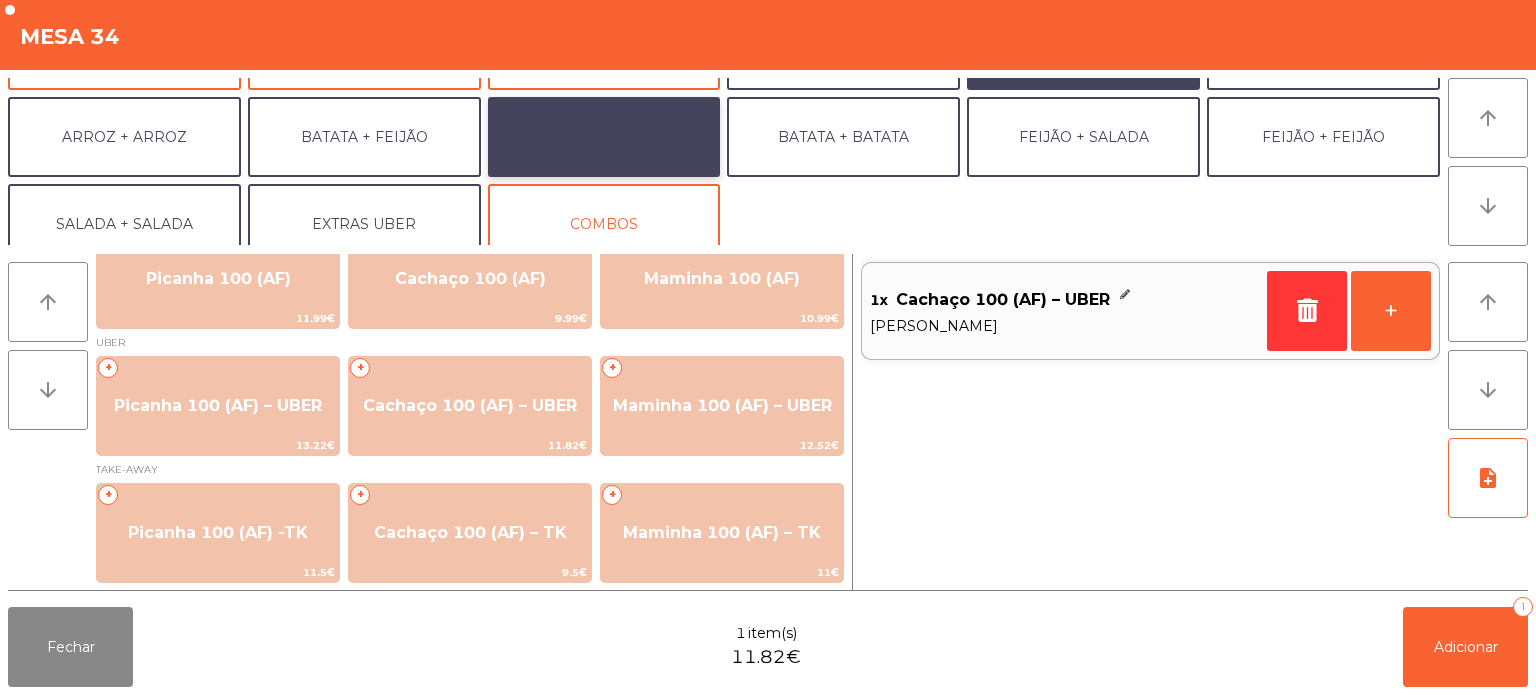 click on "BATATA + SALADA" 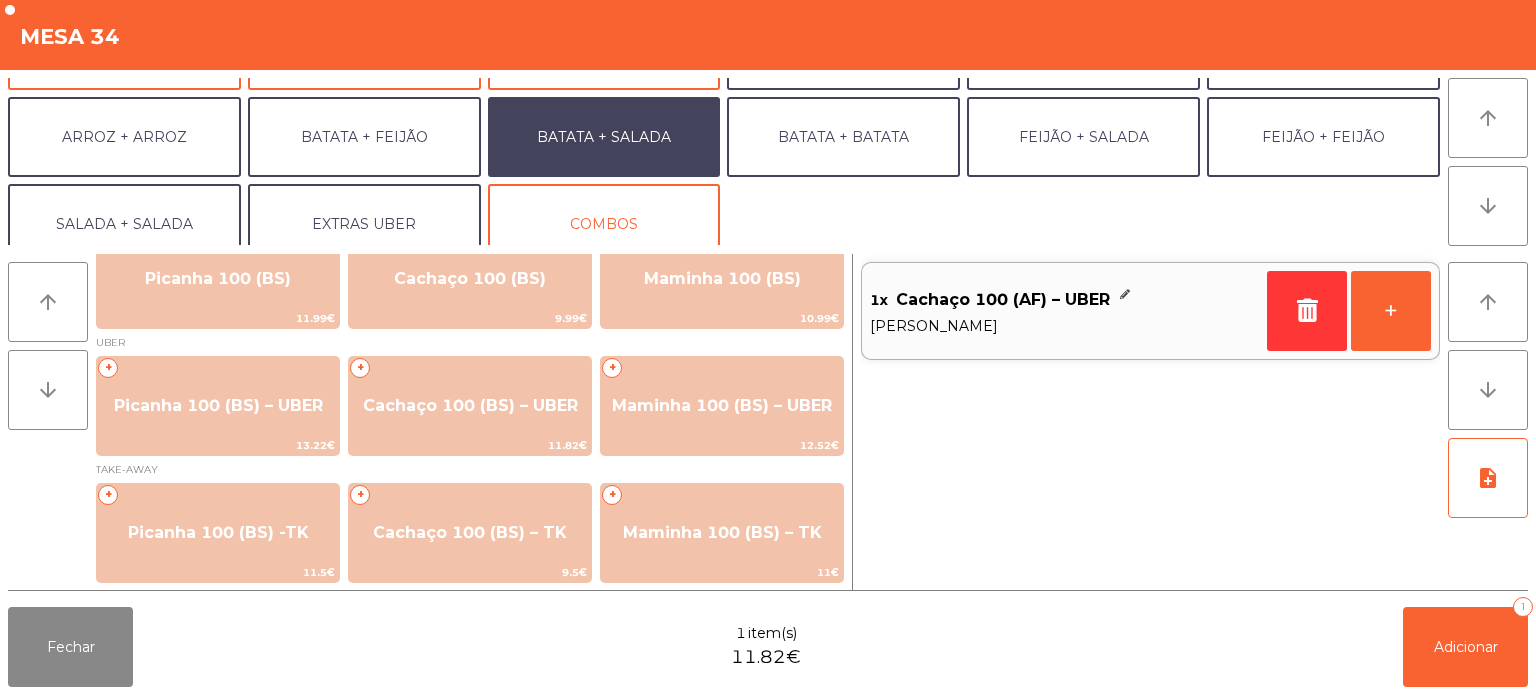 click on "1x    Cachaço 100 (AF) – UBER   Arroz · Feijão   +" 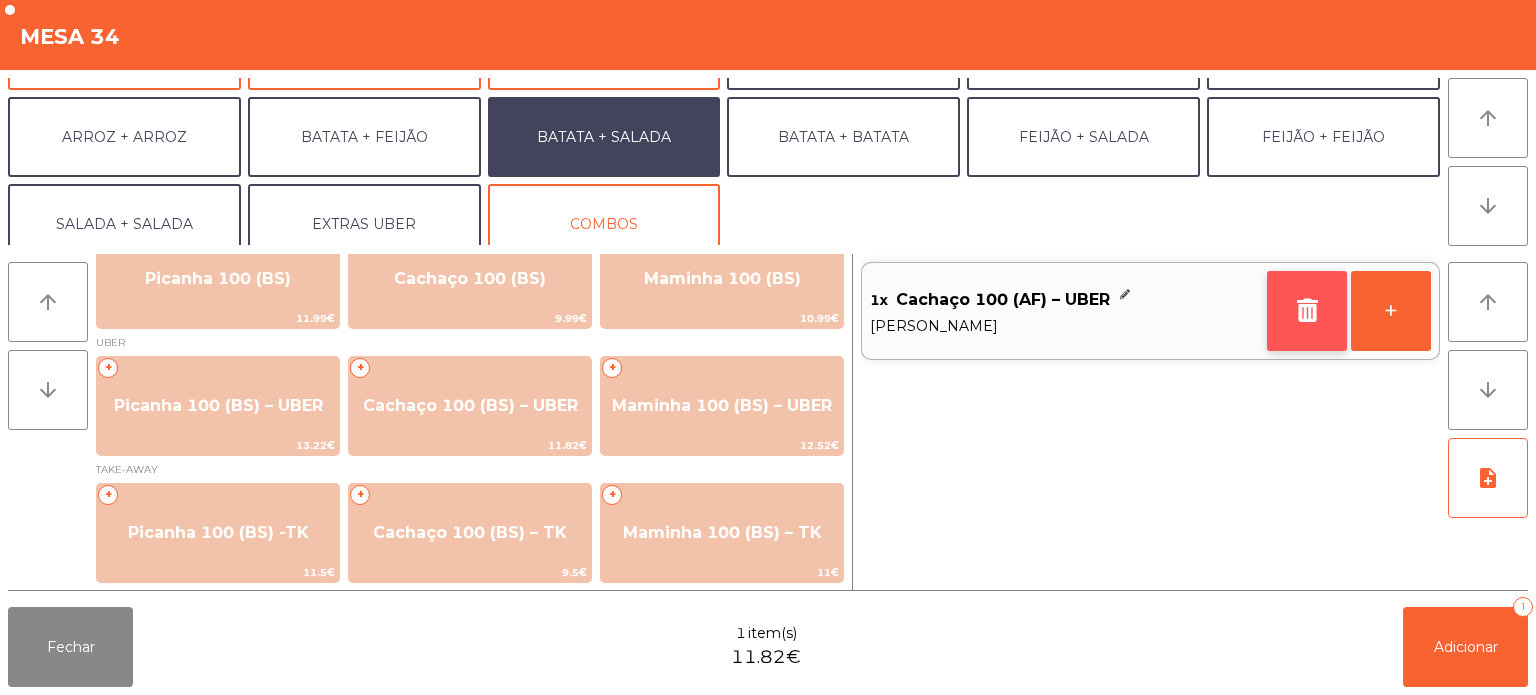 click 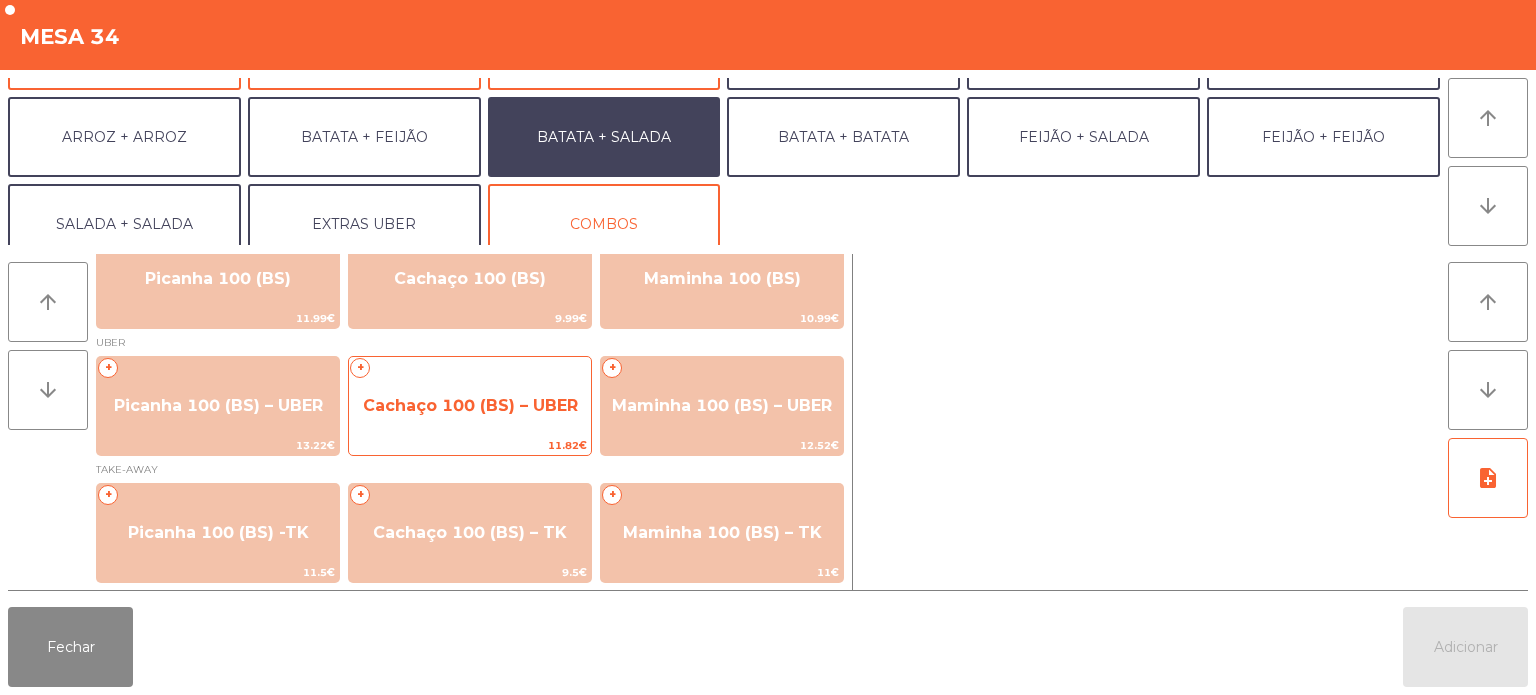 click on "Cachaço 100 (BS) – UBER" 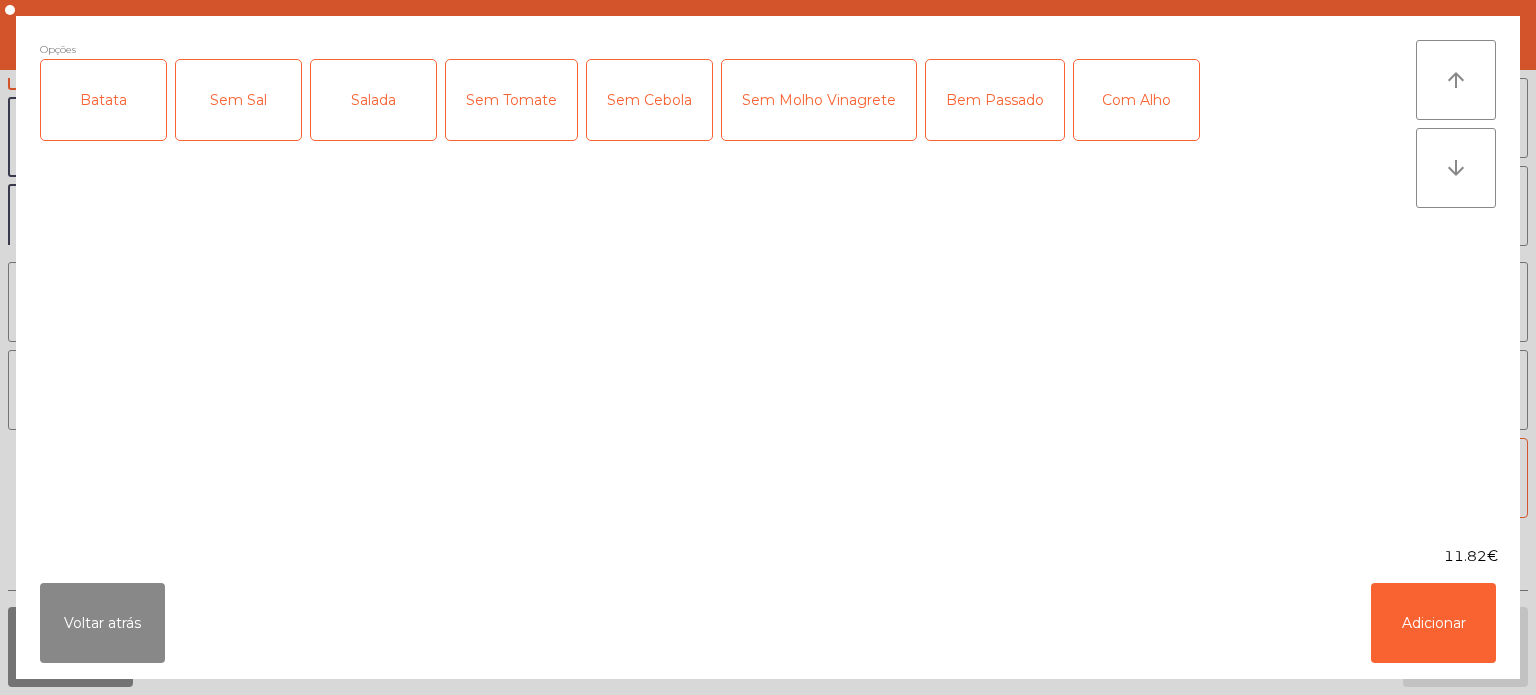 click on "Batata" 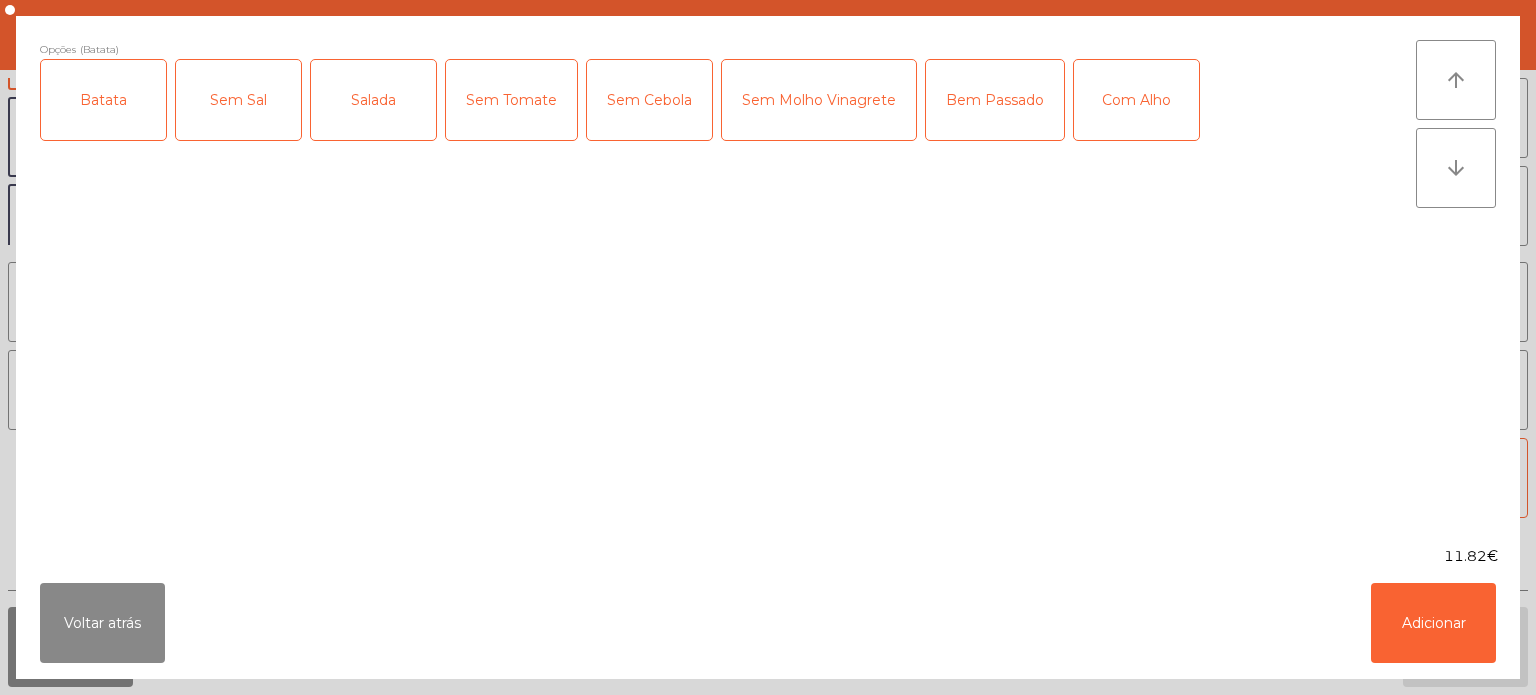 click on "Batata   Sem Sal   Salada   Sem Tomate   Sem Cebola   Sem Molho Vinagrete   Bem Passado   Com Alho" 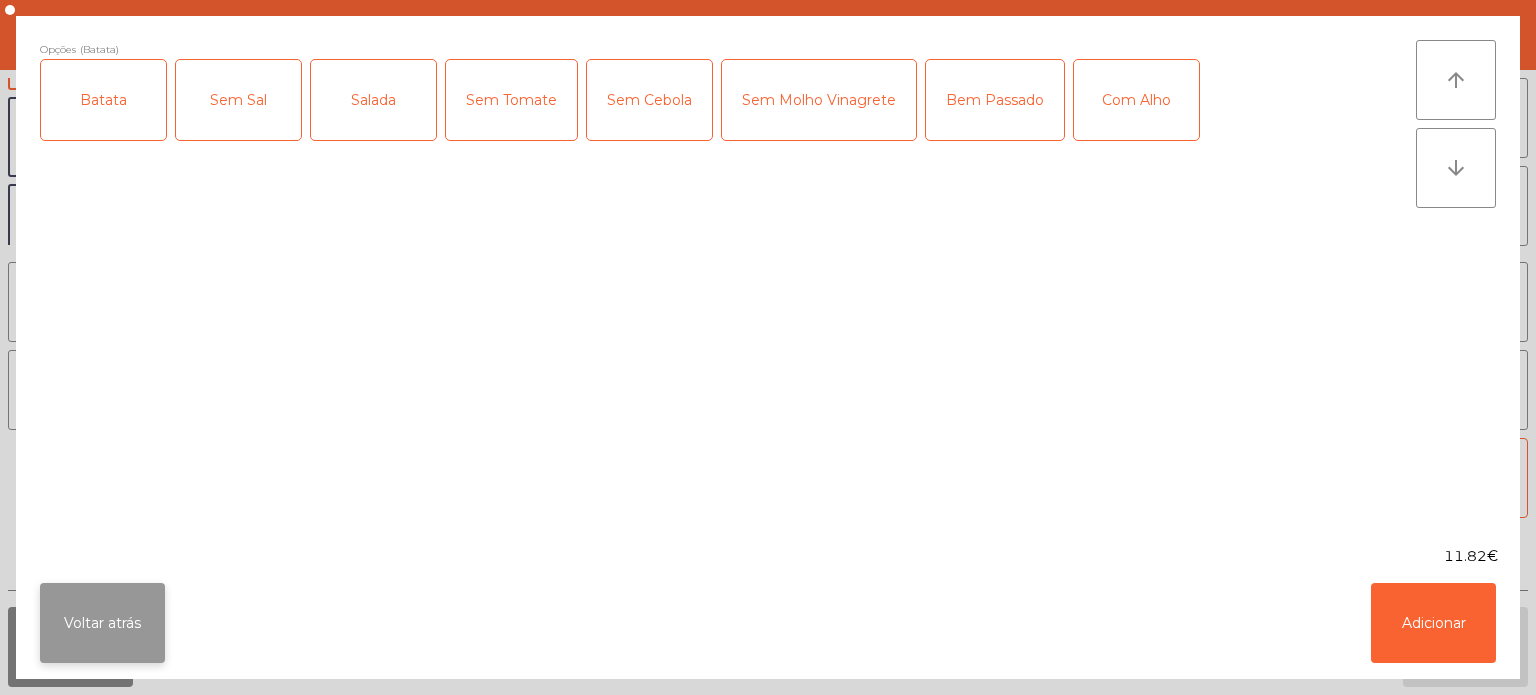 click on "Voltar atrás" 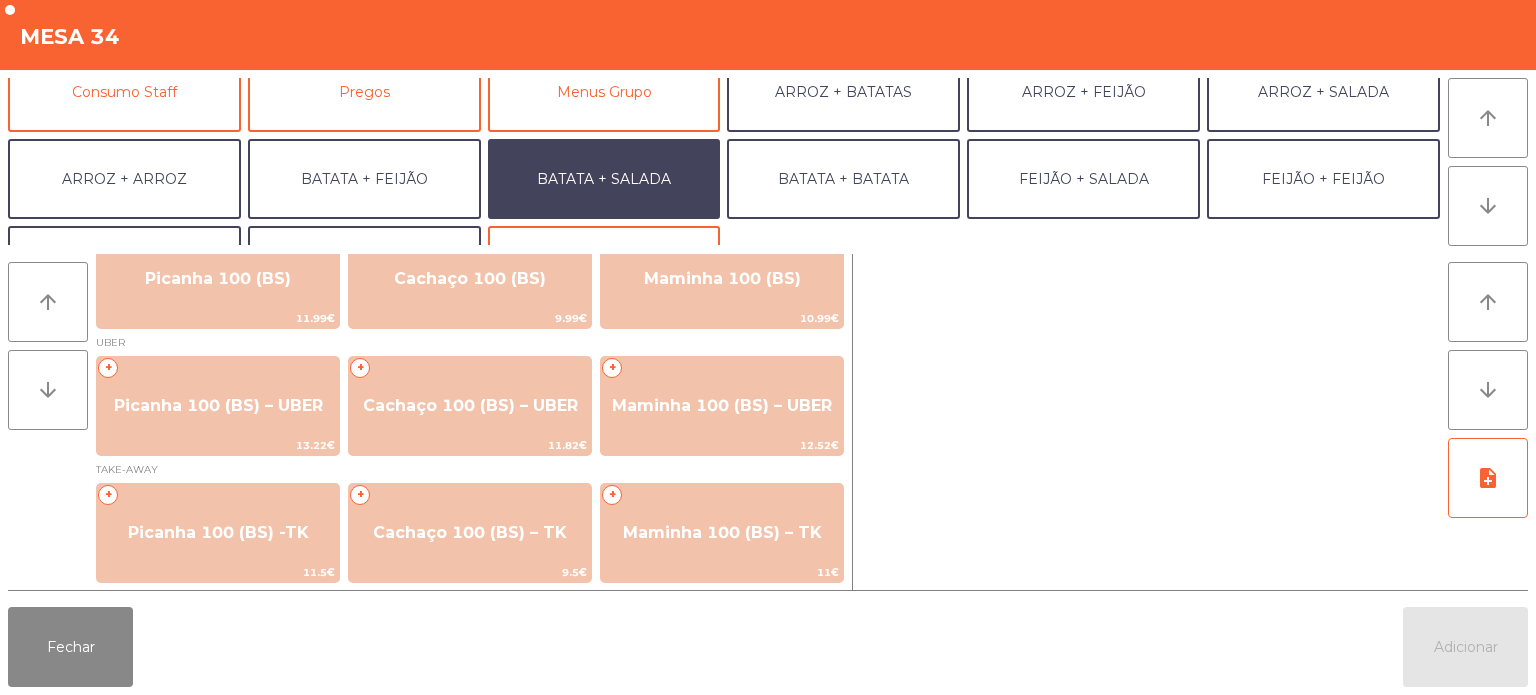 scroll, scrollTop: 199, scrollLeft: 0, axis: vertical 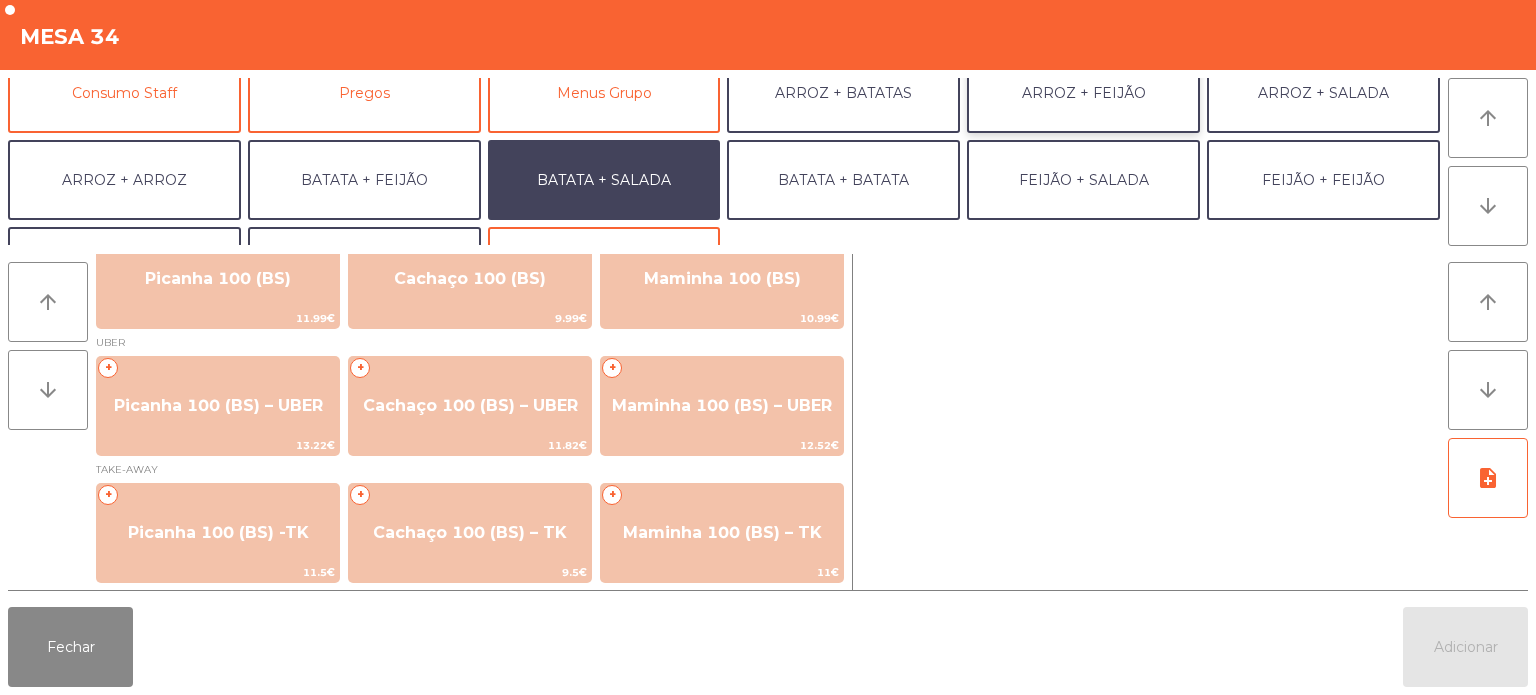 click on "ARROZ + FEIJÃO" 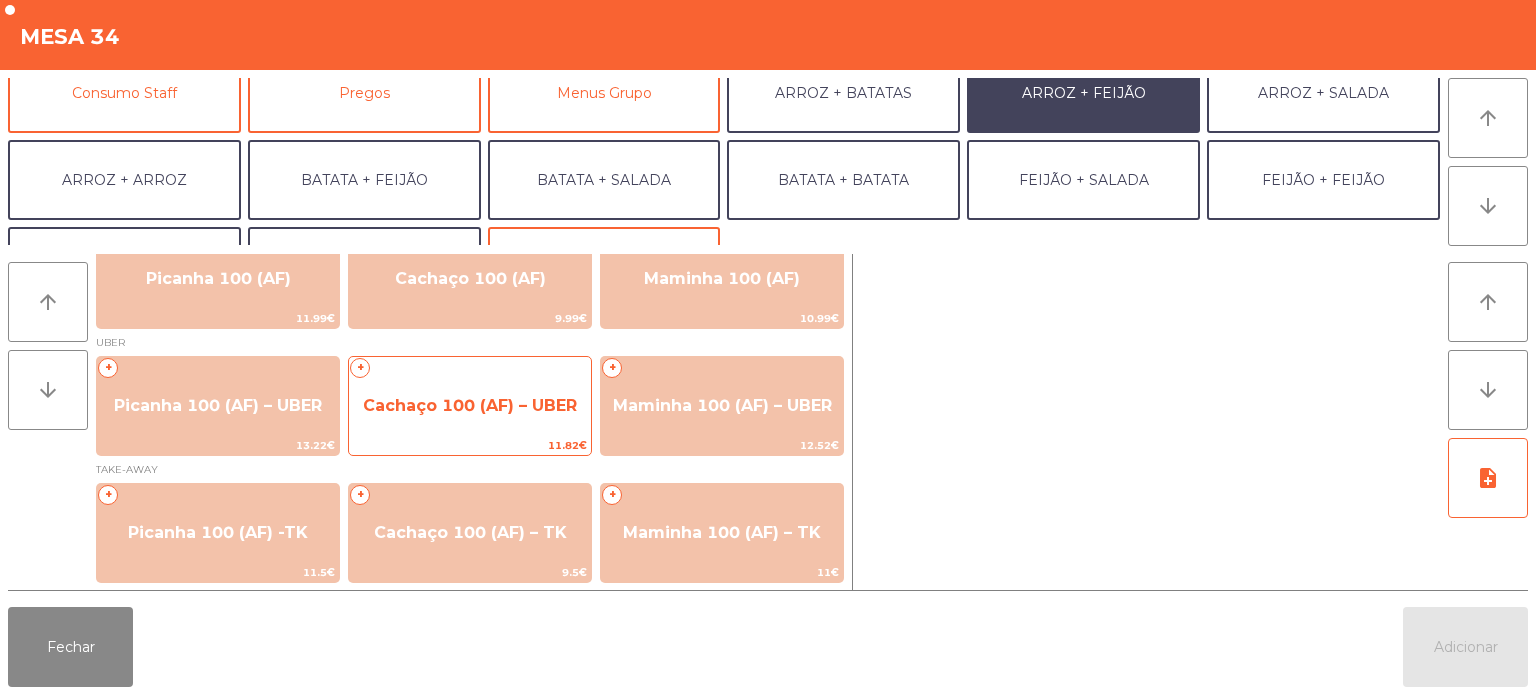 click on "Cachaço 100 (AF) – UBER" 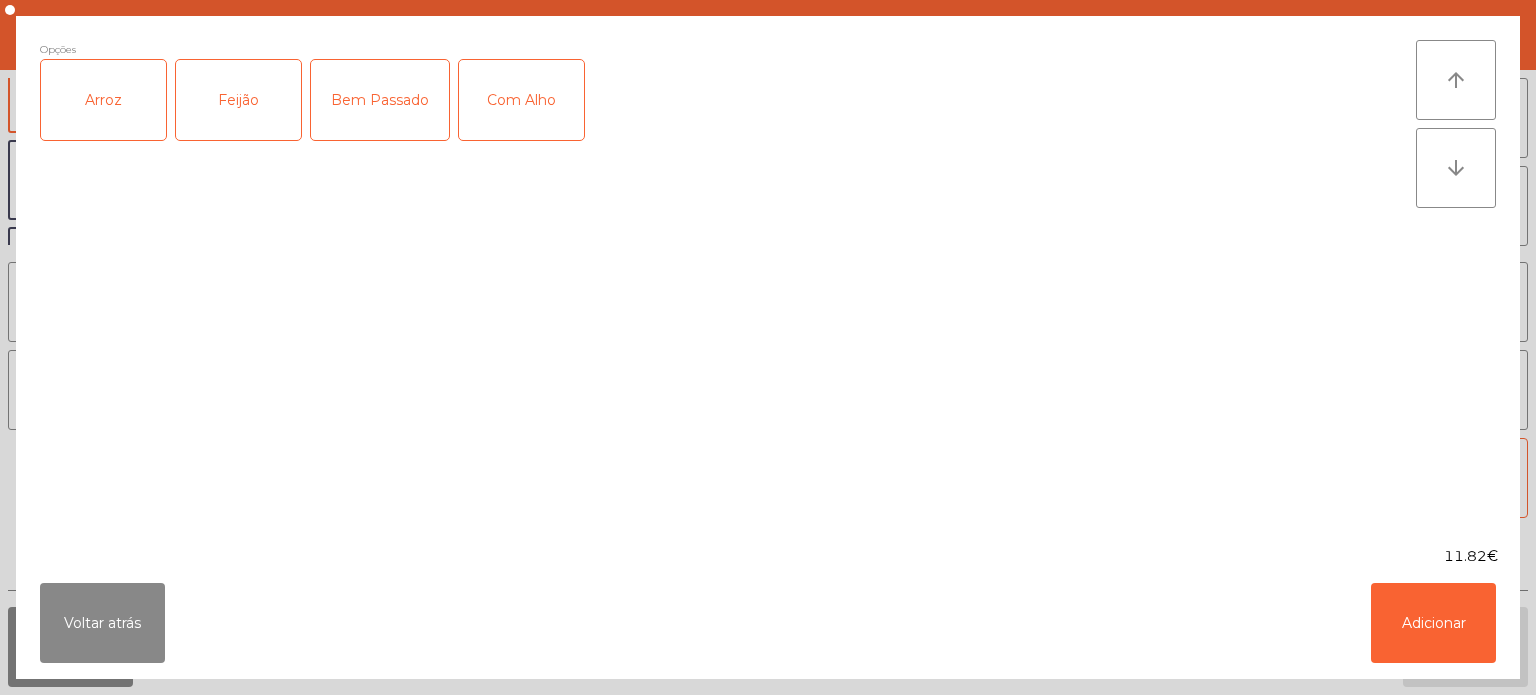 click on "Arroz" 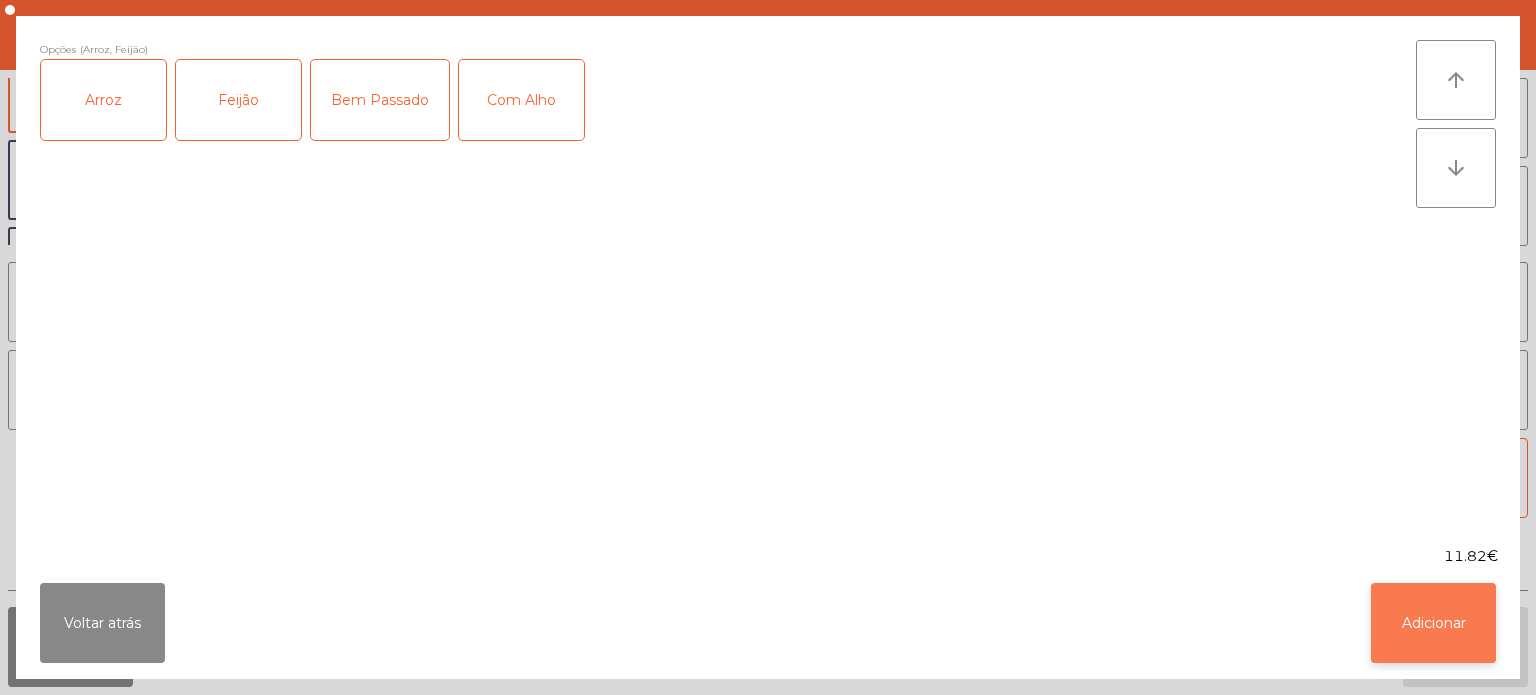 click on "Adicionar" 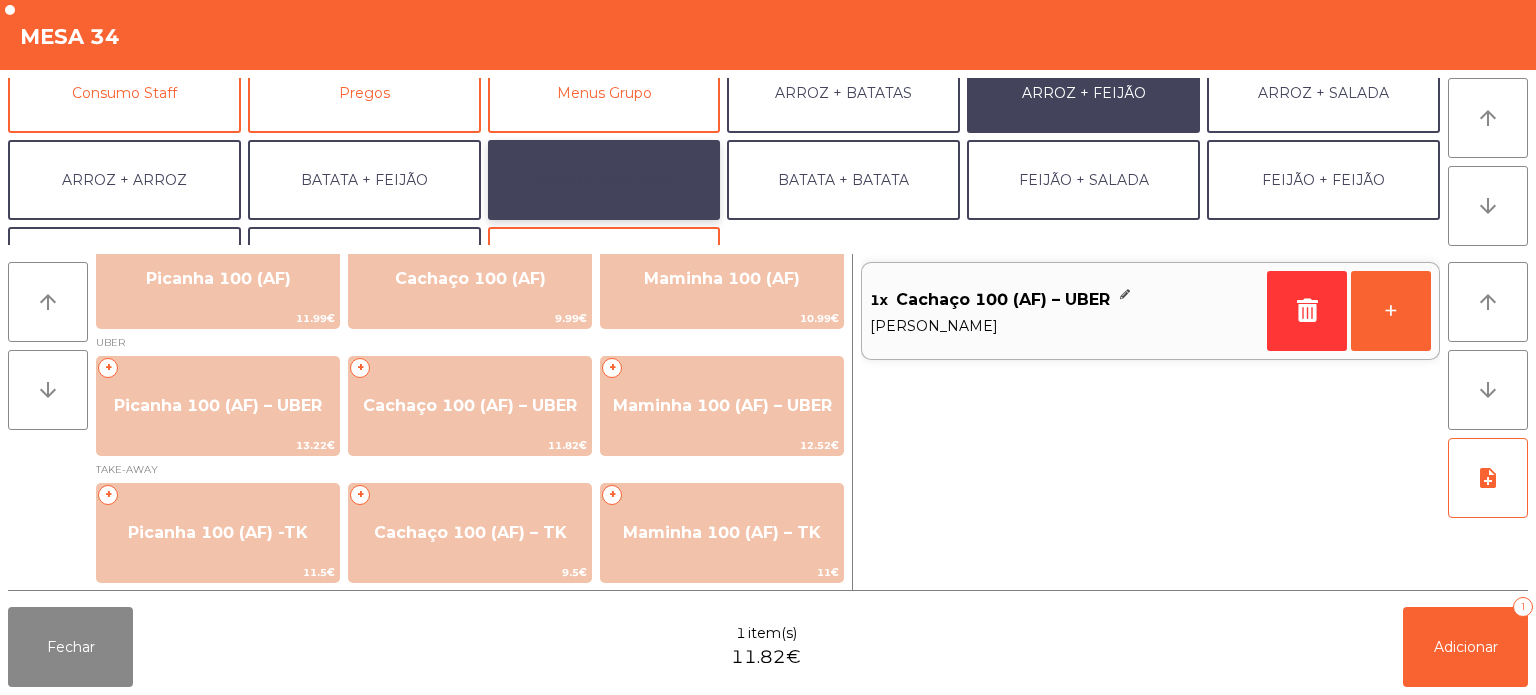 click on "BATATA + SALADA" 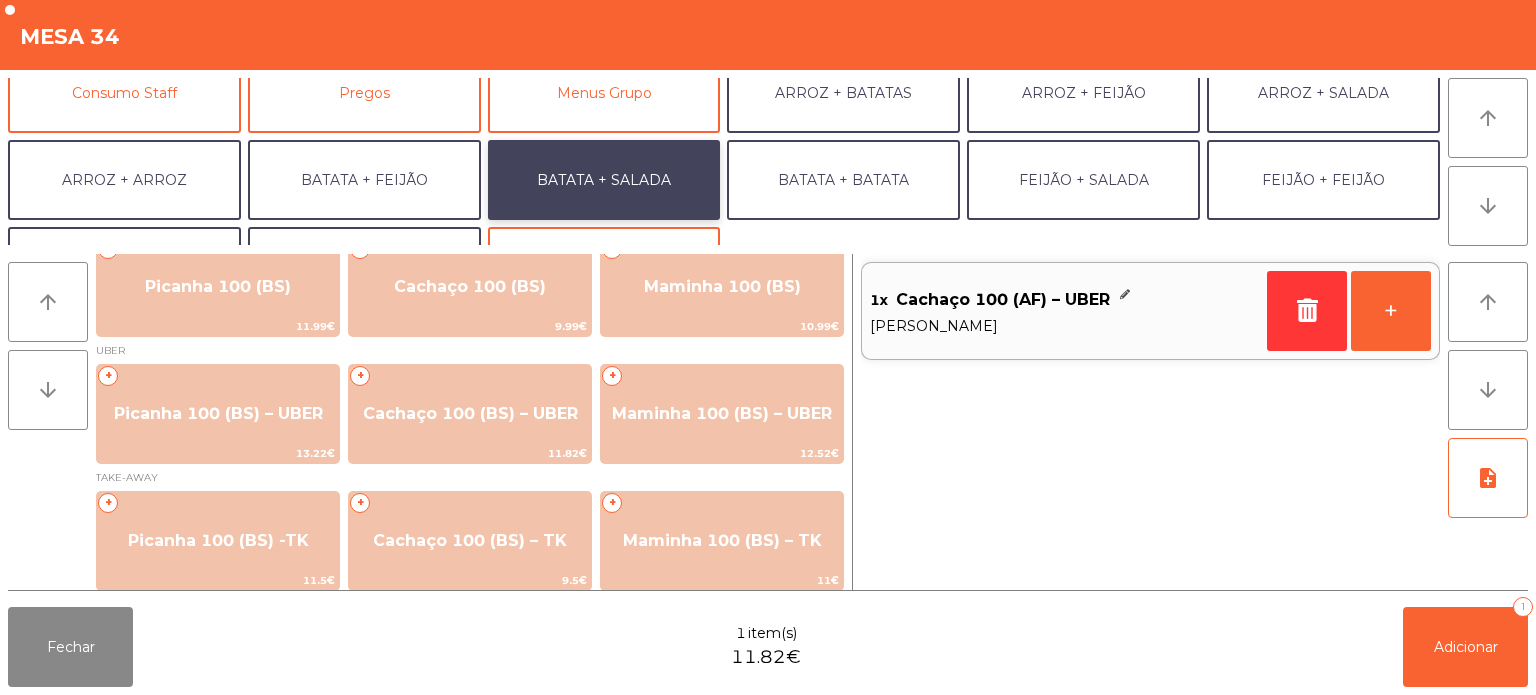 scroll, scrollTop: 34, scrollLeft: 0, axis: vertical 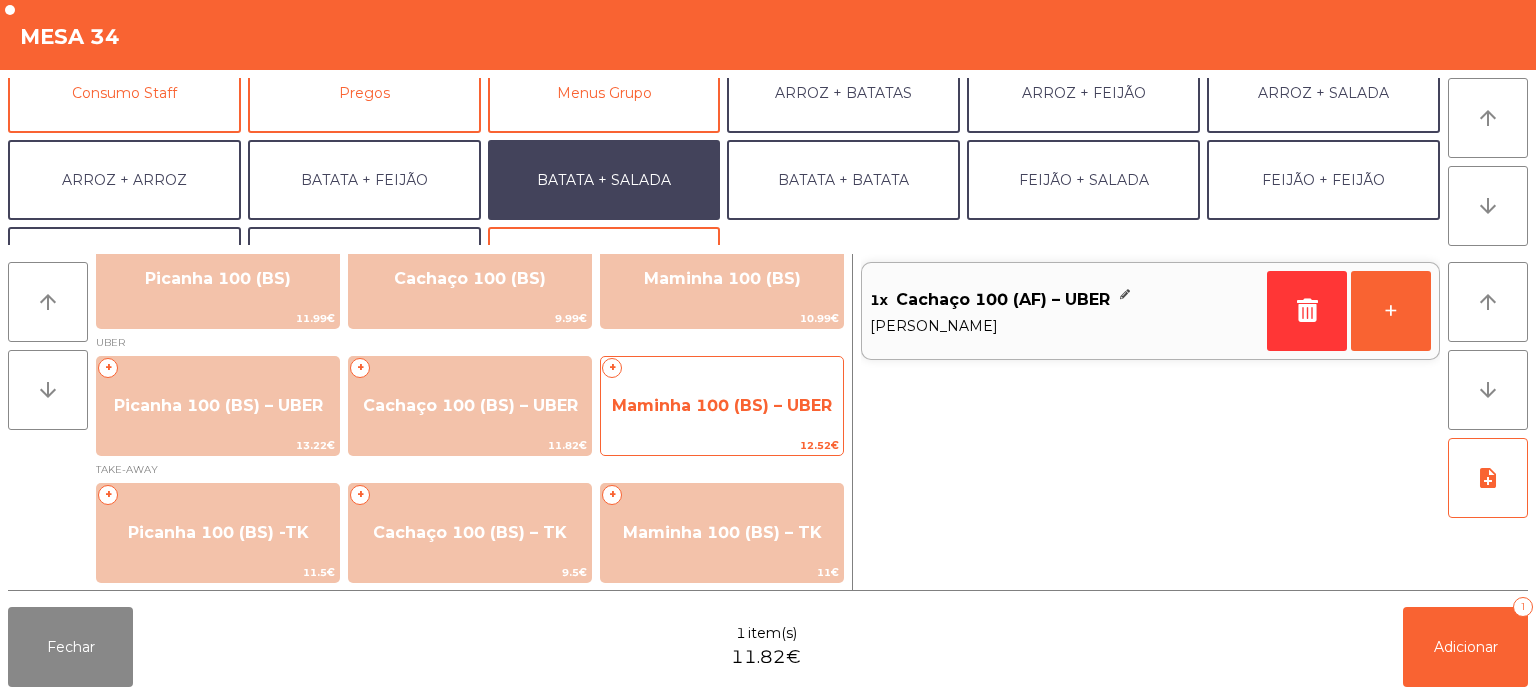 click on "12.52€" 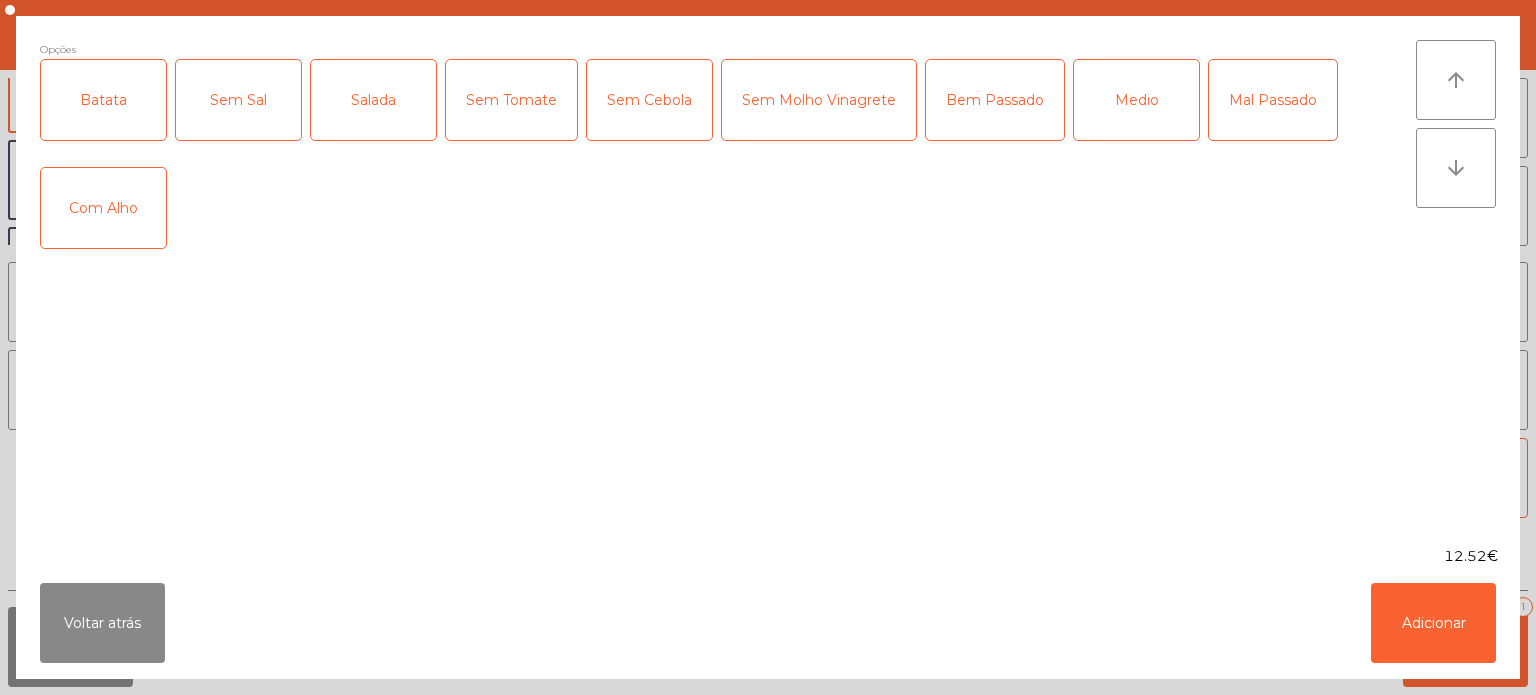 click on "Batata" 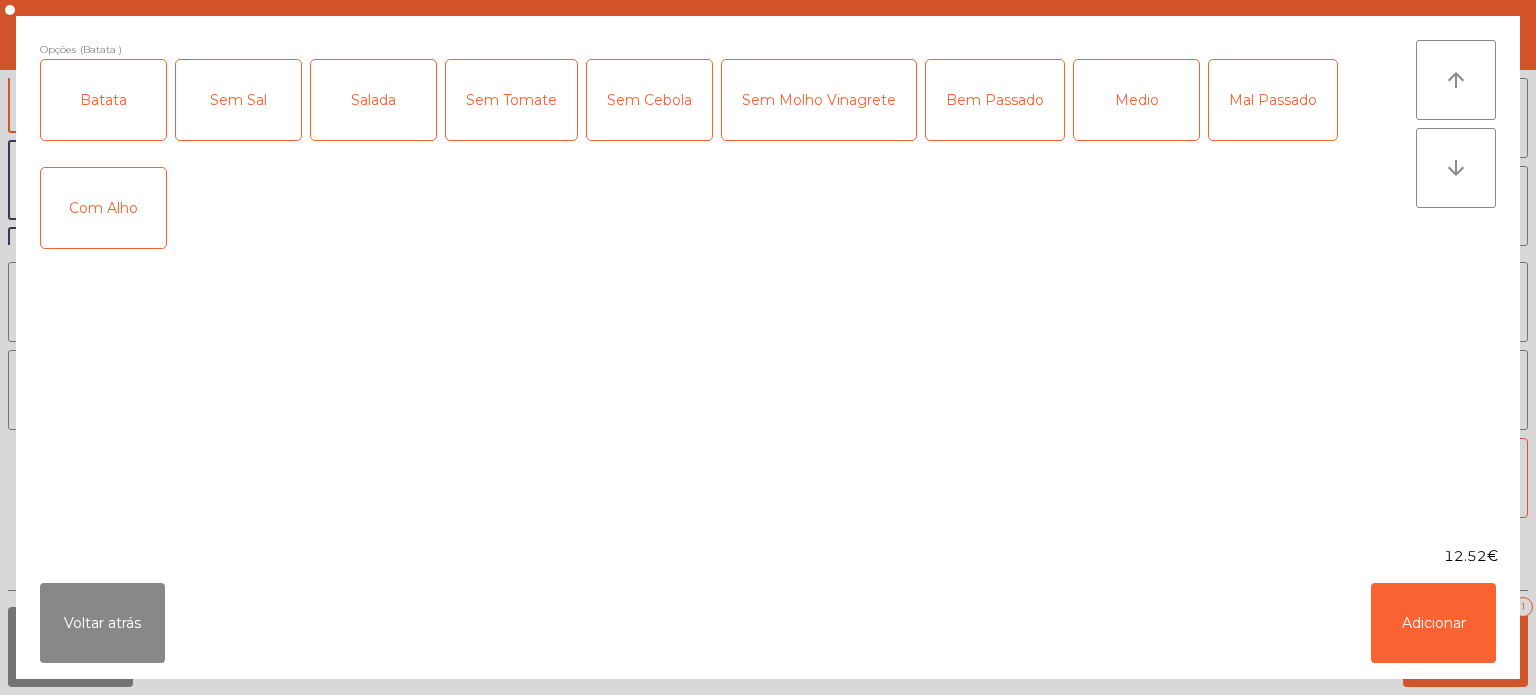 click on "Medio" 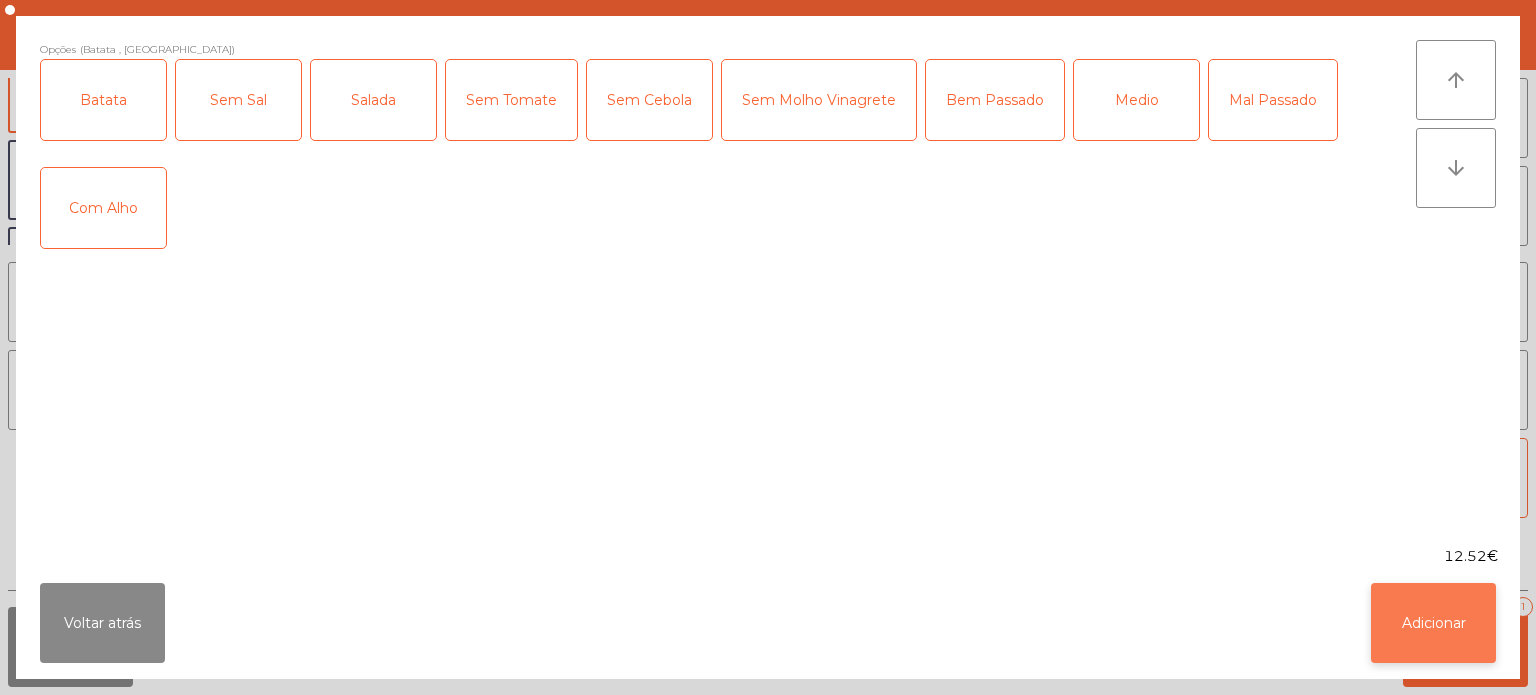 click on "Adicionar" 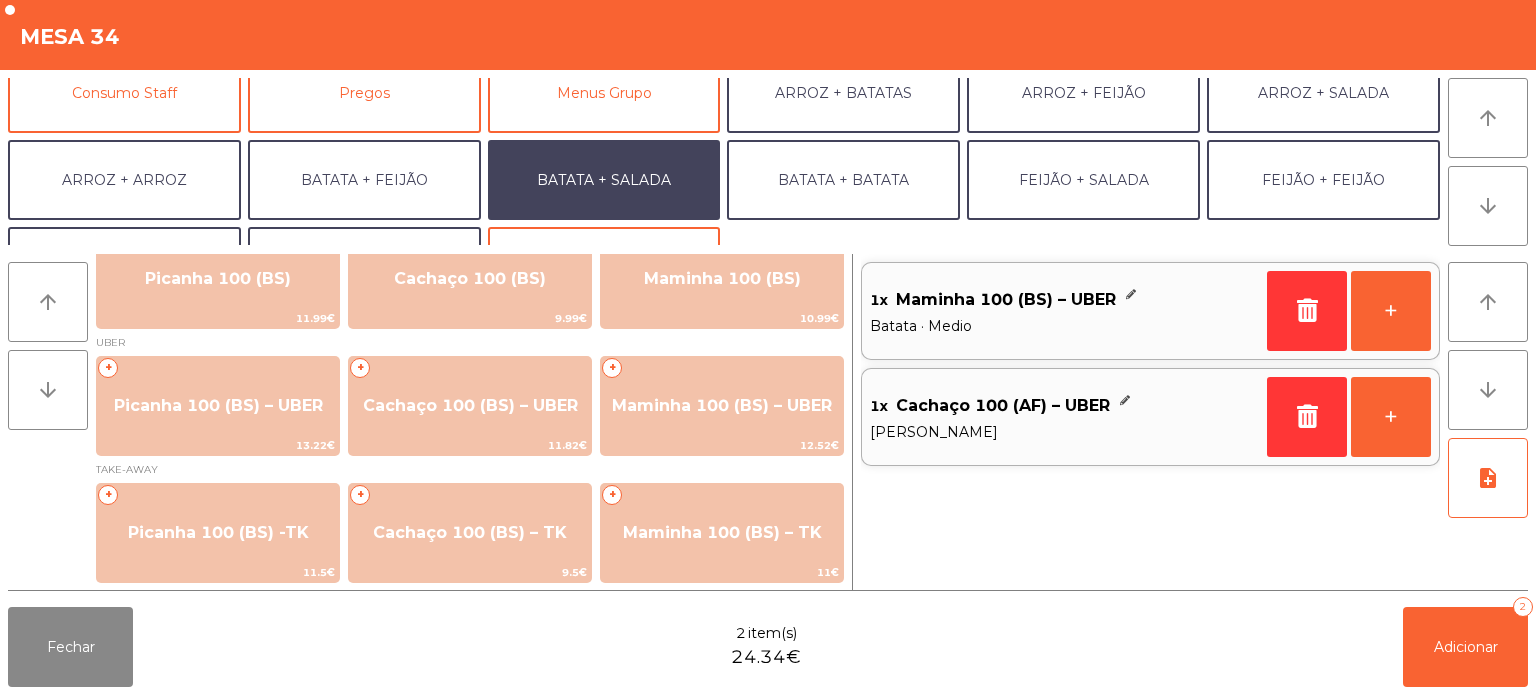 scroll, scrollTop: 260, scrollLeft: 0, axis: vertical 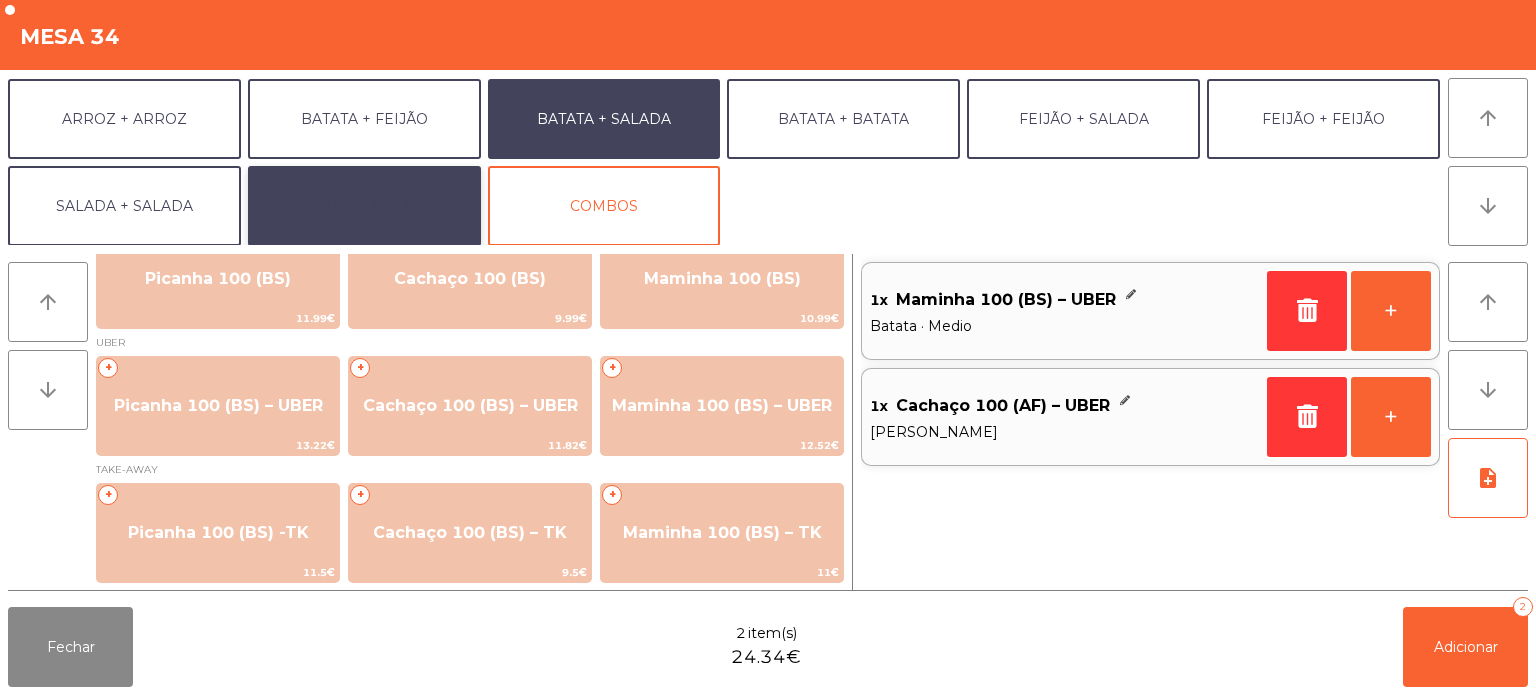 click on "EXTRAS UBER" 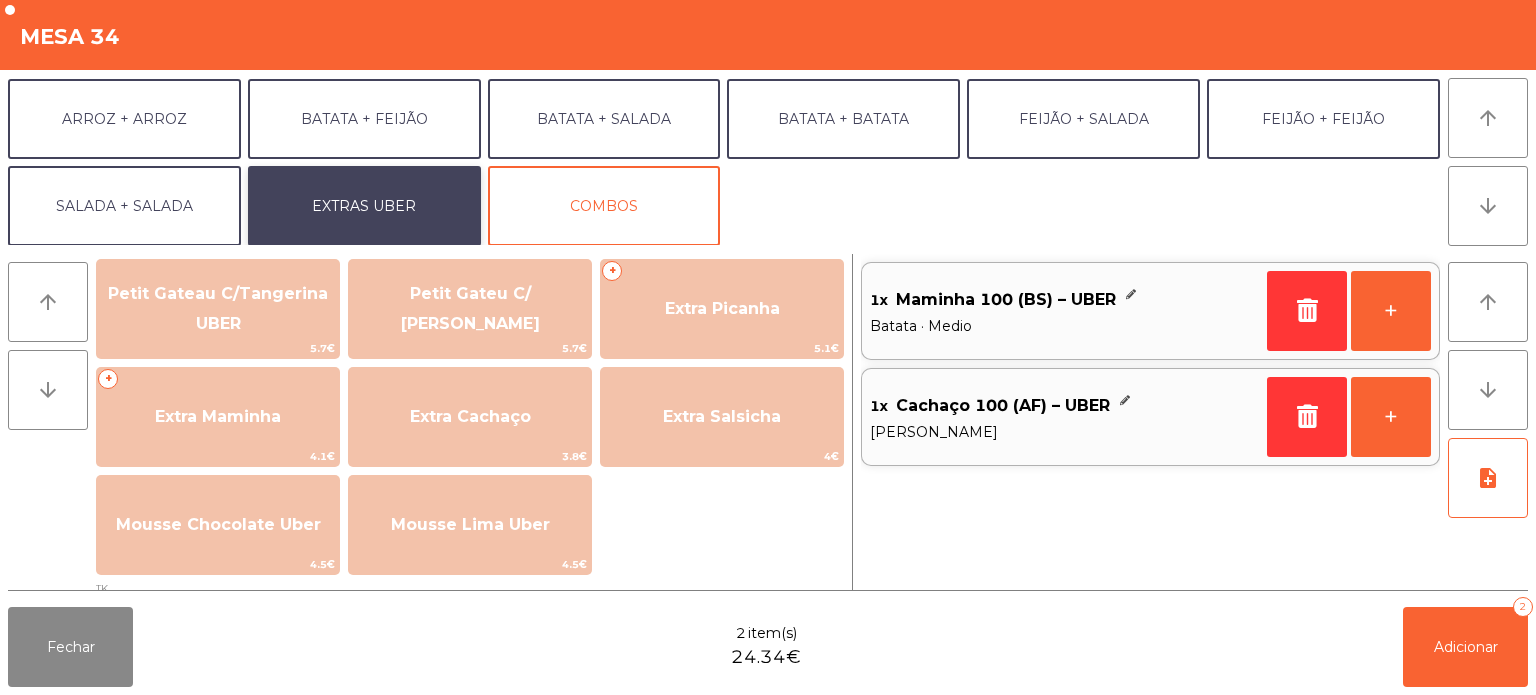 scroll, scrollTop: 426, scrollLeft: 0, axis: vertical 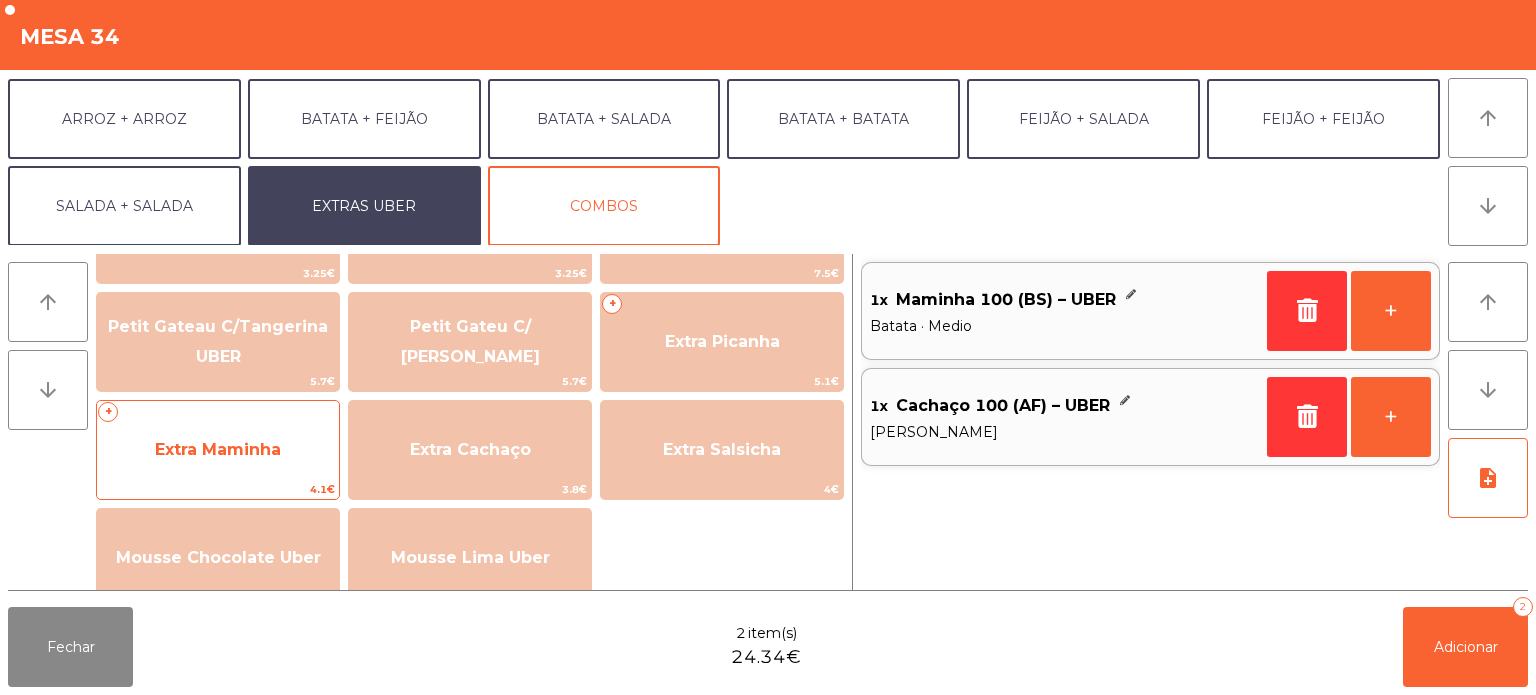 click on "Extra Maminha" 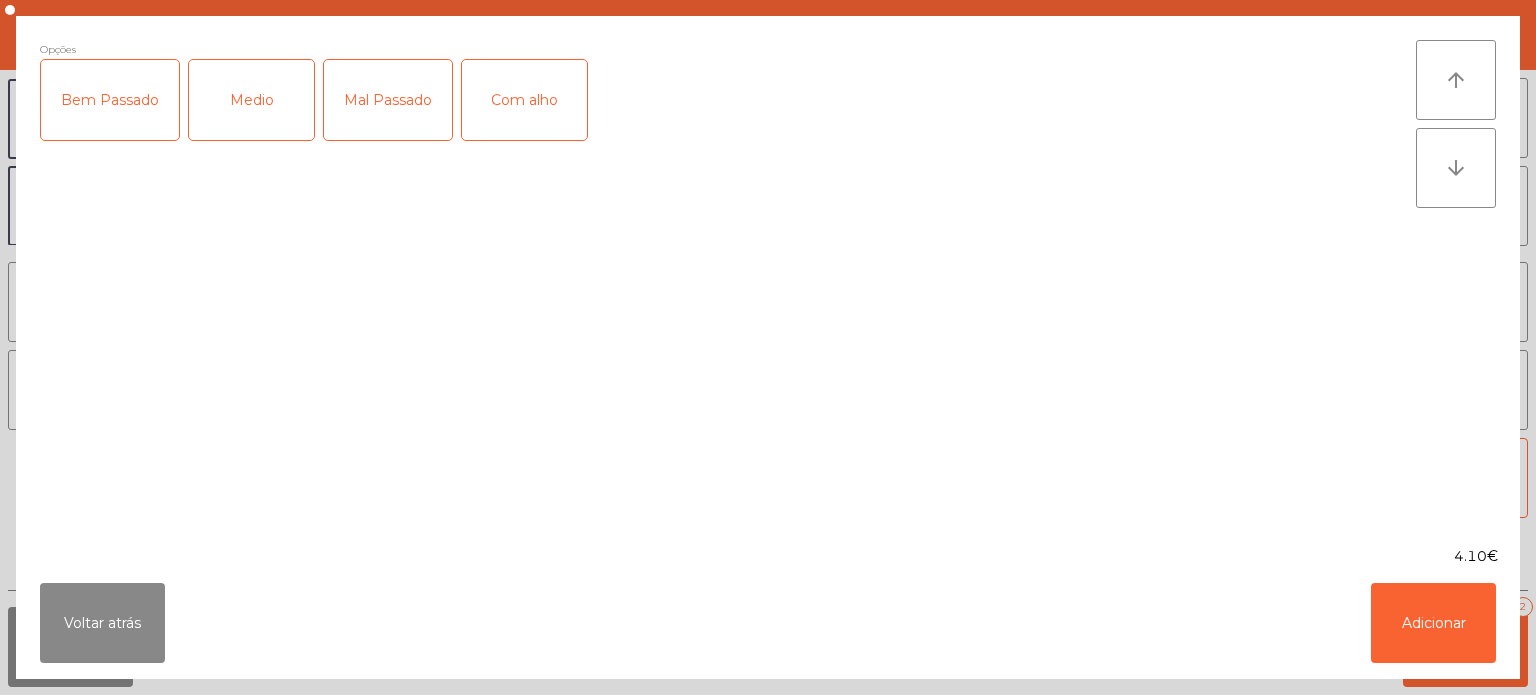 click on "Medio" 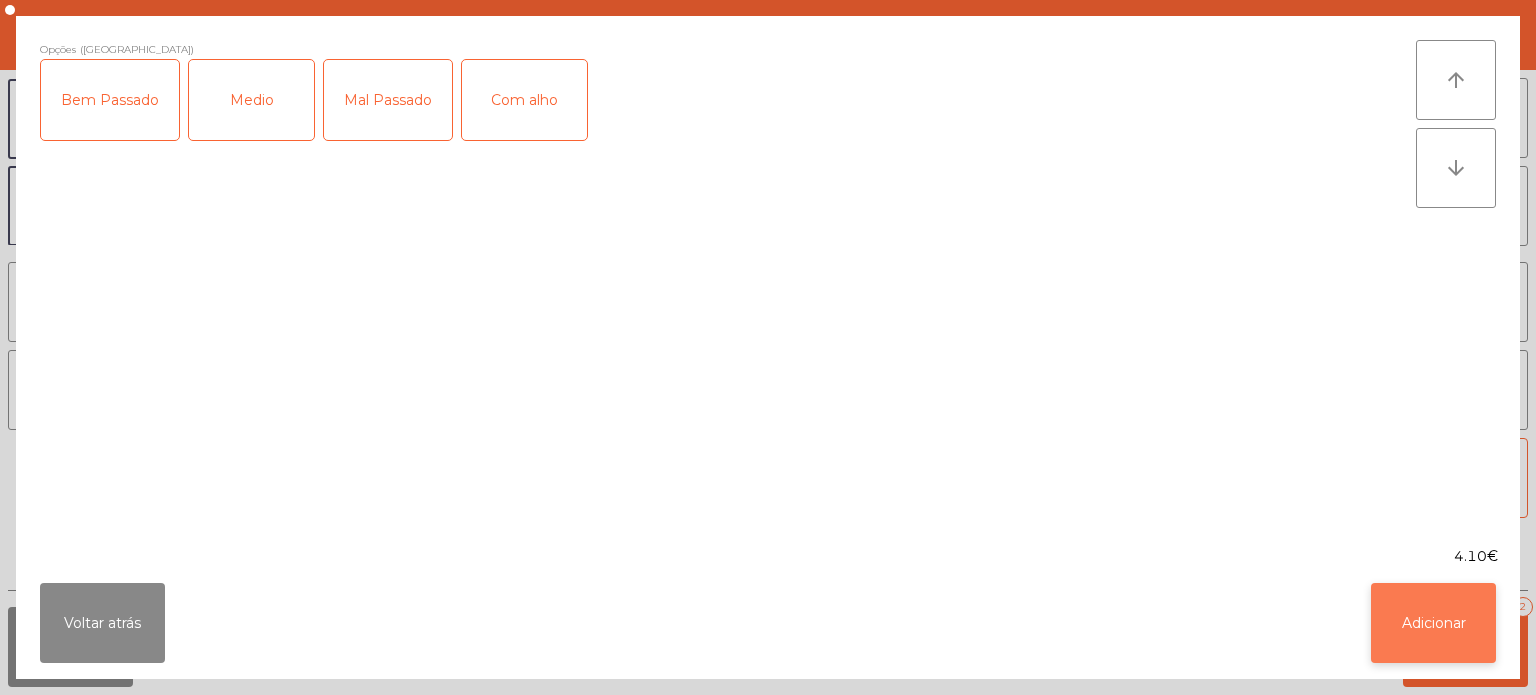 click on "Adicionar" 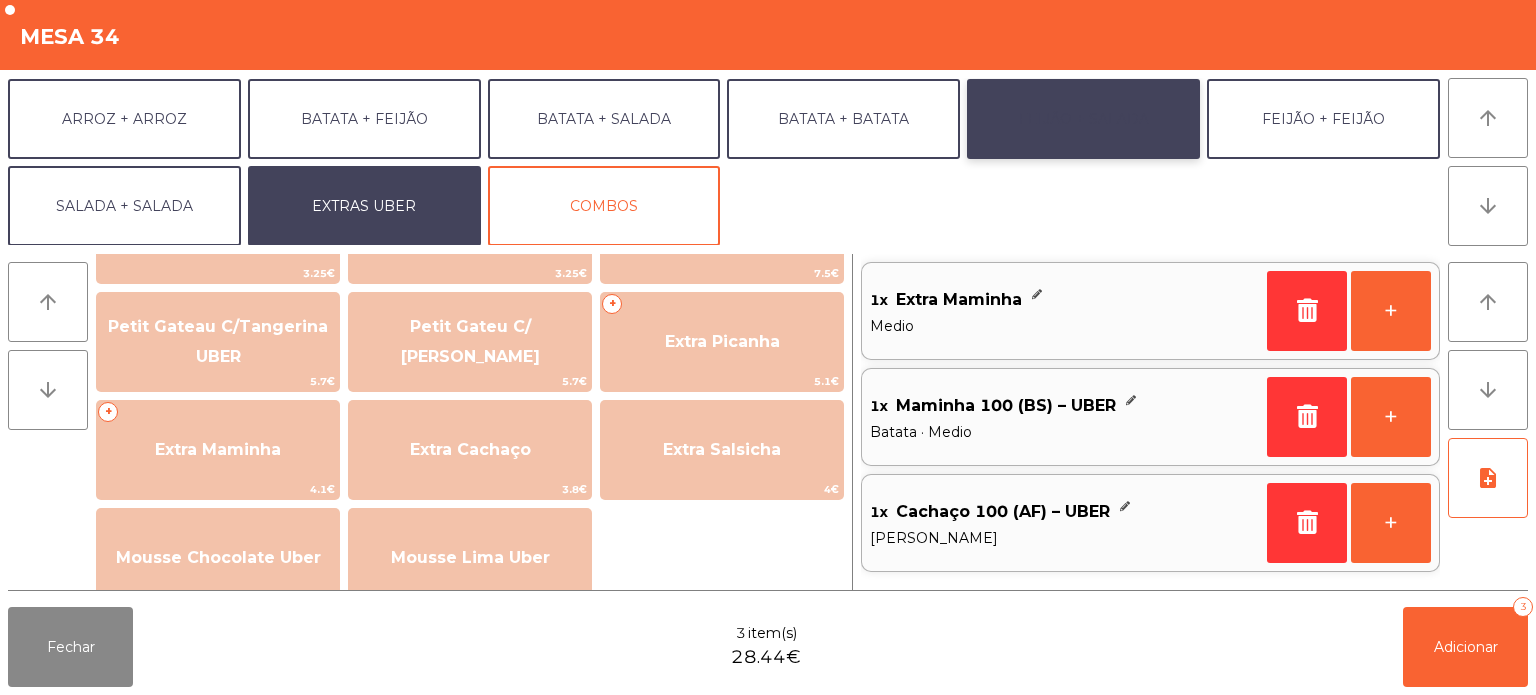 click on "FEIJÃO + SALADA" 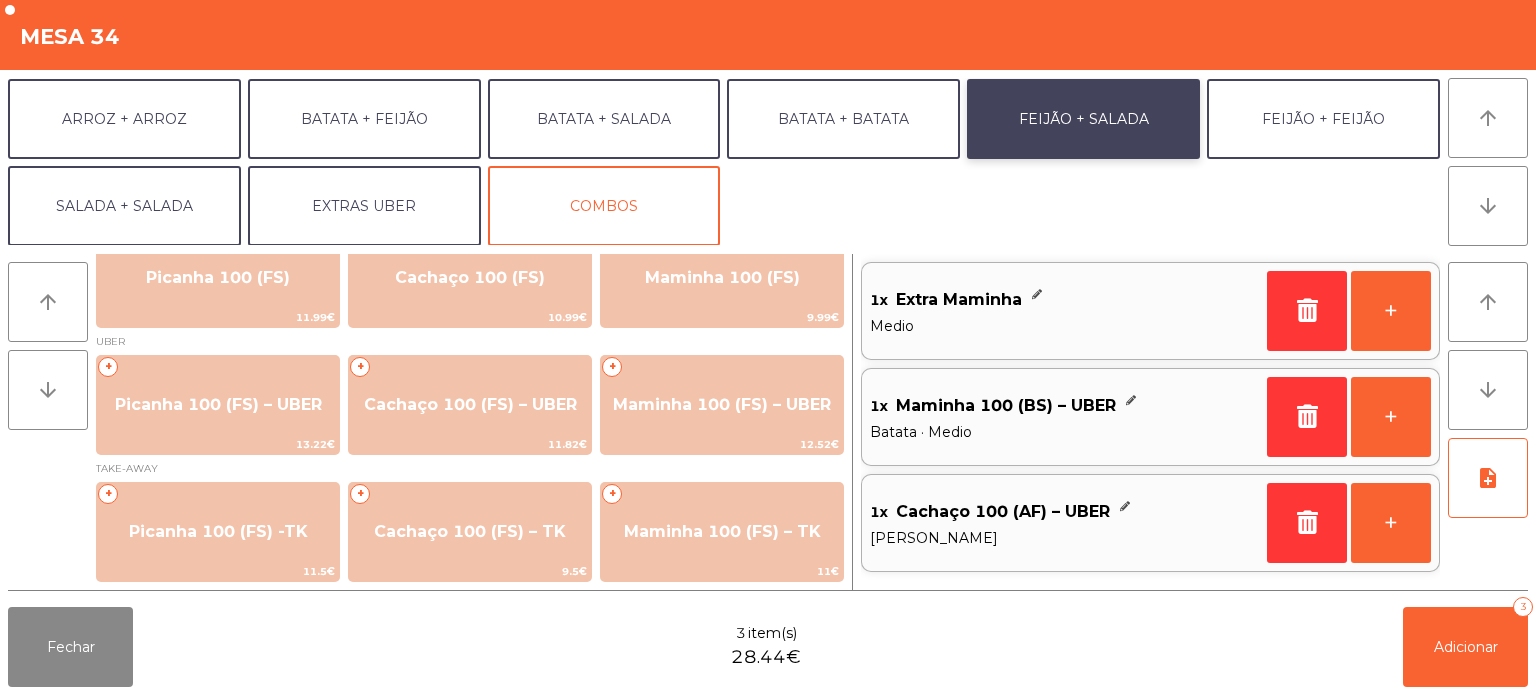 scroll, scrollTop: 34, scrollLeft: 0, axis: vertical 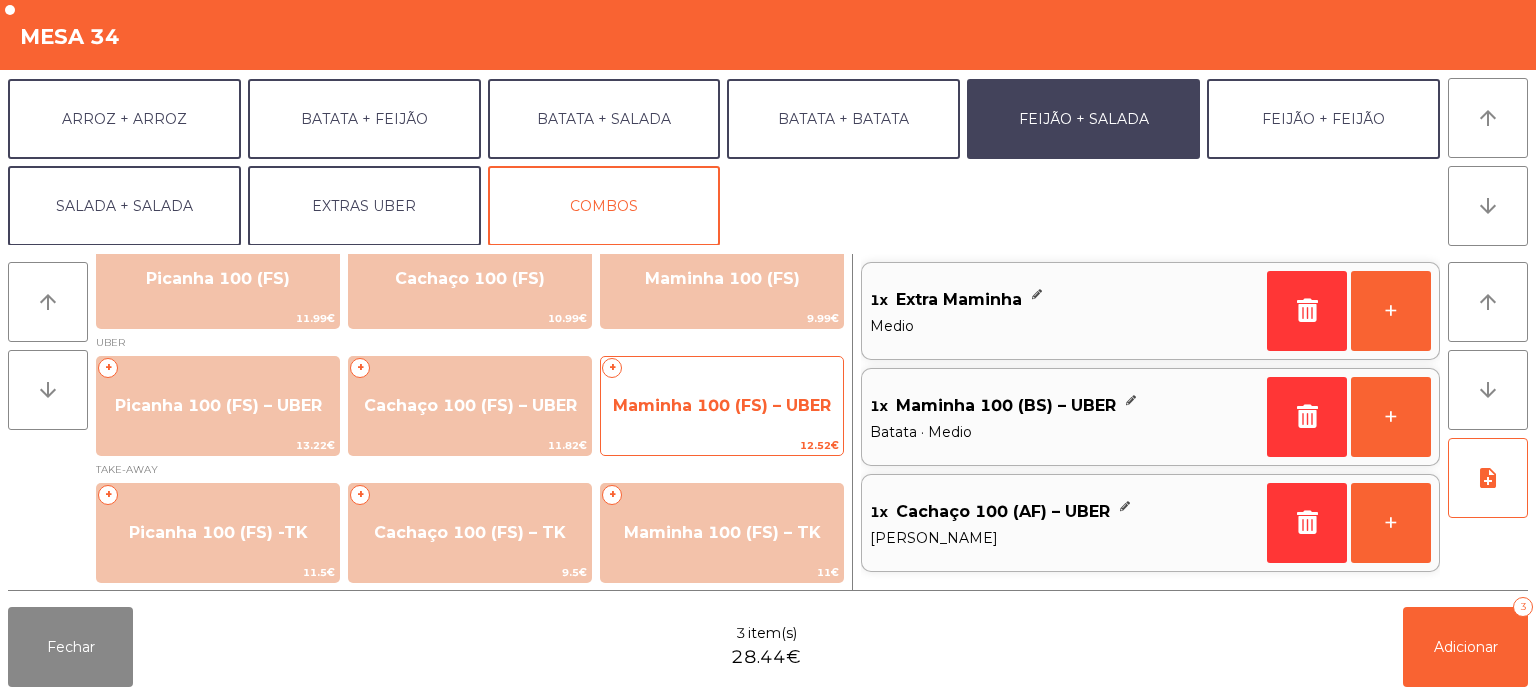 click on "Maminha 100 (FS) – UBER" 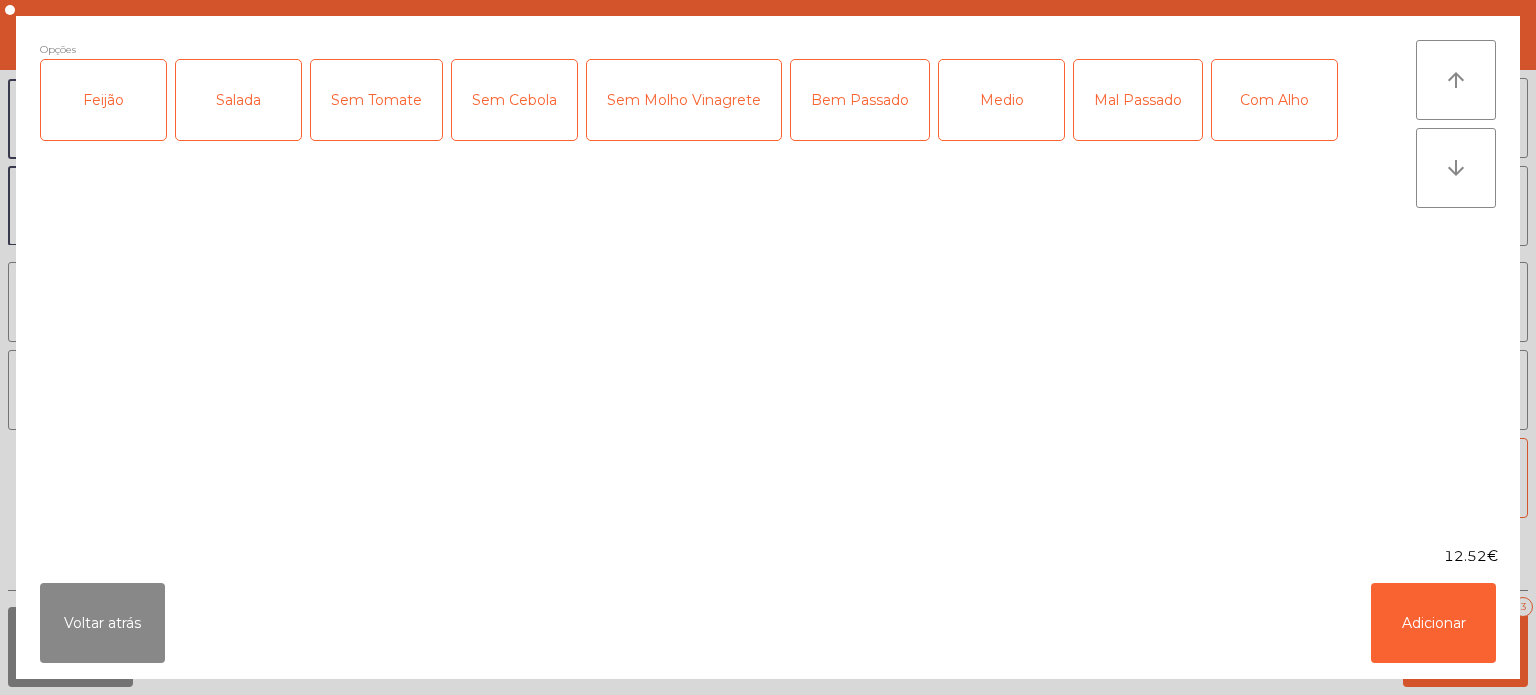 click on "Feijão" 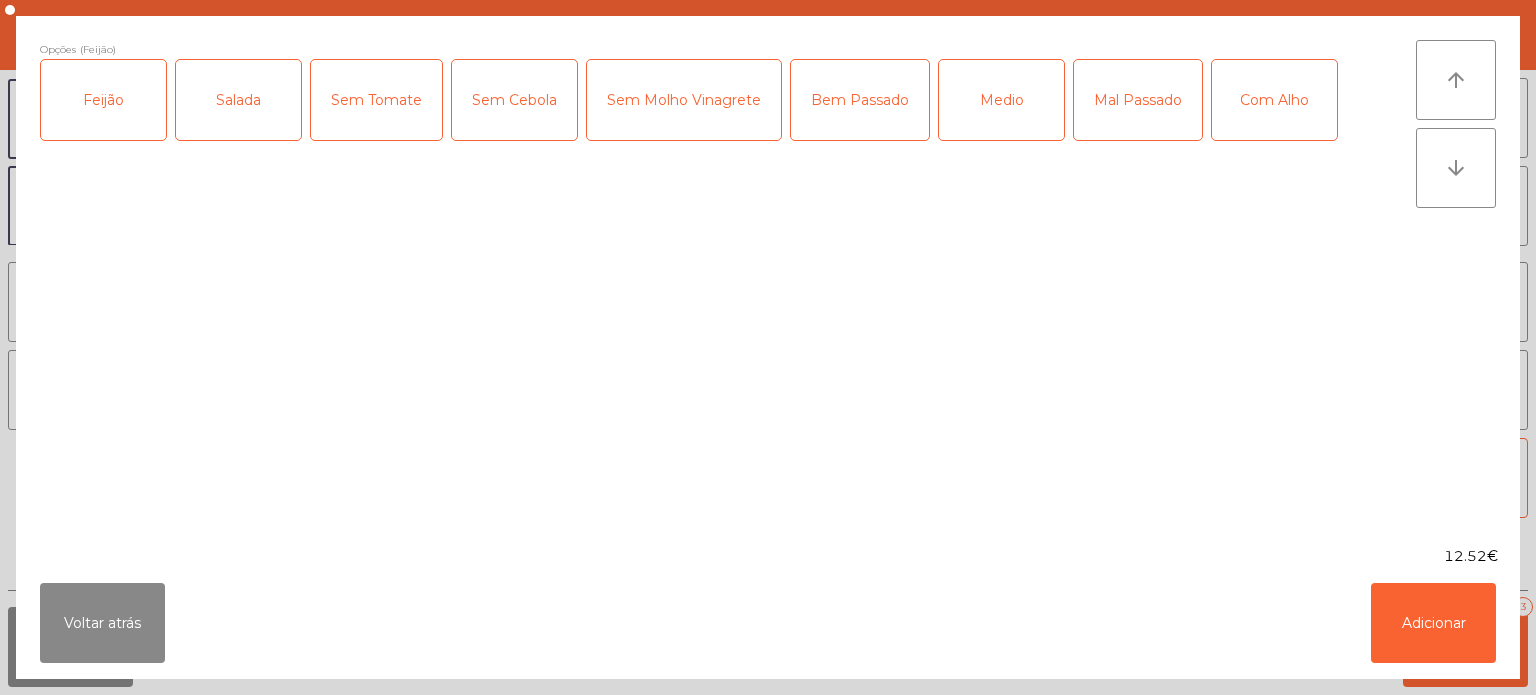 click on "Medio" 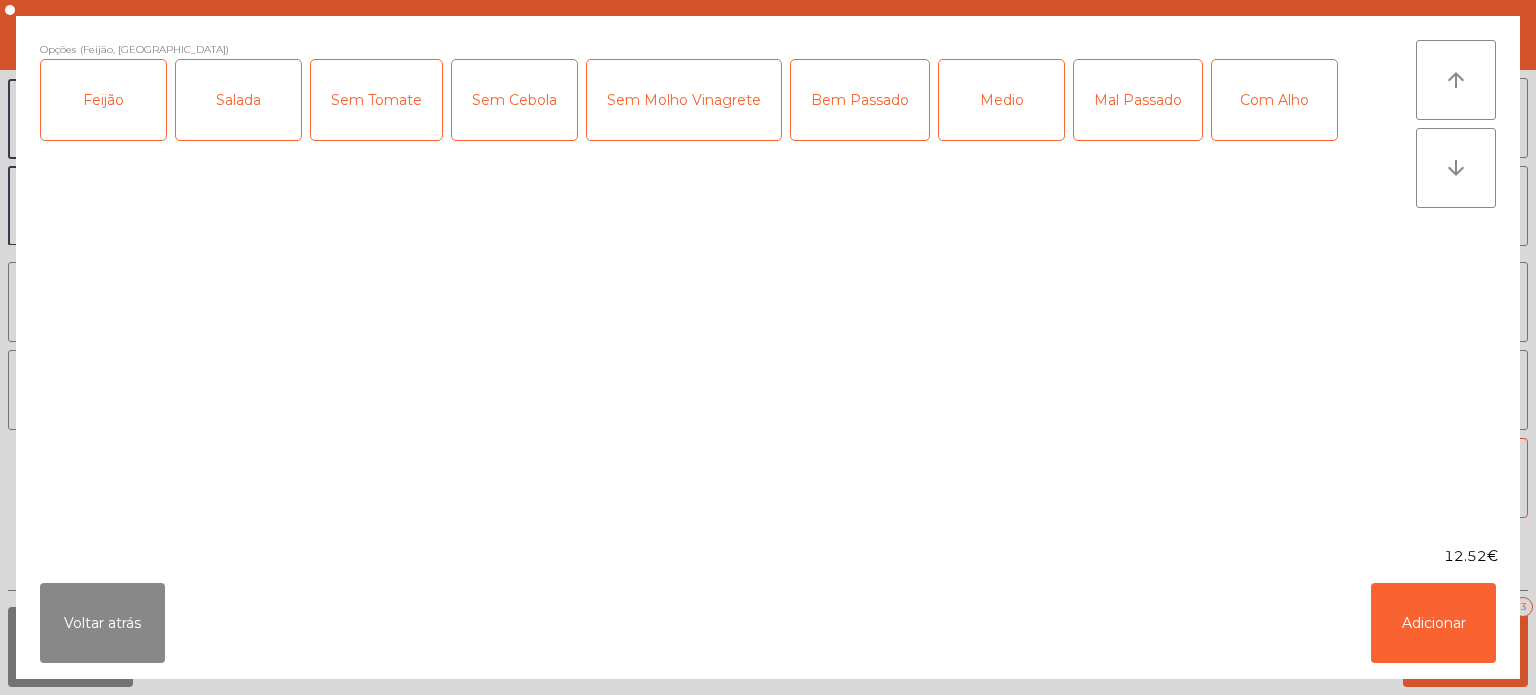 click on "Medio" 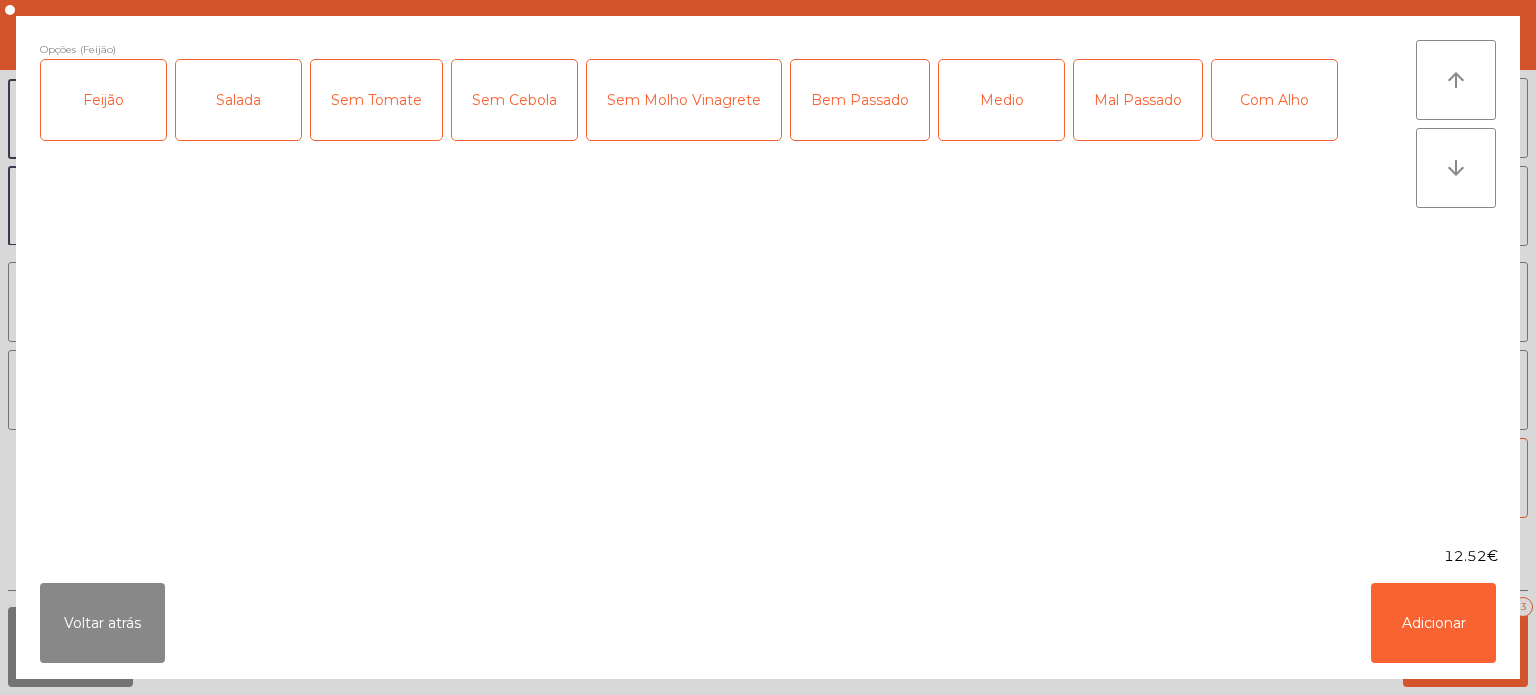 click on "Mal Passado" 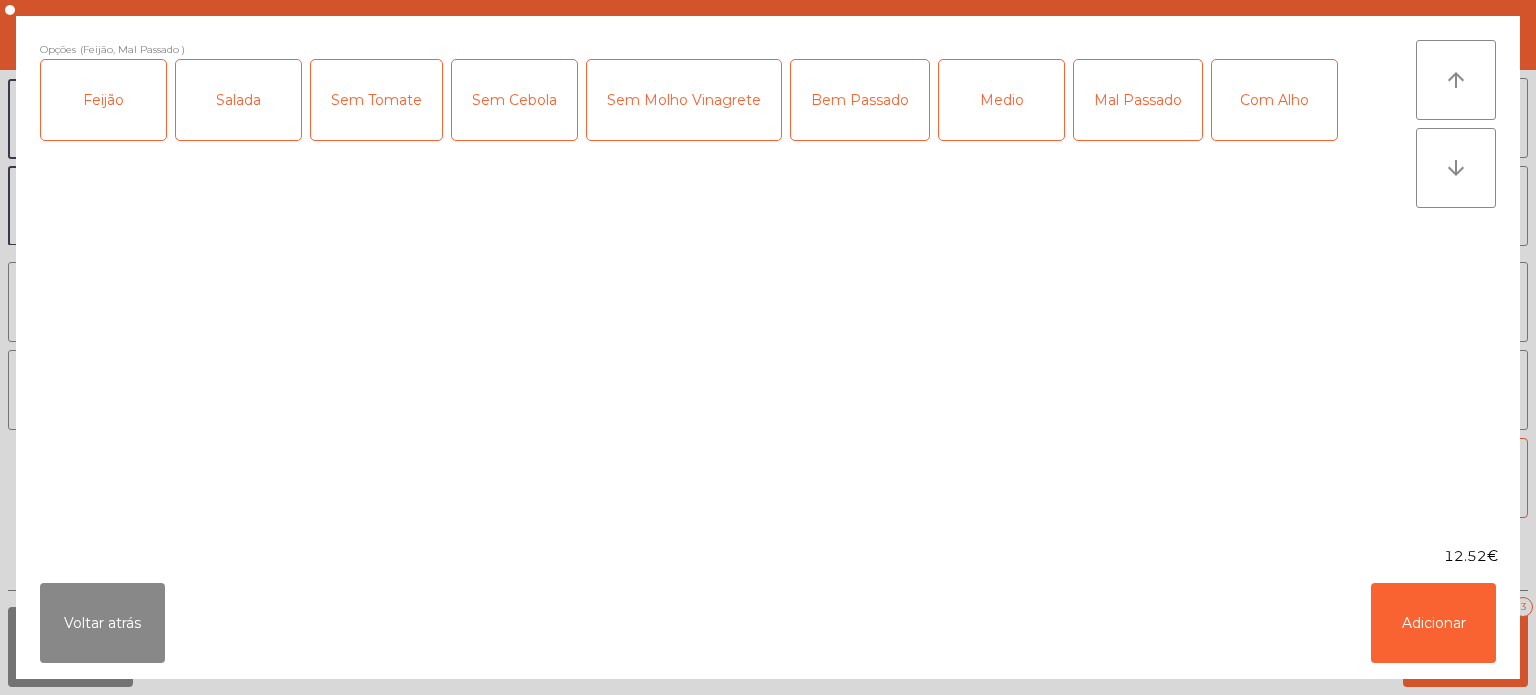 click on "Com Alho" 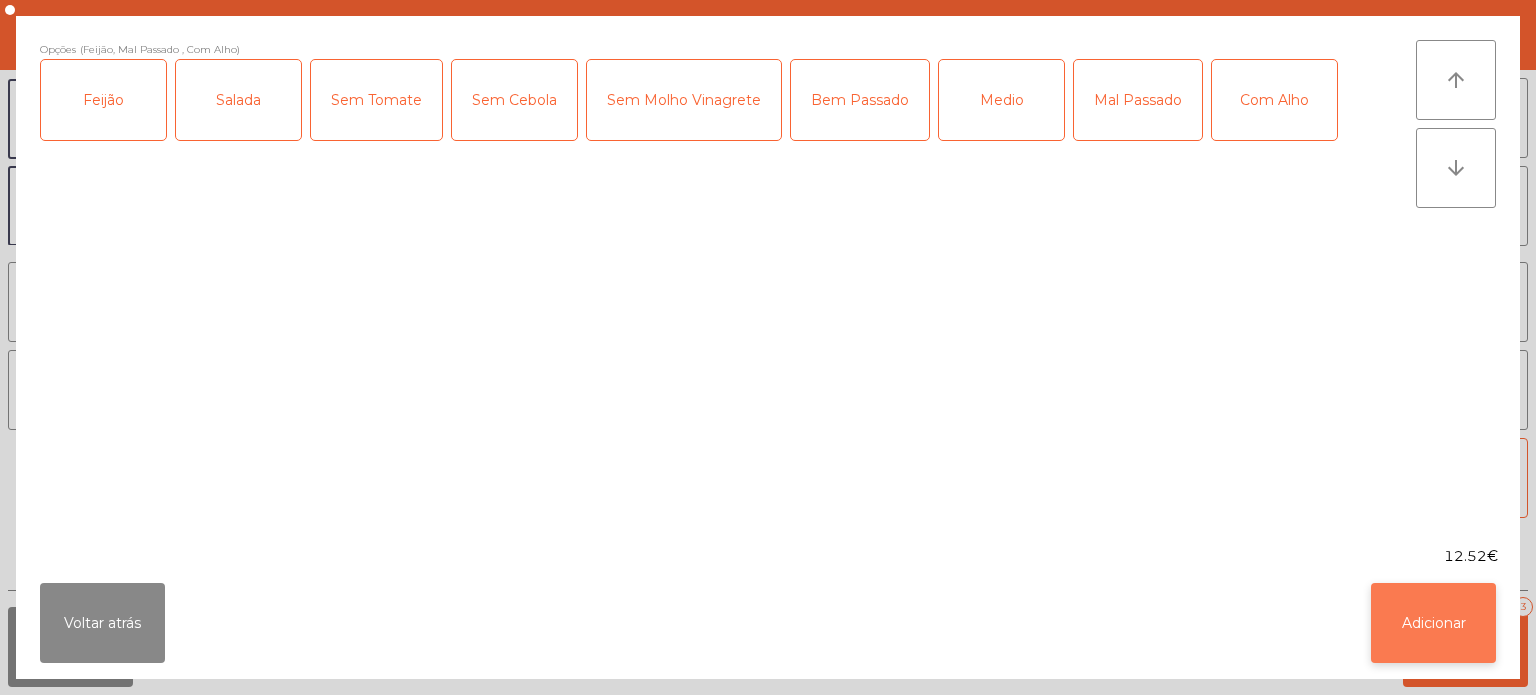 click on "Adicionar" 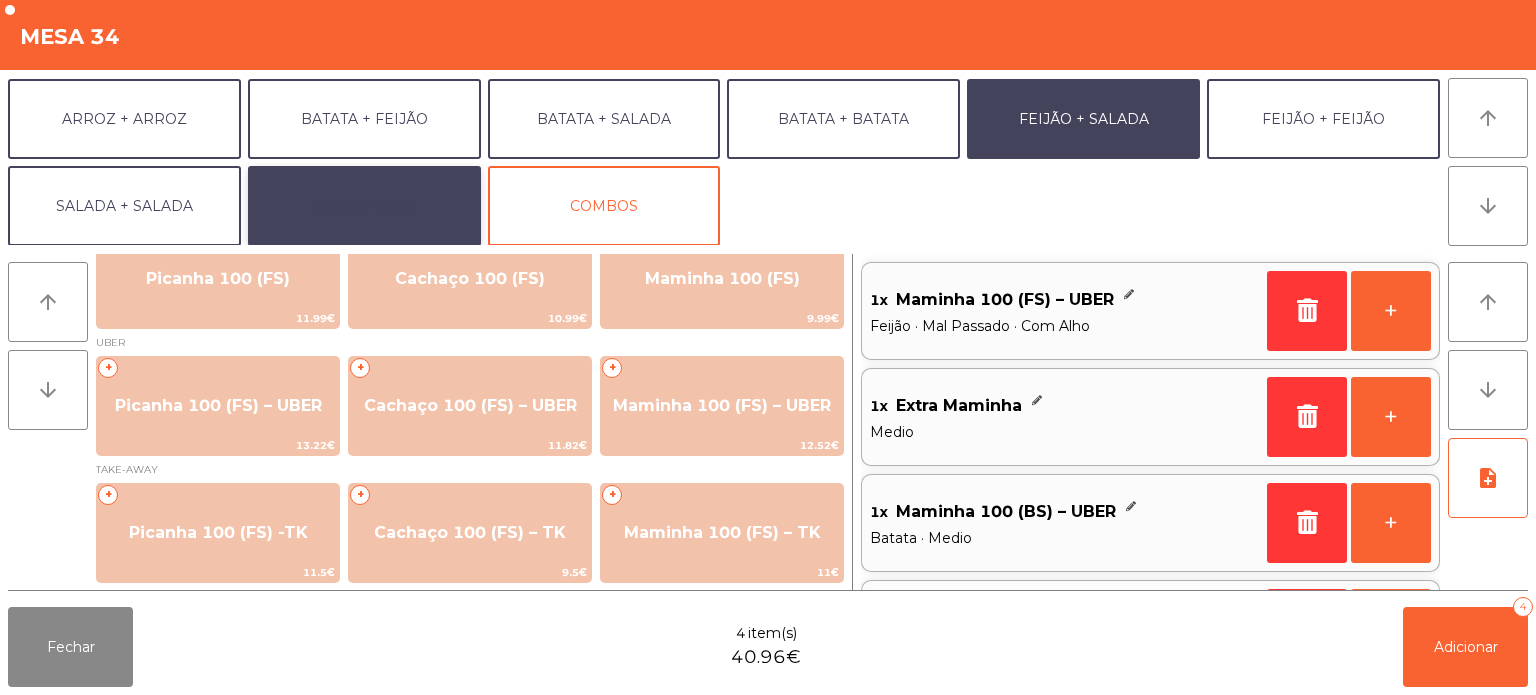 click on "EXTRAS UBER" 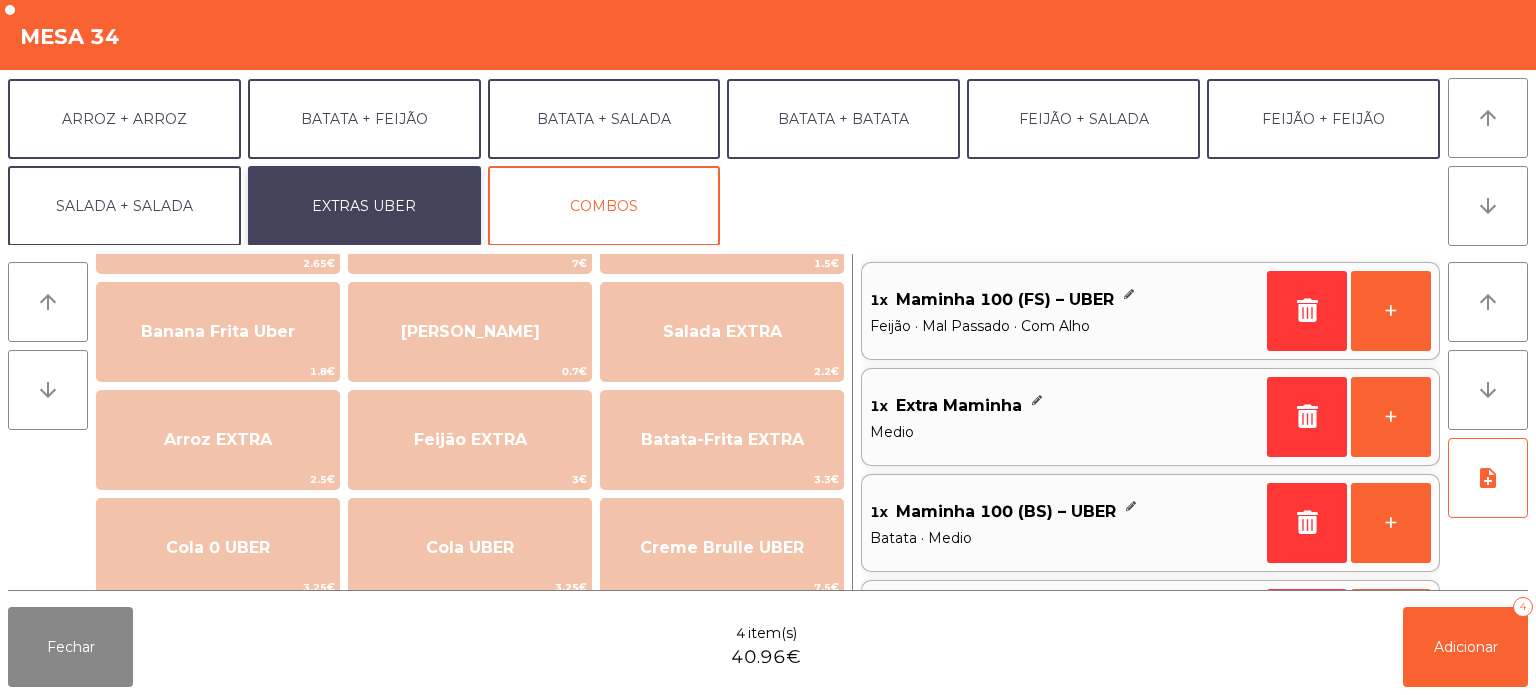 scroll, scrollTop: 95, scrollLeft: 0, axis: vertical 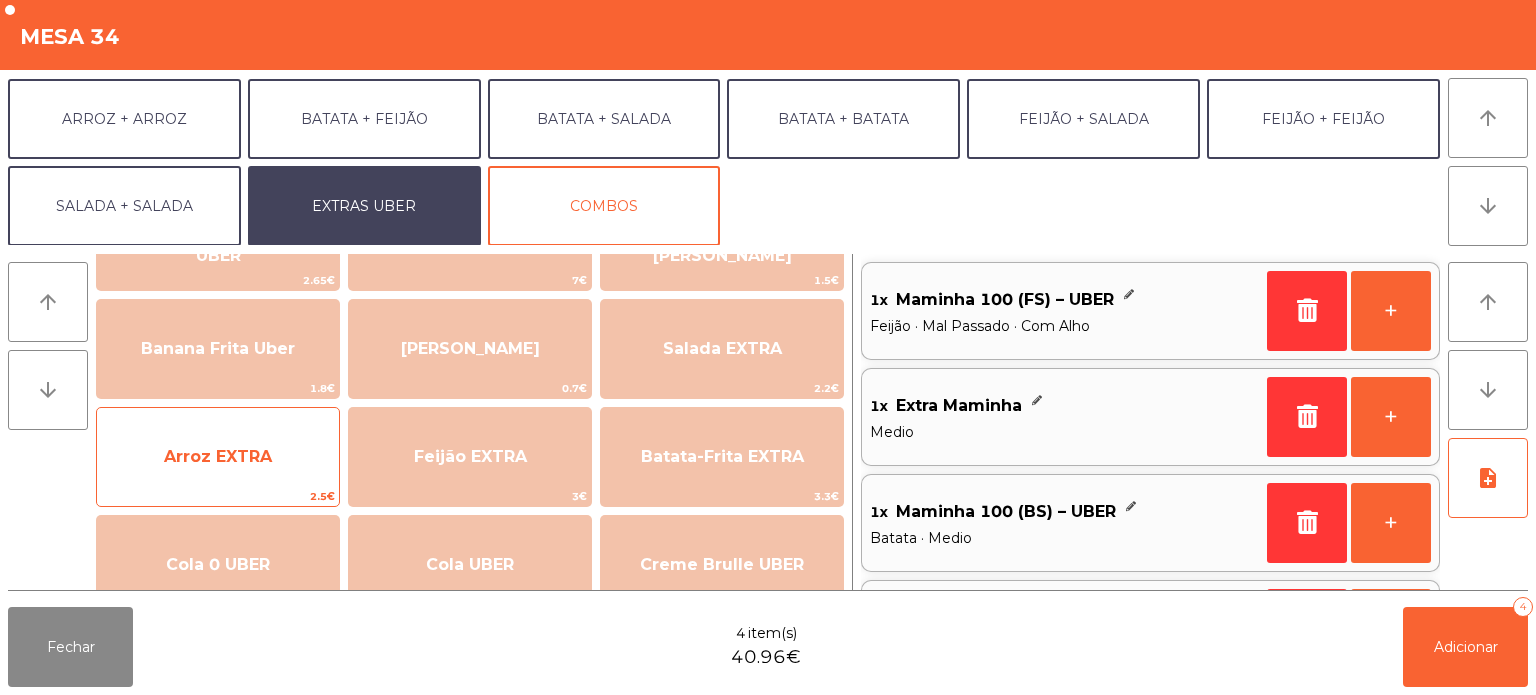 click on "Arroz EXTRA" 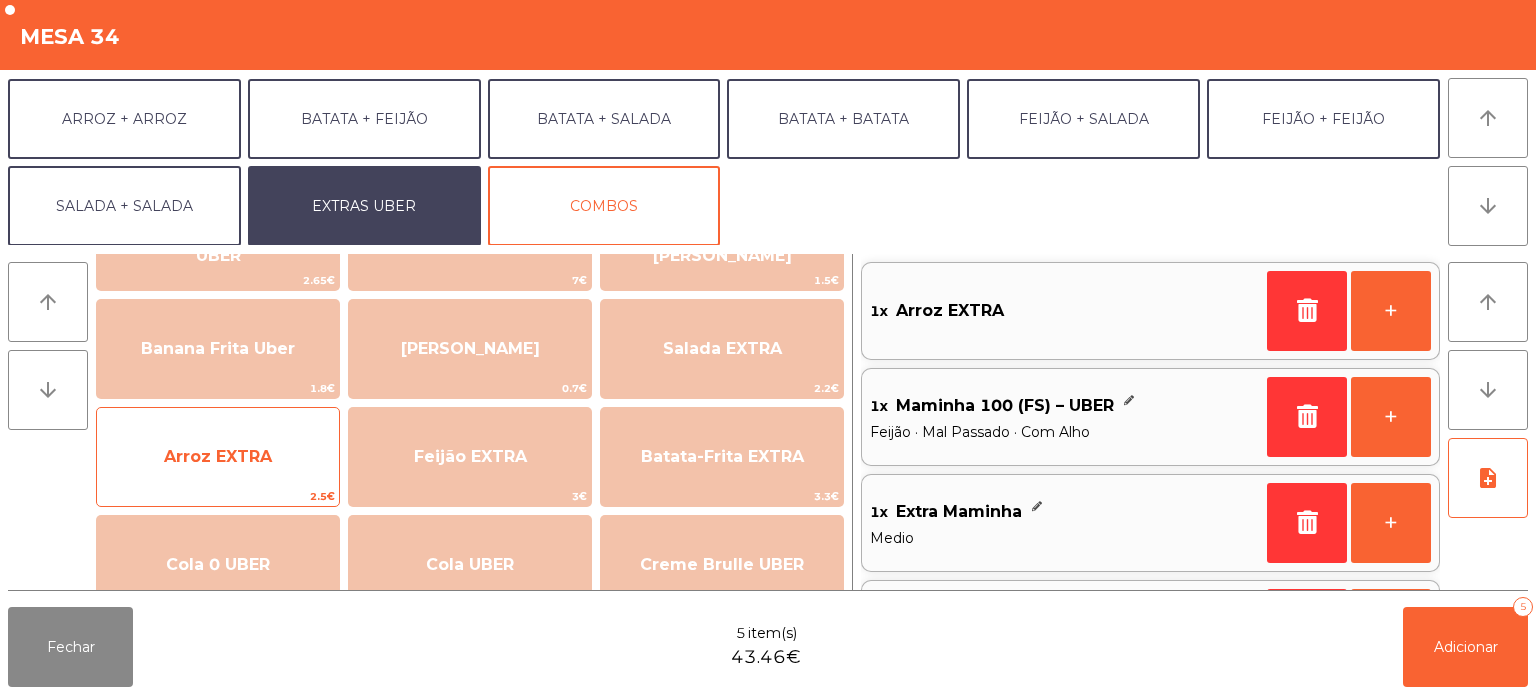 scroll, scrollTop: 8, scrollLeft: 0, axis: vertical 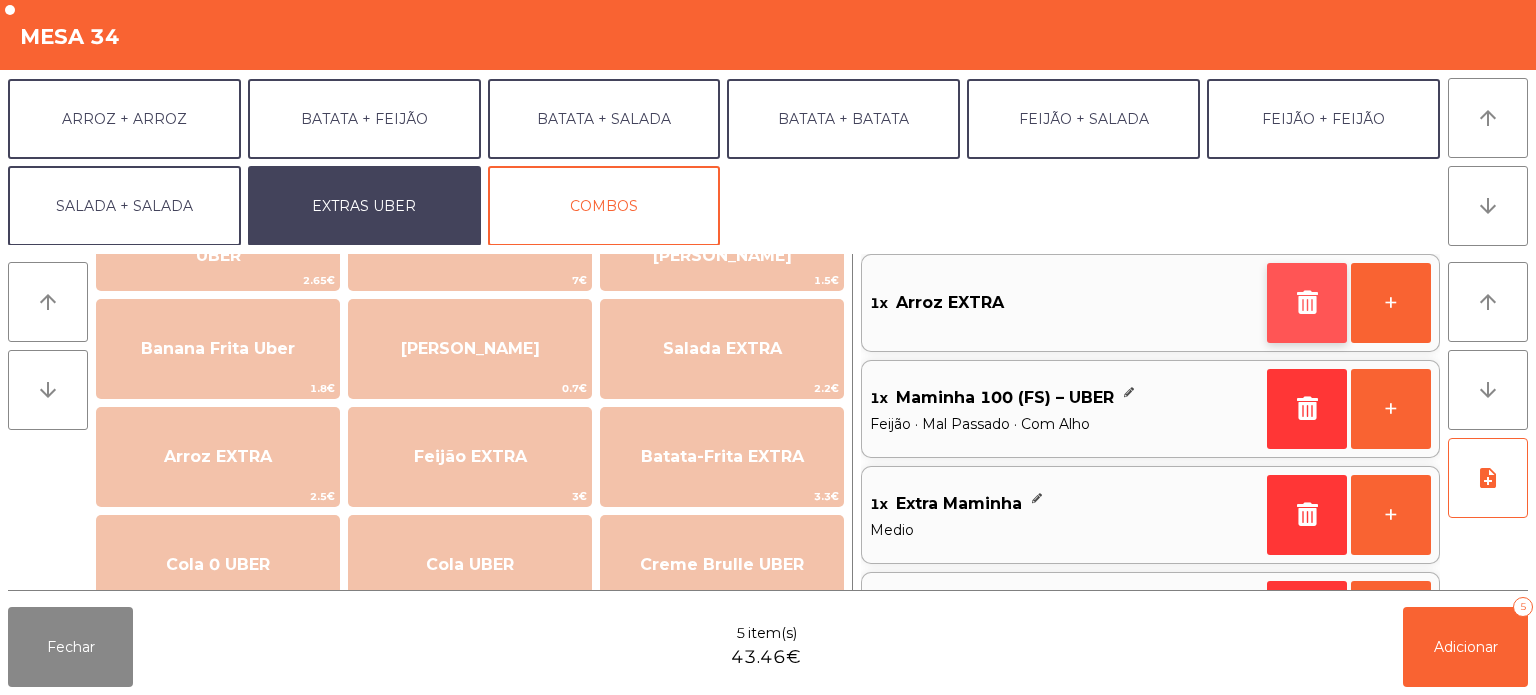 click 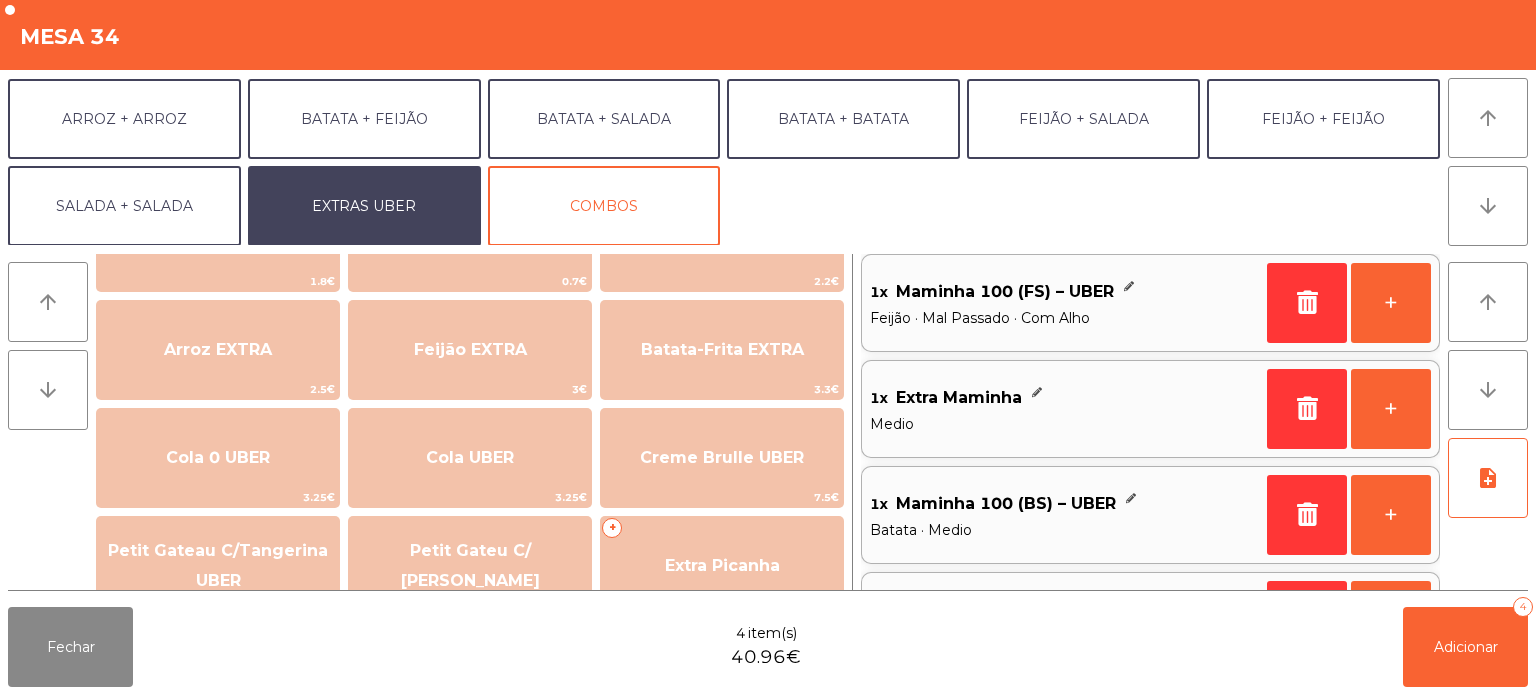 scroll, scrollTop: 201, scrollLeft: 0, axis: vertical 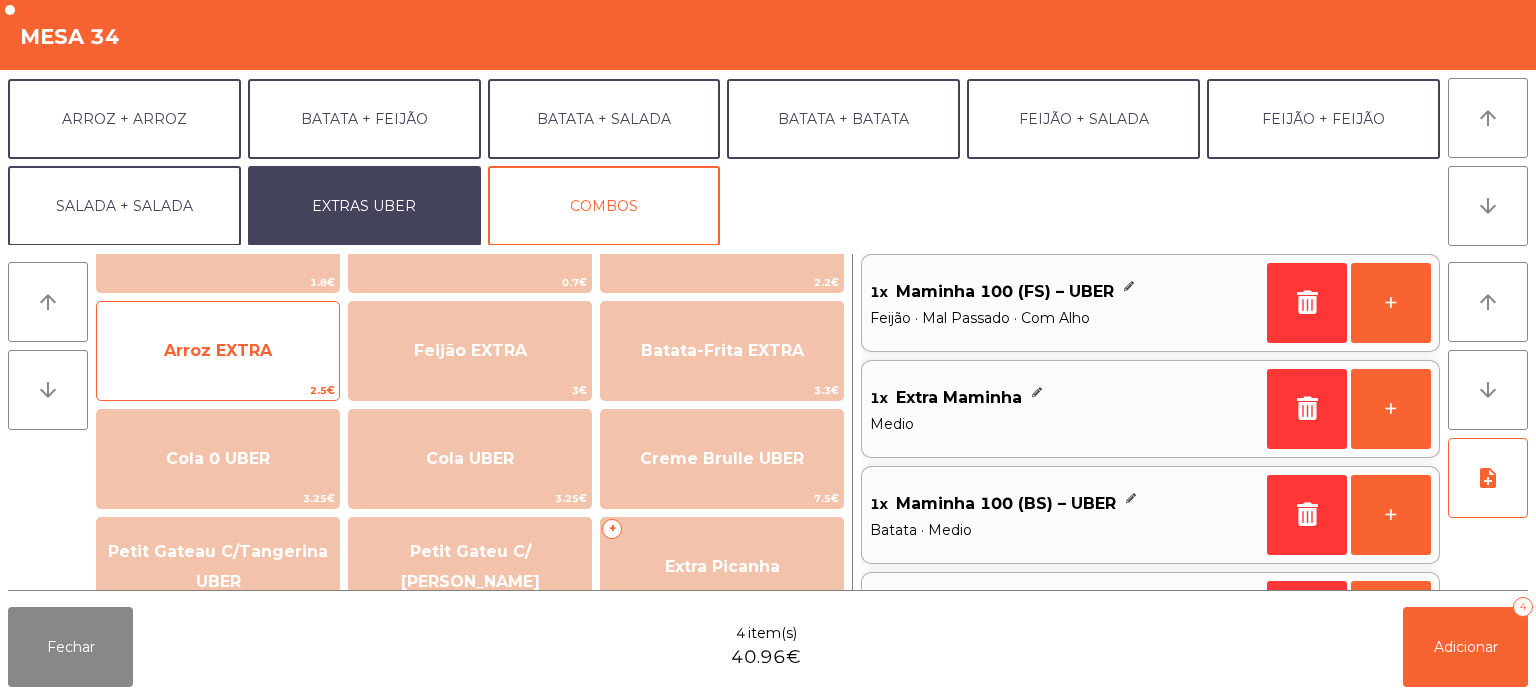 click on "Arroz EXTRA" 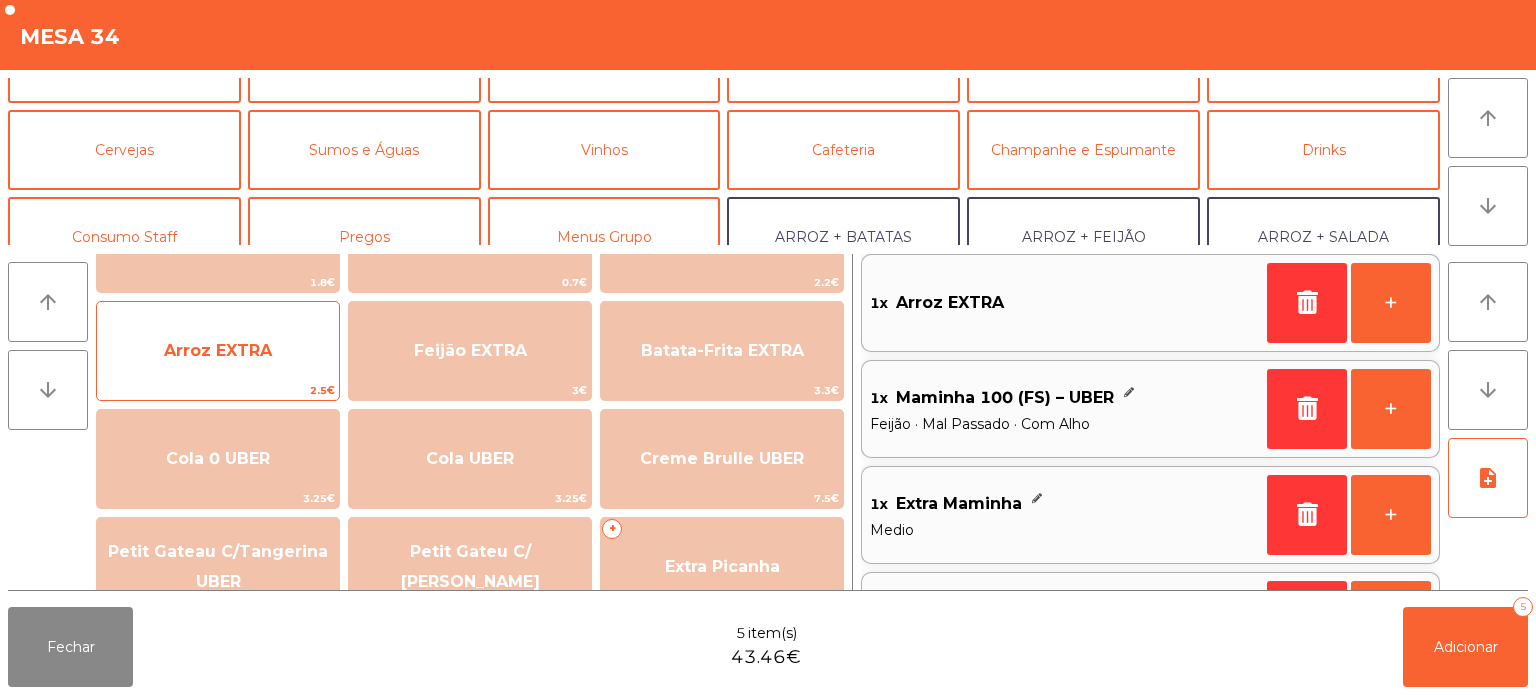 scroll, scrollTop: 0, scrollLeft: 0, axis: both 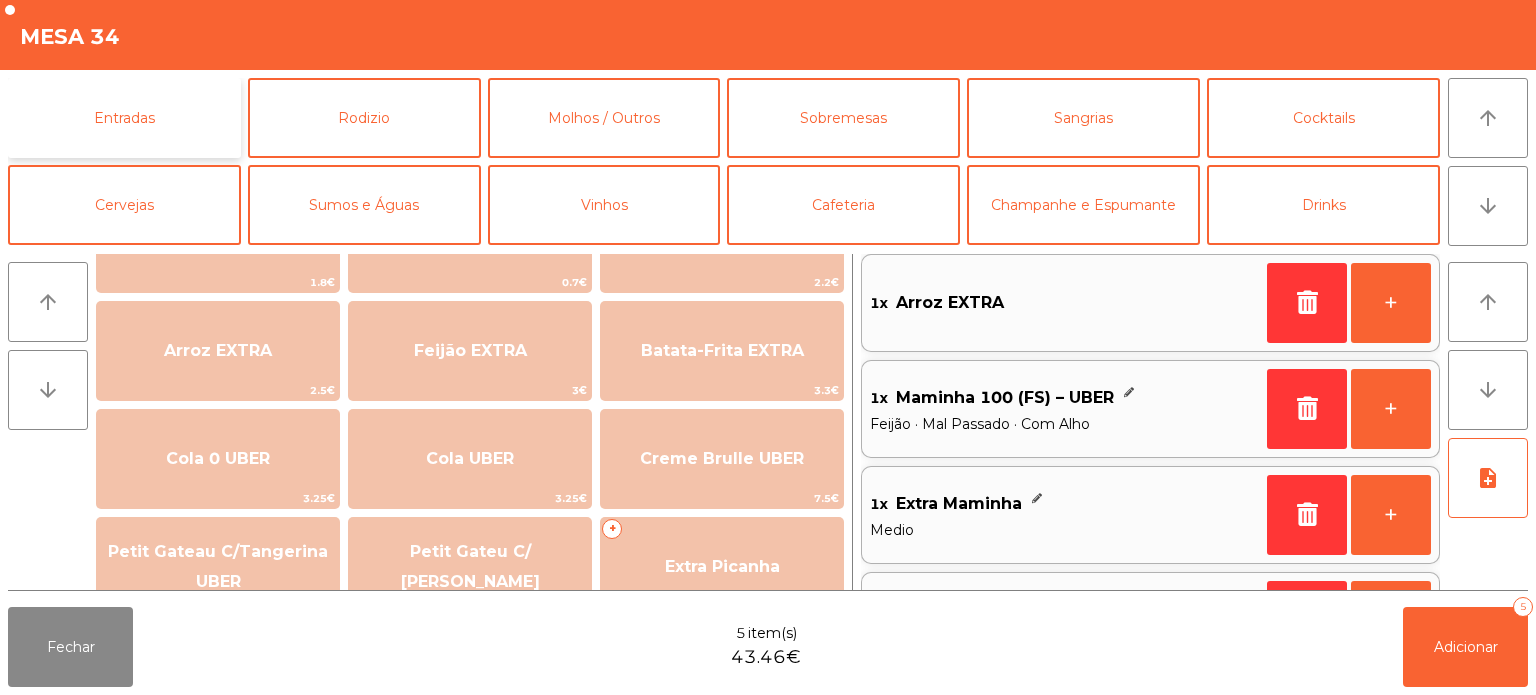 click on "Entradas" 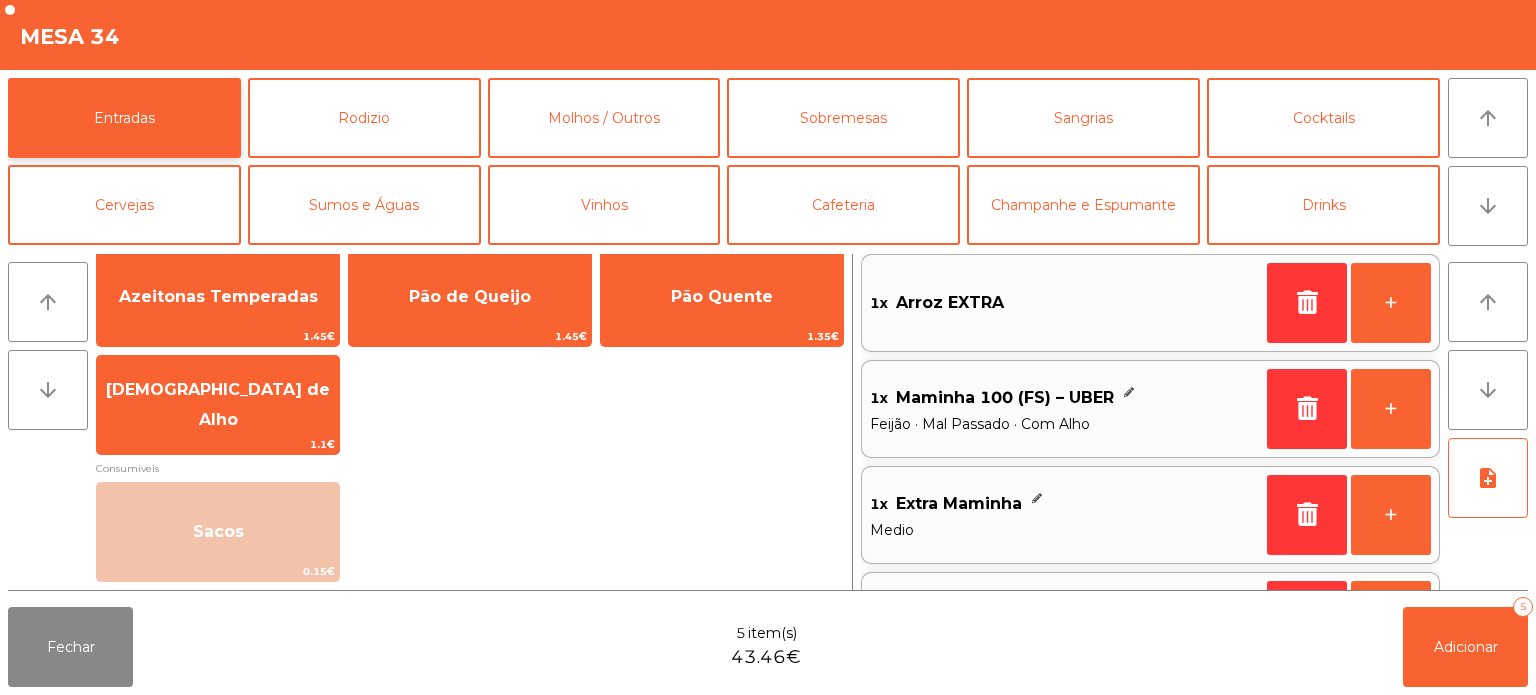 scroll, scrollTop: 15, scrollLeft: 0, axis: vertical 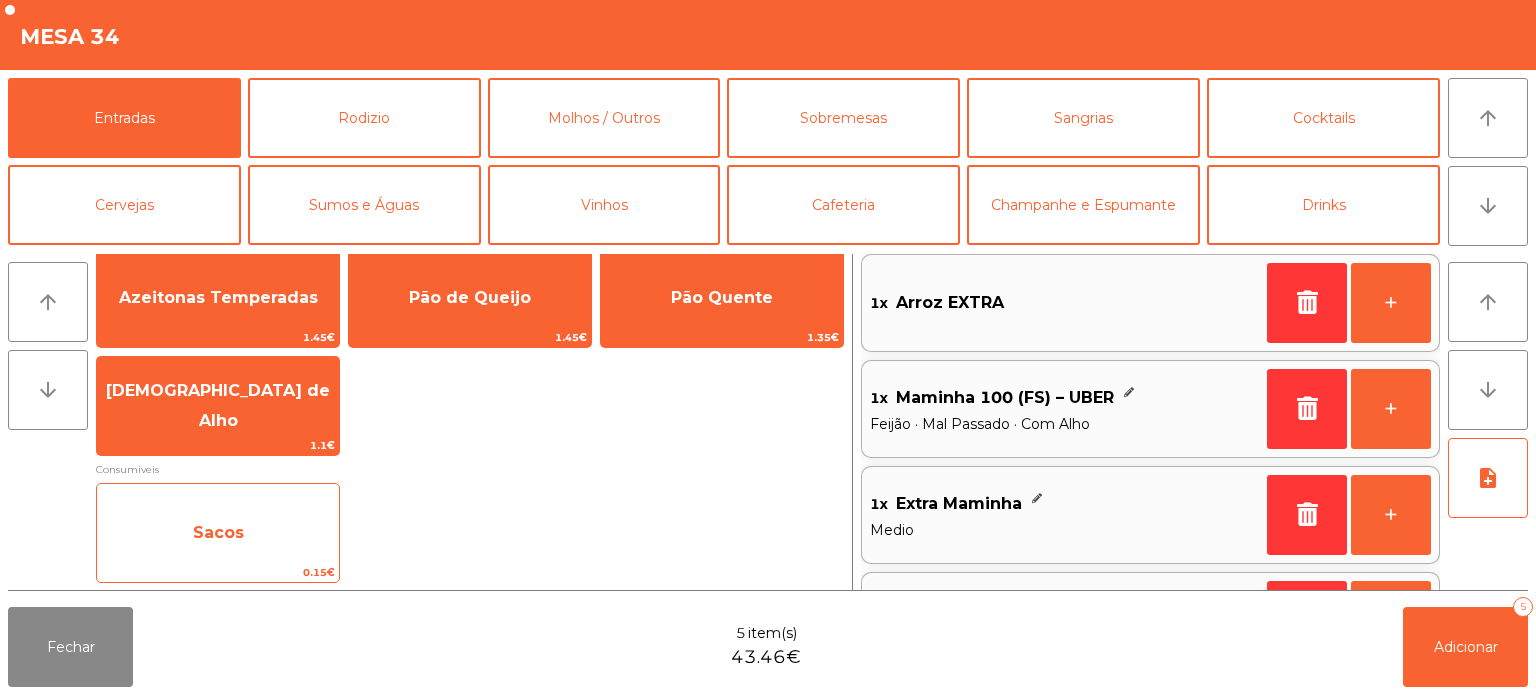 click on "Sacos" 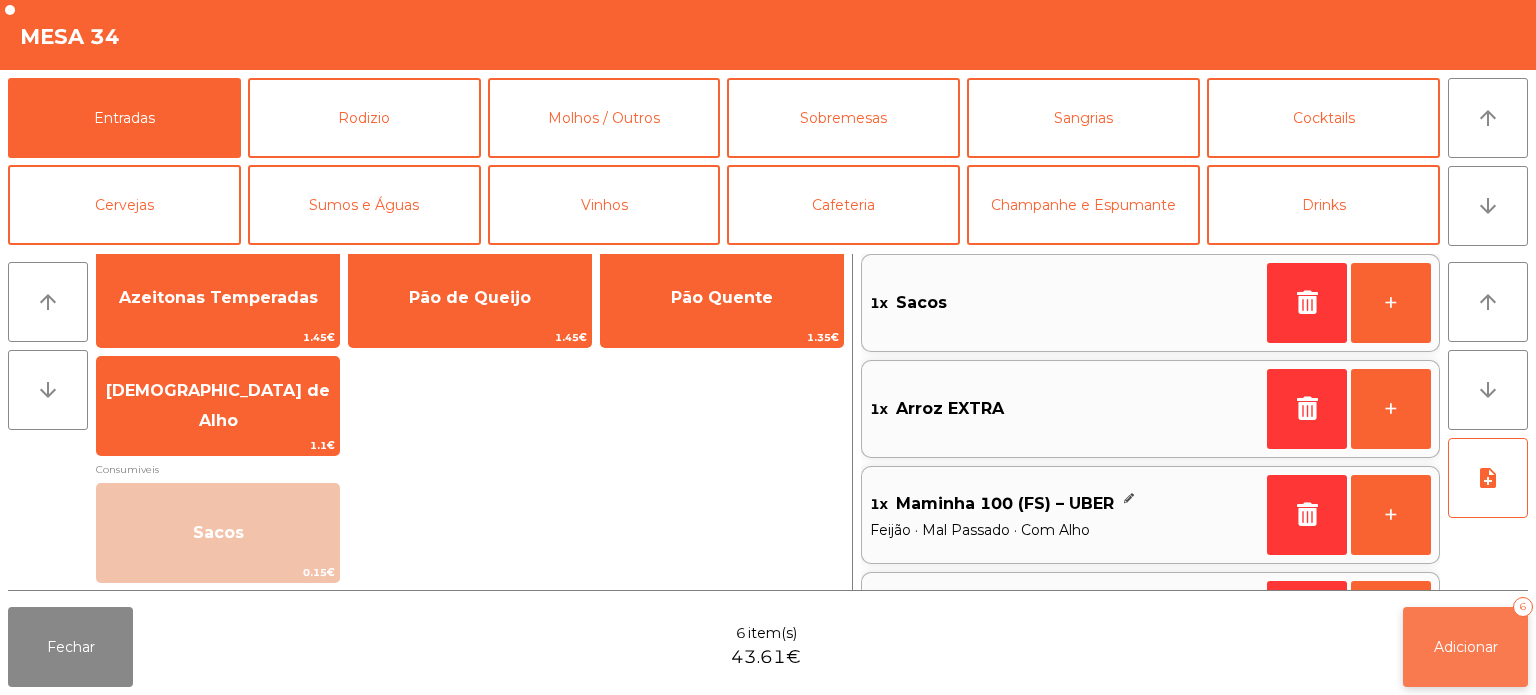 click on "Adicionar" 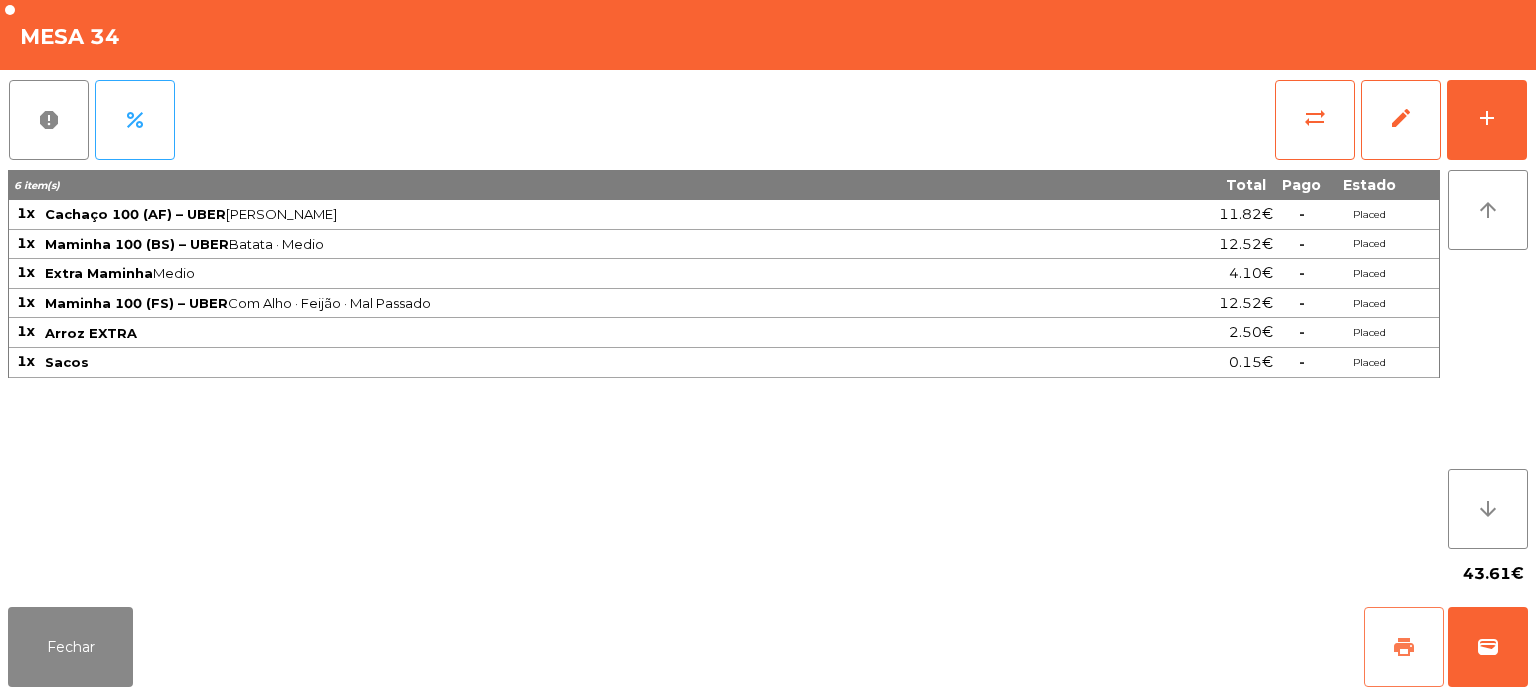 click on "print" 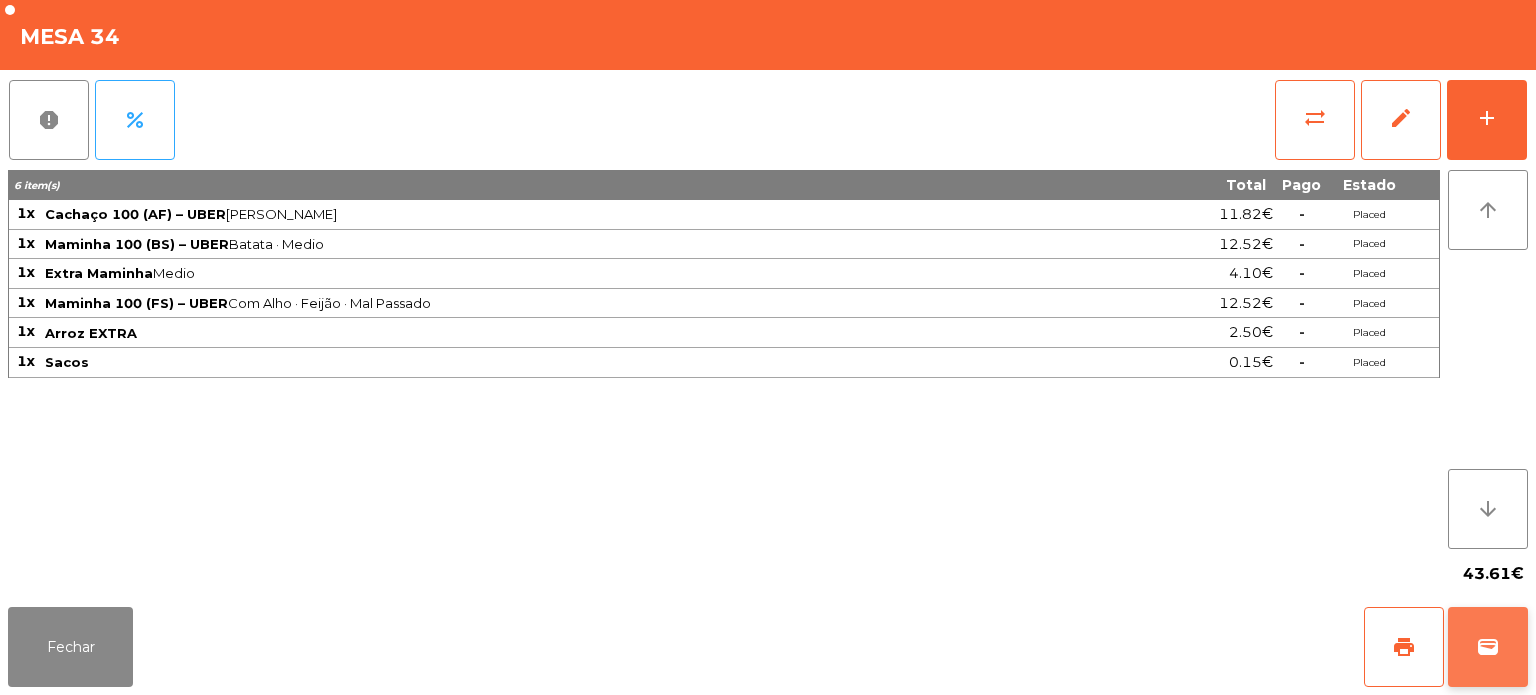 click on "wallet" 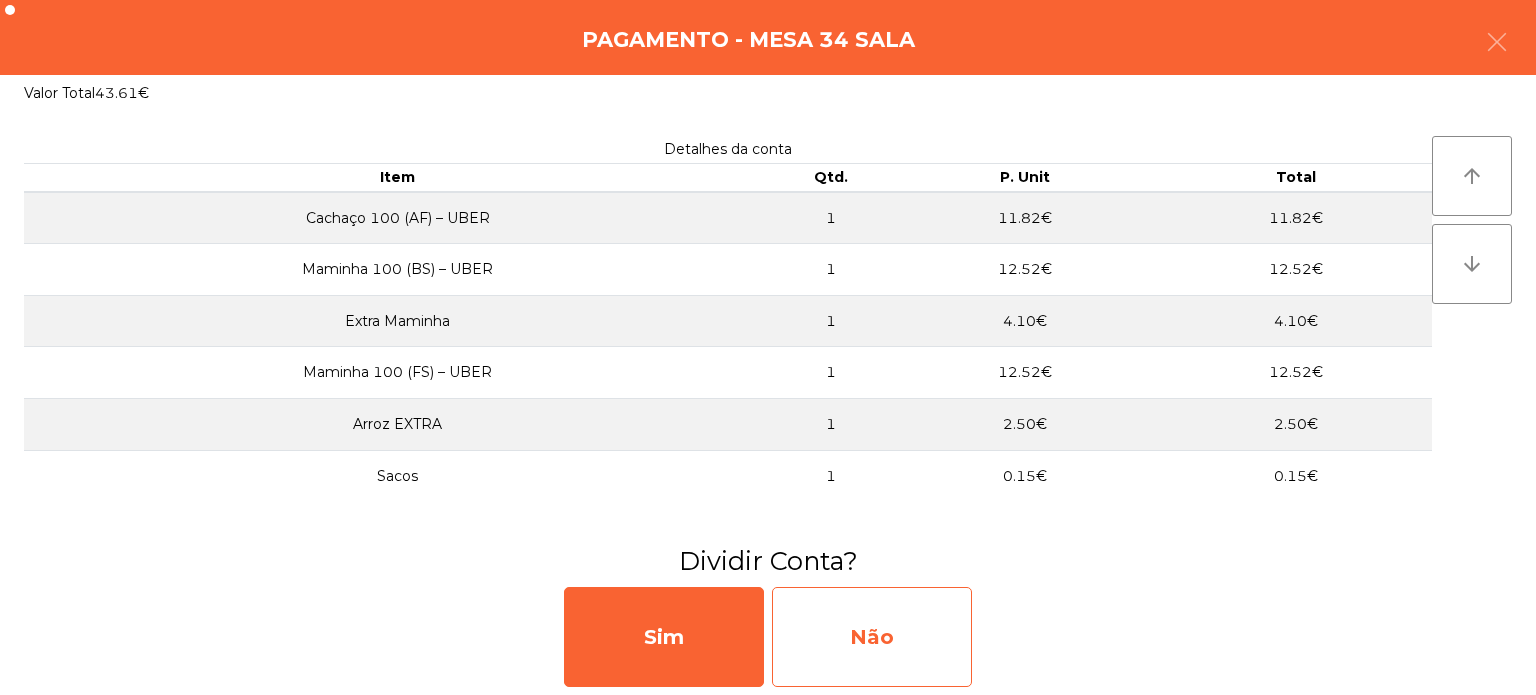 click on "Não" 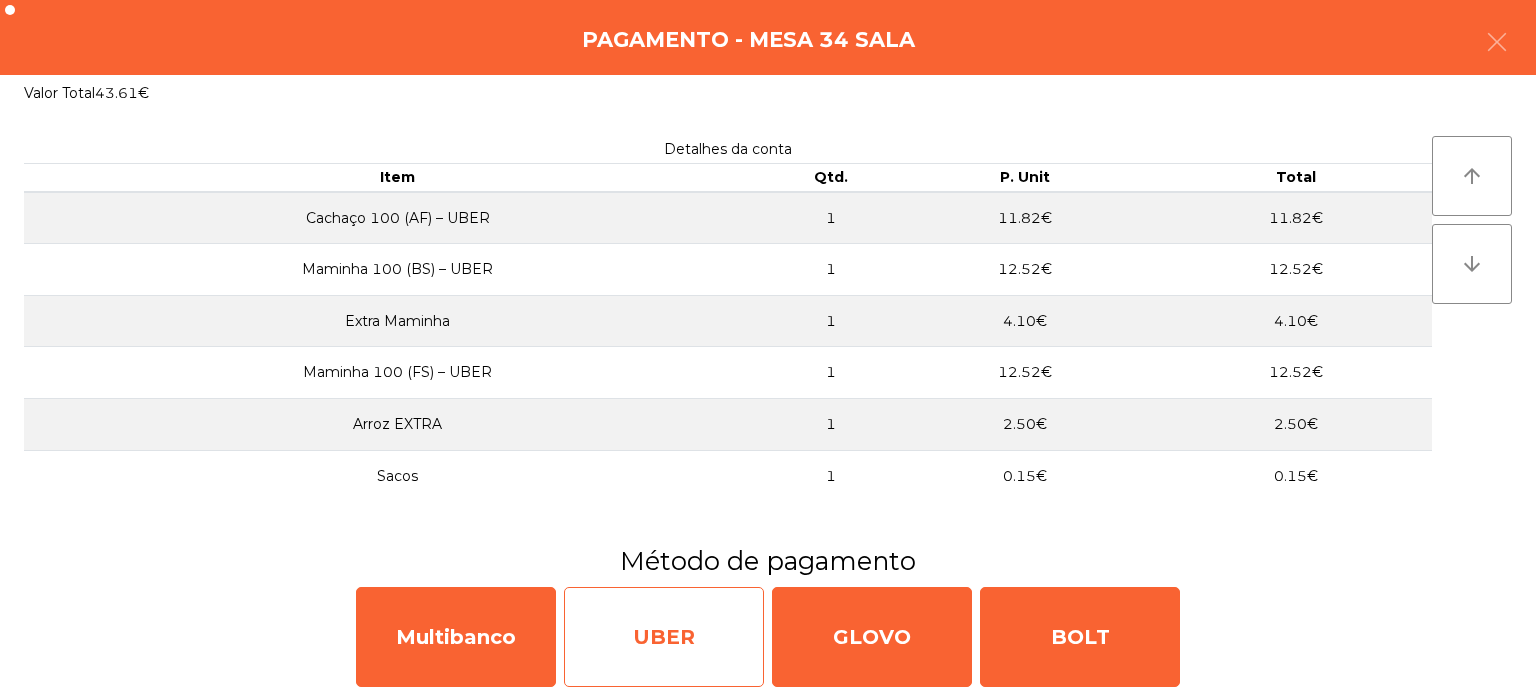 click on "UBER" 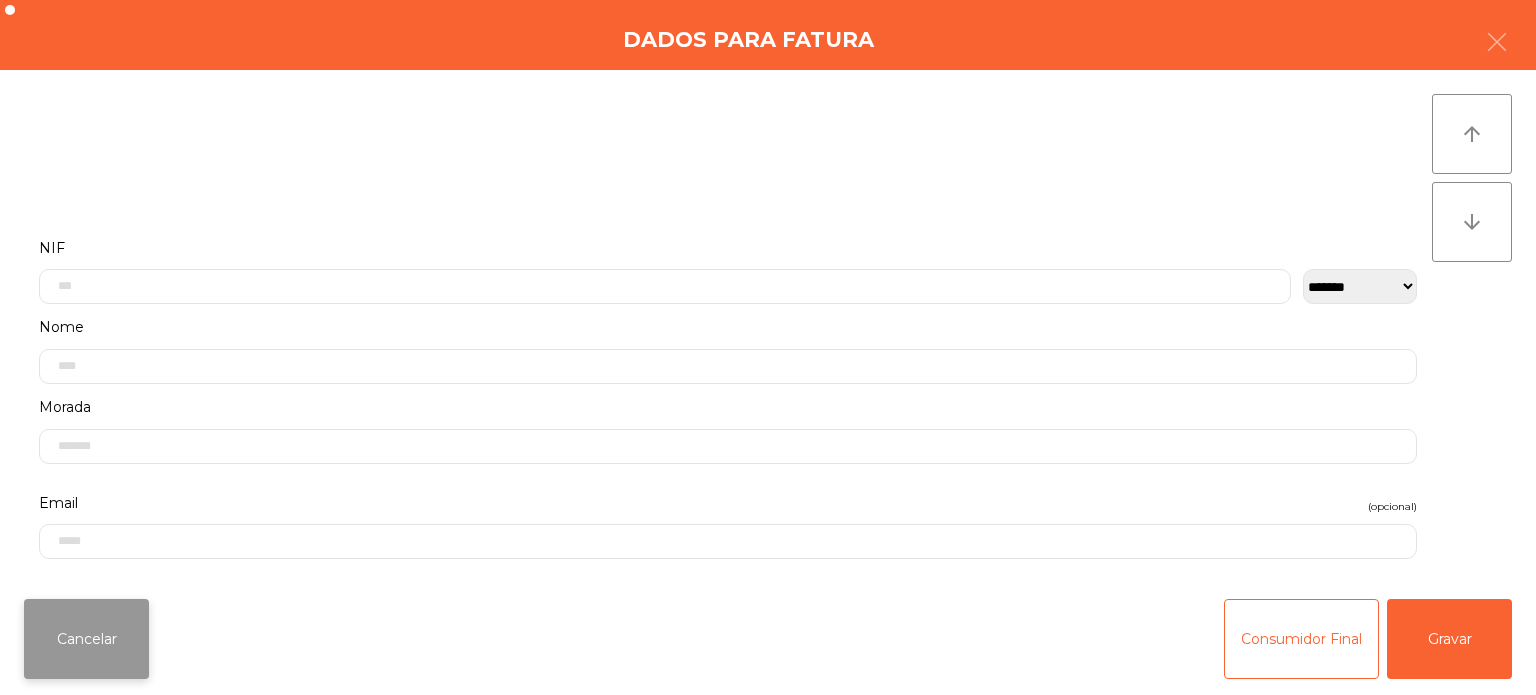 click on "Cancelar" 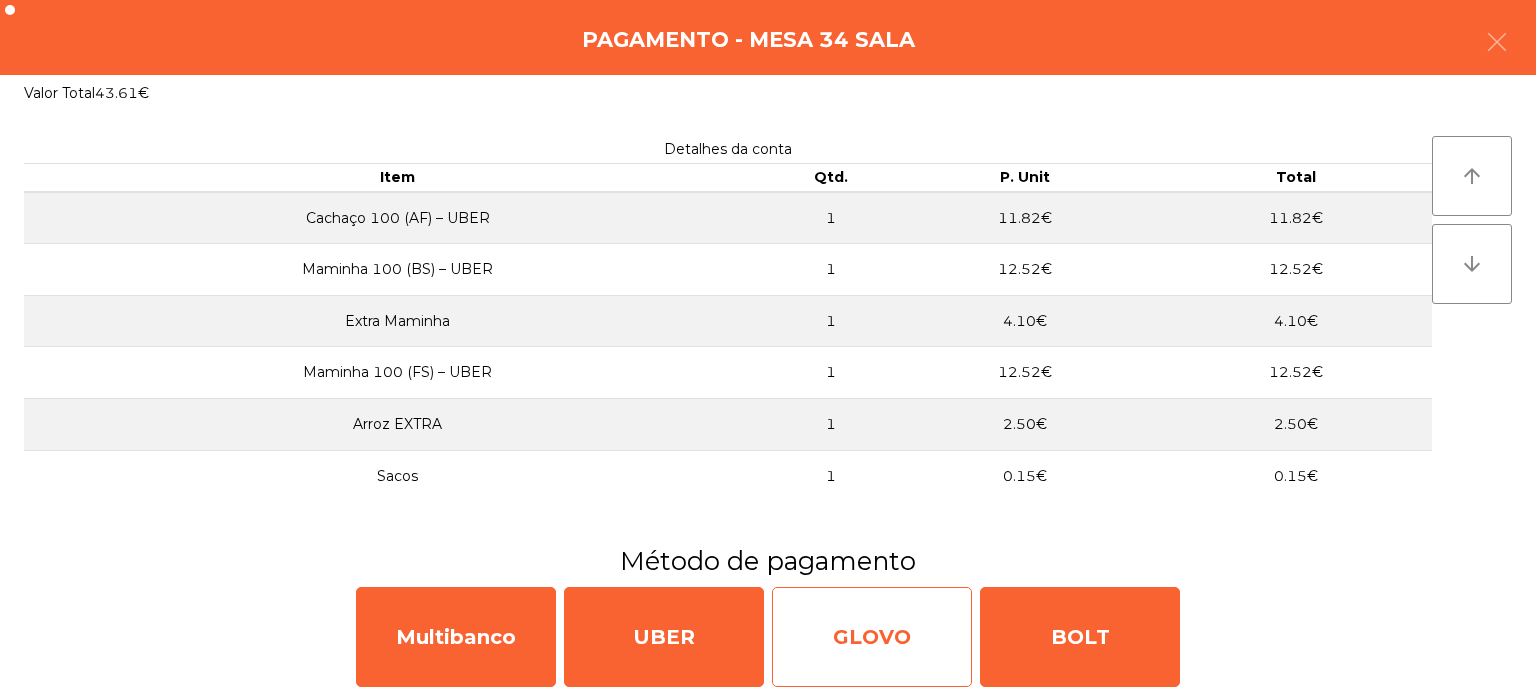 click on "GLOVO" 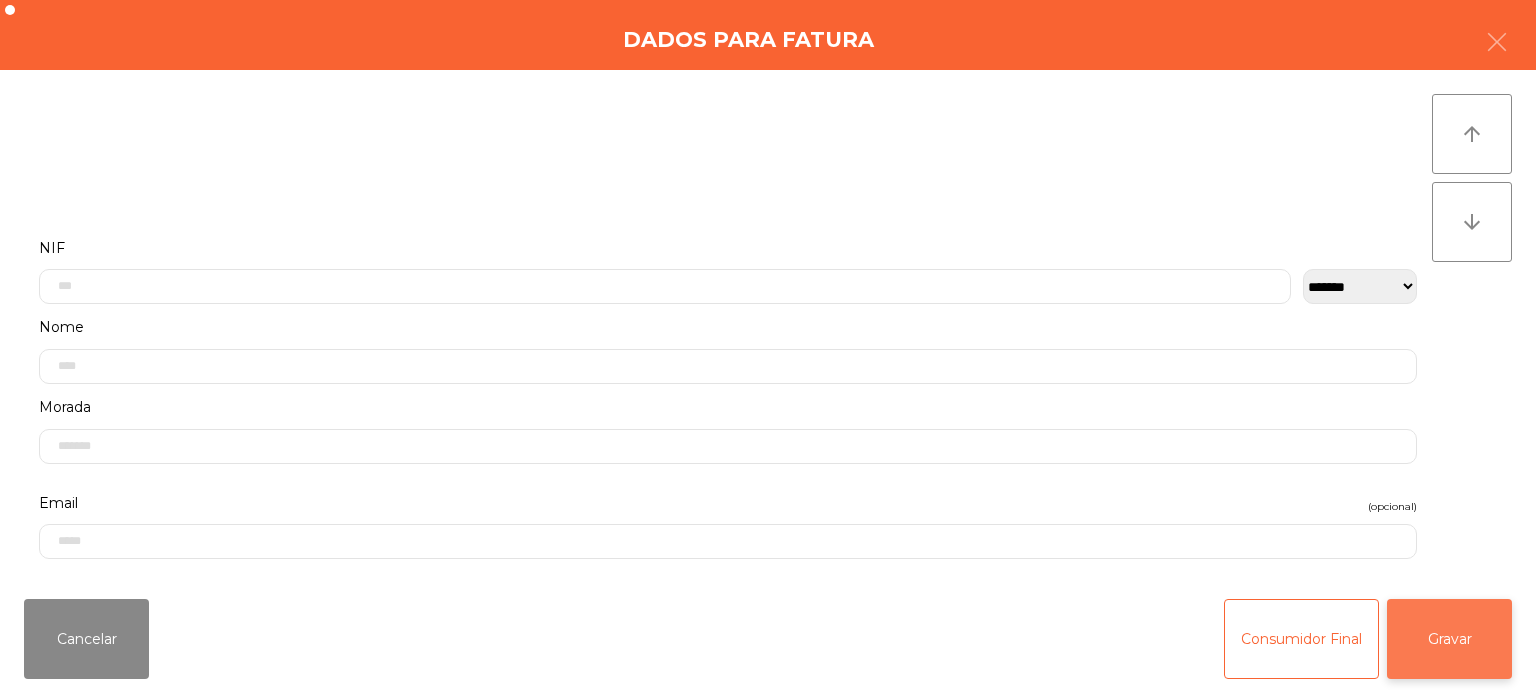 click on "Gravar" 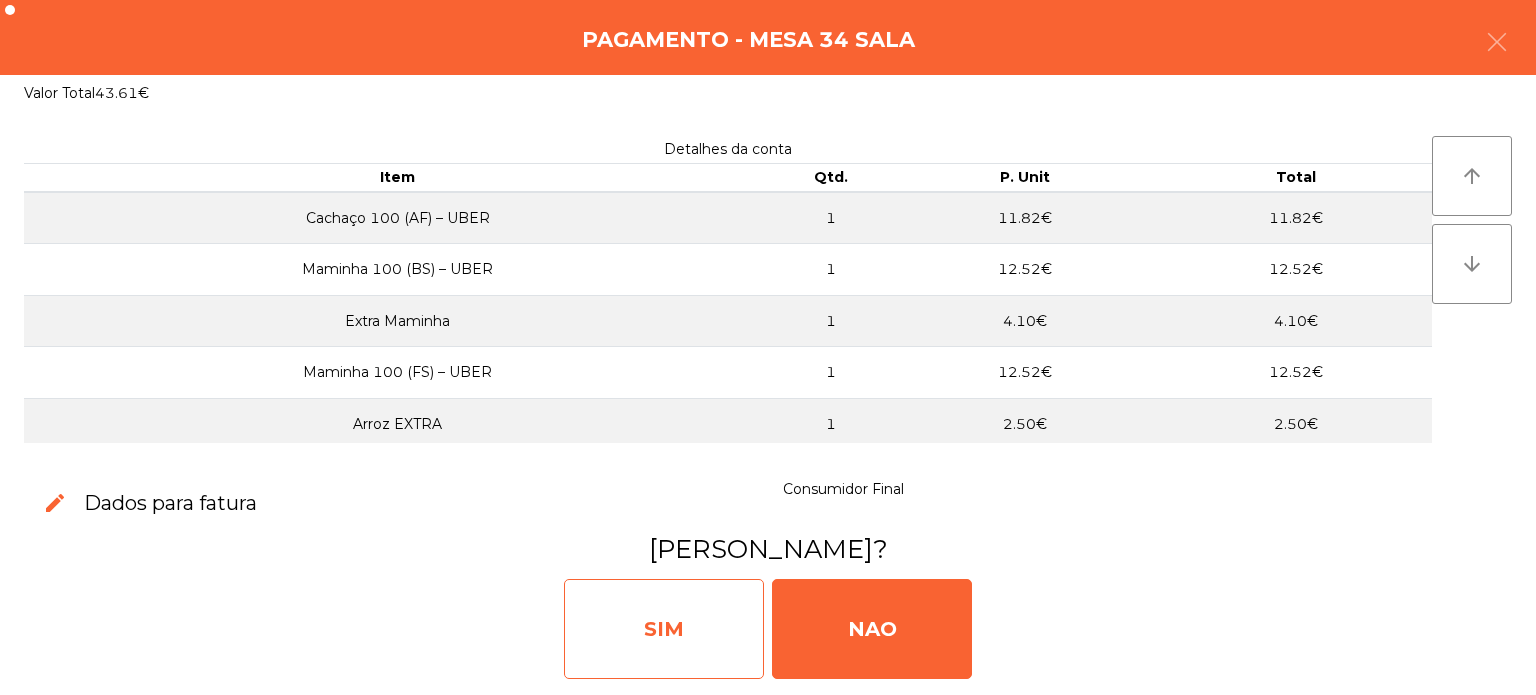 click on "SIM" 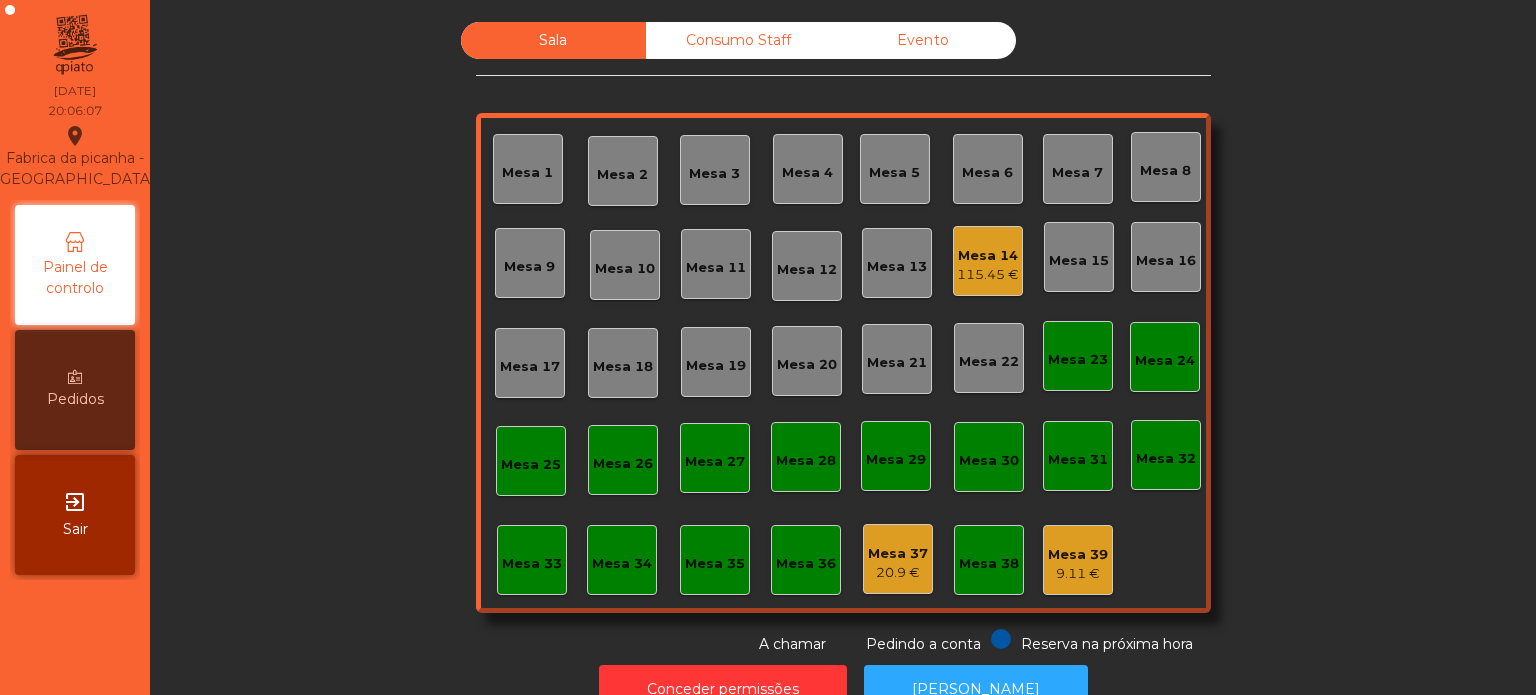 click on "Mesa 8" 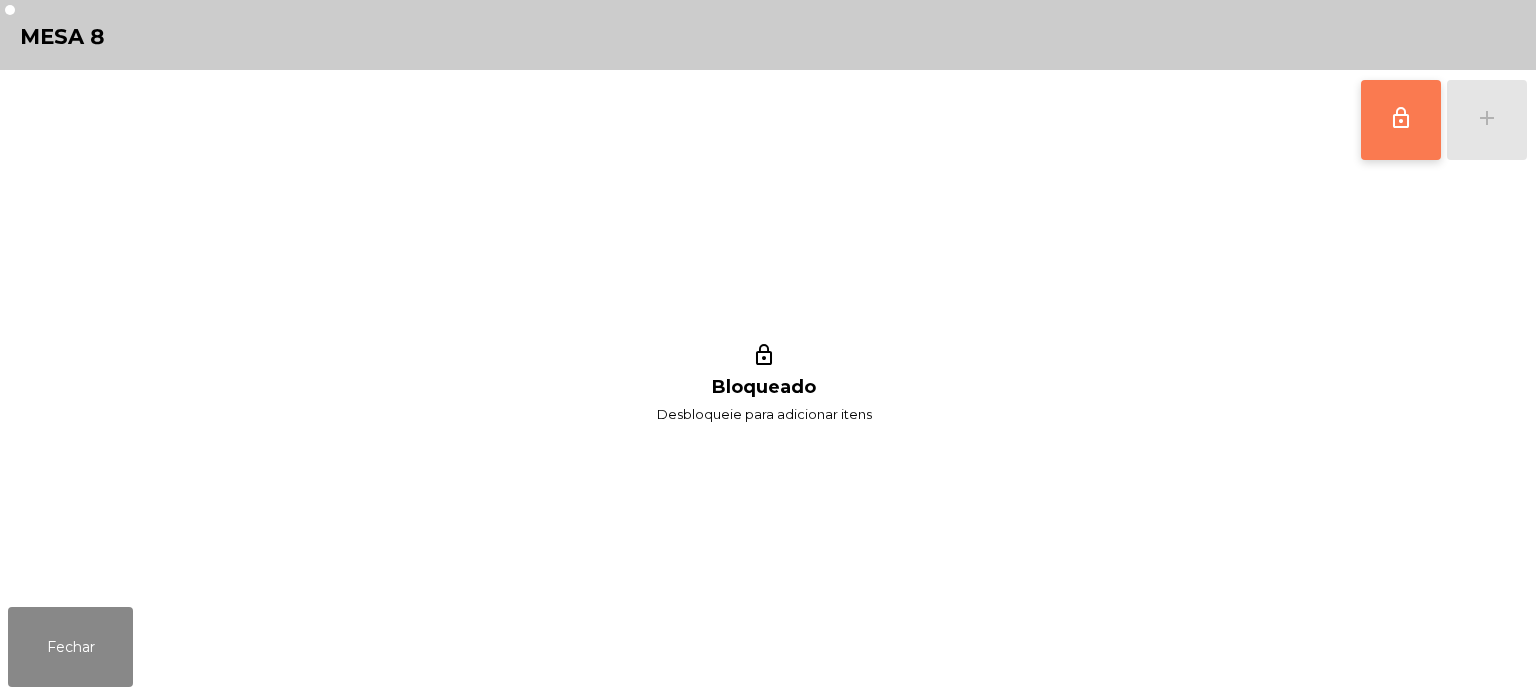 click on "lock_outline" 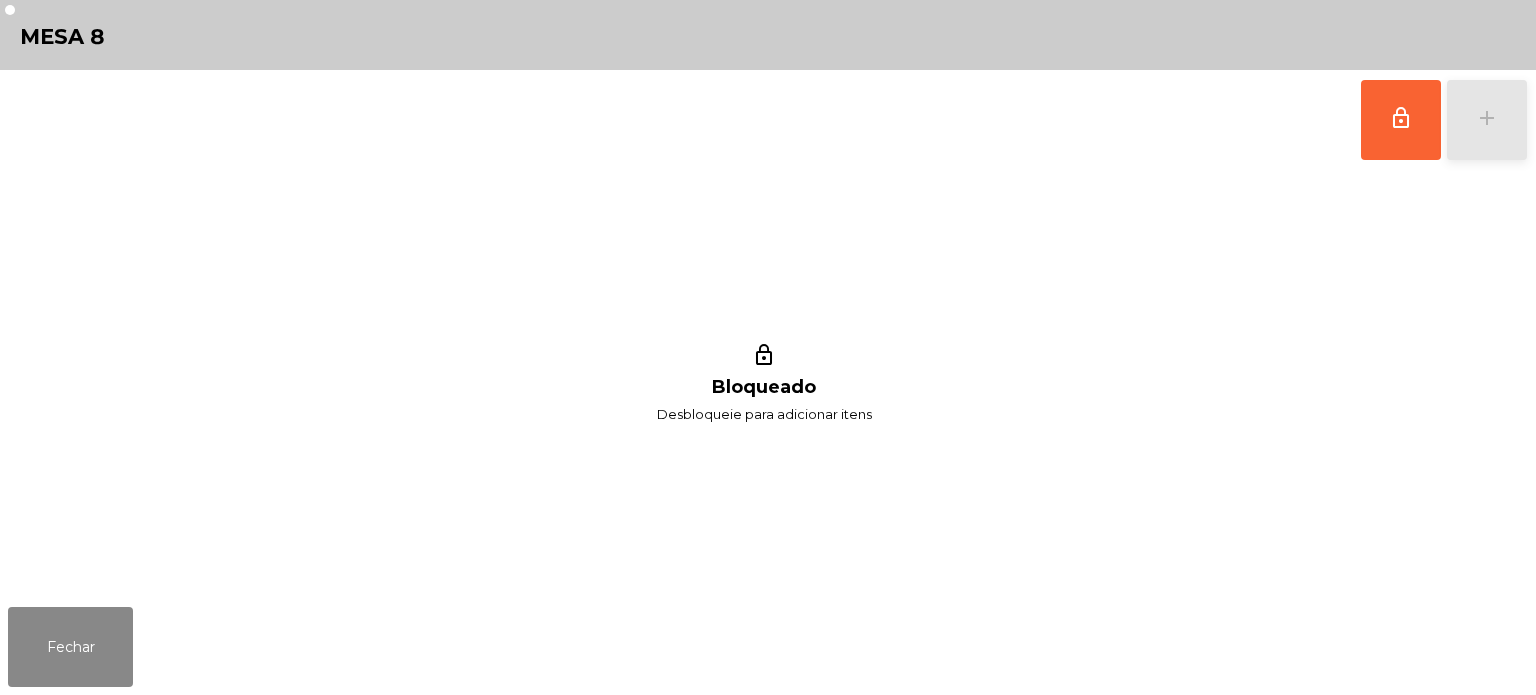 click on "add" 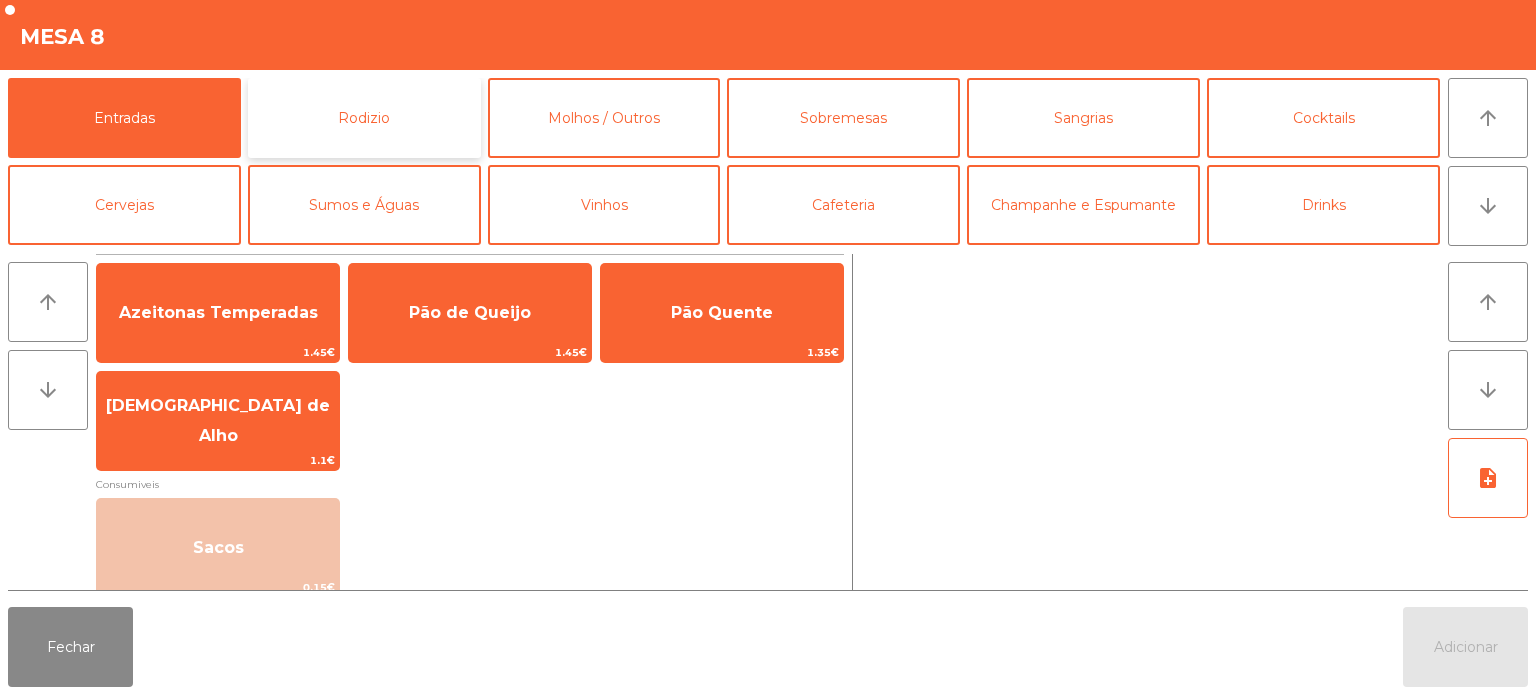 click on "Rodizio" 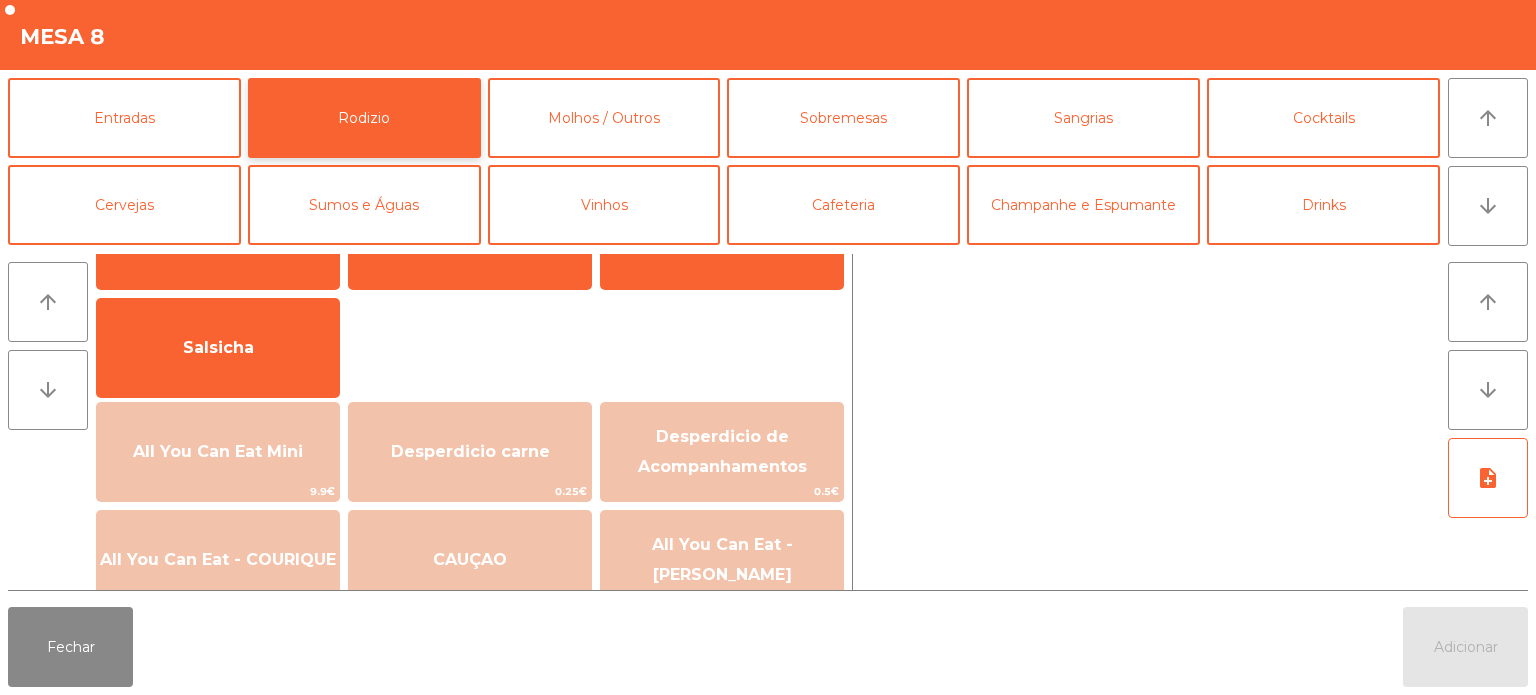 scroll, scrollTop: 104, scrollLeft: 0, axis: vertical 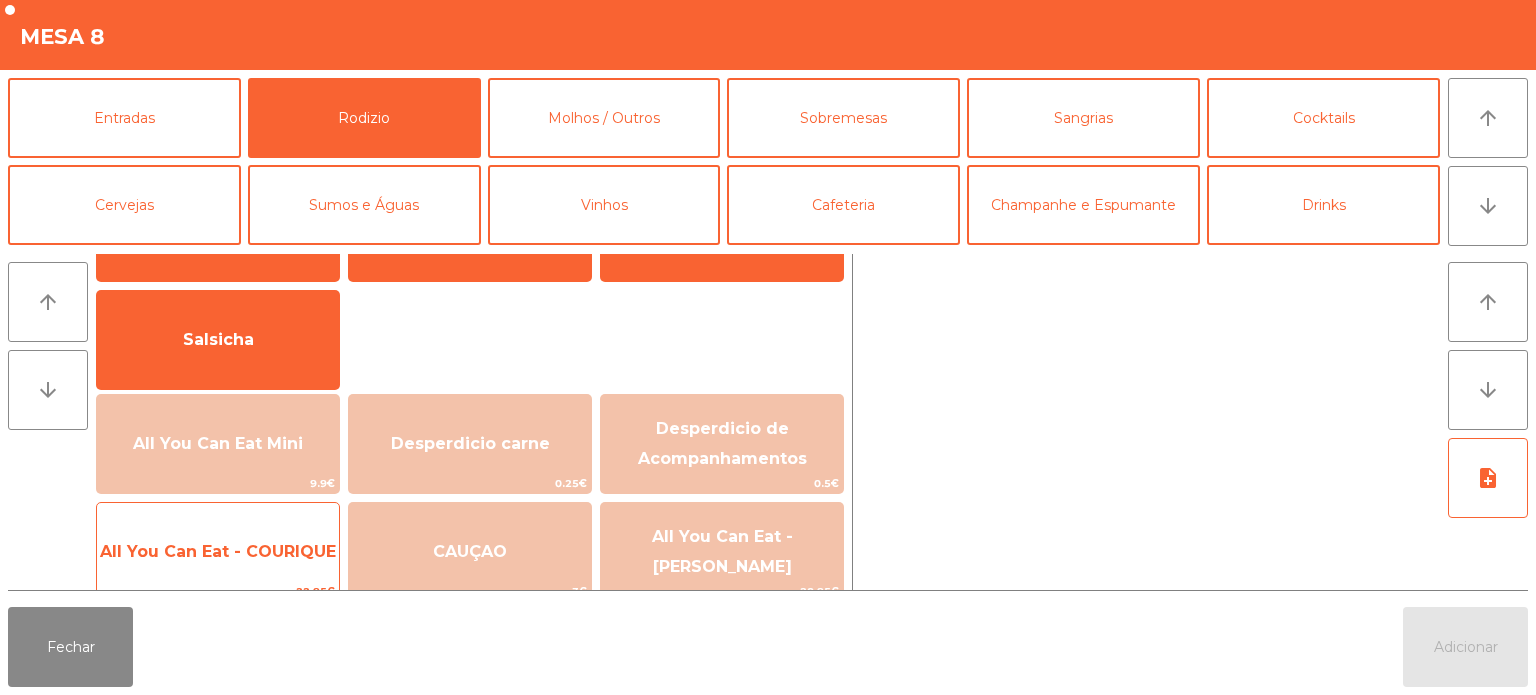 click on "All You Can Eat - COURIQUE" 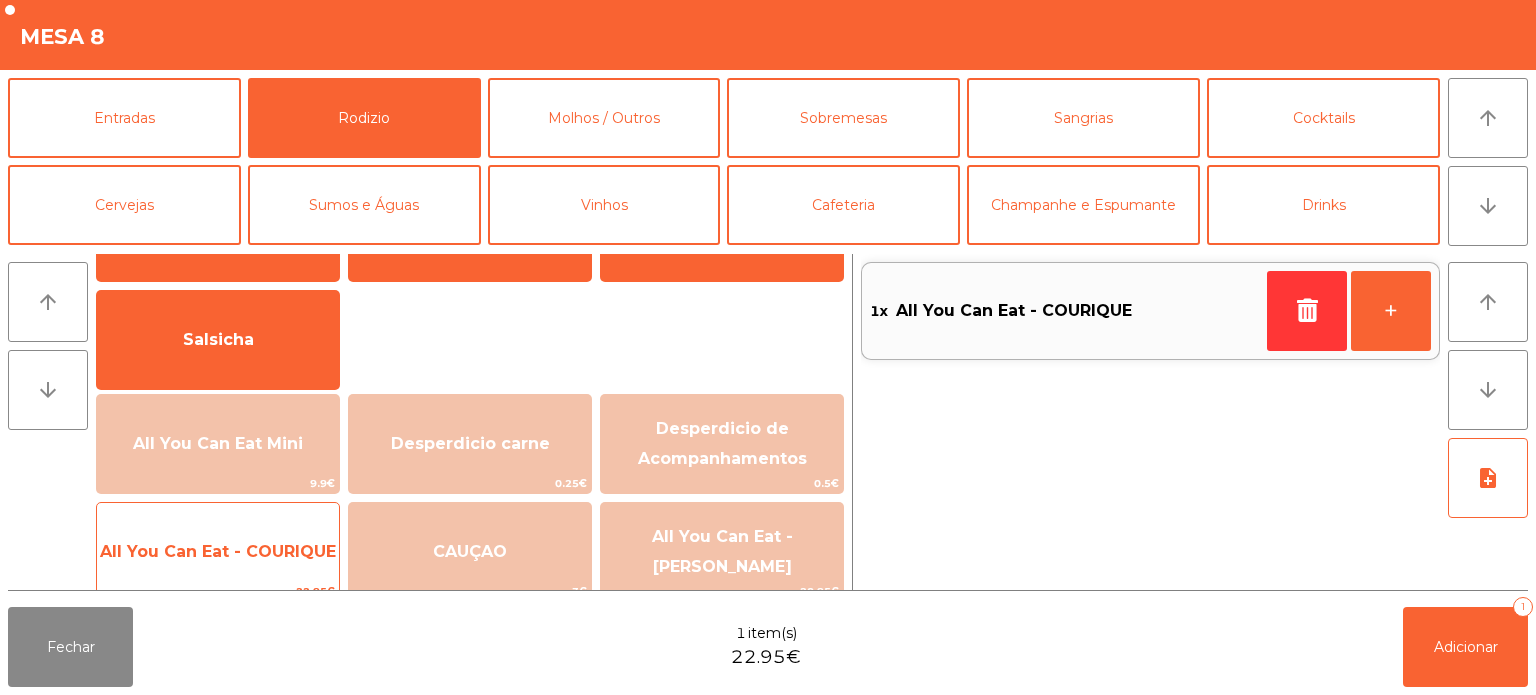 click on "All You Can Eat - COURIQUE" 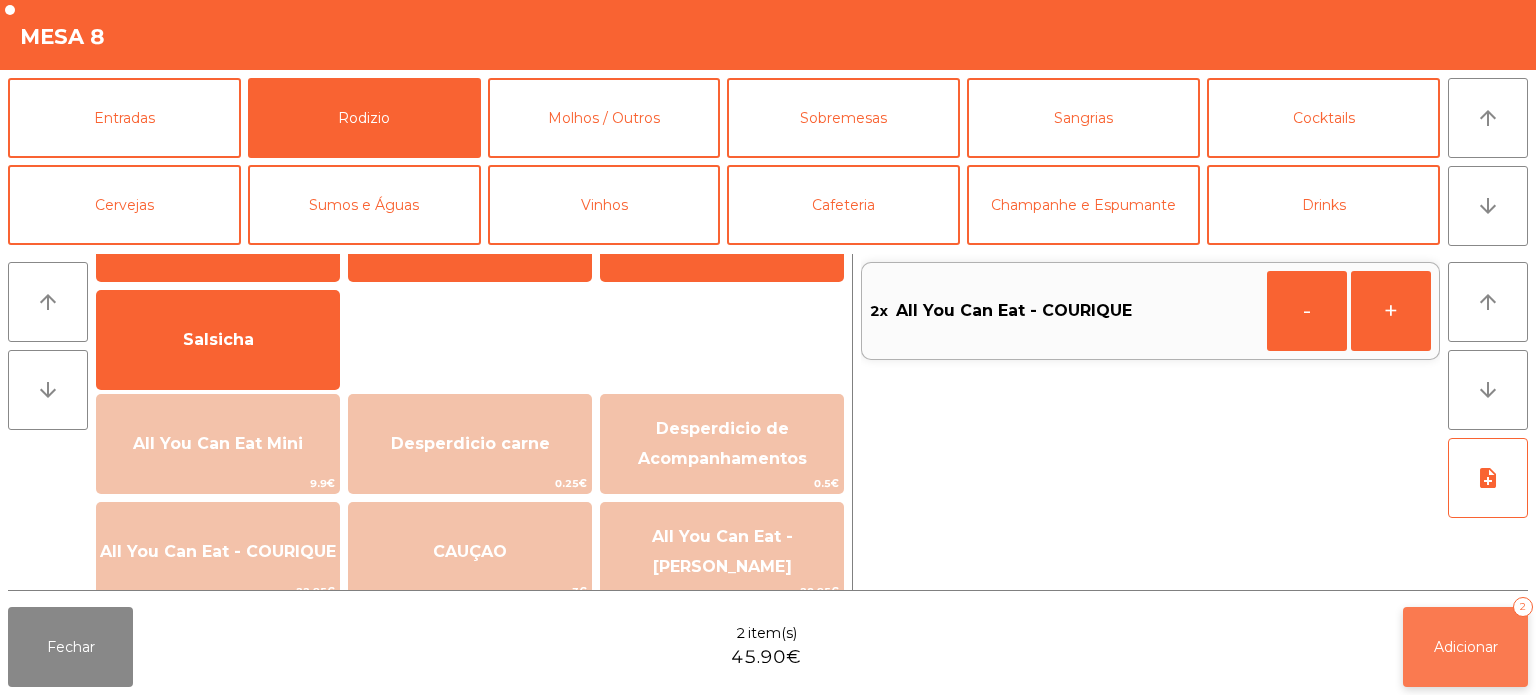 click on "Adicionar" 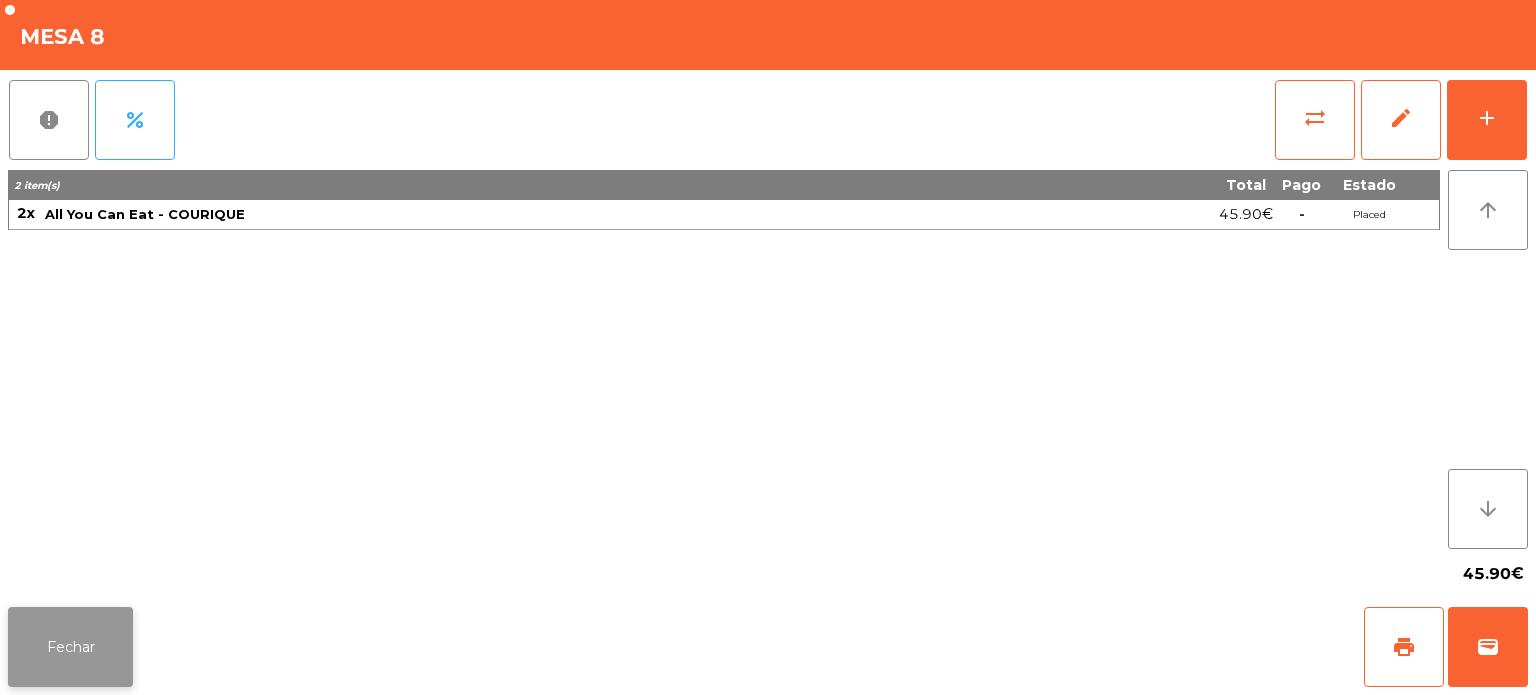click on "Fechar" 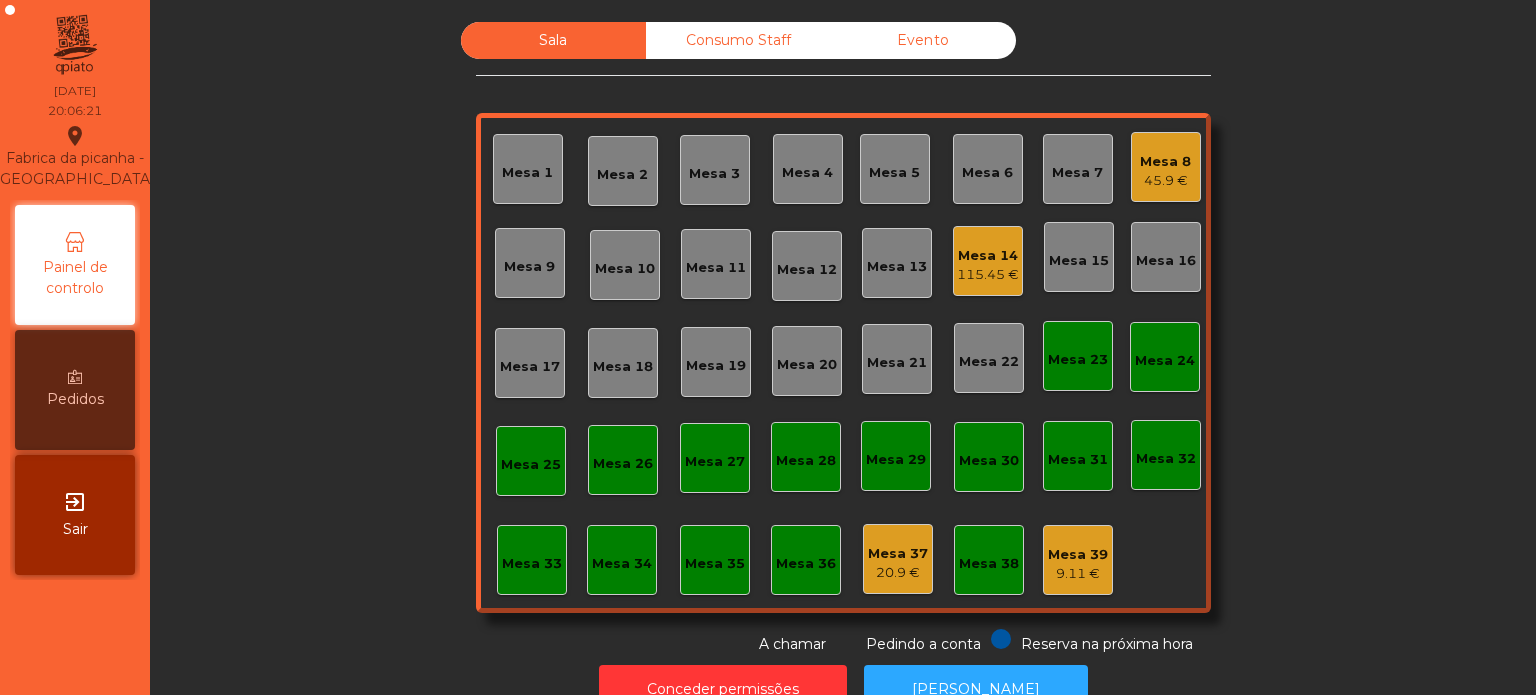 click on "Consumo Staff" 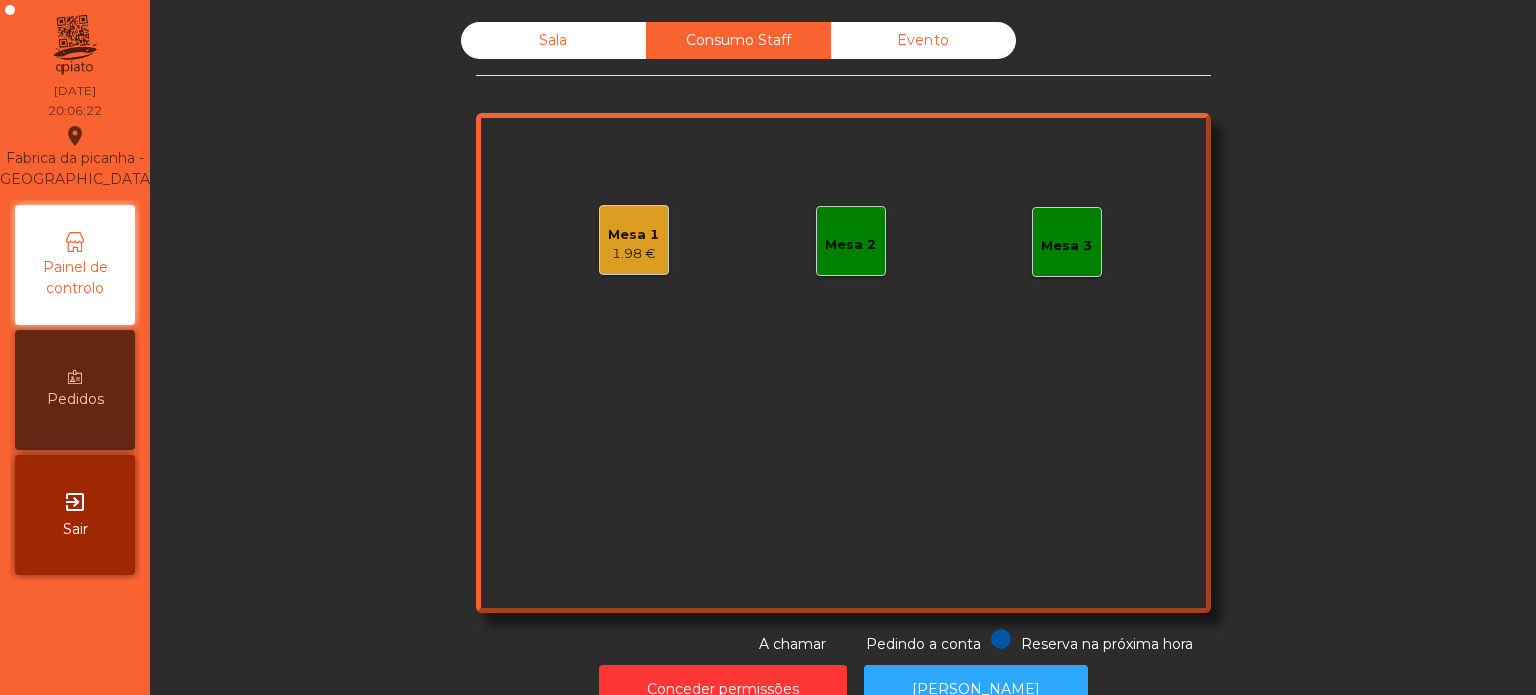 click on "Sala" 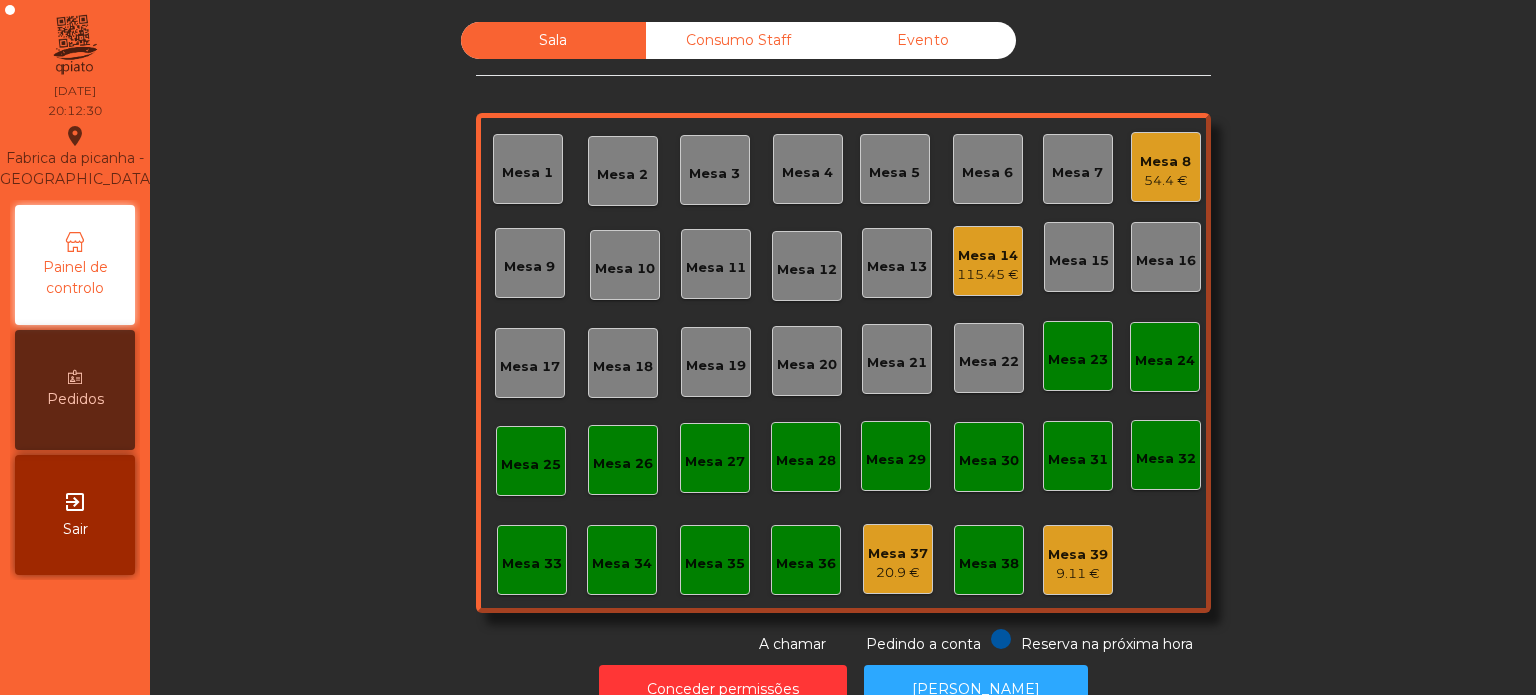 click on "Mesa 8   54.4 €" 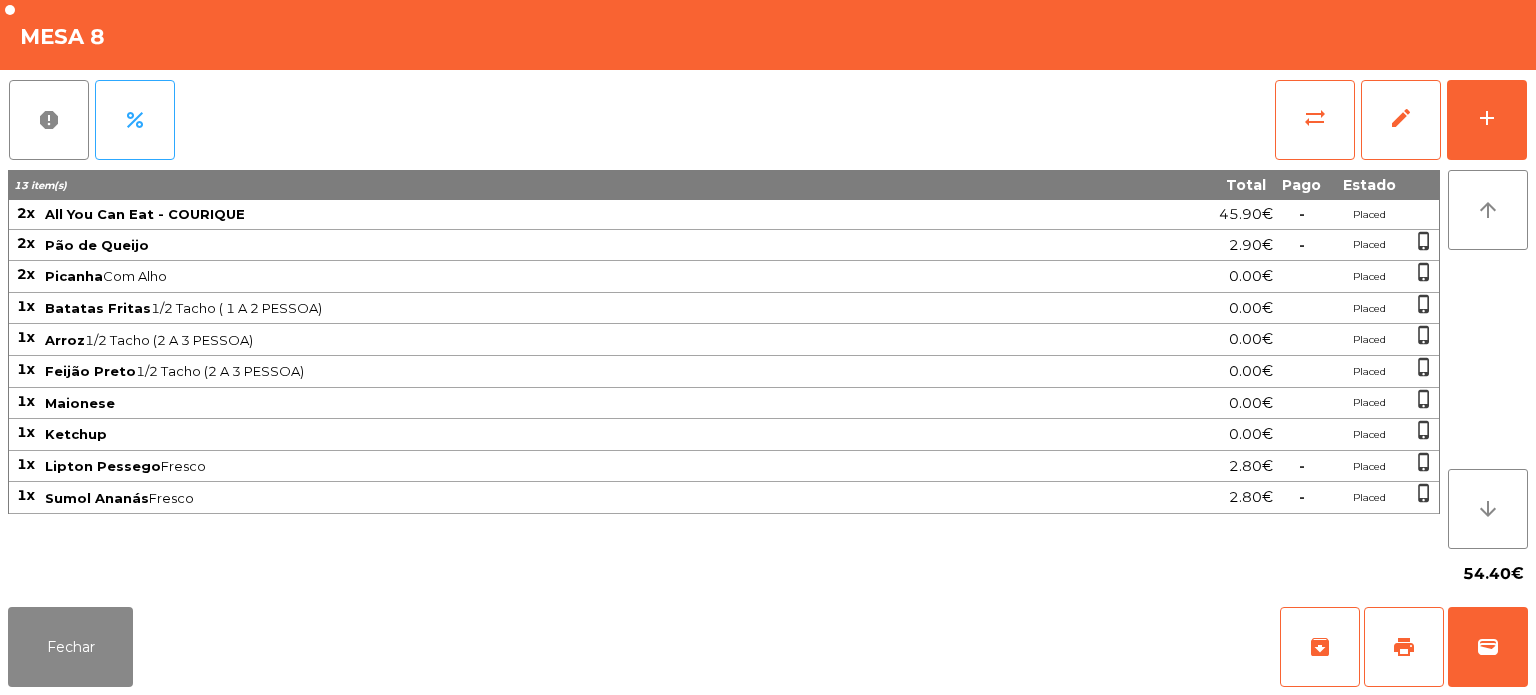 click on "Maionese" 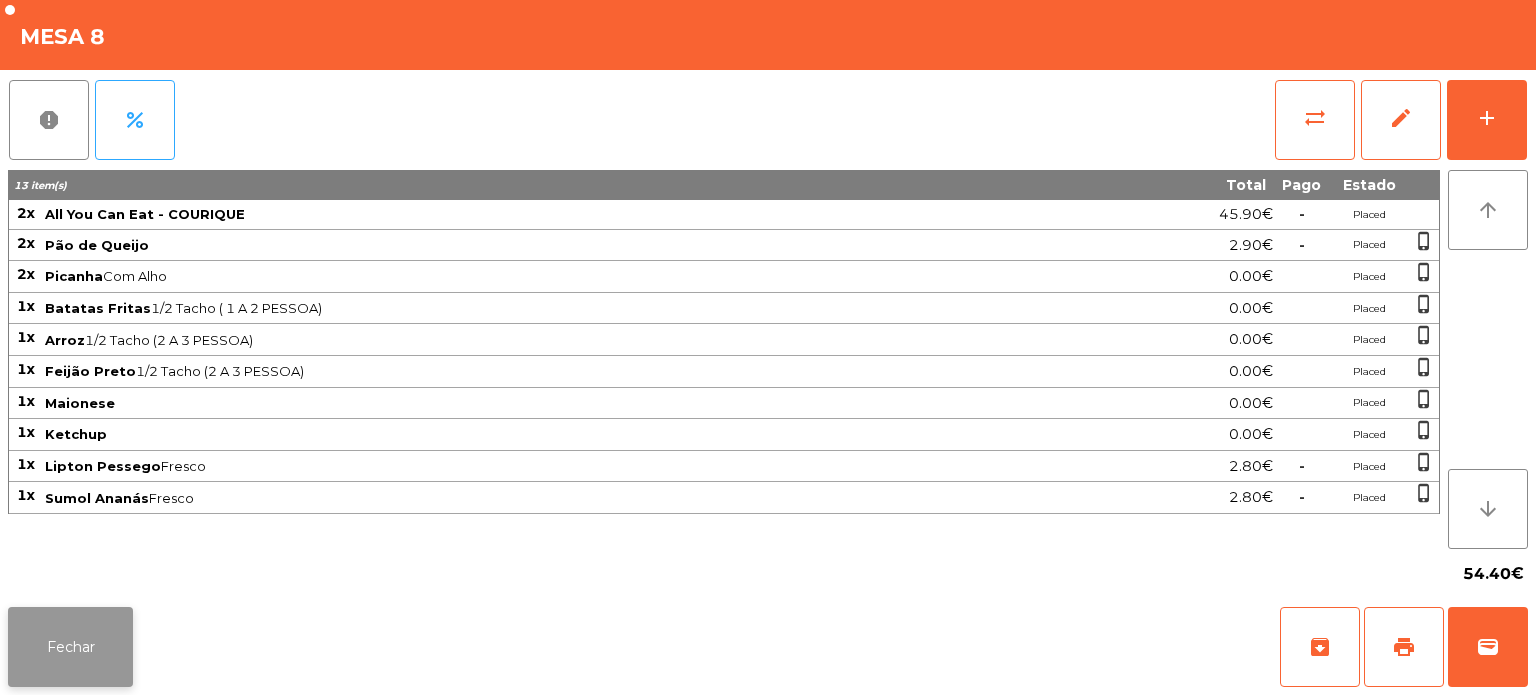 click on "Fechar" 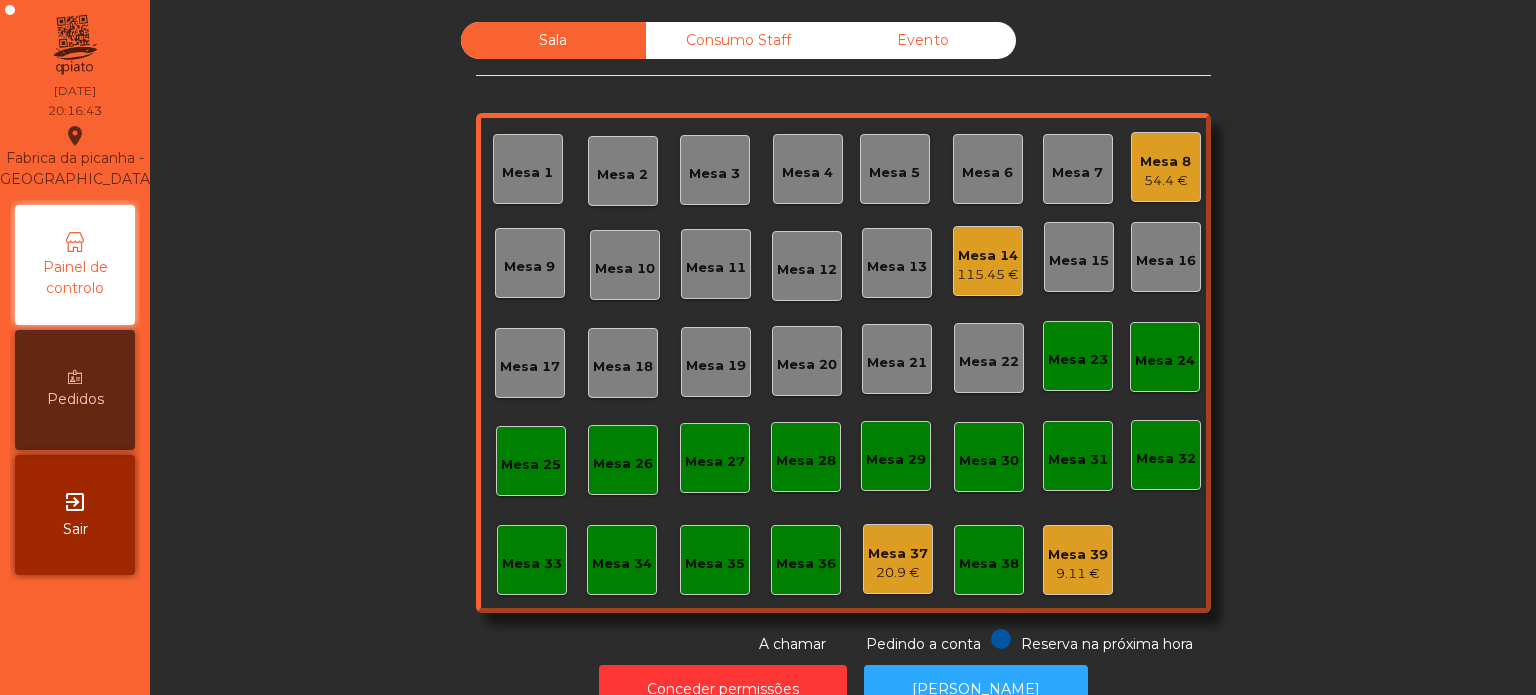click on "115.45 €" 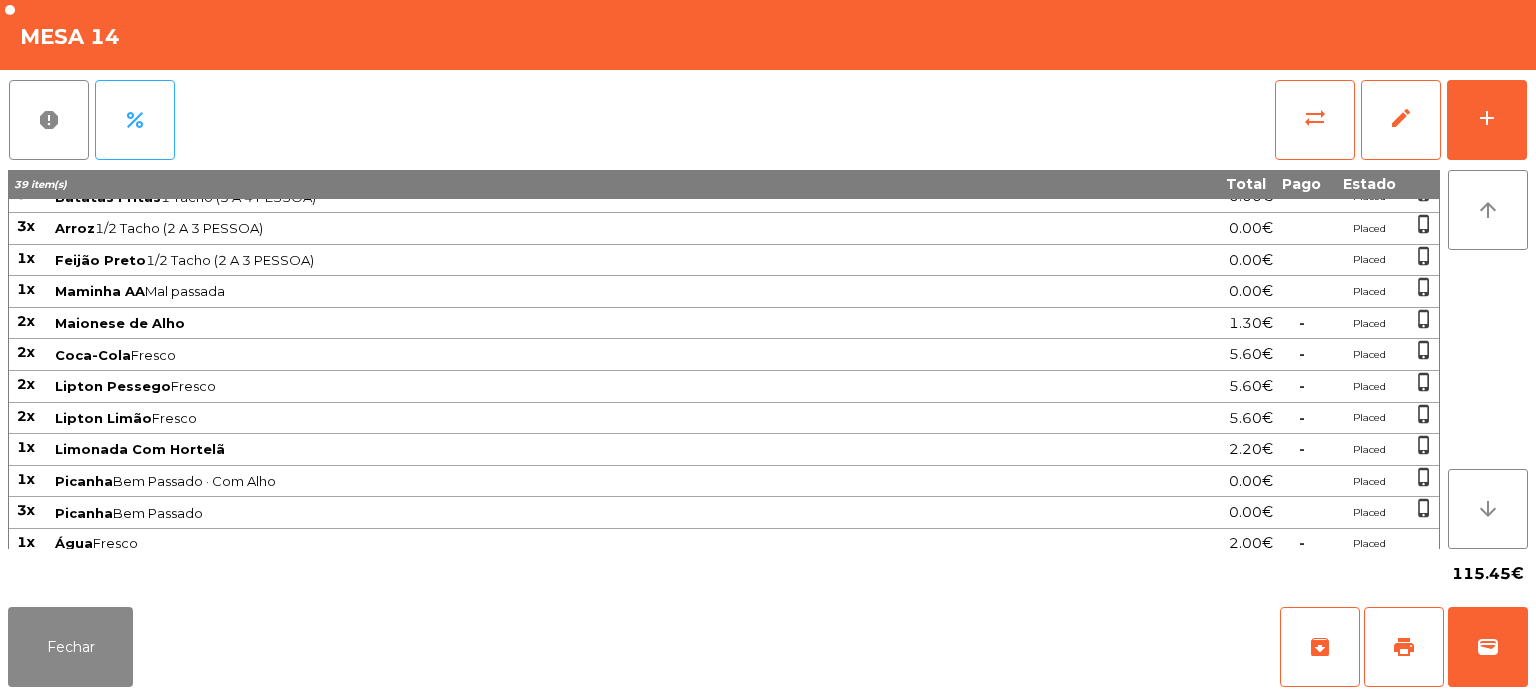 scroll, scrollTop: 0, scrollLeft: 0, axis: both 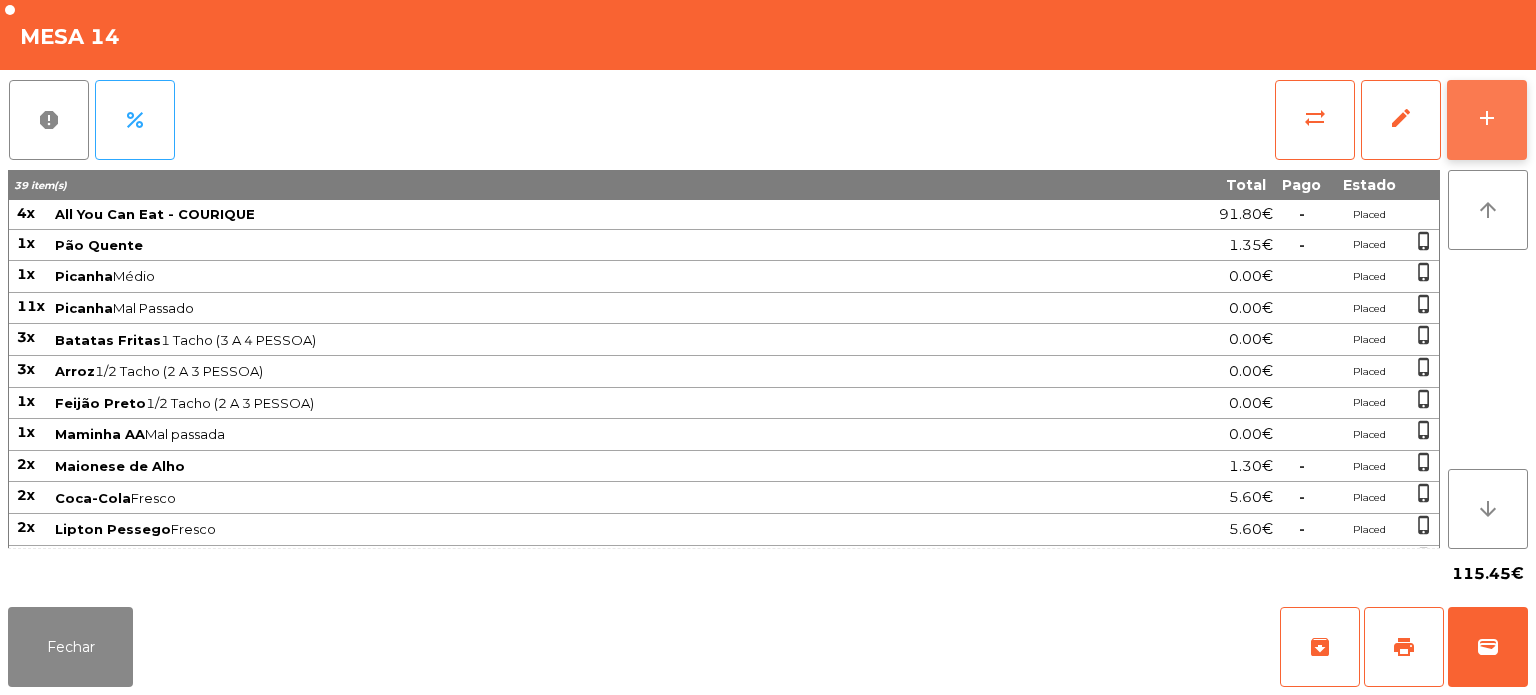 click on "add" 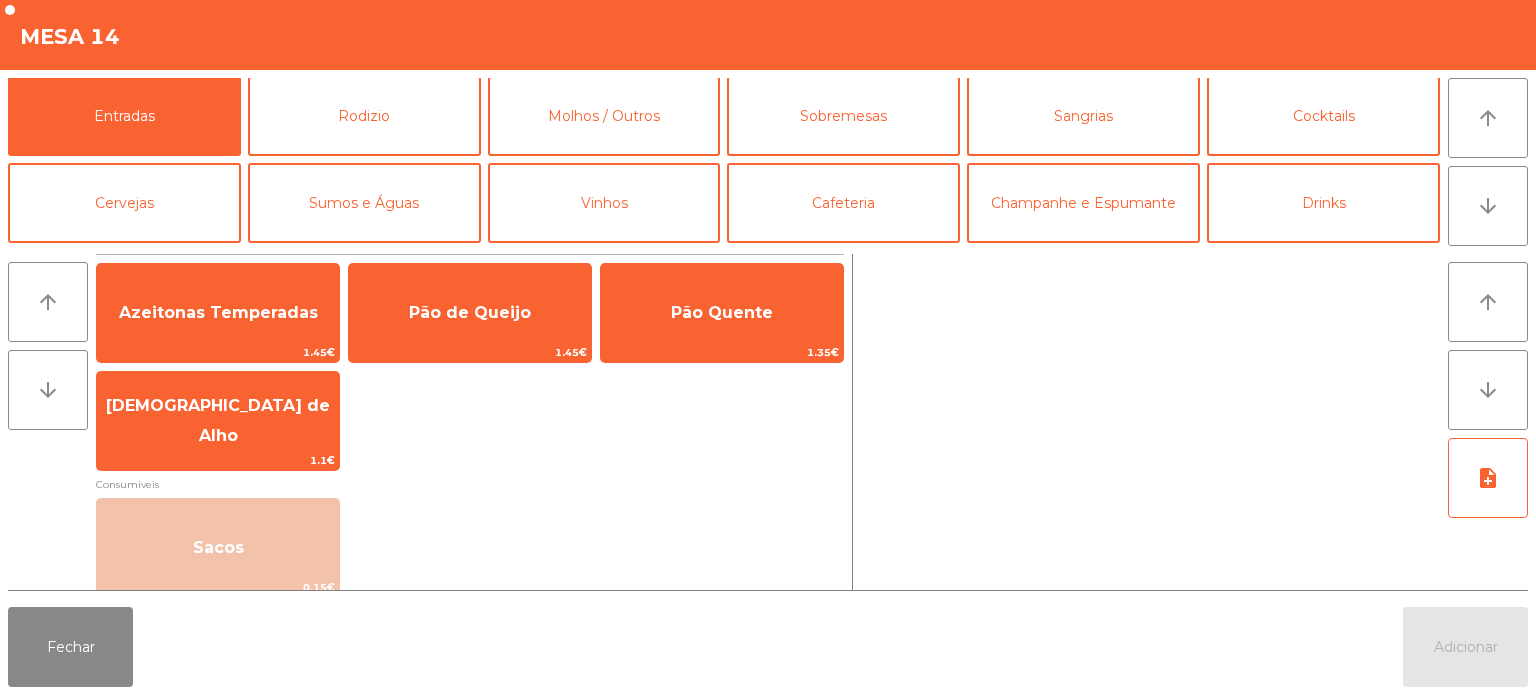 scroll, scrollTop: 0, scrollLeft: 0, axis: both 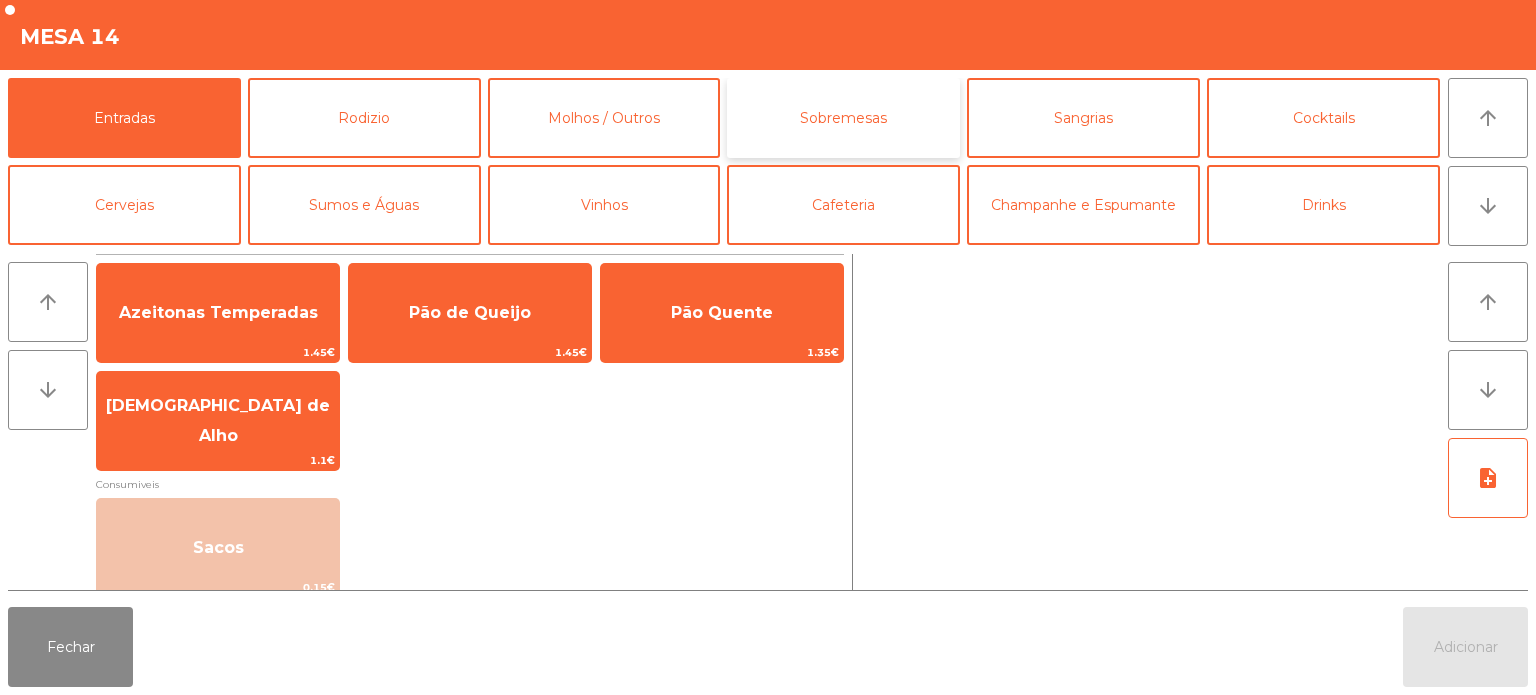 click on "Sobremesas" 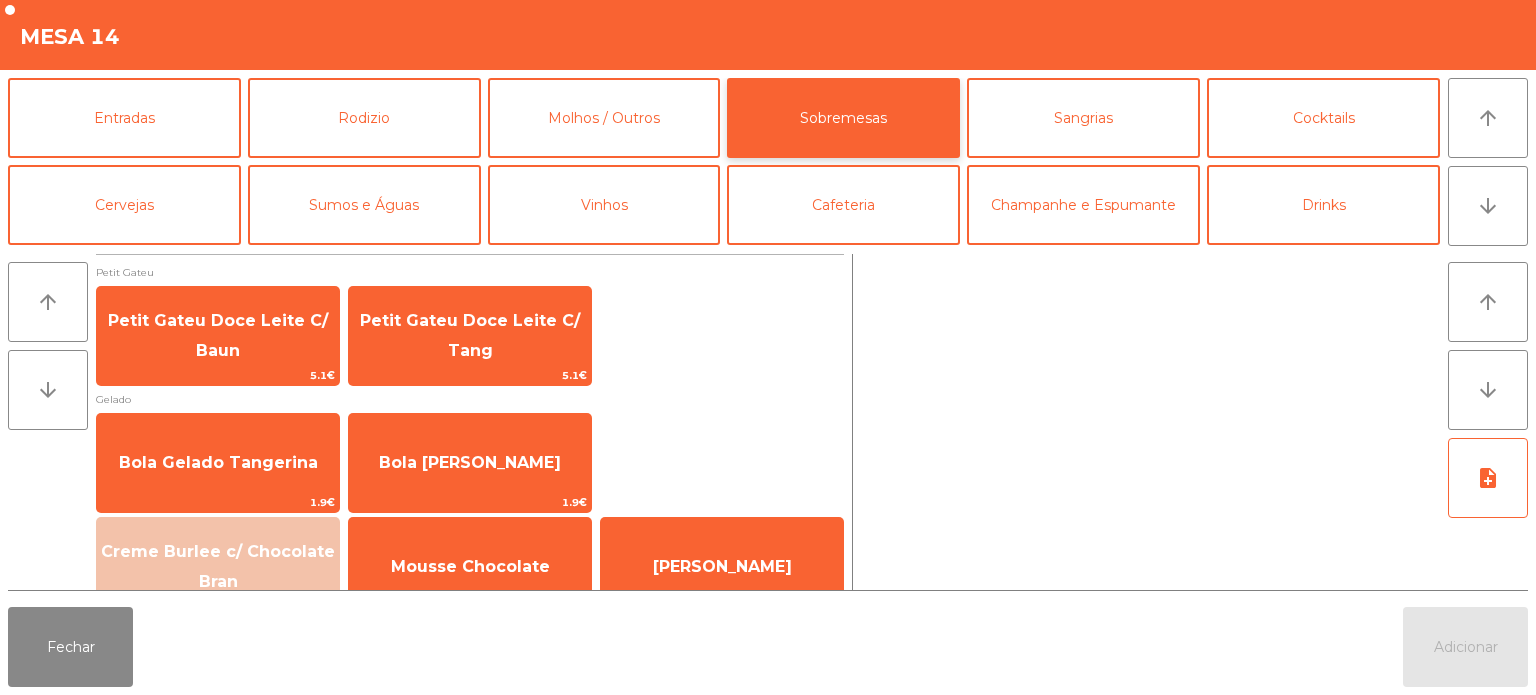 scroll, scrollTop: 34, scrollLeft: 0, axis: vertical 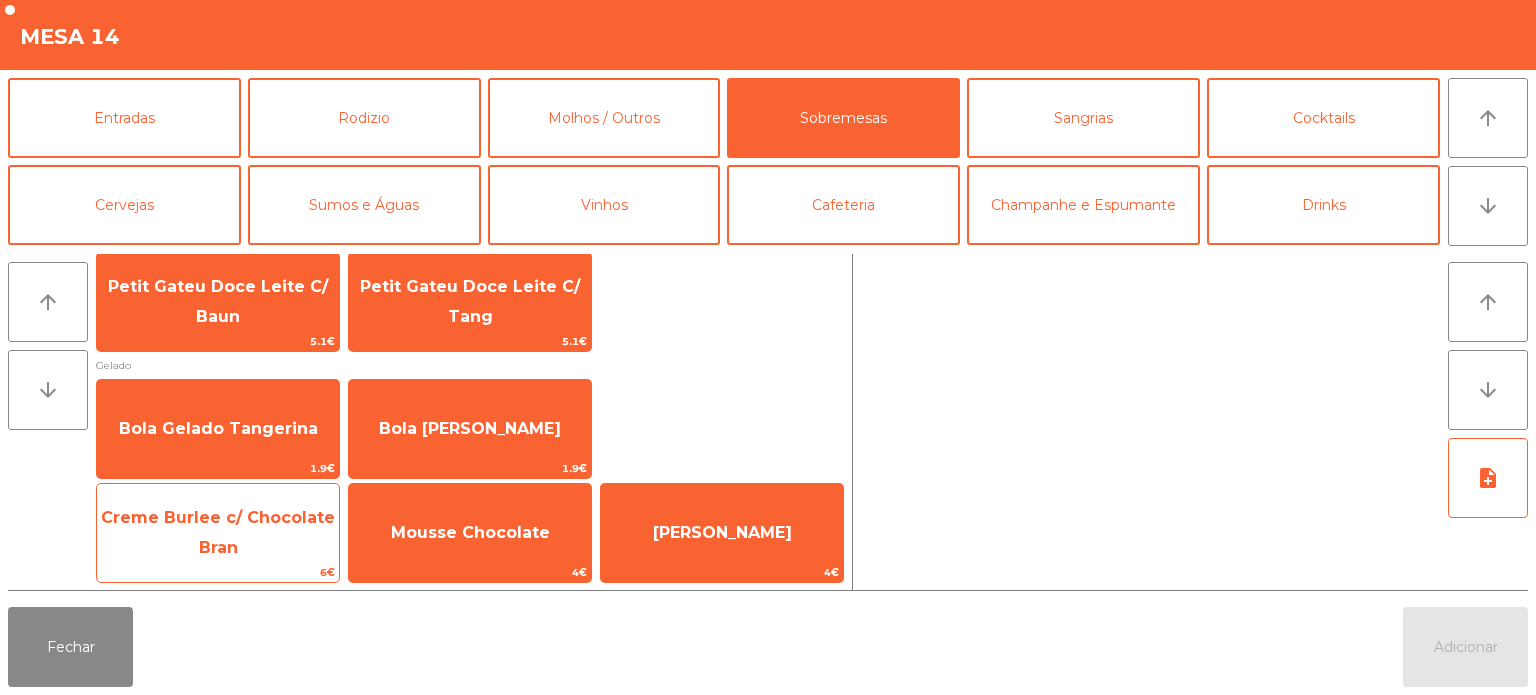 click on "Creme Burlee c/ Chocolate Bran" 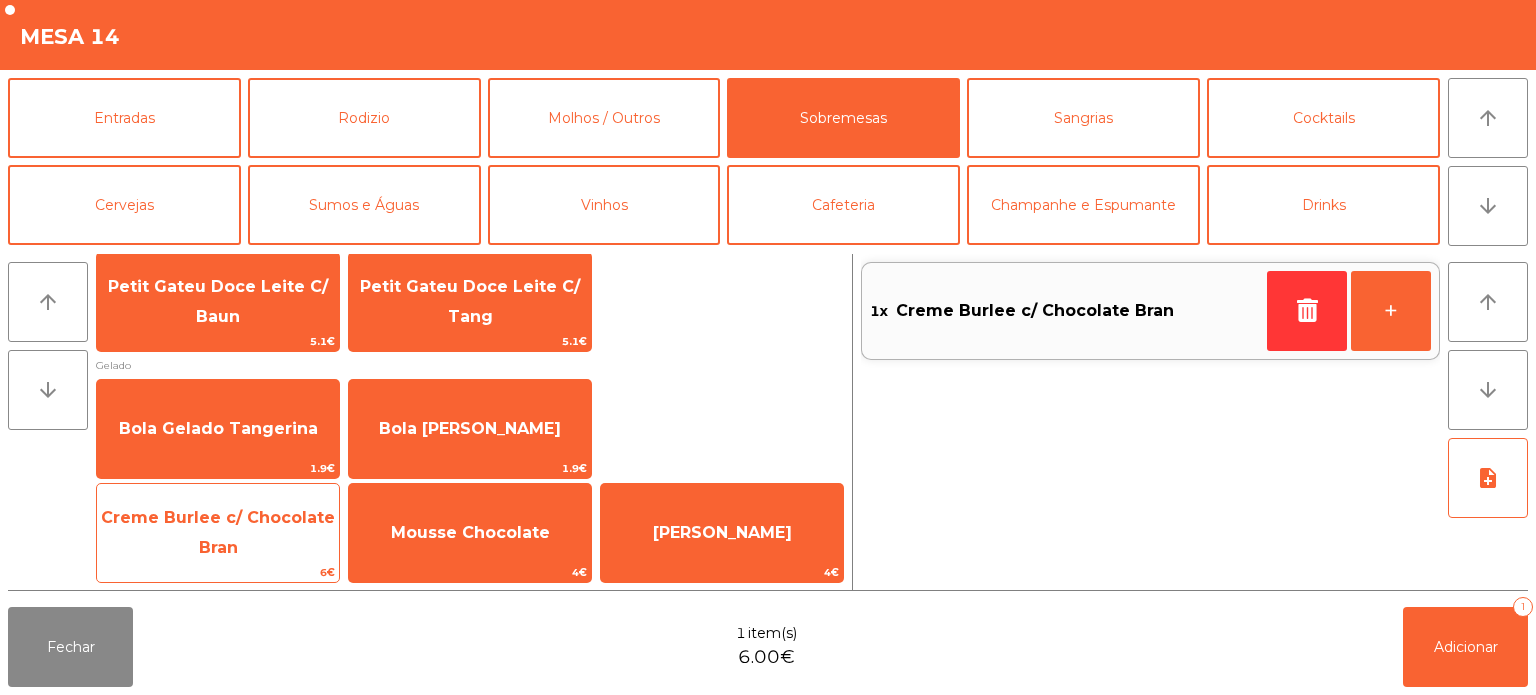 click on "Creme Burlee c/ Chocolate Bran" 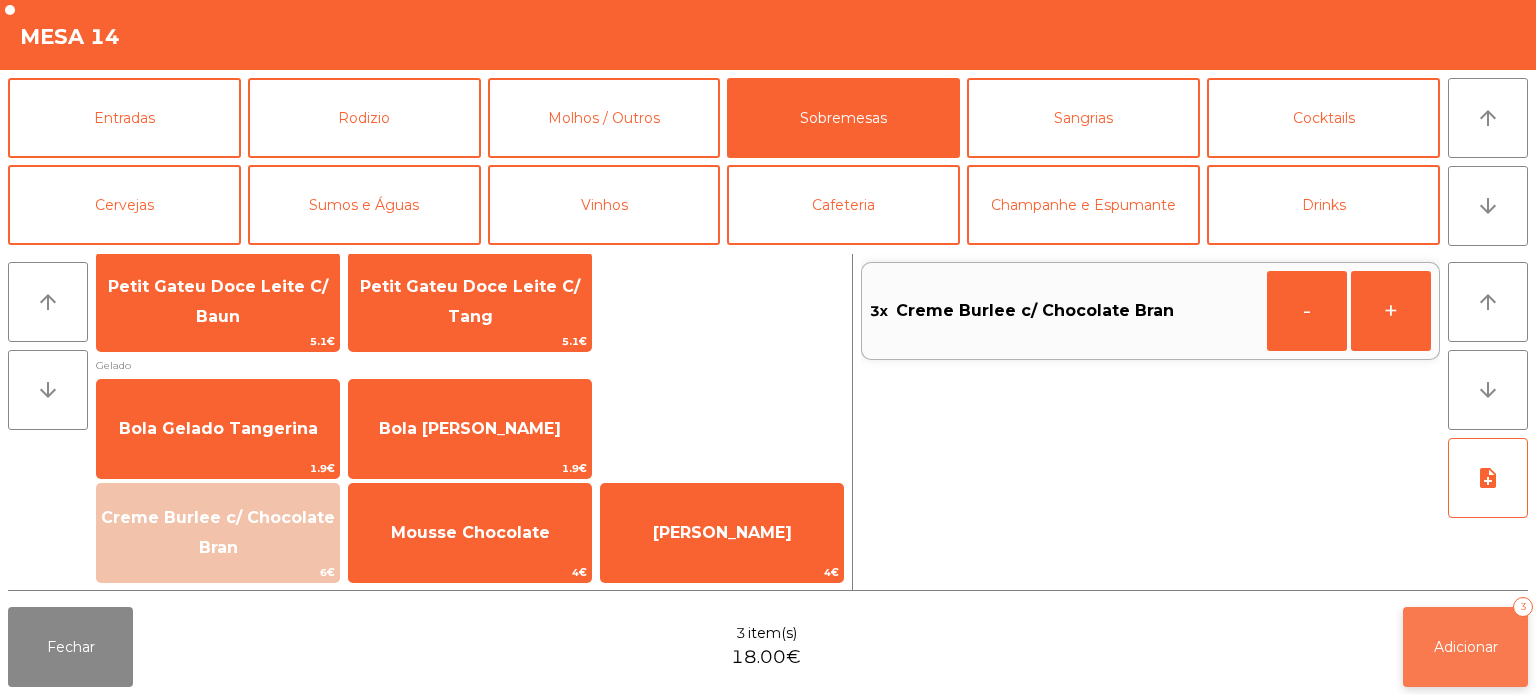 click on "Adicionar" 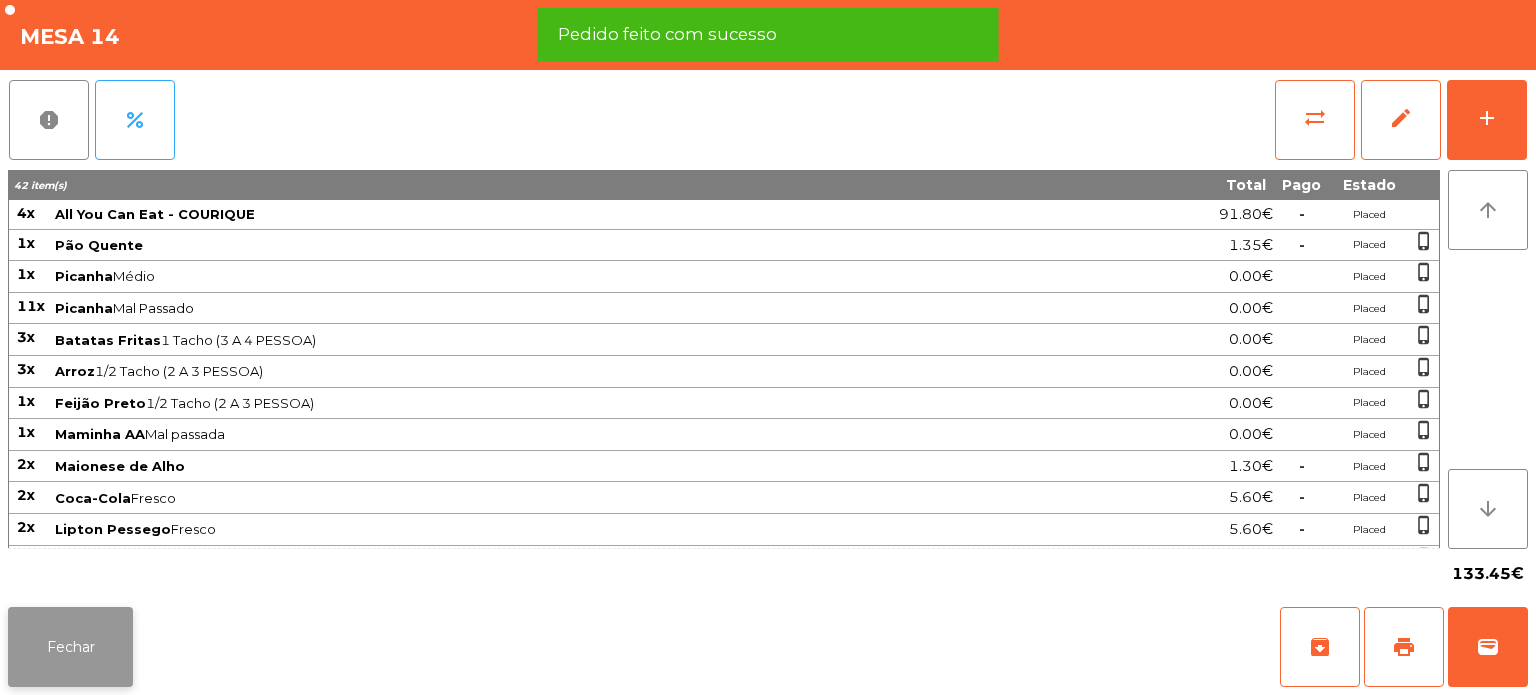 click on "Fechar" 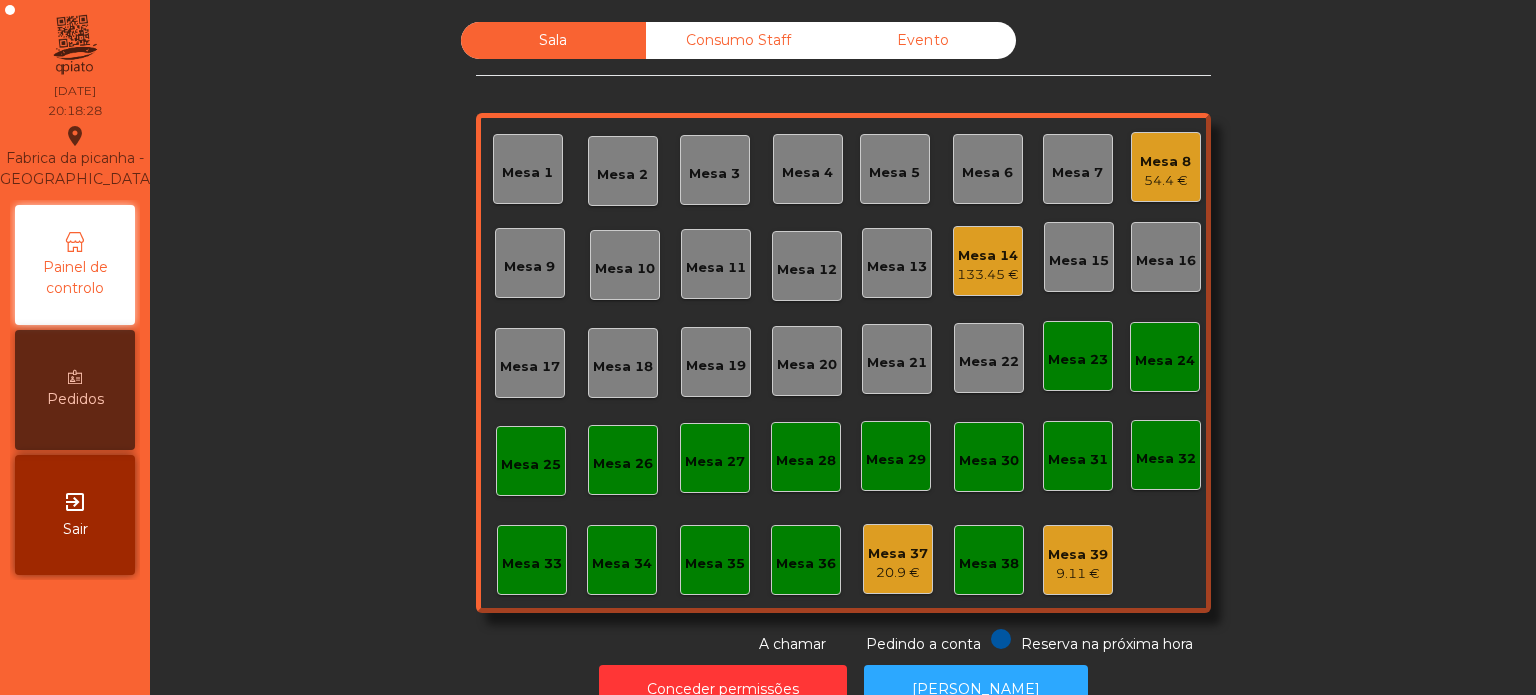 click on "Mesa 31" 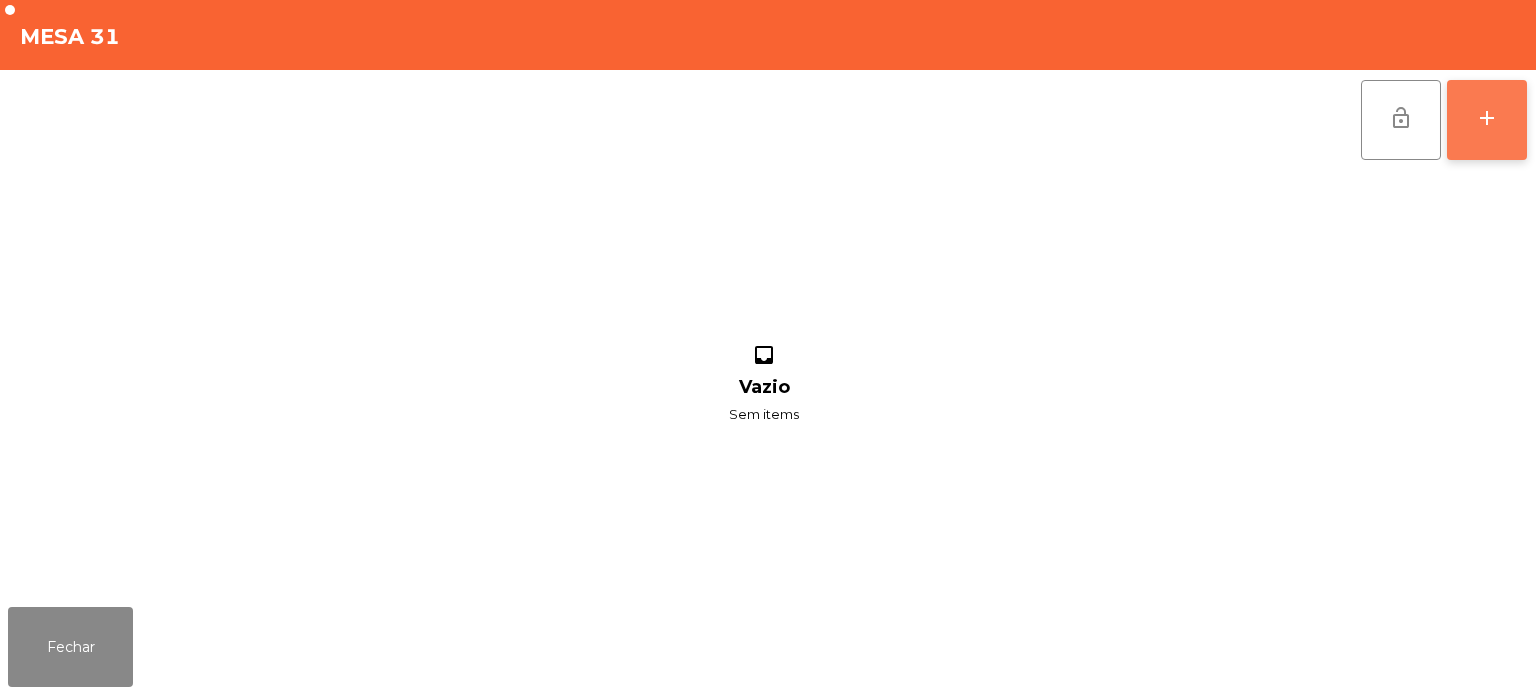 click on "add" 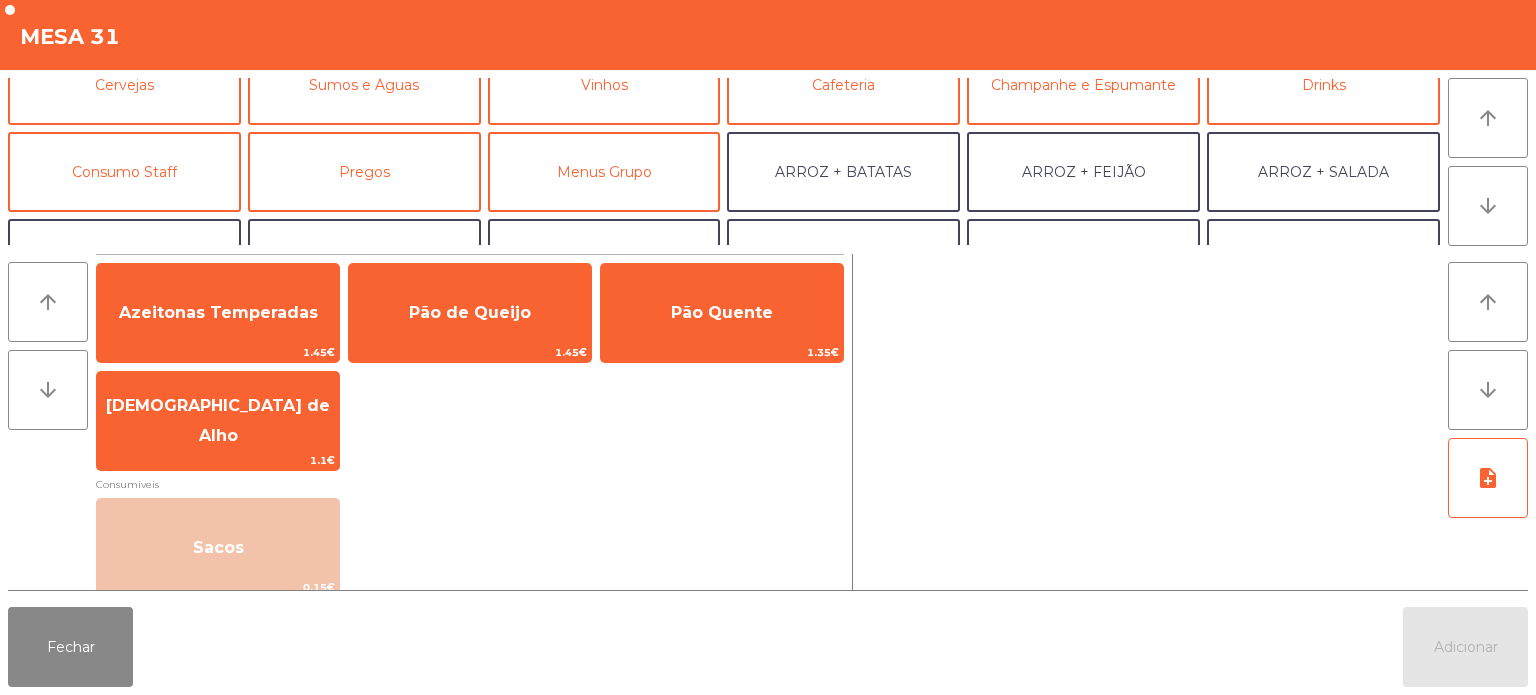 scroll, scrollTop: 113, scrollLeft: 0, axis: vertical 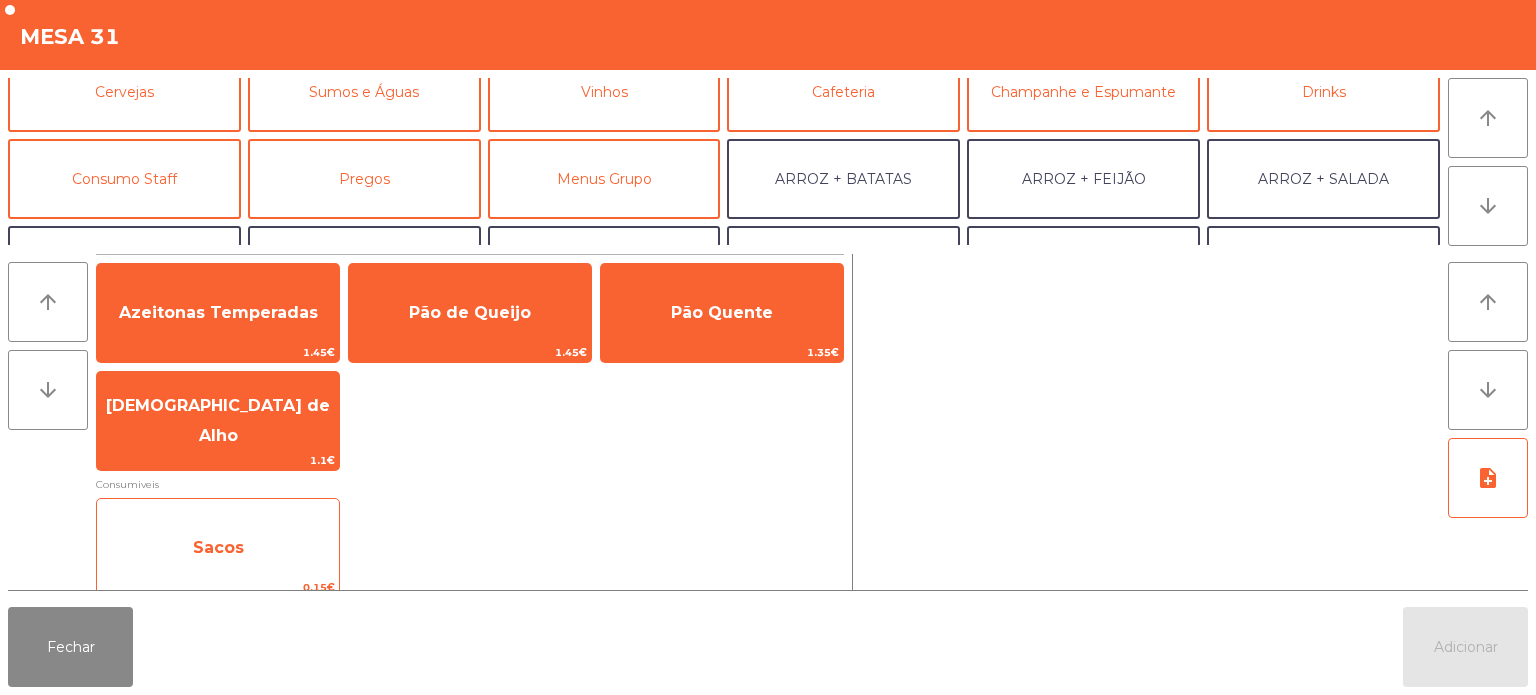 click on "Sacos" 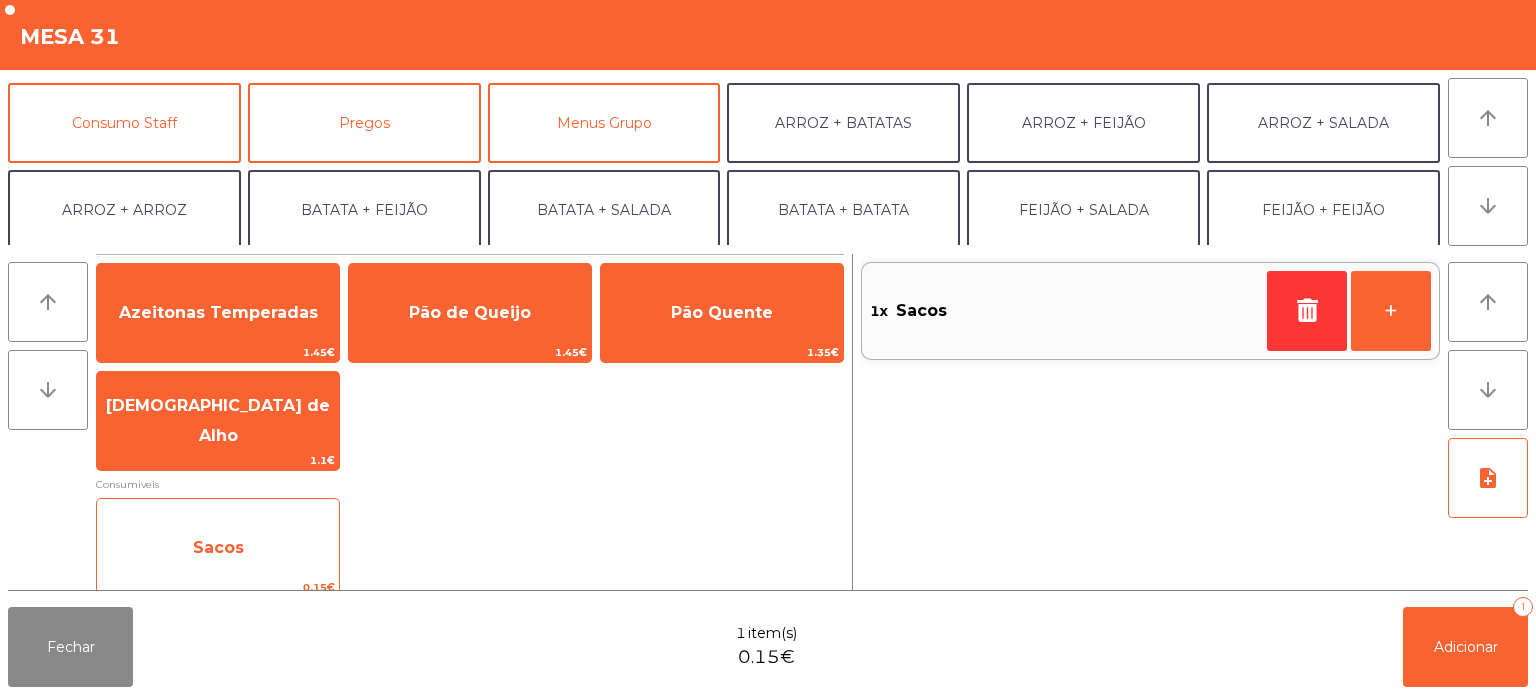 scroll, scrollTop: 171, scrollLeft: 0, axis: vertical 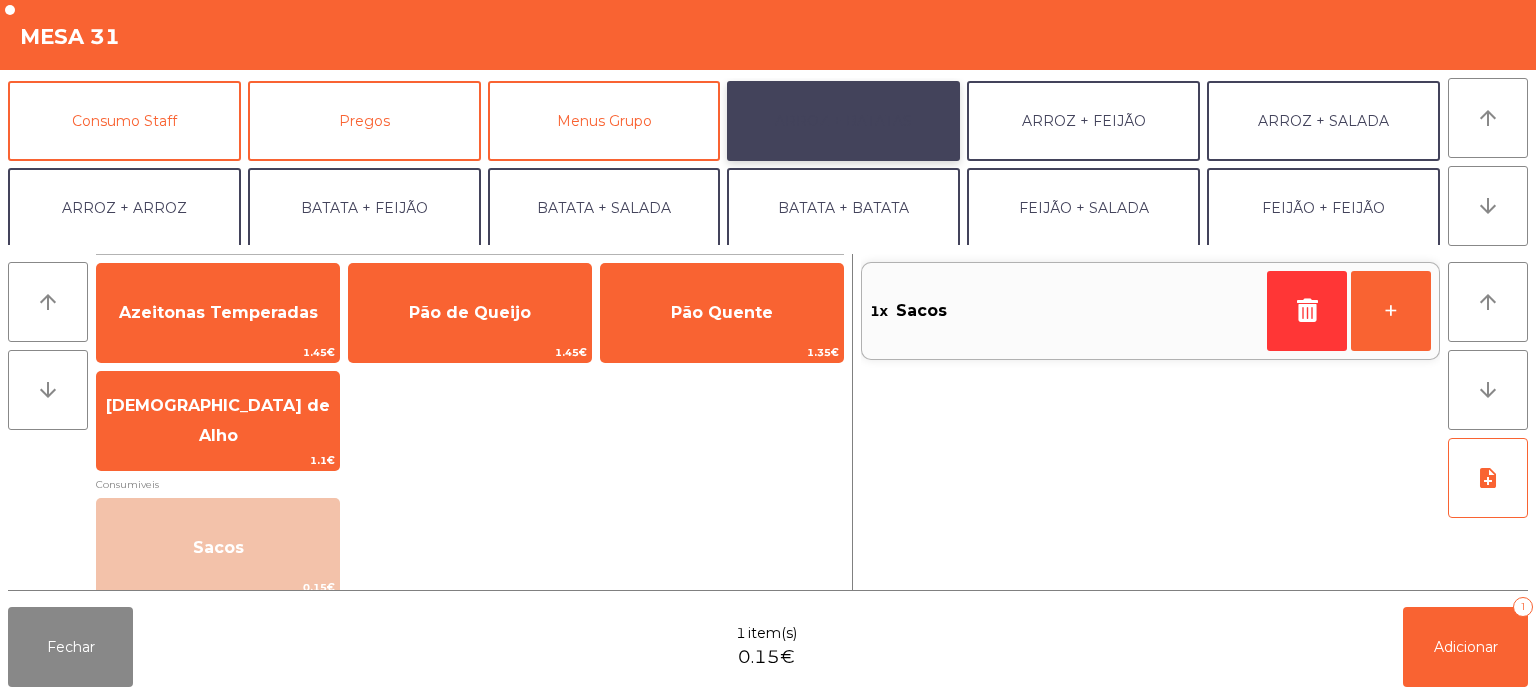 click on "ARROZ + BATATAS" 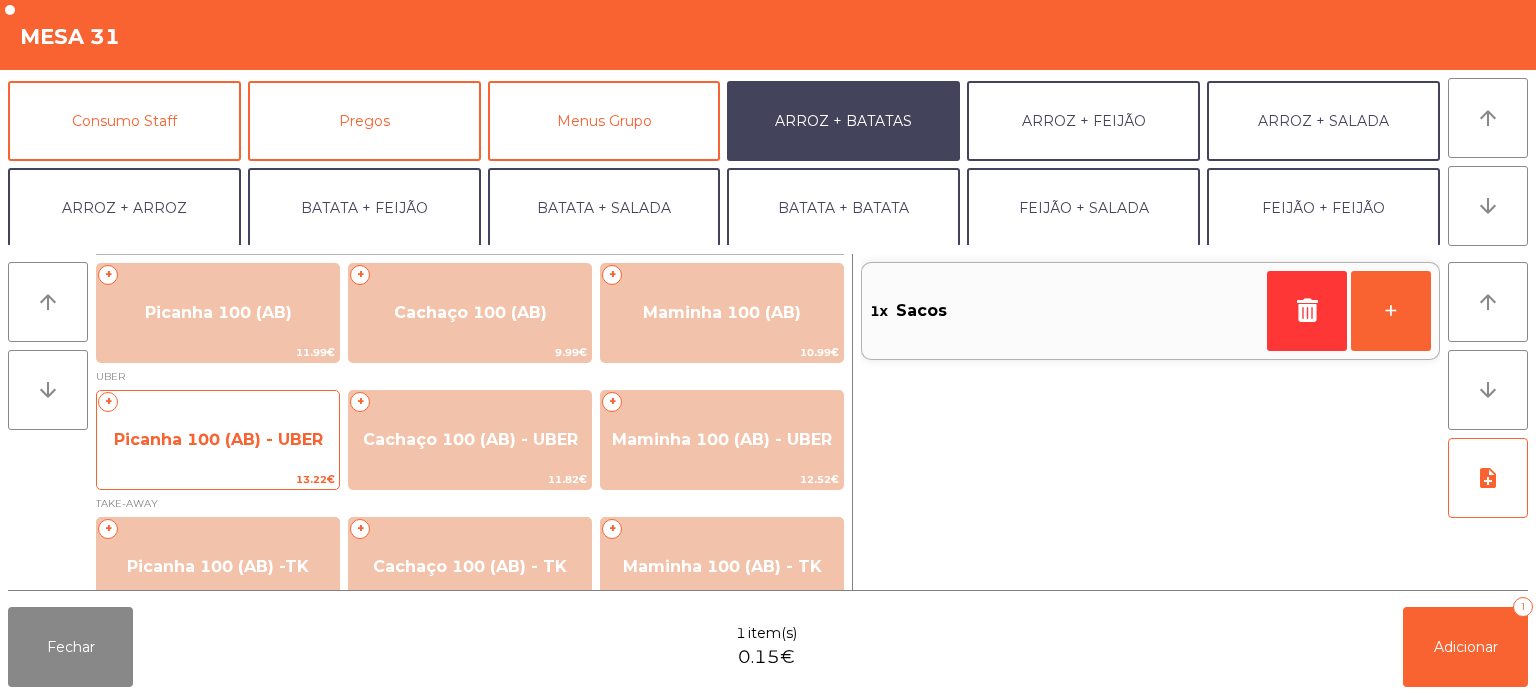 click on "Picanha 100 (AB) - UBER" 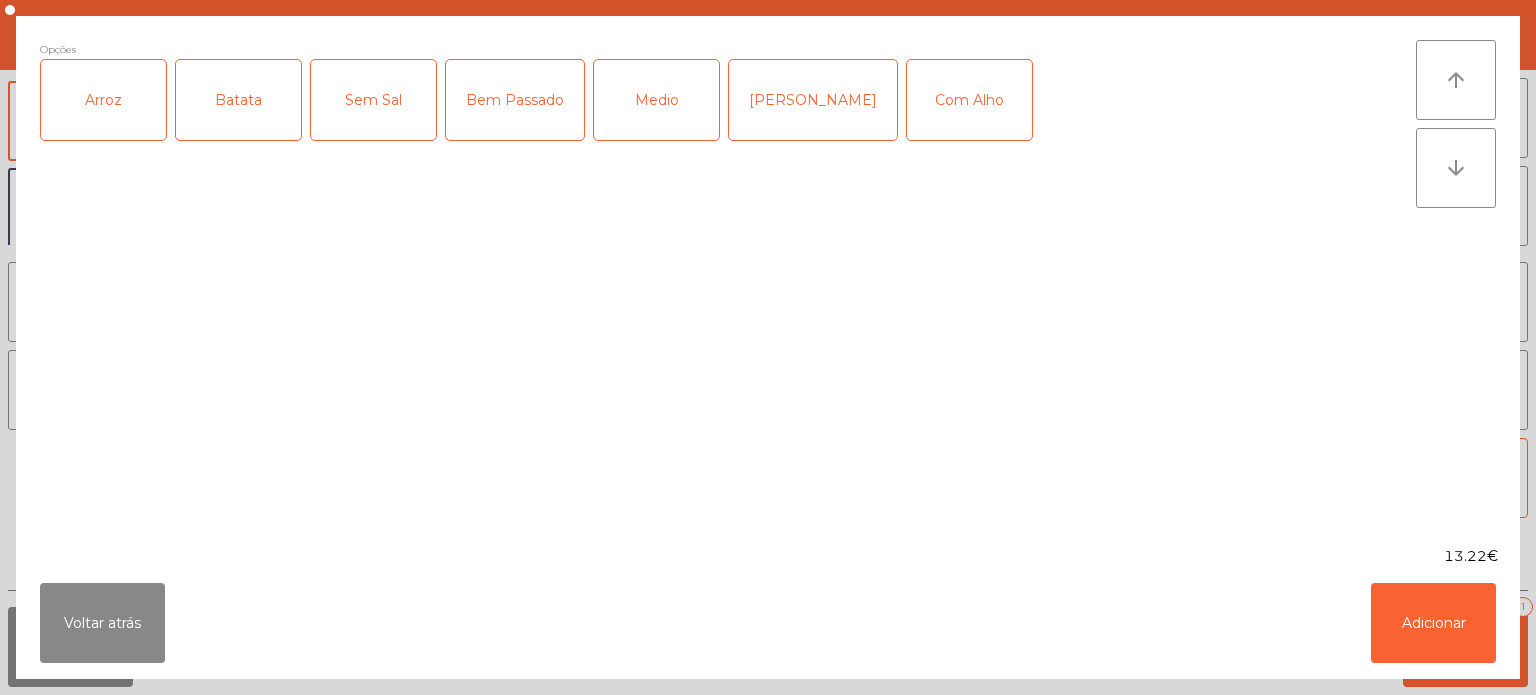 click on "Arroz" 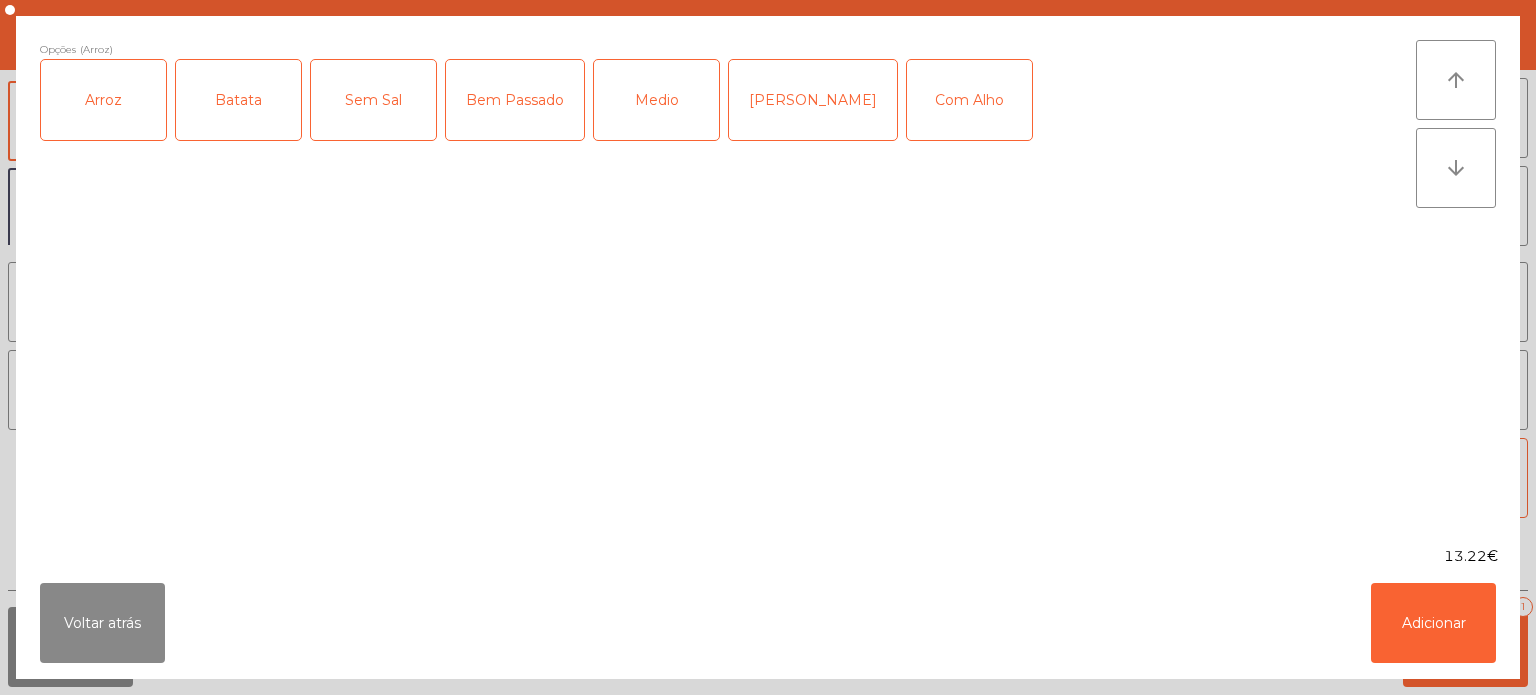 click on "Batata" 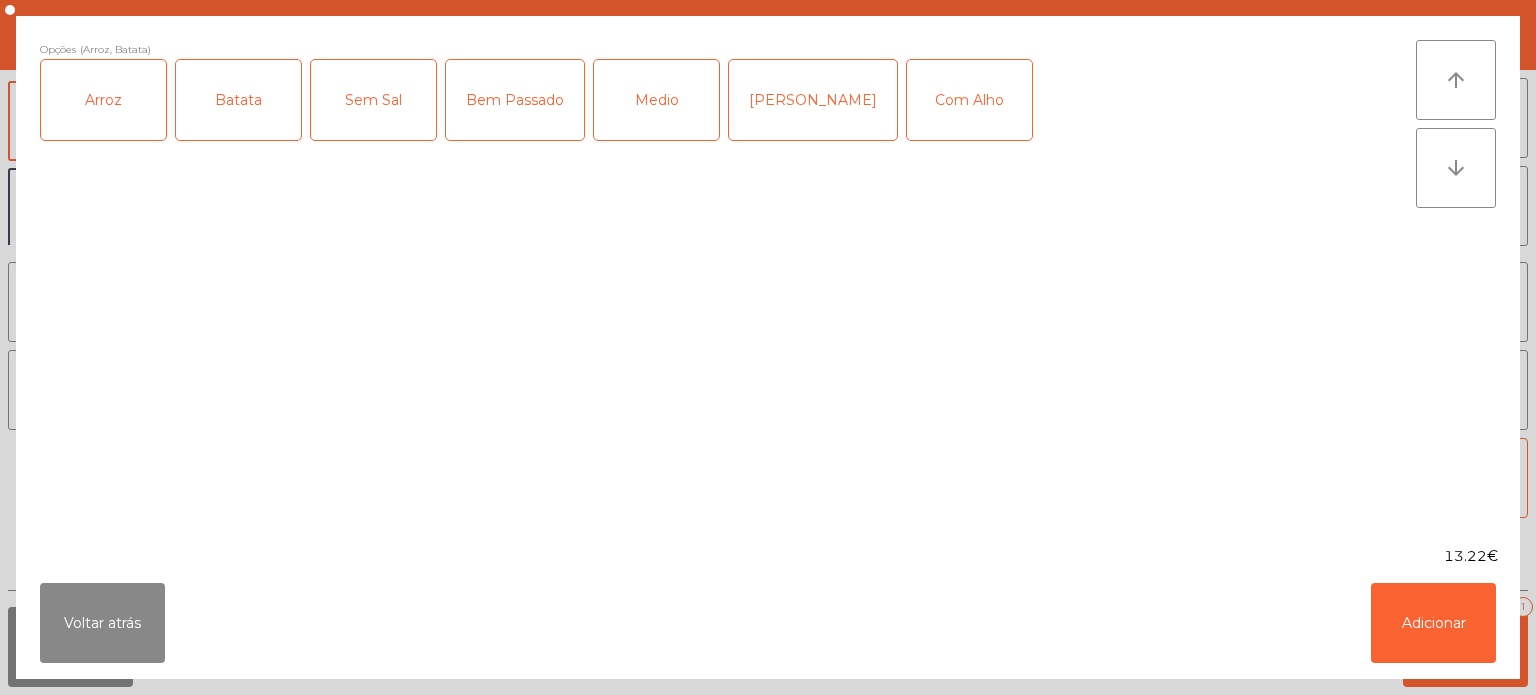 click on "Medio" 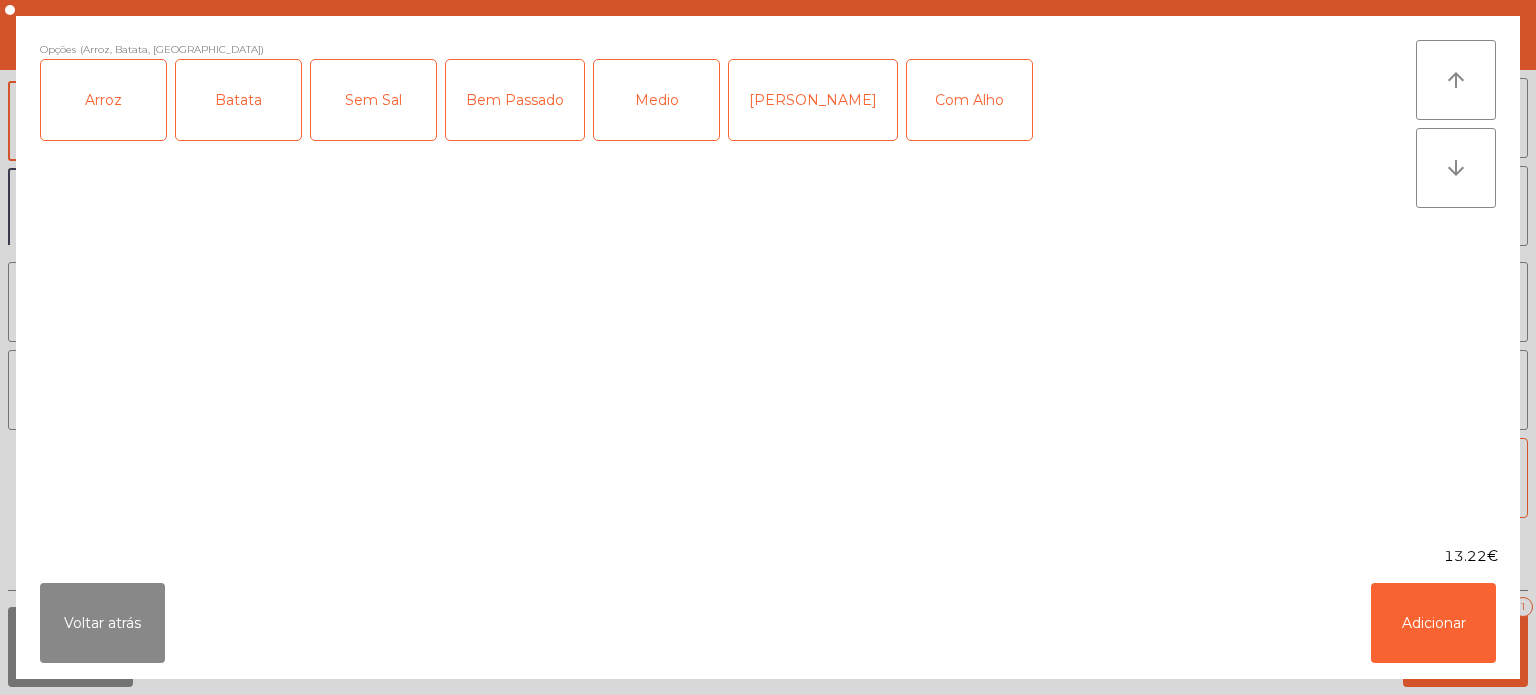 click on "Com Alho" 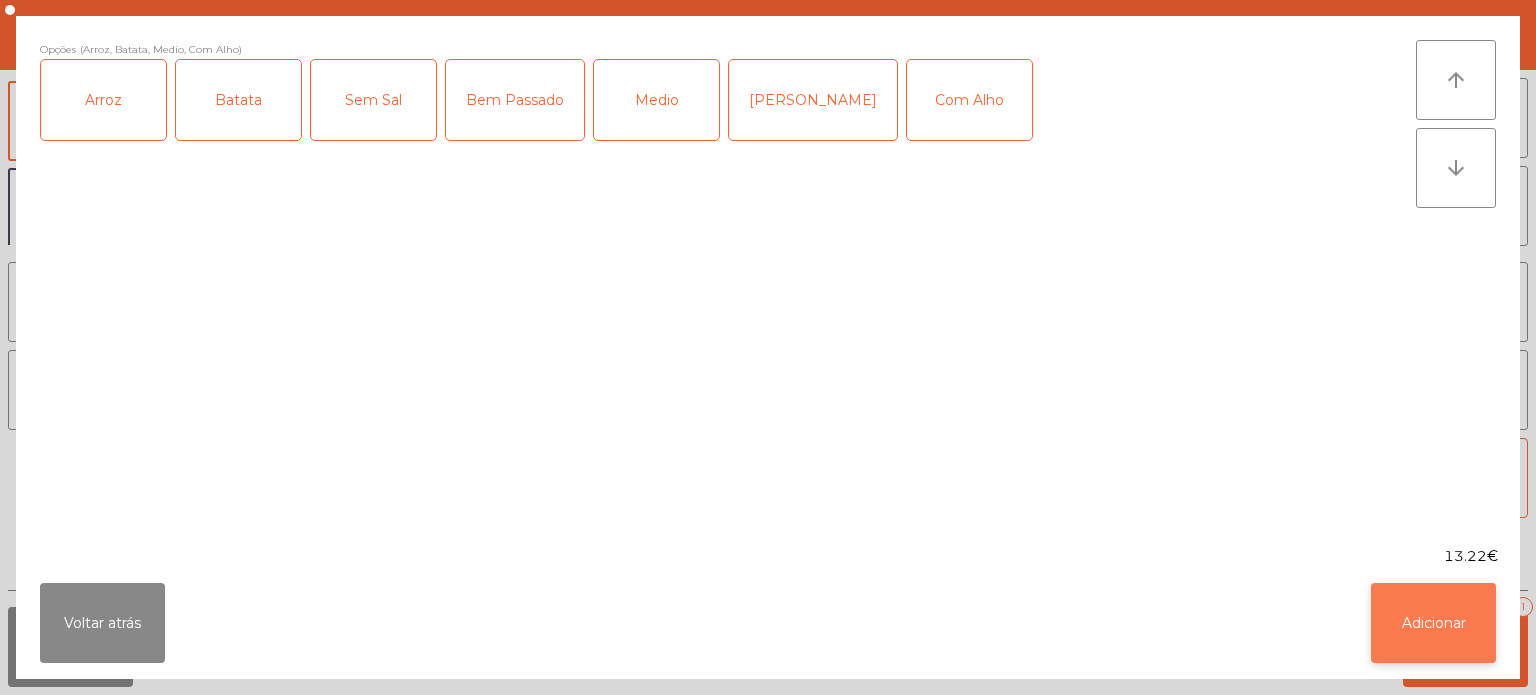 click on "Adicionar" 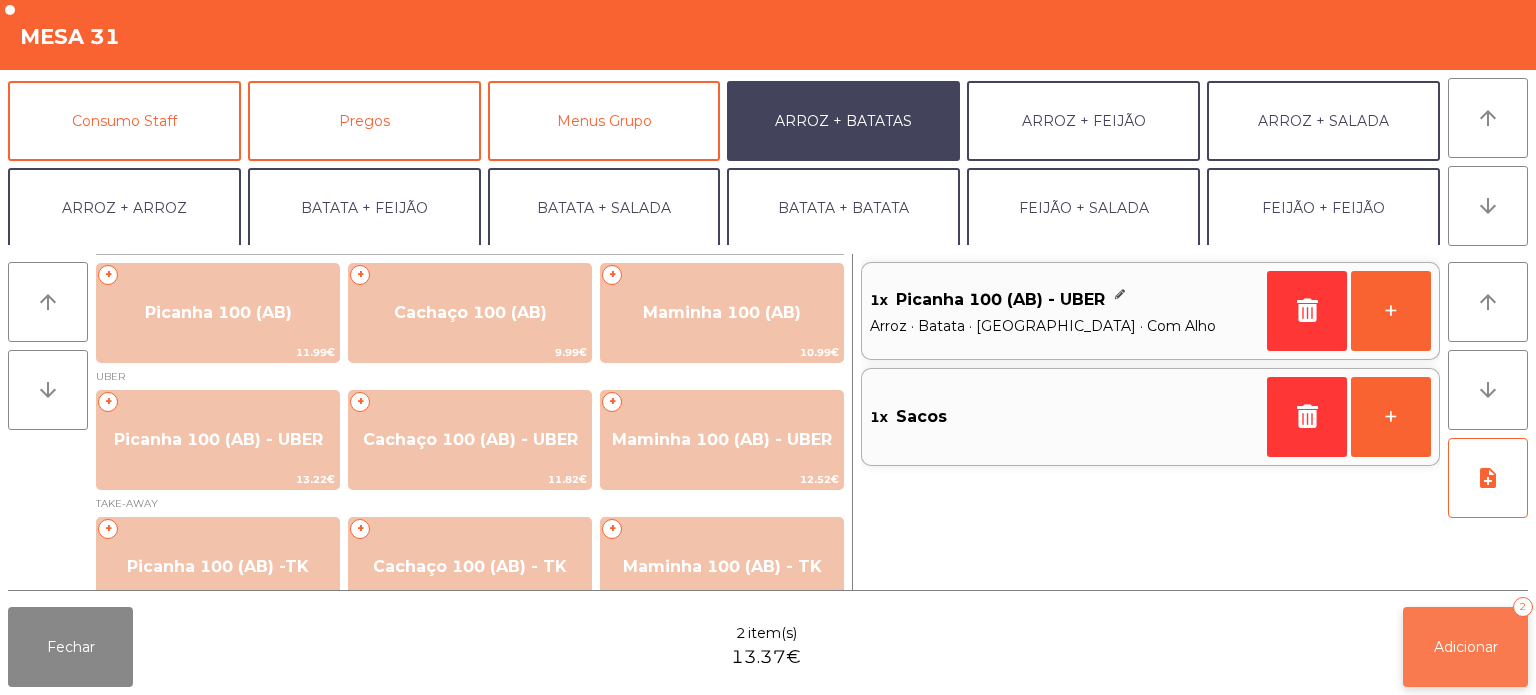 click on "Adicionar   2" 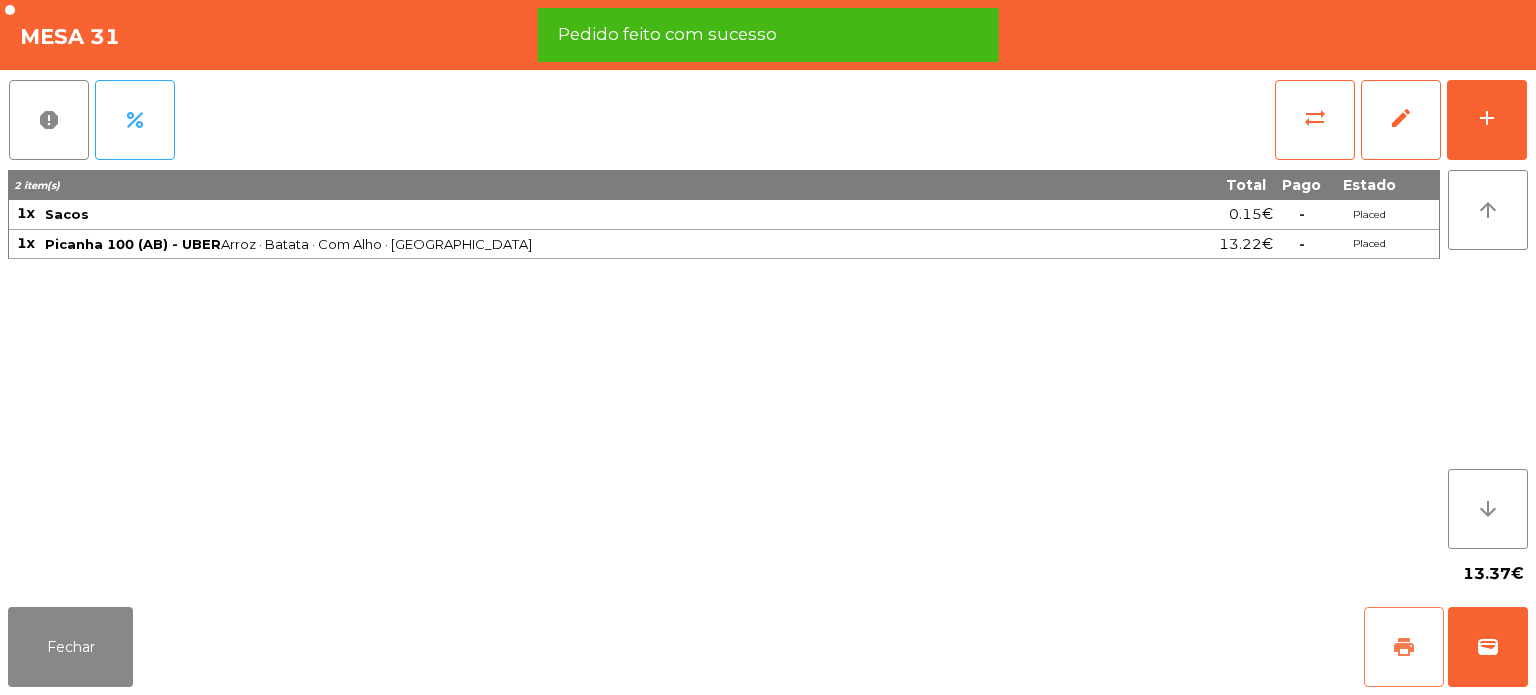 click on "print" 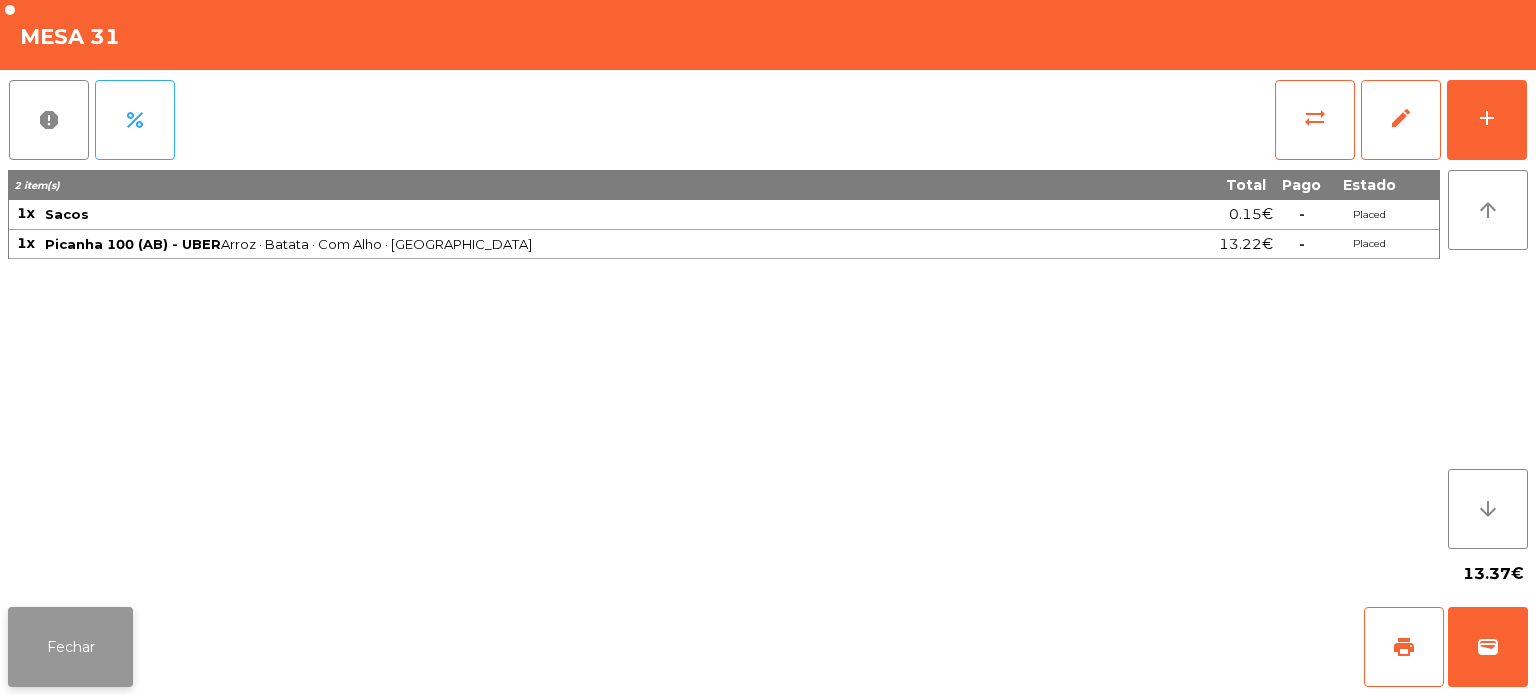 click on "Fechar" 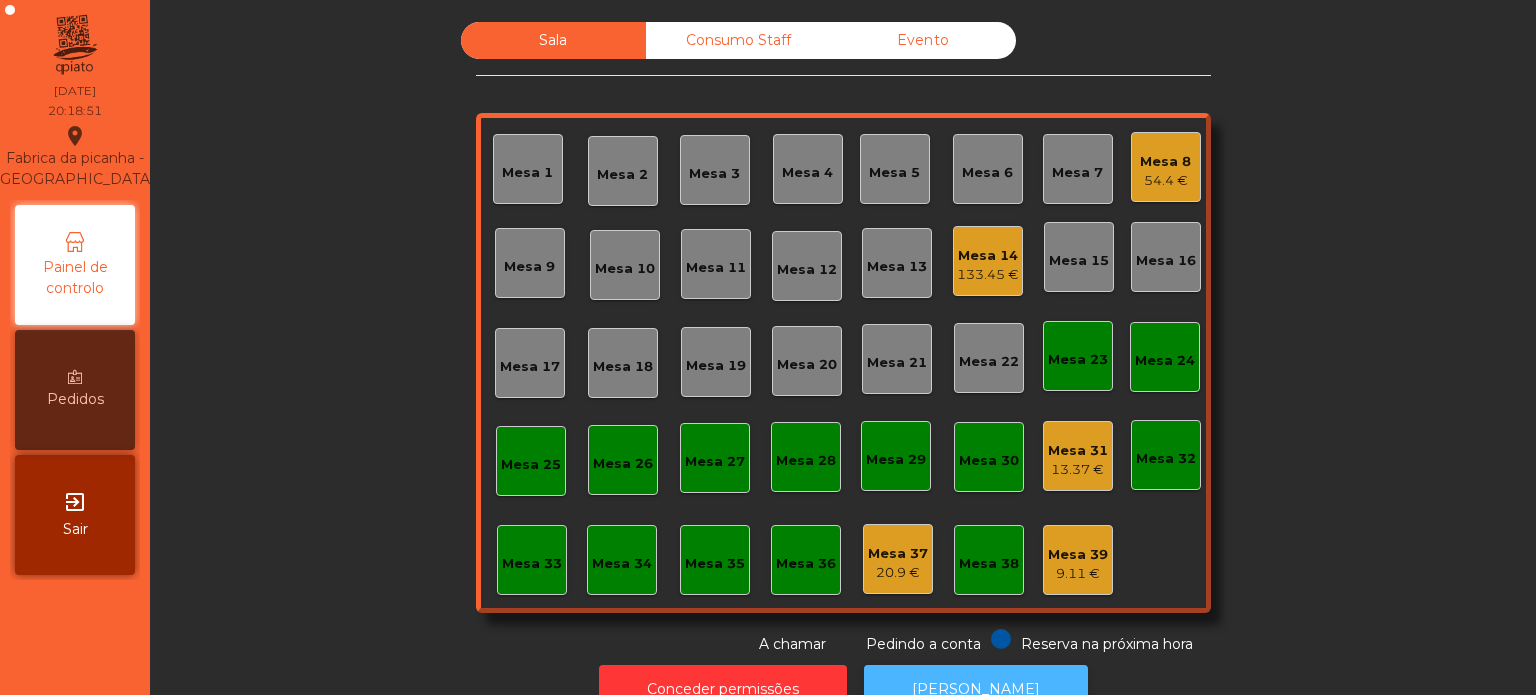 click on "[PERSON_NAME]" 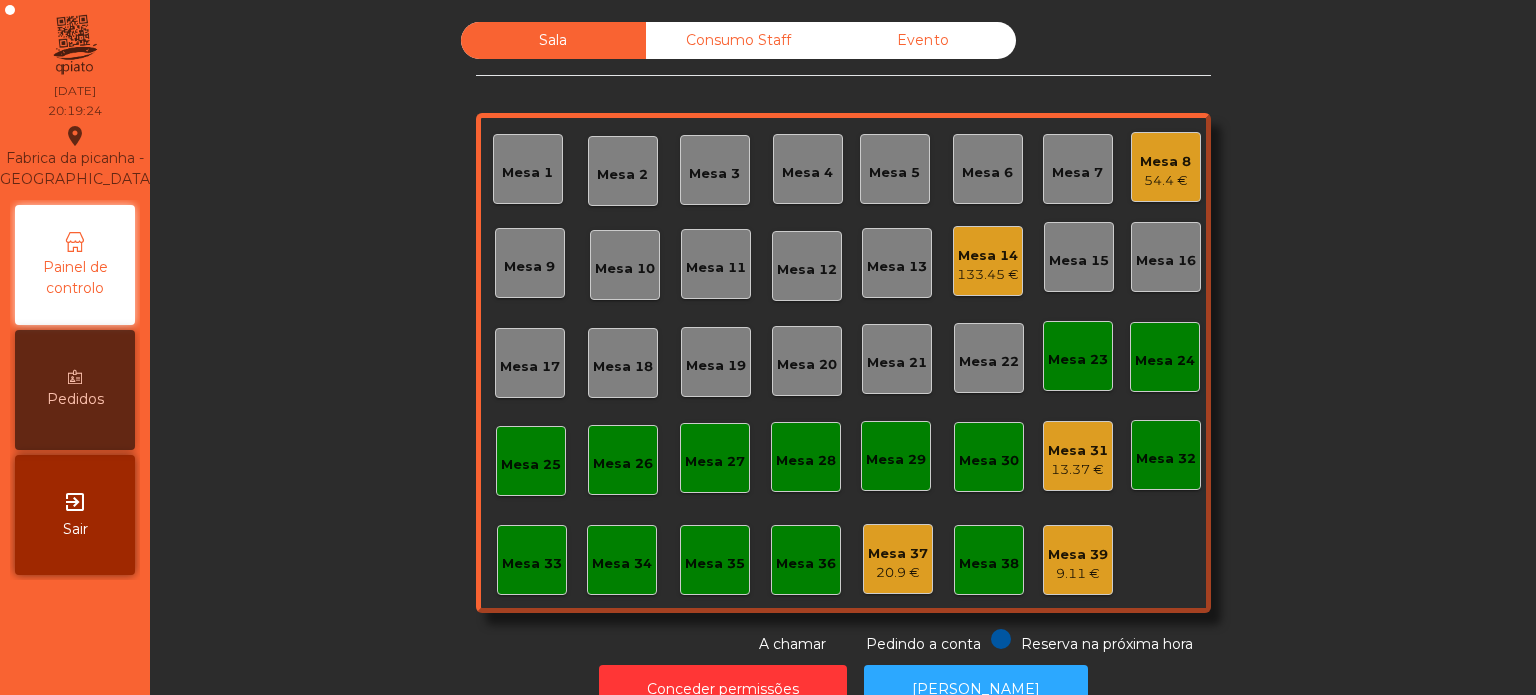 click on "Mesa 31   13.37 €" 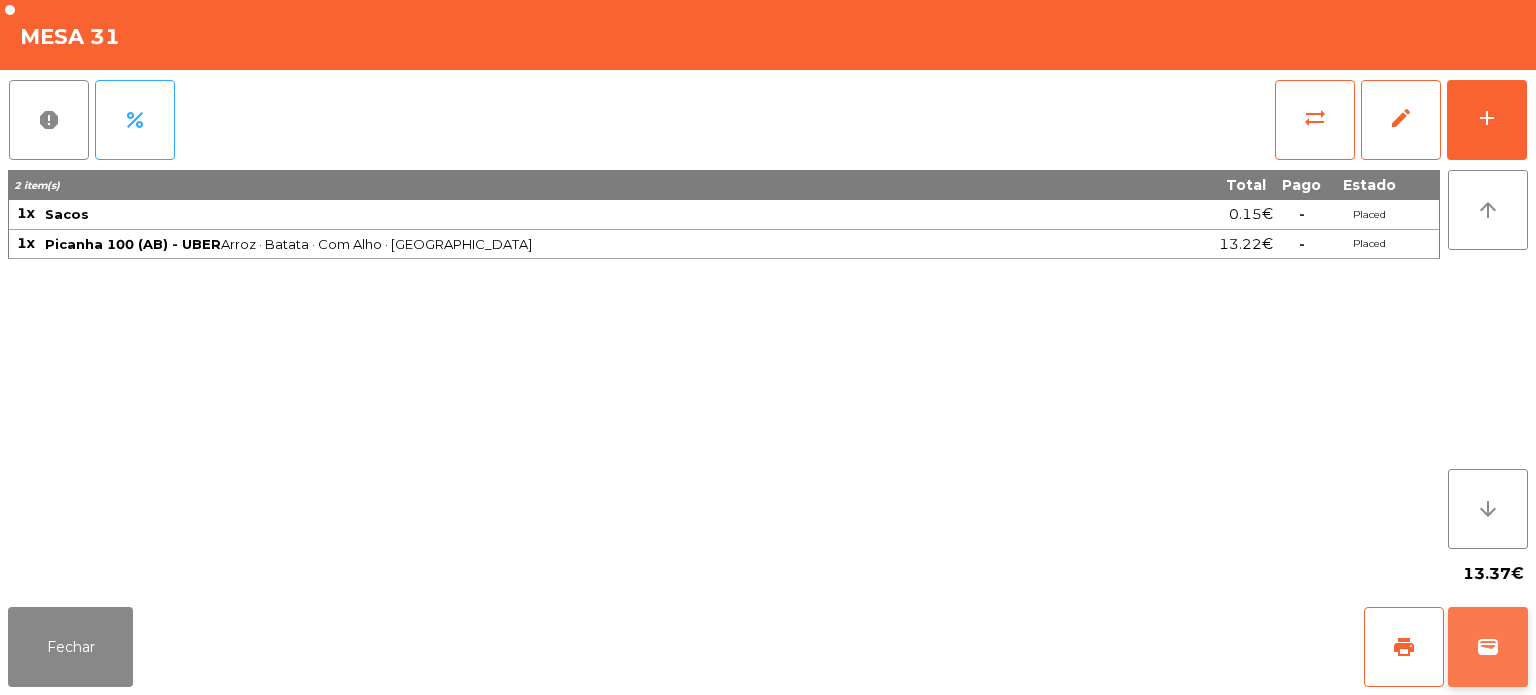 click on "wallet" 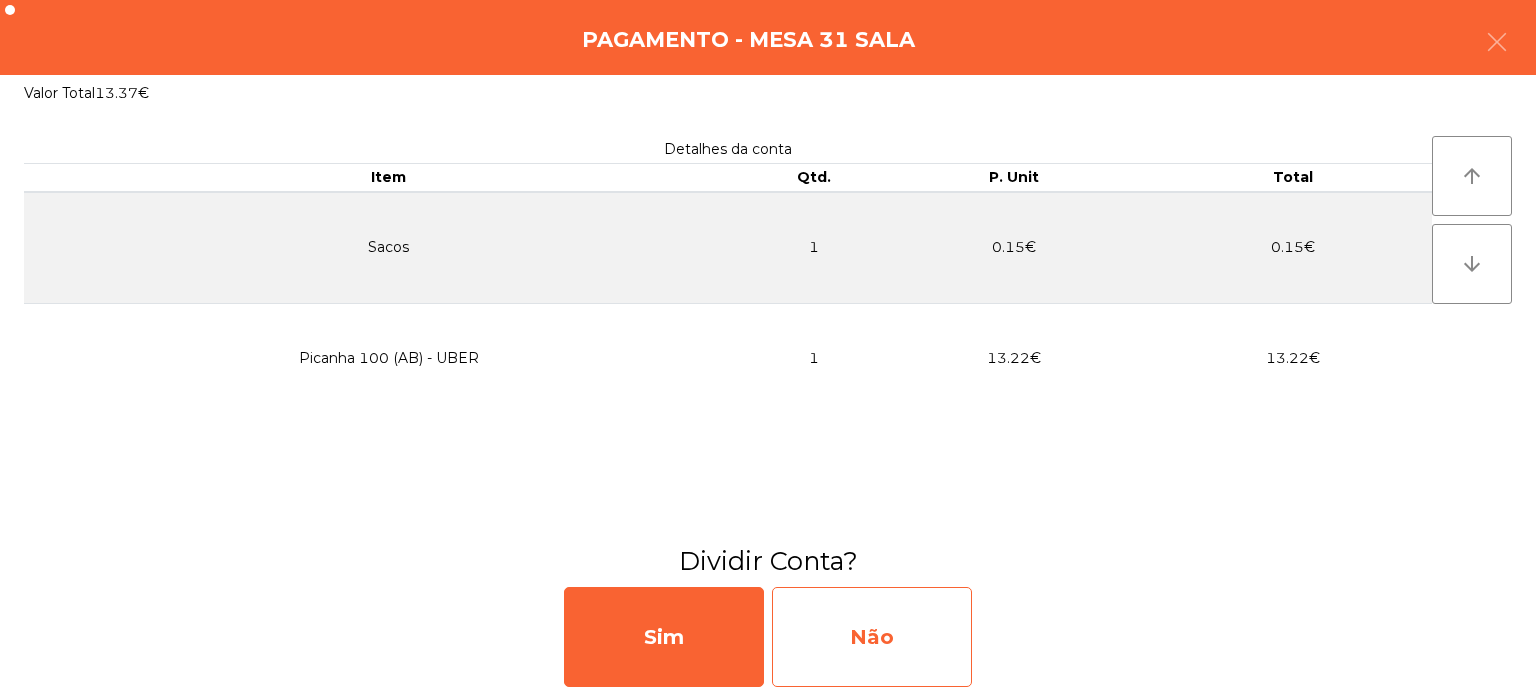 click on "Não" 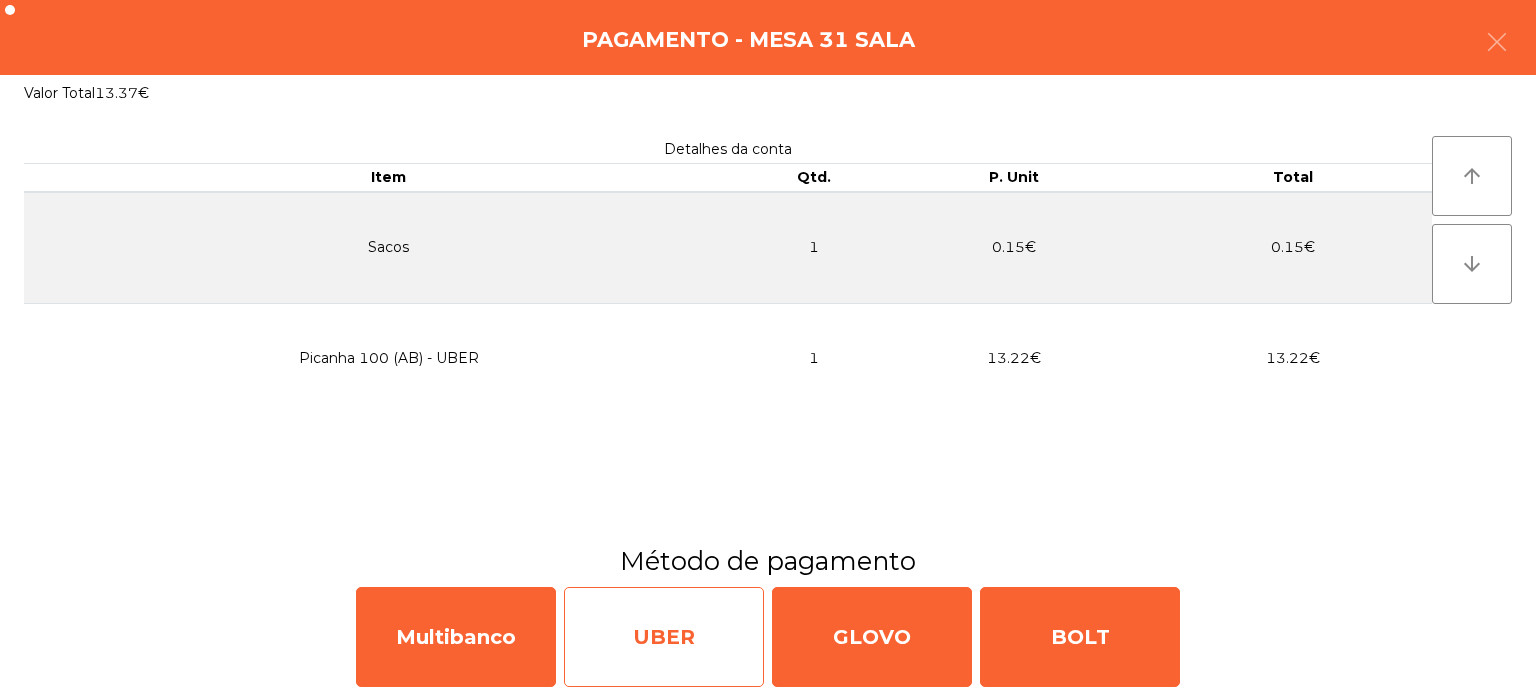click on "UBER" 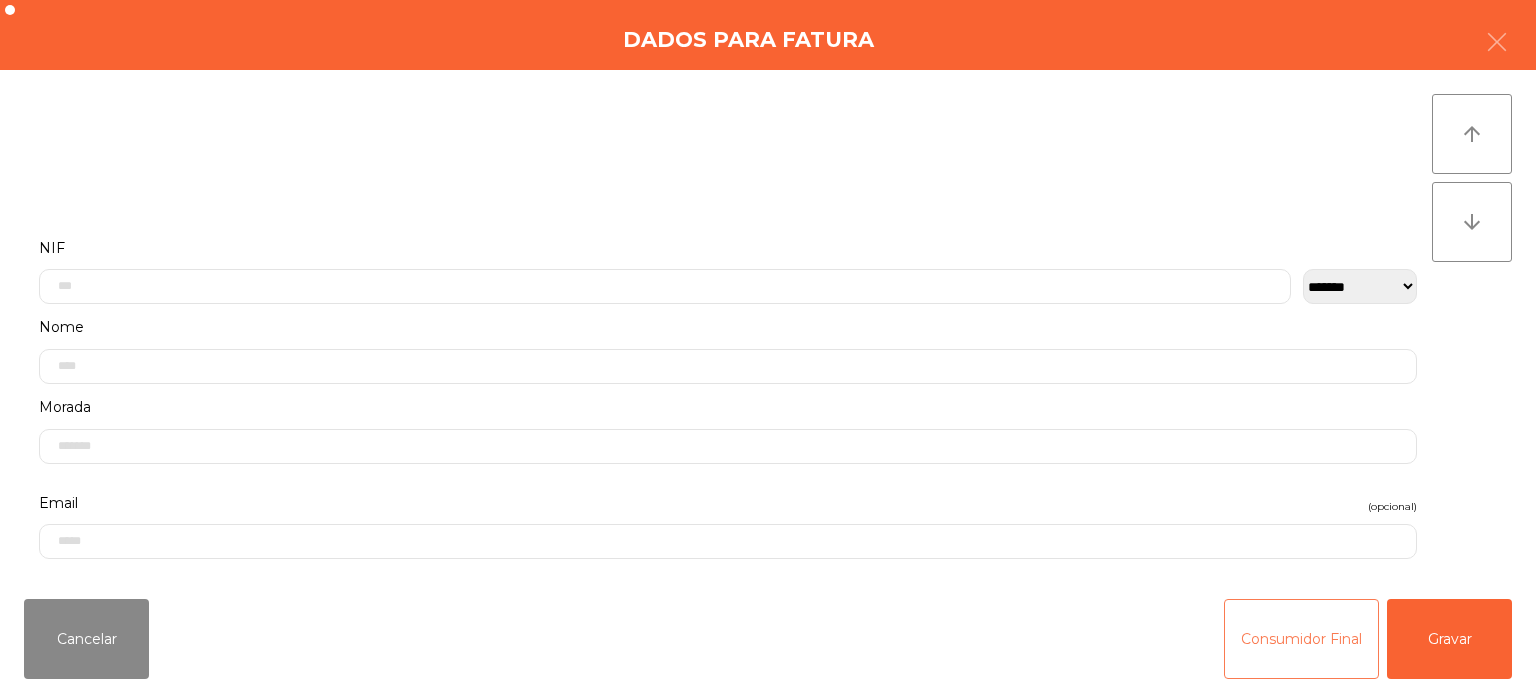 click on "Consumidor Final" 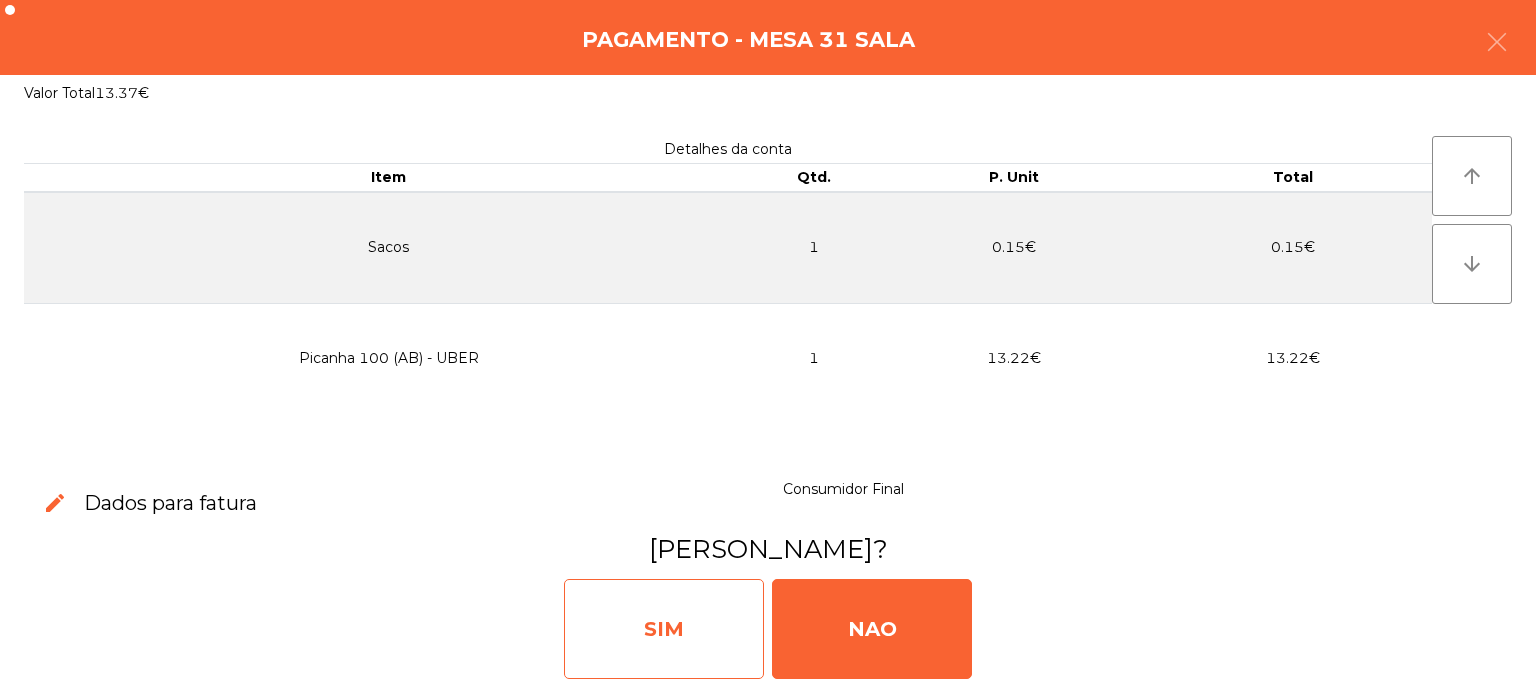 click on "SIM" 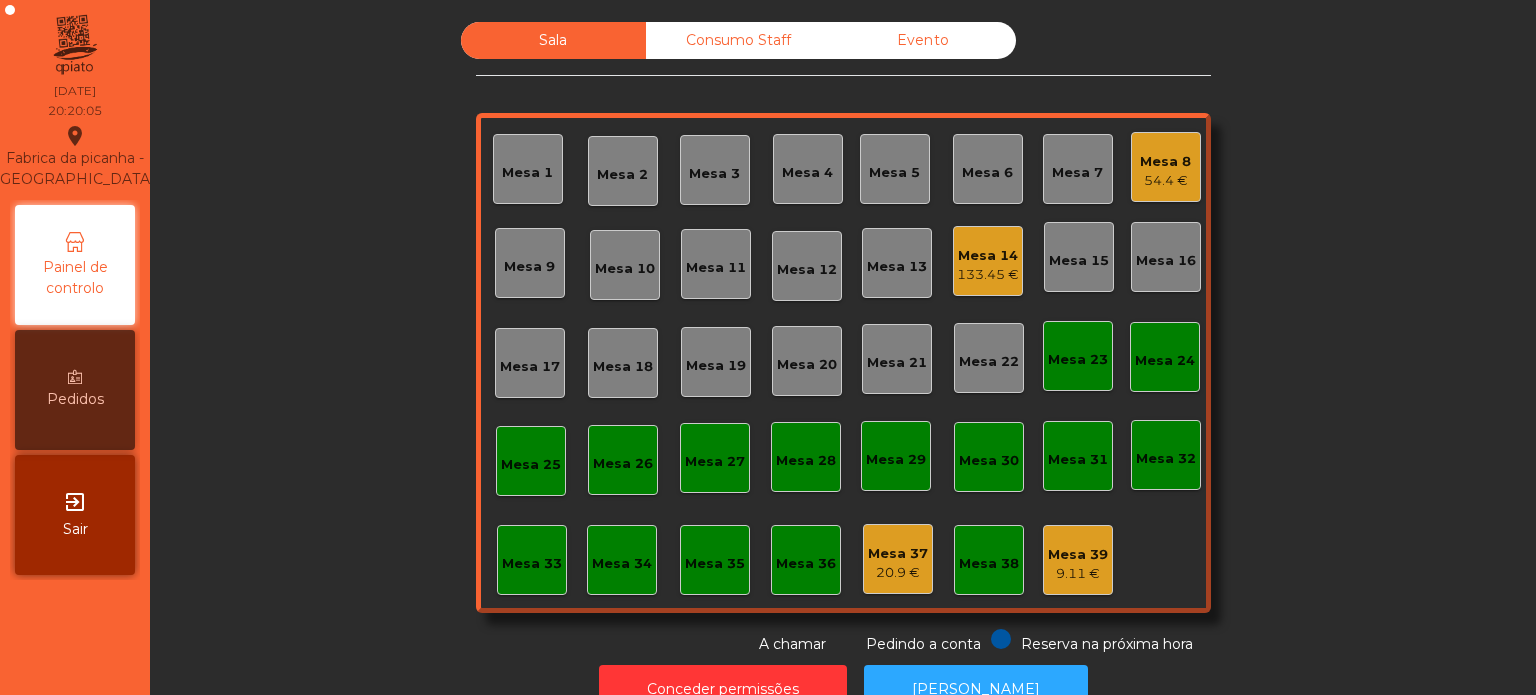 scroll, scrollTop: 55, scrollLeft: 0, axis: vertical 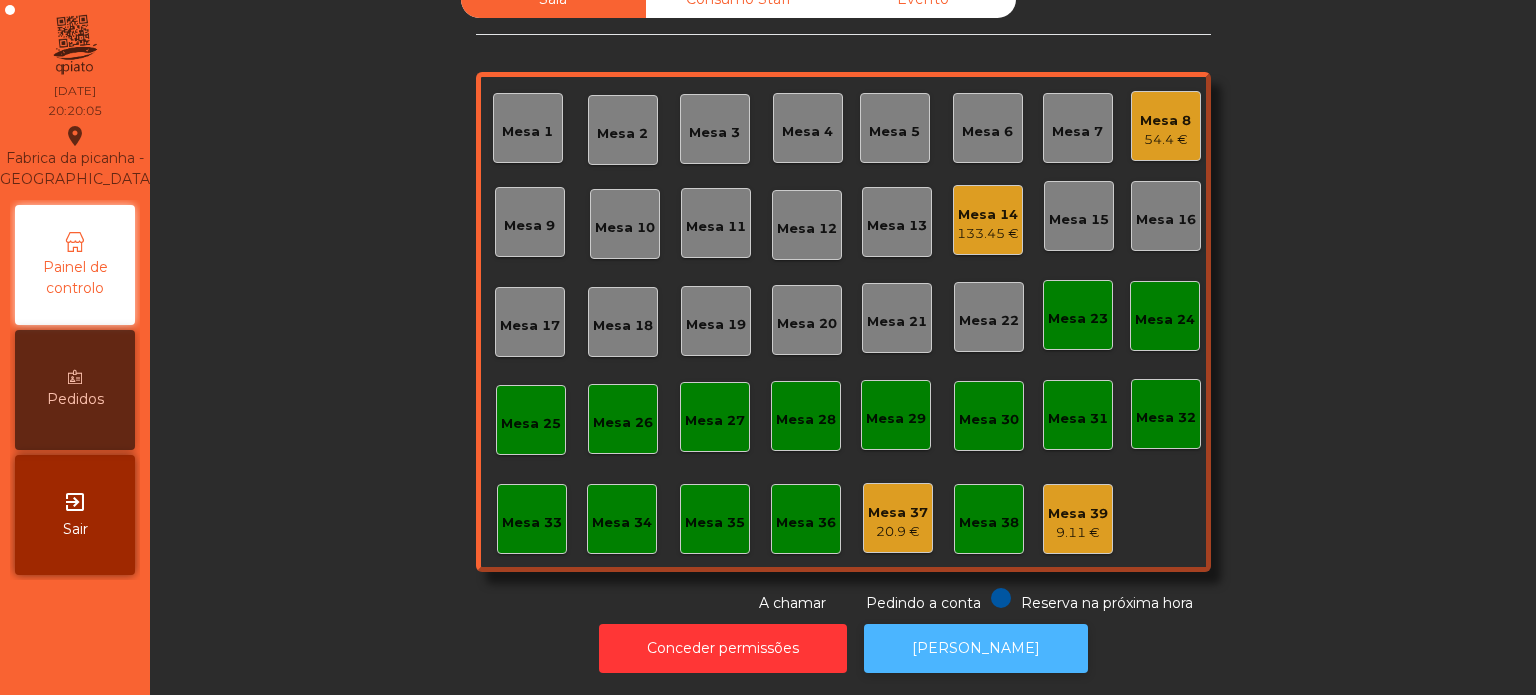 click on "[PERSON_NAME]" 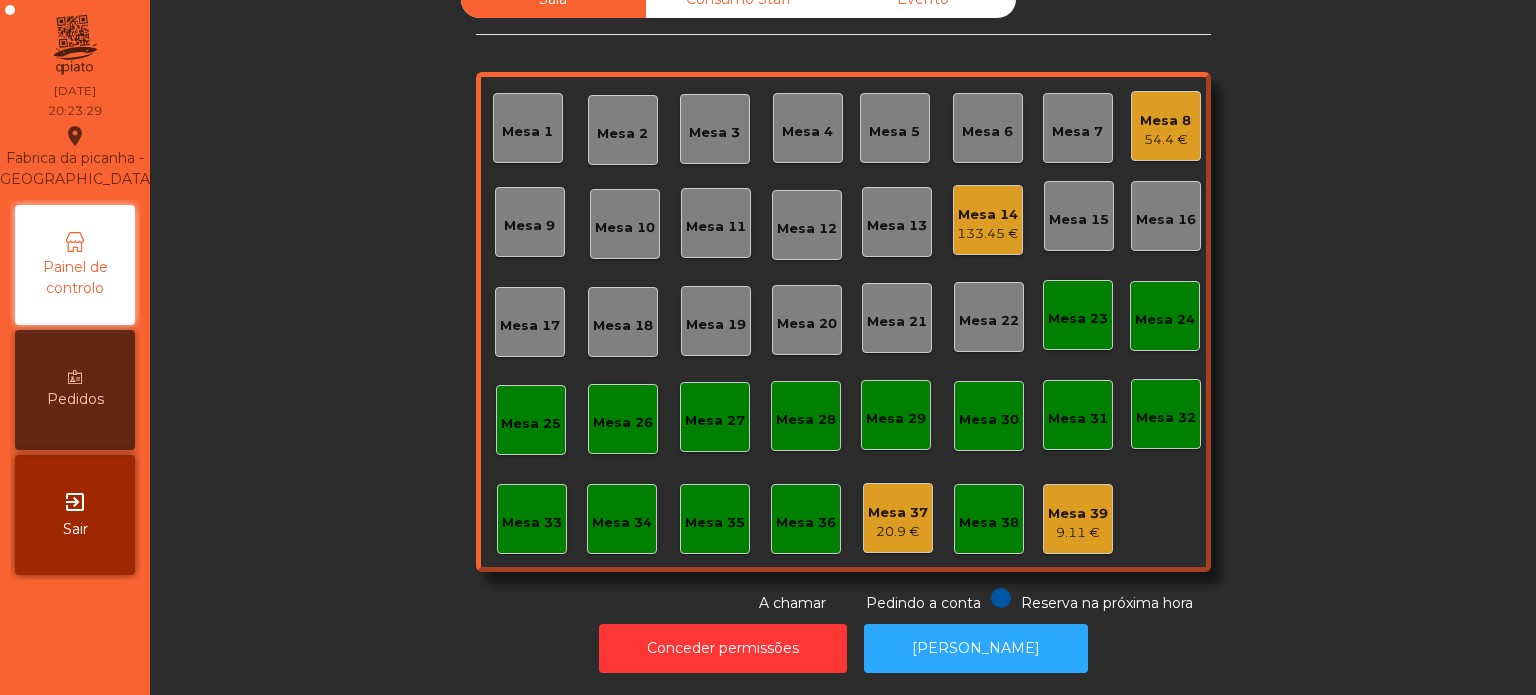click on "Mesa 12" 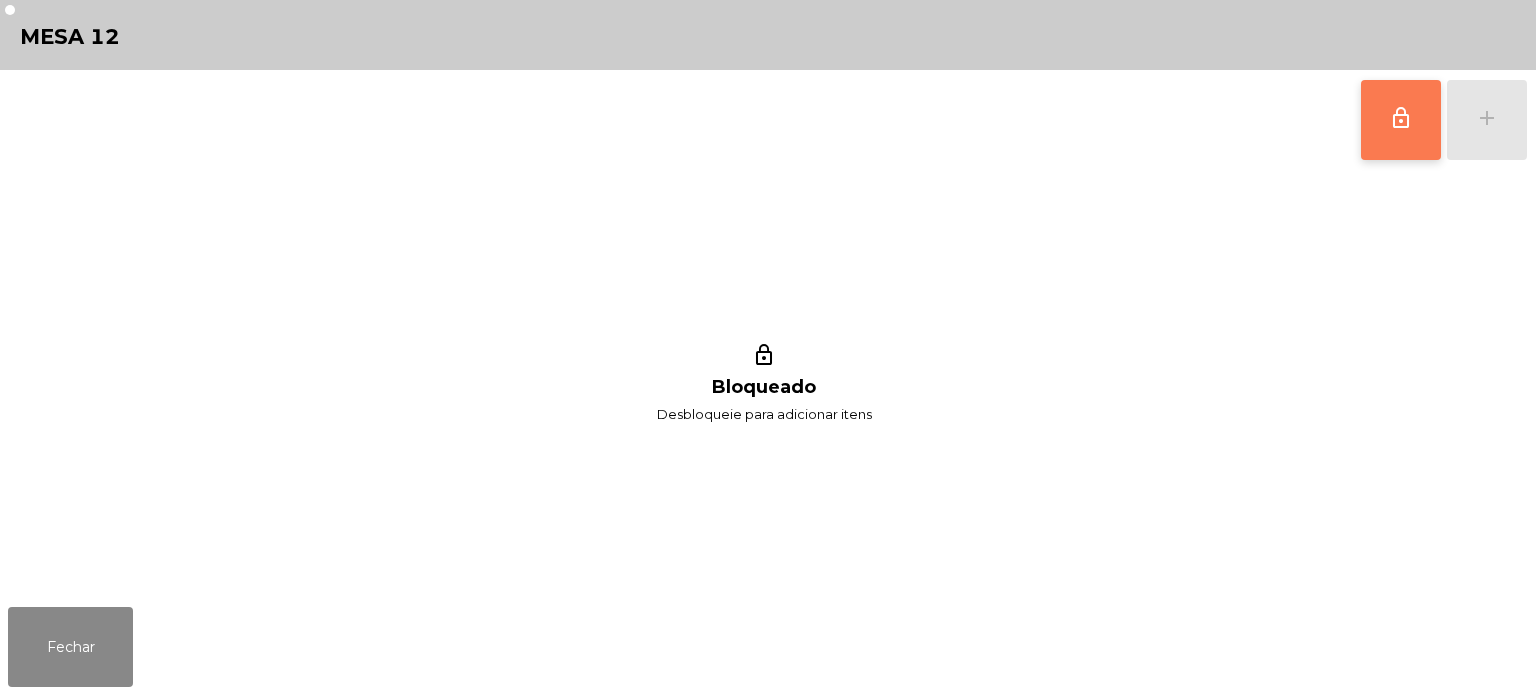 click on "lock_outline" 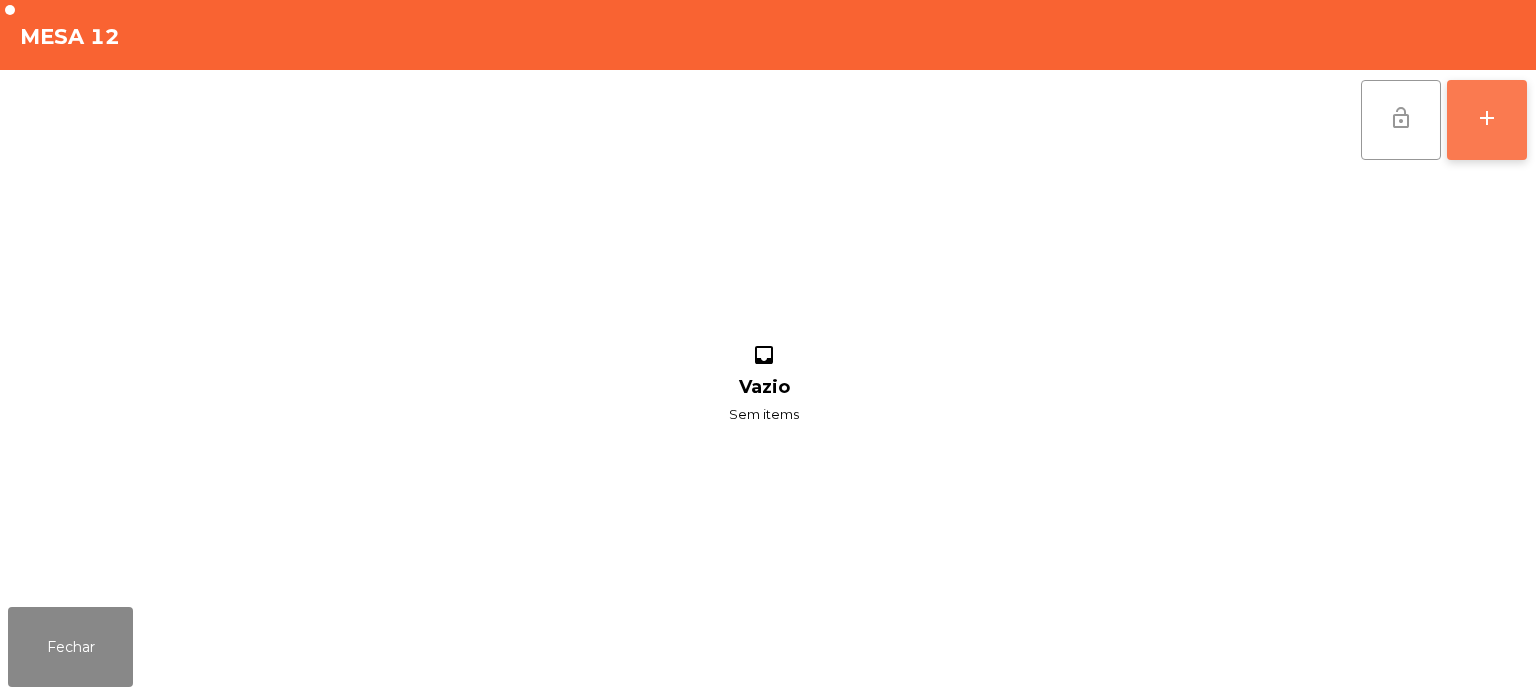 click on "add" 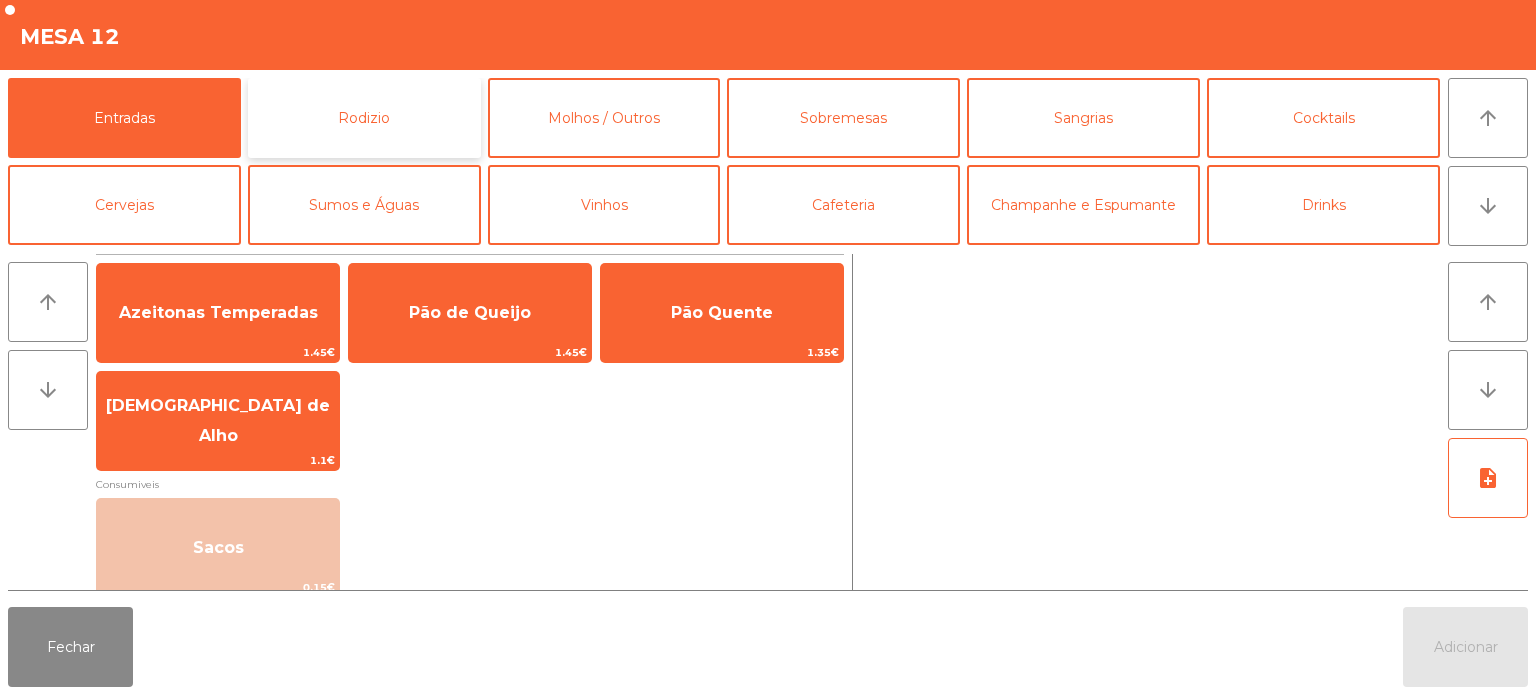 click on "Rodizio" 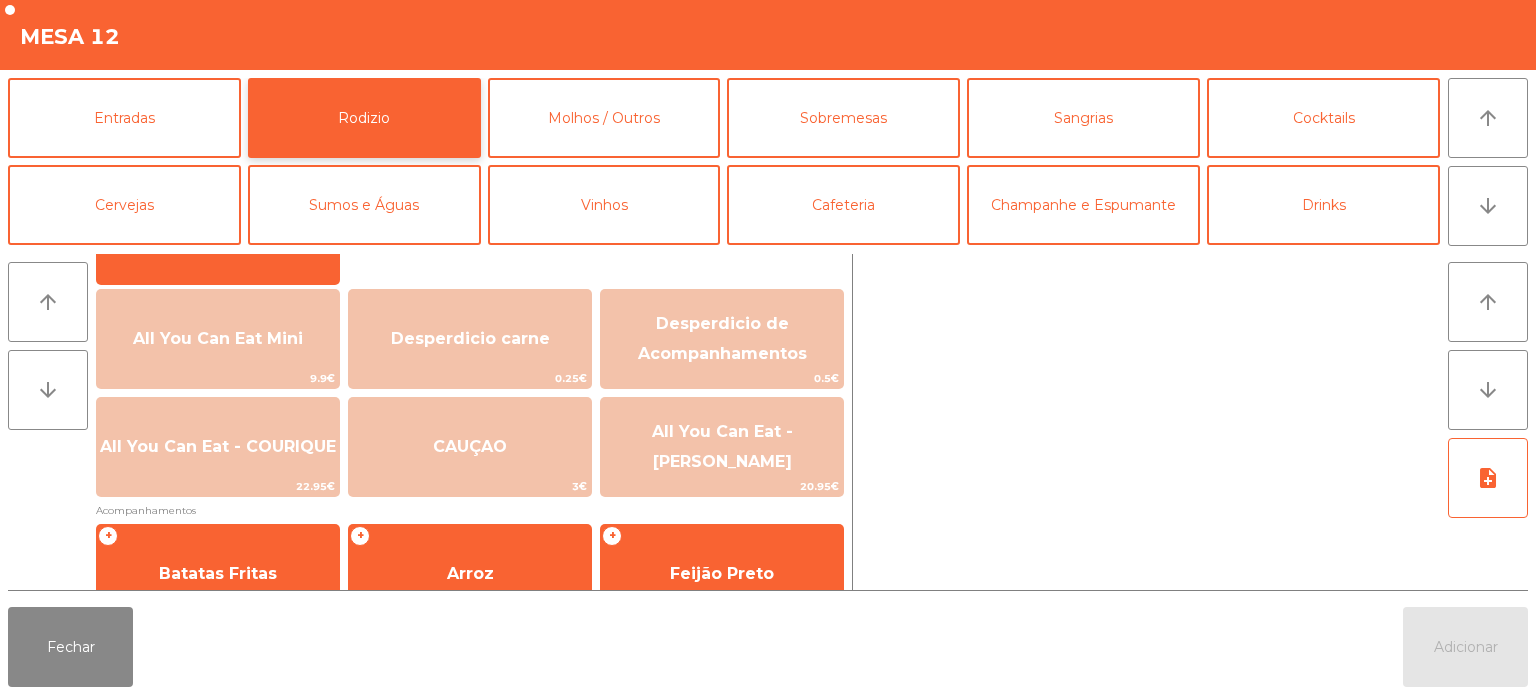 scroll, scrollTop: 208, scrollLeft: 0, axis: vertical 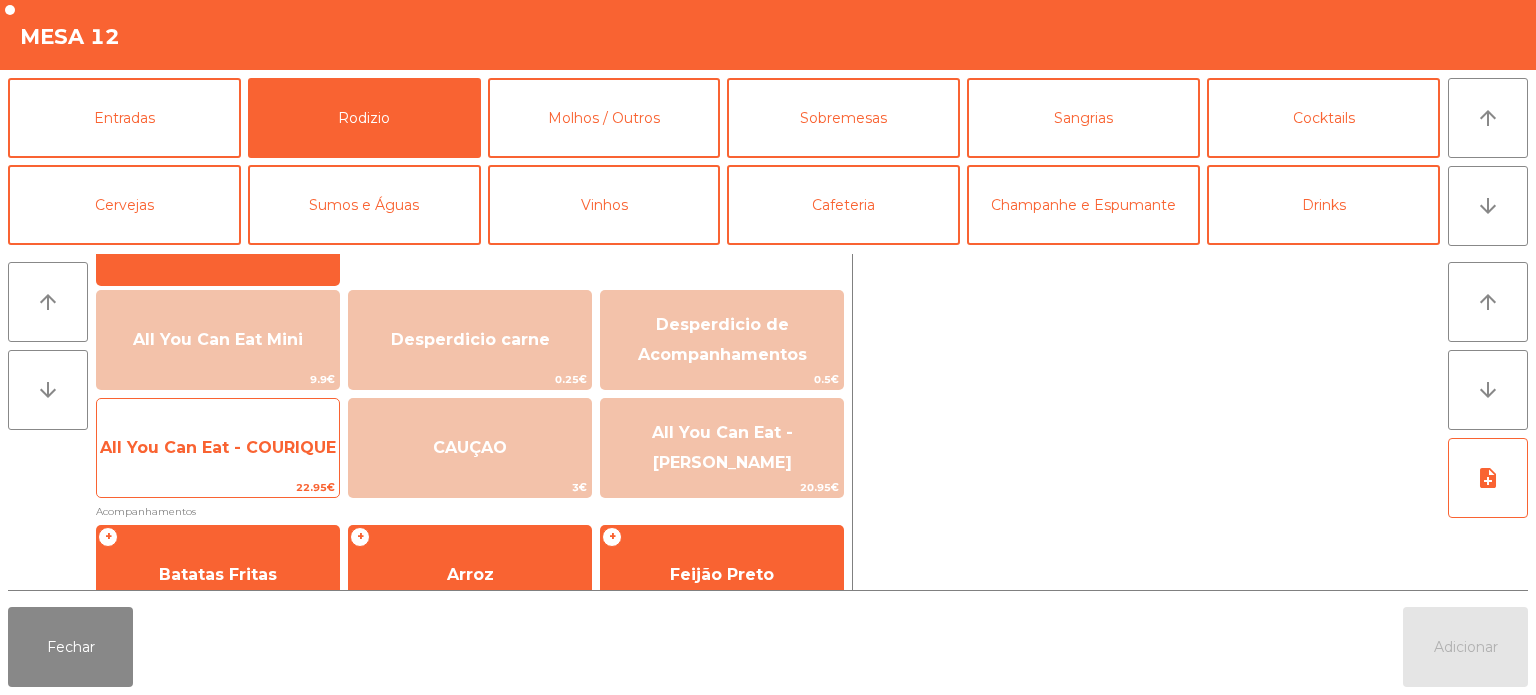 click on "All You Can Eat - COURIQUE" 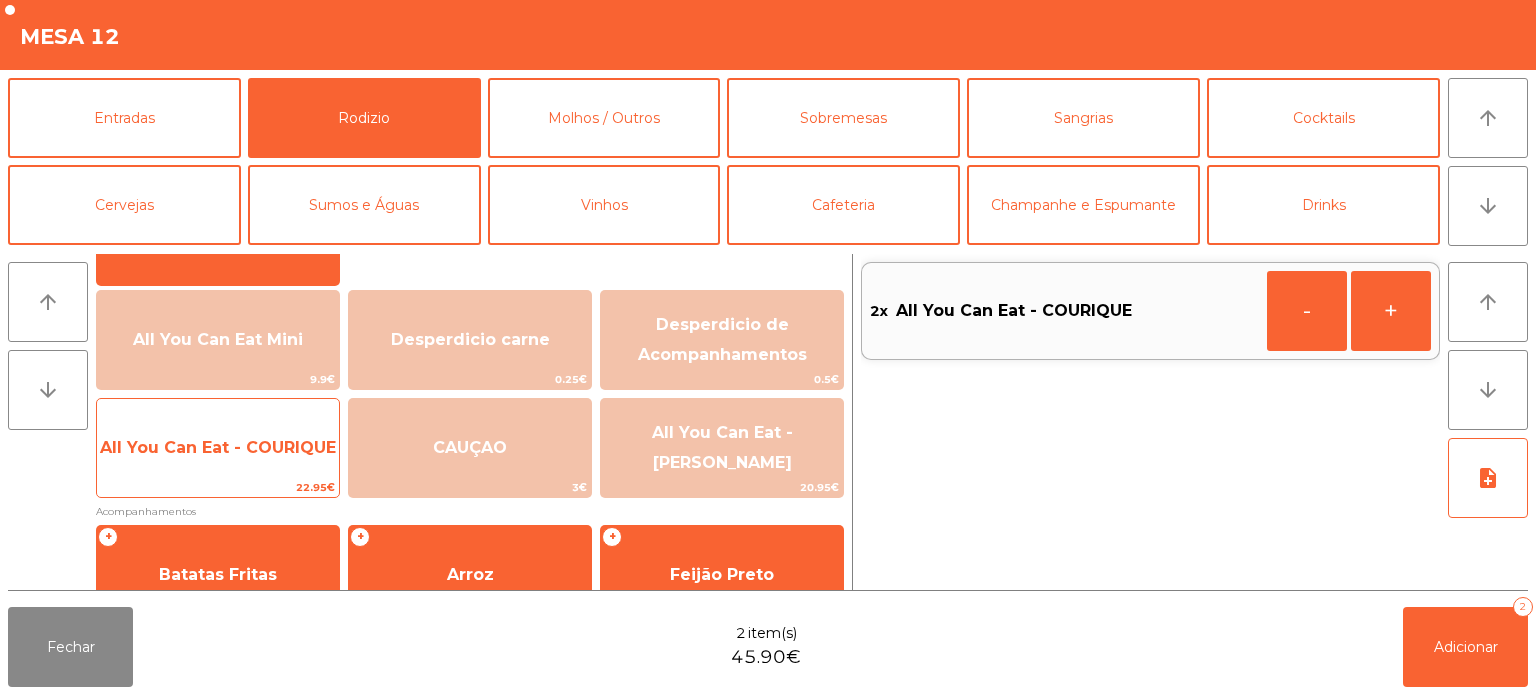click on "All You Can Eat - COURIQUE" 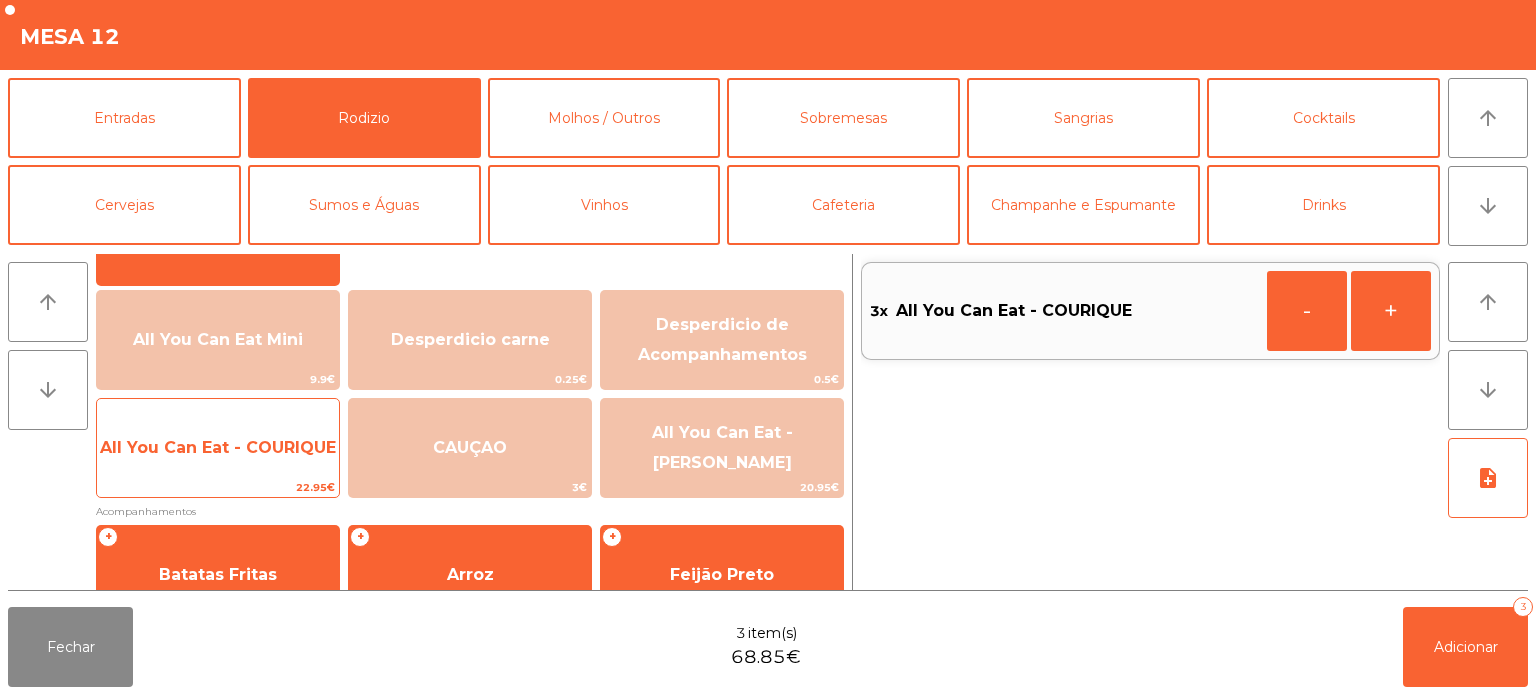 click on "All You Can Eat - COURIQUE" 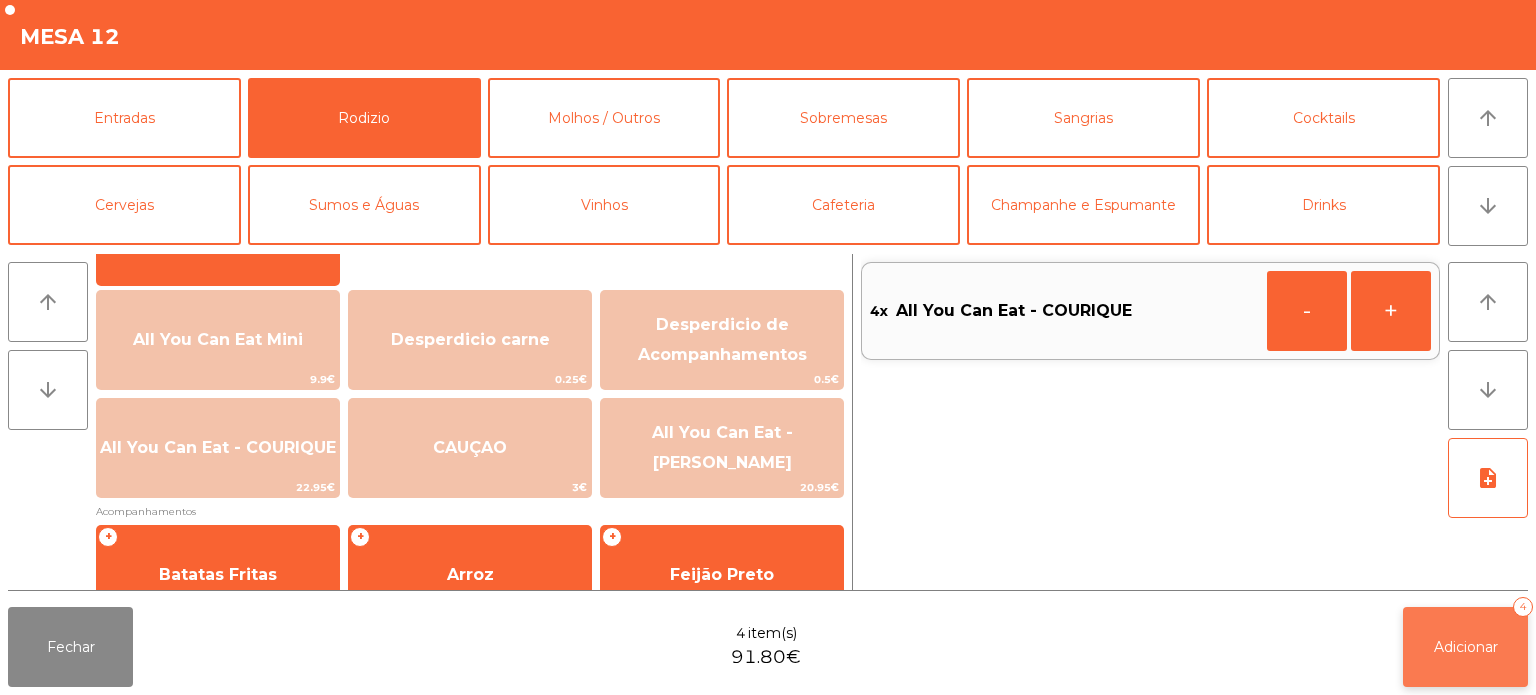click on "Adicionar   4" 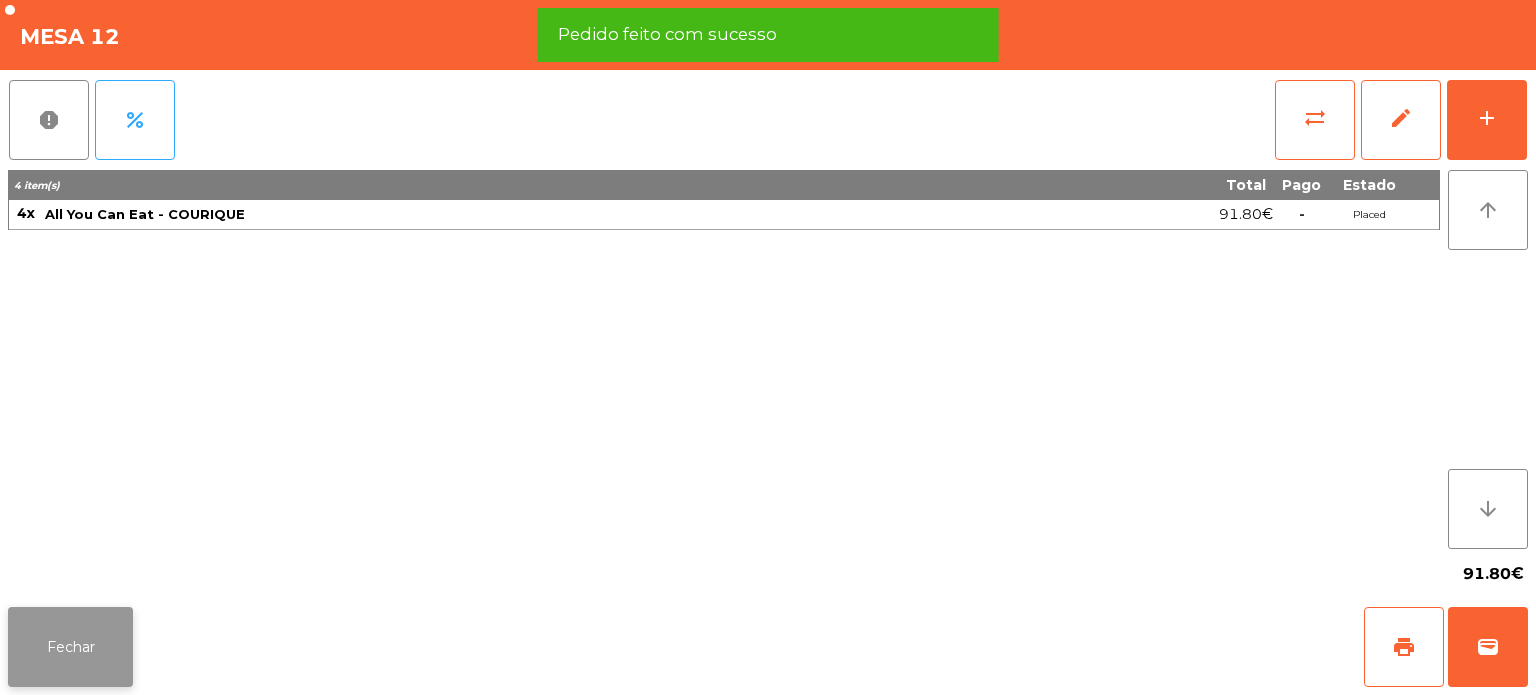 click on "Fechar" 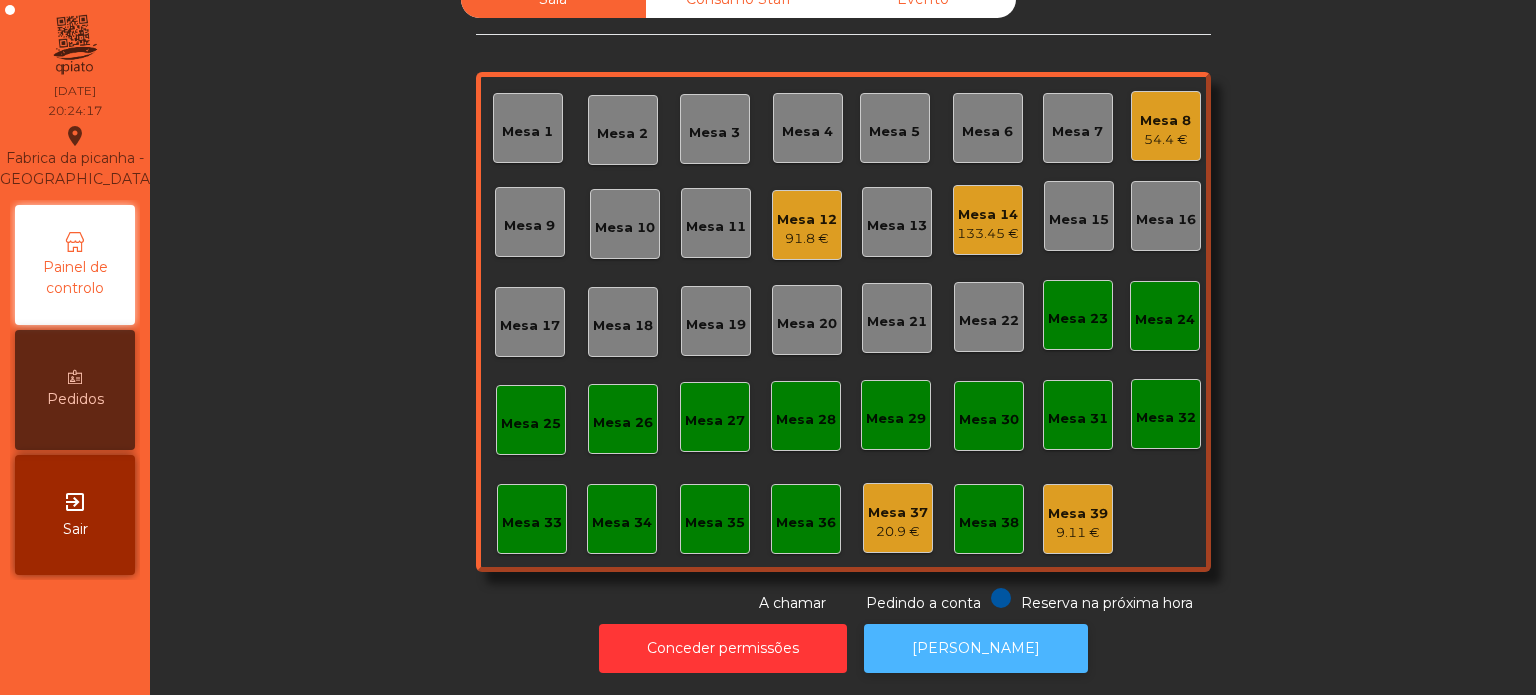 click on "[PERSON_NAME]" 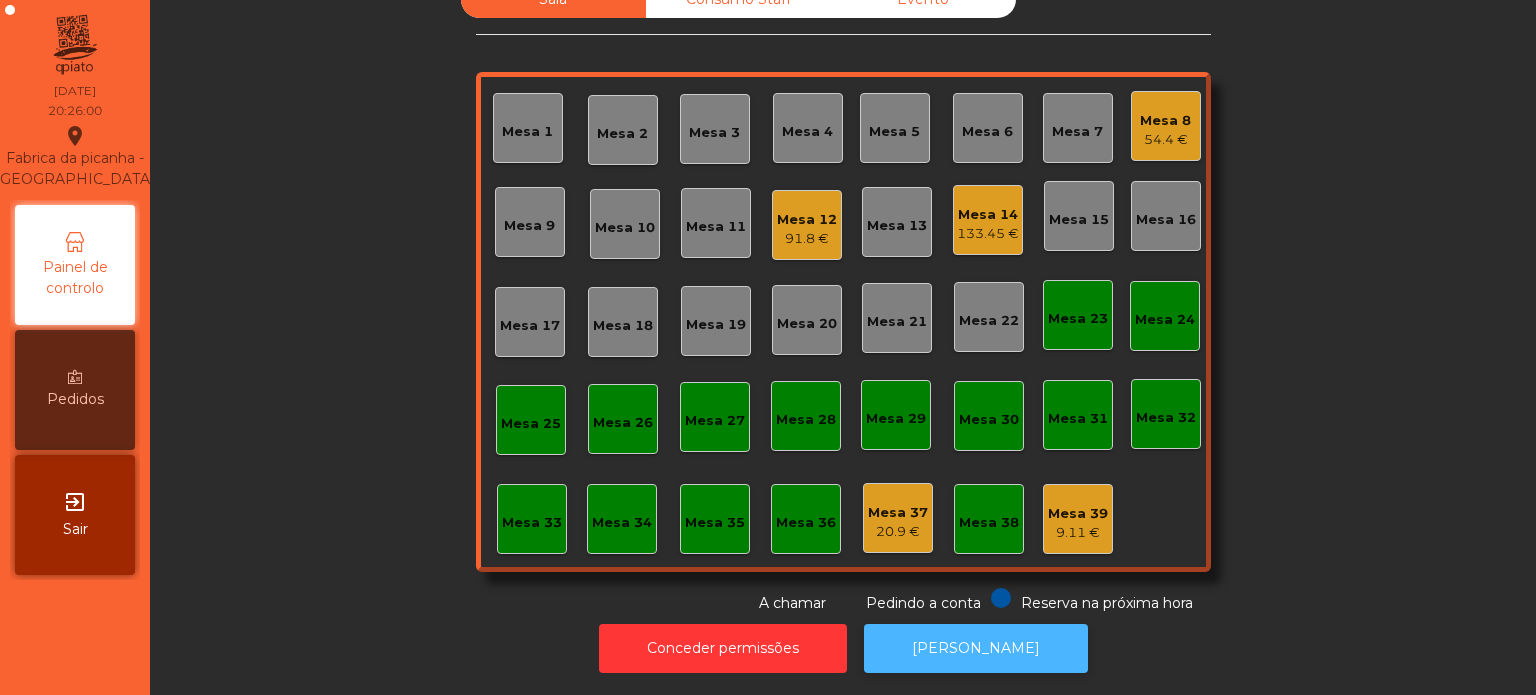 click on "[PERSON_NAME]" 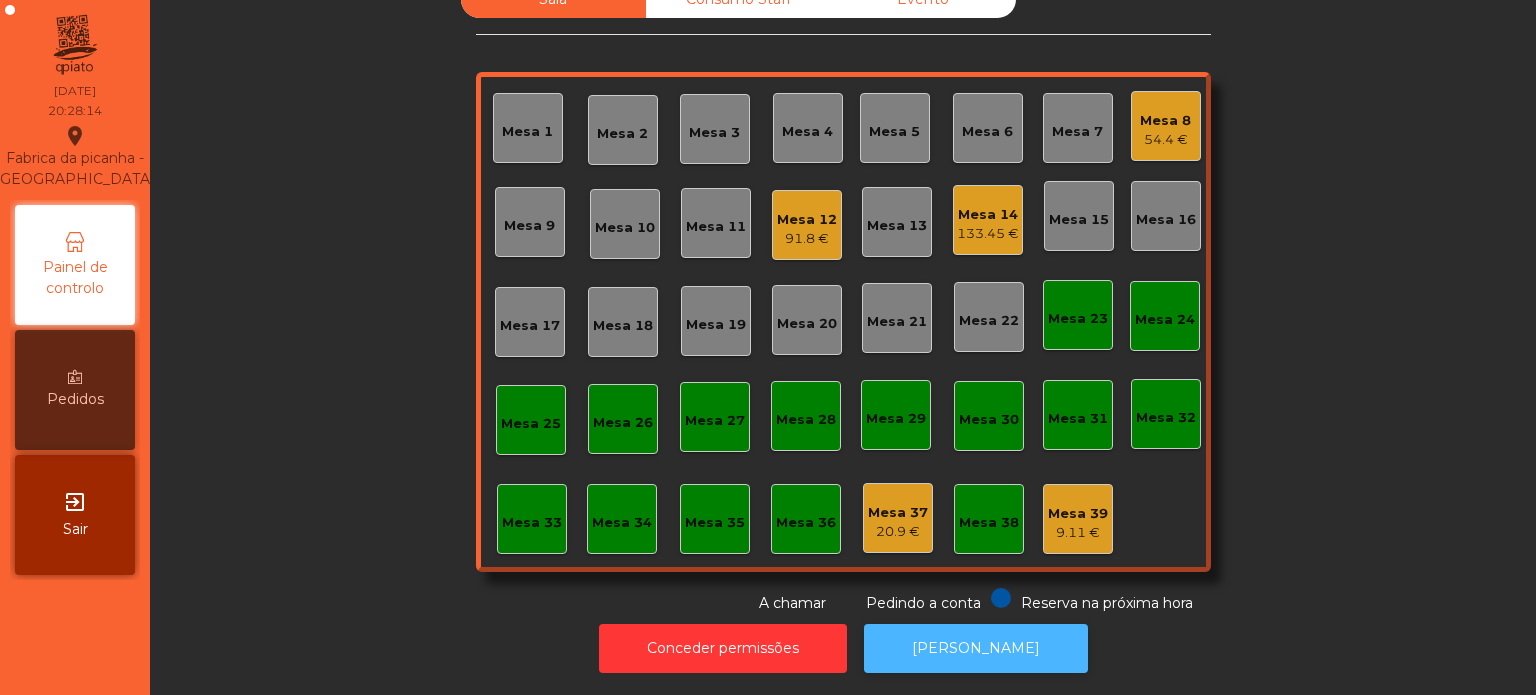 scroll, scrollTop: 0, scrollLeft: 0, axis: both 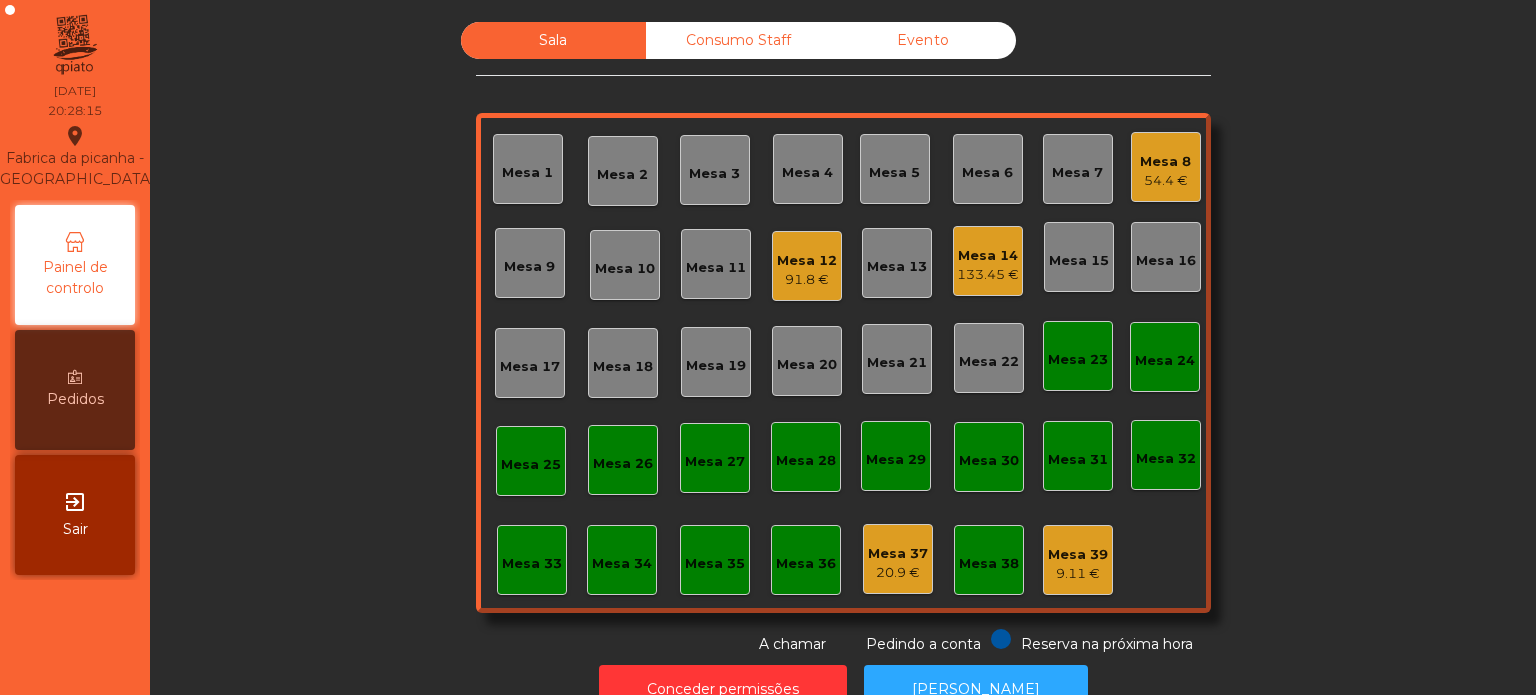 click on "Mesa 34" 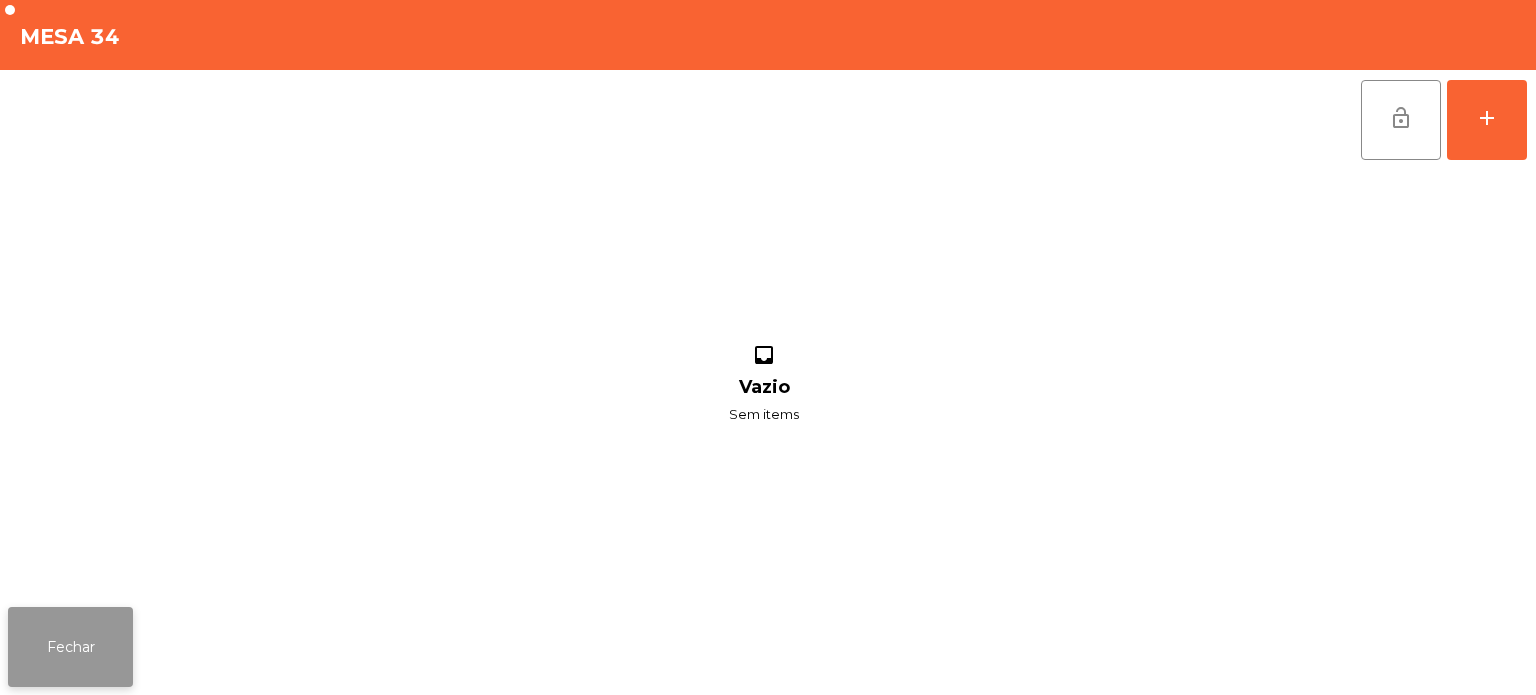 click on "Fechar" 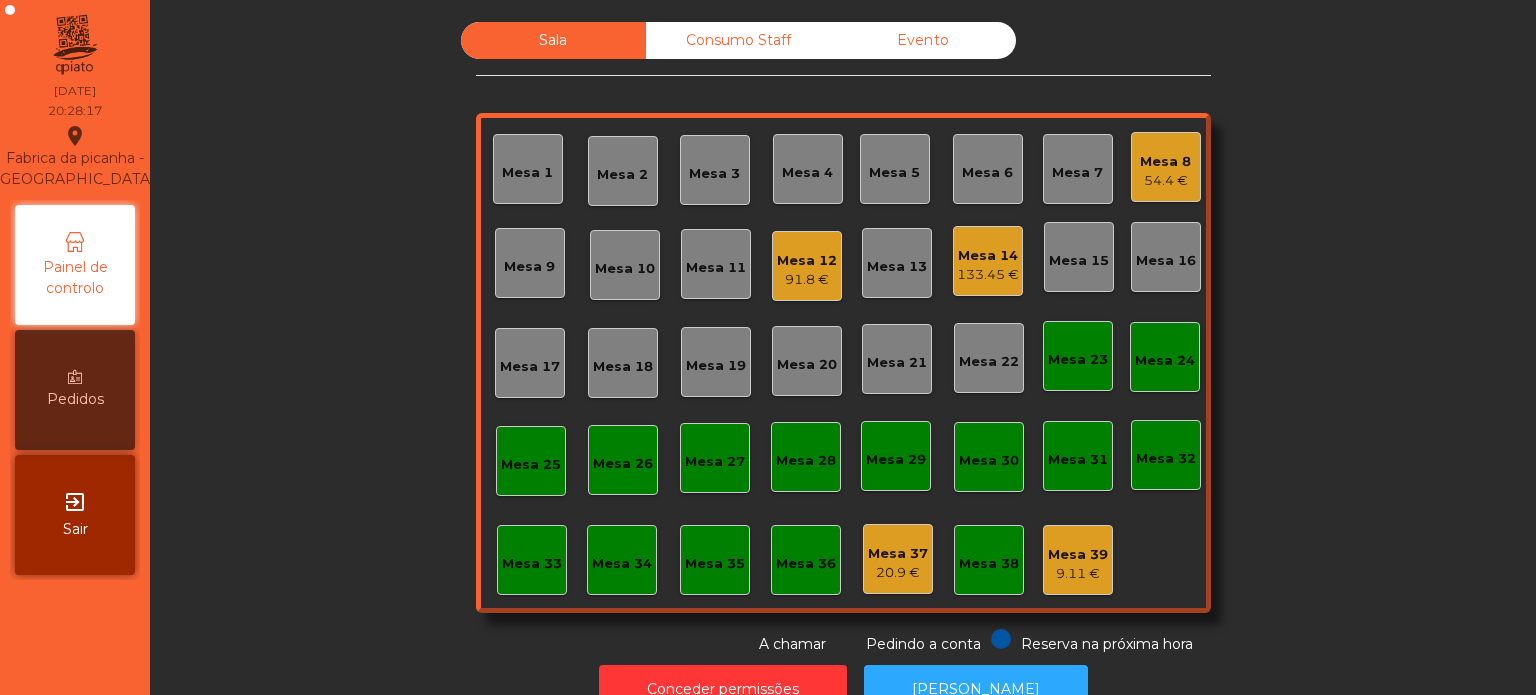 click on "Mesa 26" 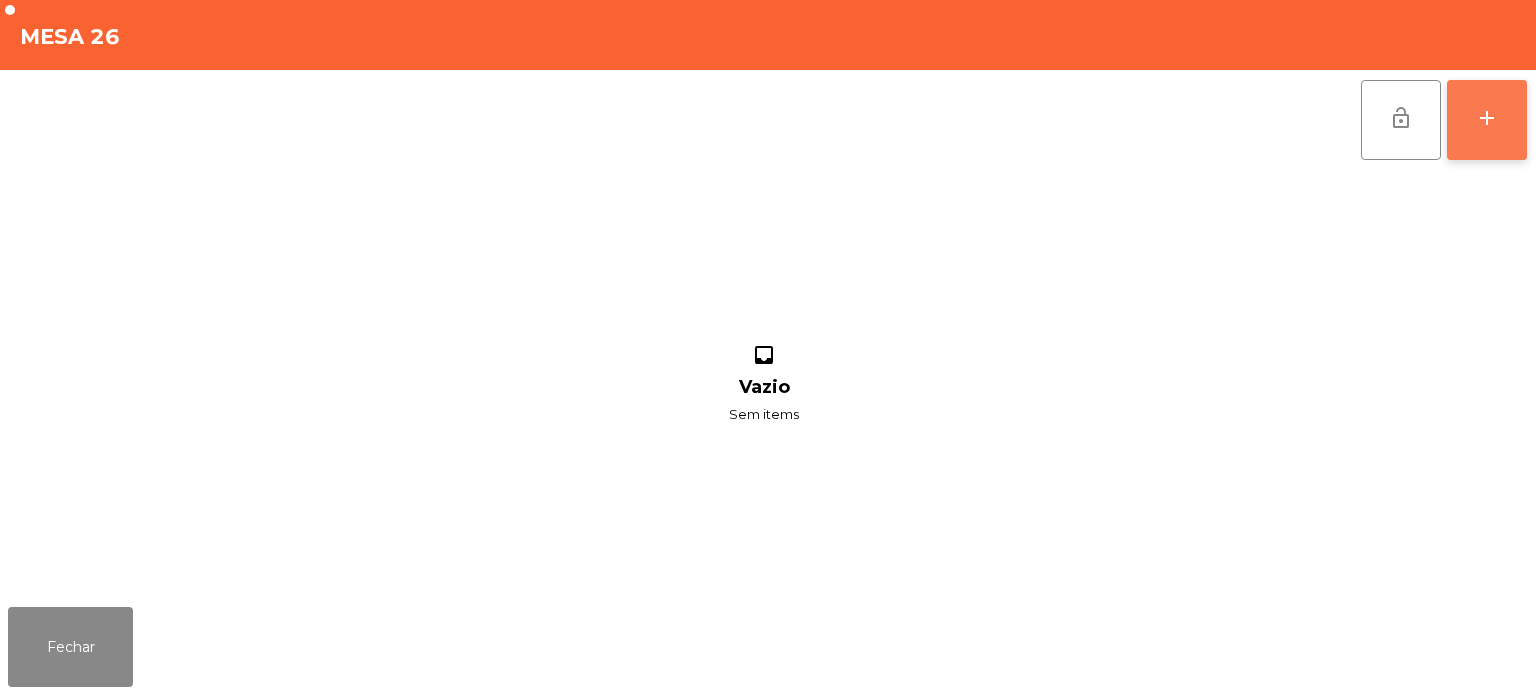 click on "add" 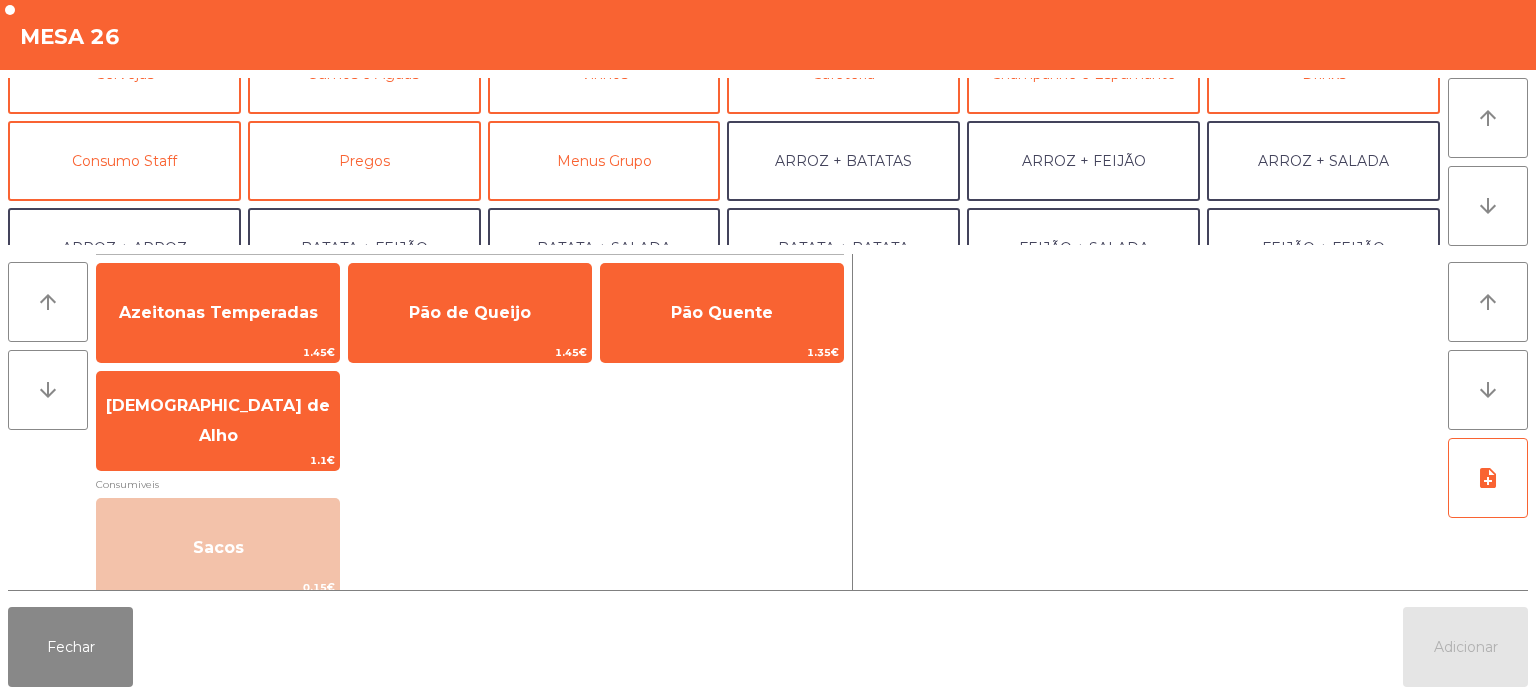 scroll, scrollTop: 134, scrollLeft: 0, axis: vertical 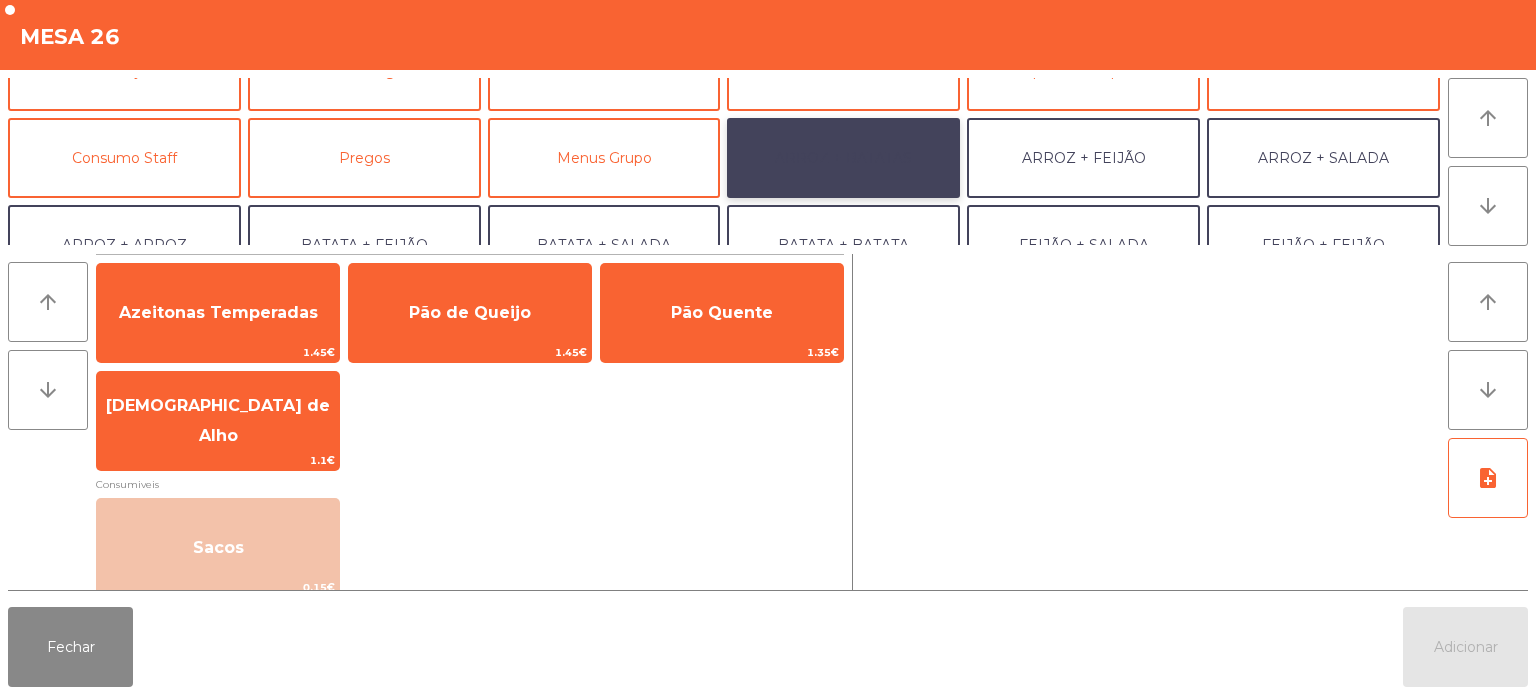 click on "ARROZ + BATATAS" 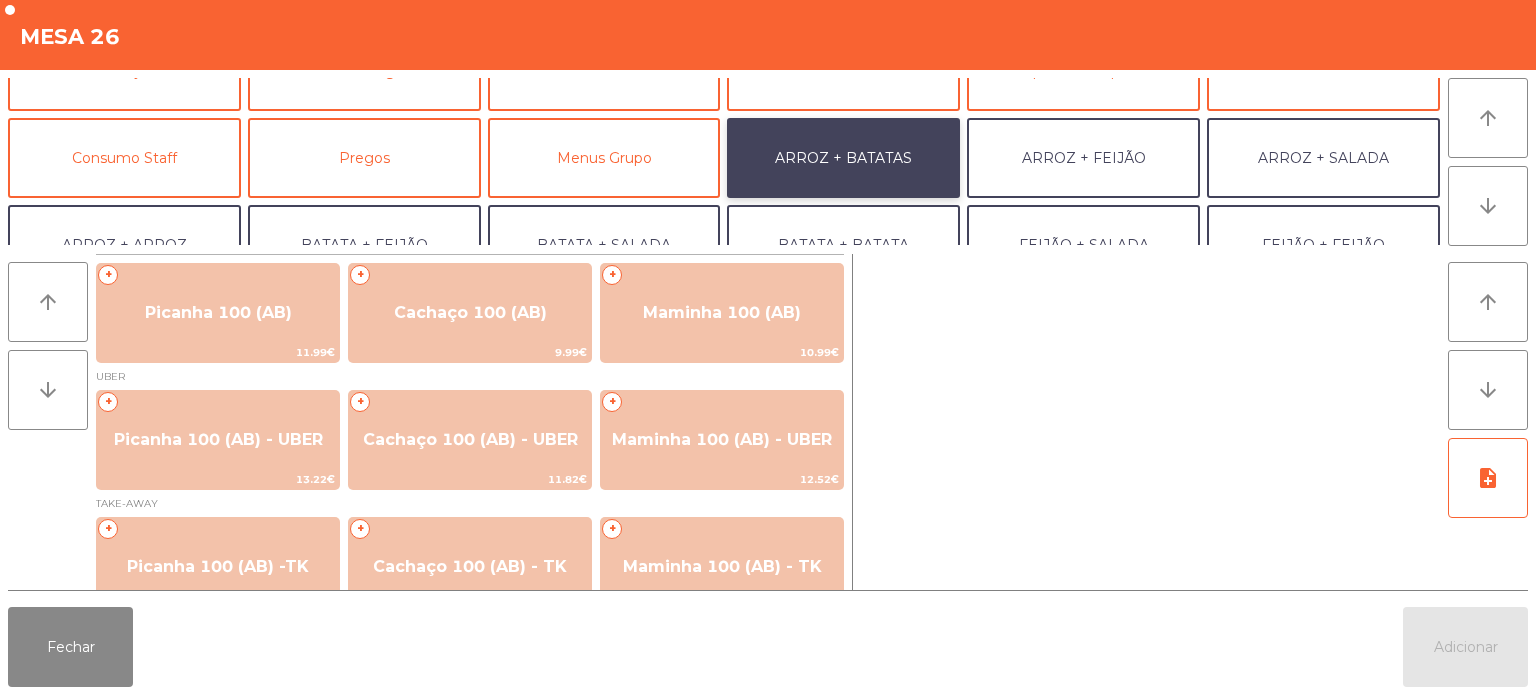 scroll, scrollTop: 0, scrollLeft: 0, axis: both 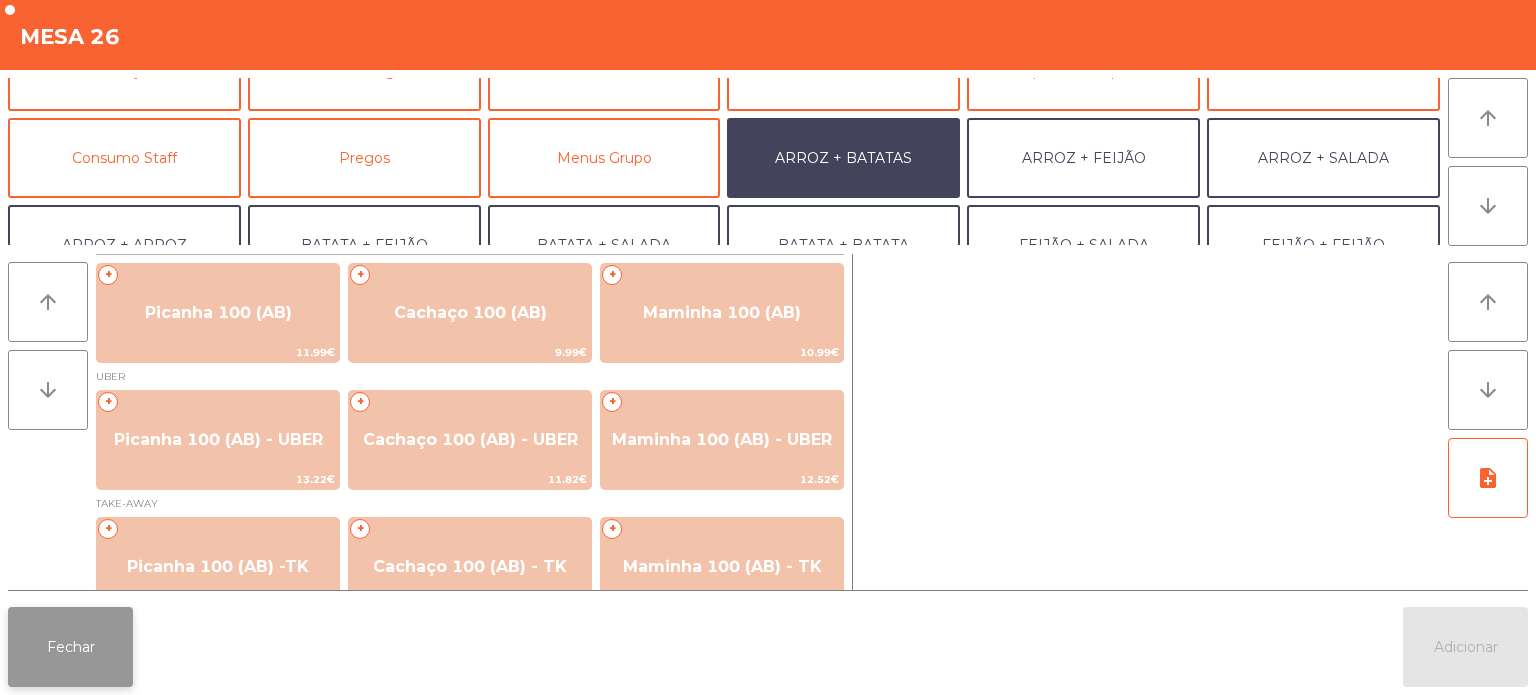 click on "Fechar" 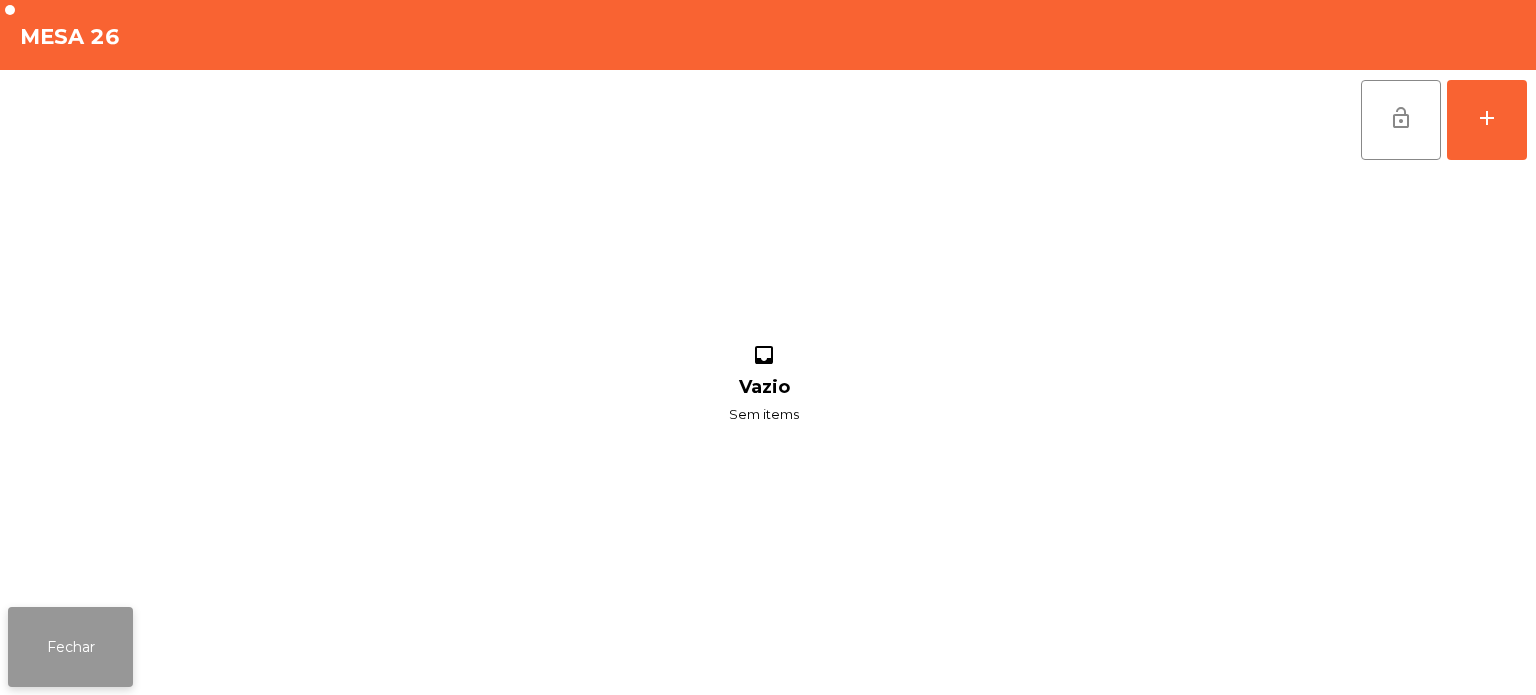 click on "Fechar" 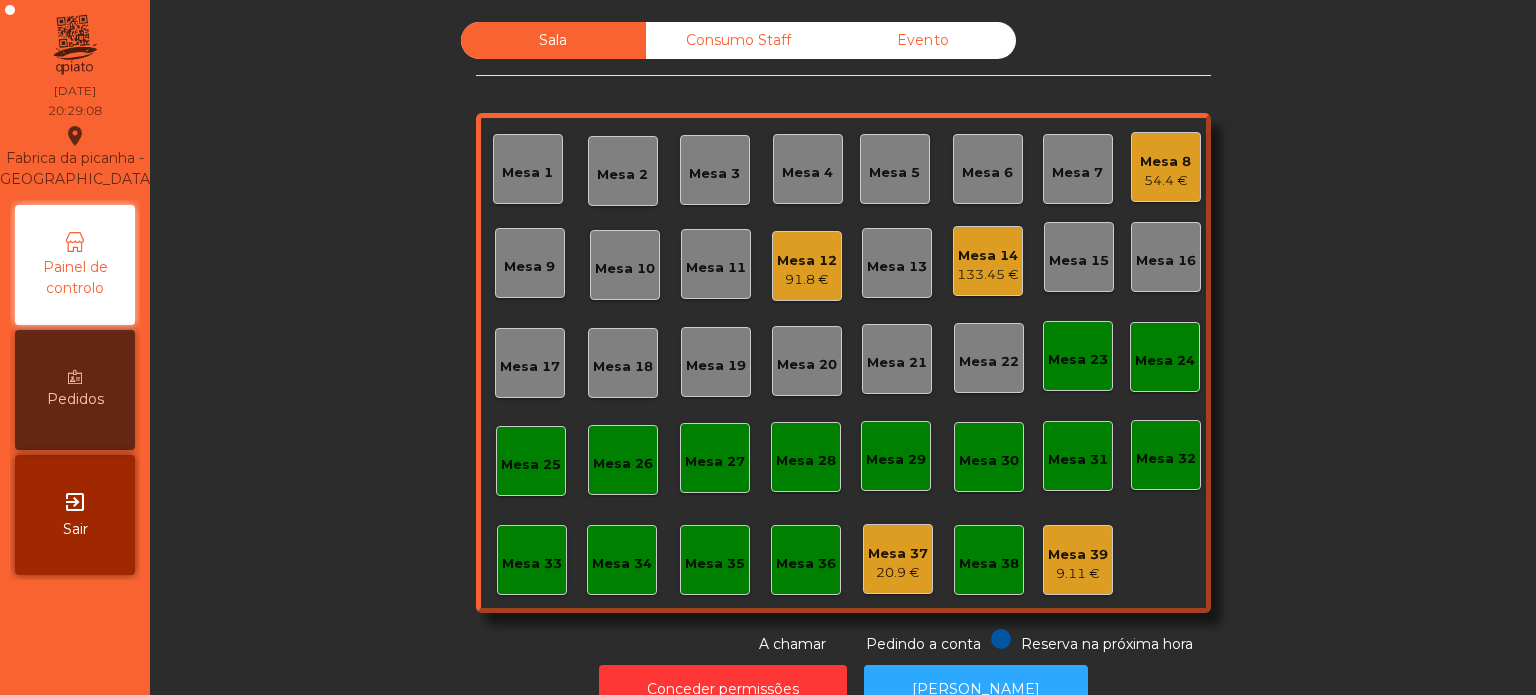 click on "91.8 €" 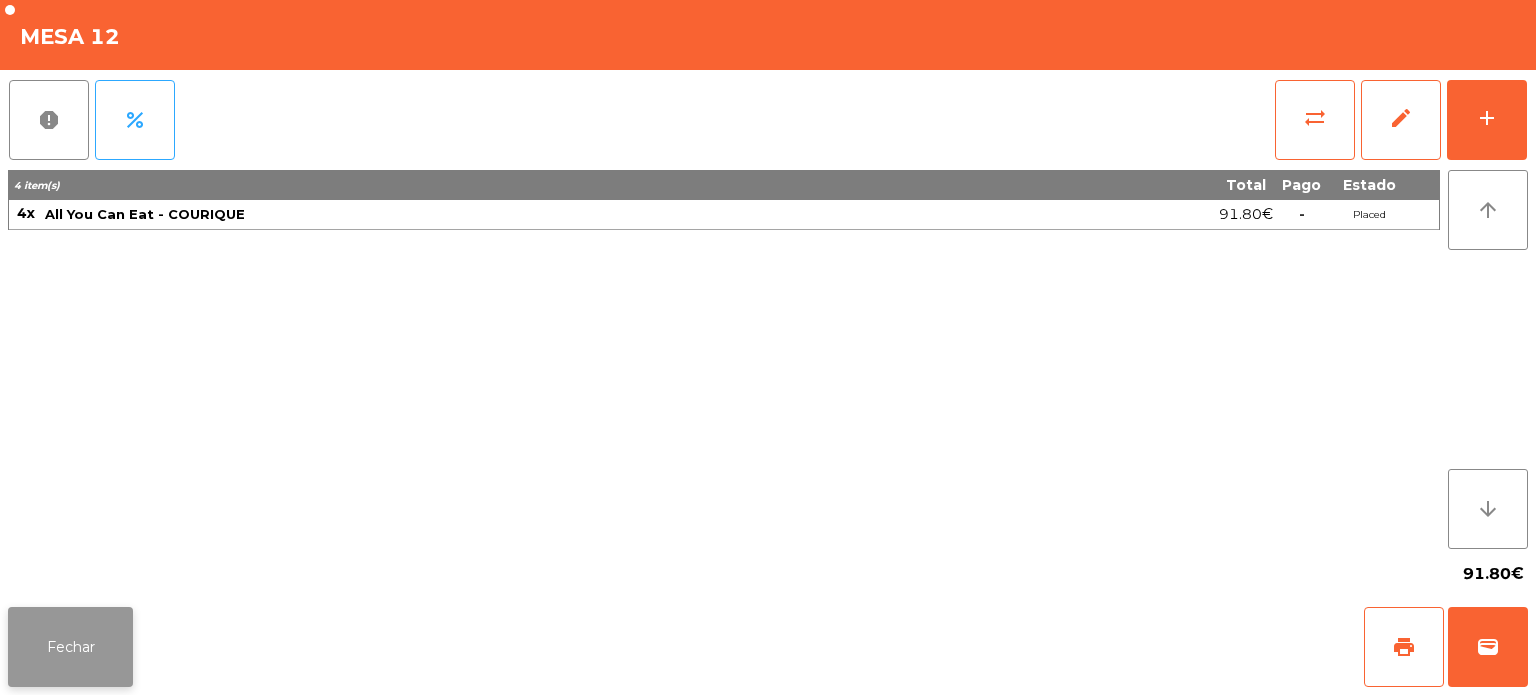click on "Fechar" 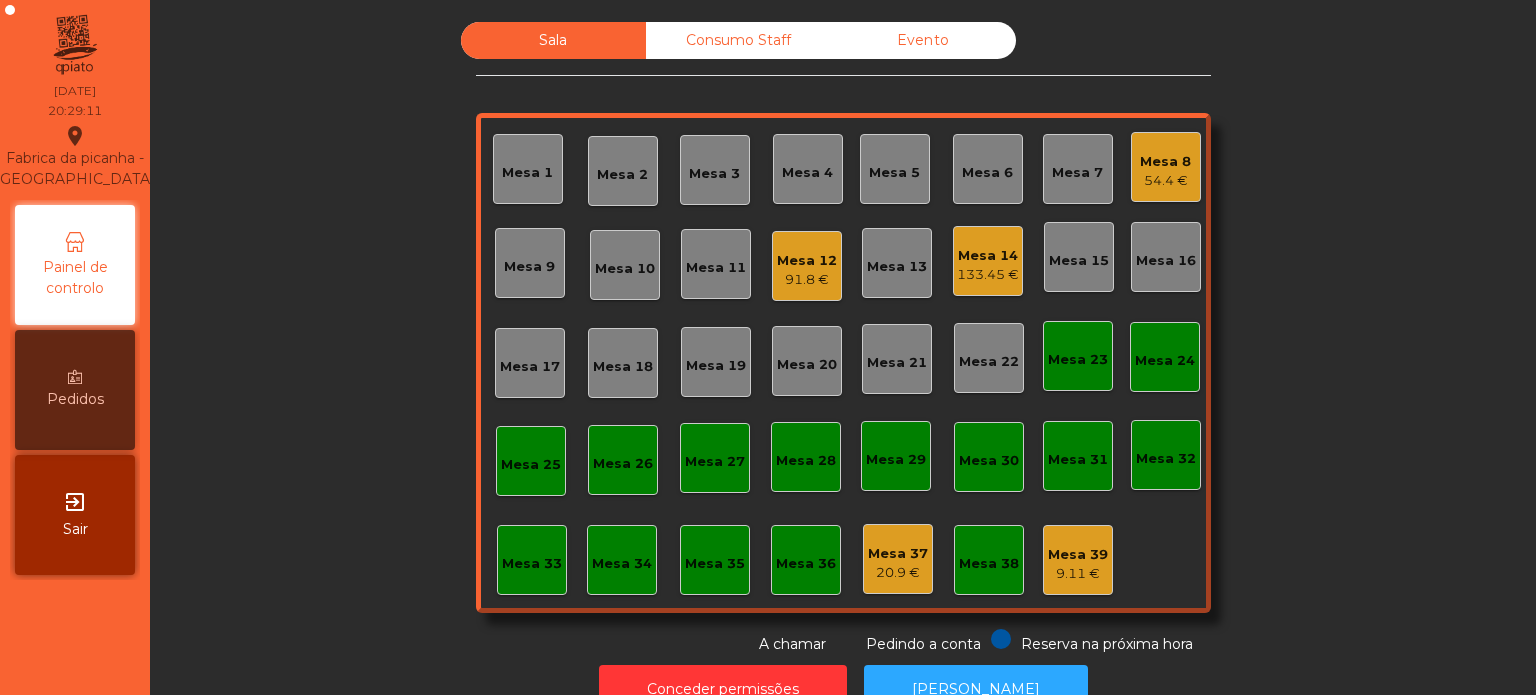 click on "133.45 €" 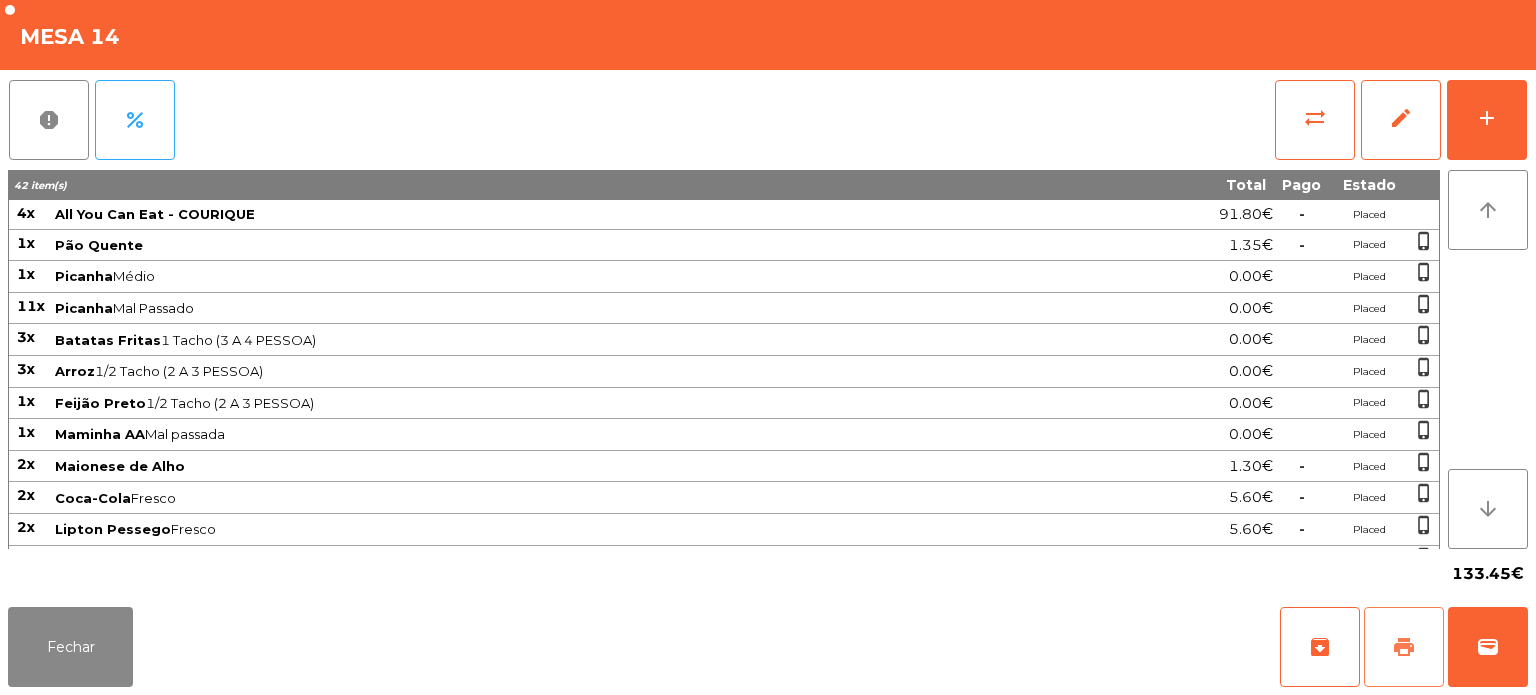 click on "print" 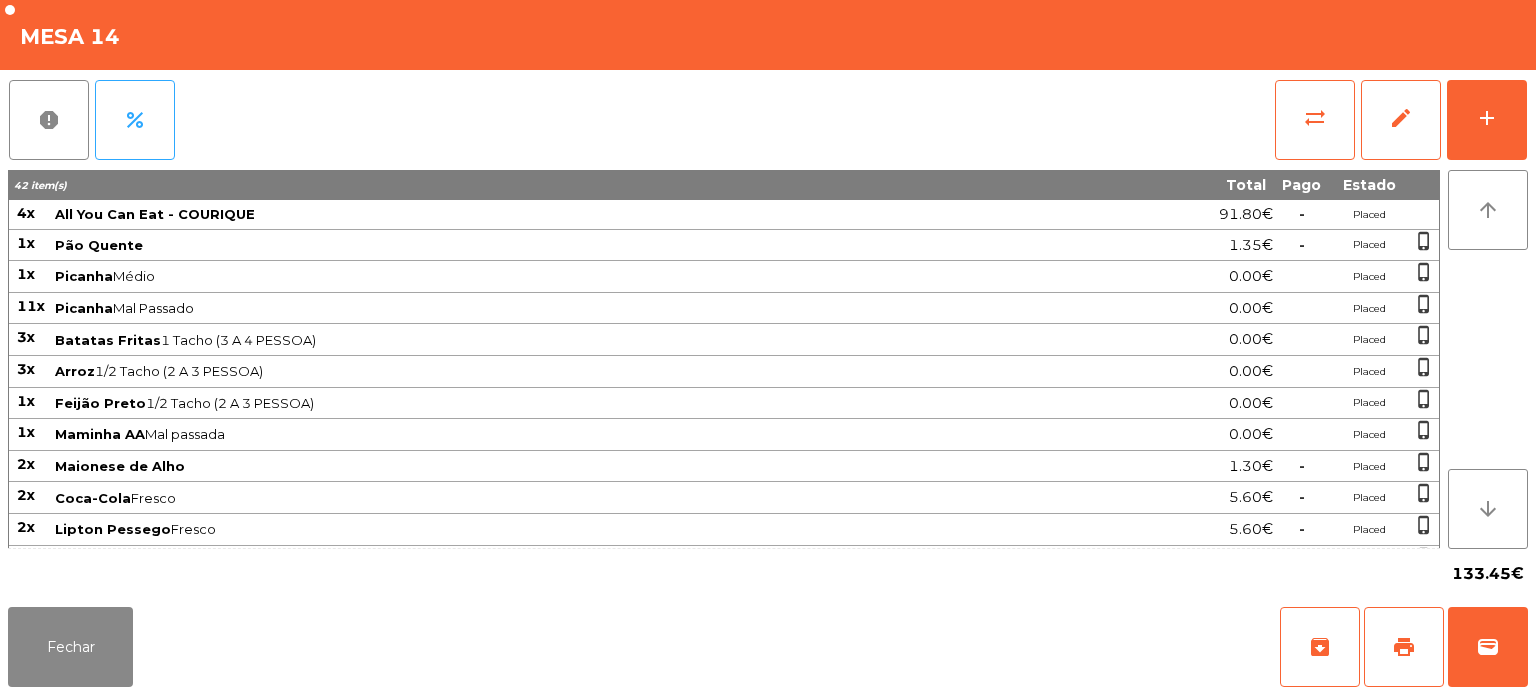 click on "133.45€" 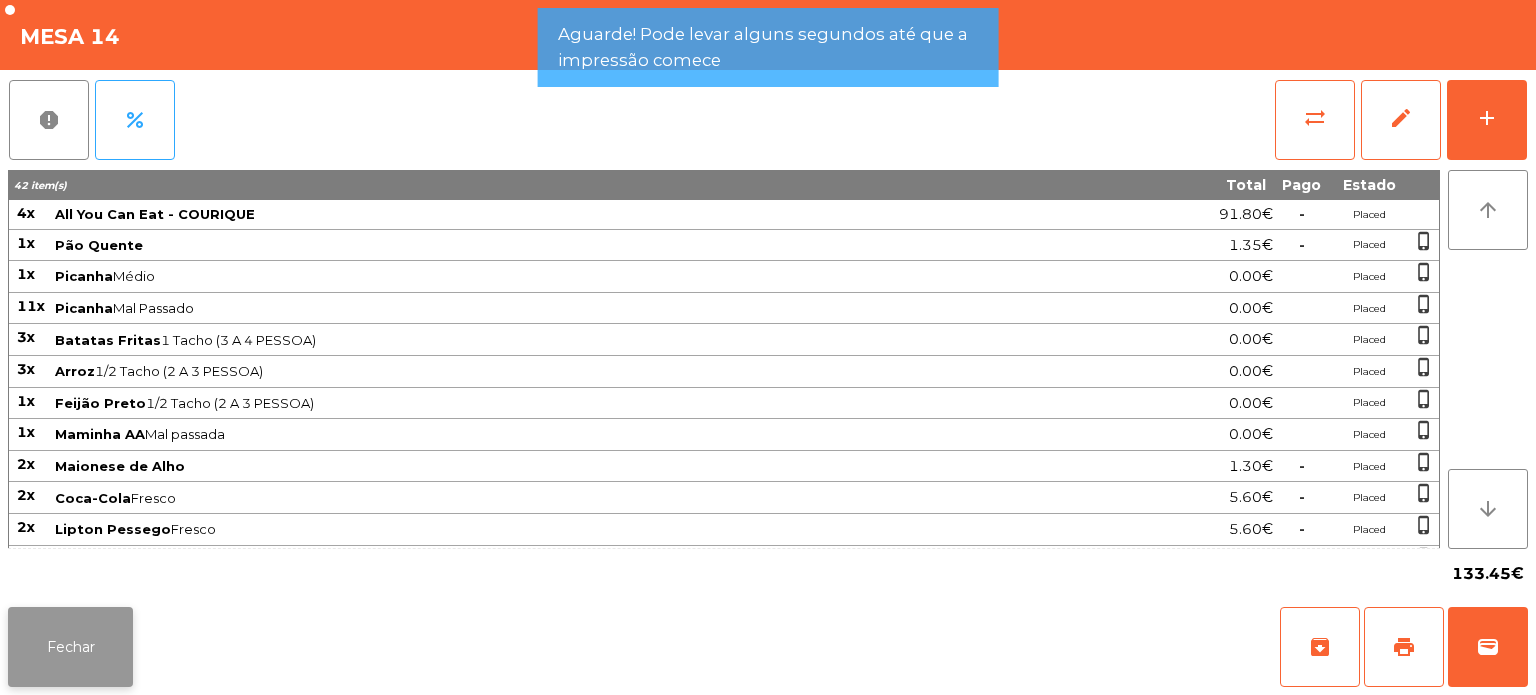 click on "Fechar" 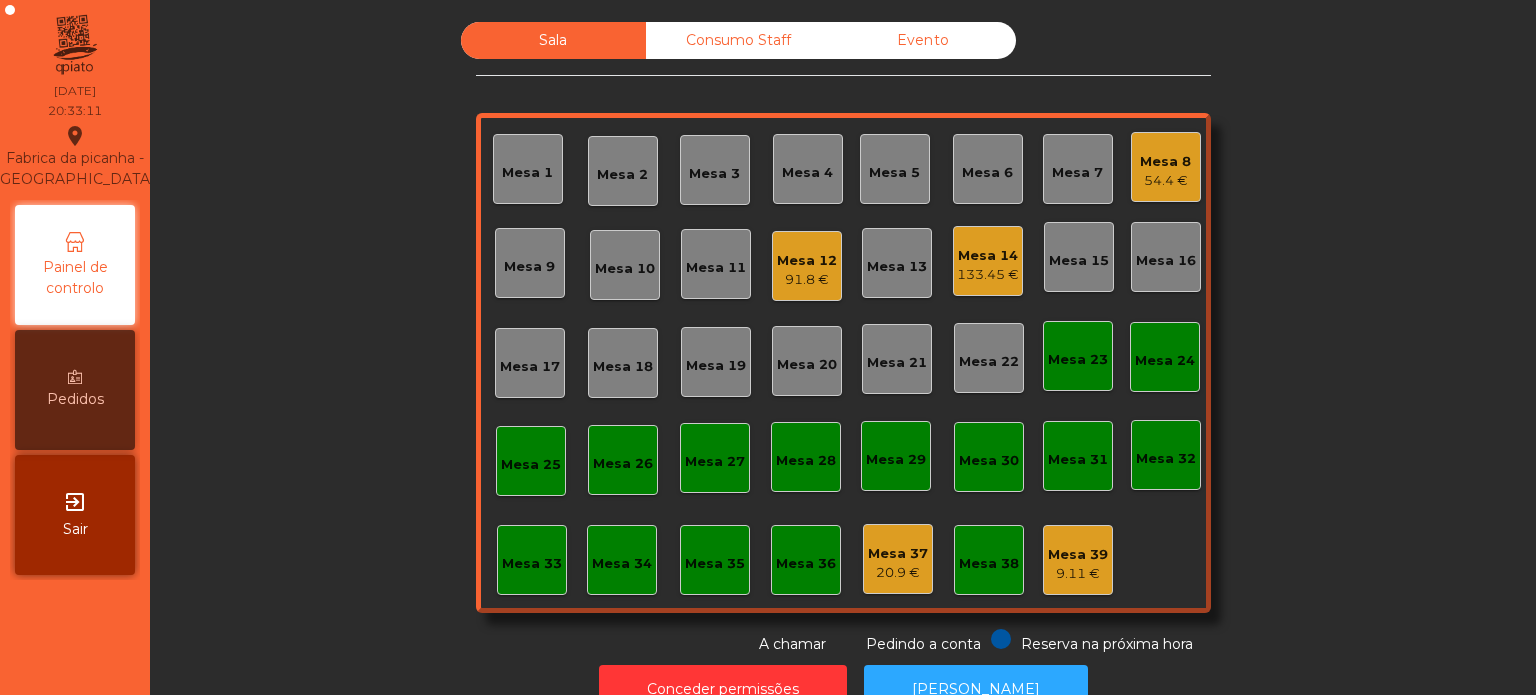 click on "Mesa 14   133.45 €" 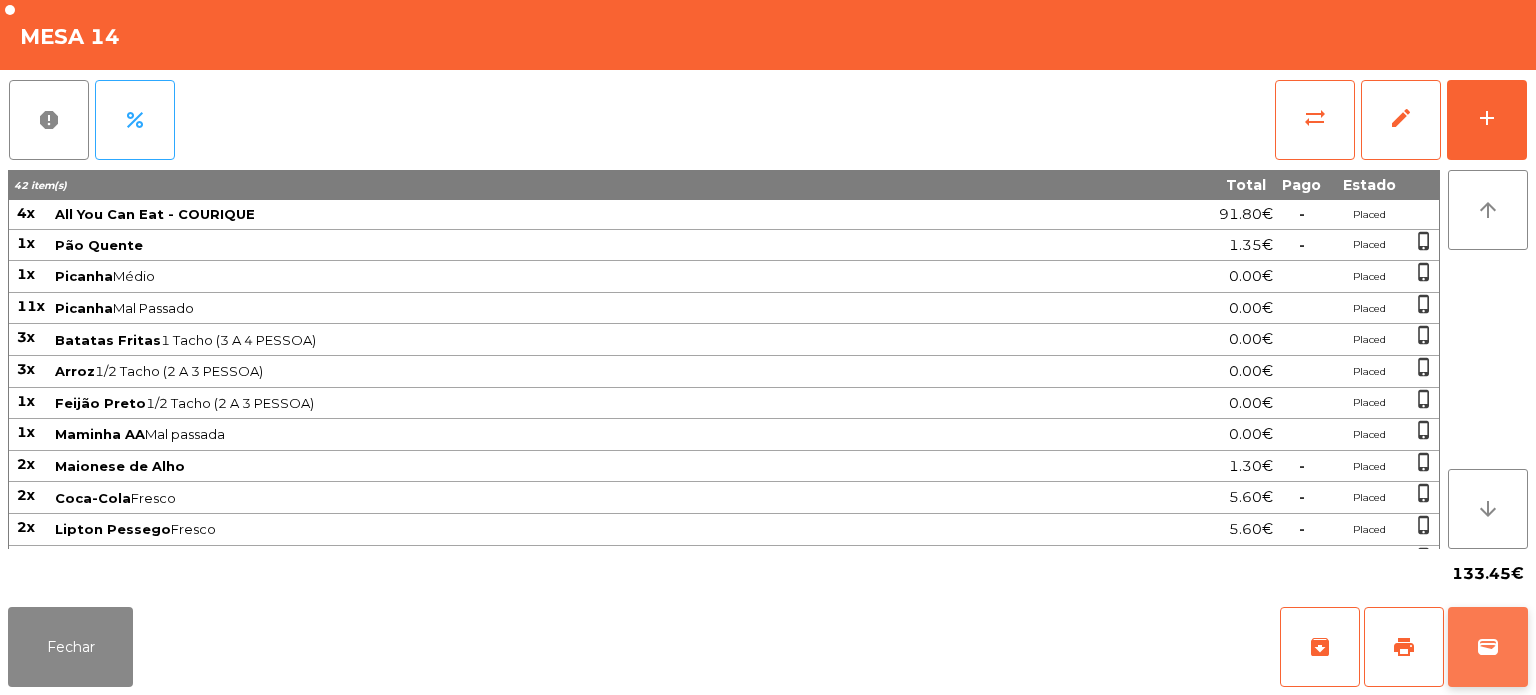click on "wallet" 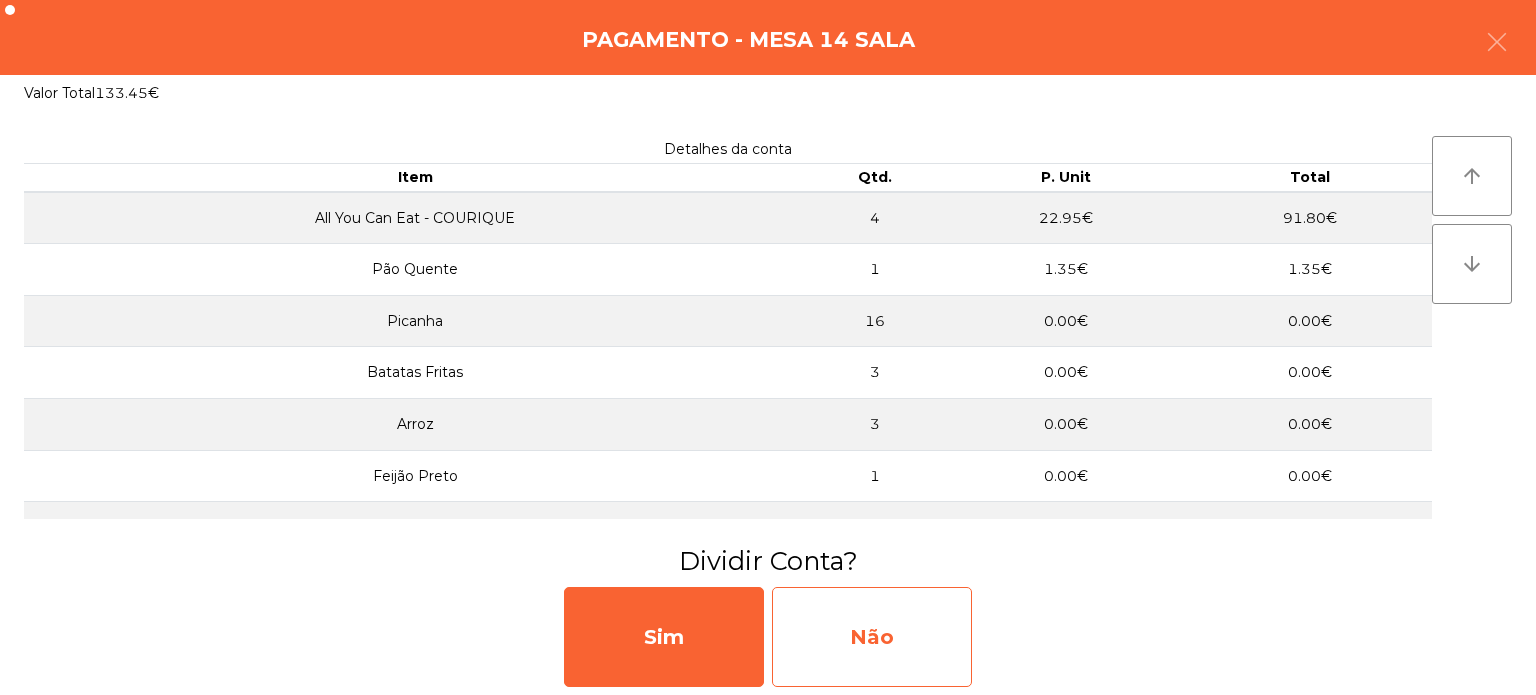 click on "Não" 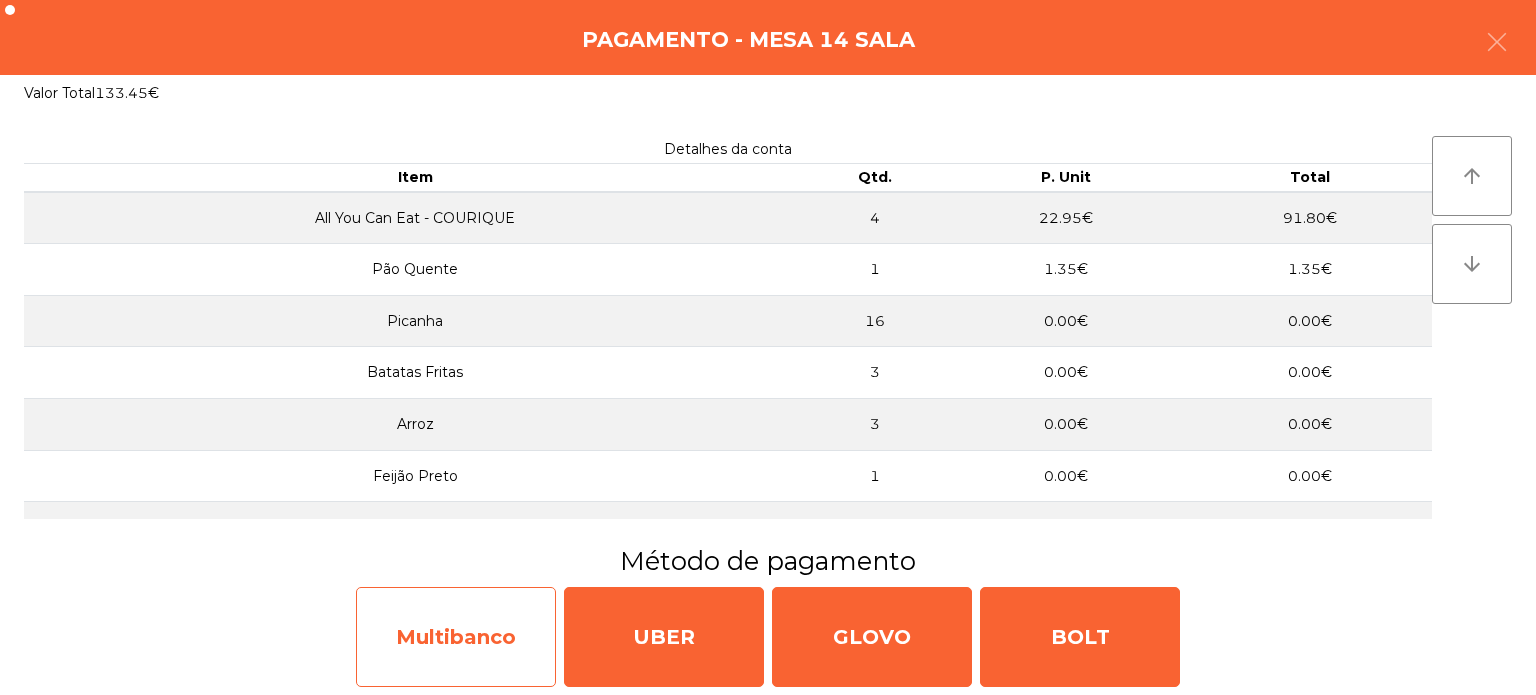 click on "Multibanco" 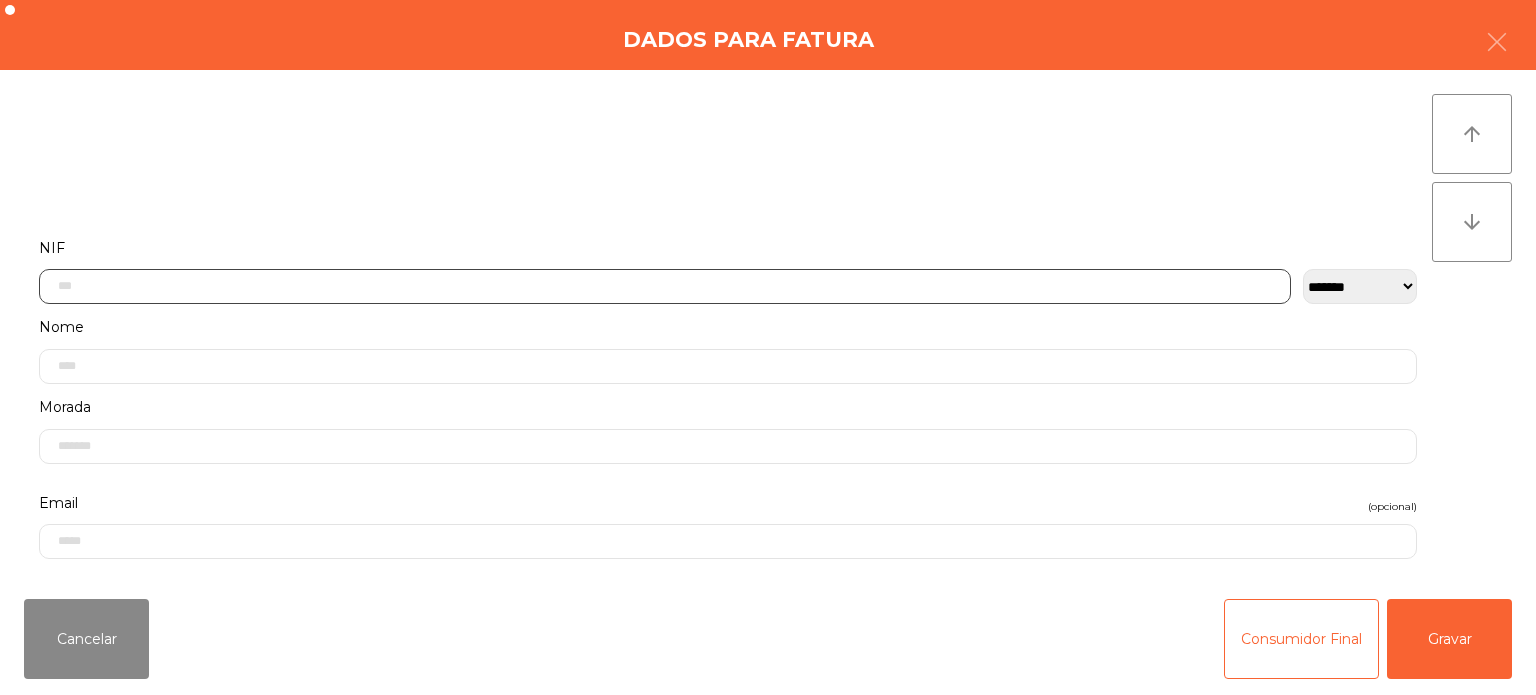 click 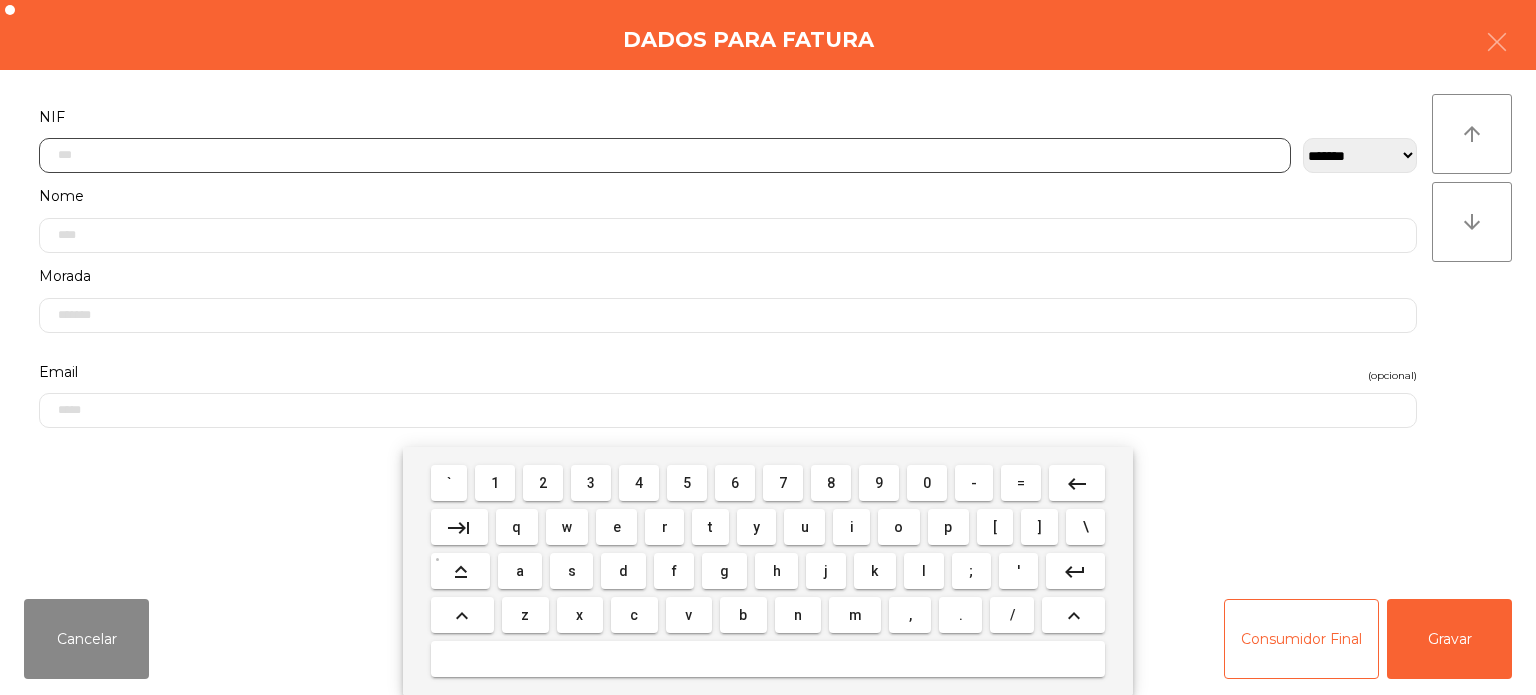 scroll, scrollTop: 139, scrollLeft: 0, axis: vertical 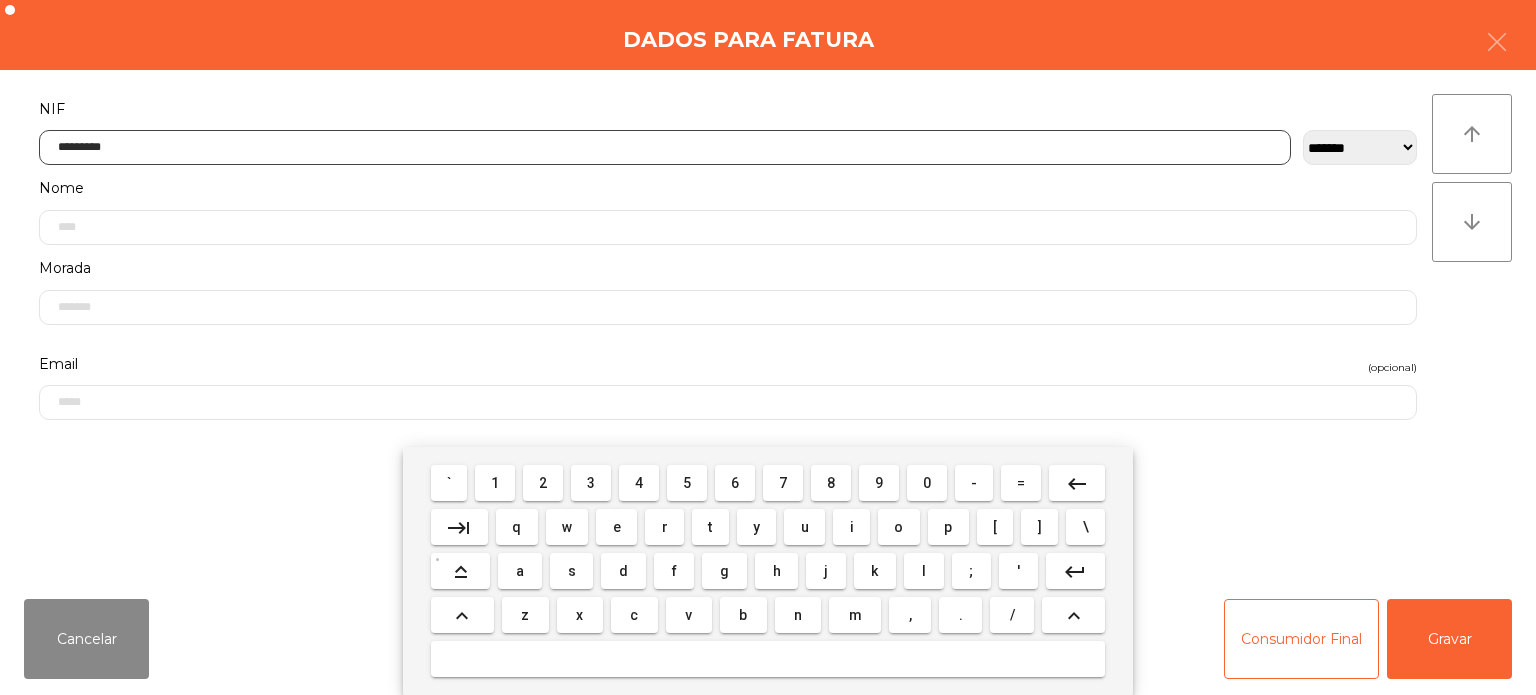 type on "*********" 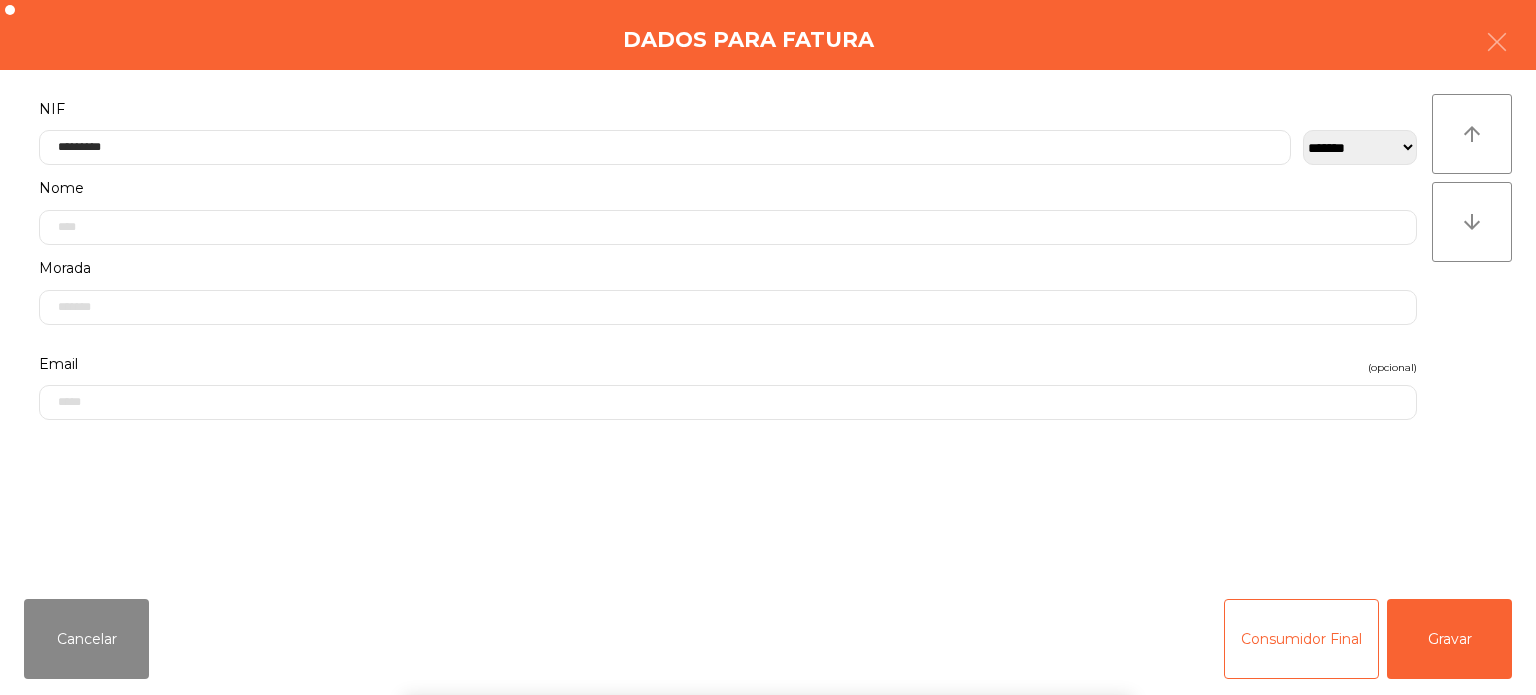 click on "` 1 2 3 4 5 6 7 8 9 0 - = keyboard_backspace keyboard_tab q w e r t y u i o p [ ] \ keyboard_capslock a s d f g h j k l ; ' keyboard_return keyboard_arrow_up z x c v b n m , . / keyboard_arrow_up" at bounding box center (768, 571) 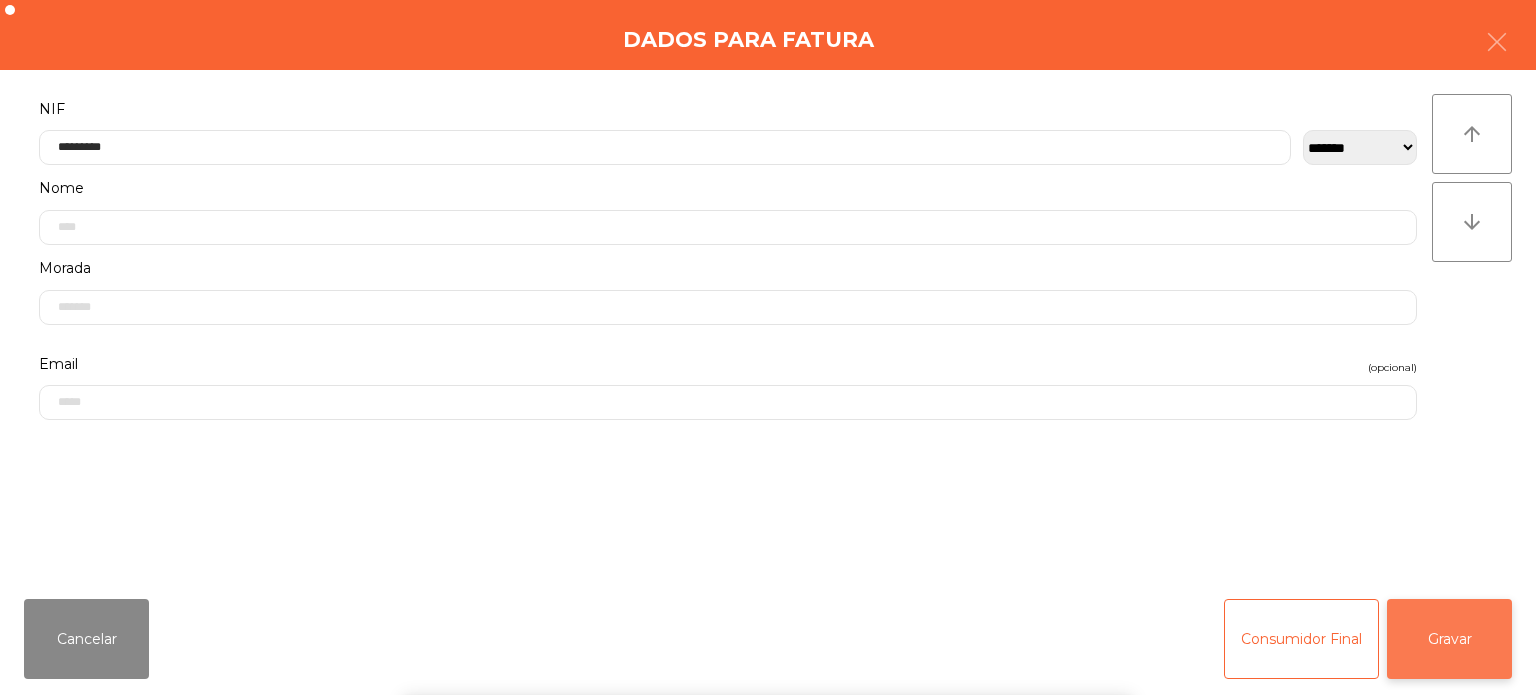 click on "Gravar" 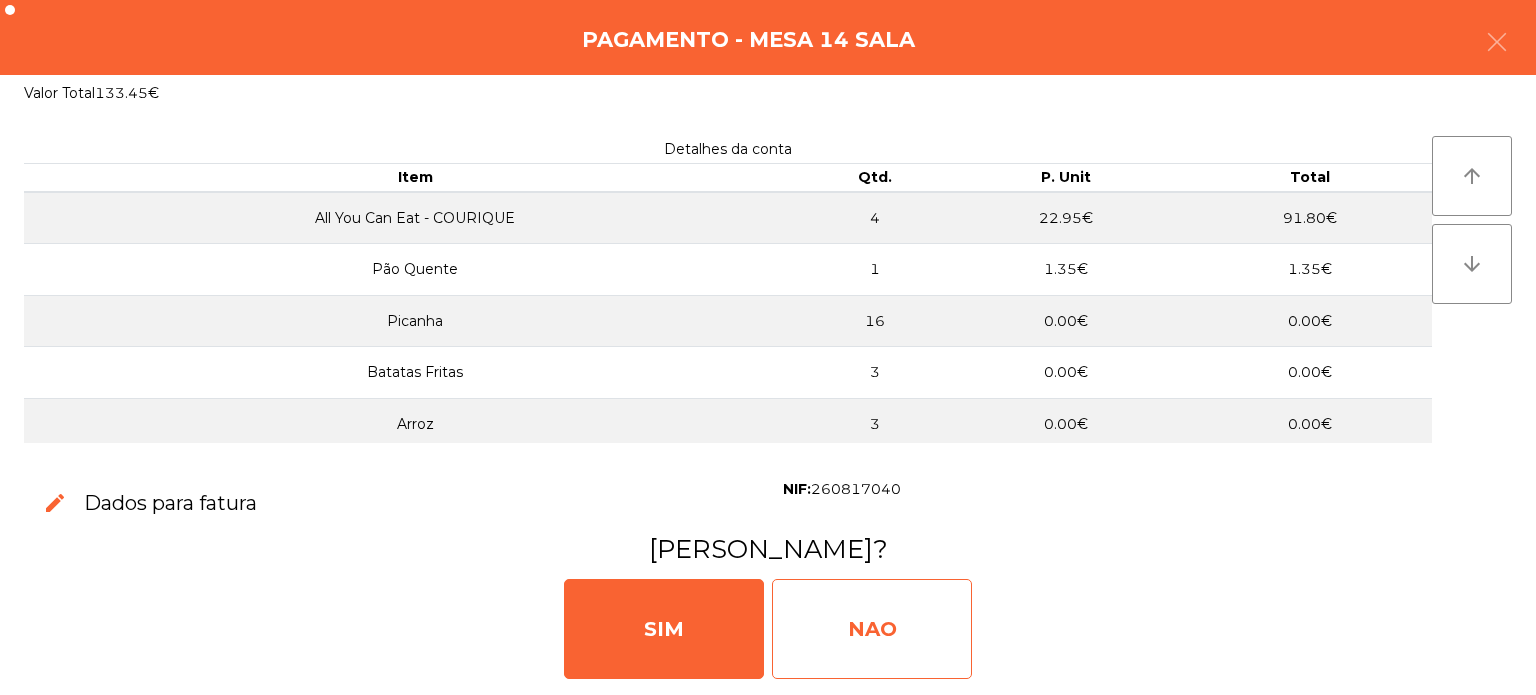 click on "NAO" 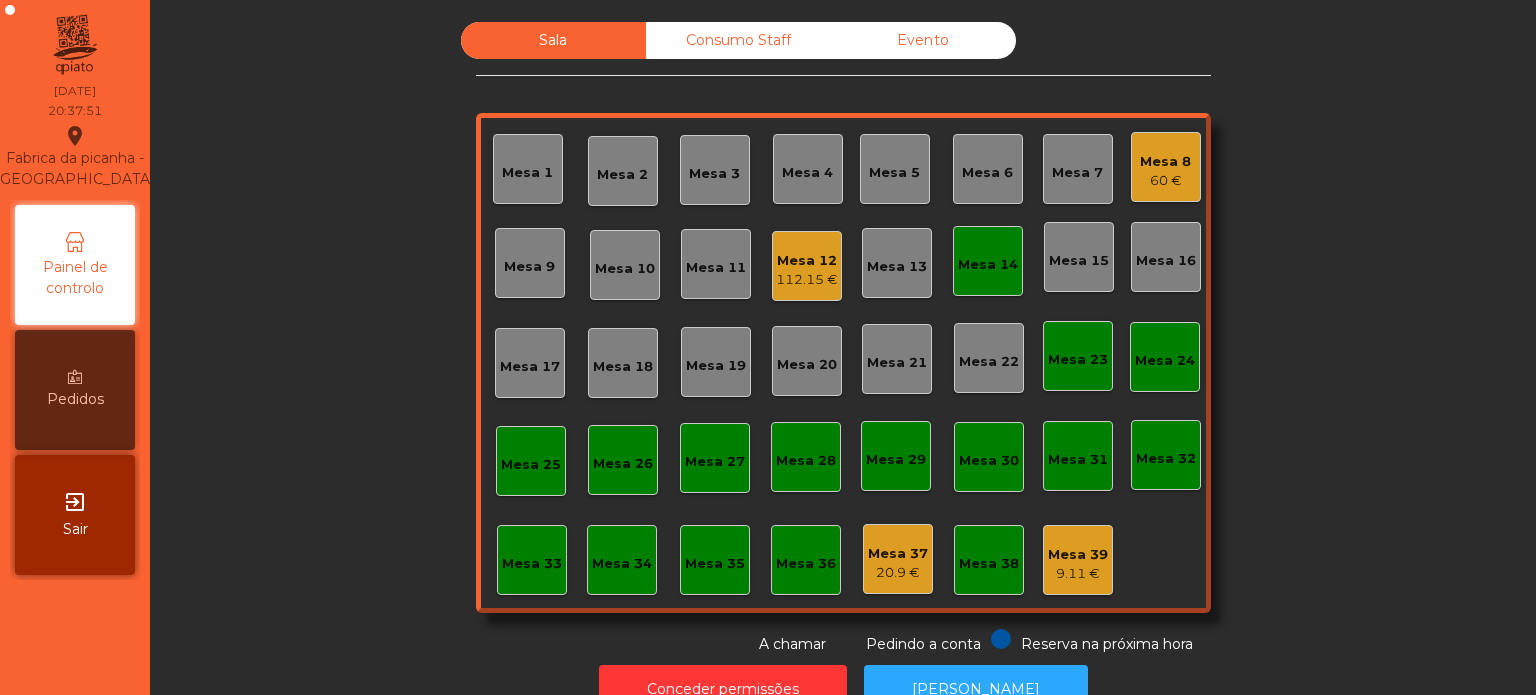 click on "Mesa 14" 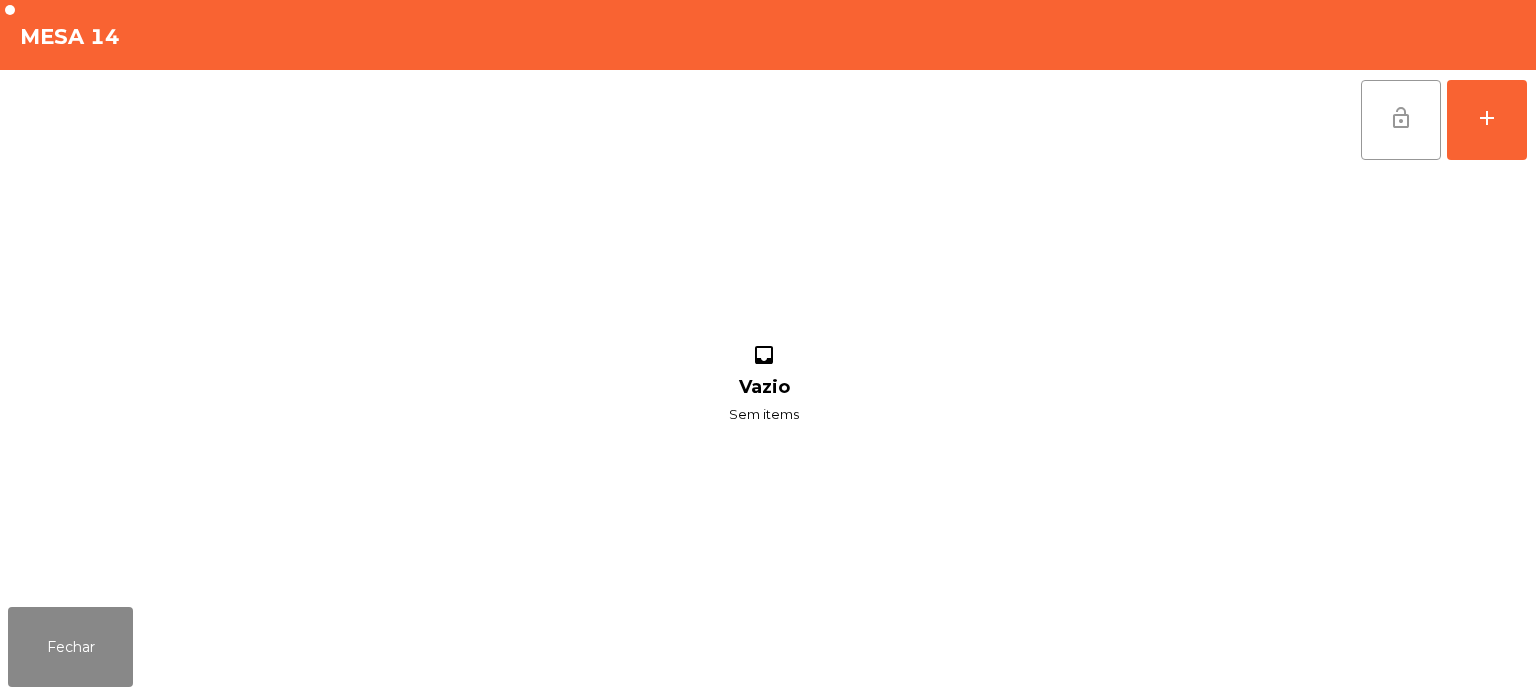 click on "lock_open" 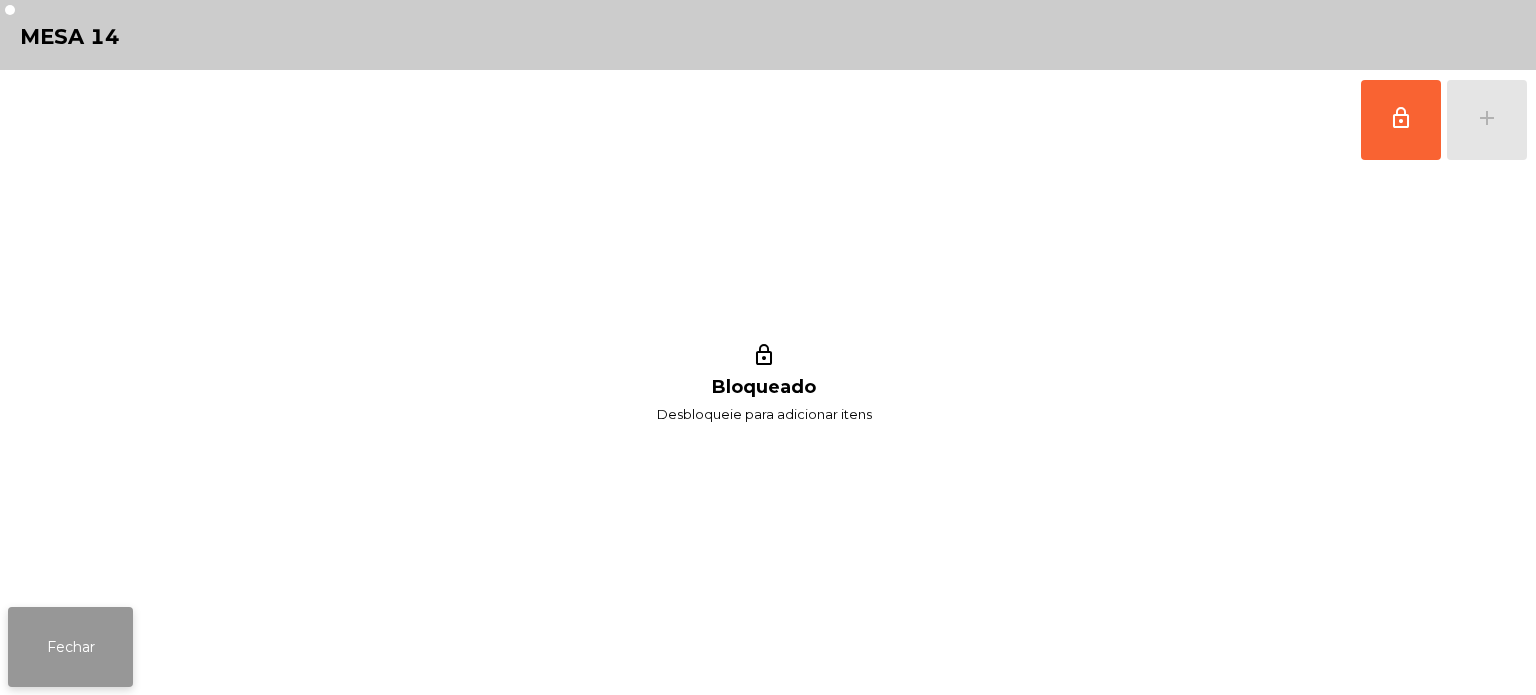click on "Fechar" 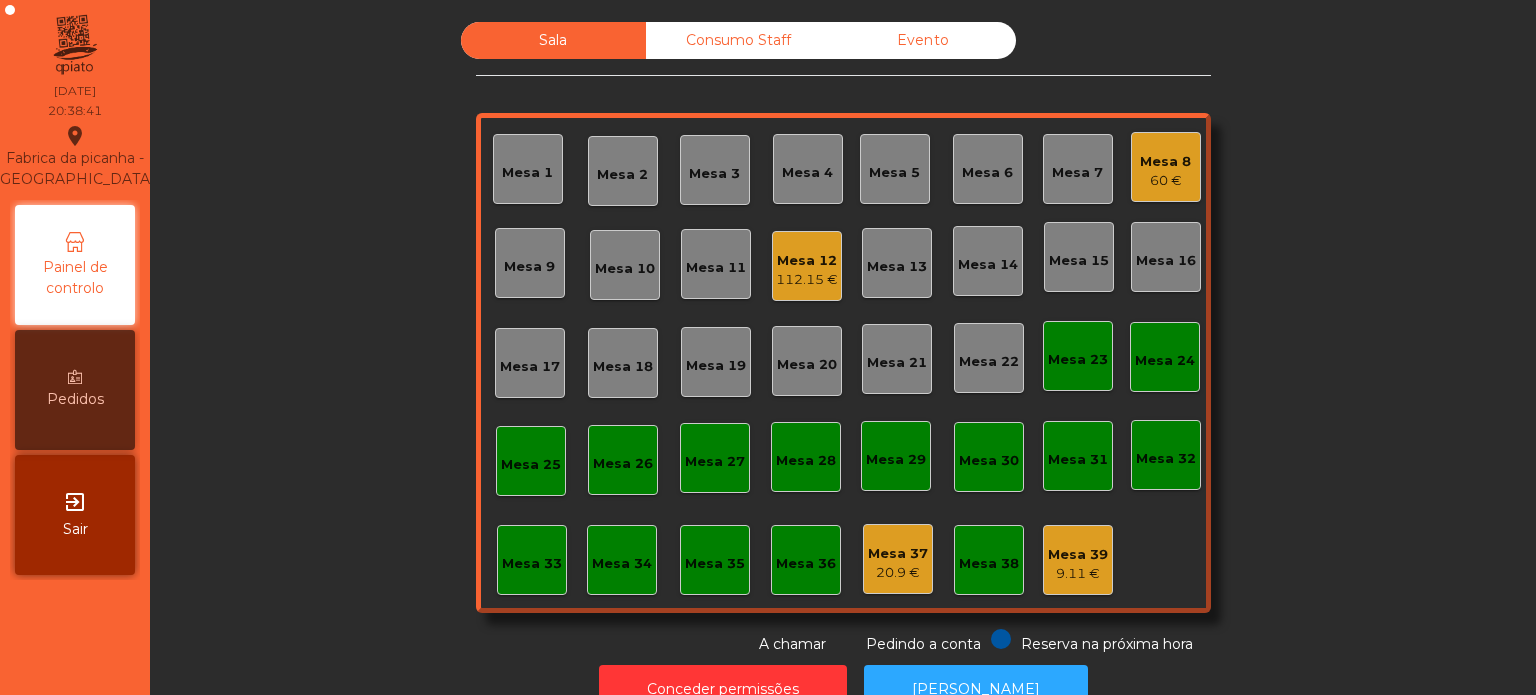 click on "Mesa 16" 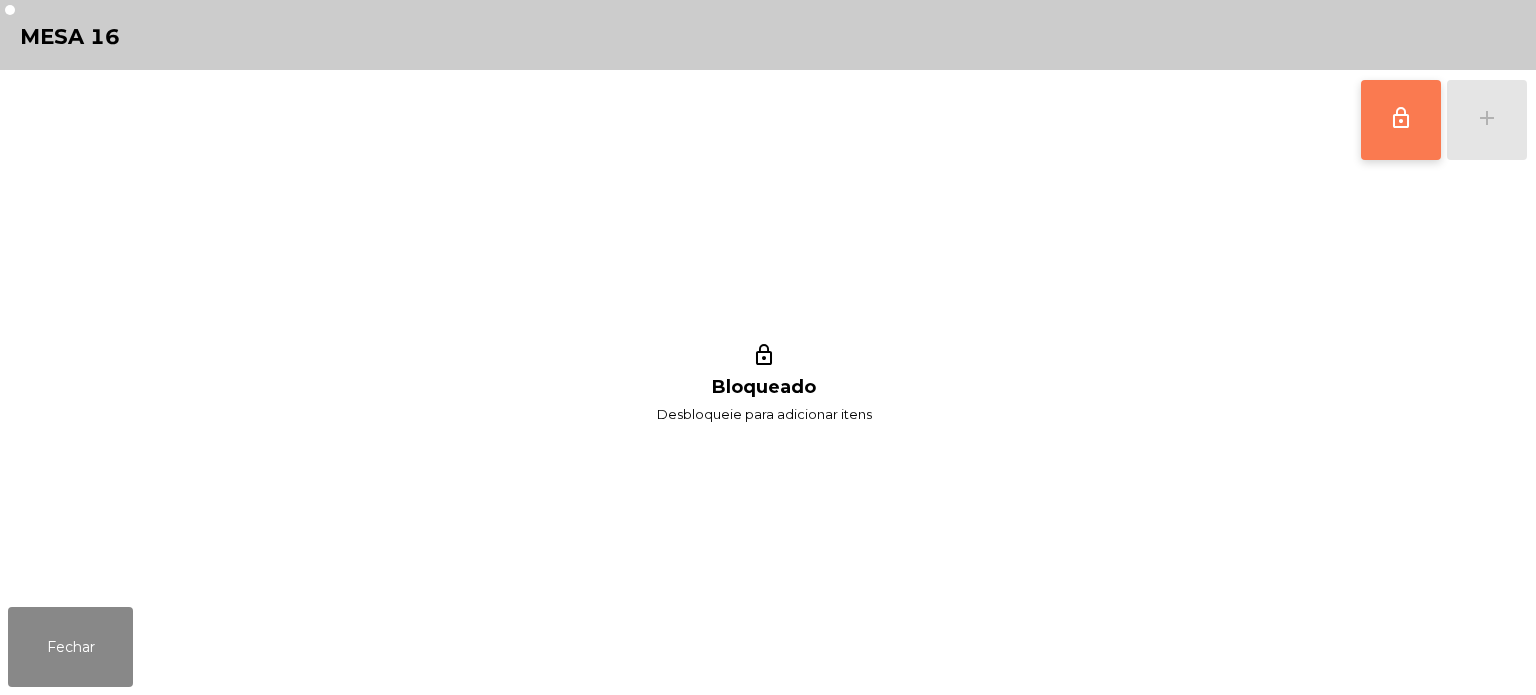 click on "lock_outline" 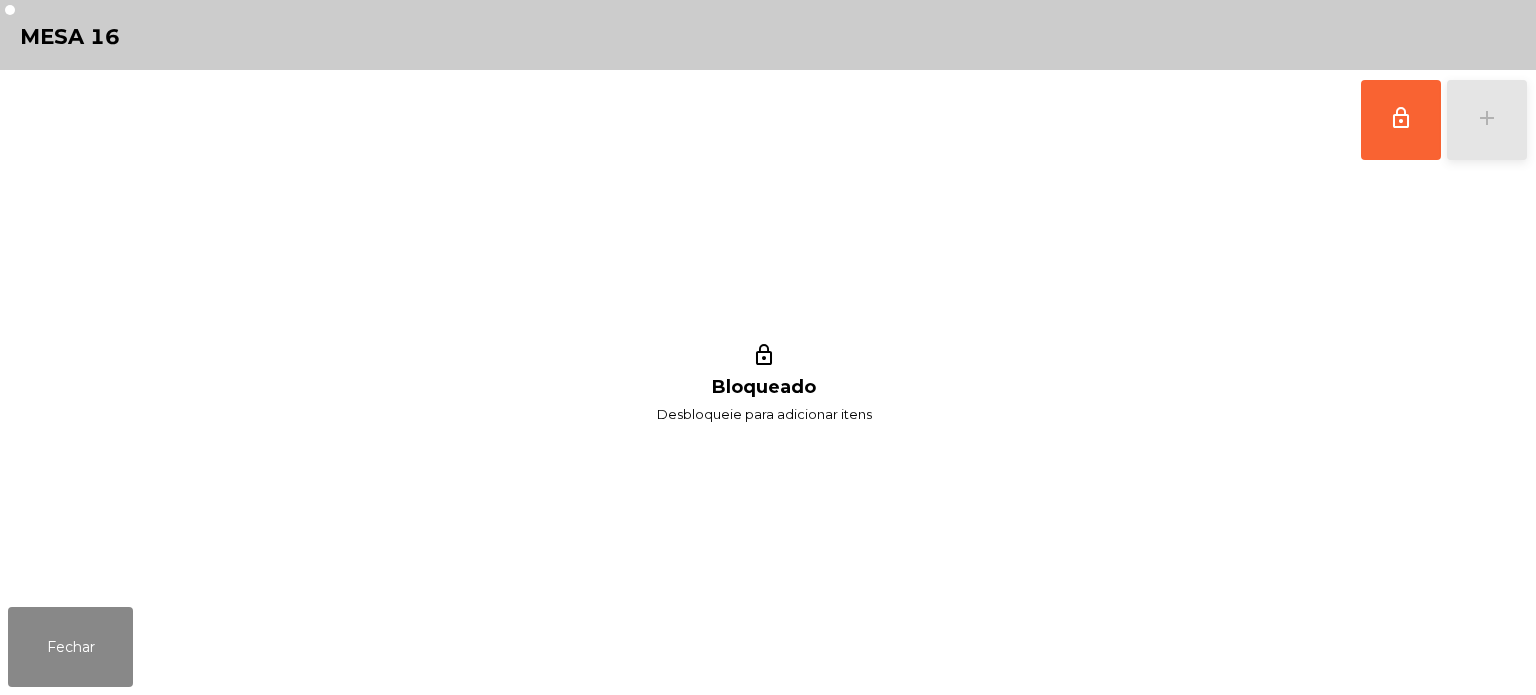 click on "add" 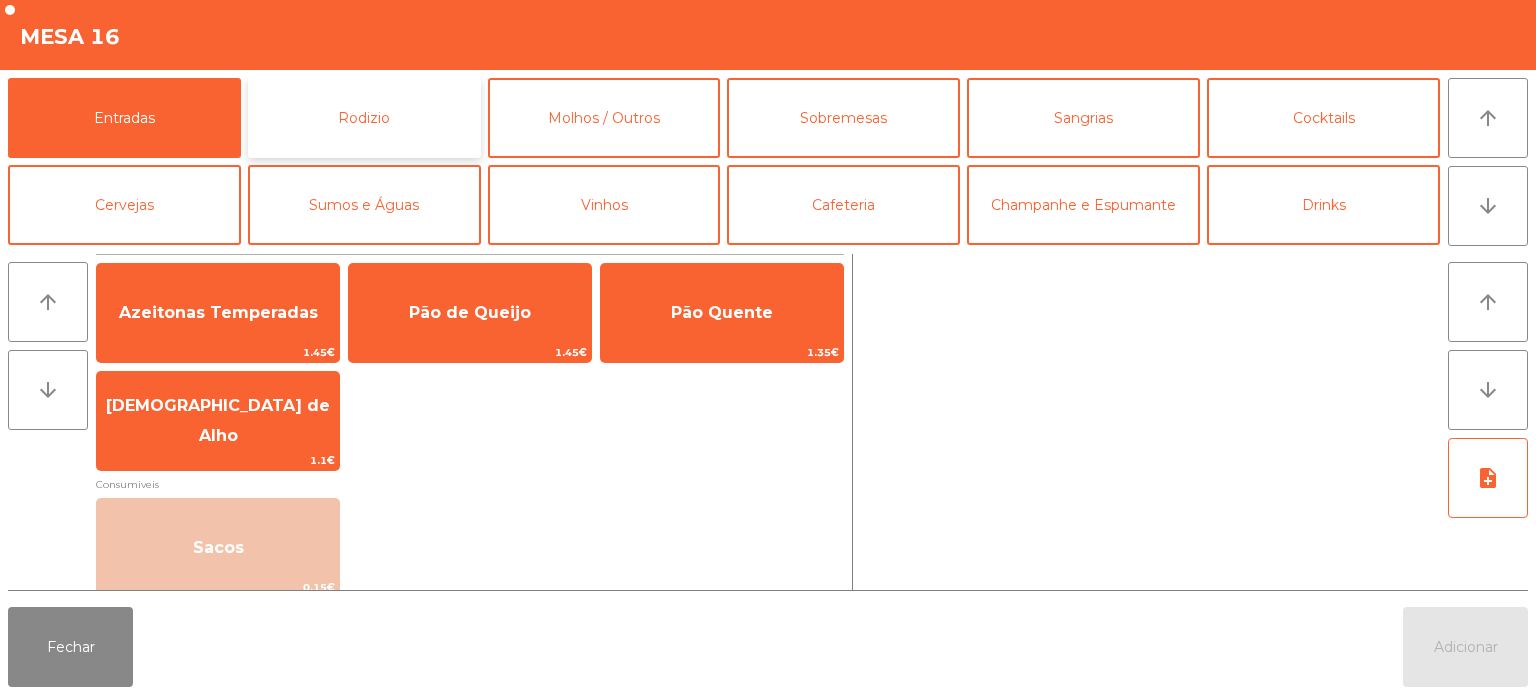 click on "Rodizio" 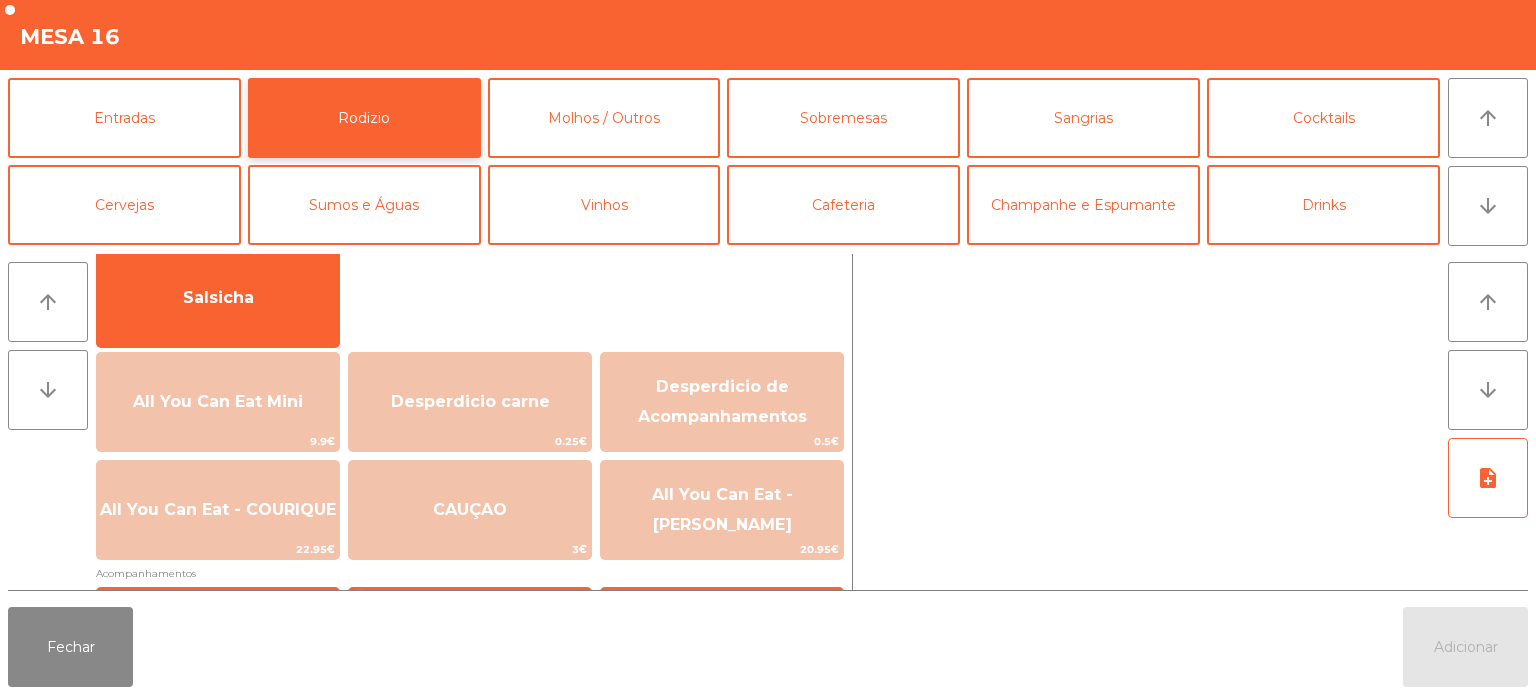scroll, scrollTop: 173, scrollLeft: 0, axis: vertical 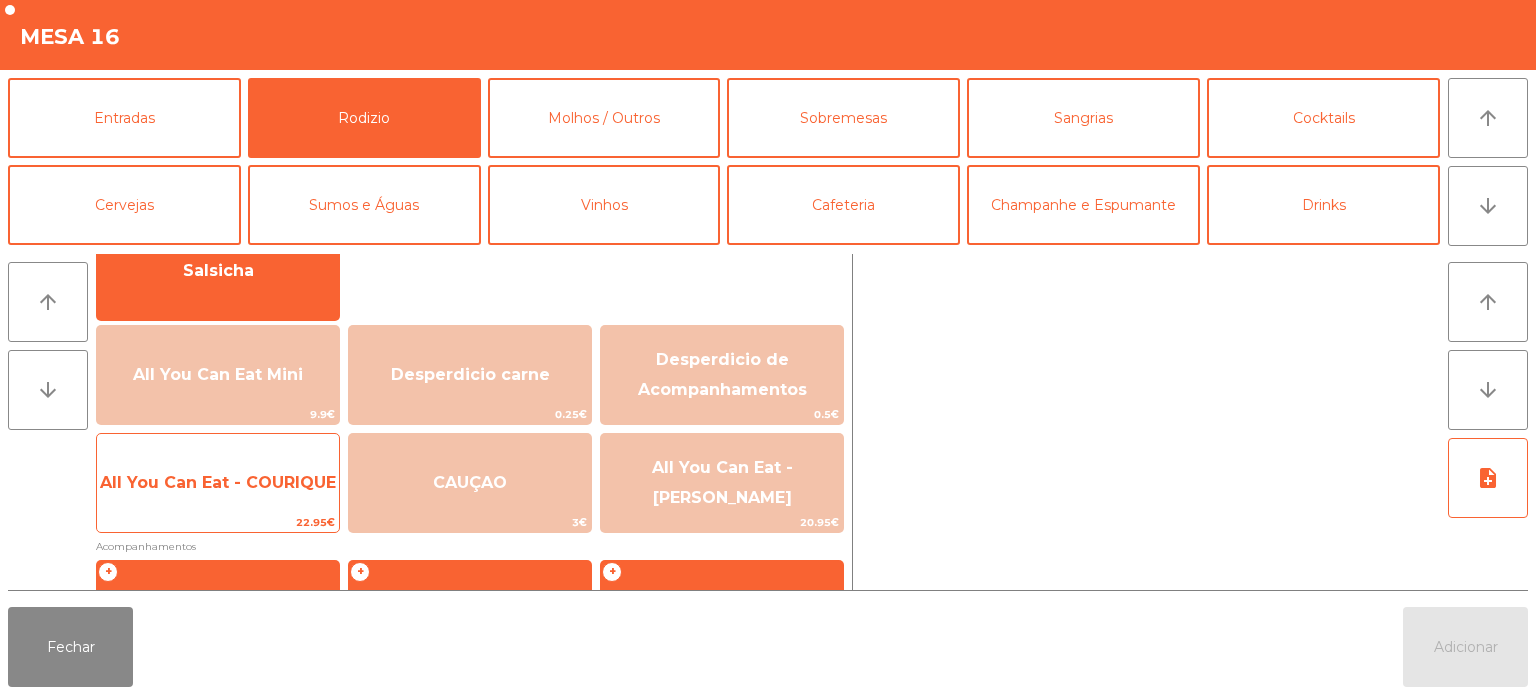 click on "All You Can Eat - COURIQUE" 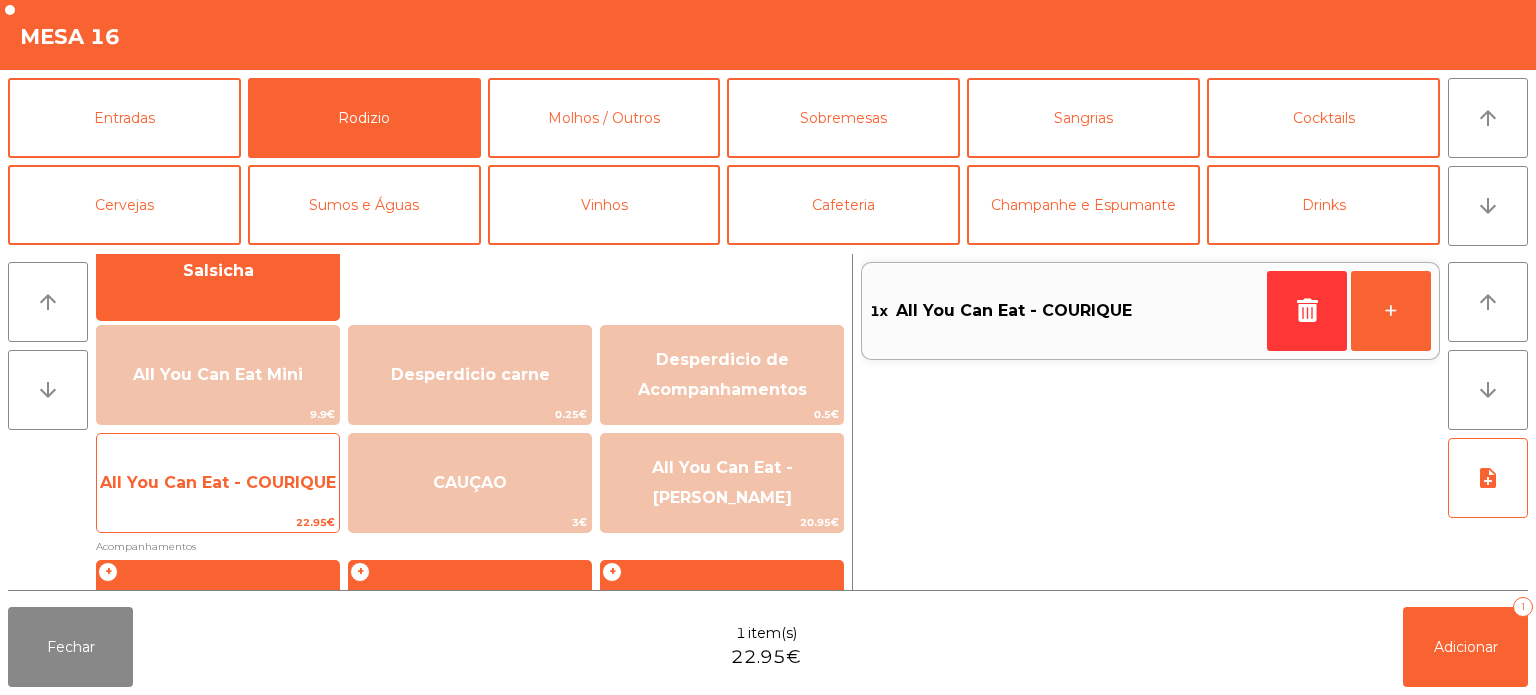 click on "All You Can Eat - COURIQUE" 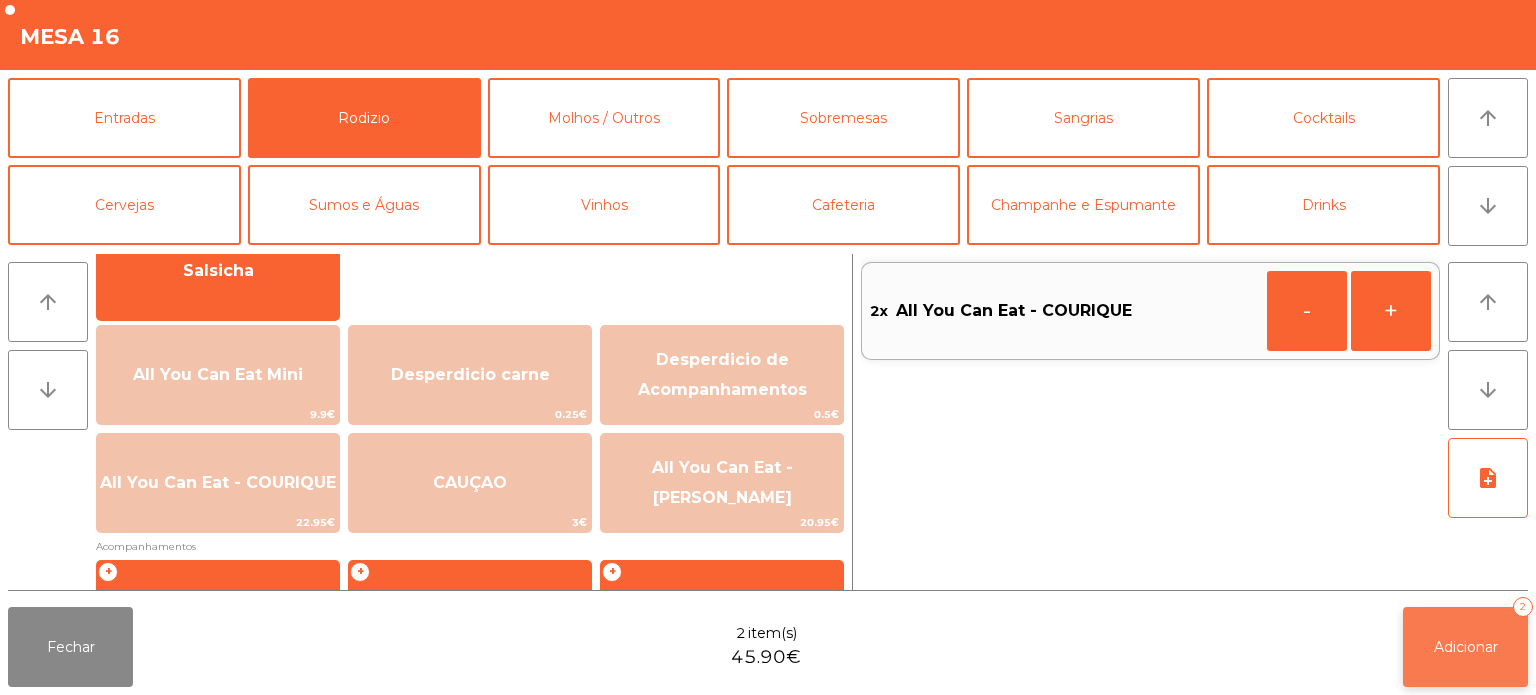 click on "Adicionar" 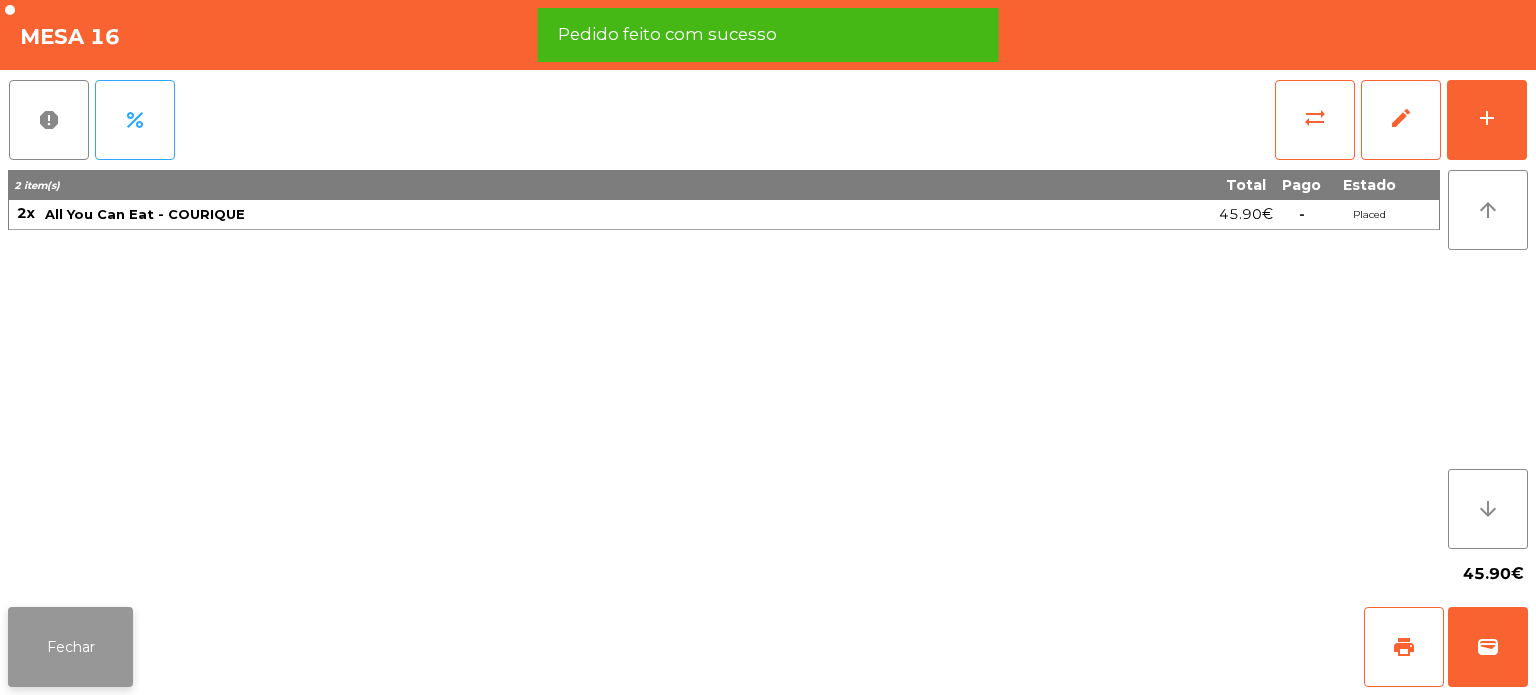 click on "Fechar" 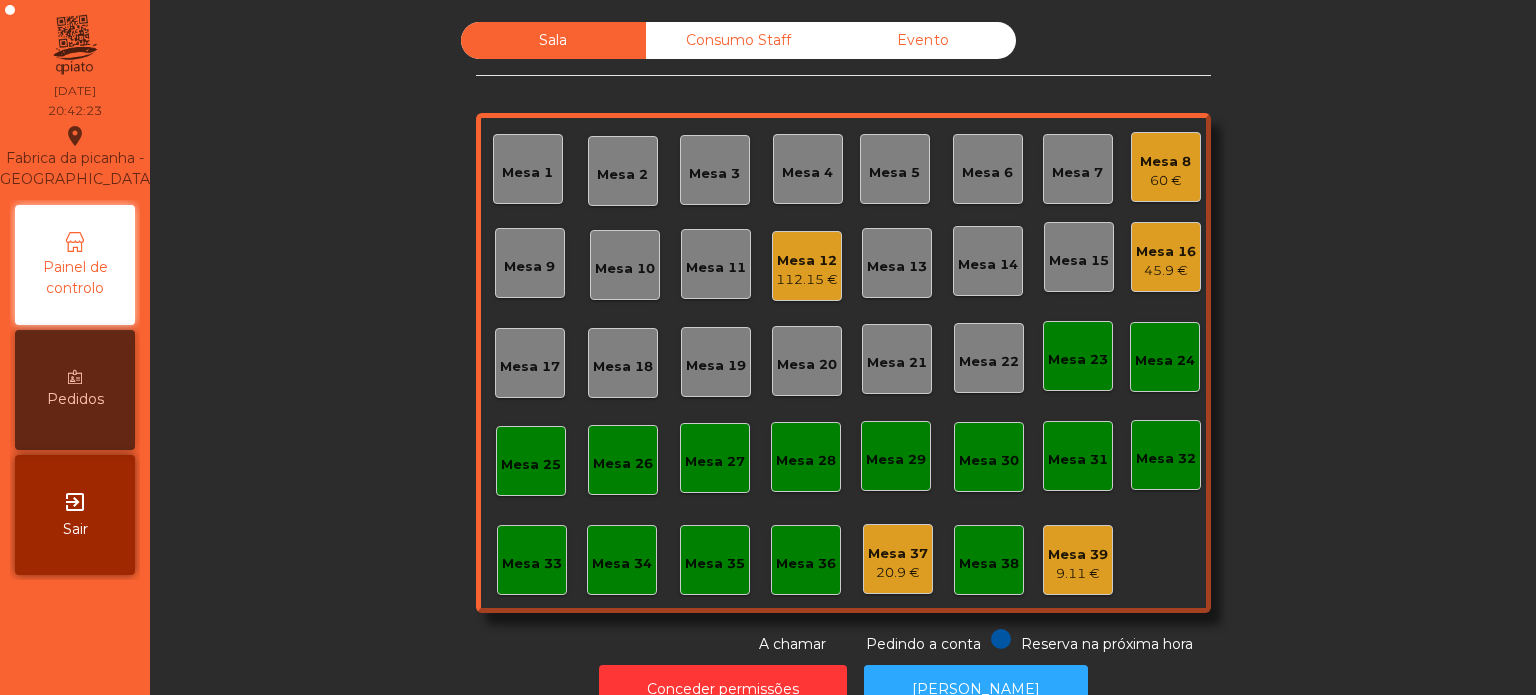 click on "Mesa 16   45.9 €" 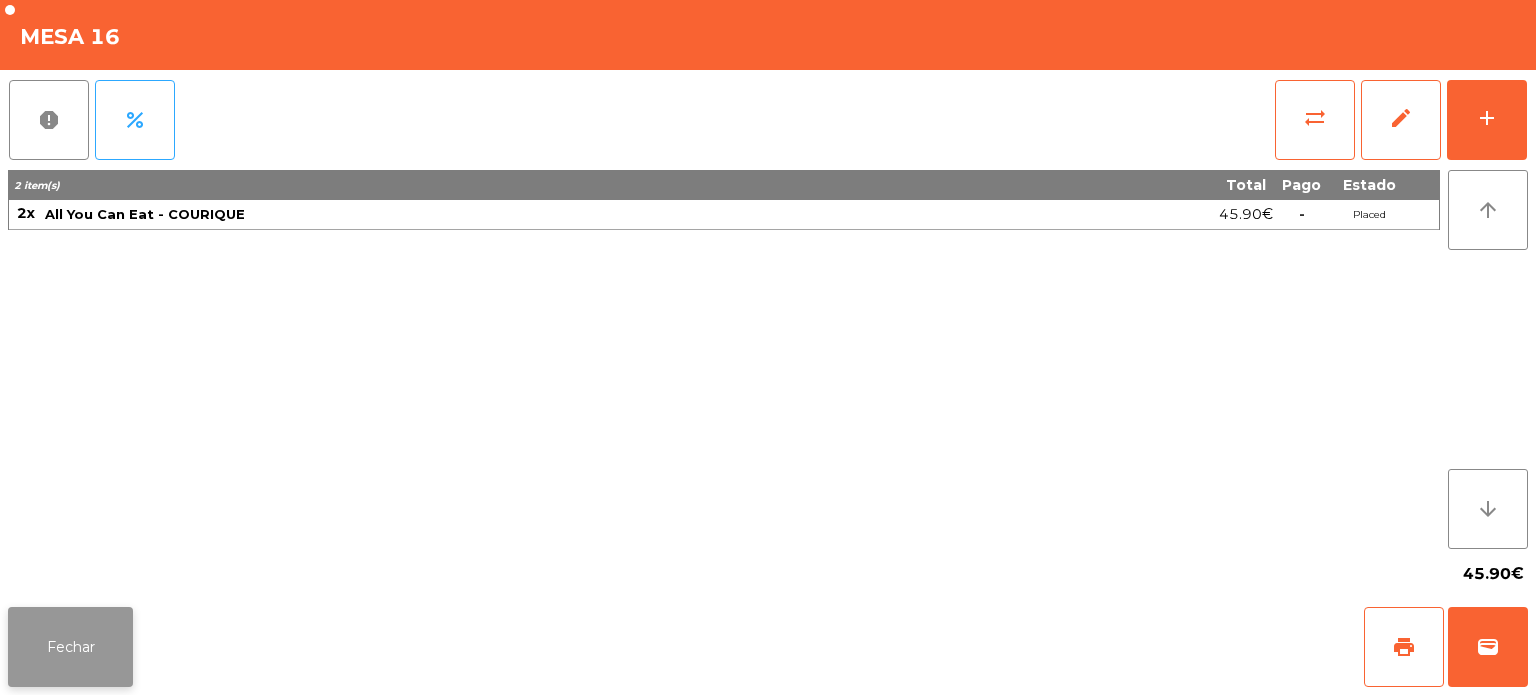 click on "Fechar" 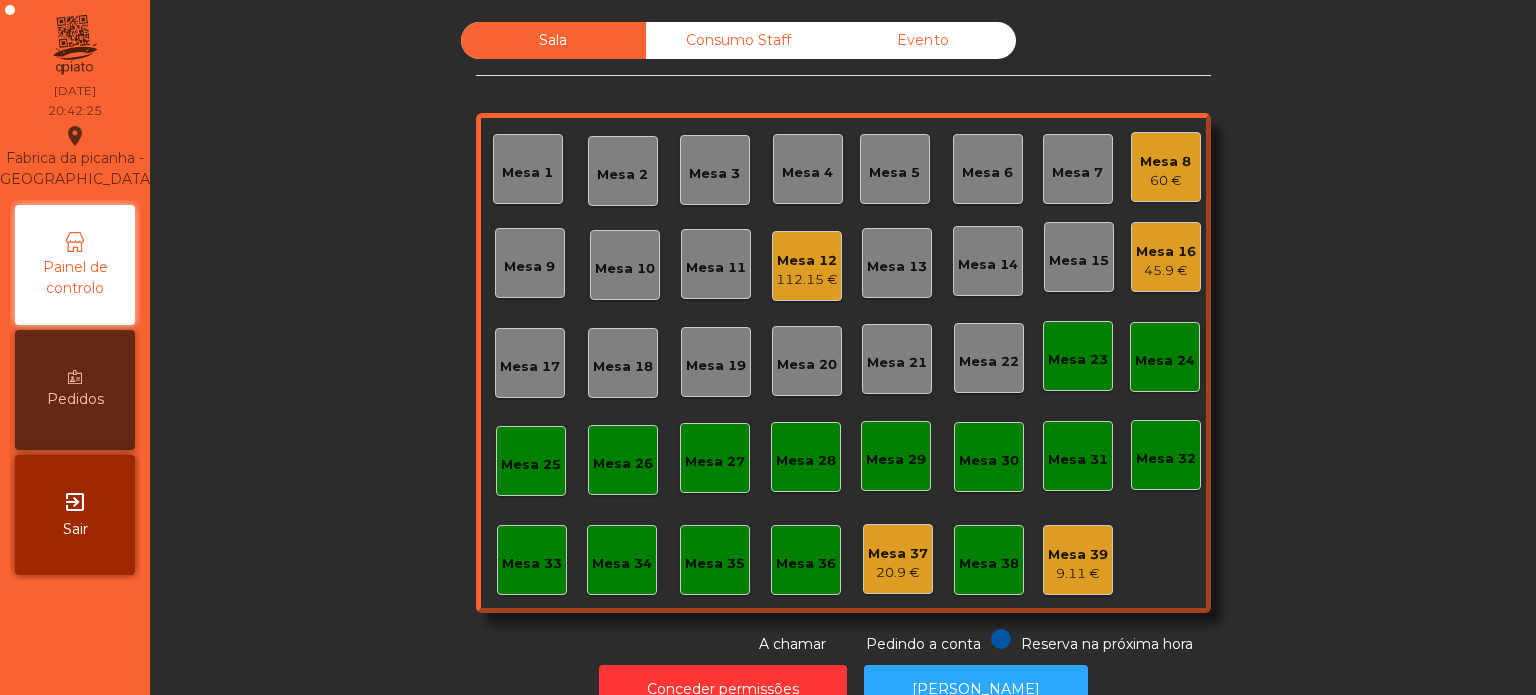 click on "45.9 €" 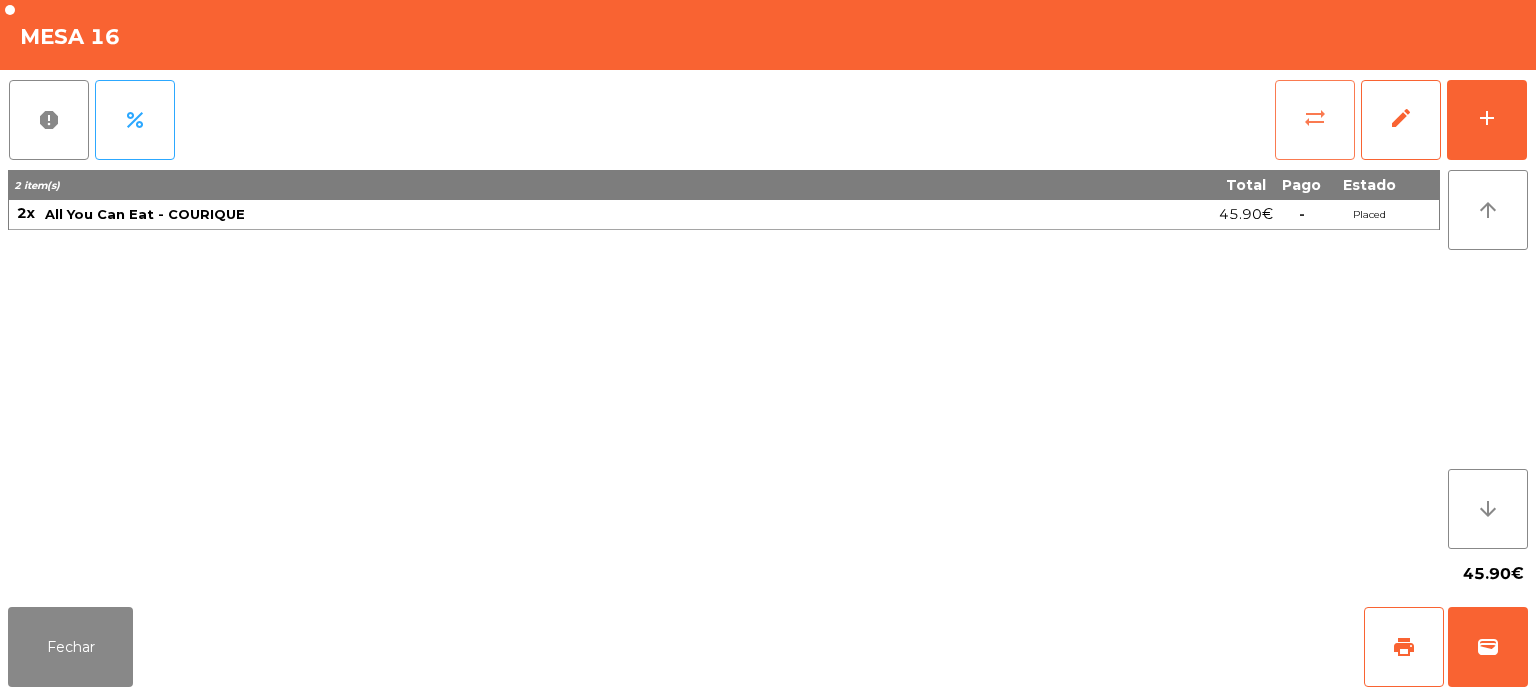 click on "sync_alt" 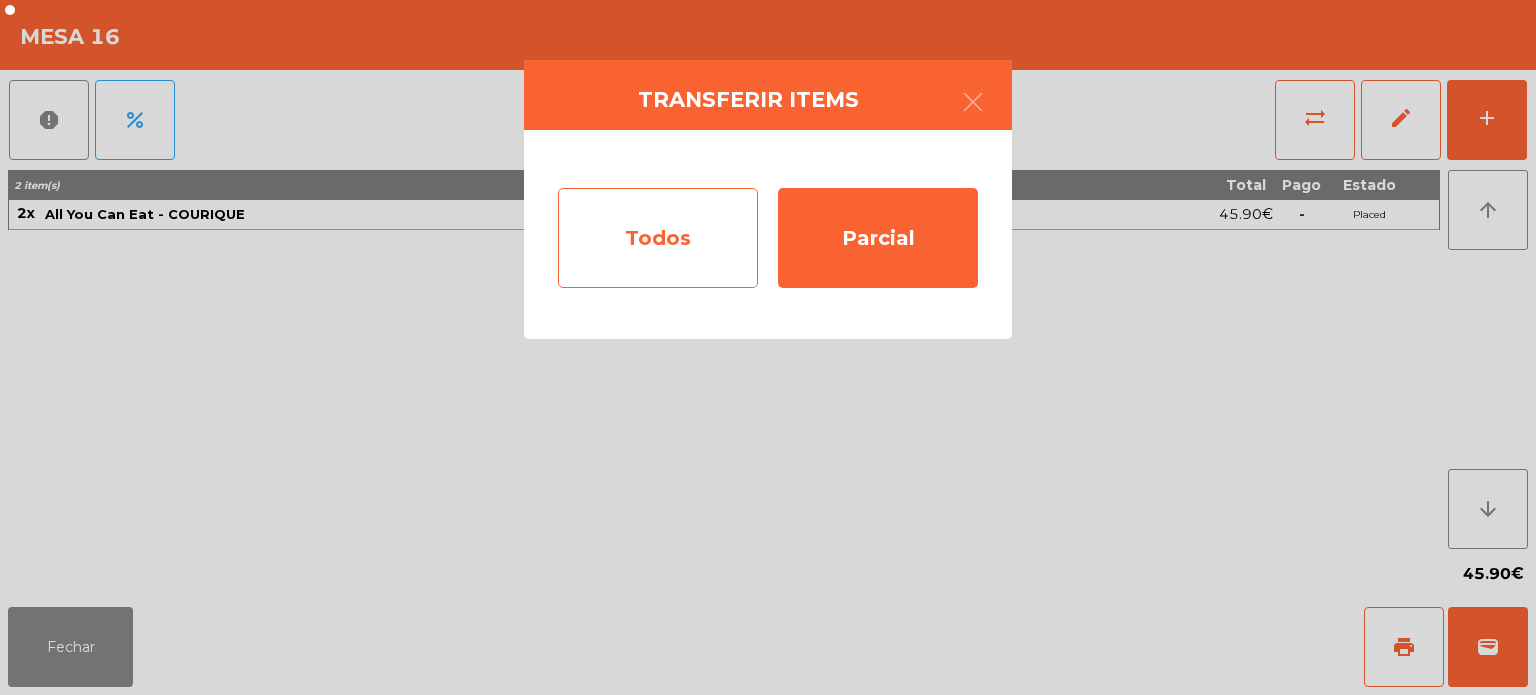 click on "Todos" 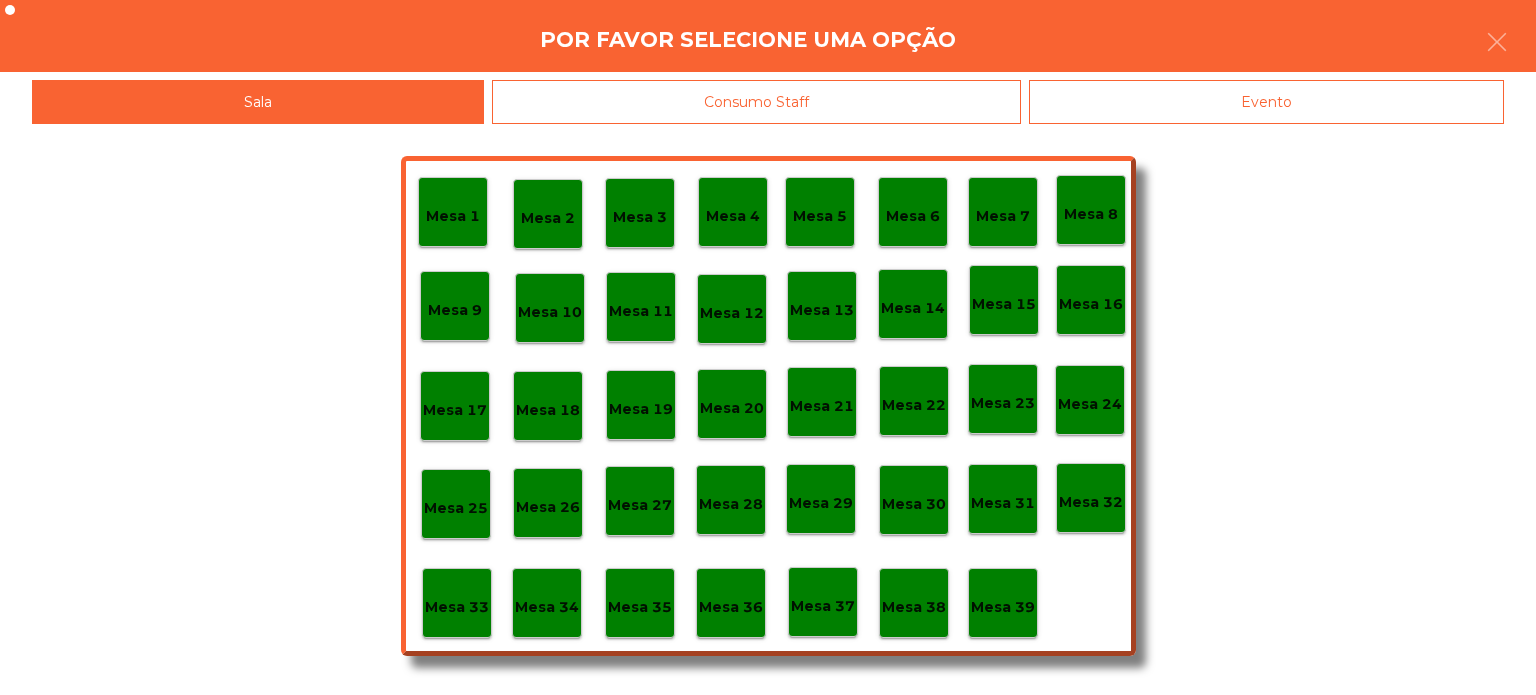 click on "Mesa 37" 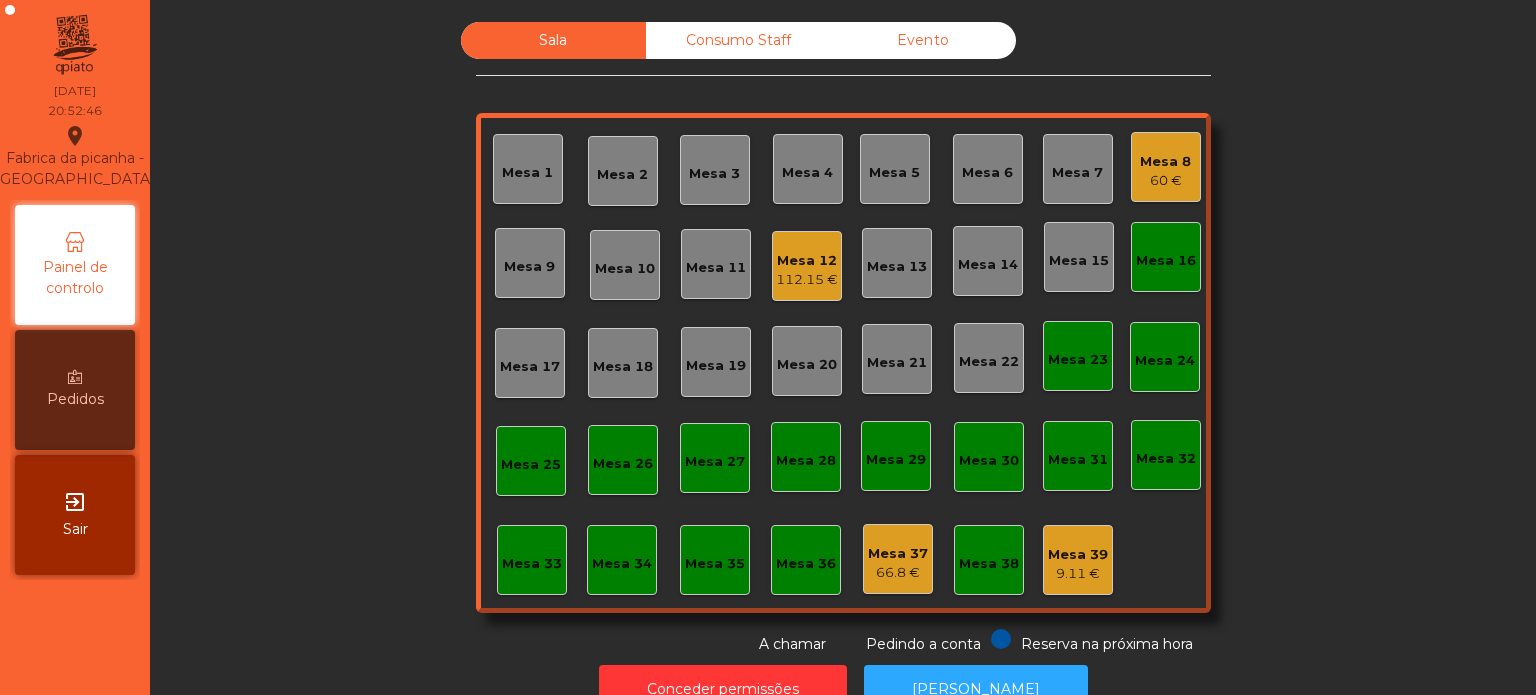 click on "Mesa 15" 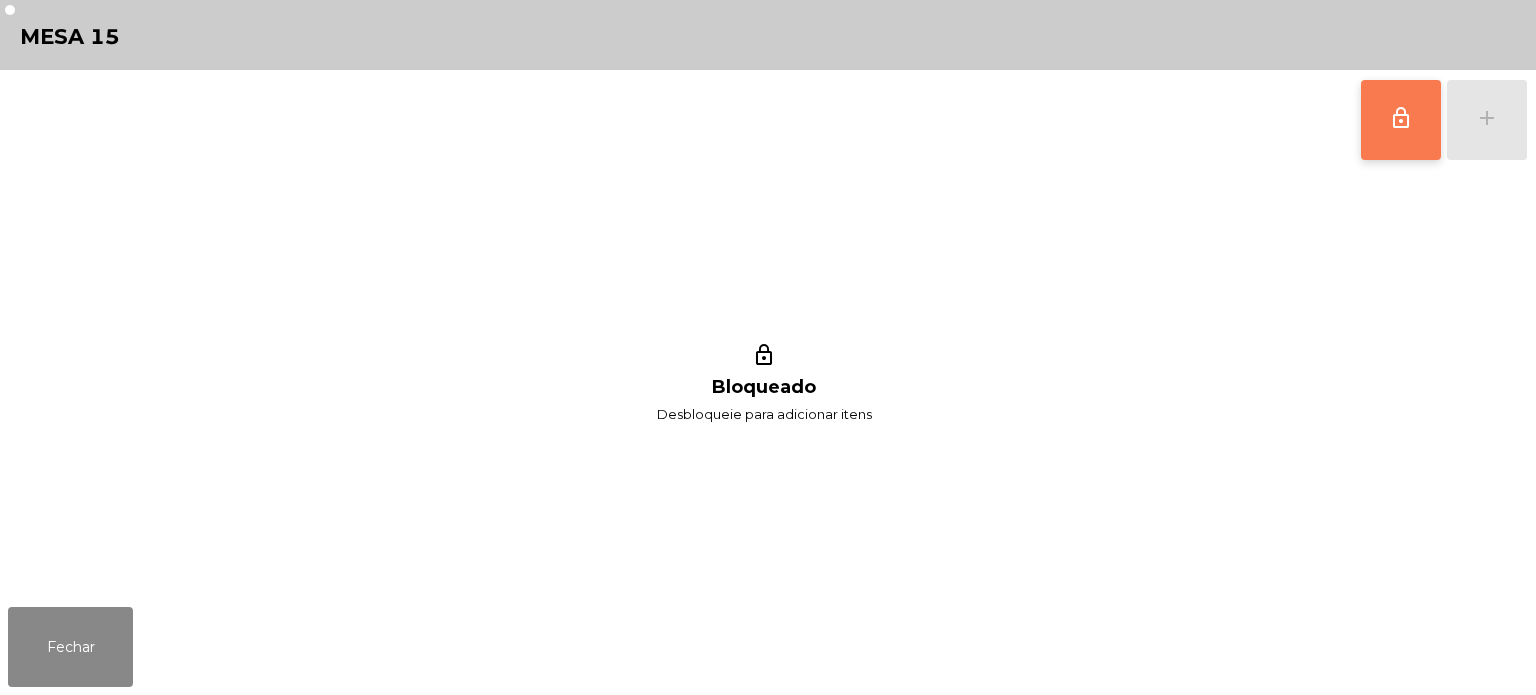 click on "lock_outline" 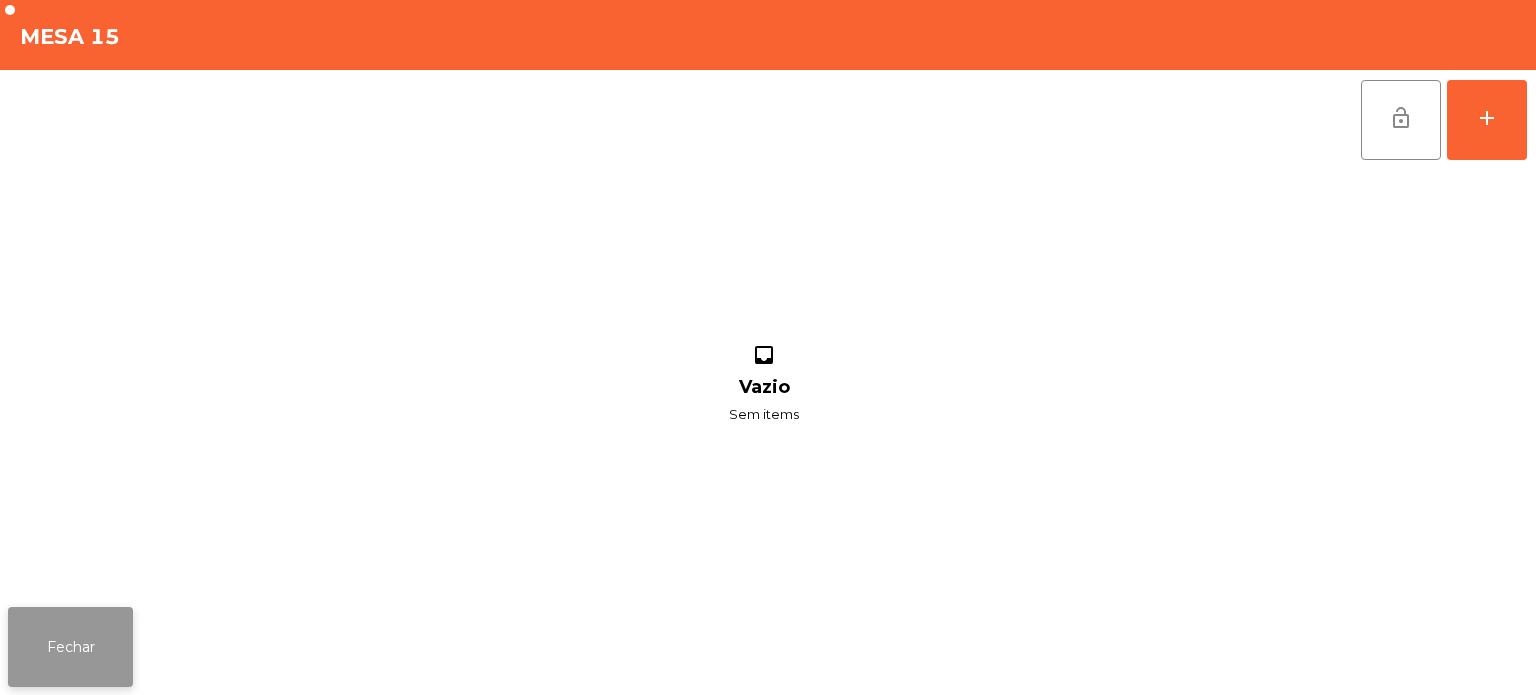 click on "Fechar" 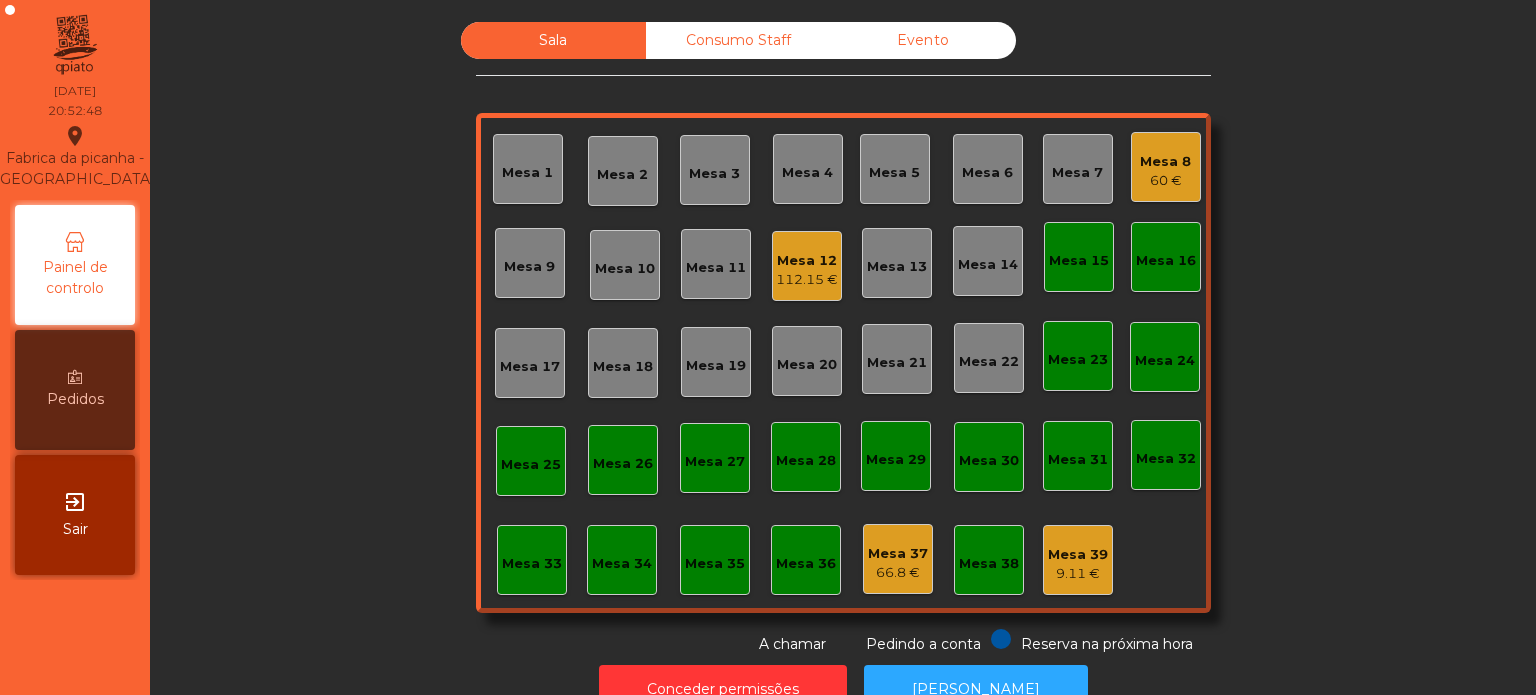 click on "Mesa 15" 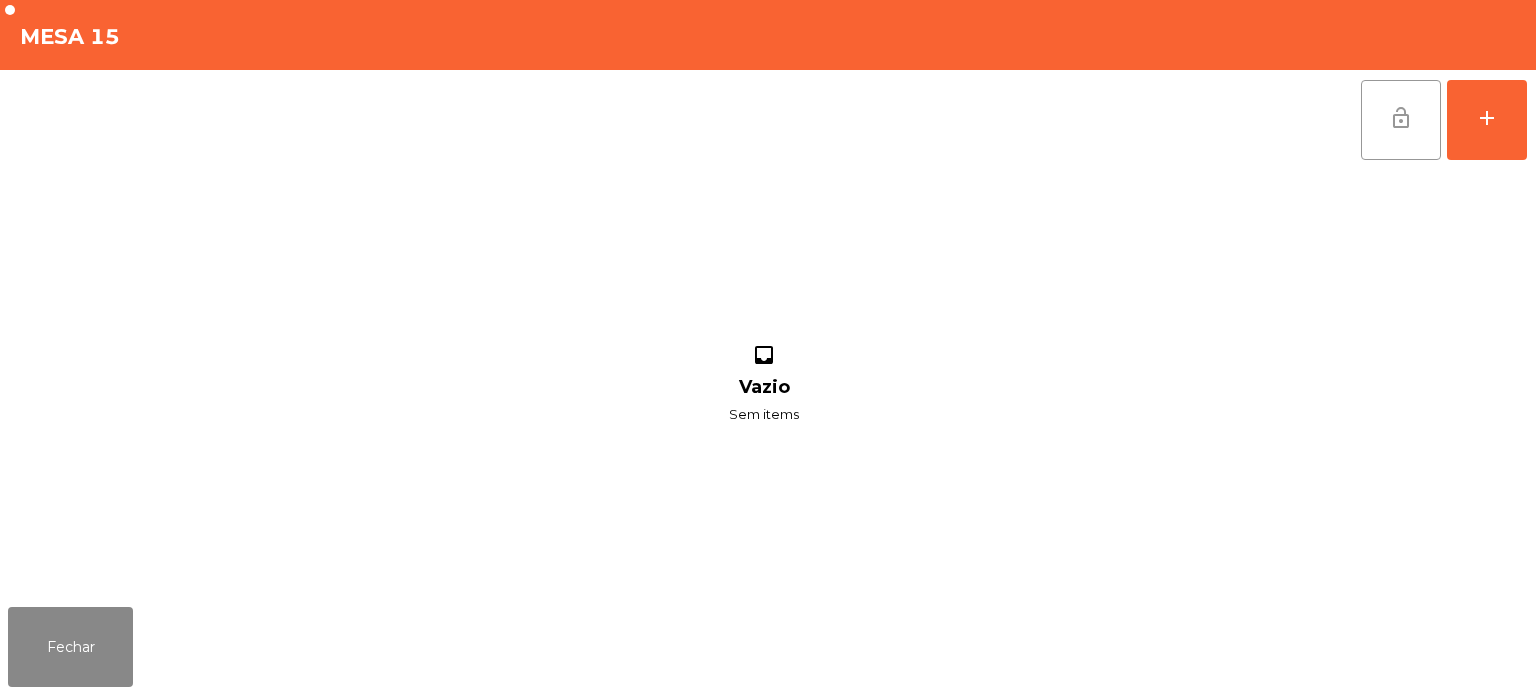 click on "lock_open" 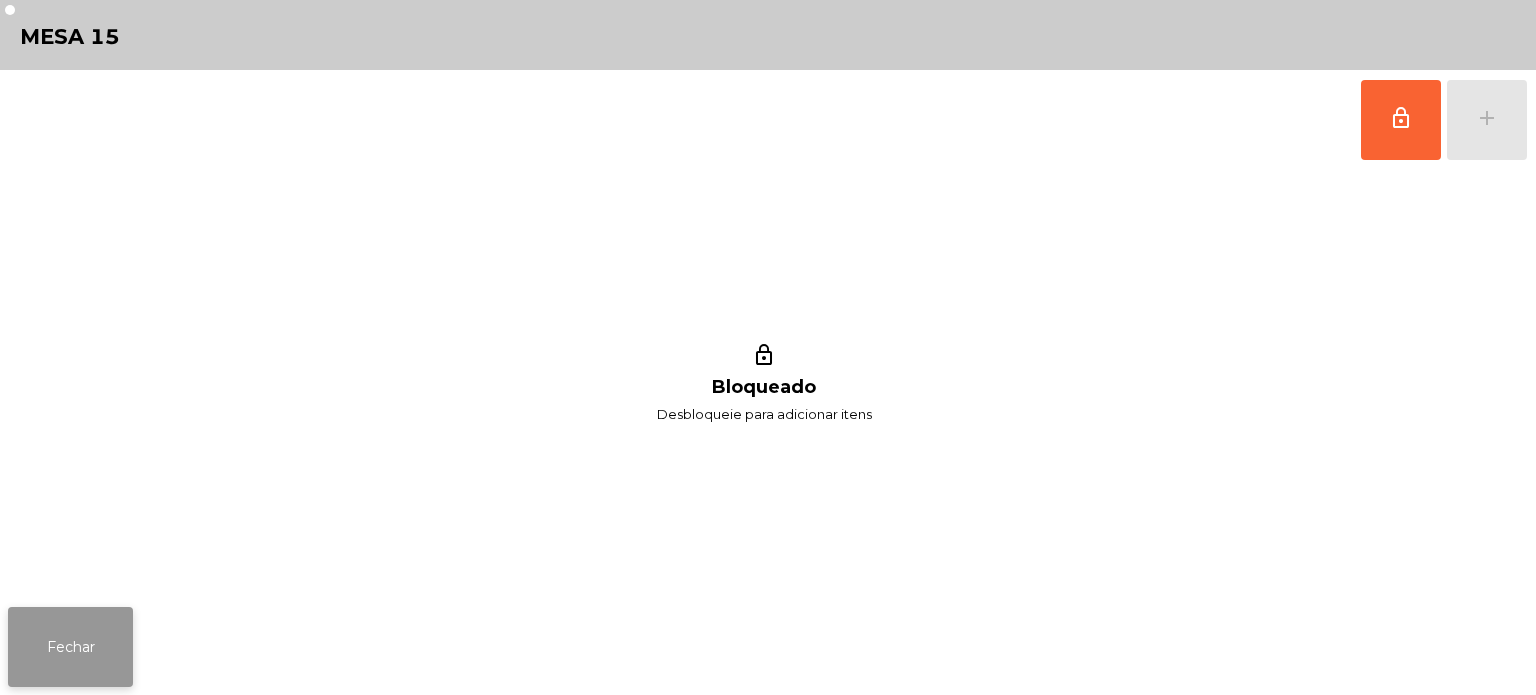 click on "Fechar" 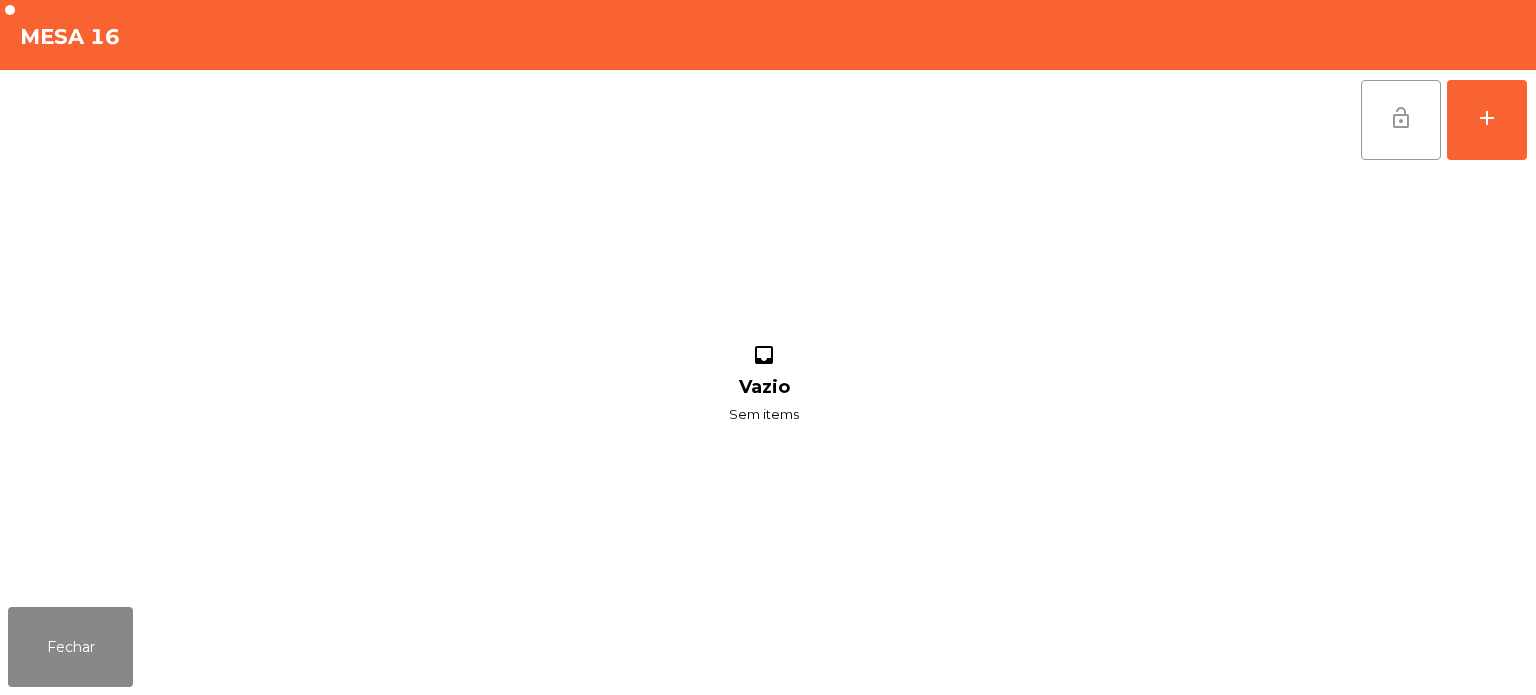 click on "lock_open" 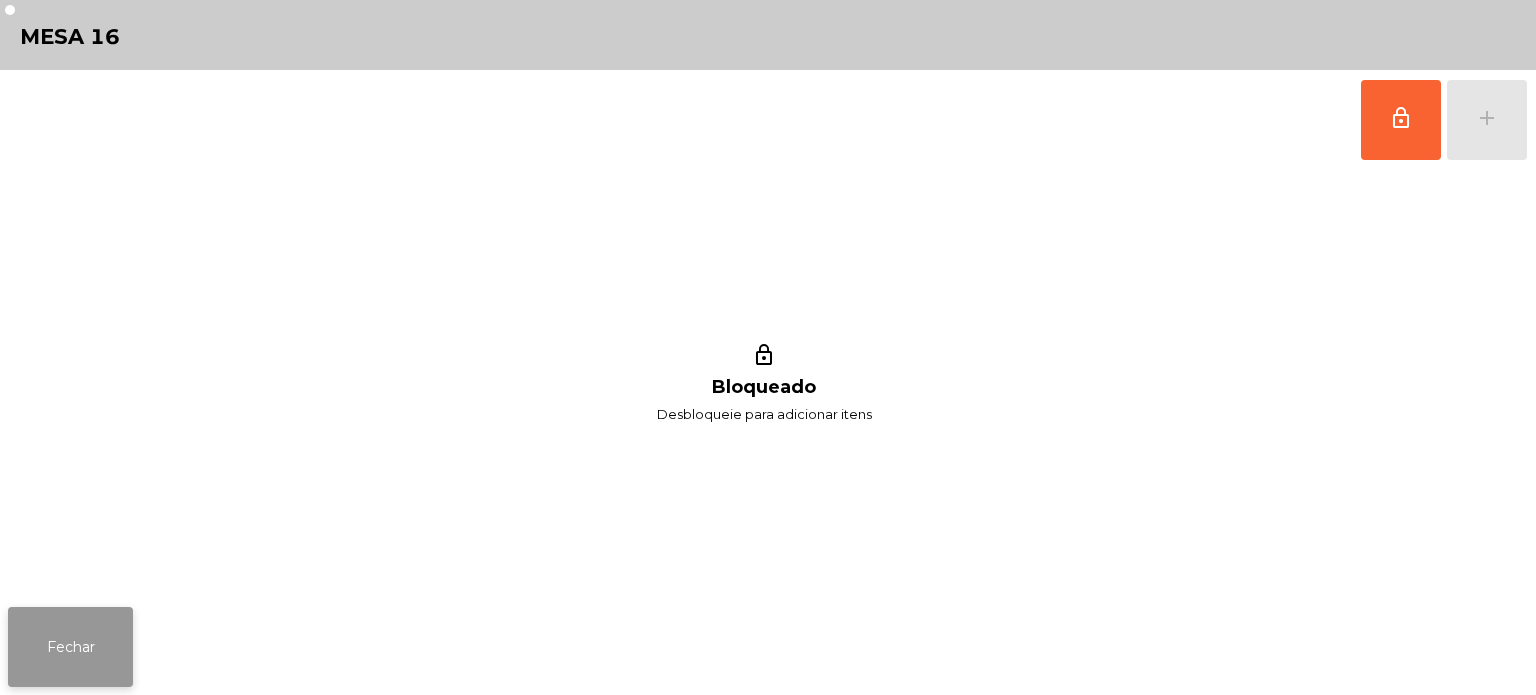 click on "Fechar" 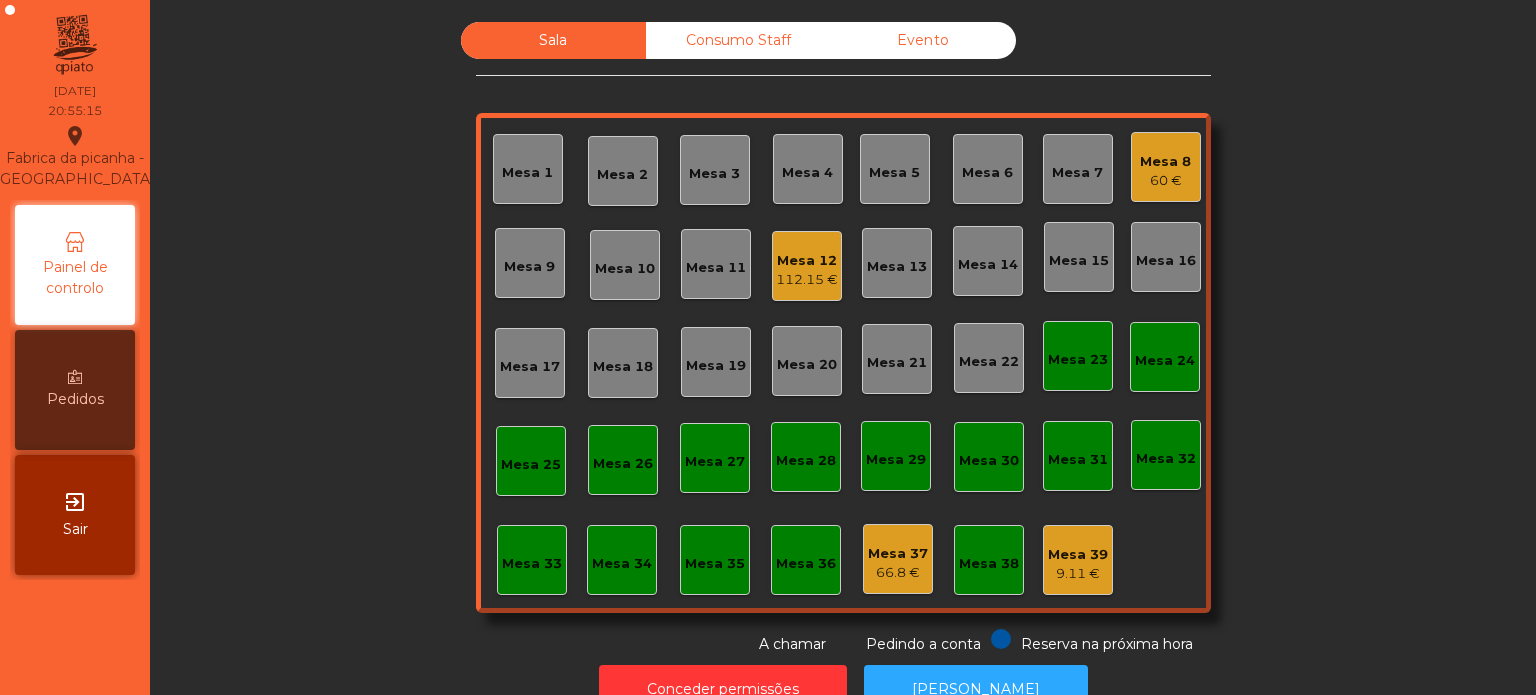 click on "Mesa 12" 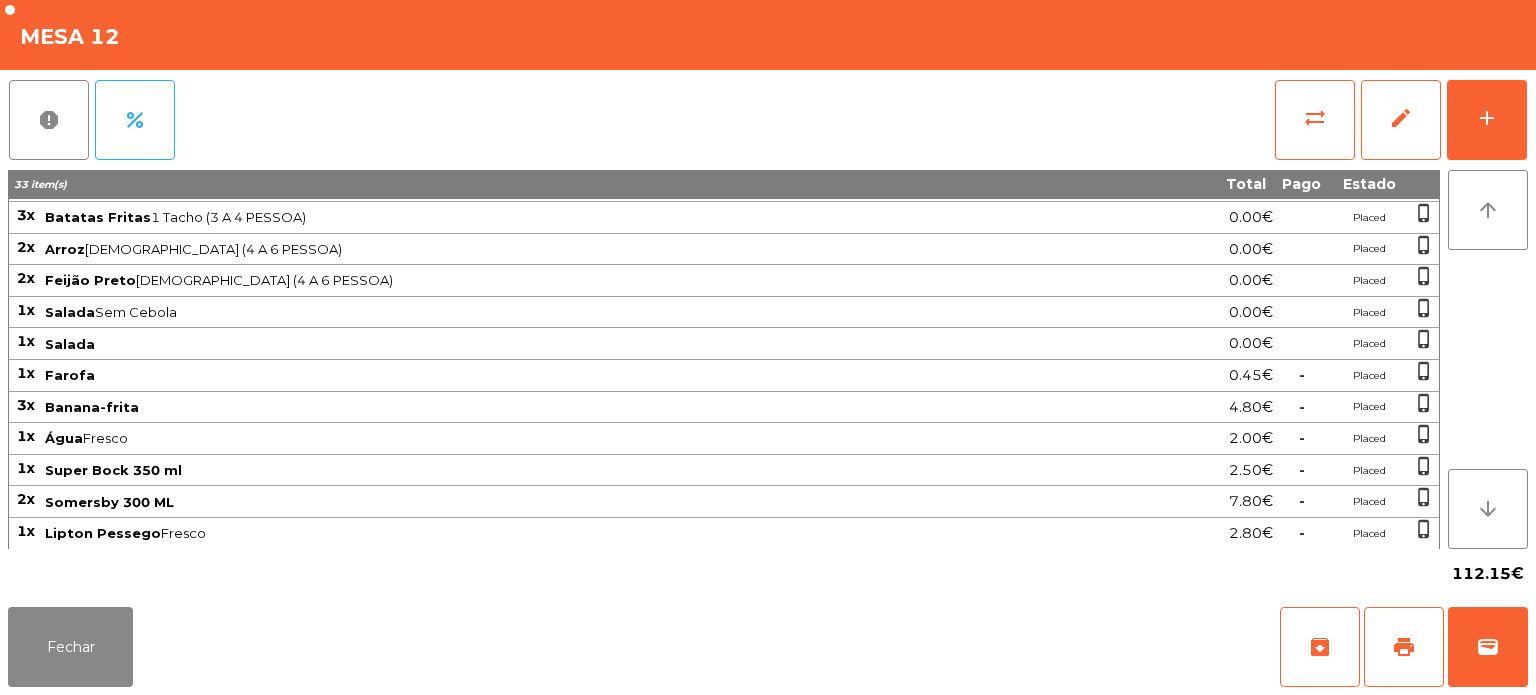 scroll, scrollTop: 207, scrollLeft: 0, axis: vertical 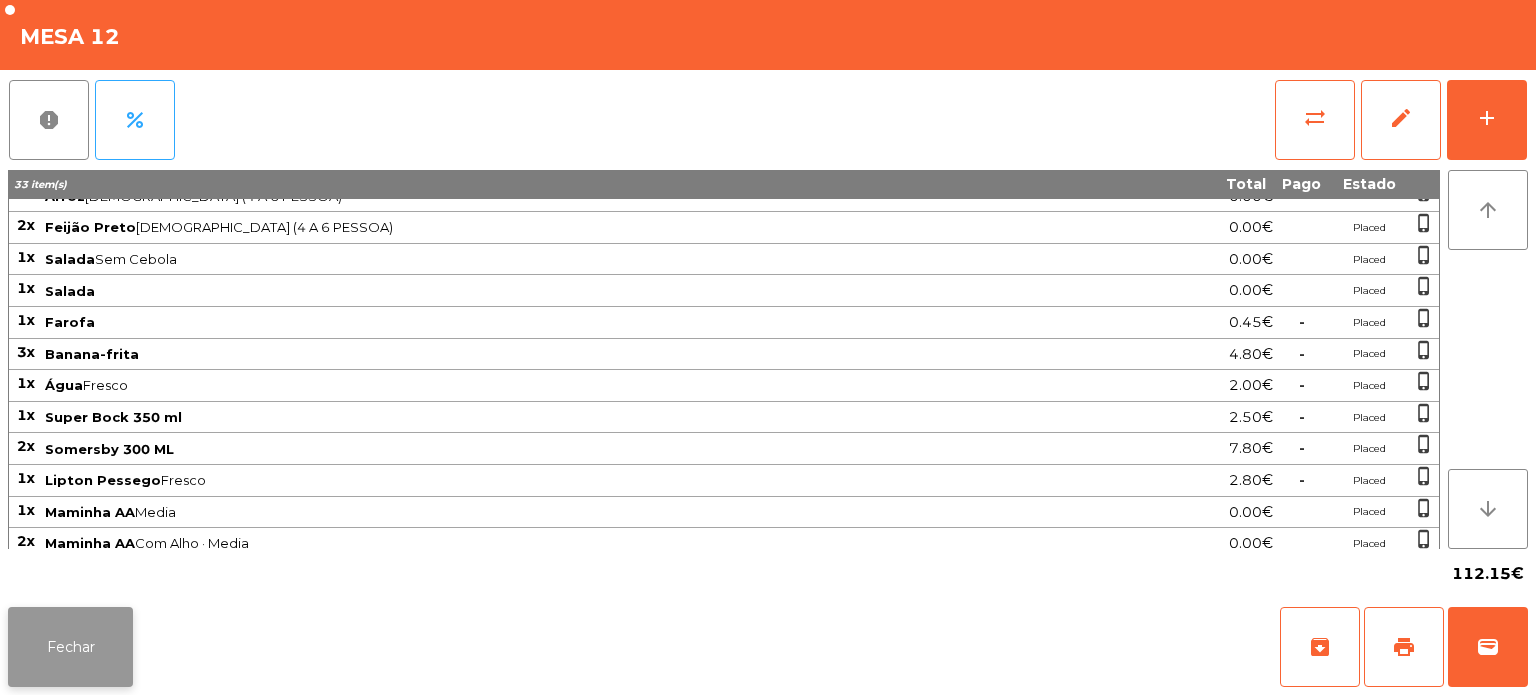 click on "Fechar" 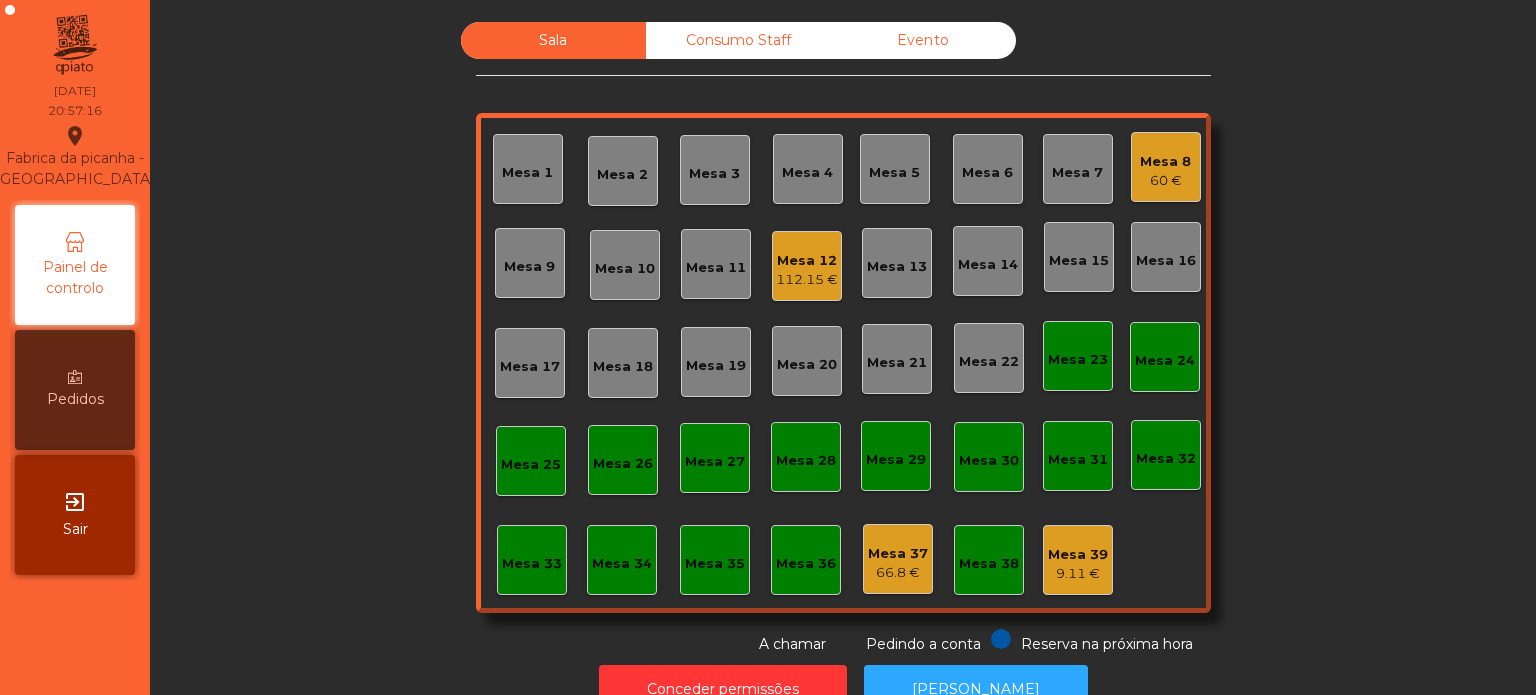 click on "Mesa 5" 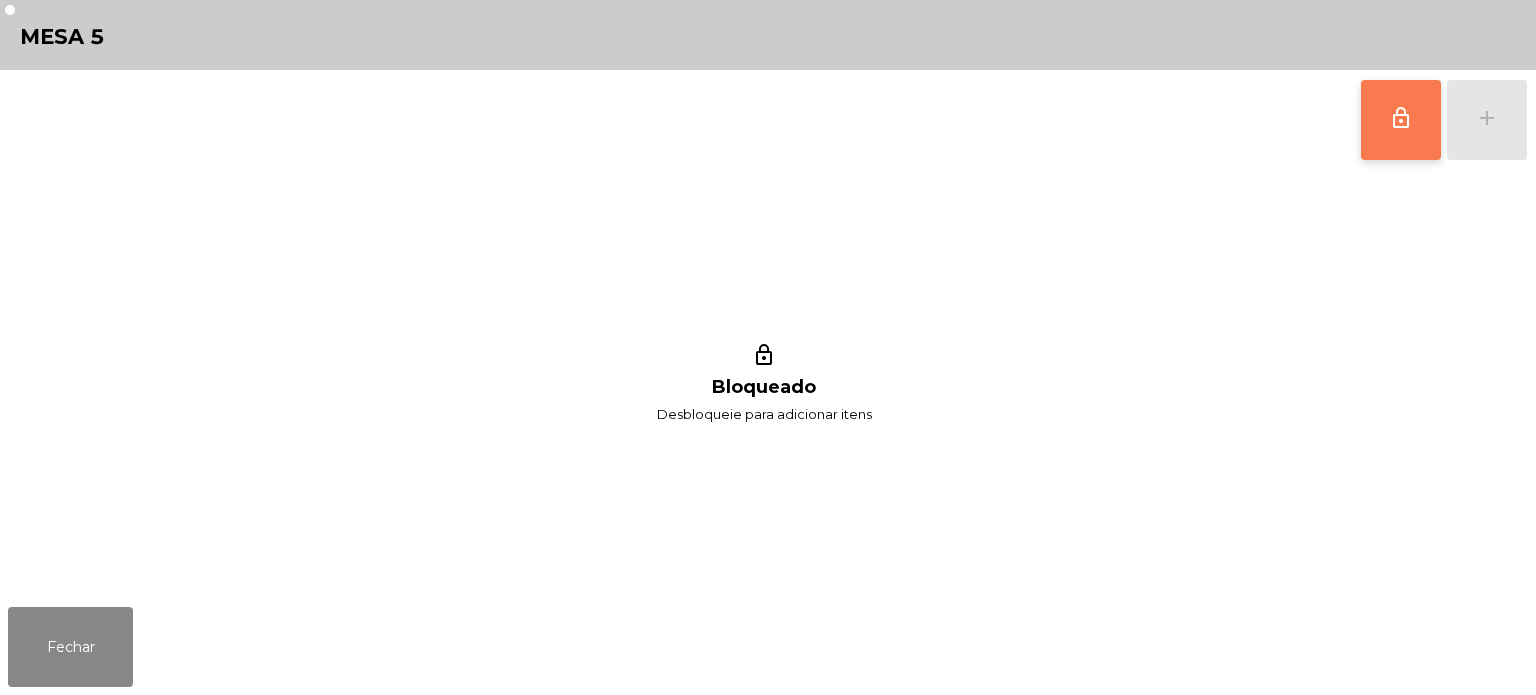 click on "lock_outline" 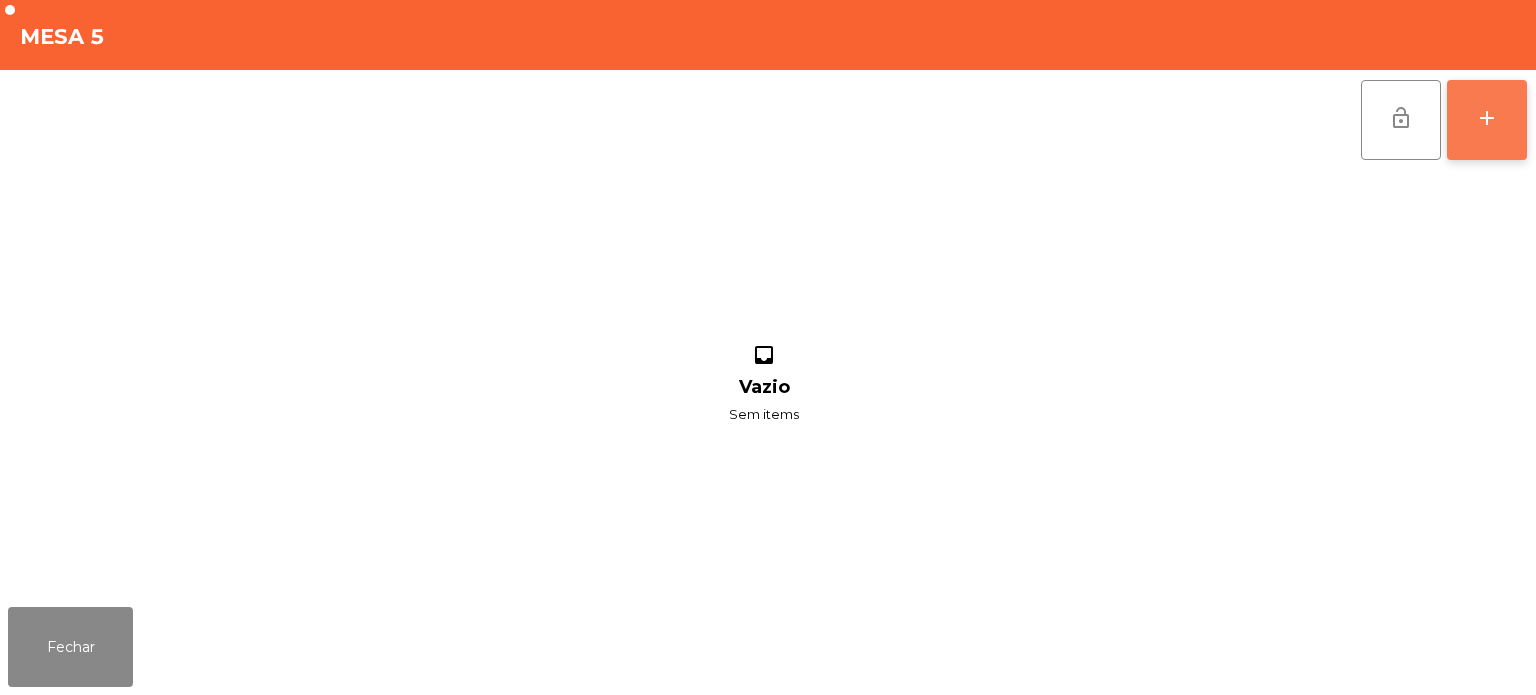 click on "add" 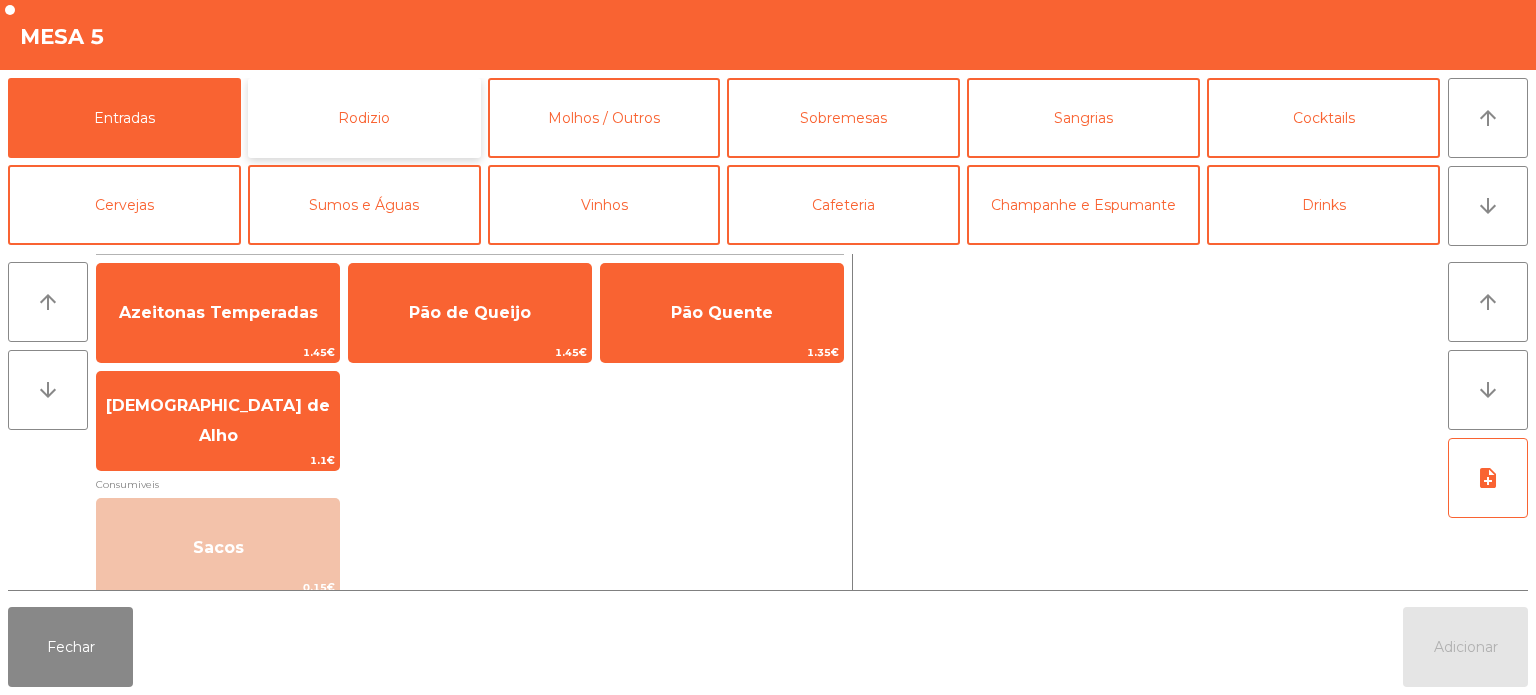 click on "Rodizio" 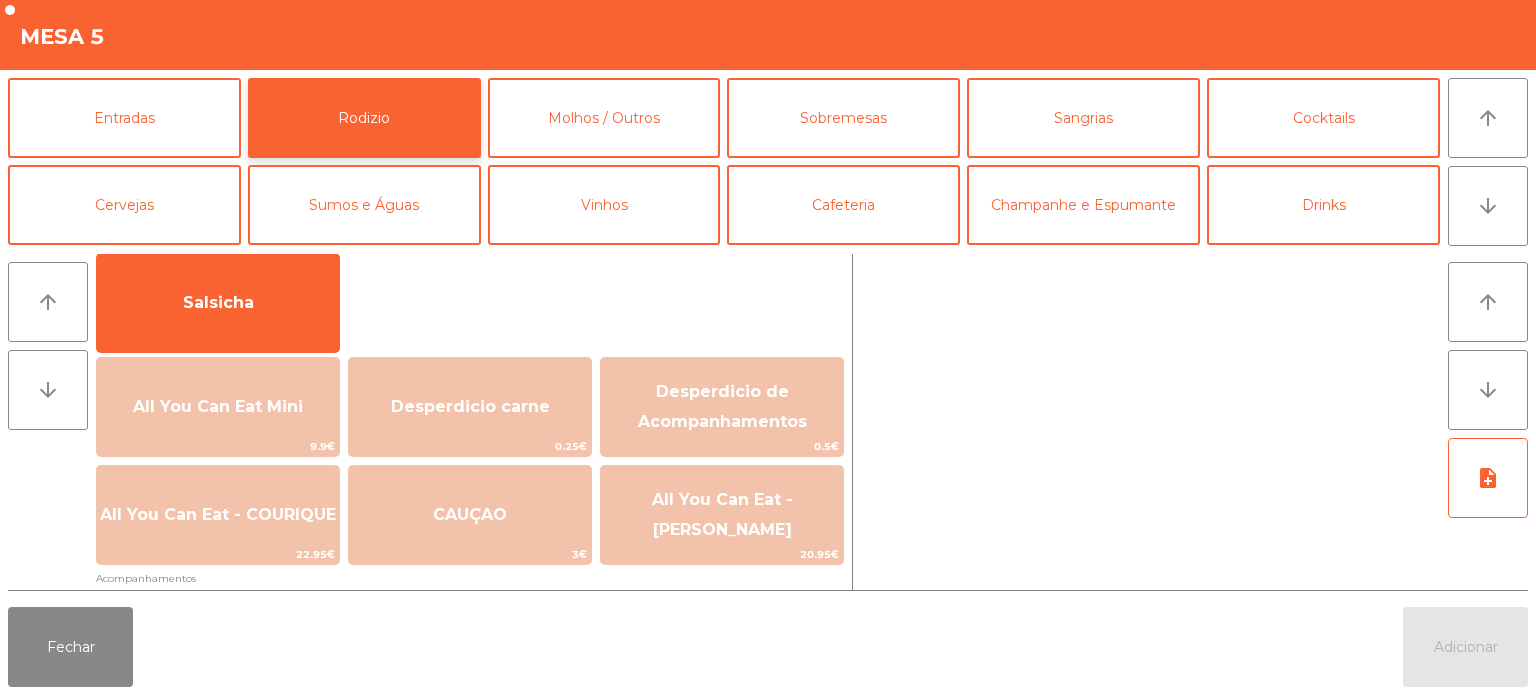 scroll, scrollTop: 157, scrollLeft: 0, axis: vertical 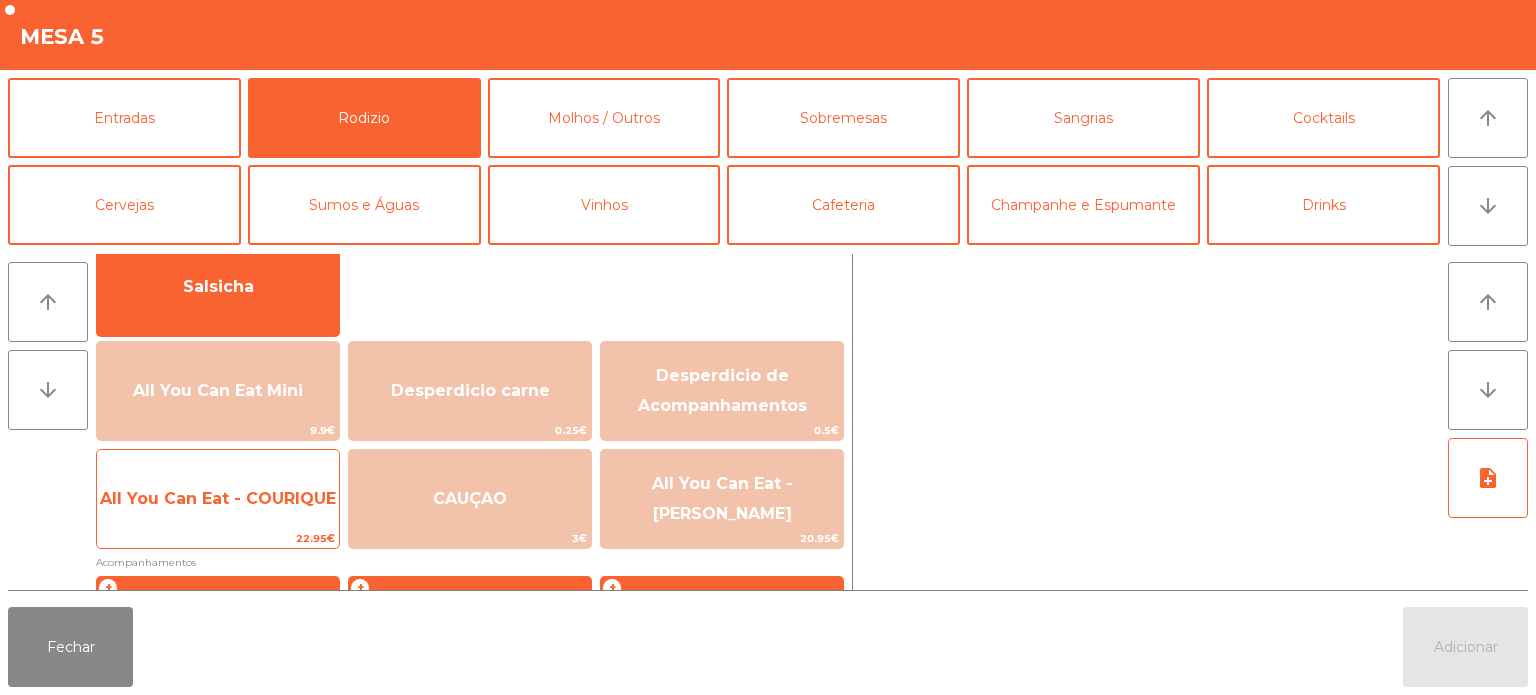 click on "All You Can Eat - COURIQUE" 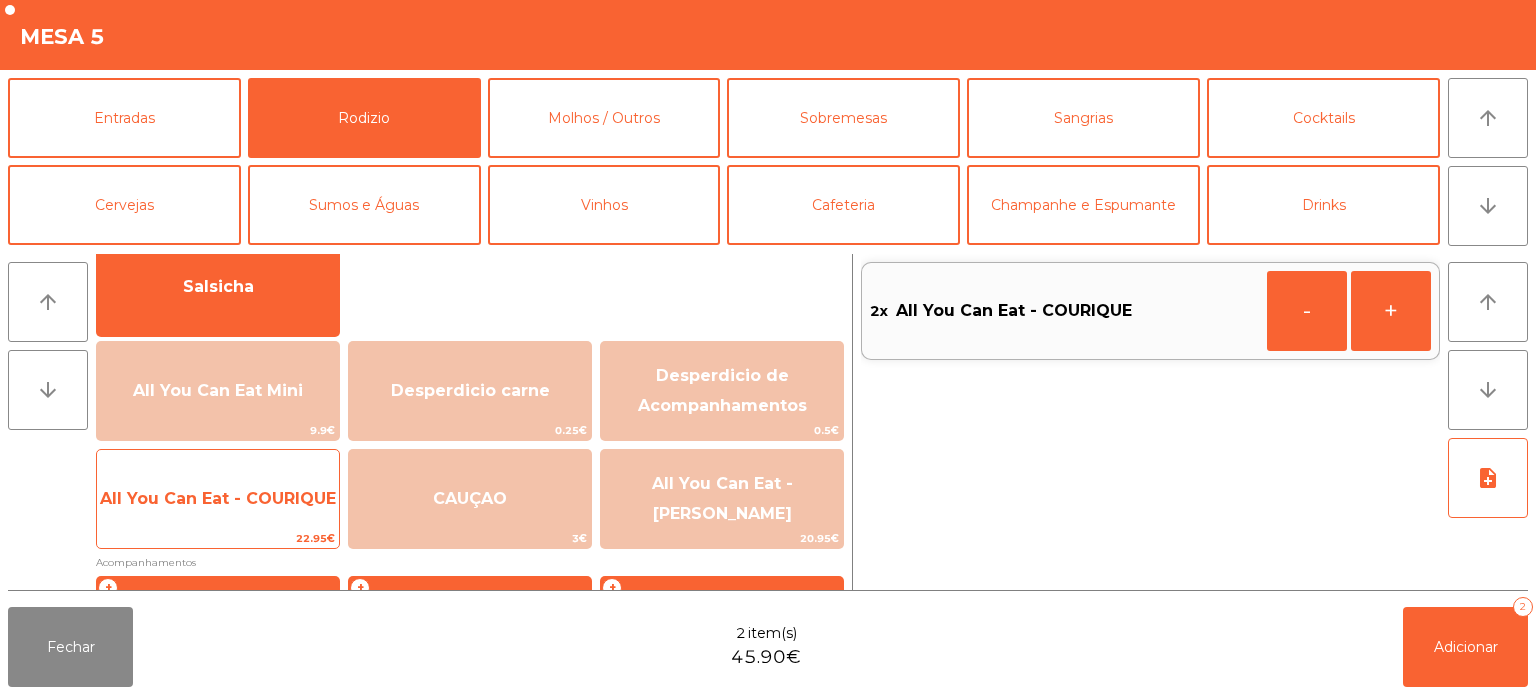 click on "All You Can Eat - COURIQUE" 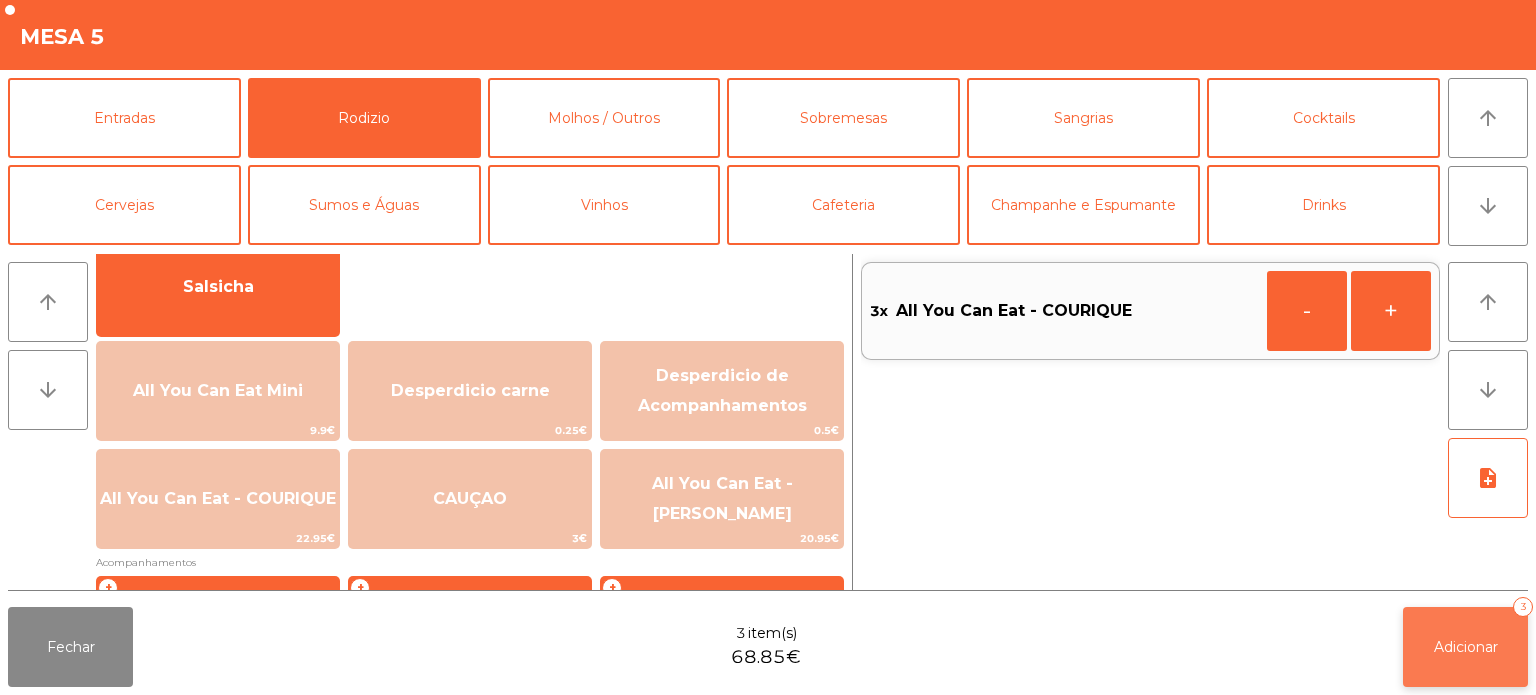 click on "Adicionar   3" 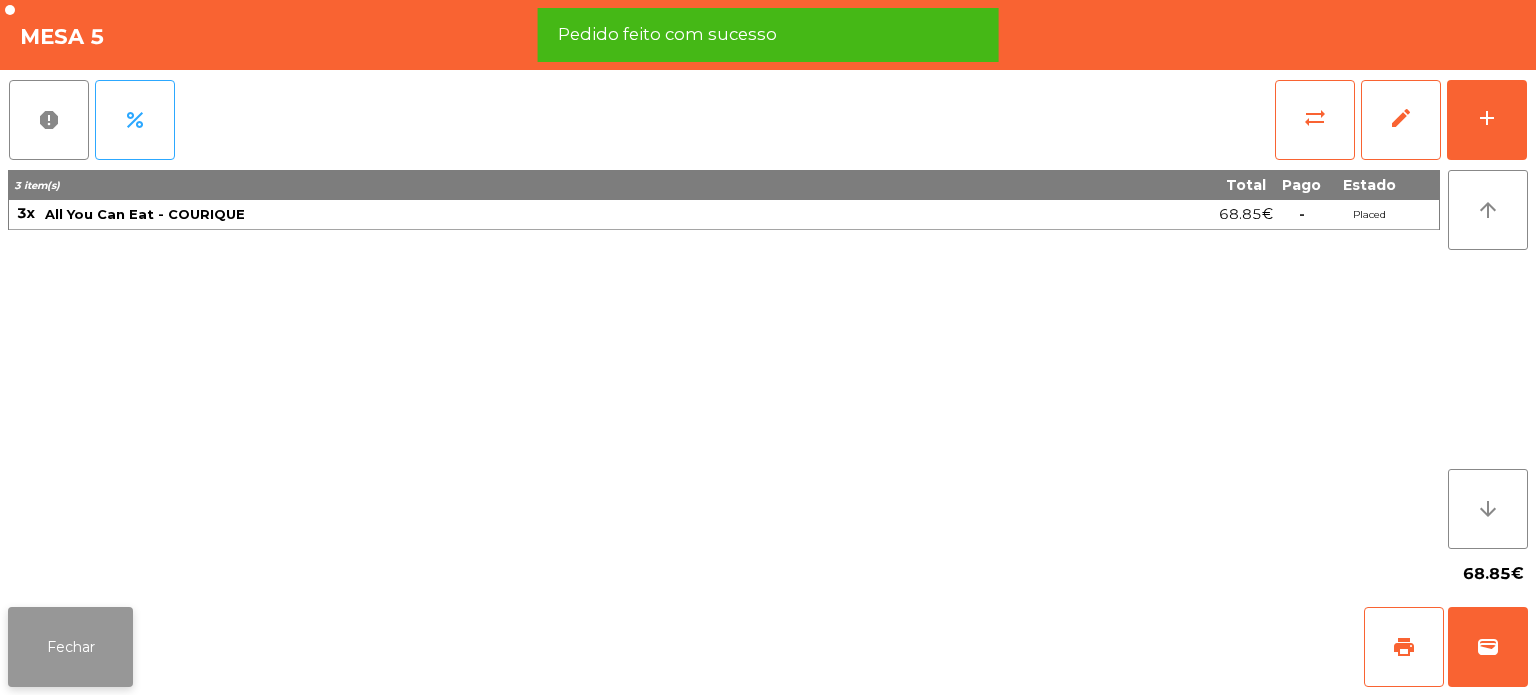 click on "Fechar" 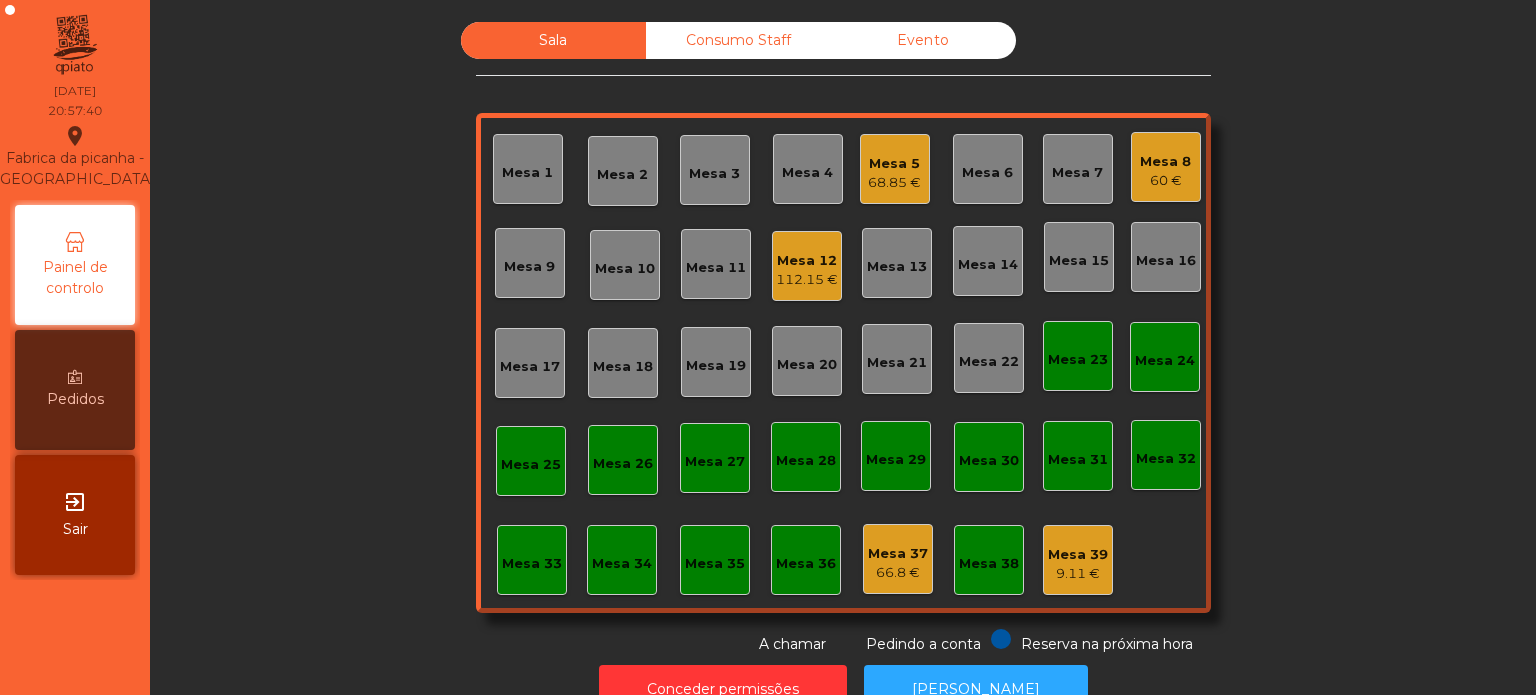 click on "Mesa 16" 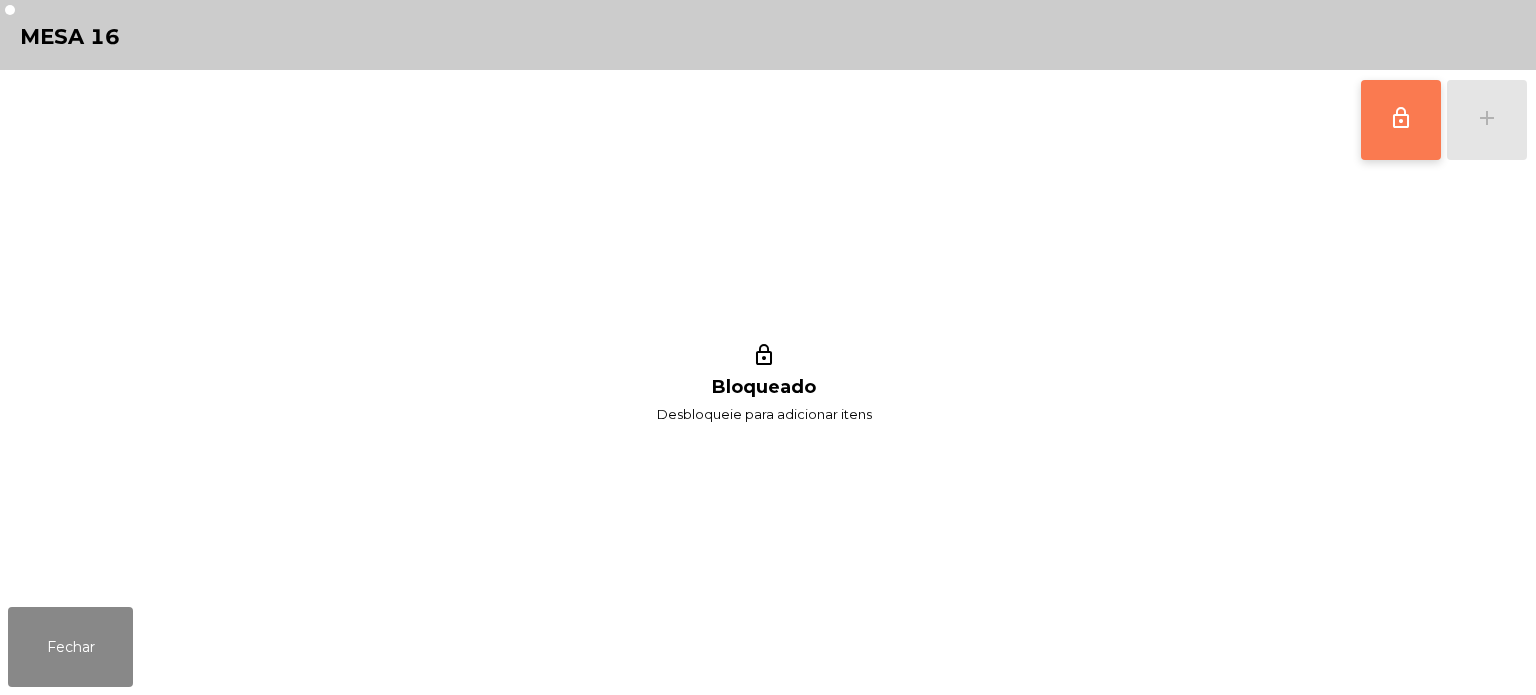 click on "lock_outline" 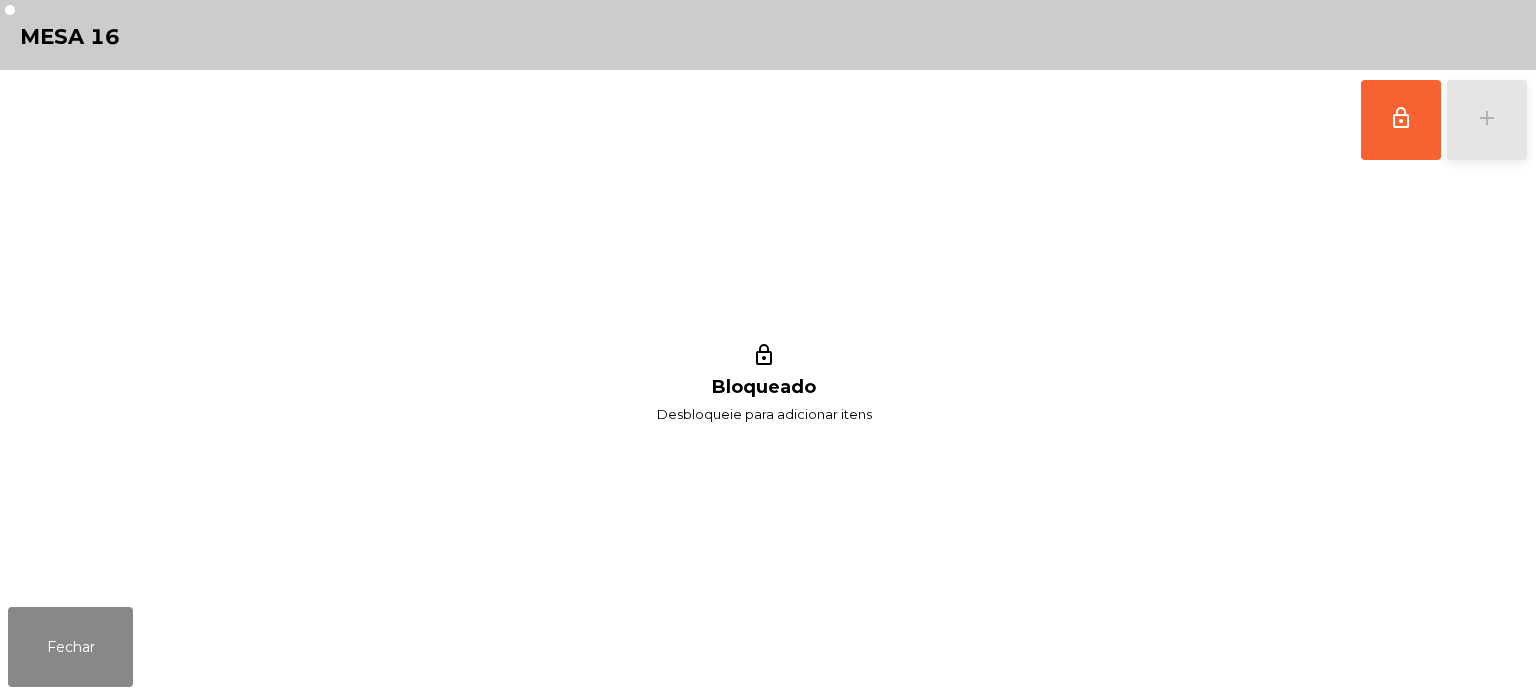 click on "add" 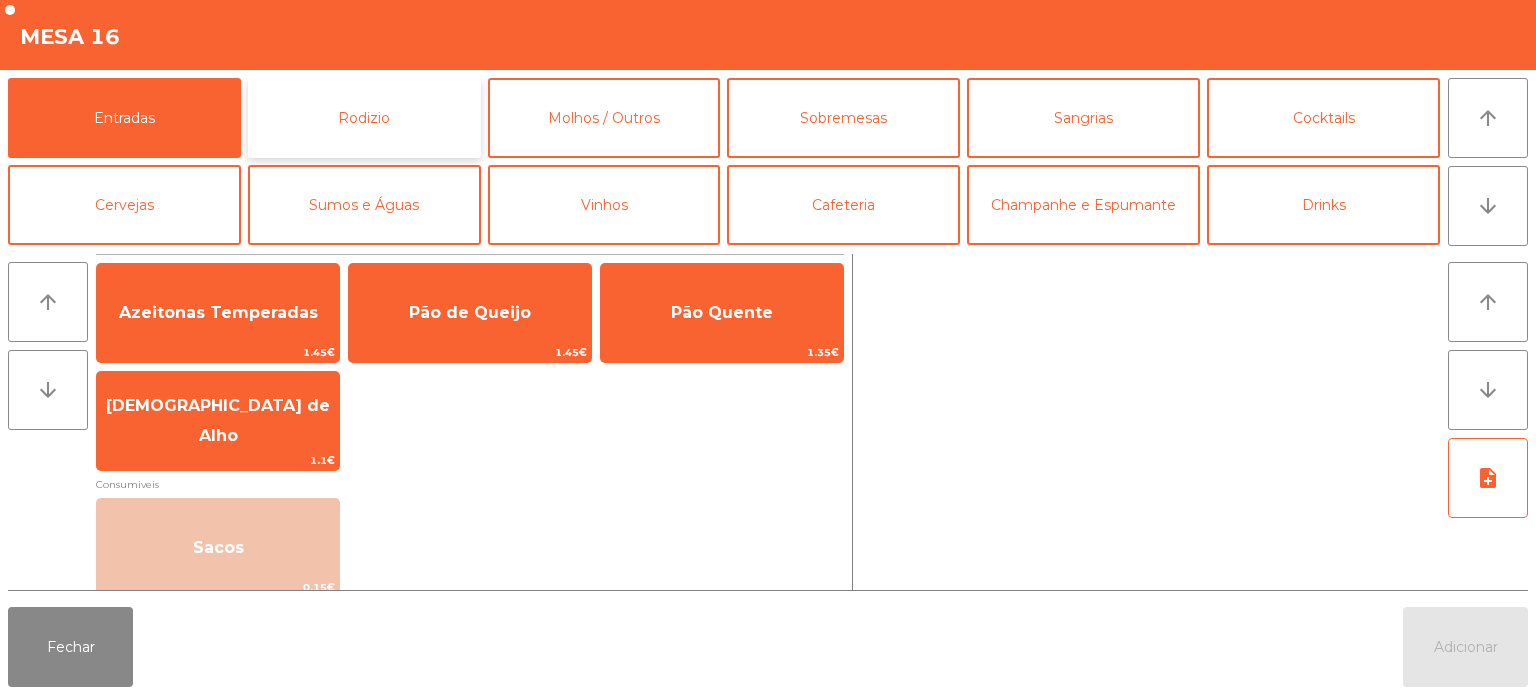 click on "Rodizio" 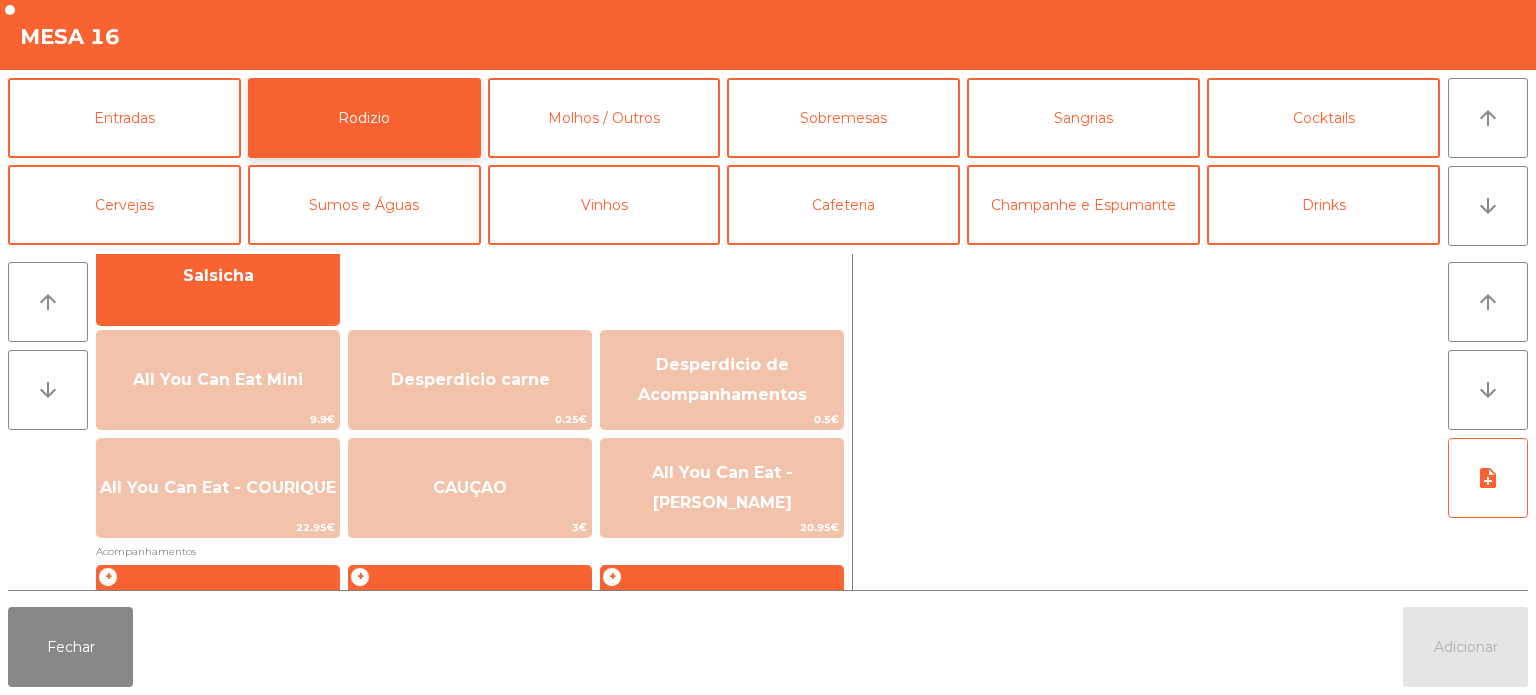 scroll, scrollTop: 169, scrollLeft: 0, axis: vertical 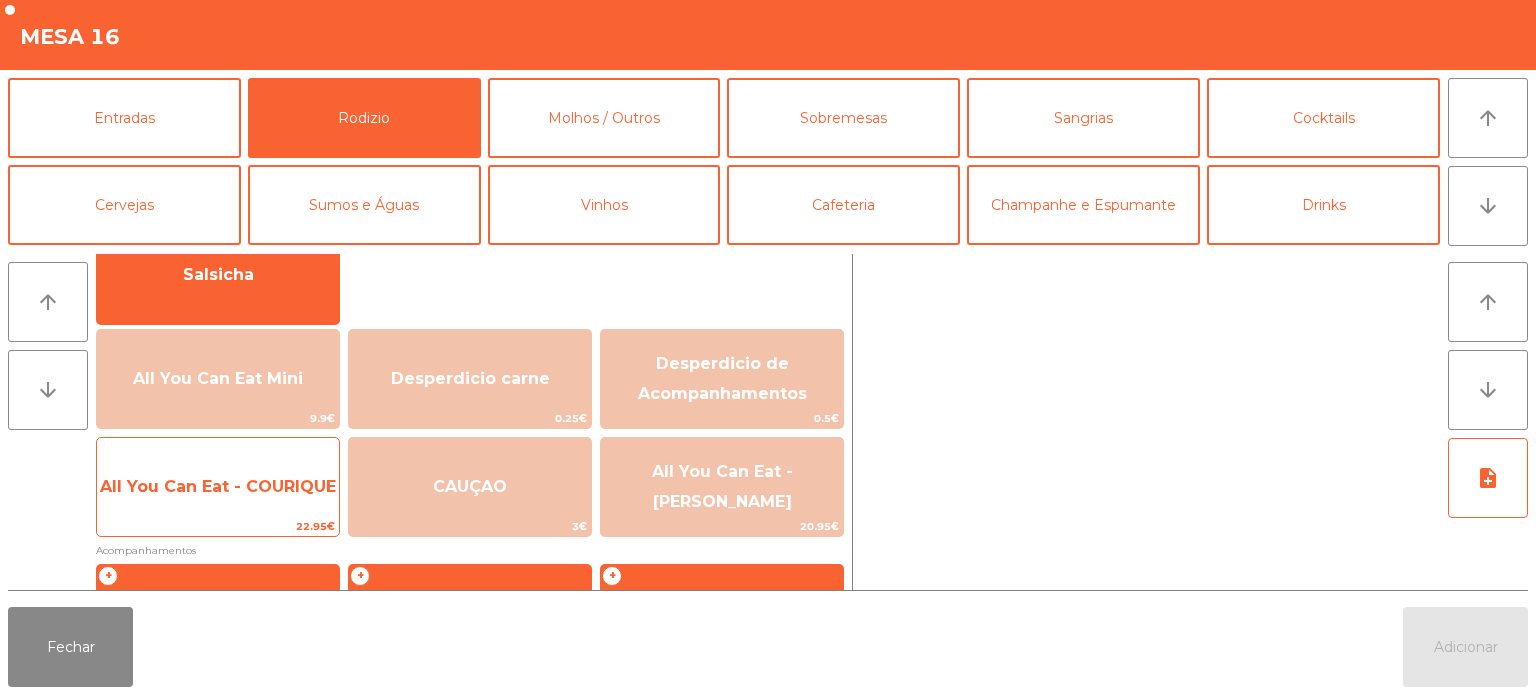 click on "All You Can Eat - COURIQUE" 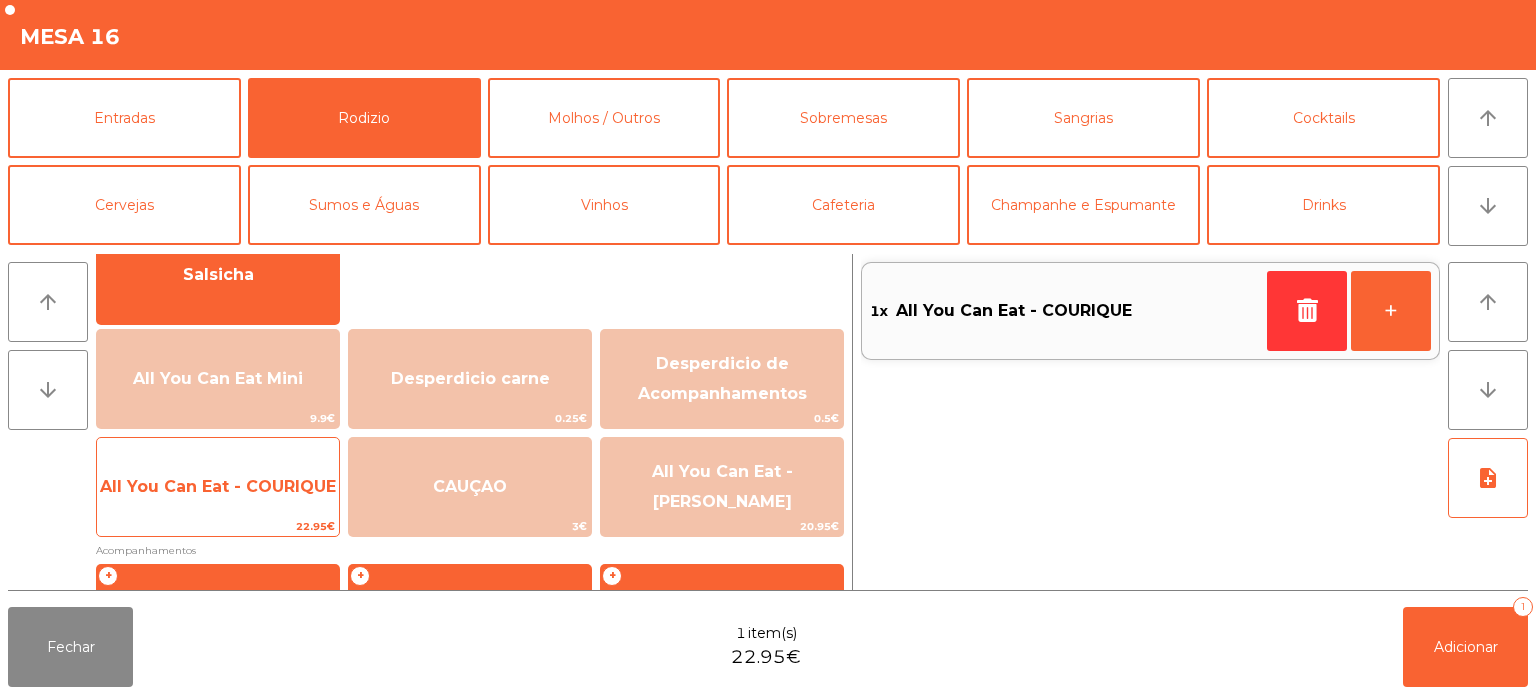 click on "All You Can Eat - COURIQUE" 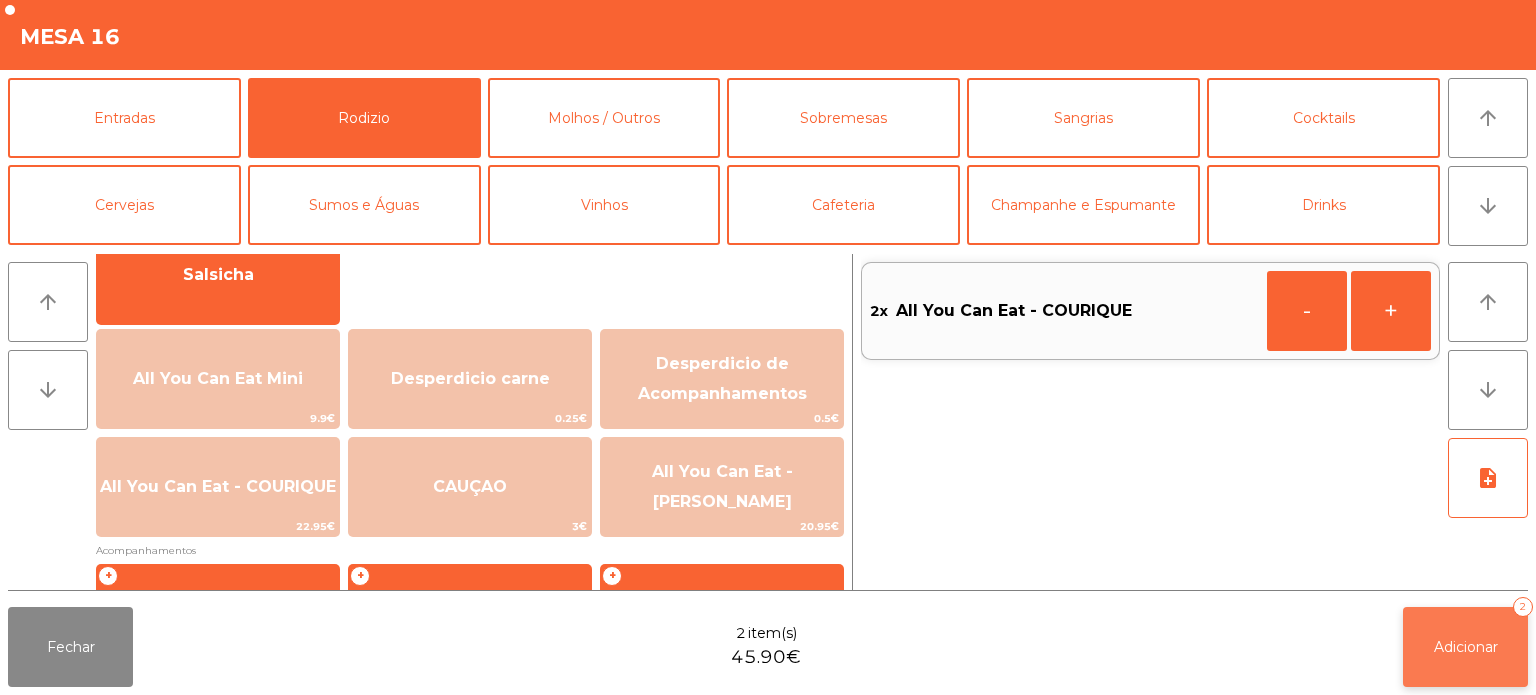 click on "Adicionar   2" 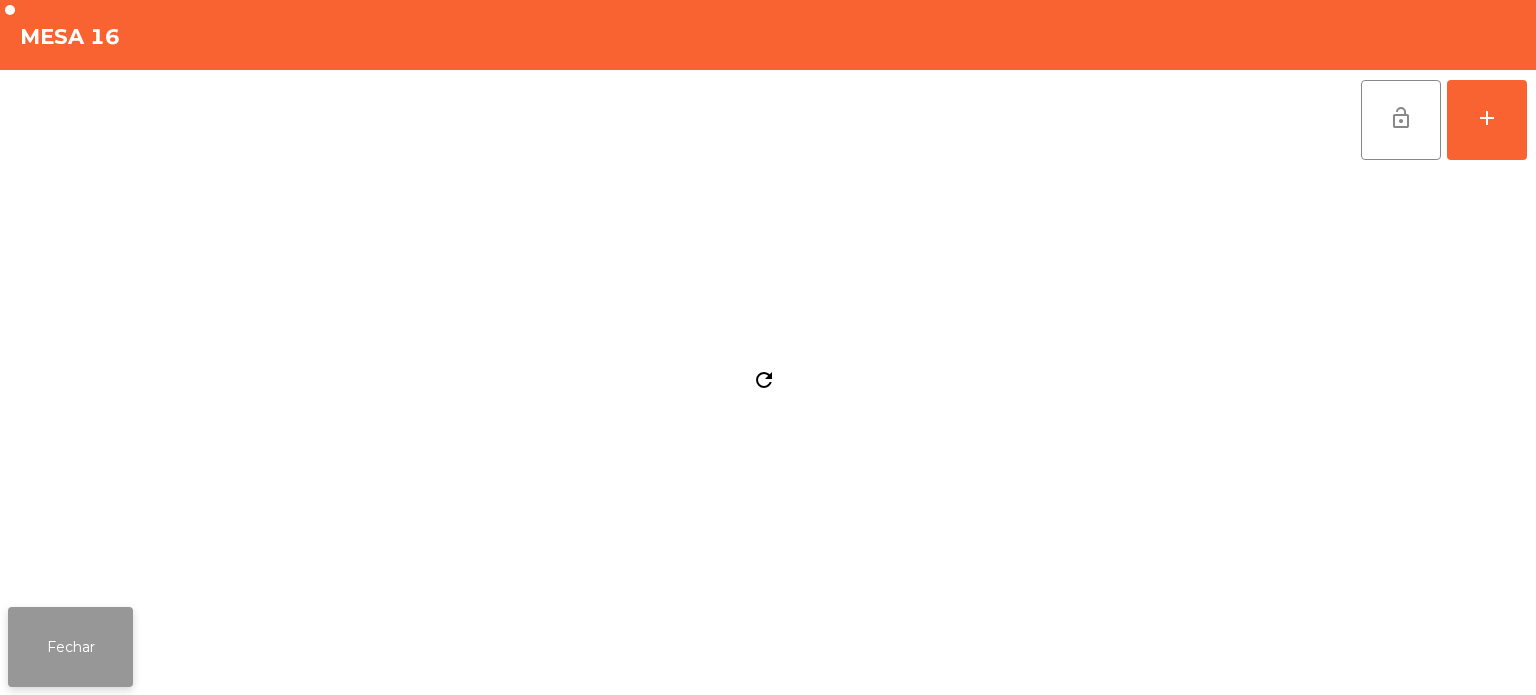 click on "Fechar" 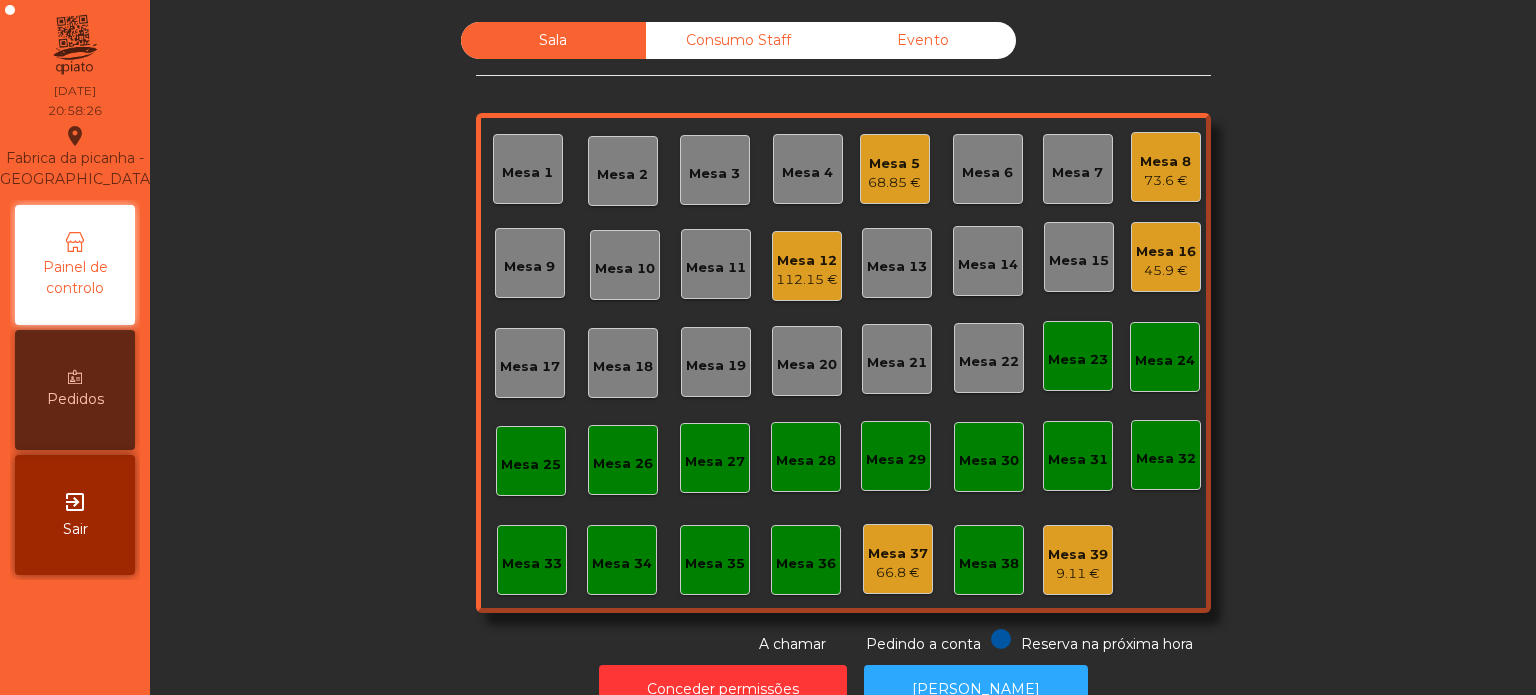 click on "Mesa 13" 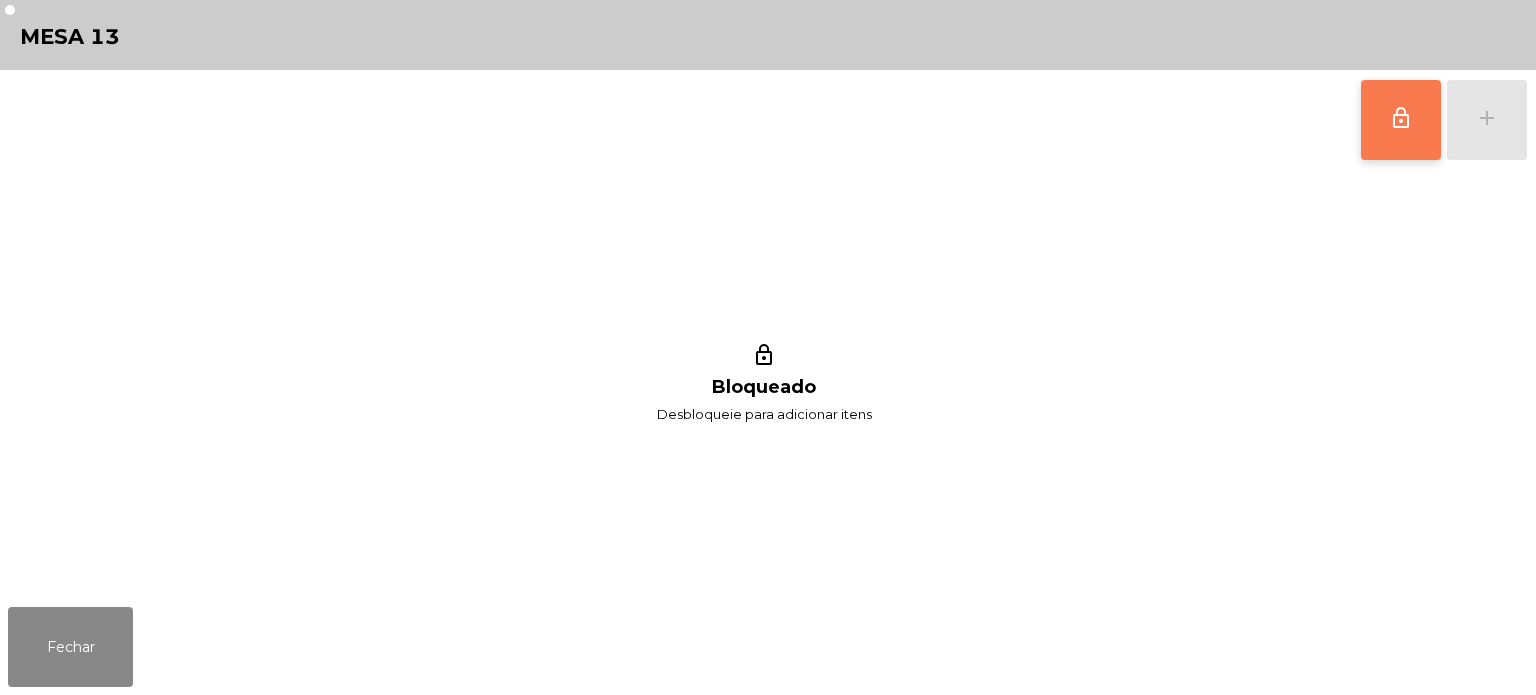 click on "lock_outline" 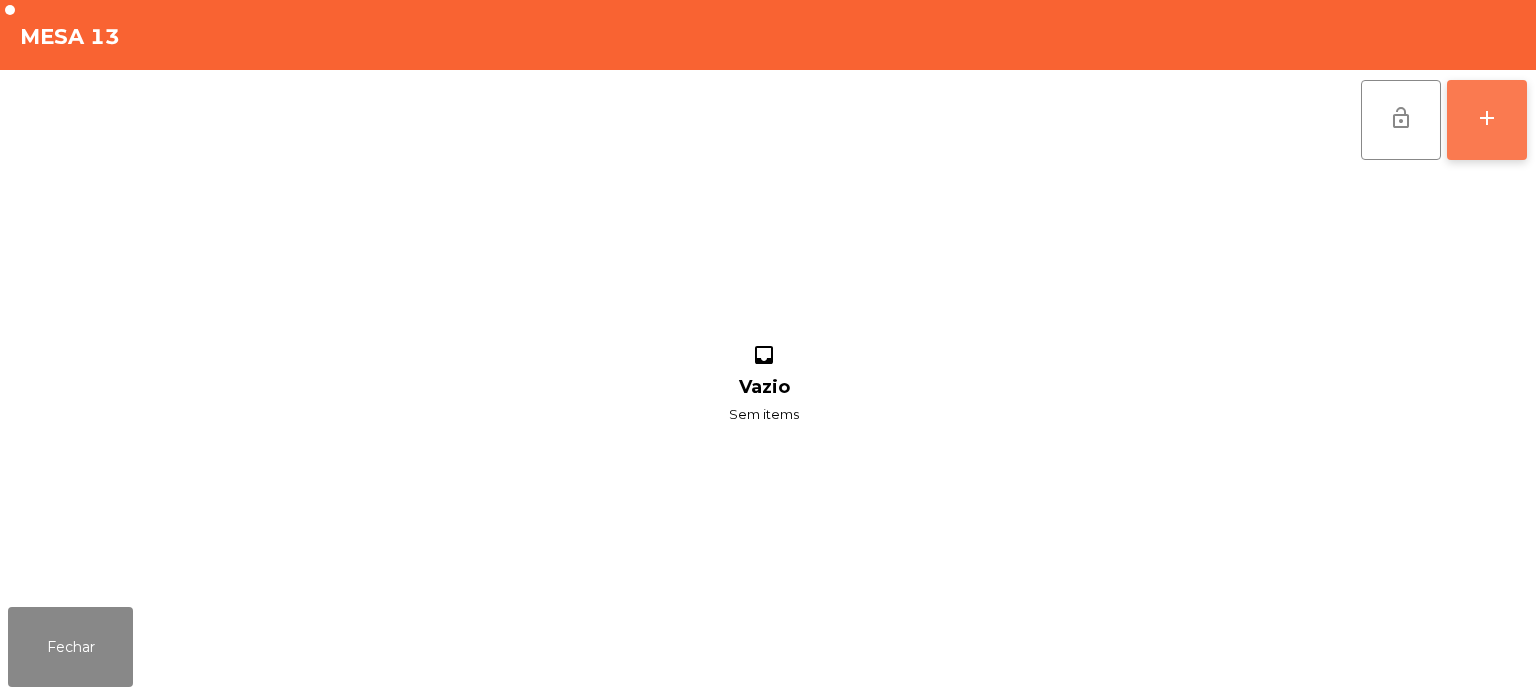 click on "add" 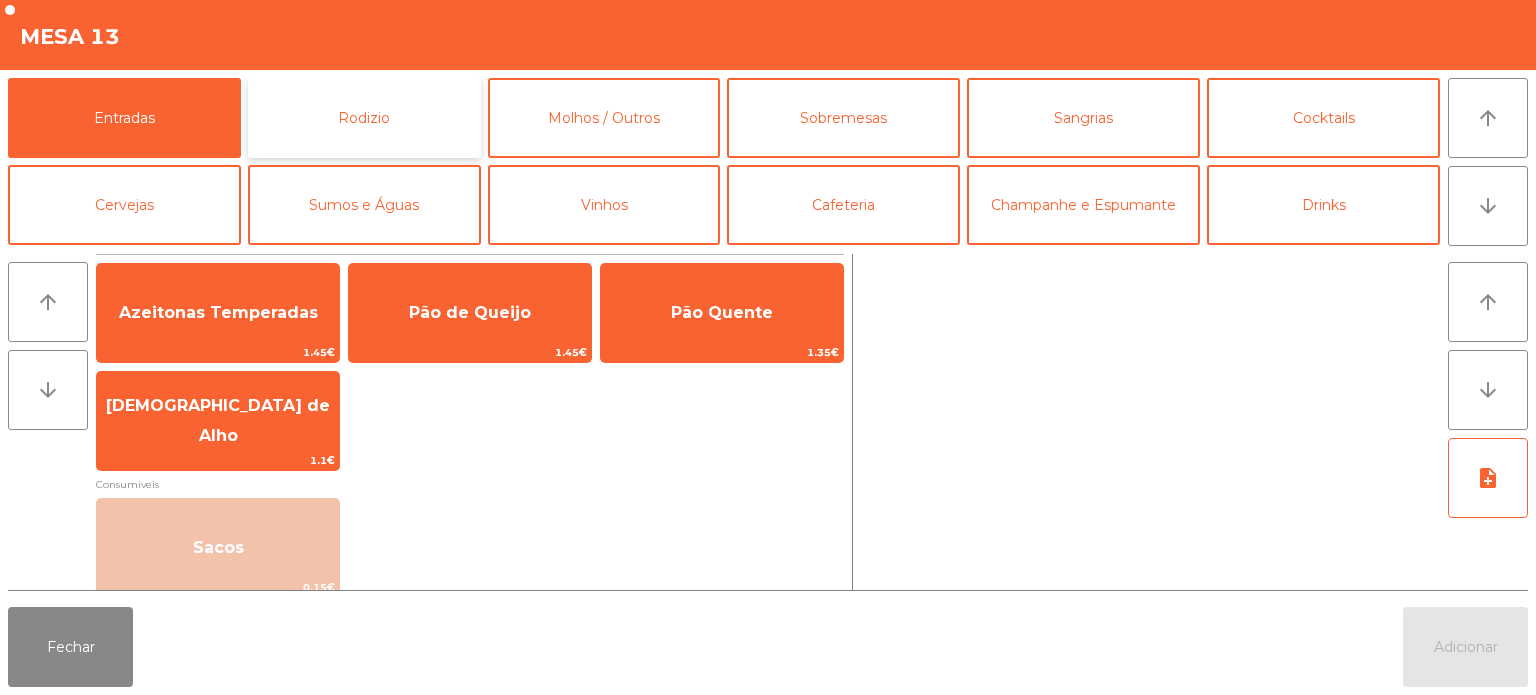 click on "Rodizio" 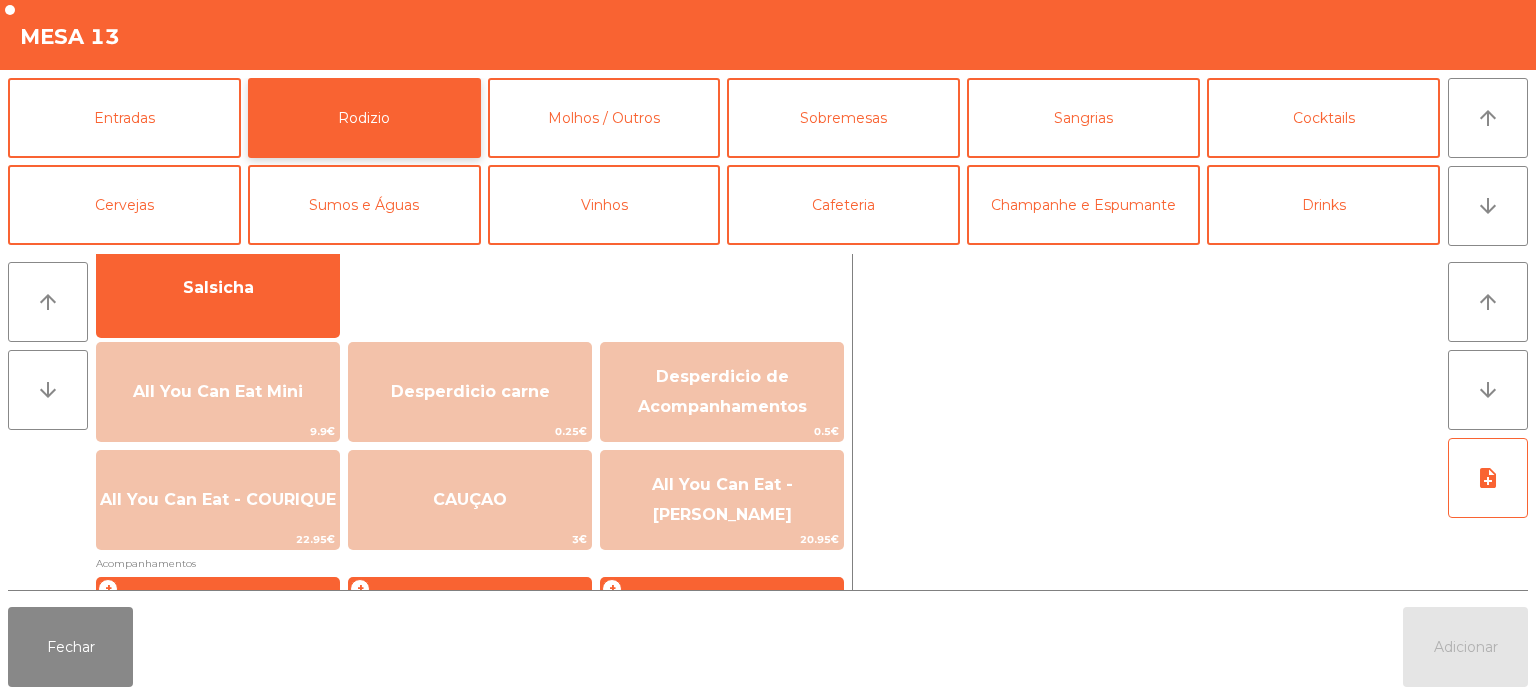 scroll, scrollTop: 158, scrollLeft: 0, axis: vertical 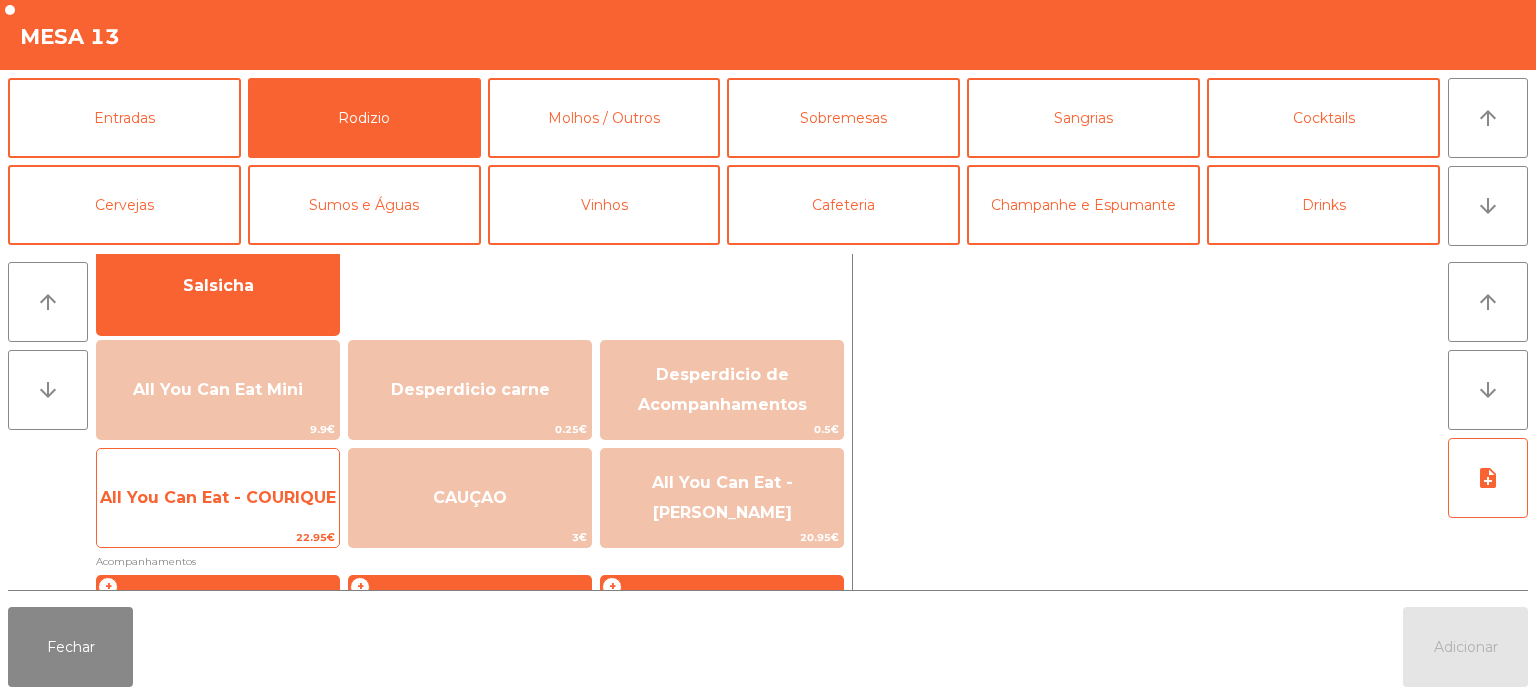 click on "All You Can Eat - COURIQUE" 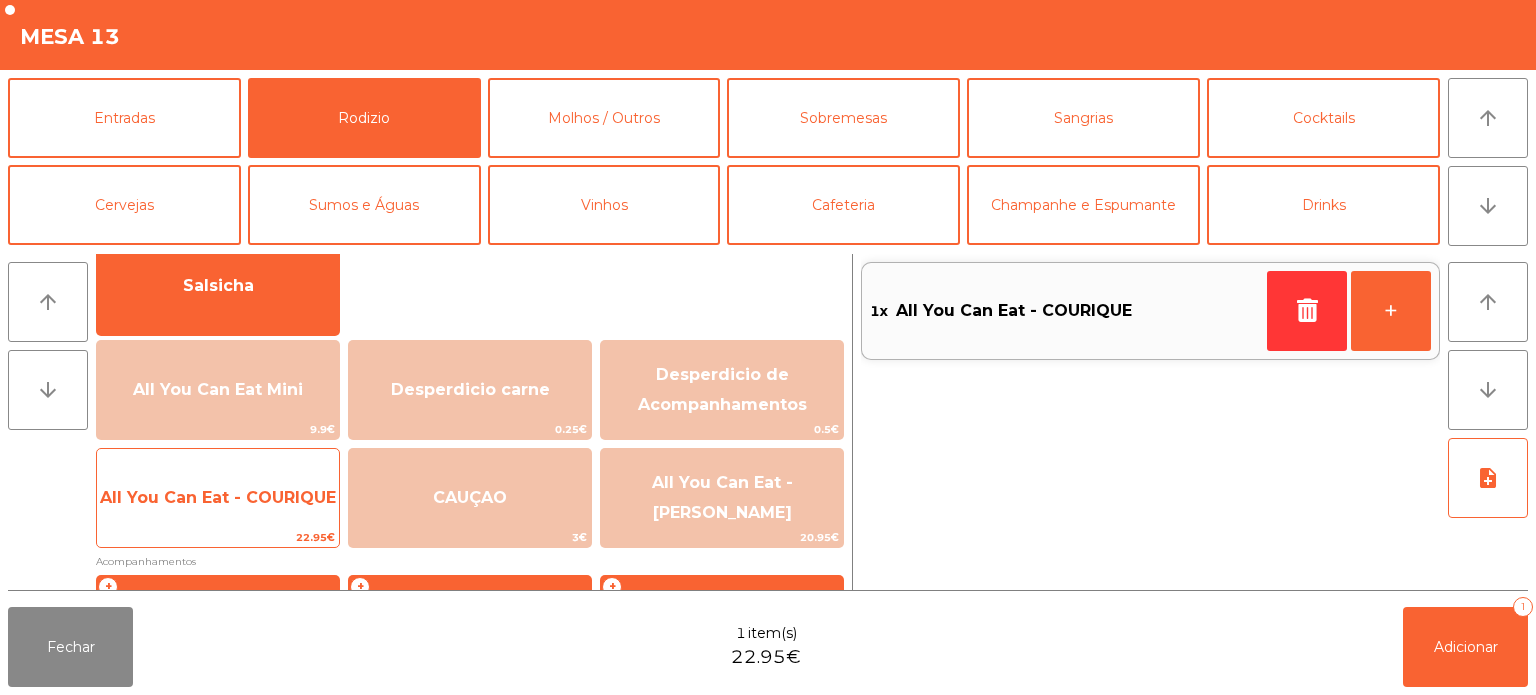 click on "All You Can Eat - COURIQUE" 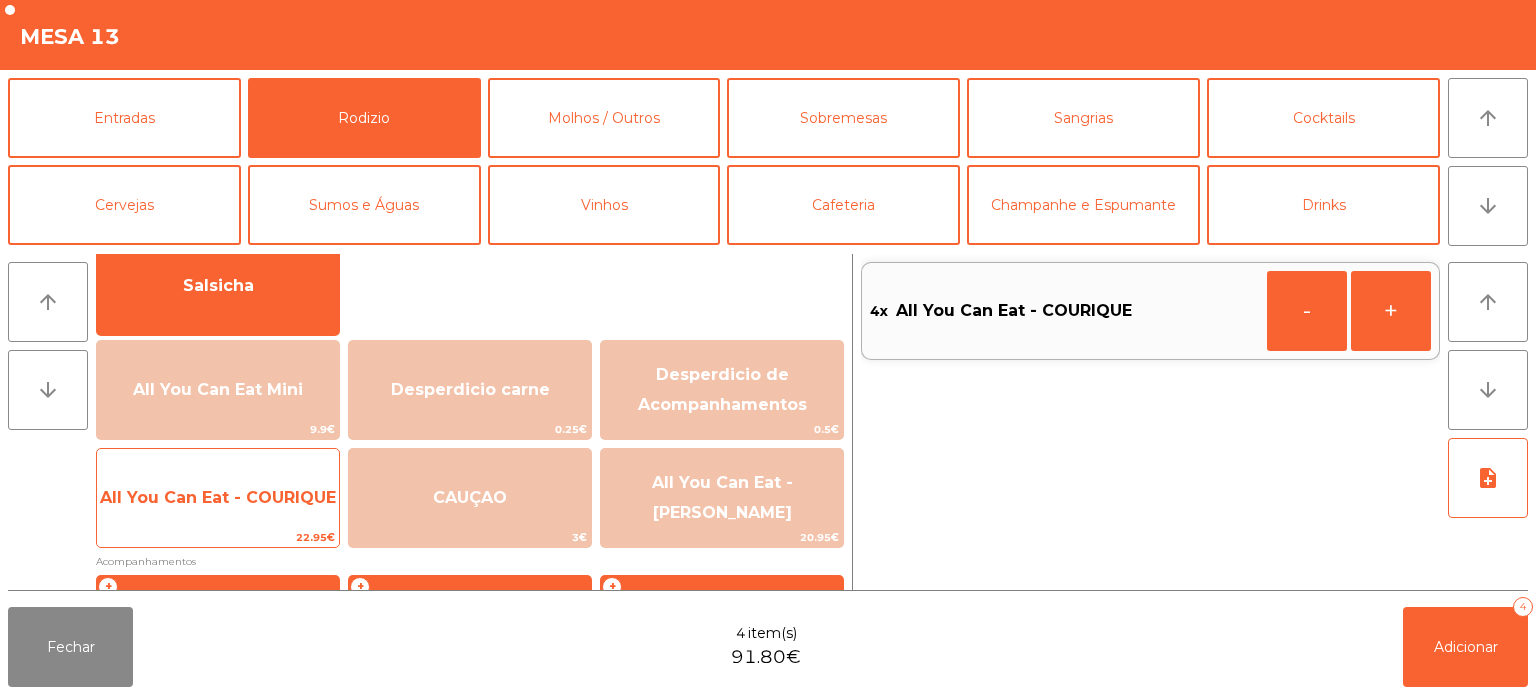 click on "All You Can Eat - COURIQUE" 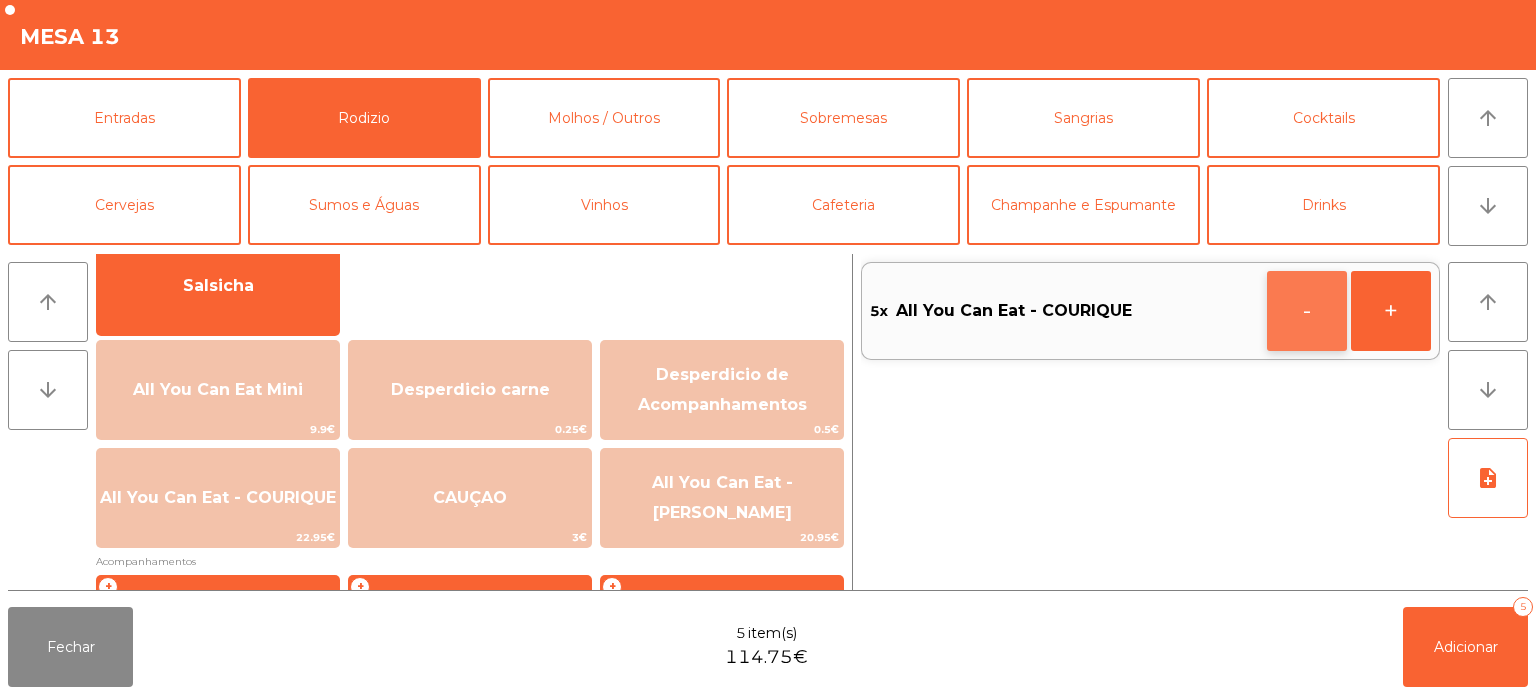 click on "-" 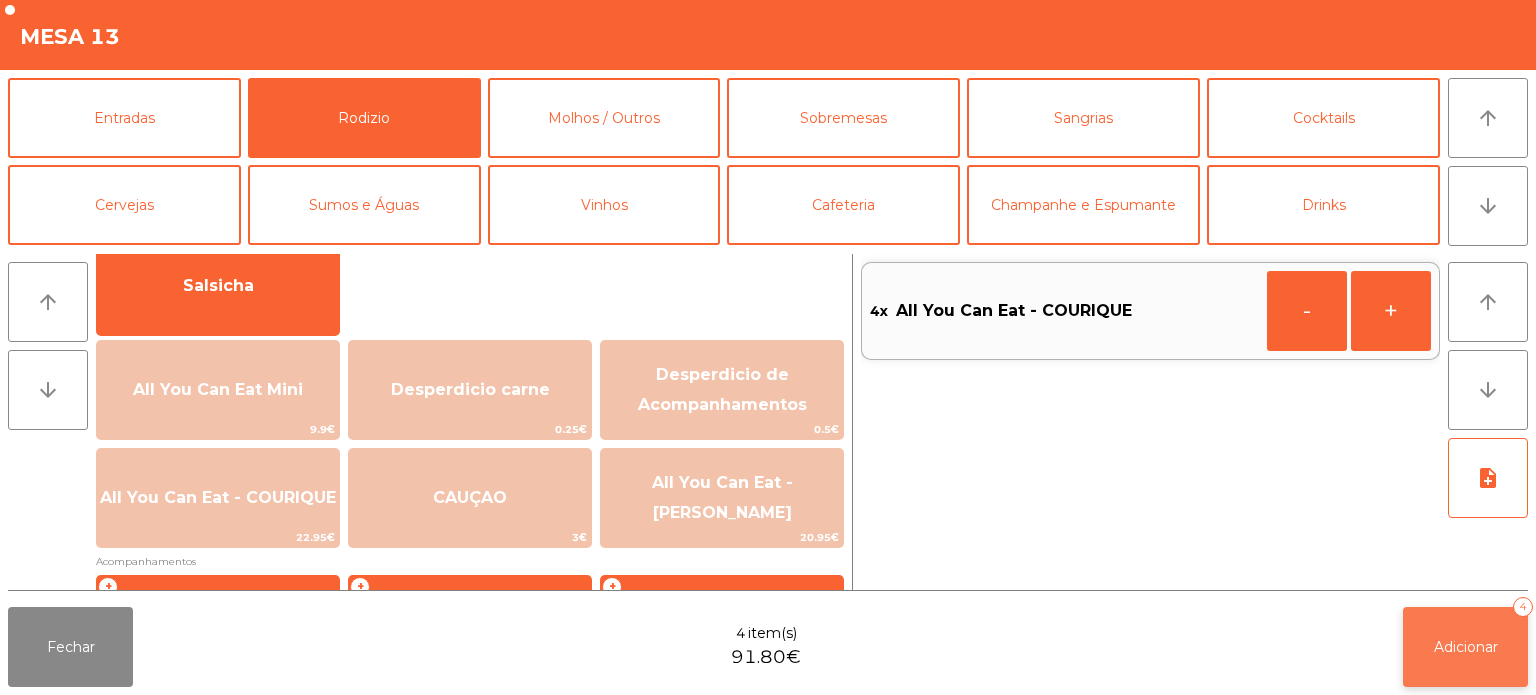 click on "Adicionar   4" 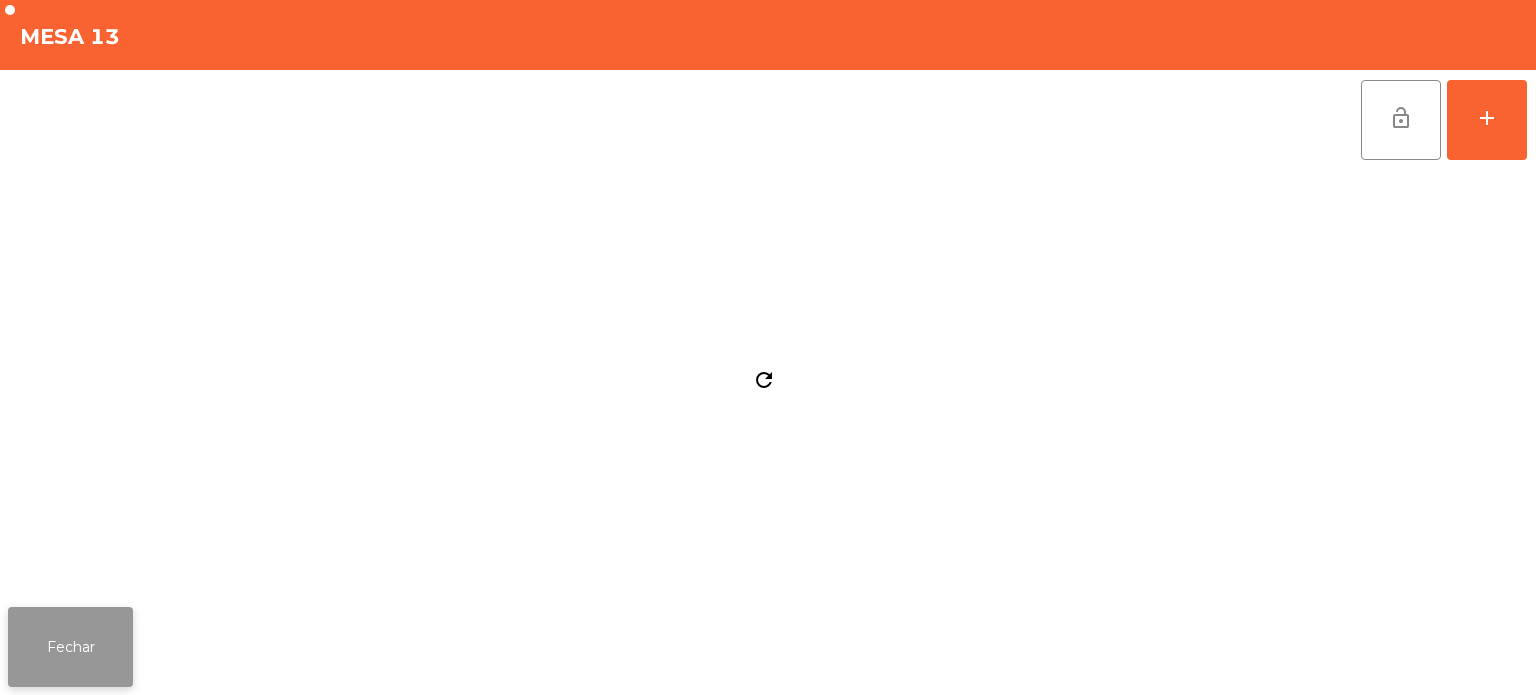 click on "Fechar" 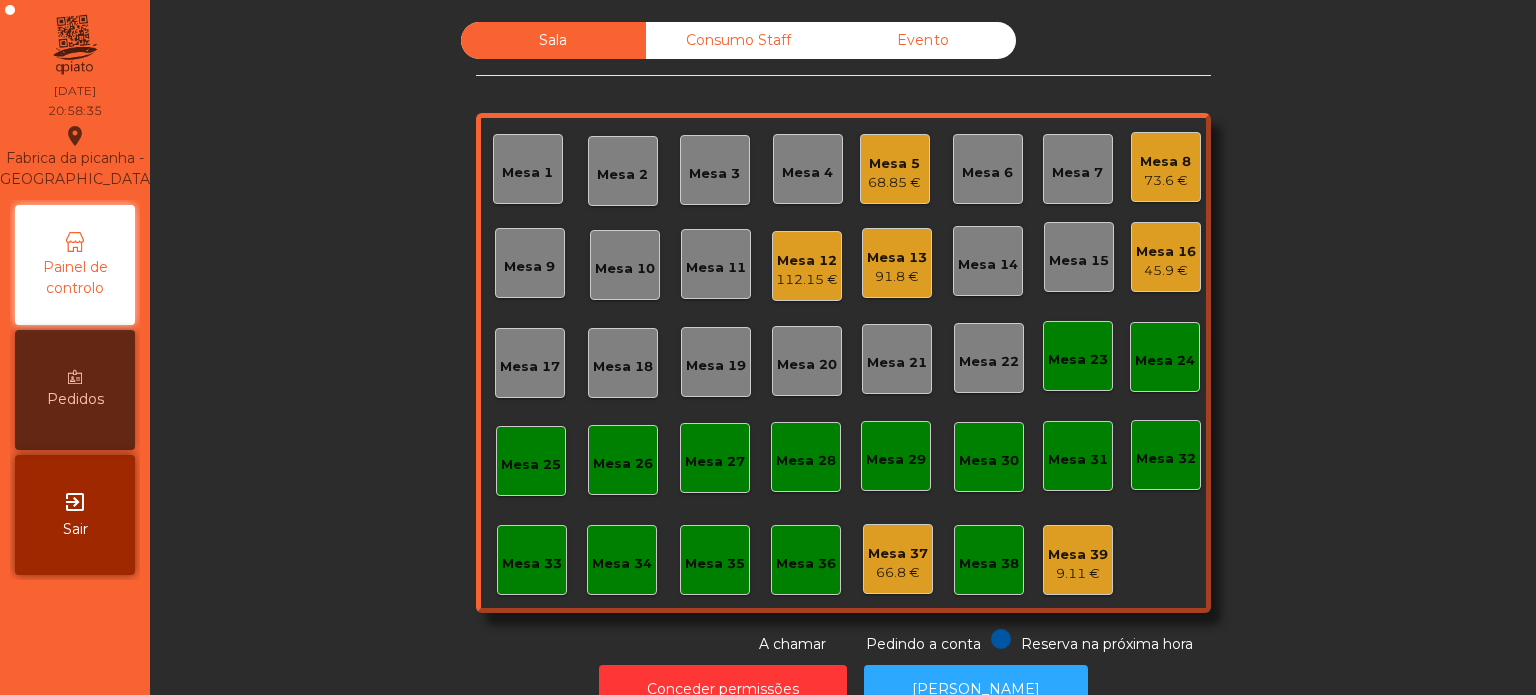 click on "Mesa 5   68.85 €" 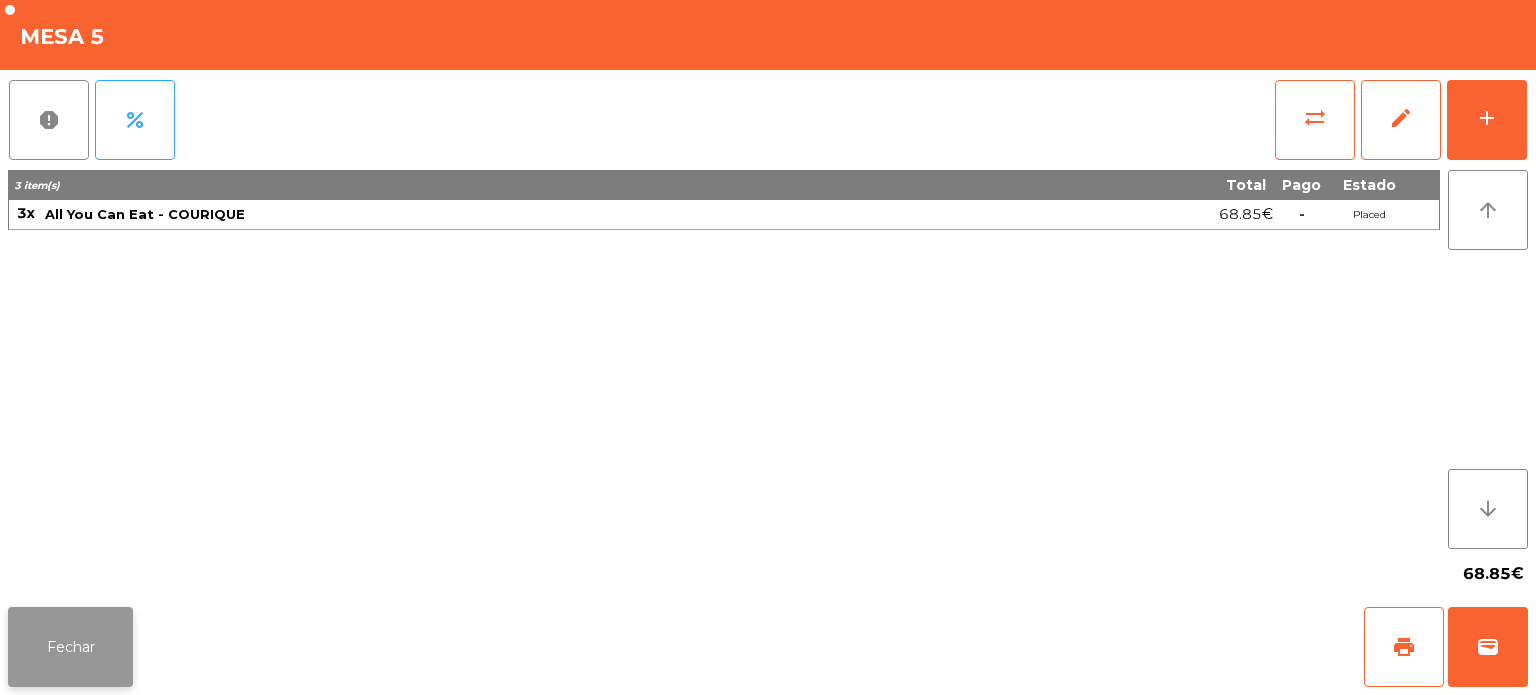 click on "Fechar" 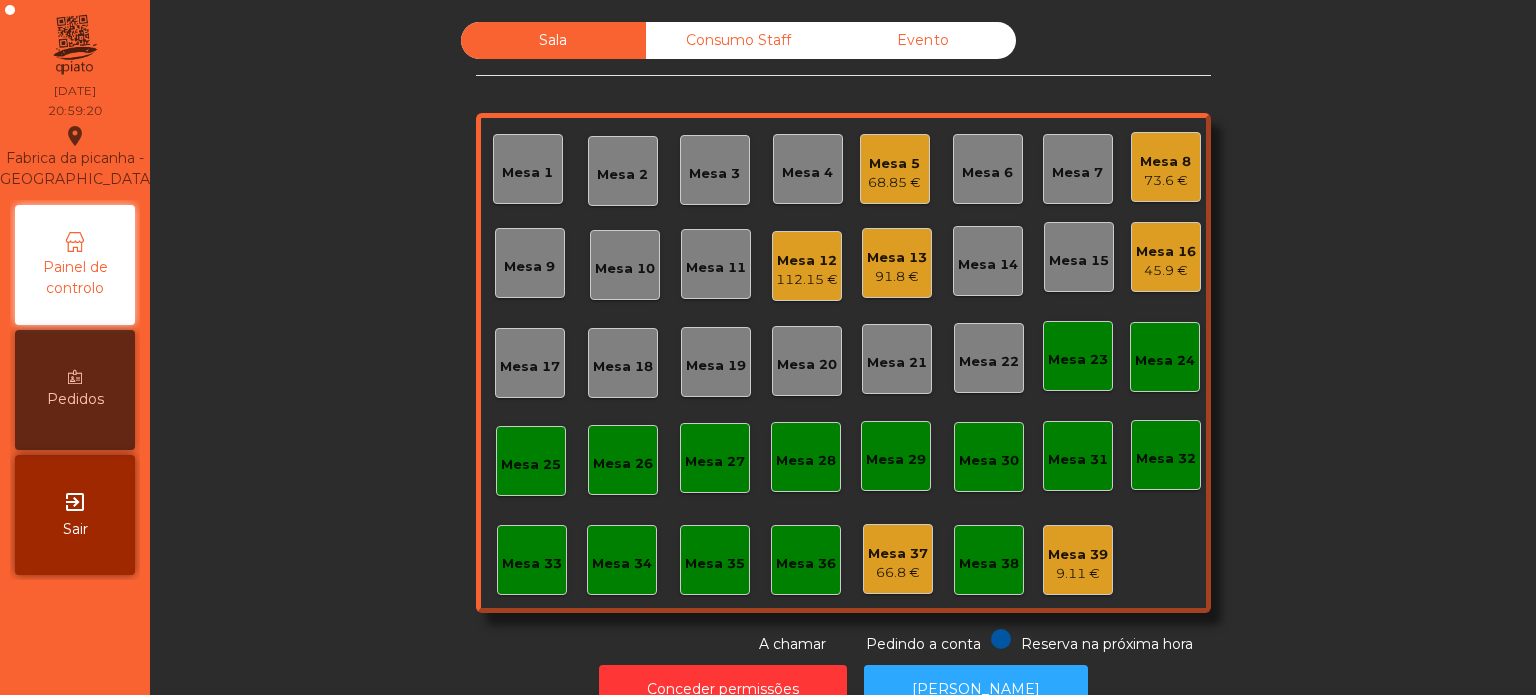 click on "Mesa 15" 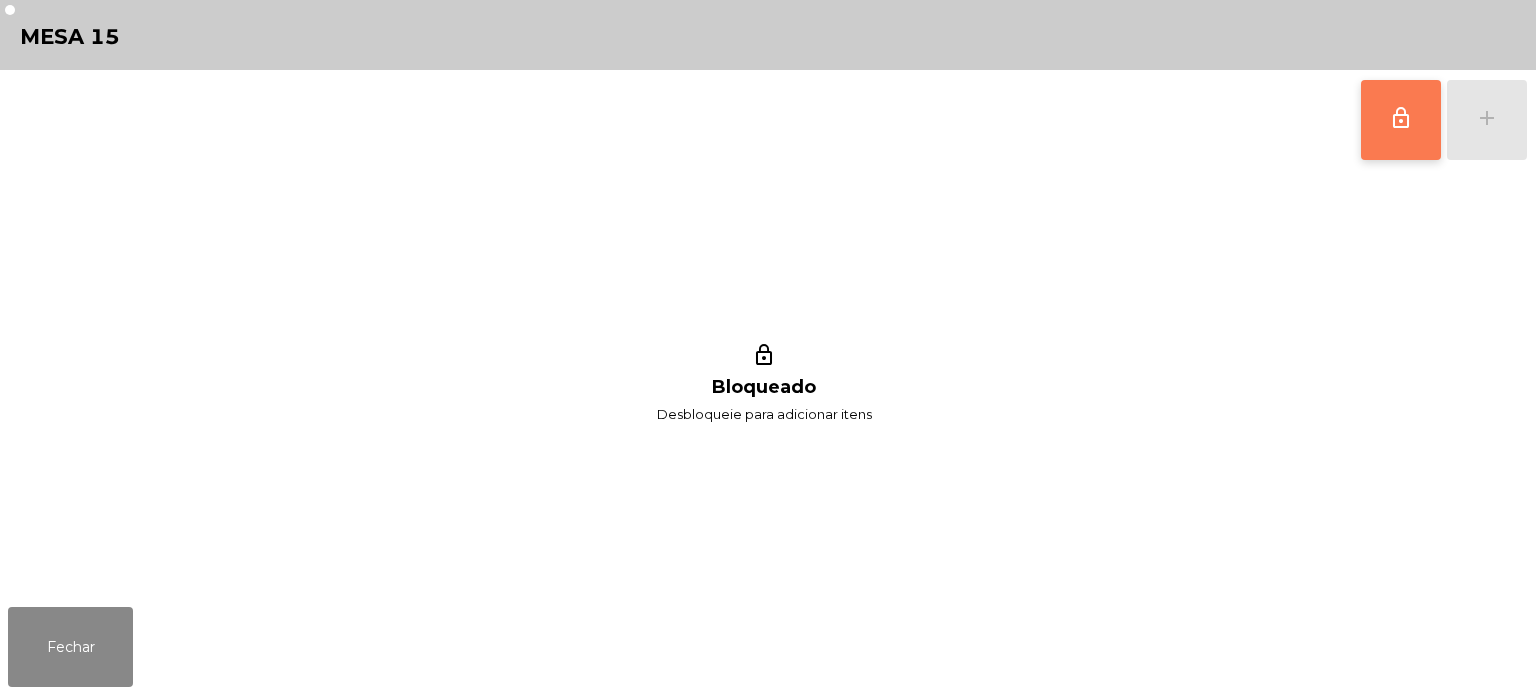 click on "lock_outline" 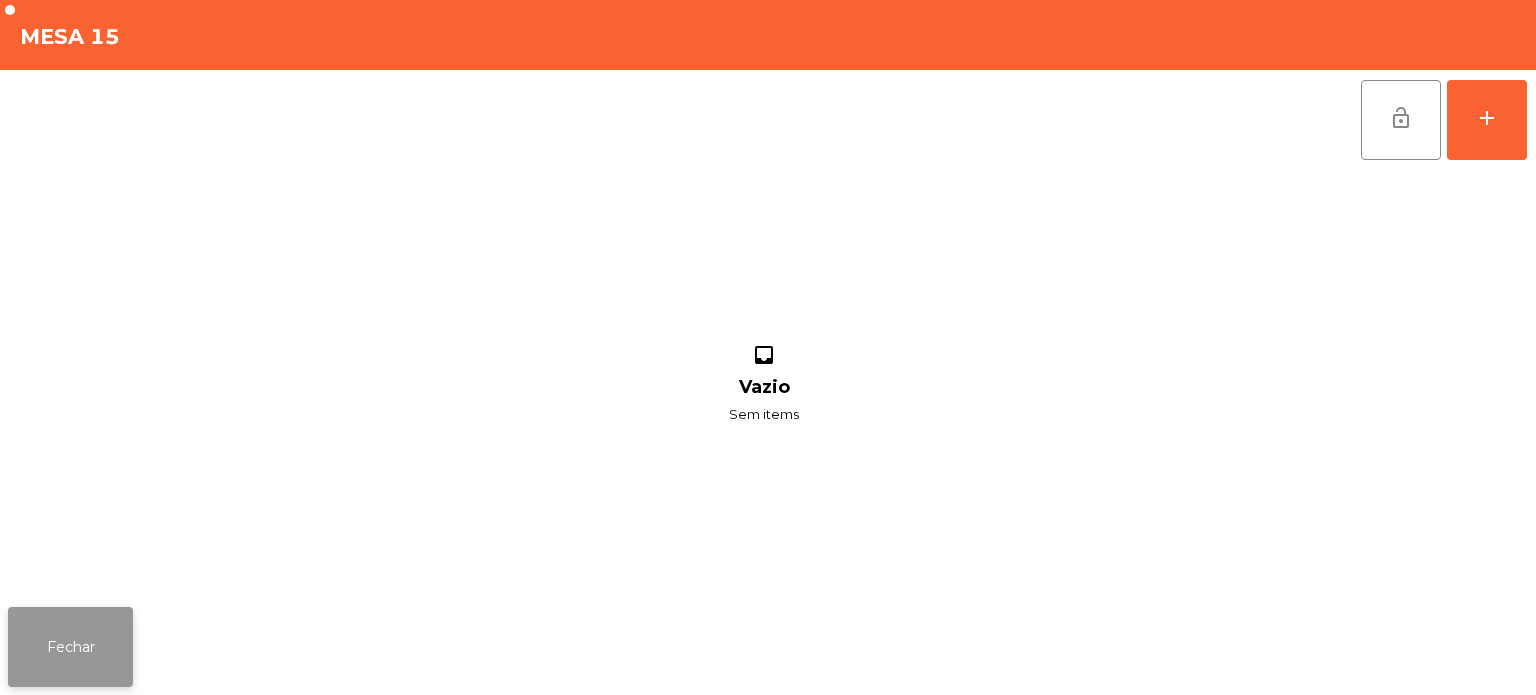 click on "Fechar" 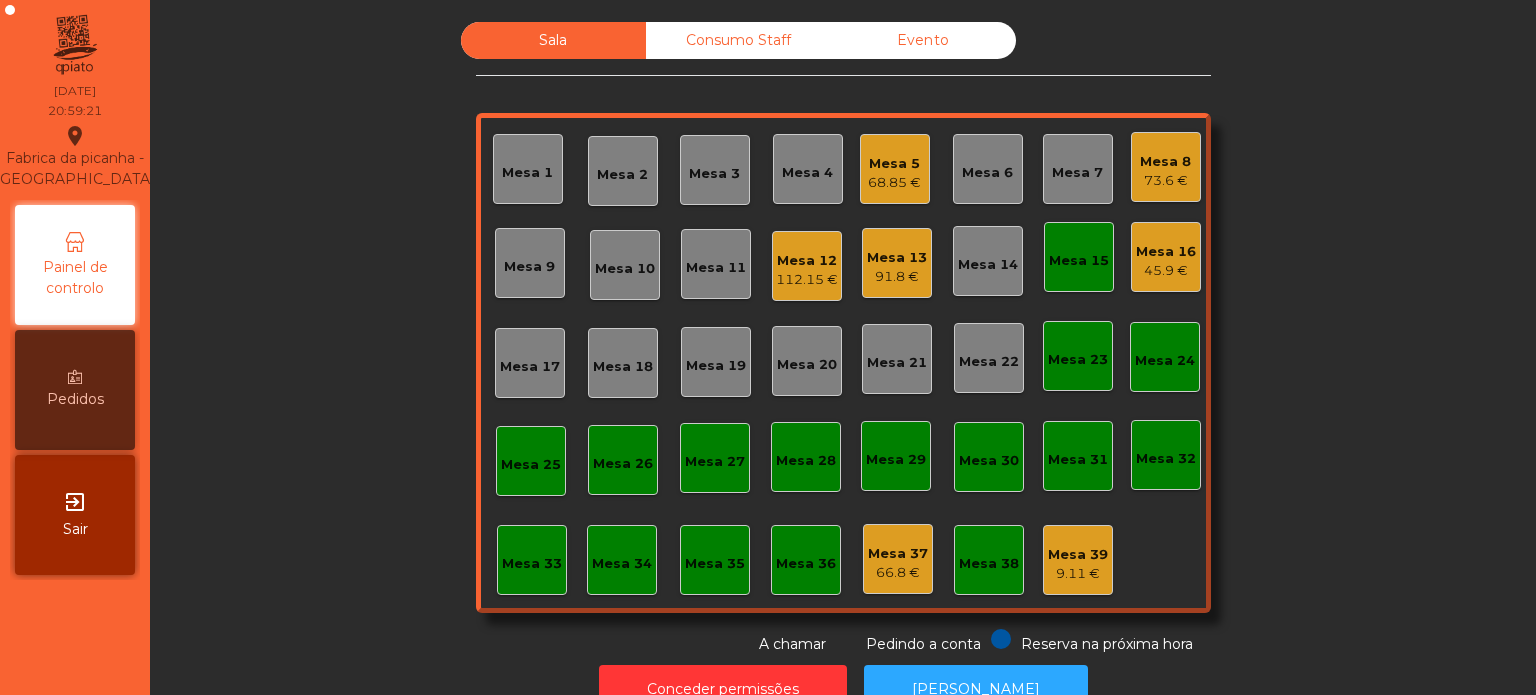 click on "Mesa 15" 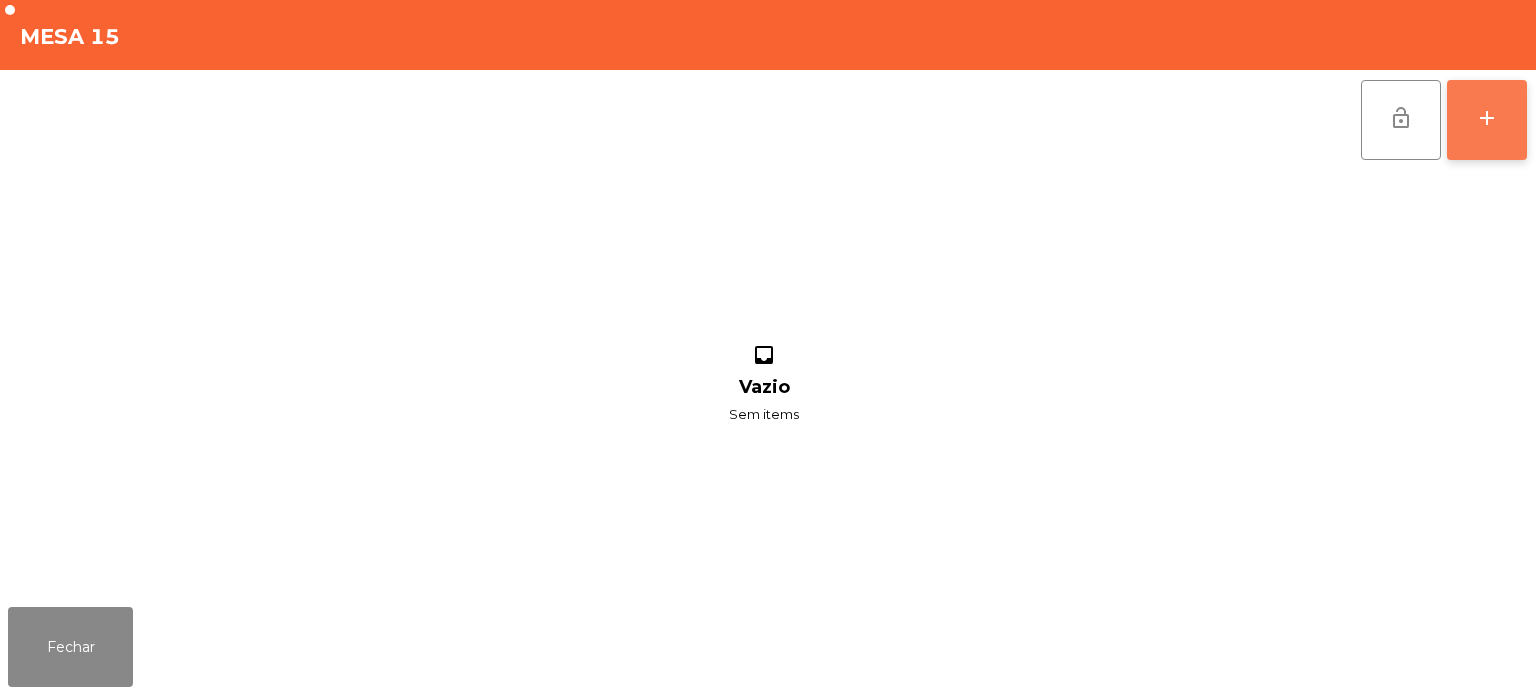 click on "add" 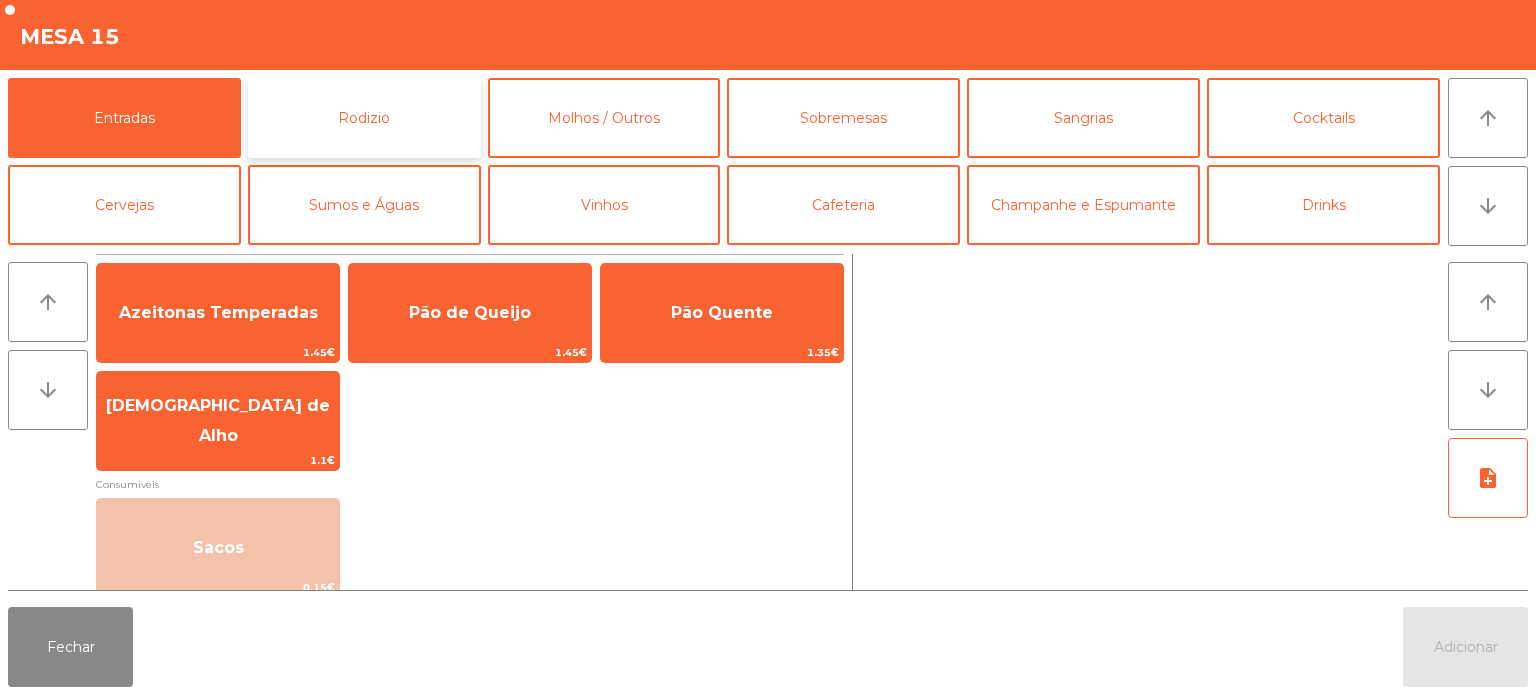 click on "Rodizio" 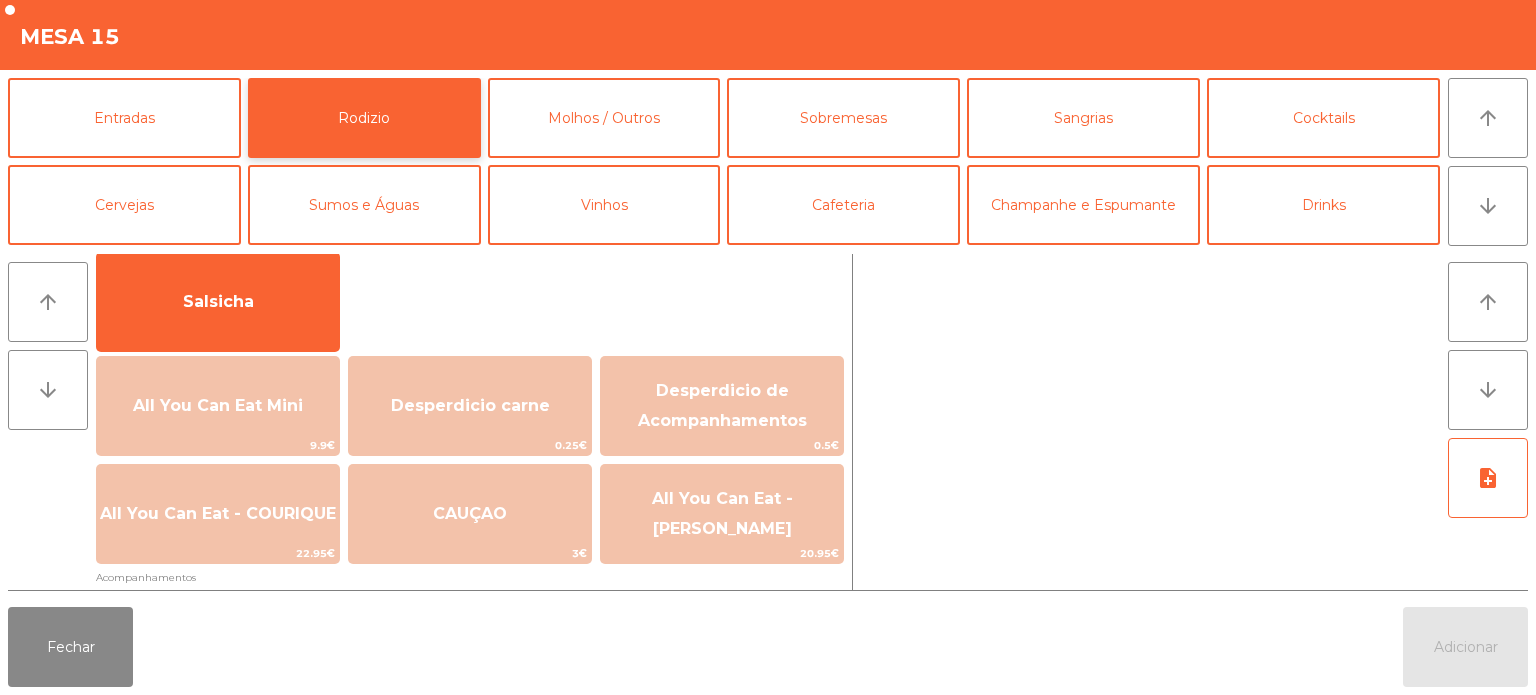 scroll, scrollTop: 167, scrollLeft: 0, axis: vertical 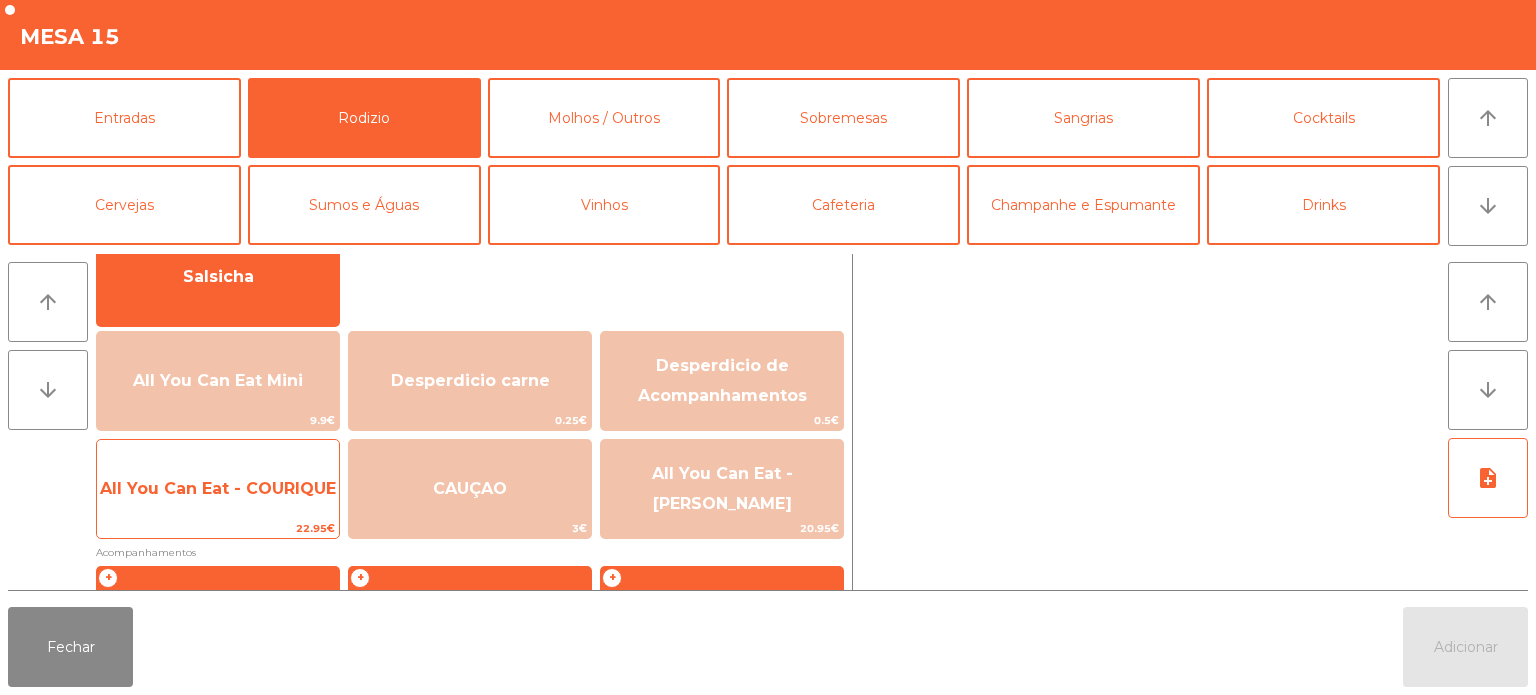 click on "All You Can Eat - COURIQUE" 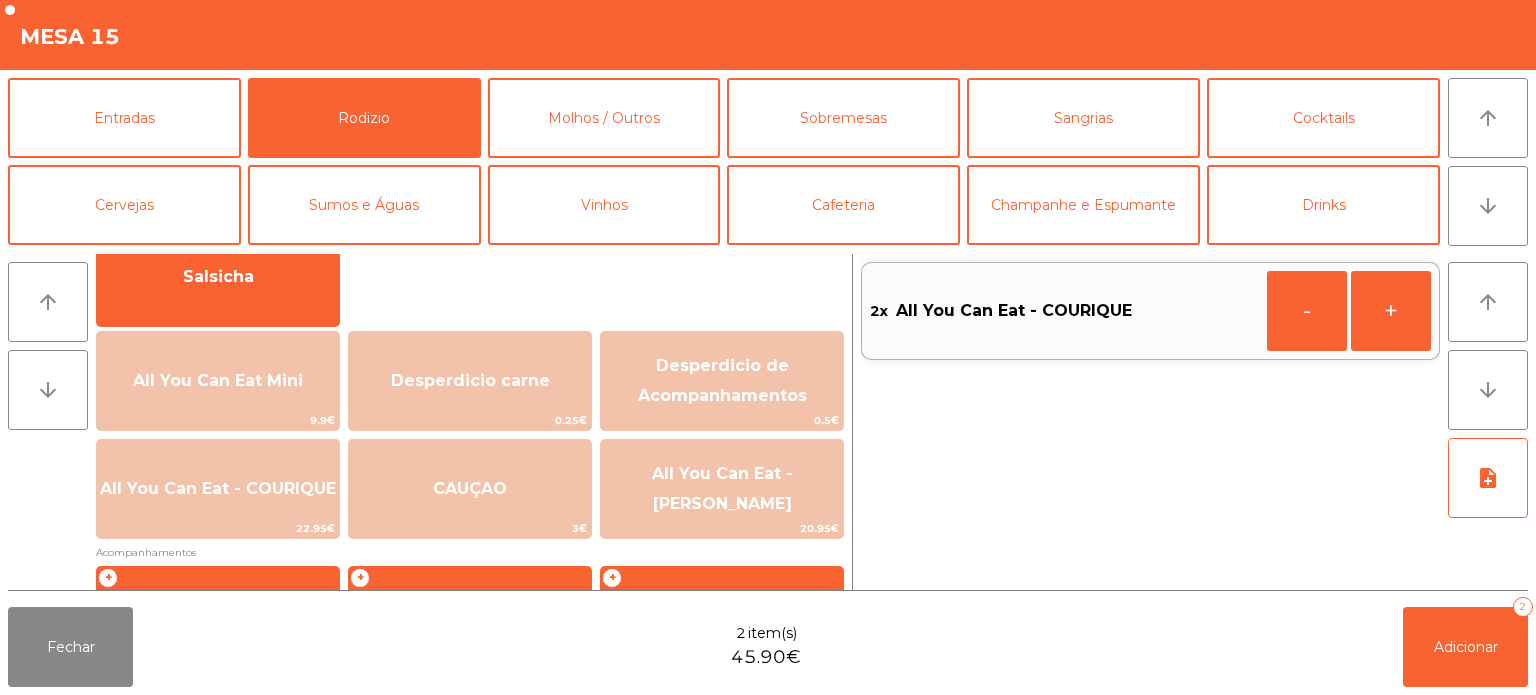 click on "Fechar  2 item(s)  45.90€   Adicionar   2" 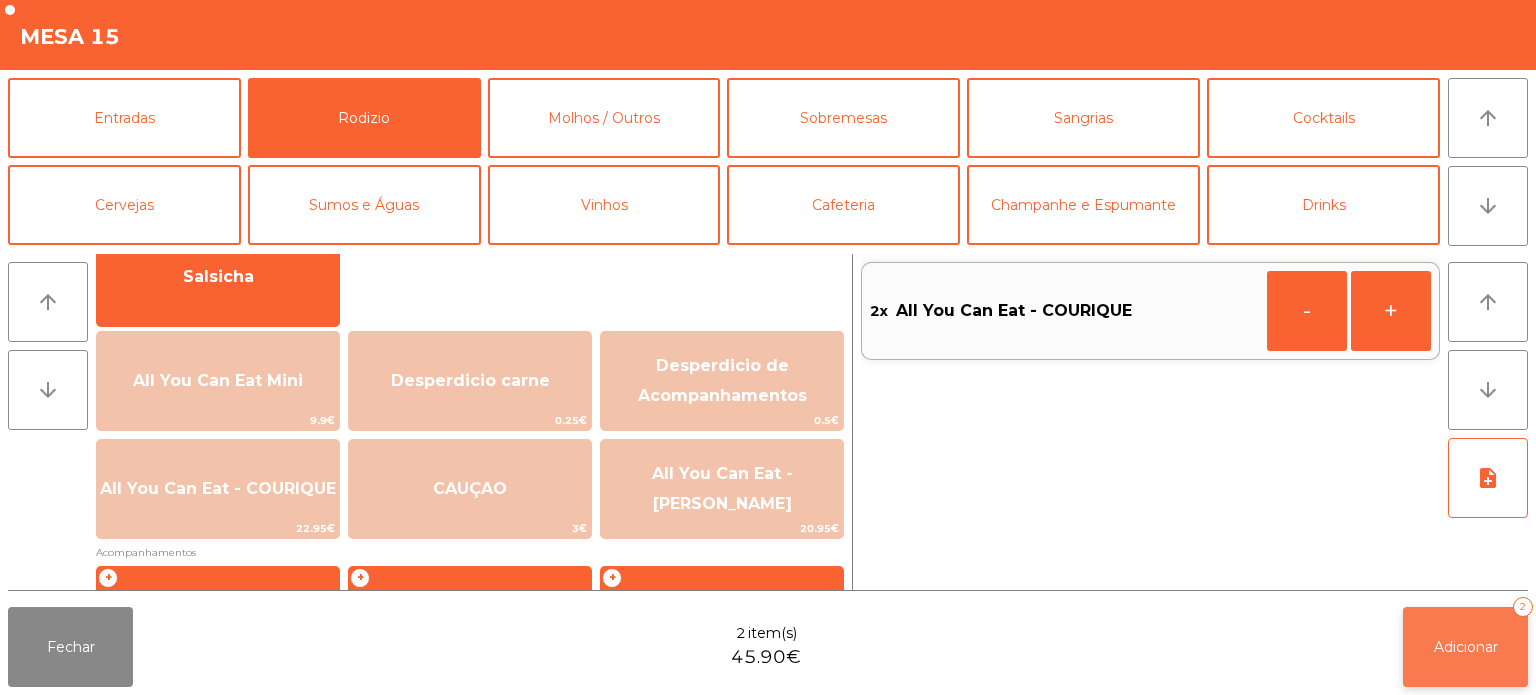 click on "Adicionar   2" 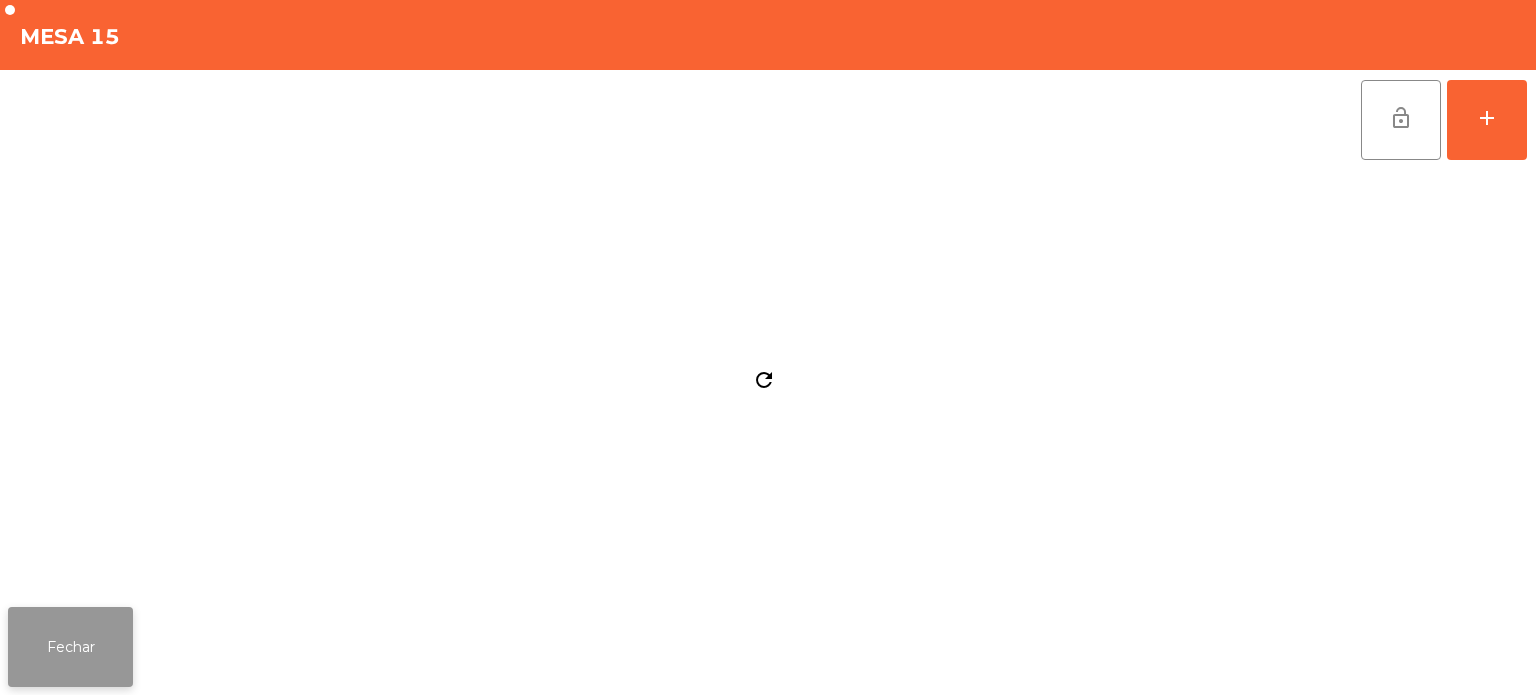 click on "Fechar" 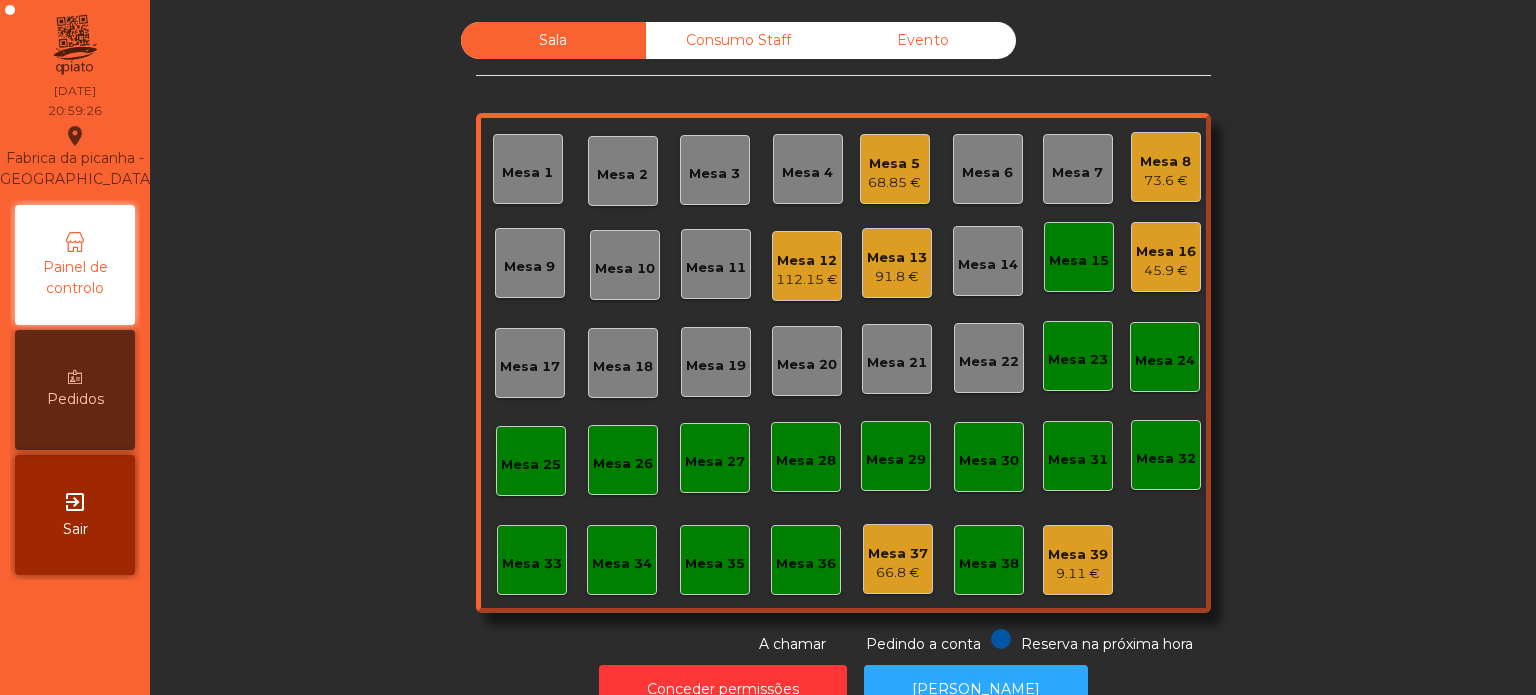 click on "45.9 €" 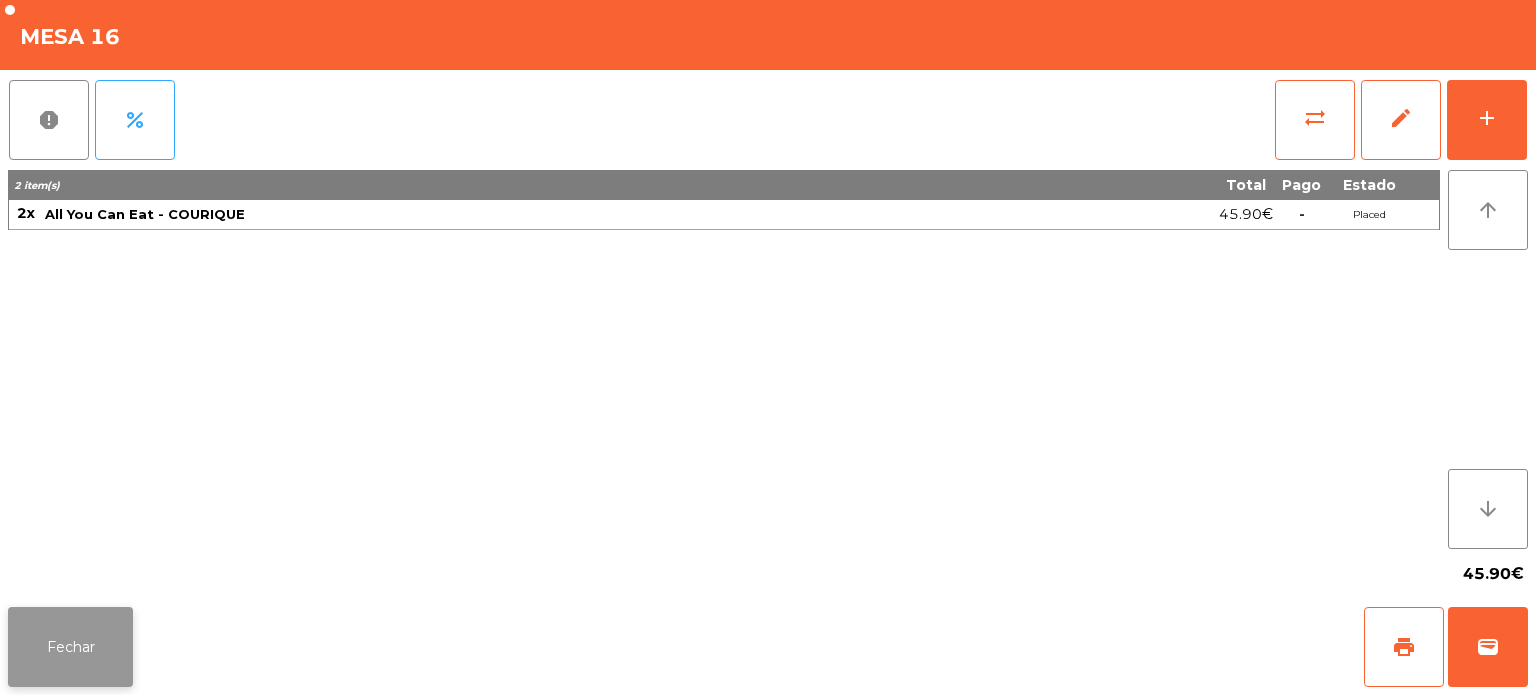 click on "Fechar" 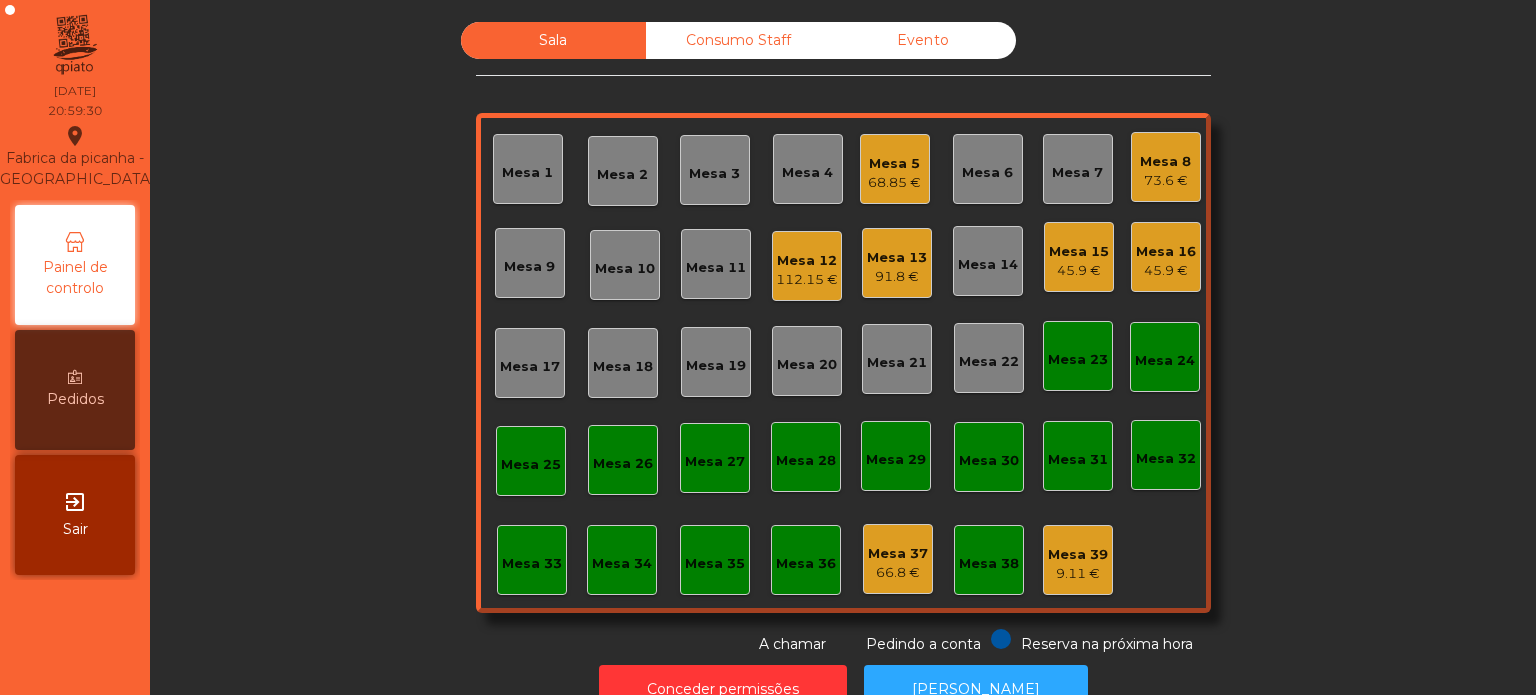 click on "45.9 €" 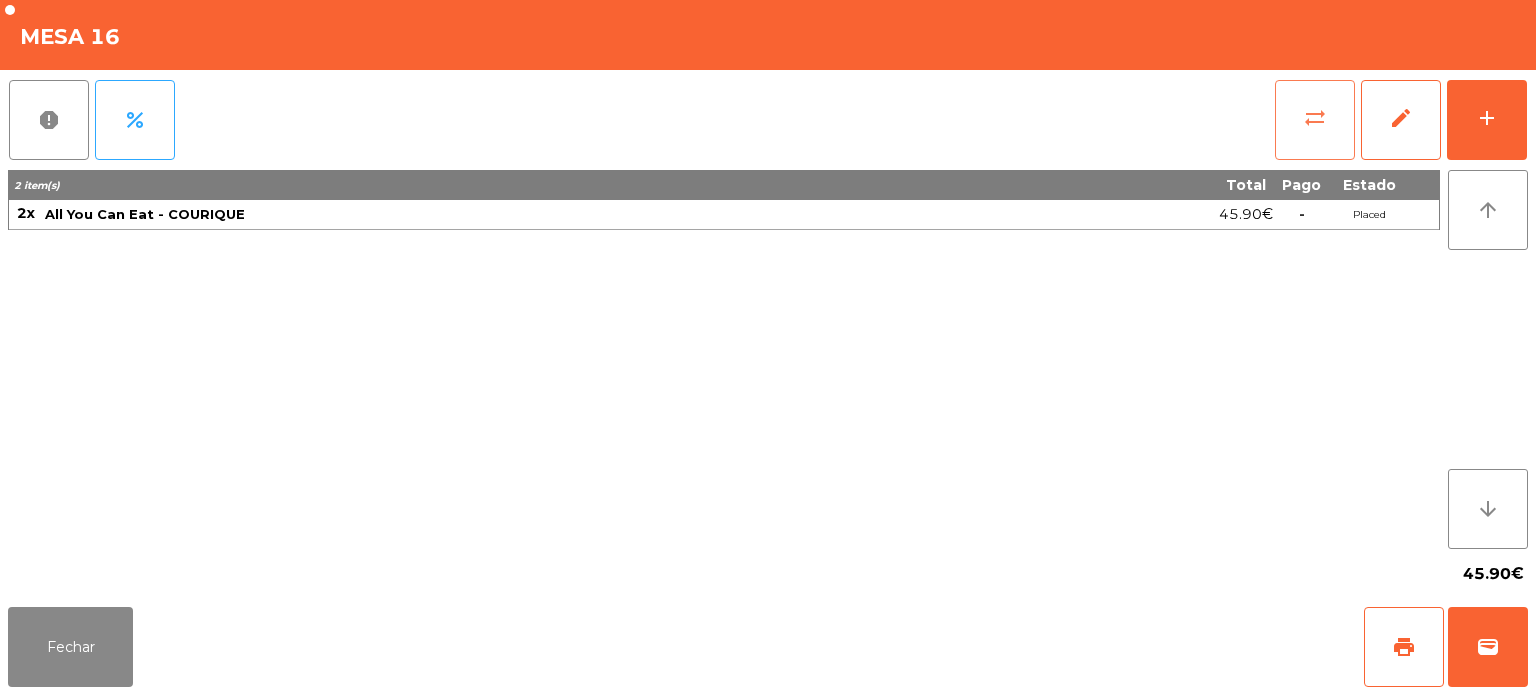 click on "sync_alt" 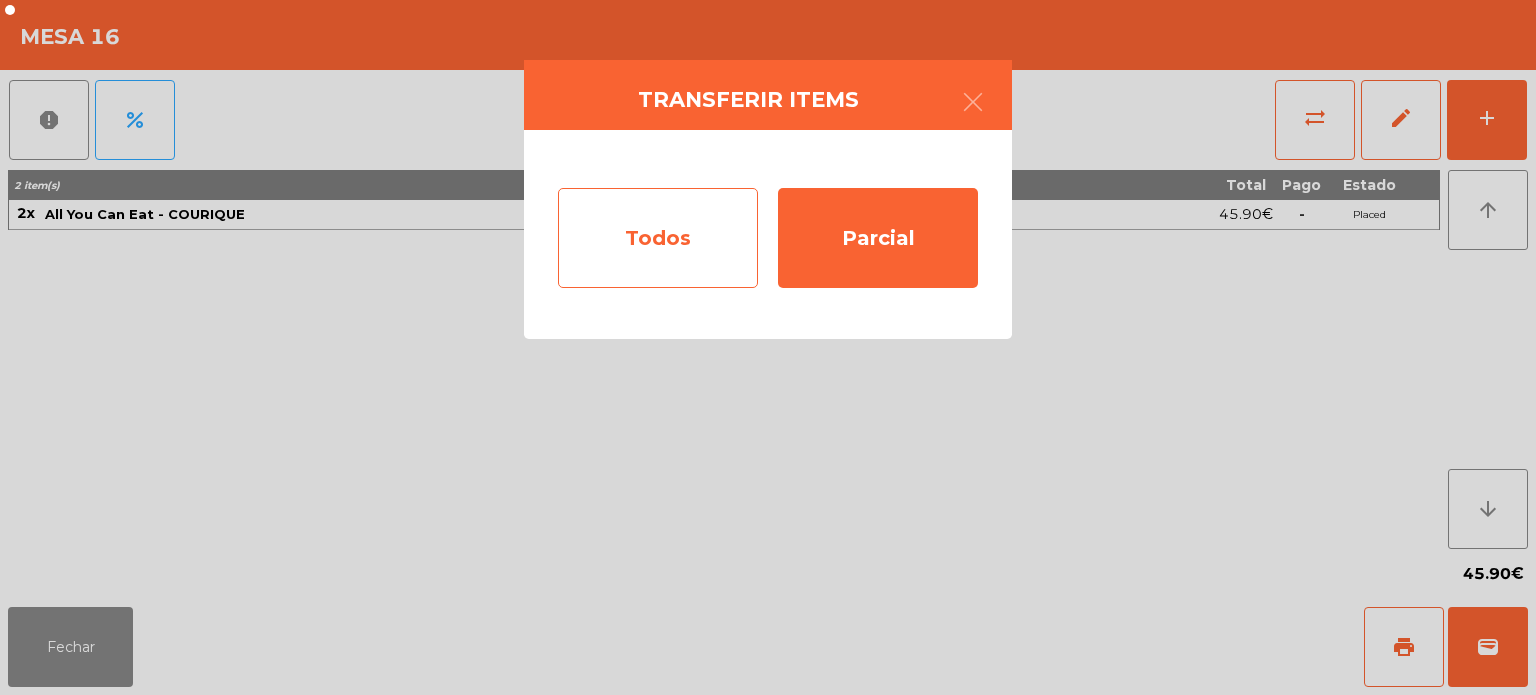 click on "Todos" 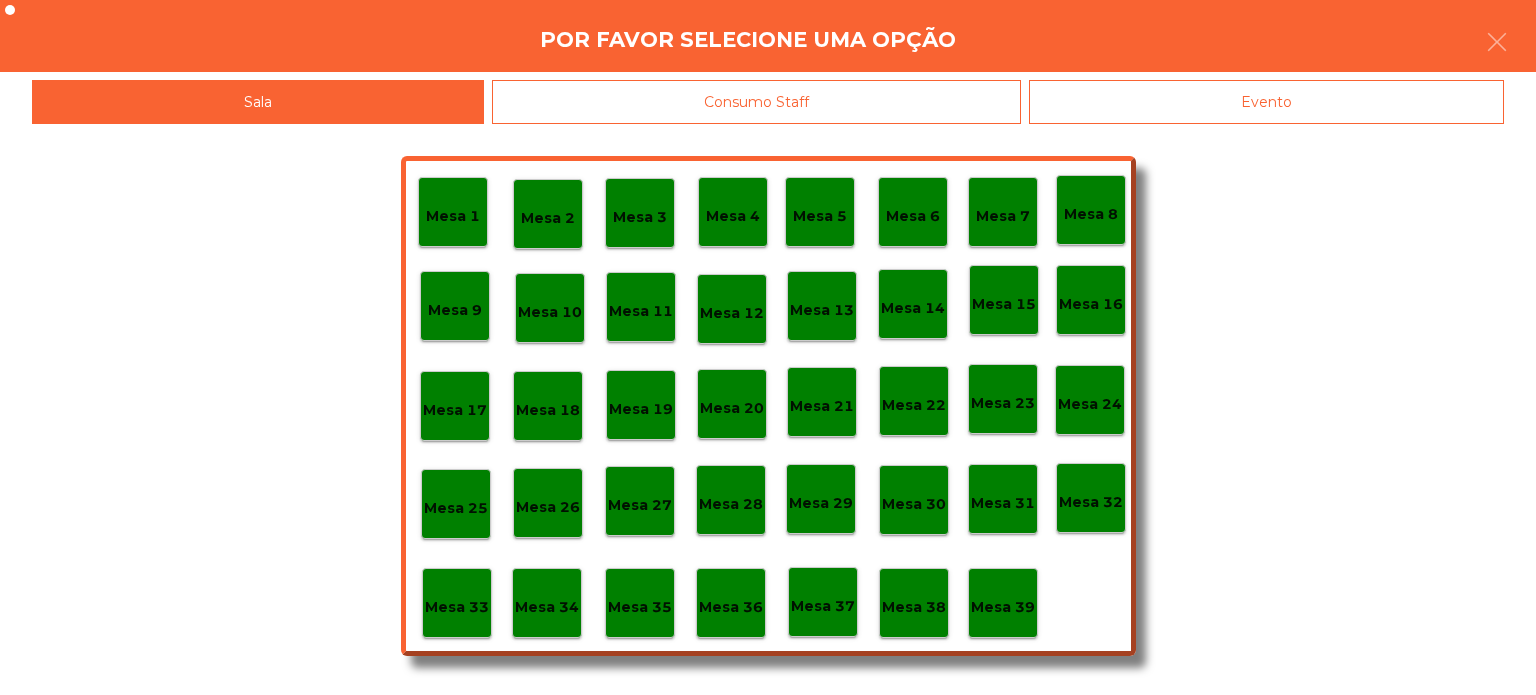 click on "Mesa 37" 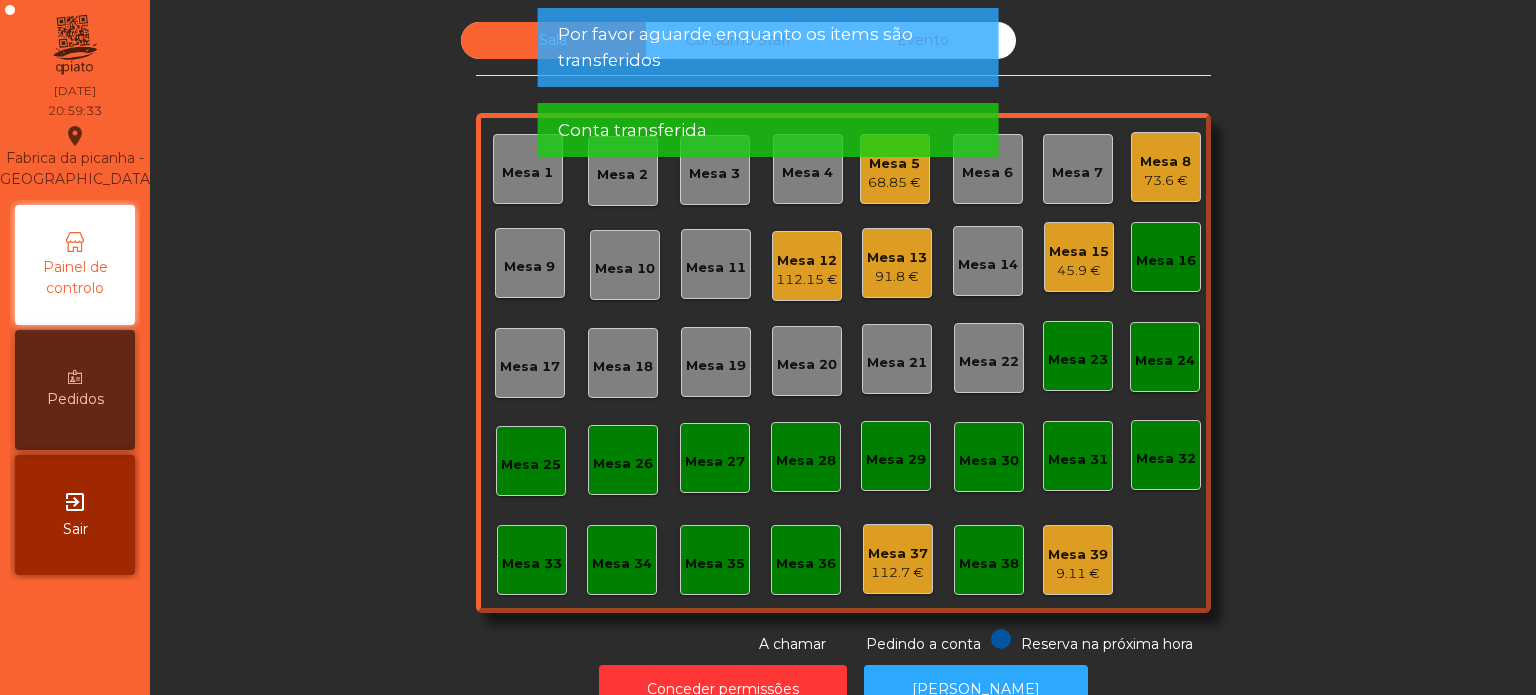 click on "Mesa 16" 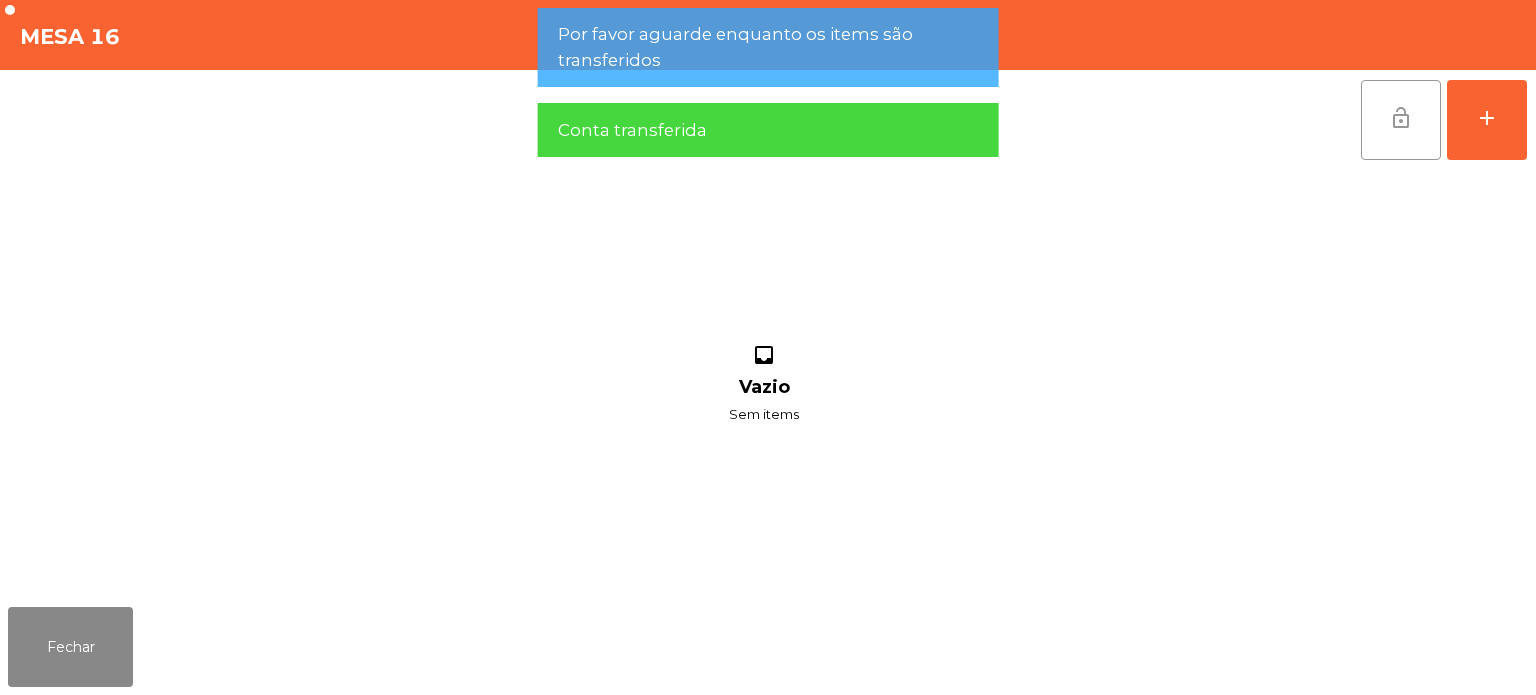 click on "lock_open" 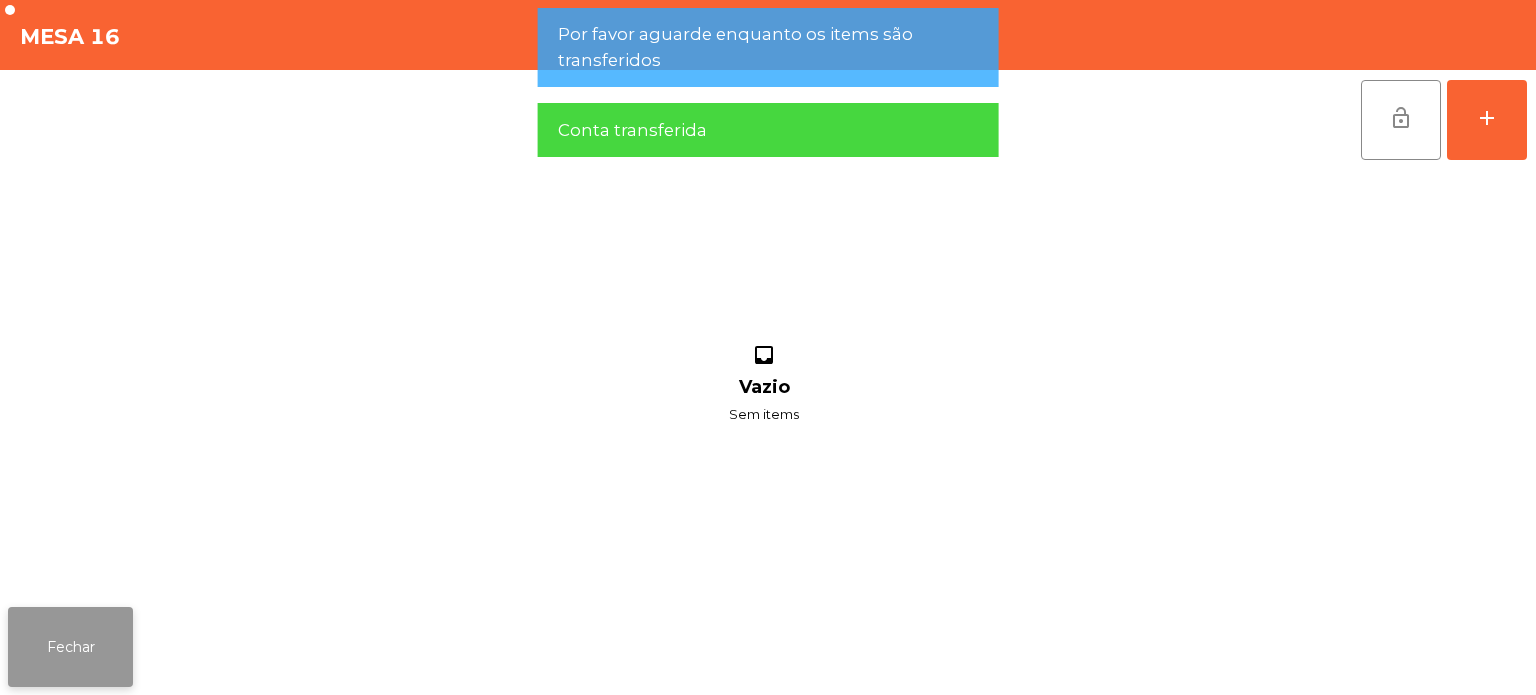 click on "Fechar" 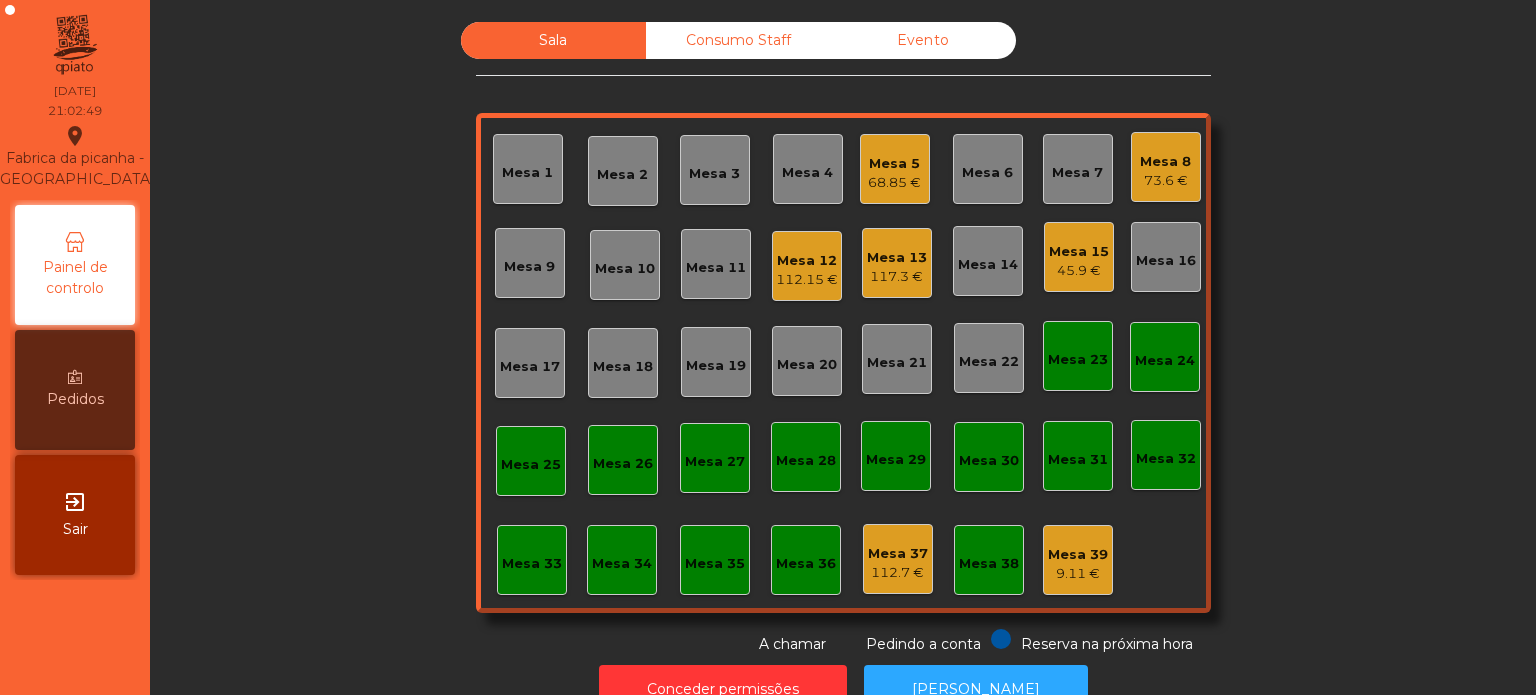 click on "Mesa 34" 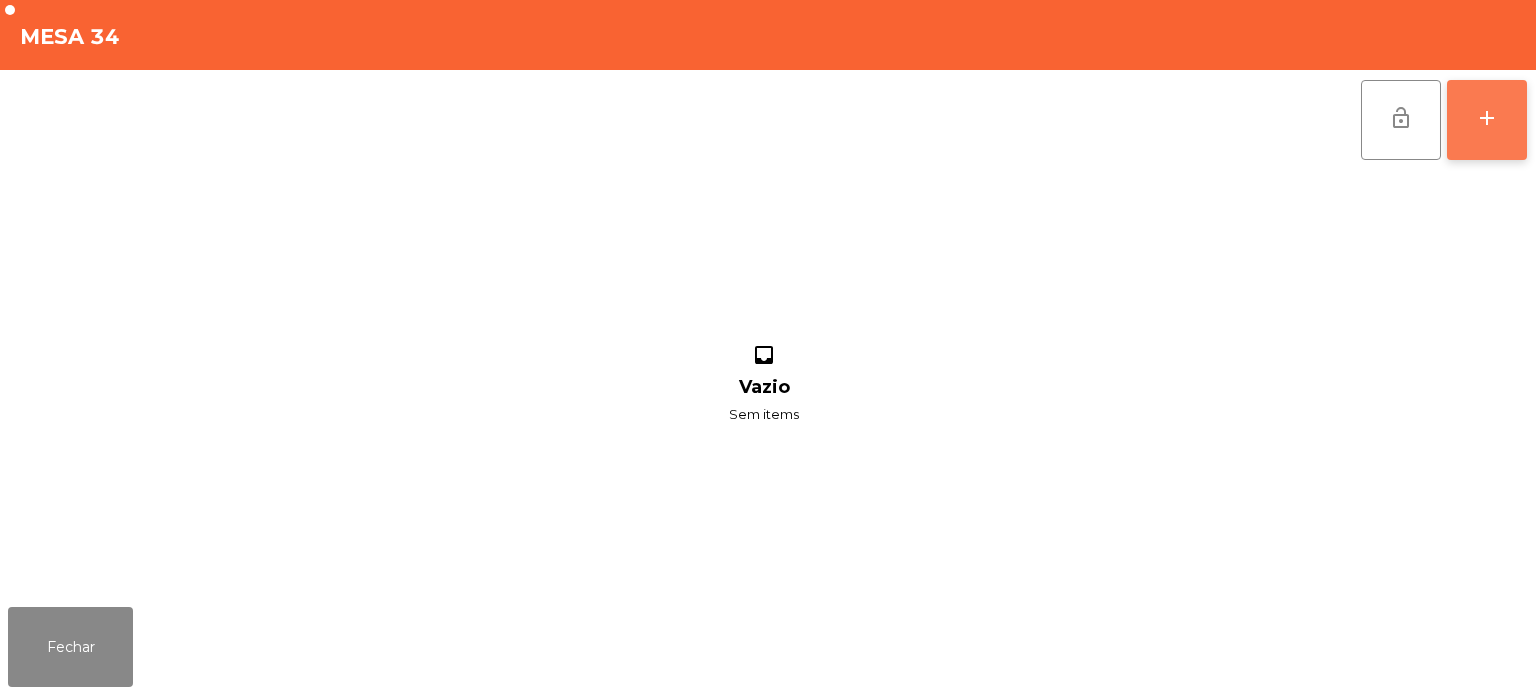 click on "add" 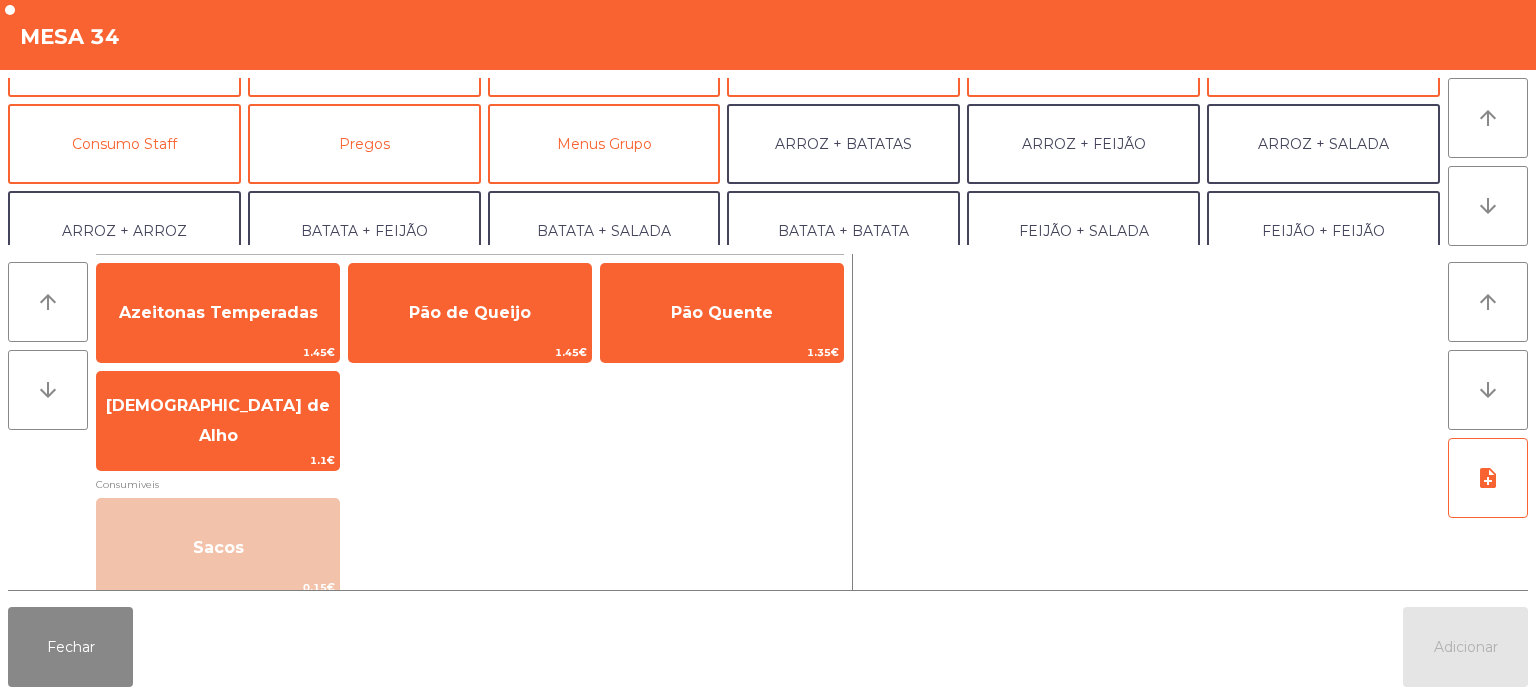 scroll, scrollTop: 150, scrollLeft: 0, axis: vertical 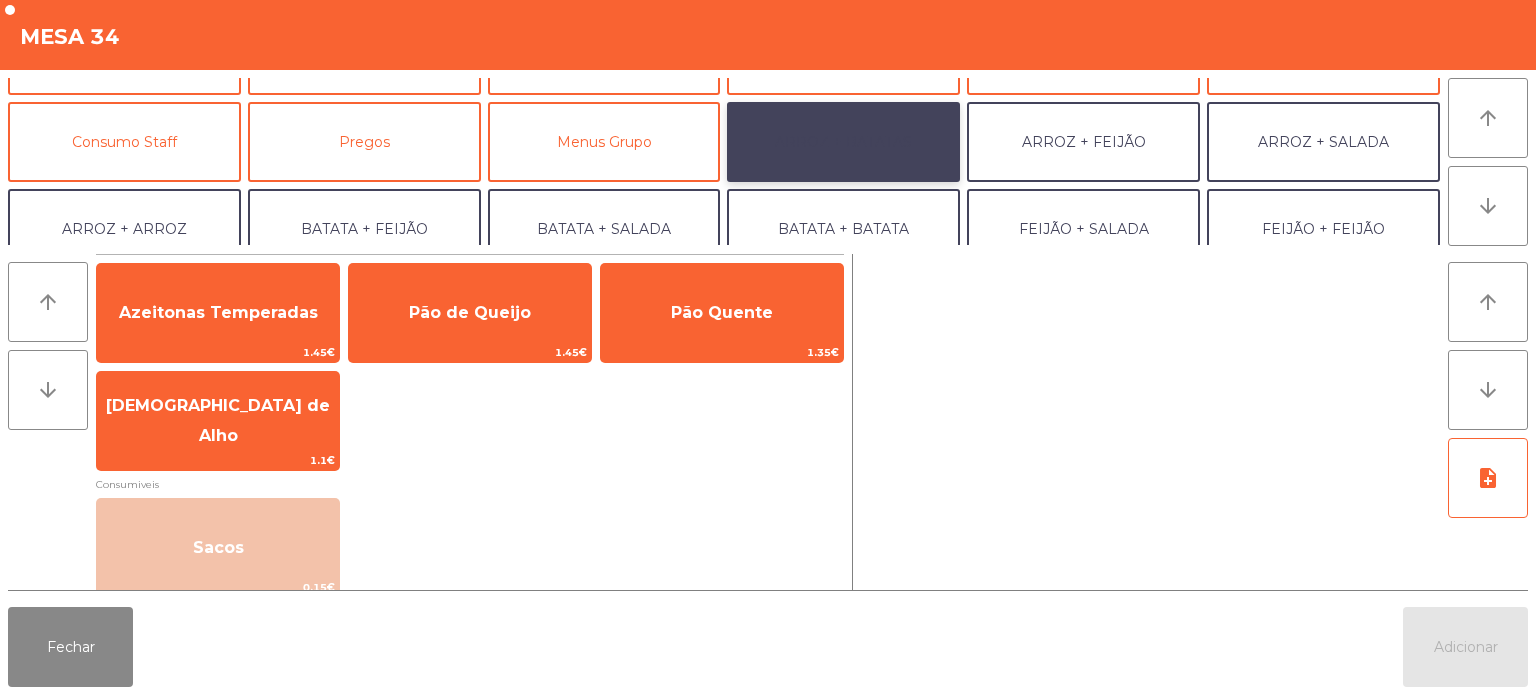 click on "ARROZ + BATATAS" 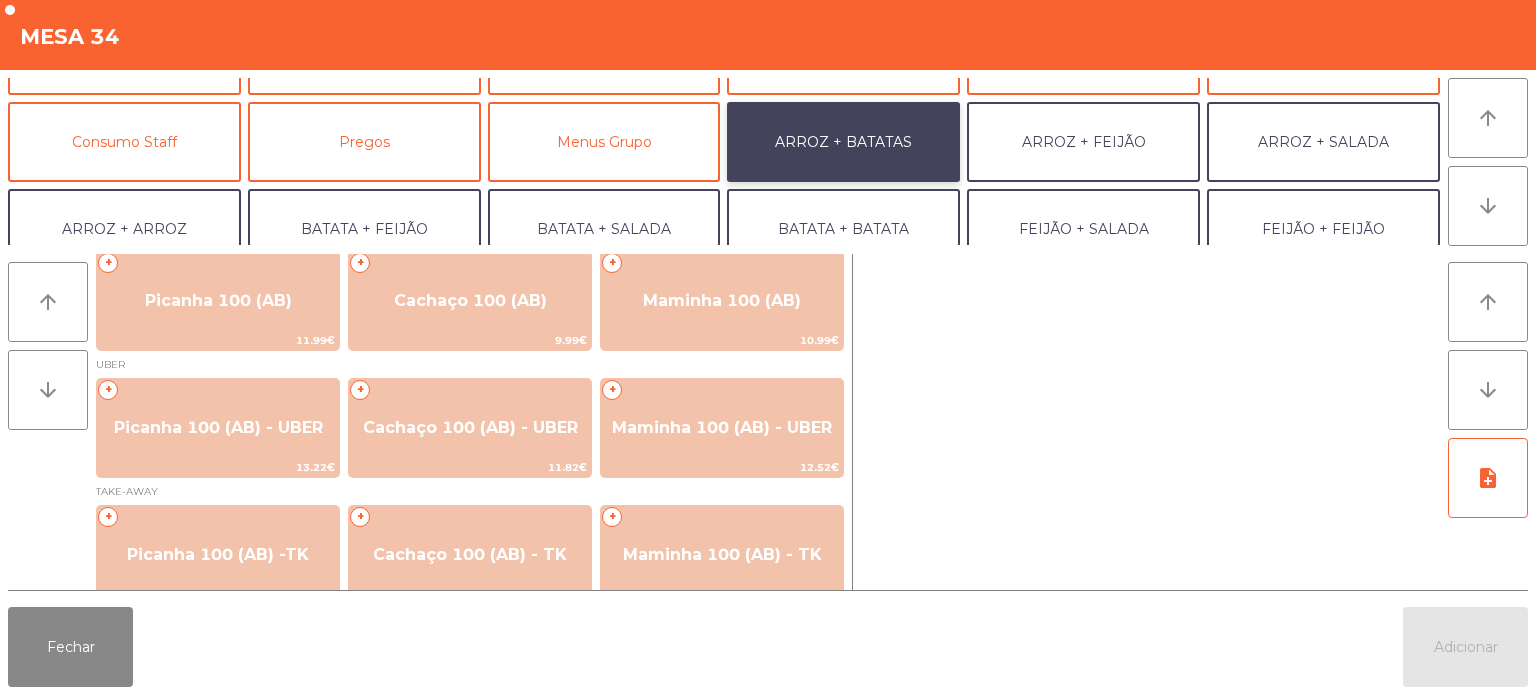 scroll, scrollTop: 0, scrollLeft: 0, axis: both 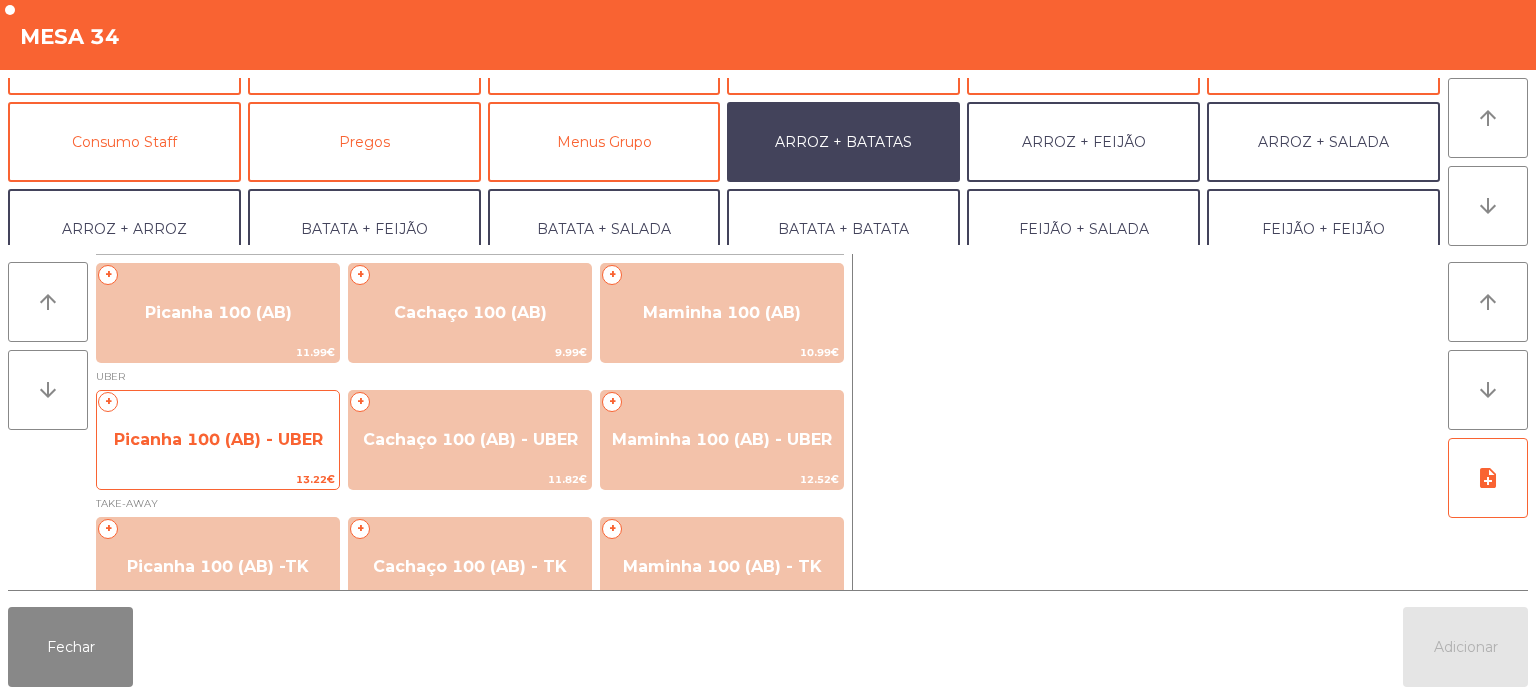 click on "Picanha 100 (AB) - UBER" 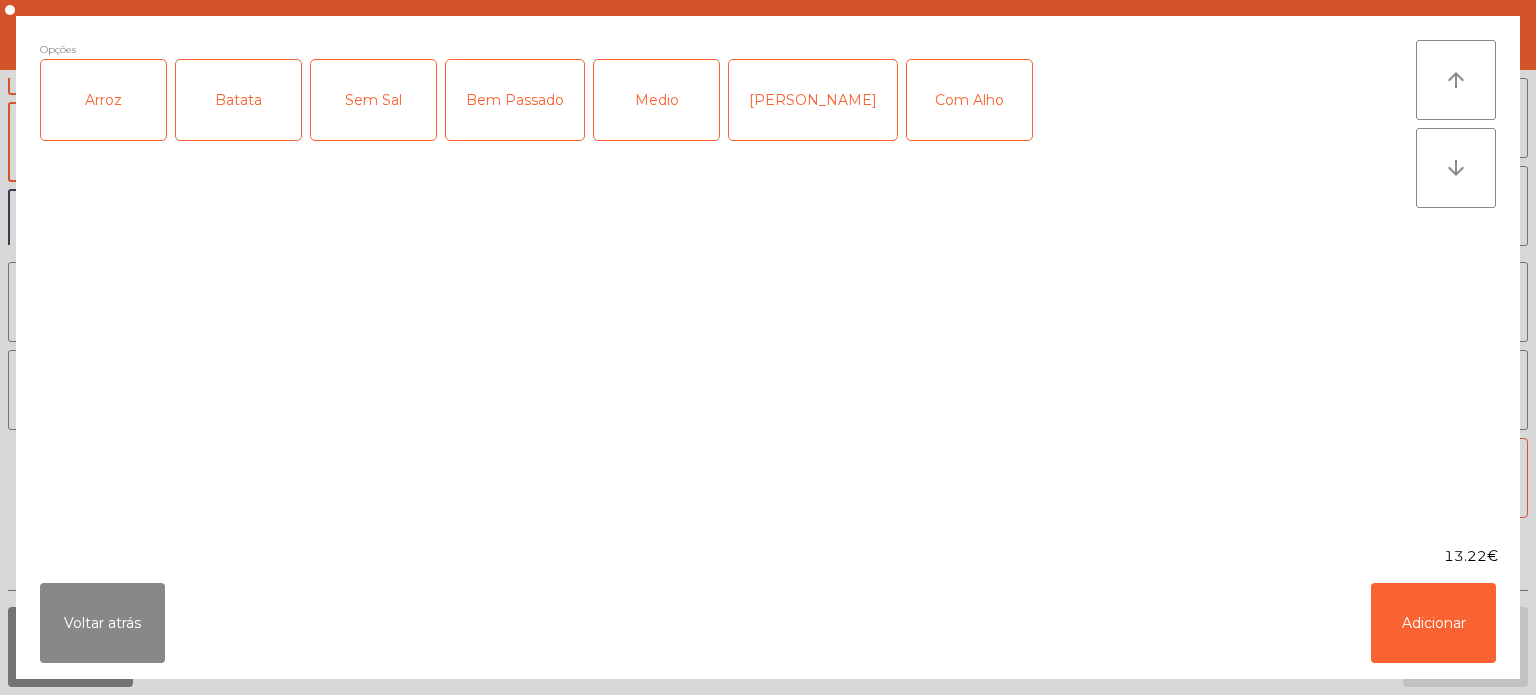 click on "Arroz" 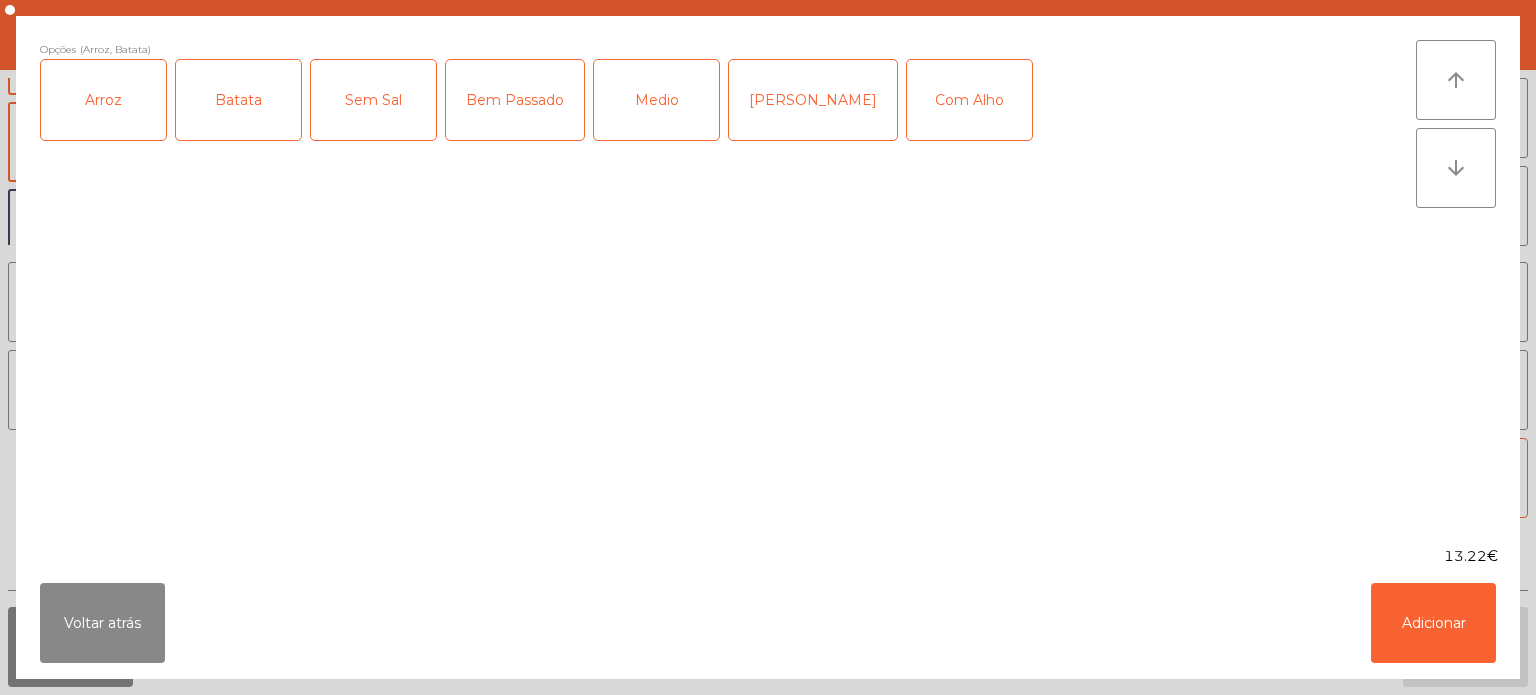 click on "Medio" 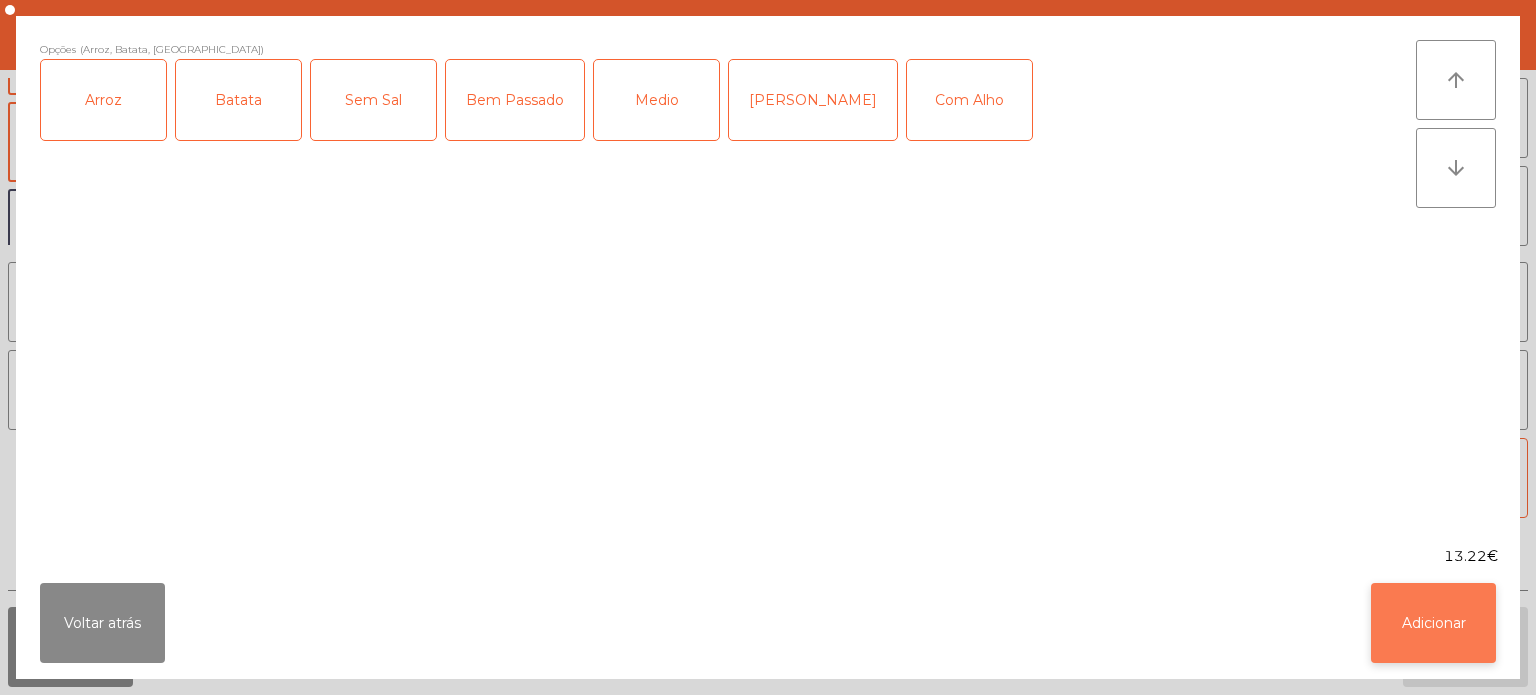 click on "Adicionar" 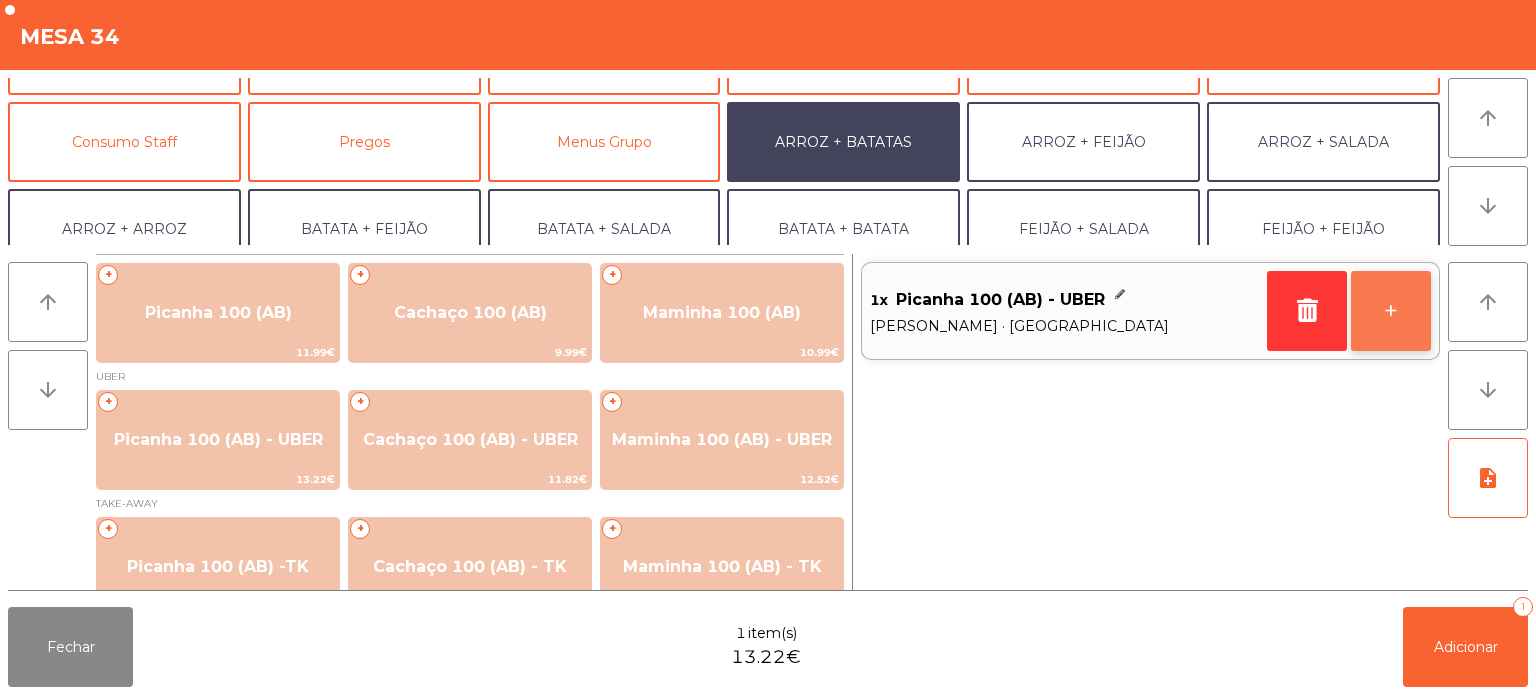 click on "+" 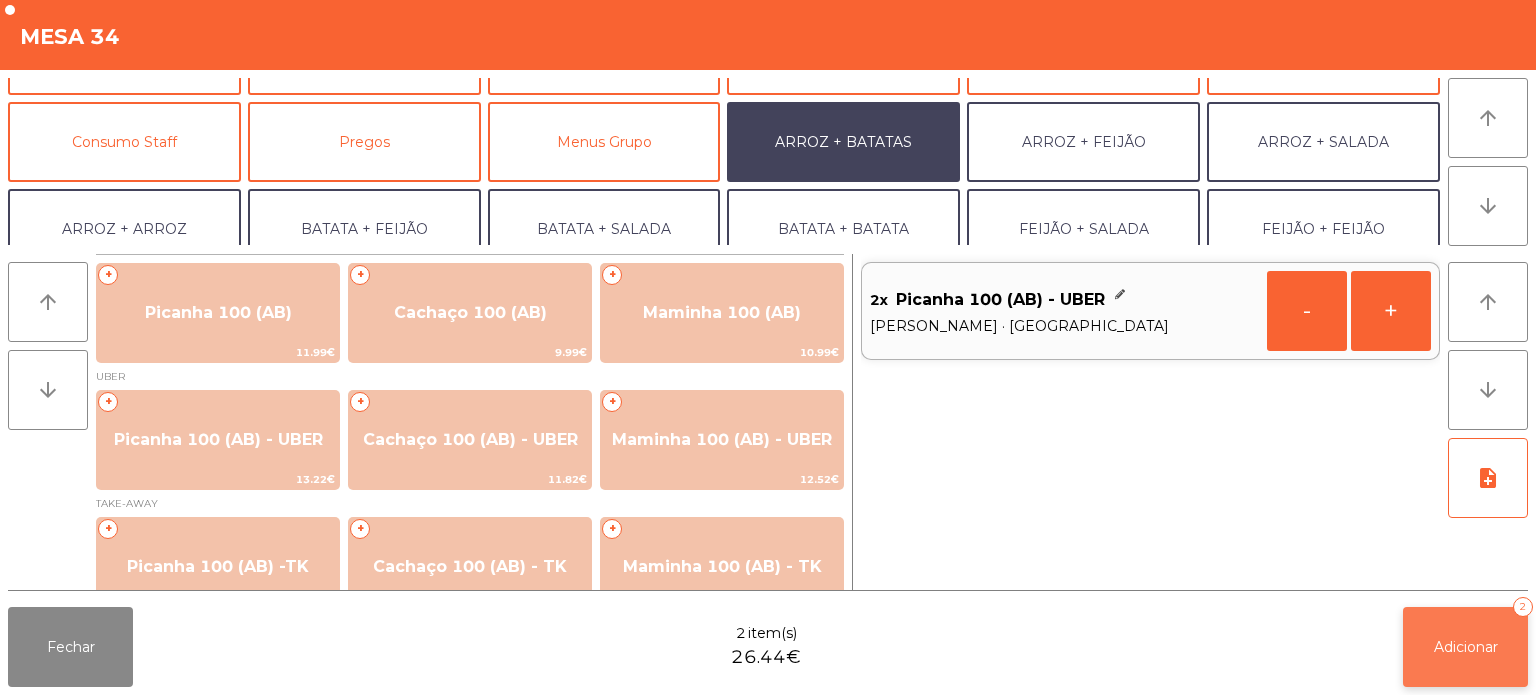 click on "Adicionar   2" 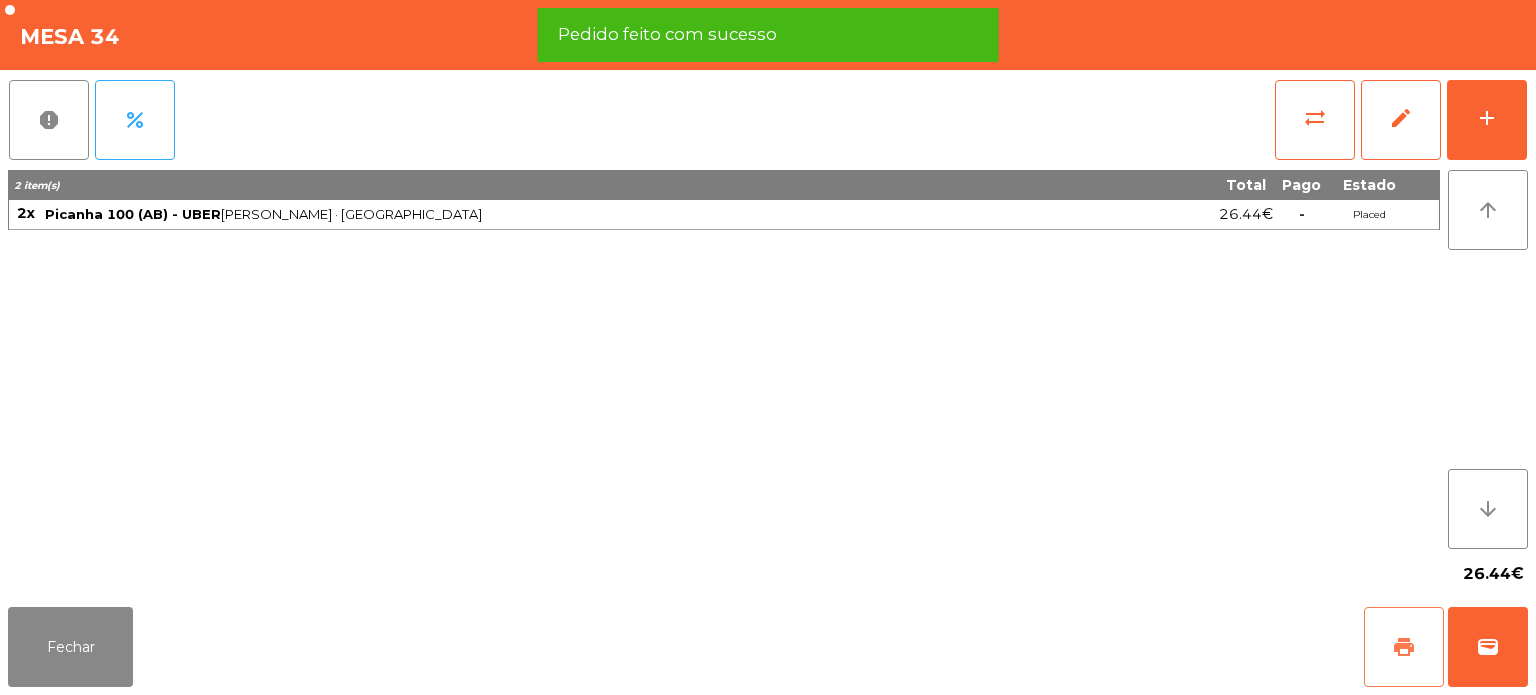 click on "print" 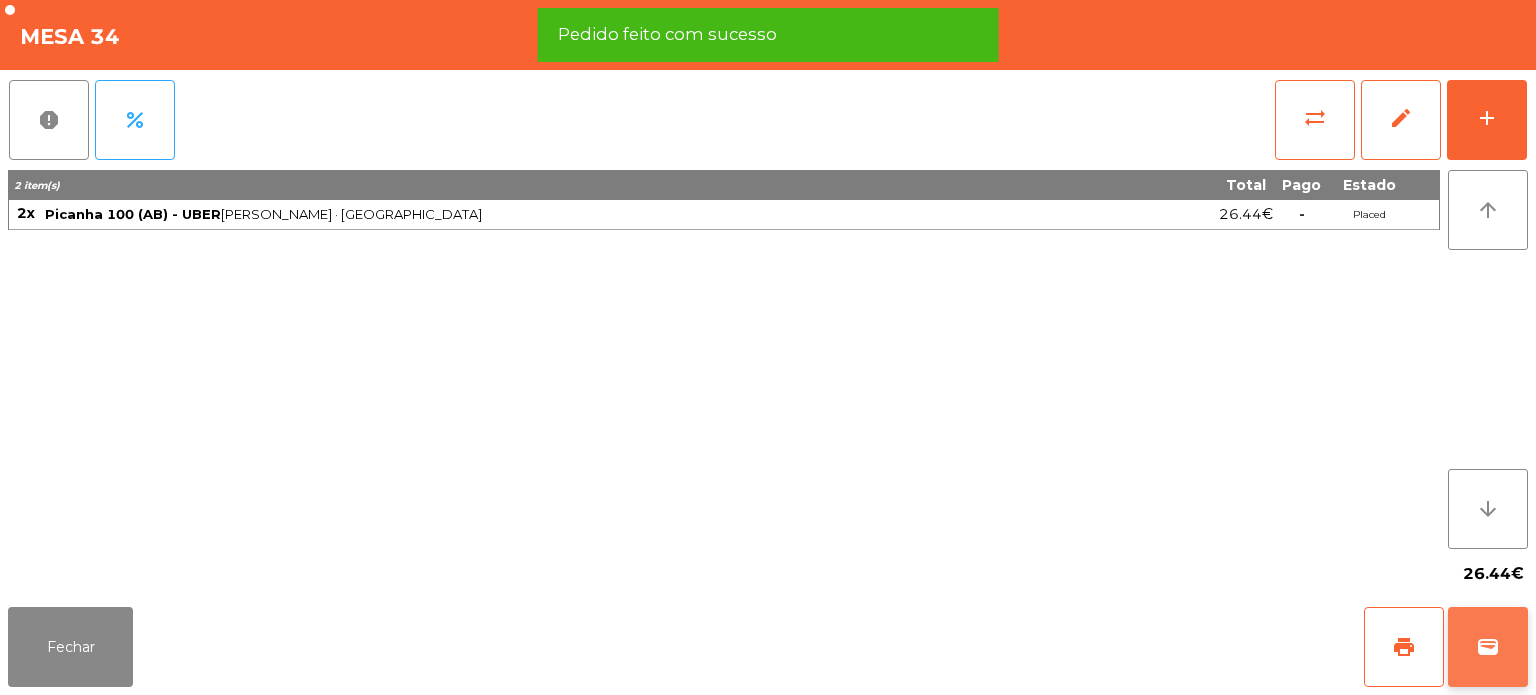 click on "wallet" 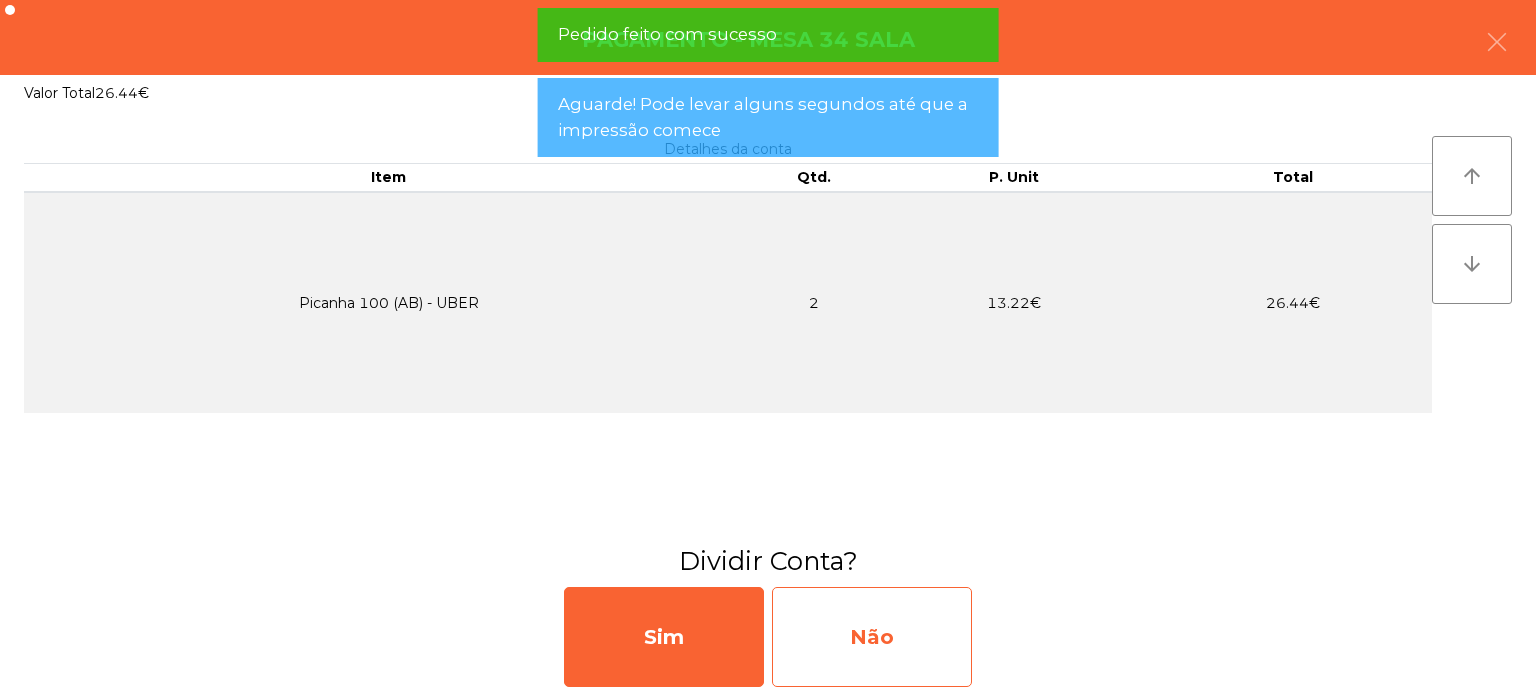 click on "Não" 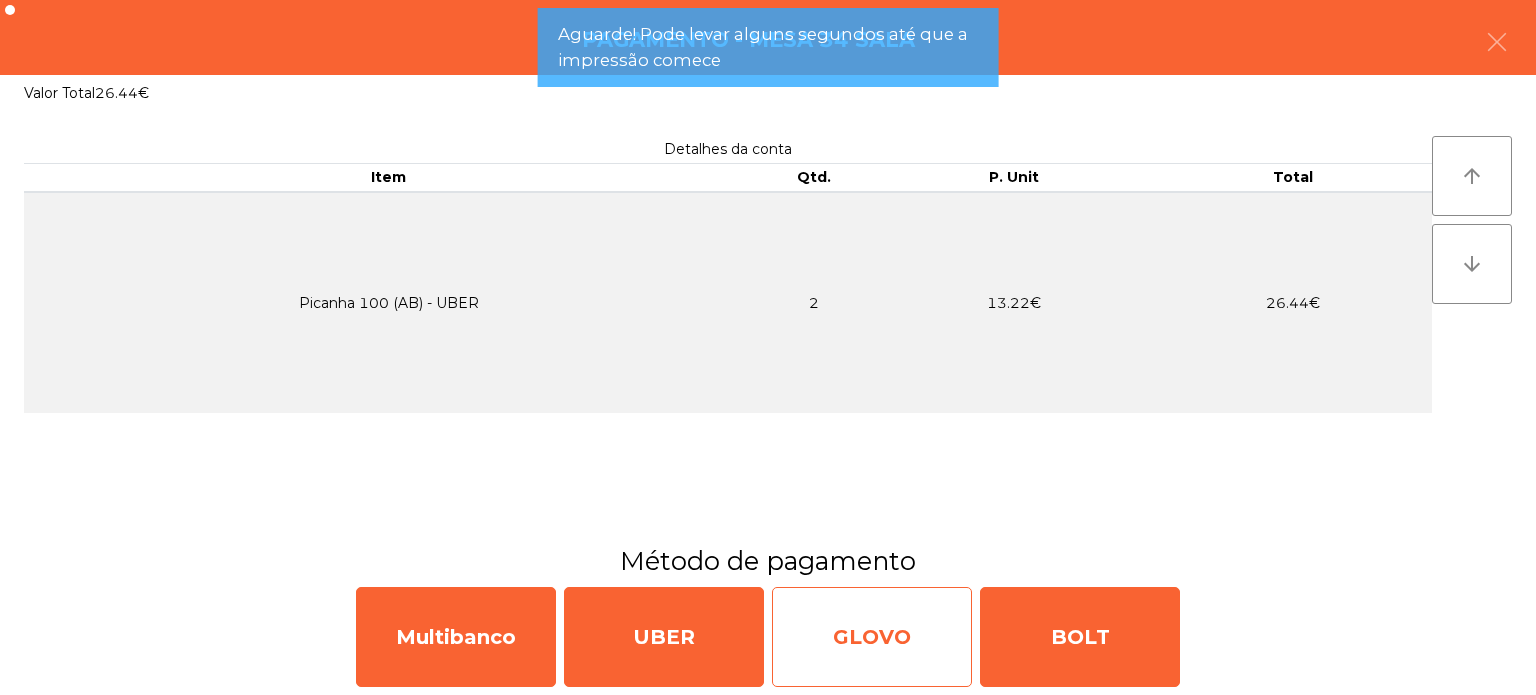 click on "GLOVO" 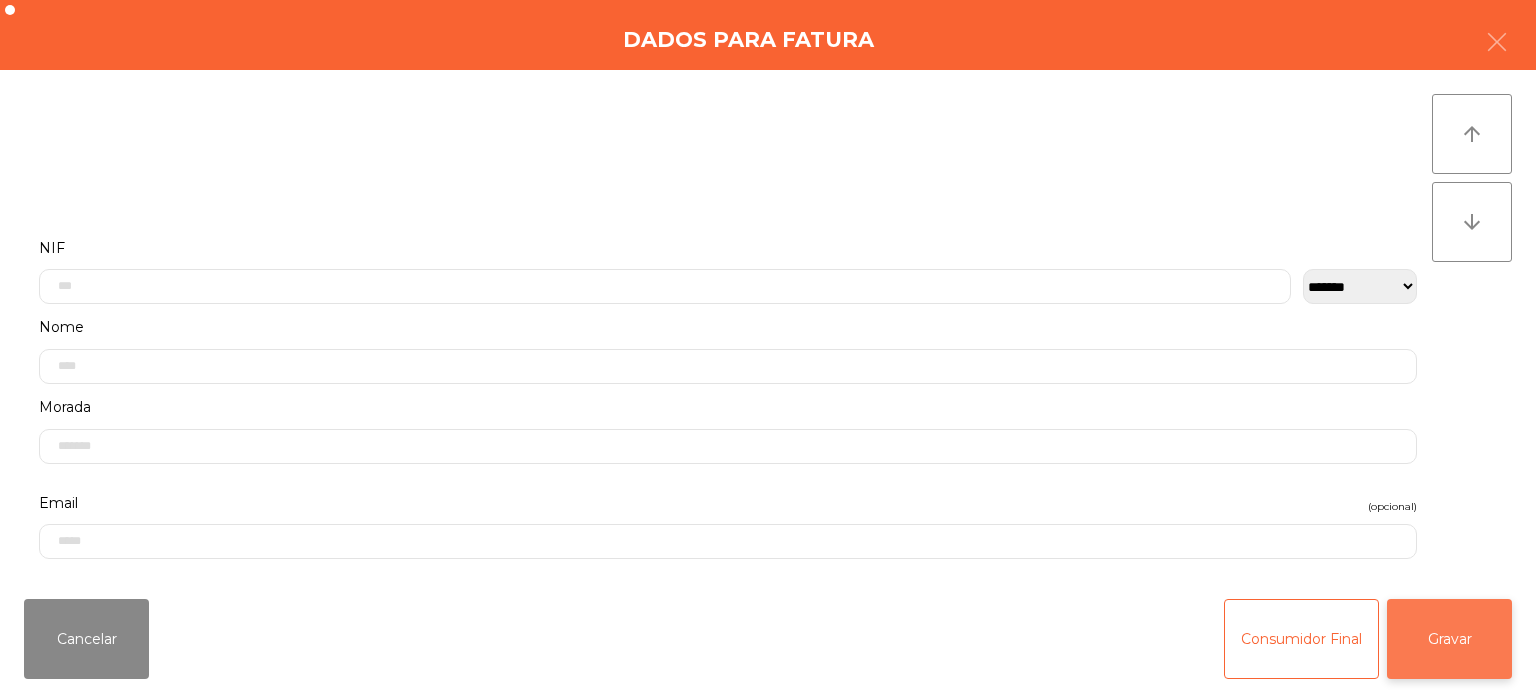 click on "Gravar" 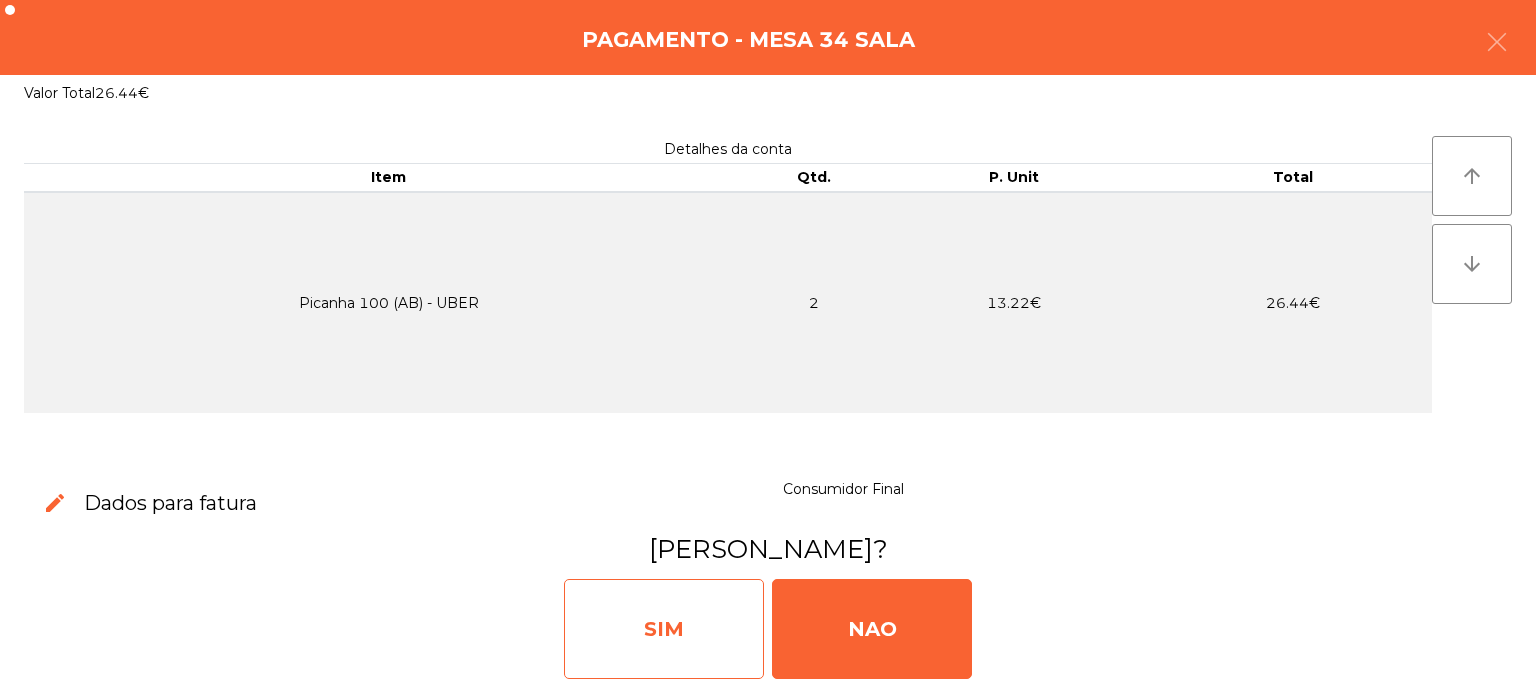 click on "SIM" 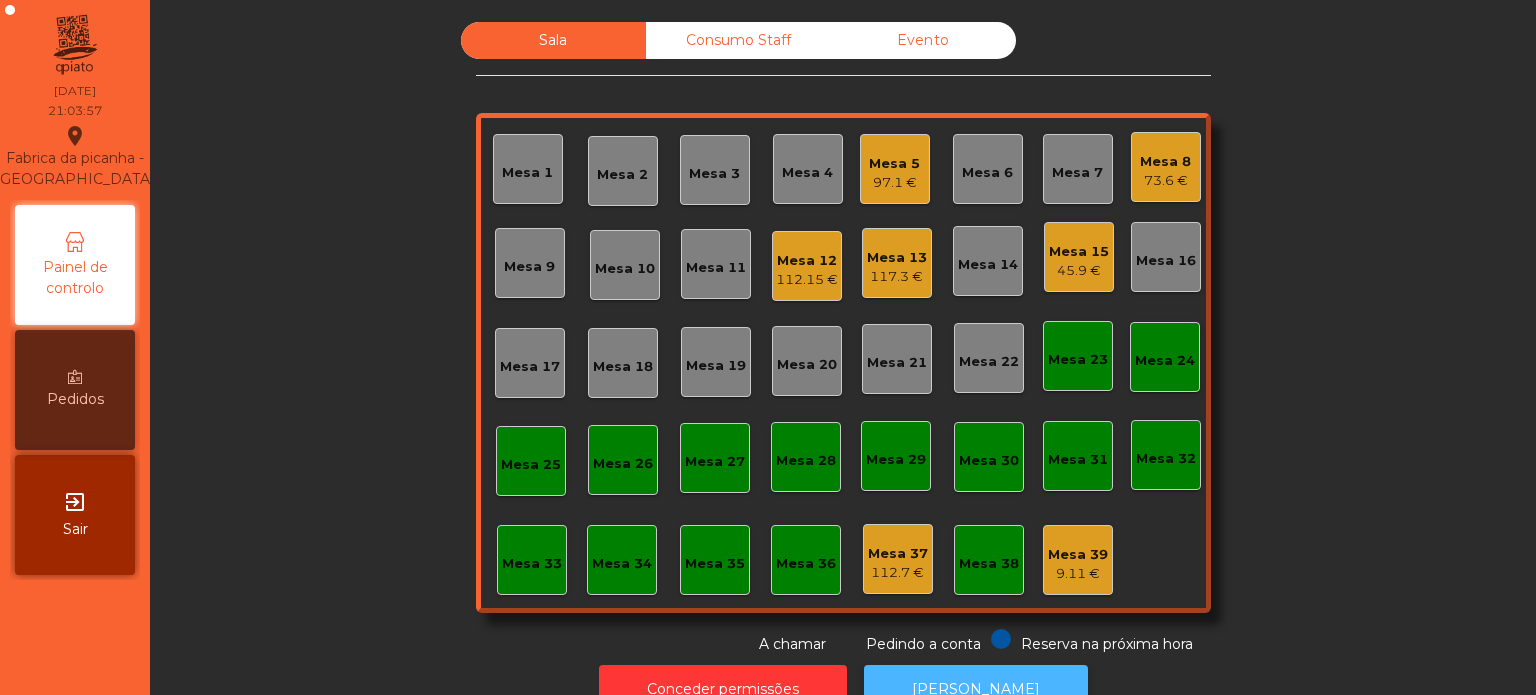 click on "[PERSON_NAME]" 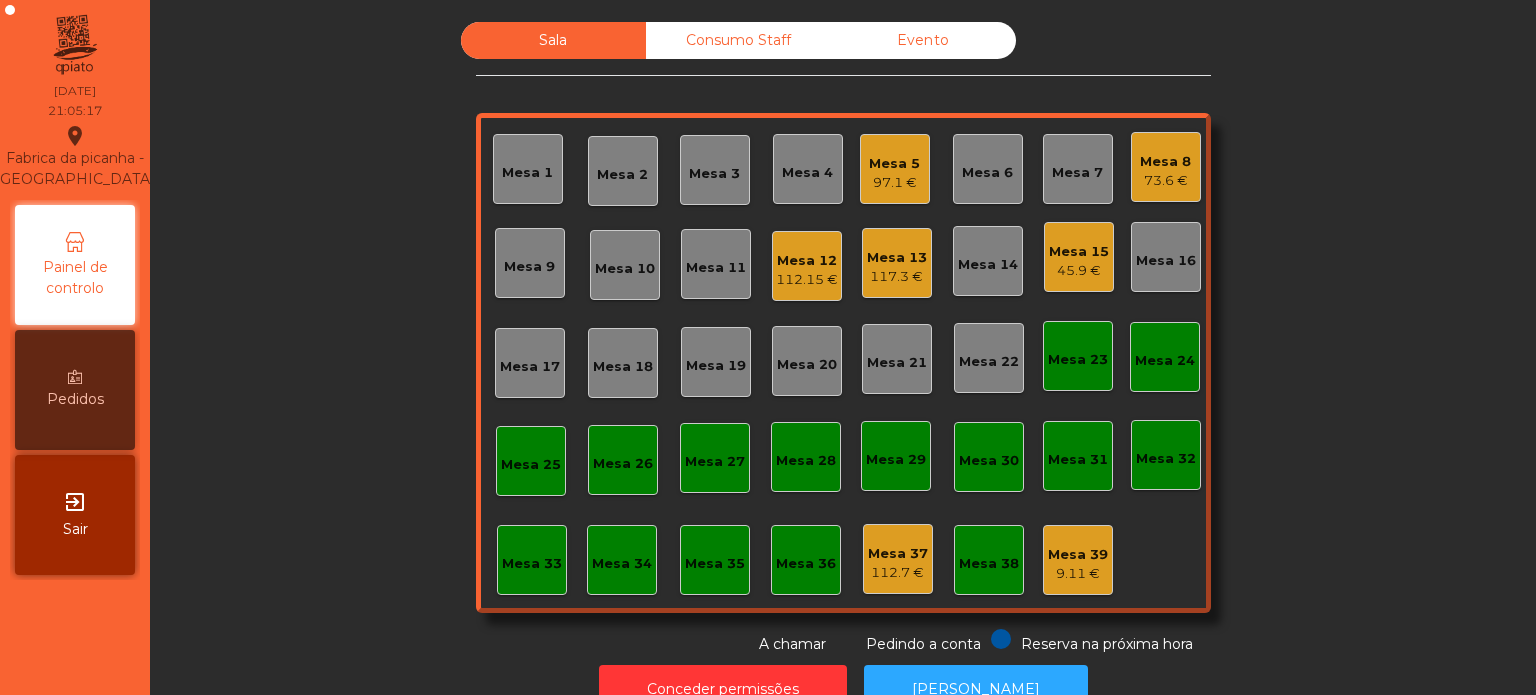 click on "45.9 €" 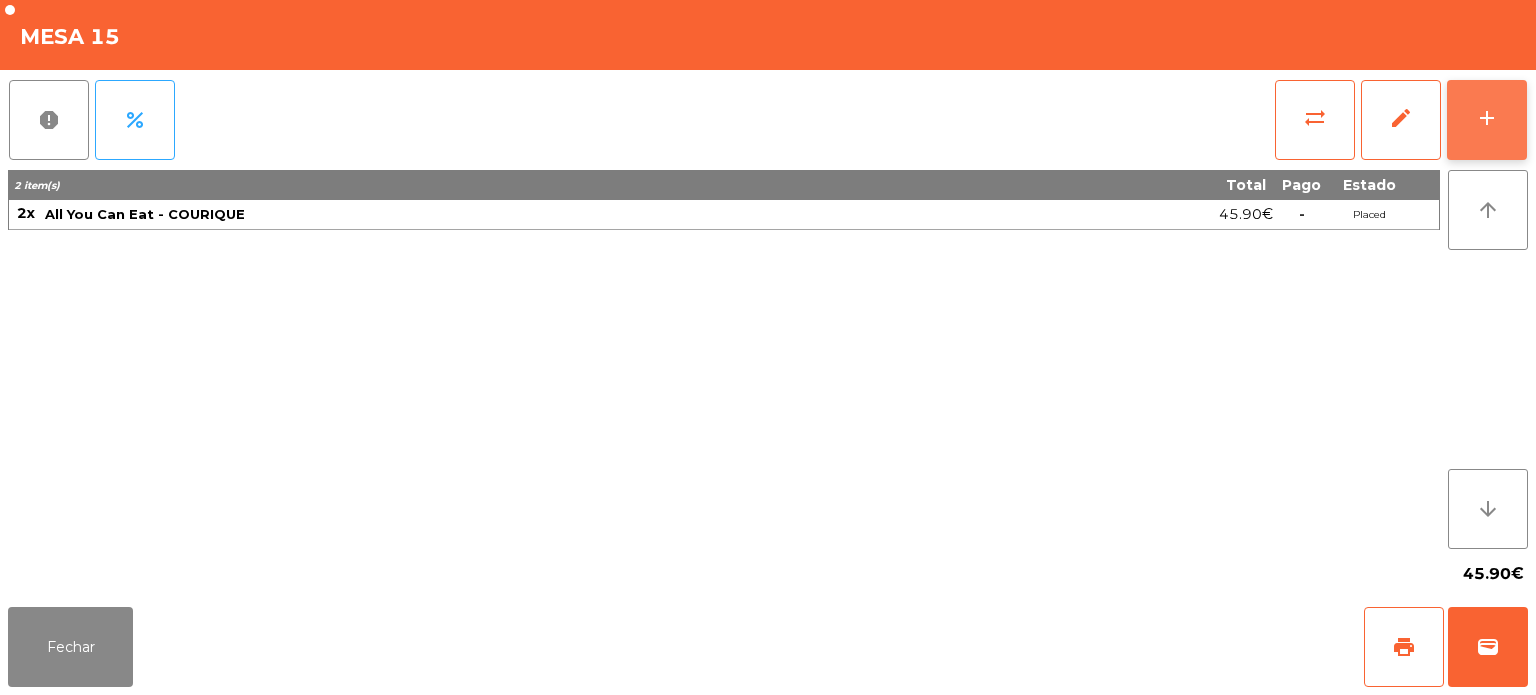 click on "add" 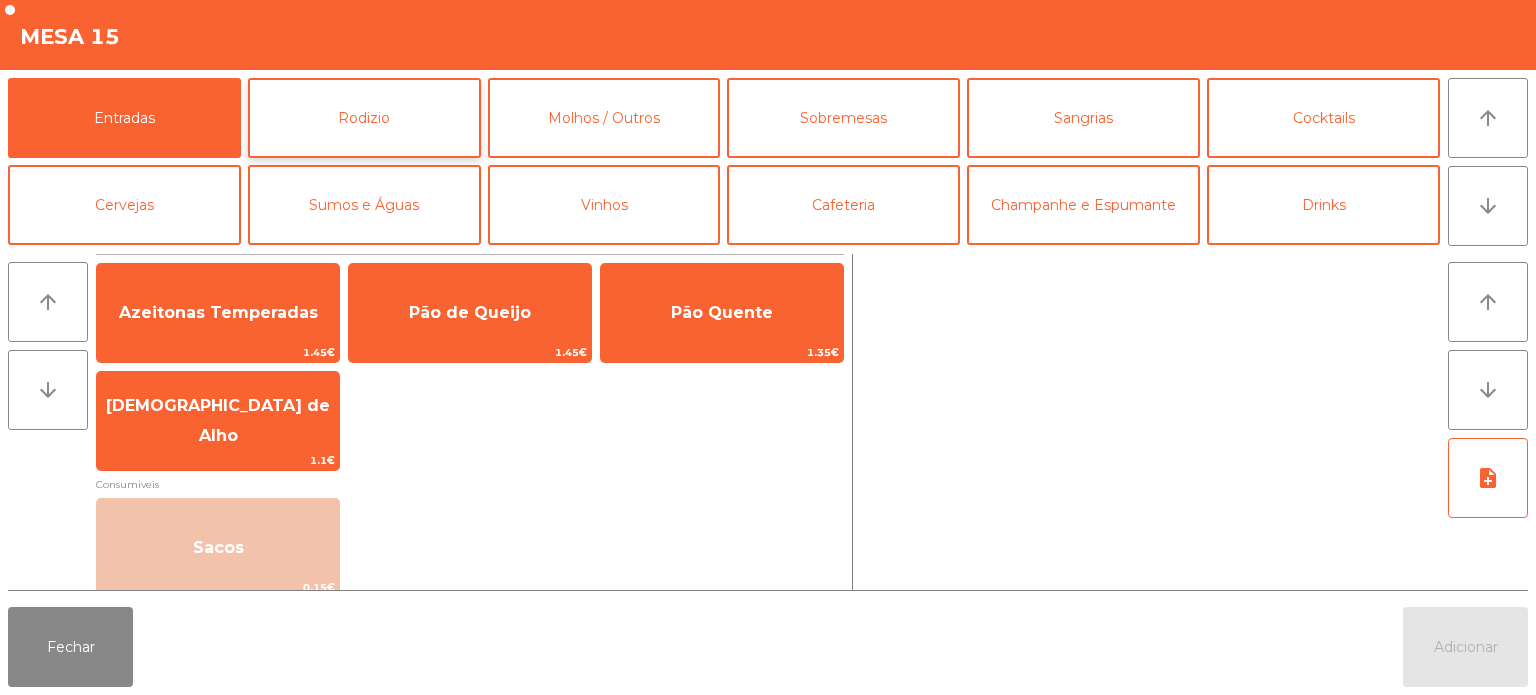 click on "Rodizio" 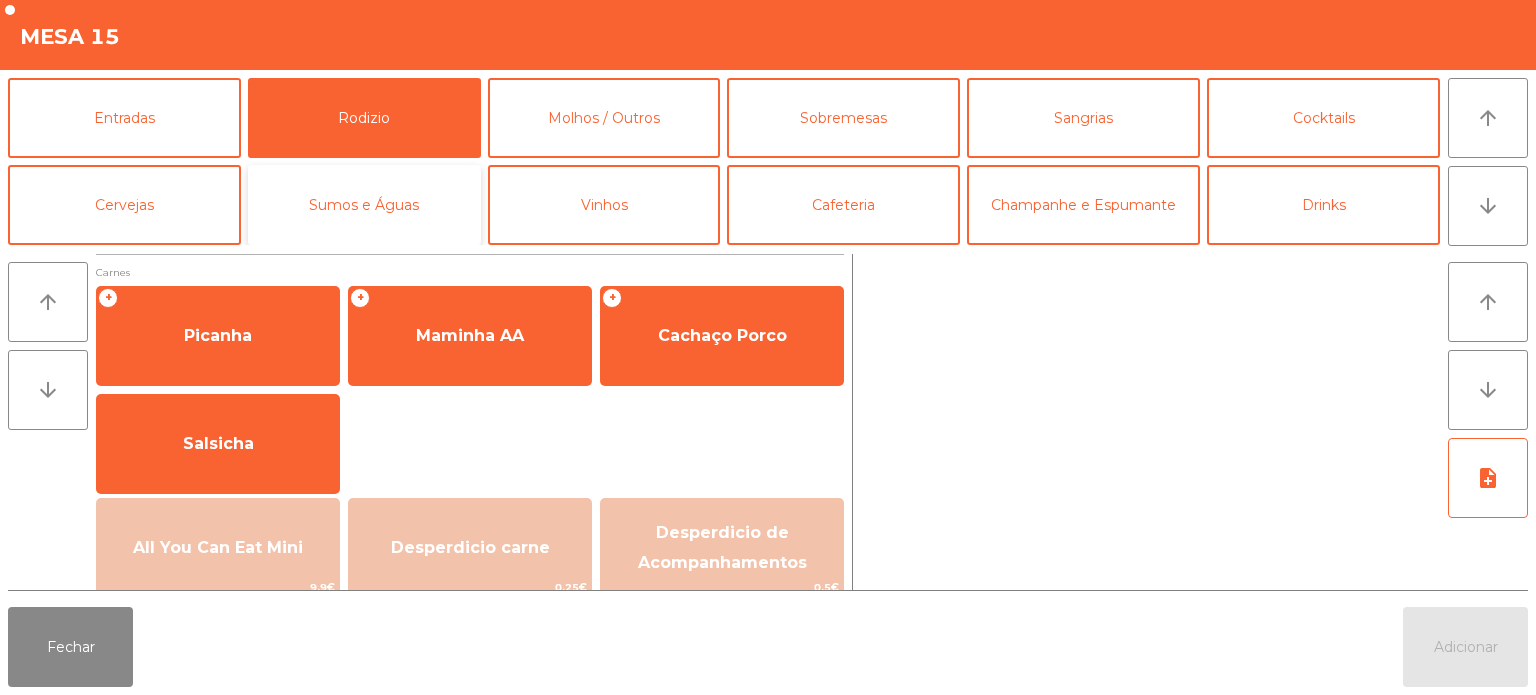 click on "Sumos e Águas" 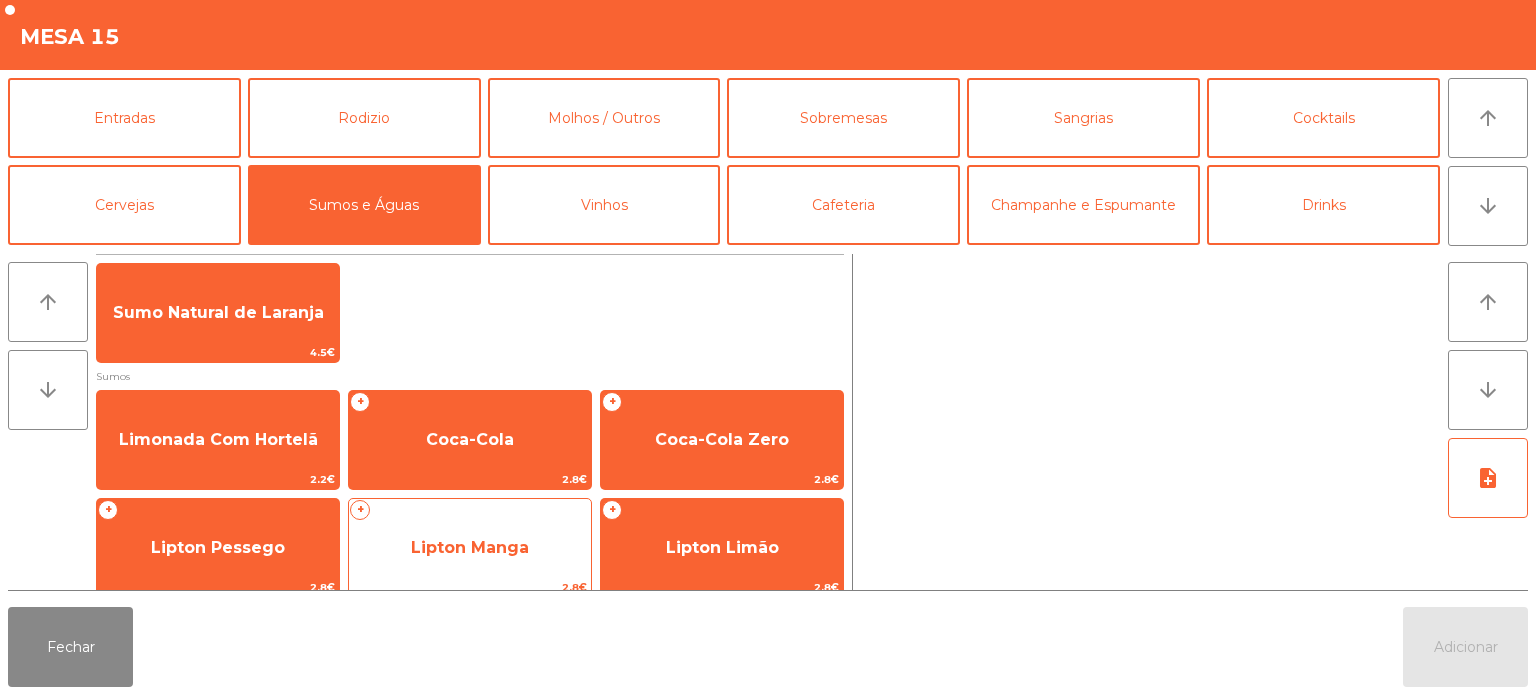 click on "Lipton Manga" 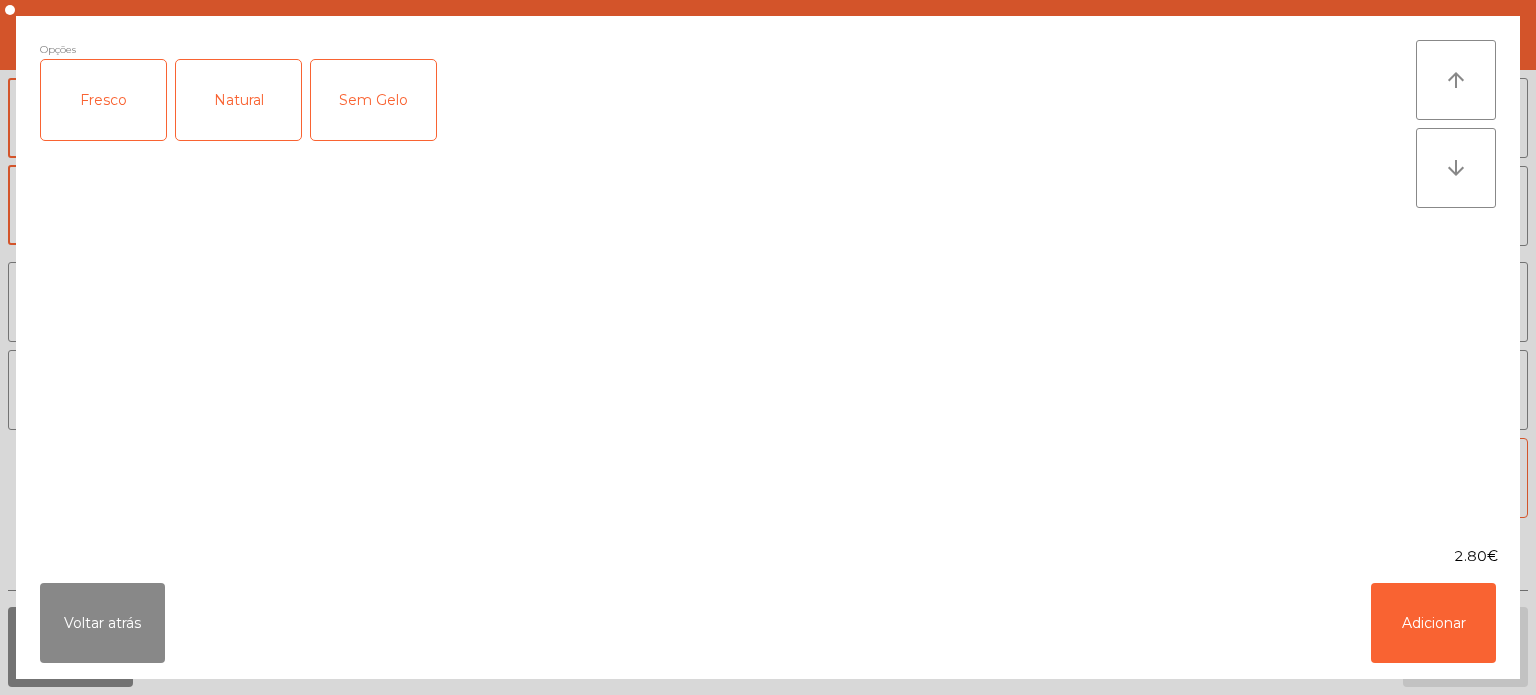 click on "Fresco" 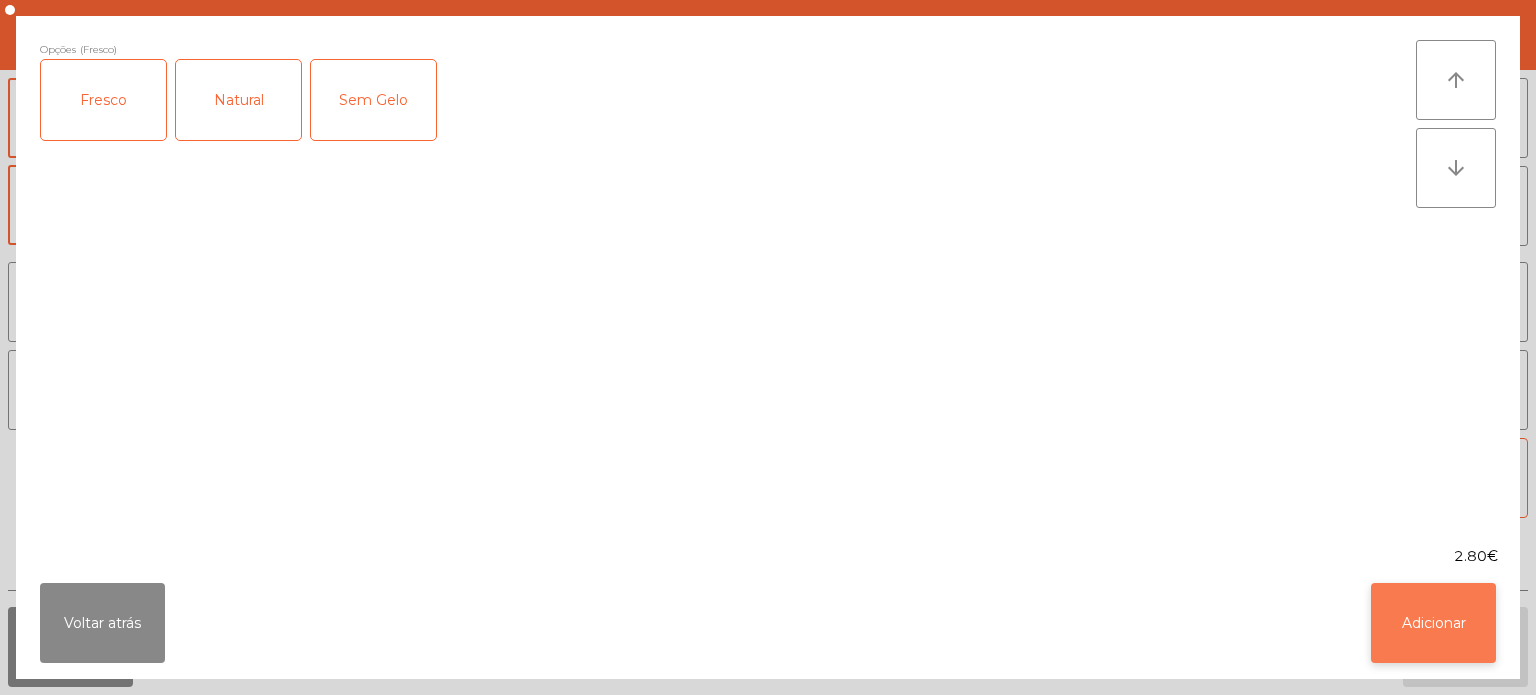 click on "Adicionar" 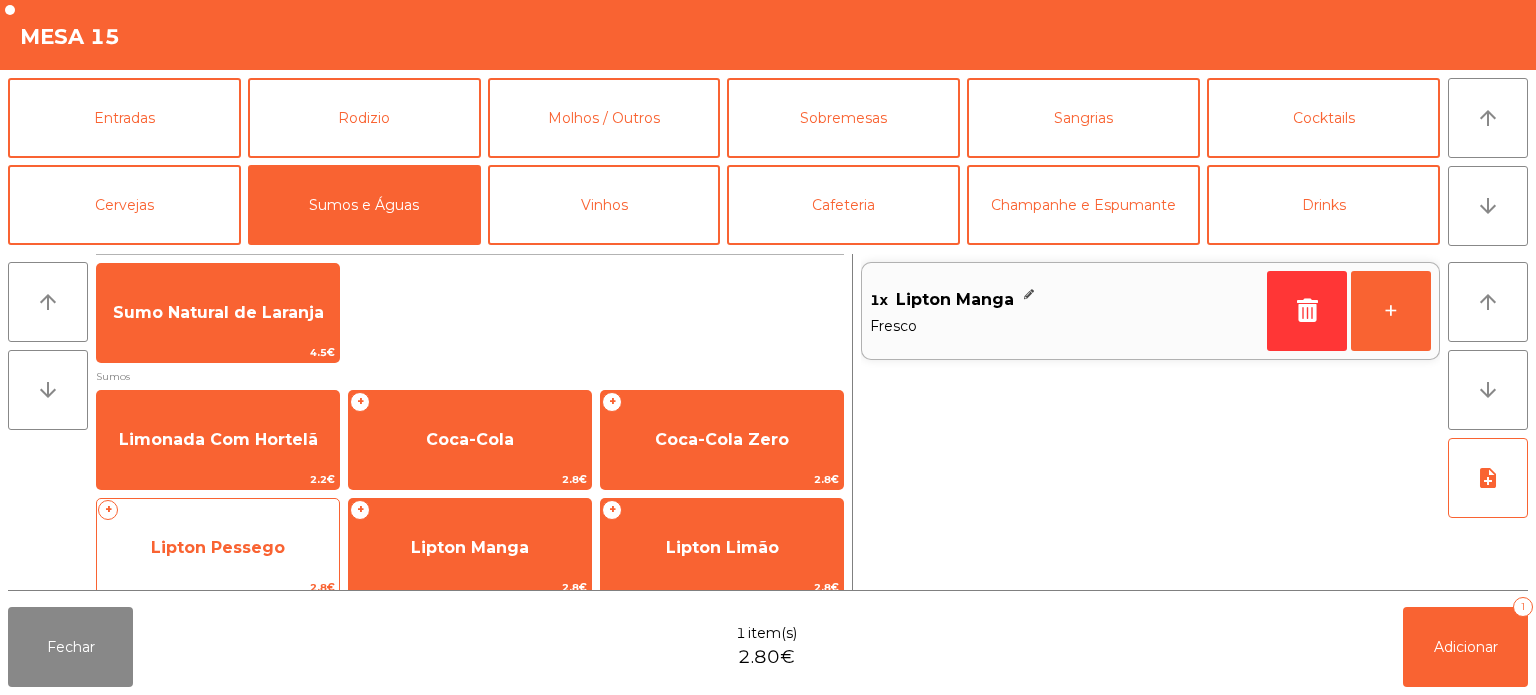 click on "Lipton Pessego" 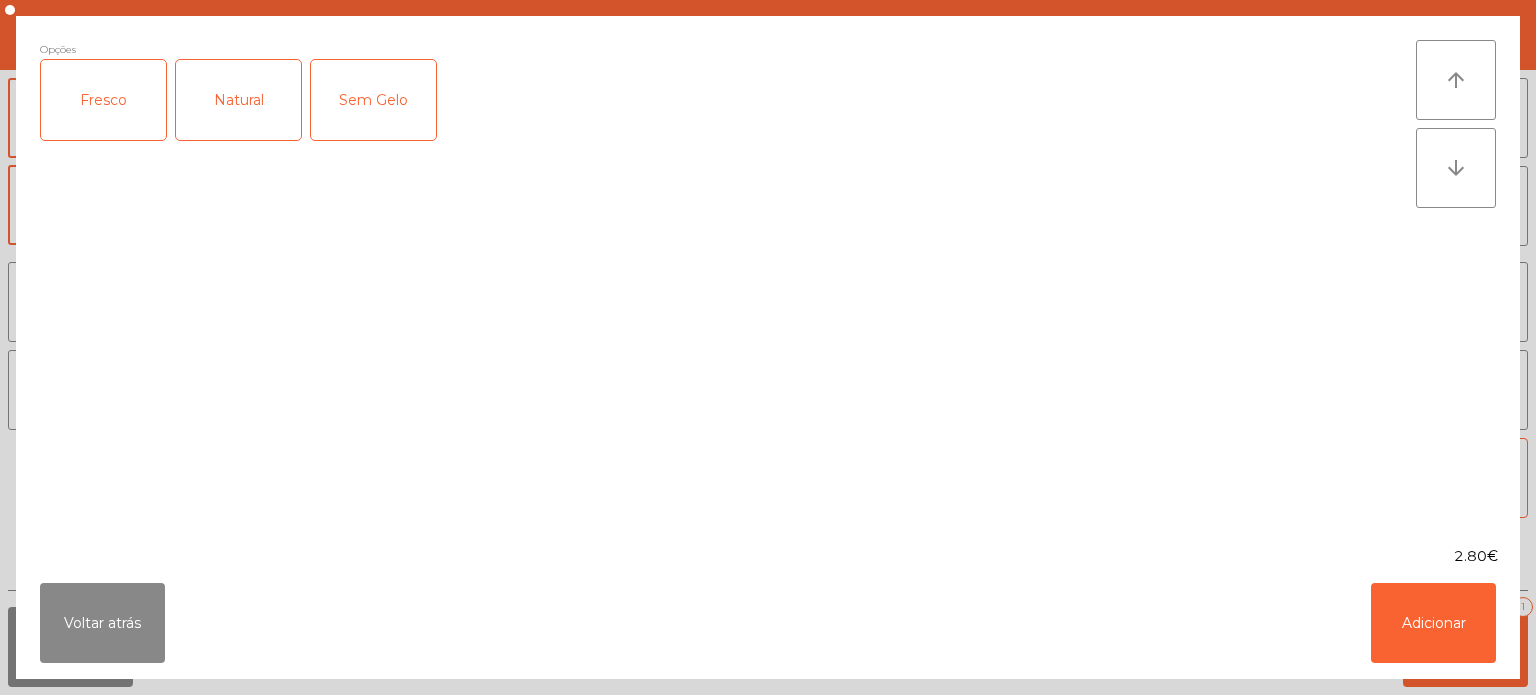 click on "Fresco" 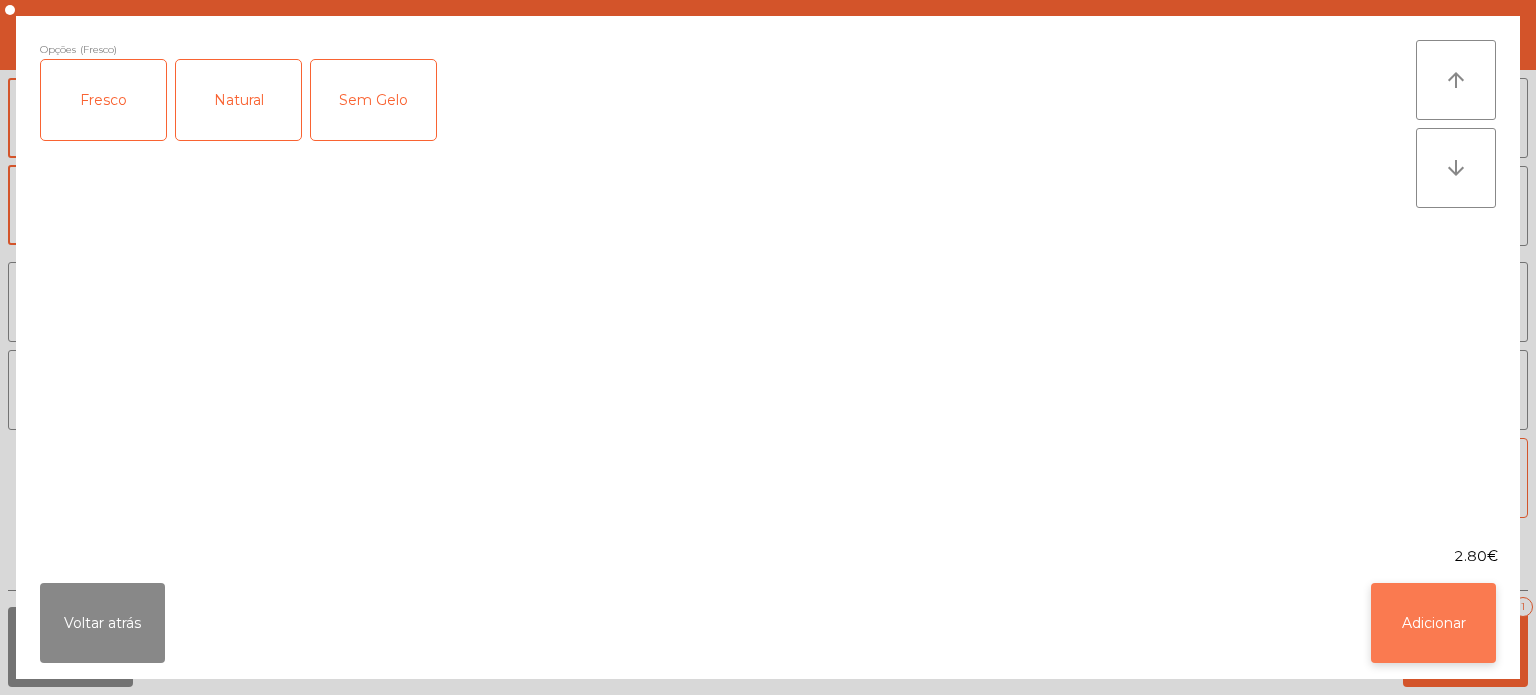 click on "Adicionar" 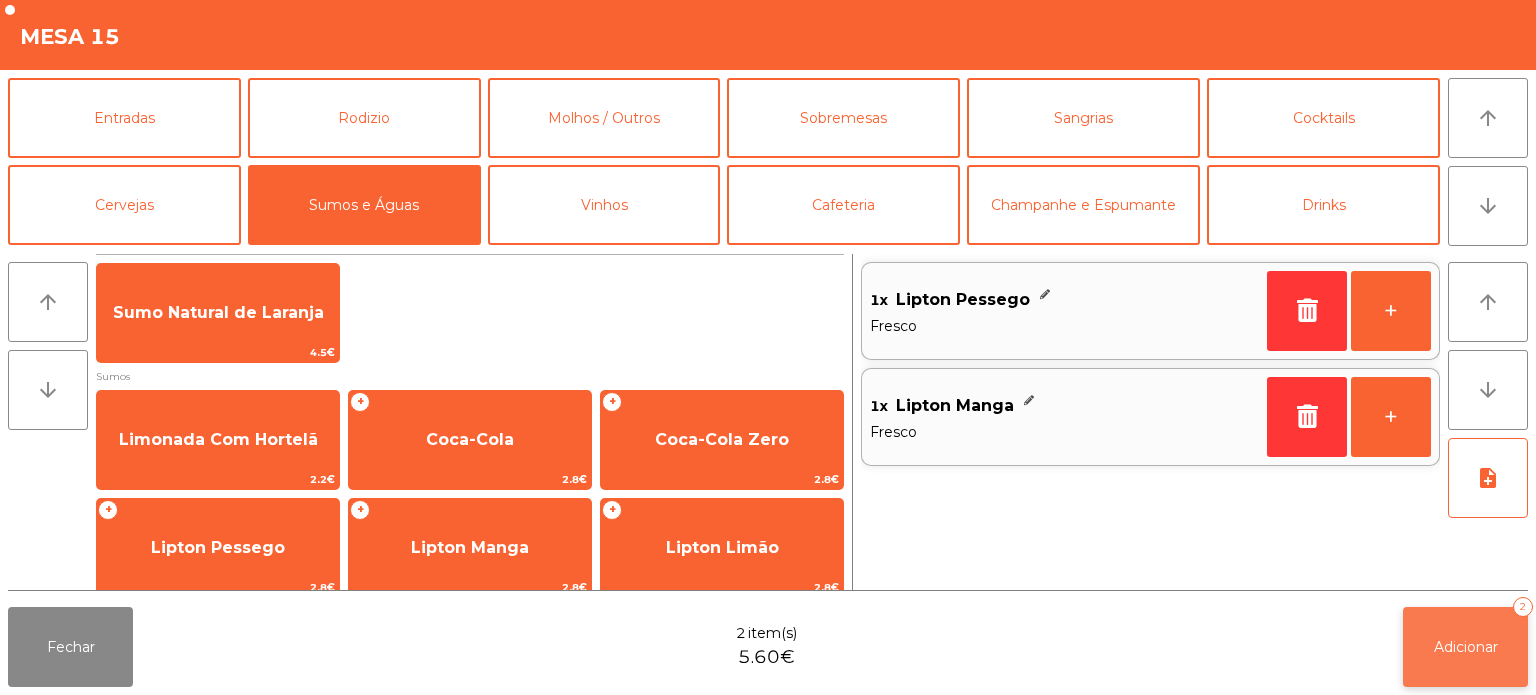 click on "Adicionar   2" 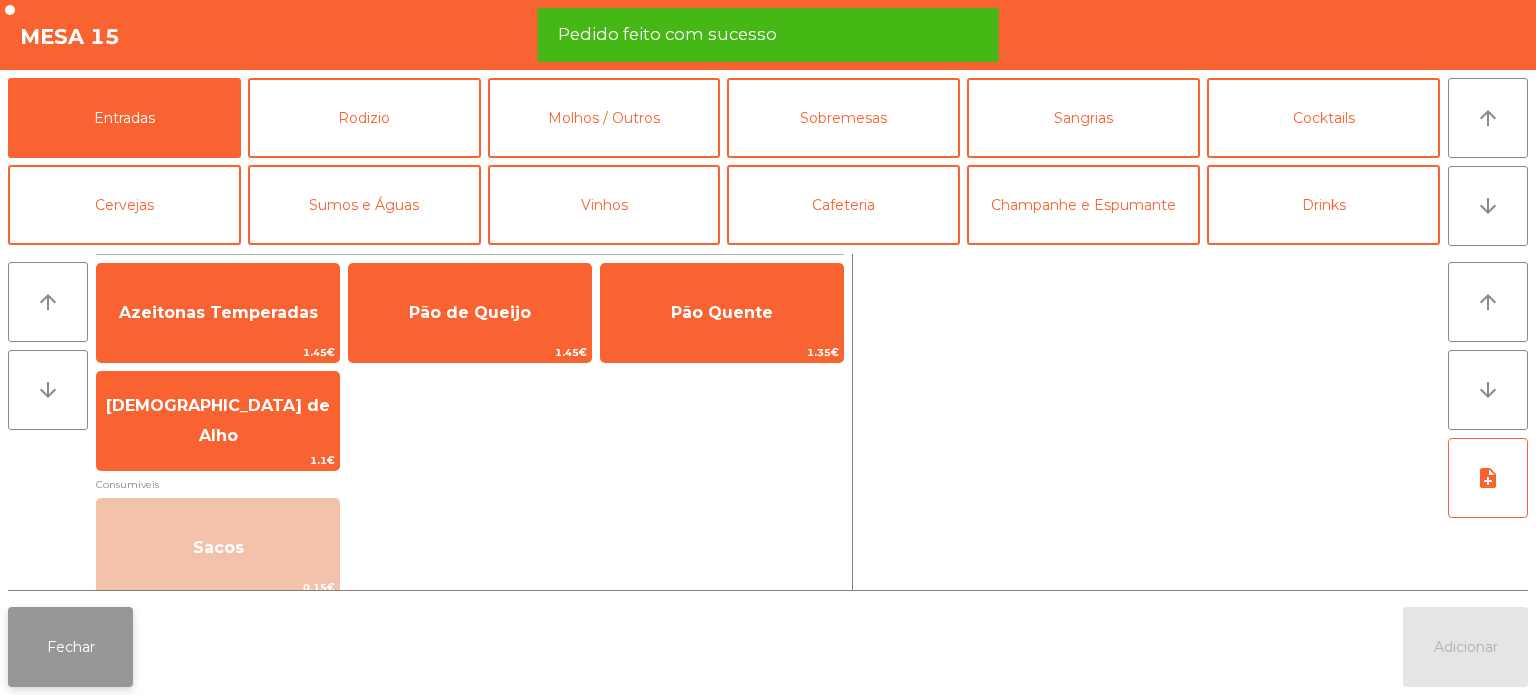 click on "Fechar" 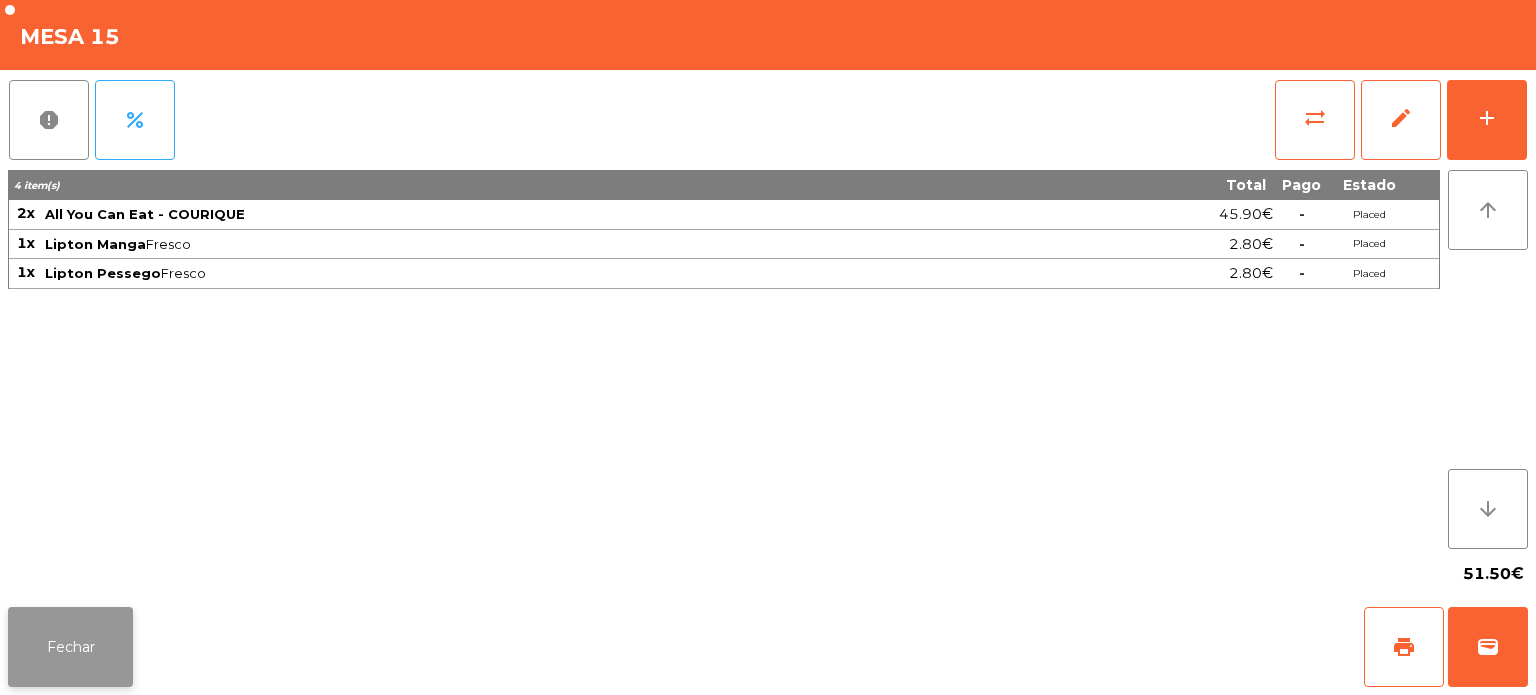 click on "Fechar" 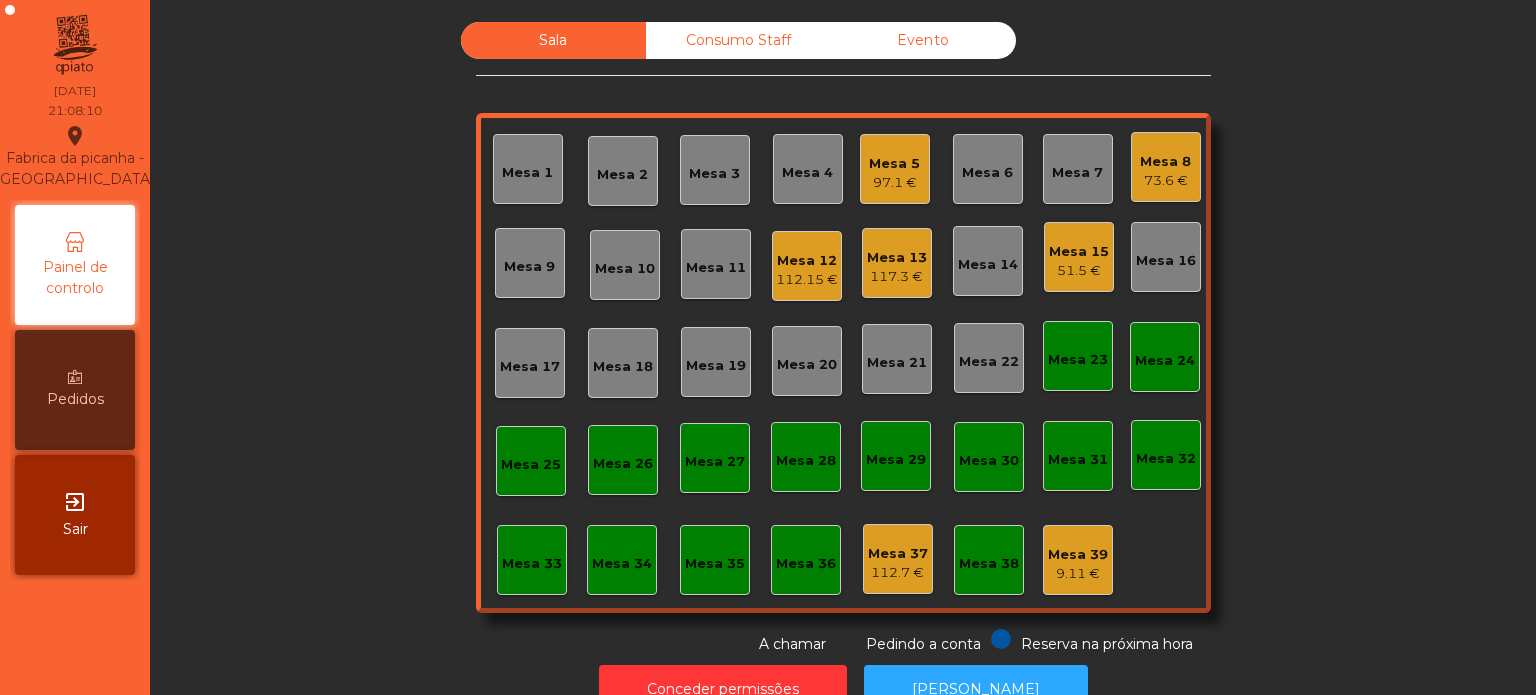 click on "Mesa 7" 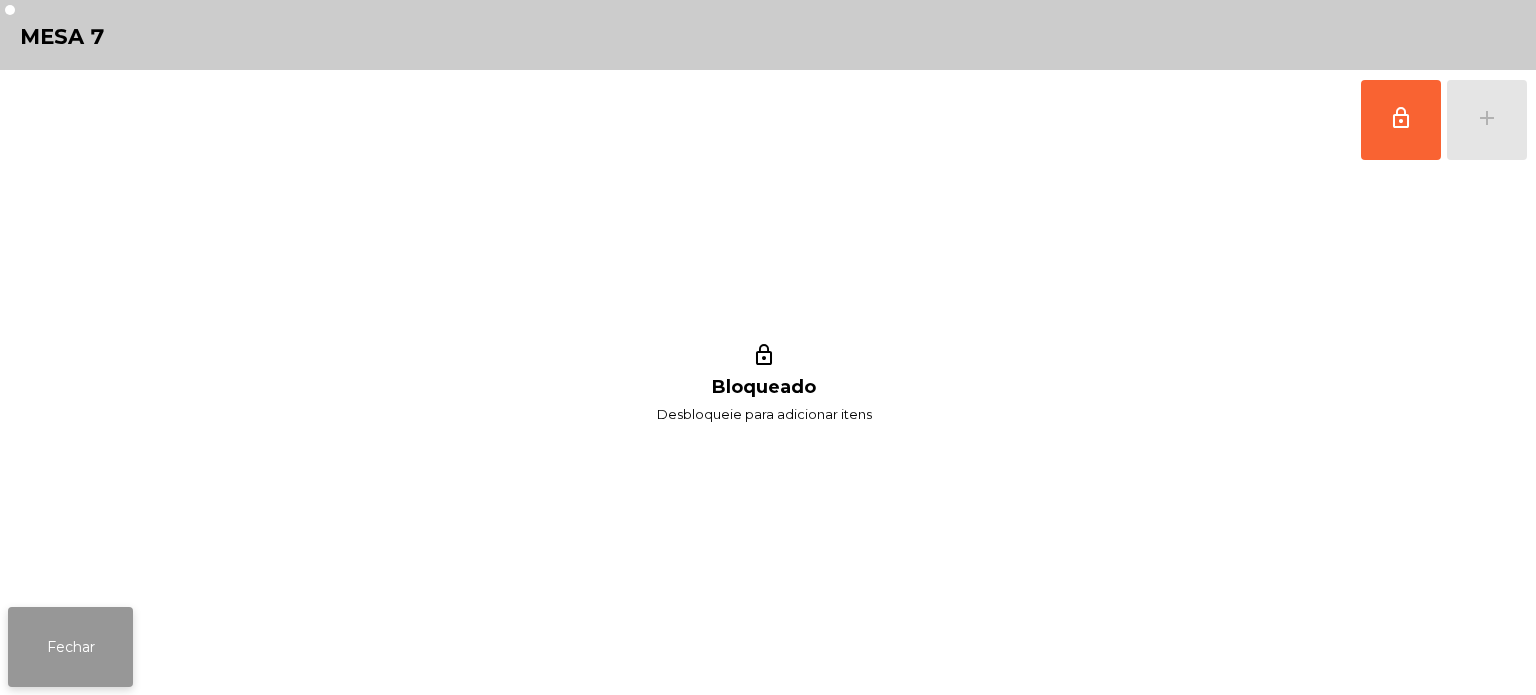 click on "Fechar" 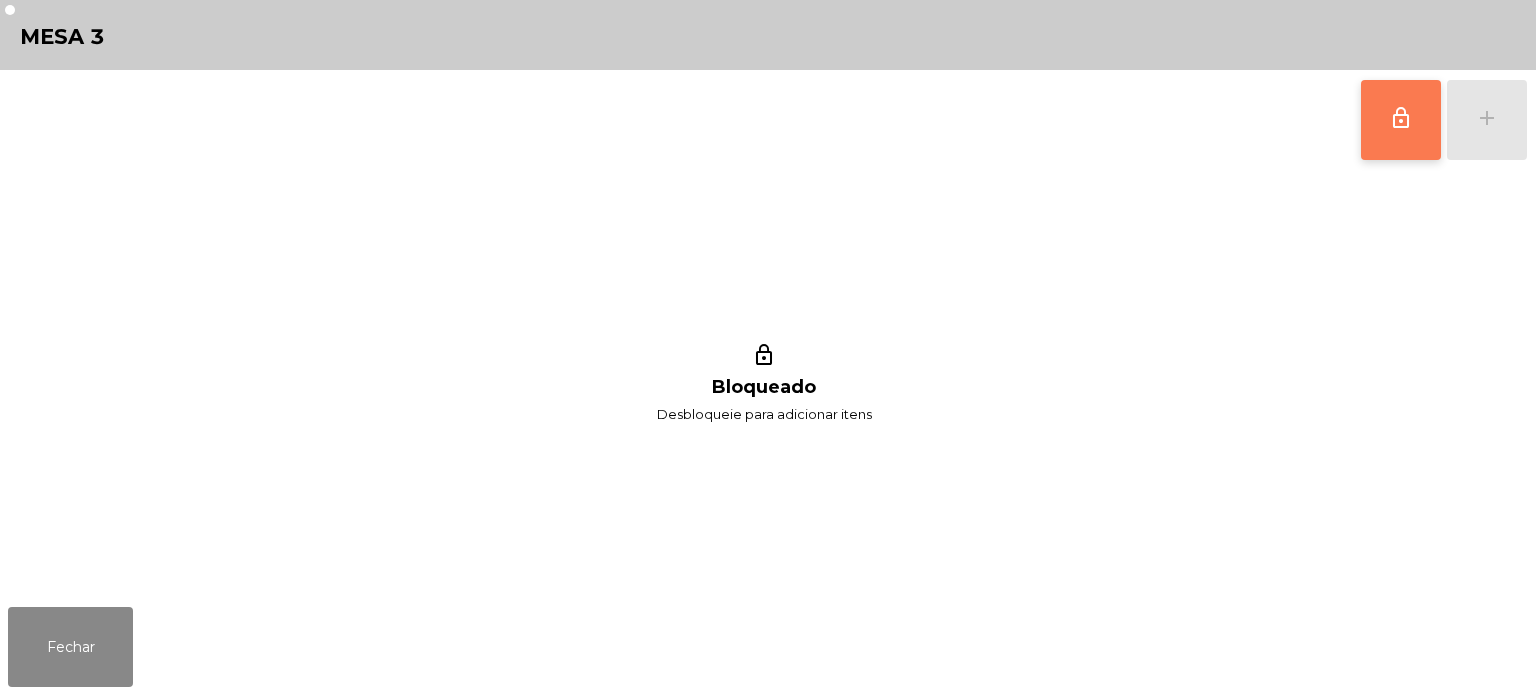 click on "lock_outline" 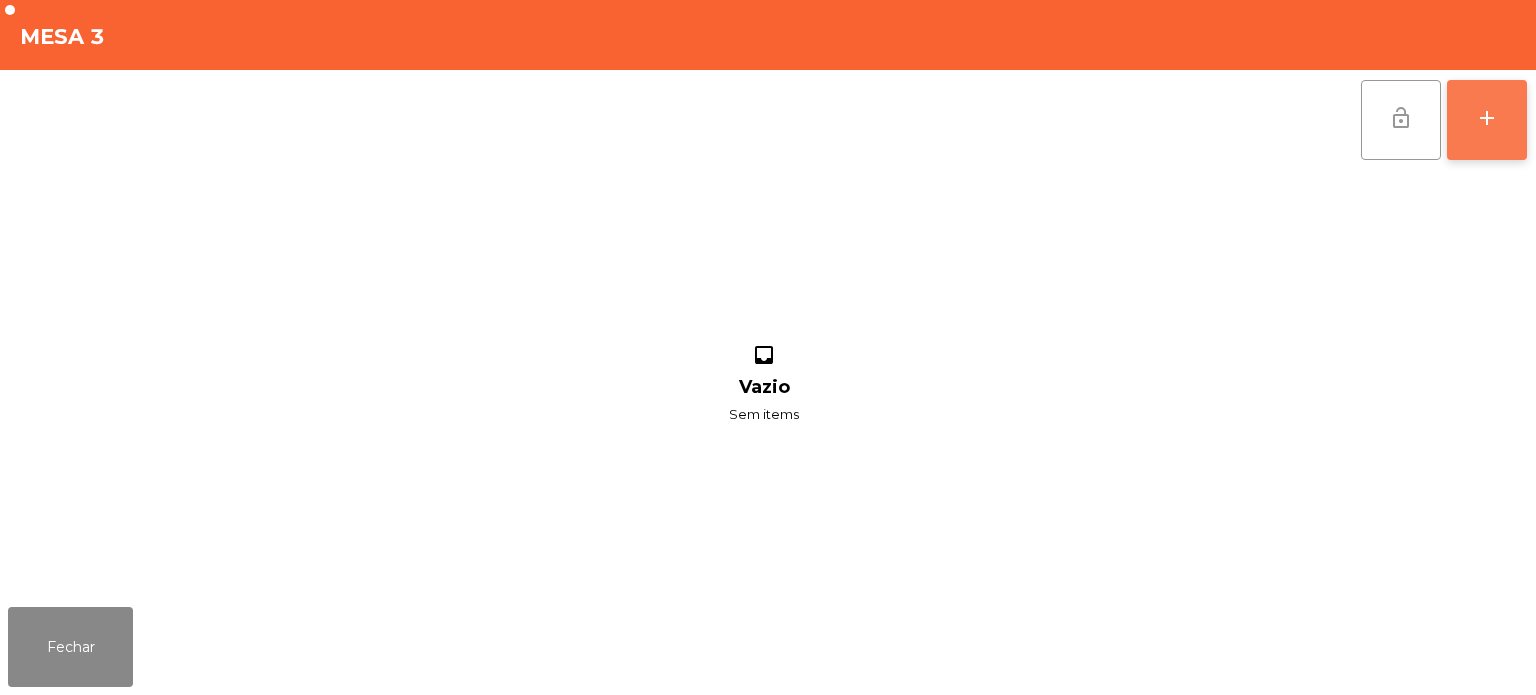 click on "add" 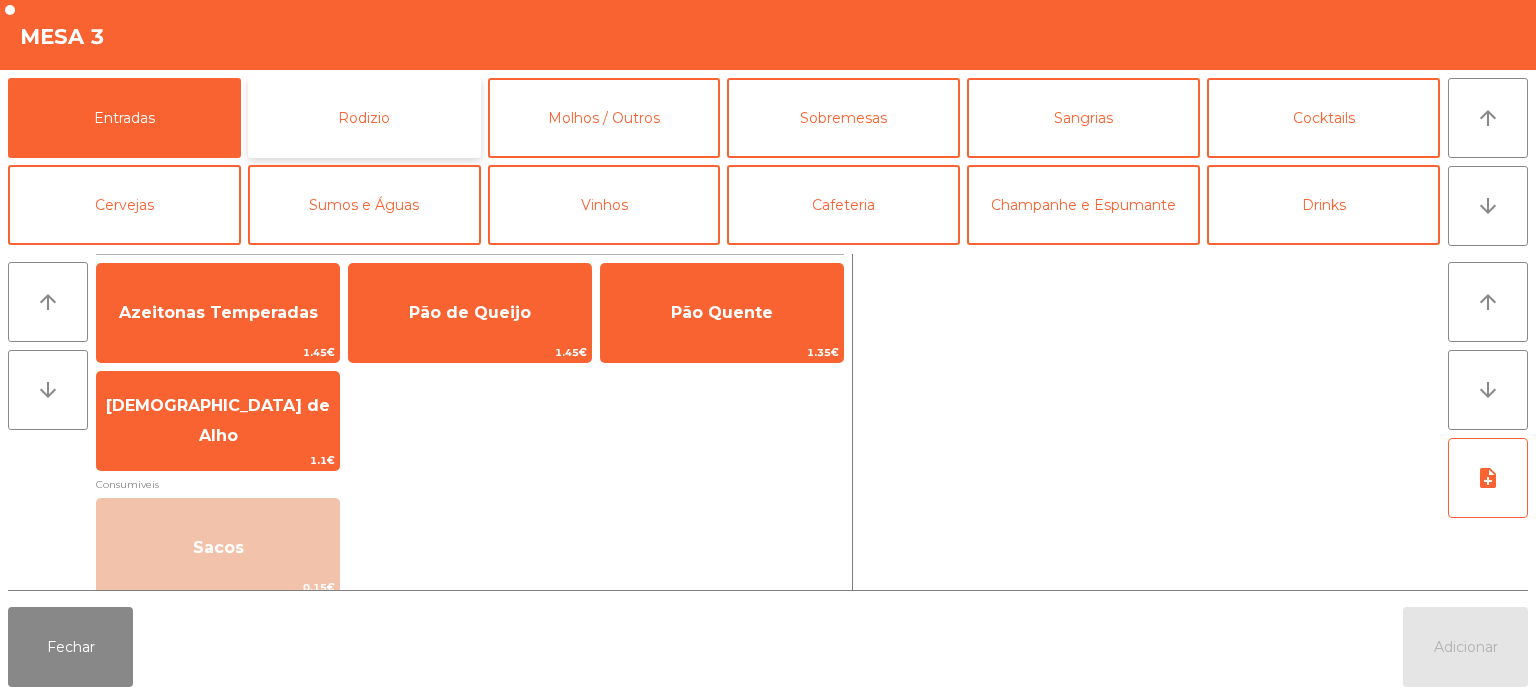 click on "Rodizio" 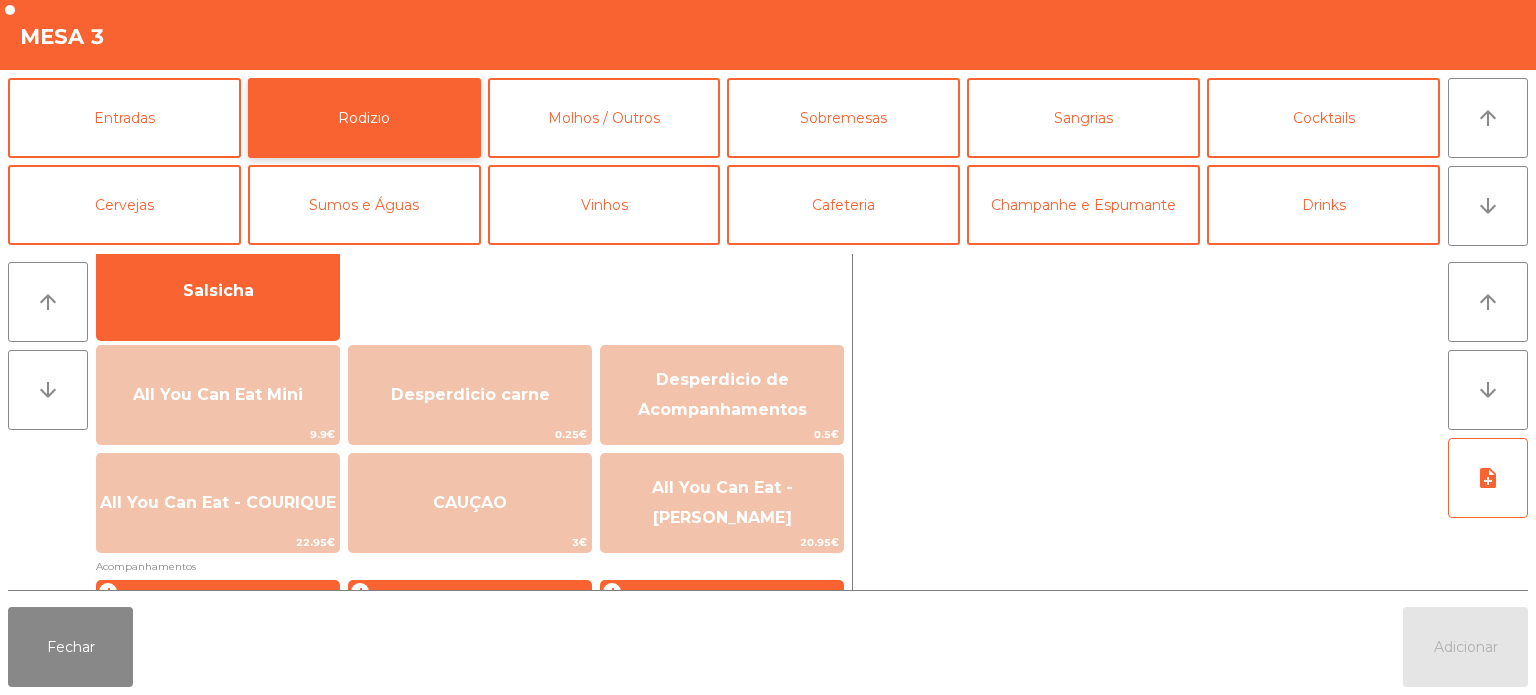 scroll, scrollTop: 160, scrollLeft: 0, axis: vertical 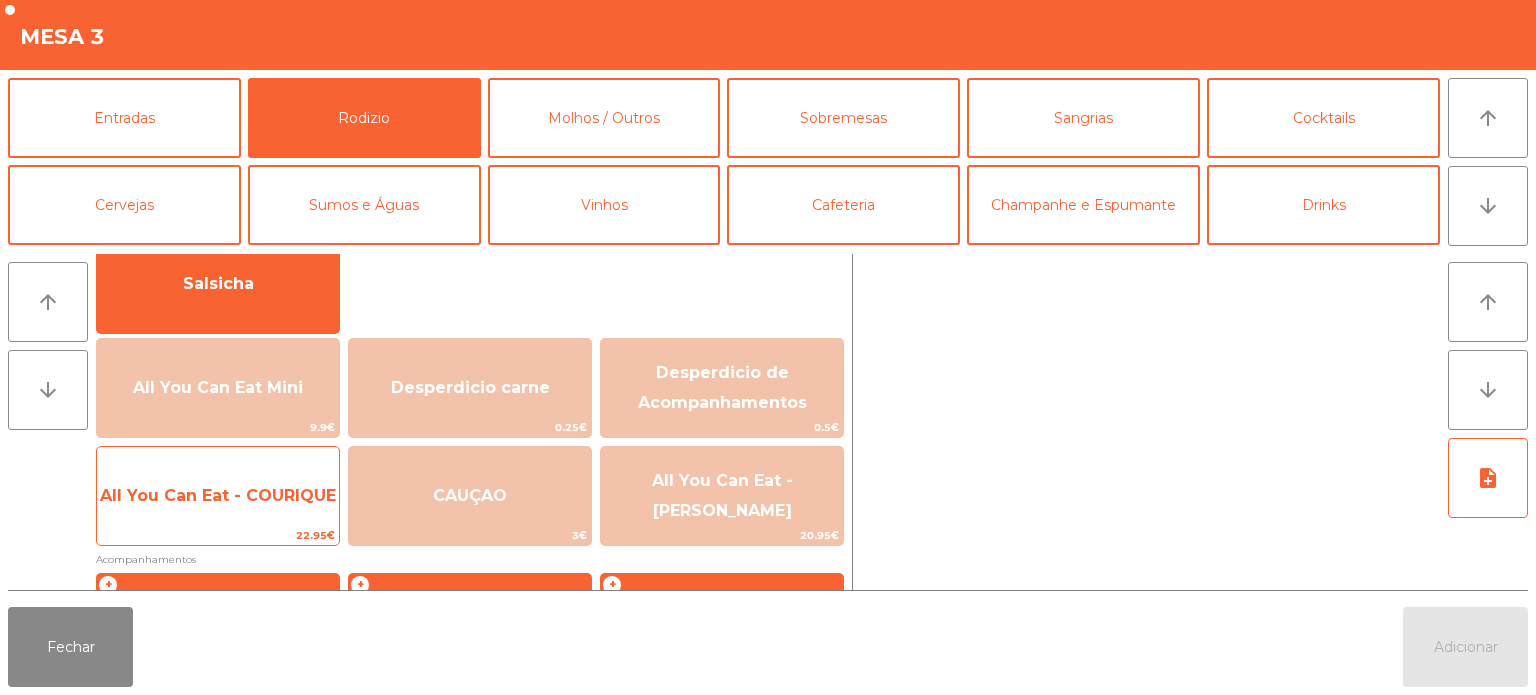 click on "All You Can Eat - COURIQUE" 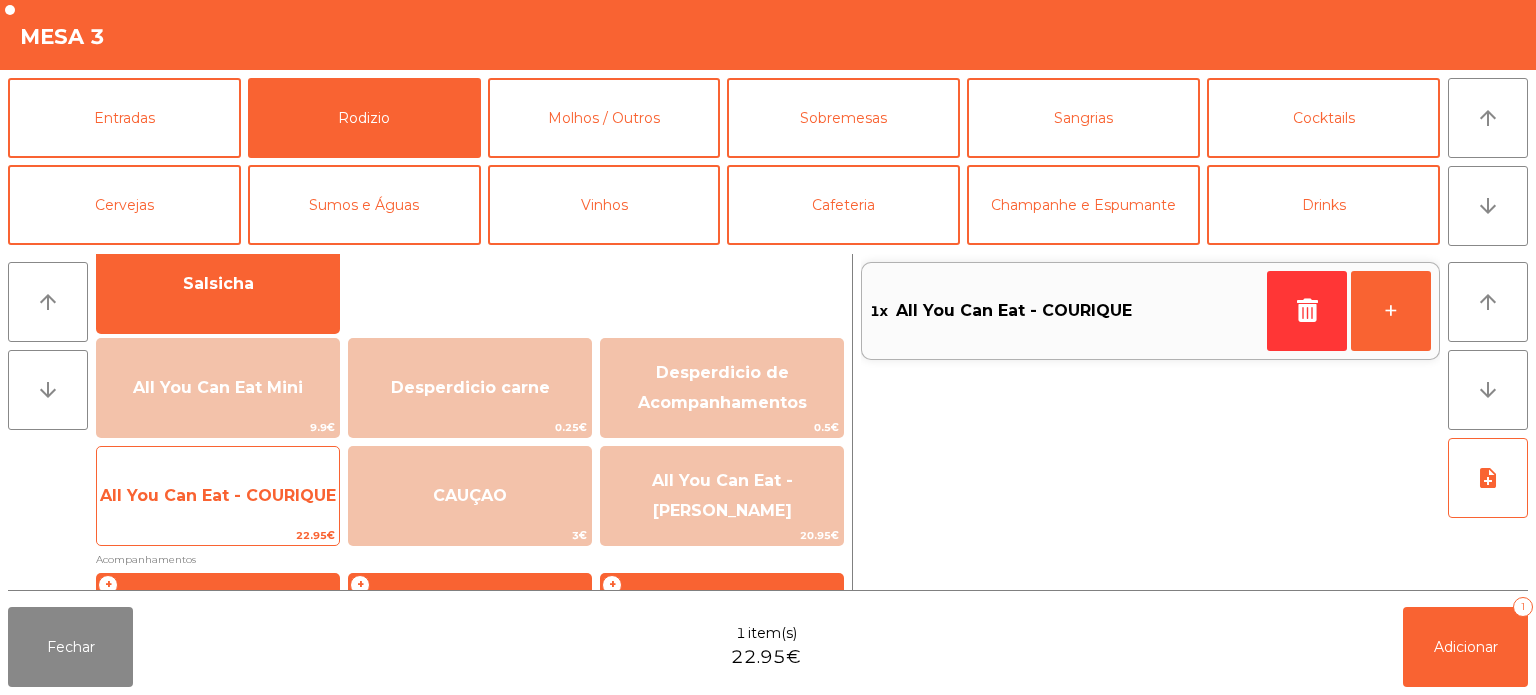 click on "22.95€" 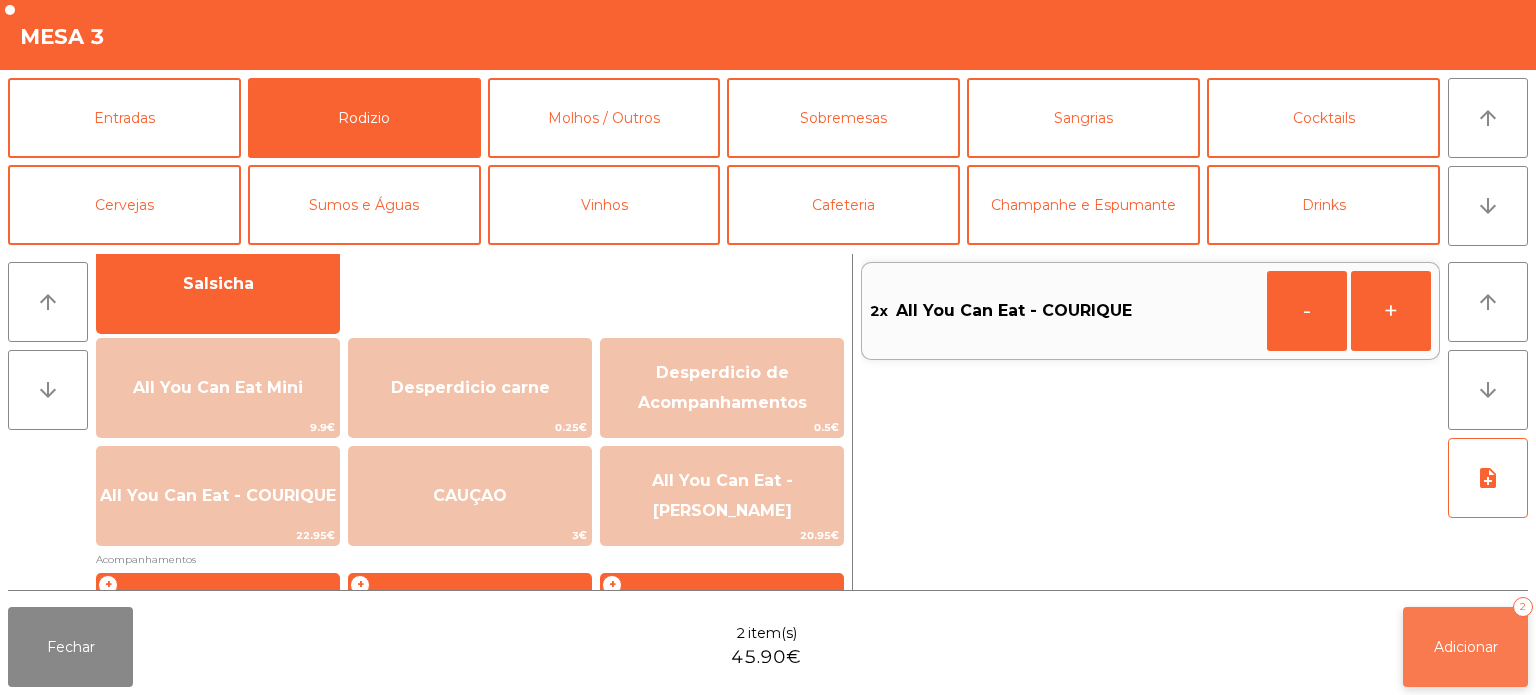 click on "Adicionar" 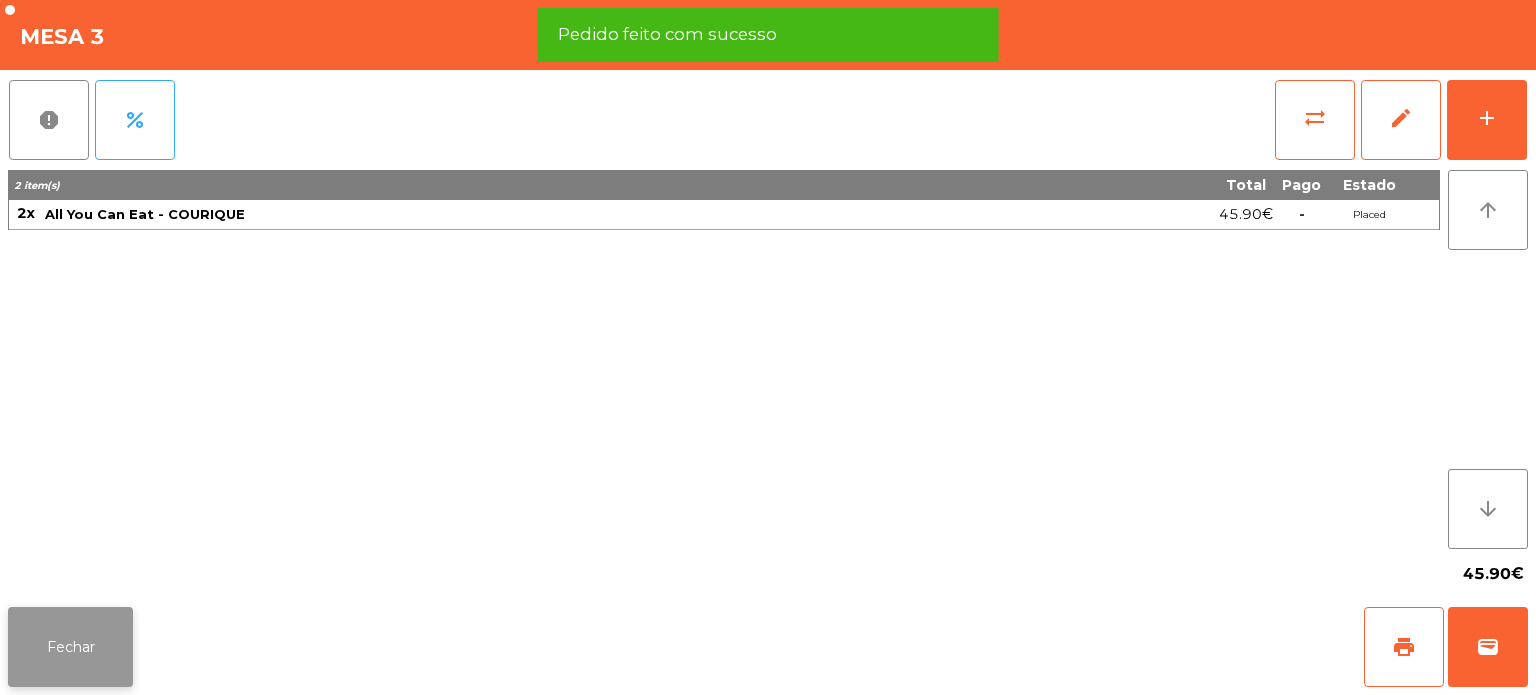 click on "Fechar" 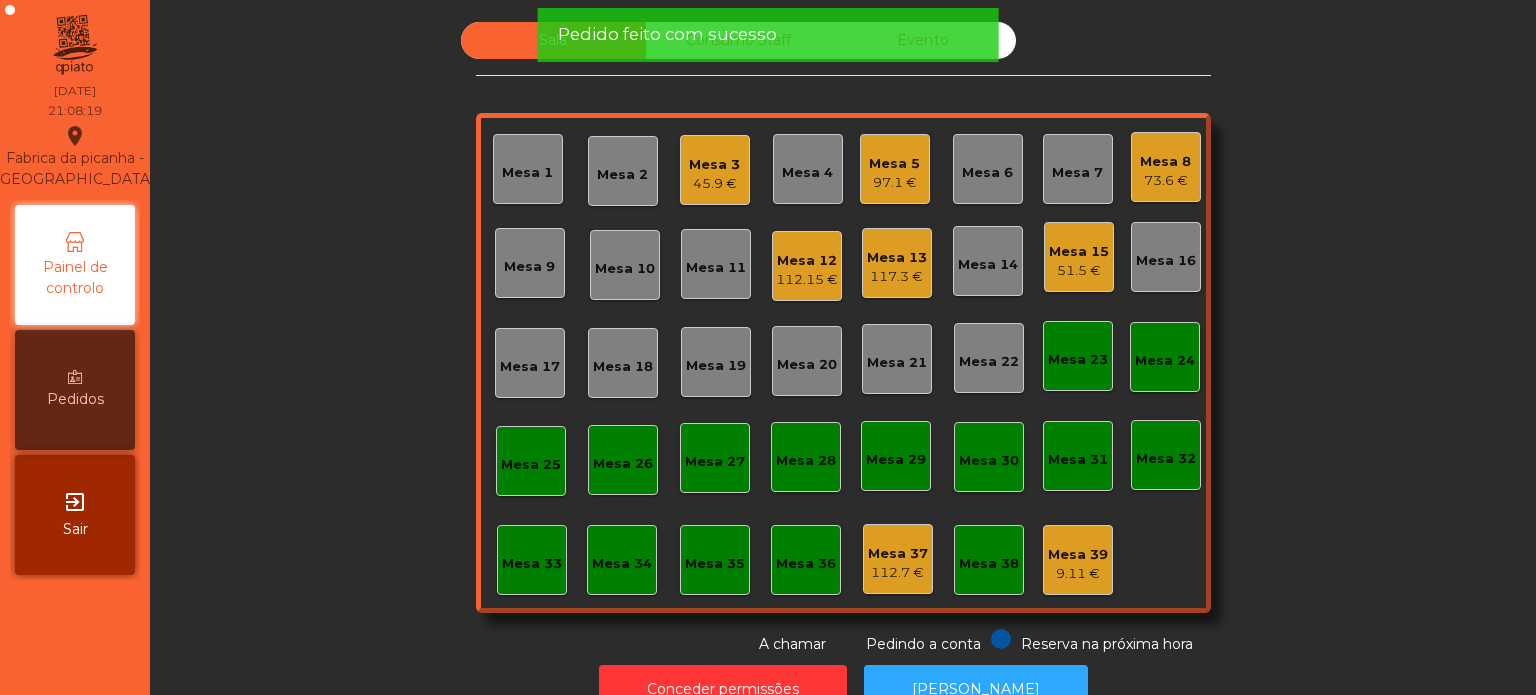 scroll, scrollTop: 55, scrollLeft: 0, axis: vertical 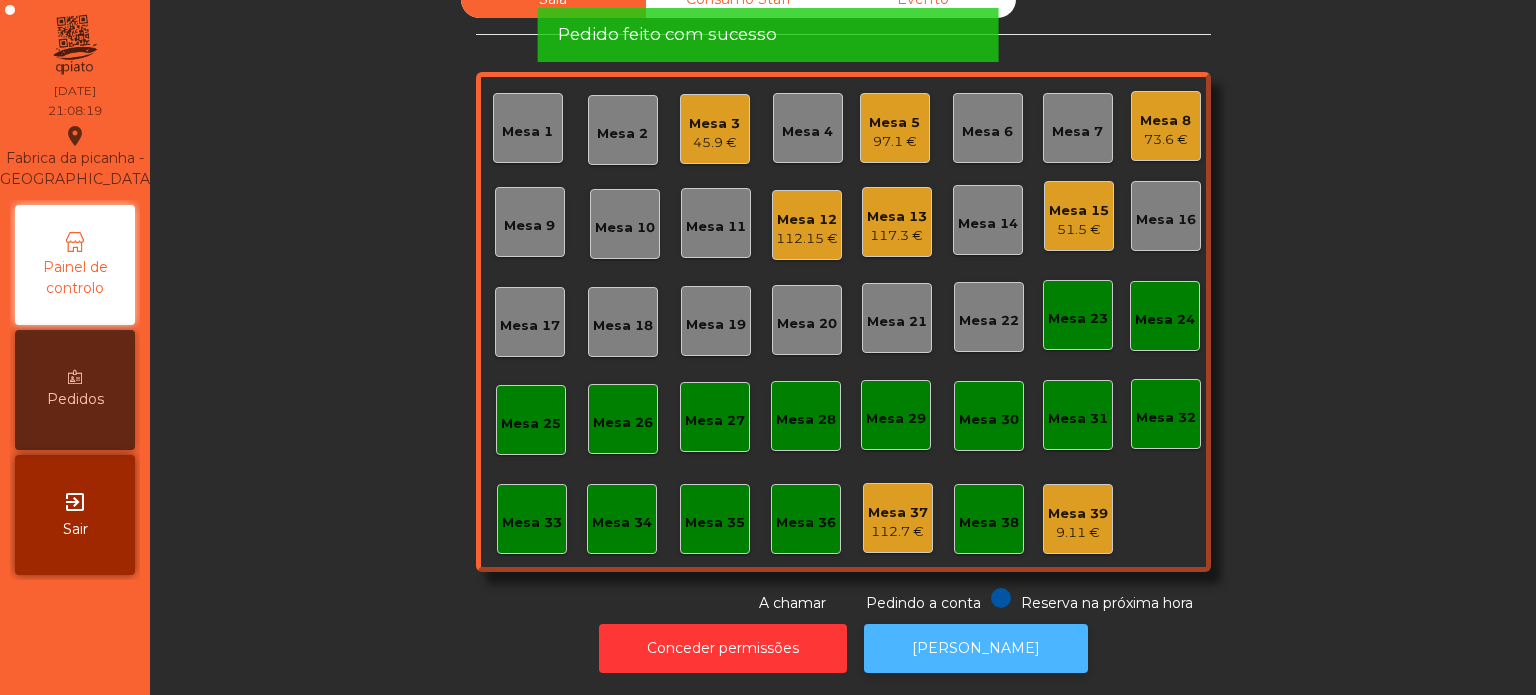 click on "[PERSON_NAME]" 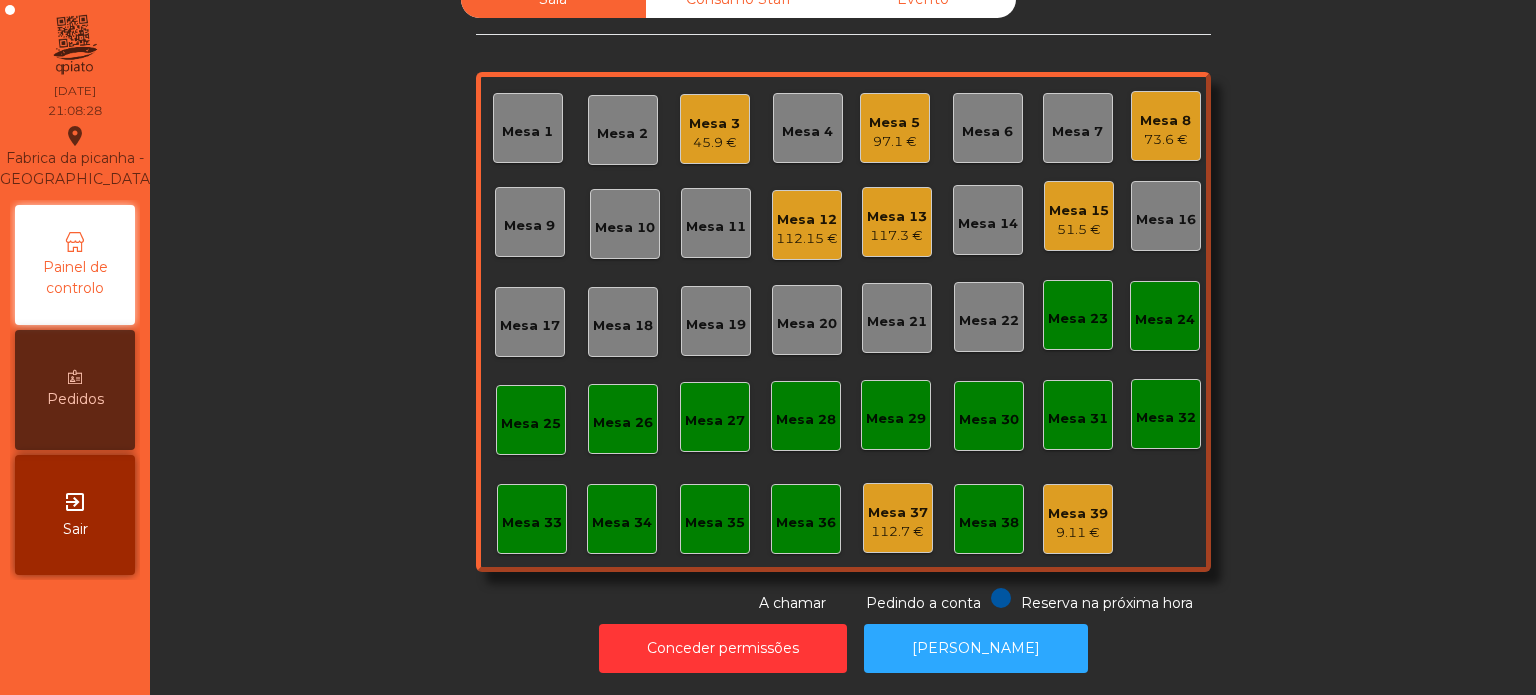 click on "Mesa 4" 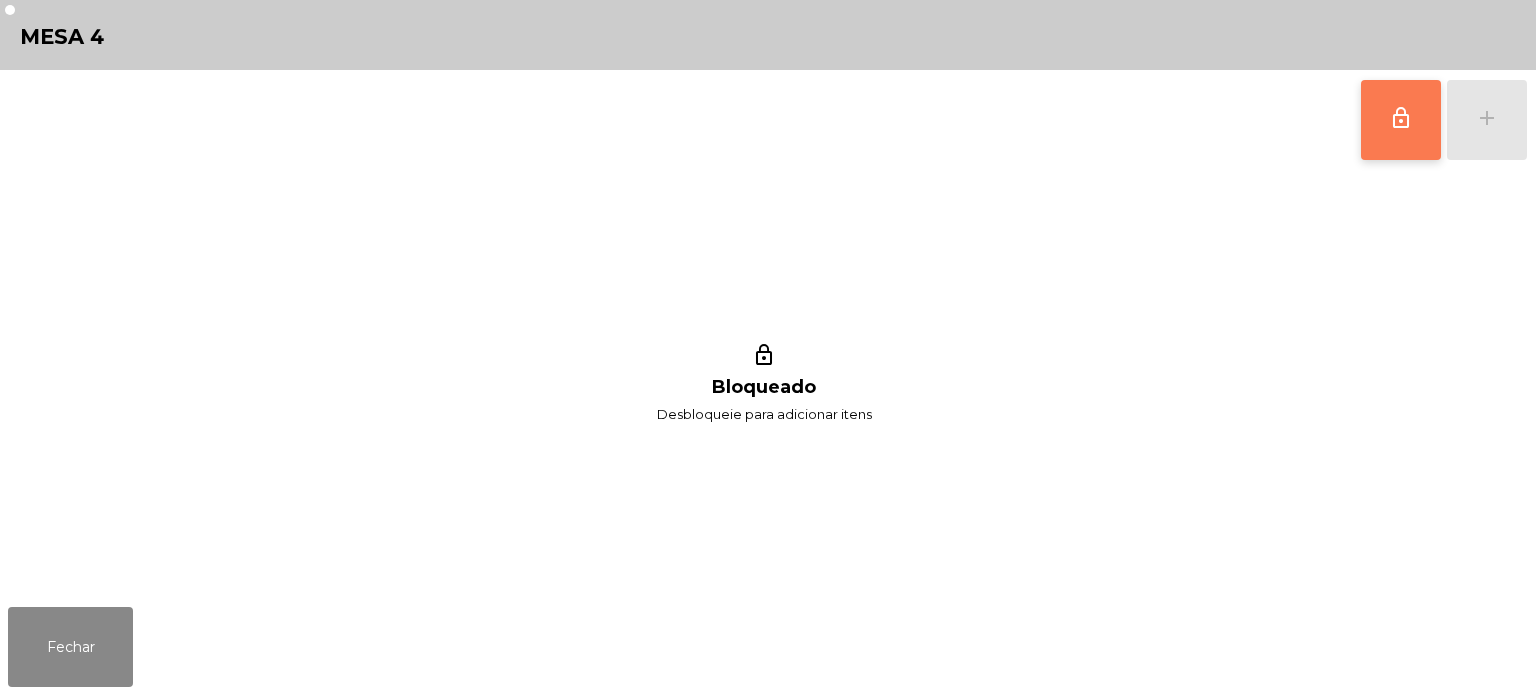 click on "lock_outline" 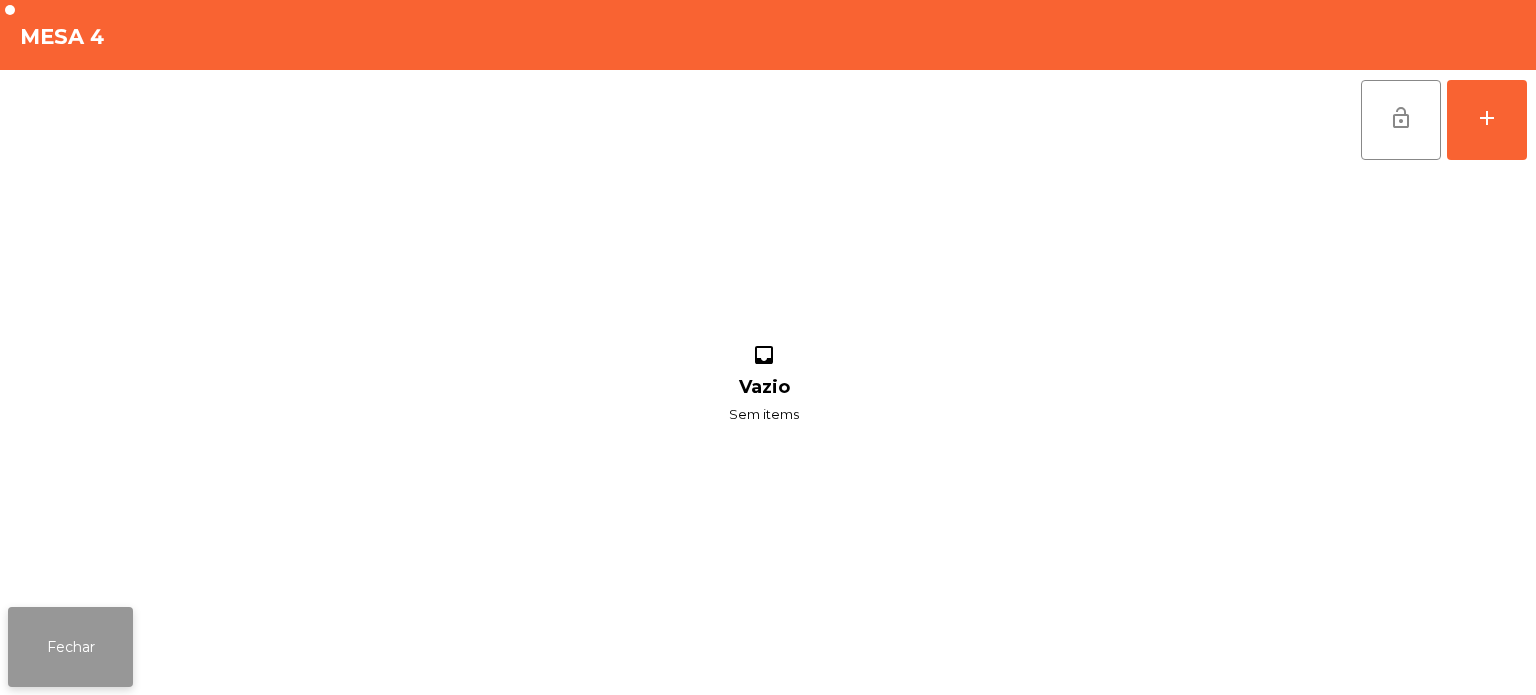 click on "Fechar" 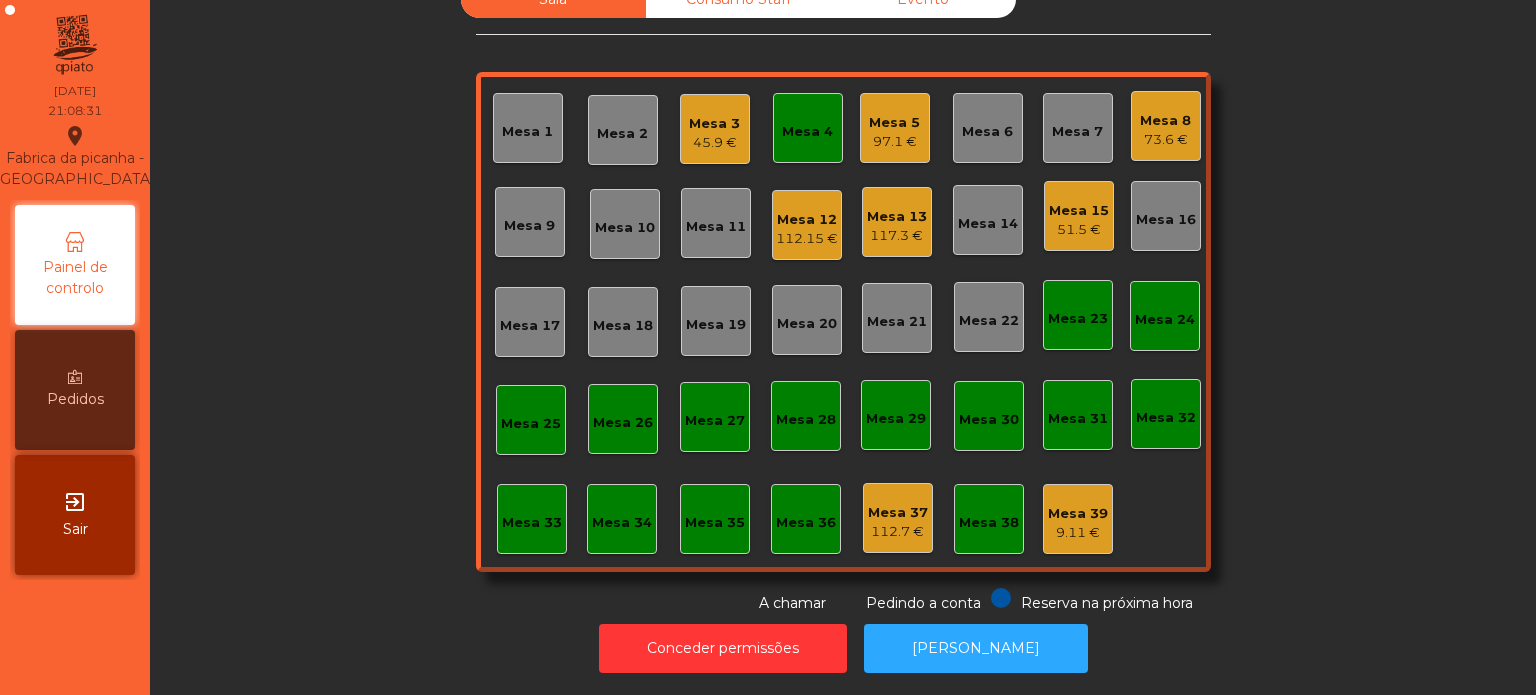 click on "Mesa 3   45.9 €" 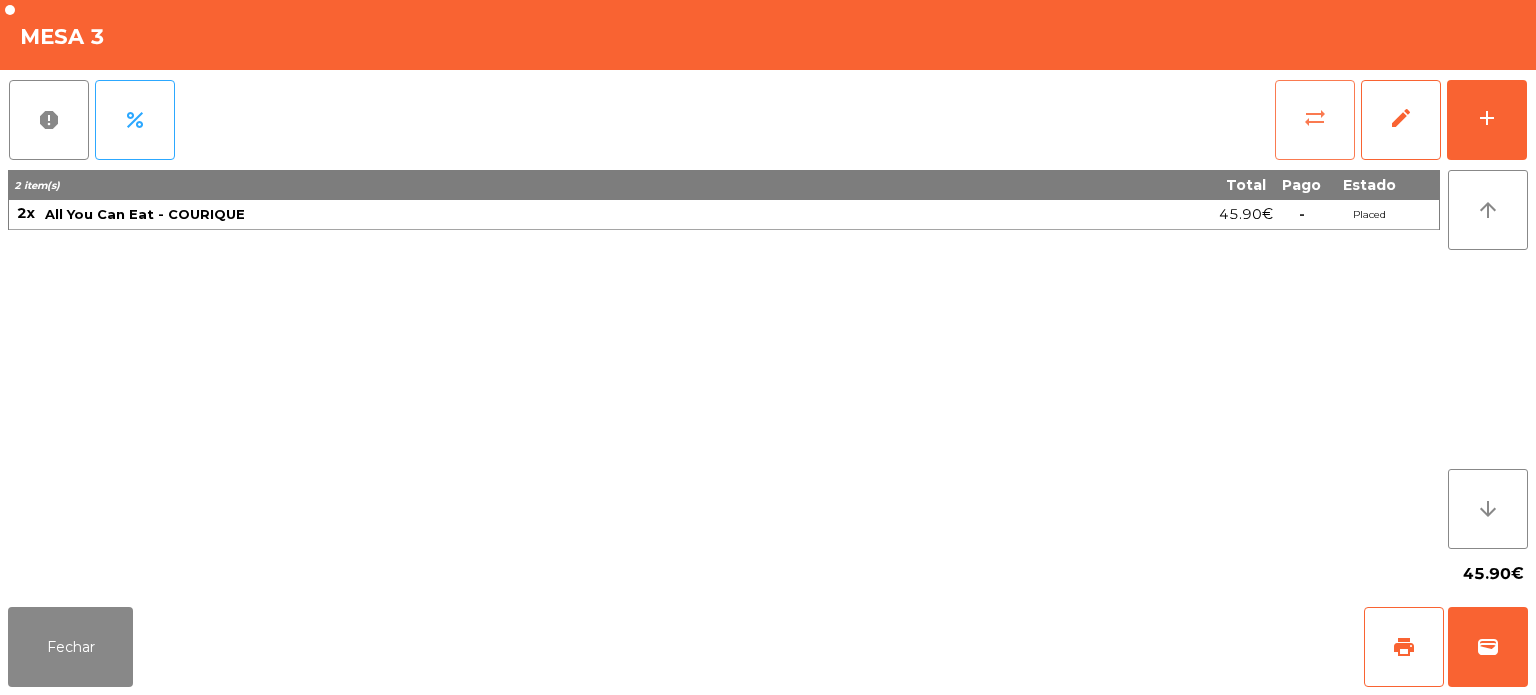 click on "sync_alt" 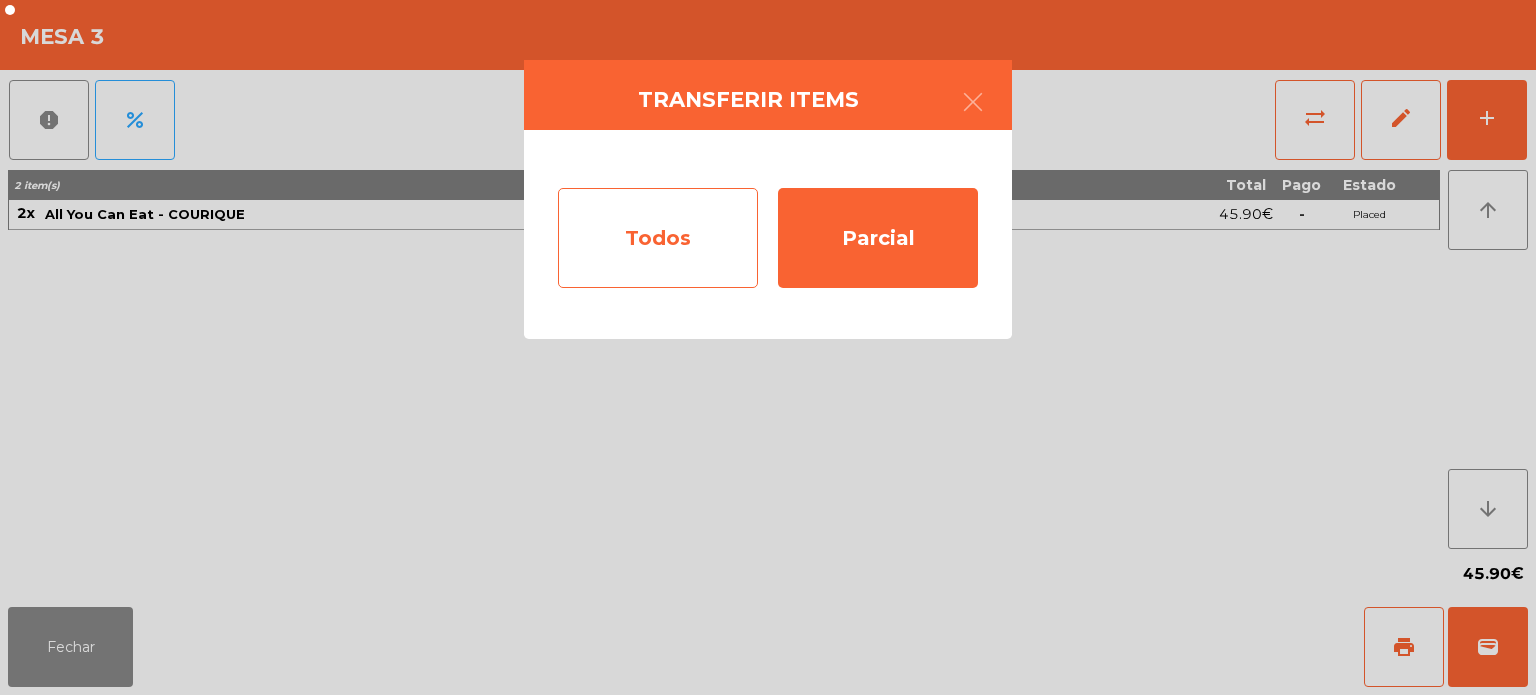 click on "Todos" 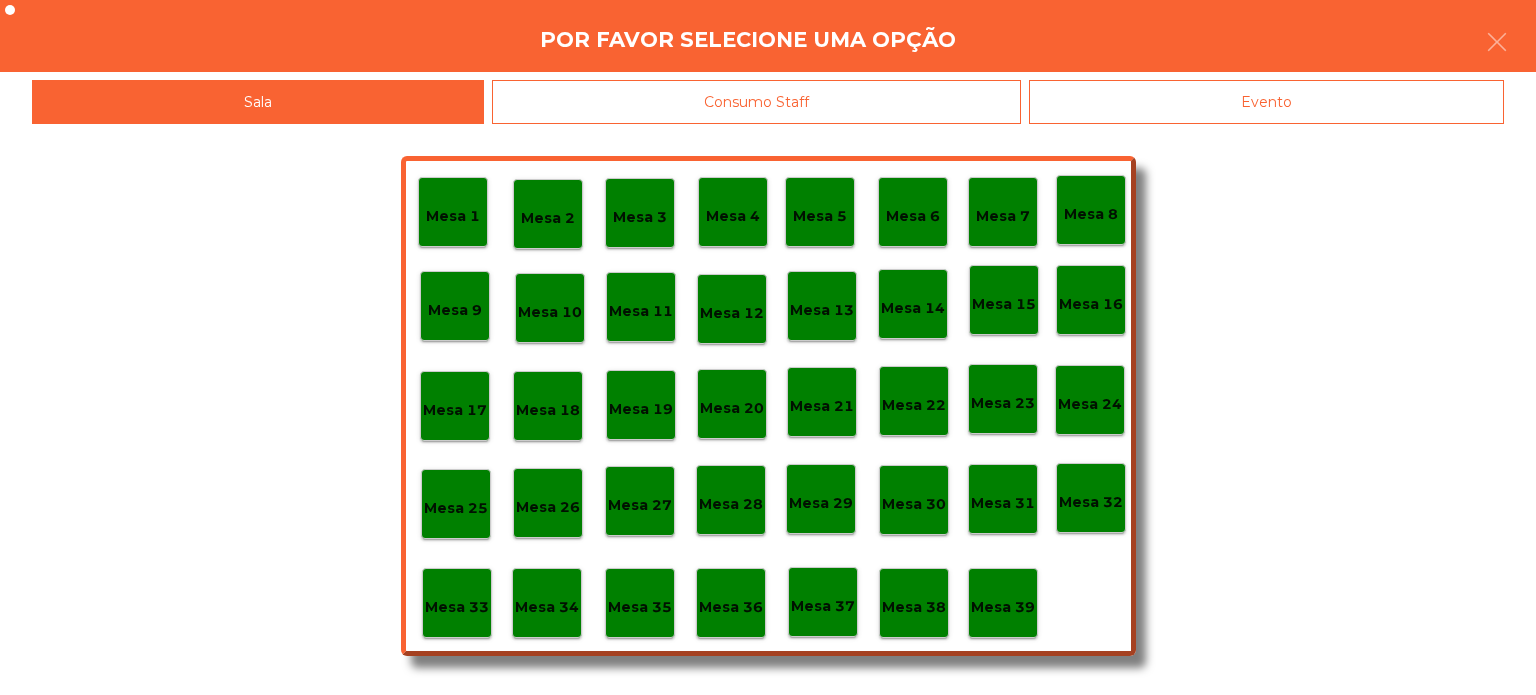 click on "Mesa 4" 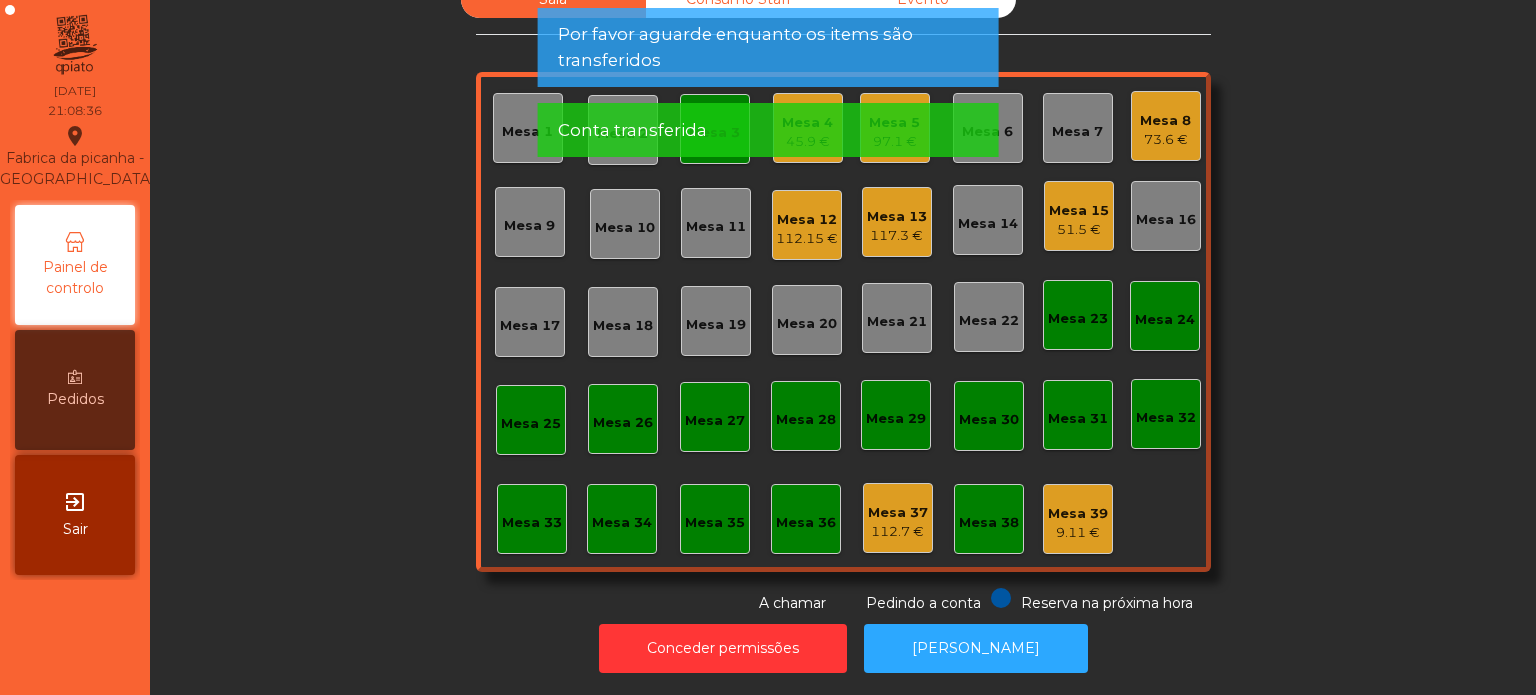 click on "Sala   Consumo Staff   Evento   Mesa 1   Mesa 2   Mesa 3   Mesa 4   45.9 €   Mesa 5   97.1 €   Mesa 6   Mesa 7   Mesa 8   73.6 €   Mesa 9   Mesa 10   Mesa 11   Mesa 12   112.15 €   Mesa 13   117.3 €   Mesa 14   Mesa 15   51.5 €   Mesa 16   Mesa 17   Mesa 18   Mesa 19   Mesa 20   Mesa 21   Mesa 22   Mesa 23   Mesa 24   Mesa 25   Mesa 26   Mesa 27   Mesa 28   Mesa 29   Mesa 30   Mesa 31   Mesa 32   Mesa 33   Mesa 34   Mesa 35   Mesa 36   Mesa 37   112.7 €   Mesa 38   Mesa 39   9.11 €  Reserva na próxima hora Pedindo a conta A chamar" 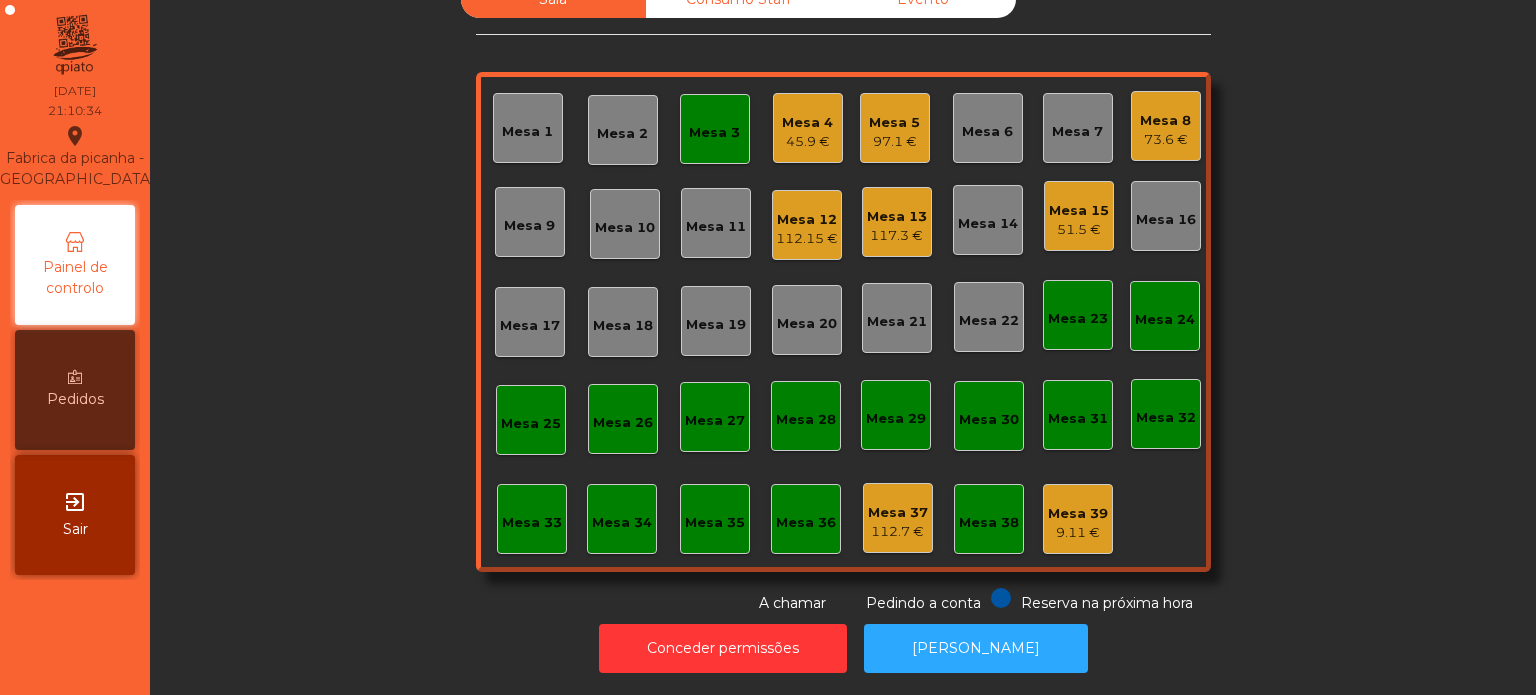 click on "Mesa 5" 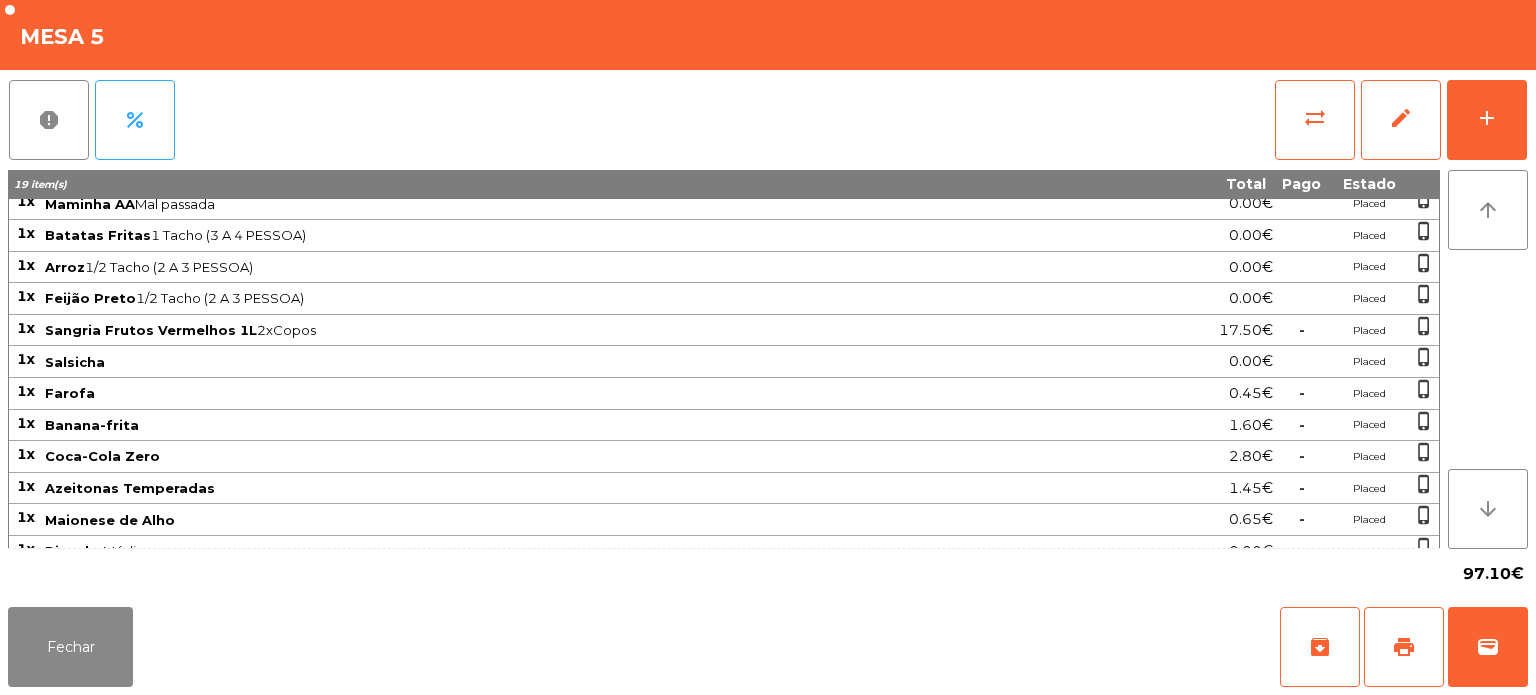 scroll, scrollTop: 145, scrollLeft: 0, axis: vertical 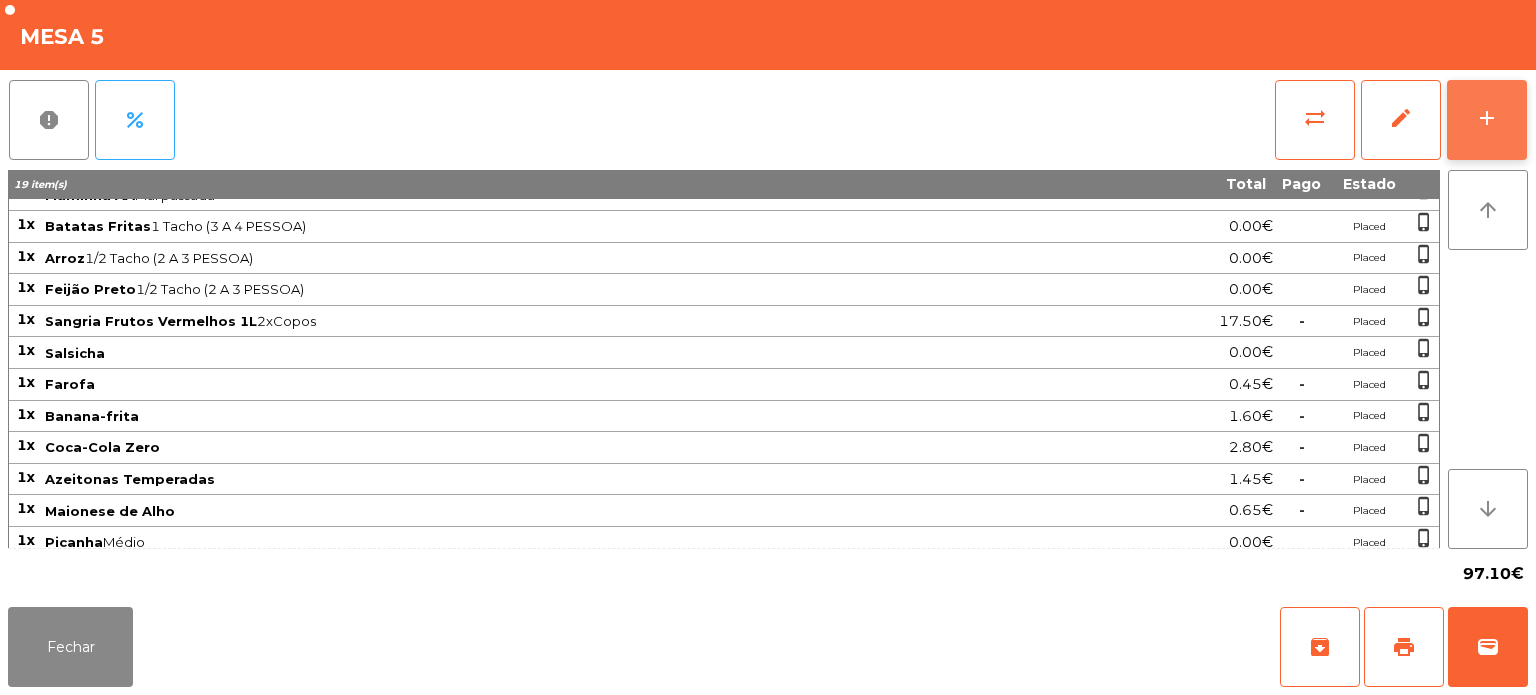 click on "add" 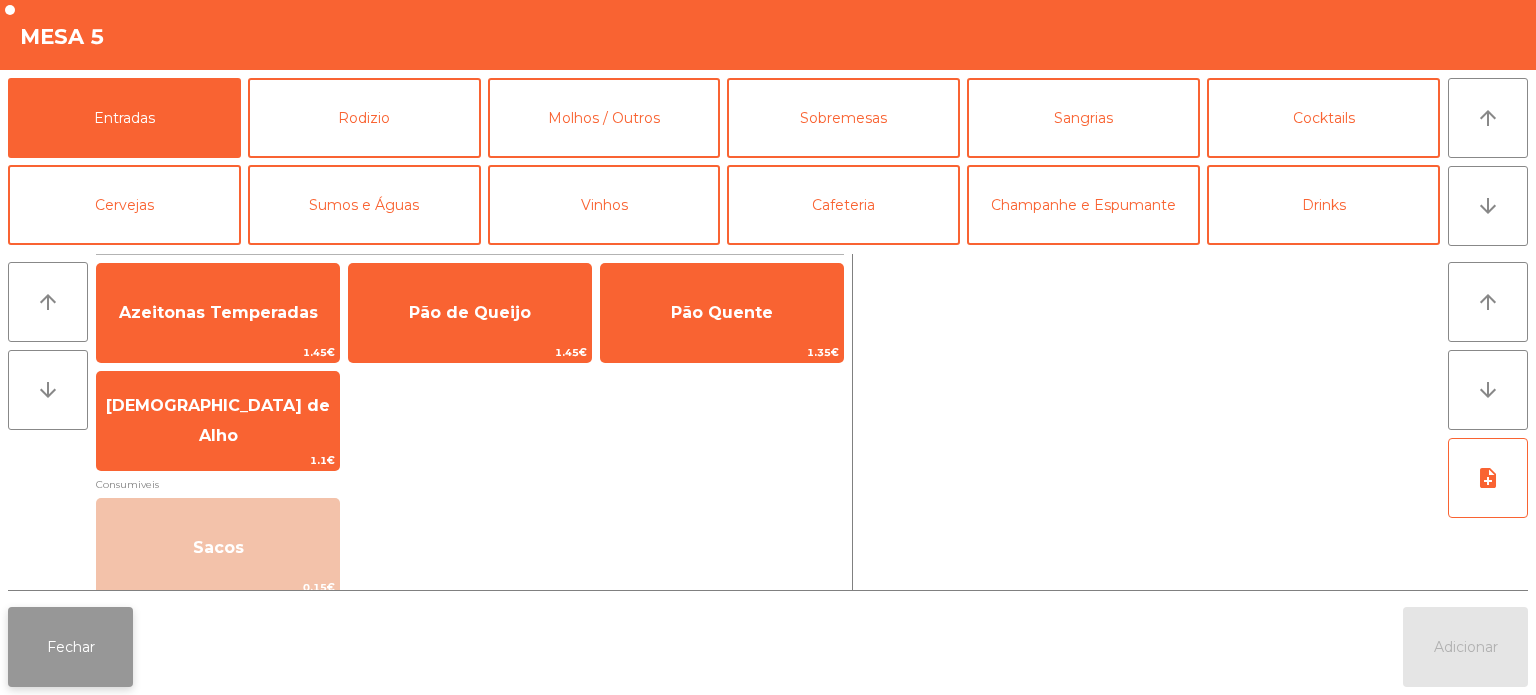 click on "Fechar" 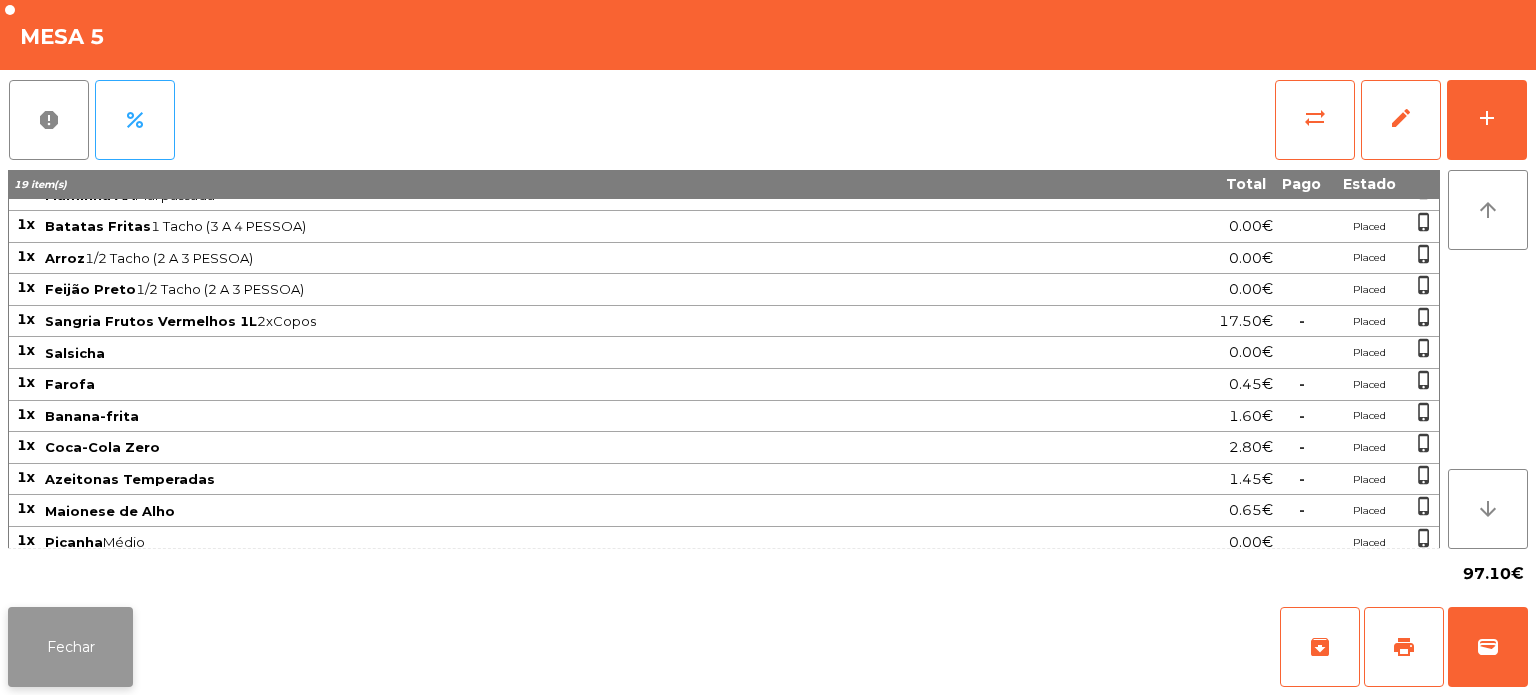 click on "Fechar" 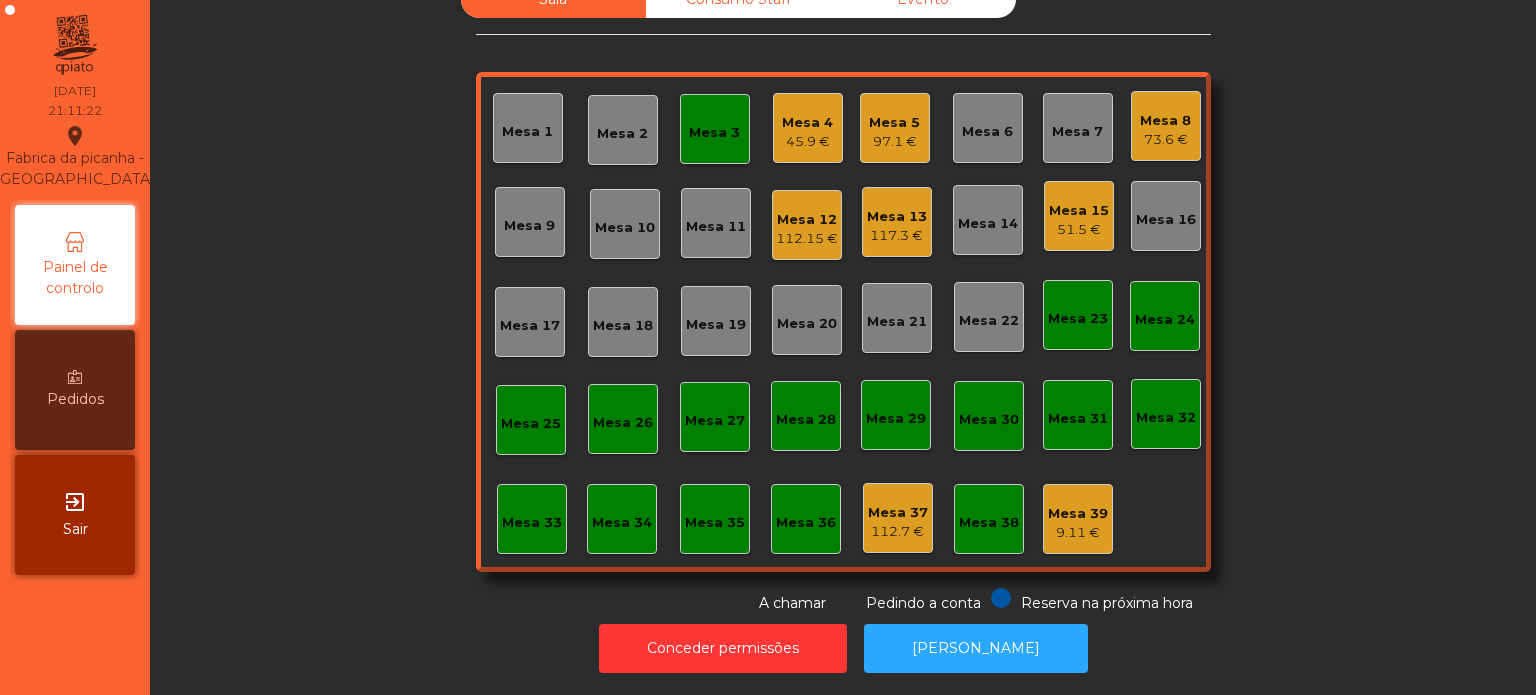 click on "97.1 €" 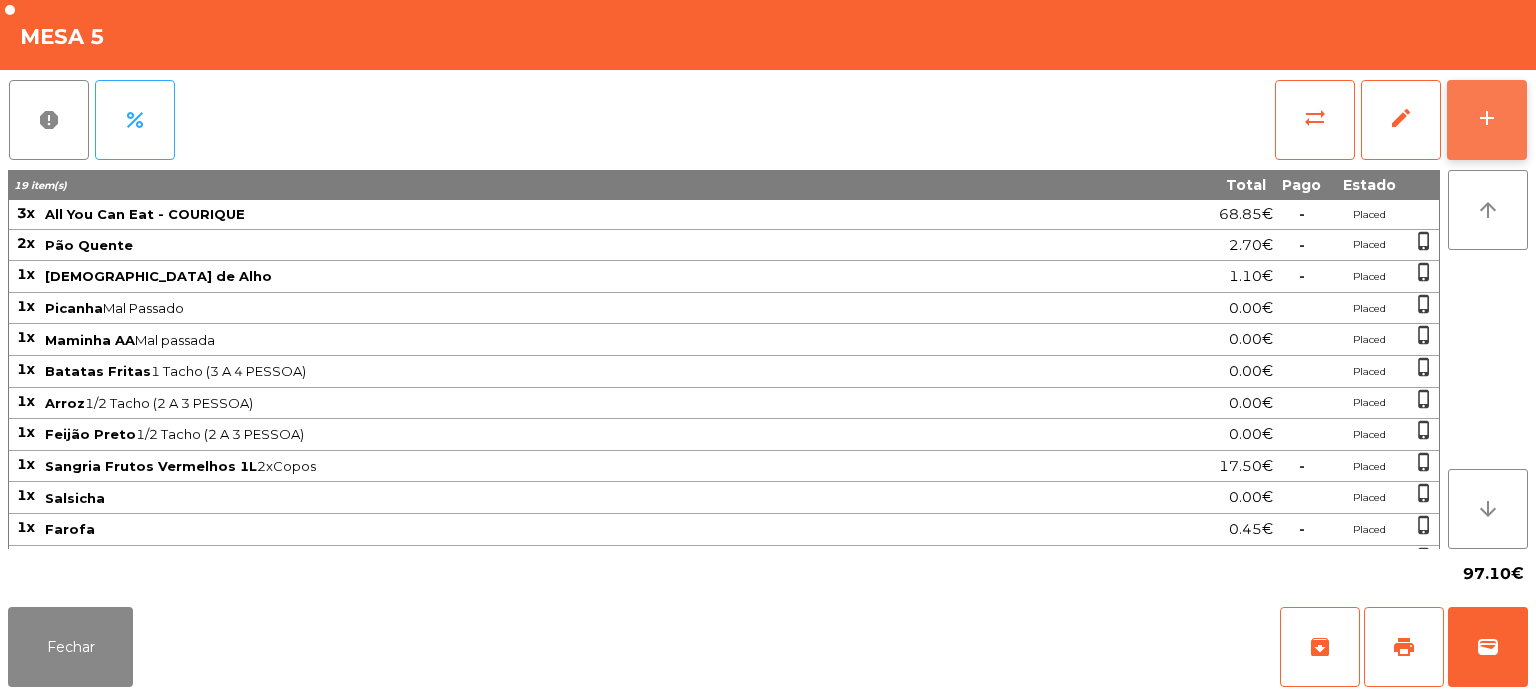 click on "add" 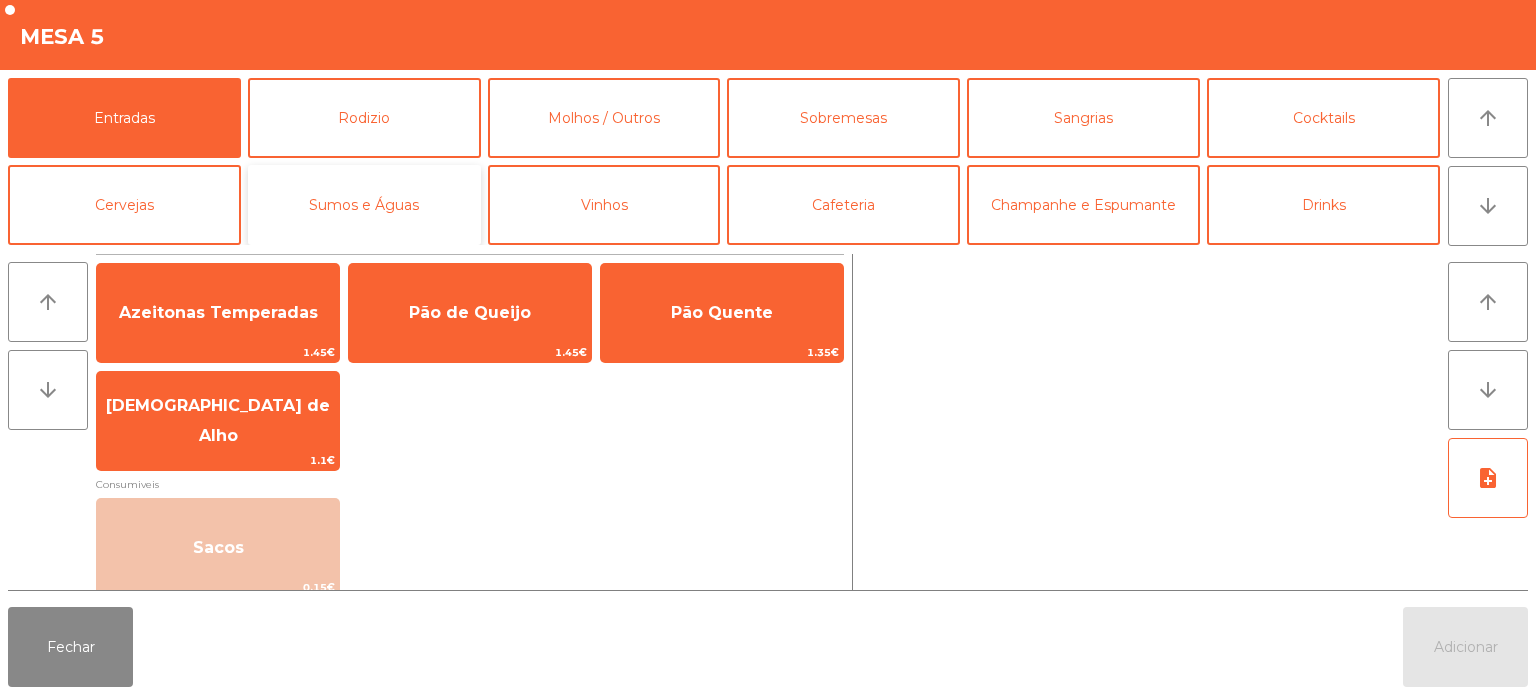 click on "Sumos e Águas" 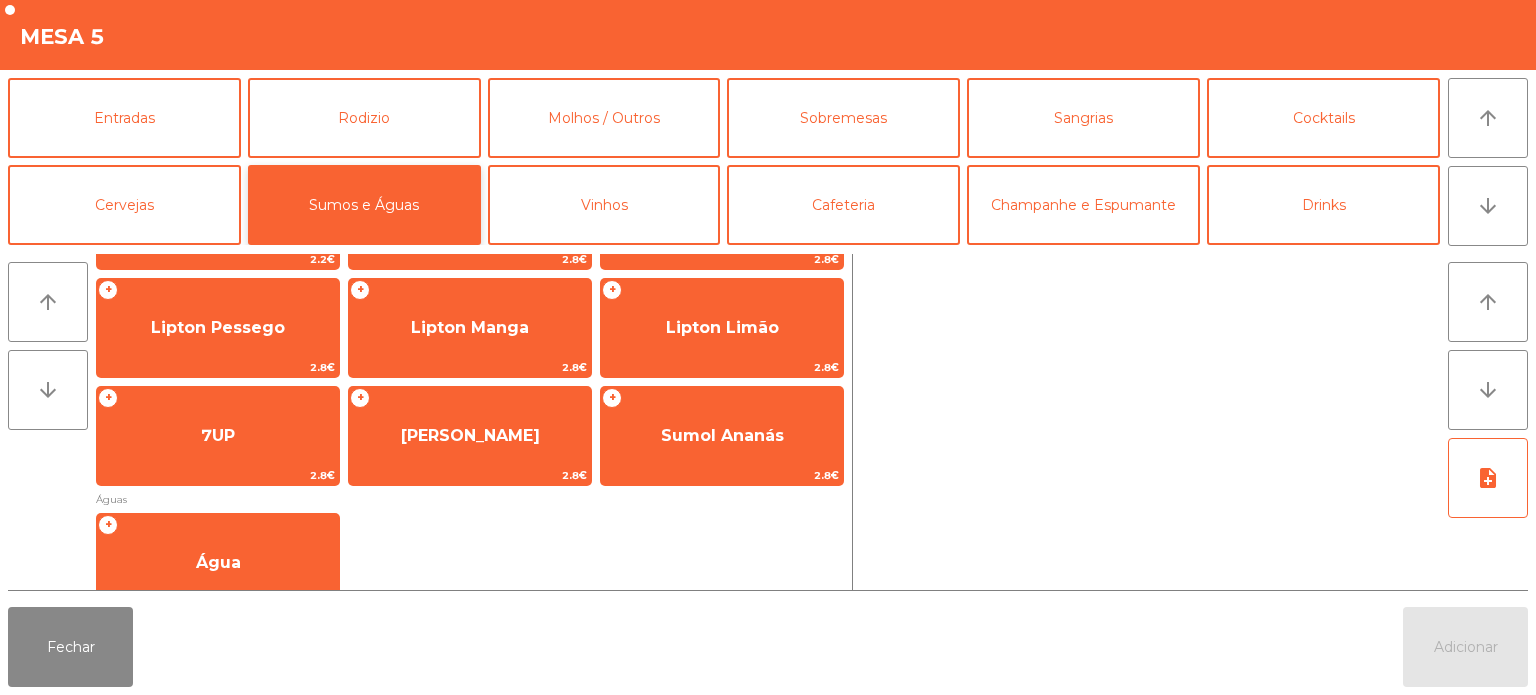 scroll, scrollTop: 221, scrollLeft: 0, axis: vertical 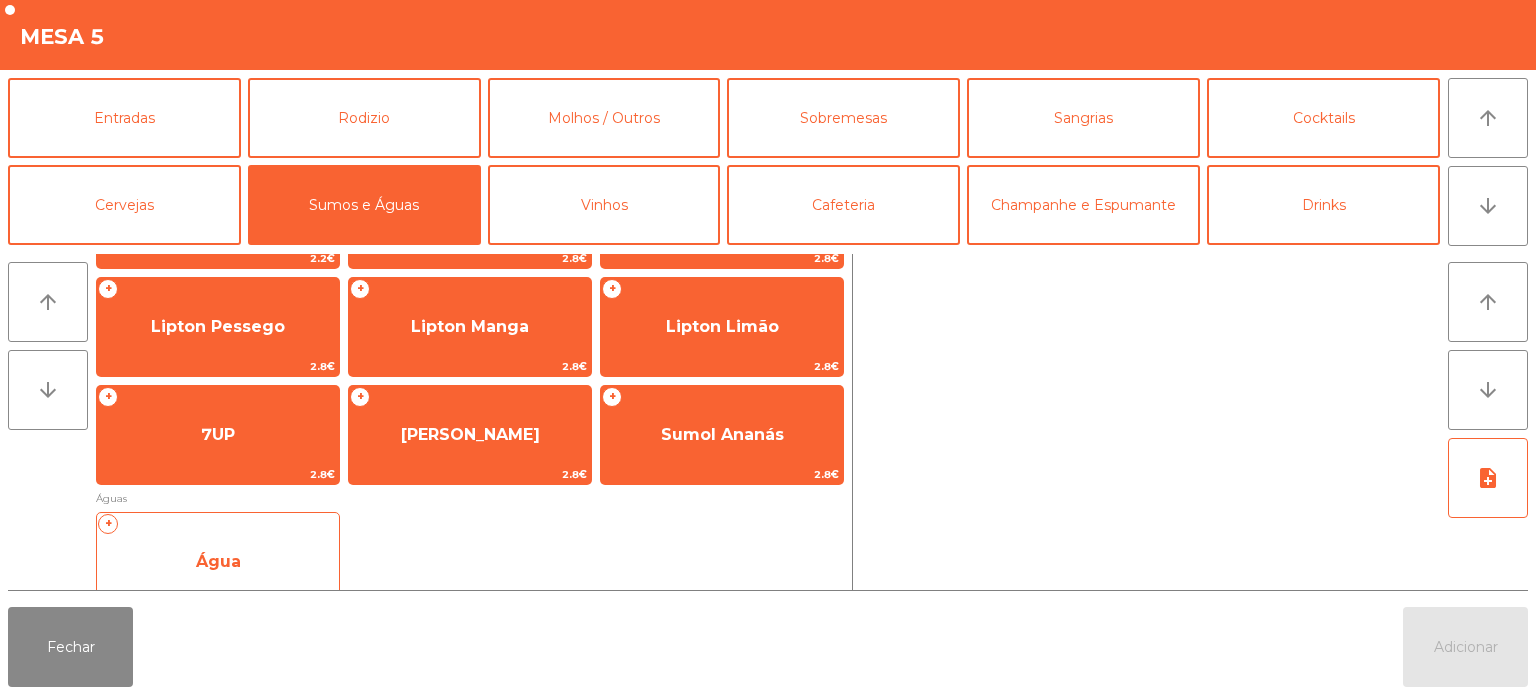 click on "Água" 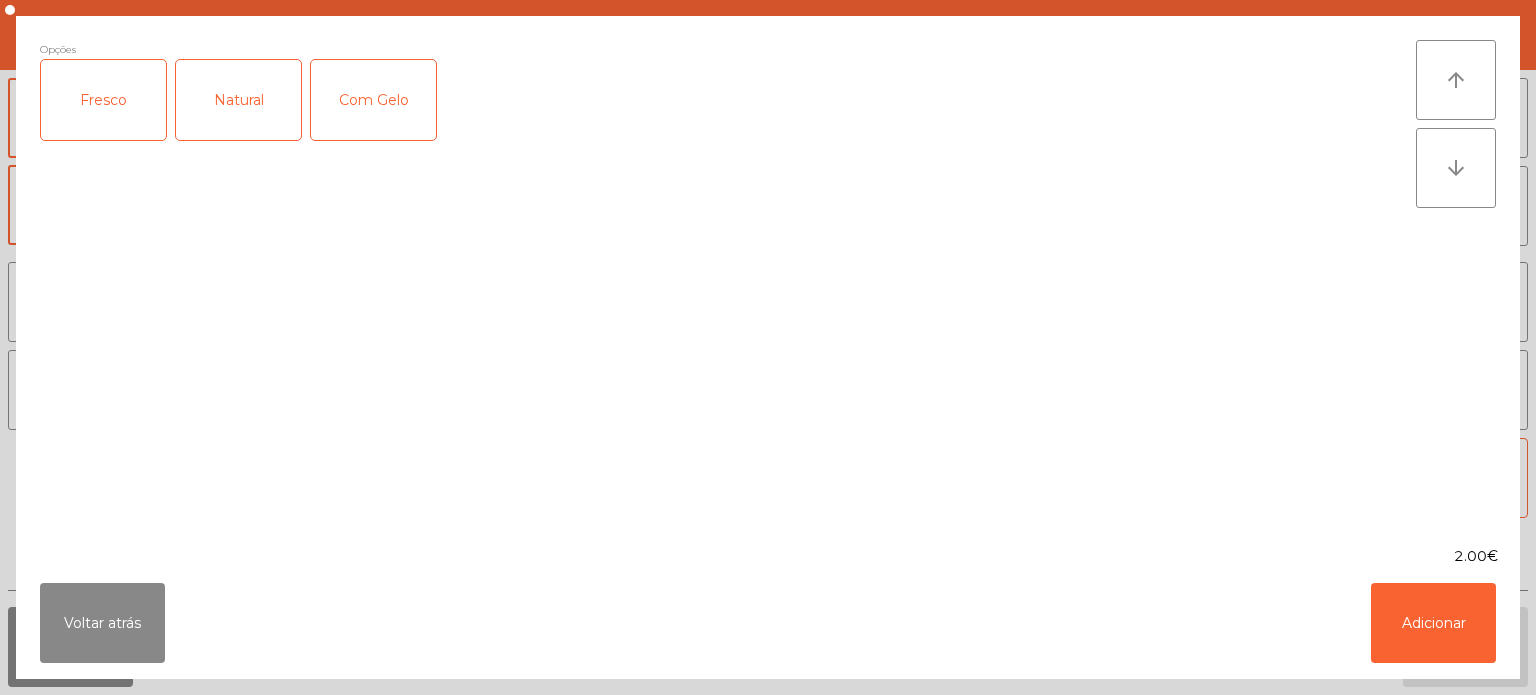 click on "Fresco" 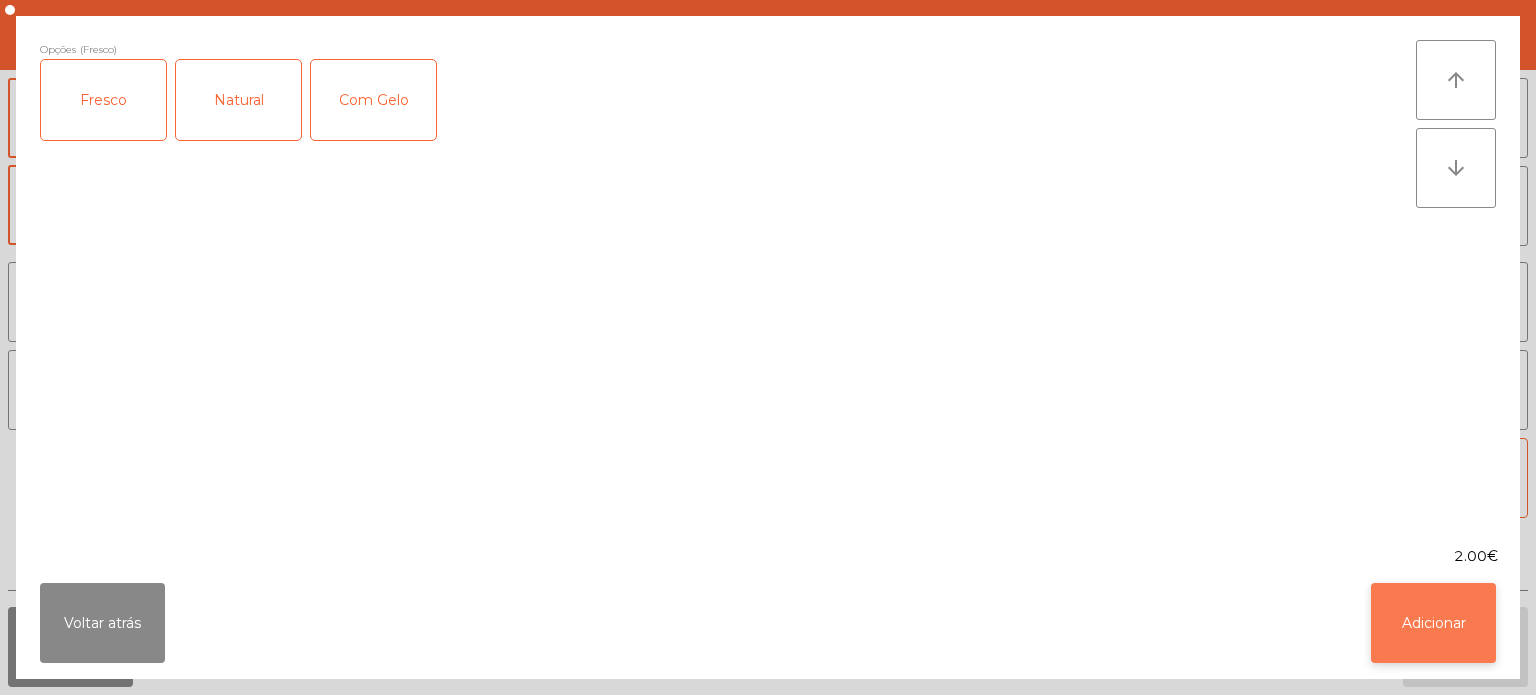 click on "Adicionar" 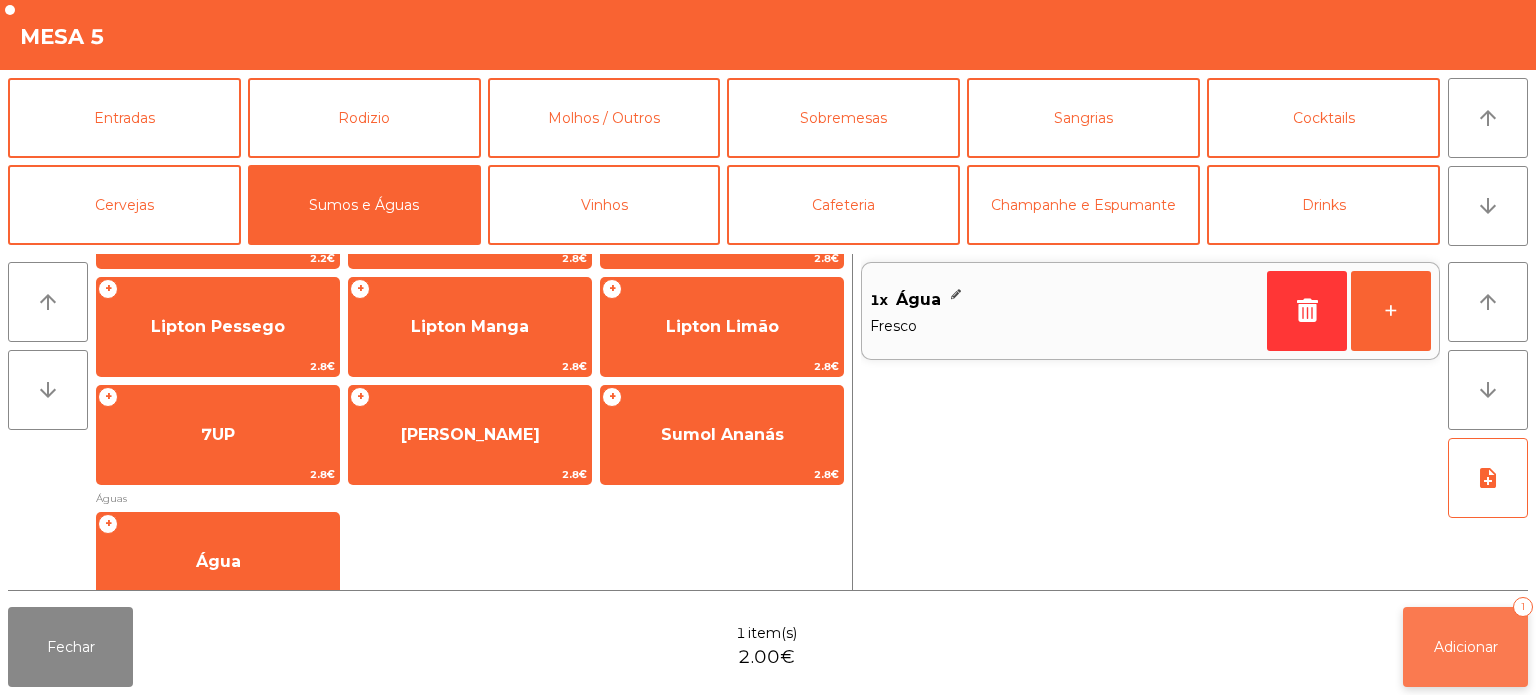 click on "Adicionar" 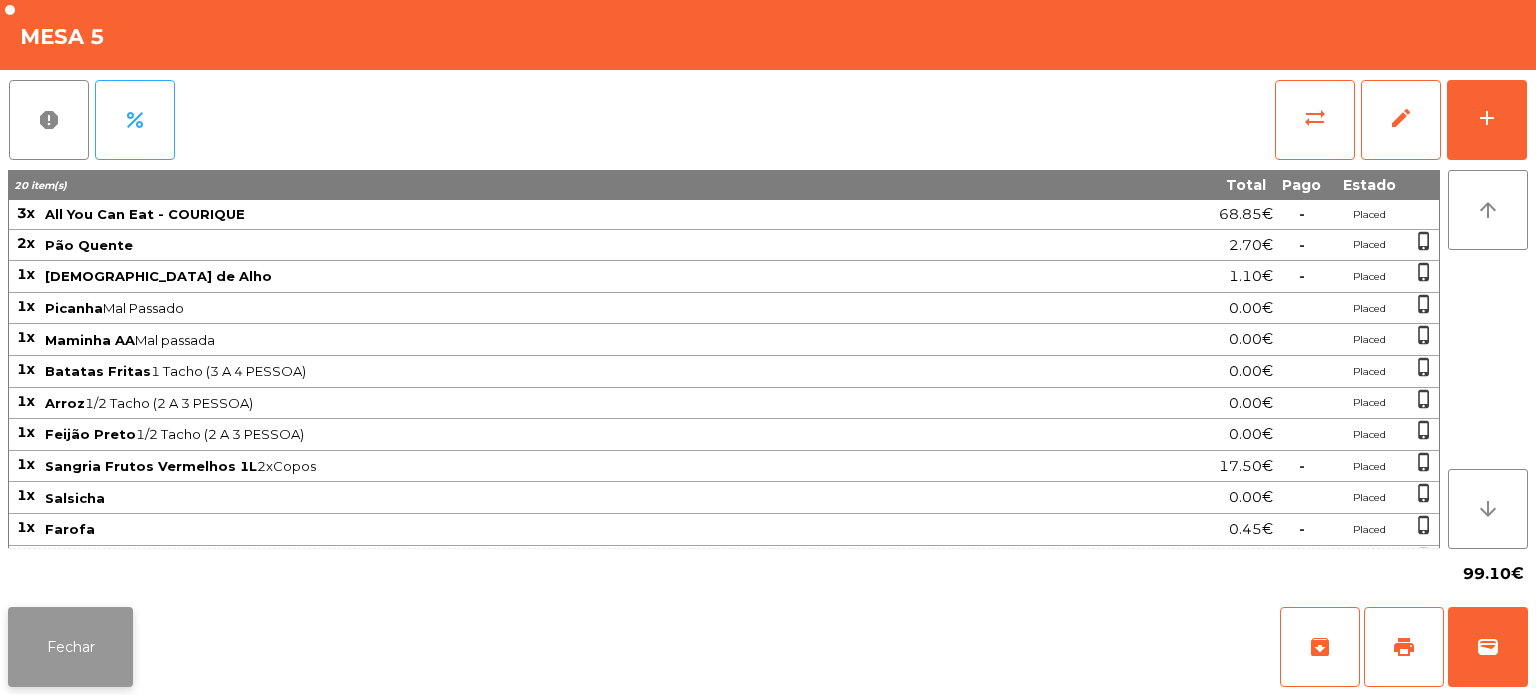 click on "Fechar" 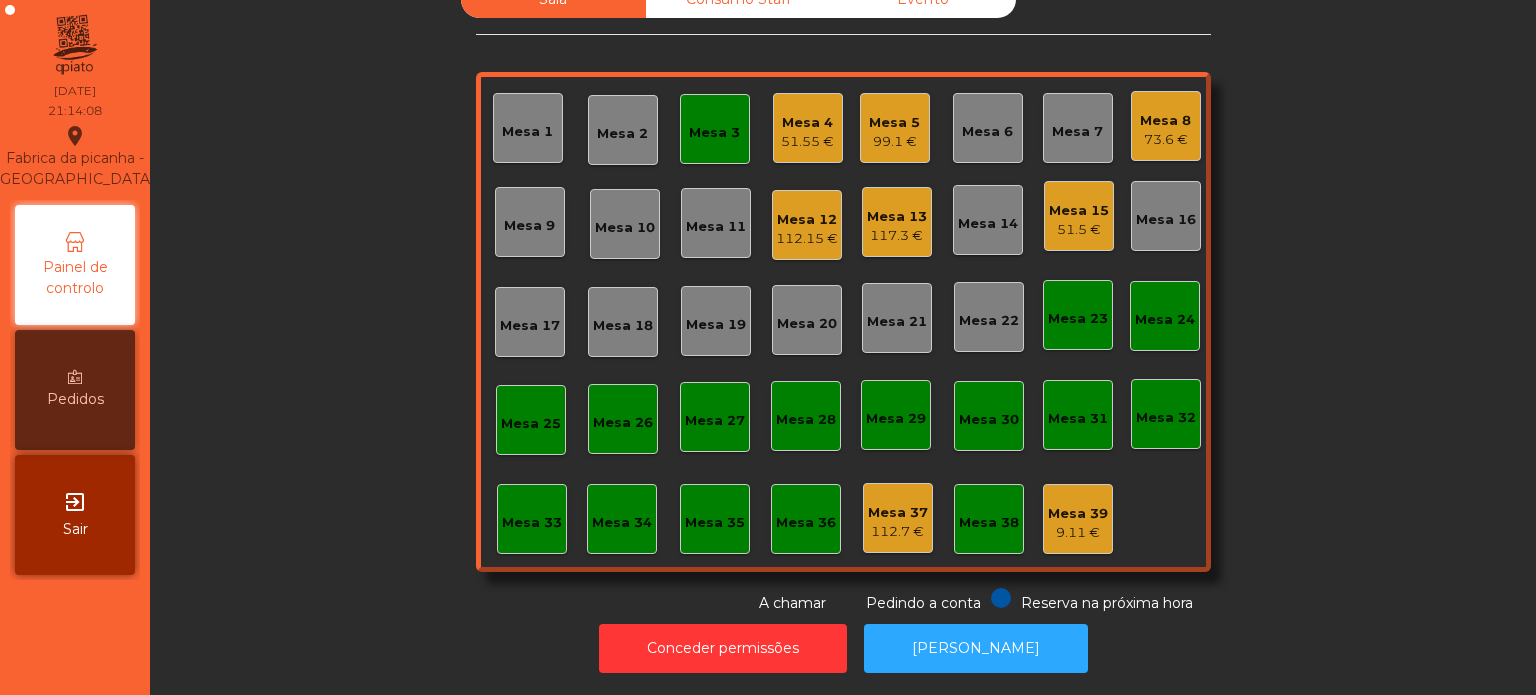 click on "Mesa 3" 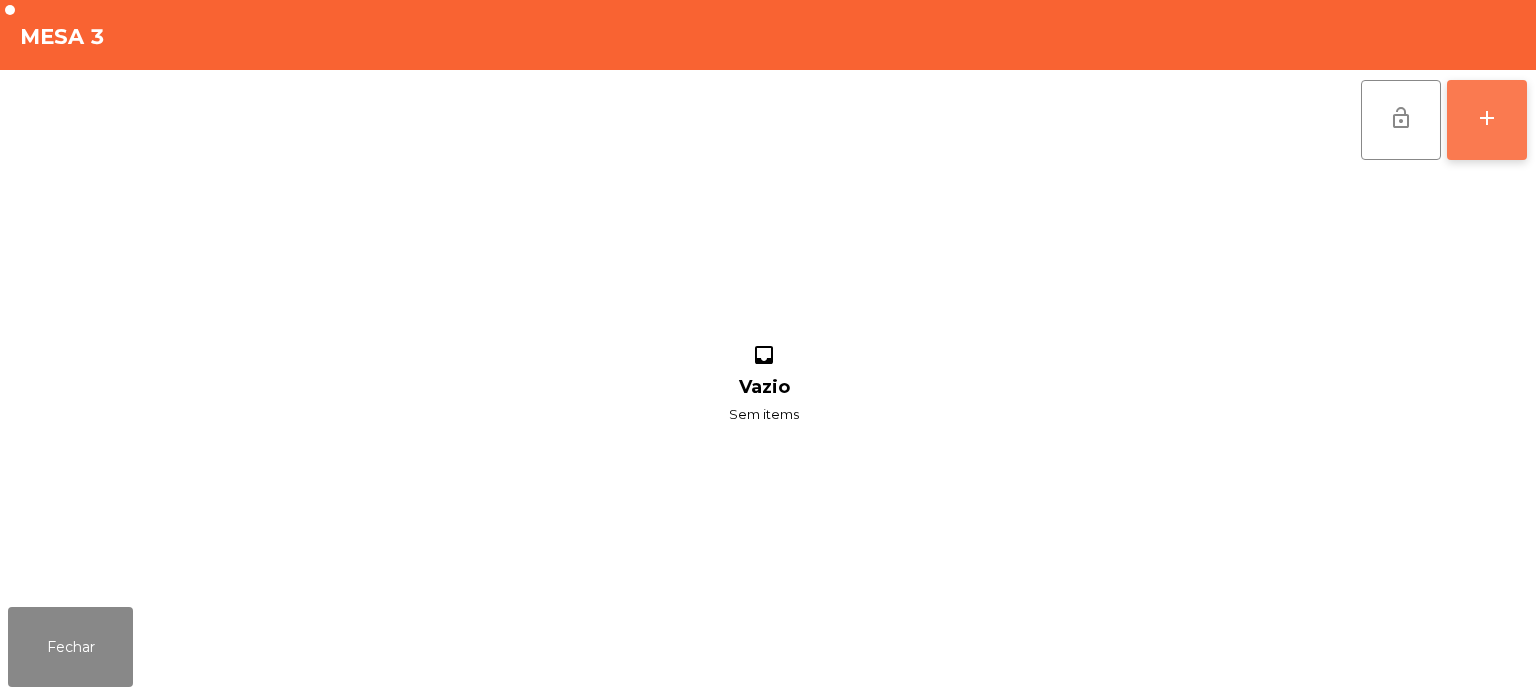 click on "add" 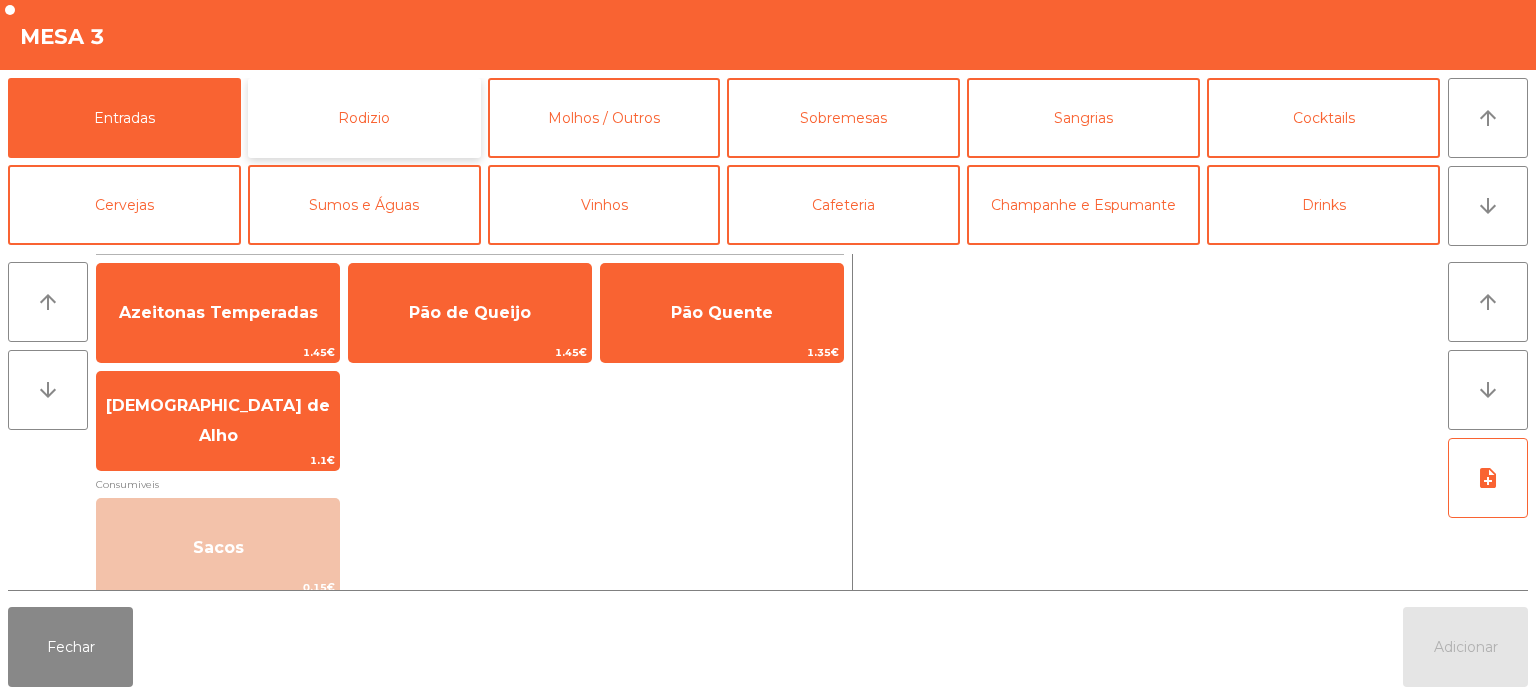 click on "Rodizio" 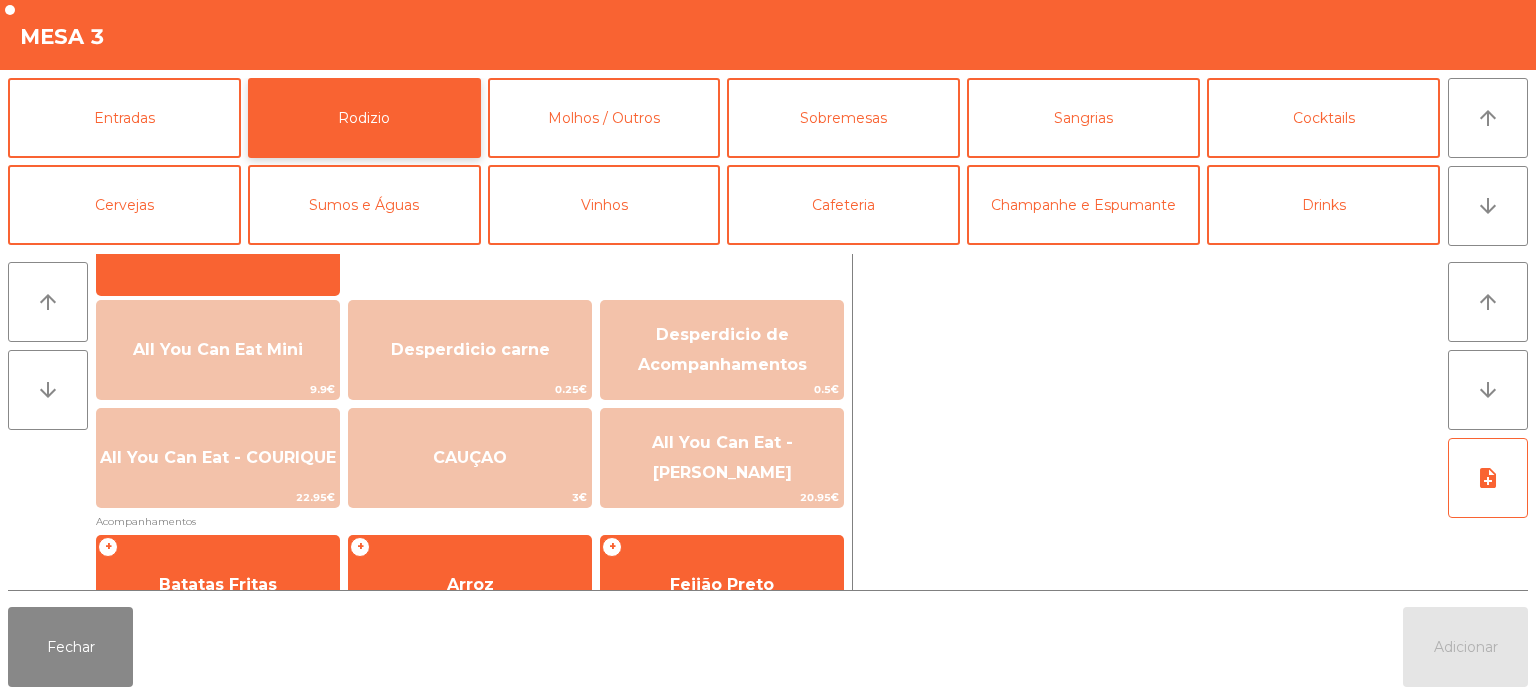 scroll, scrollTop: 228, scrollLeft: 0, axis: vertical 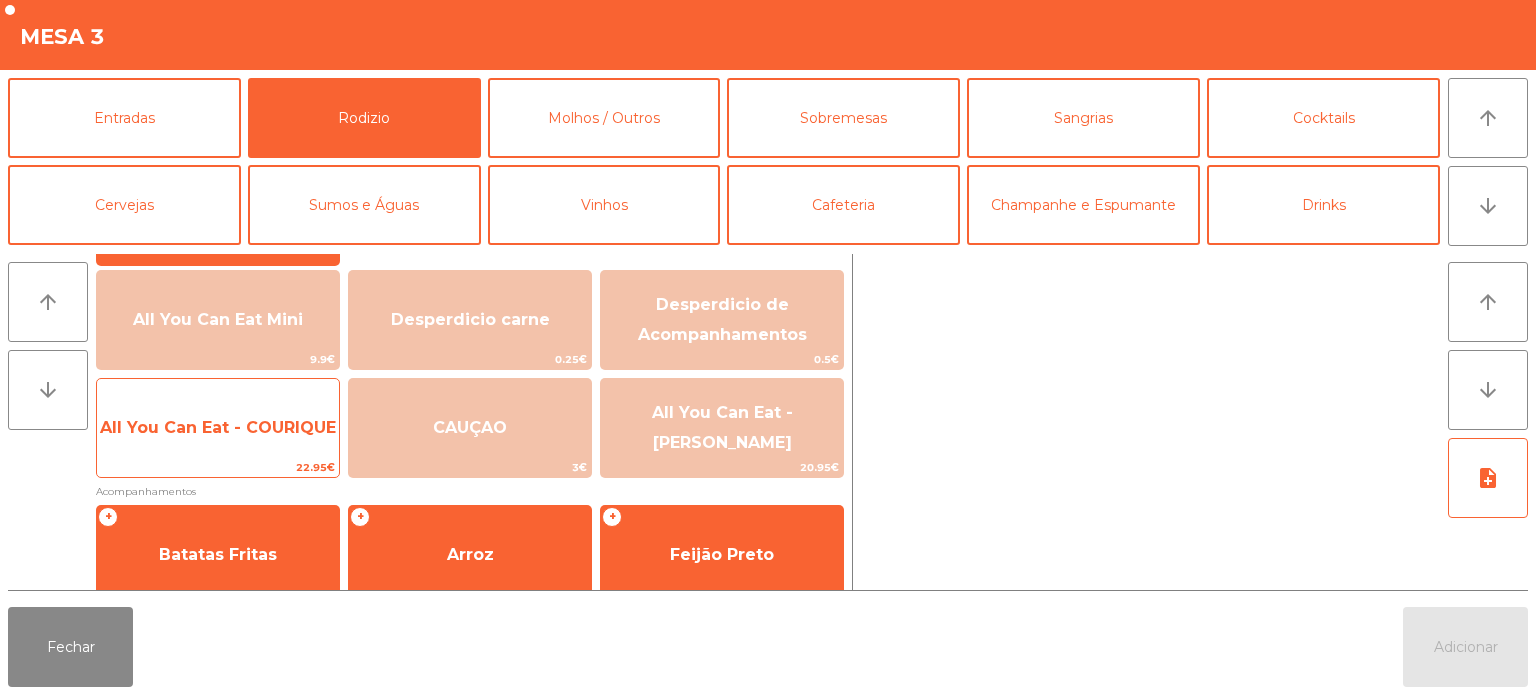 click on "All You Can Eat - COURIQUE" 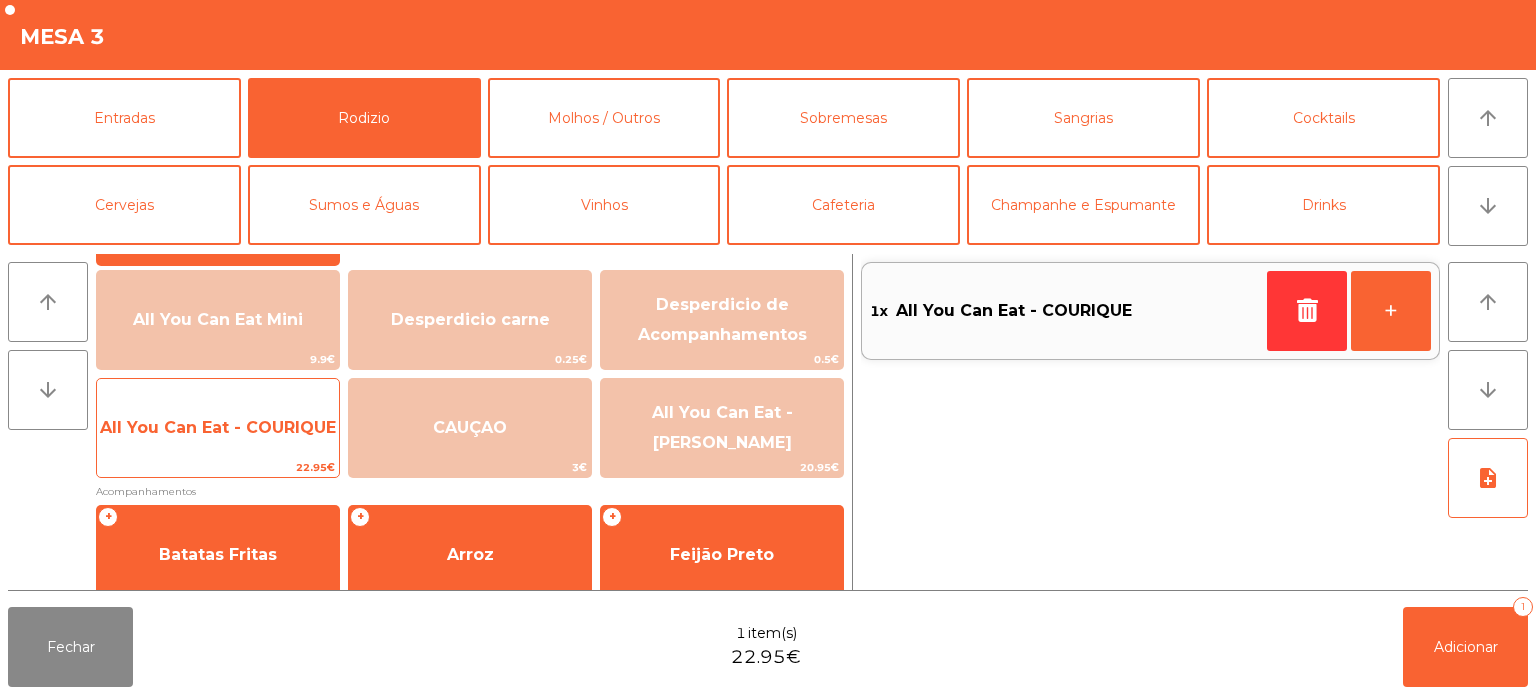 click on "All You Can Eat - COURIQUE" 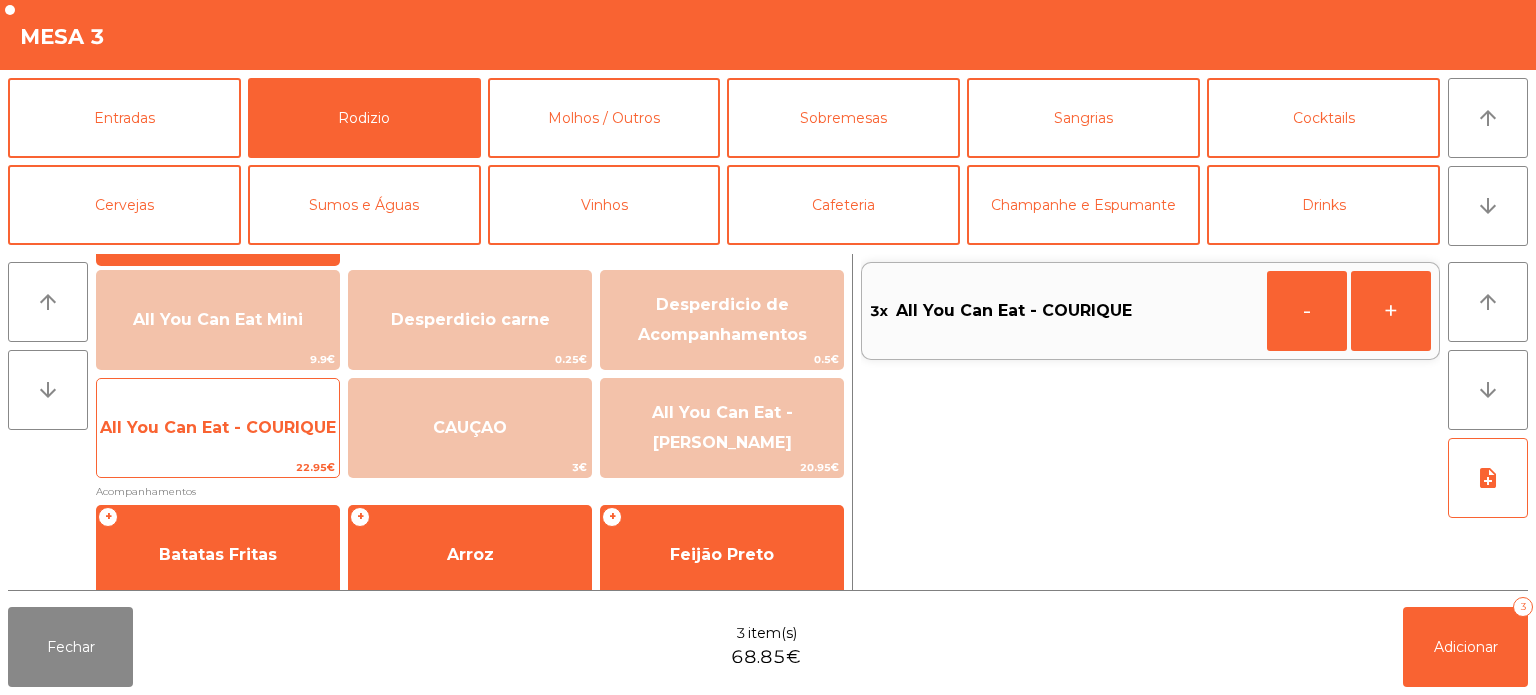 click on "All You Can Eat - COURIQUE" 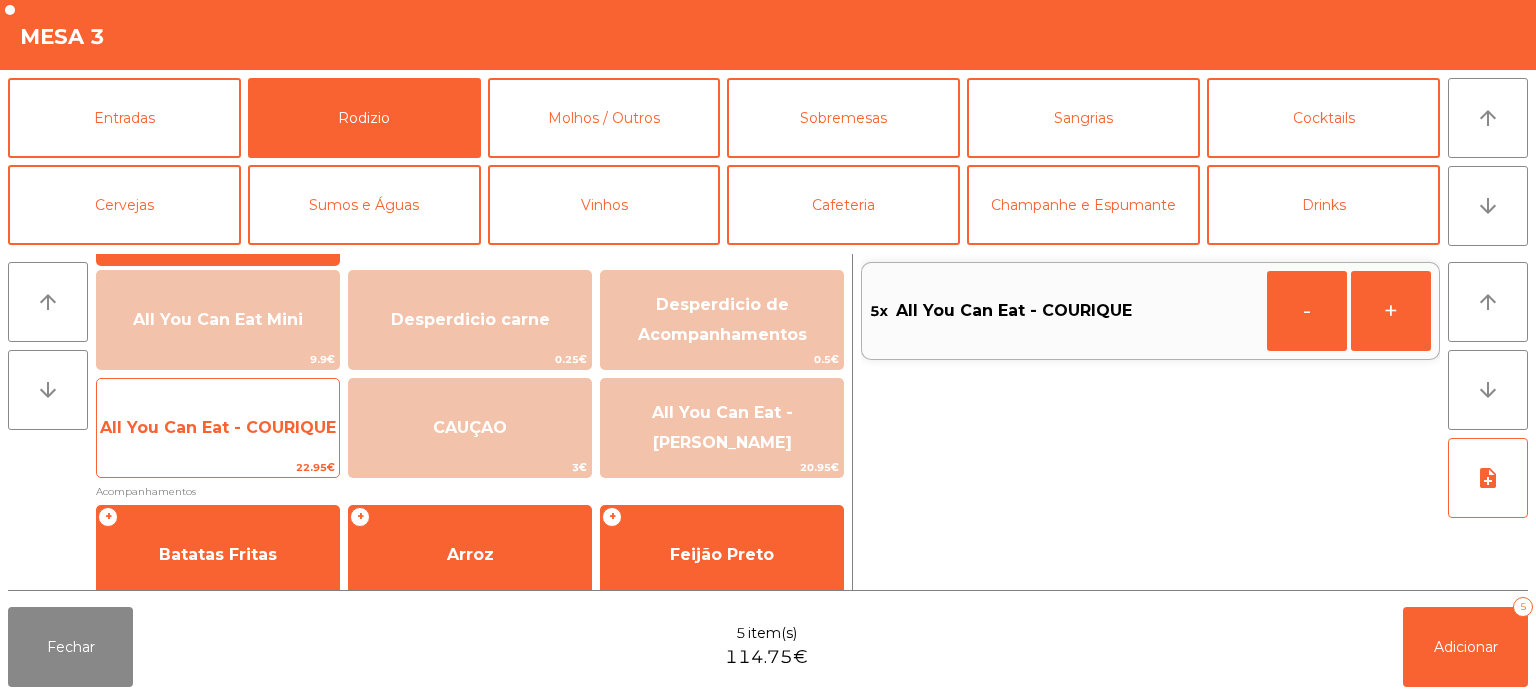 click on "All You Can Eat - COURIQUE" 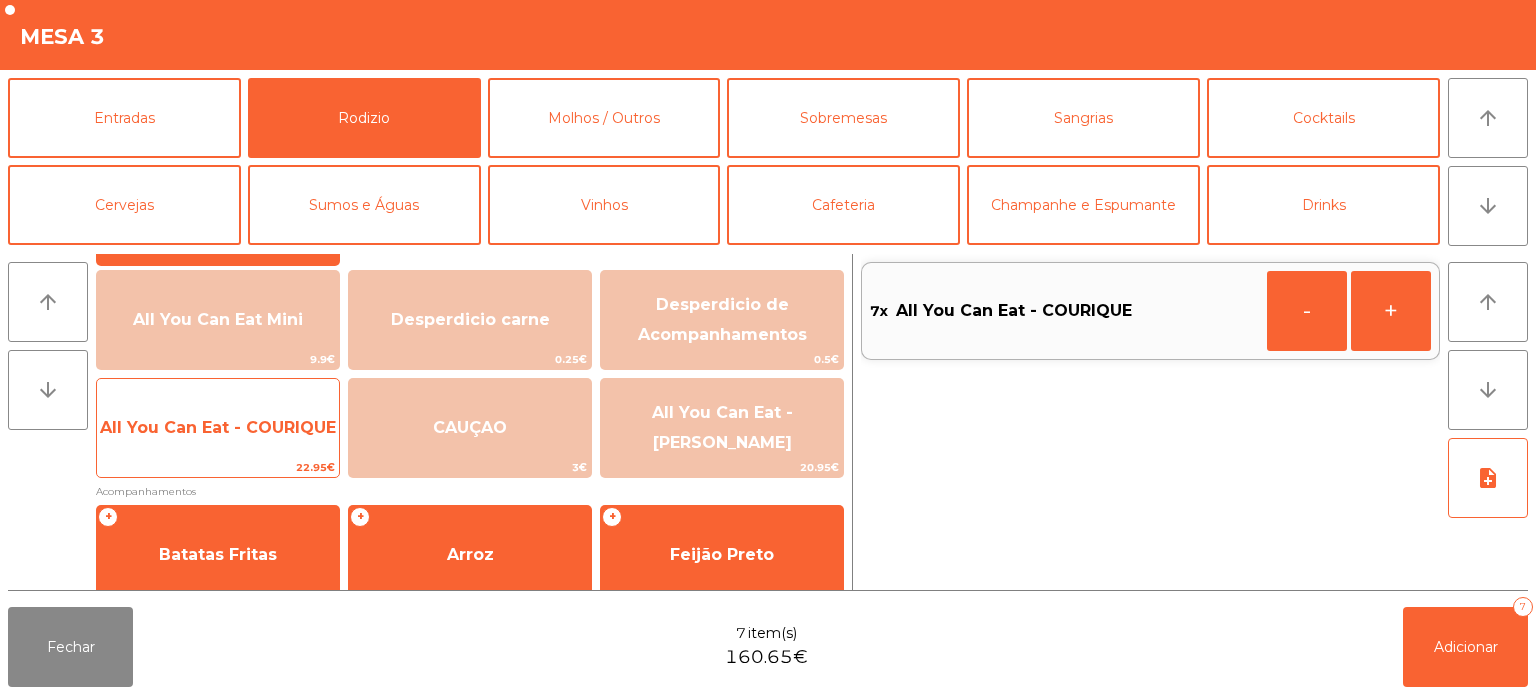 click on "All You Can Eat - COURIQUE" 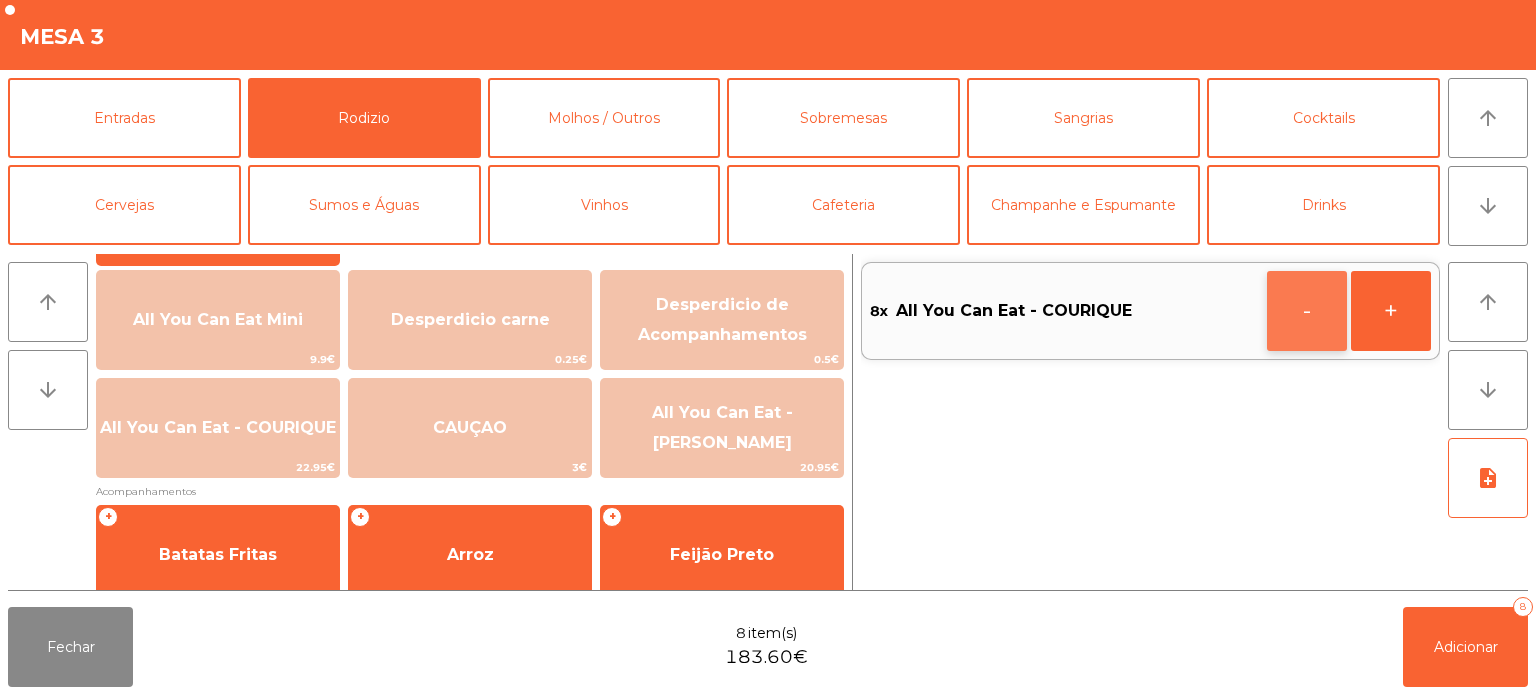 click on "-" 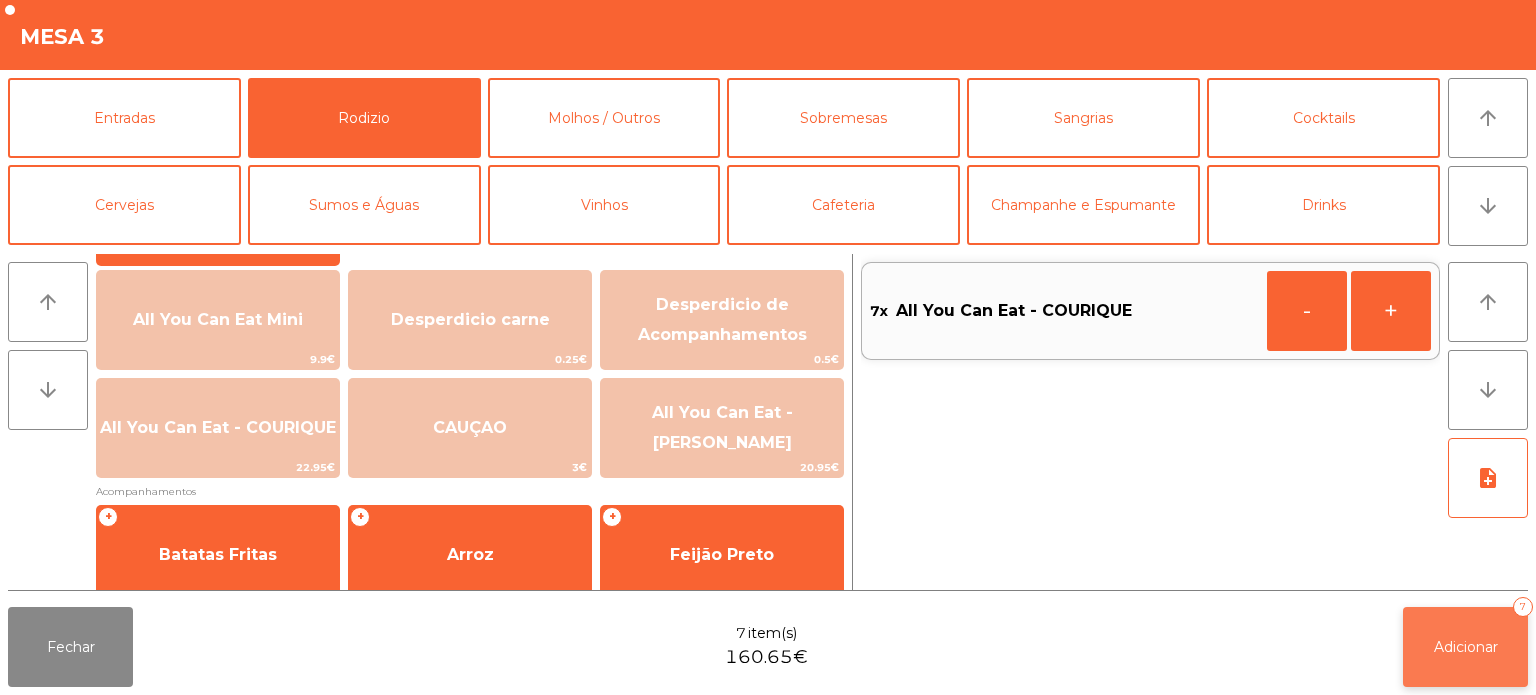 click on "Adicionar   7" 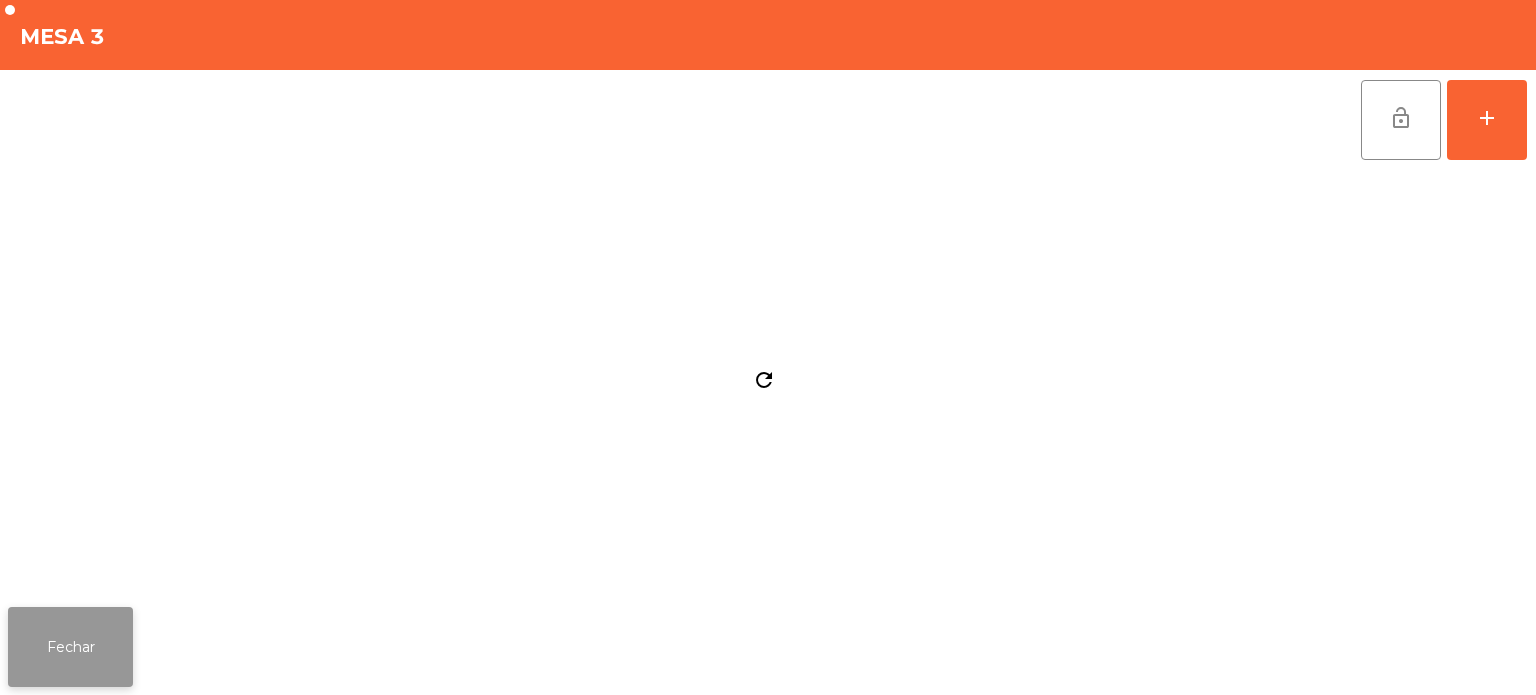 click on "Fechar" 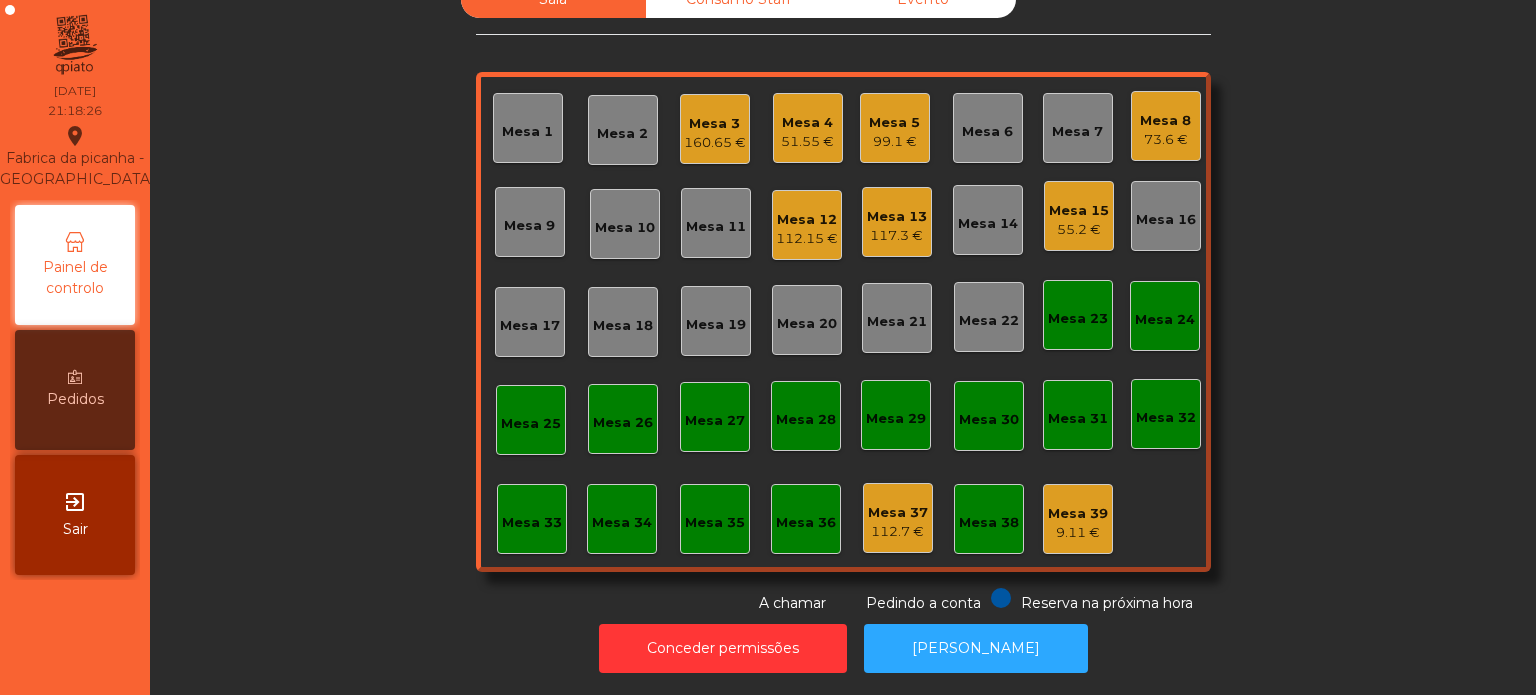 click on "Mesa 17" 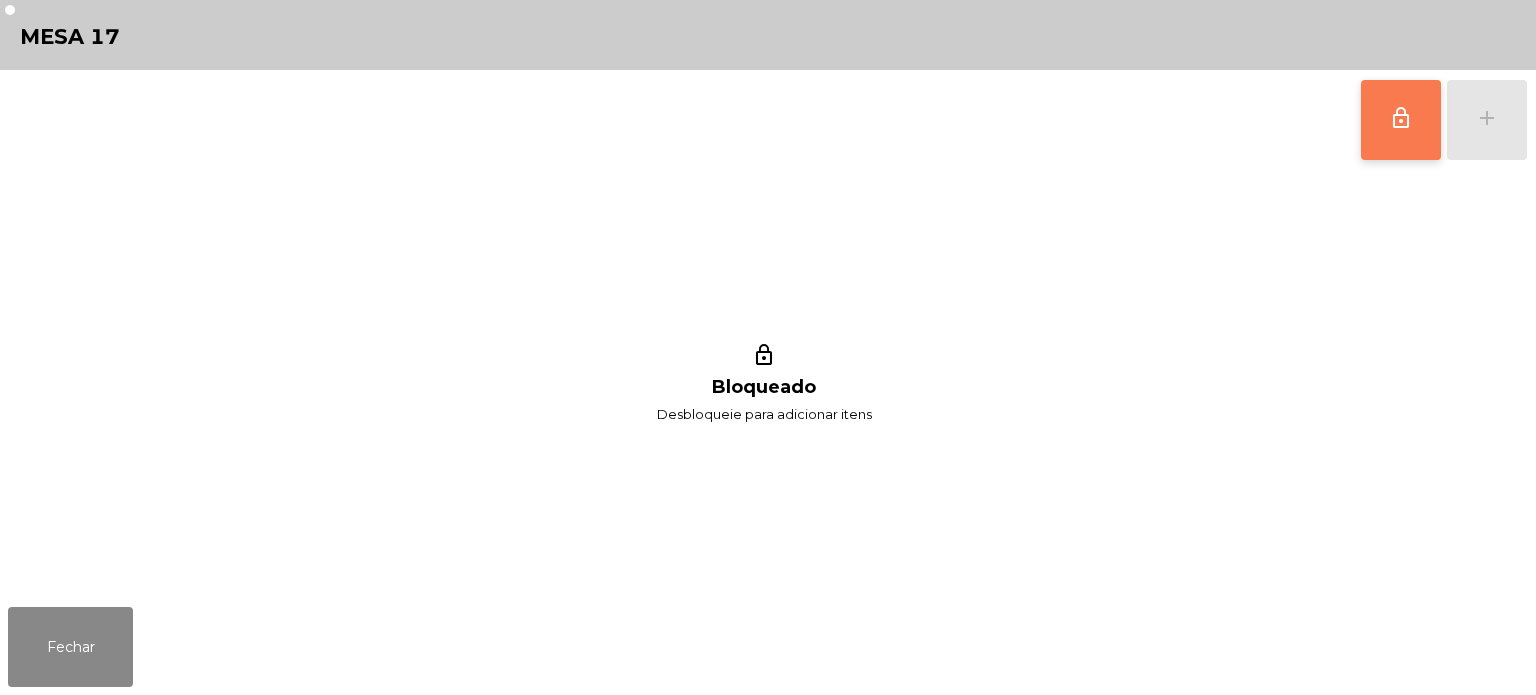 click on "lock_outline" 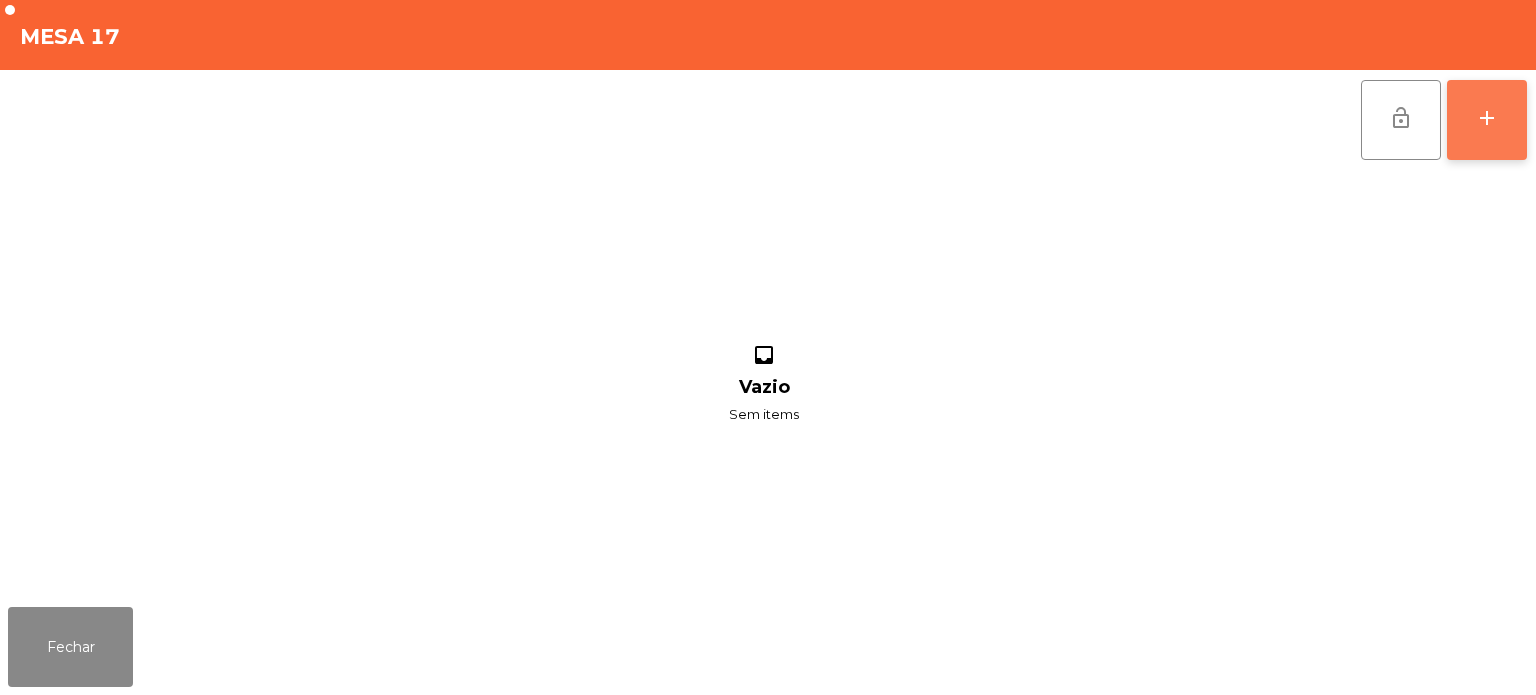 click on "add" 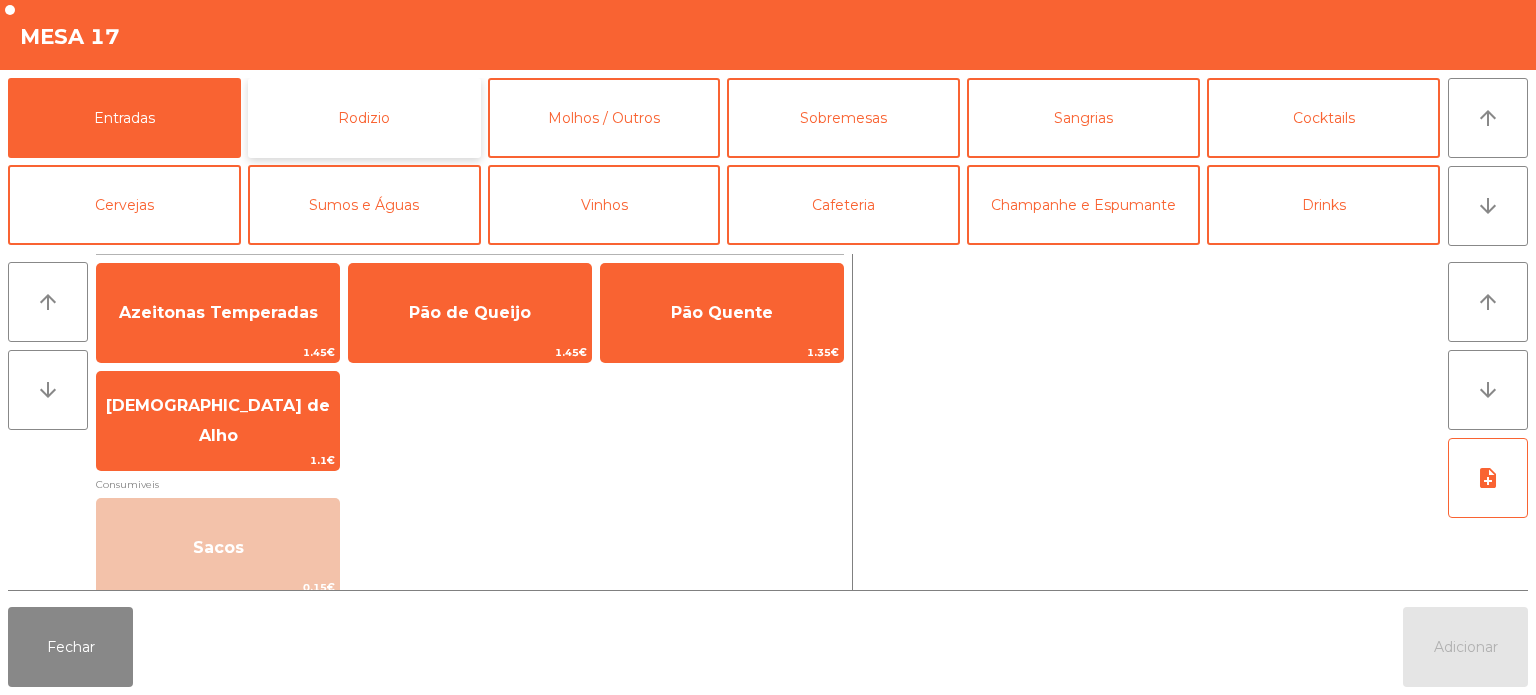 click on "Rodizio" 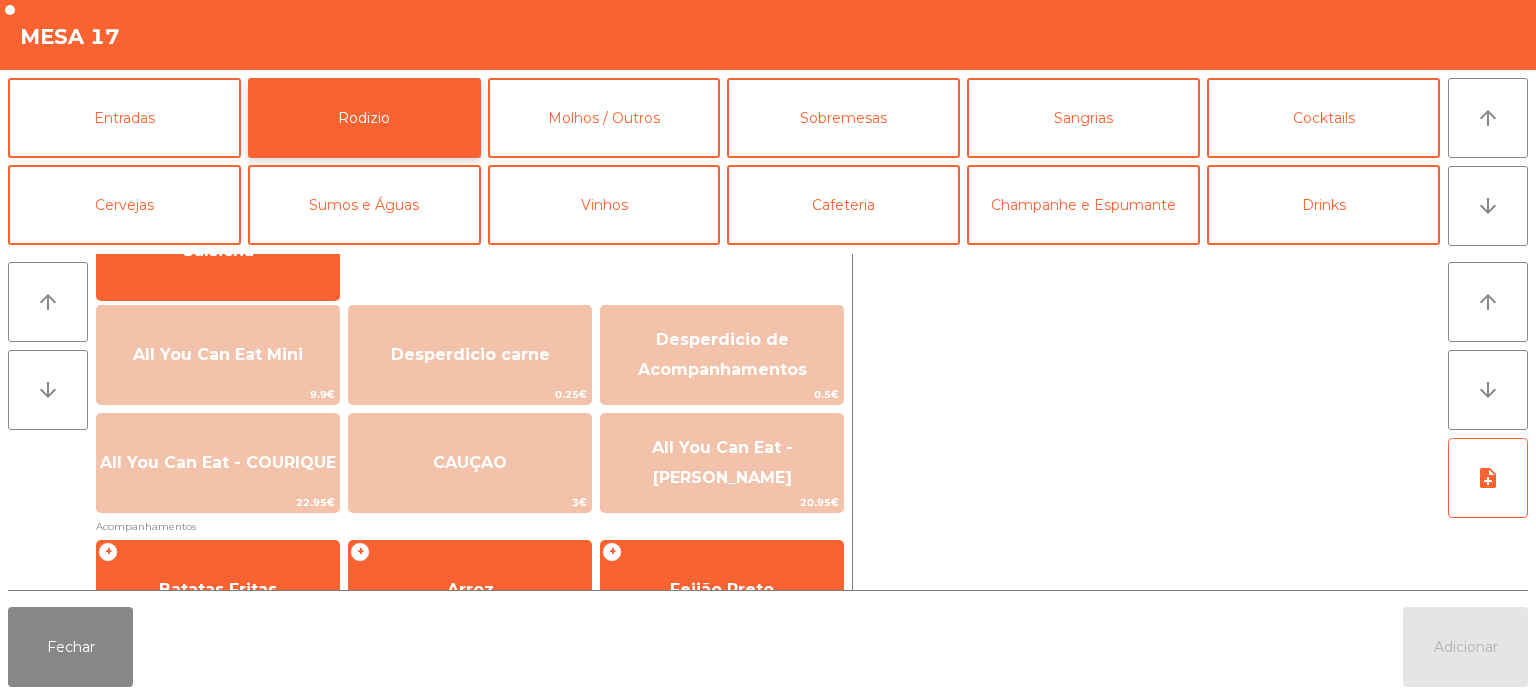 scroll, scrollTop: 228, scrollLeft: 0, axis: vertical 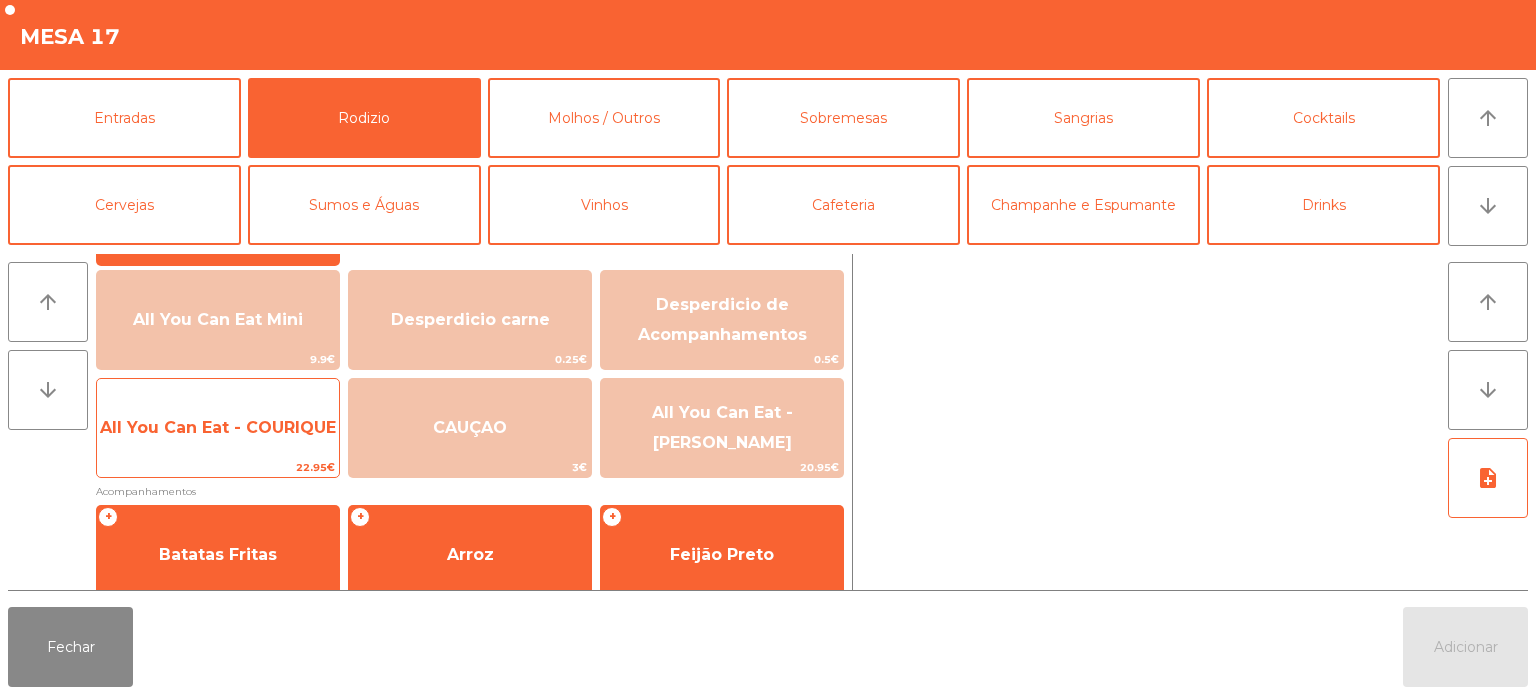 click on "22.95€" 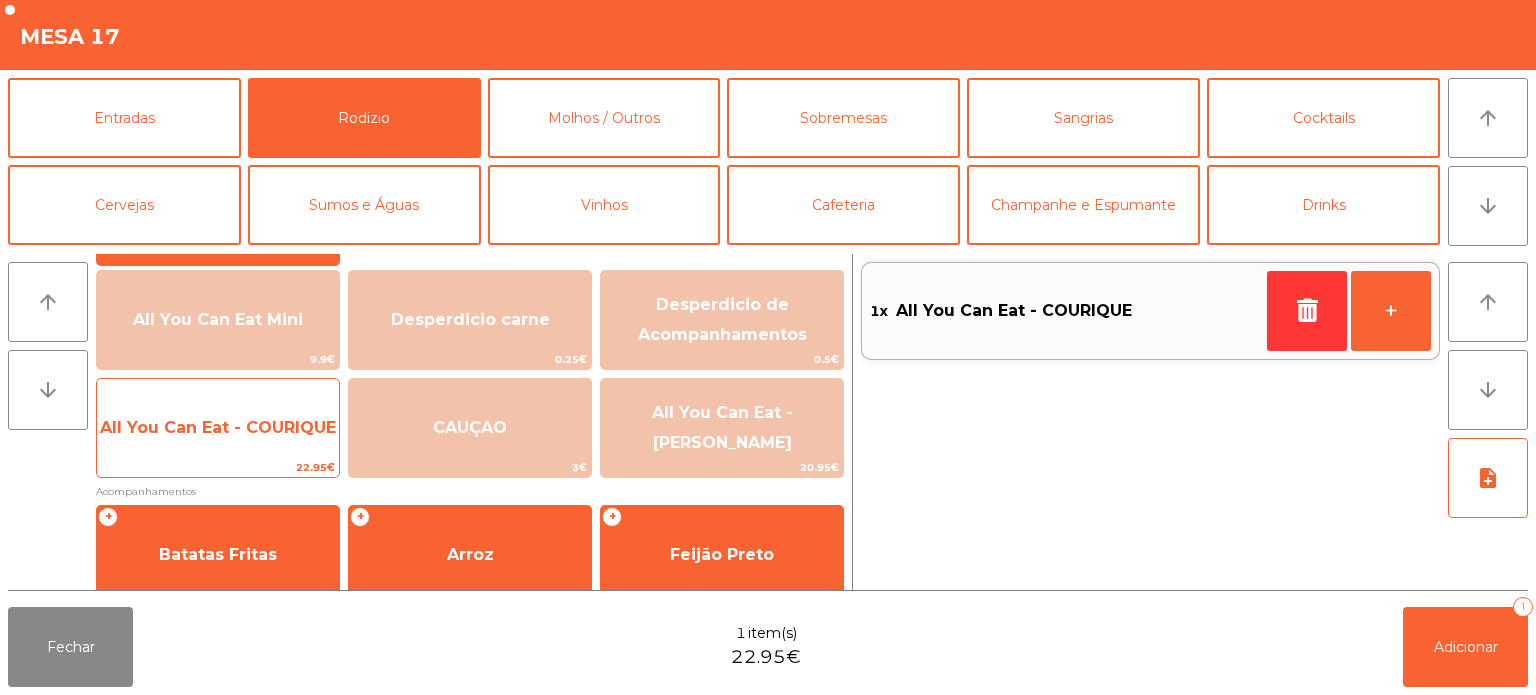 click on "All You Can Eat - COURIQUE   22.95€" 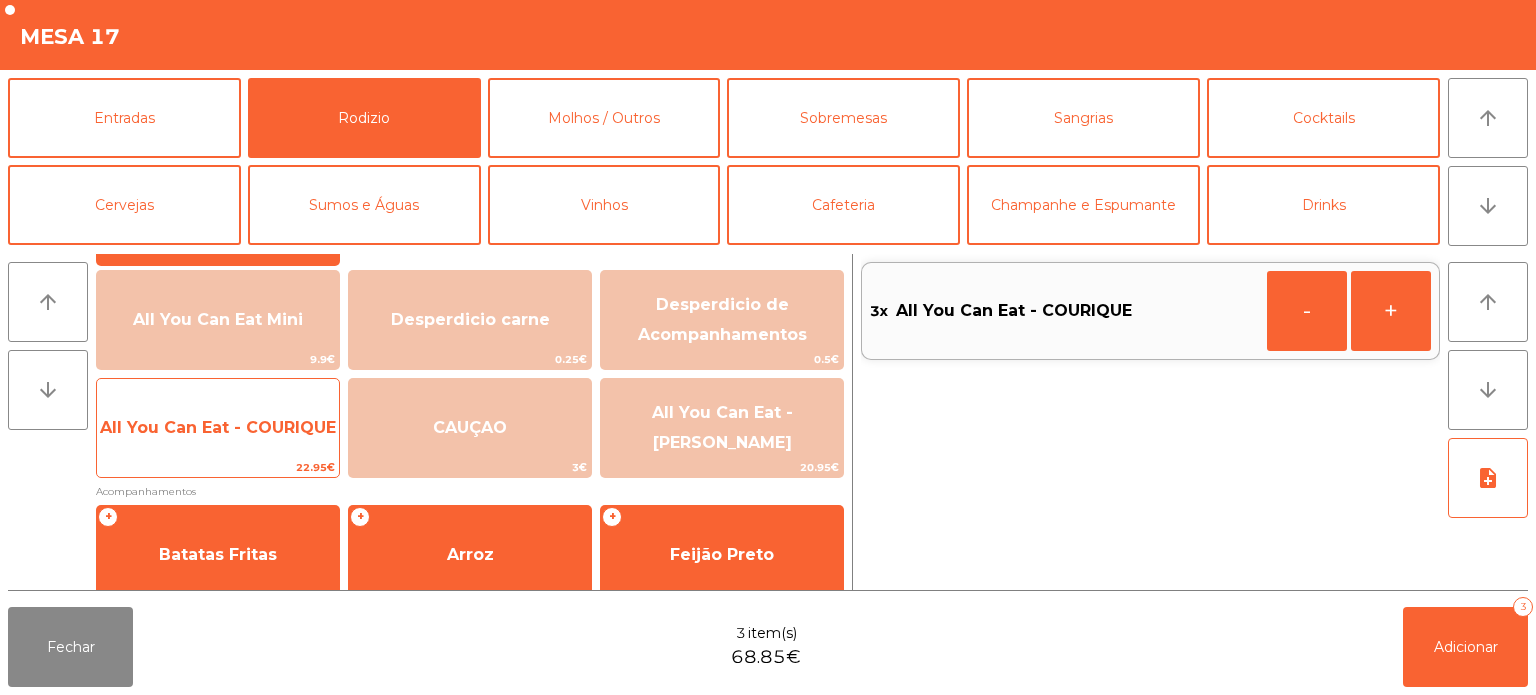 click on "All You Can Eat - COURIQUE" 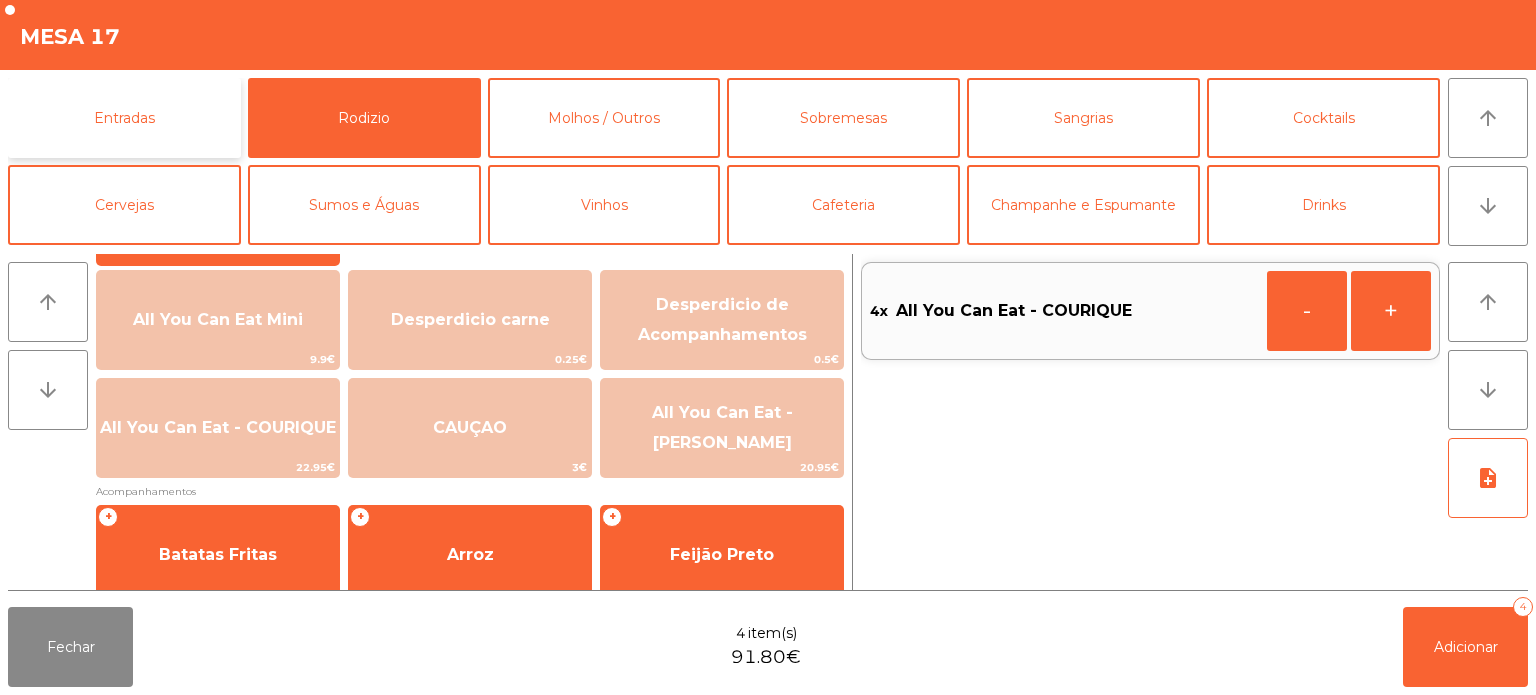 click on "Entradas" 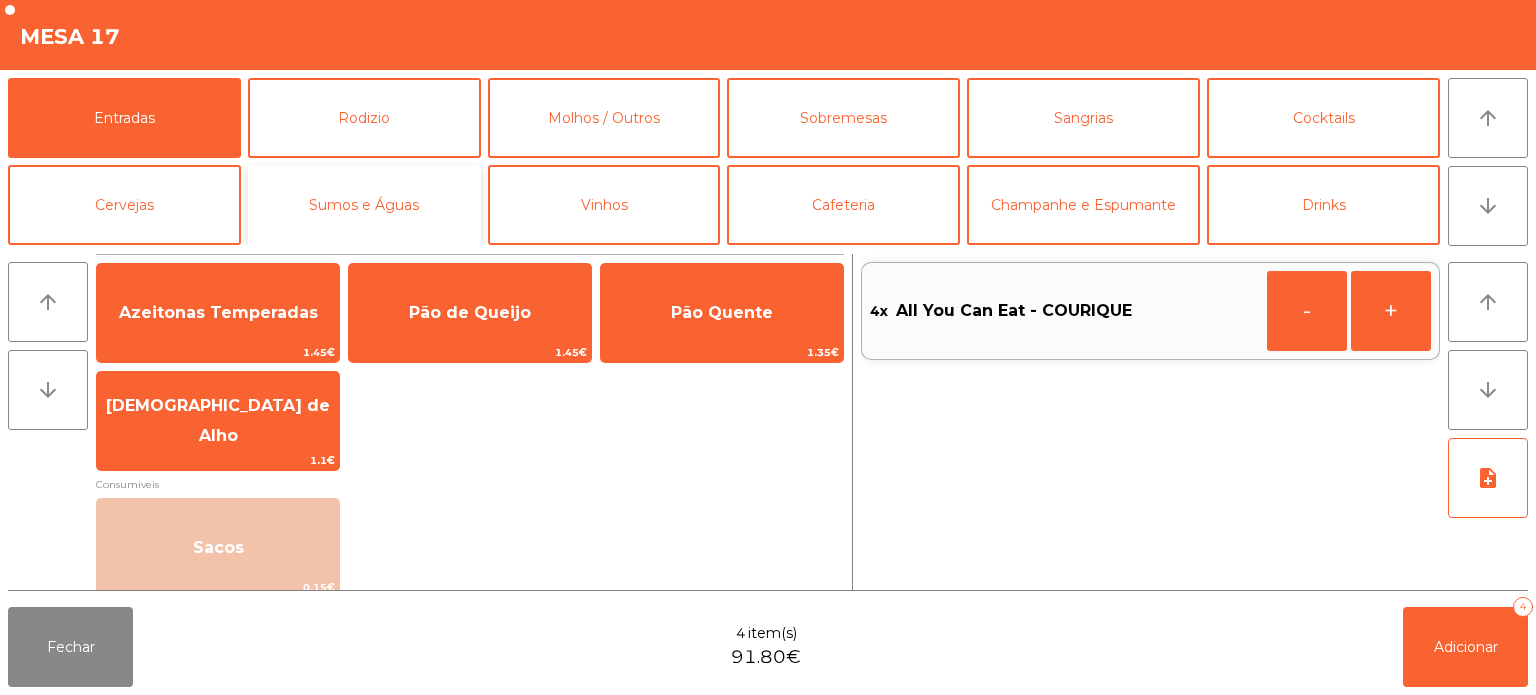 click on "Sumos e Águas" 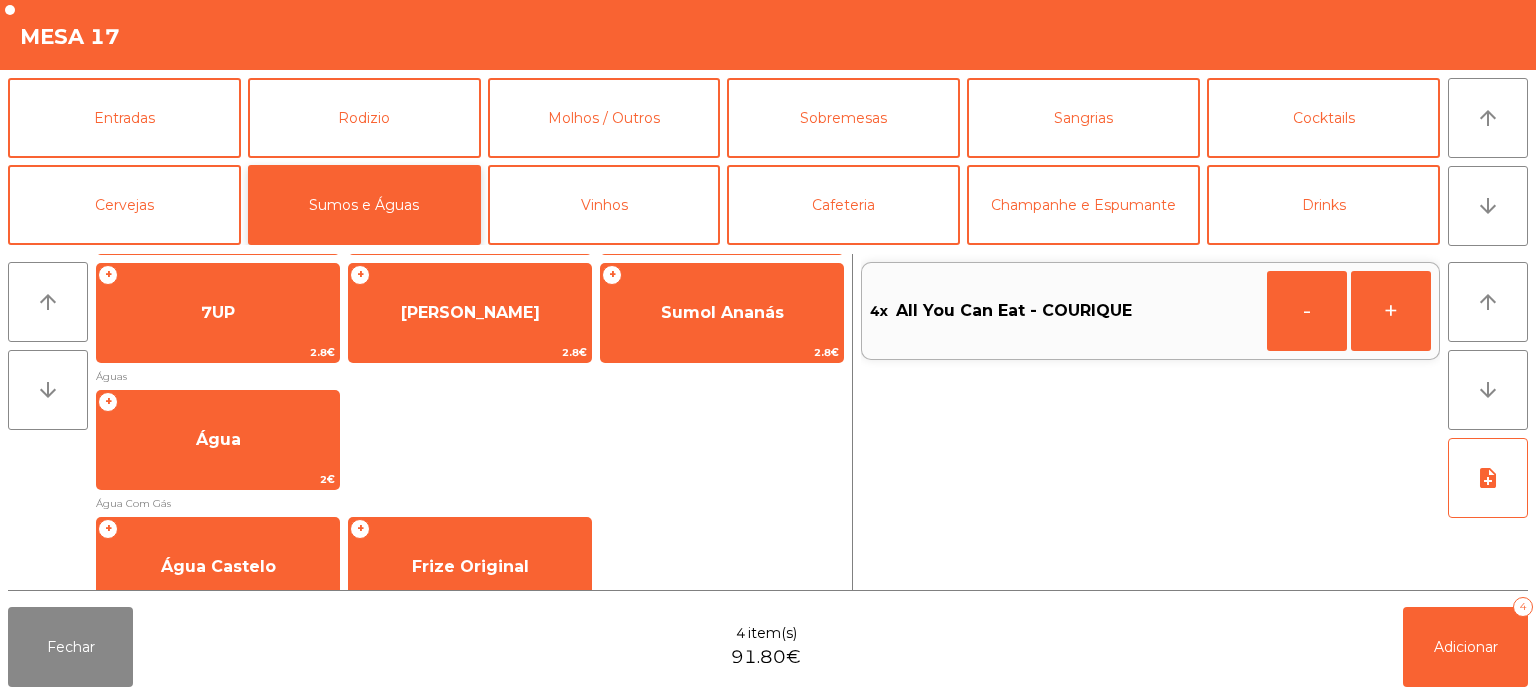 scroll, scrollTop: 350, scrollLeft: 0, axis: vertical 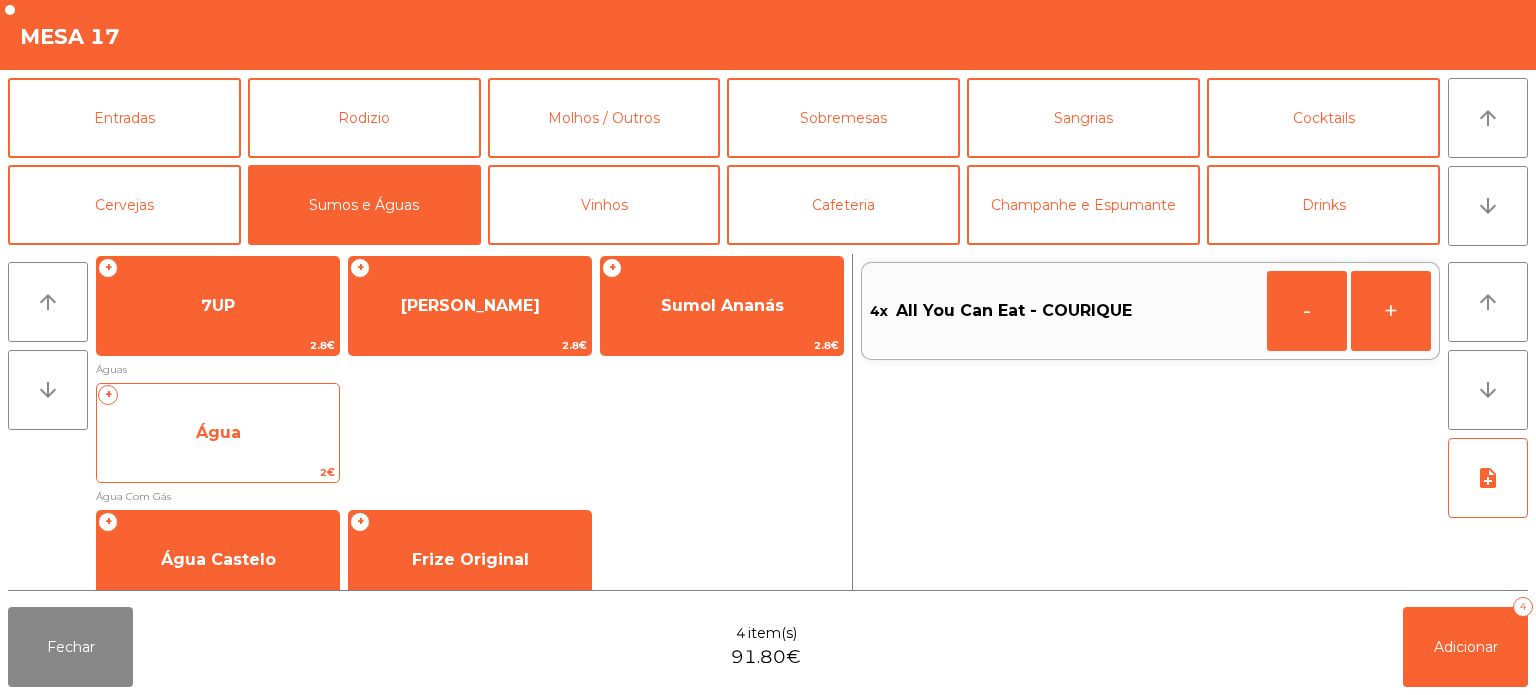 click on "Água" 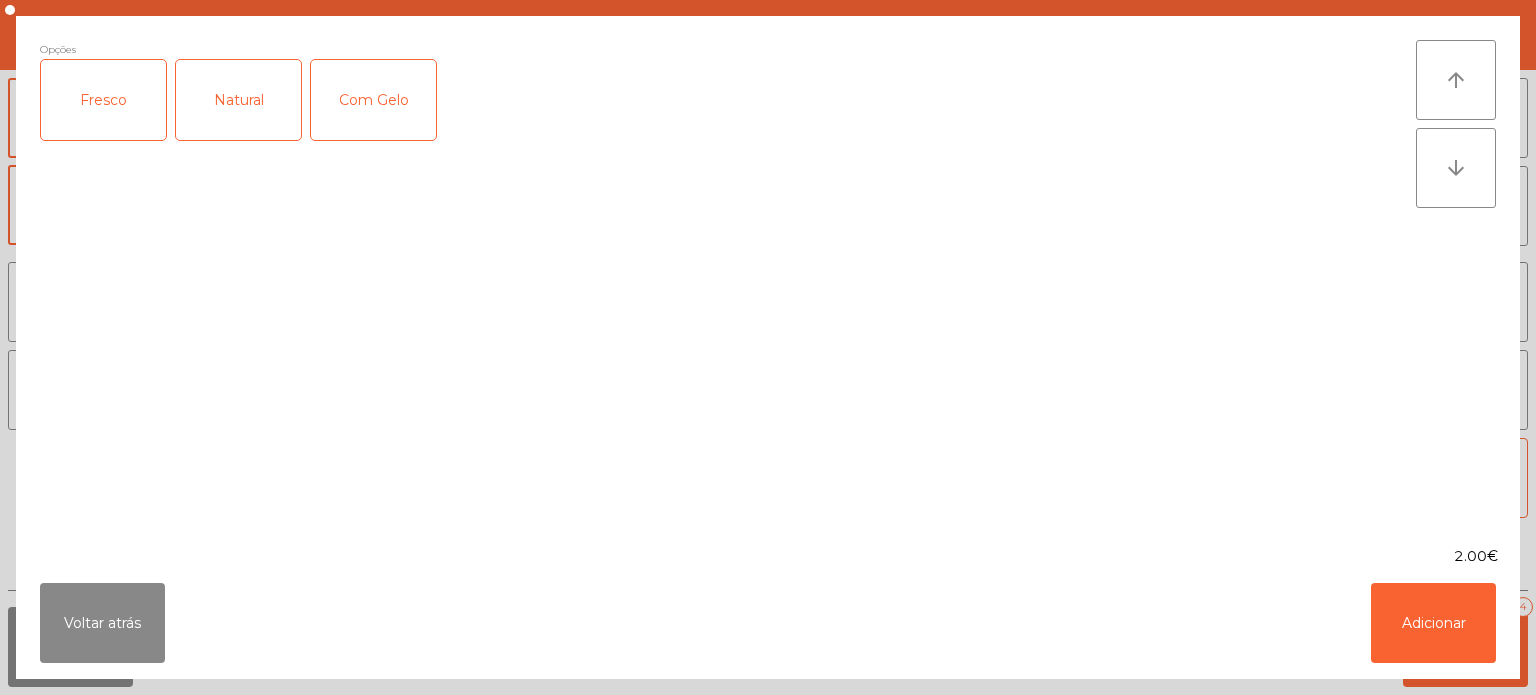 click on "Natural" 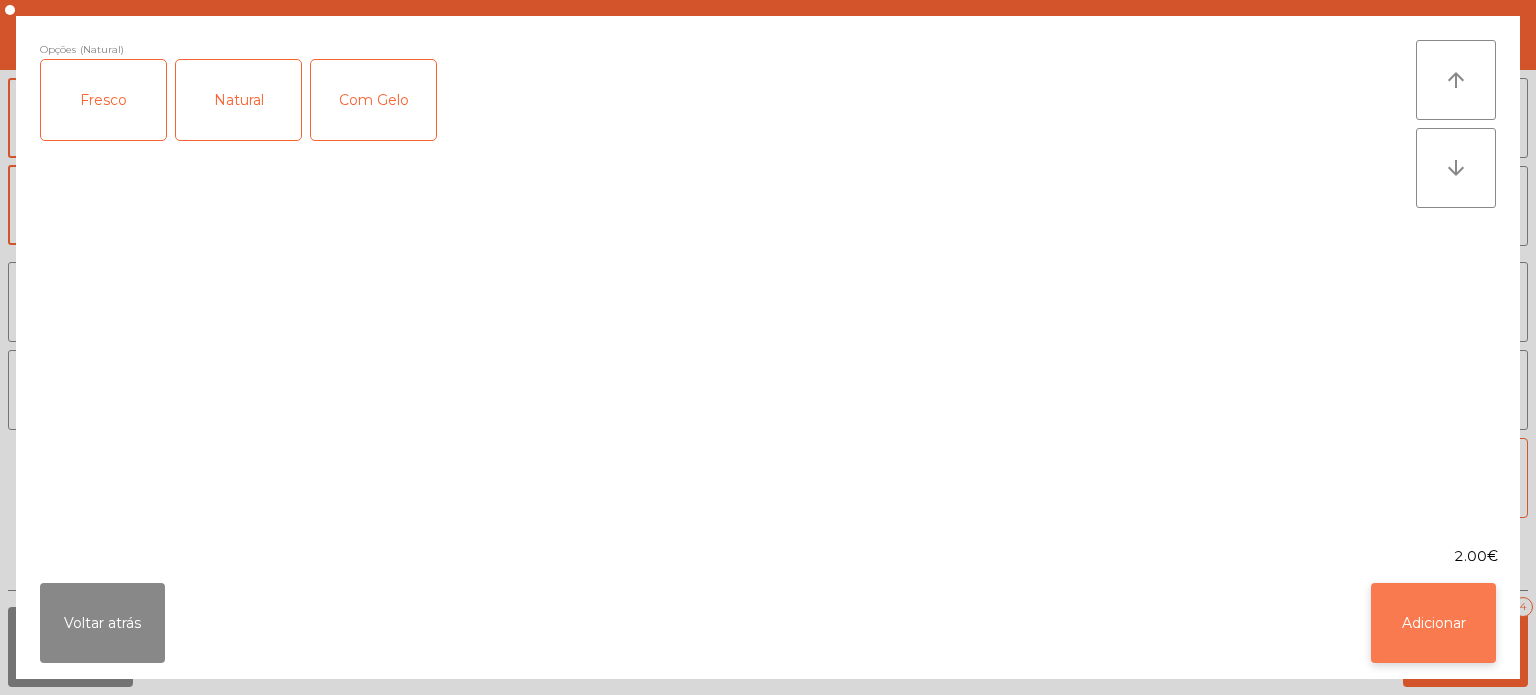 click on "Adicionar" 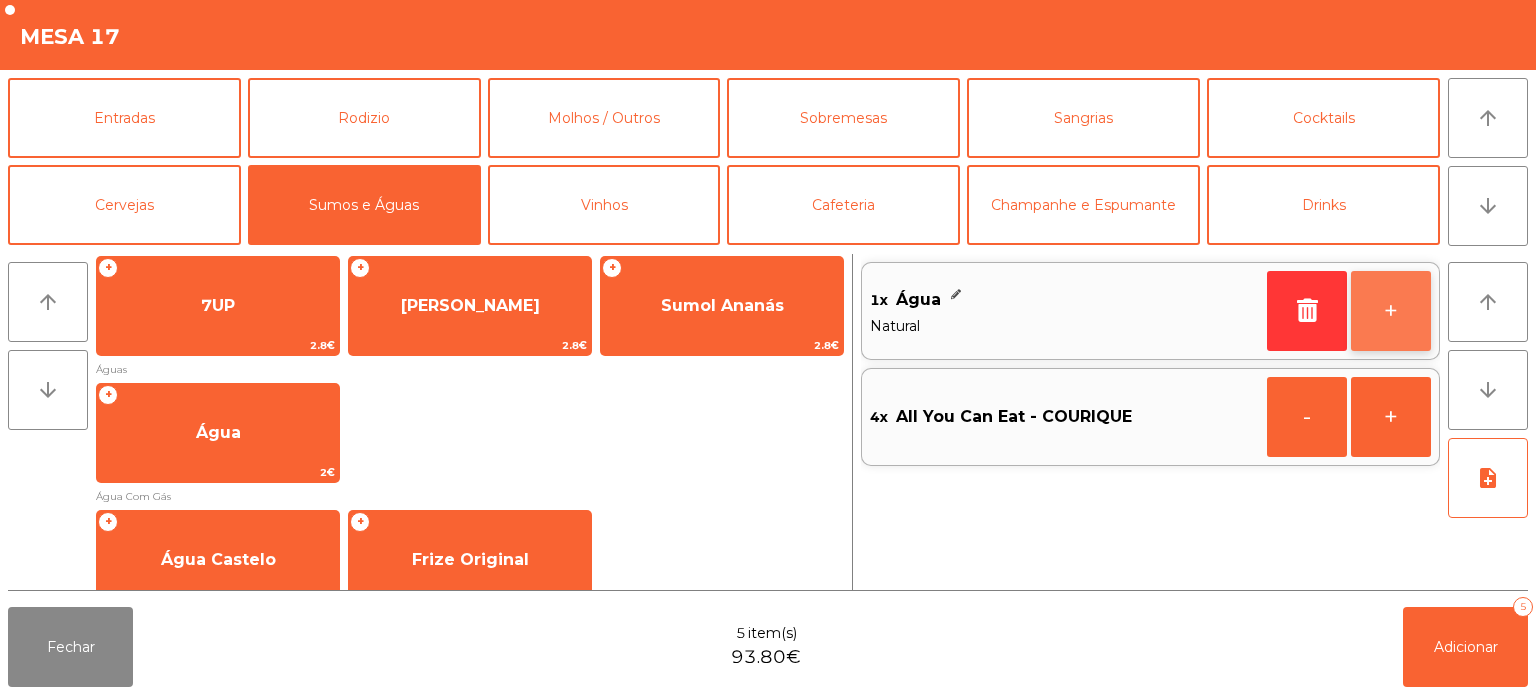 click on "+" 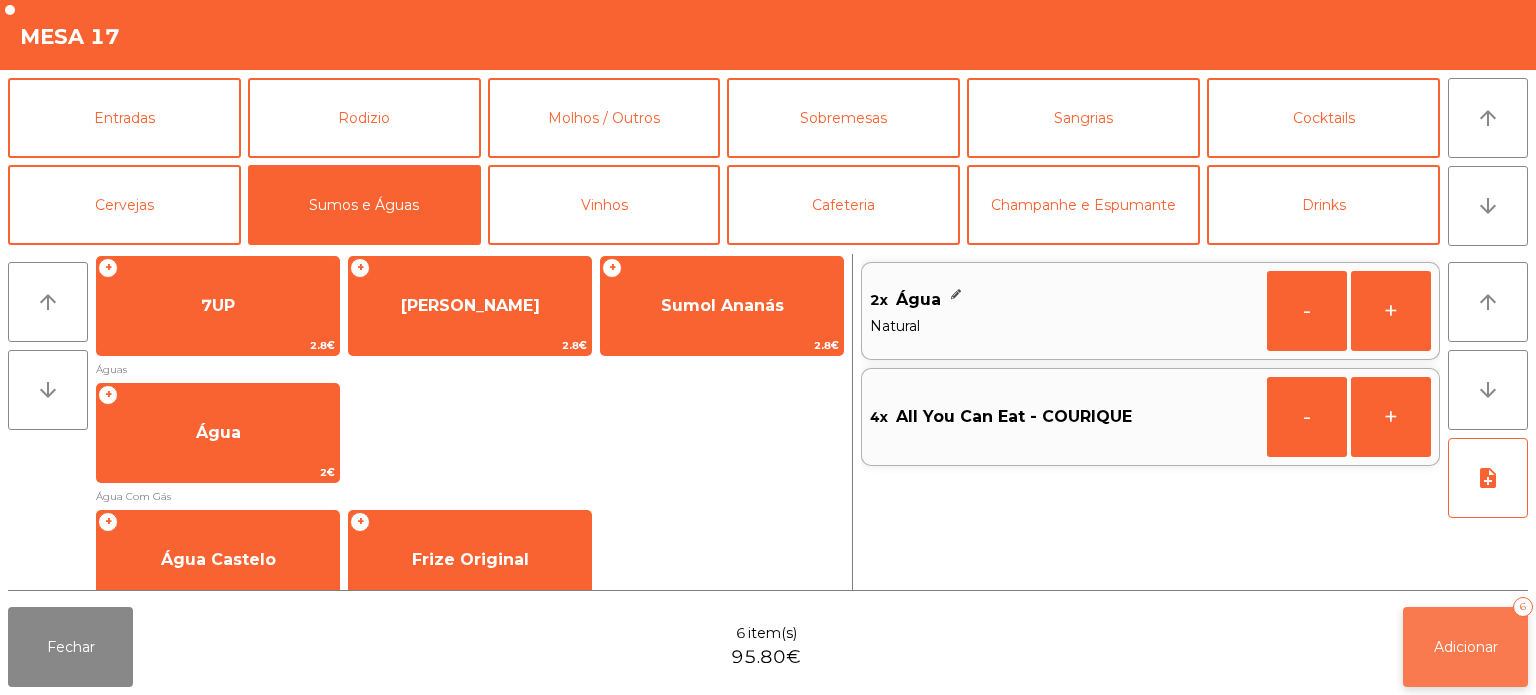 click on "Adicionar   6" 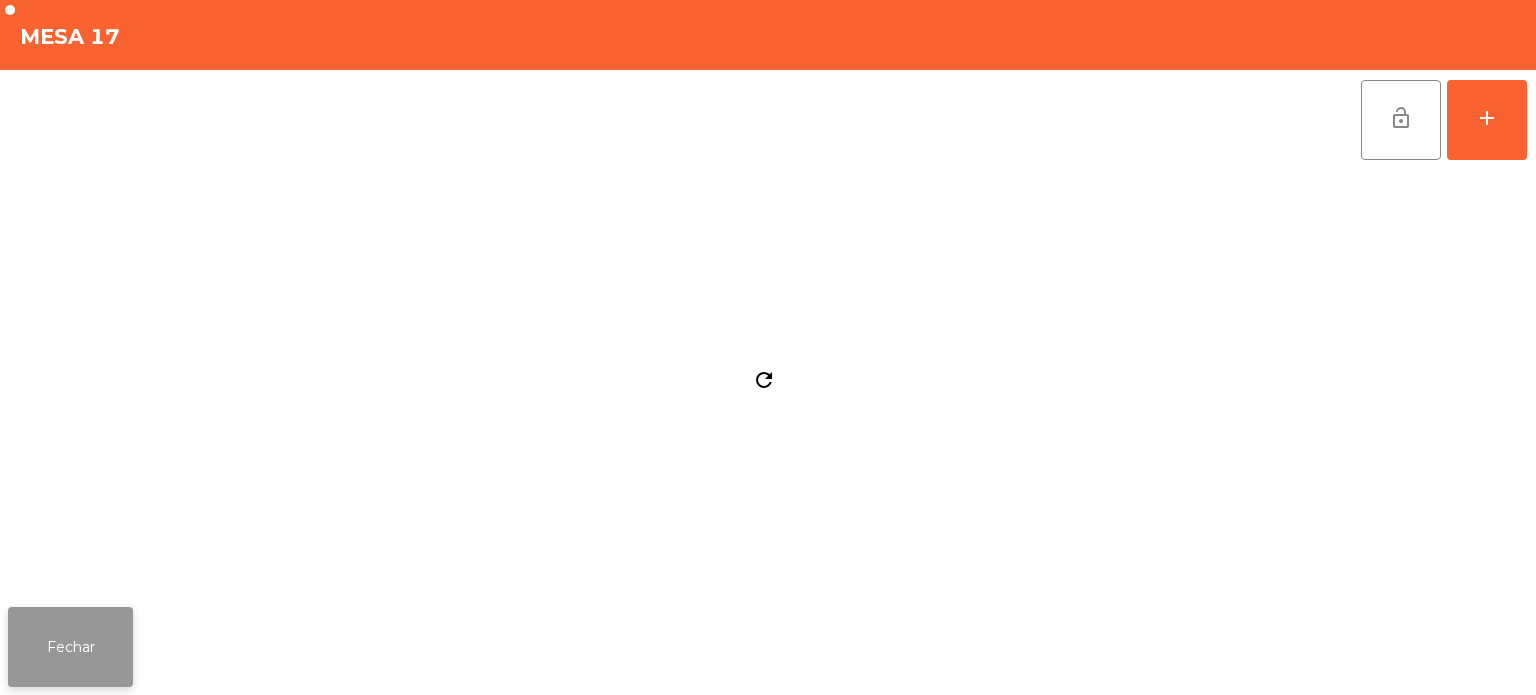click on "Fechar" 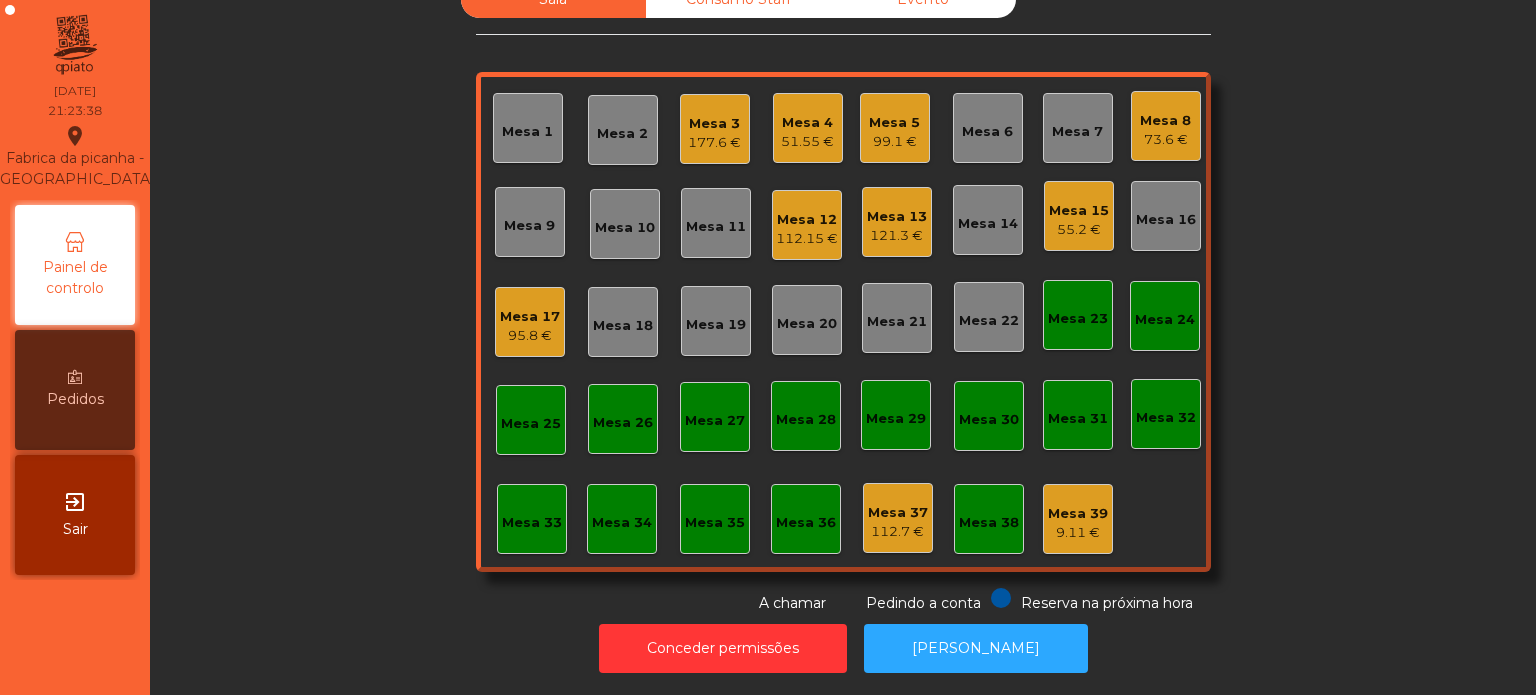 click on "55.2 €" 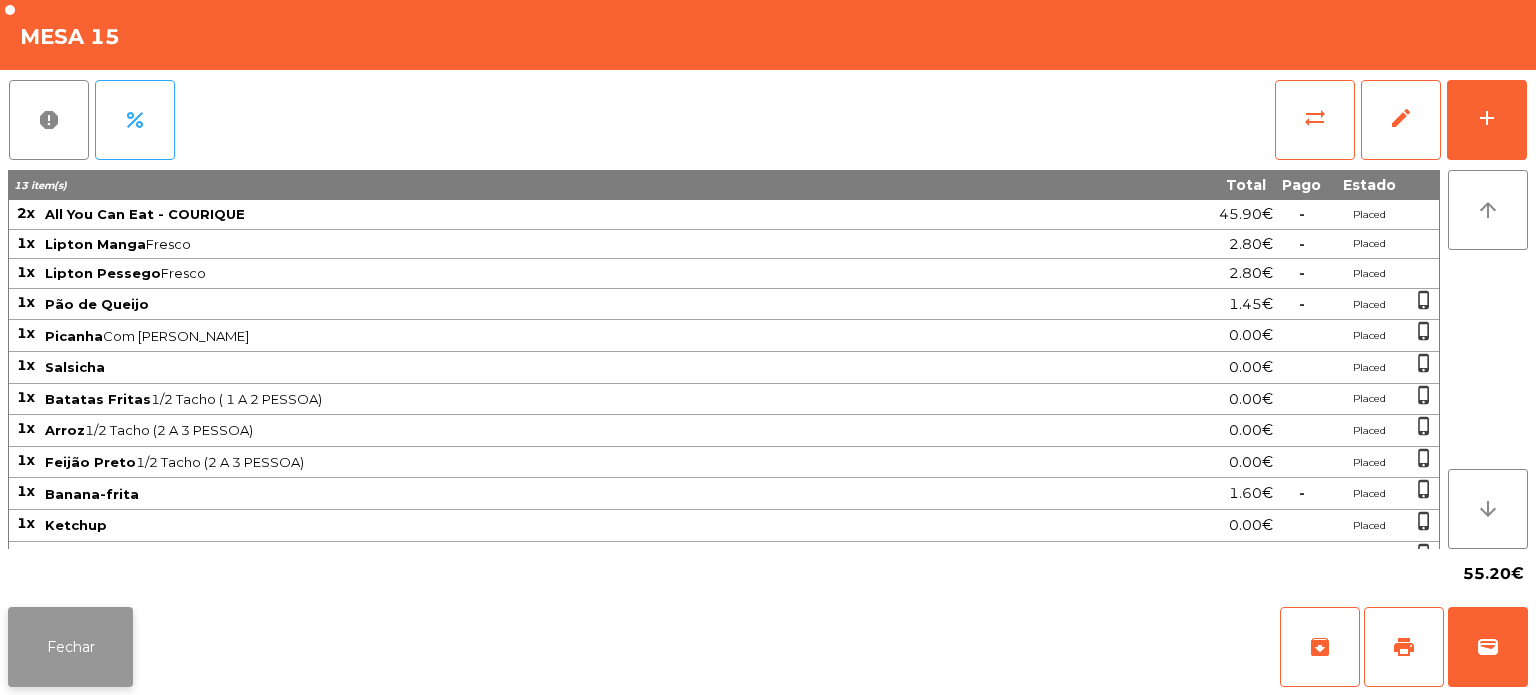 click on "Fechar" 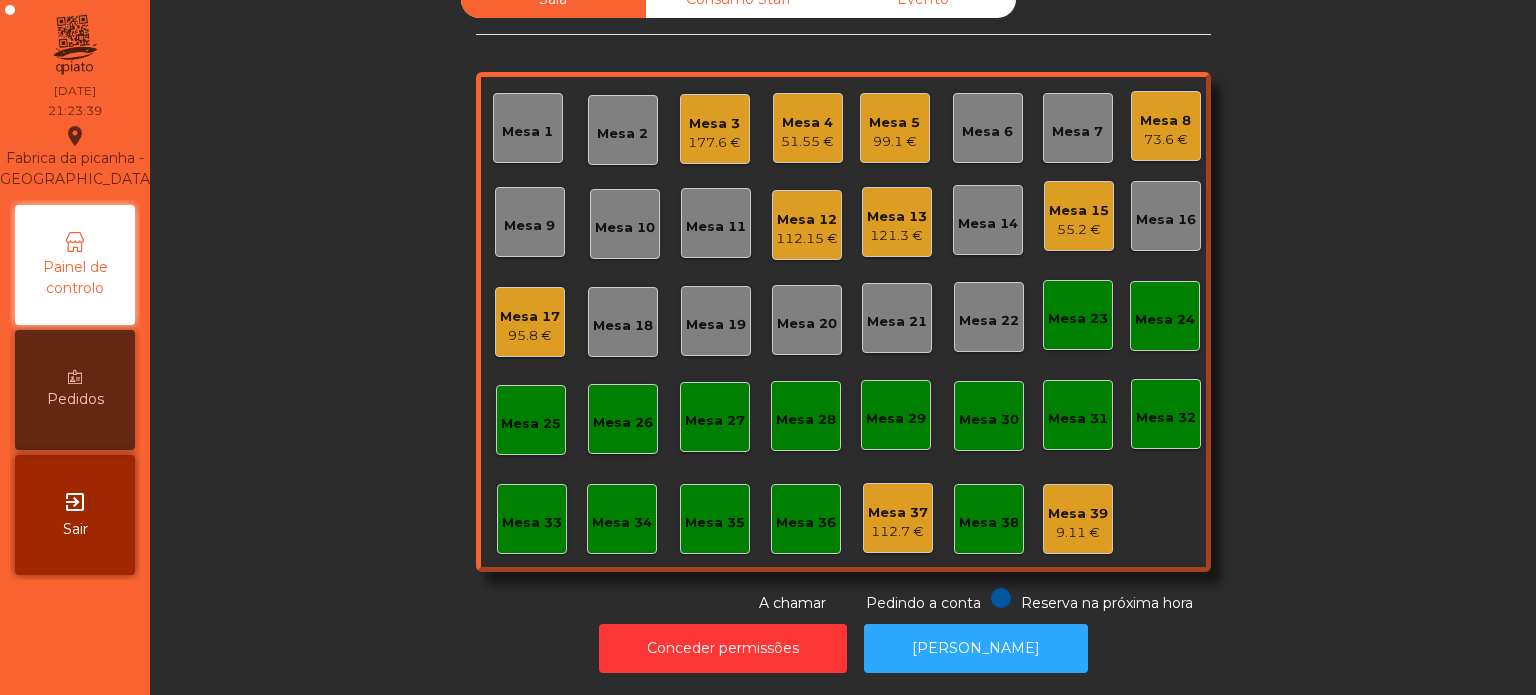 click on "112.15 €" 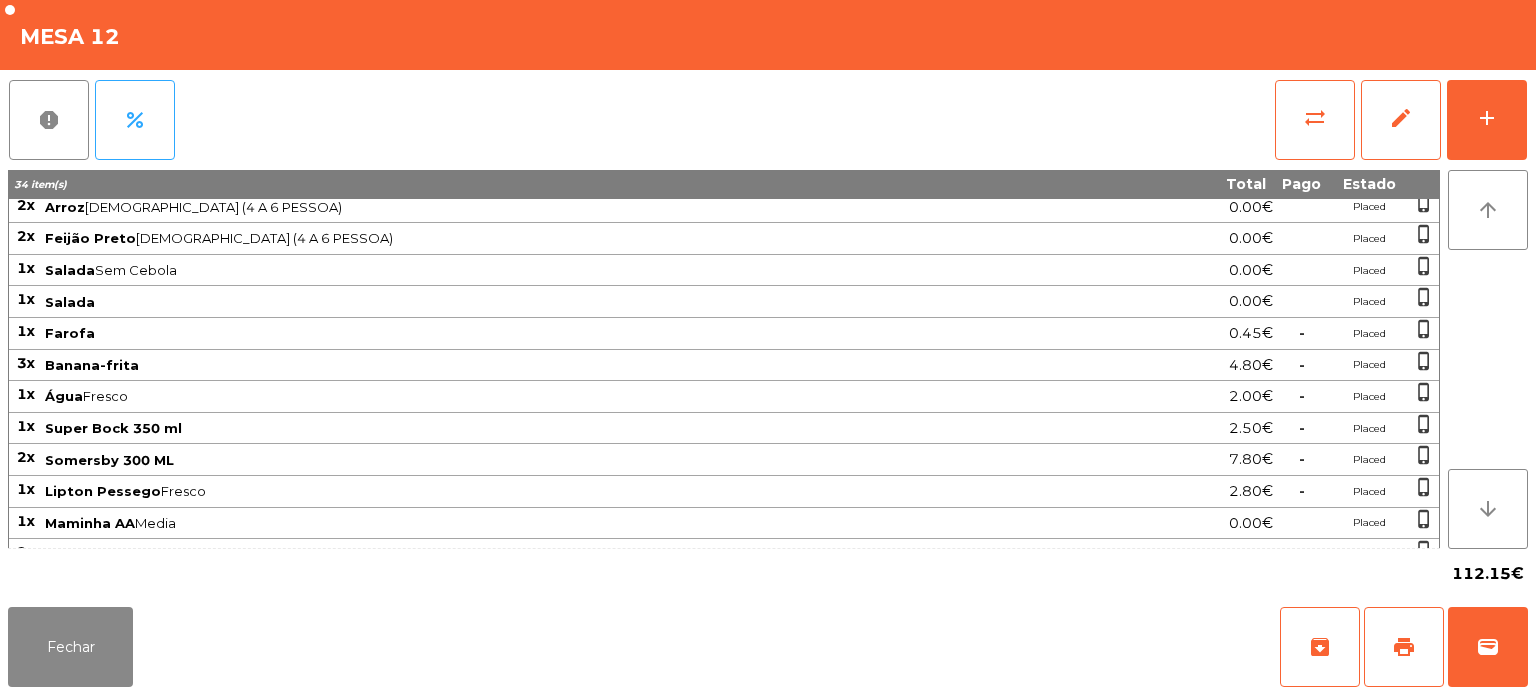 scroll, scrollTop: 208, scrollLeft: 0, axis: vertical 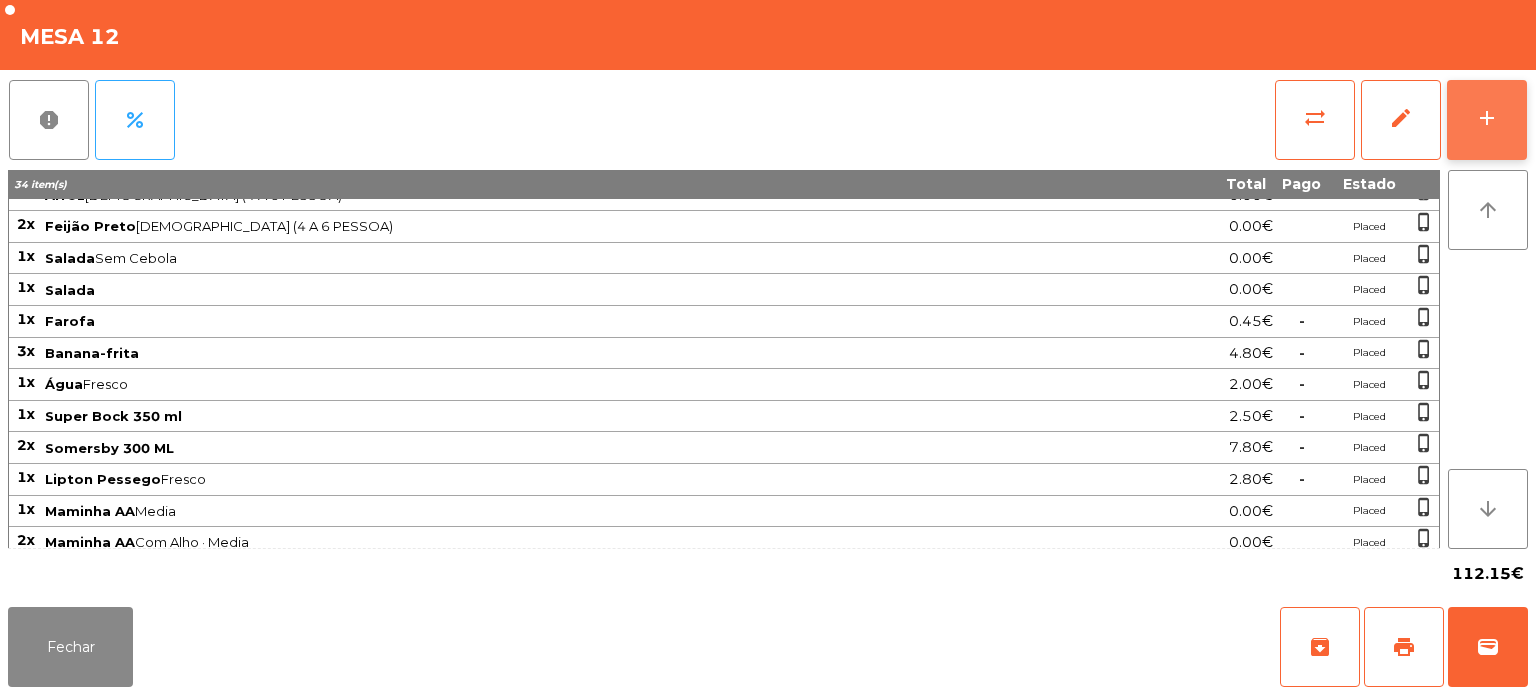 click on "add" 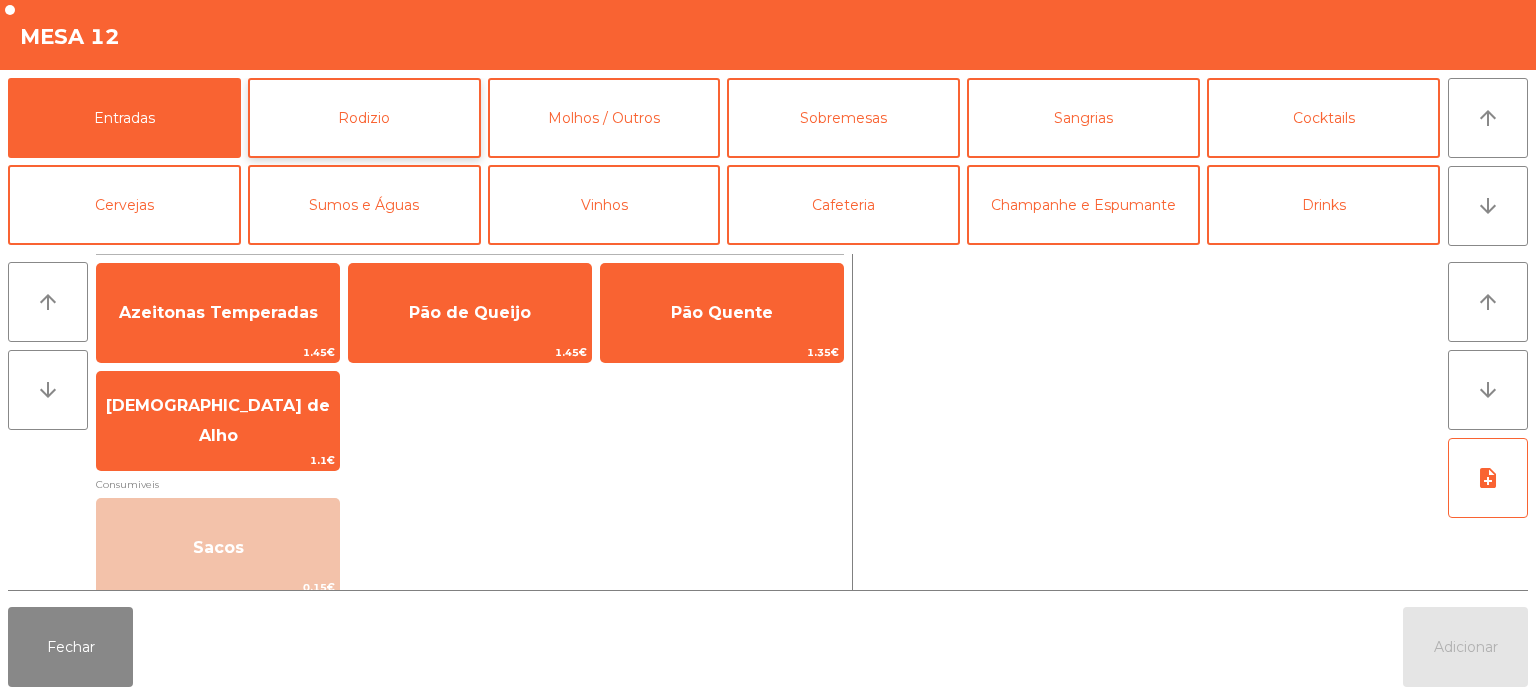 click on "Rodizio" 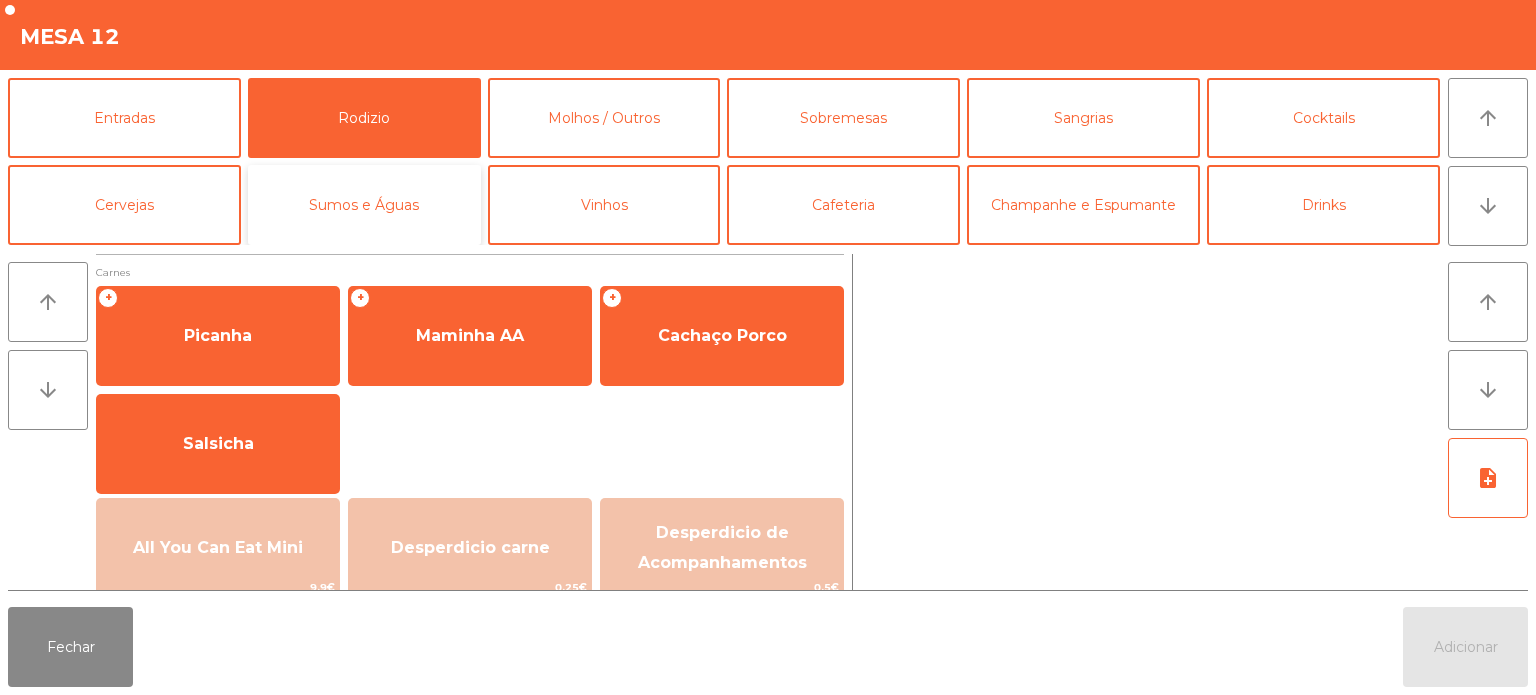 click on "Sumos e Águas" 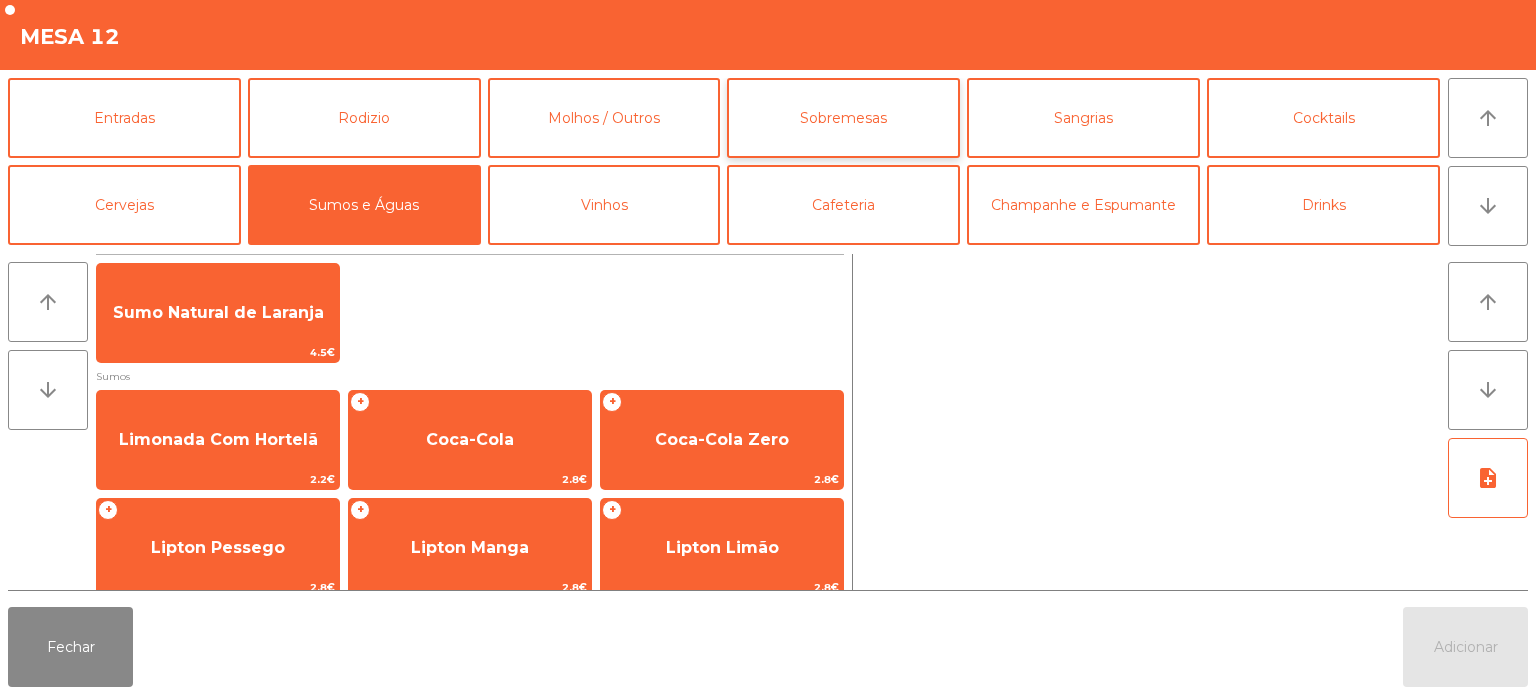 click on "Sobremesas" 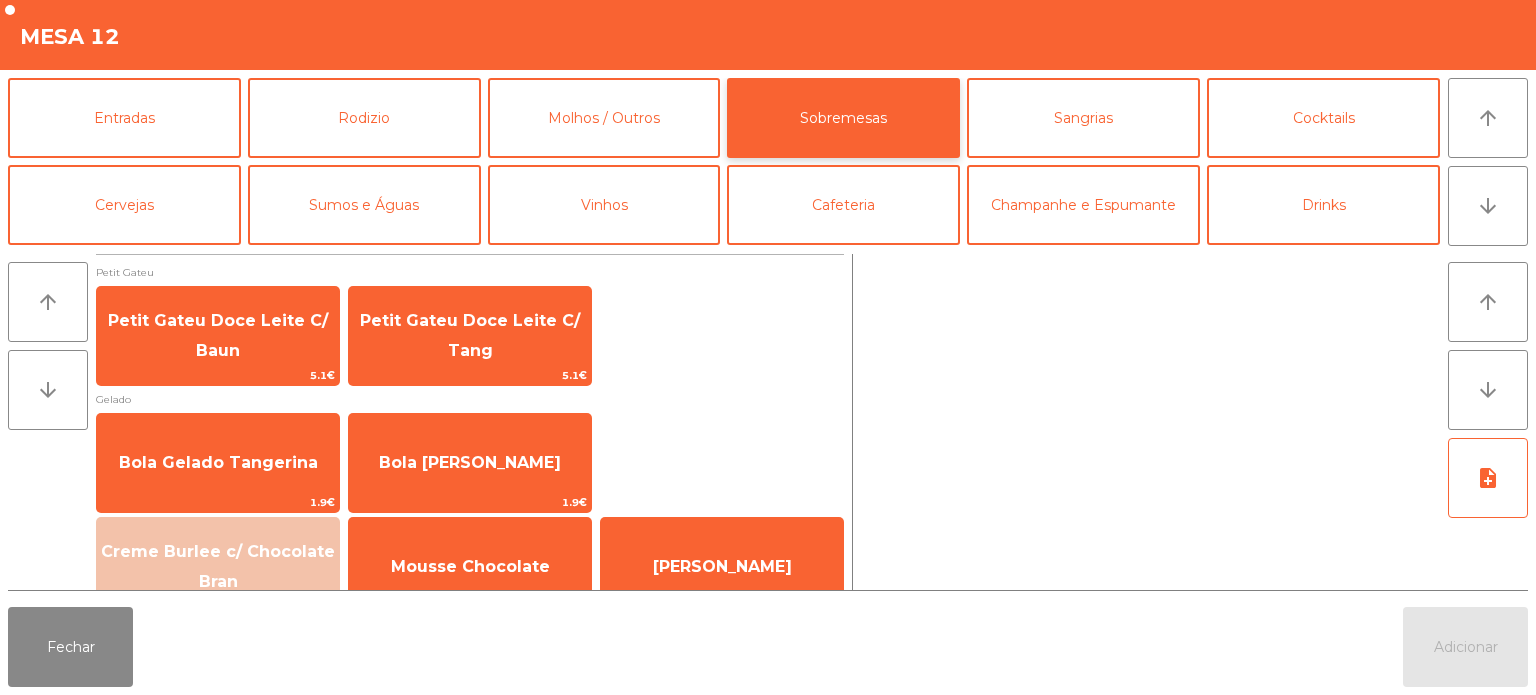 scroll, scrollTop: 34, scrollLeft: 0, axis: vertical 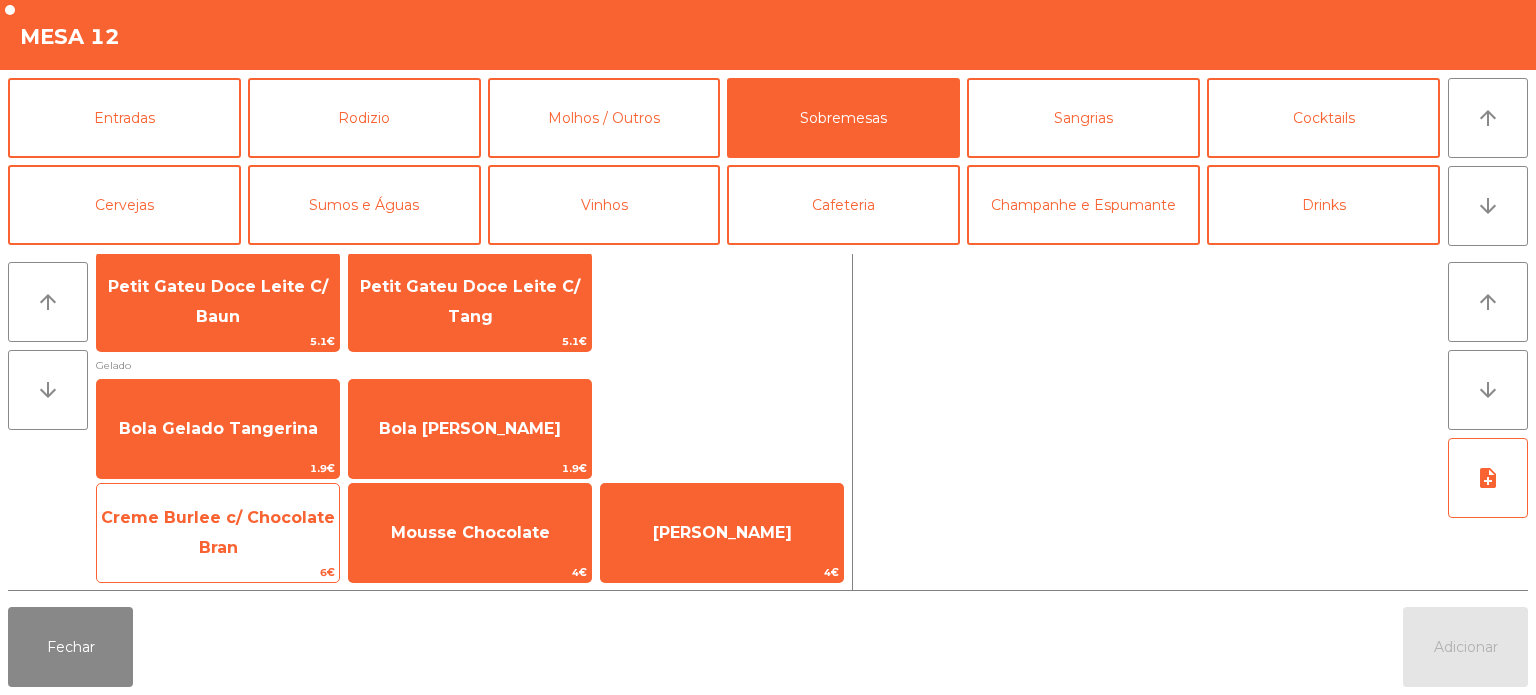 click on "6€" 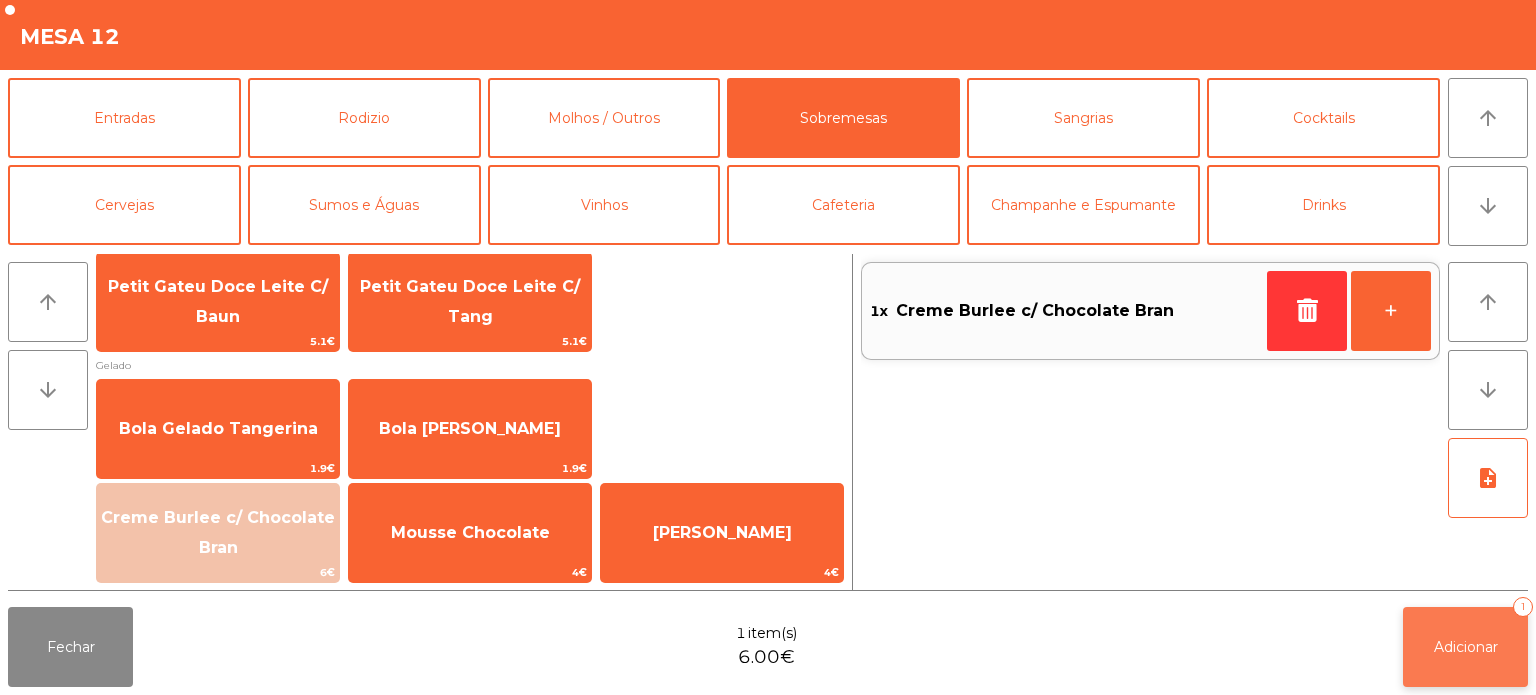 click on "Adicionar   1" 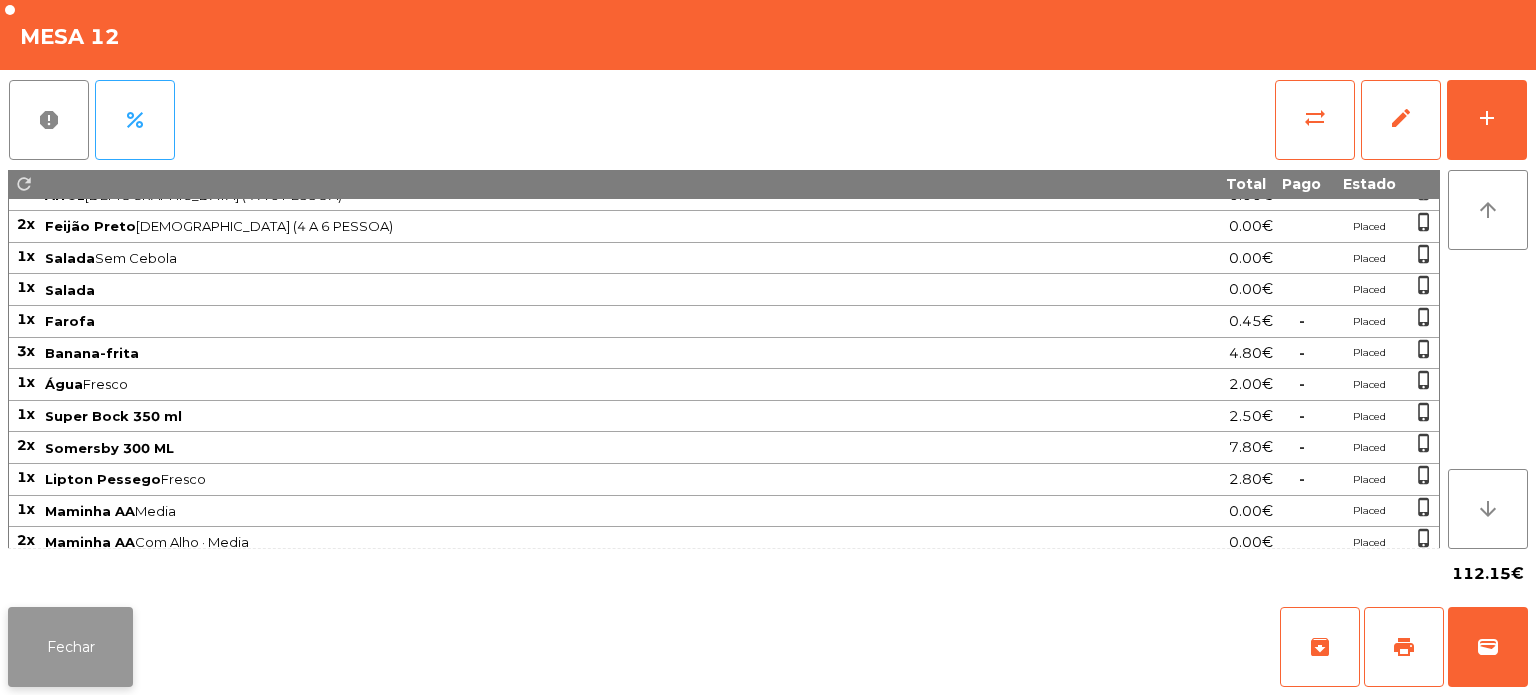 click on "Fechar" 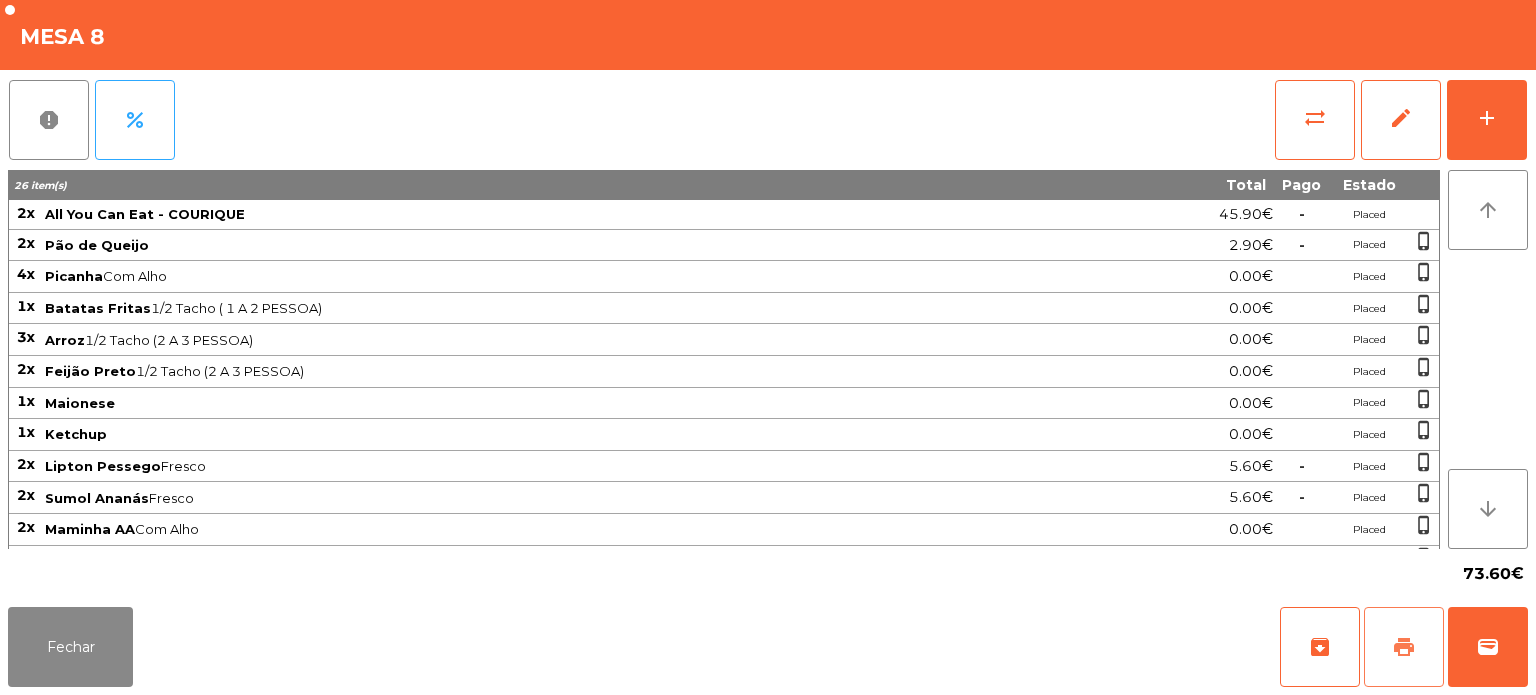 click on "print" 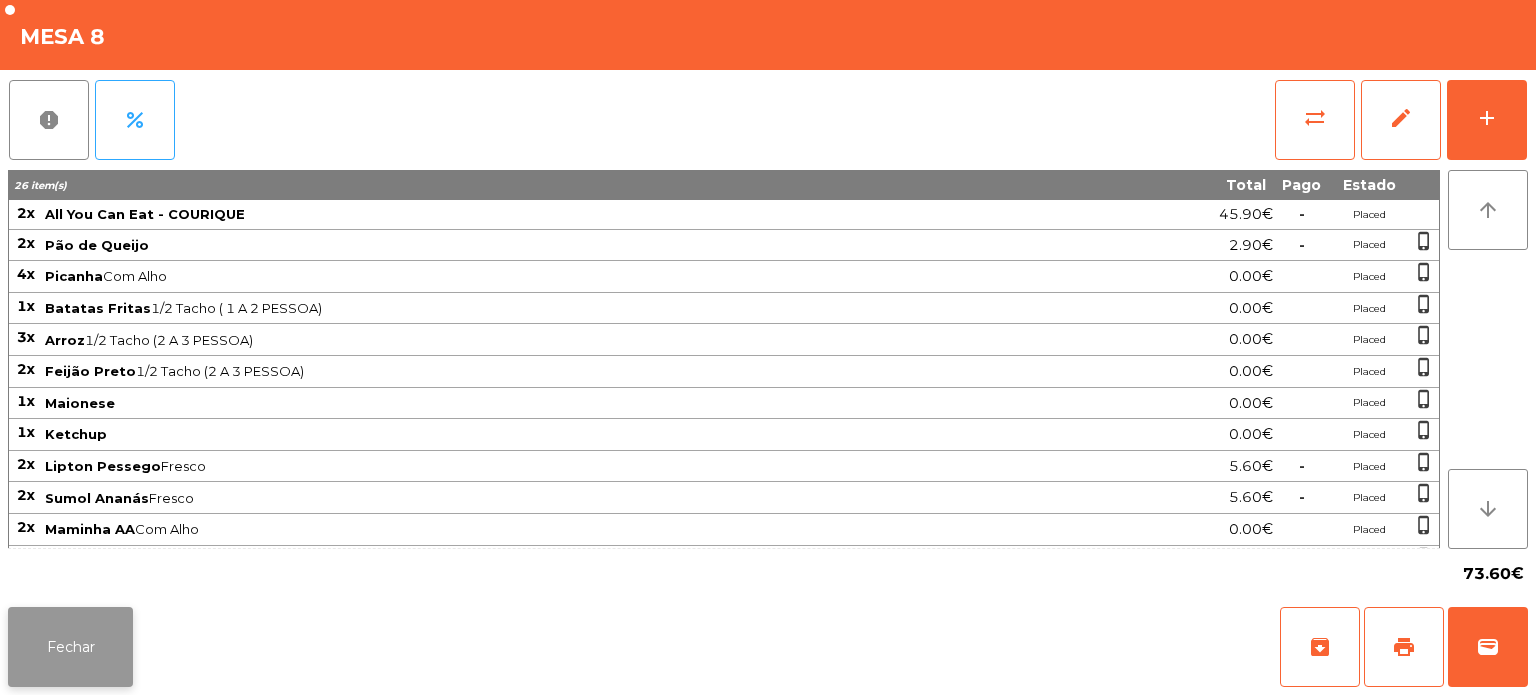 click on "Fechar" 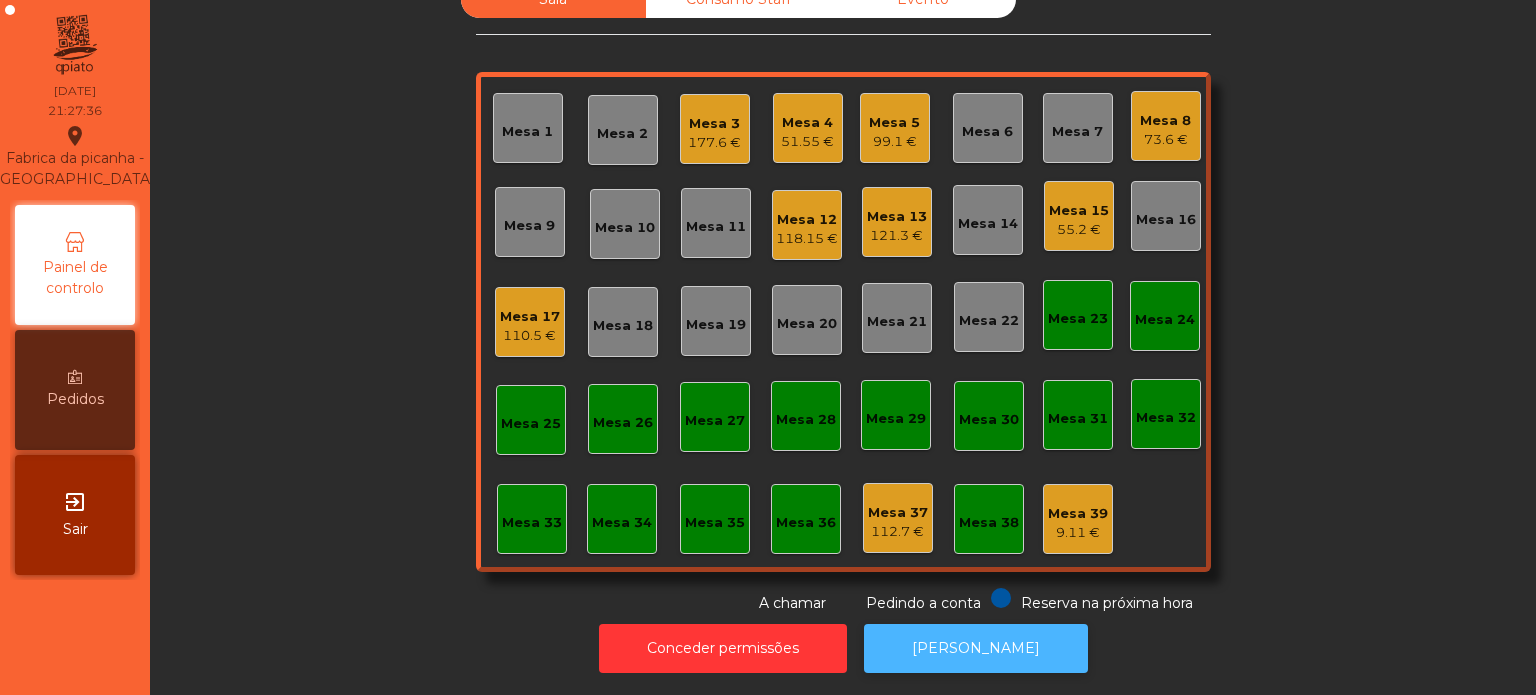 click on "[PERSON_NAME]" 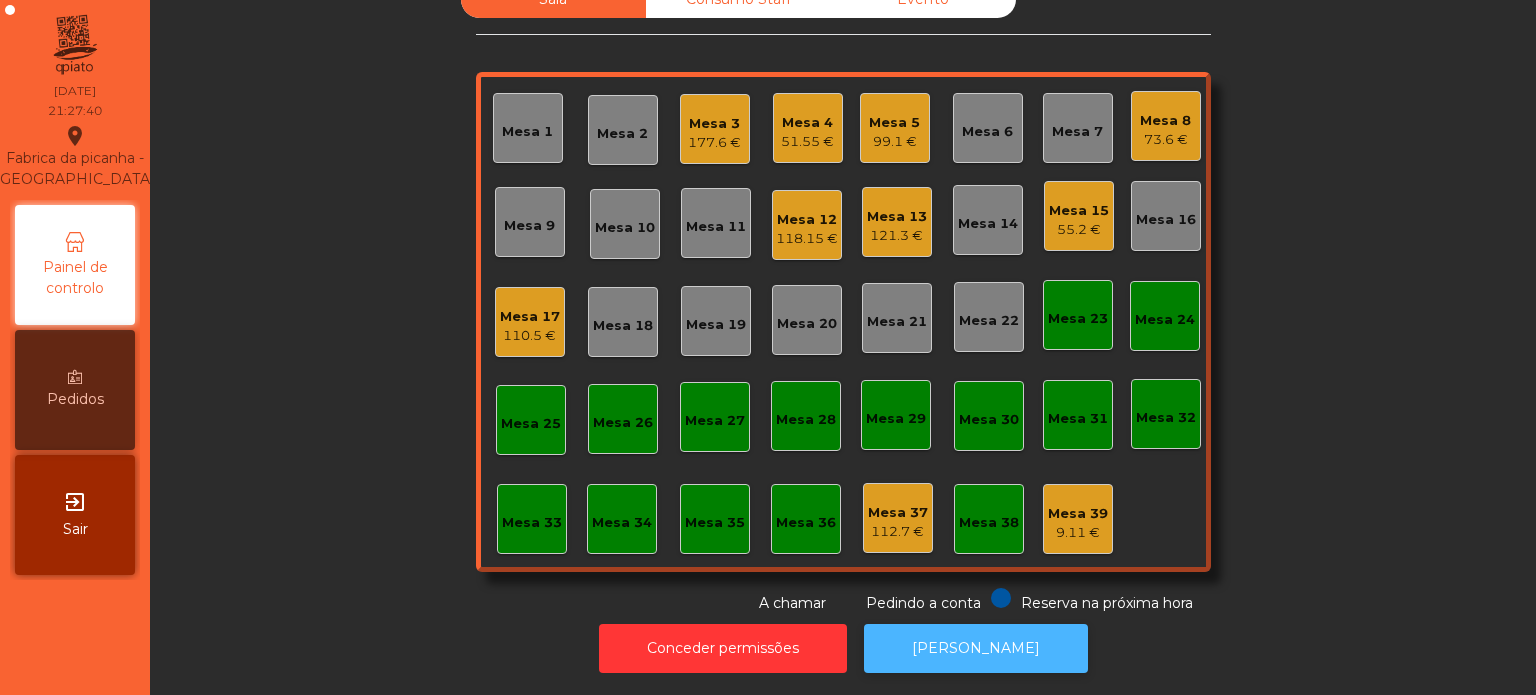 scroll, scrollTop: 0, scrollLeft: 0, axis: both 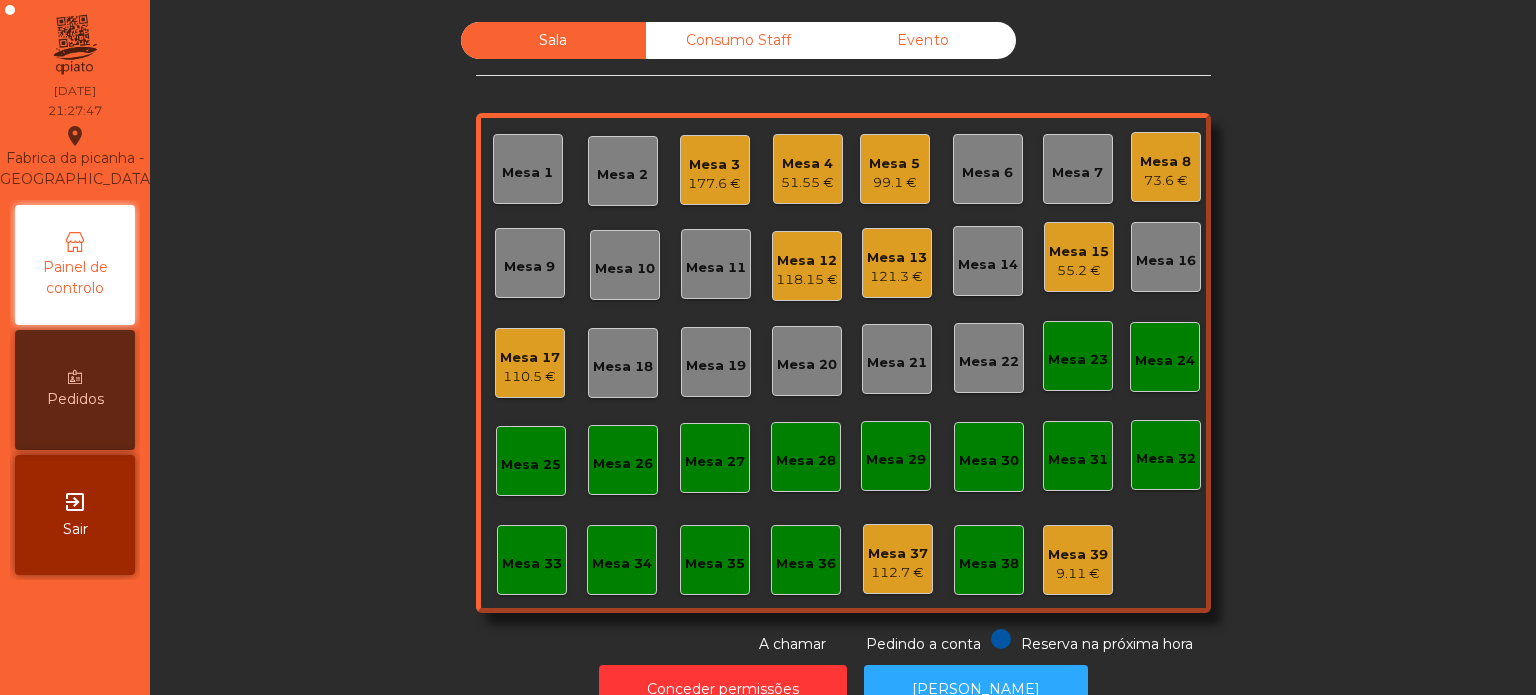click on "Mesa 8" 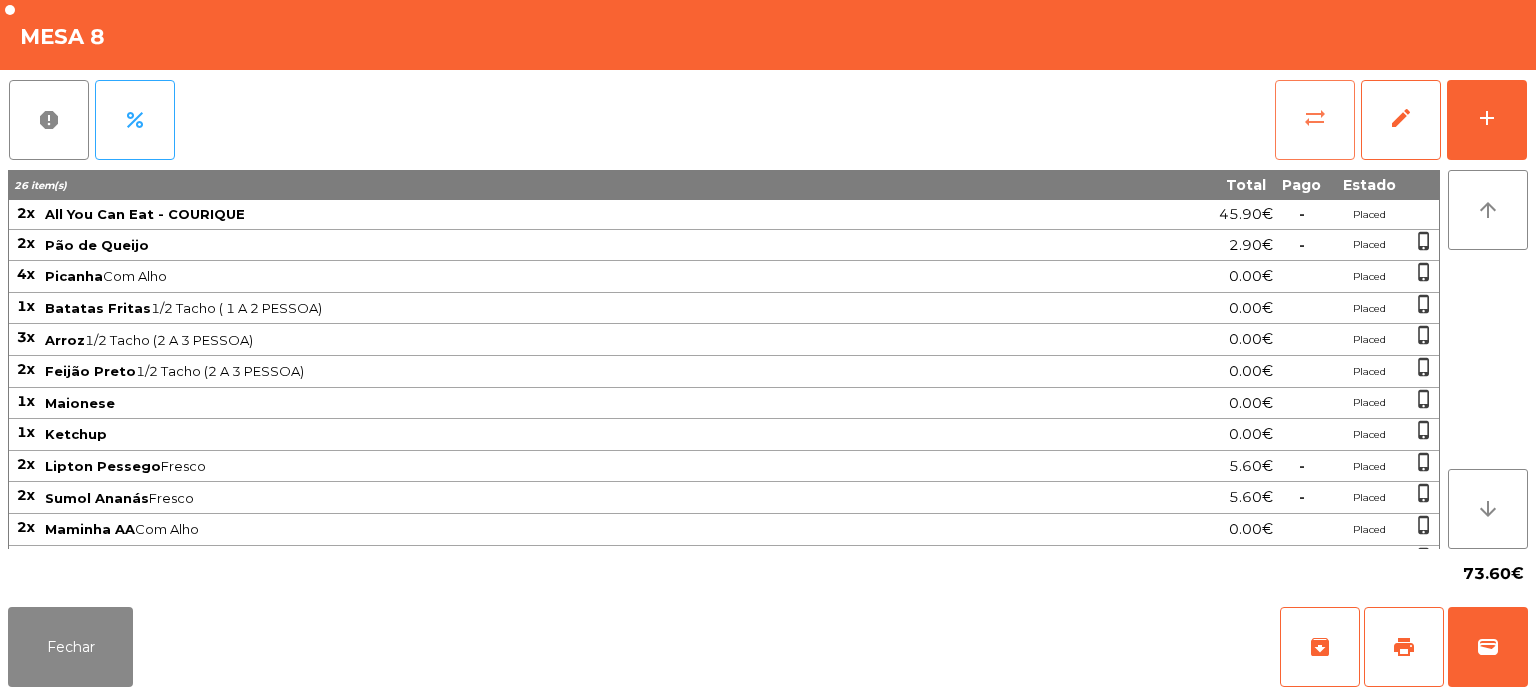 click on "sync_alt" 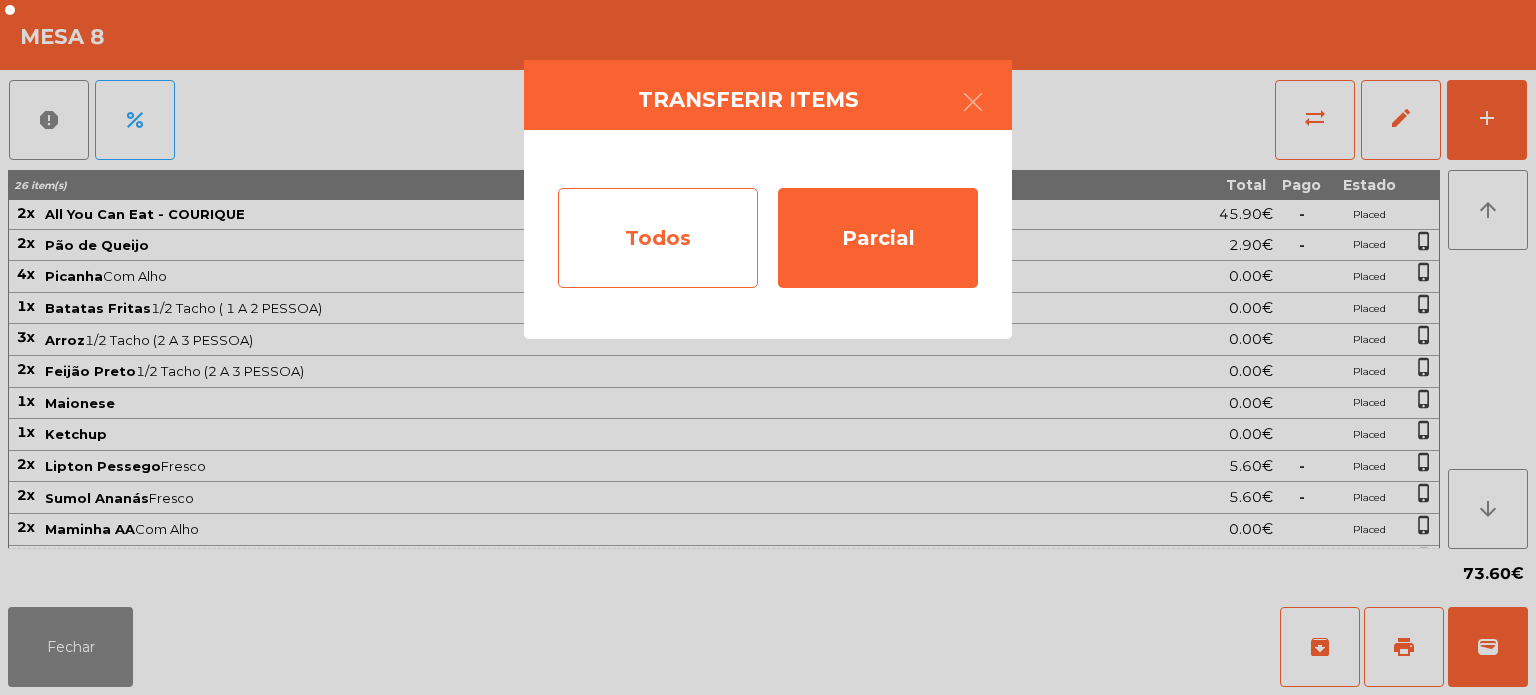 click on "Todos" 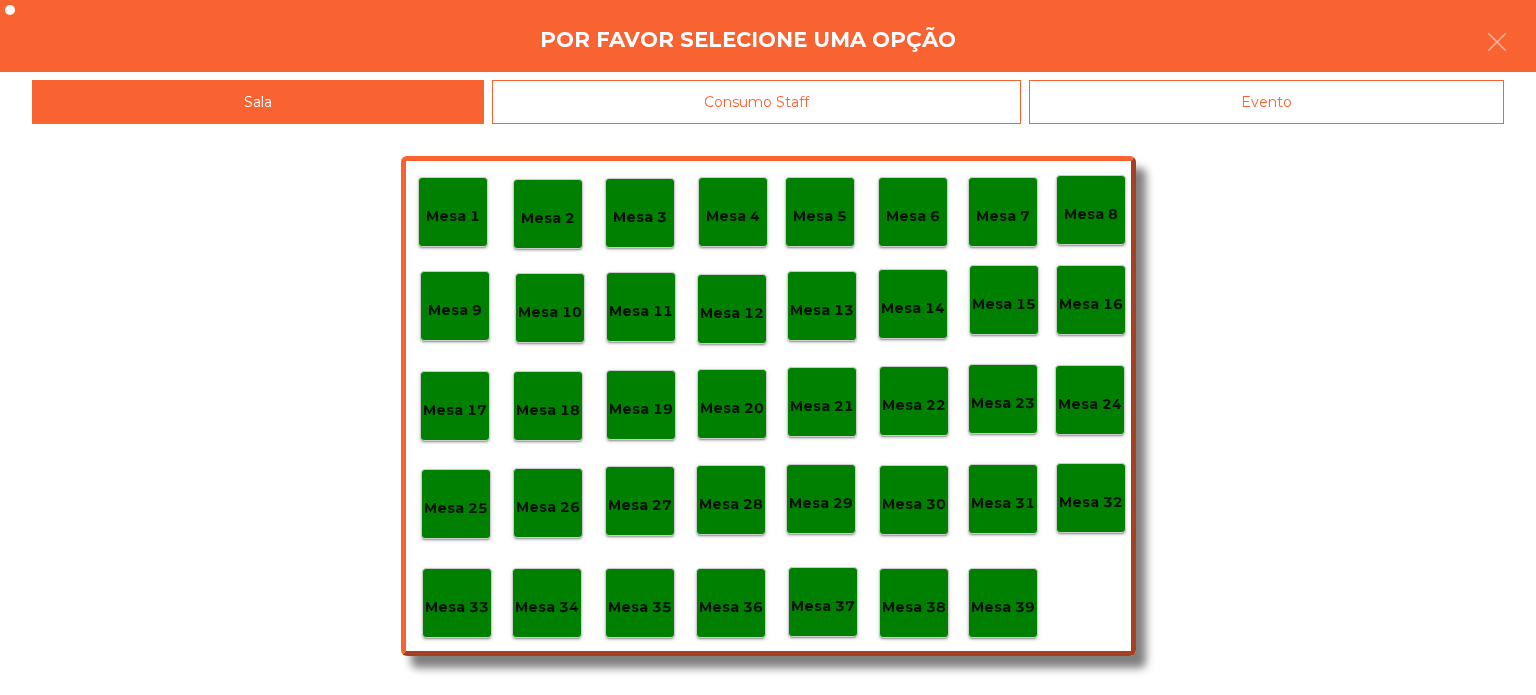 click on "Evento" 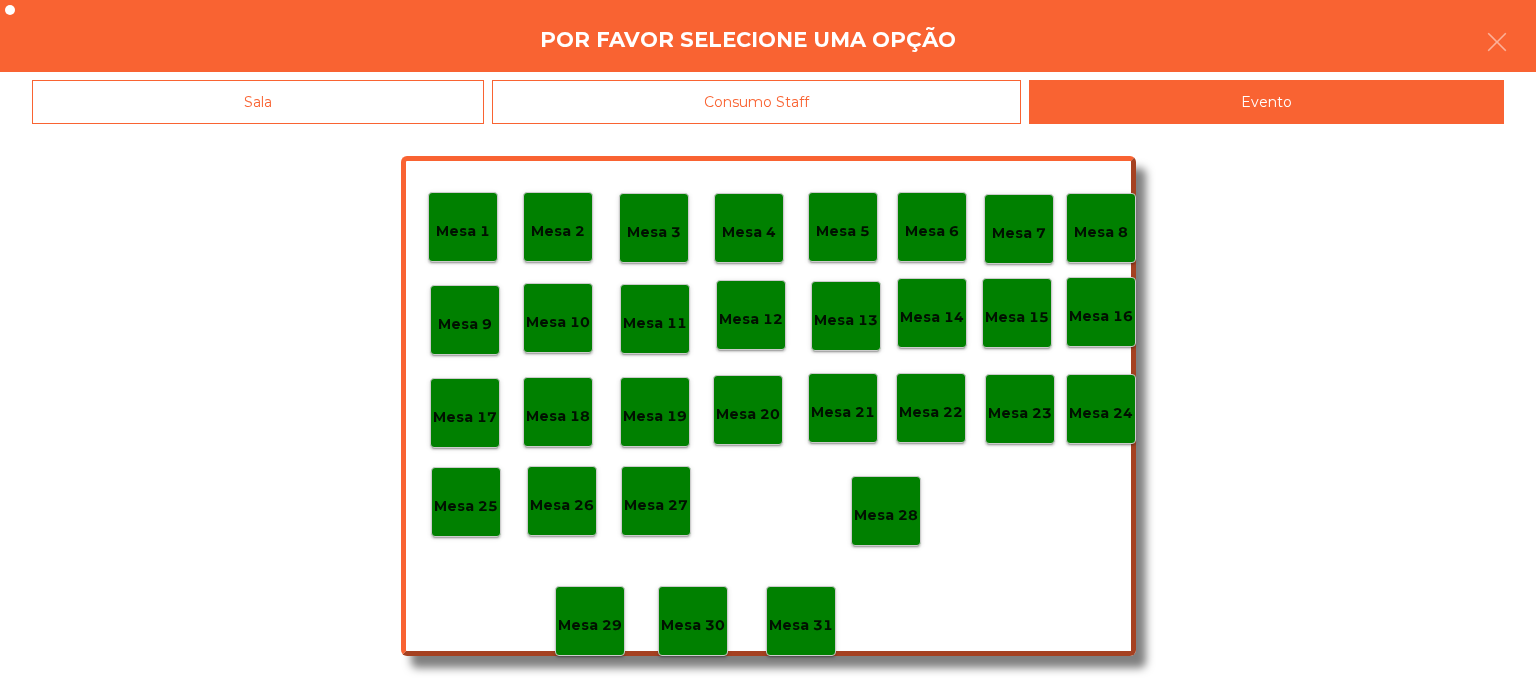 click on "Mesa 28" 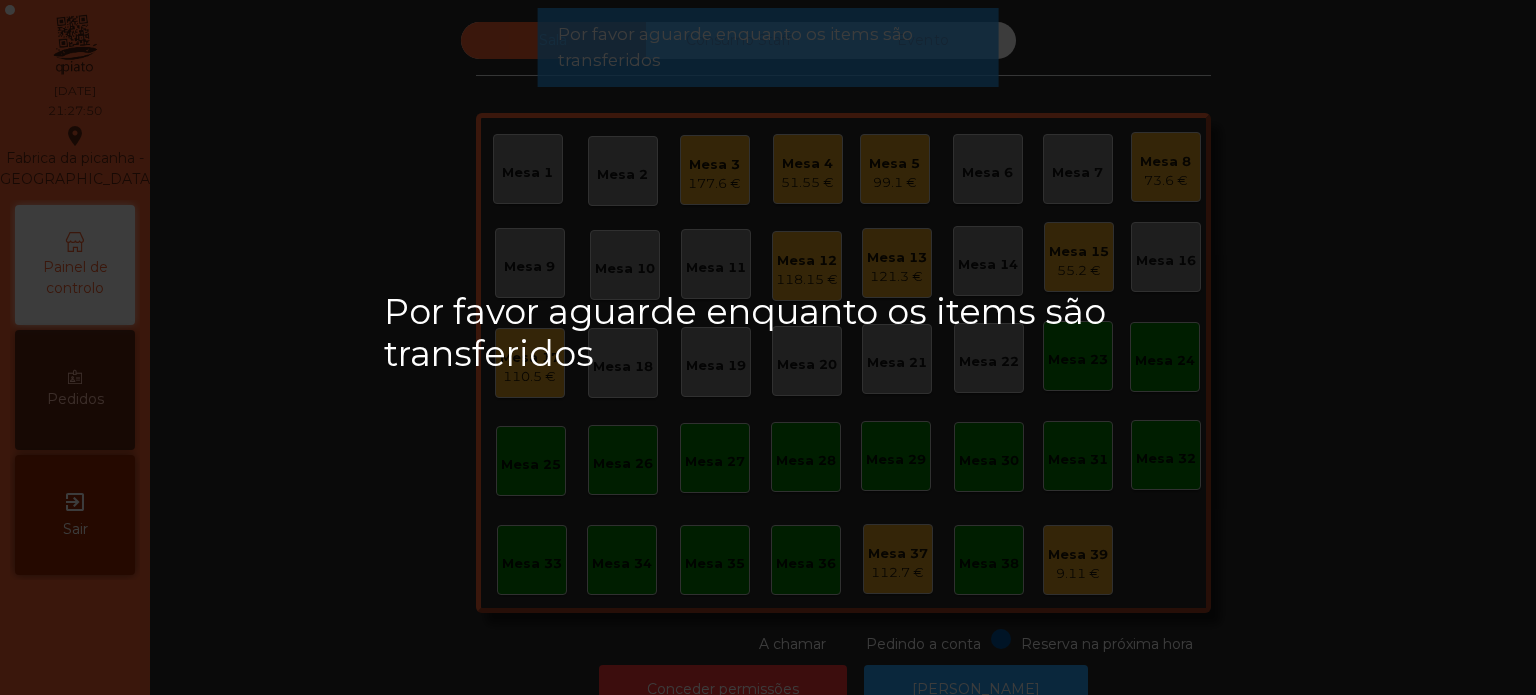 click on "Por favor aguarde enquanto os items são transferidos" at bounding box center [768, 347] 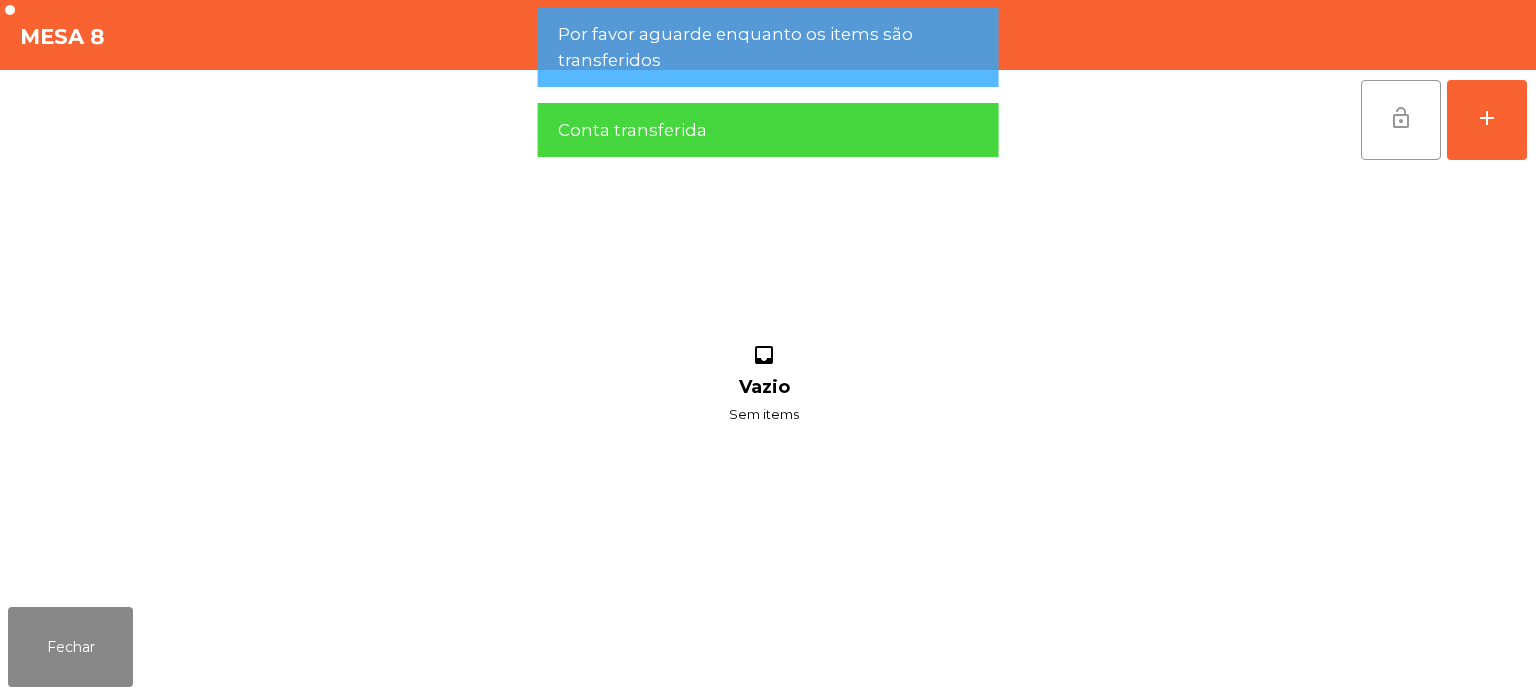 click on "lock_open" 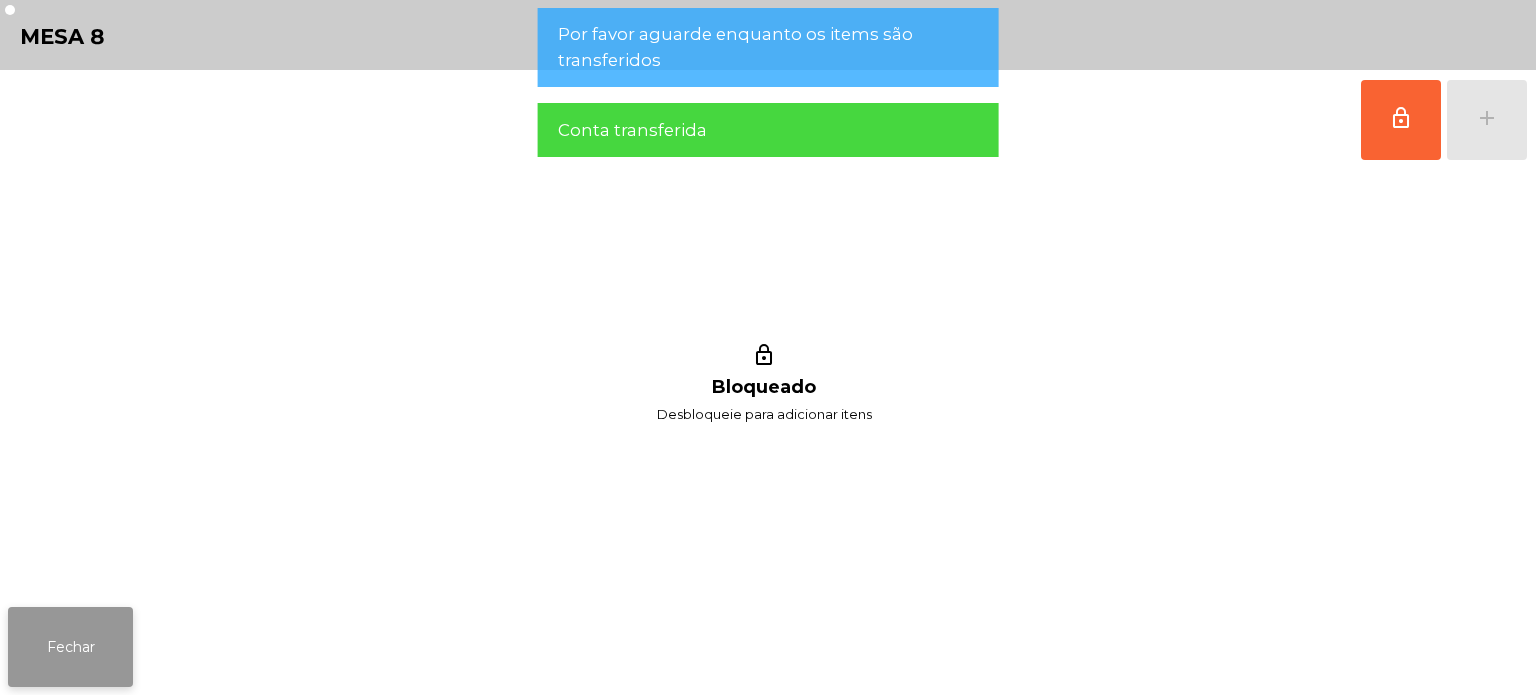 click on "Fechar" 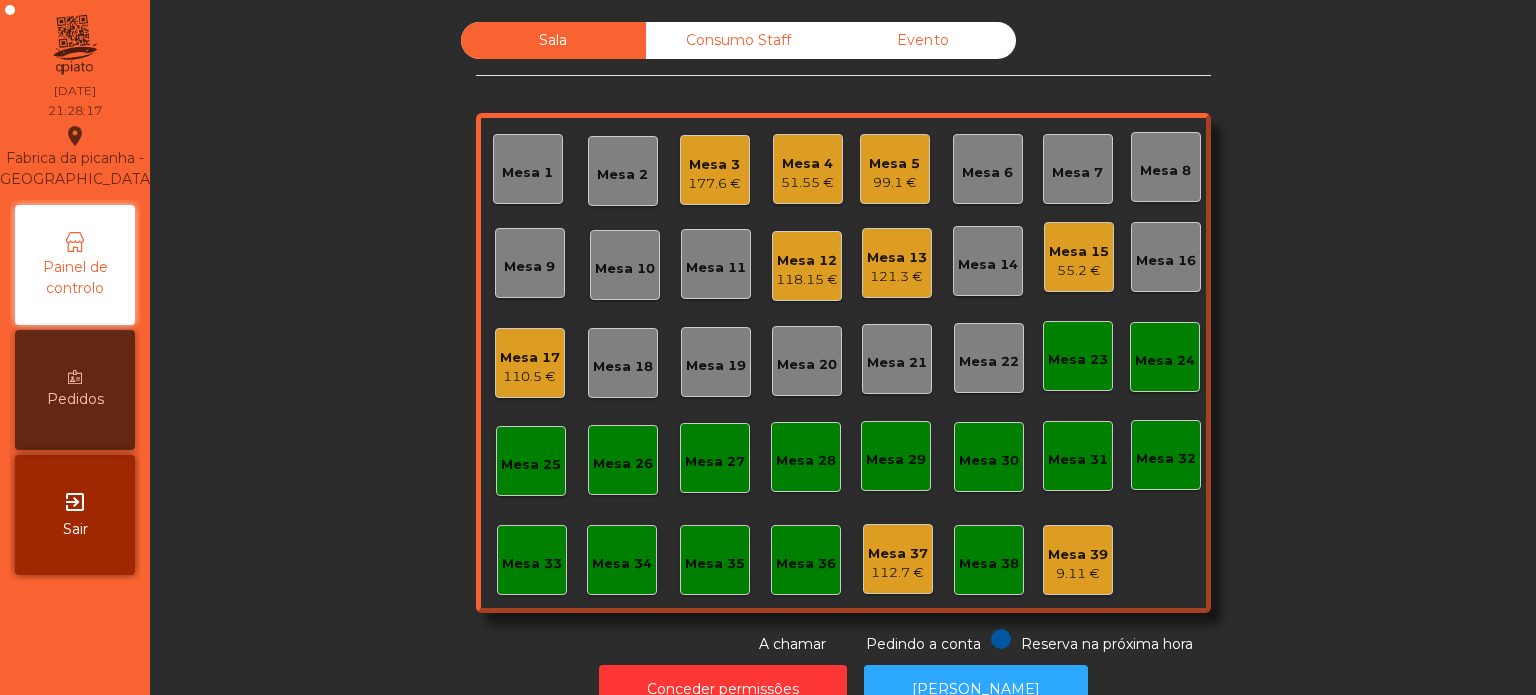 click on "Mesa 19" 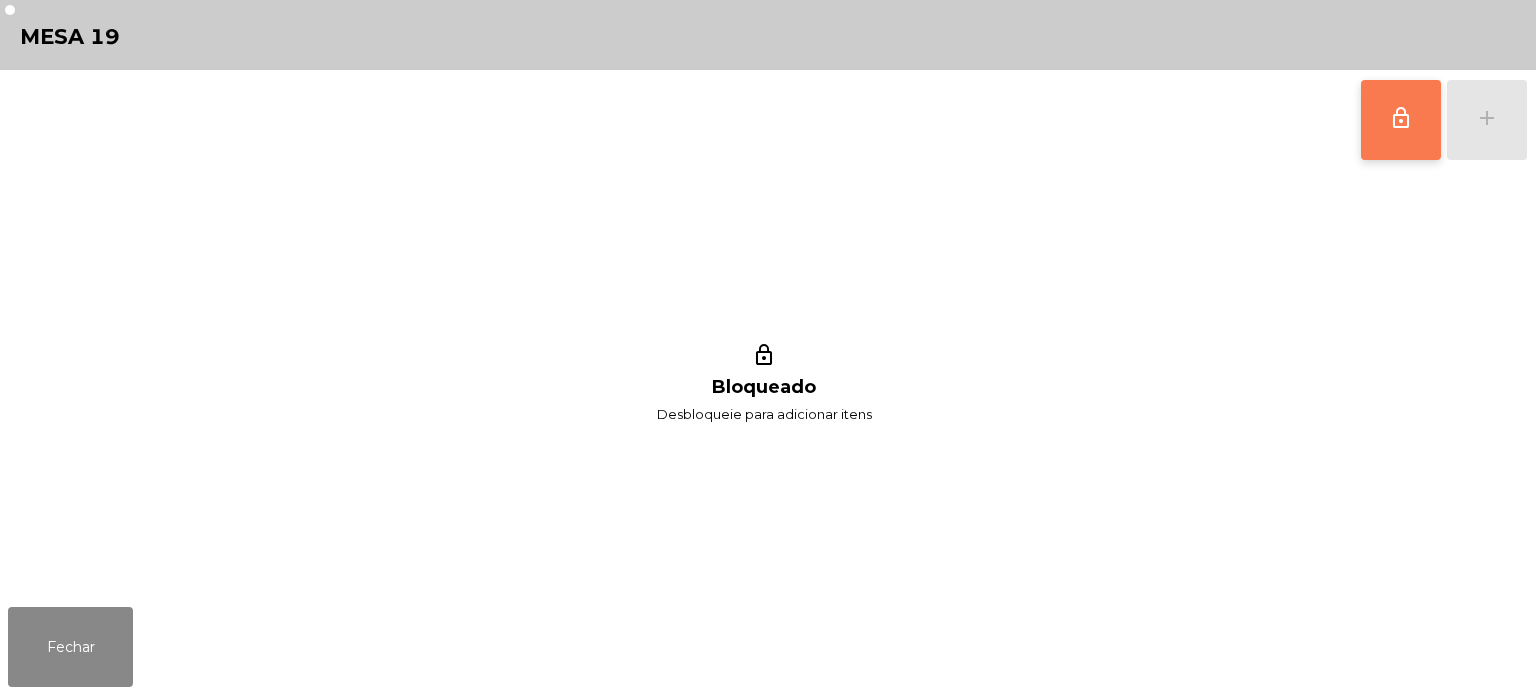 click on "lock_outline" 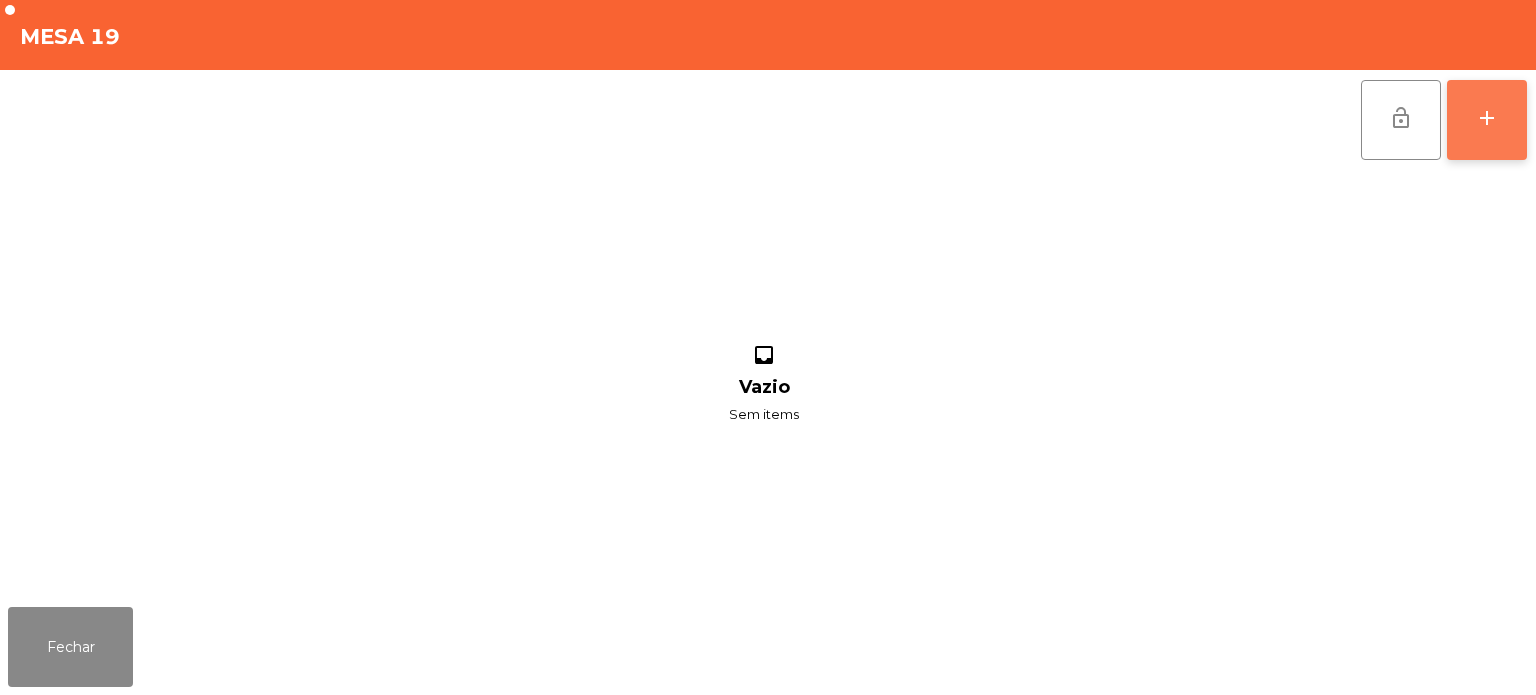 click on "add" 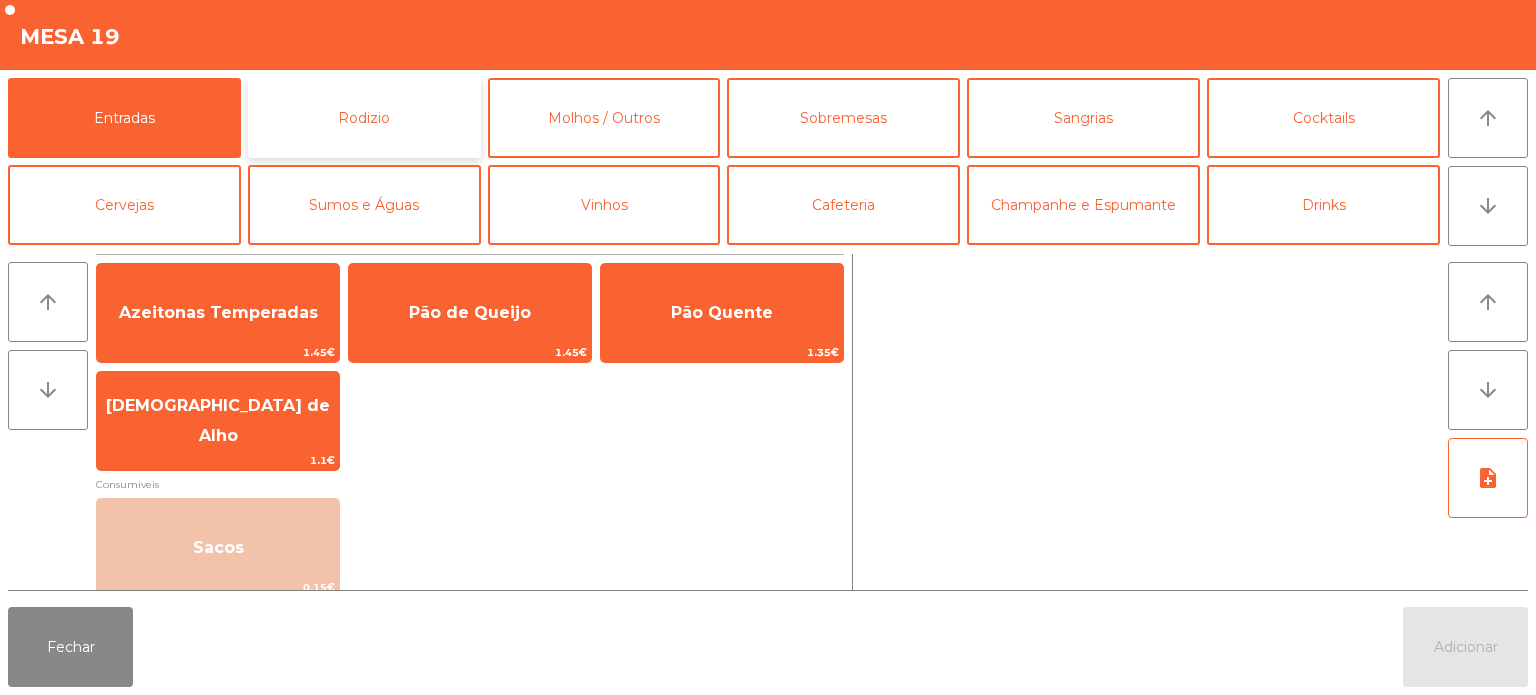 click on "Rodizio" 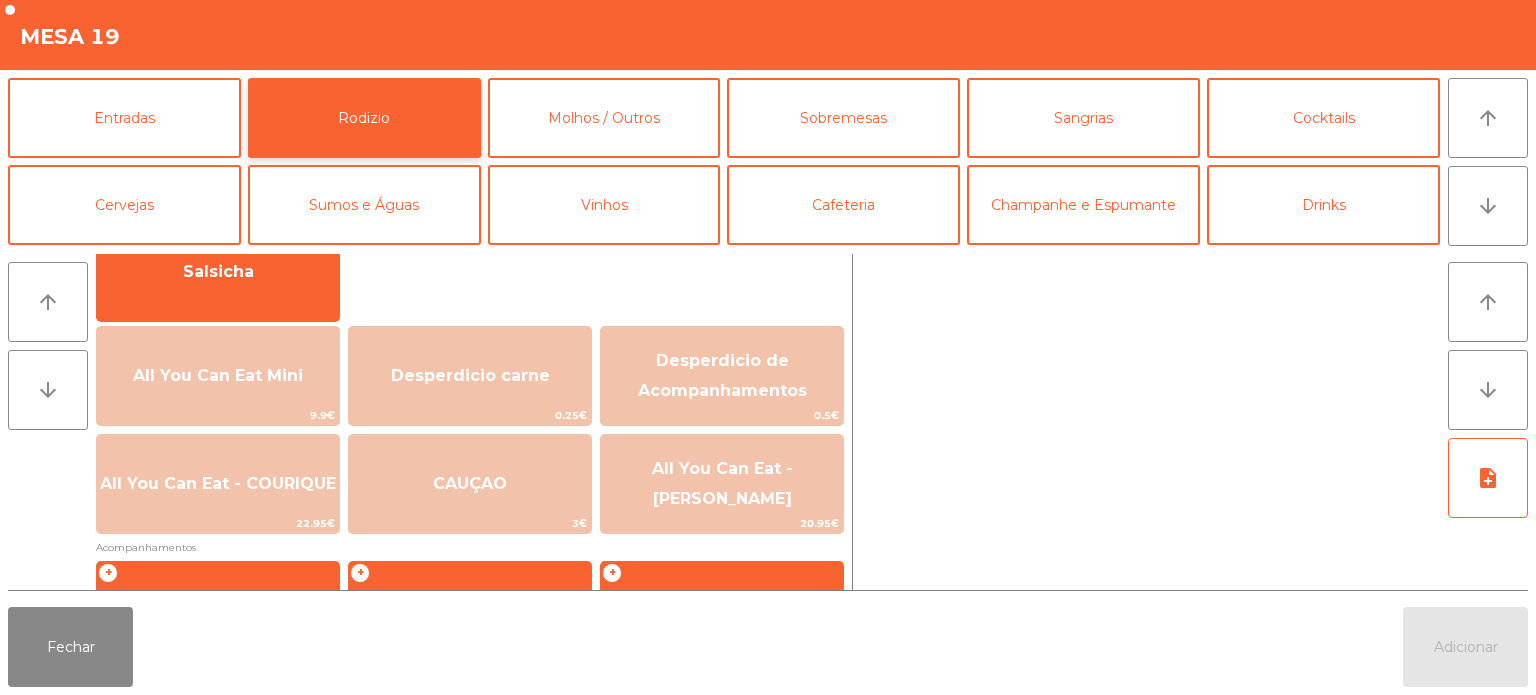 scroll, scrollTop: 208, scrollLeft: 0, axis: vertical 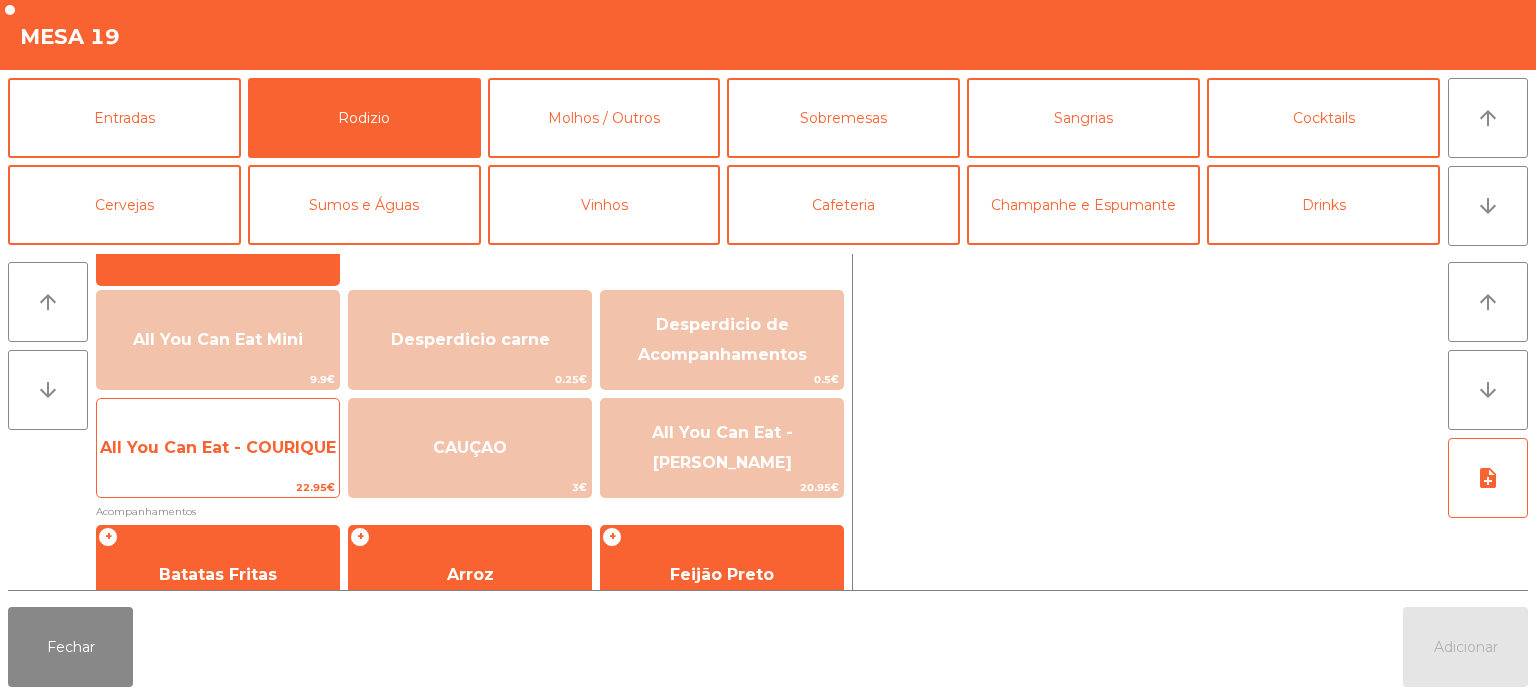 click on "22.95€" 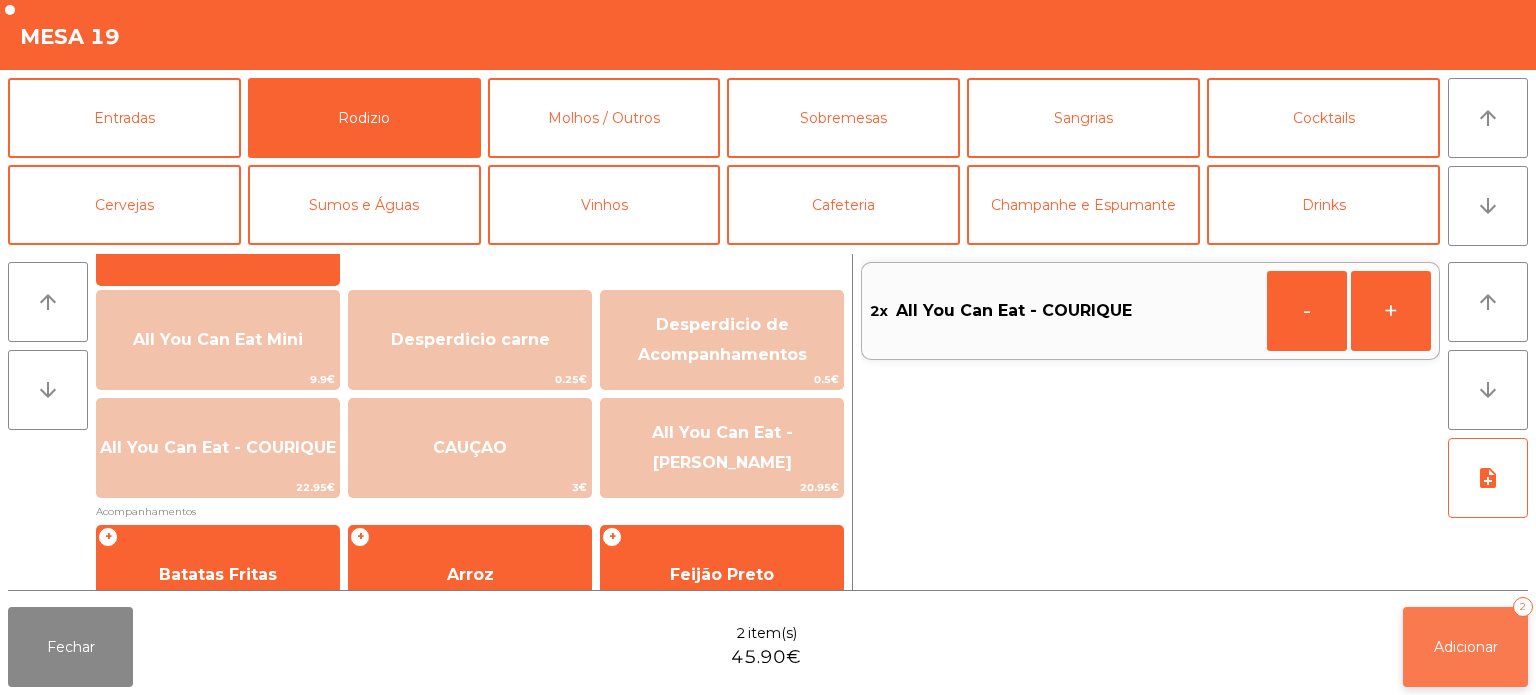 click on "Adicionar   2" 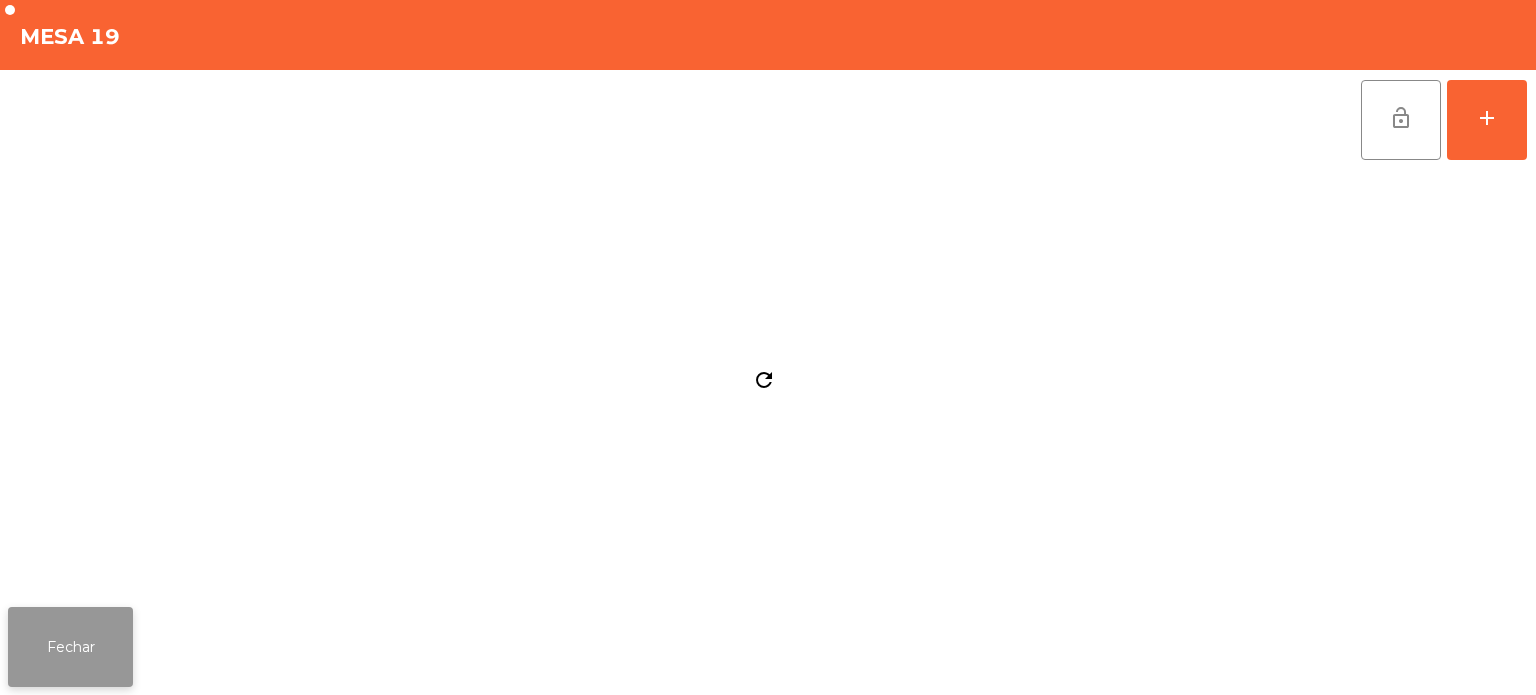 click on "Fechar" 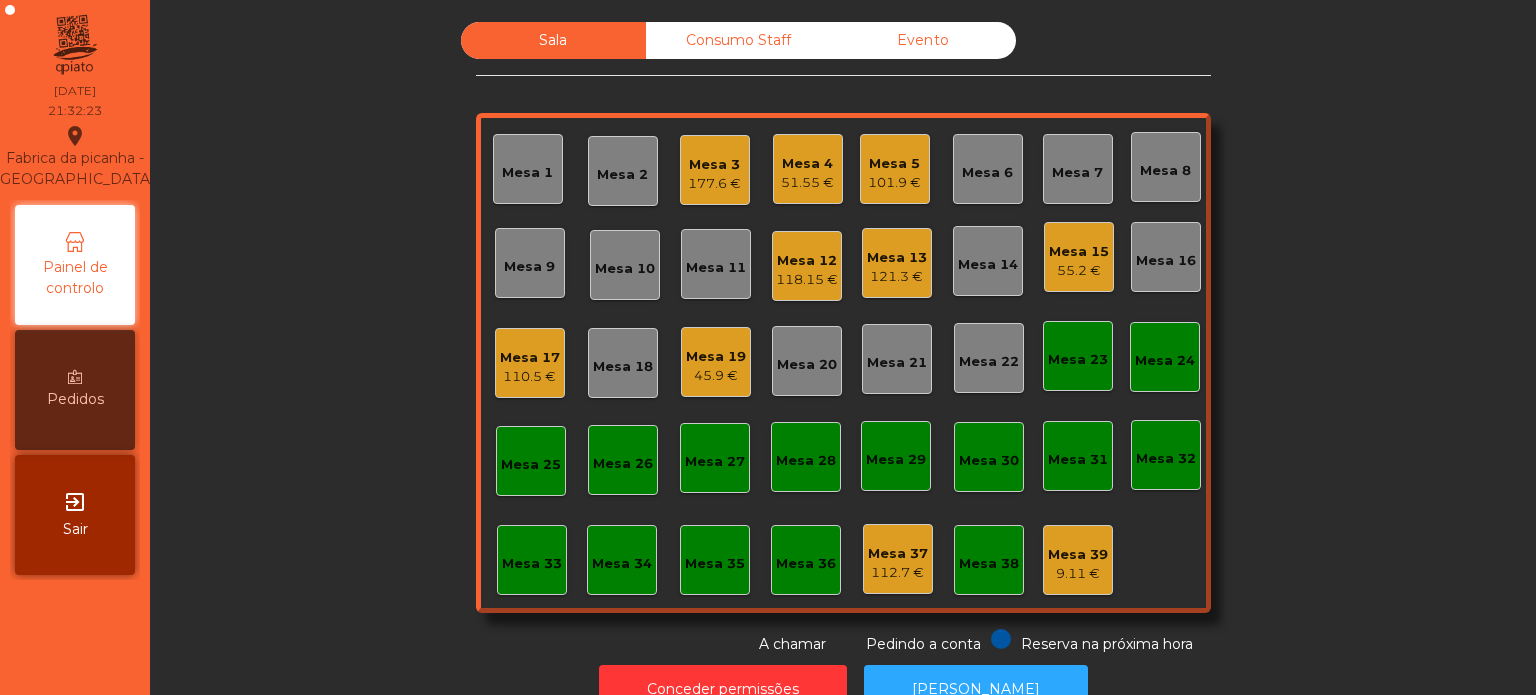 click on "Mesa 5   101.9 €" 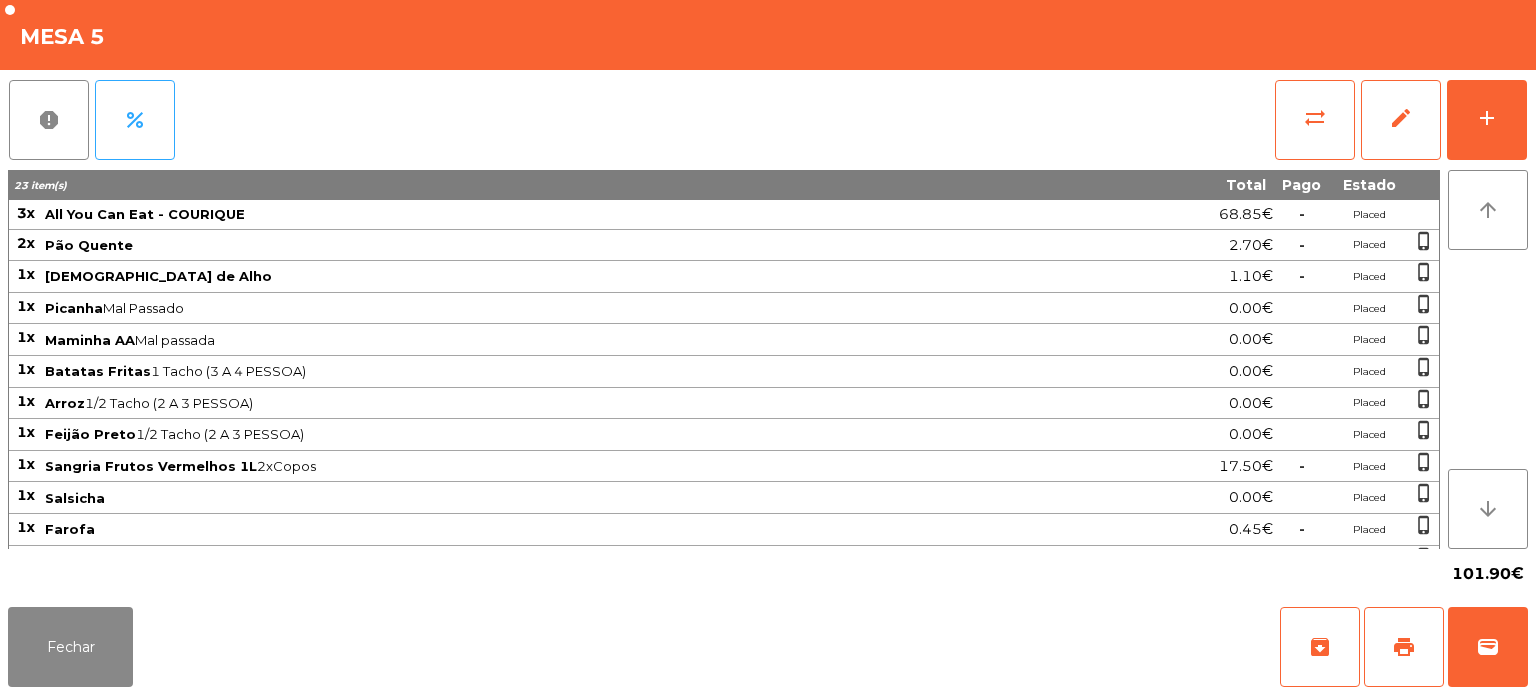 scroll, scrollTop: 205, scrollLeft: 0, axis: vertical 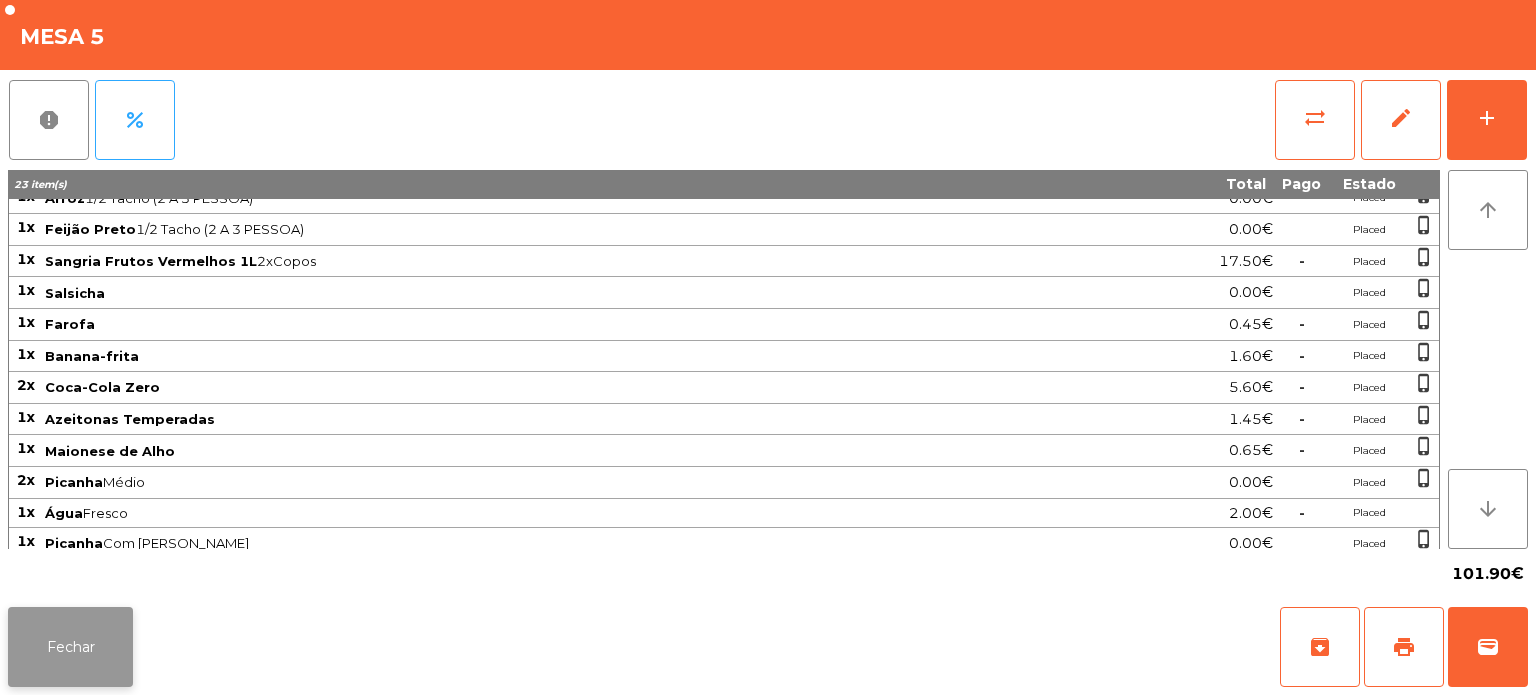 click on "Fechar" 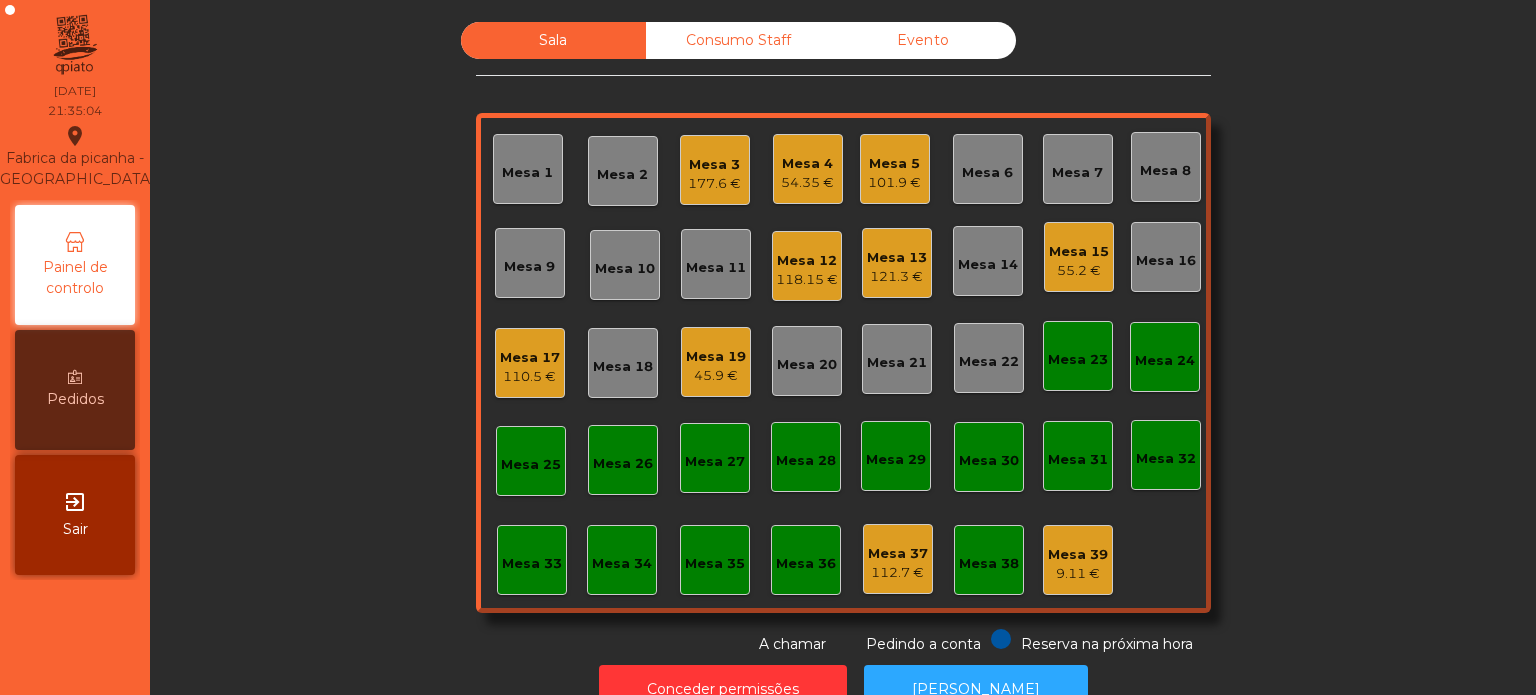 click on "118.15 €" 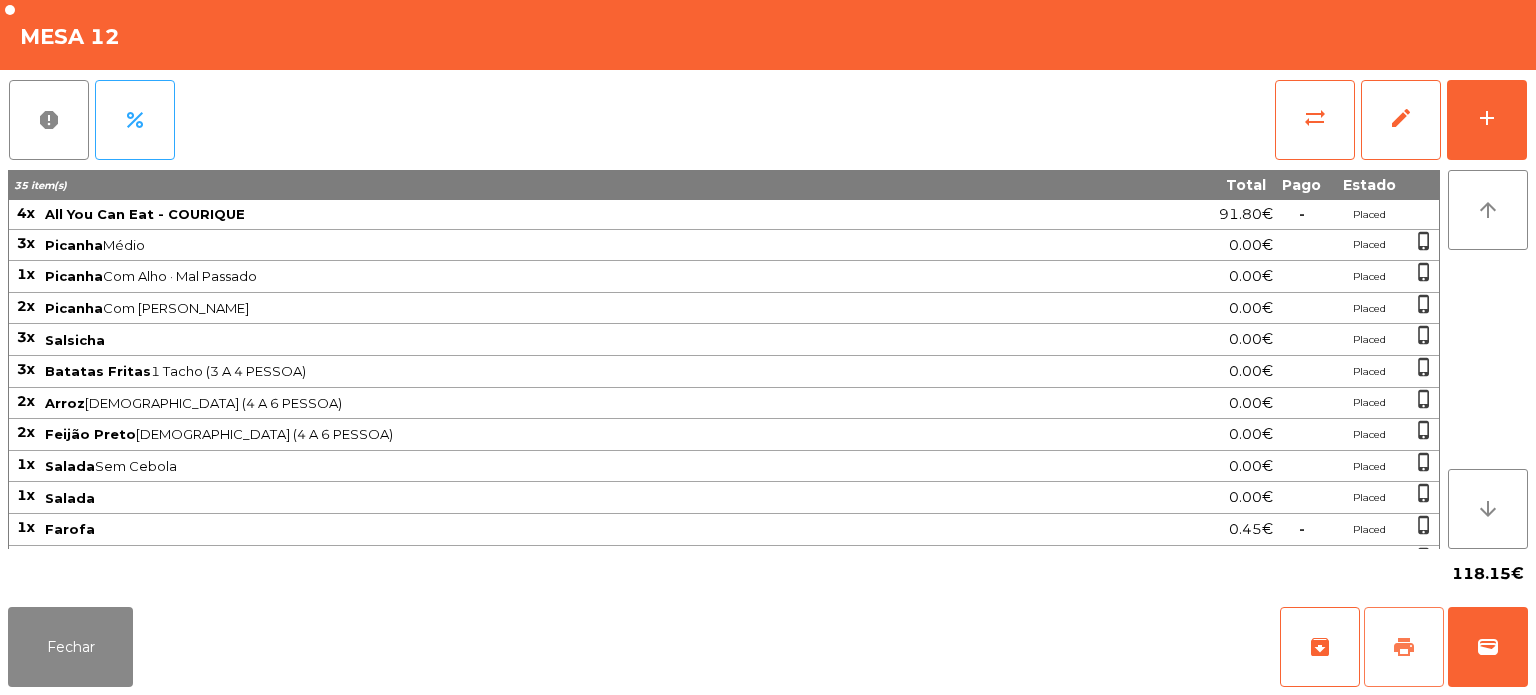 click on "print" 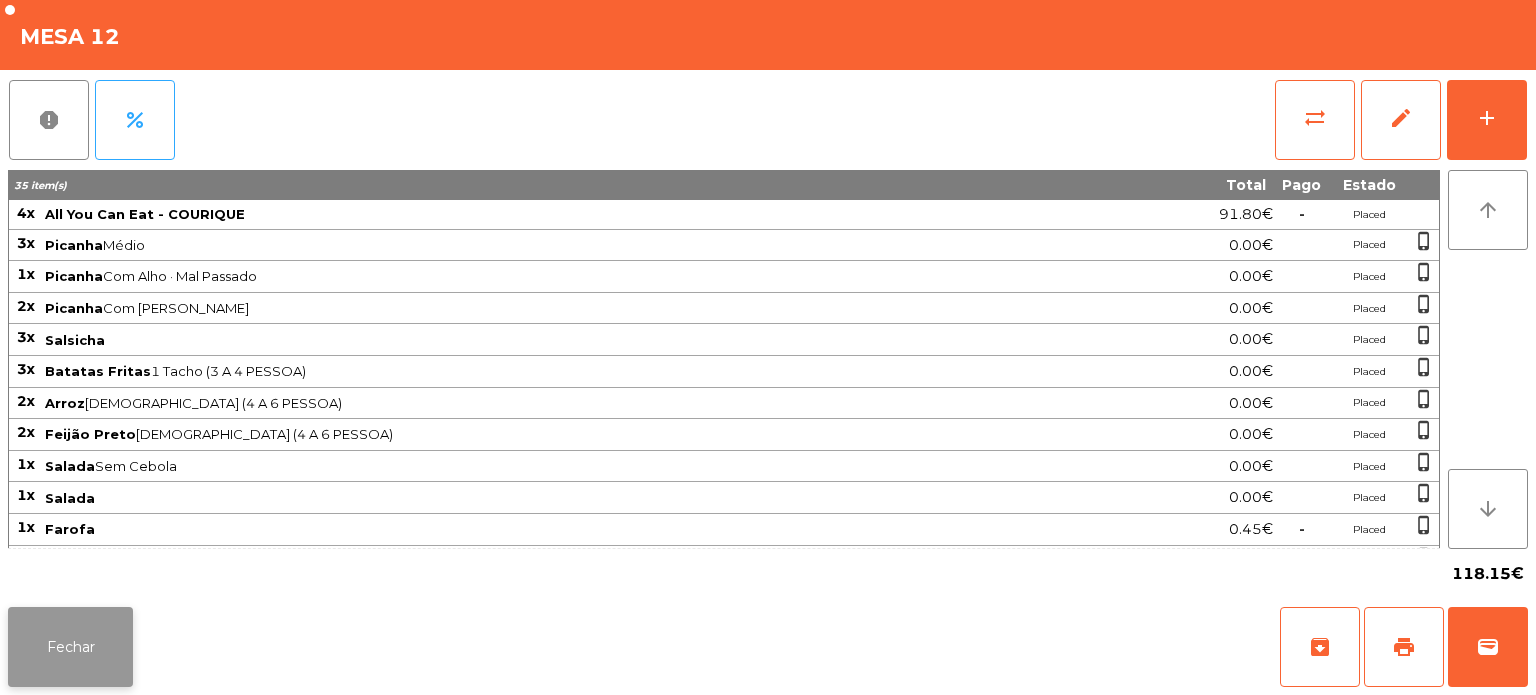 click on "Fechar" 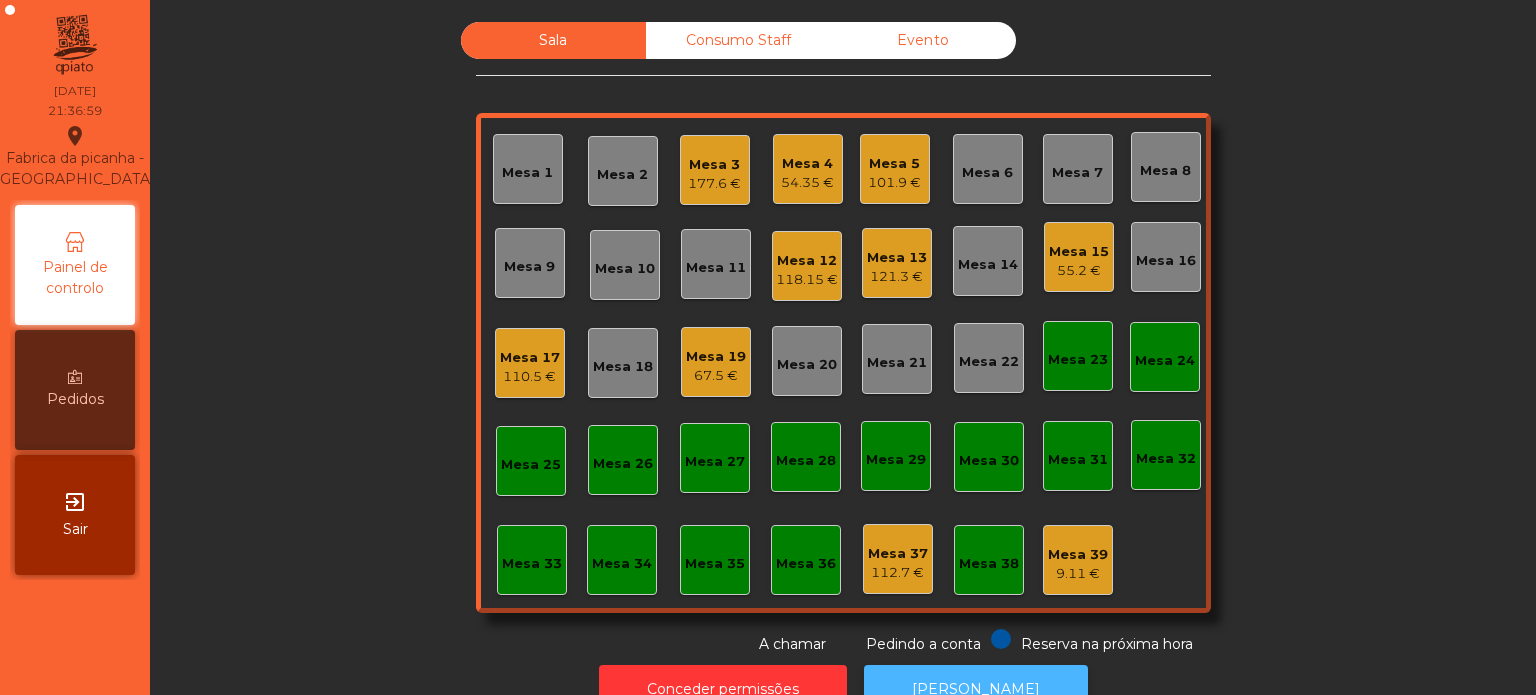 click on "[PERSON_NAME]" 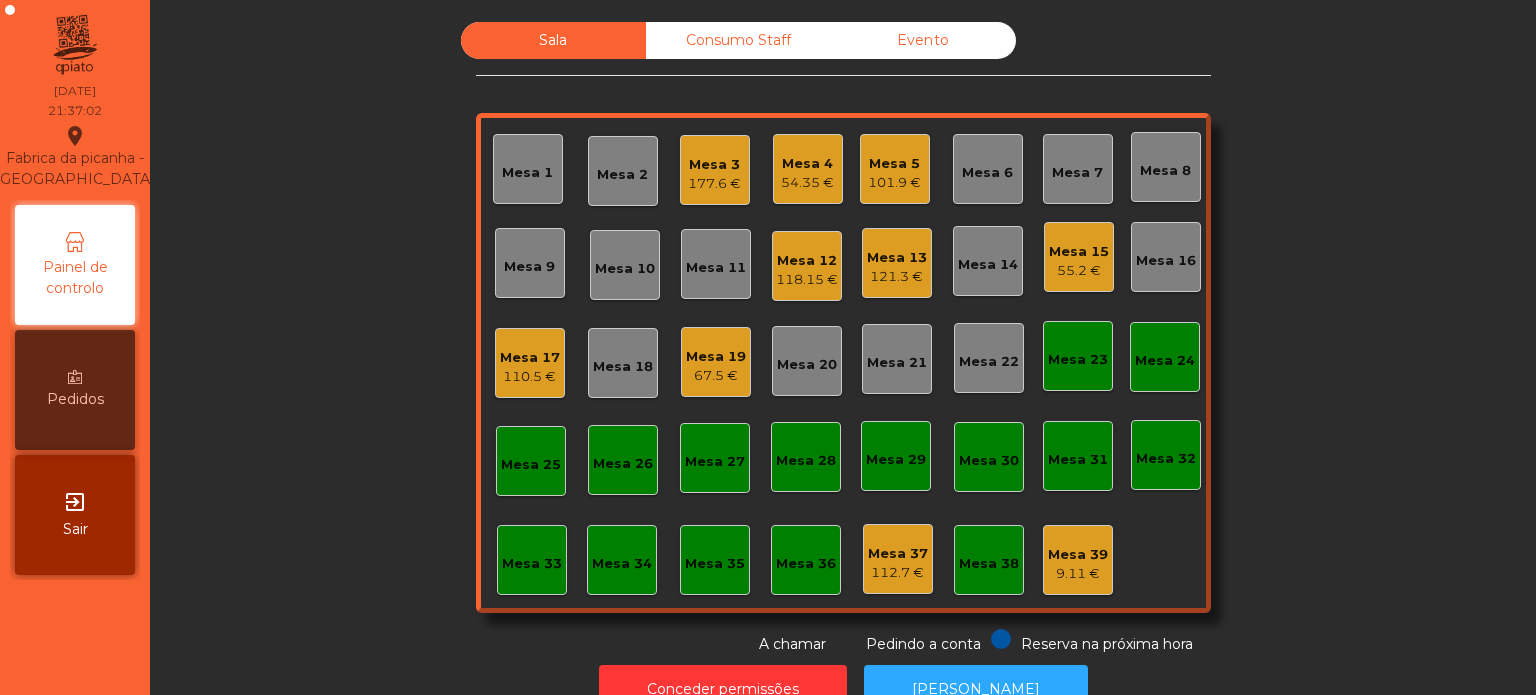 click on "Mesa 12   118.15 €" 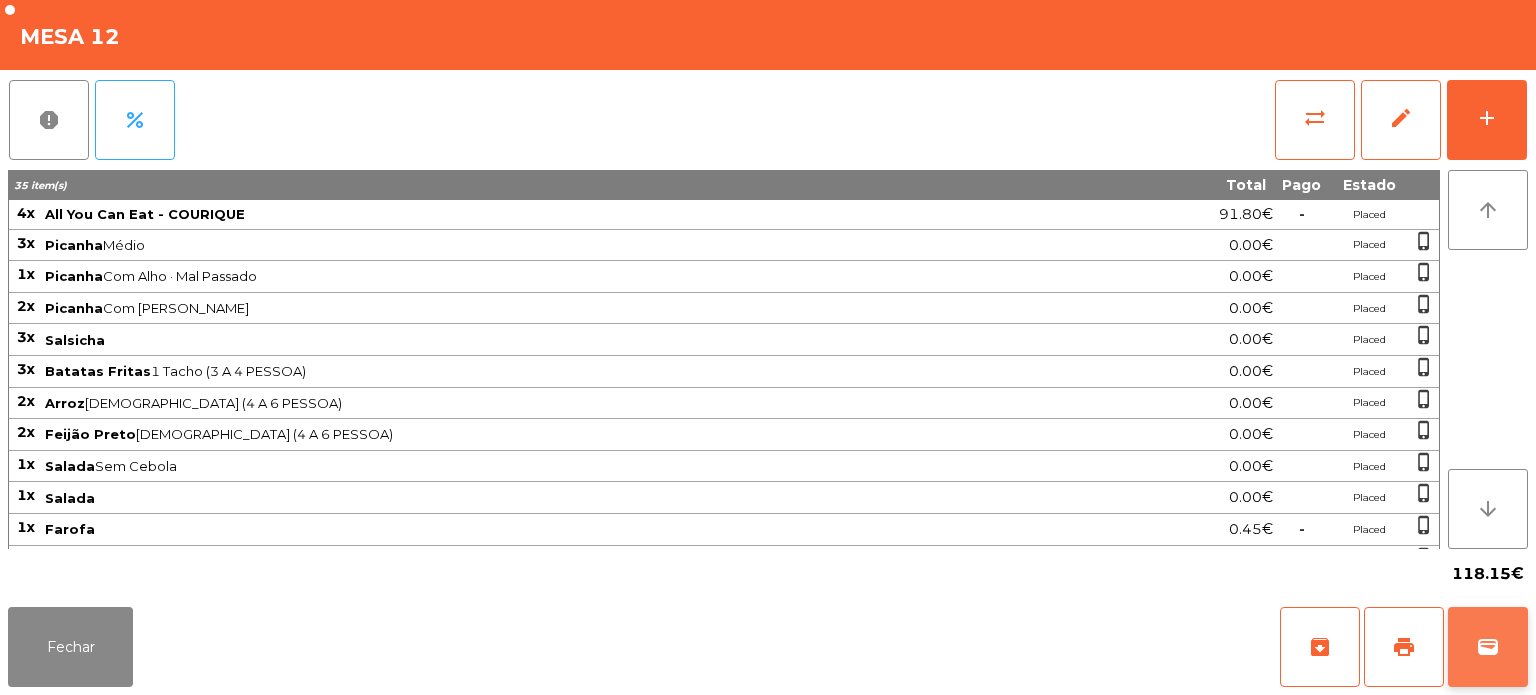 click on "wallet" 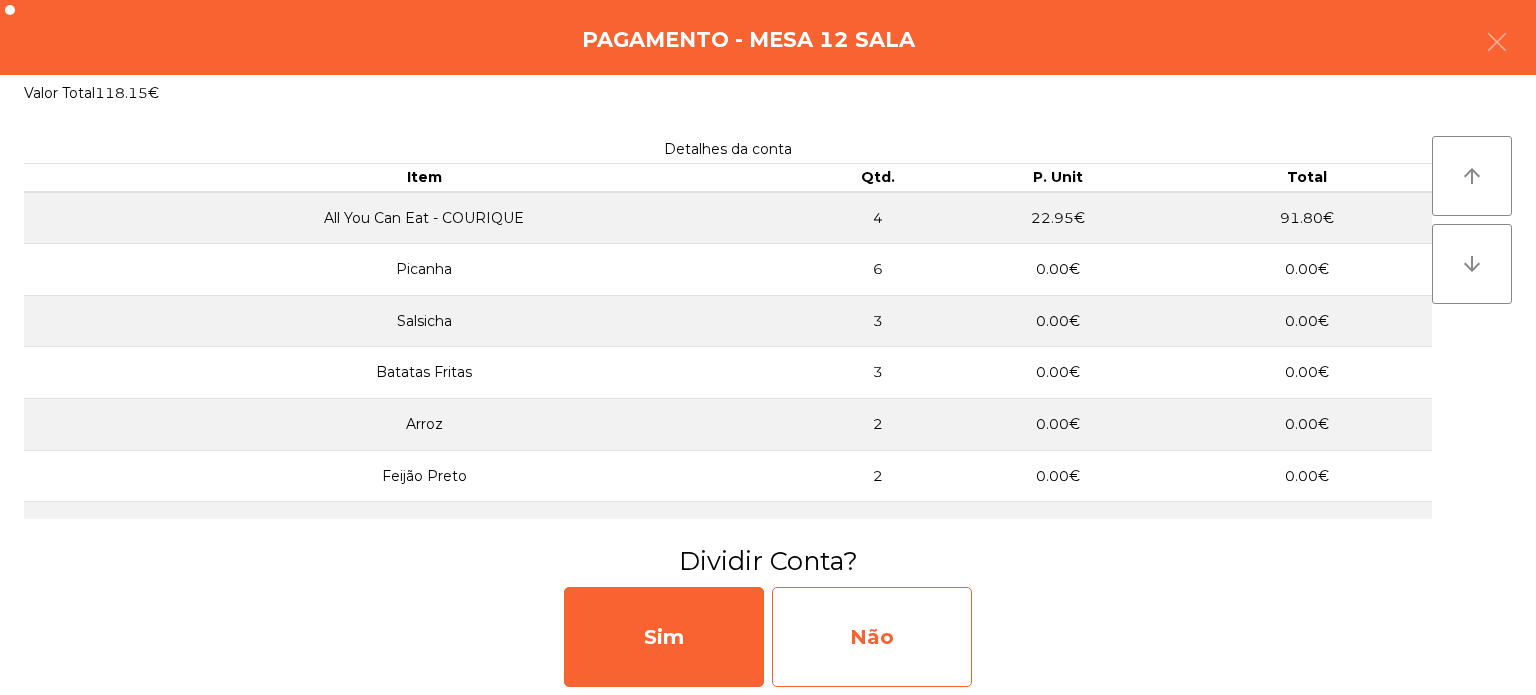 click on "Não" 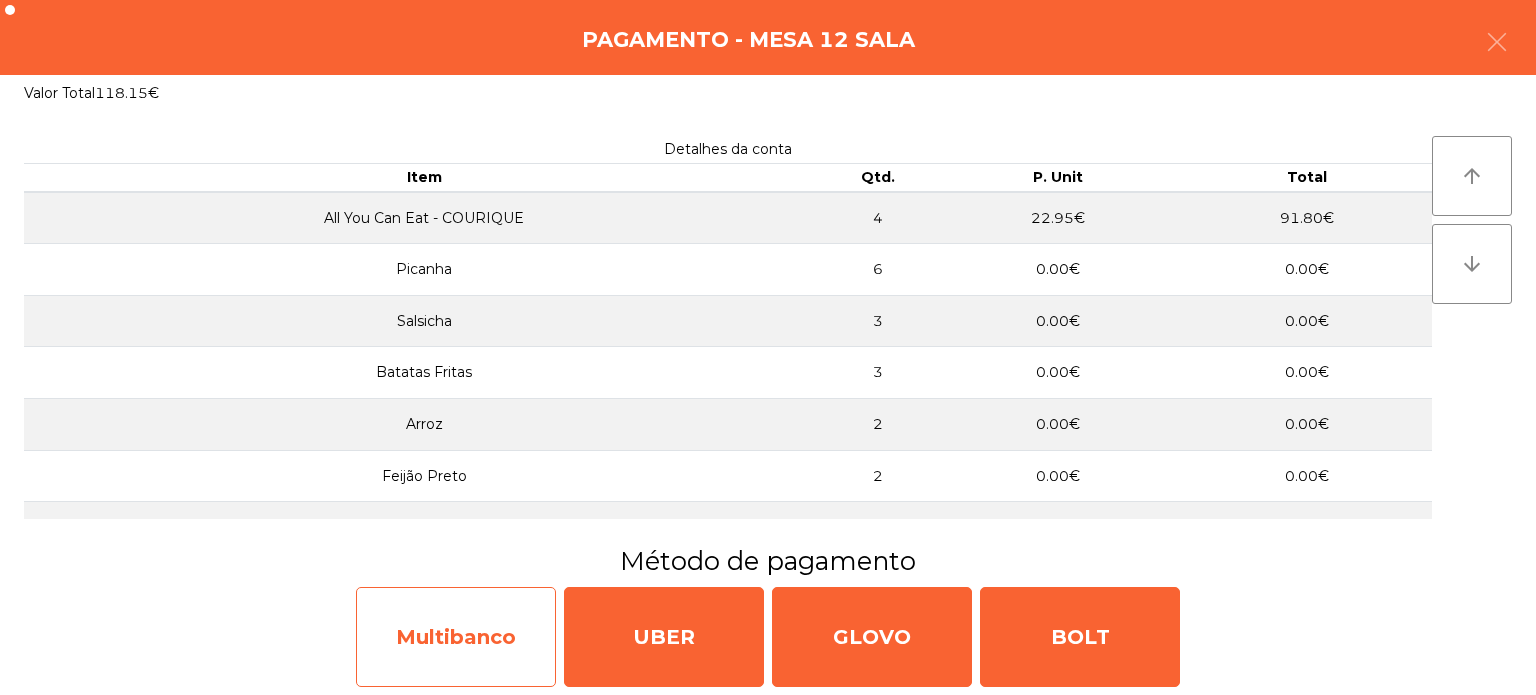 click on "Multibanco" 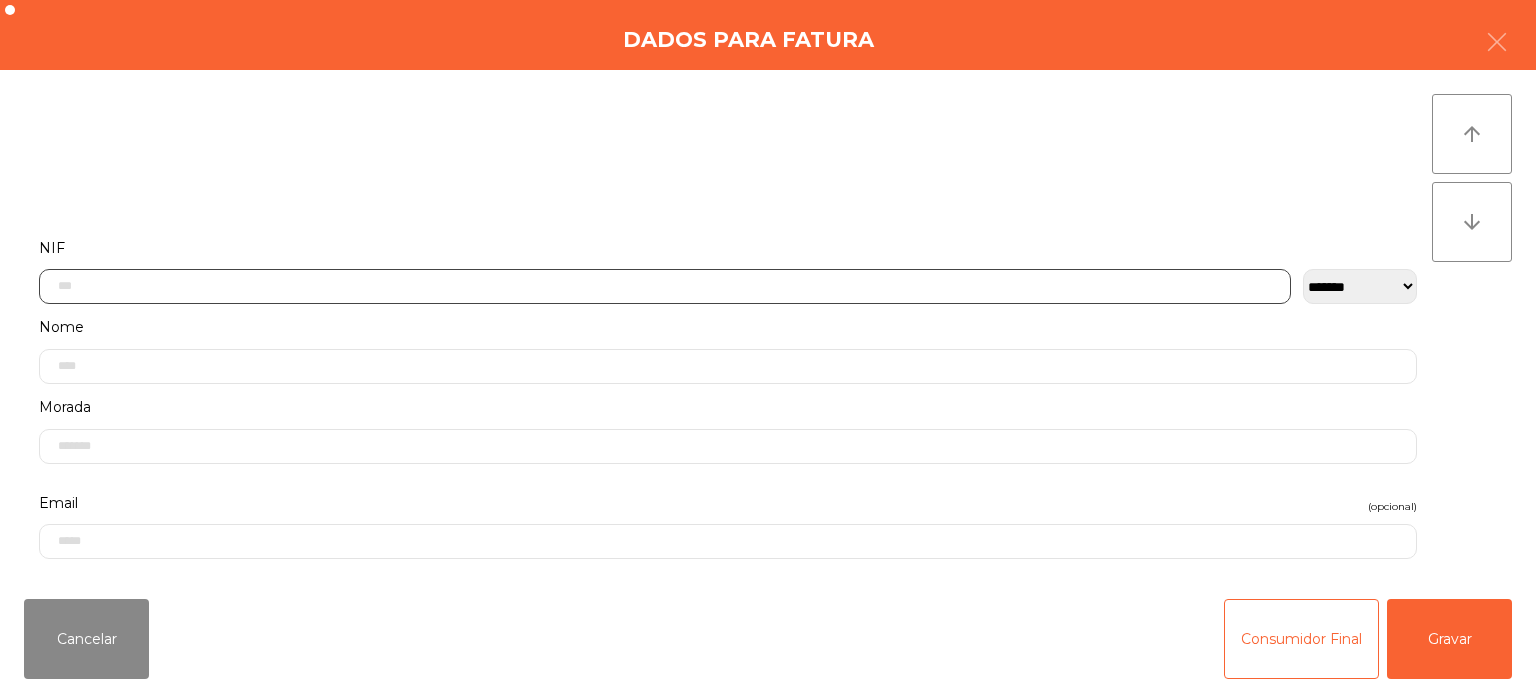 click 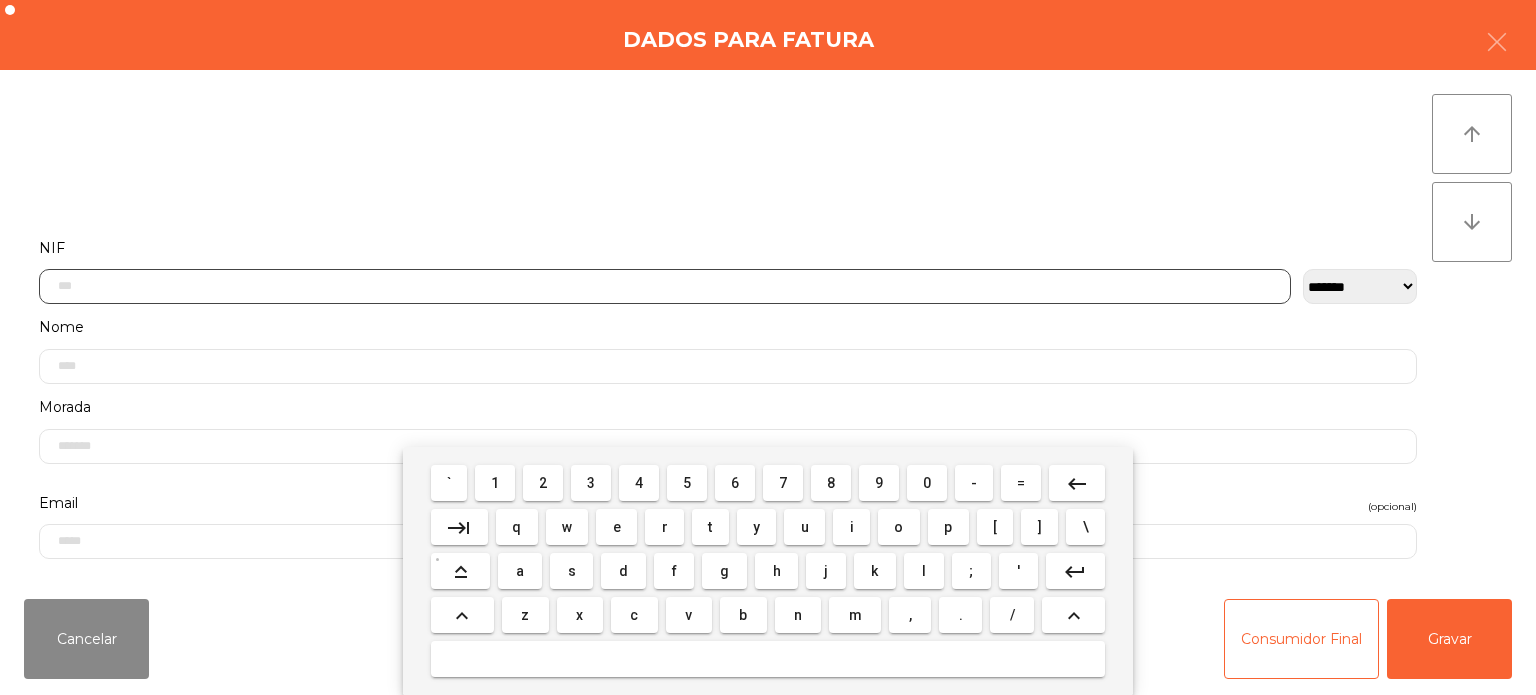scroll, scrollTop: 139, scrollLeft: 0, axis: vertical 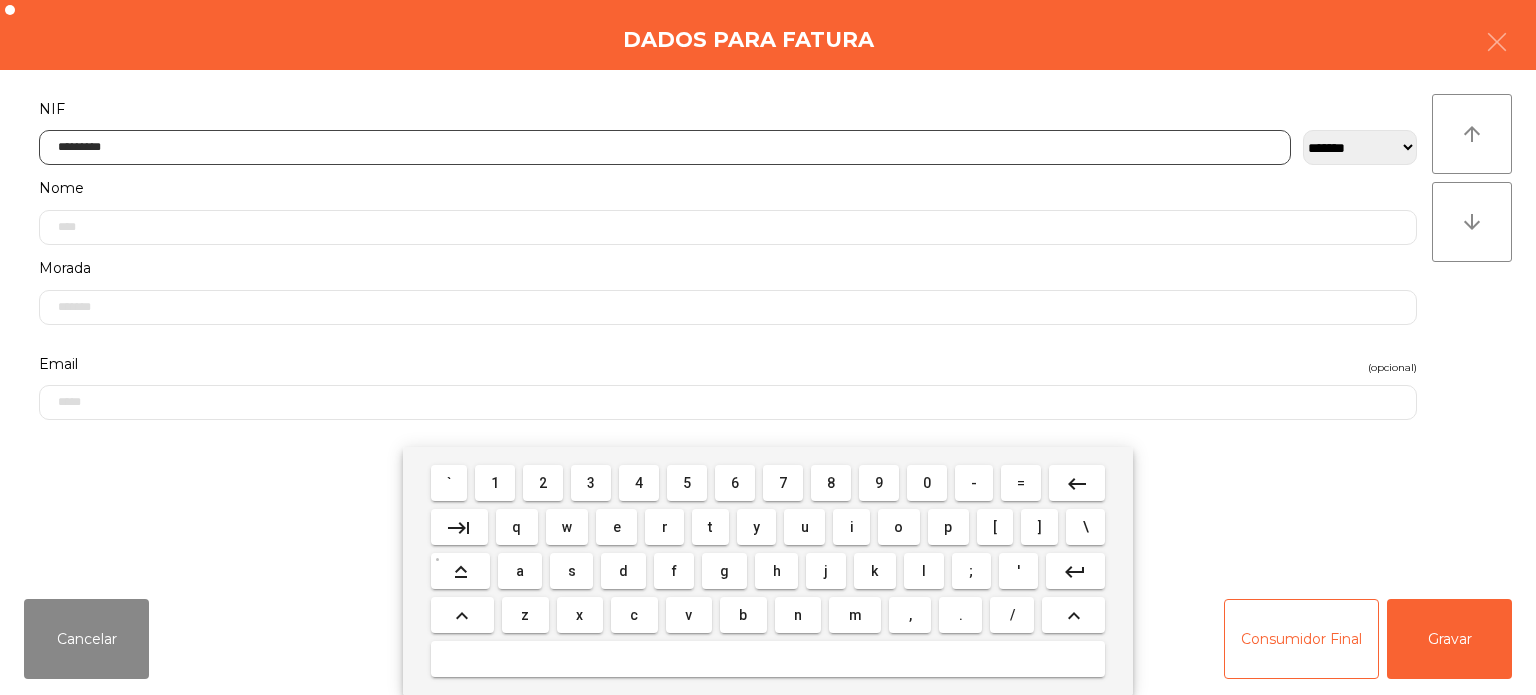 type on "*********" 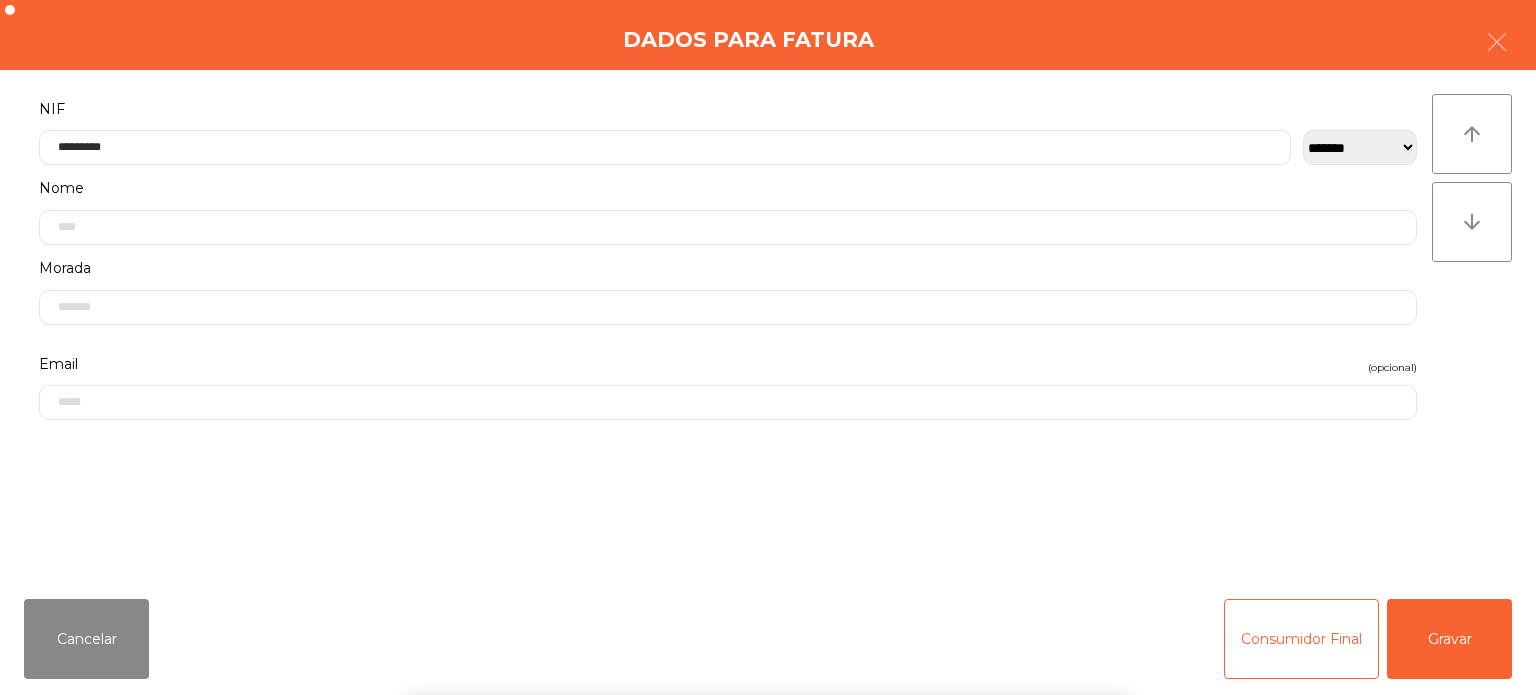 click on "` 1 2 3 4 5 6 7 8 9 0 - = keyboard_backspace keyboard_tab q w e r t y u i o p [ ] \ keyboard_capslock a s d f g h j k l ; ' keyboard_return keyboard_arrow_up z x c v b n m , . / keyboard_arrow_up" at bounding box center (768, 571) 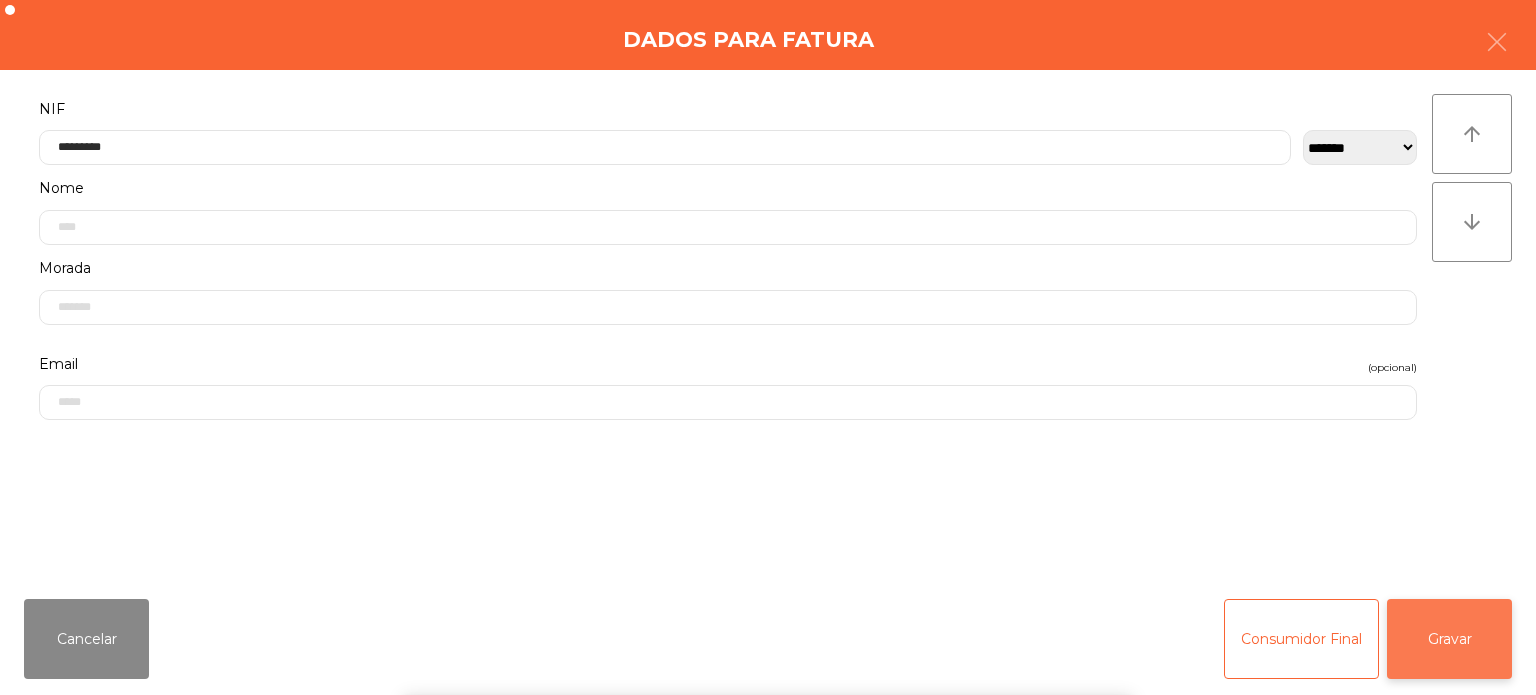 click on "Gravar" 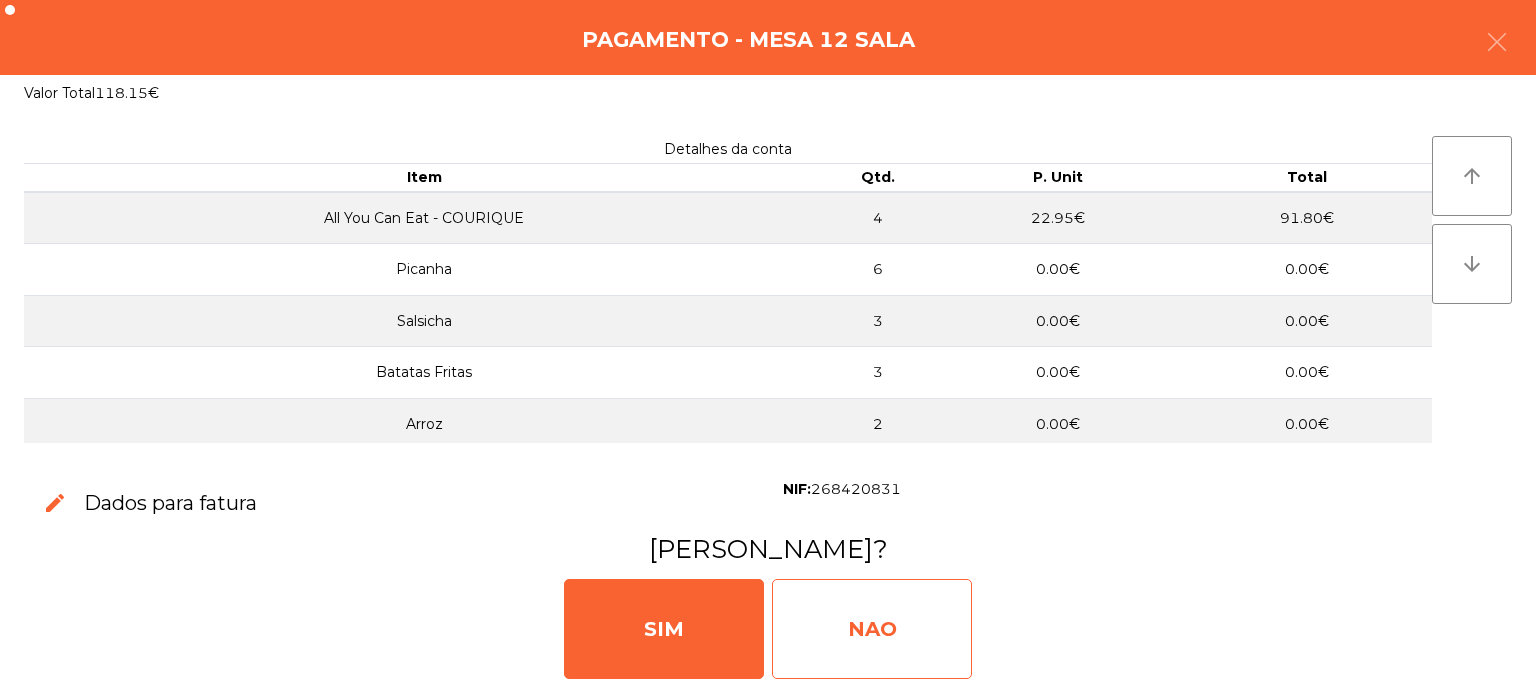 click on "NAO" 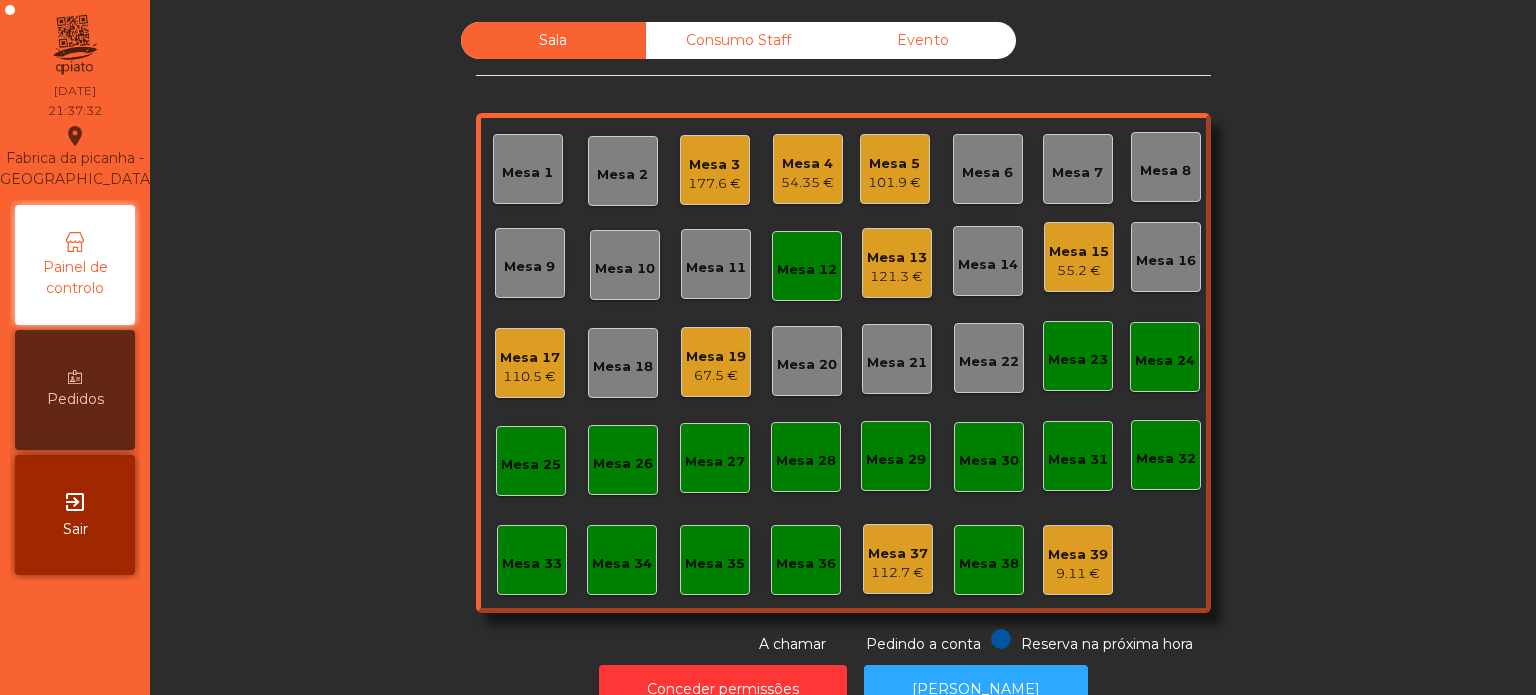 click on "Mesa 12" 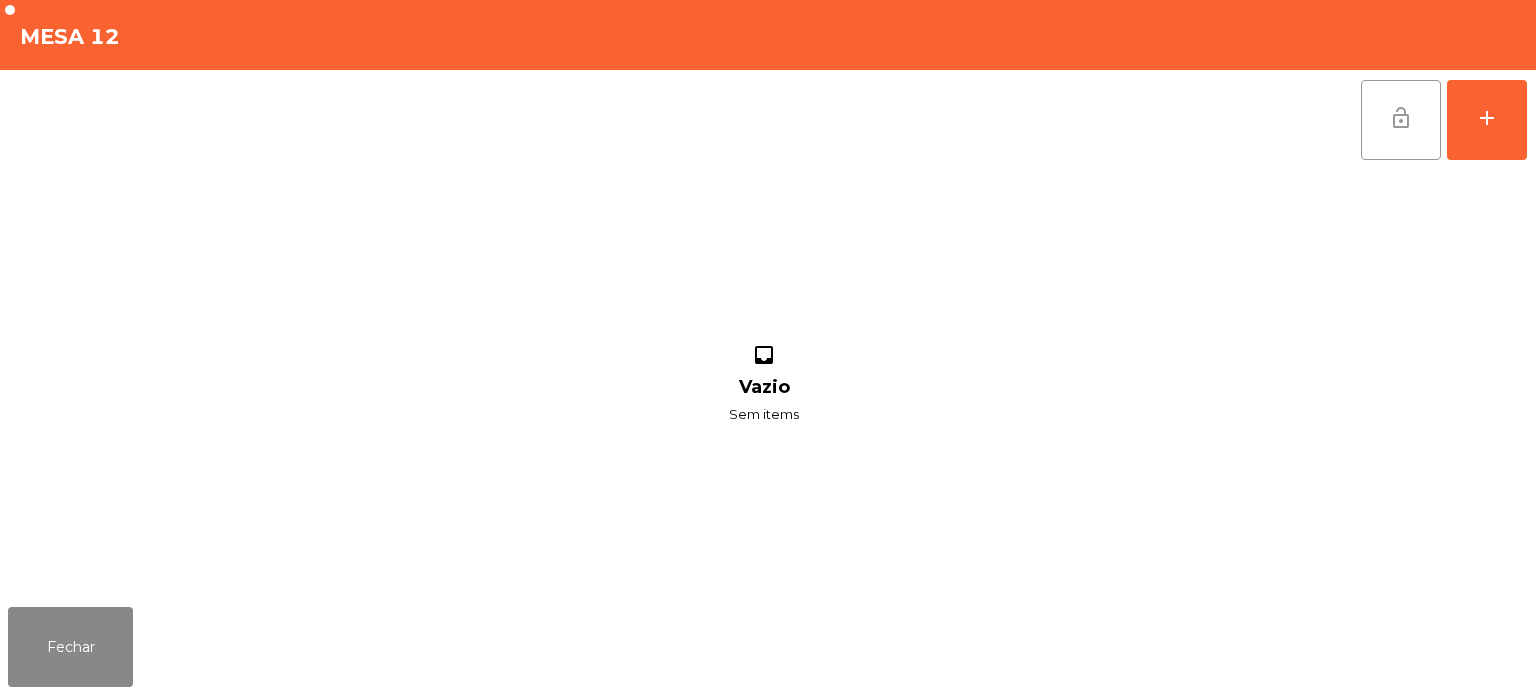click on "lock_open" 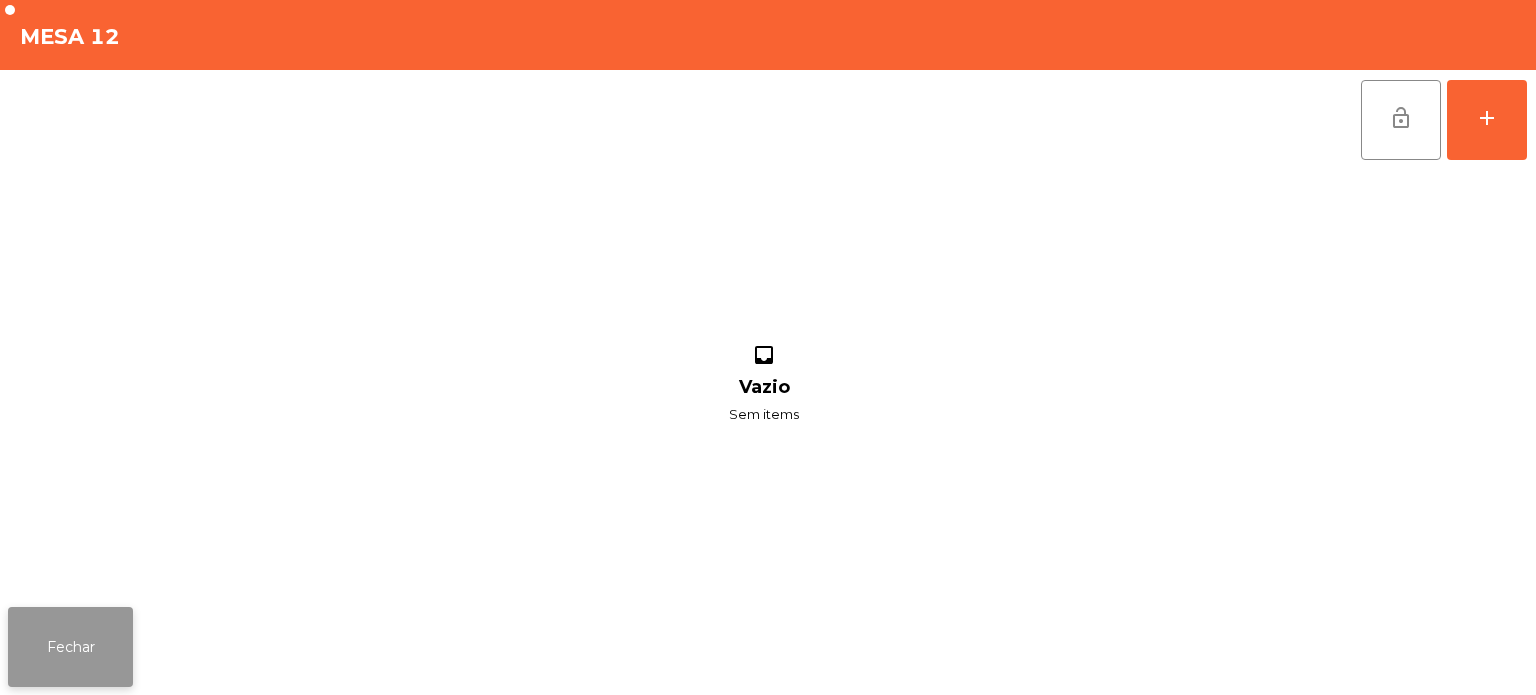 click on "Fechar" 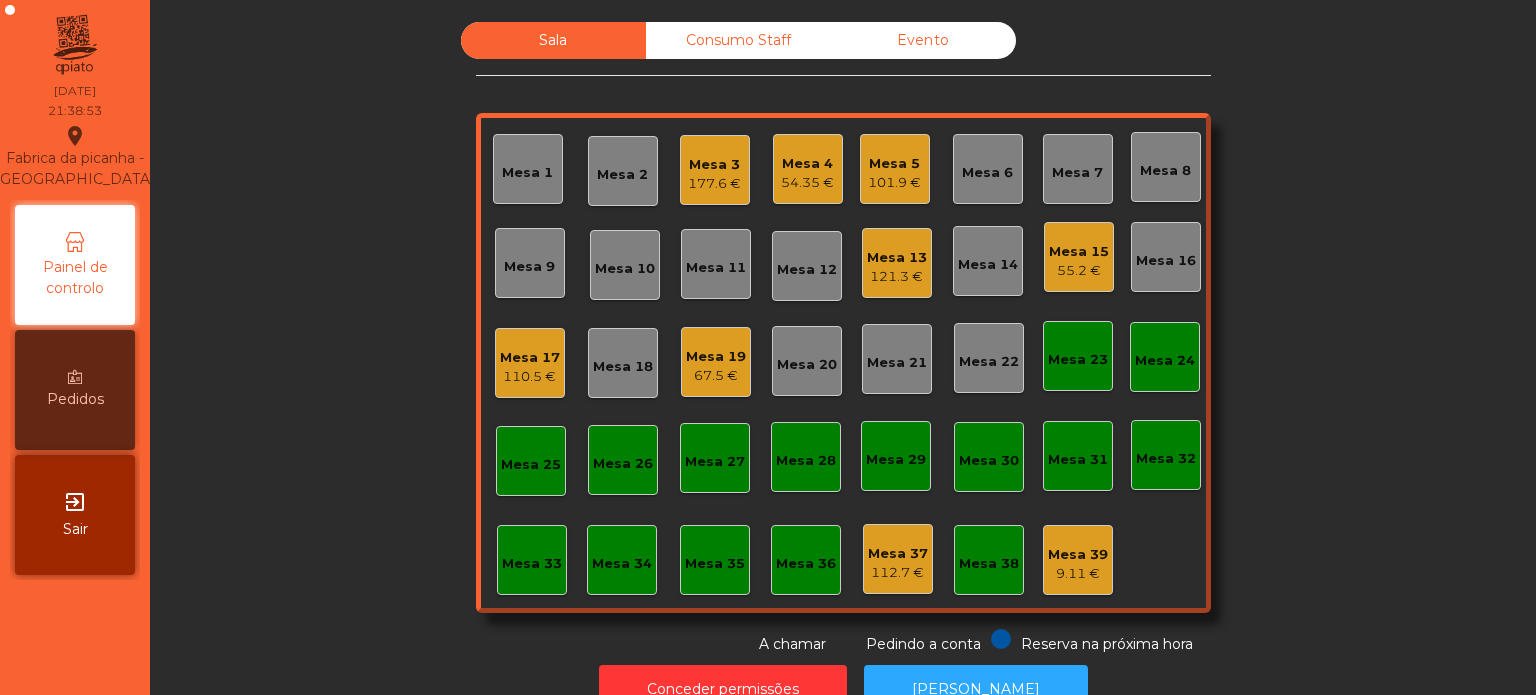 click on "Mesa 26" 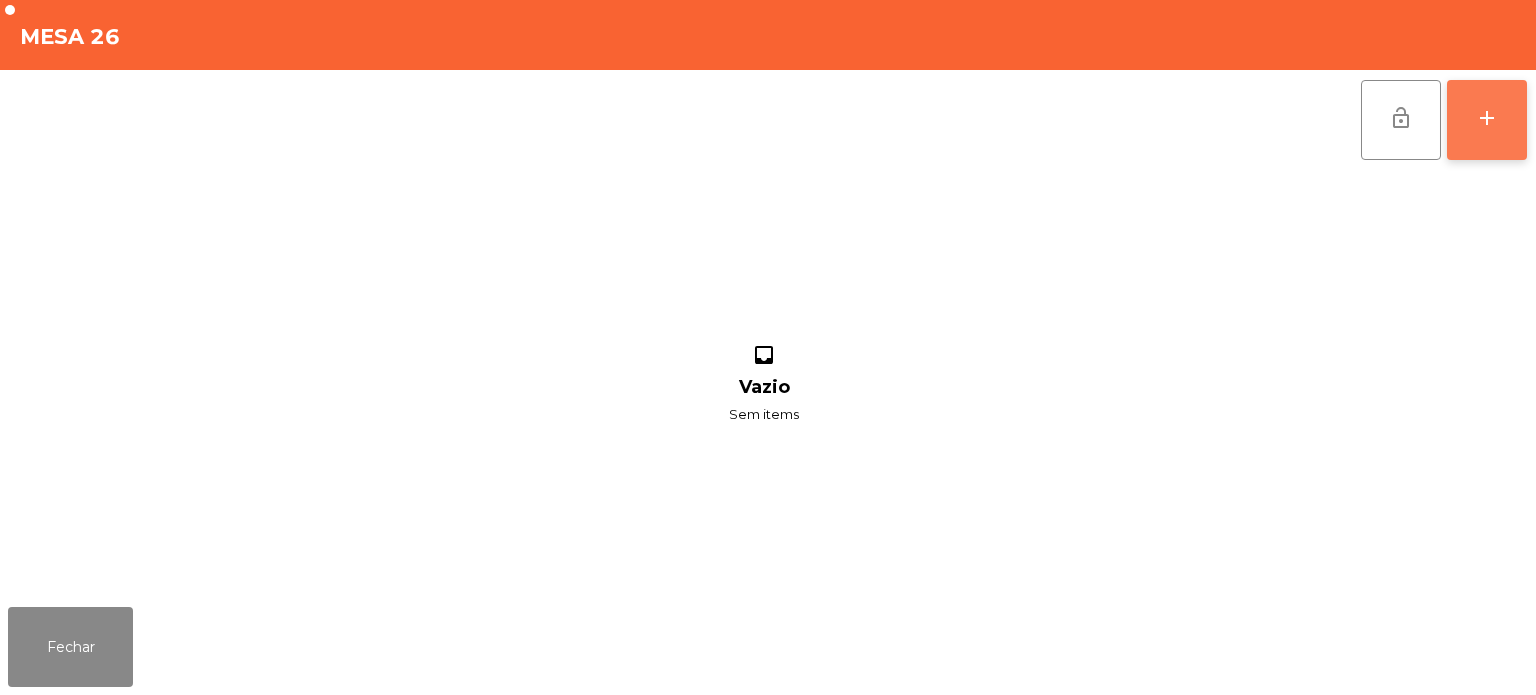 click on "add" 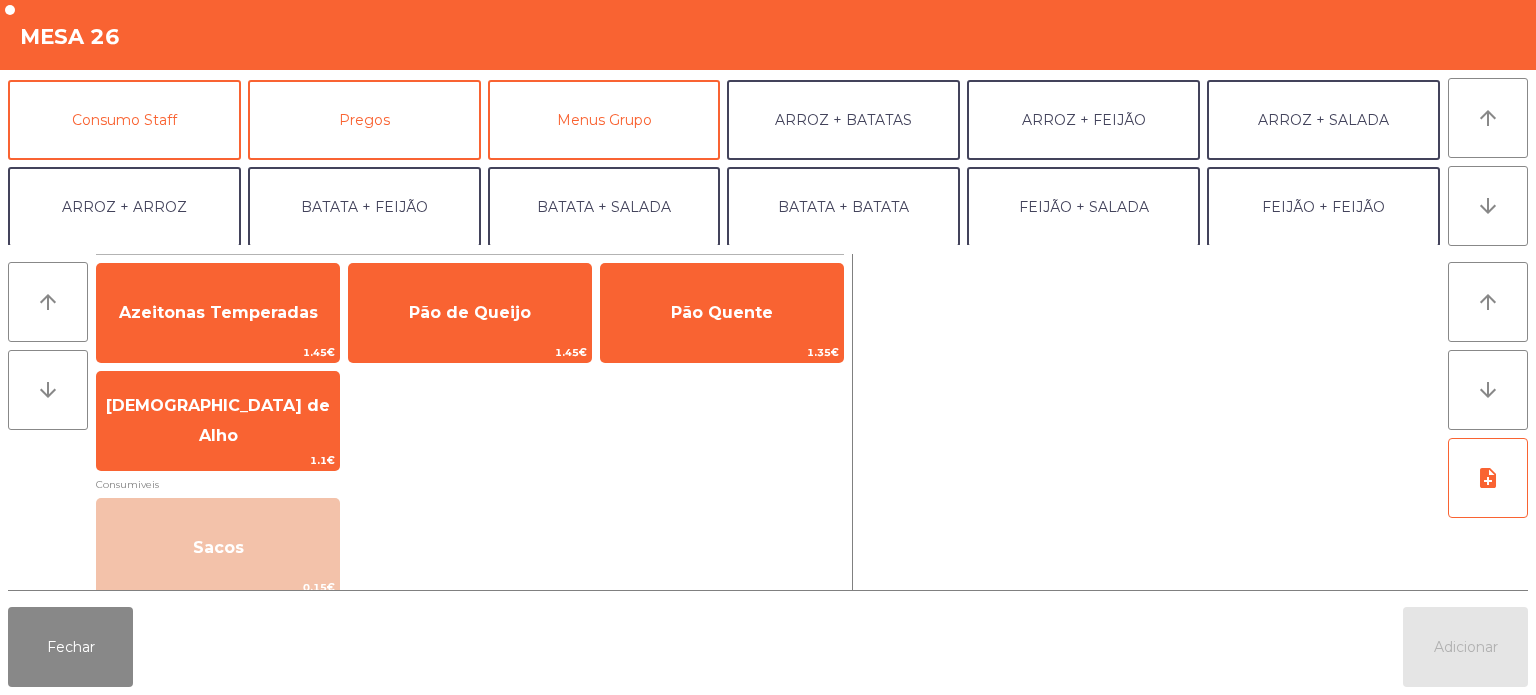 scroll, scrollTop: 172, scrollLeft: 0, axis: vertical 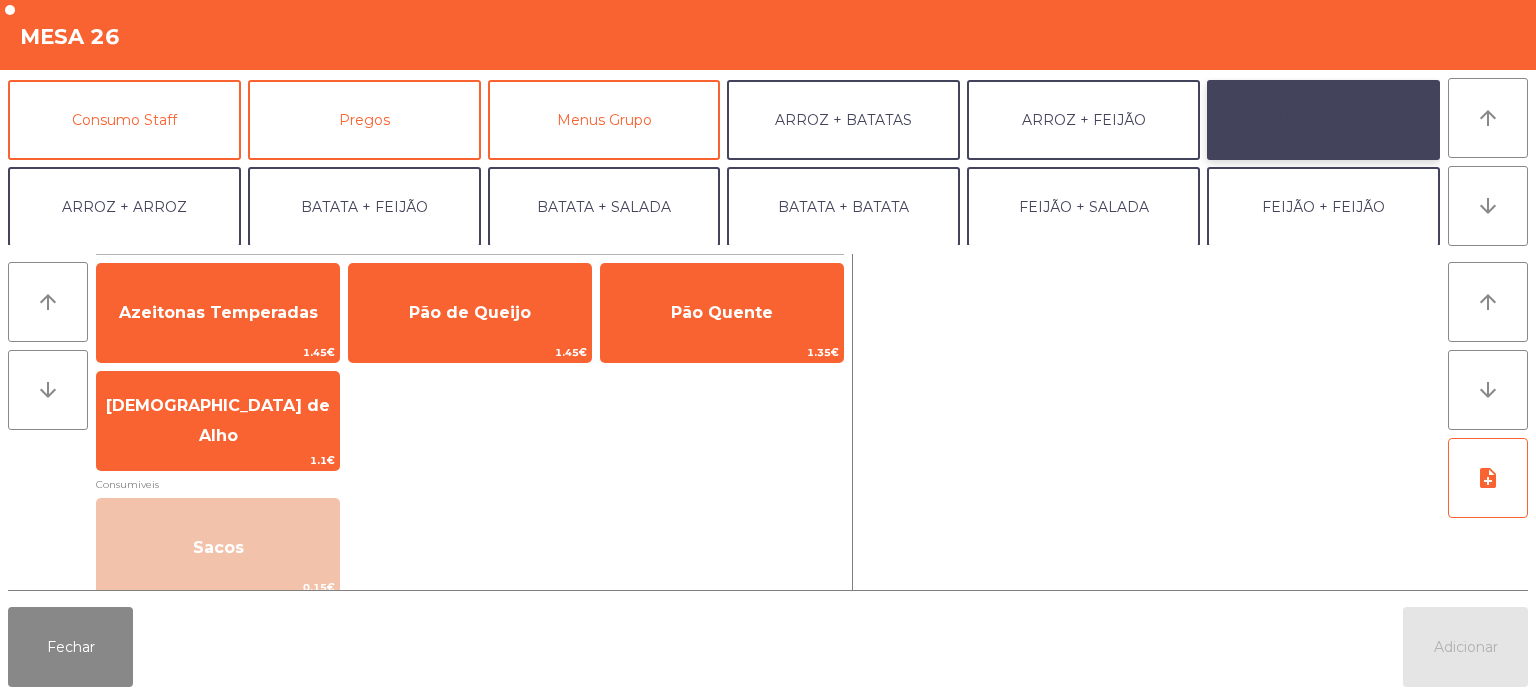 click on "ARROZ + SALADA" 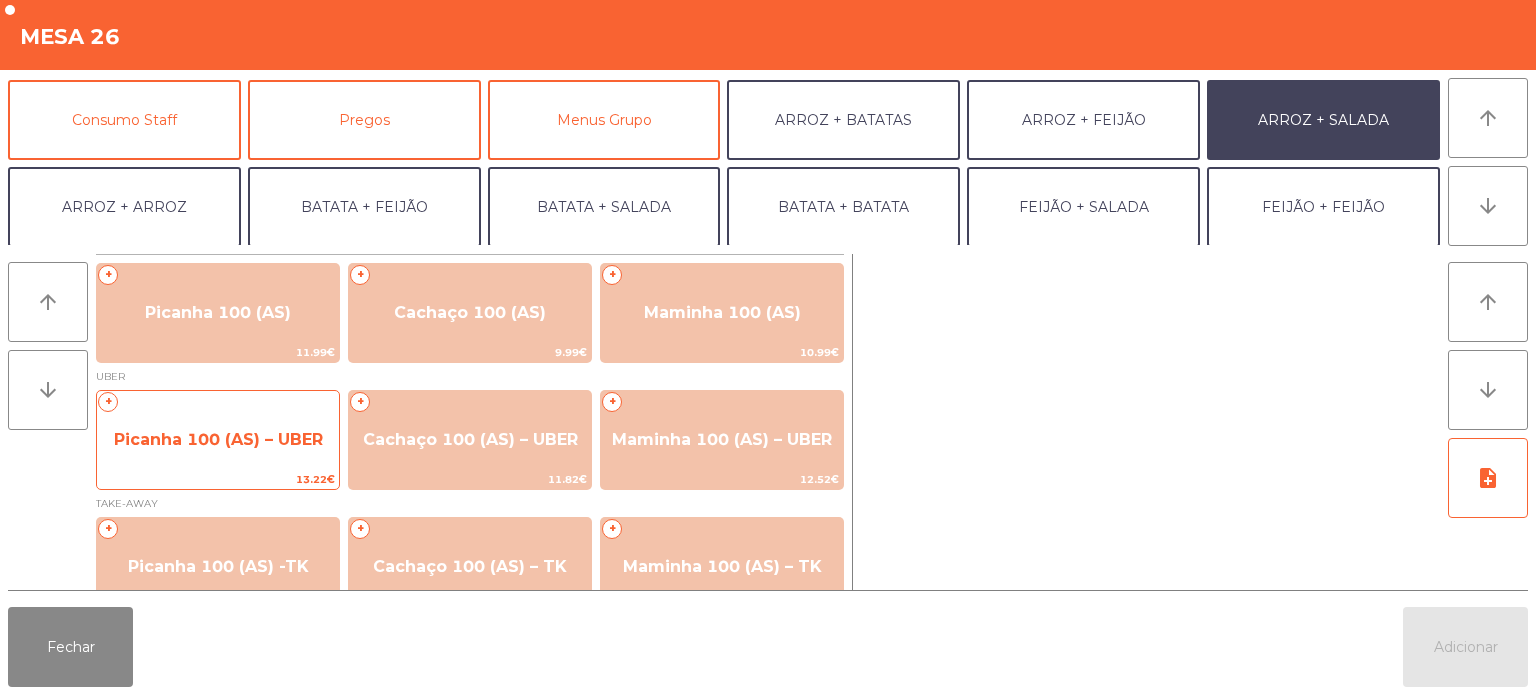 click on "Picanha 100 (AS) – UBER" 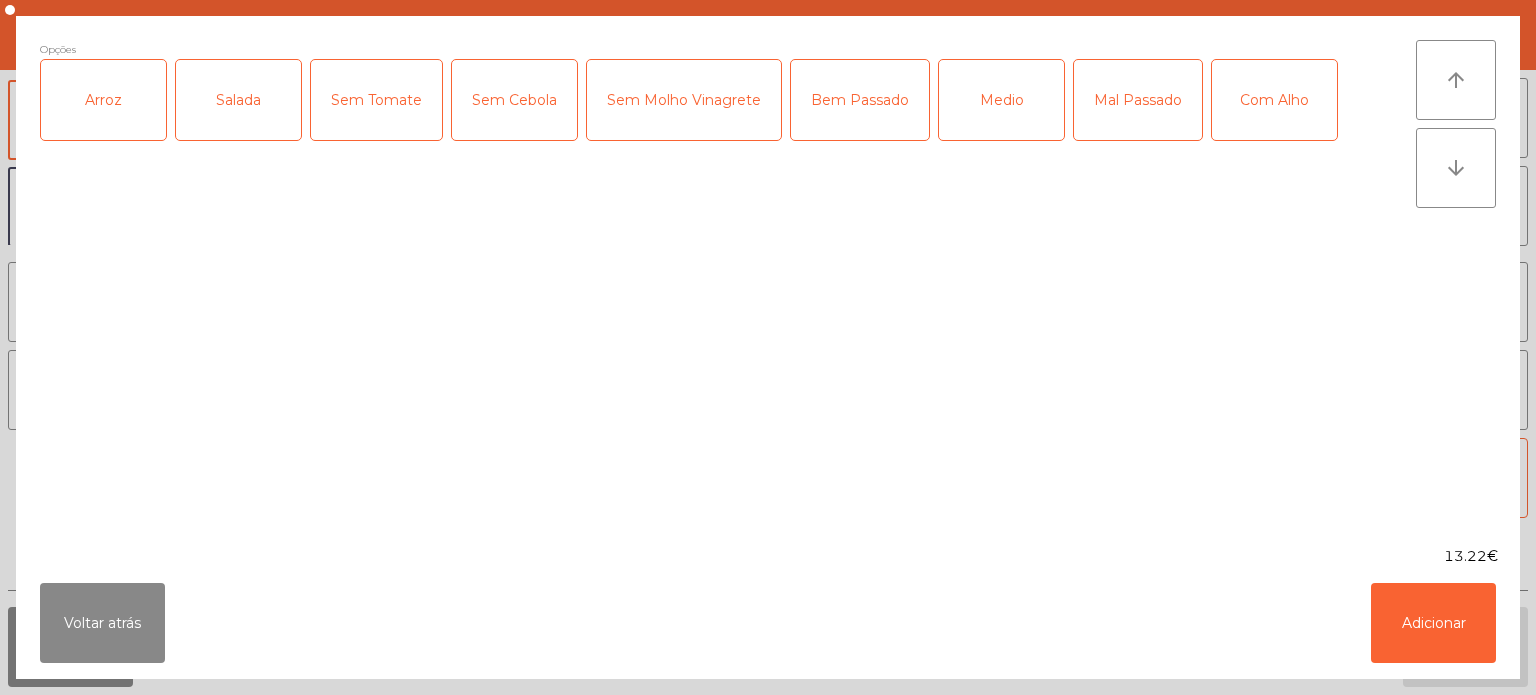 click on "Arroz" 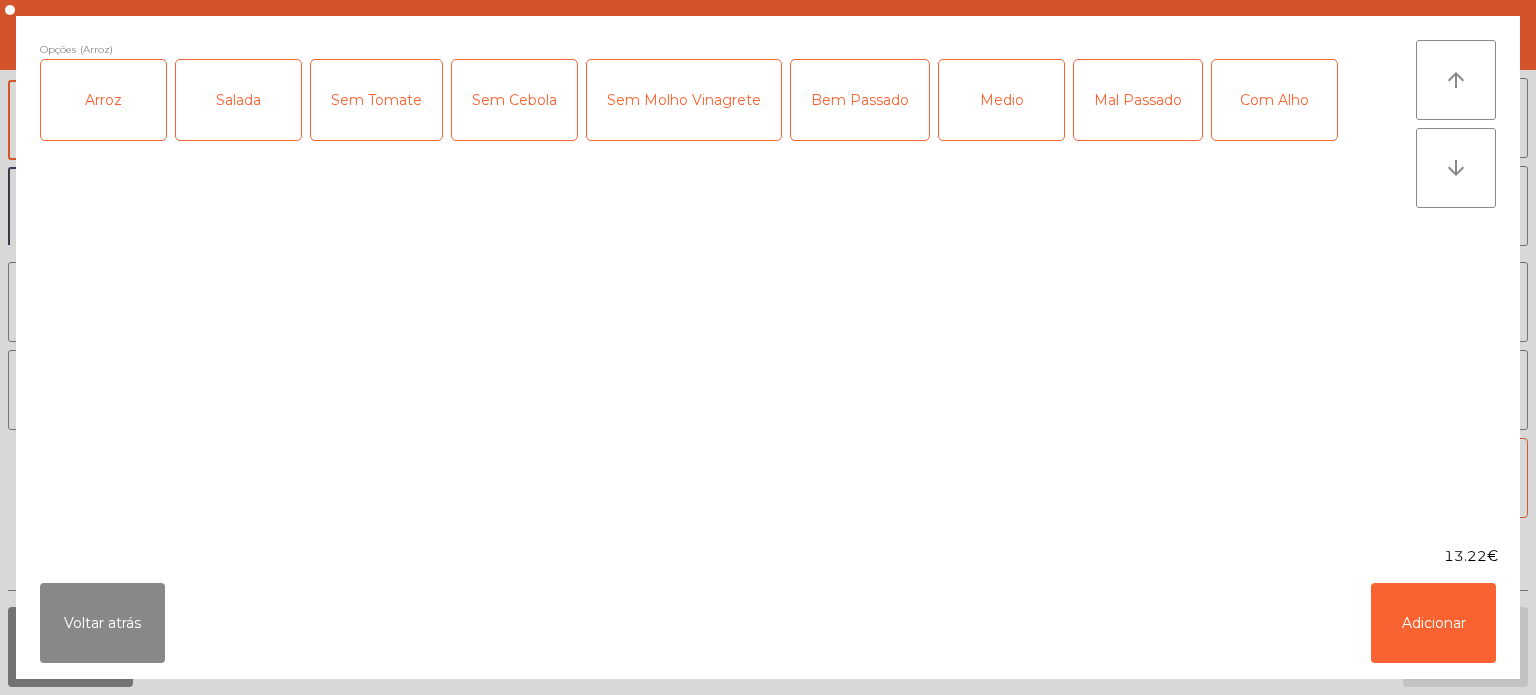 click on "Salada" 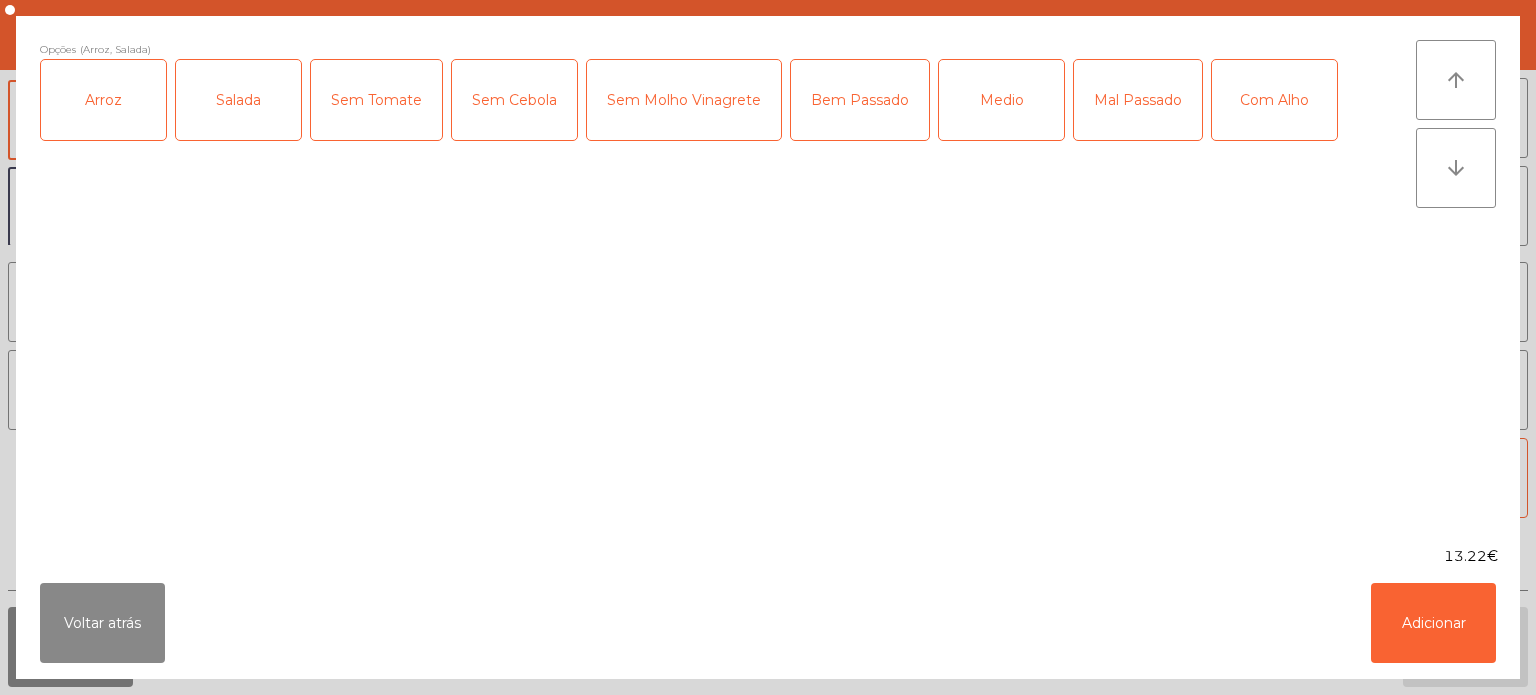 click on "Mal Passado" 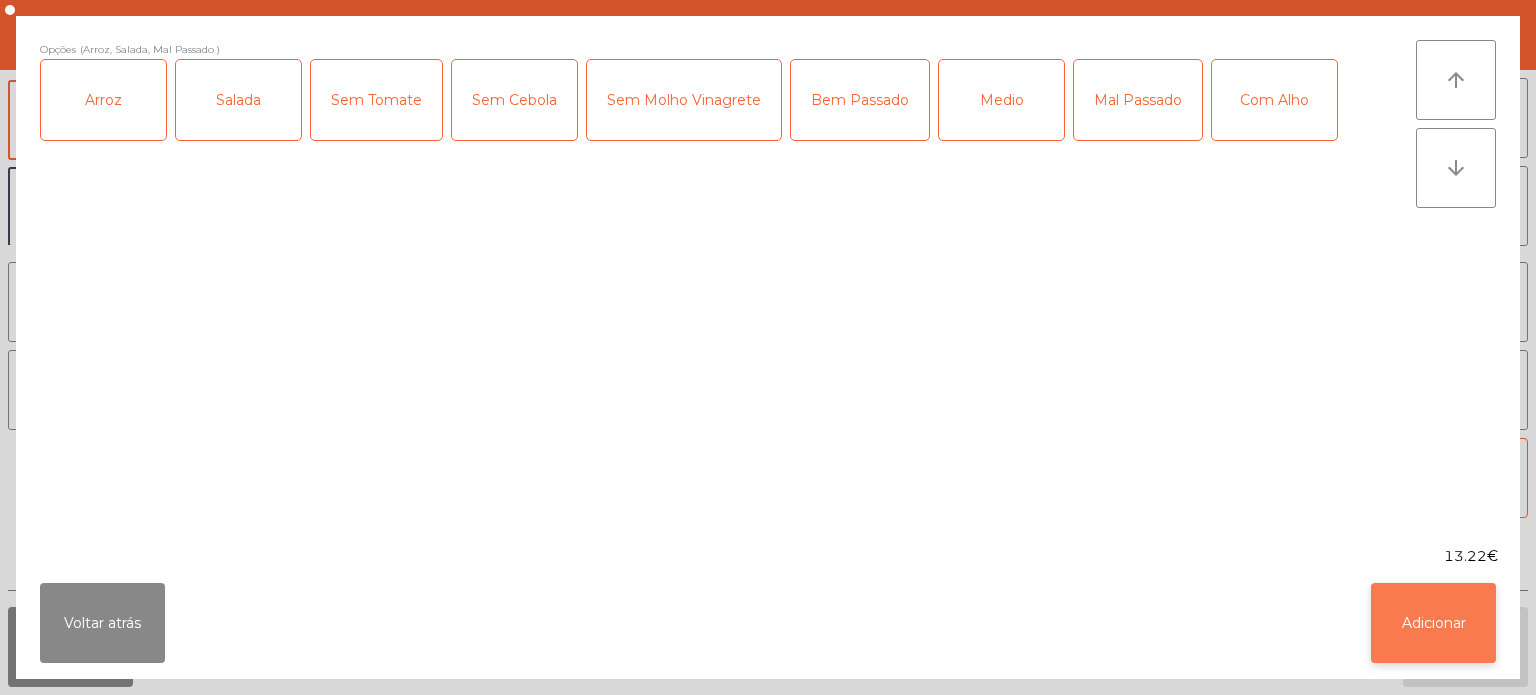 click on "Adicionar" 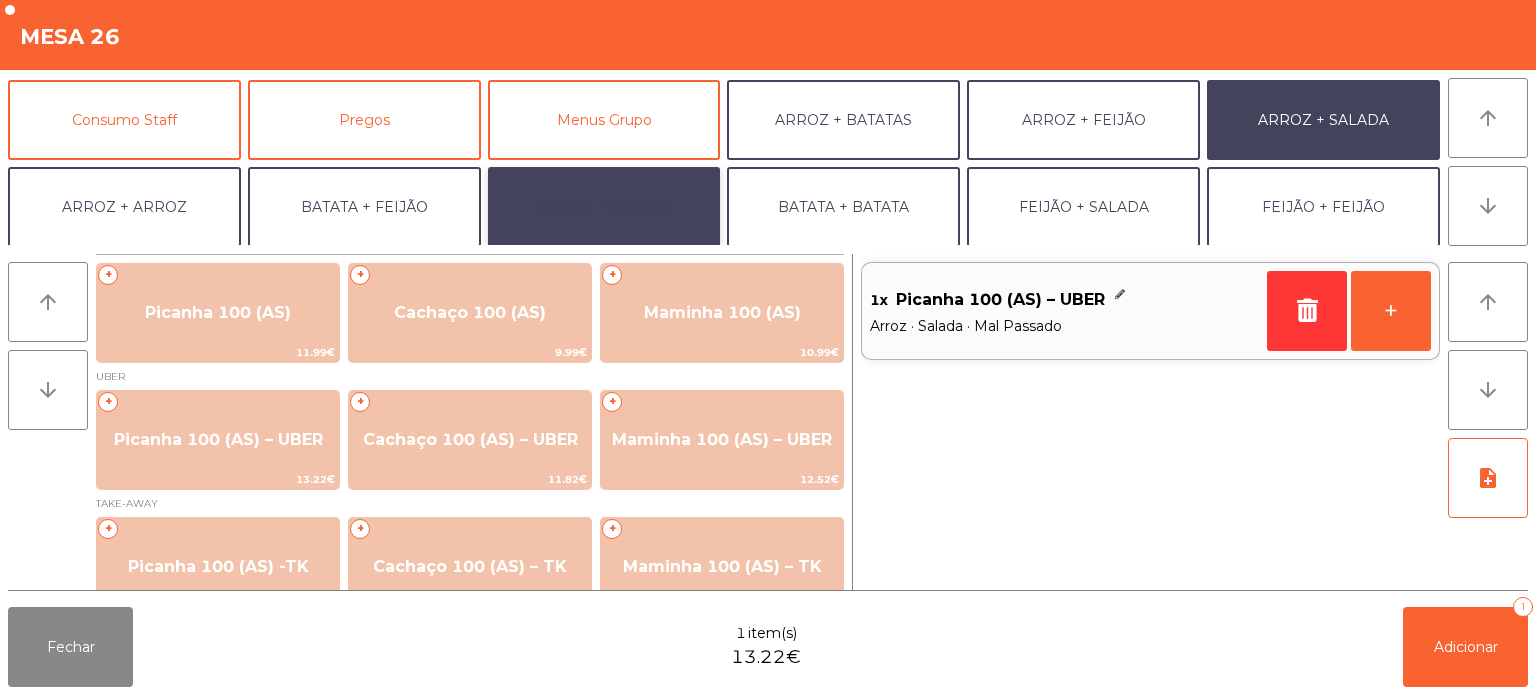 click on "BATATA + SALADA" 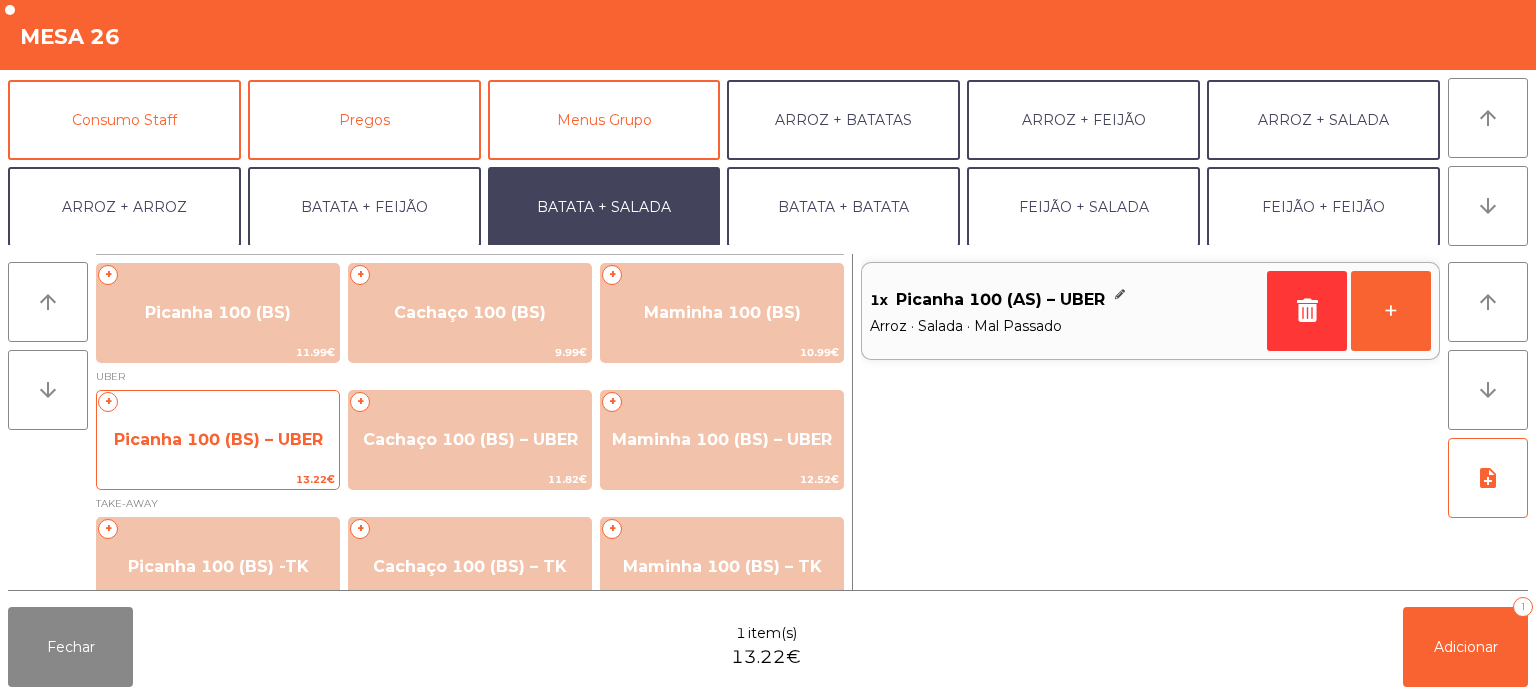 click on "Picanha 100 (BS) – UBER" 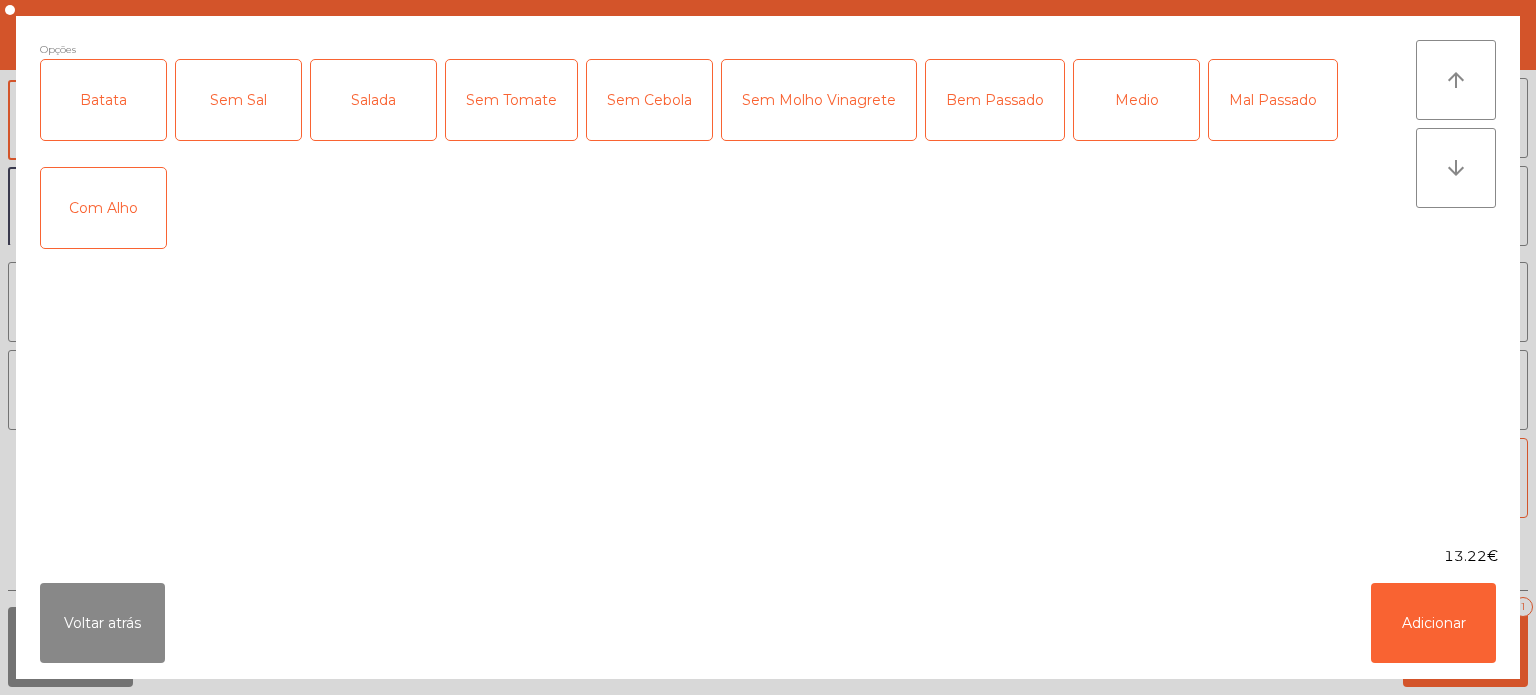 click on "Batata" 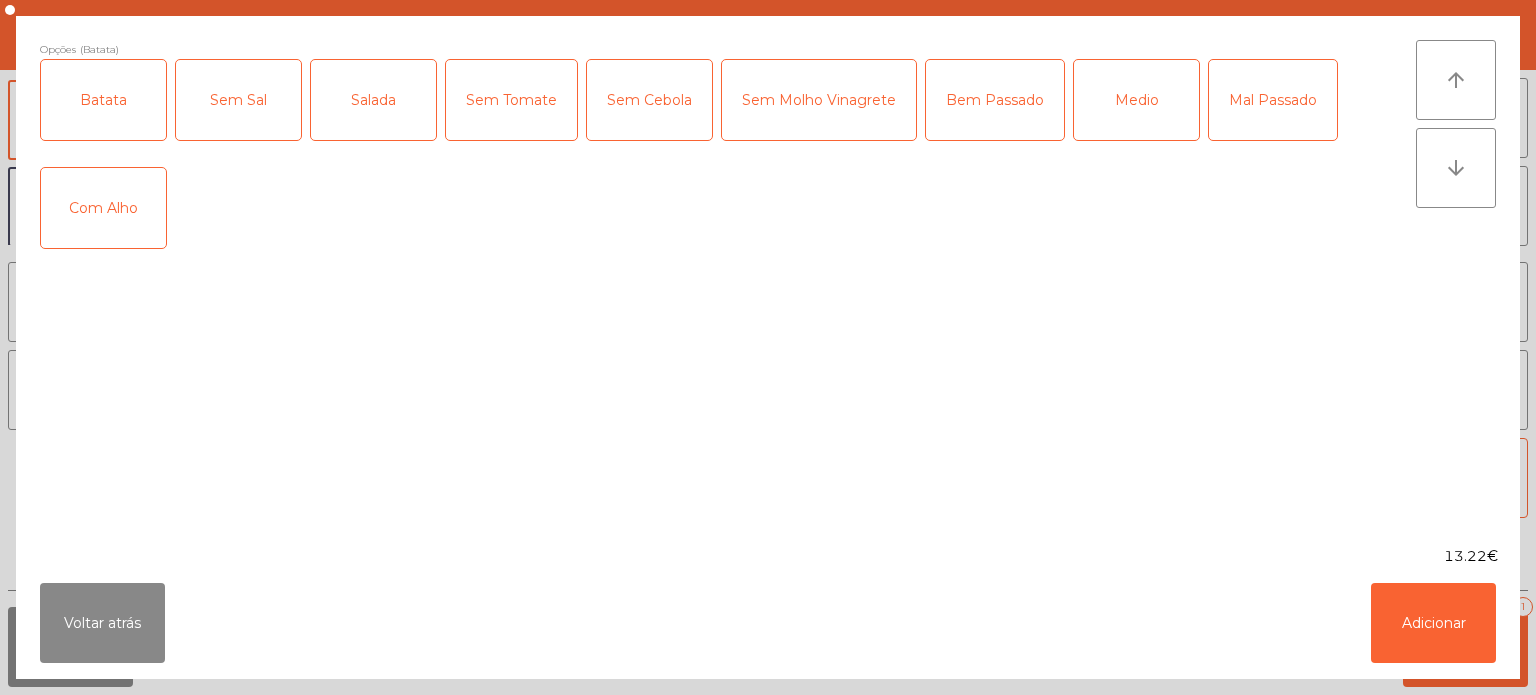 click on "Sem Sal" 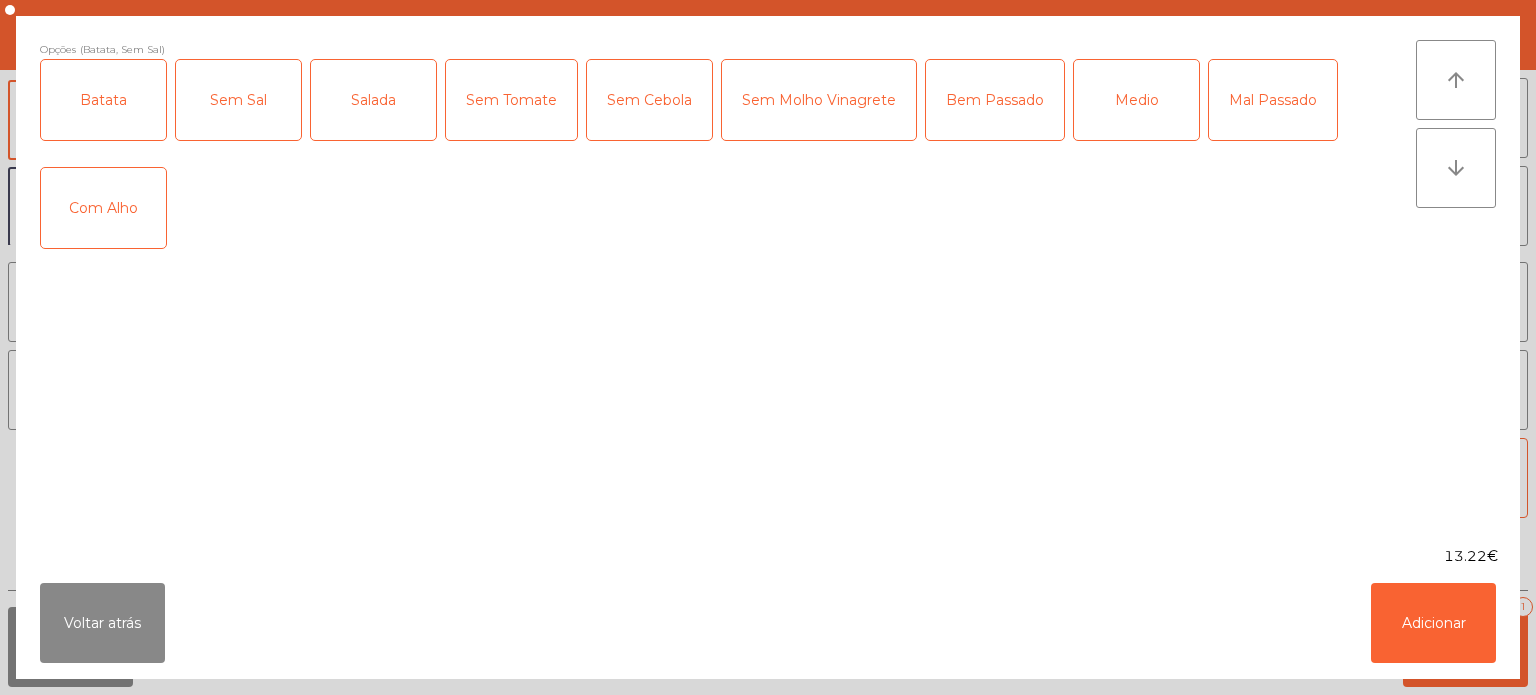 click on "Sem Sal" 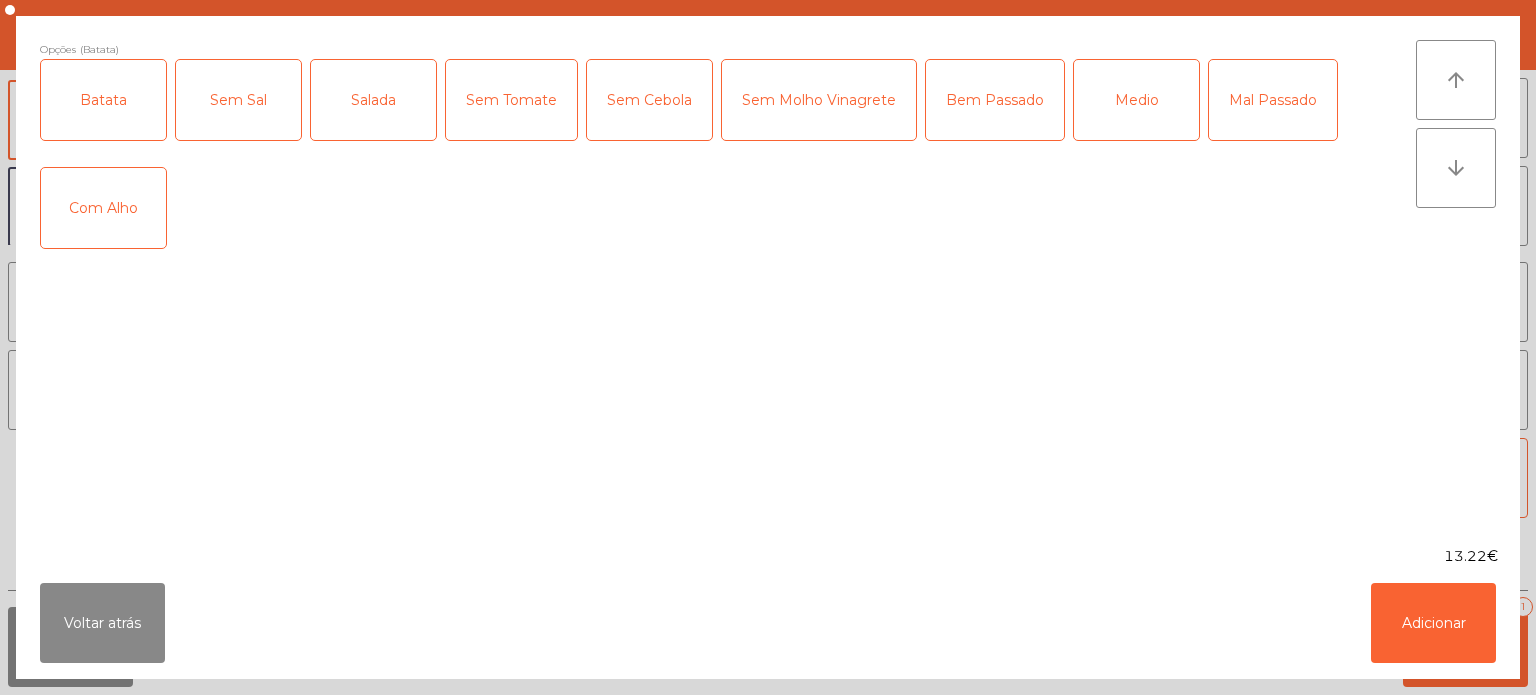 click on "Salada" 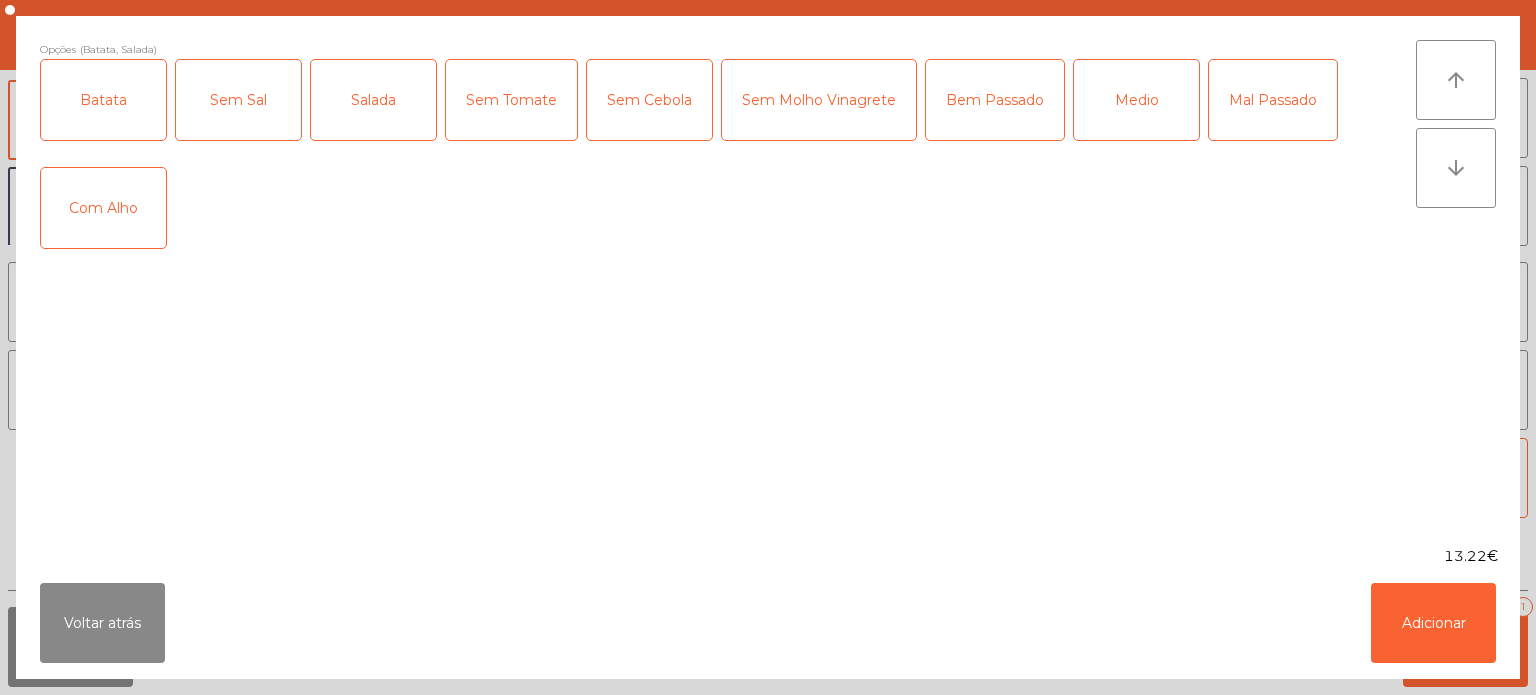 click on "Mal Passado" 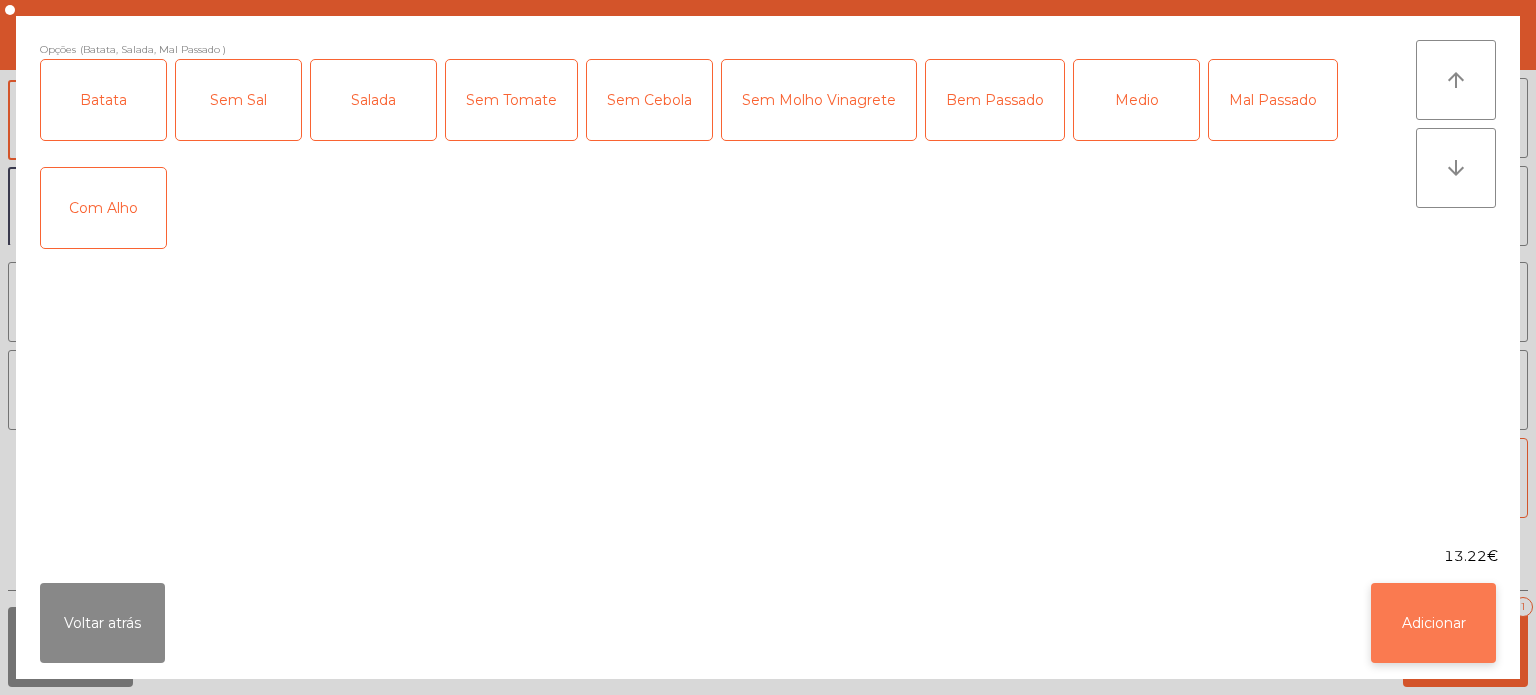 click on "Adicionar" 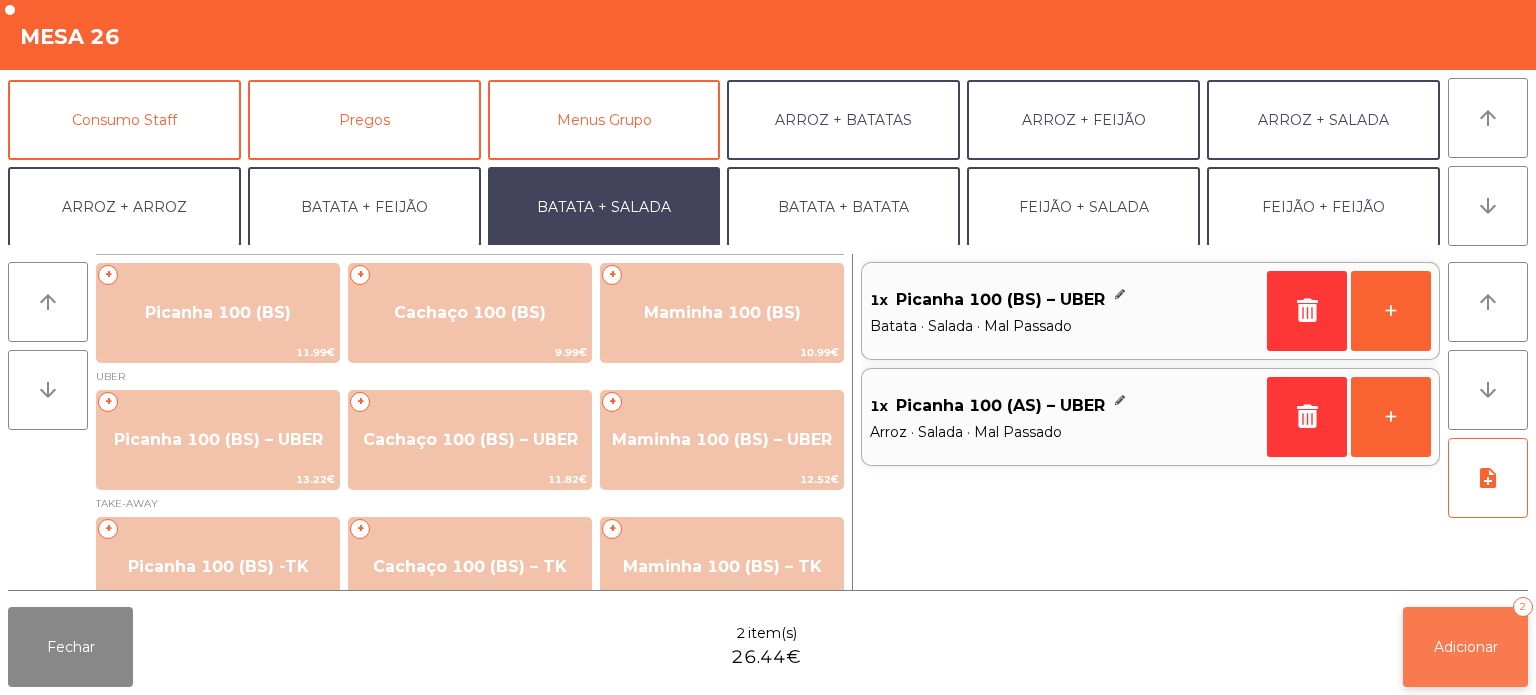 click on "Adicionar   2" 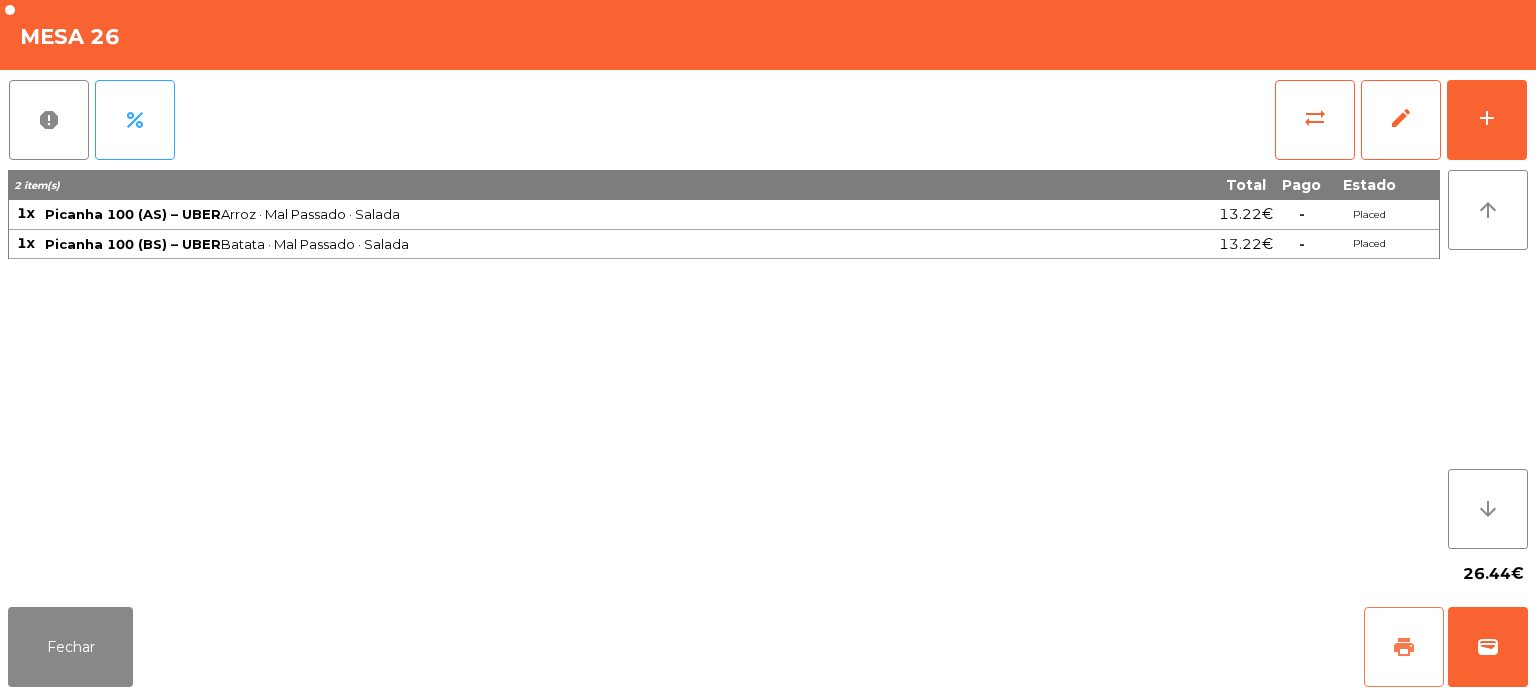 click on "print" 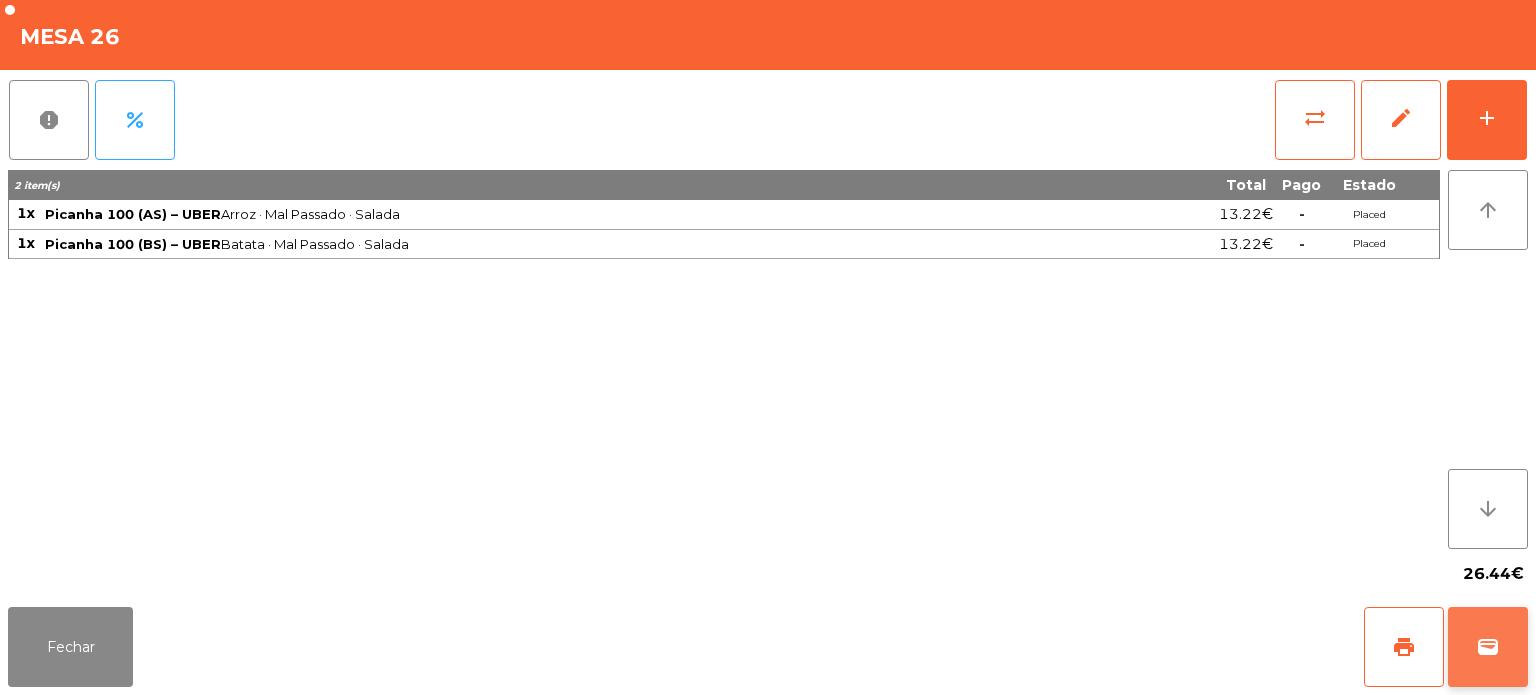 click on "wallet" 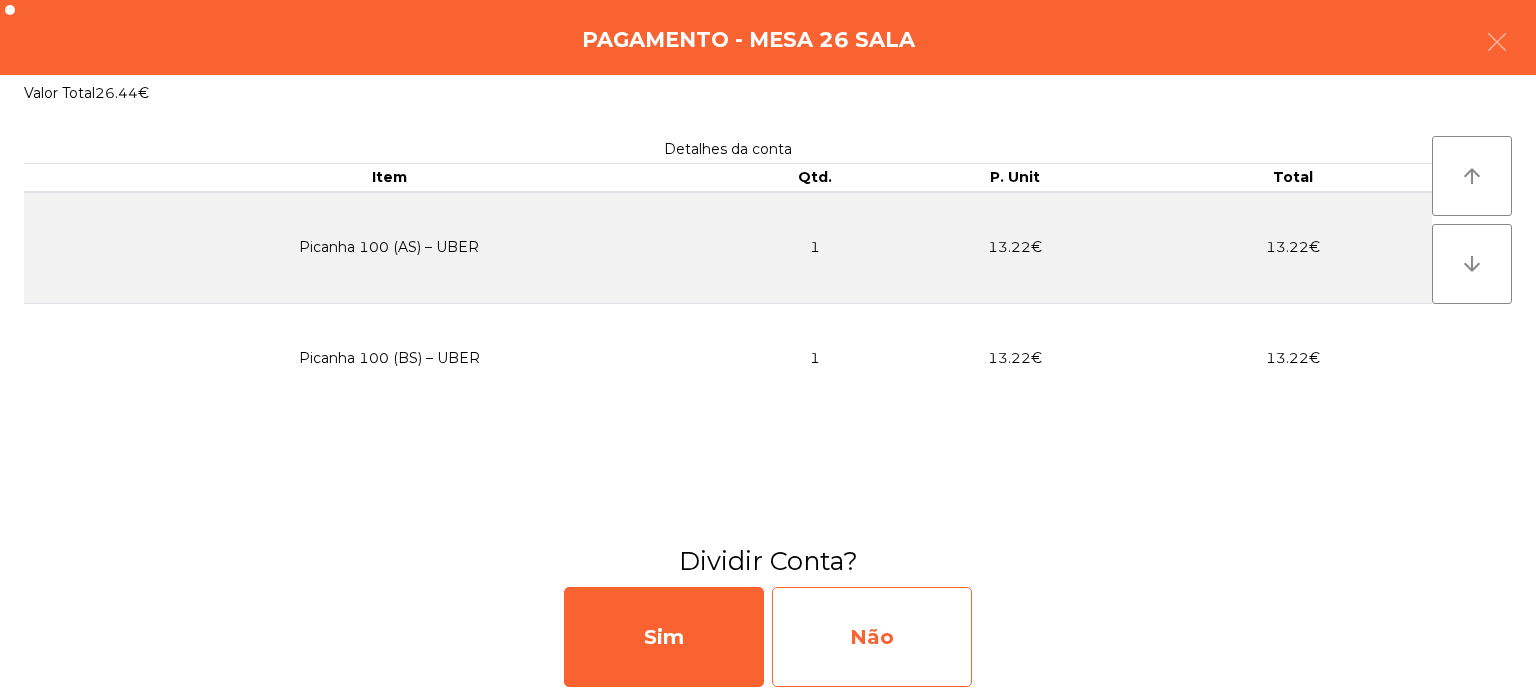 click on "Não" 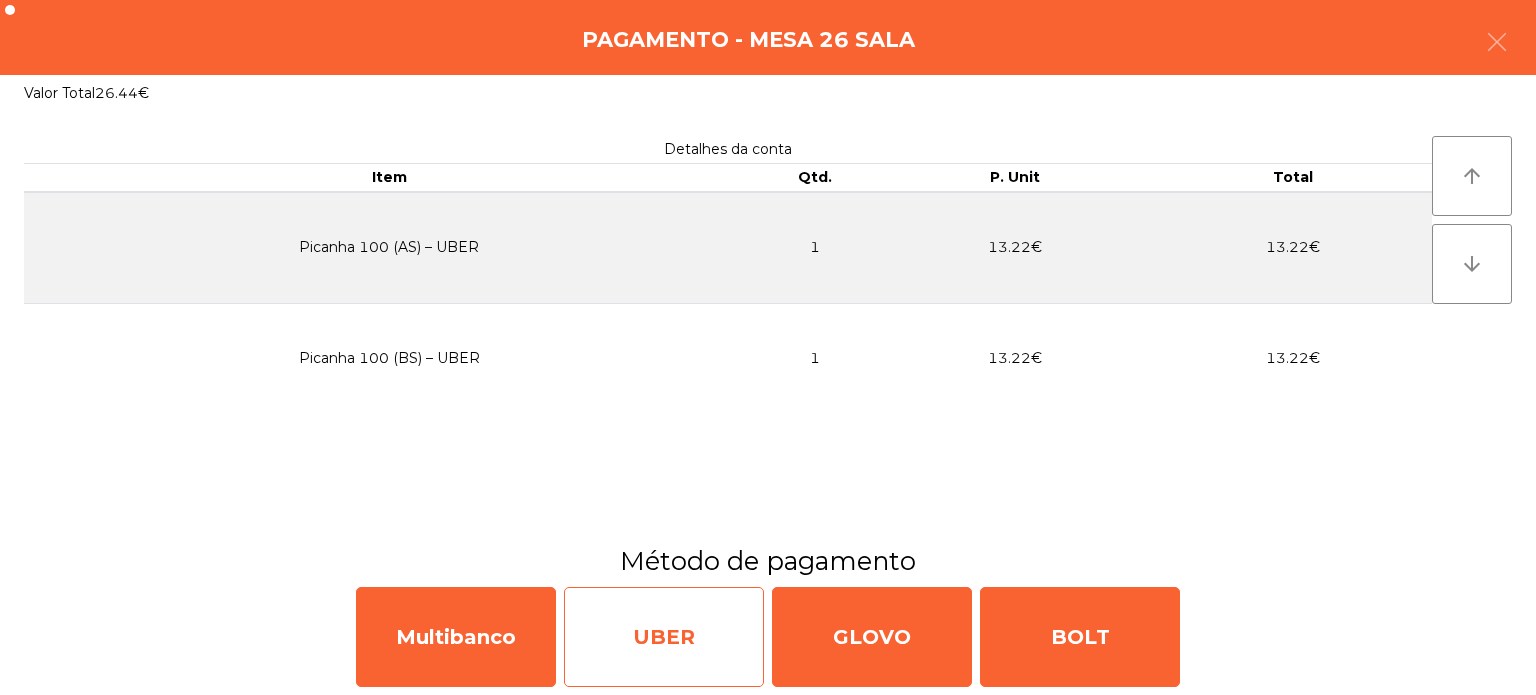 click on "UBER" 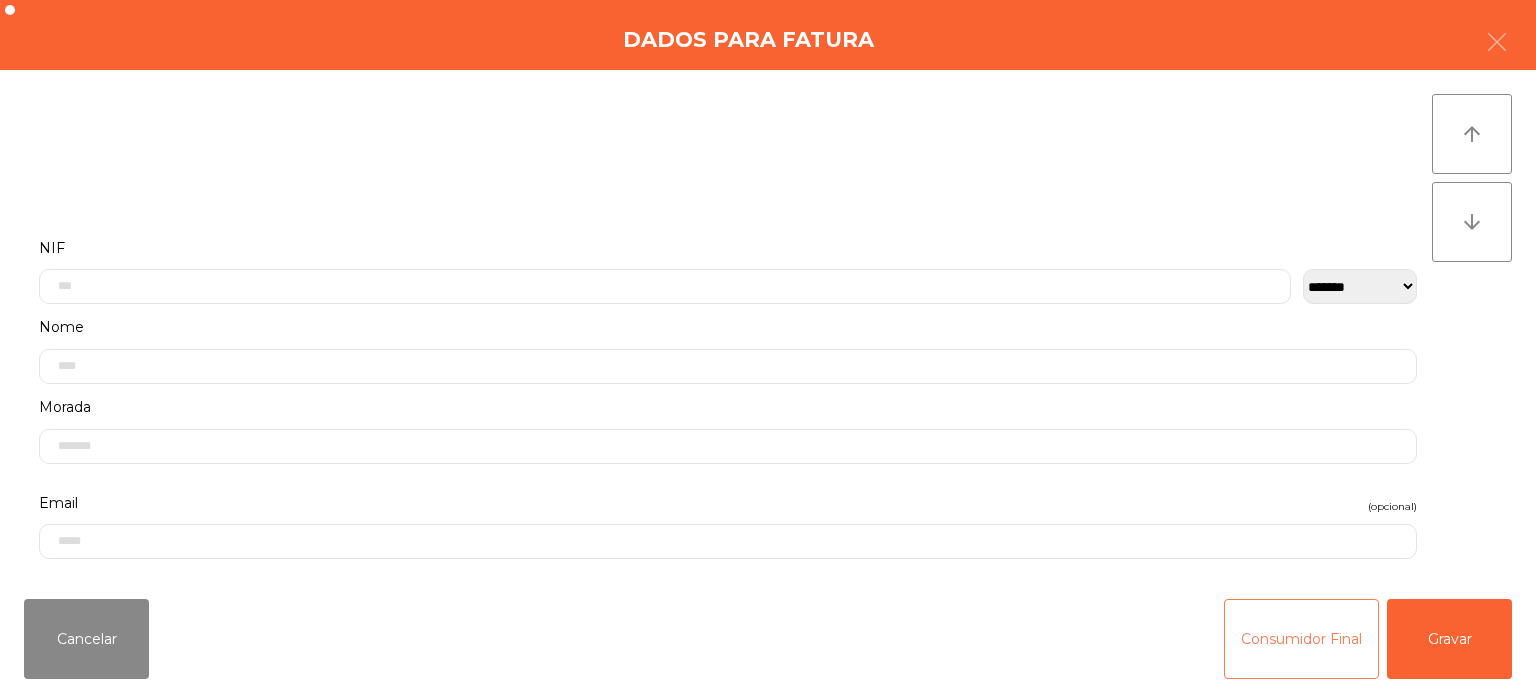 click on "Consumidor Final" 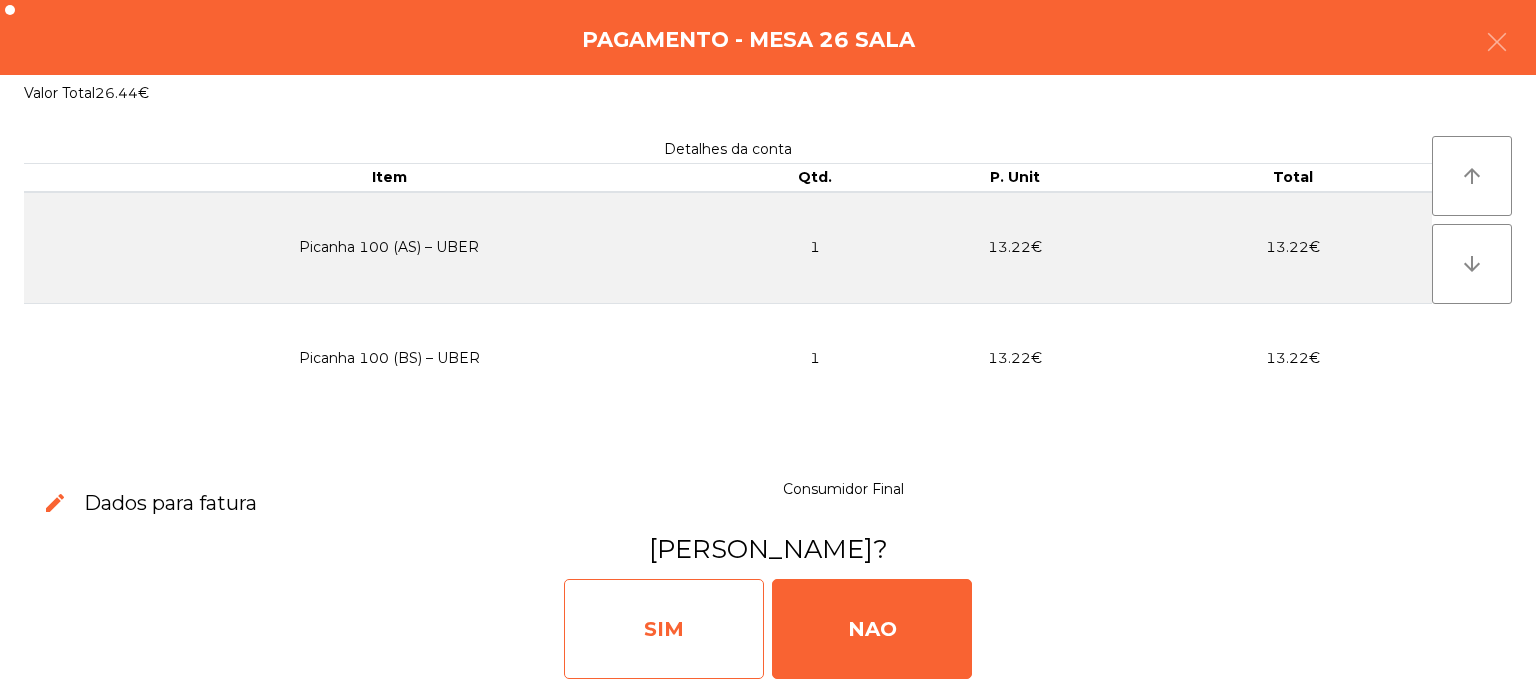 click on "SIM" 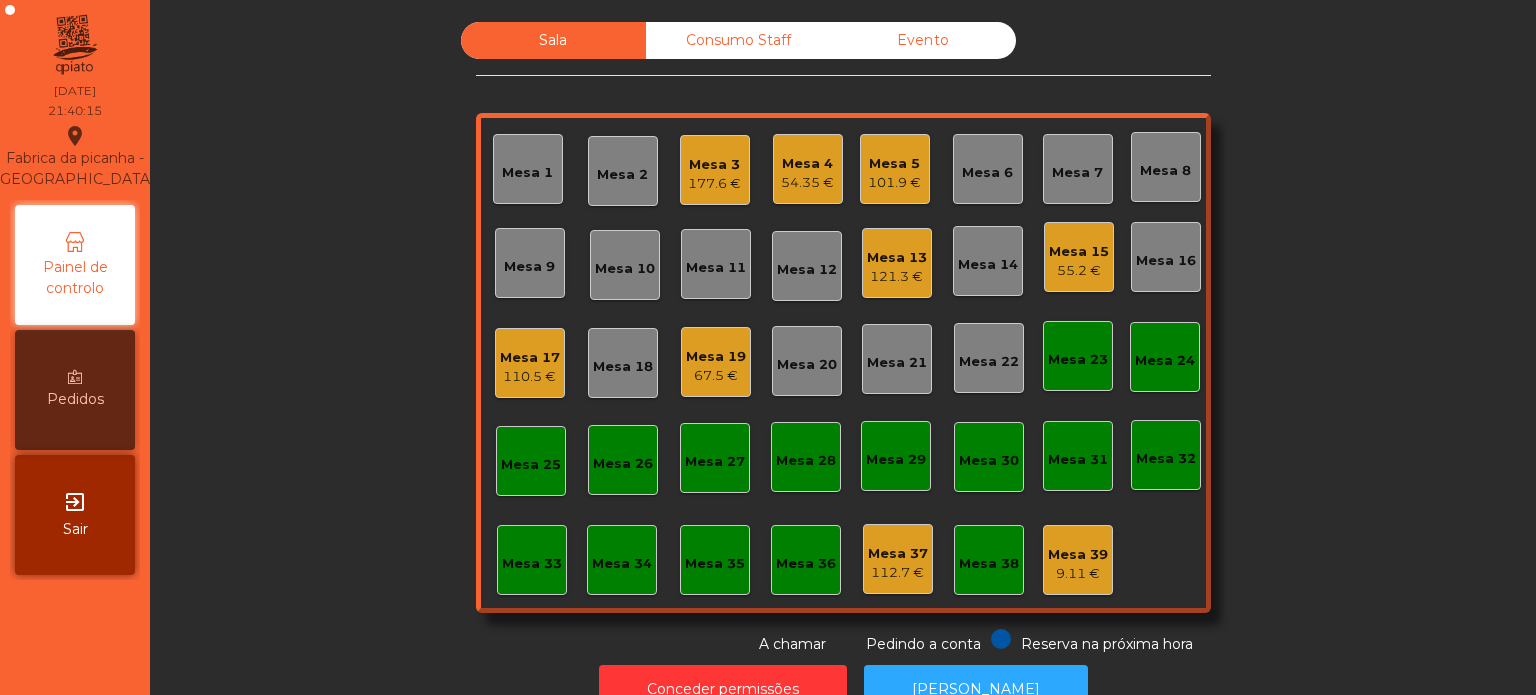 scroll, scrollTop: 0, scrollLeft: 0, axis: both 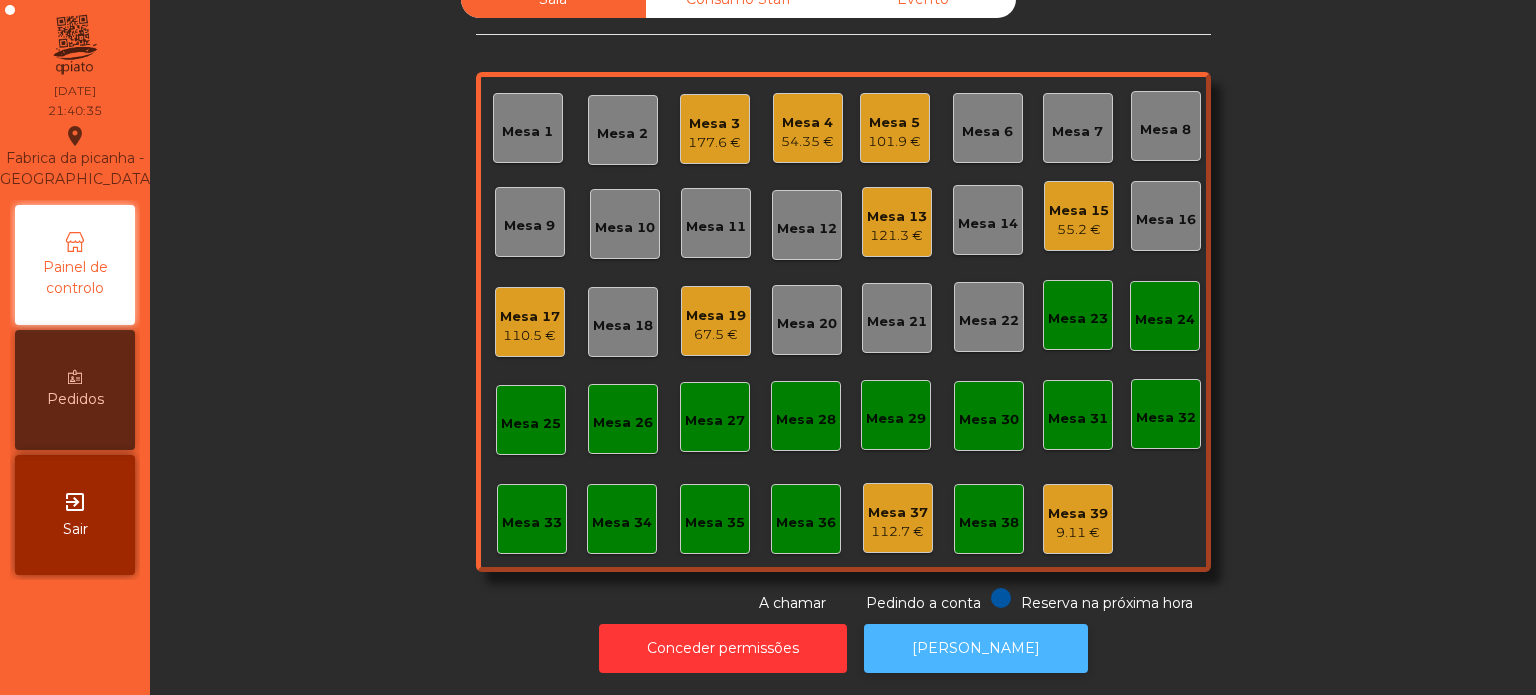 click on "[PERSON_NAME]" 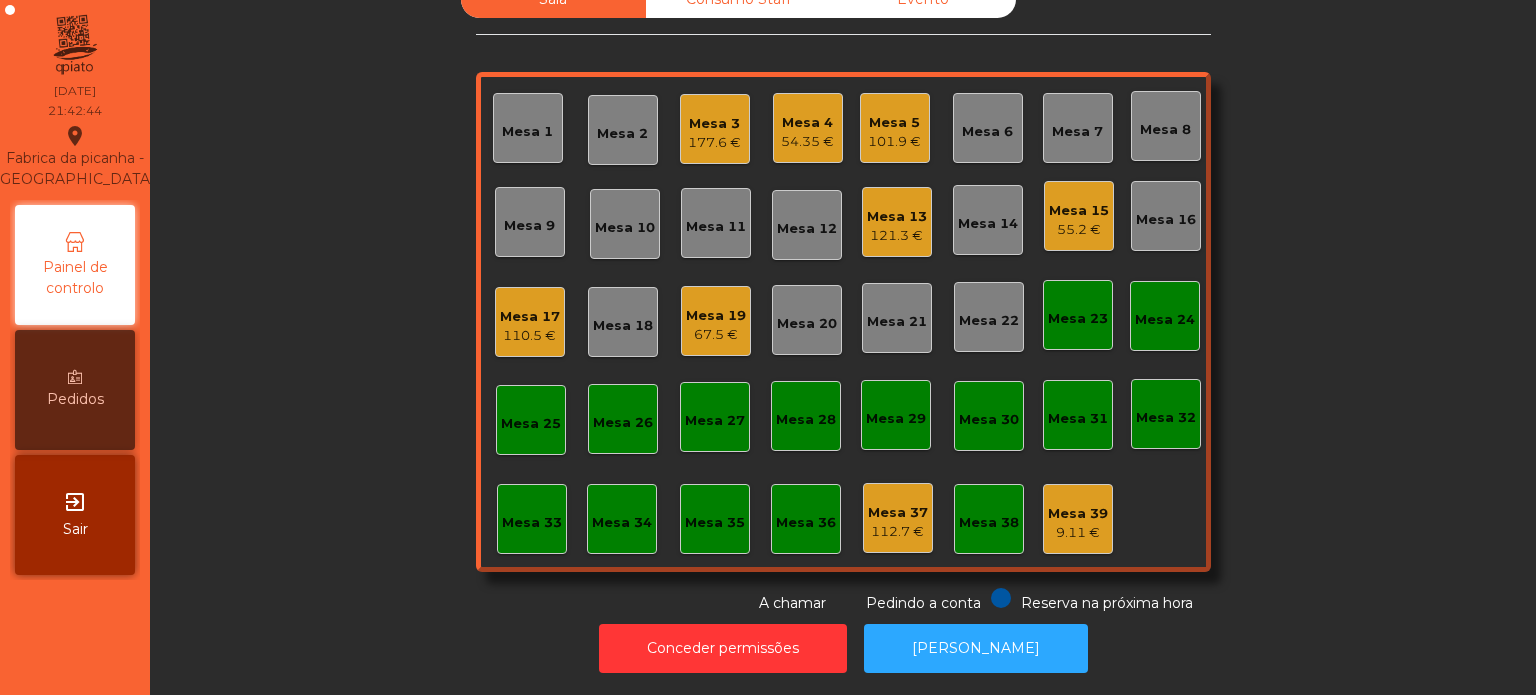click on "Mesa 22" 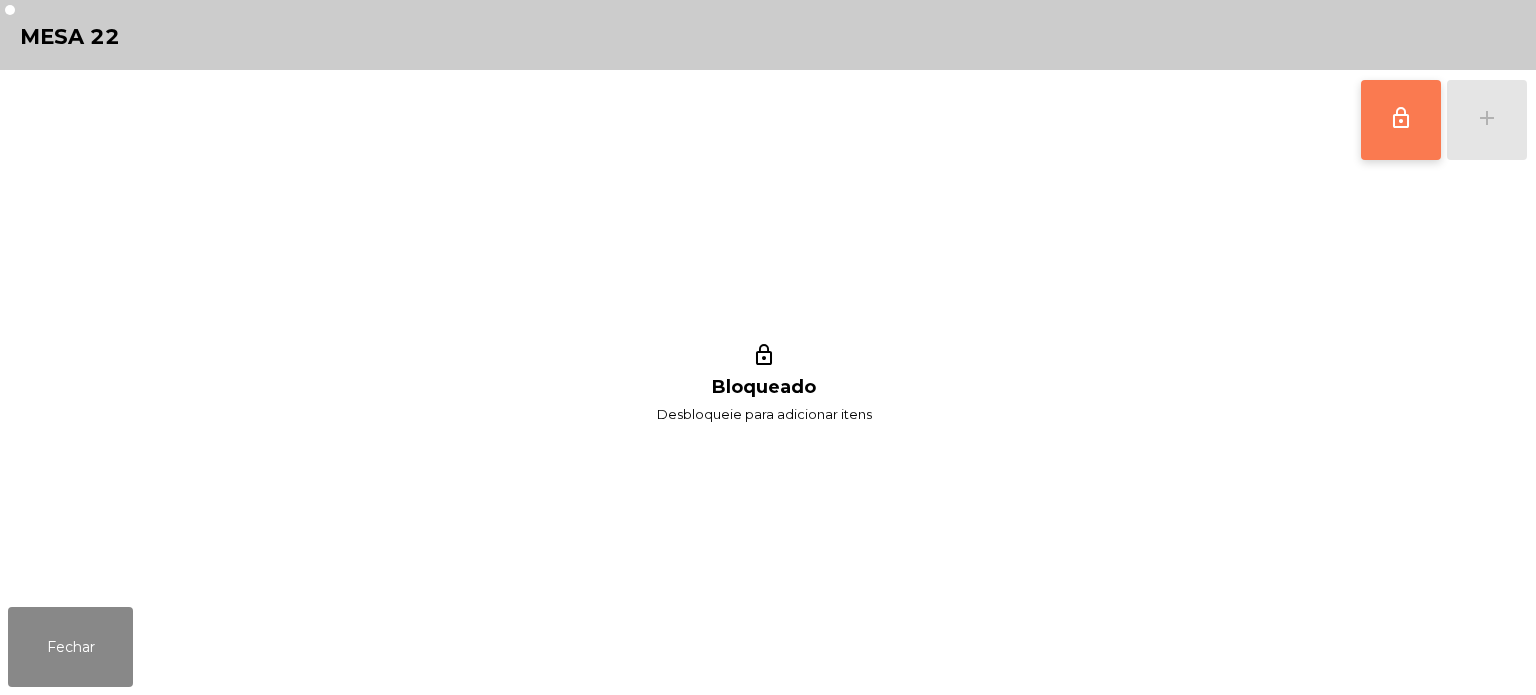 click on "lock_outline" 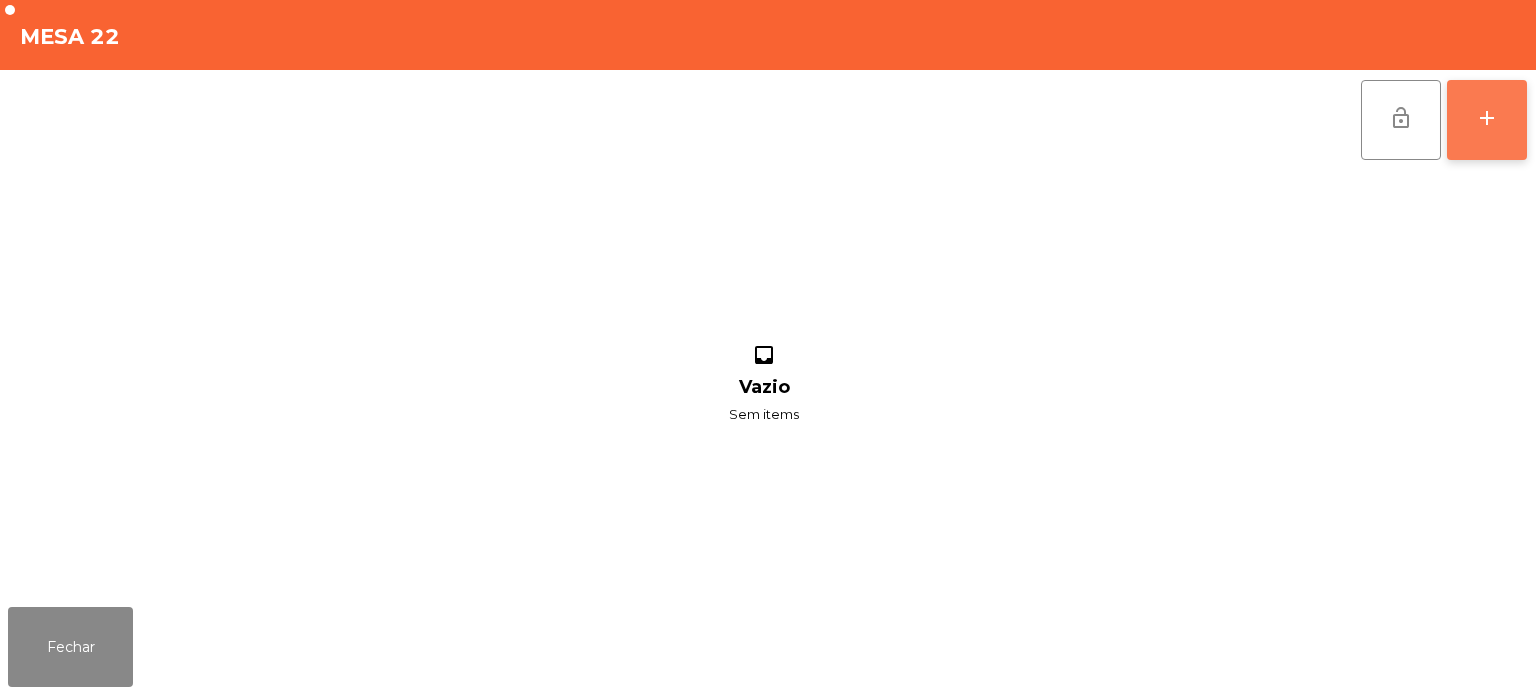 click on "add" 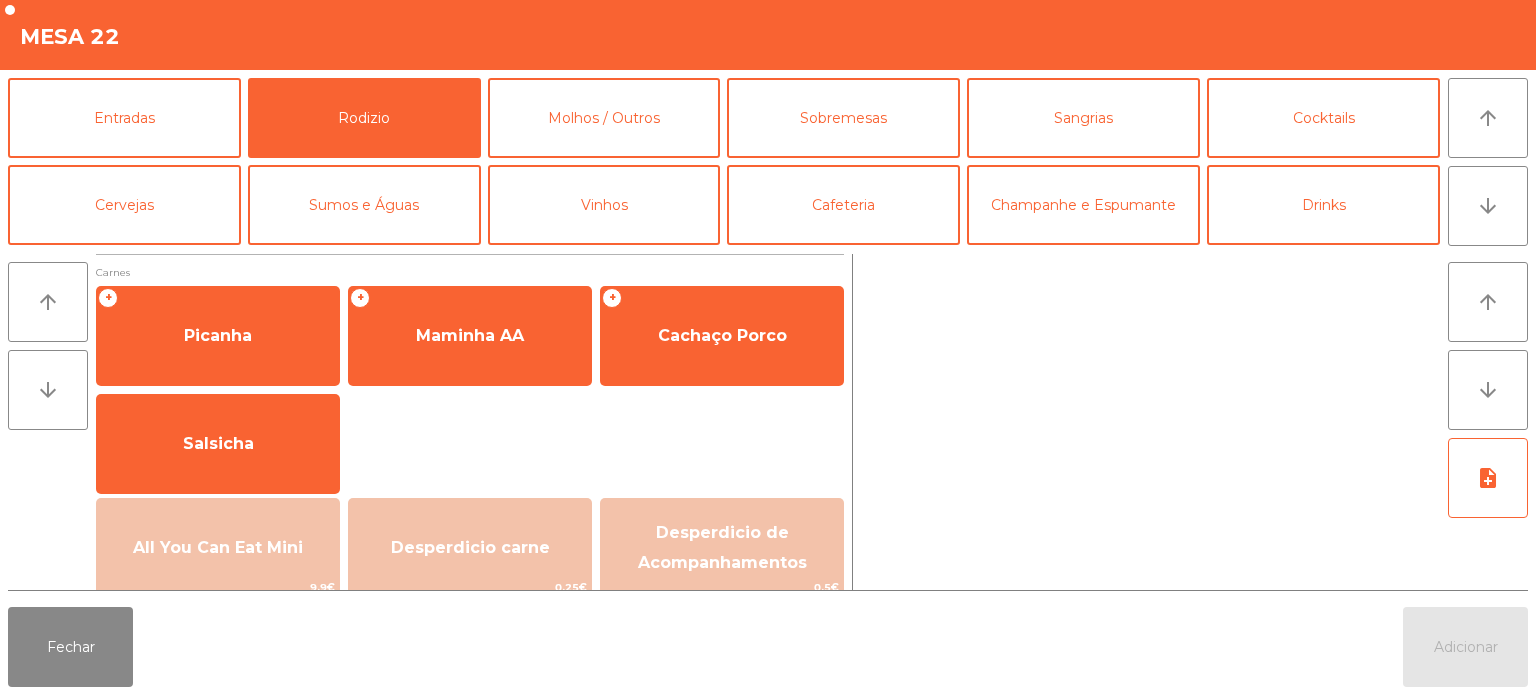 scroll, scrollTop: 92, scrollLeft: 0, axis: vertical 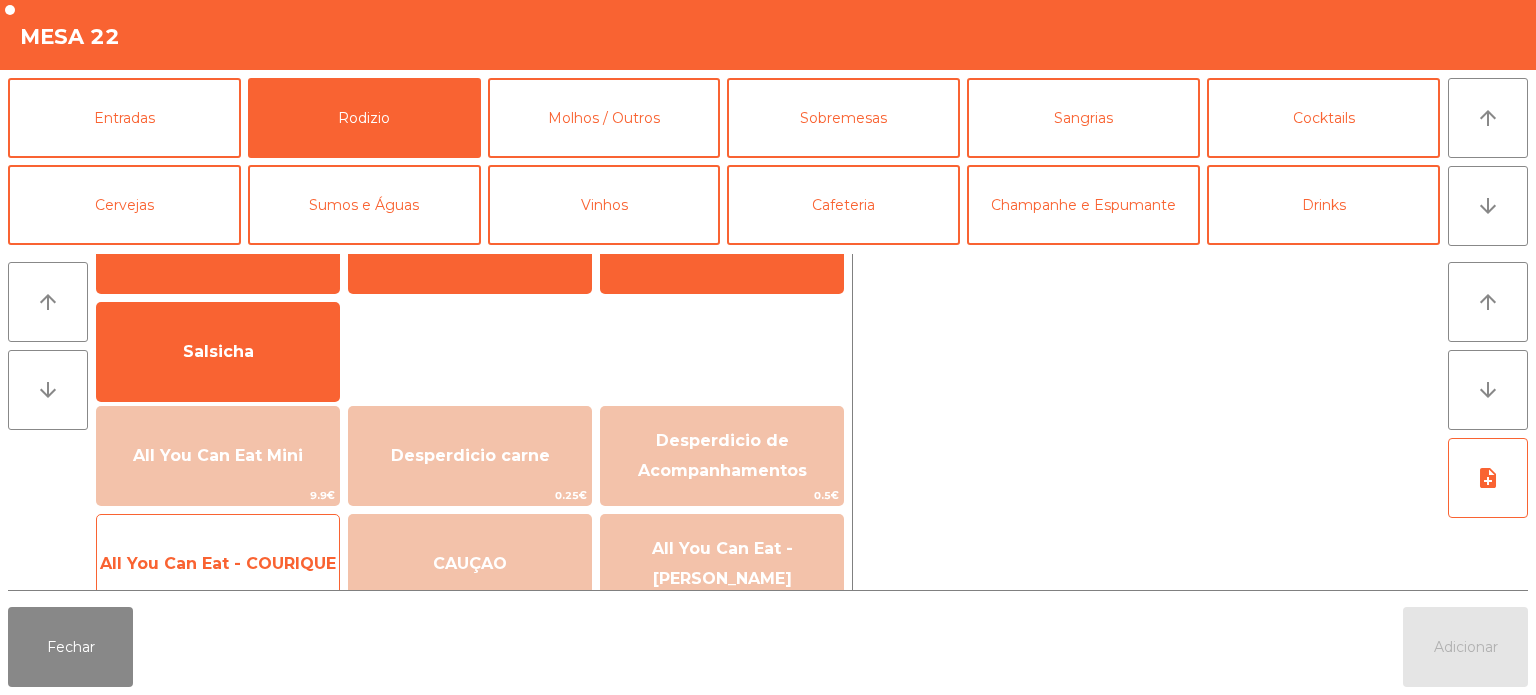 click on "All You Can Eat - COURIQUE" 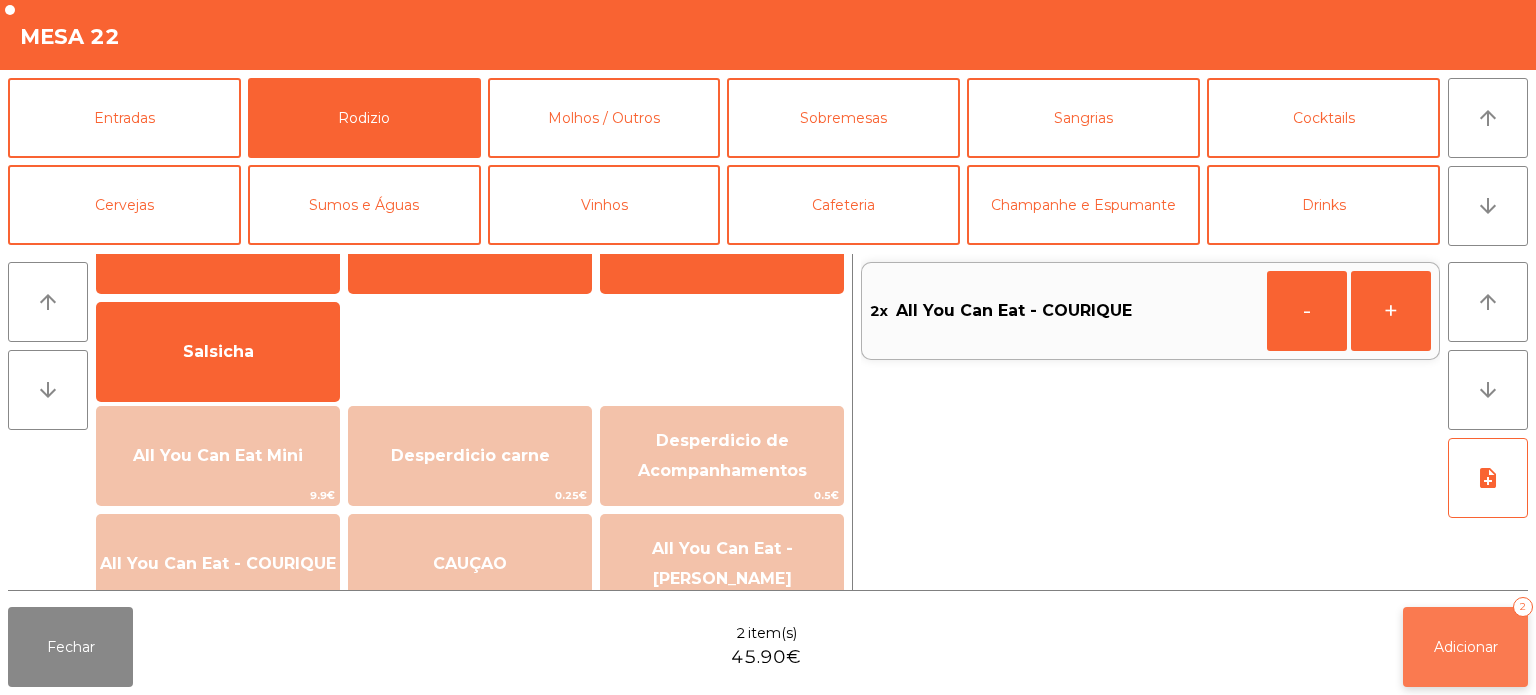 click on "Adicionar   2" 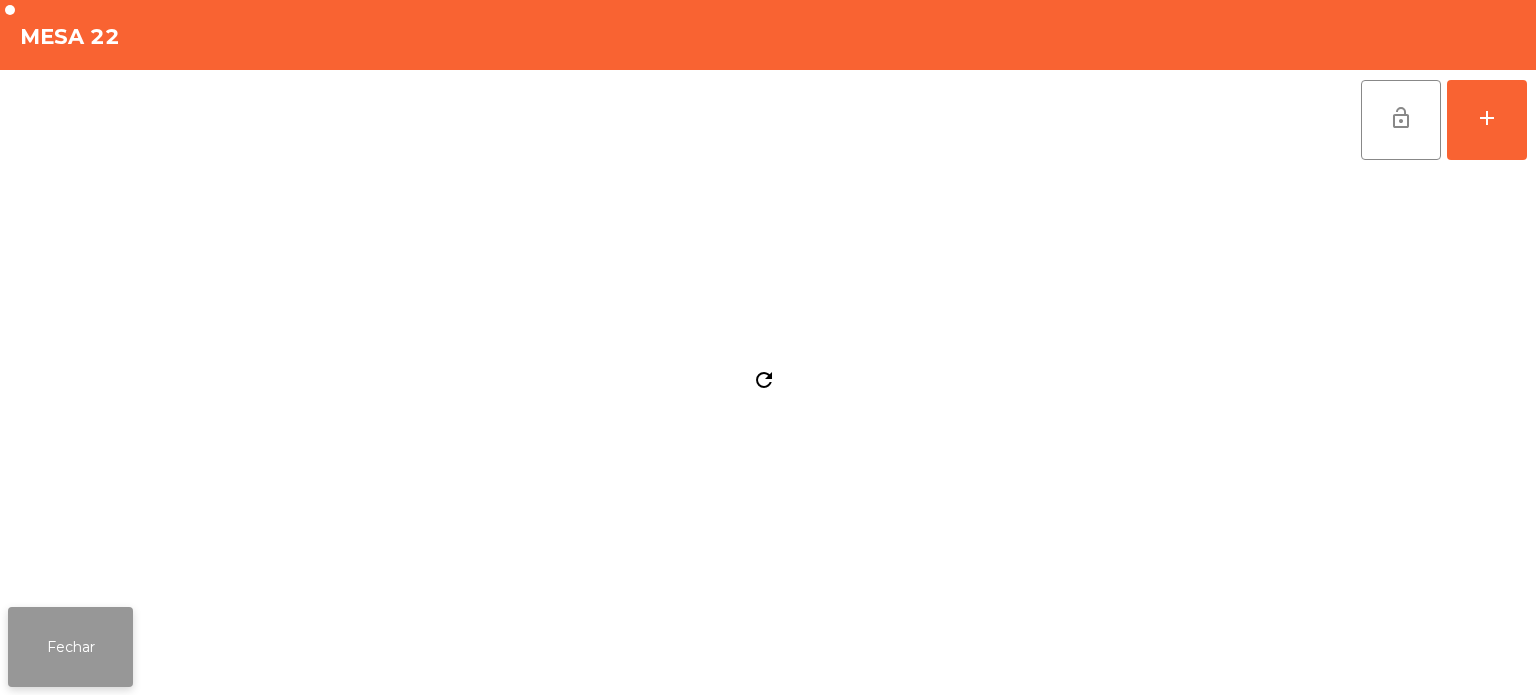 click on "Fechar" 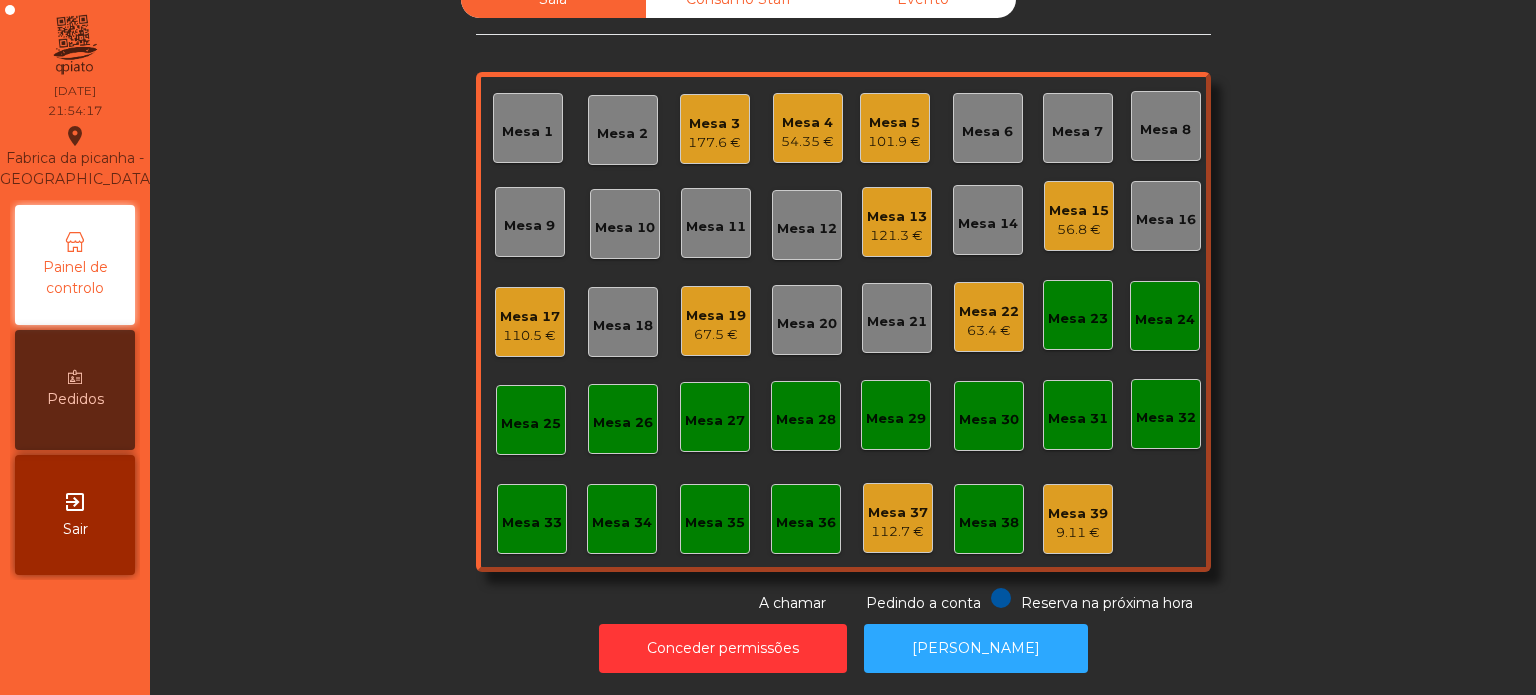 click on "Mesa 3" 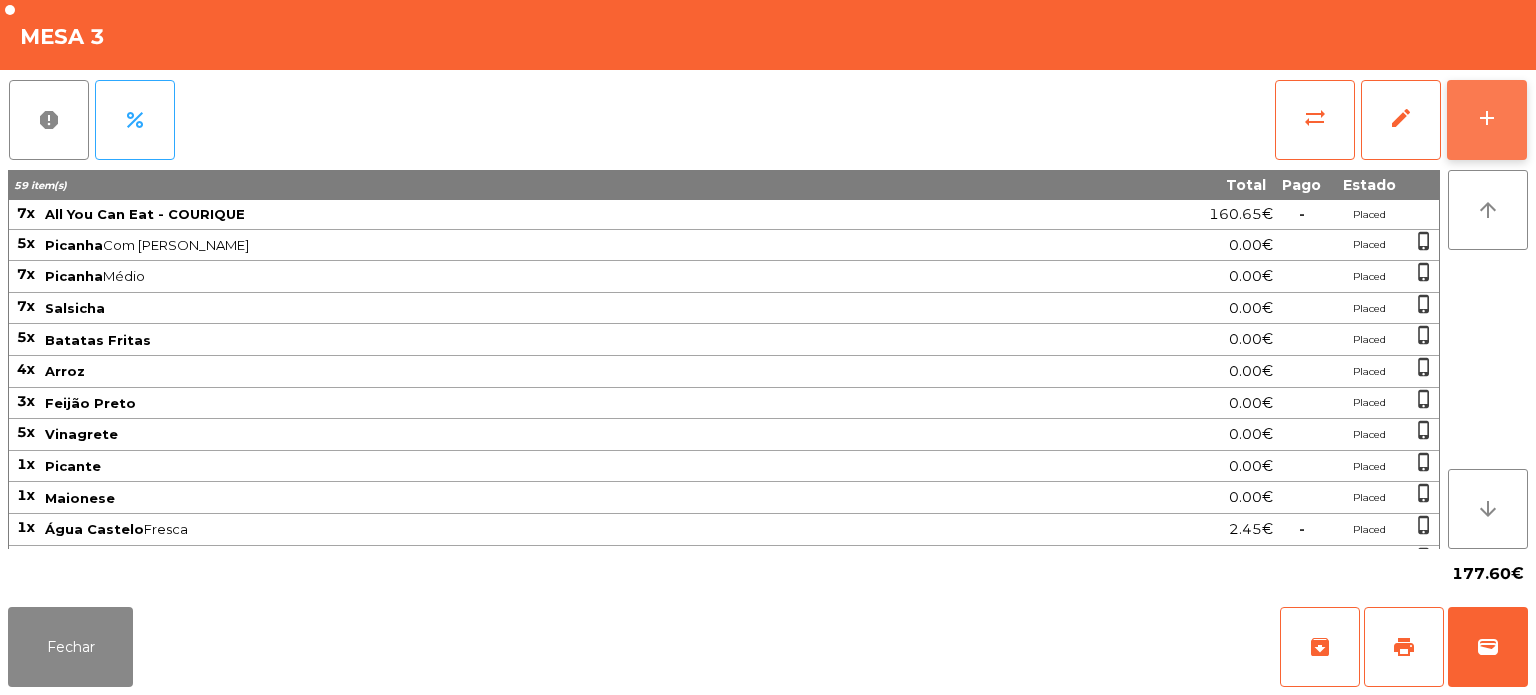 click on "add" 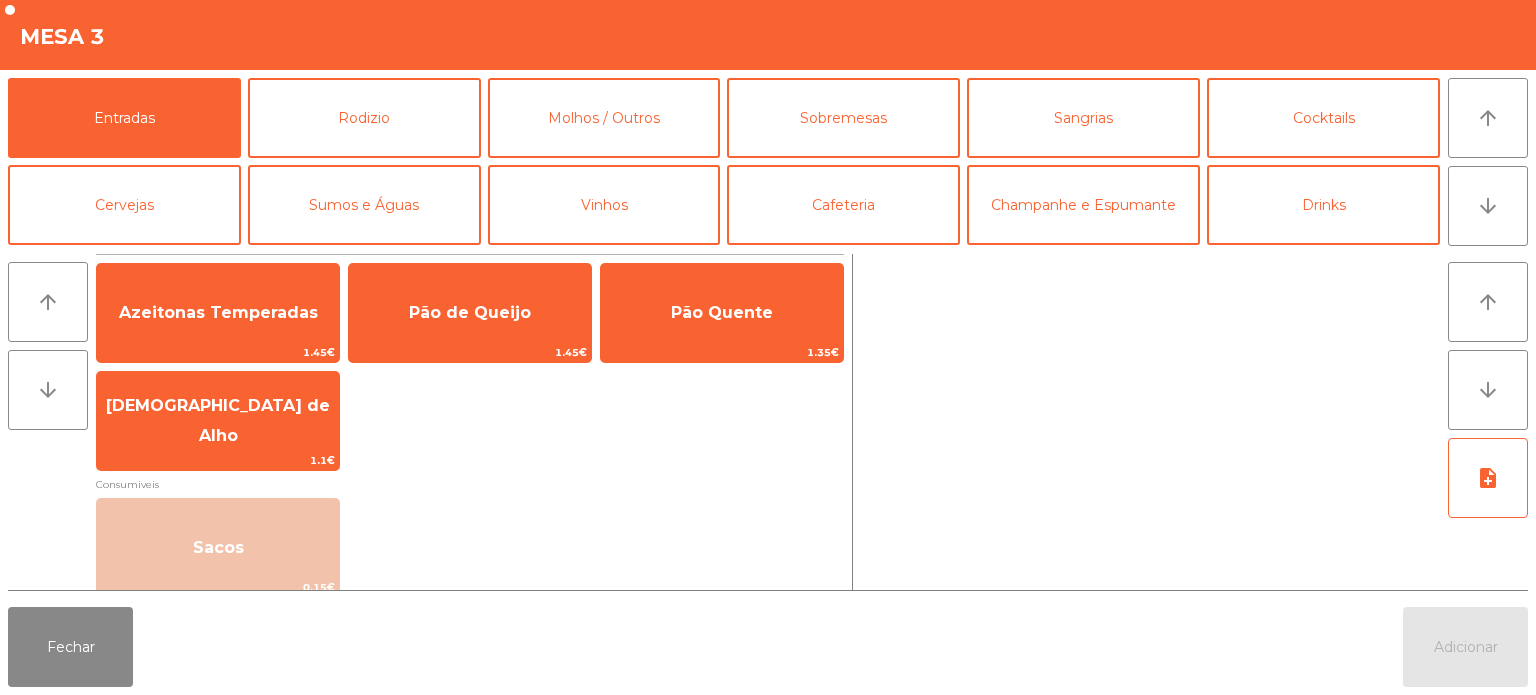 scroll, scrollTop: 4, scrollLeft: 0, axis: vertical 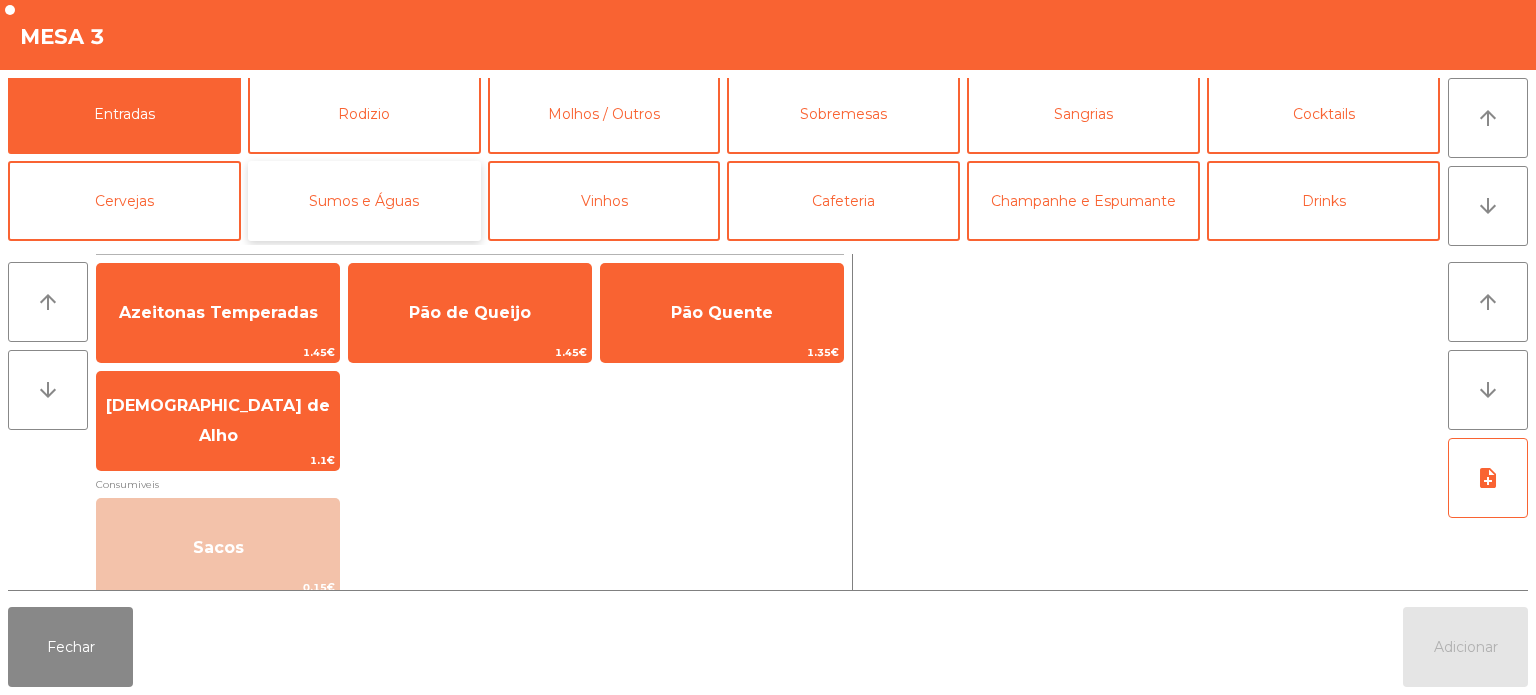 click on "Sumos e Águas" 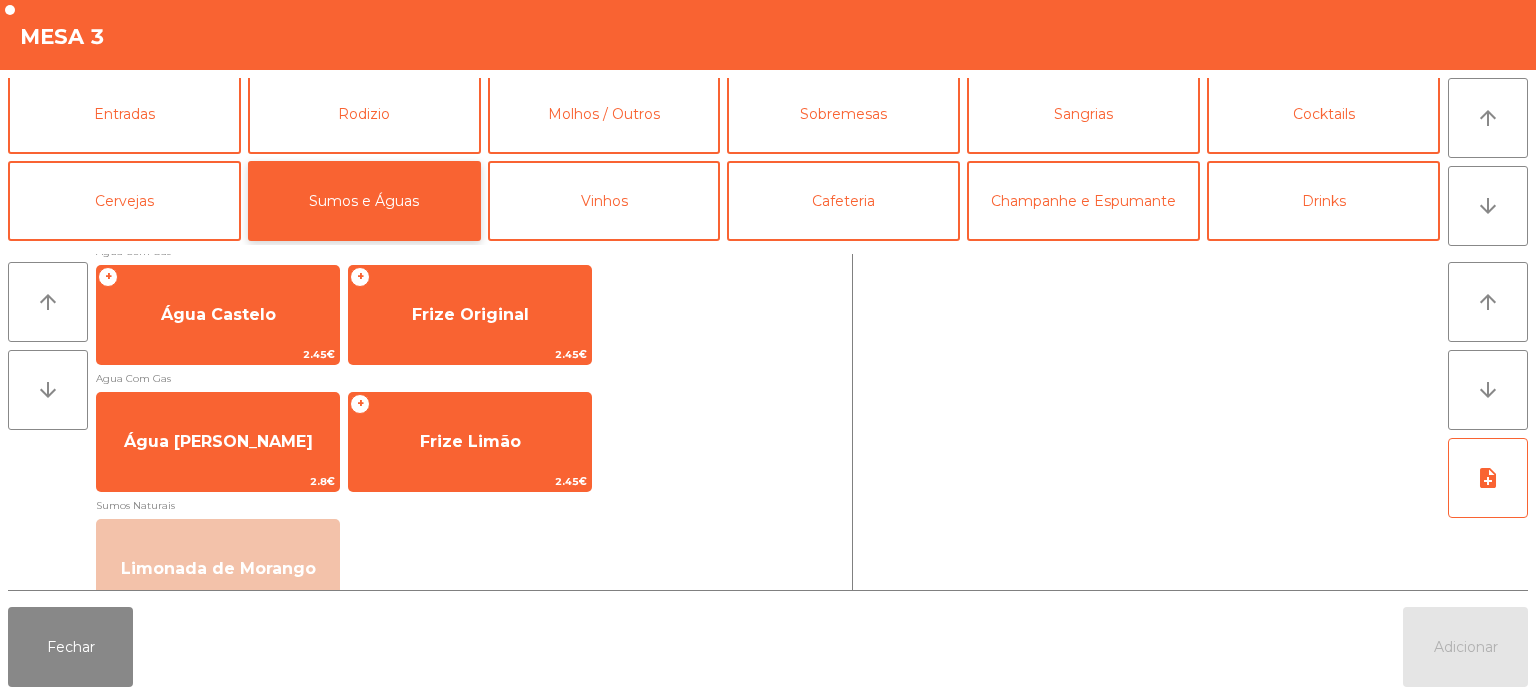 scroll, scrollTop: 575, scrollLeft: 0, axis: vertical 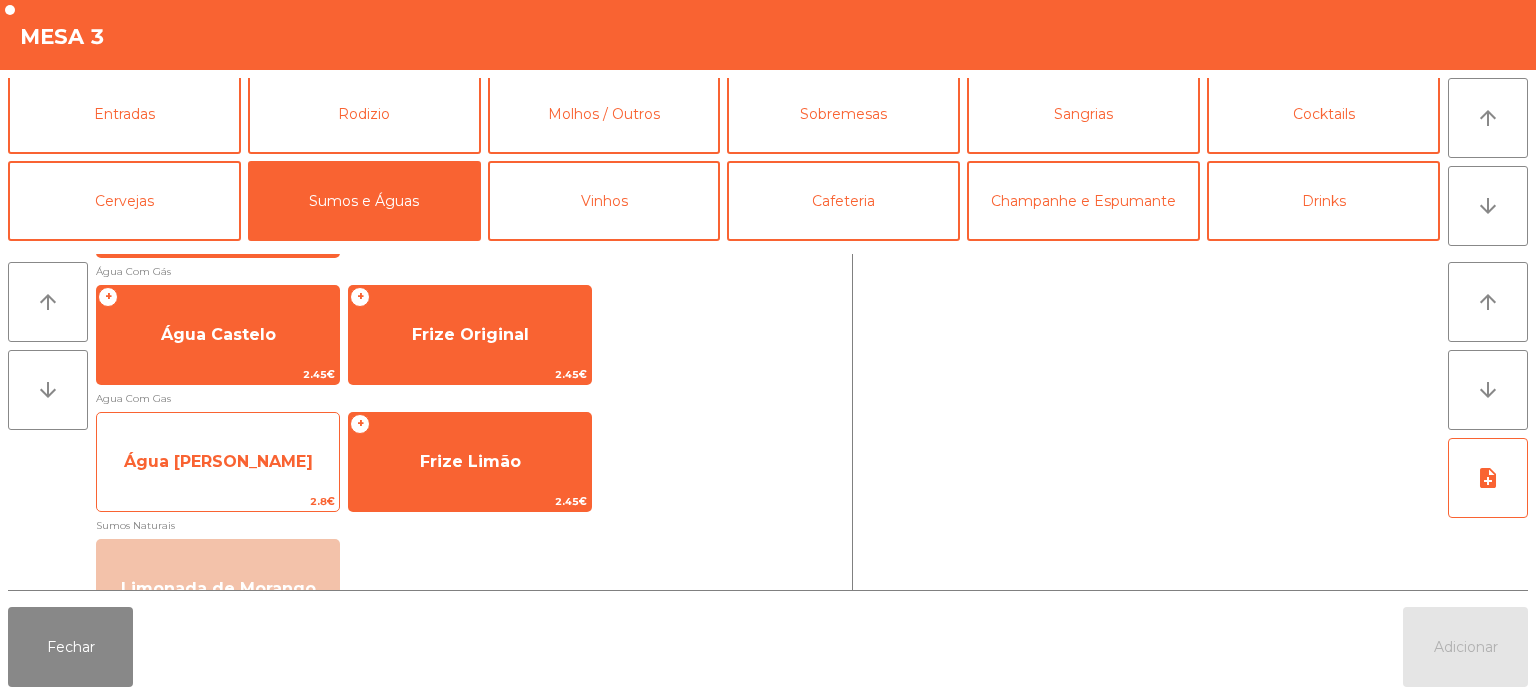 click on "Água [PERSON_NAME]" 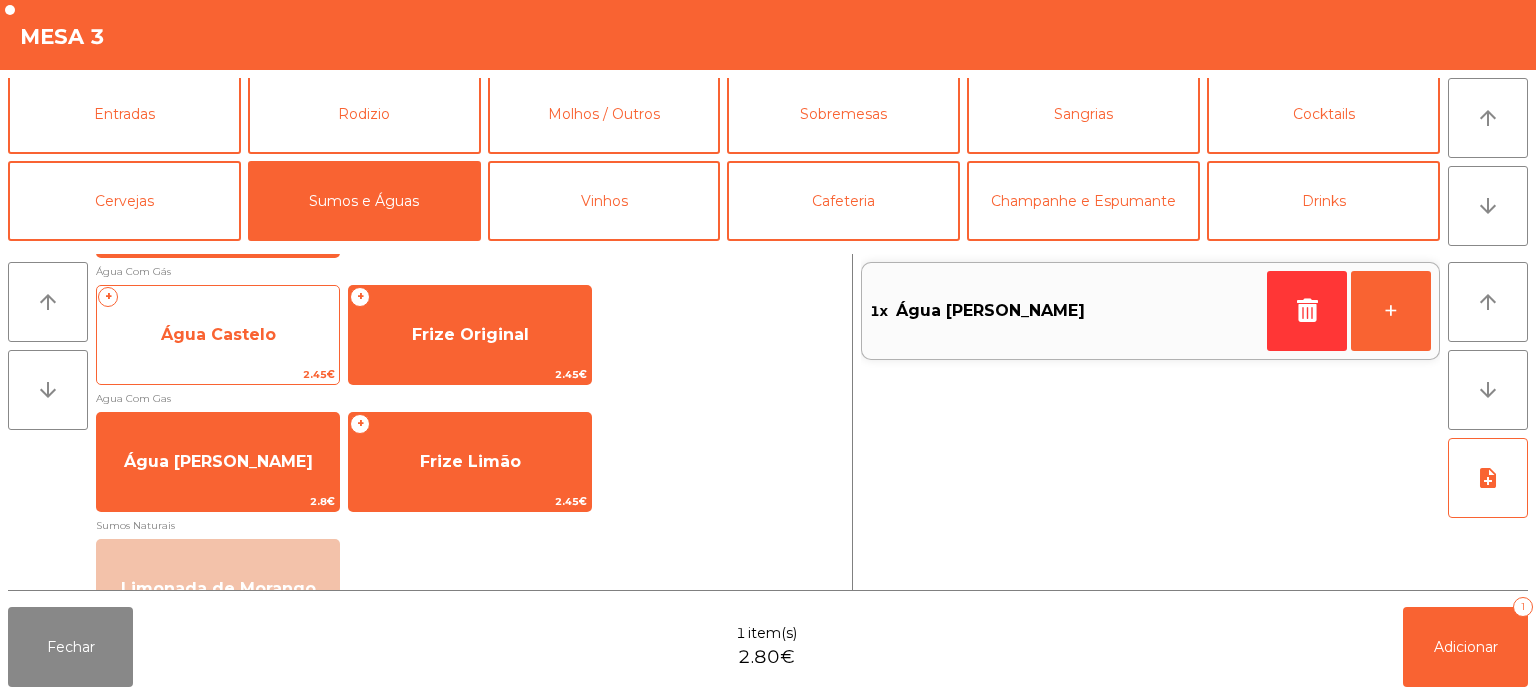 click on "Água Castelo" 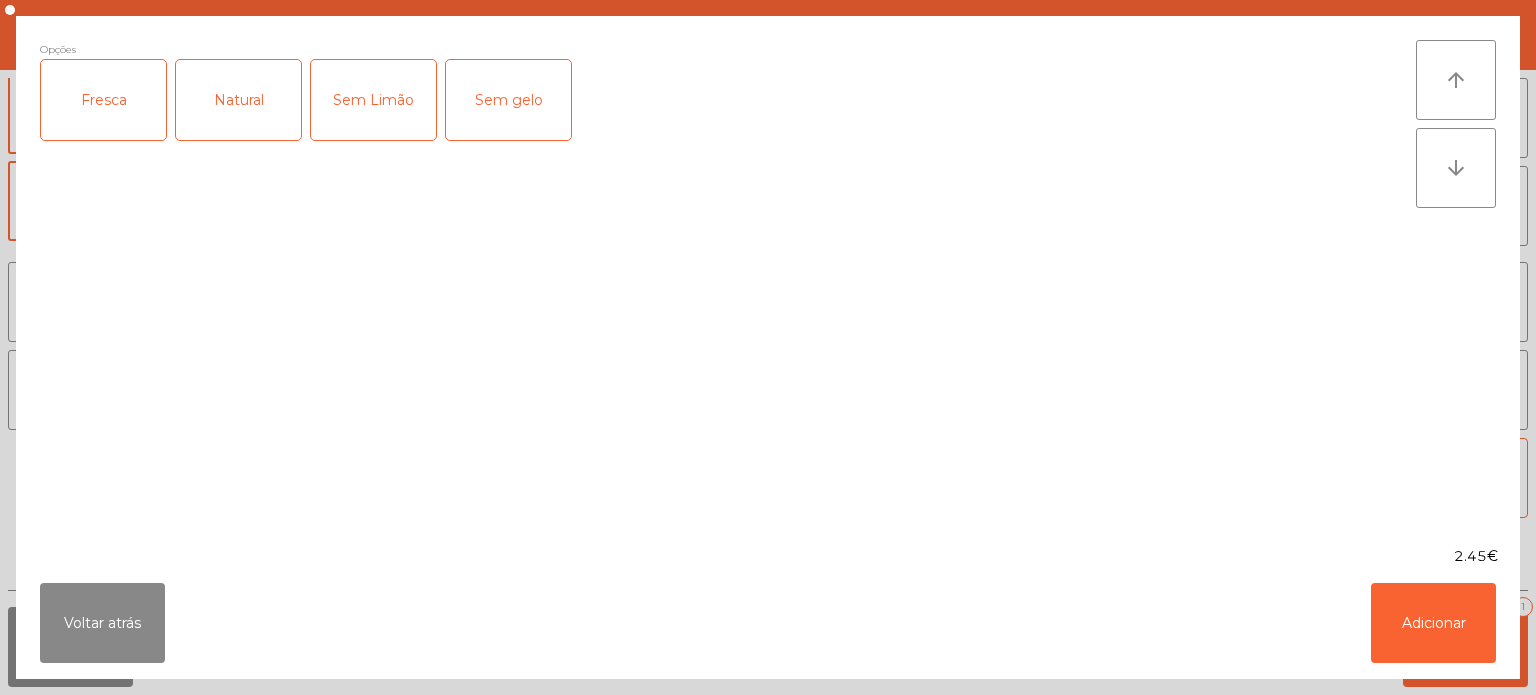 click on "Fresca" 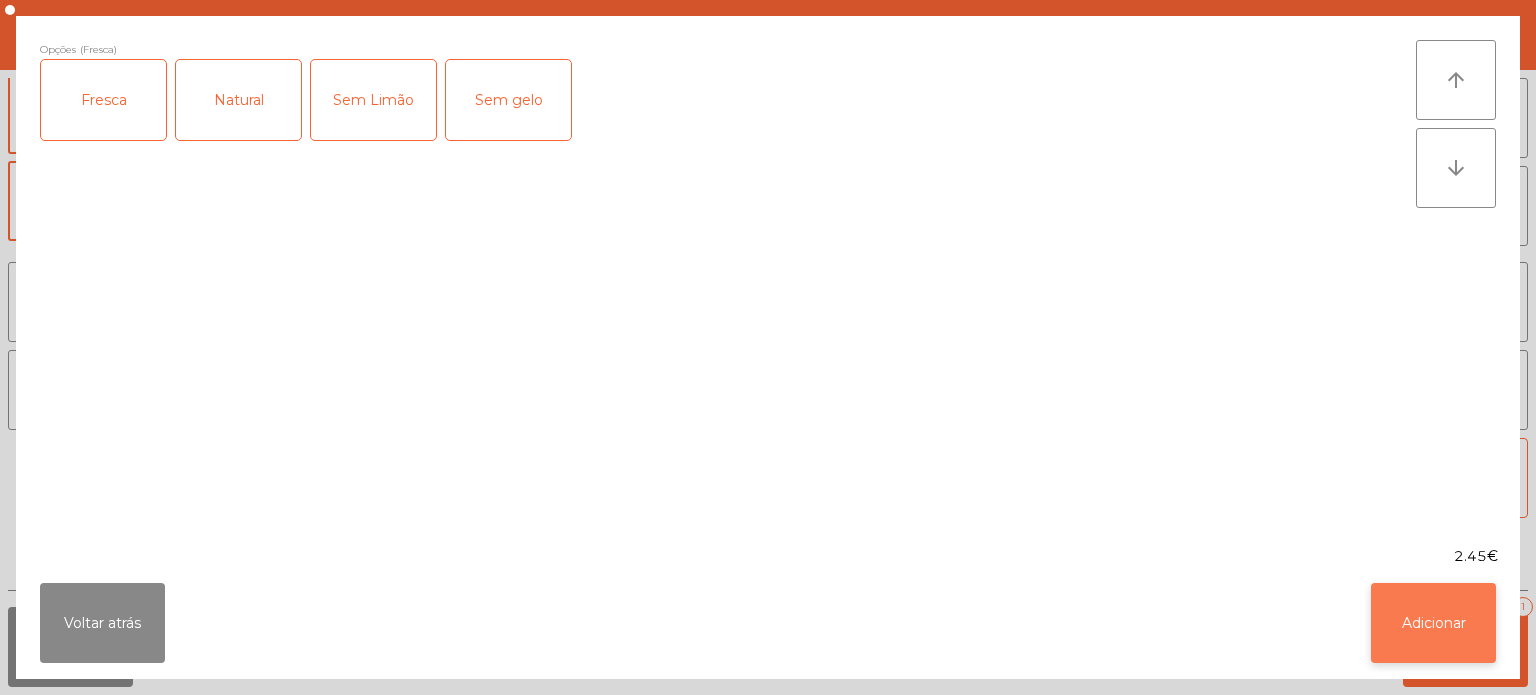 click on "Adicionar" 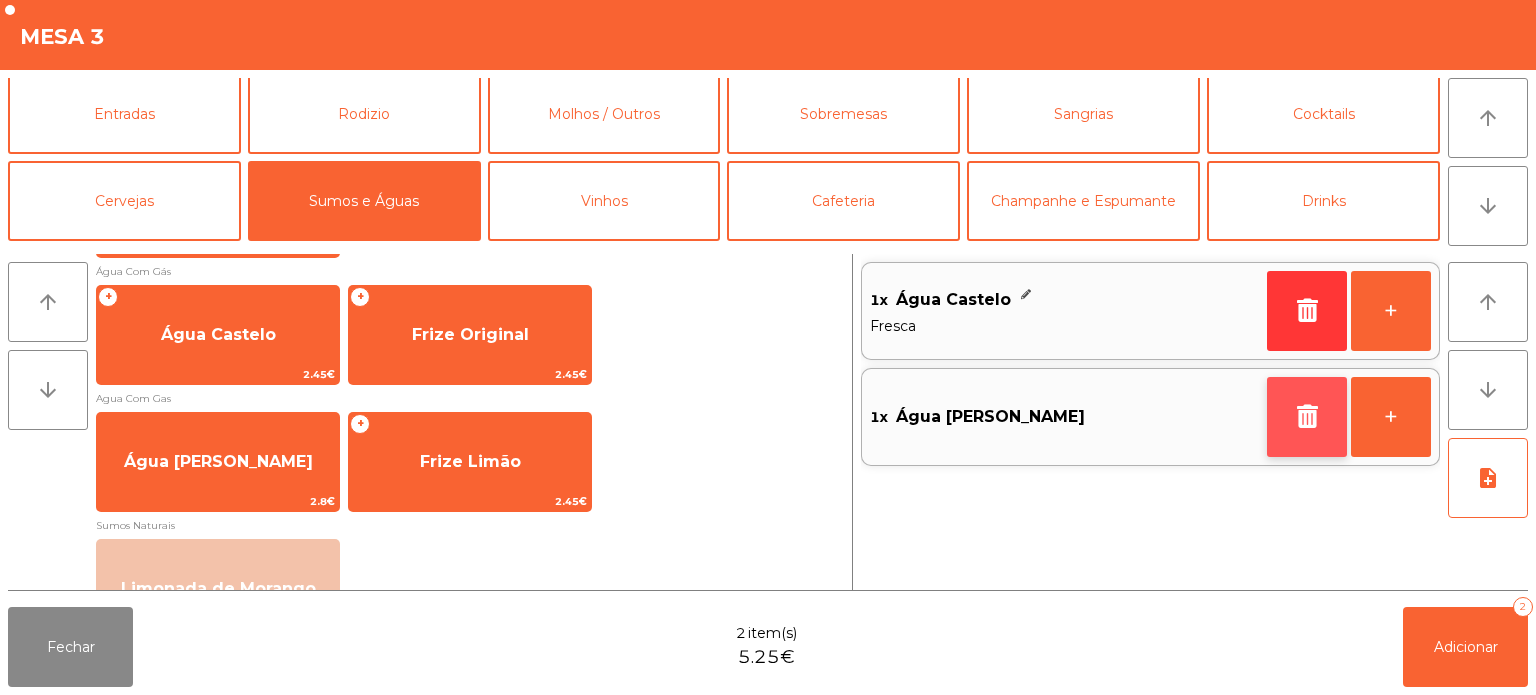 click 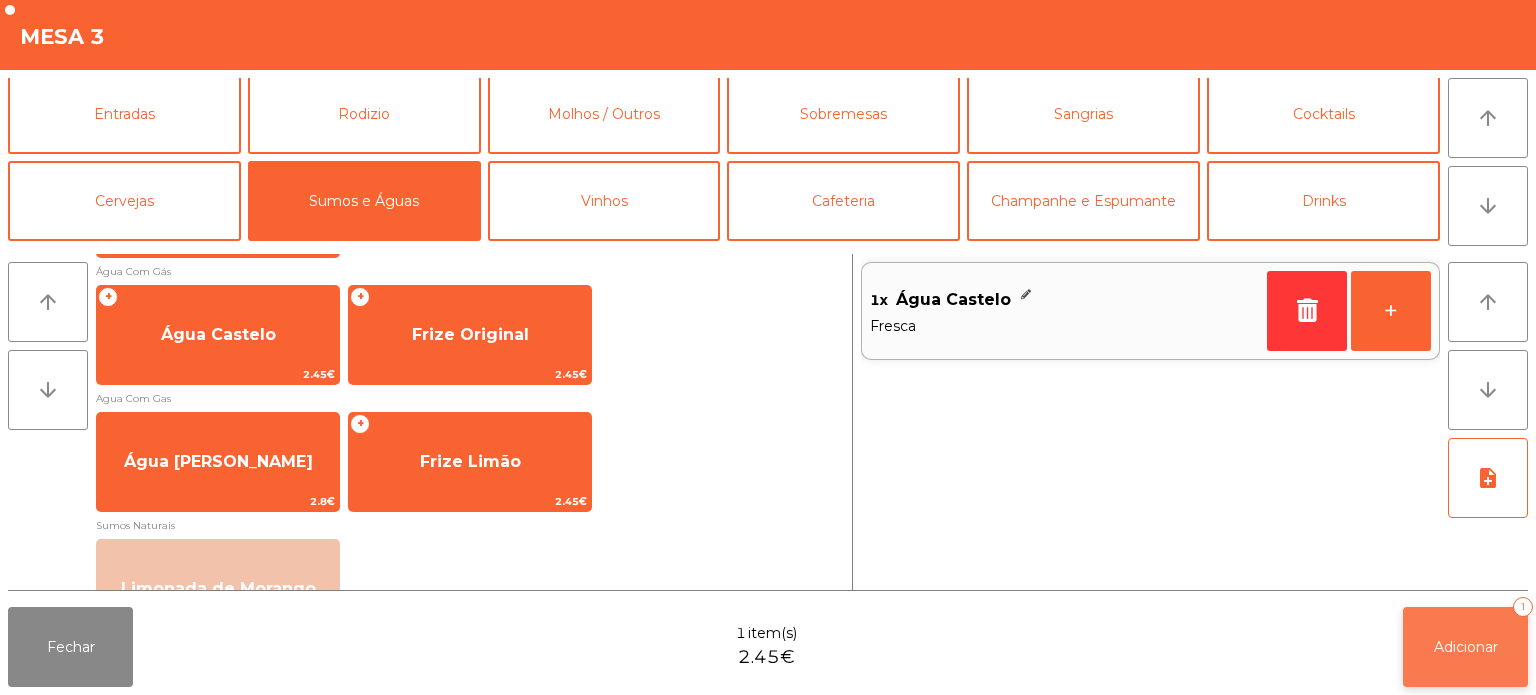 click on "Adicionar   1" 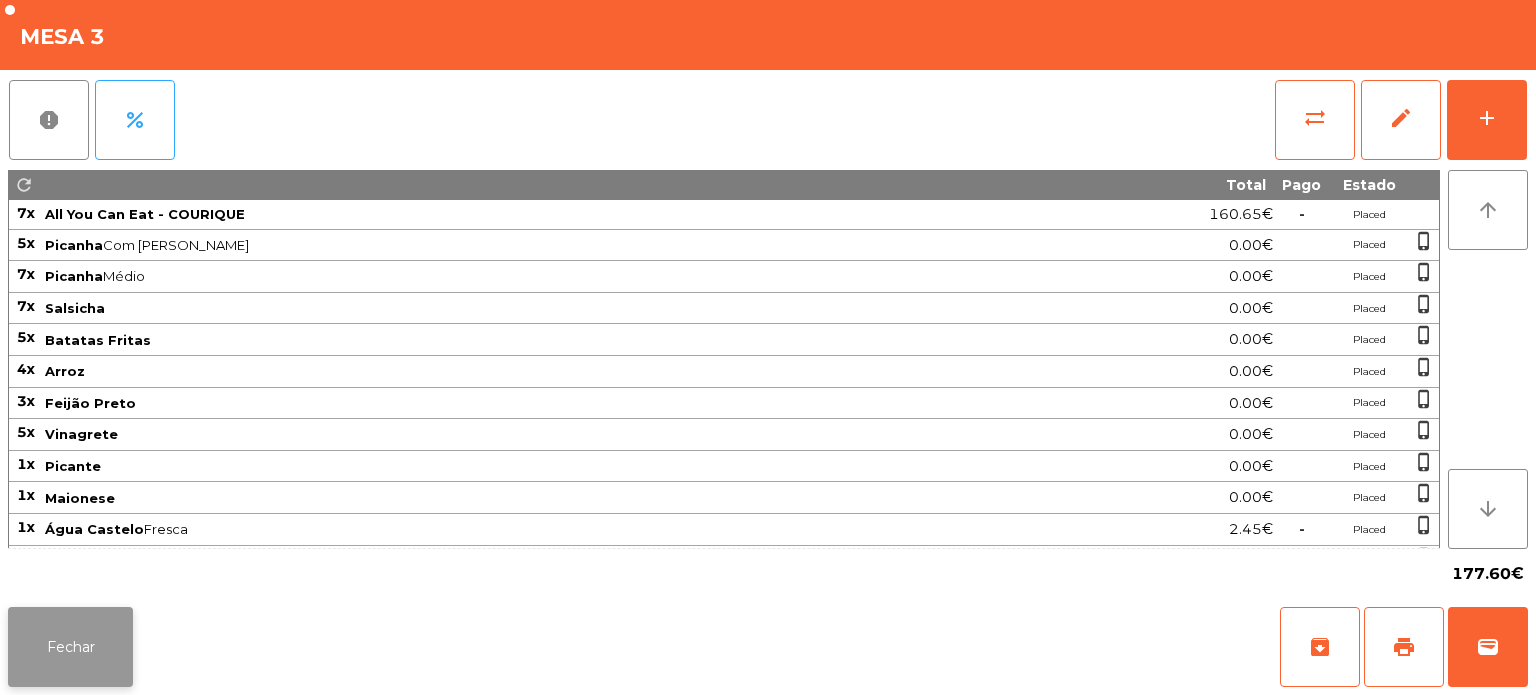 click on "Fechar" 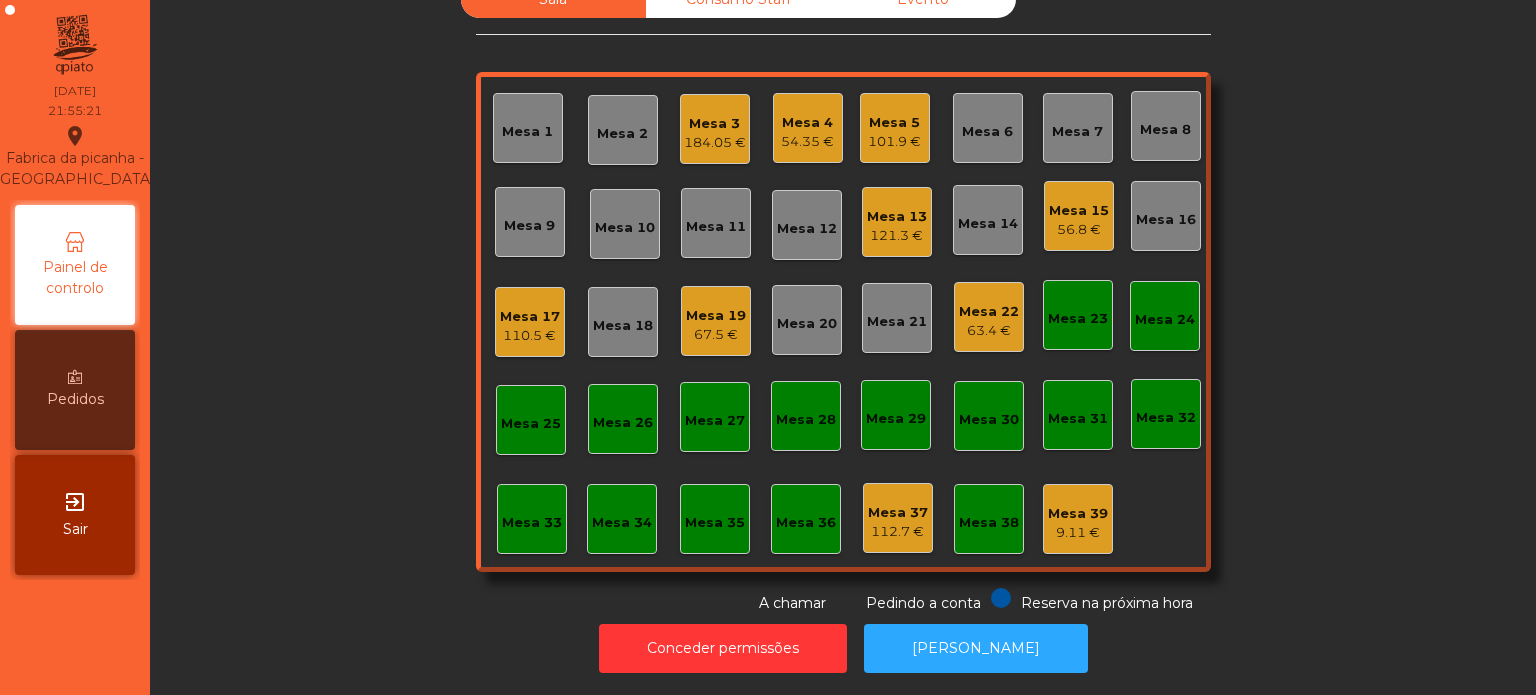click on "184.05 €" 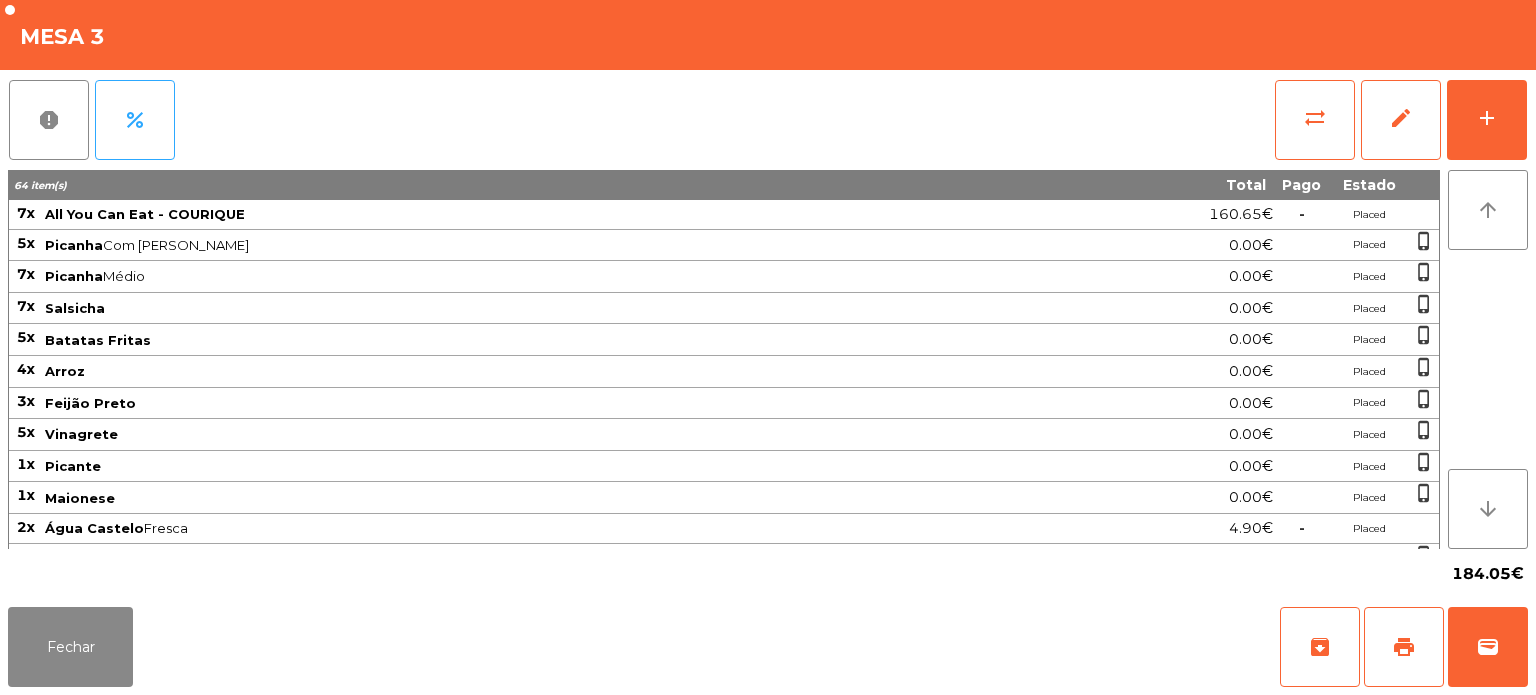 click on "report   percent   sync_alt   edit   add  64 item(s) Total Pago Estado 7x All You Can Eat - COURIQUE 160.65€  -  Placed 5x Picanha  Com Alho · Médio  0.00€ Placed  phone_iphone  7x Picanha  Médio  0.00€ Placed  phone_iphone  7x Salsicha 0.00€ Placed  phone_iphone  5x Batatas Fritas 0.00€ Placed  phone_iphone  4x Arroz 0.00€ Placed  phone_iphone  3x Feijão Preto 0.00€ Placed  phone_iphone  5x Vinagrete 0.00€ Placed  phone_iphone  1x Picante 0.00€ Placed  phone_iphone  1x Maionese 0.00€ Placed  phone_iphone  [GEOGRAPHIC_DATA]  4.90€  -  Placed 5x Água  Fresco  10.00€  -  Placed  phone_iphone  1x Sumo Natural de Laranja 4.50€  -  Placed  phone_iphone  2x Maminha AA  Com Alho · Media  0.00€ Placed  phone_iphone  1x Maminha AA  Media  0.00€ Placed  phone_iphone  1x Picanha  Mal Passado · Médio  0.00€ Placed  phone_iphone  1x Picanha  Bem Passado  0.00€ Placed  phone_iphone  1x Picanha  Mal Passado  0.00€ Placed  phone_iphone  1x Maminha AA 0.00€ Placed 2x 2x" 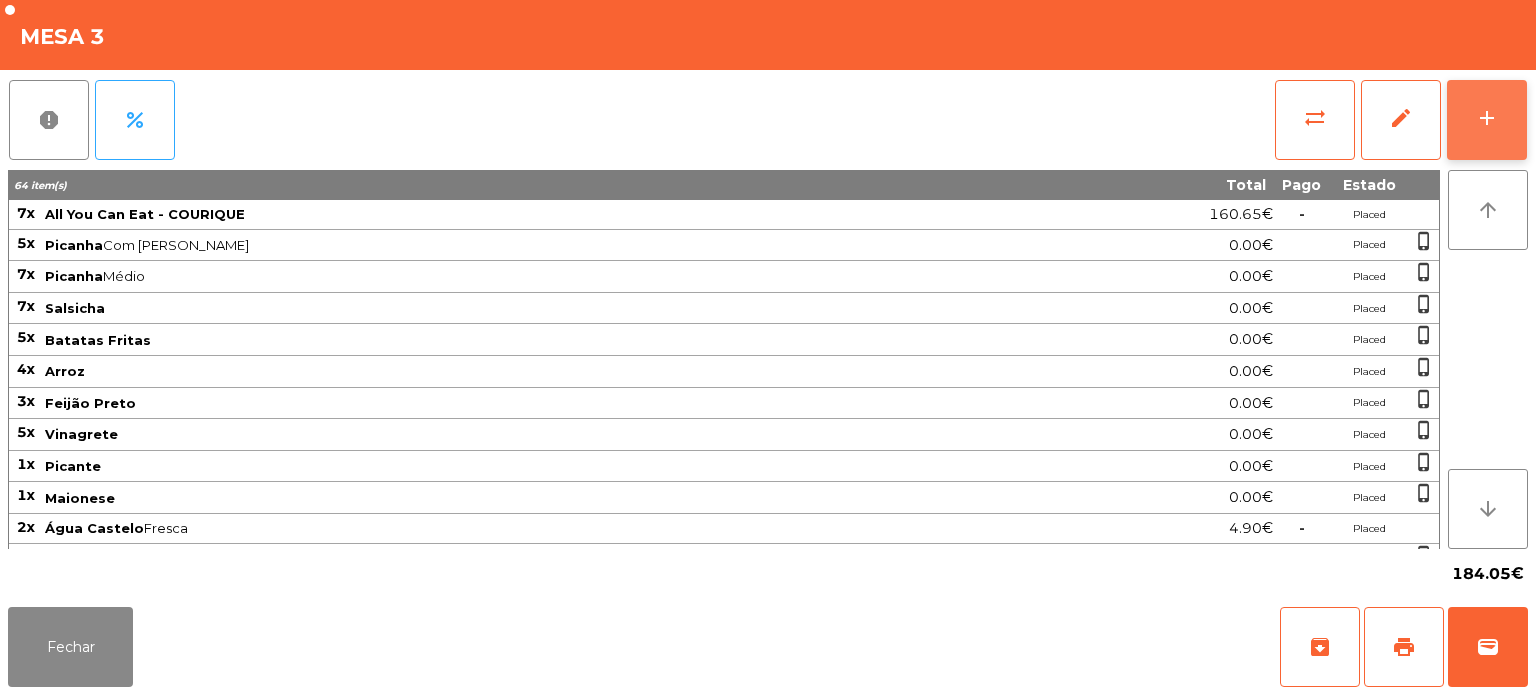 click on "add" 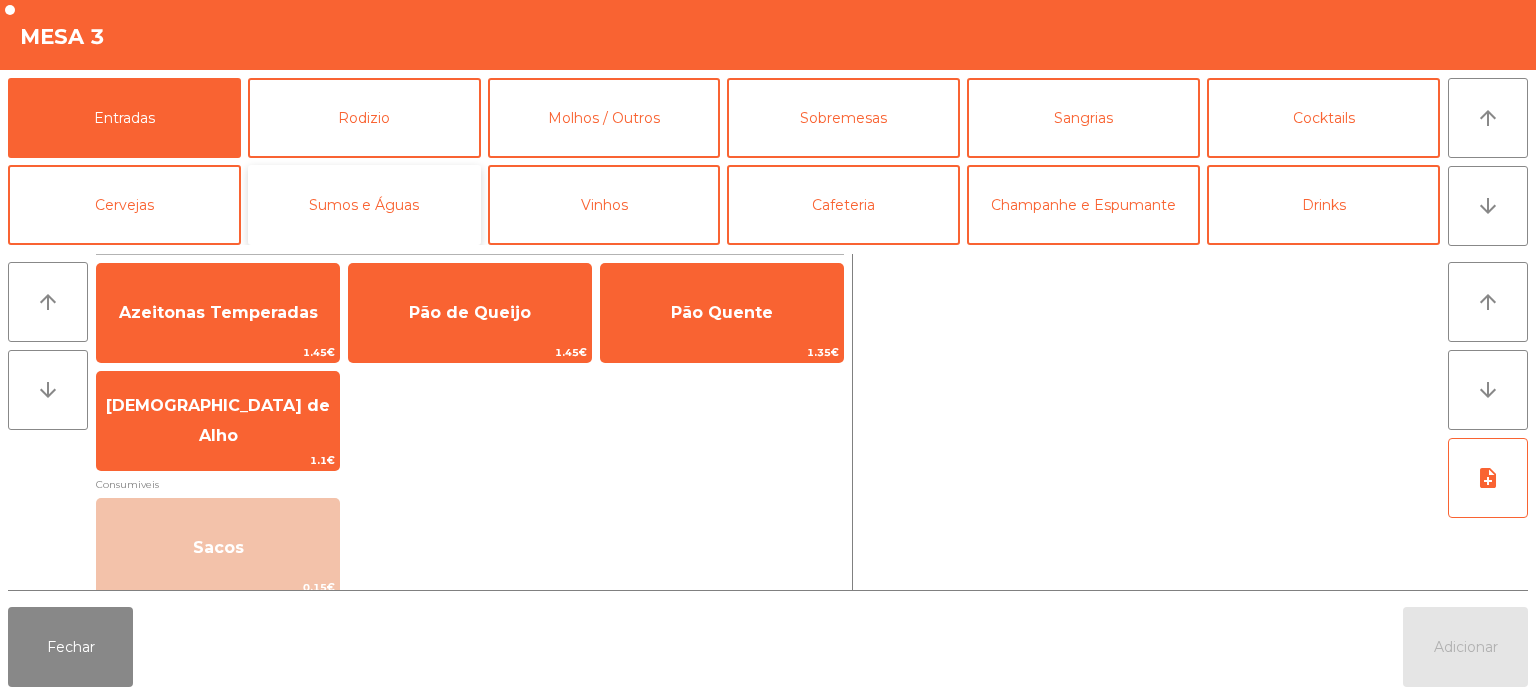 click on "Sumos e Águas" 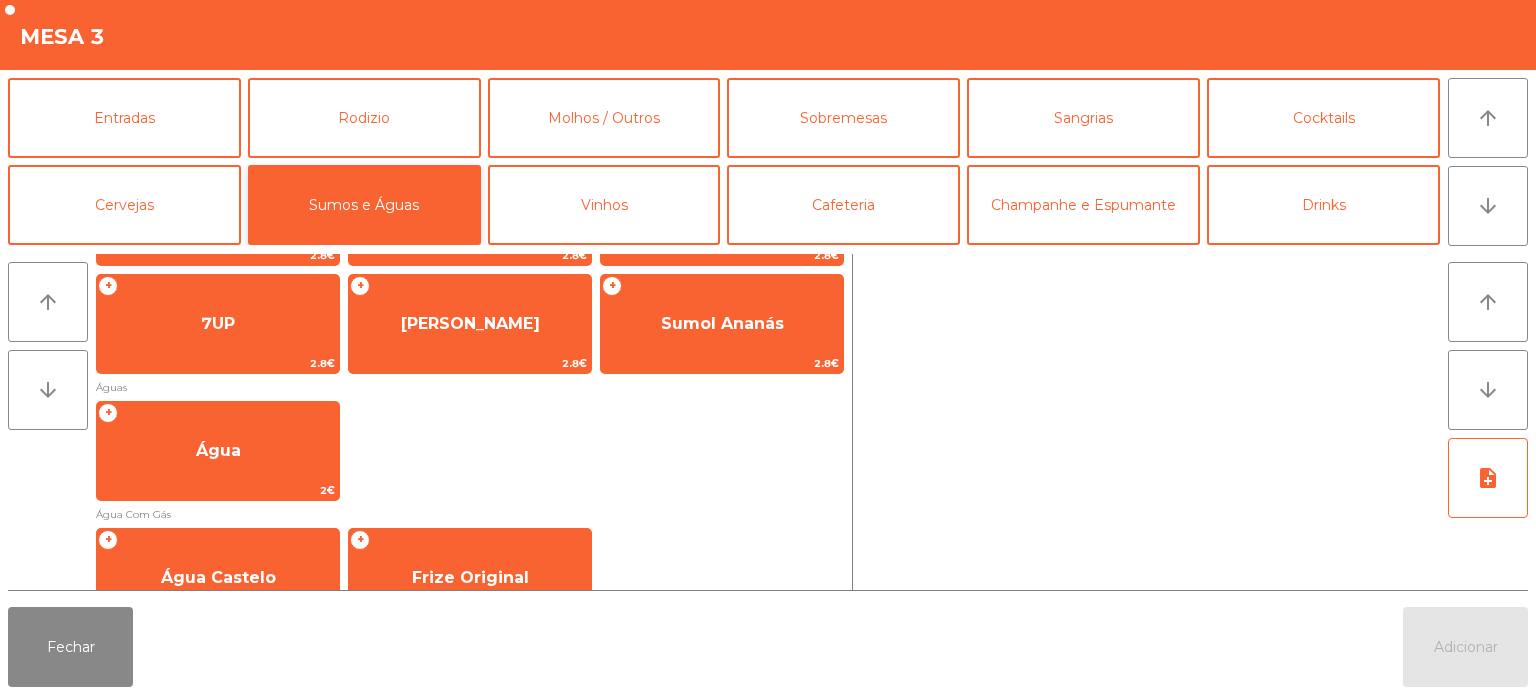 scroll, scrollTop: 335, scrollLeft: 0, axis: vertical 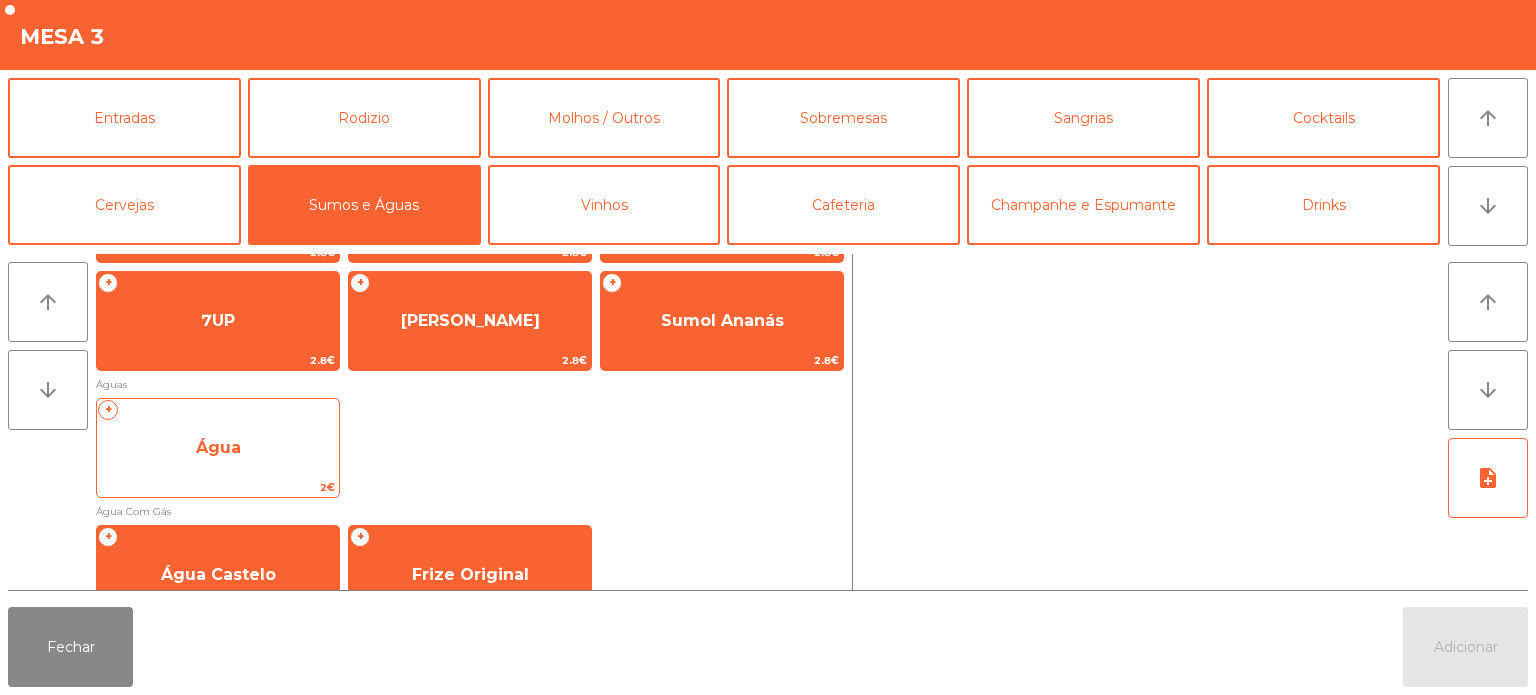 click on "2€" 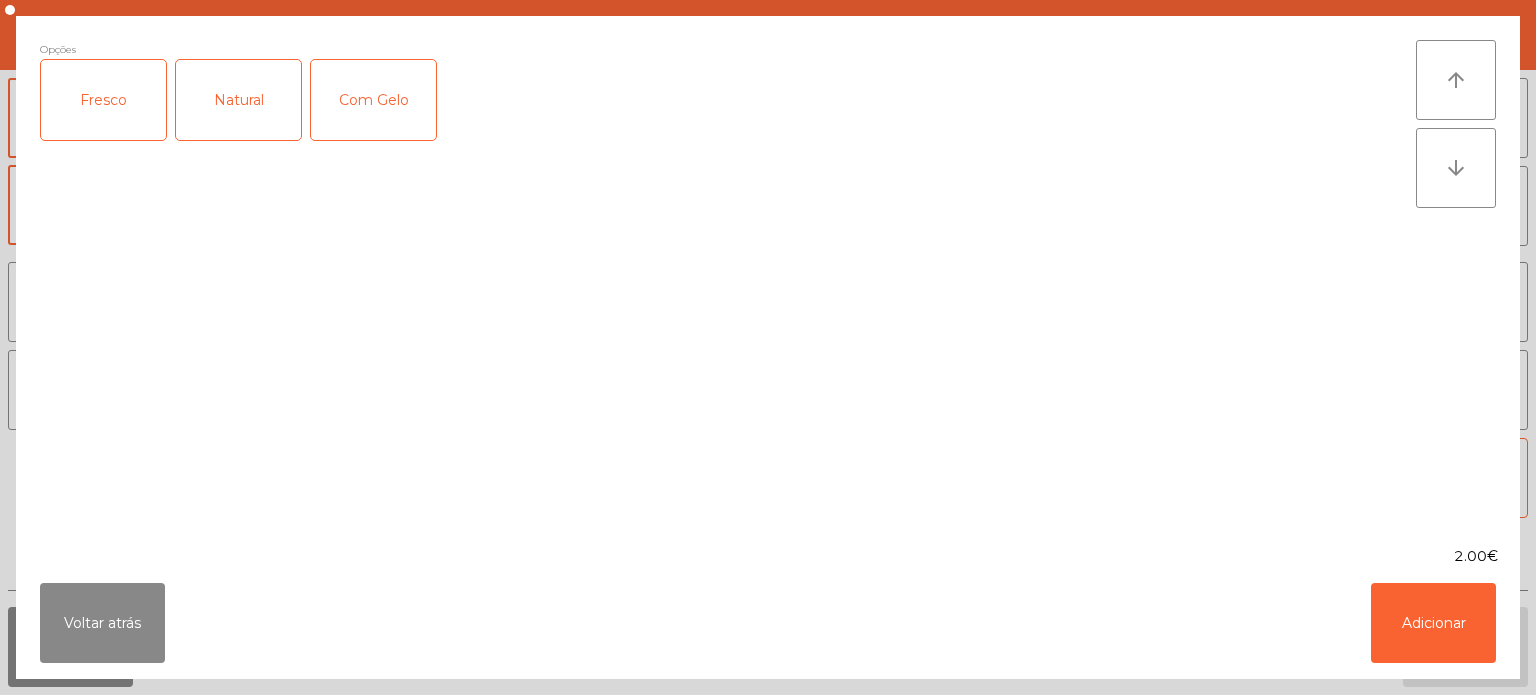 click on "Fresco" 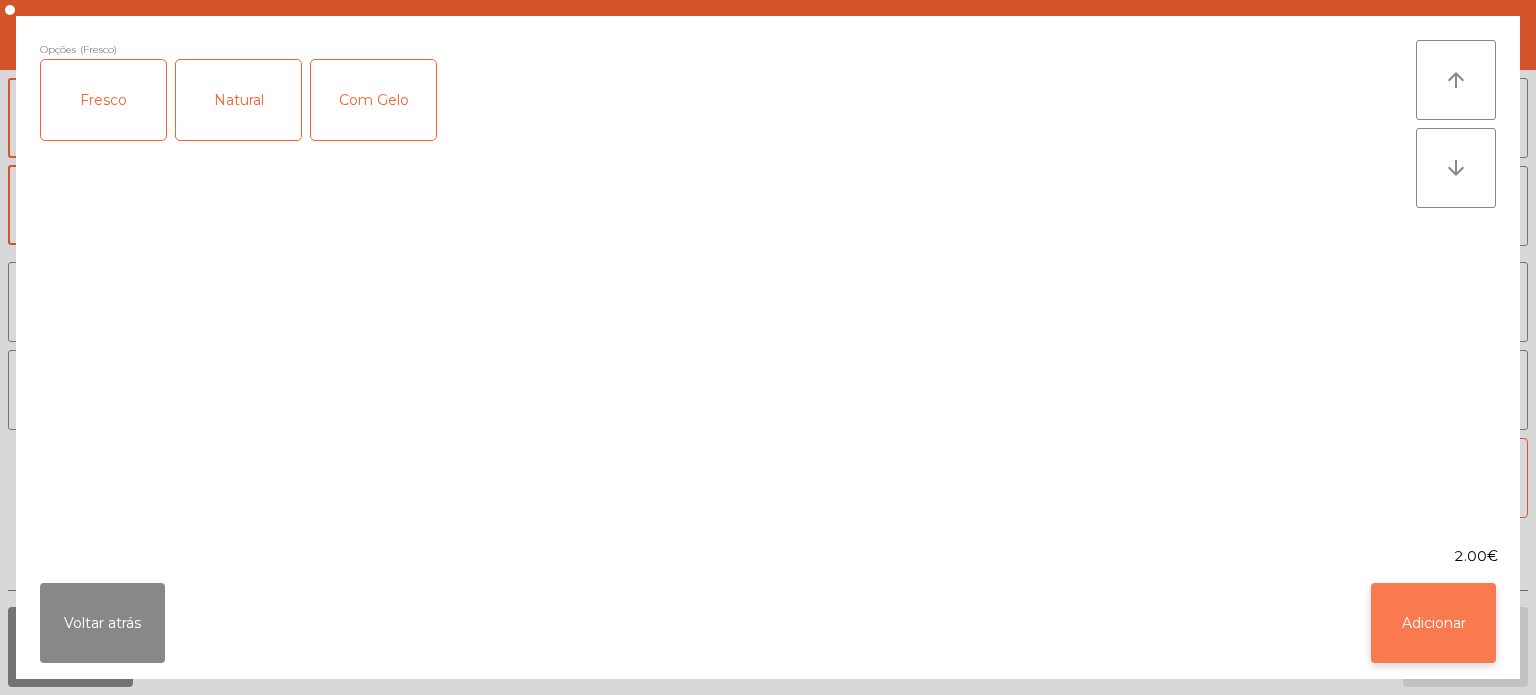 click on "Adicionar" 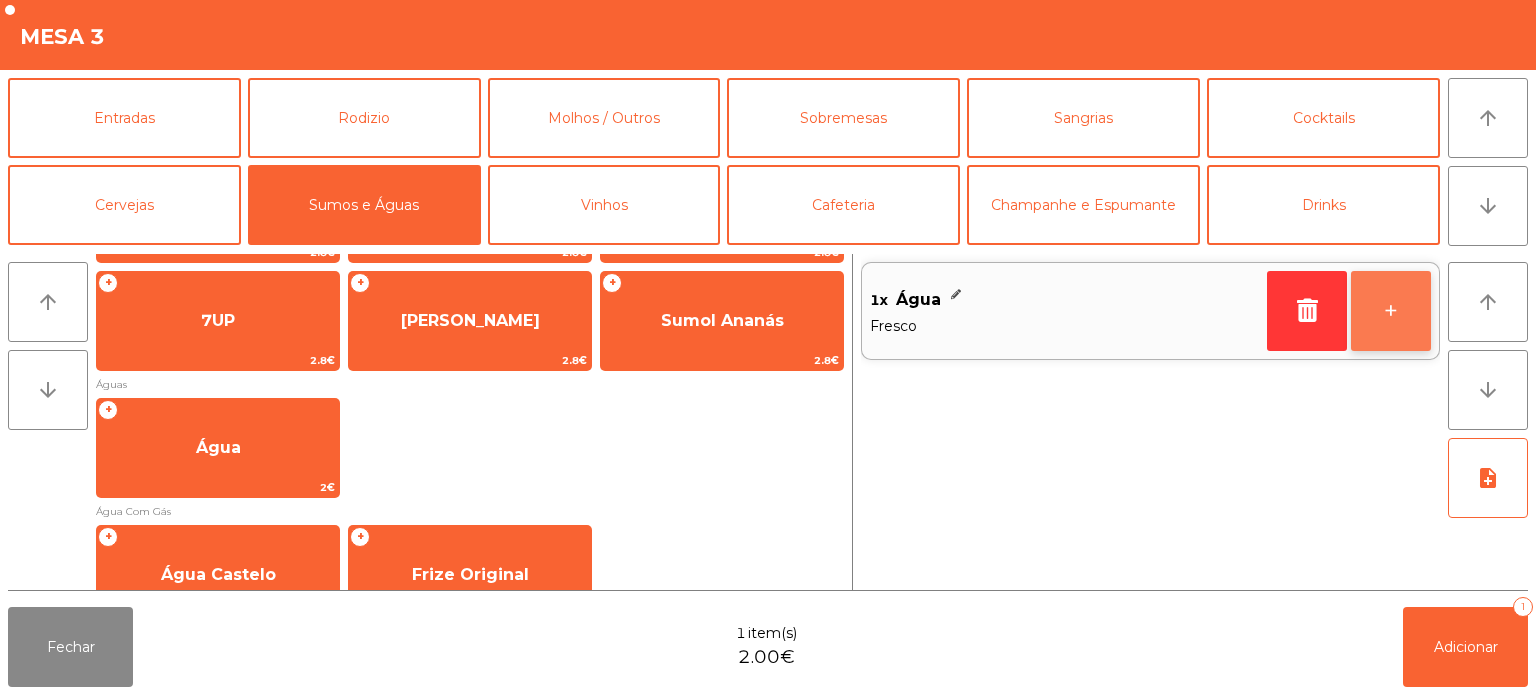 click on "+" 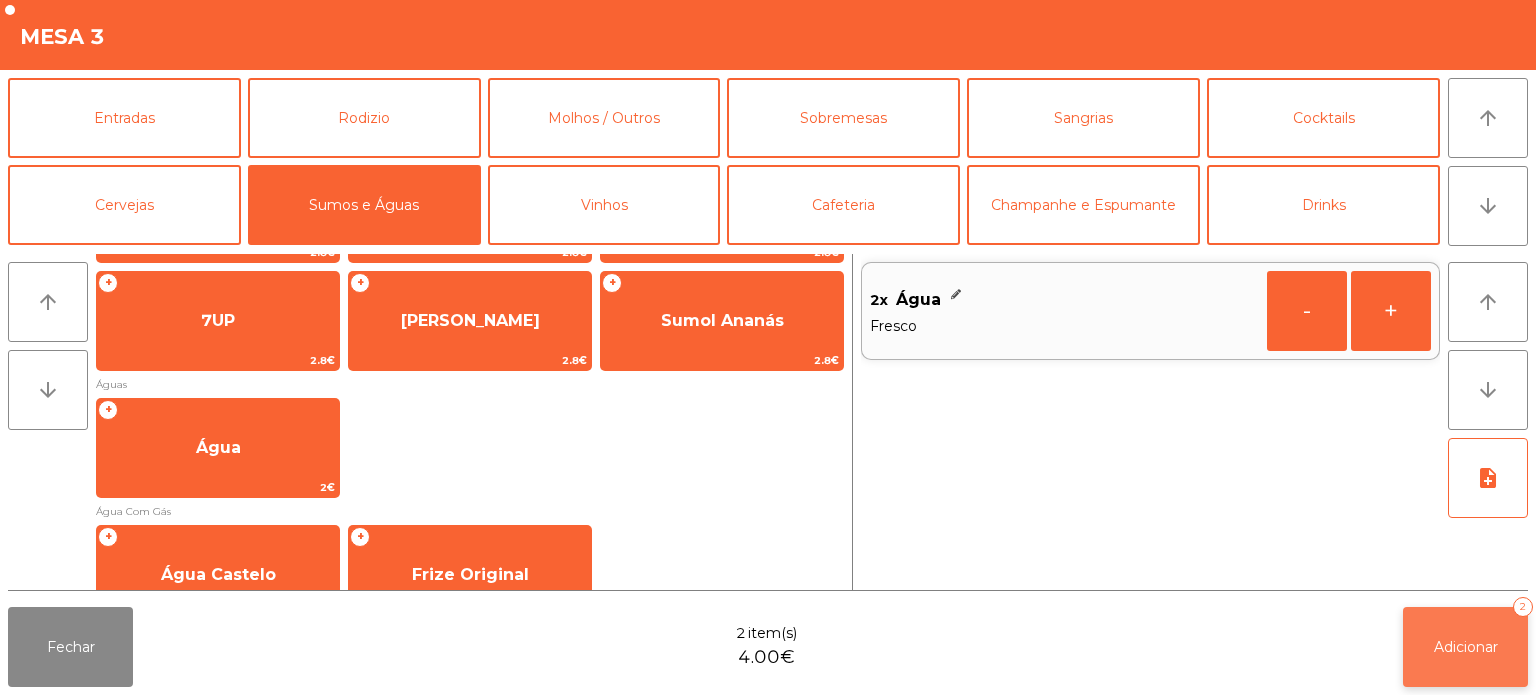 click on "Adicionar   2" 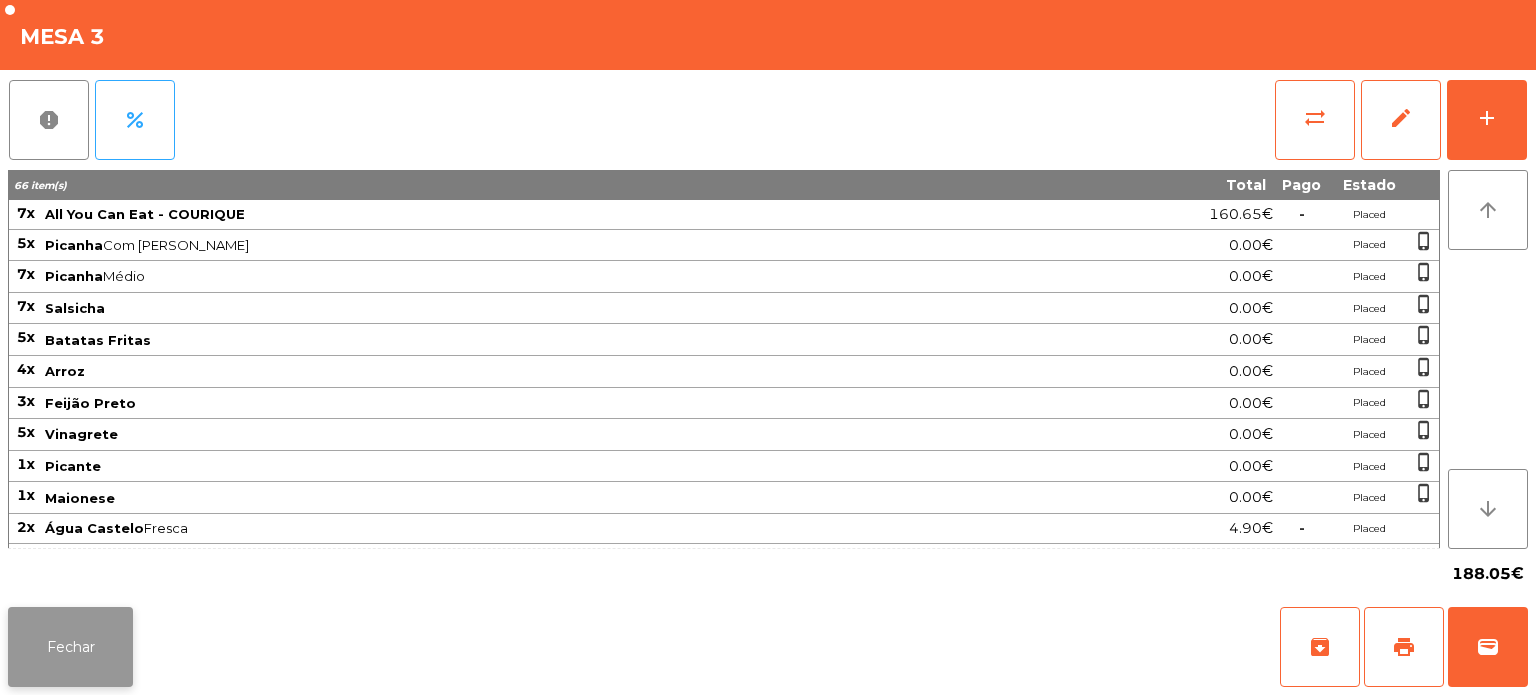 click on "Fechar" 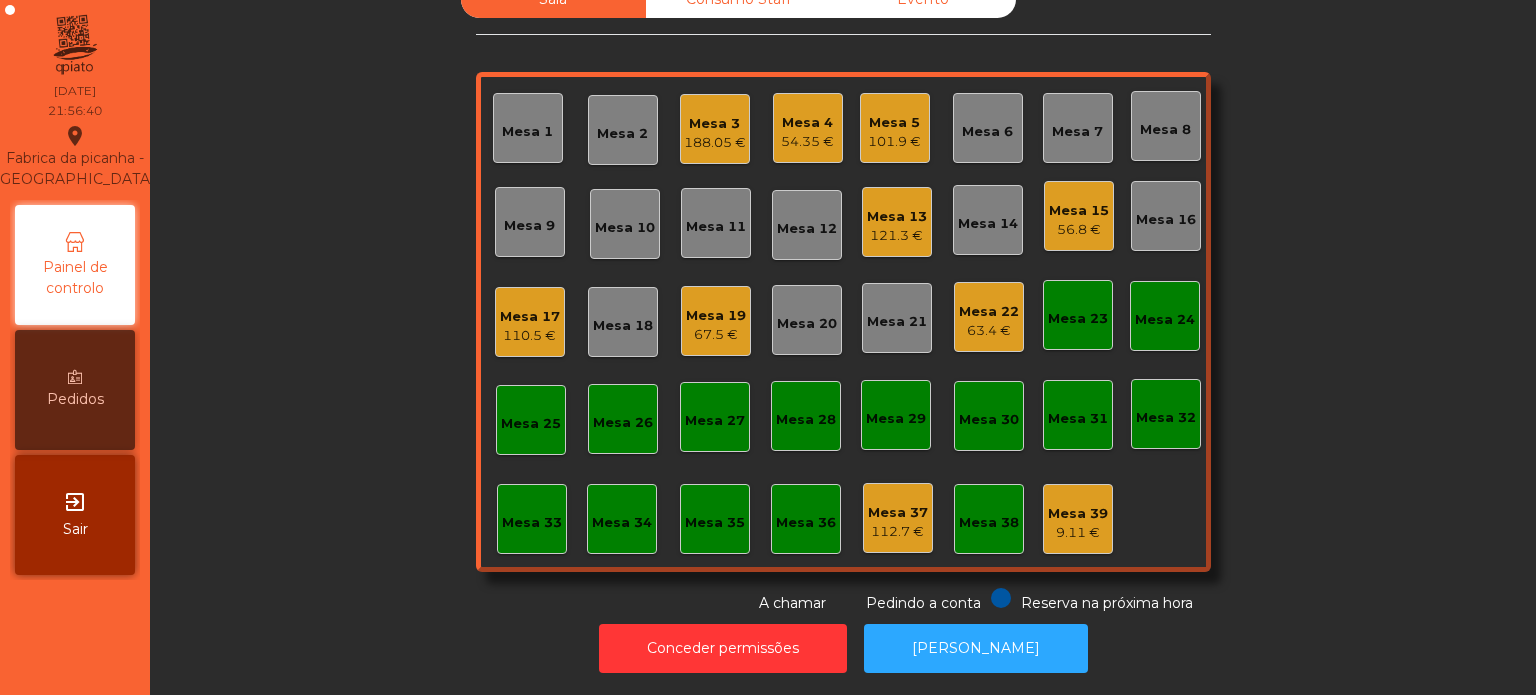 click on "101.9 €" 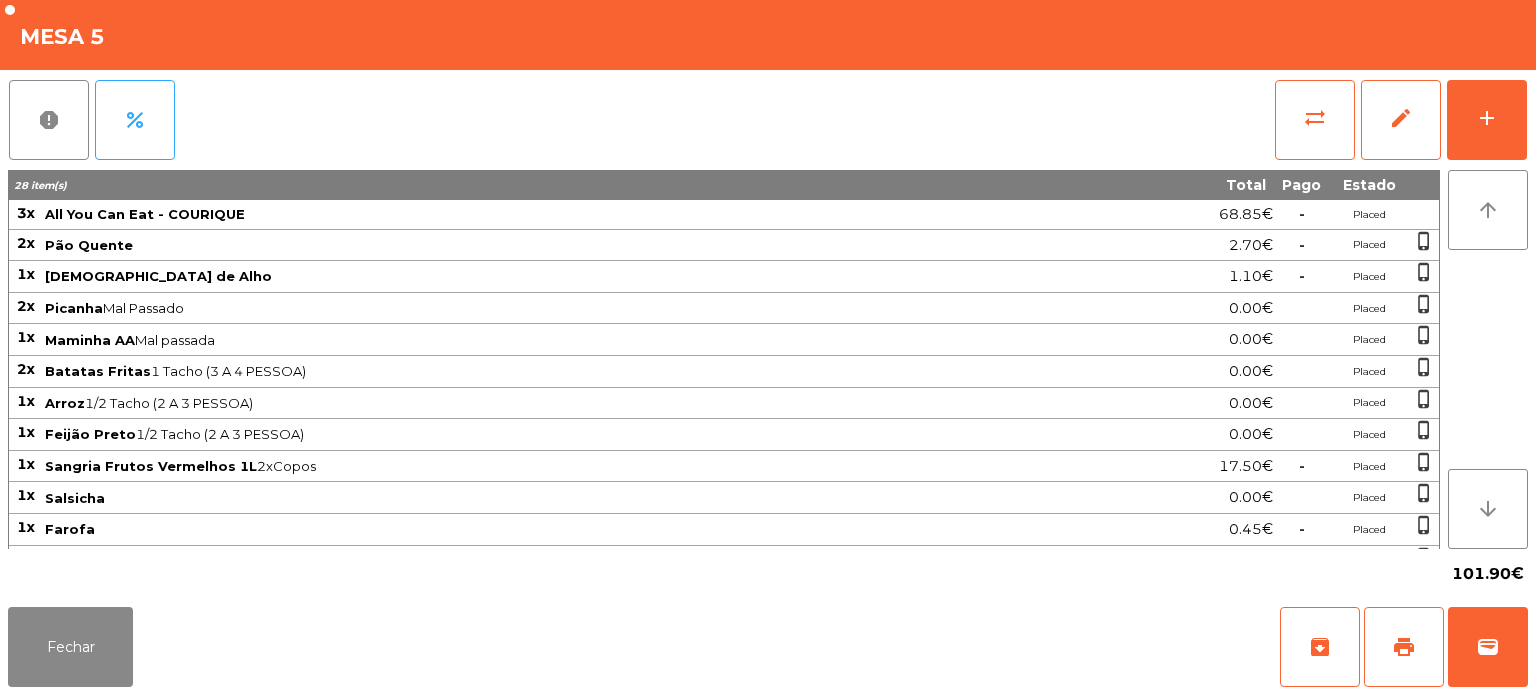 click on "sync_alt   edit   add" 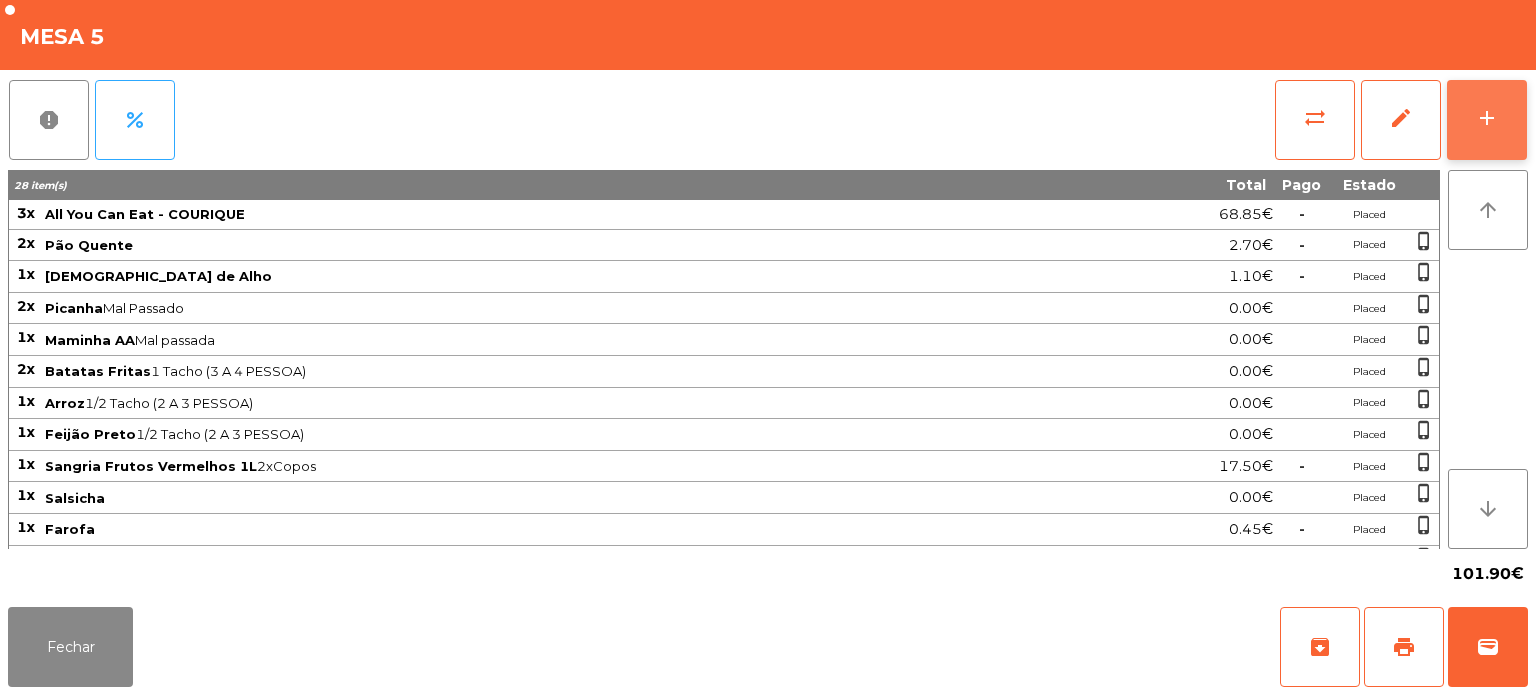 click on "add" 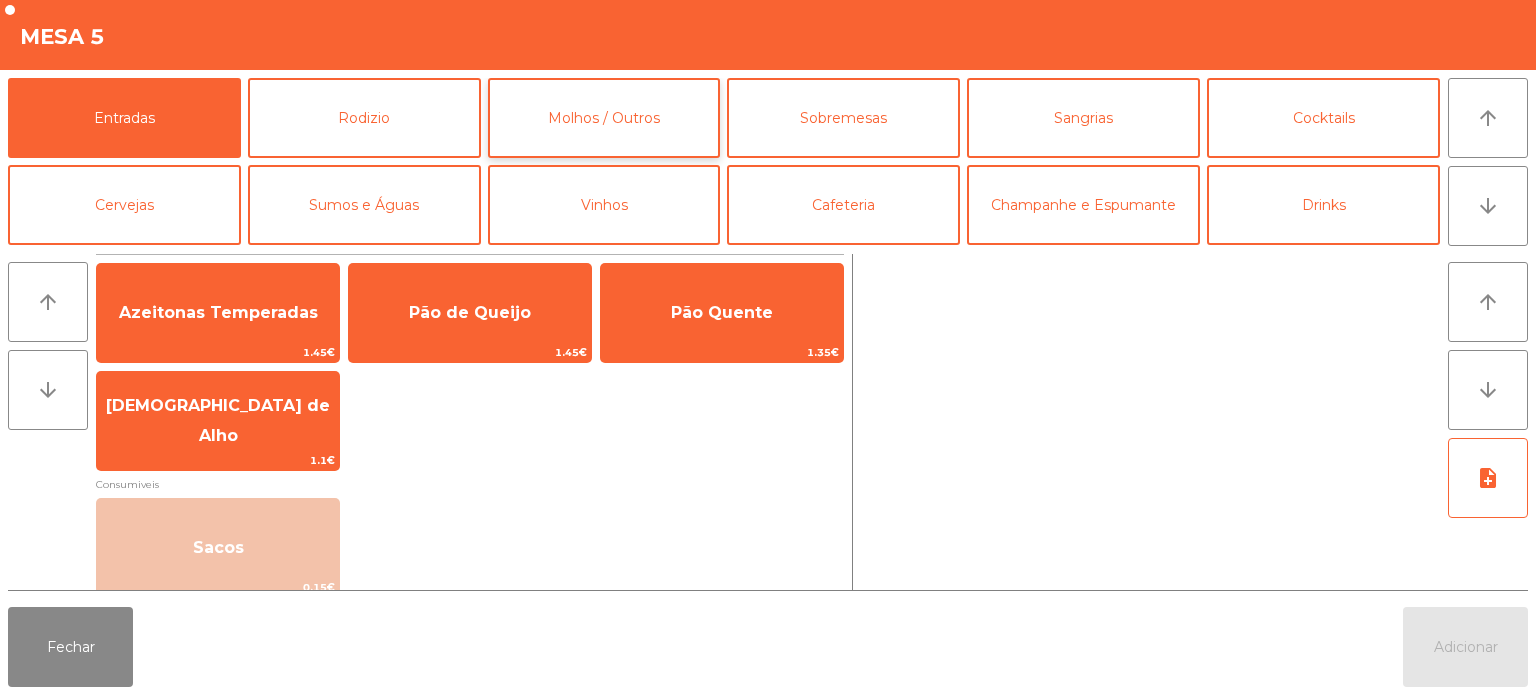 click on "Molhos / Outros" 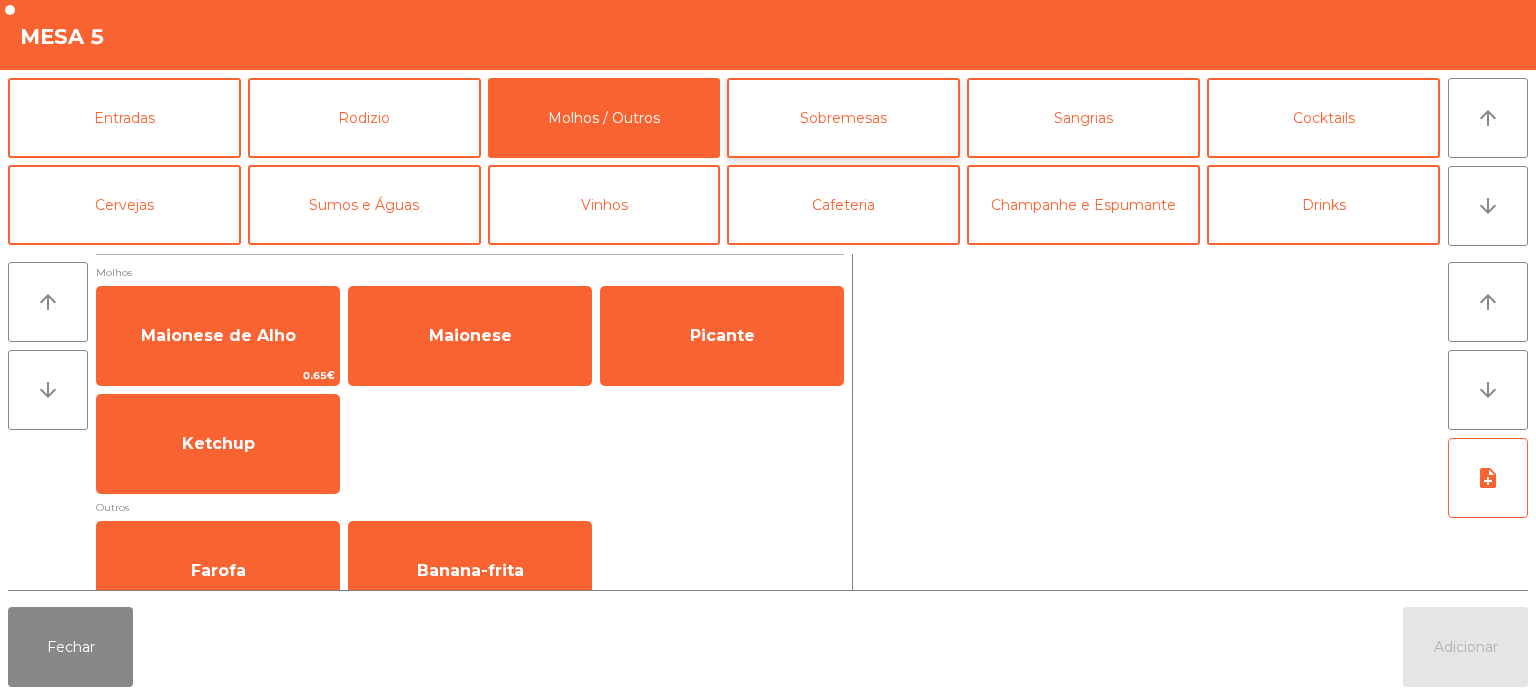click on "Sobremesas" 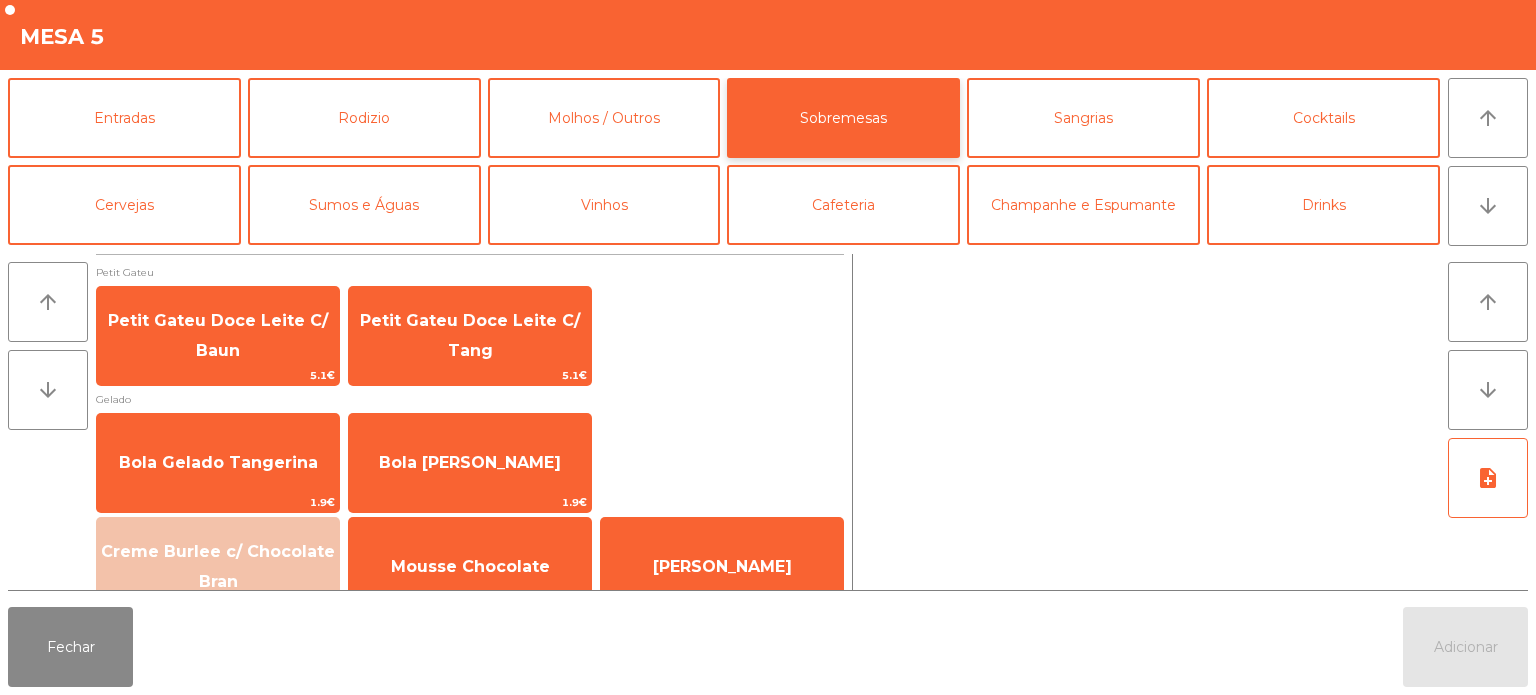 scroll, scrollTop: 34, scrollLeft: 0, axis: vertical 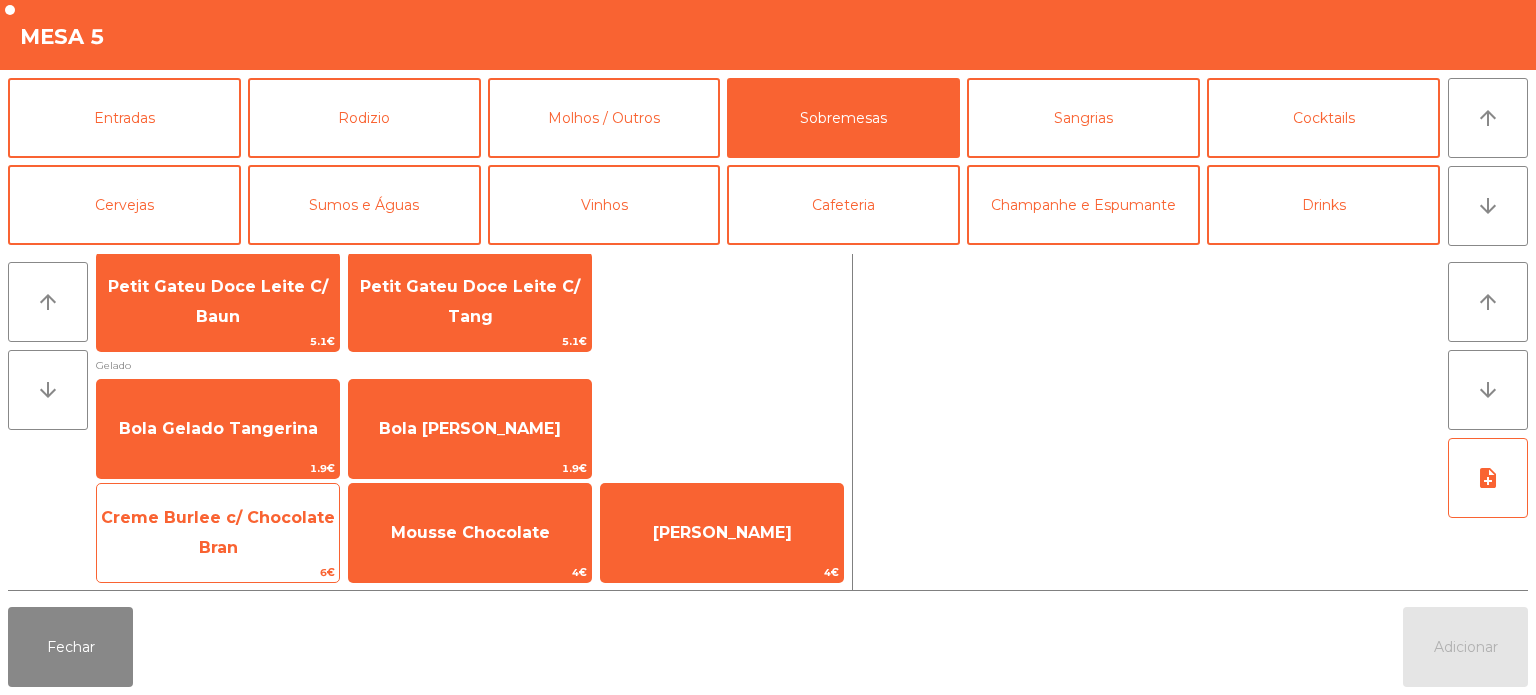 click on "Creme Burlee c/ Chocolate Bran" 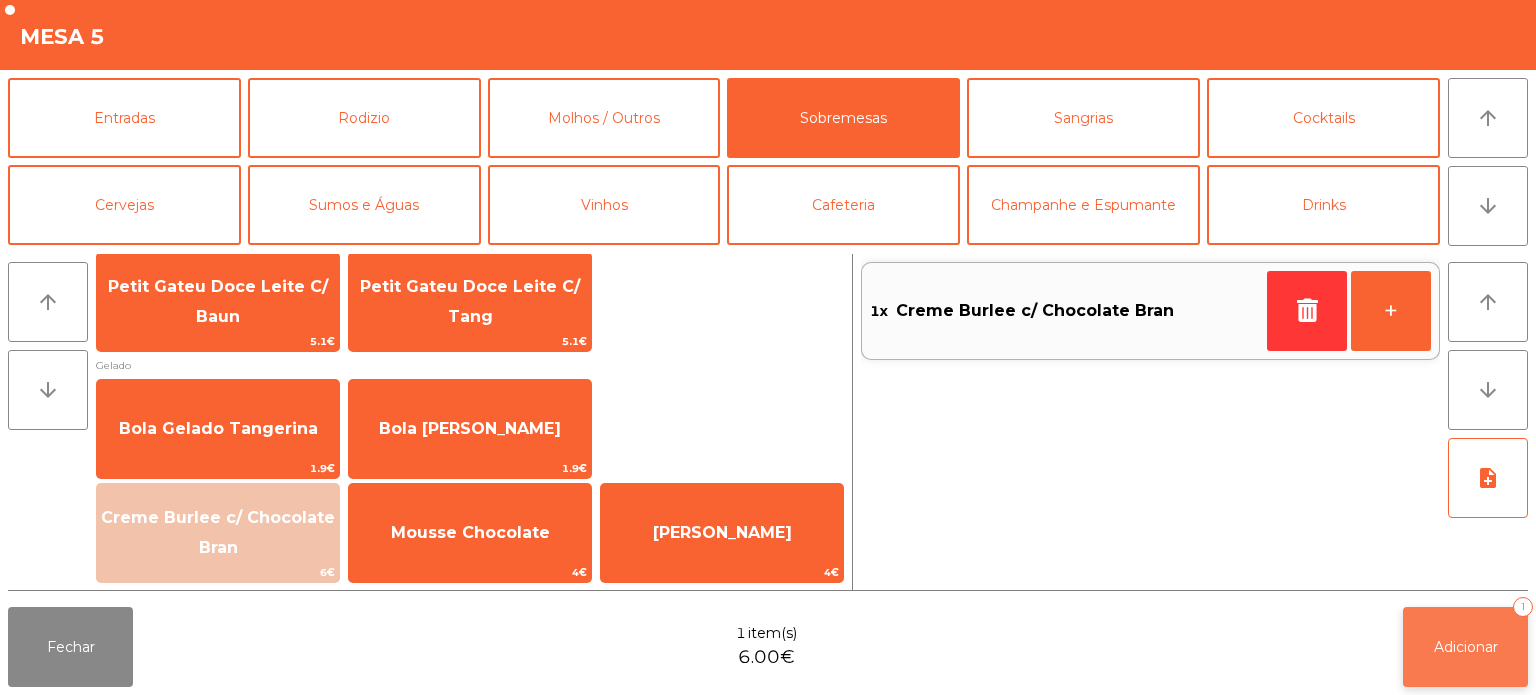 click on "Adicionar   1" 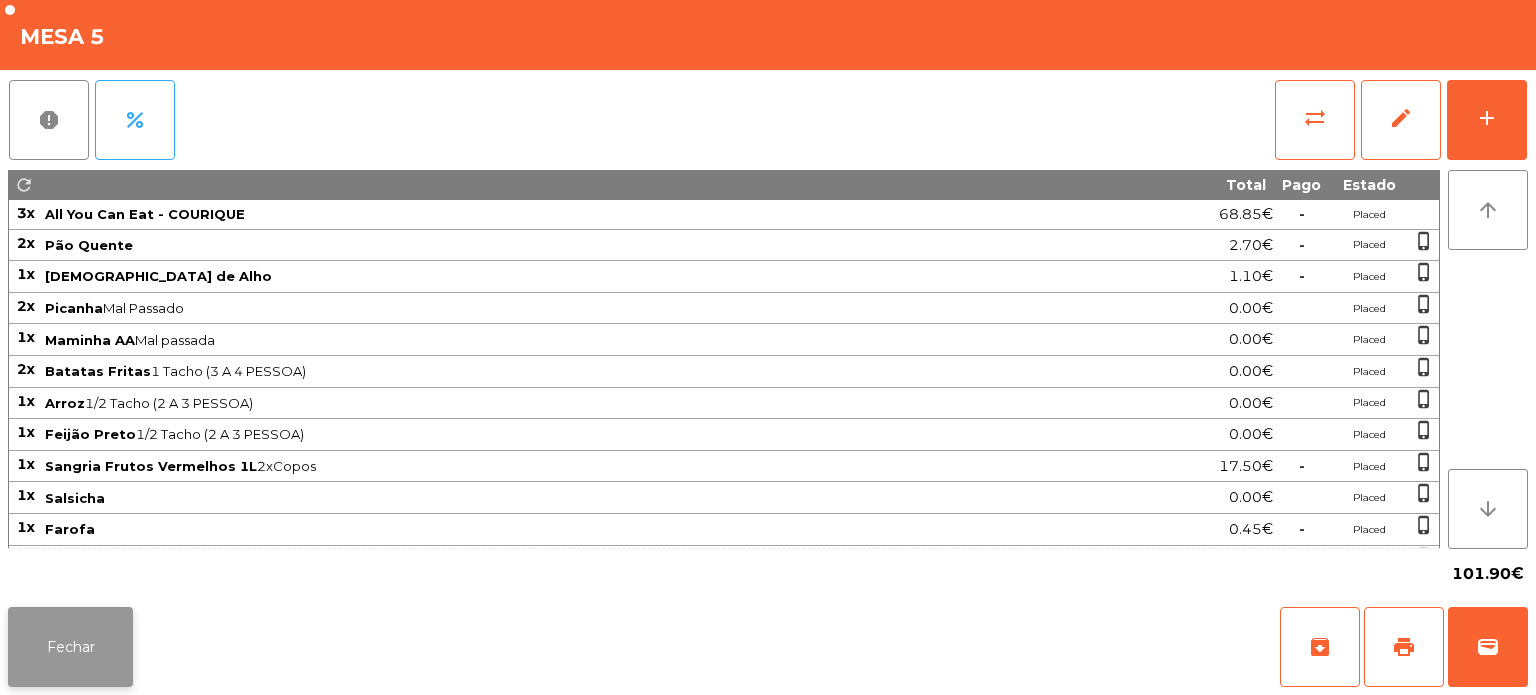 click on "Fechar" 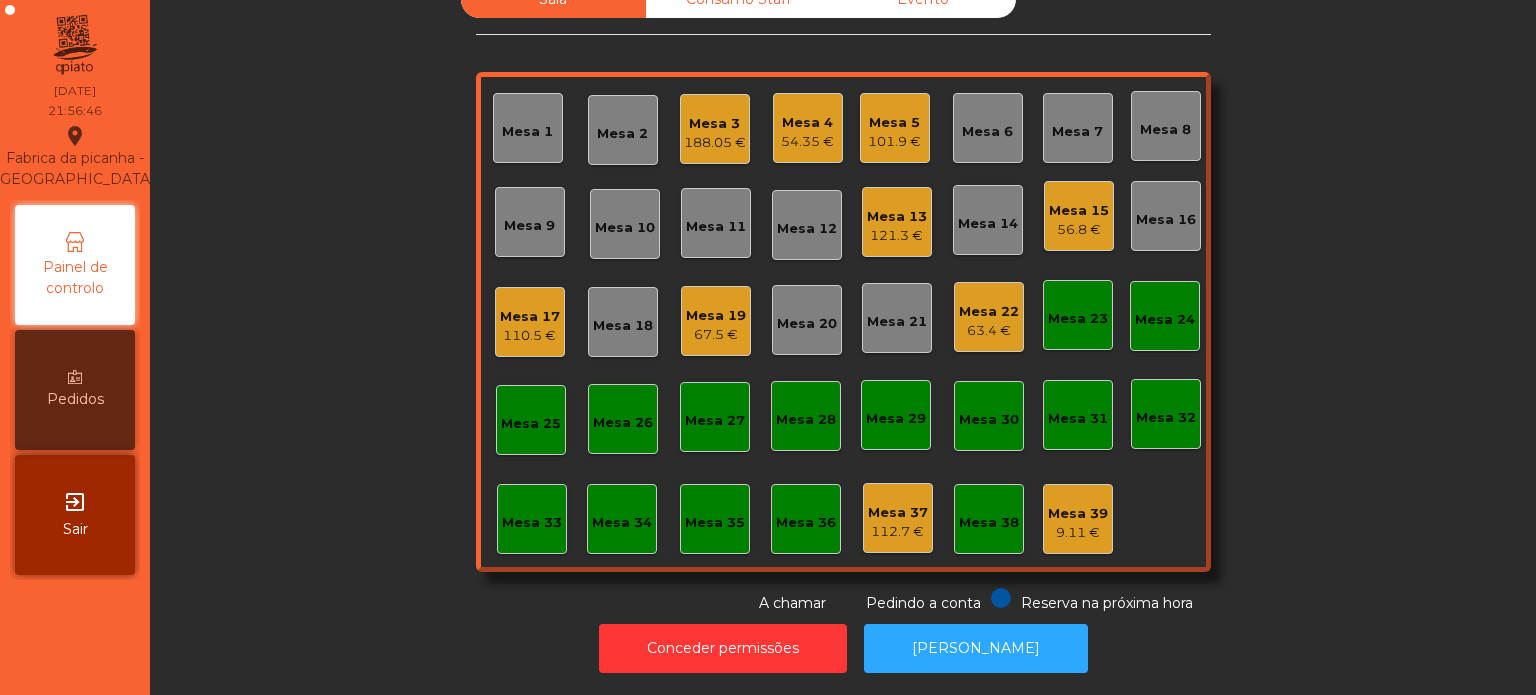 scroll, scrollTop: 0, scrollLeft: 0, axis: both 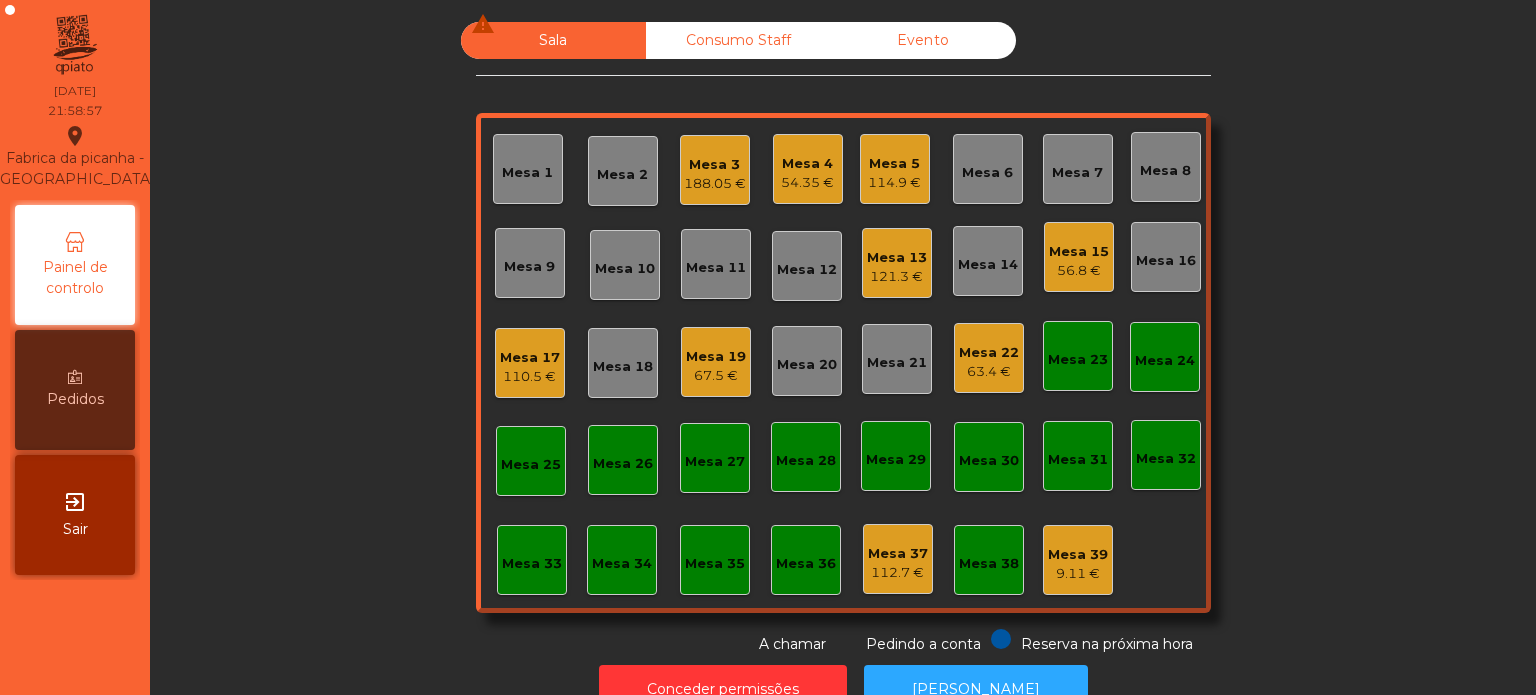 click on "121.3 €" 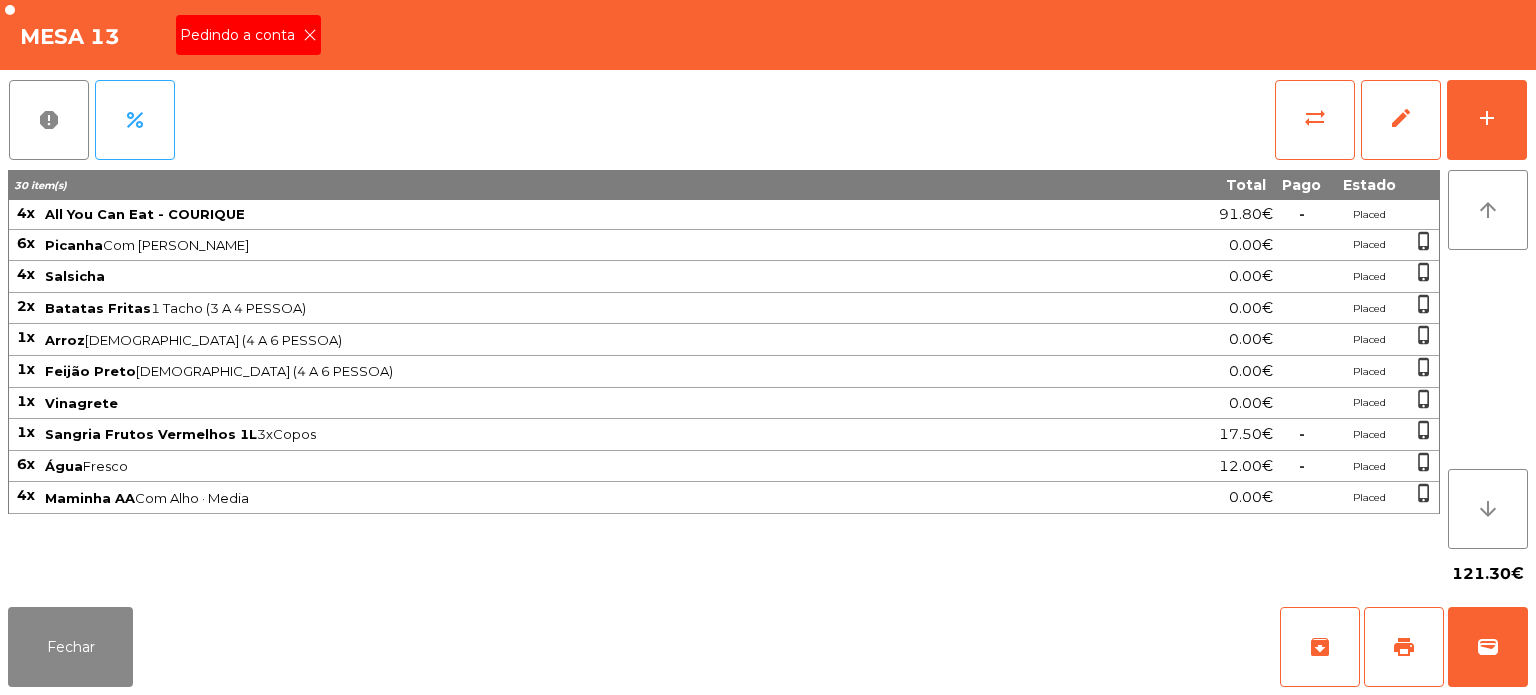 click on "Pedindo a conta" 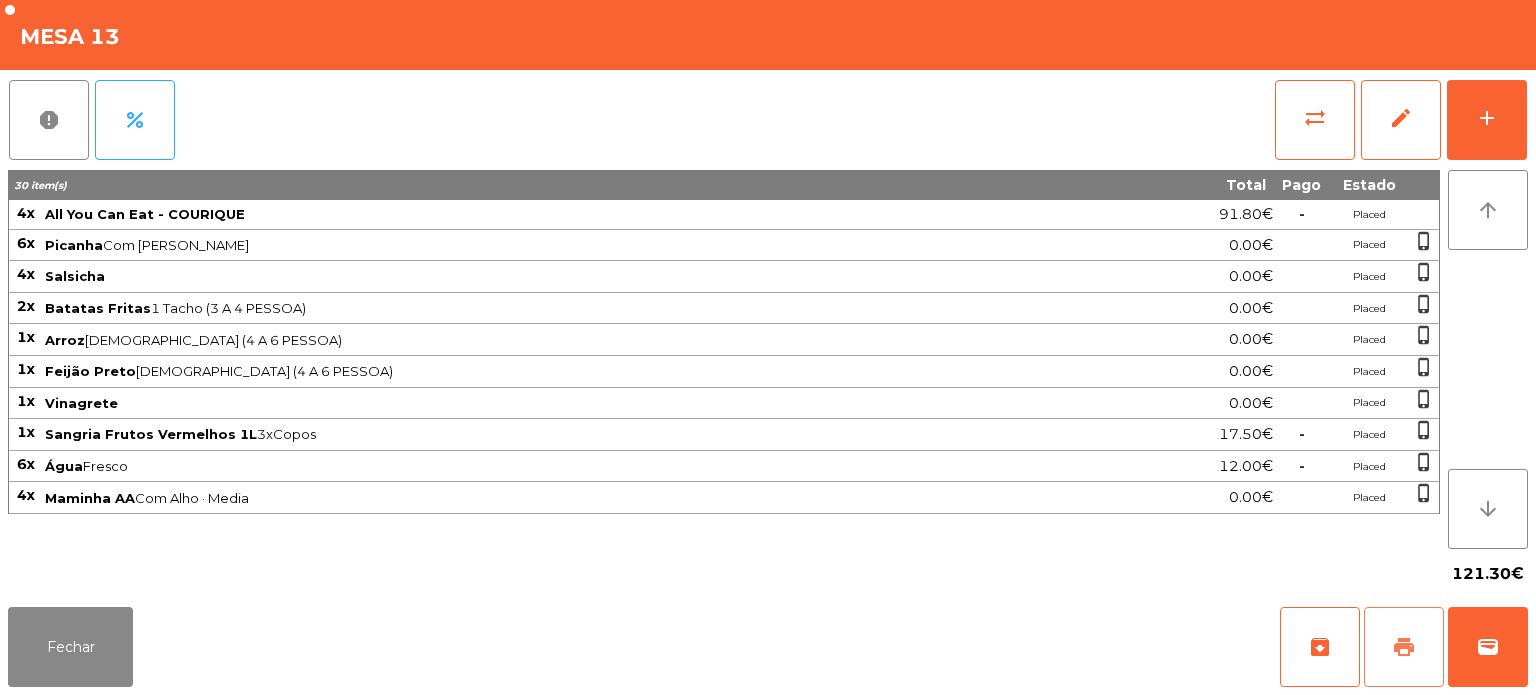 click on "print" 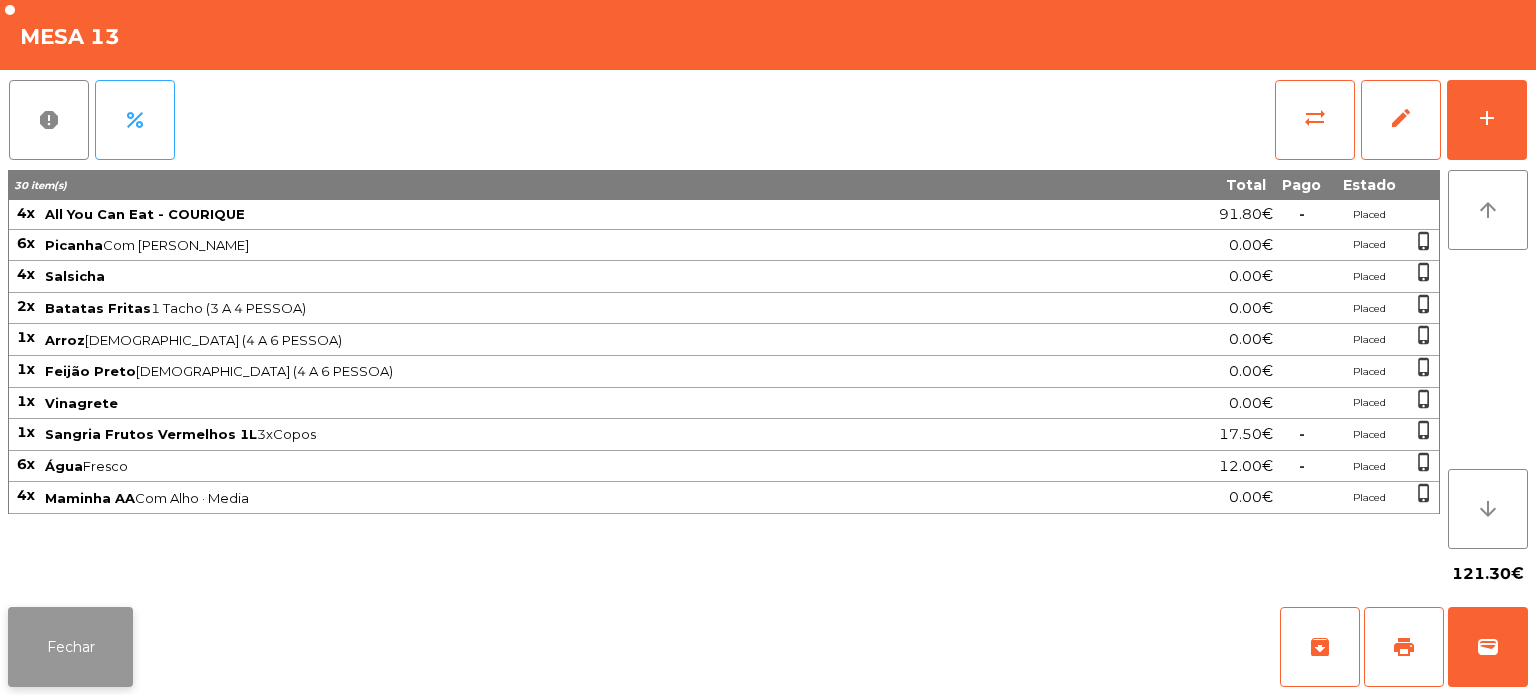 click on "Fechar" 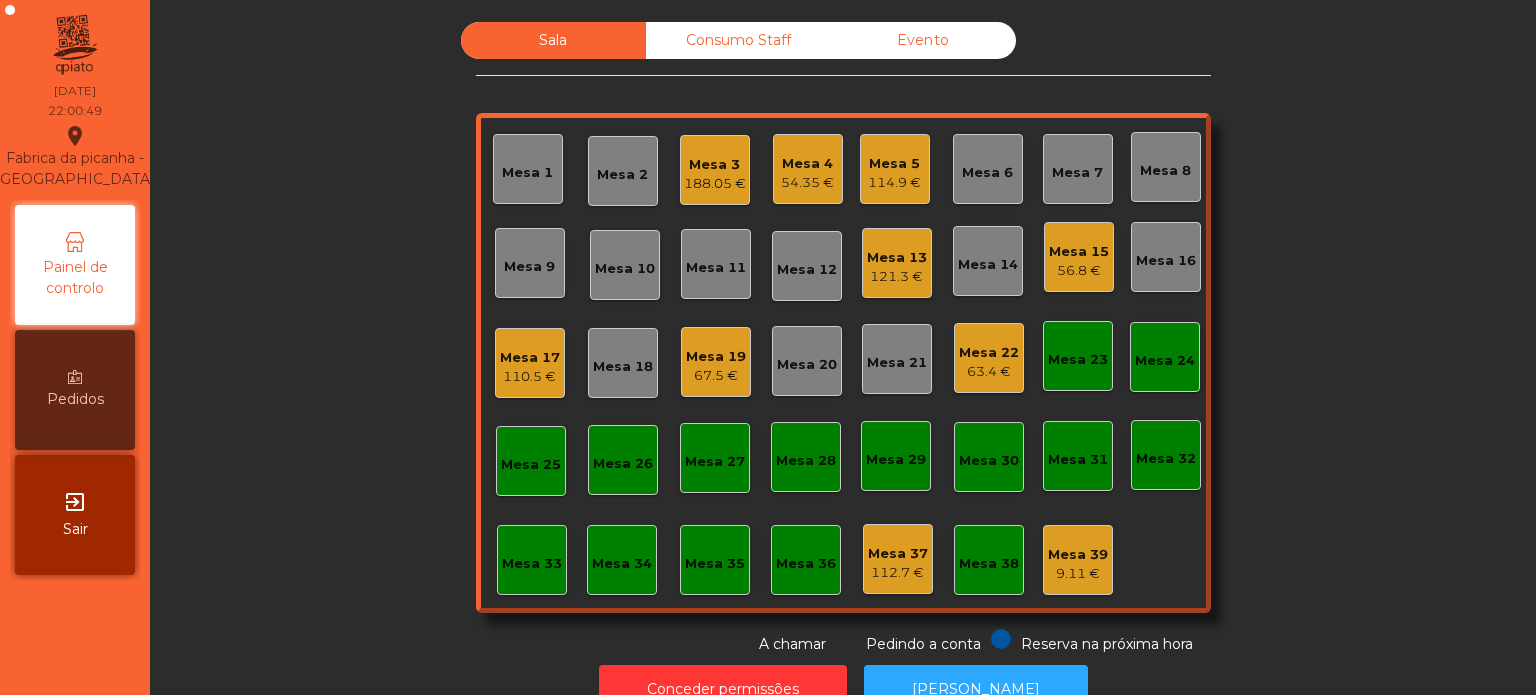 click on "Sala   Consumo Staff   Evento   Mesa 1   Mesa 2   Mesa 3   188.05 €   [GEOGRAPHIC_DATA] 4   54.35 €   Mesa 5   114.9 €   Mesa 6   Mesa 7   Mesa 8   Mesa 9   Mesa 10   Mesa 11   Mesa 12   Mesa 13   121.3 €   [GEOGRAPHIC_DATA] 14   [GEOGRAPHIC_DATA] 15   56.8 €   [GEOGRAPHIC_DATA] 16   Mesa 17   110.5 €   [GEOGRAPHIC_DATA] 18   Mesa 19   67.5 €   [GEOGRAPHIC_DATA] 20   [GEOGRAPHIC_DATA] 21   [GEOGRAPHIC_DATA] 22   63.4 €   [GEOGRAPHIC_DATA] 23   [GEOGRAPHIC_DATA] 24   [GEOGRAPHIC_DATA] 25   Mesa 26   [GEOGRAPHIC_DATA] 27   [GEOGRAPHIC_DATA] 28   Mesa 29   [GEOGRAPHIC_DATA] 30   [GEOGRAPHIC_DATA] 31   [GEOGRAPHIC_DATA] 32   [GEOGRAPHIC_DATA] 33   [GEOGRAPHIC_DATA] 35   Mesa 36   Mesa 37   112.7 €   [GEOGRAPHIC_DATA] 39   9.11 €  Reserva na próxima hora Pedindo a conta A chamar" 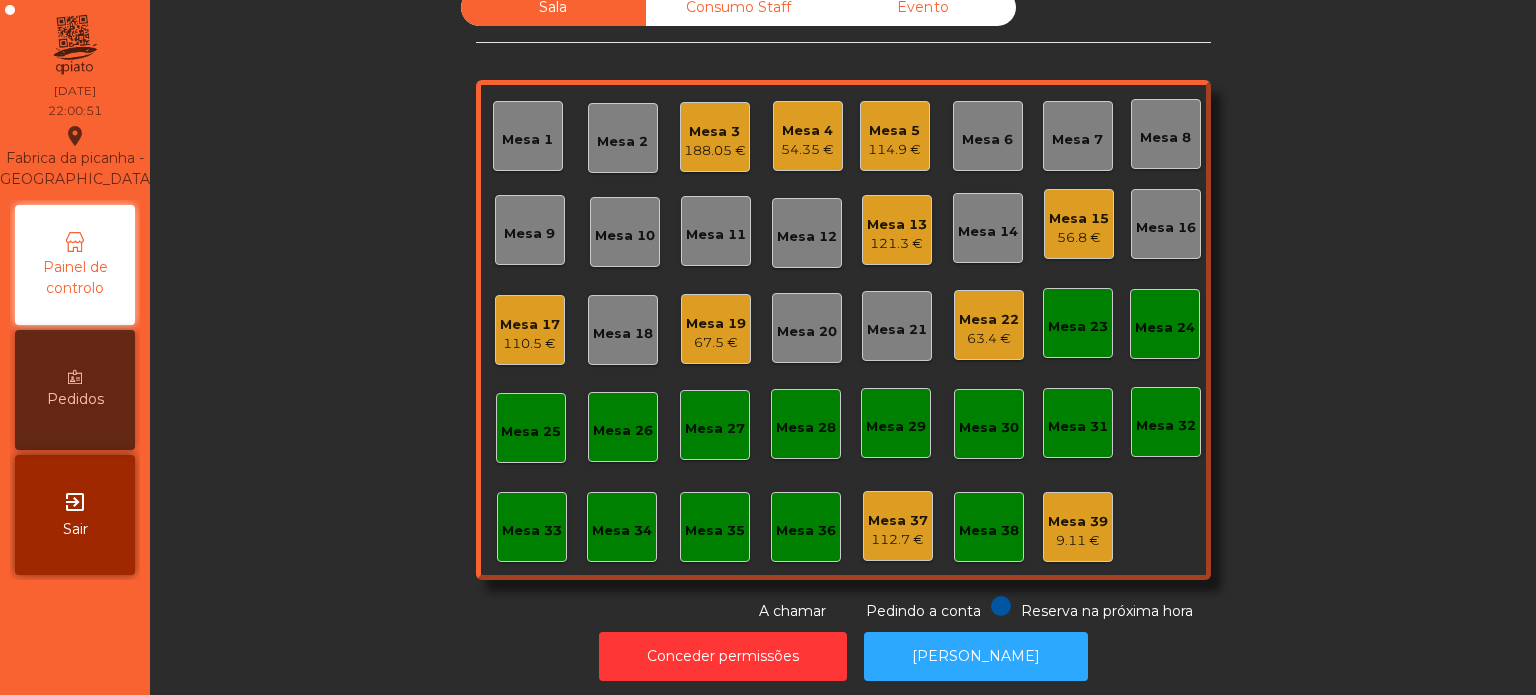 scroll, scrollTop: 0, scrollLeft: 0, axis: both 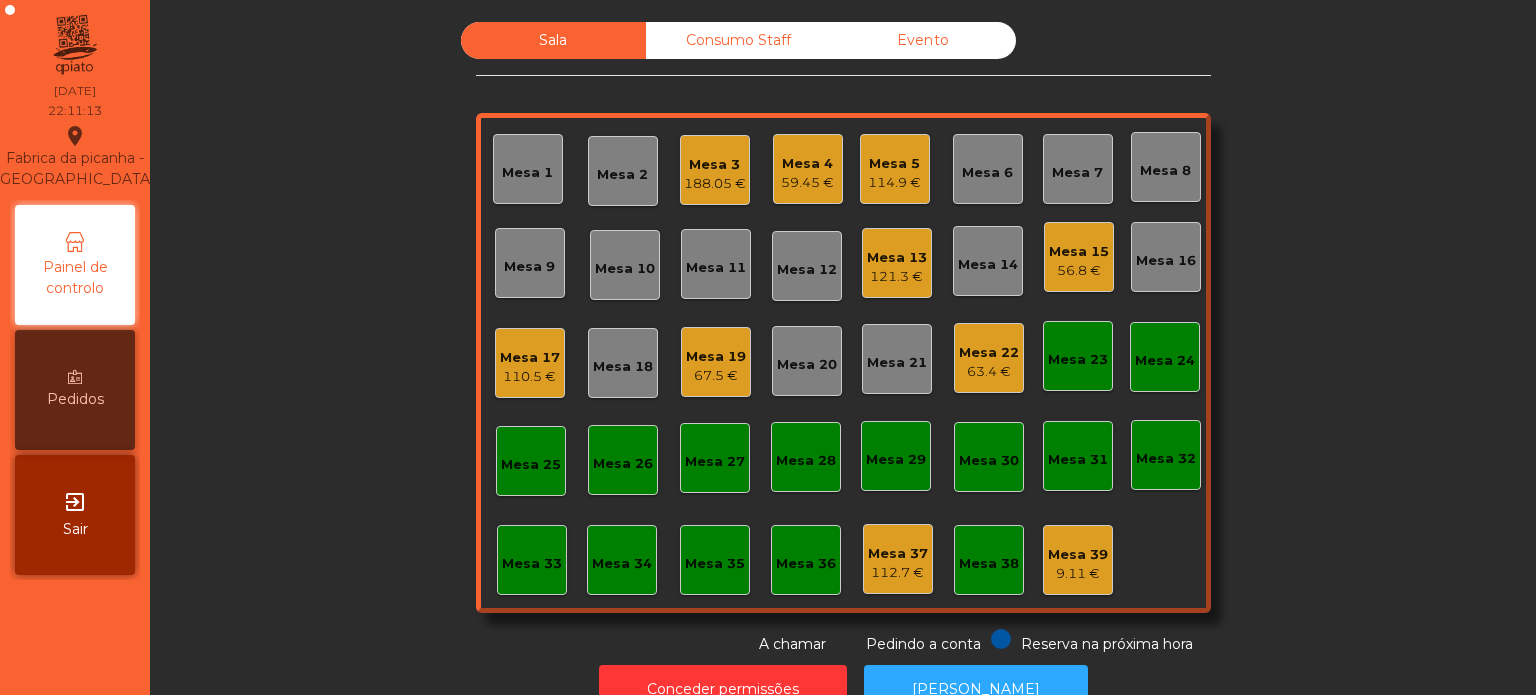 click on "Mesa 7" 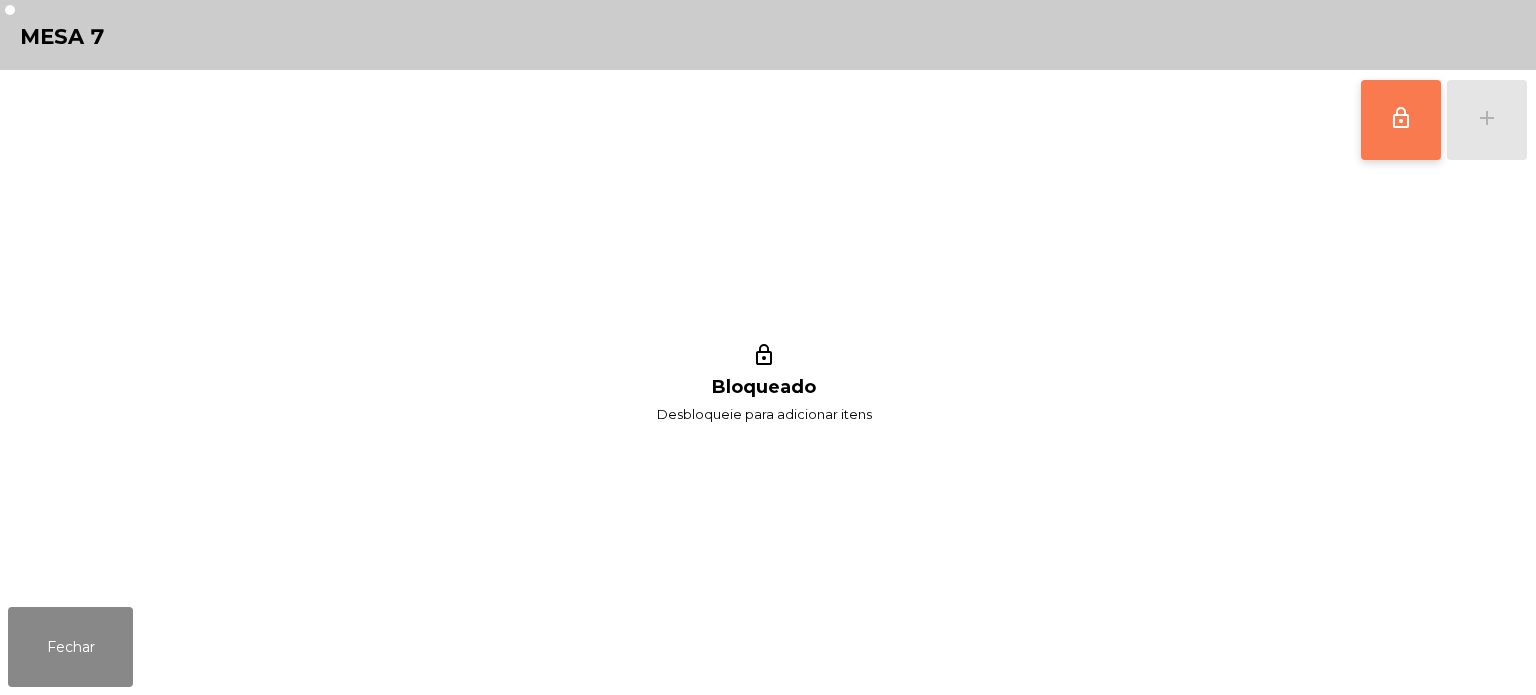 click on "lock_outline" 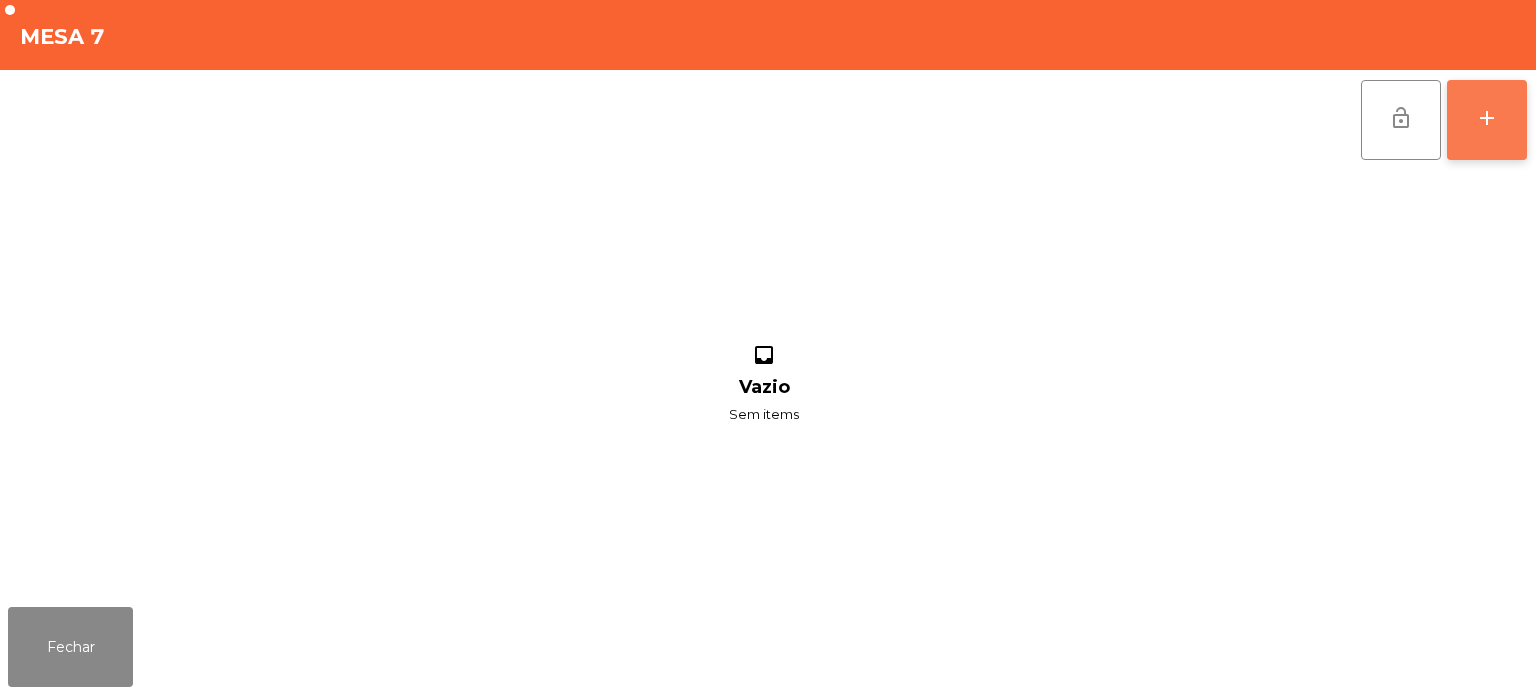 click on "add" 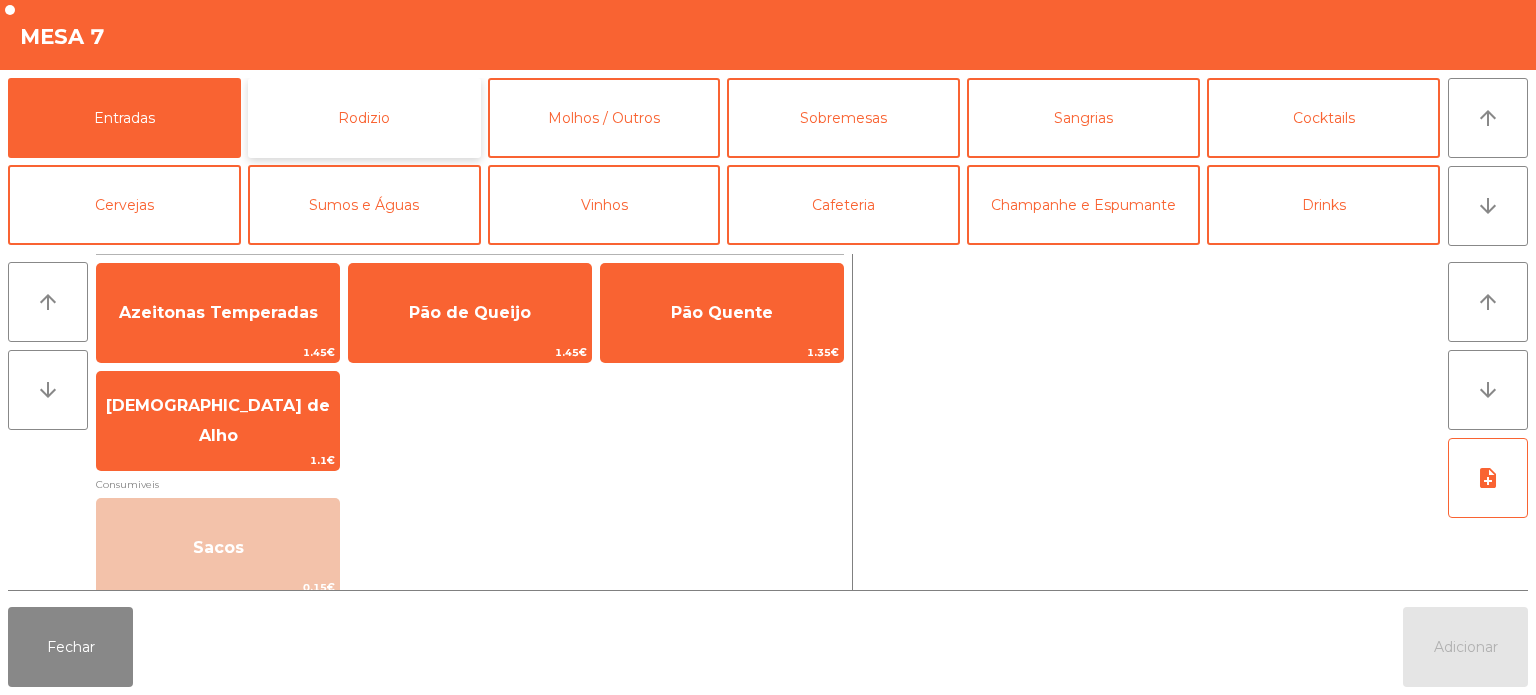 click on "Rodizio" 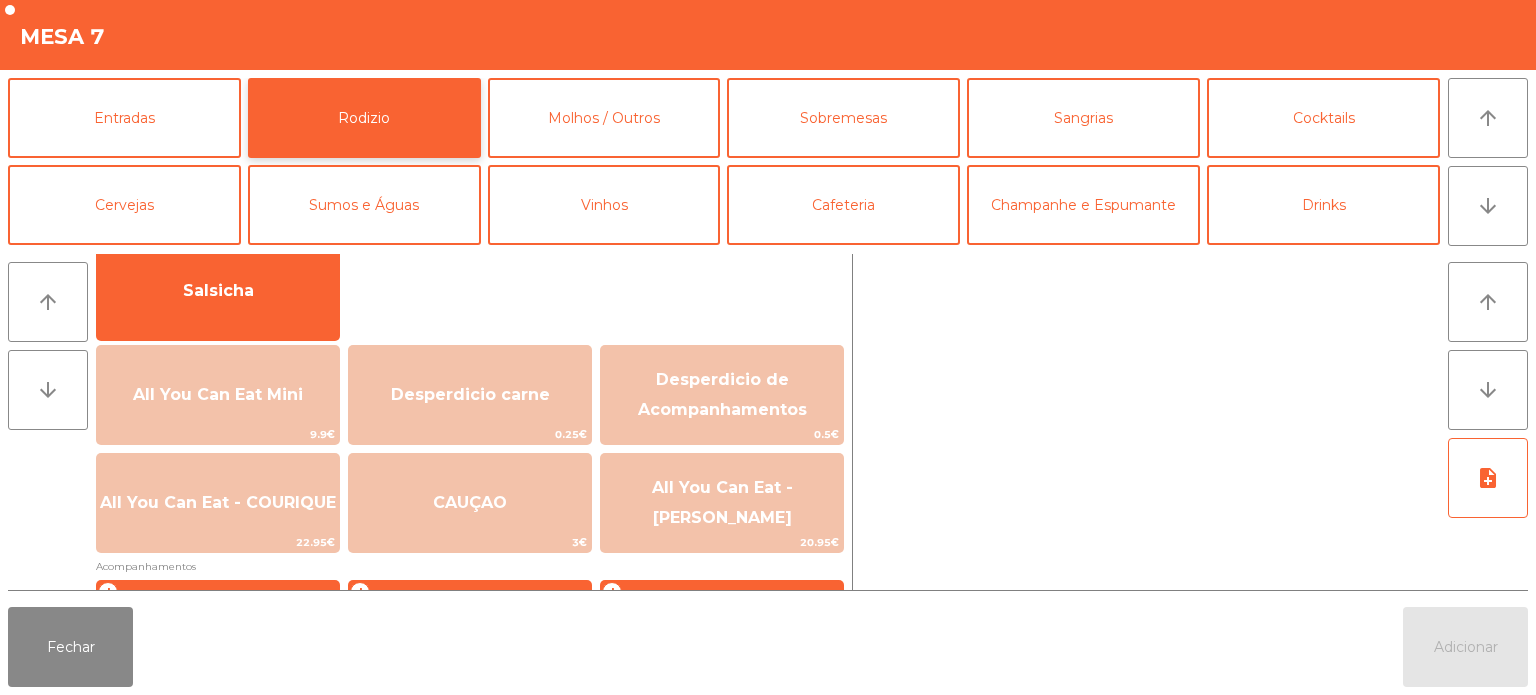 scroll, scrollTop: 154, scrollLeft: 0, axis: vertical 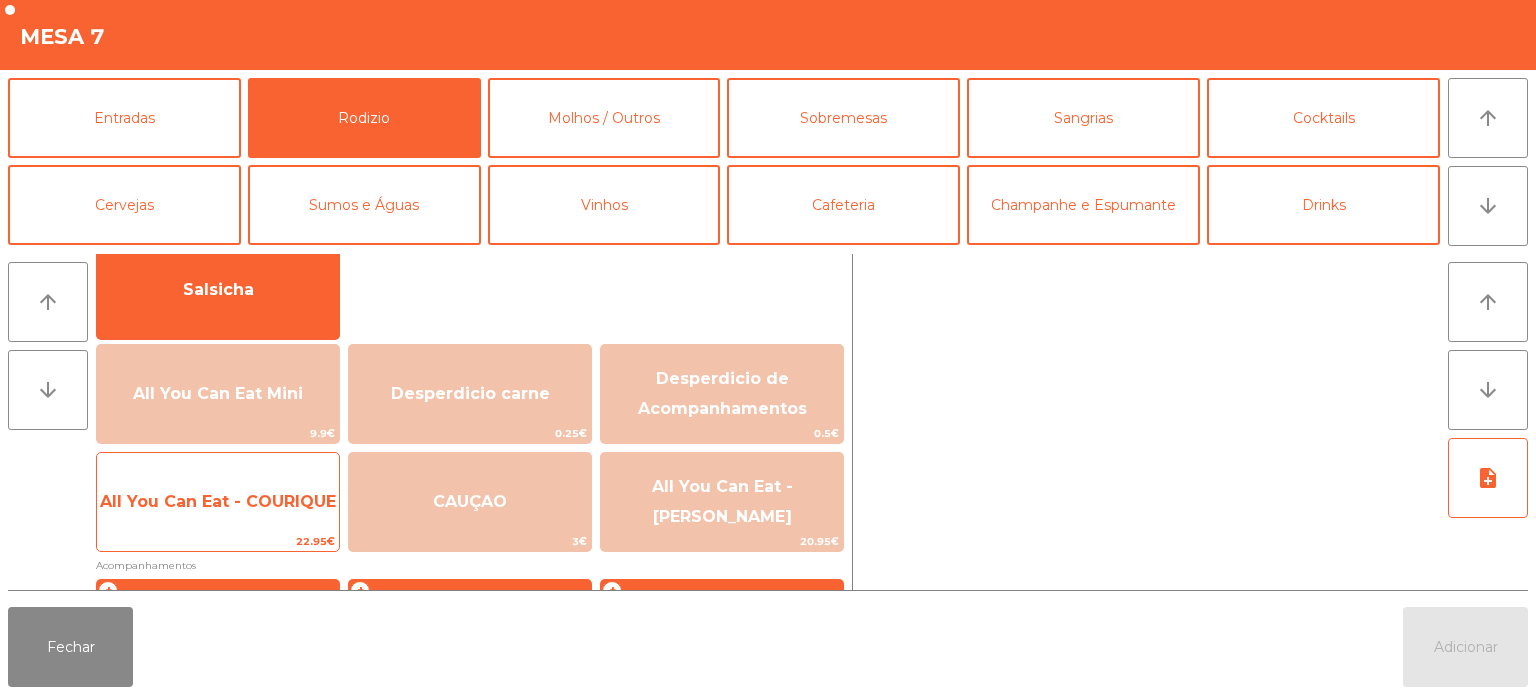 click on "All You Can Eat - COURIQUE" 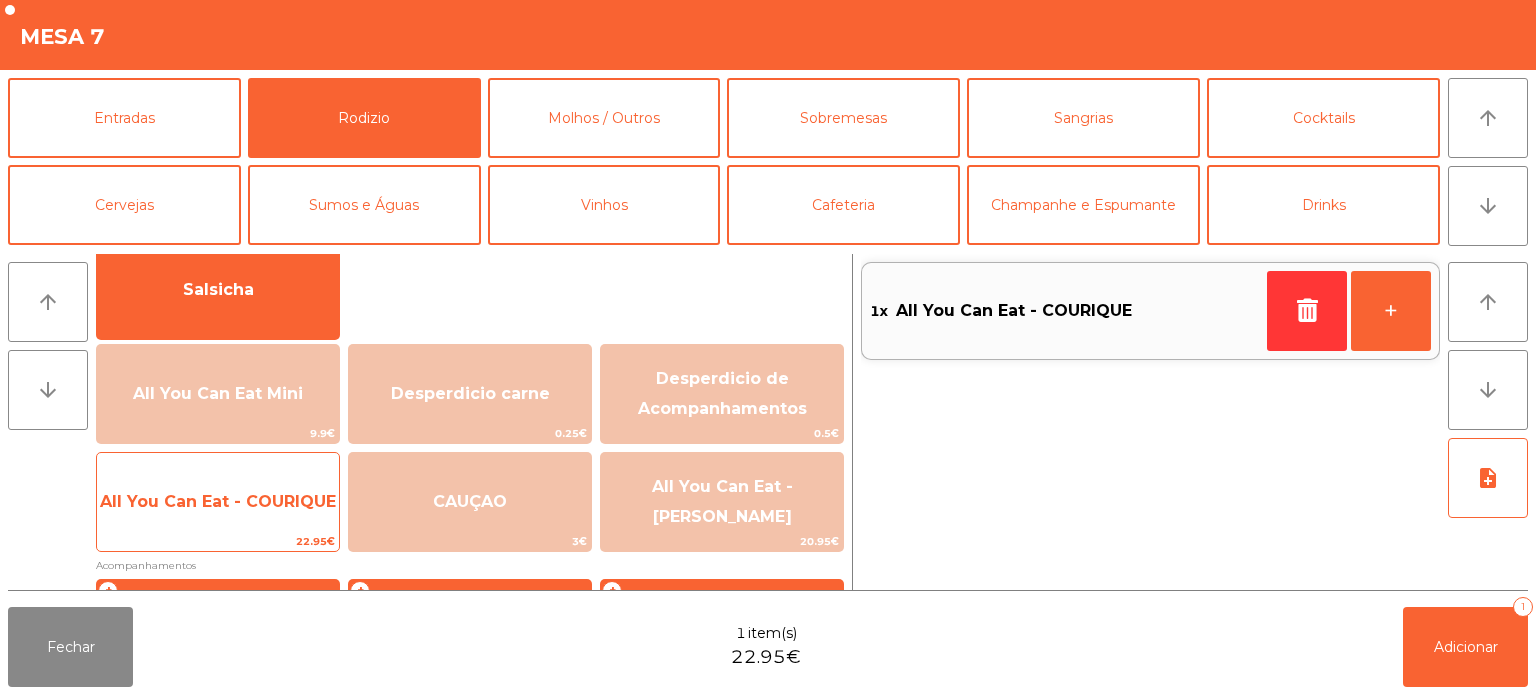 click on "All You Can Eat - COURIQUE" 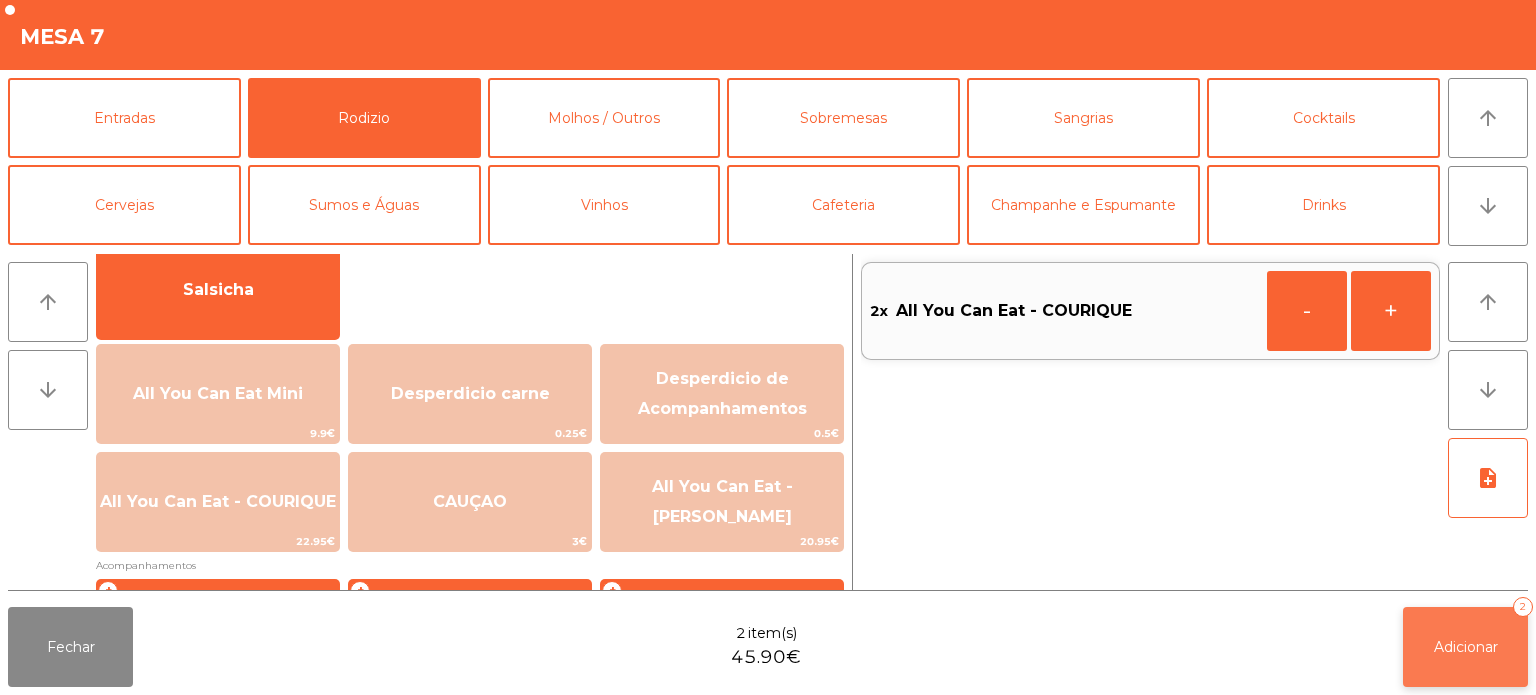 click on "Adicionar   2" 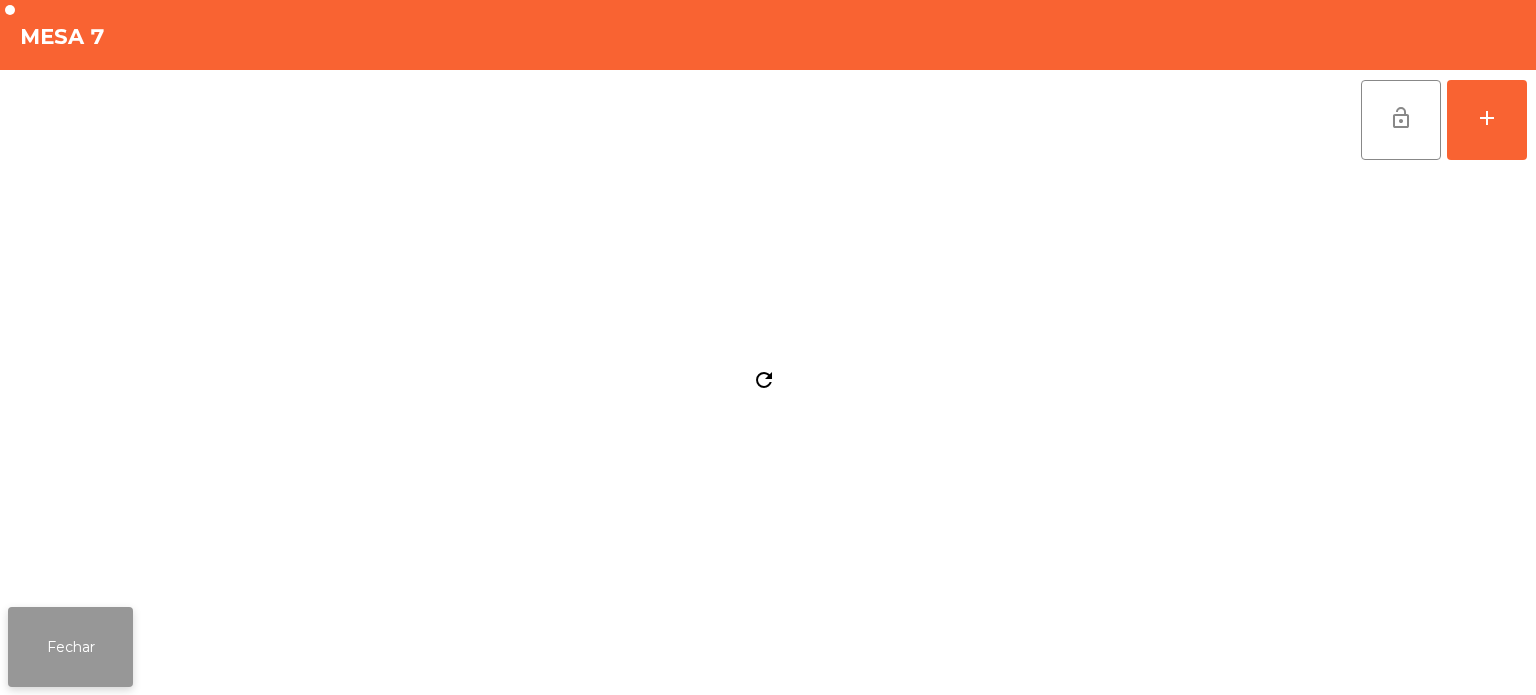 click on "Fechar" 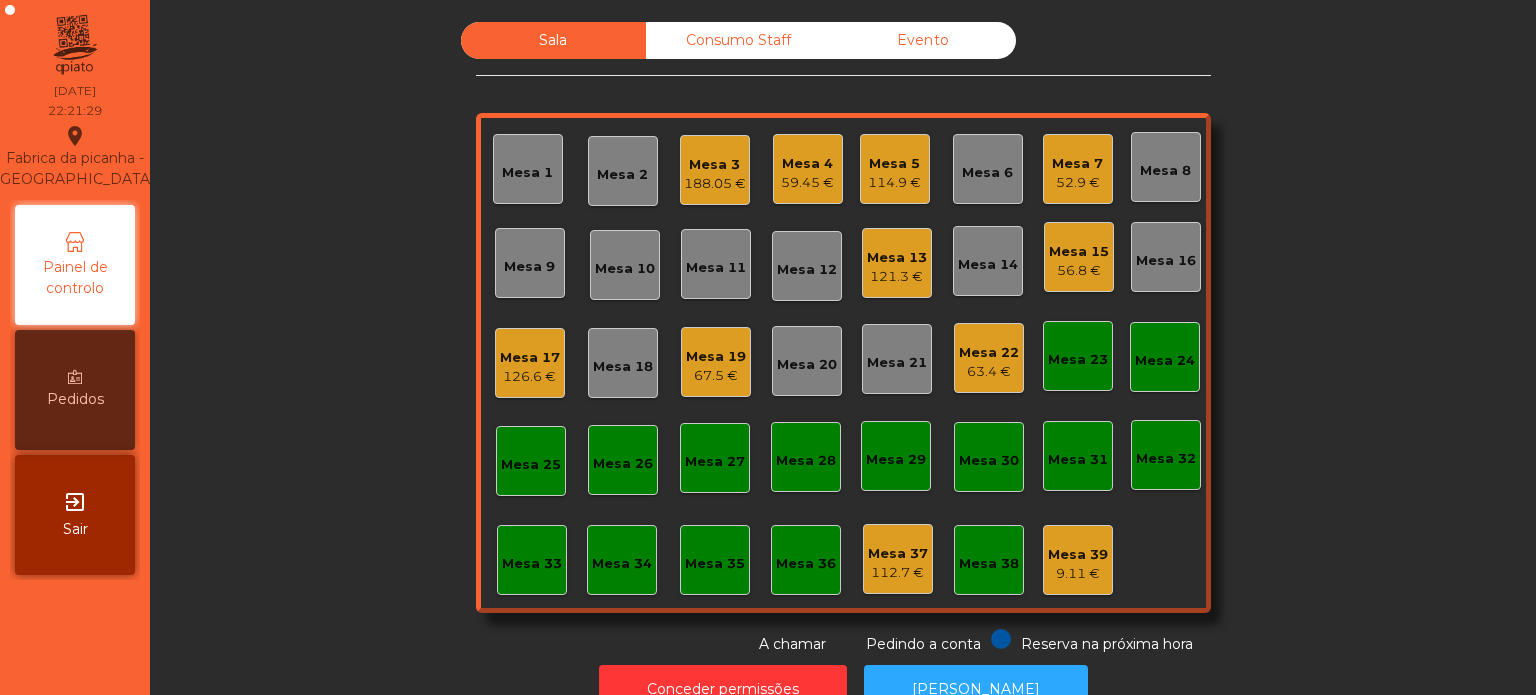 click on "59.45 €" 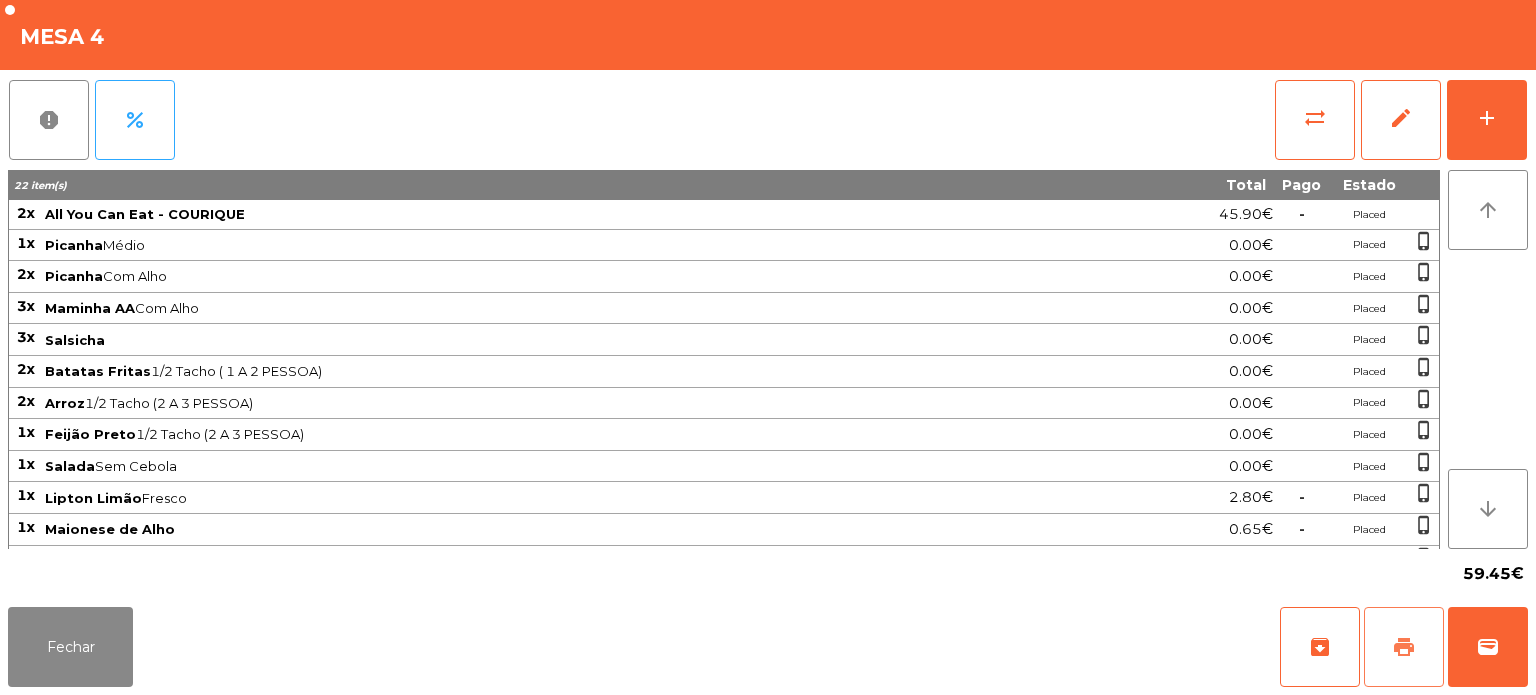 click on "print" 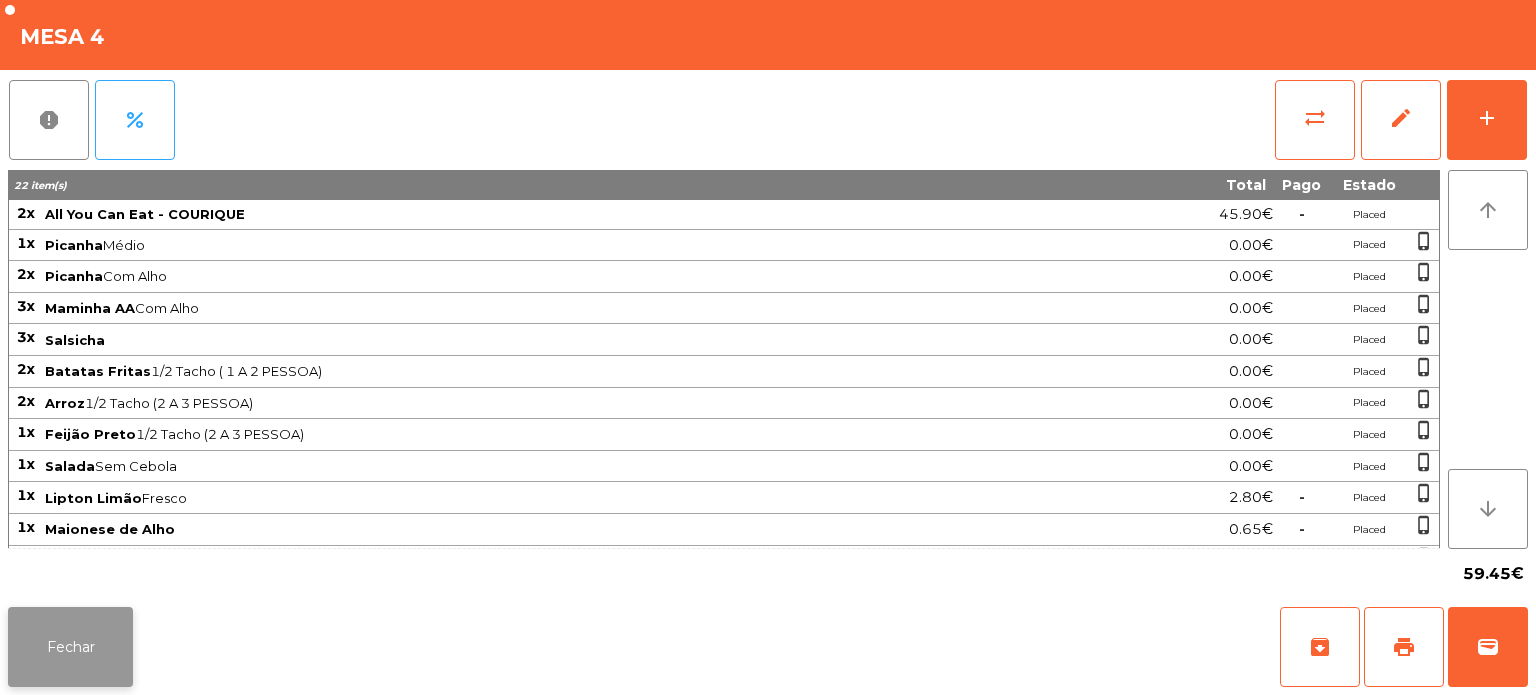 click on "Fechar" 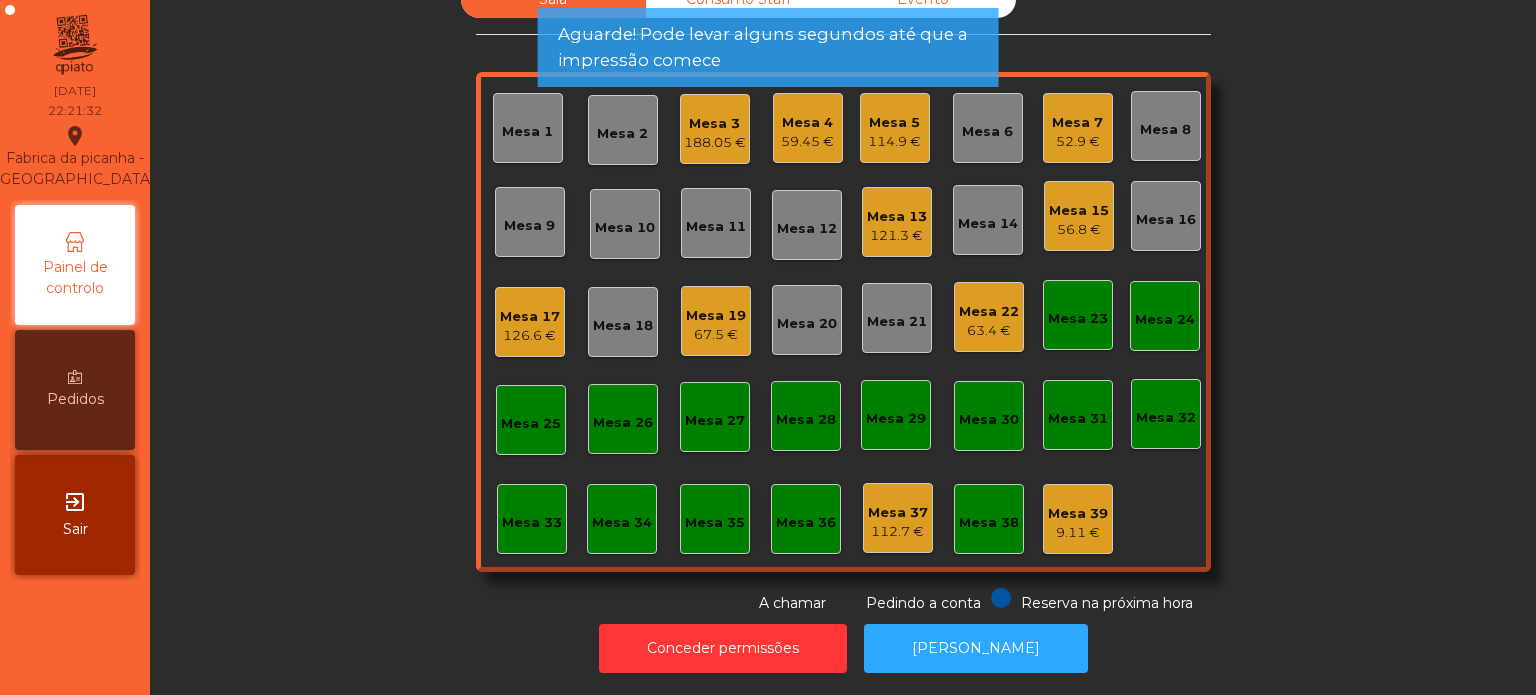 scroll, scrollTop: 0, scrollLeft: 0, axis: both 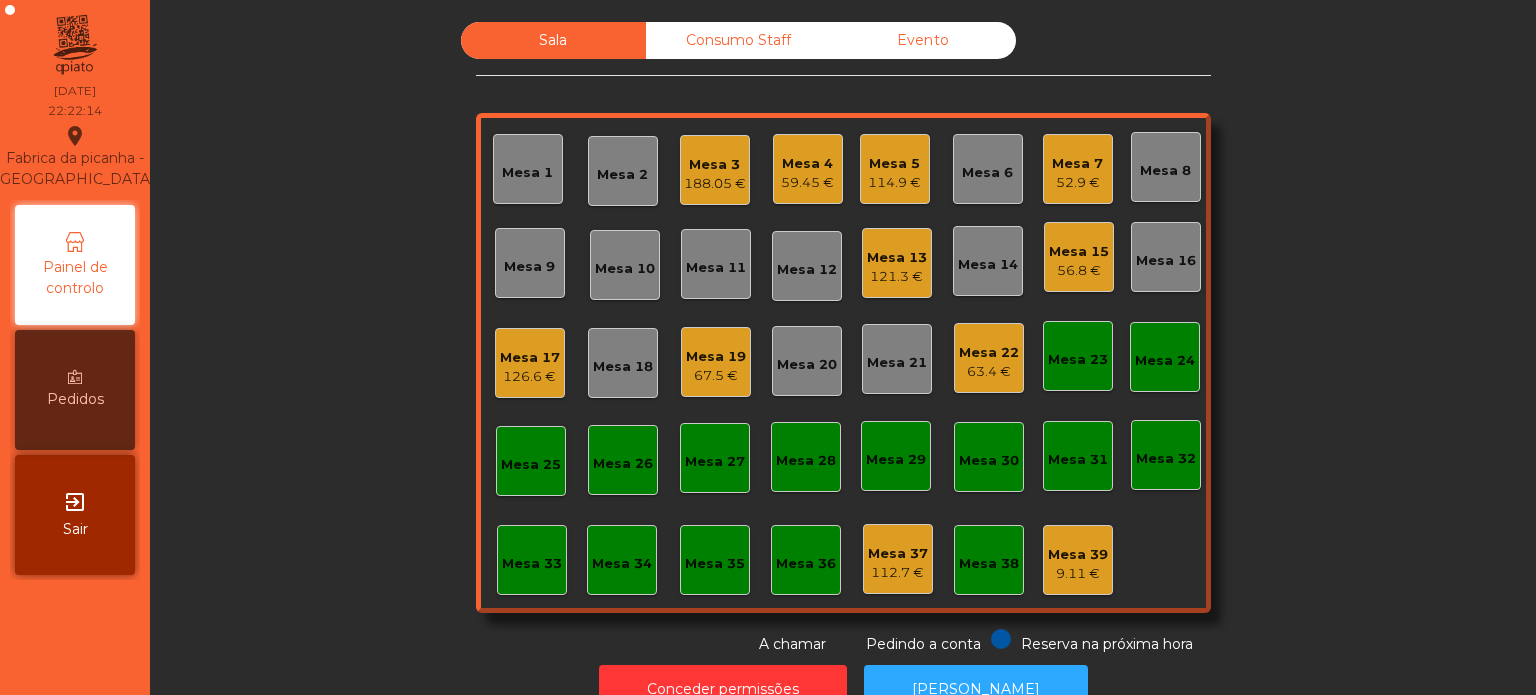 click on "Mesa 5   114.9 €" 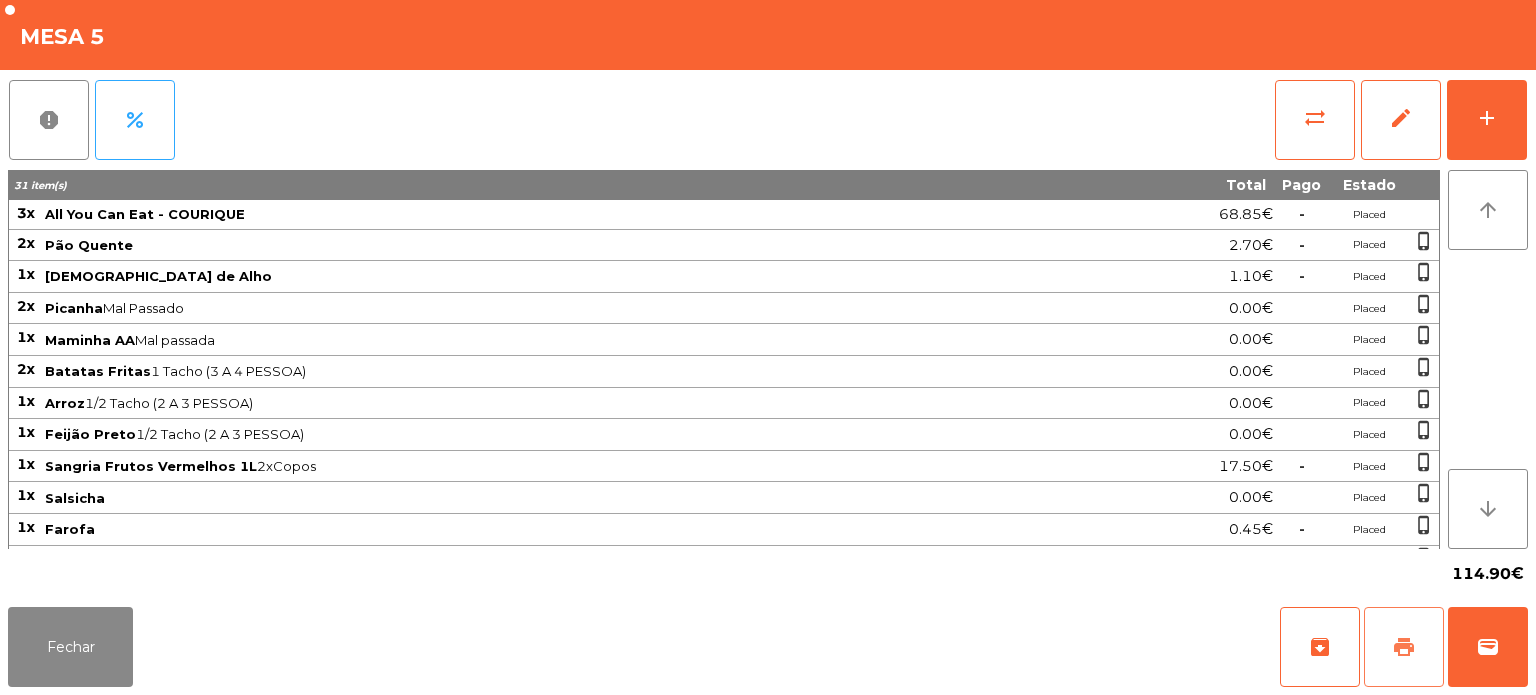 click on "print" 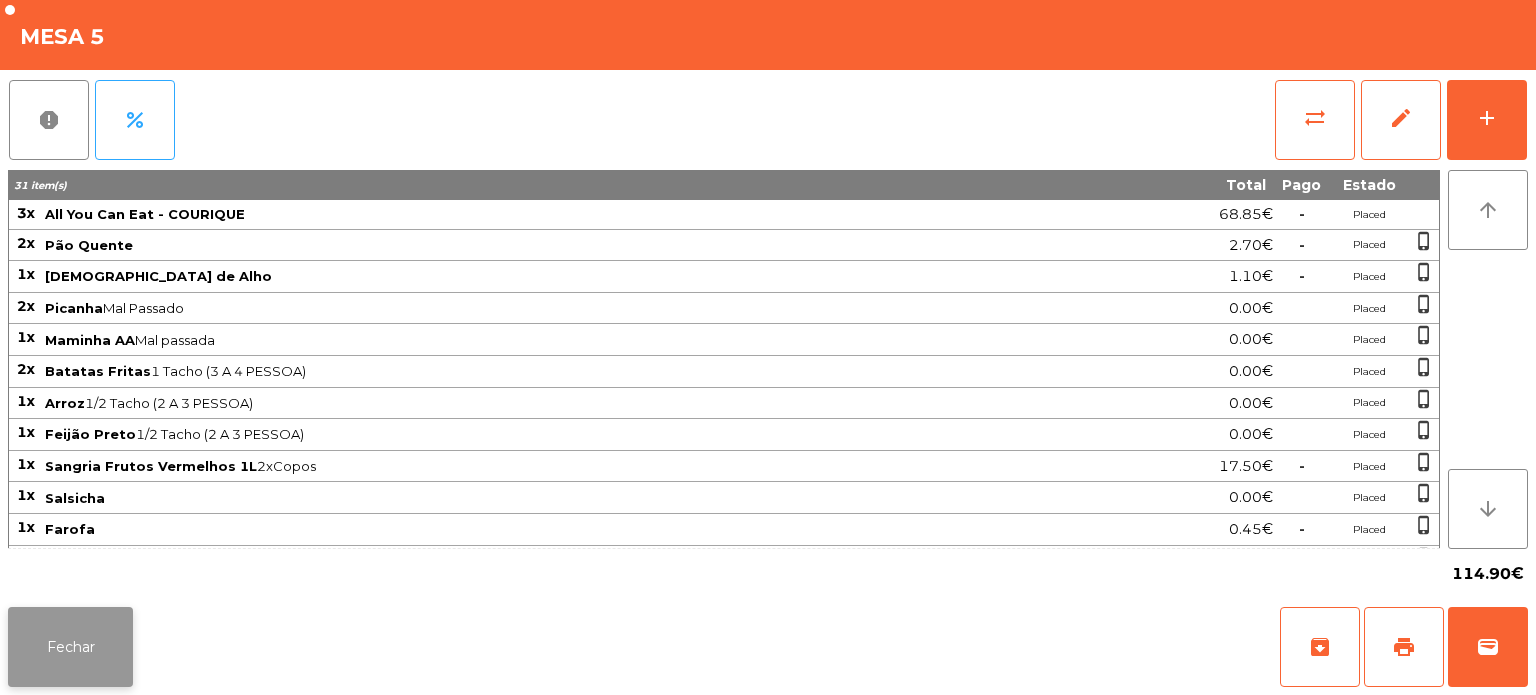 click on "Fechar" 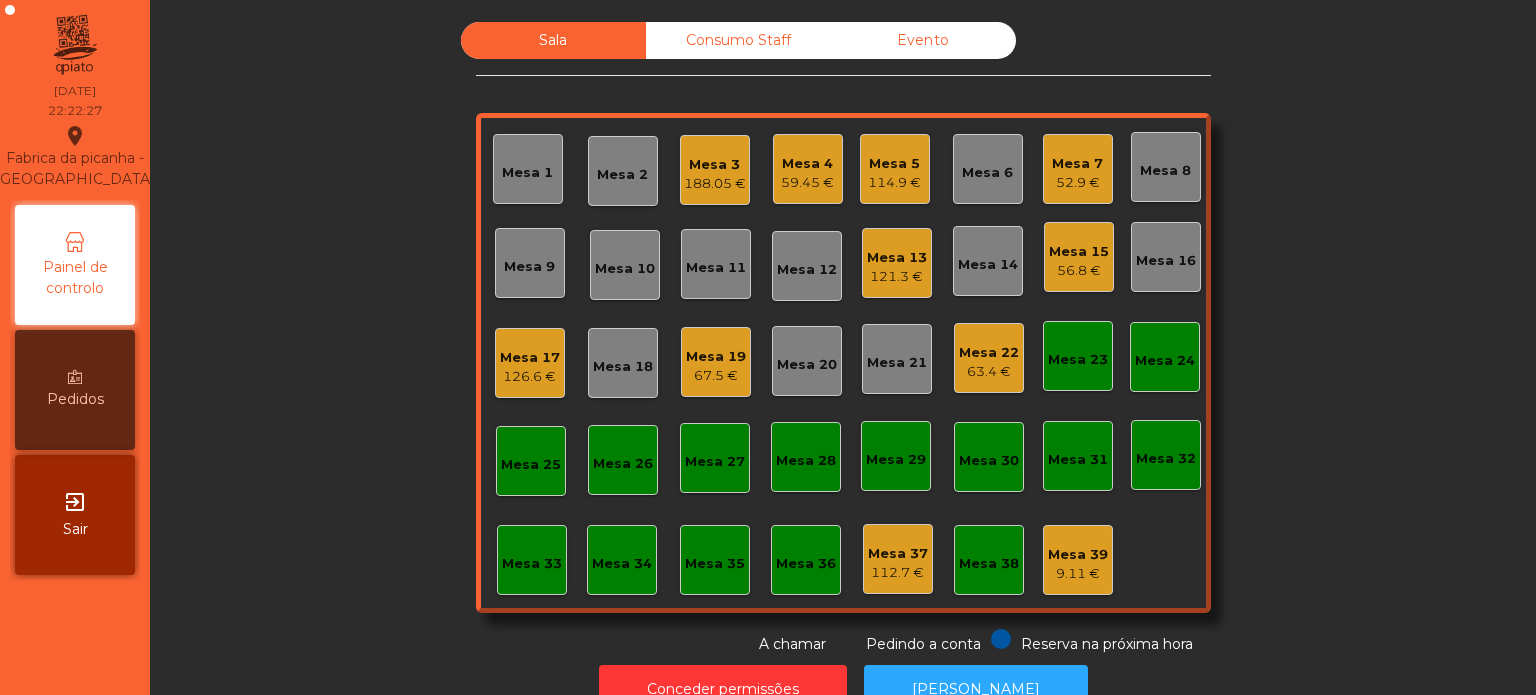 click on "59.45 €" 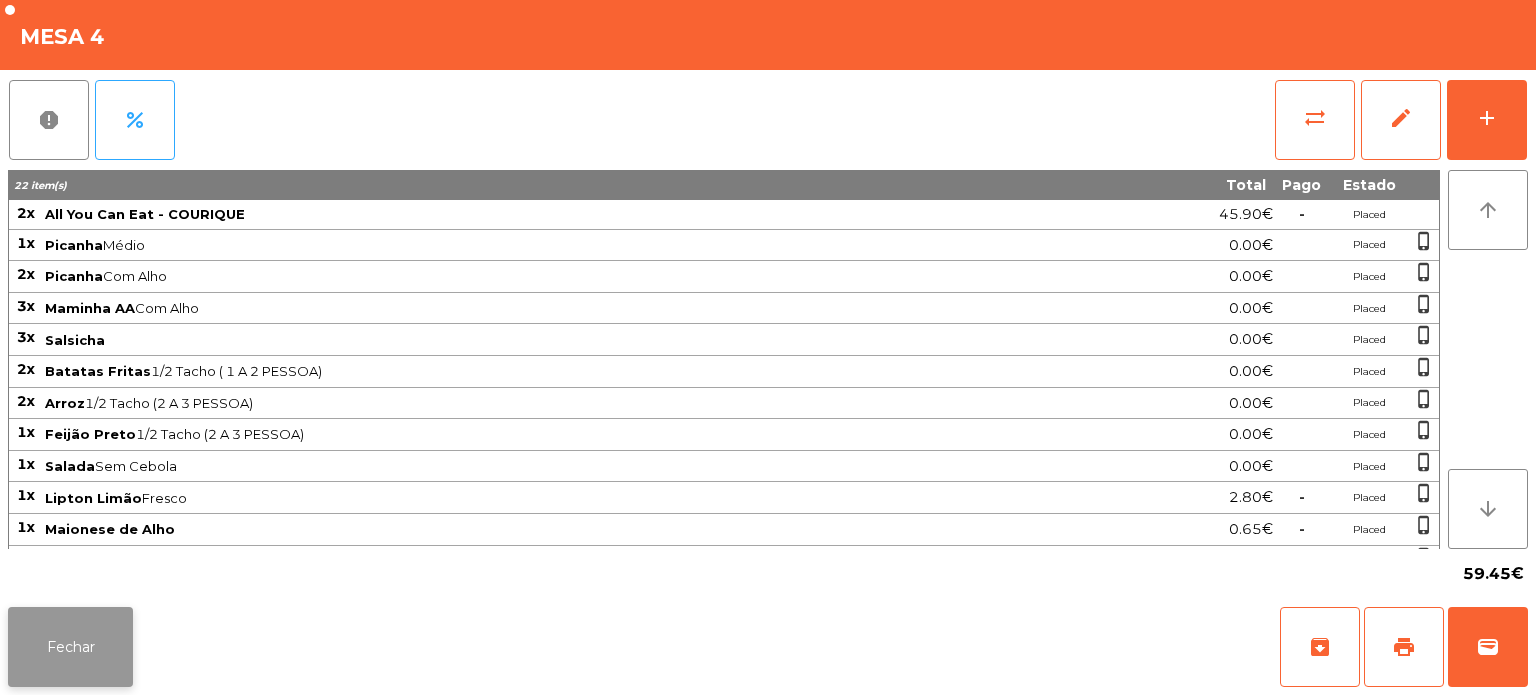 click on "Fechar" 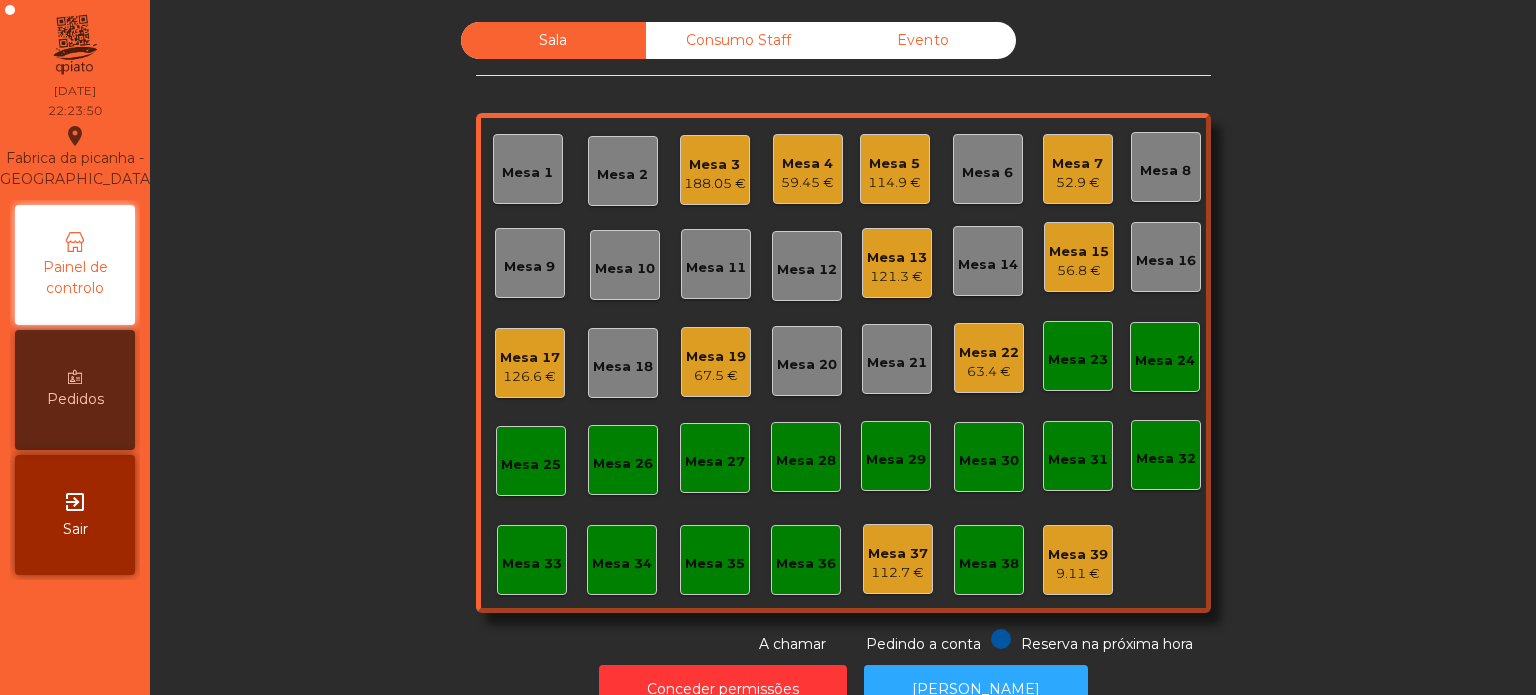 click on "Mesa 4" 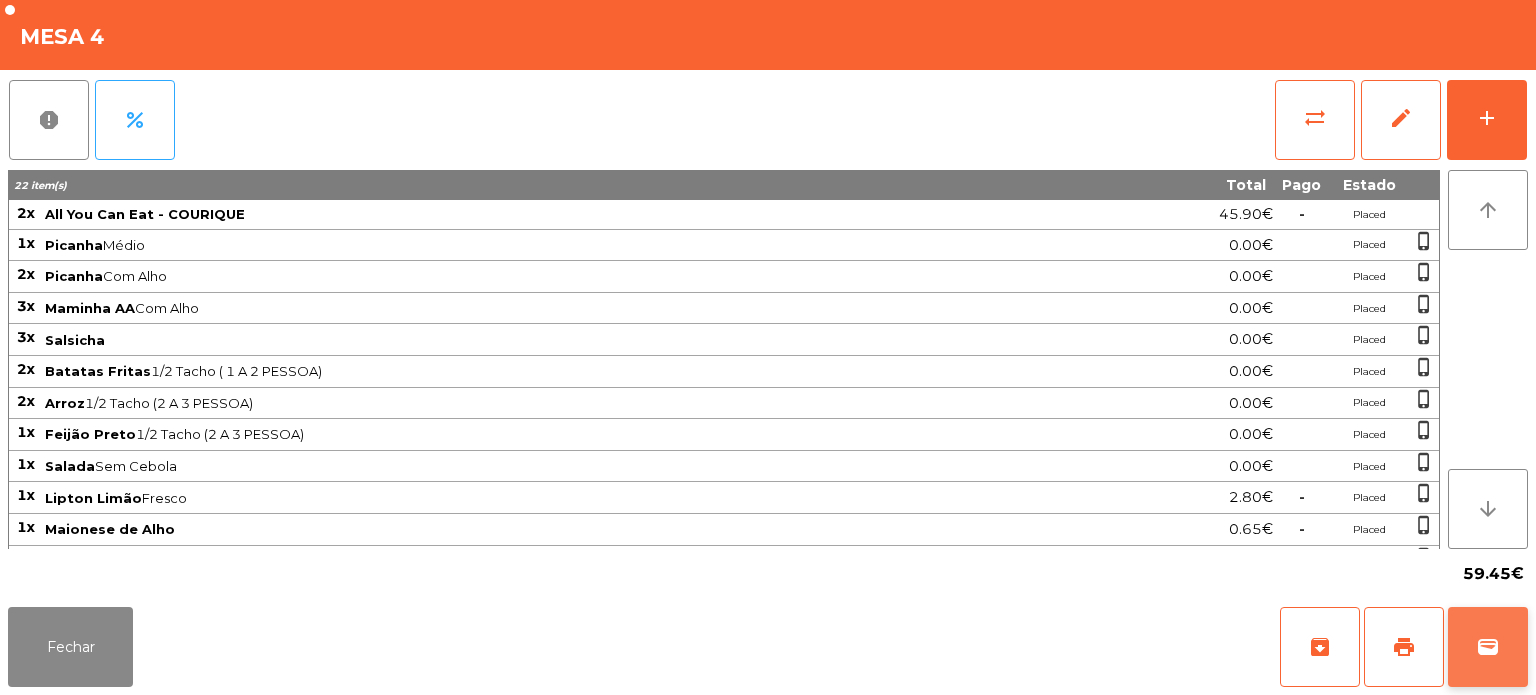 click on "wallet" 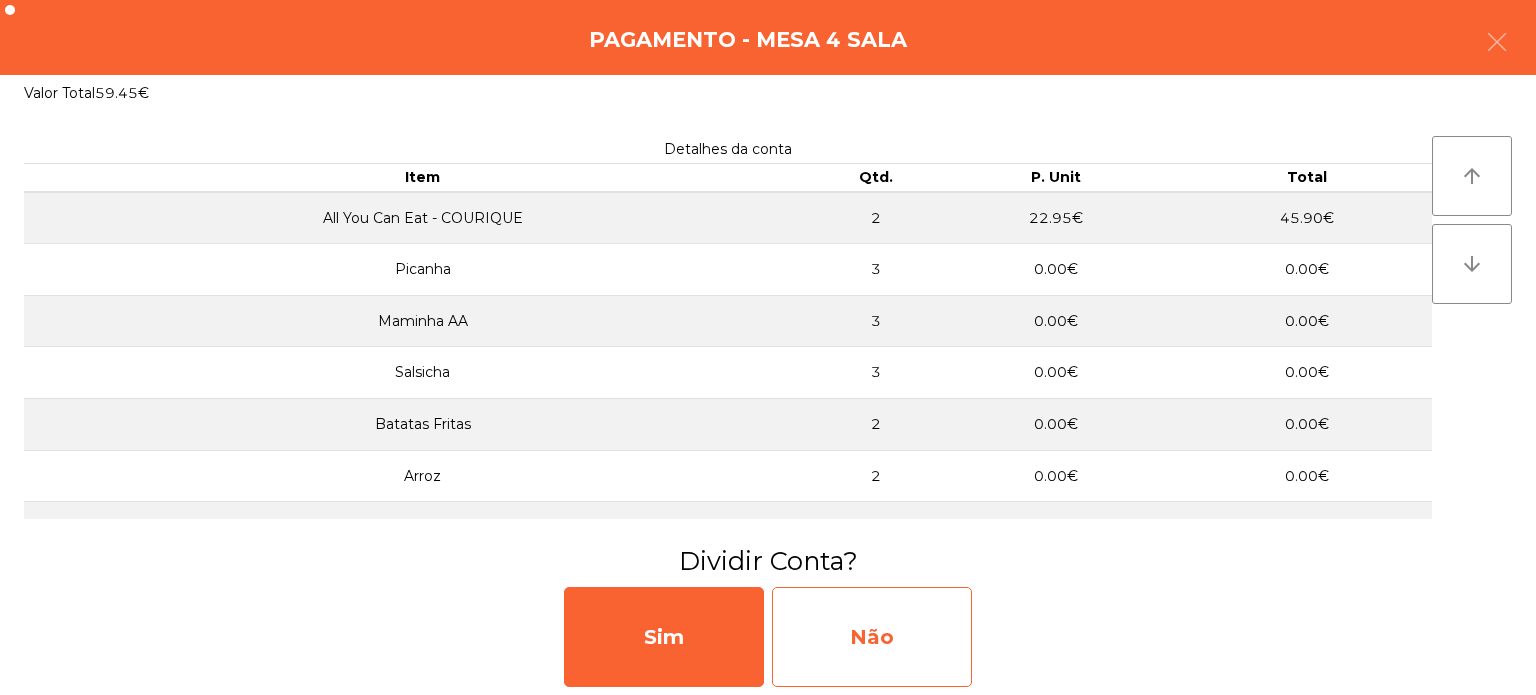 click on "Não" 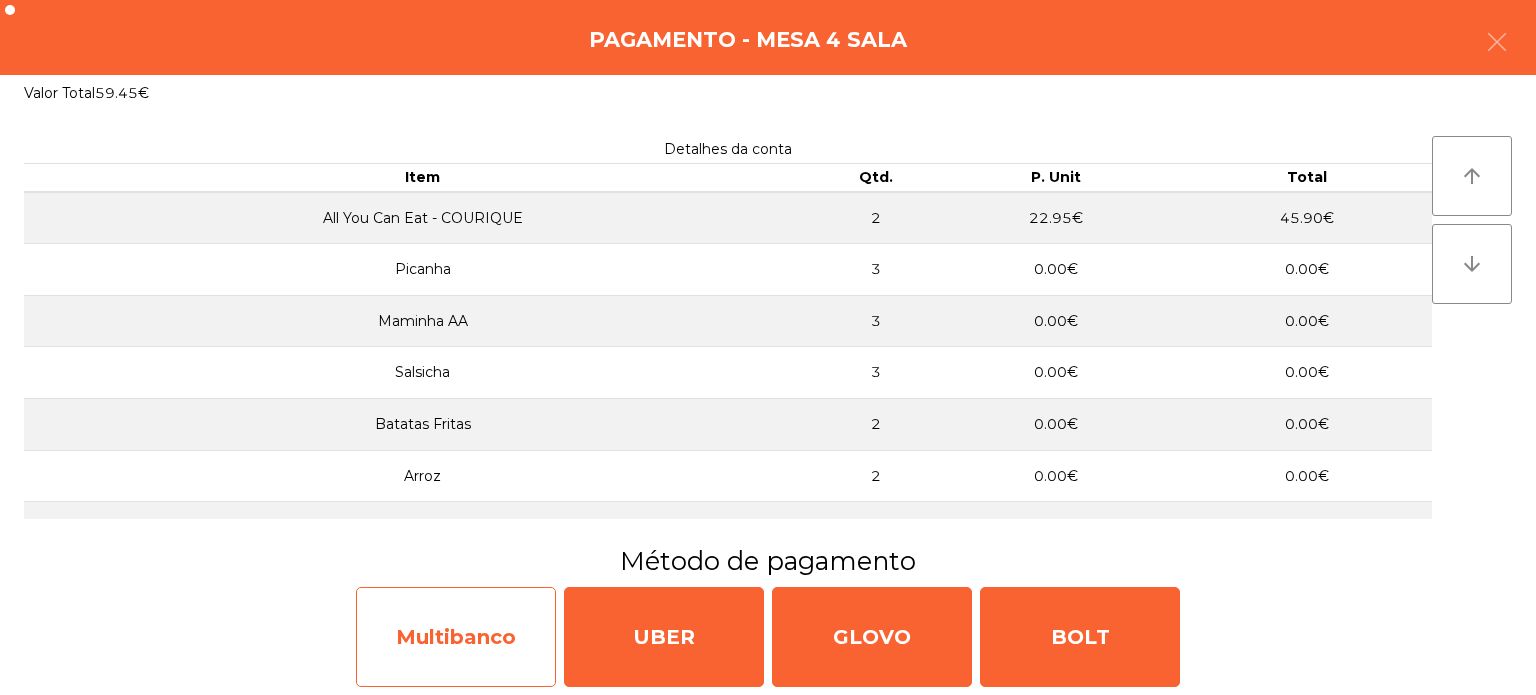 click on "Multibanco" 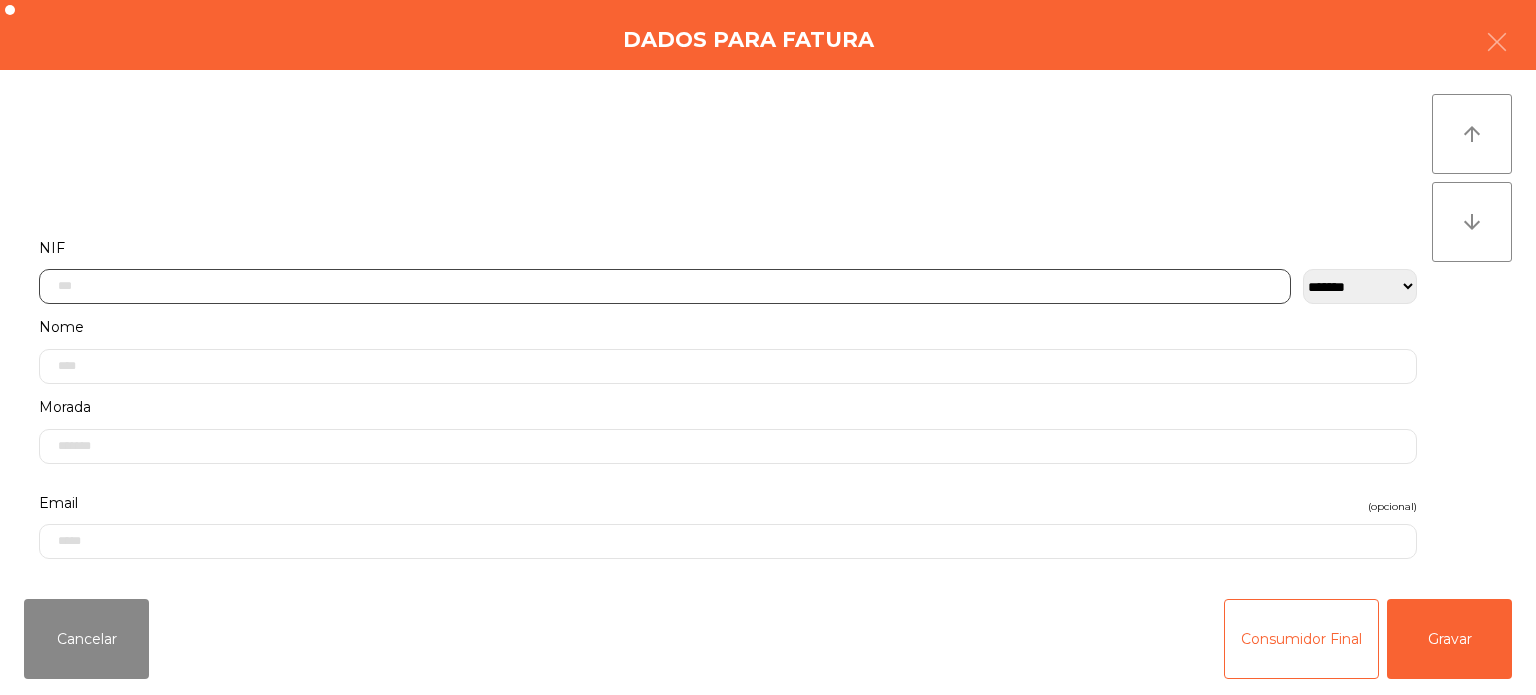 click 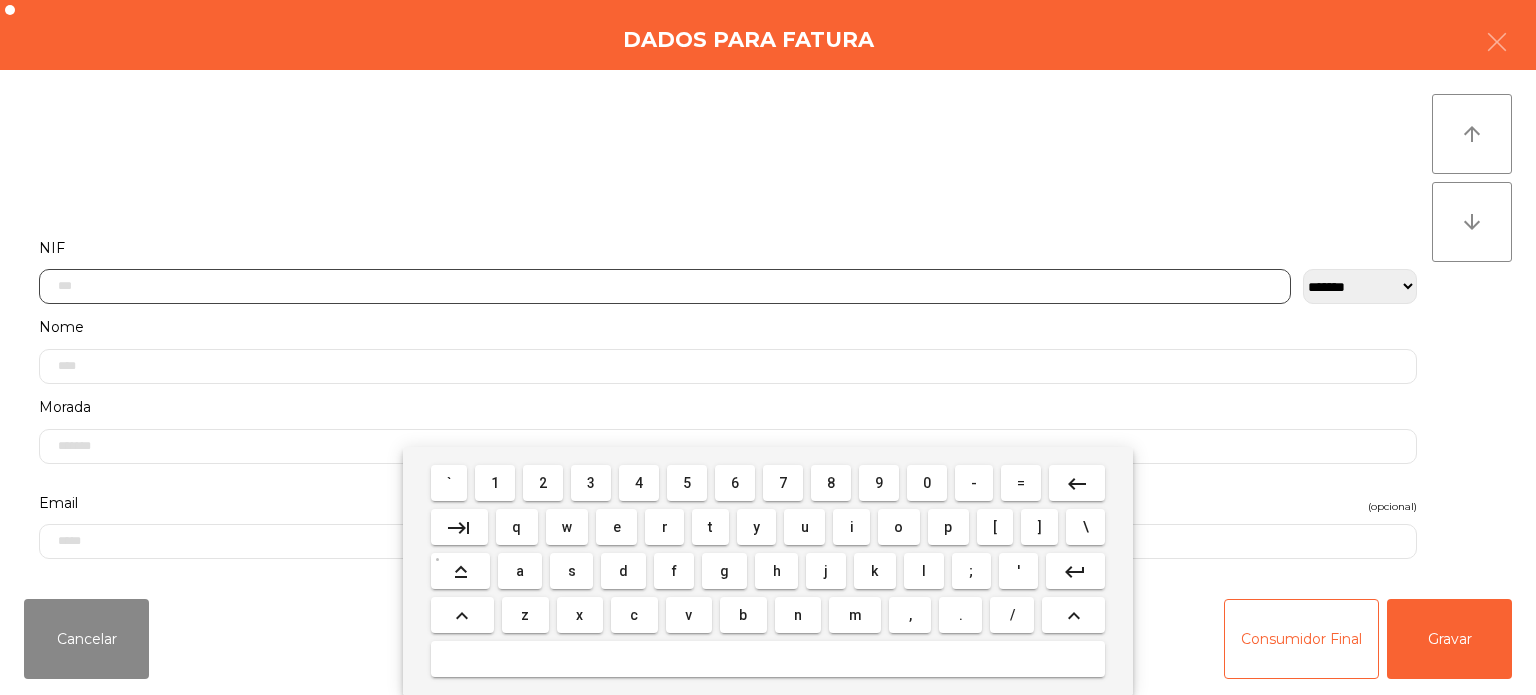 scroll, scrollTop: 139, scrollLeft: 0, axis: vertical 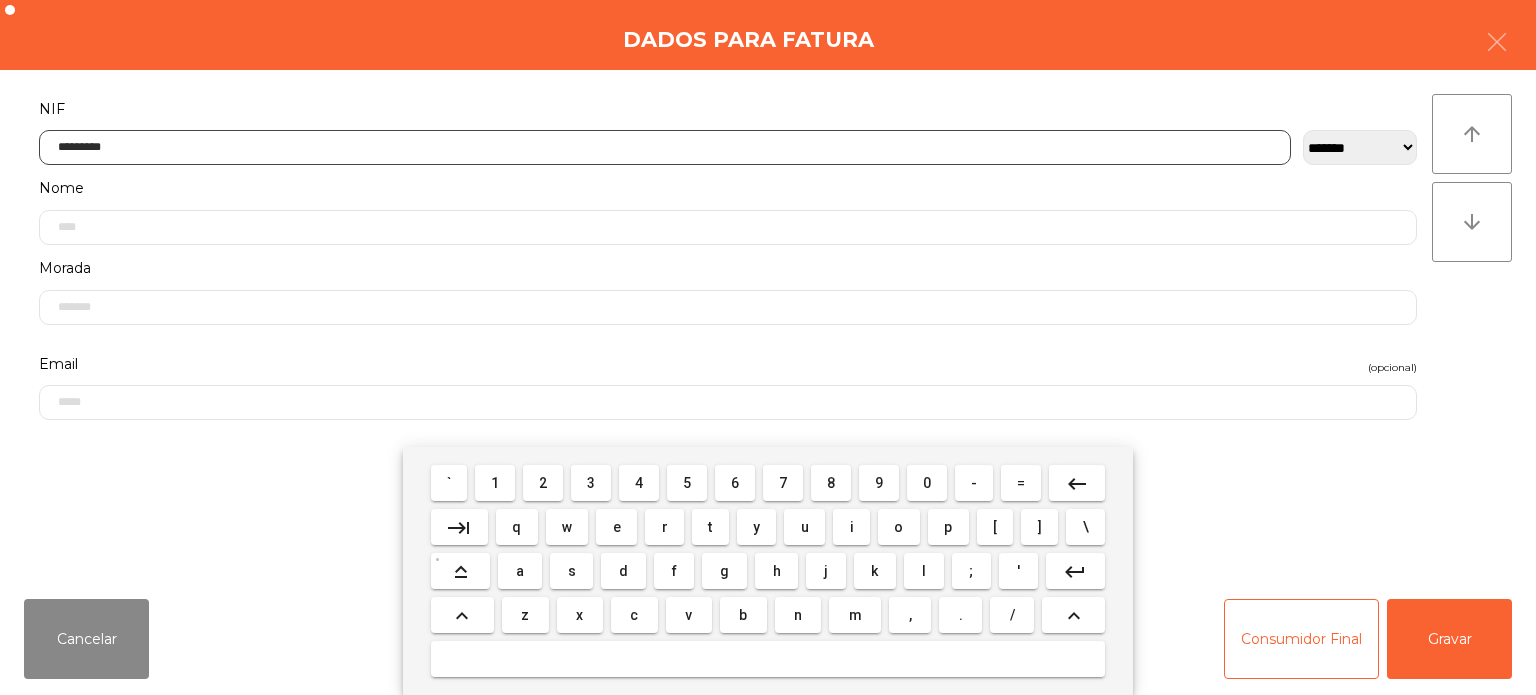 type on "*********" 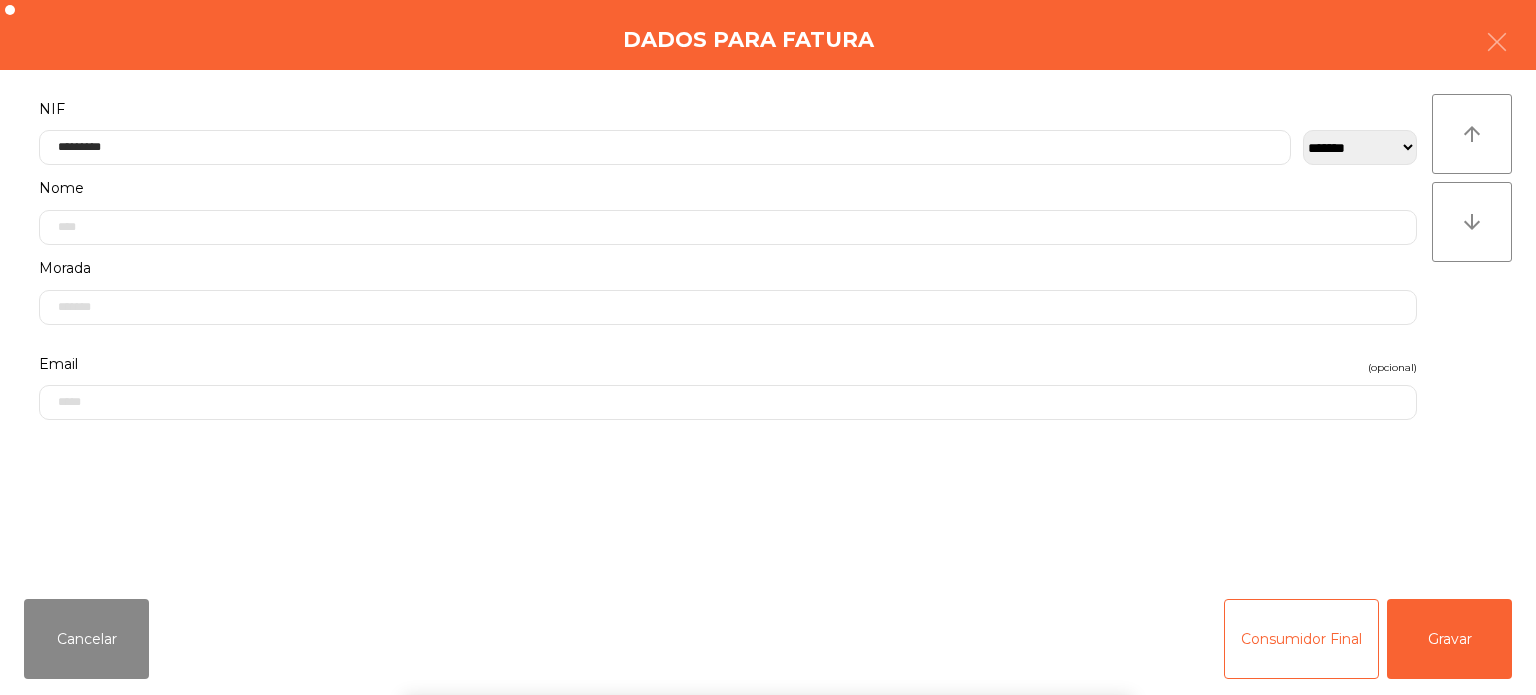 click on "` 1 2 3 4 5 6 7 8 9 0 - = keyboard_backspace keyboard_tab q w e r t y u i o p [ ] \ keyboard_capslock a s d f g h j k l ; ' keyboard_return keyboard_arrow_up z x c v b n m , . / keyboard_arrow_up" at bounding box center (768, 571) 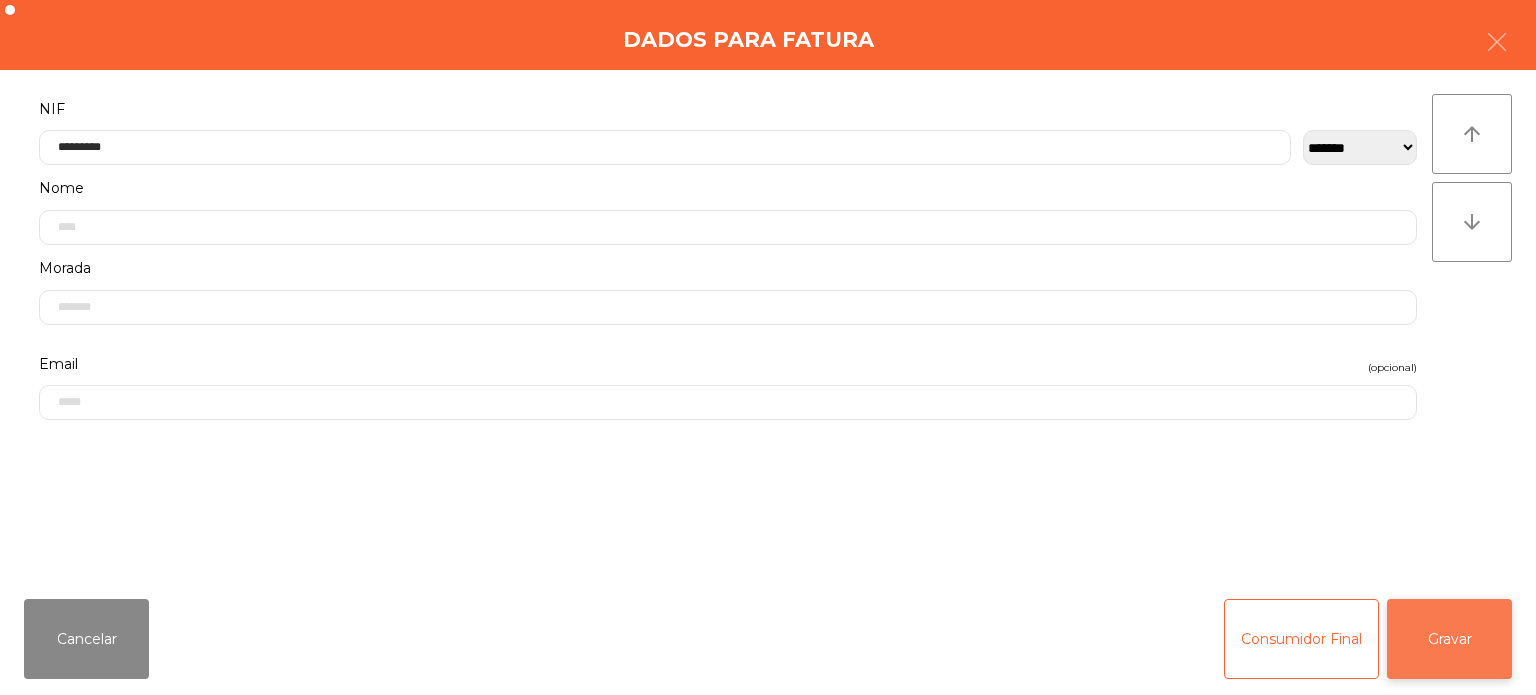 click on "Gravar" 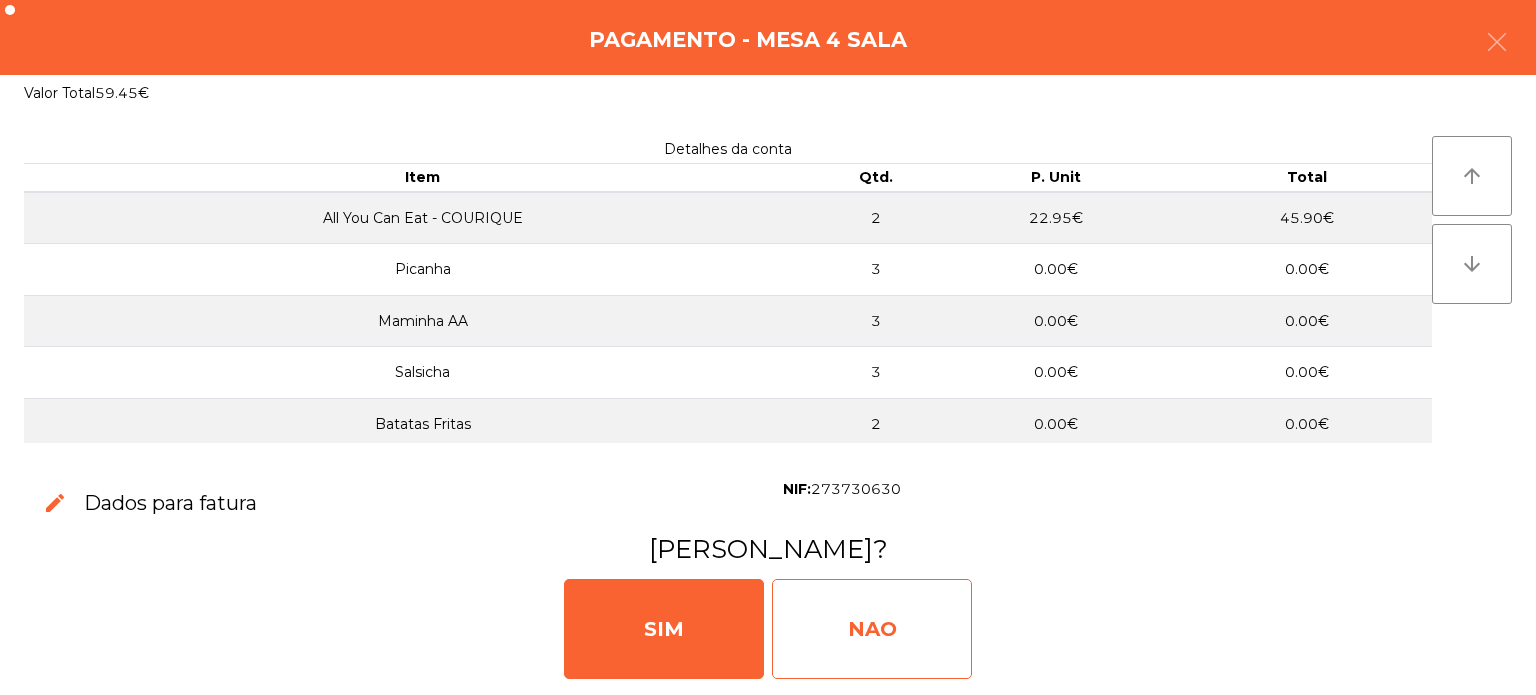 click on "NAO" 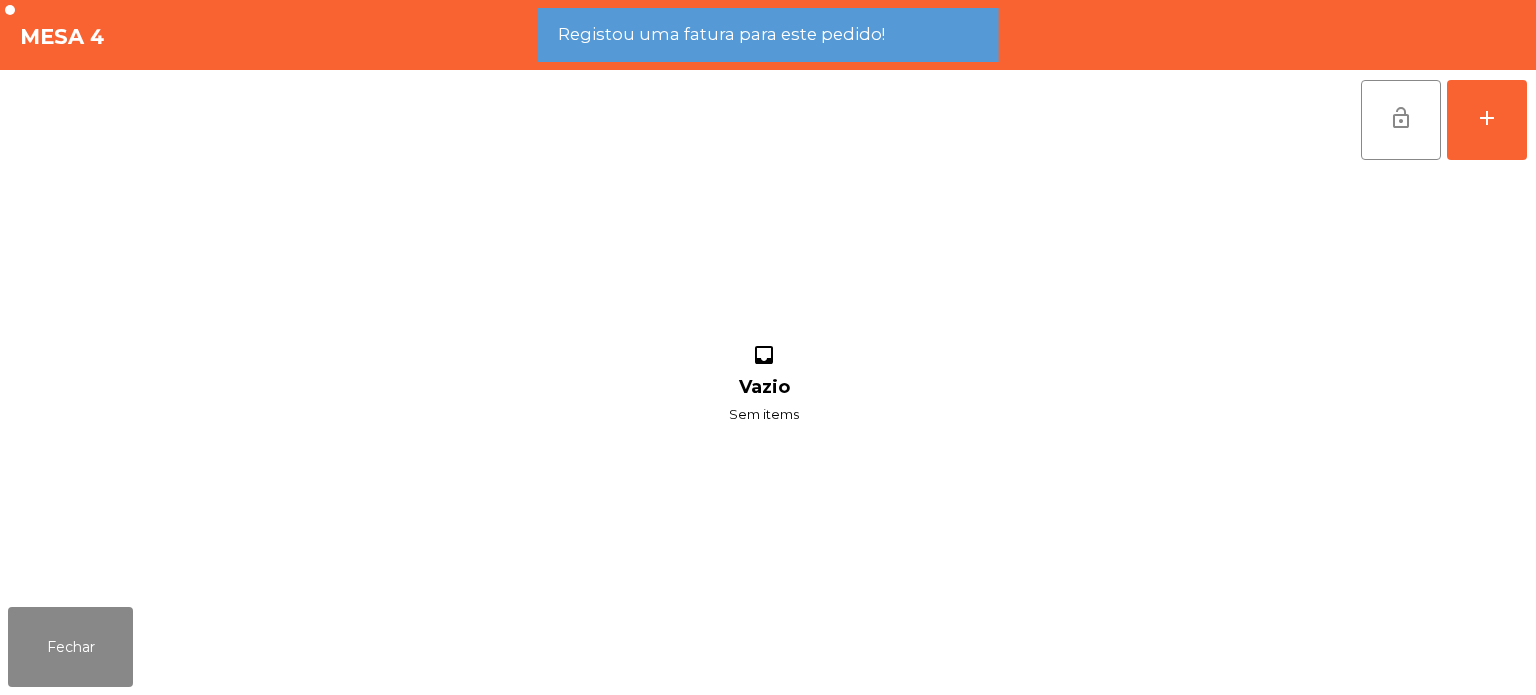 click on "lock_open" 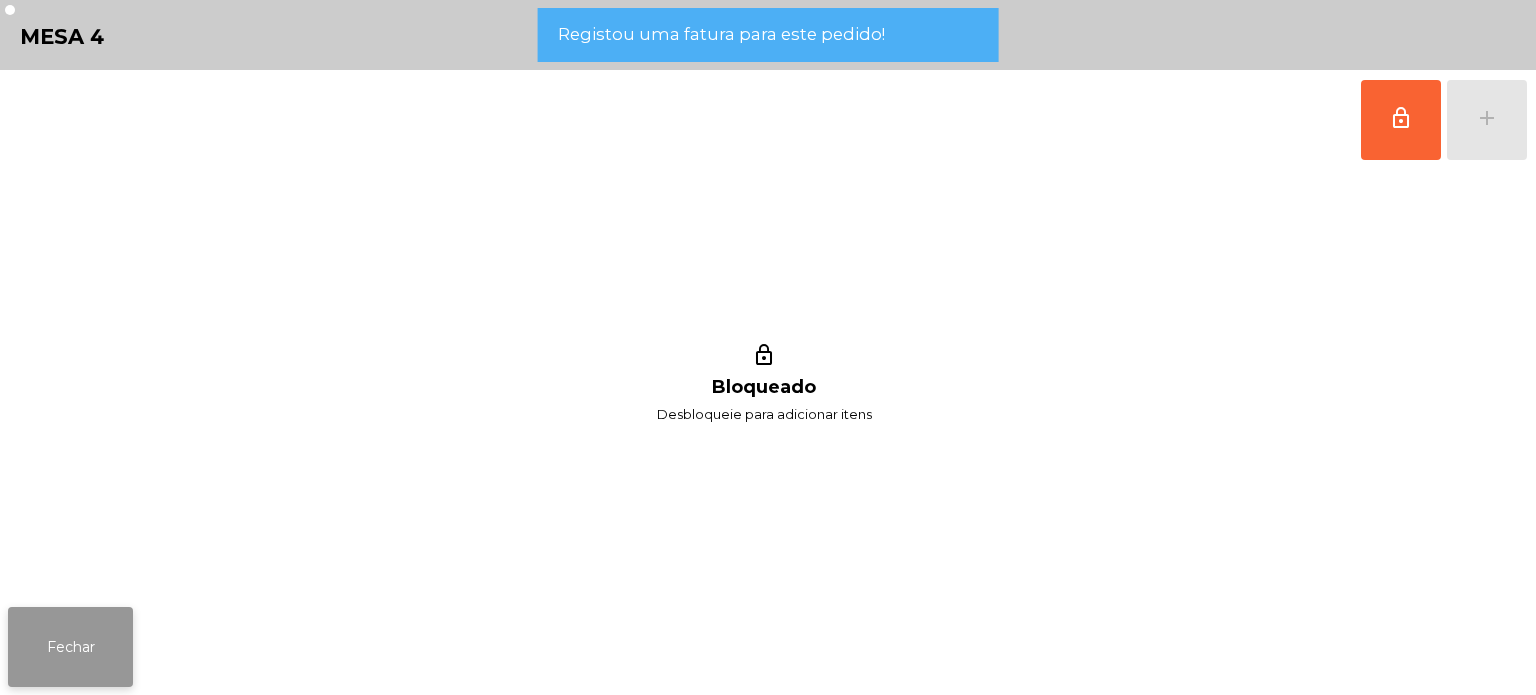 click on "Fechar" 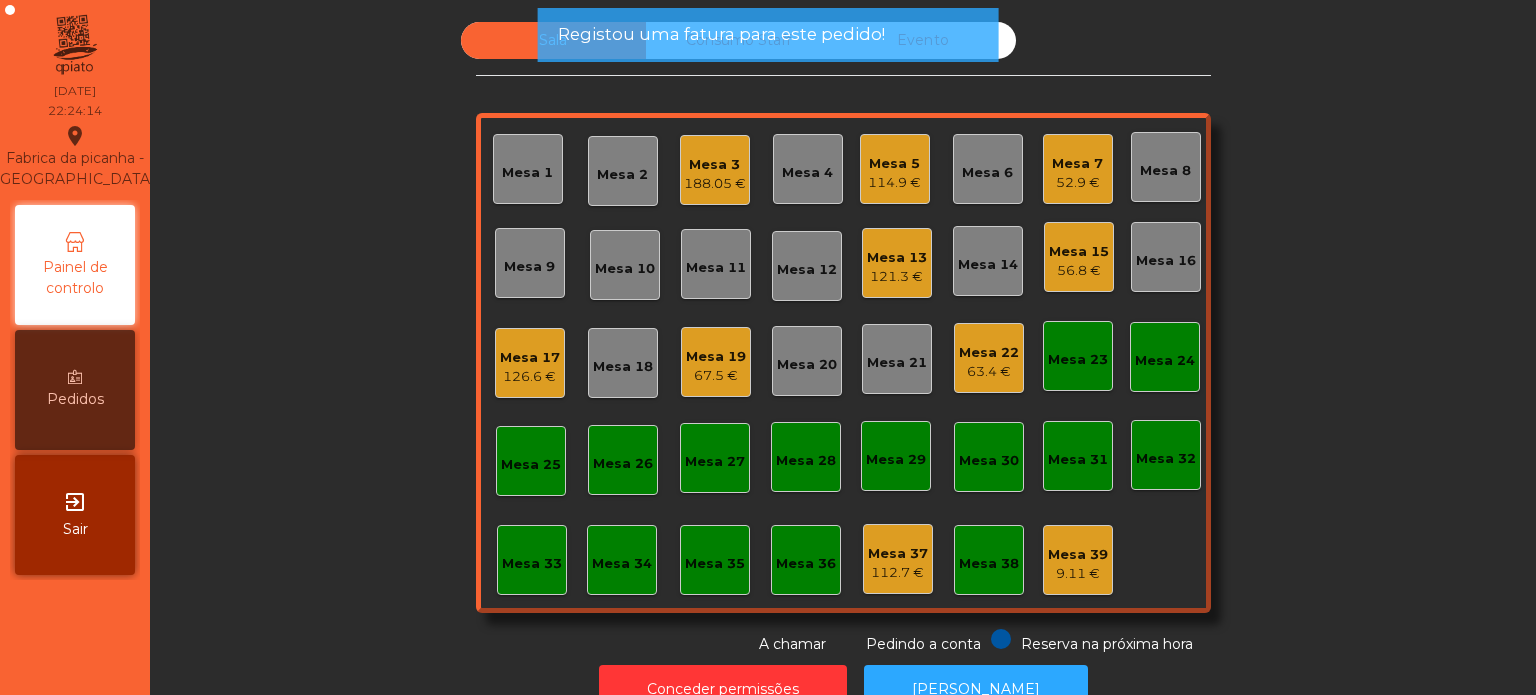 click on "Mesa 4" 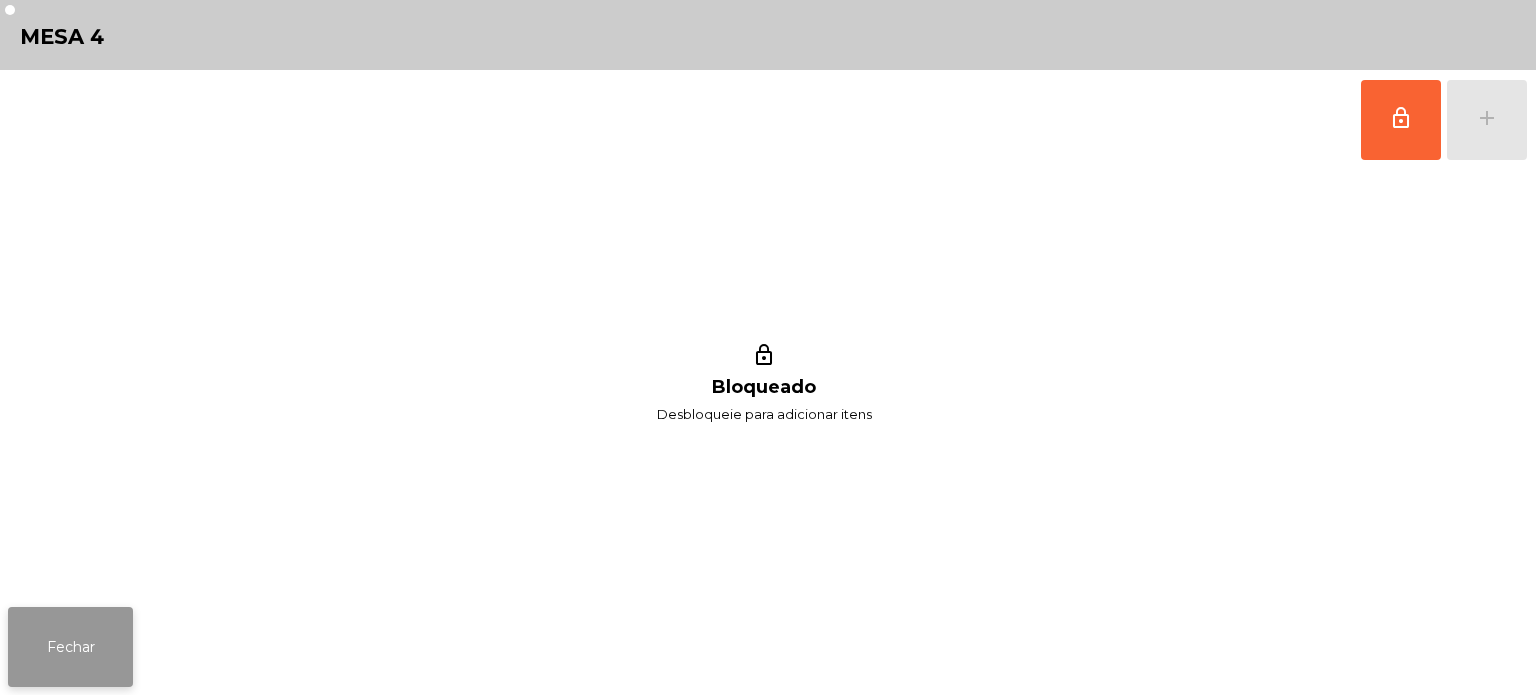 click on "Fechar" 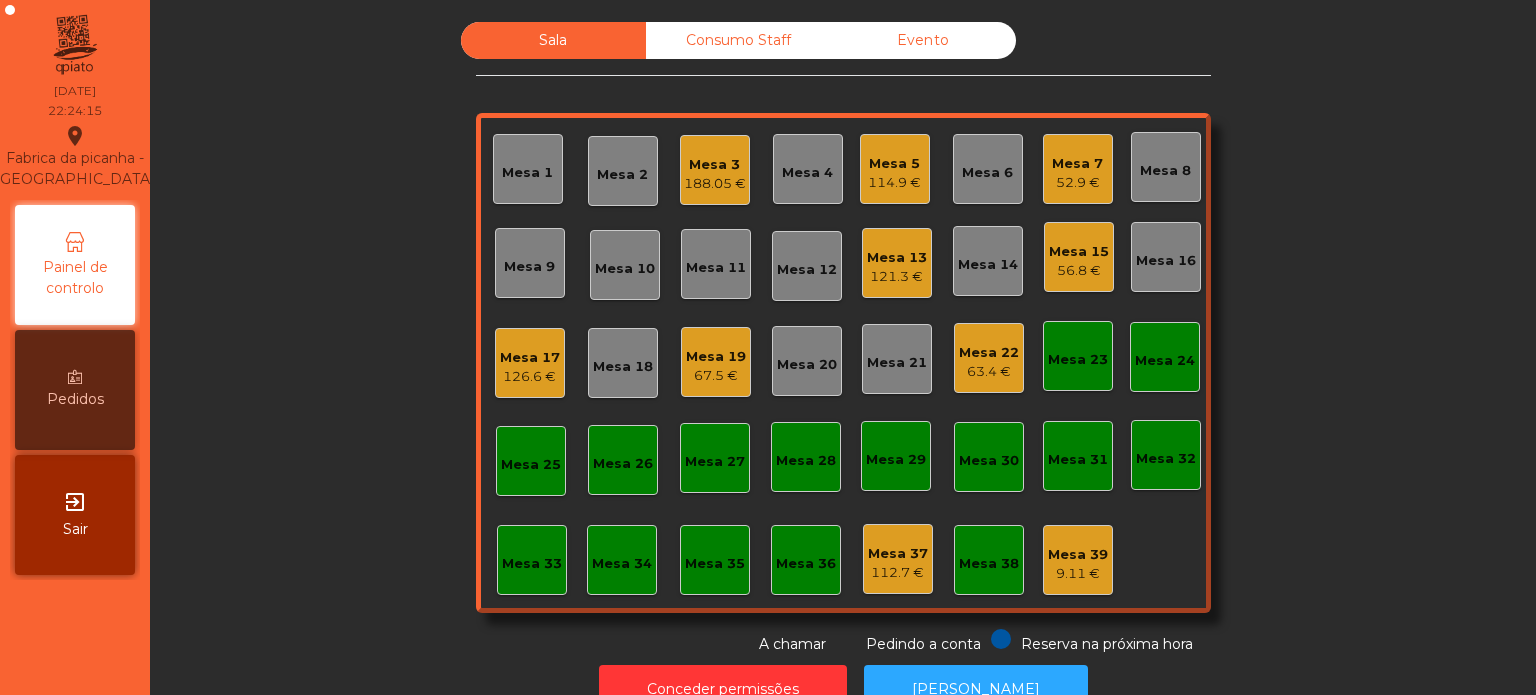 click on "Mesa 5   114.9 €" 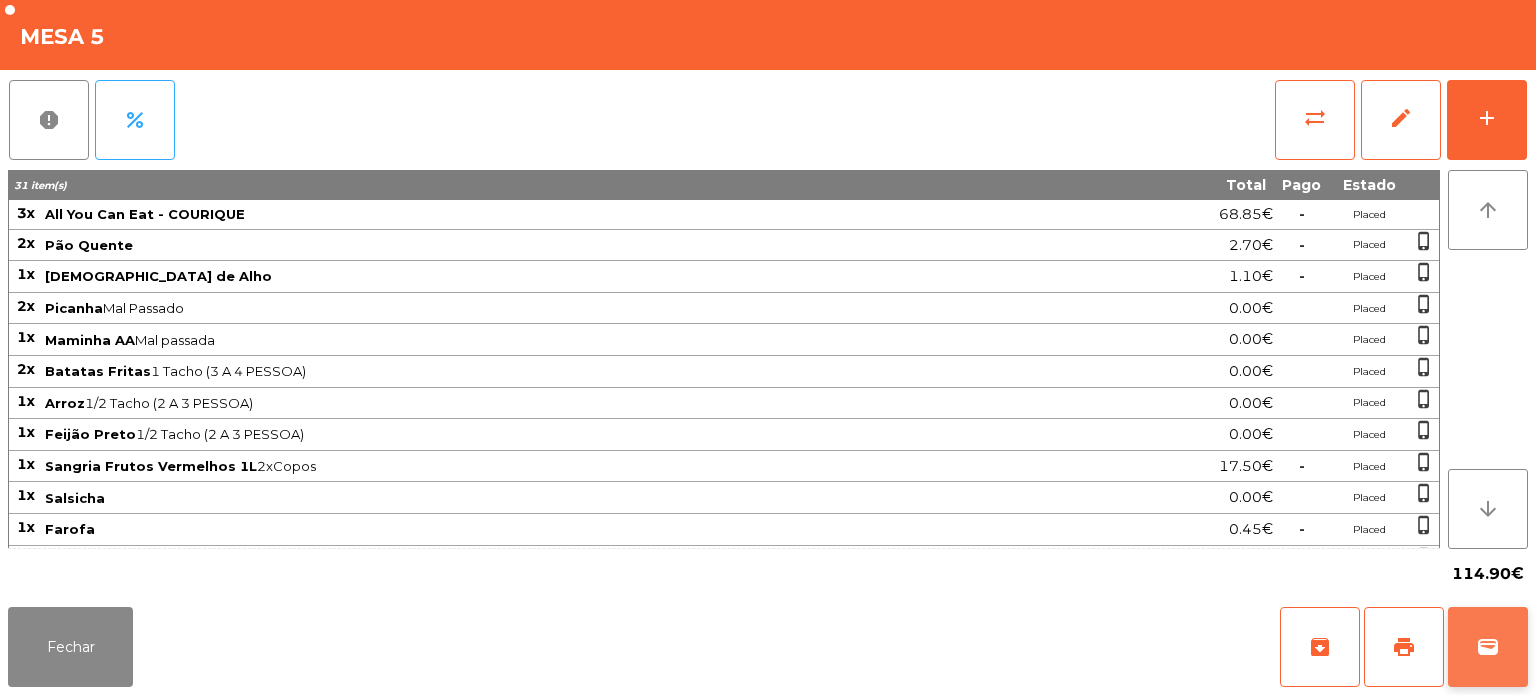 click on "wallet" 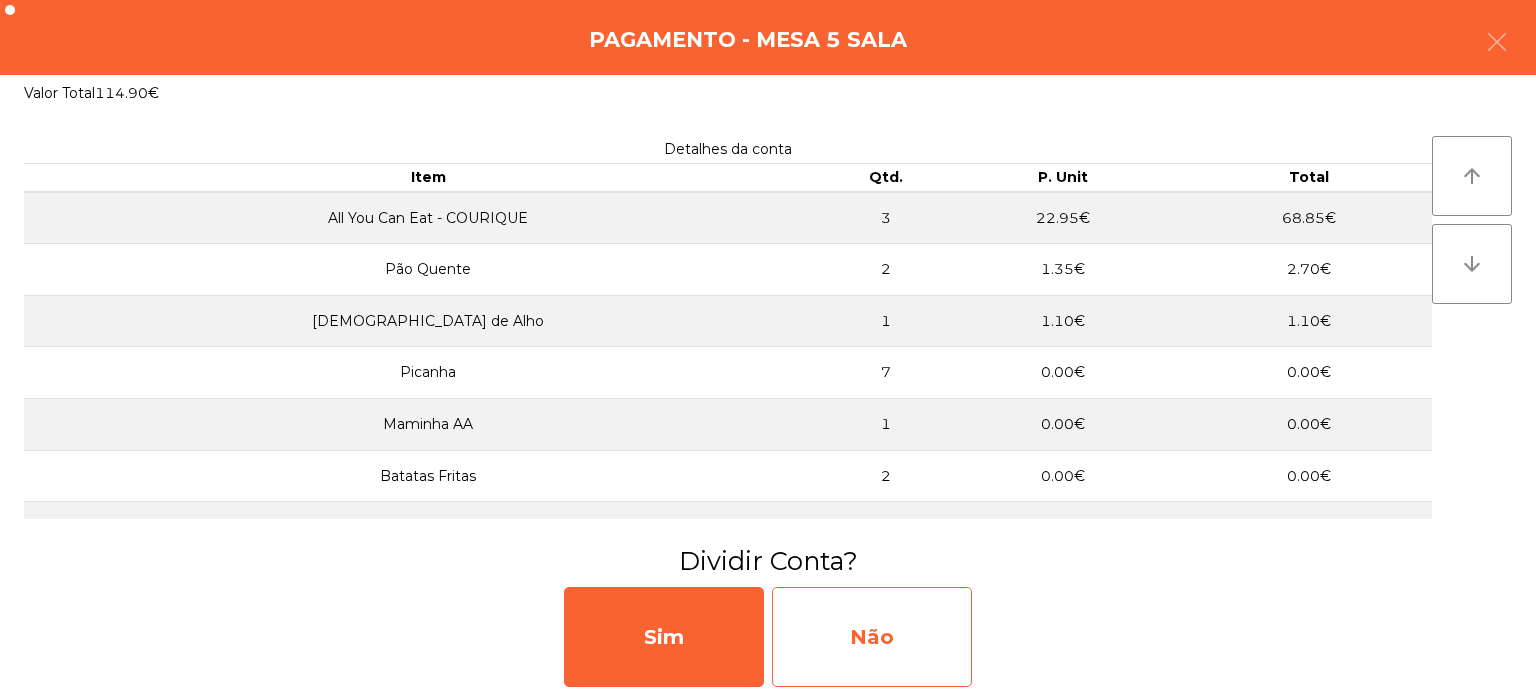 click on "Não" 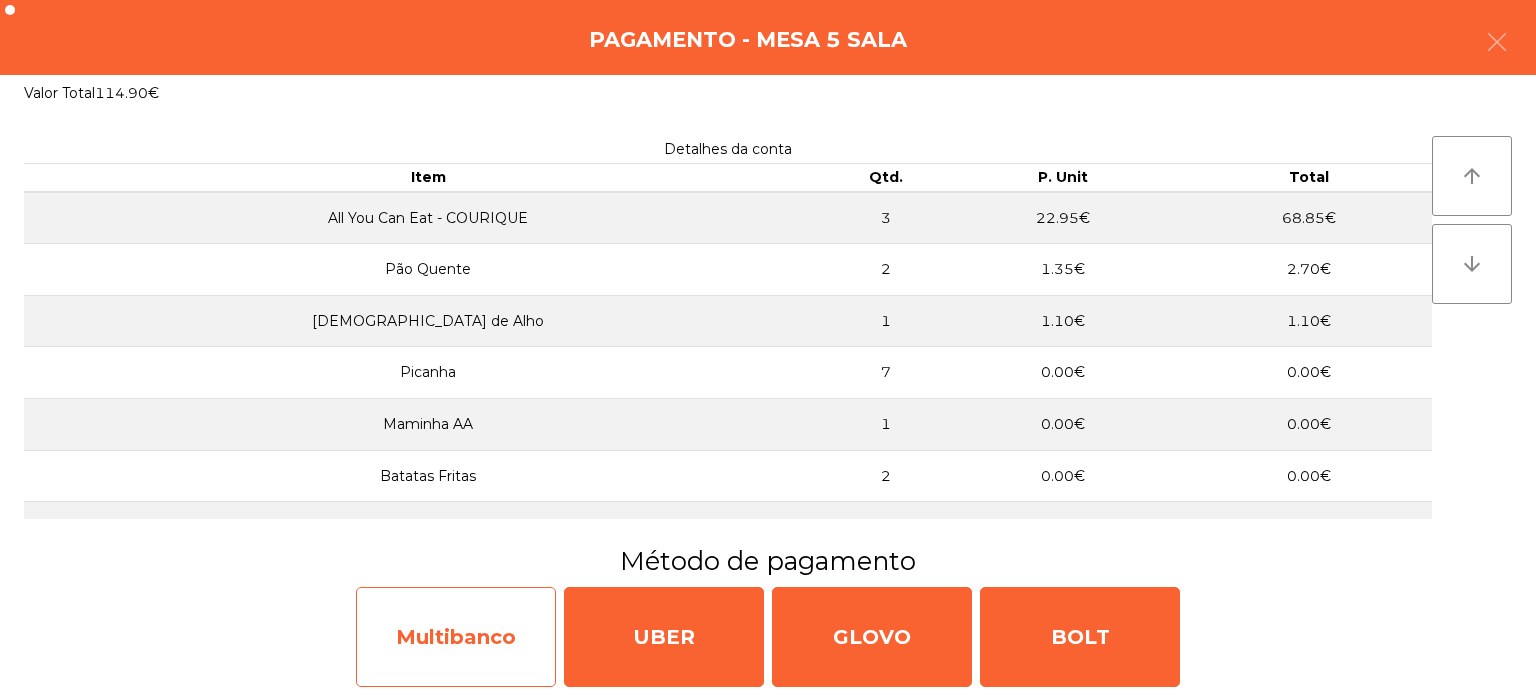 click on "Multibanco" 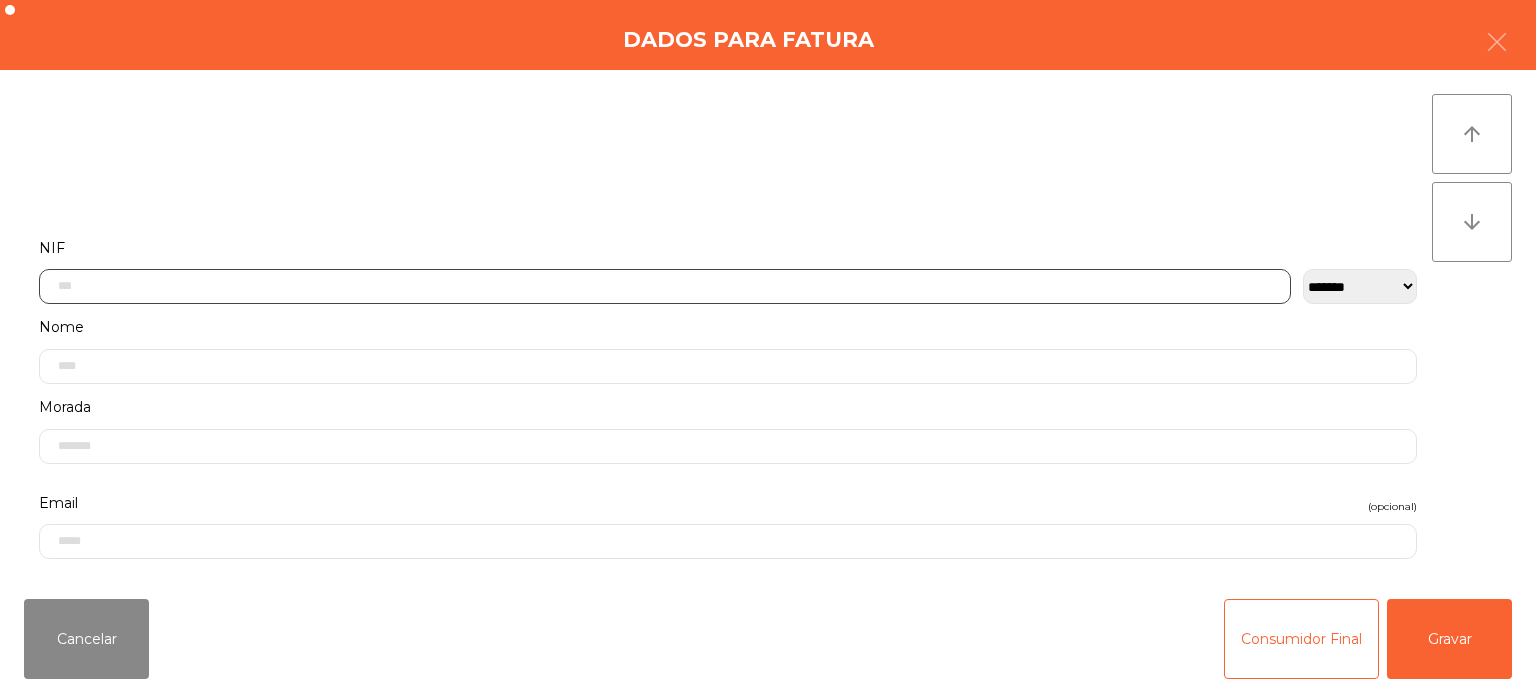 click 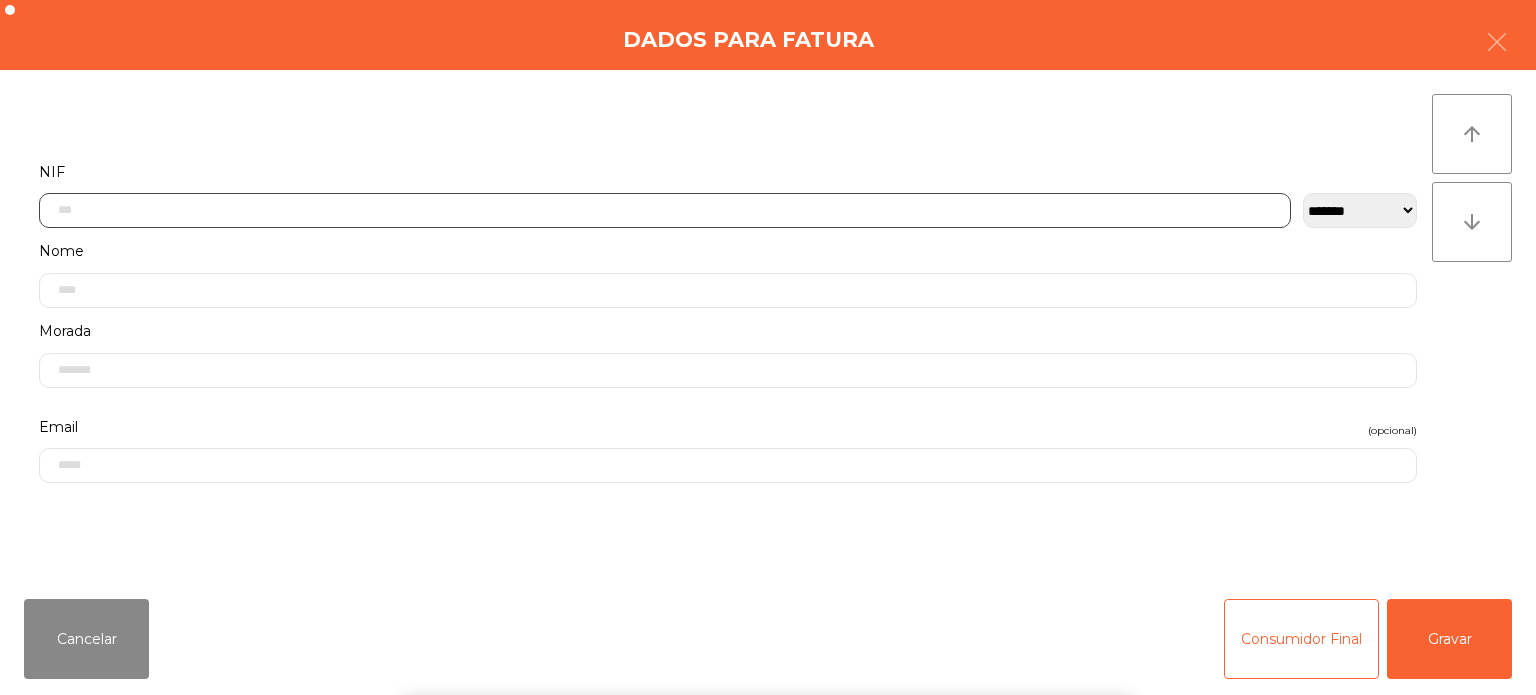 scroll, scrollTop: 139, scrollLeft: 0, axis: vertical 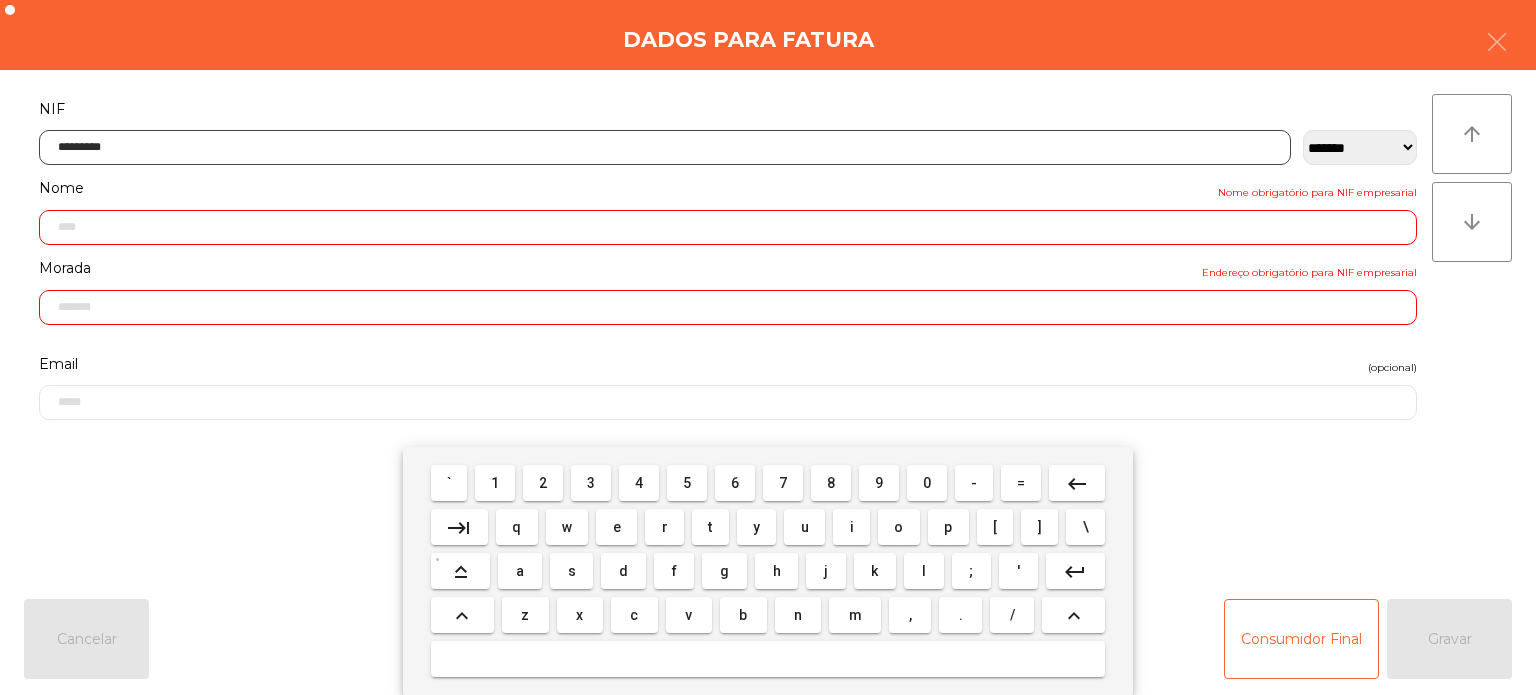 type on "*********" 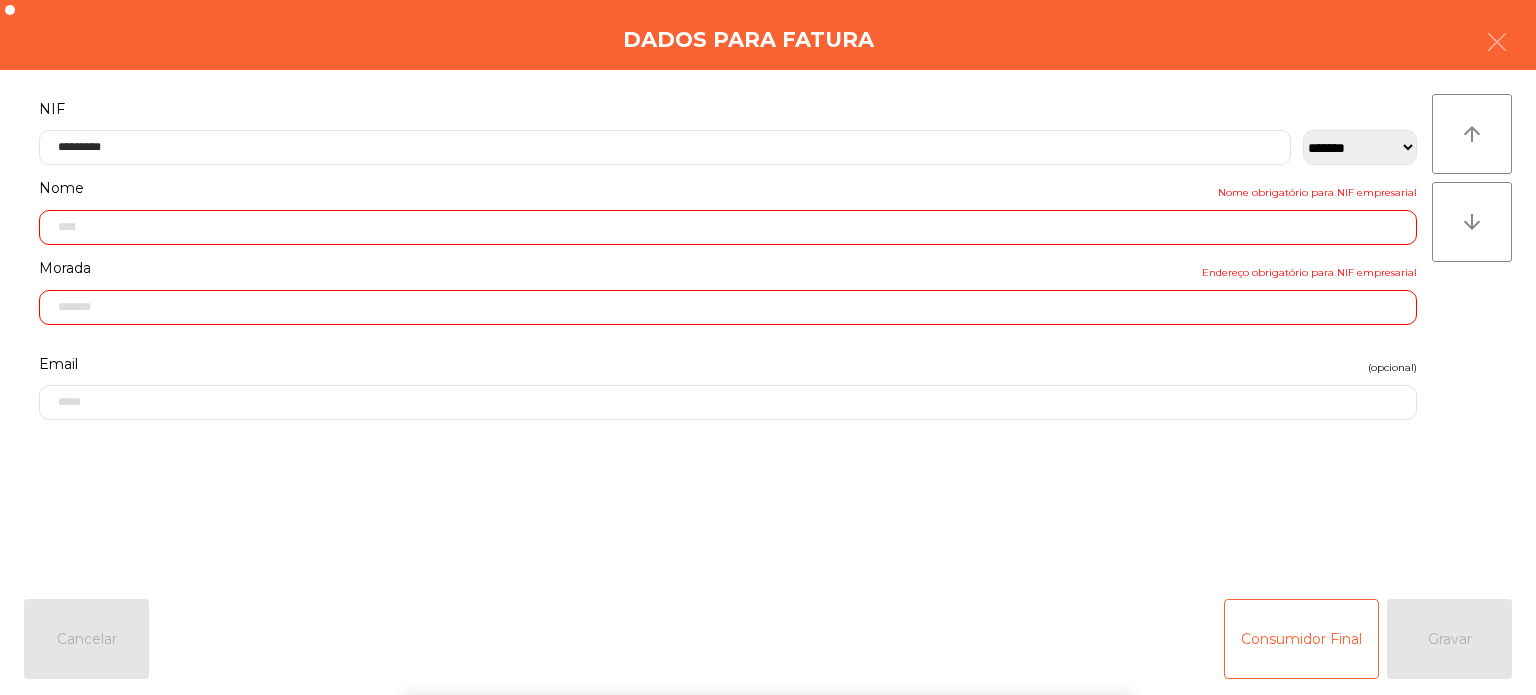 click on "` 1 2 3 4 5 6 7 8 9 0 - = keyboard_backspace keyboard_tab q w e r t y u i o p [ ] \ keyboard_capslock a s d f g h j k l ; ' keyboard_return keyboard_arrow_up z x c v b n m , . / keyboard_arrow_up" at bounding box center (768, 571) 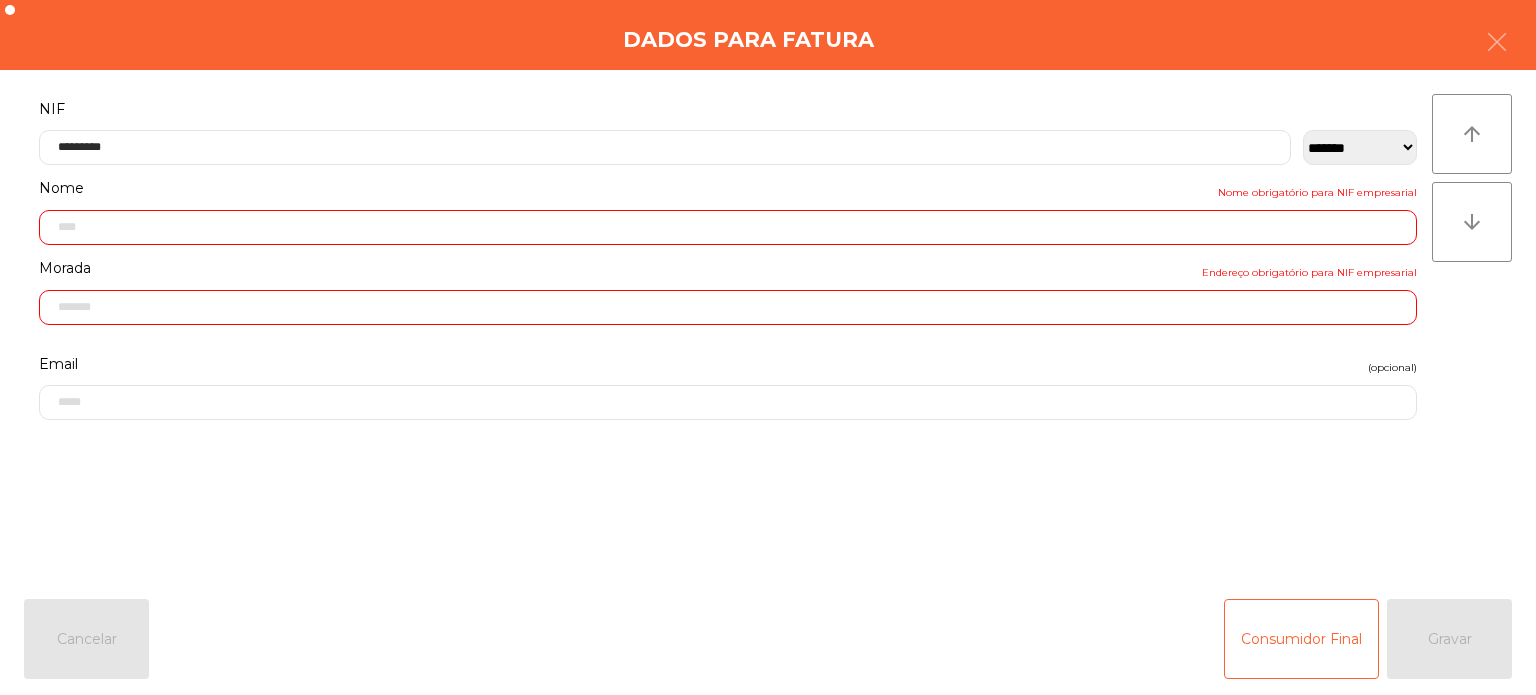 type on "**********" 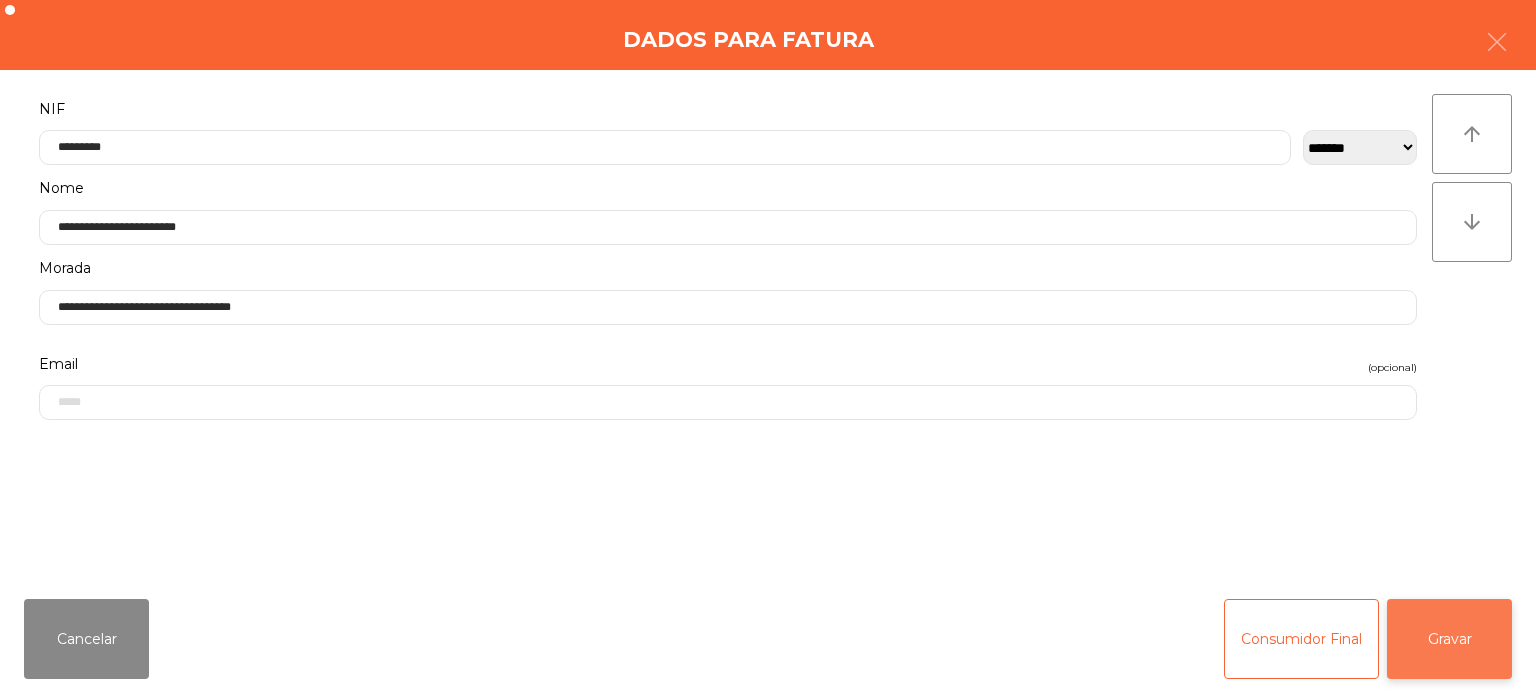click on "Gravar" 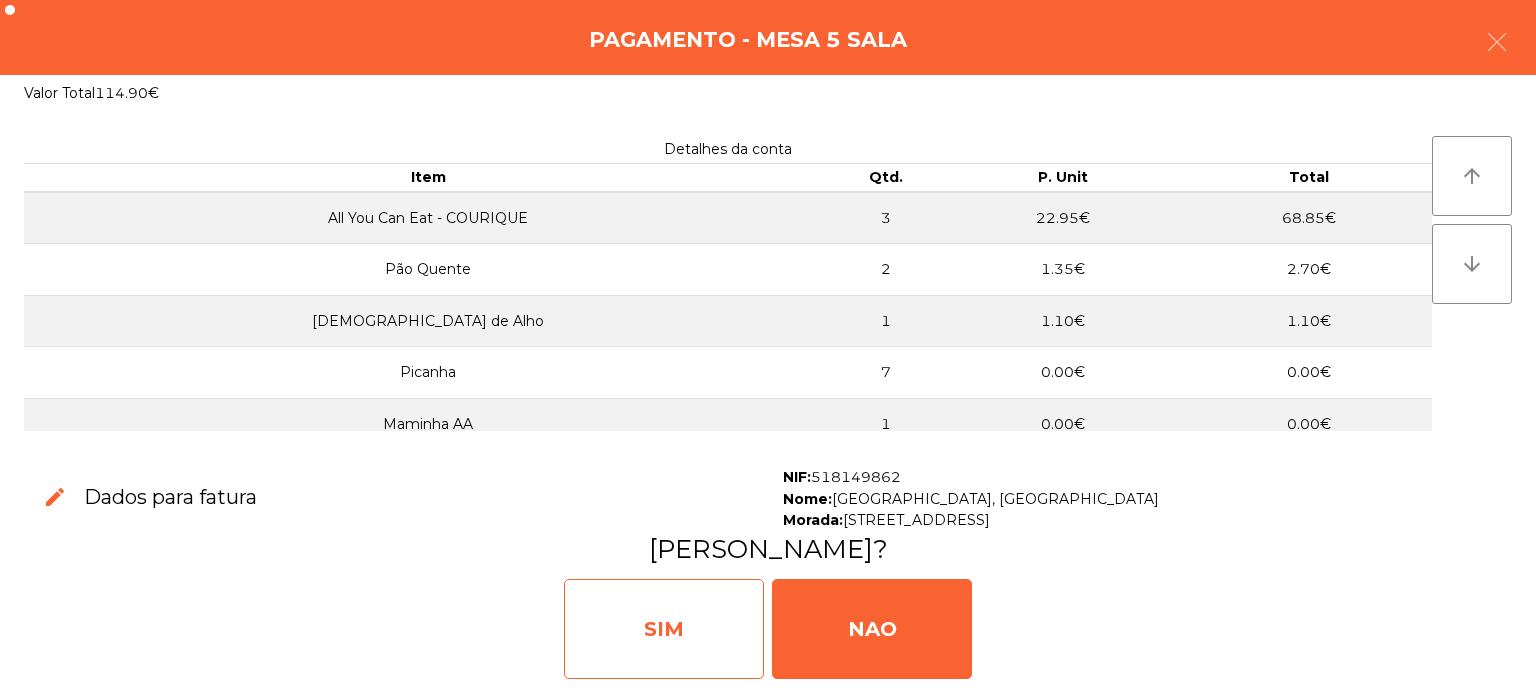 click on "SIM" 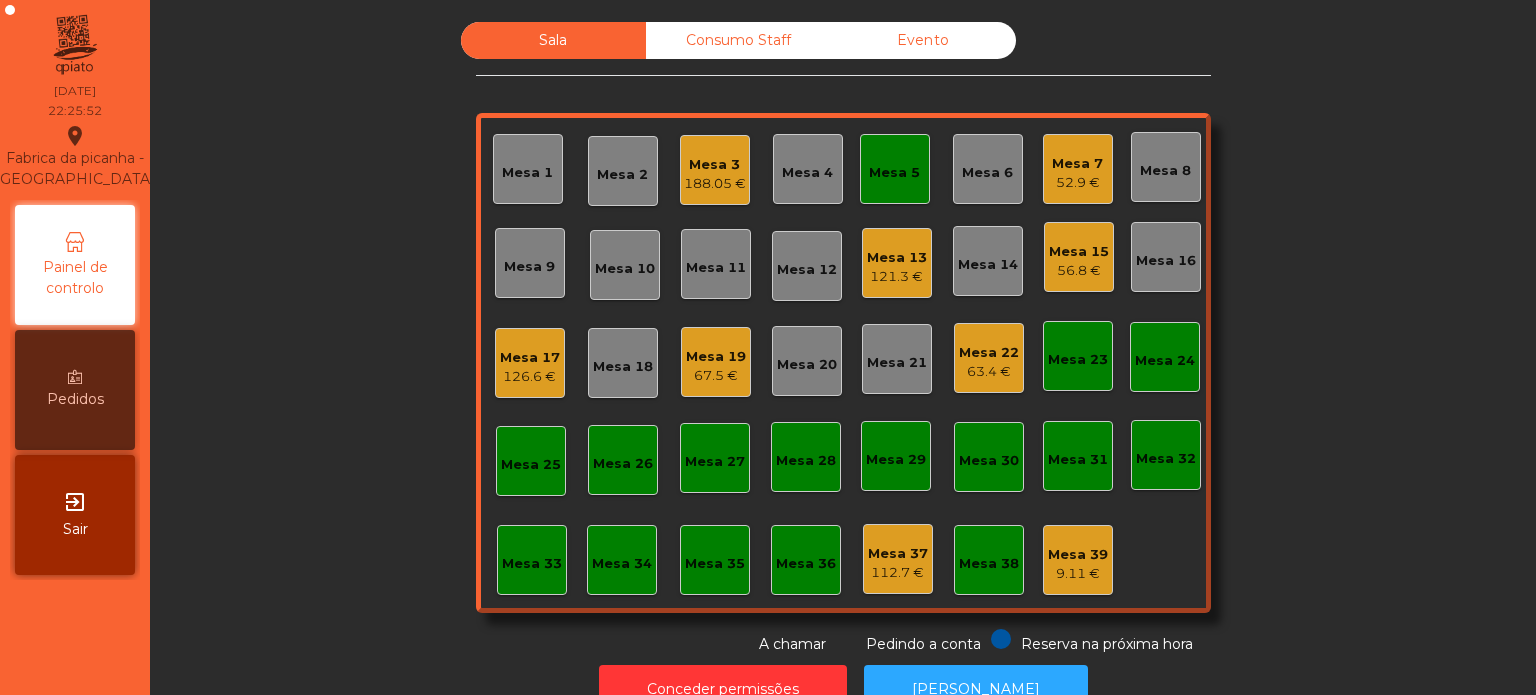click on "Mesa 5" 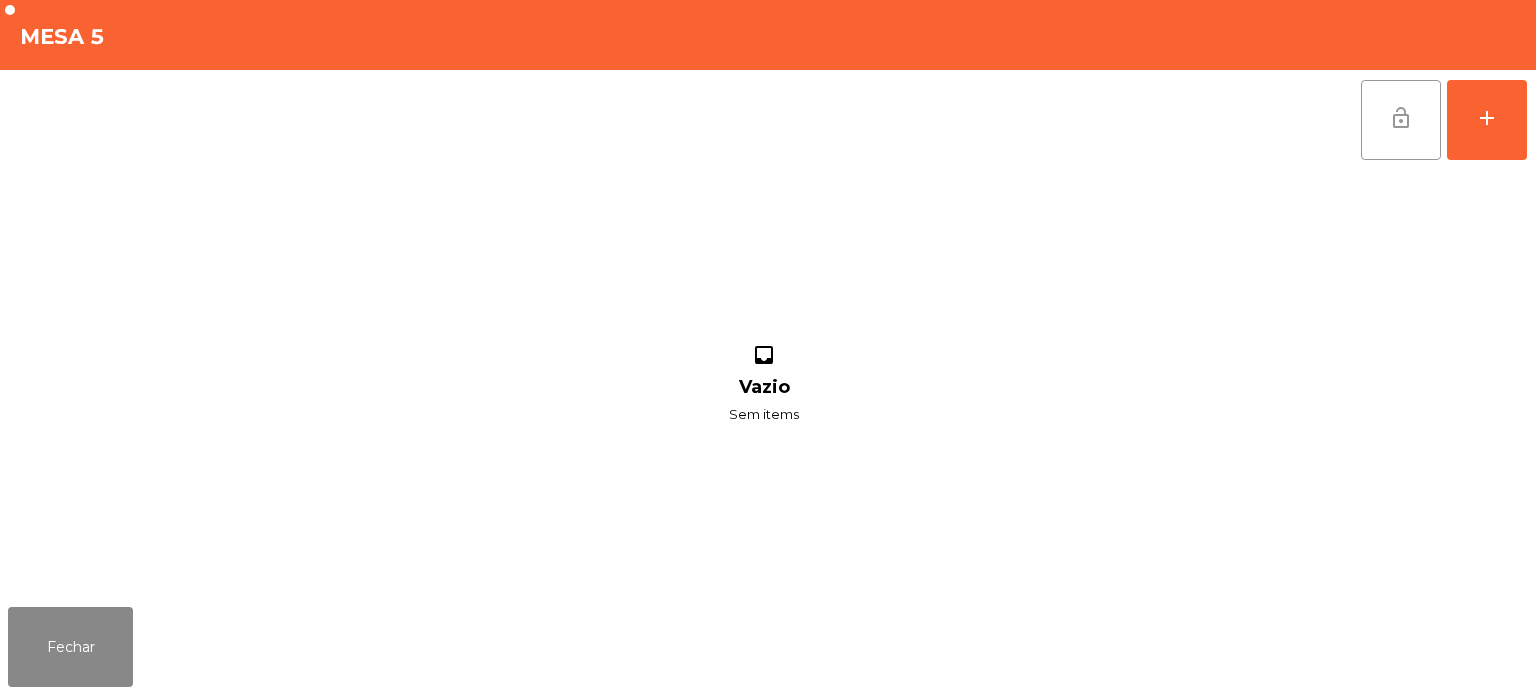 click on "lock_open" 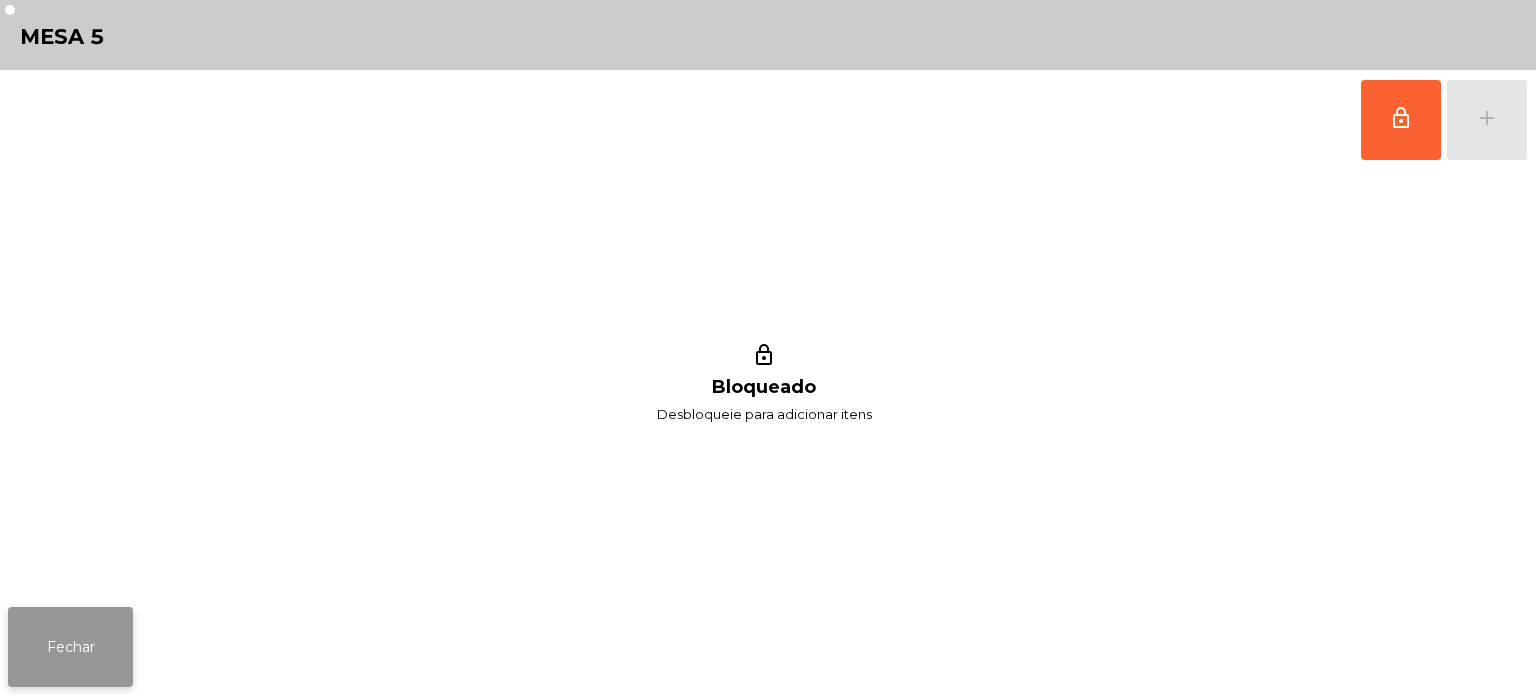 click on "Fechar" 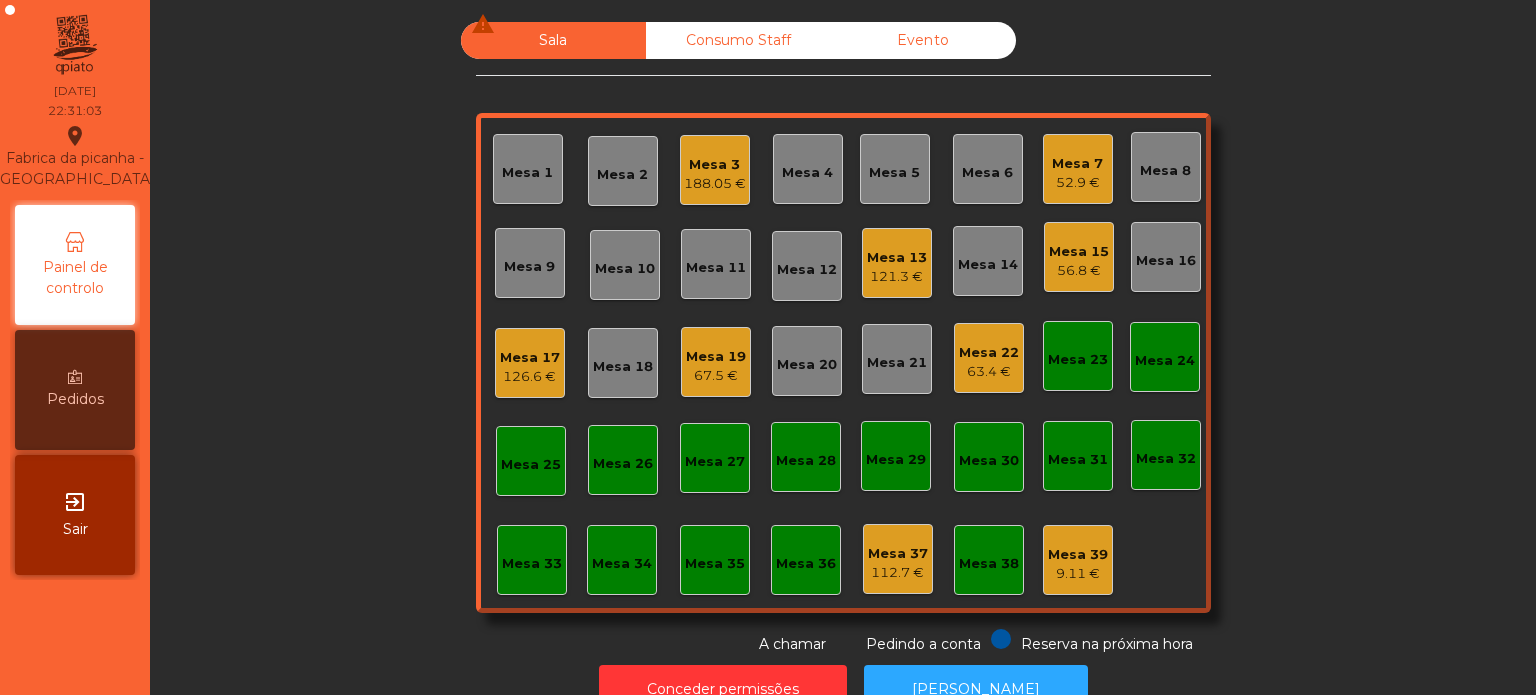 click on "Mesa 19   67.5 €" 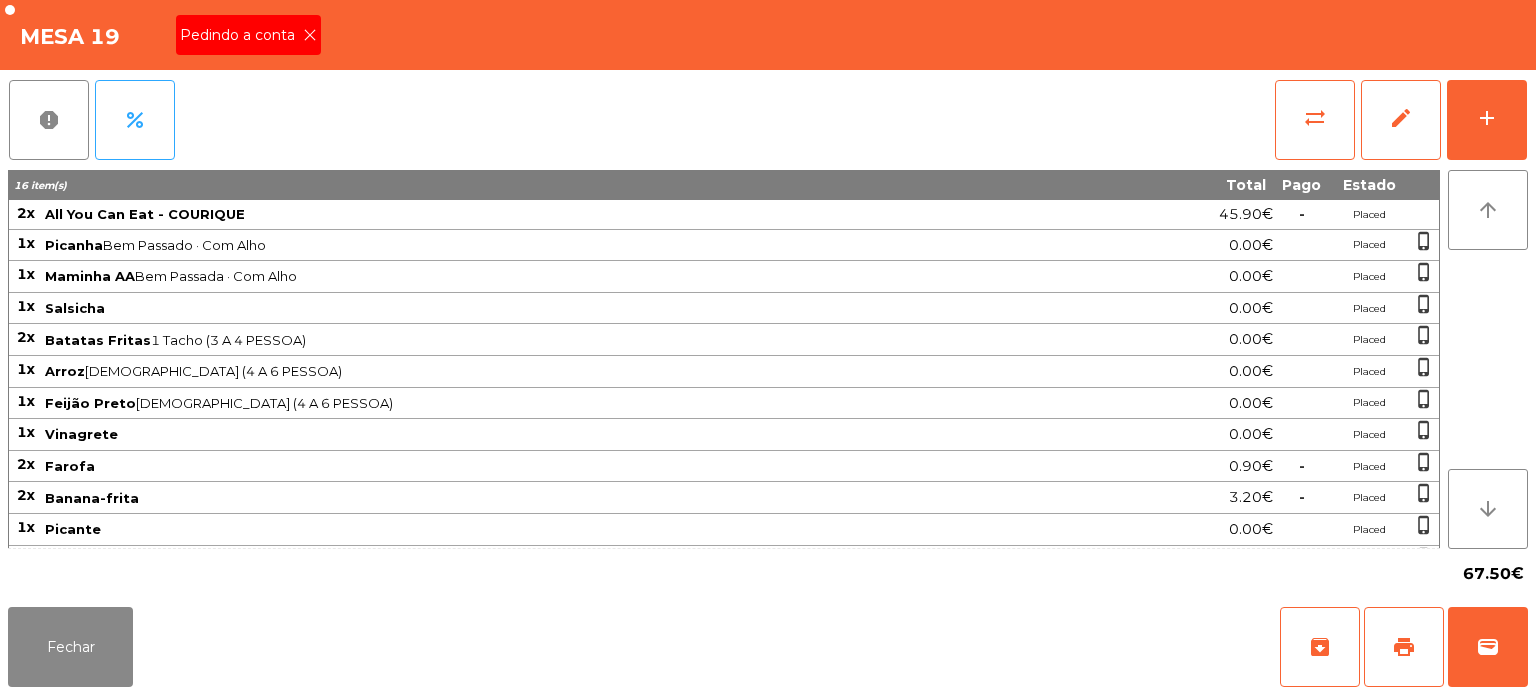 click 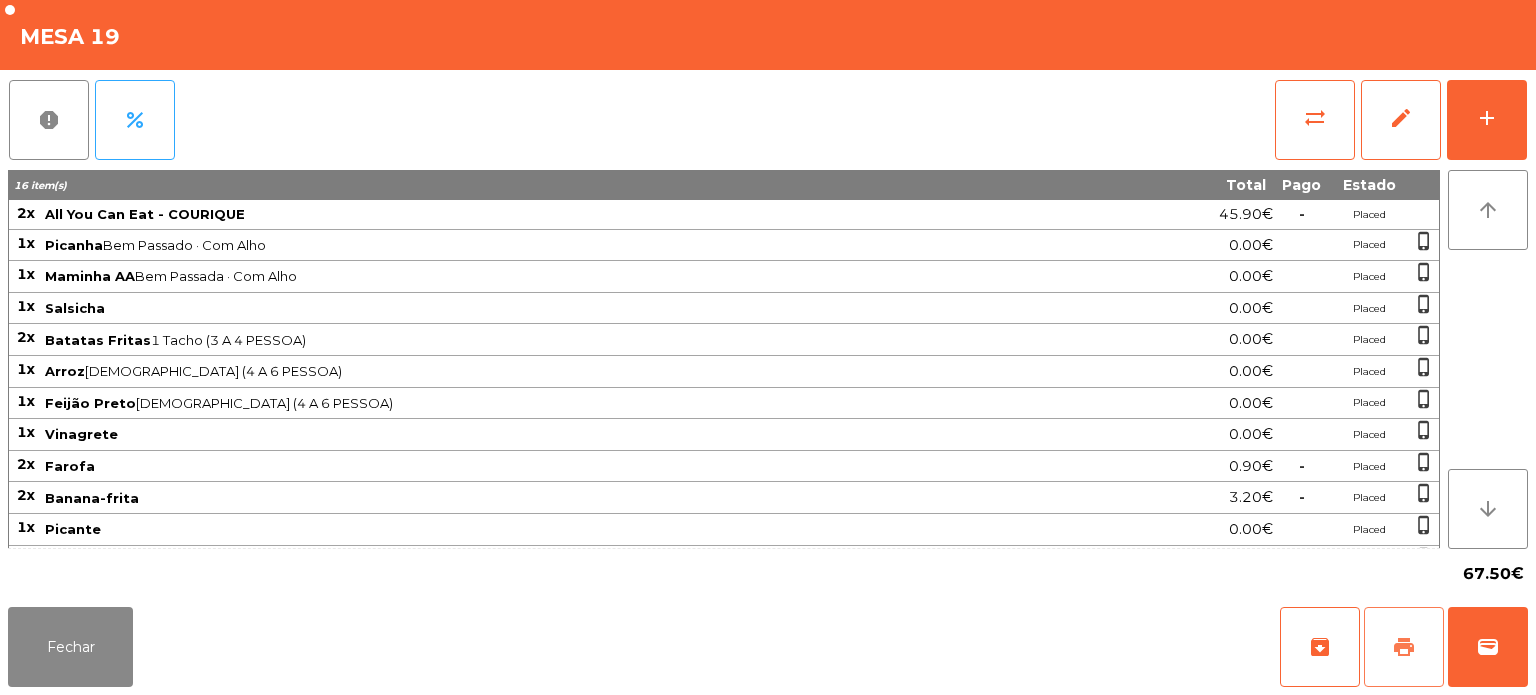 click on "print" 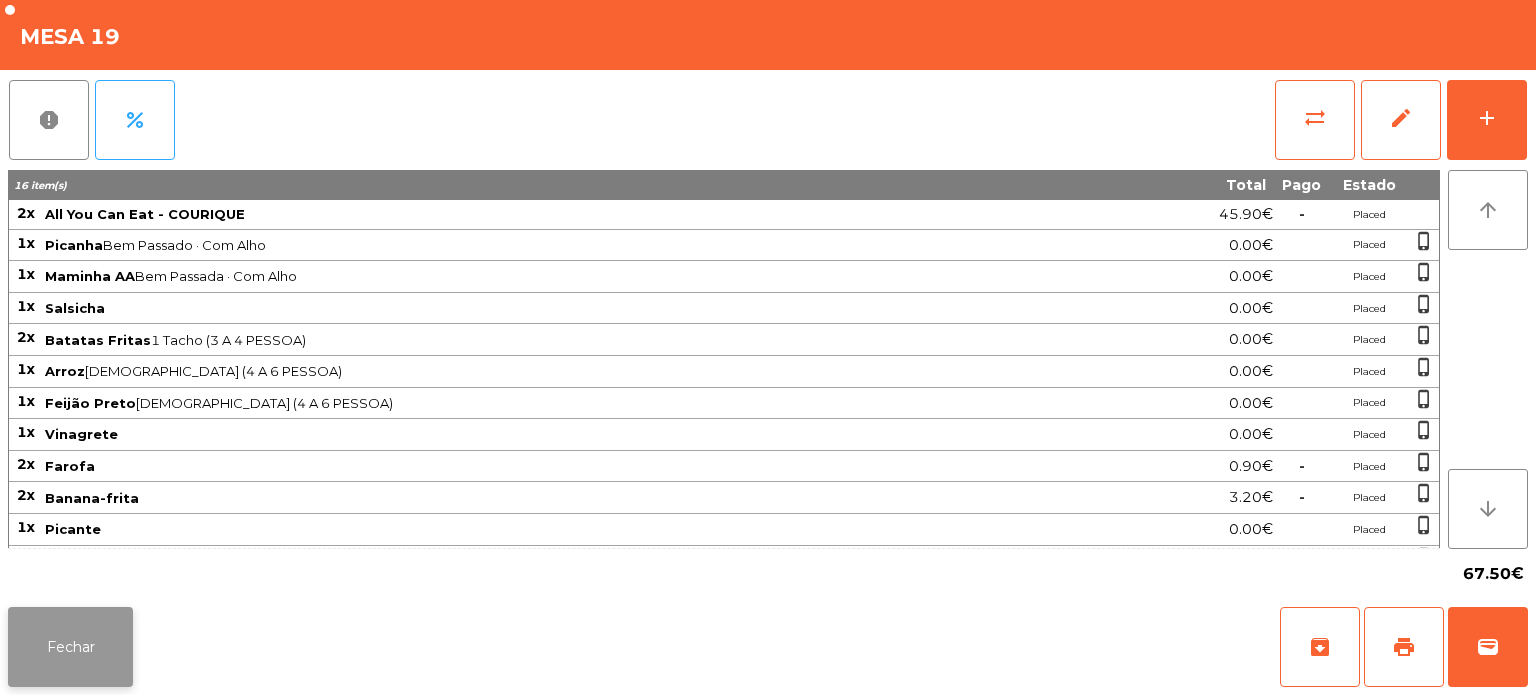 click on "Fechar" 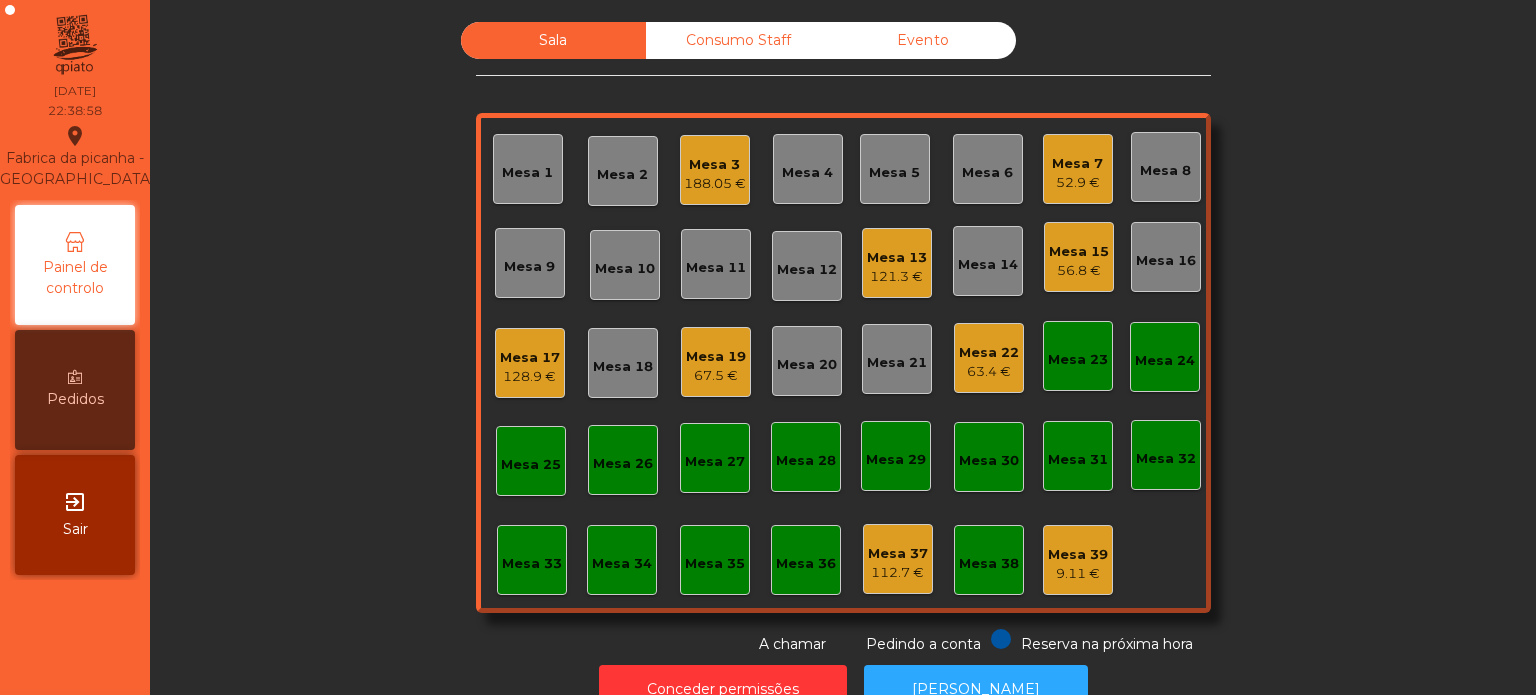 click on "Mesa 6" 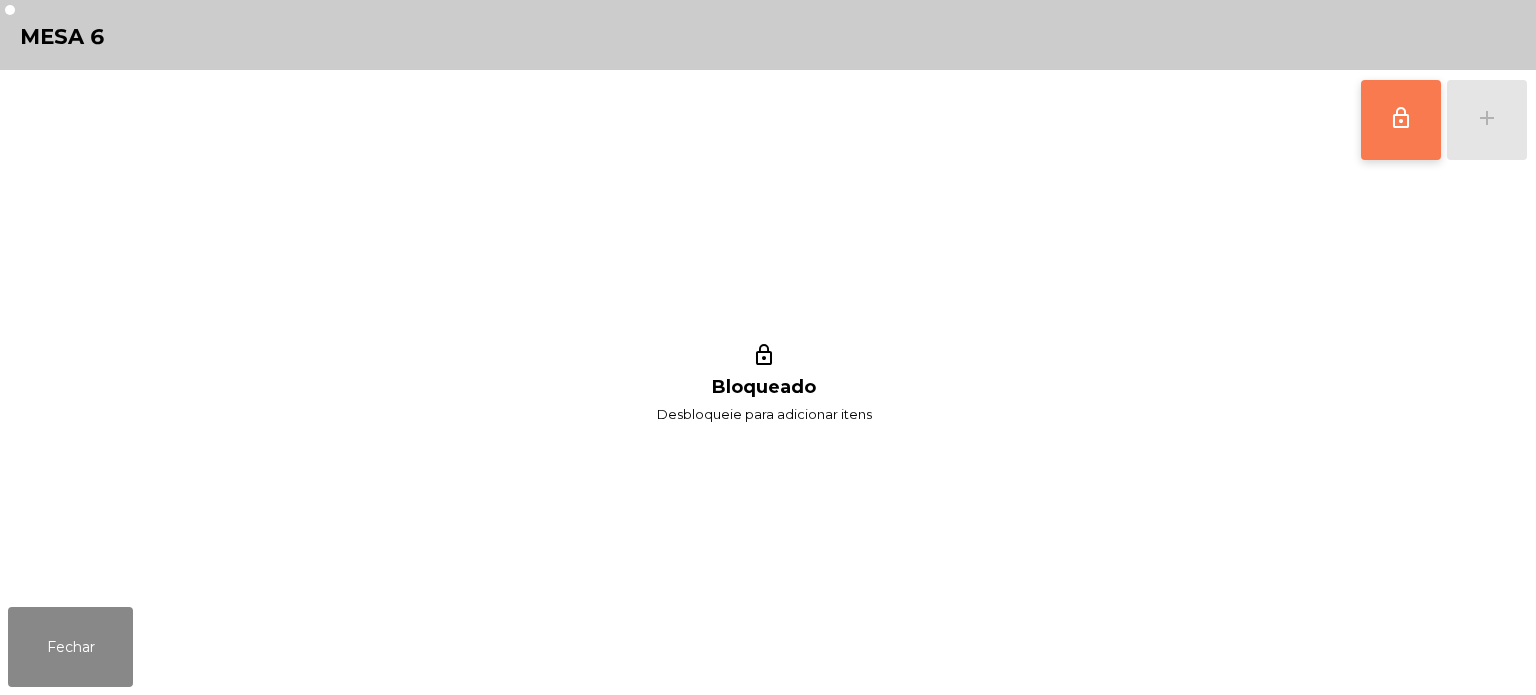 click on "lock_outline" 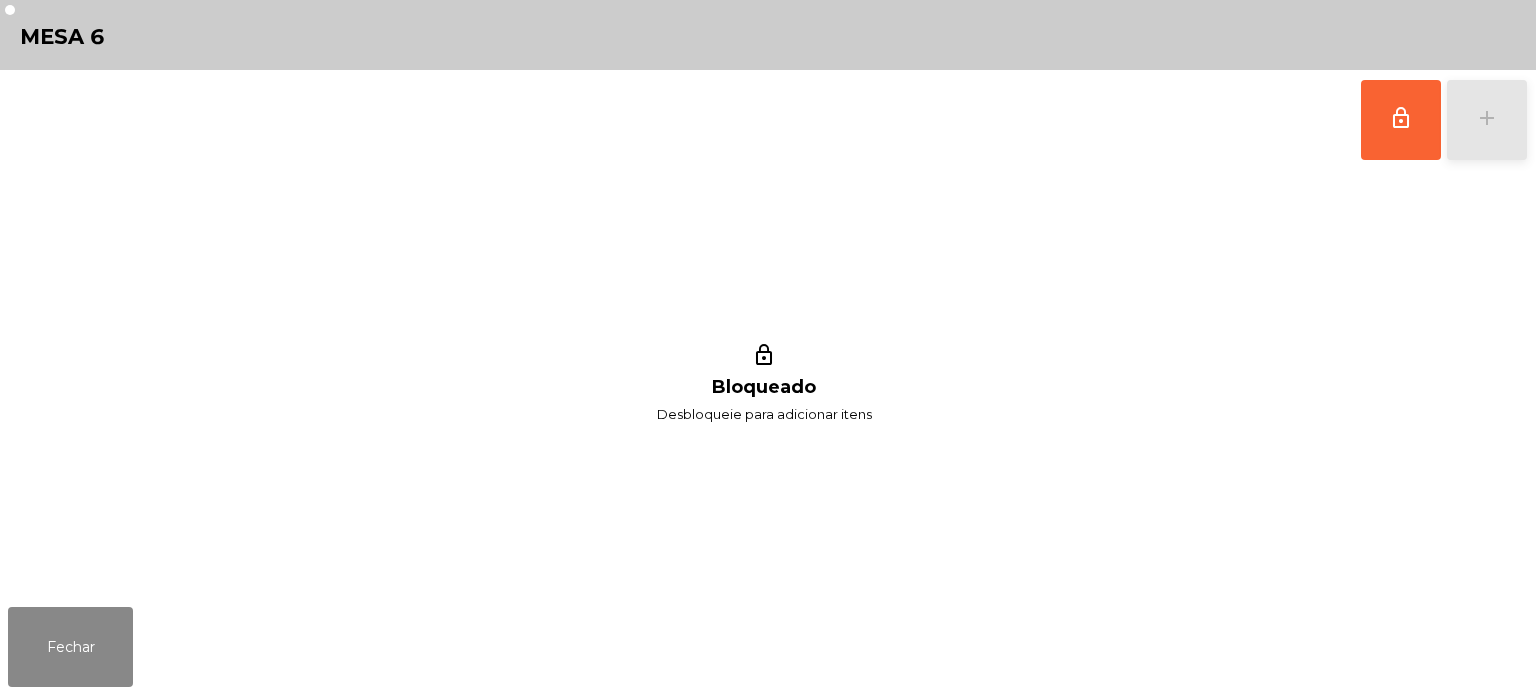 click on "add" 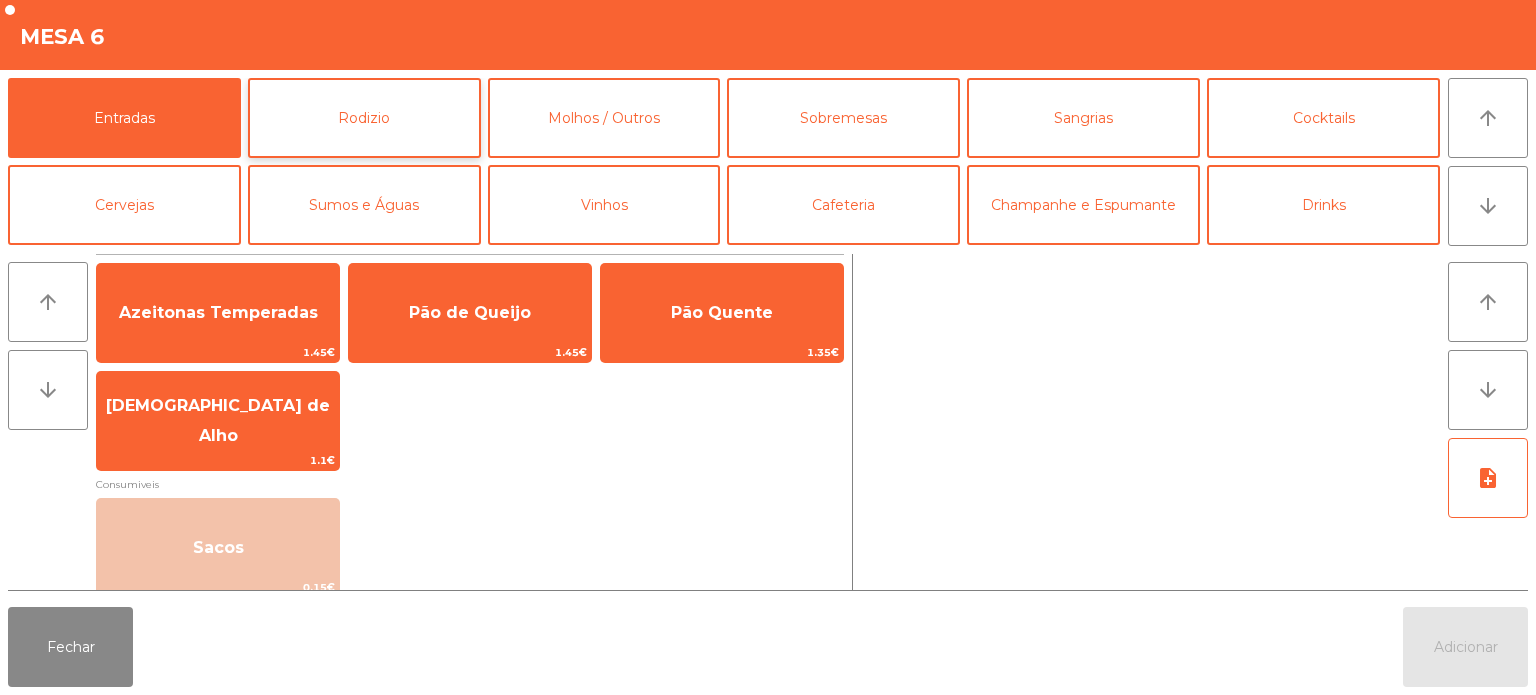 click on "Rodizio" 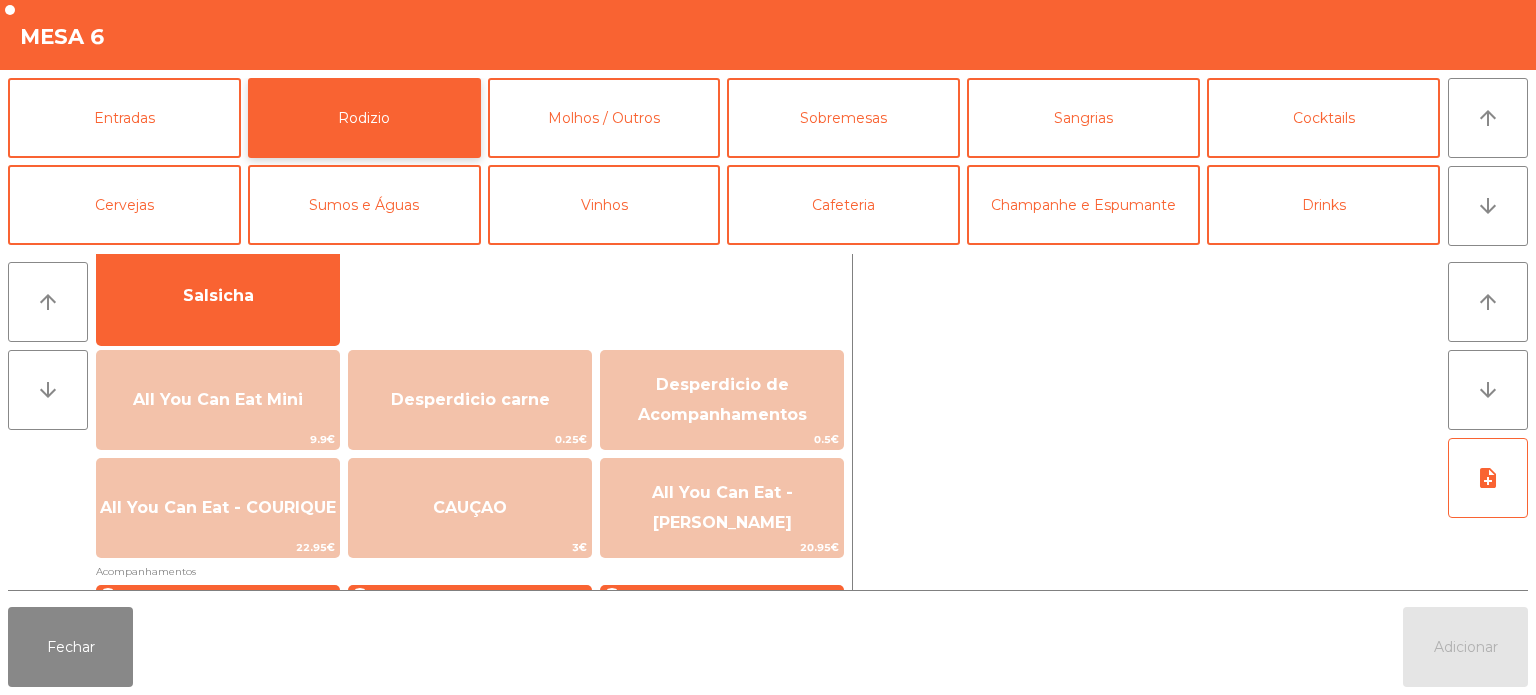 scroll, scrollTop: 165, scrollLeft: 0, axis: vertical 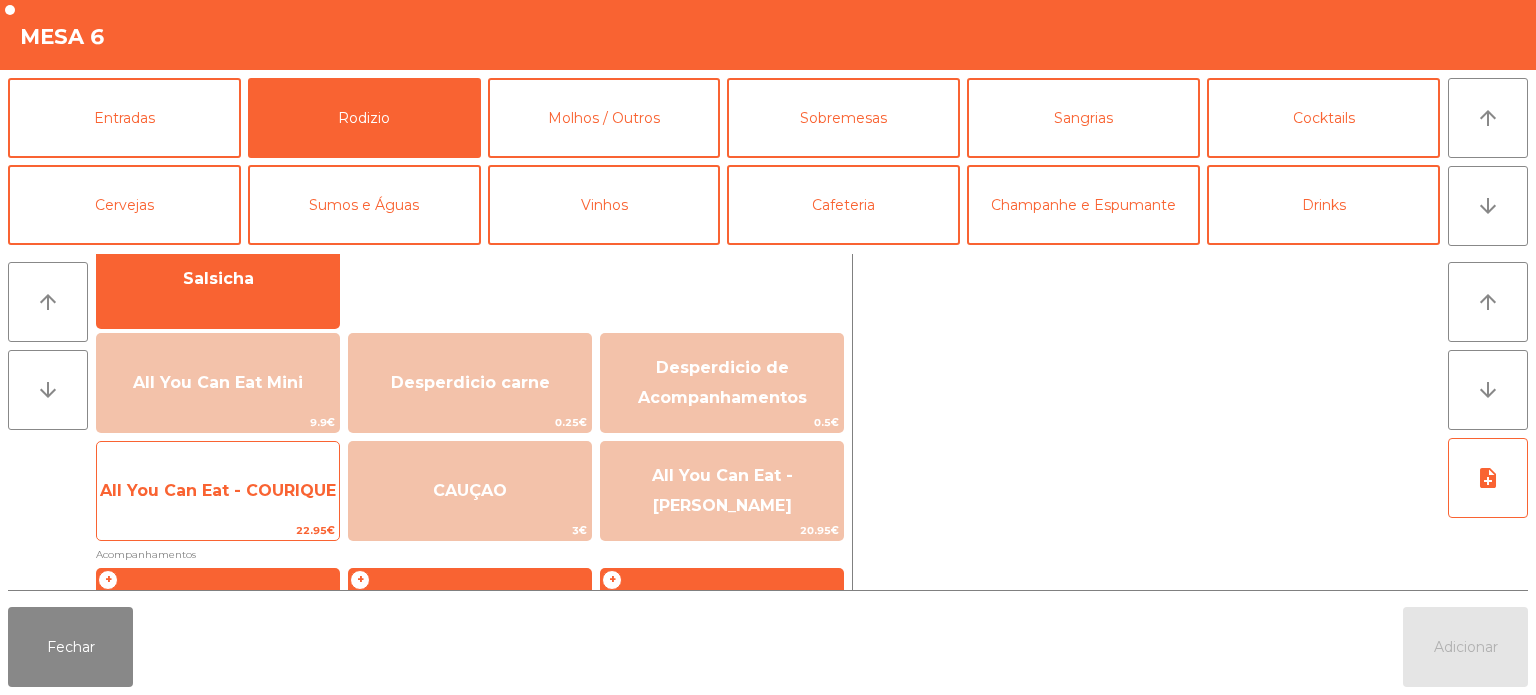 click on "All You Can Eat - COURIQUE" 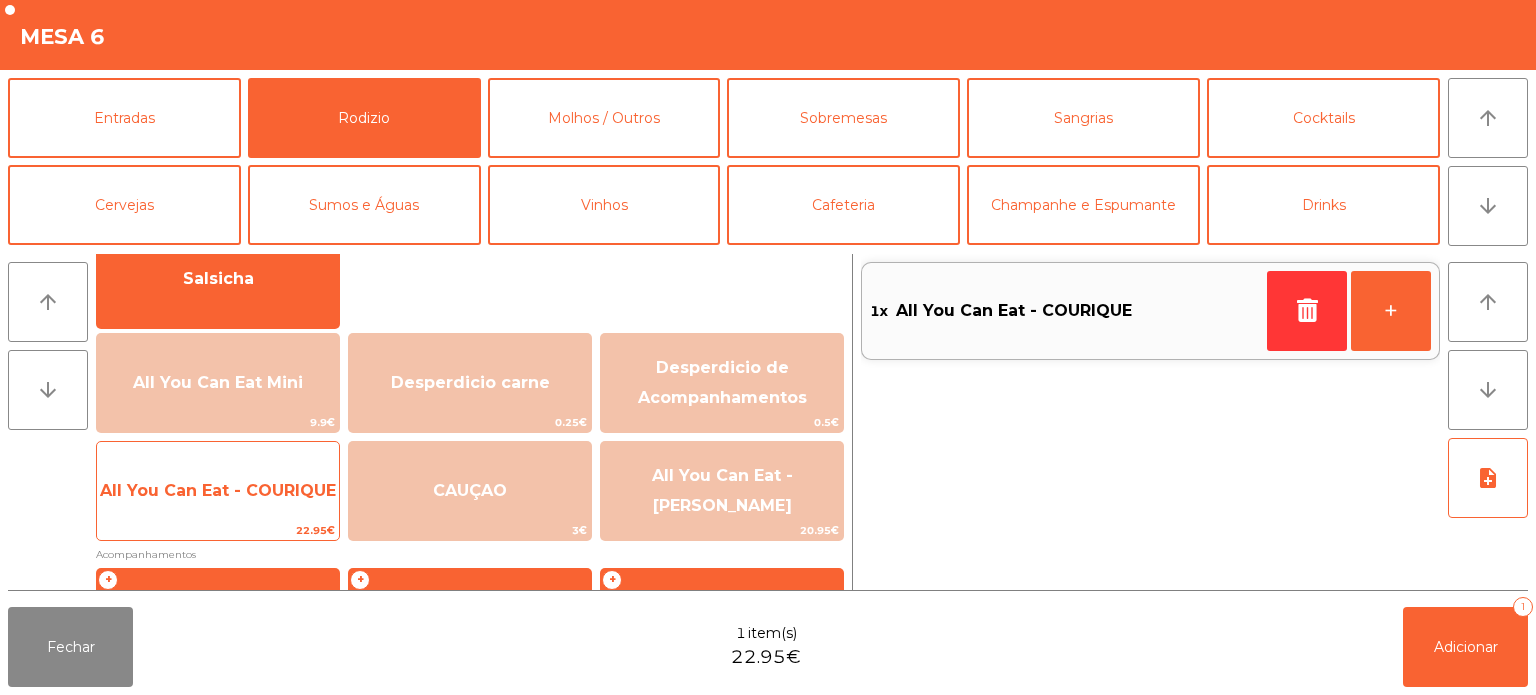 click on "All You Can Eat - COURIQUE" 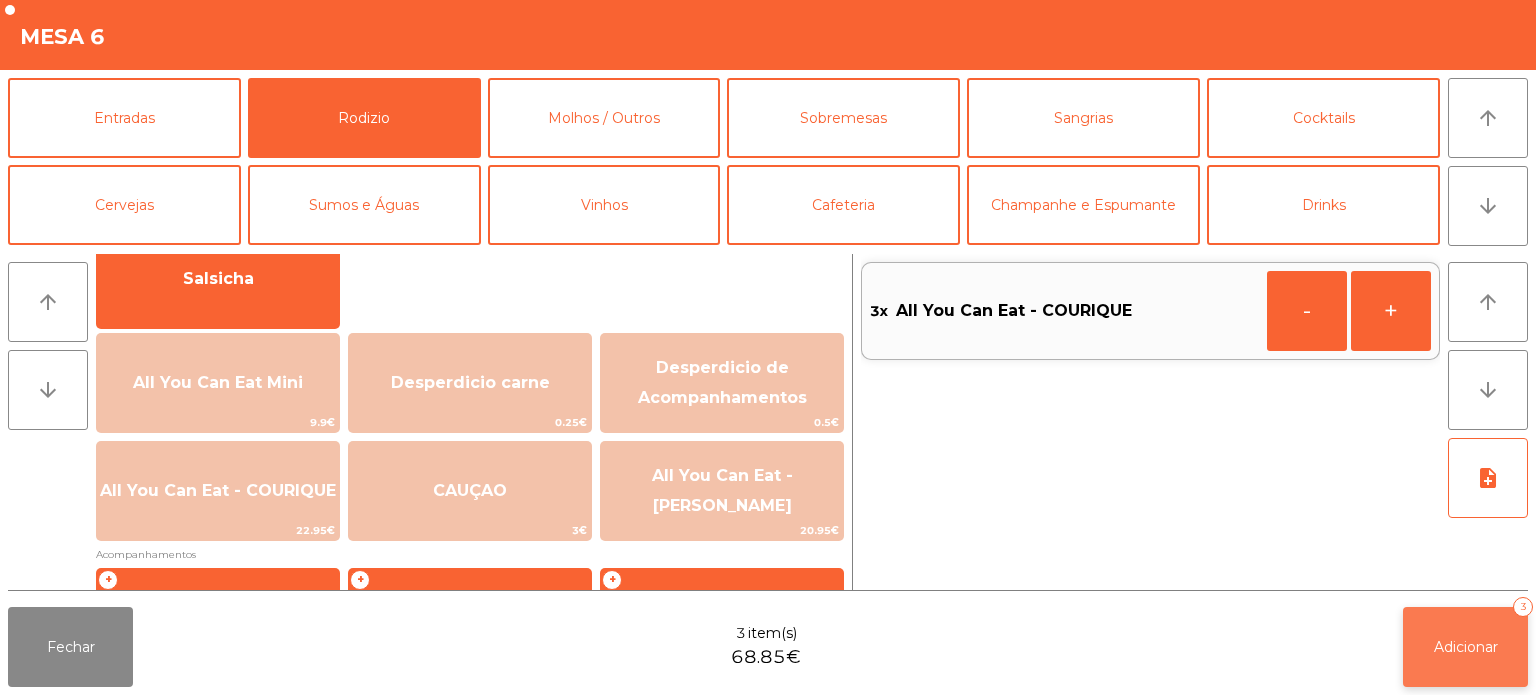 click on "Adicionar   3" 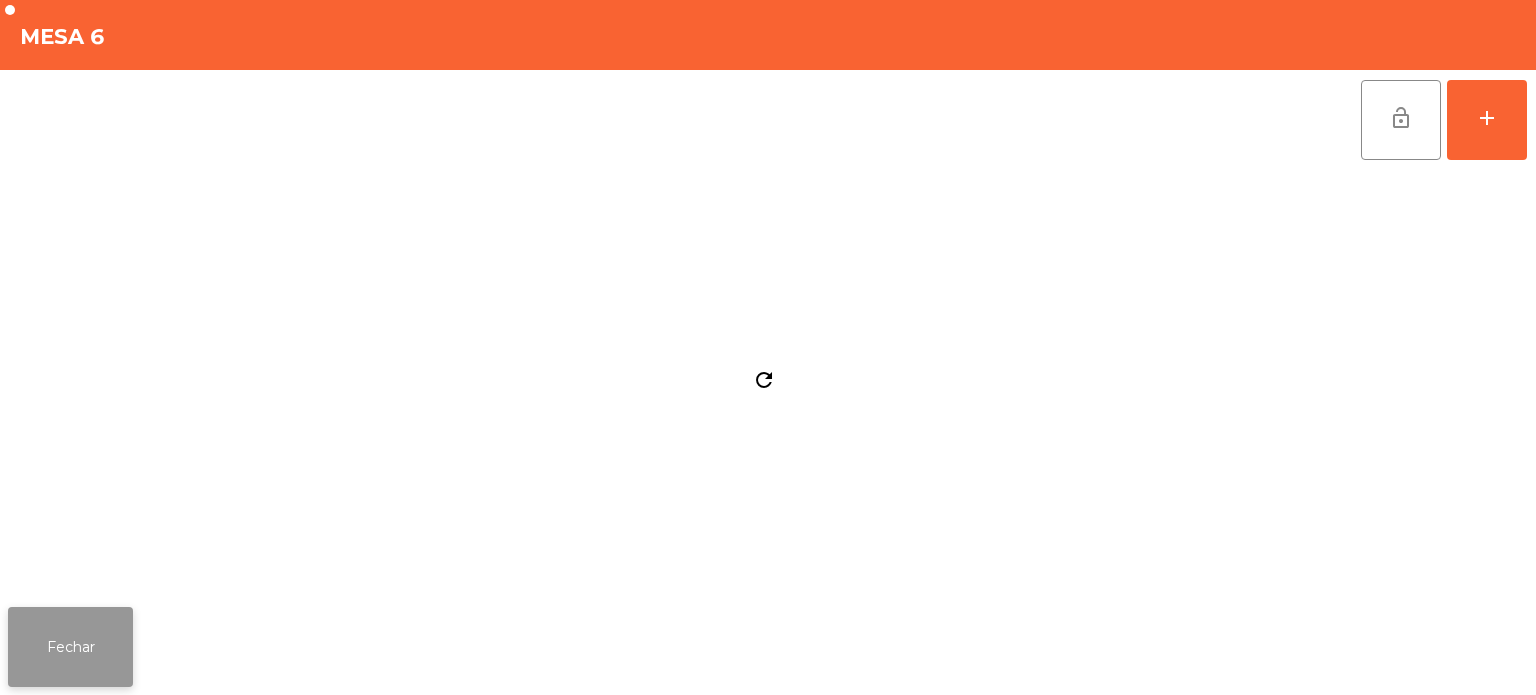 click on "Fechar" 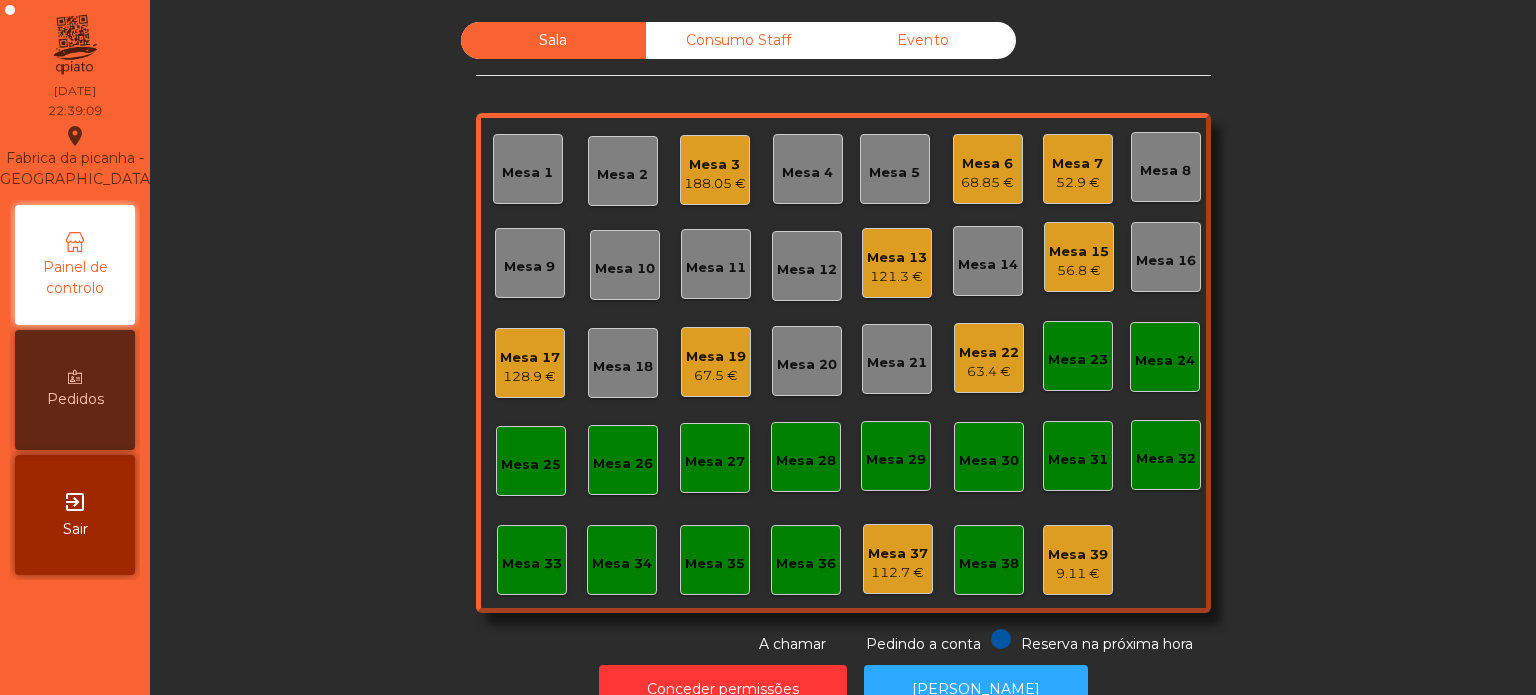 click on "Mesa 13" 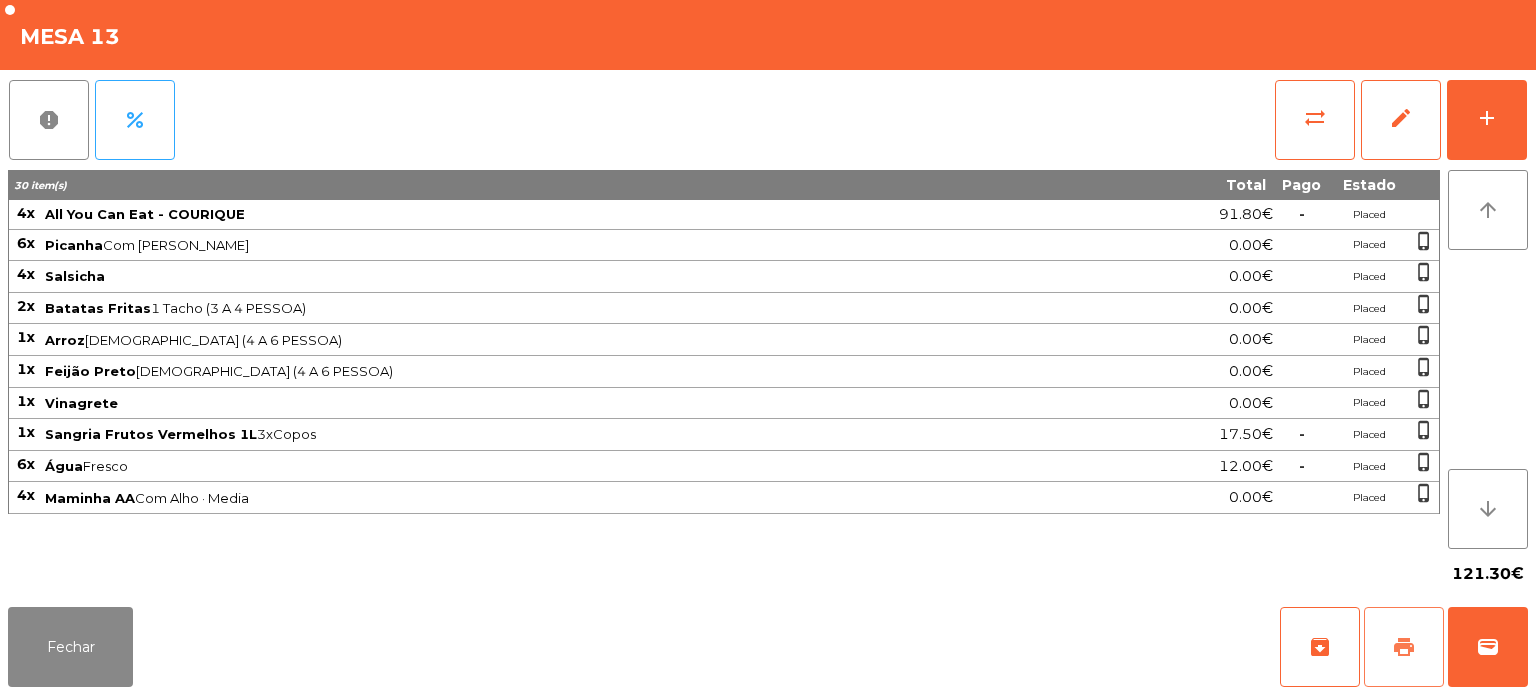 click on "print" 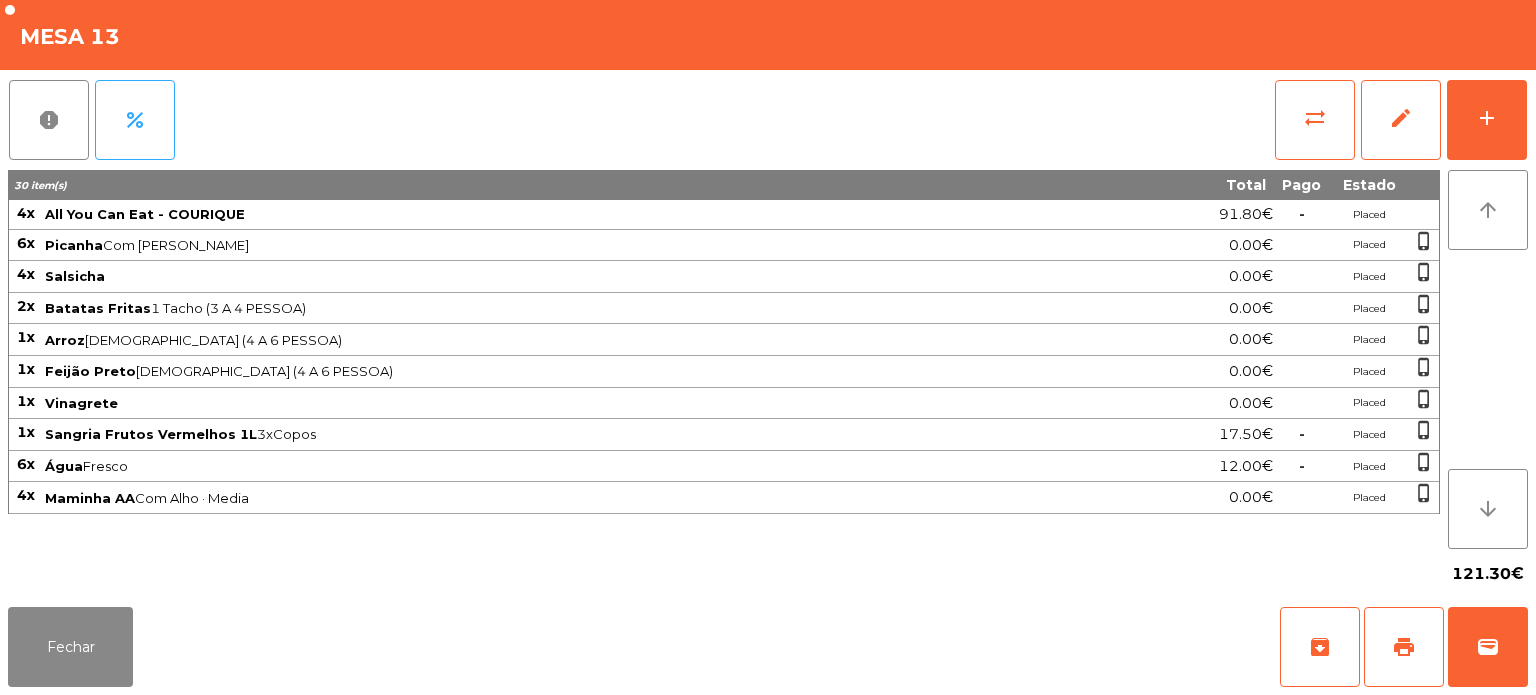 click on "121.30€" 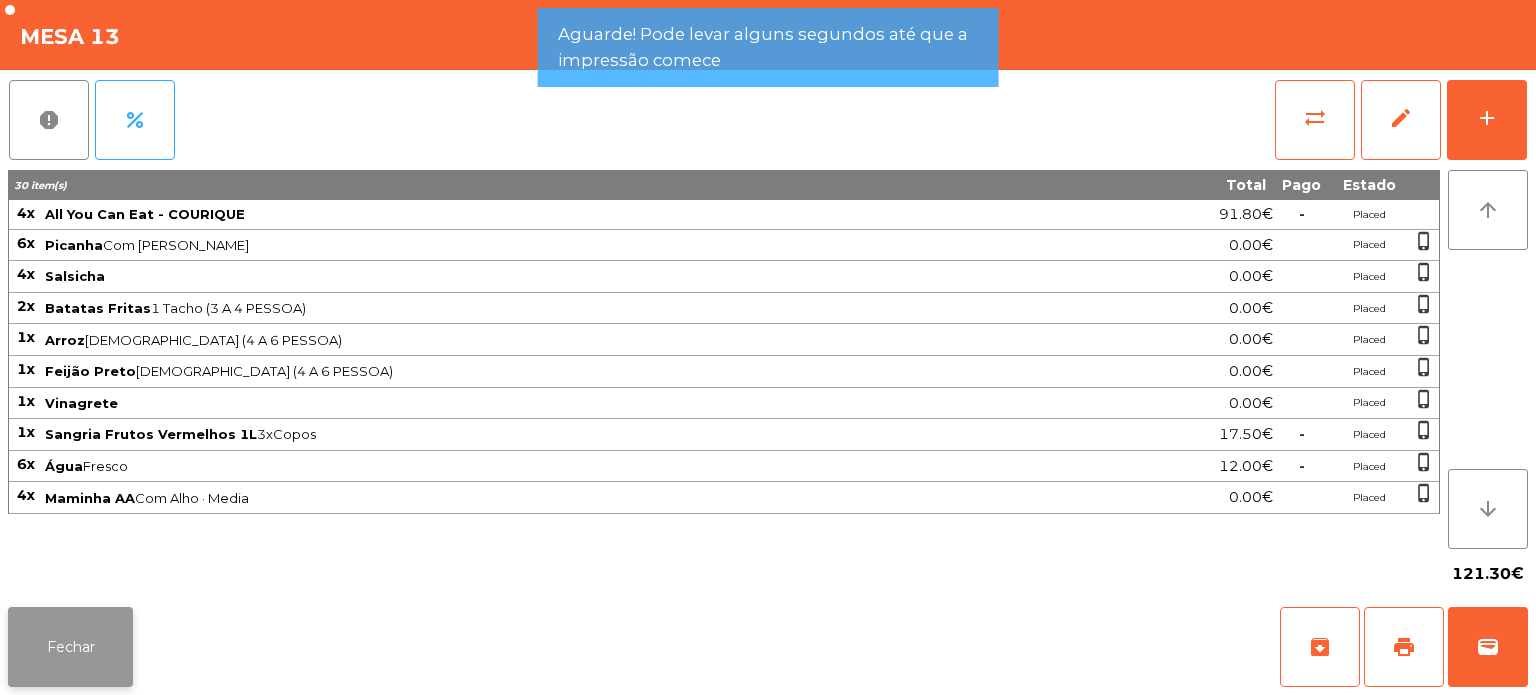 click on "Fechar" 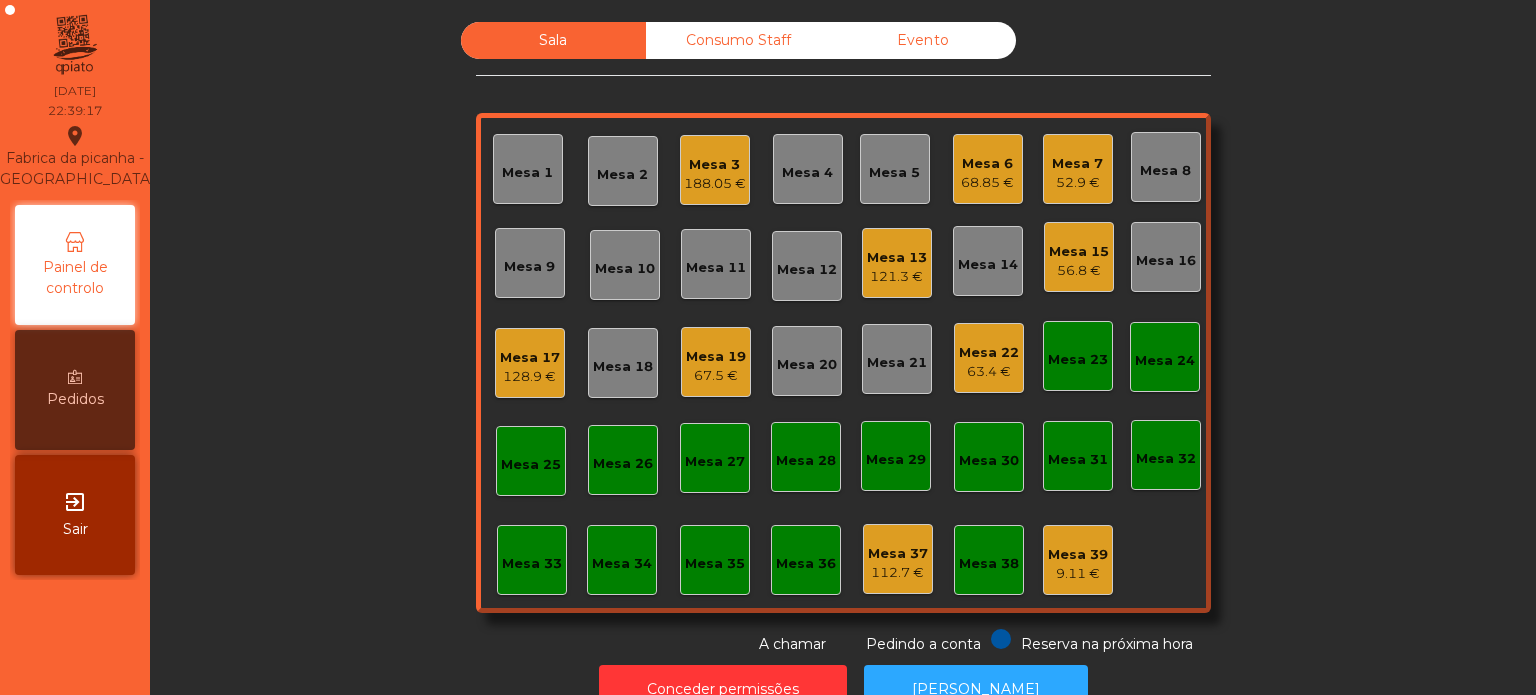 click on "63.4 €" 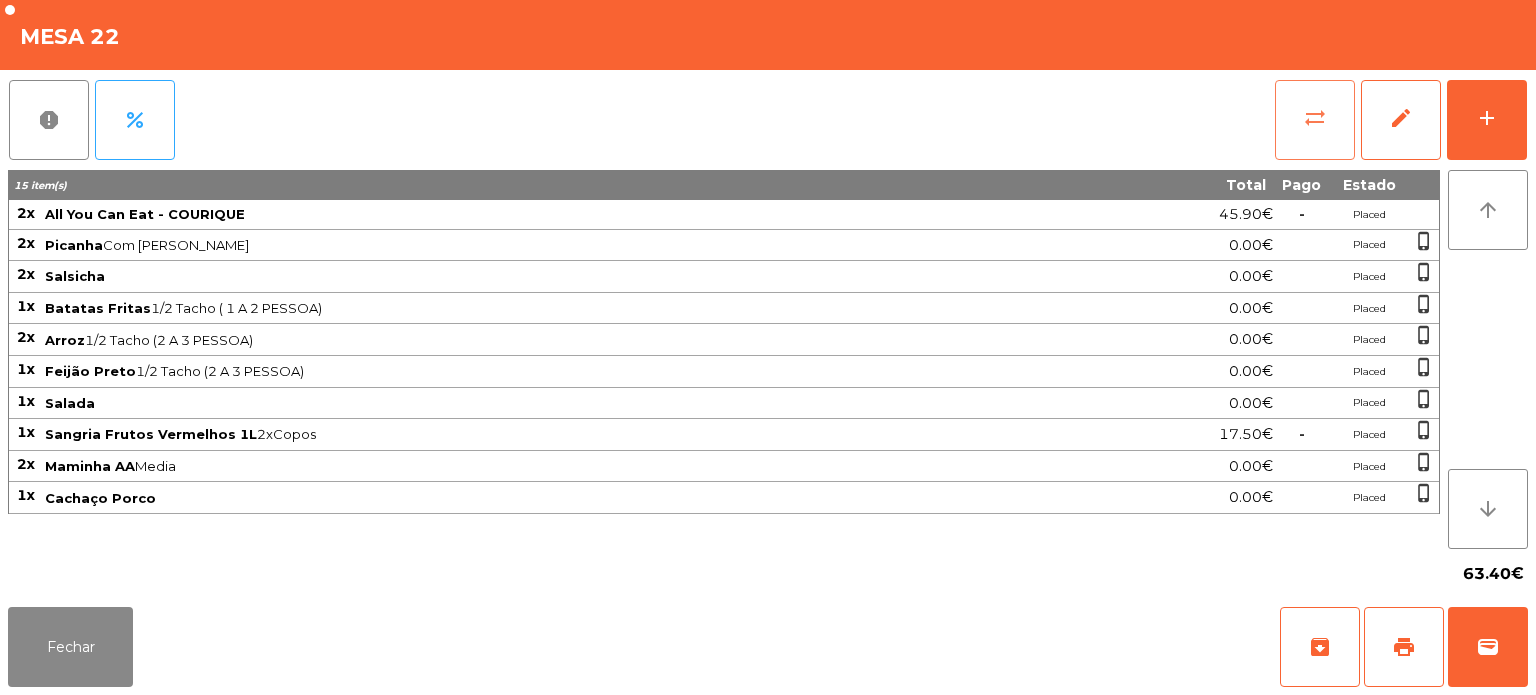 click on "sync_alt" 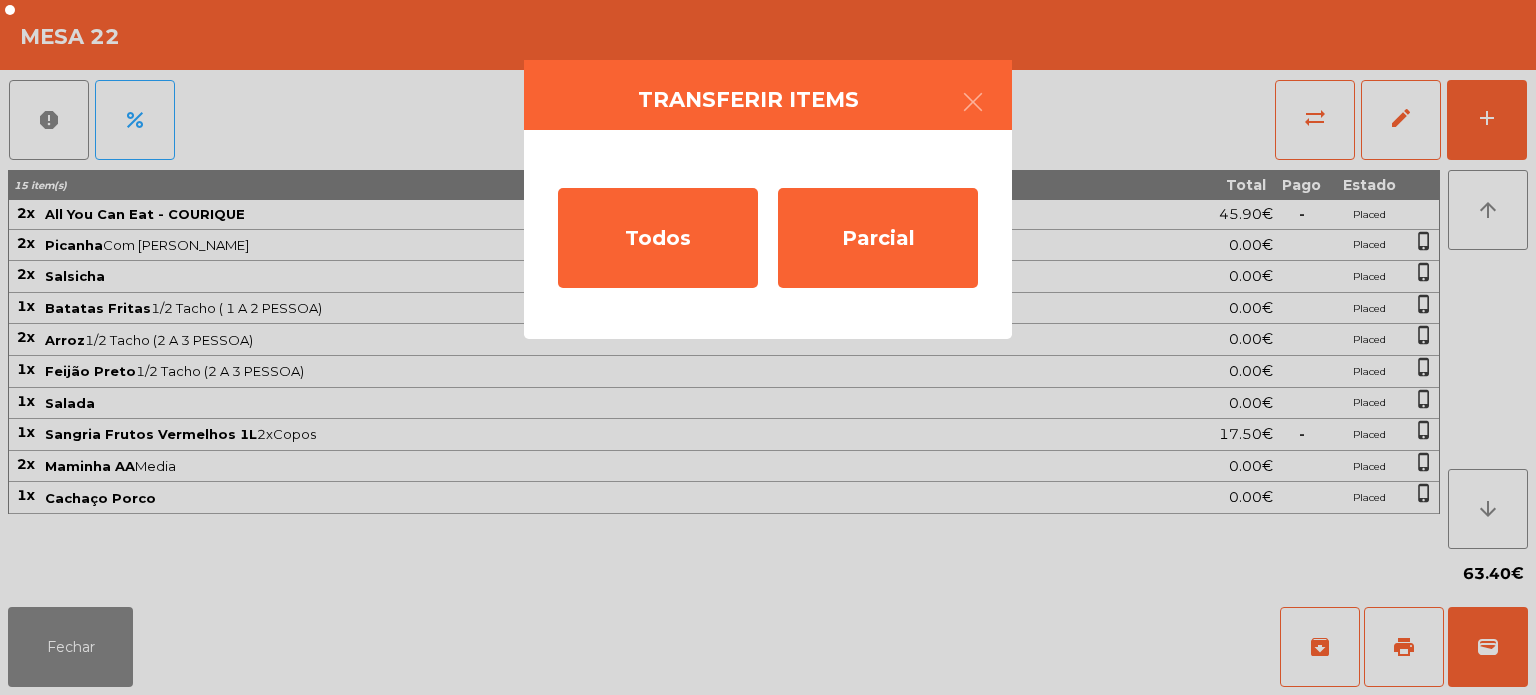 click on "Transferir items  Todos   Parcial" 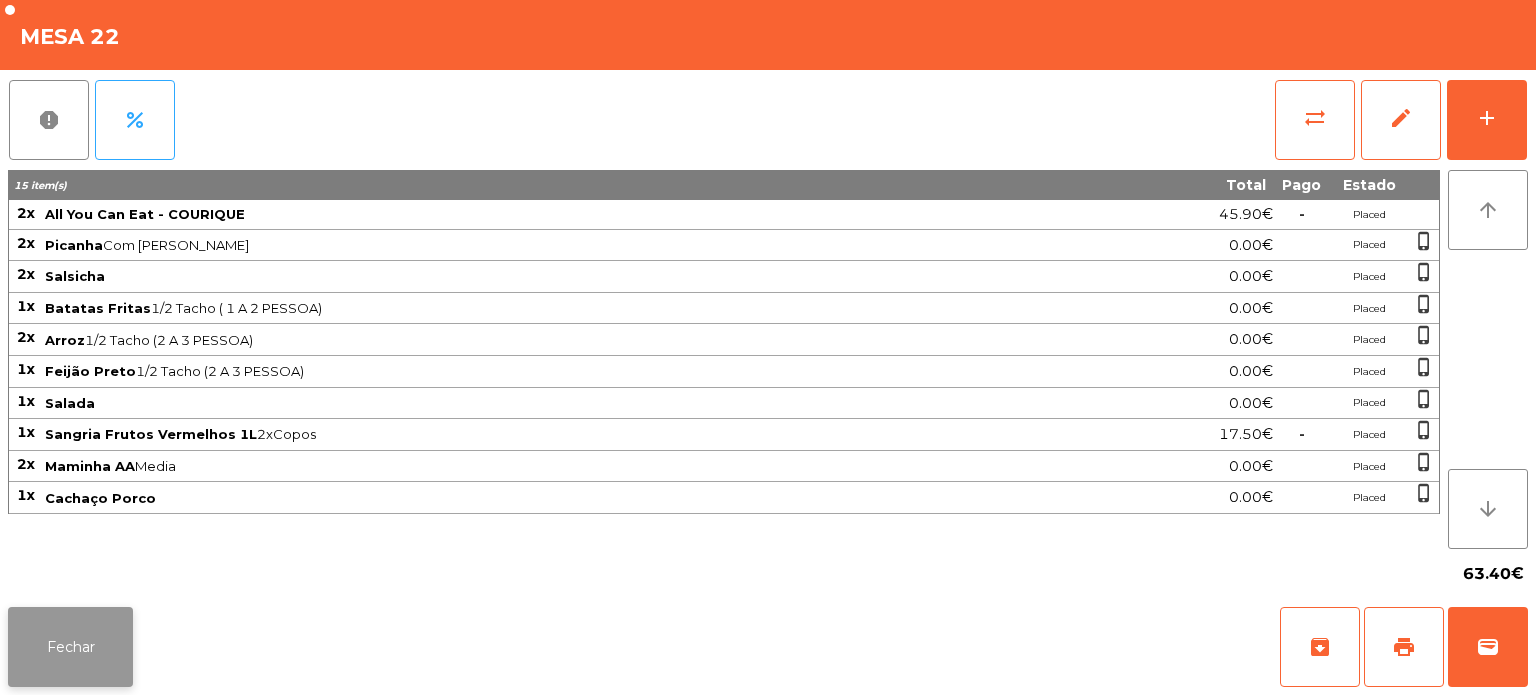 click on "Fechar" 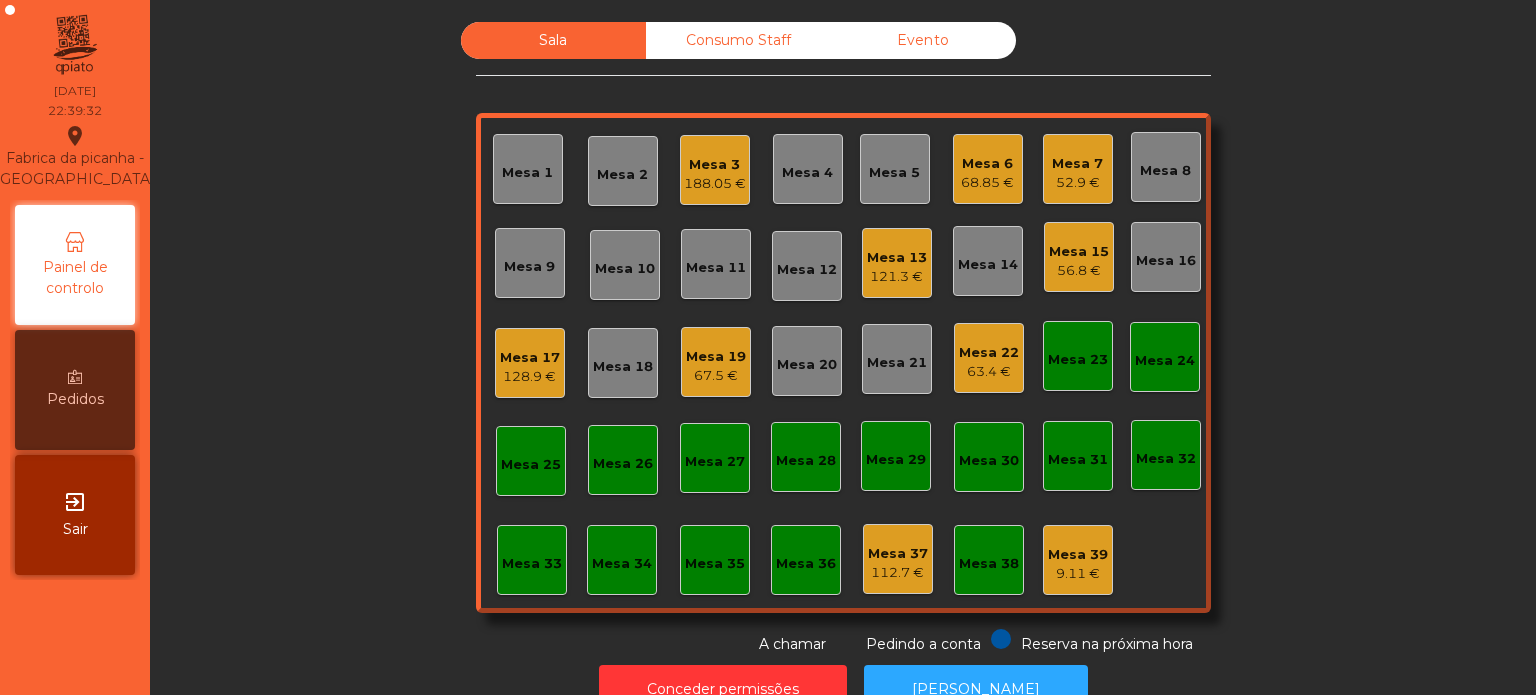 click on "Mesa 3" 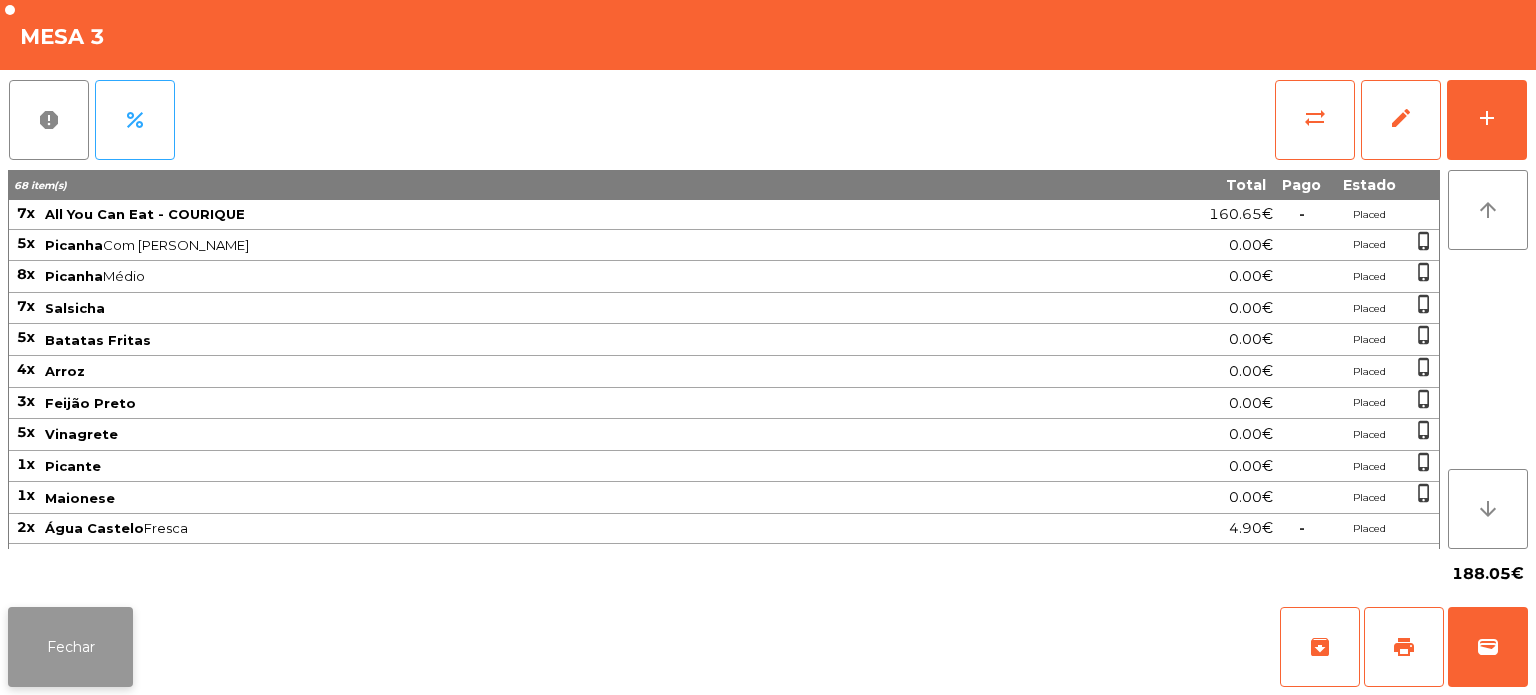 click on "Fechar" 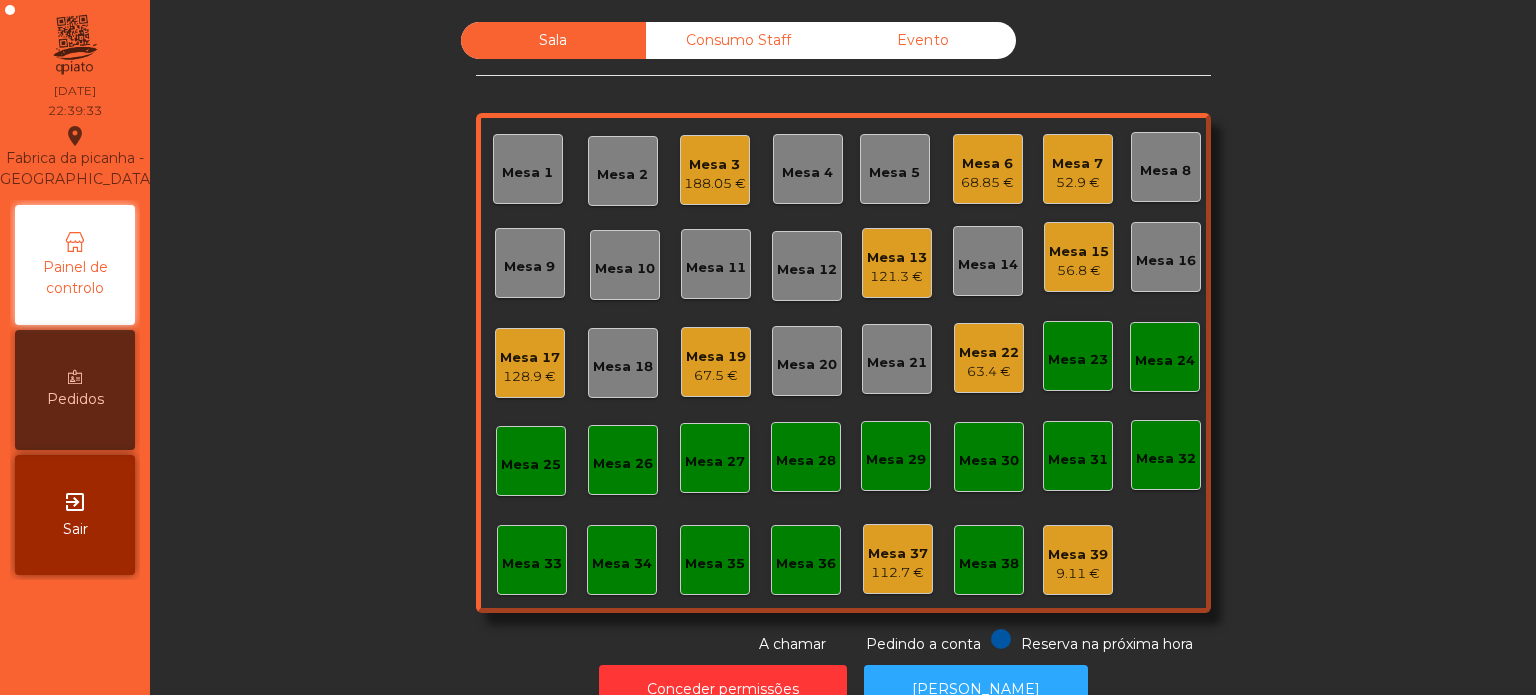 click on "121.3 €" 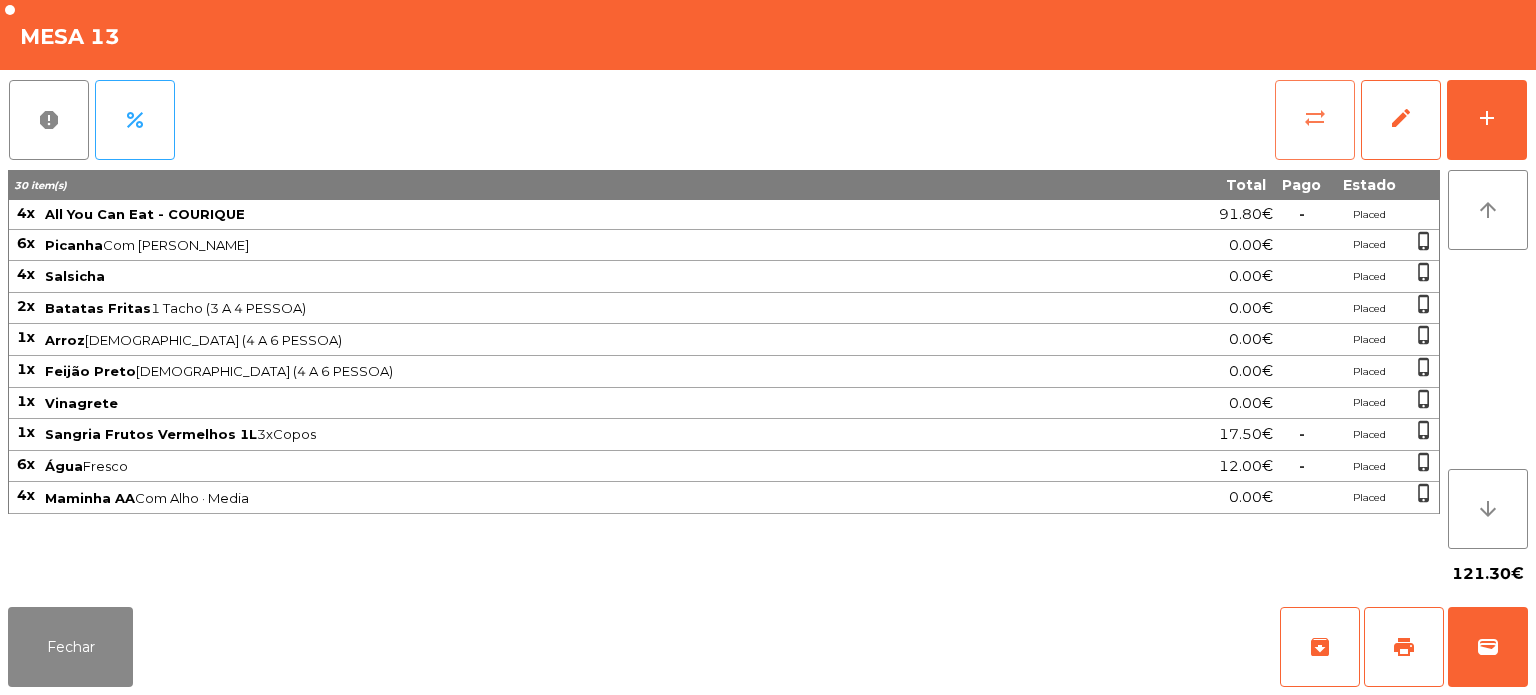 click on "sync_alt" 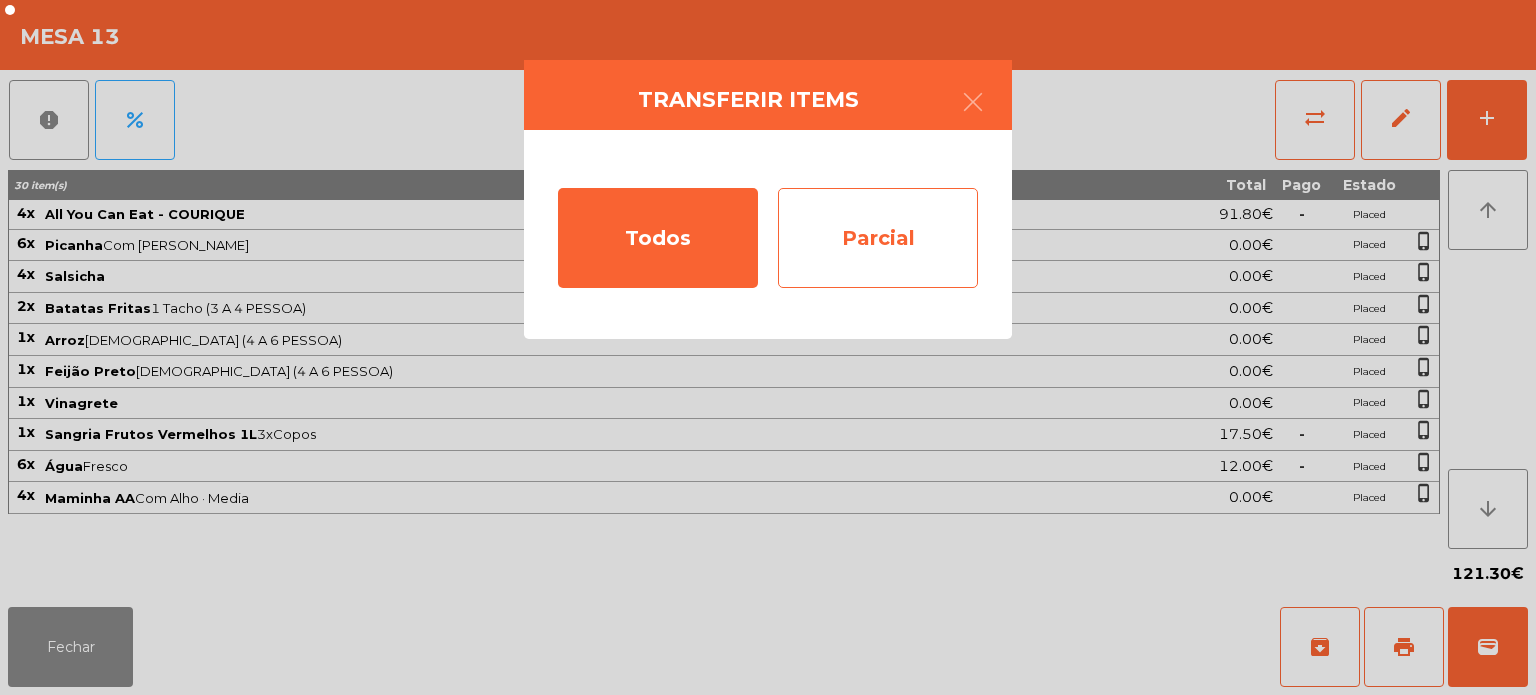 click on "Parcial" 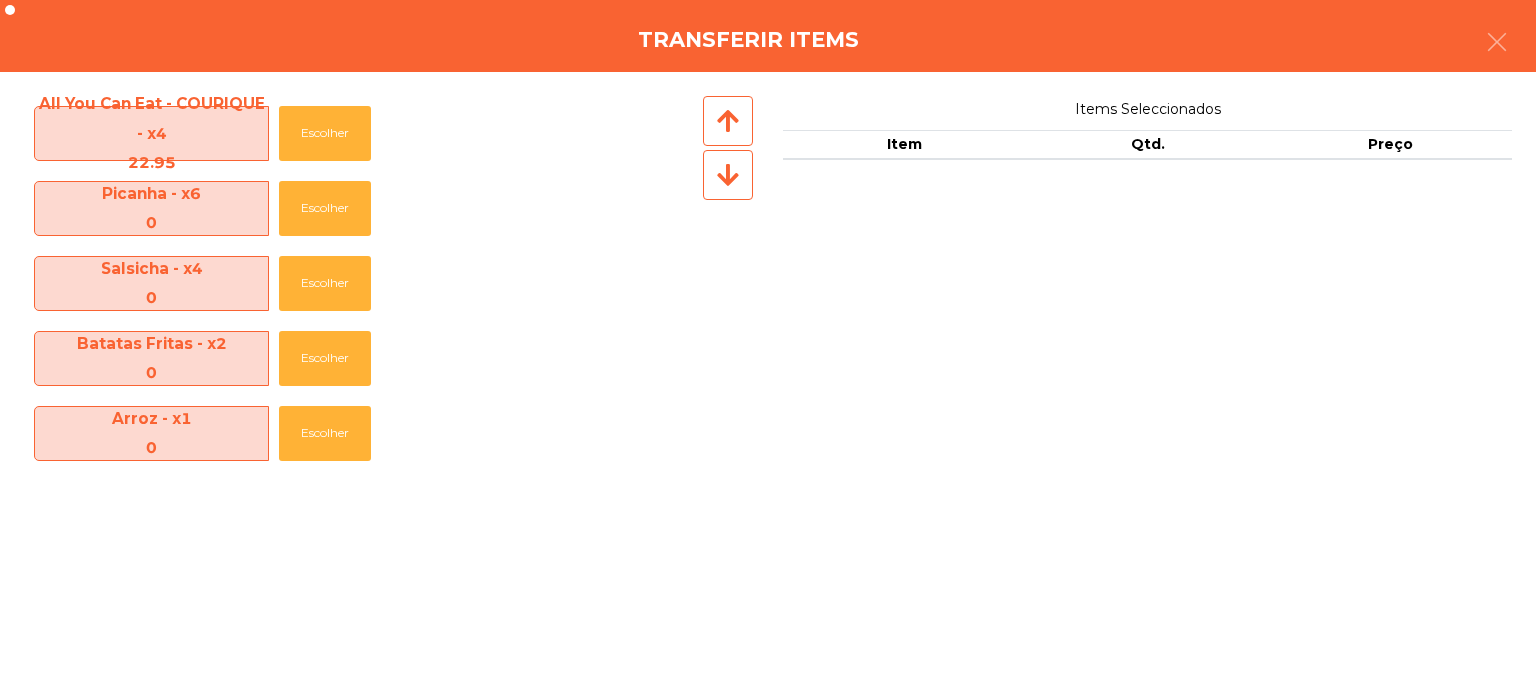 click on "Transferir items" 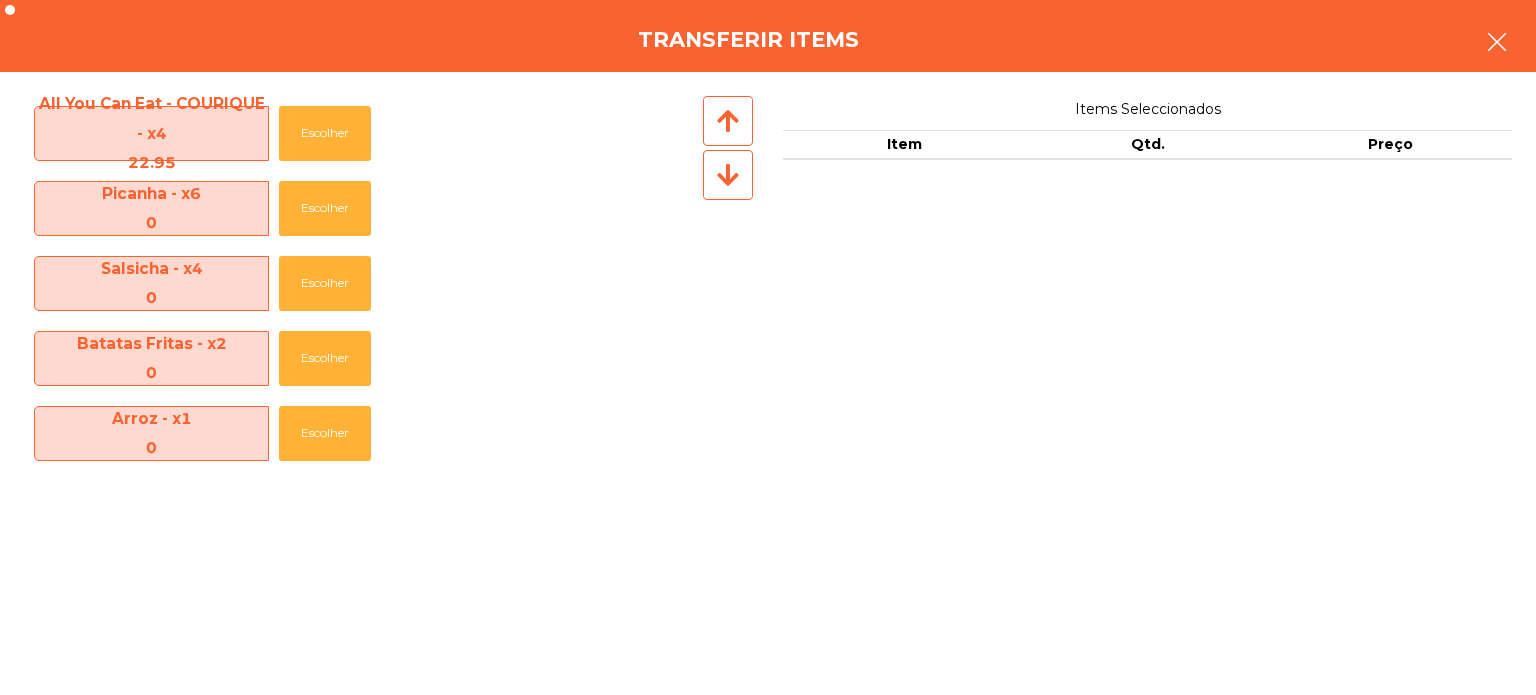 click 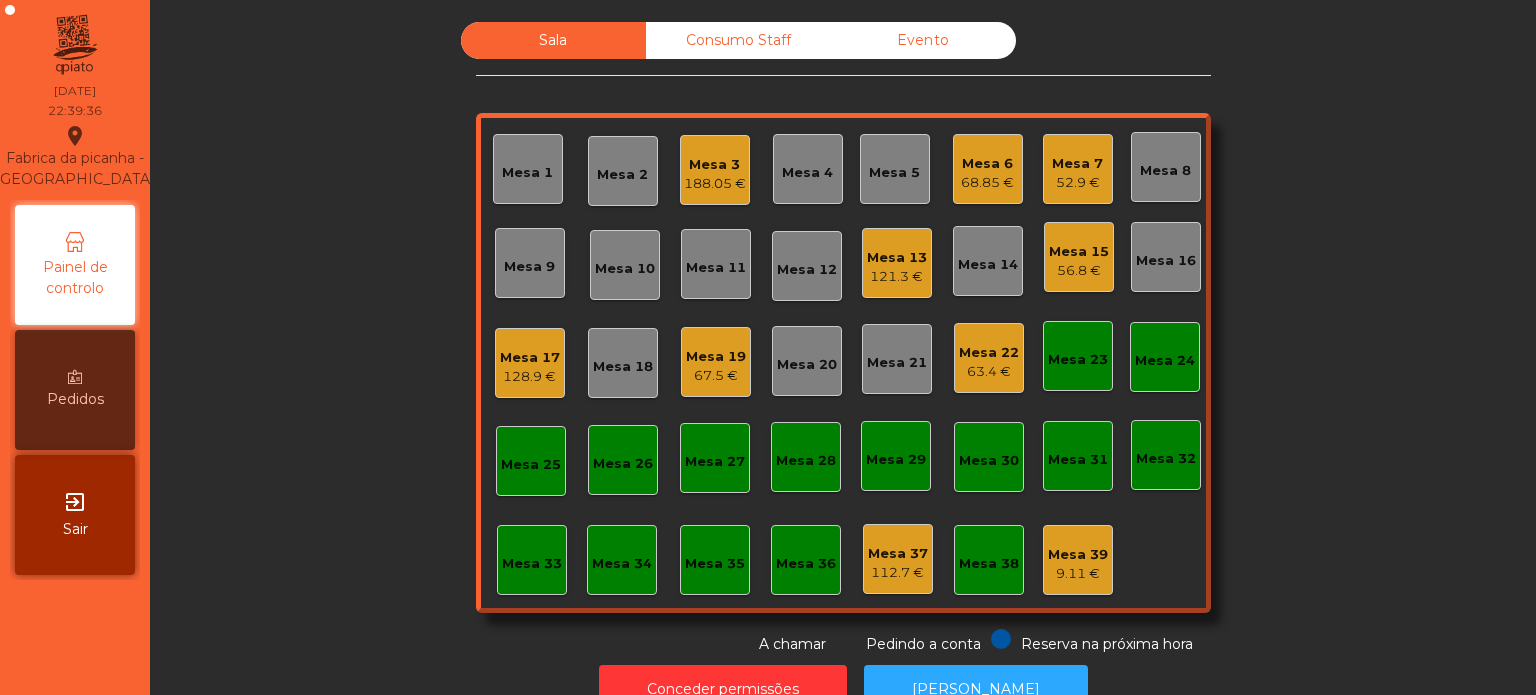 click on "Mesa 3" 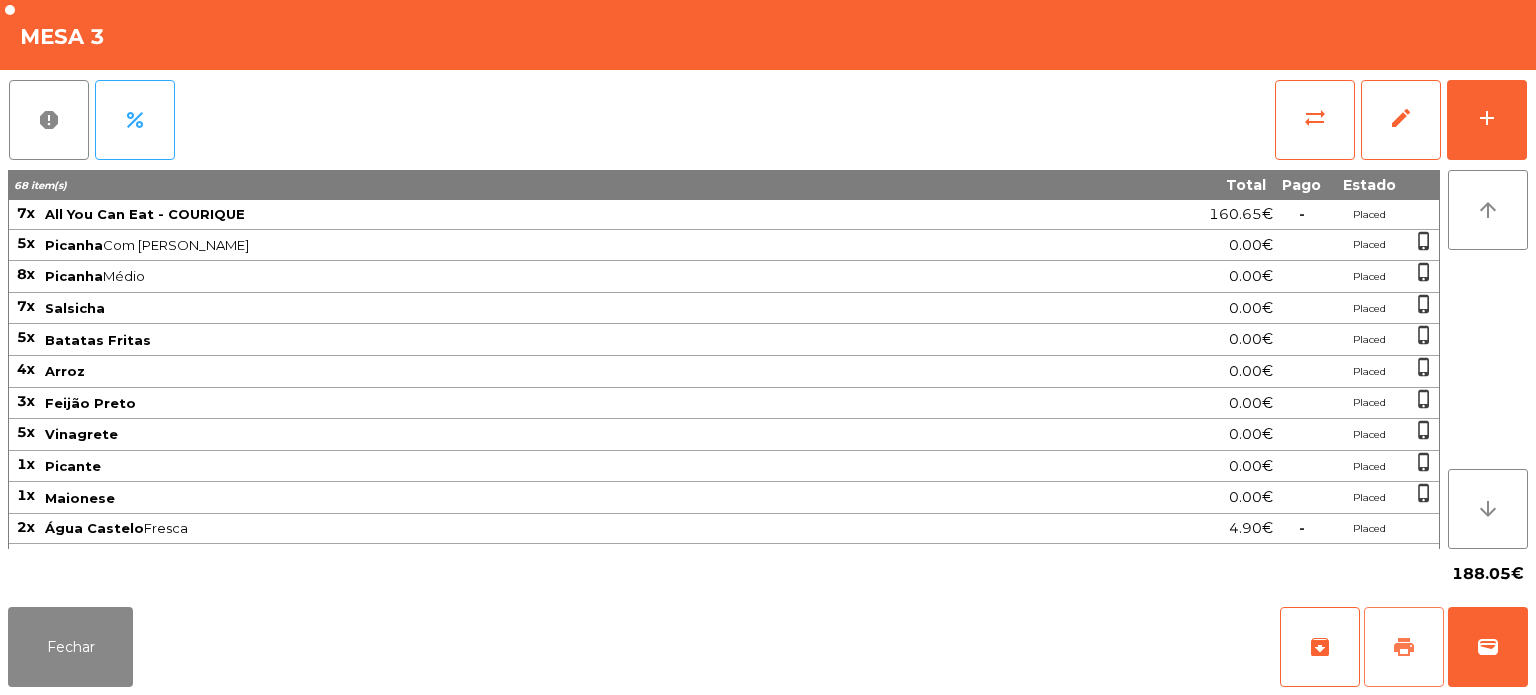 click on "print" 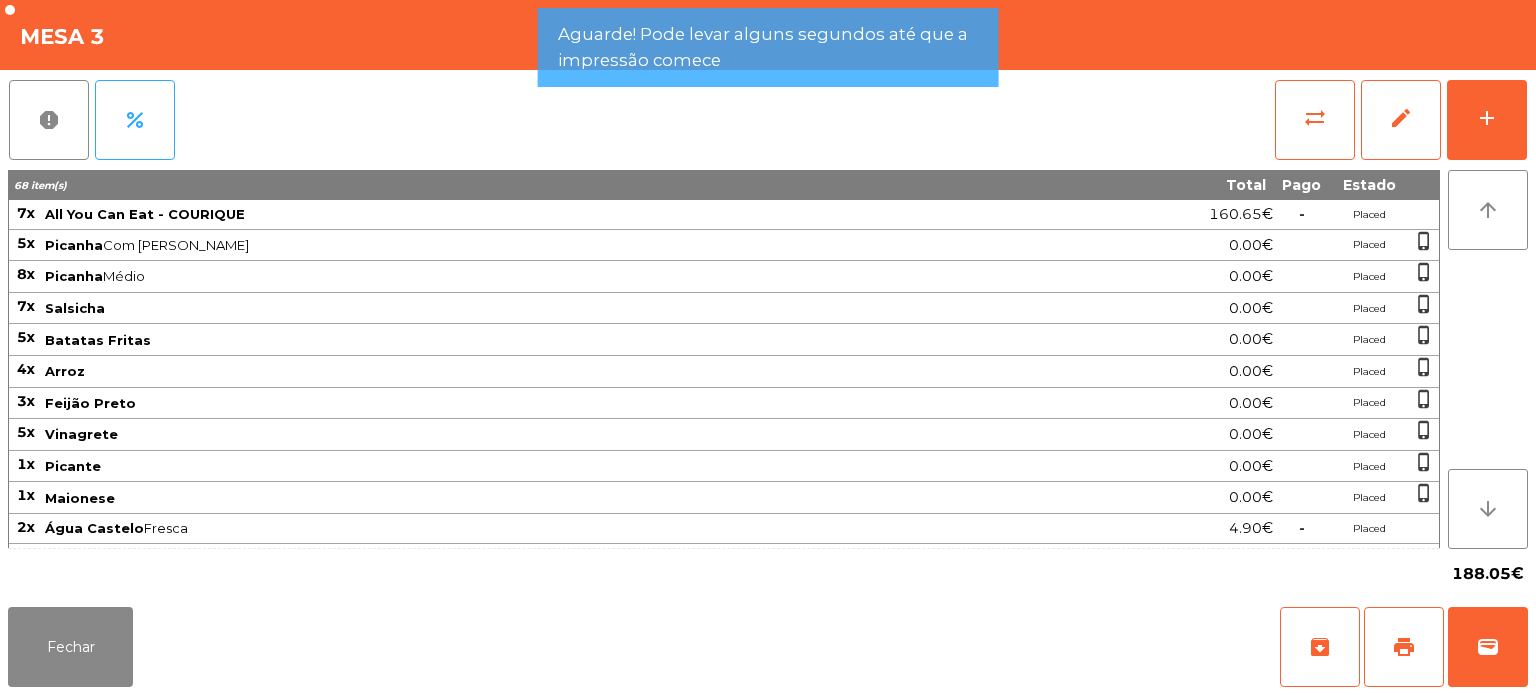 click on "188.05€" 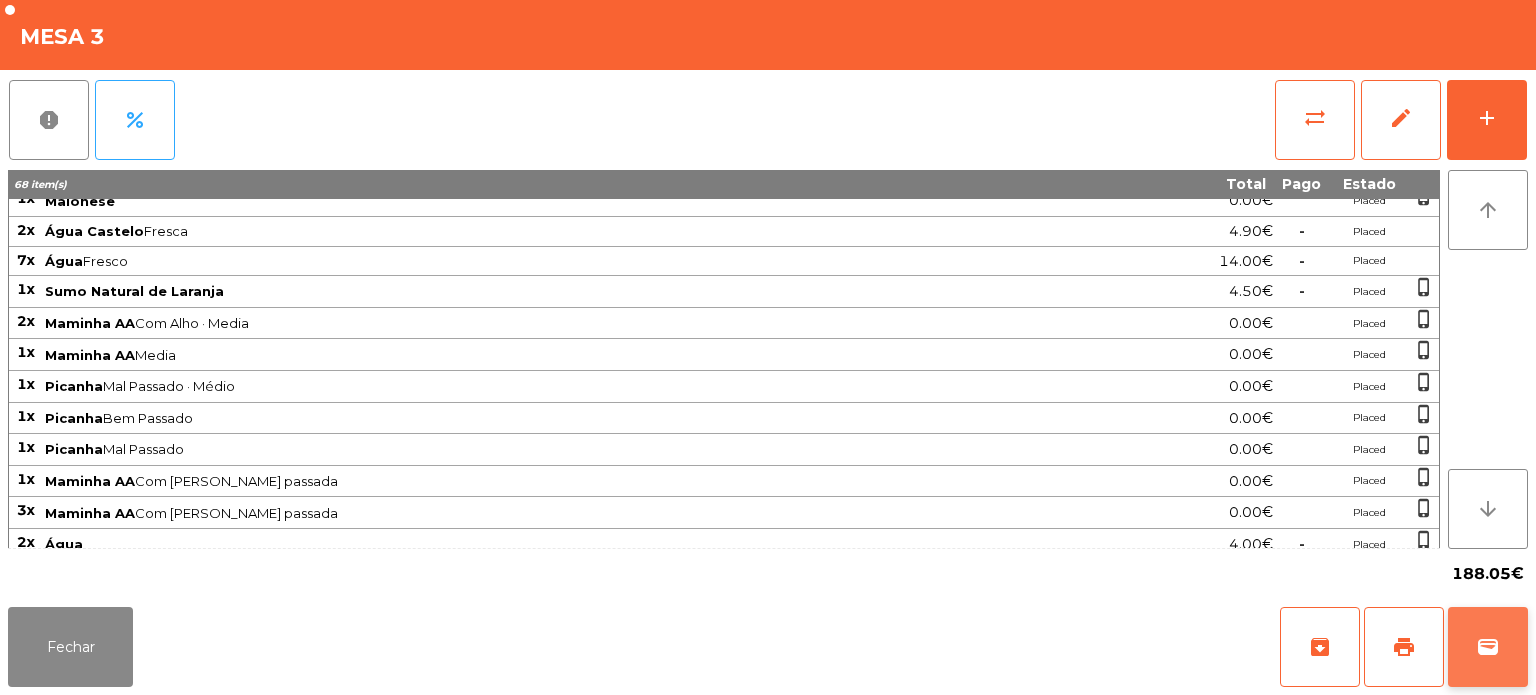 click on "wallet" 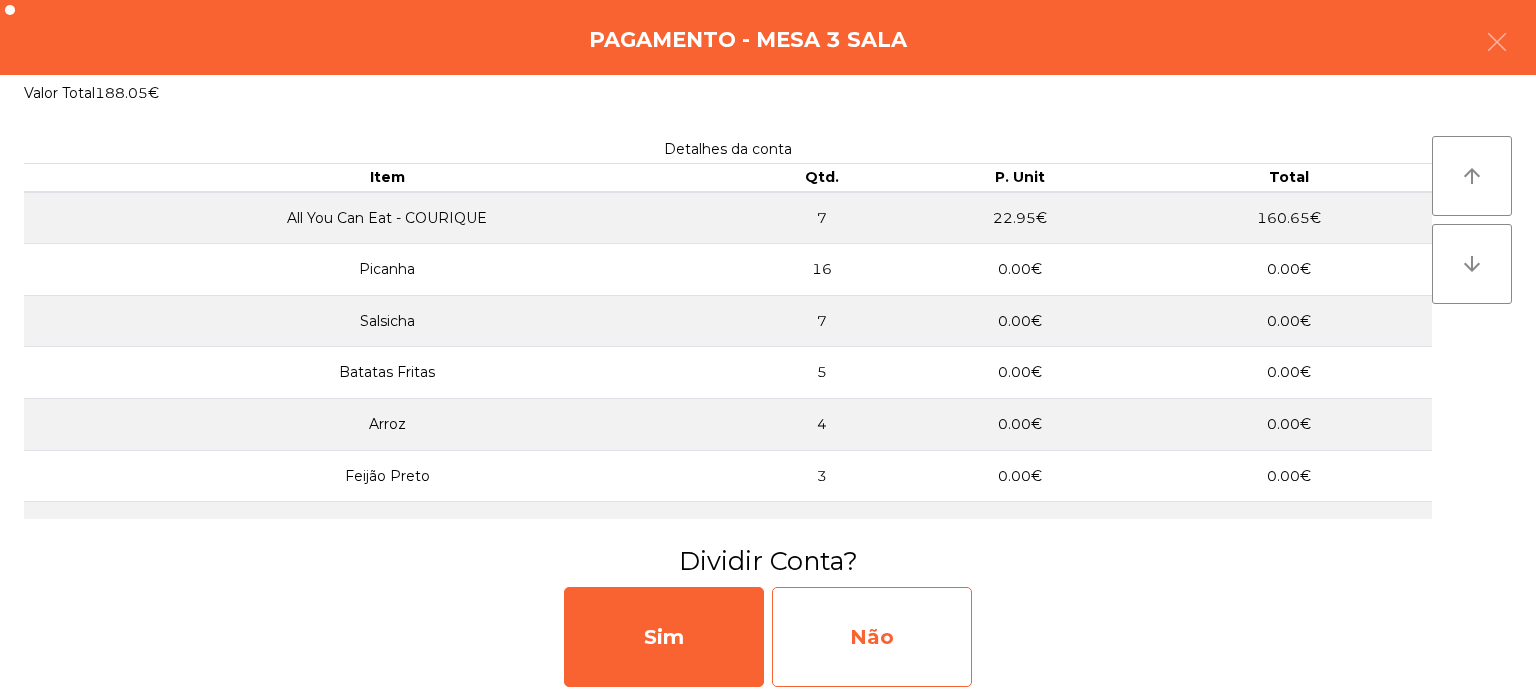 click on "Não" 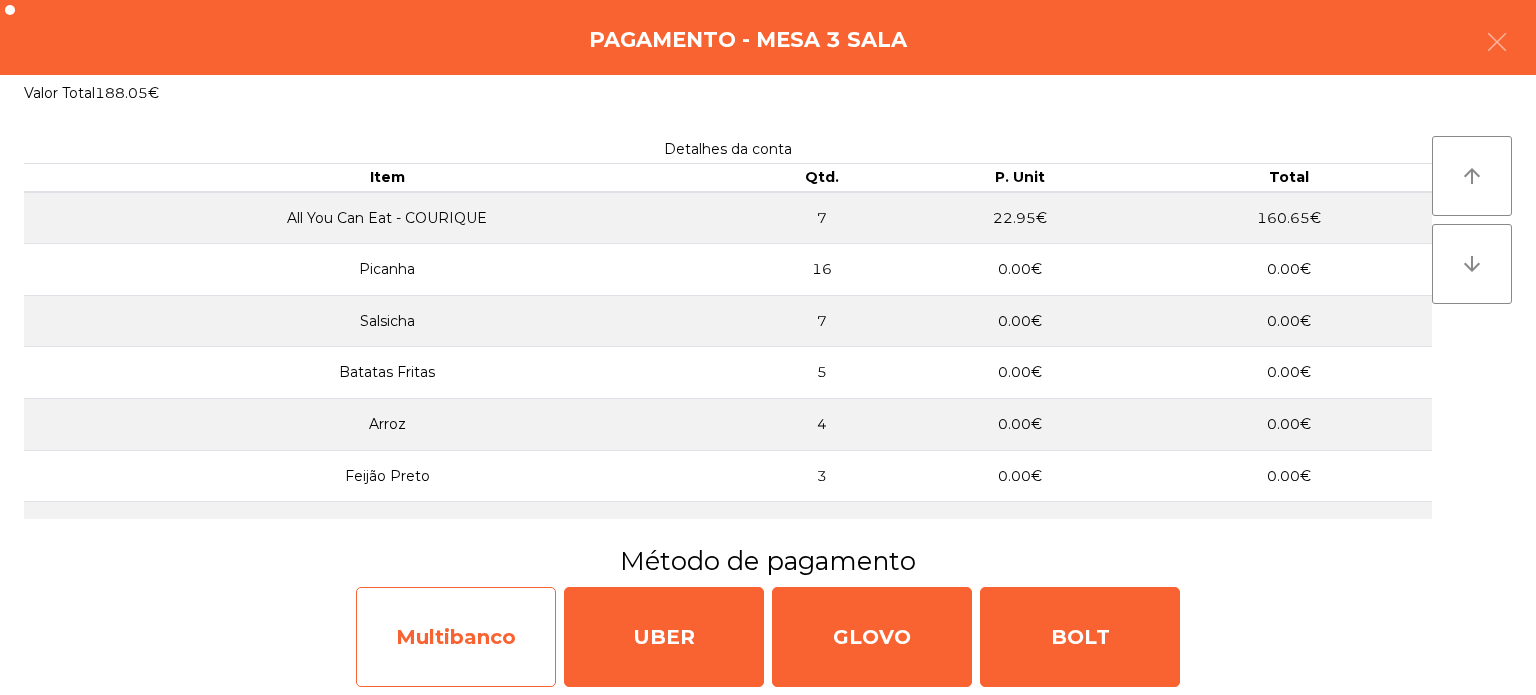 click on "Multibanco" 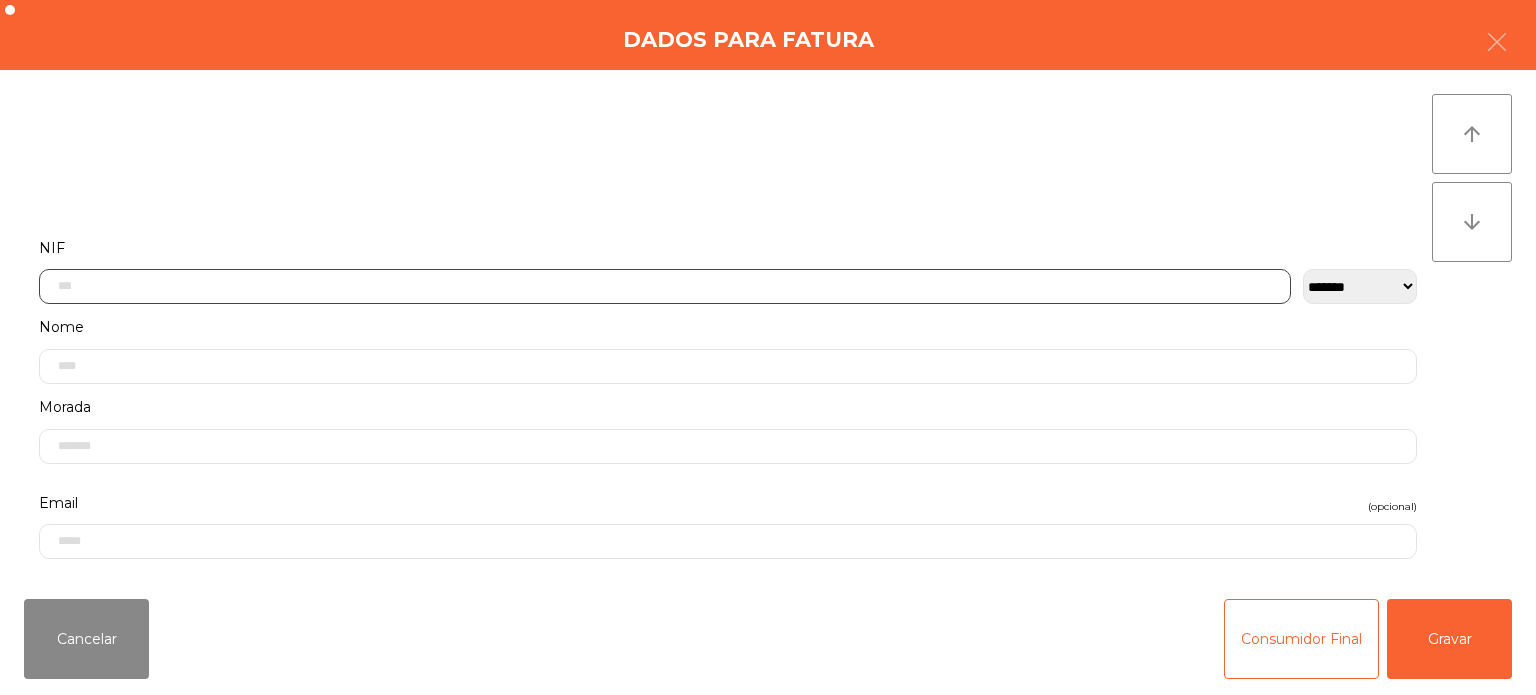 click 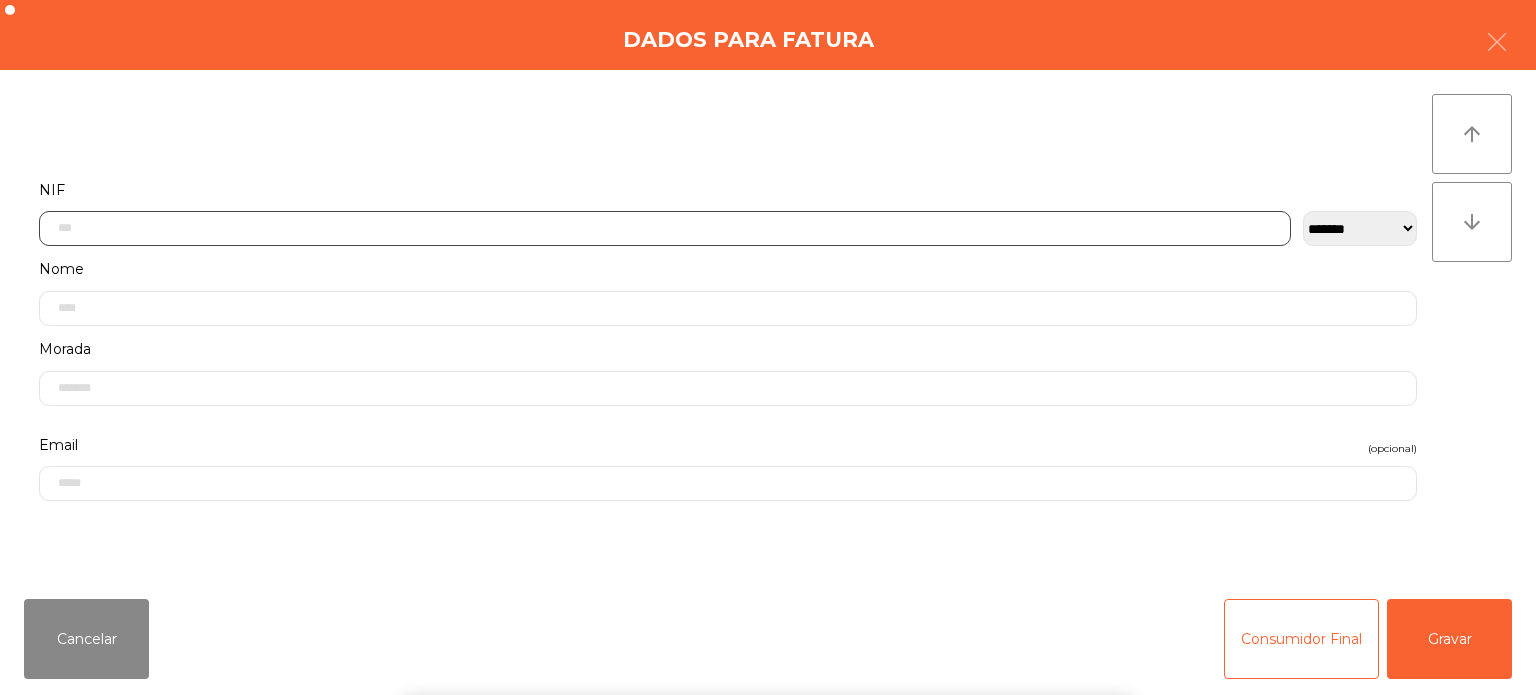 scroll, scrollTop: 139, scrollLeft: 0, axis: vertical 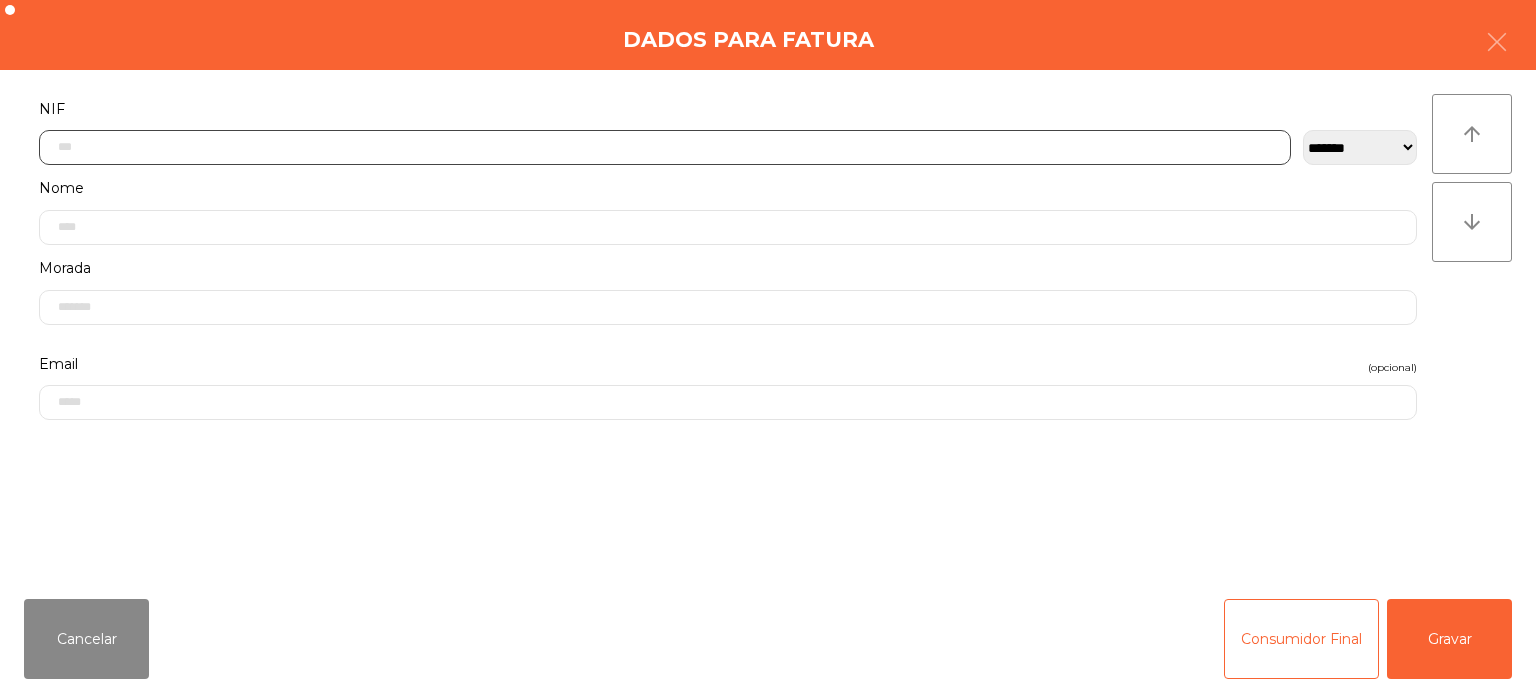 click 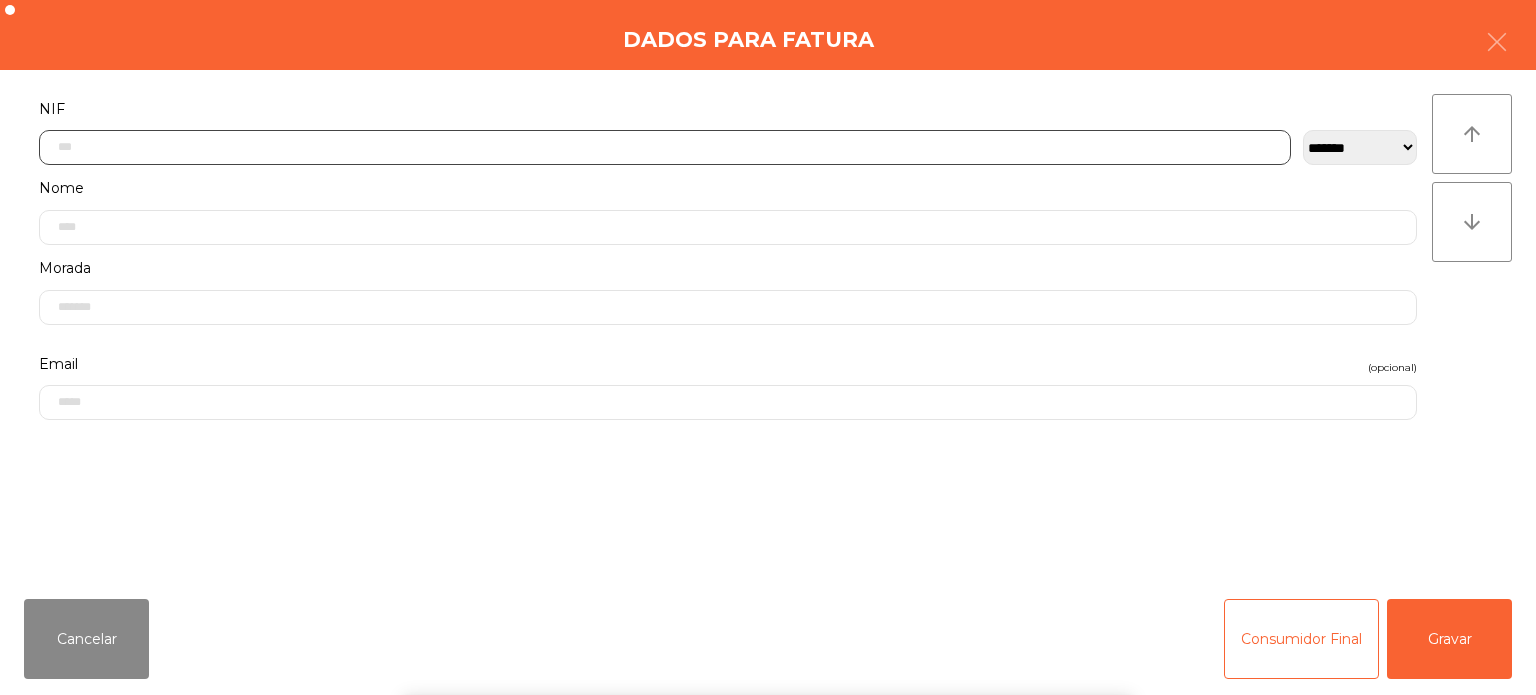click 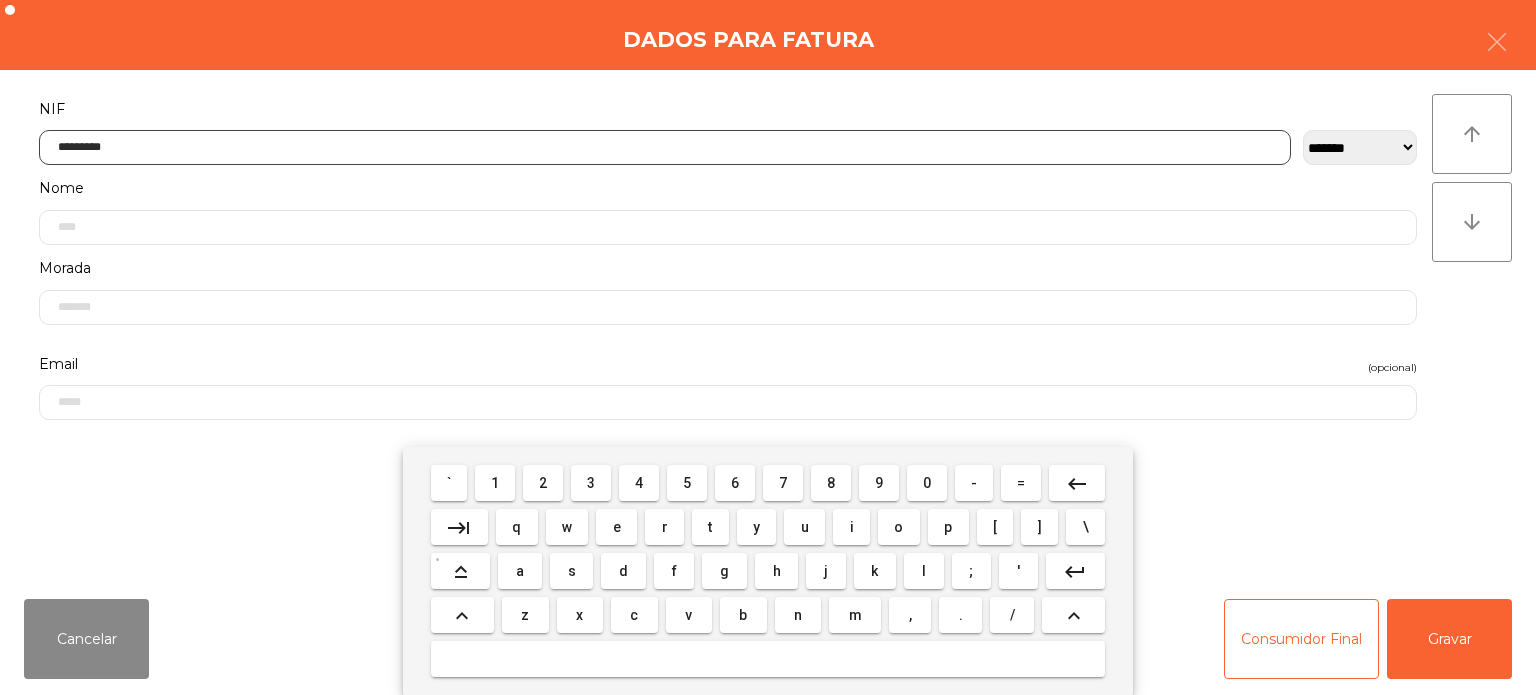 type on "*********" 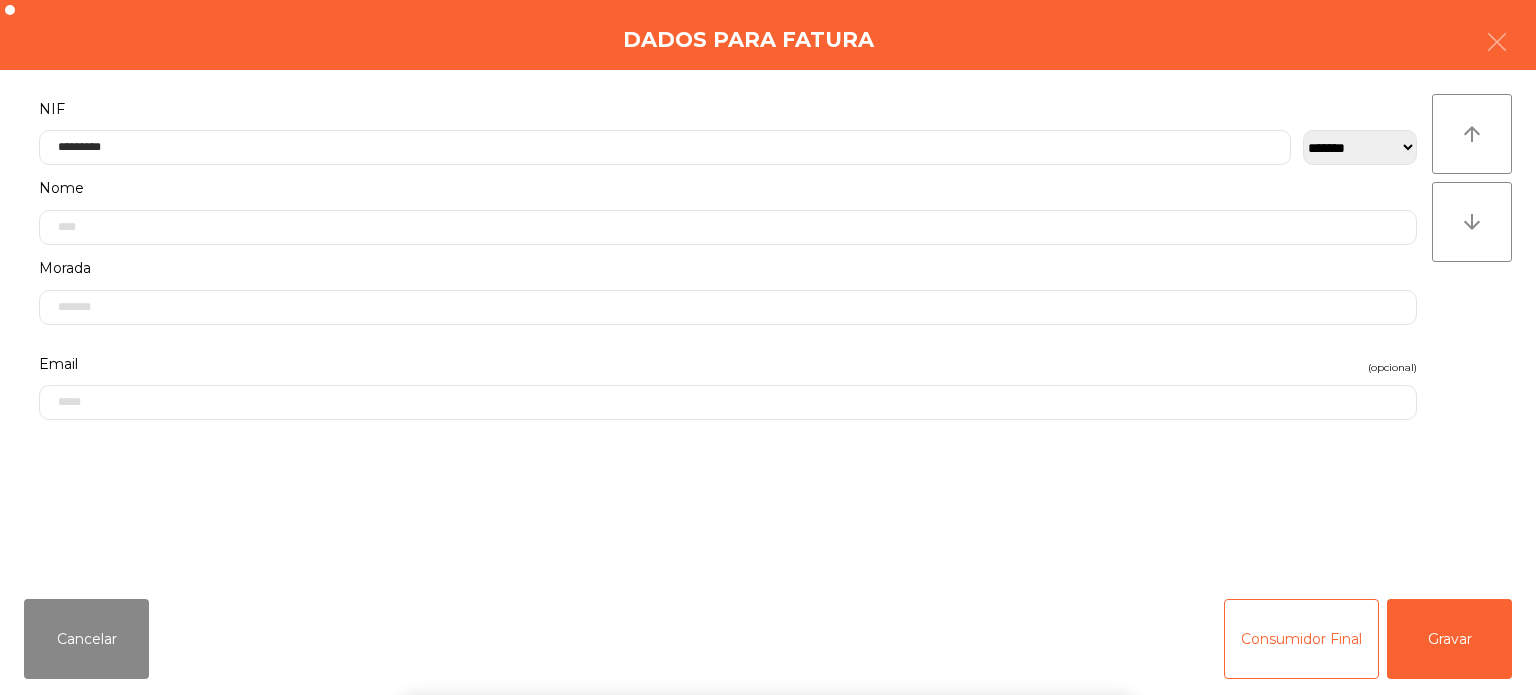 click on "` 1 2 3 4 5 6 7 8 9 0 - = keyboard_backspace keyboard_tab q w e r t y u i o p [ ] \ keyboard_capslock a s d f g h j k l ; ' keyboard_return keyboard_arrow_up z x c v b n m , . / keyboard_arrow_up" at bounding box center (768, 571) 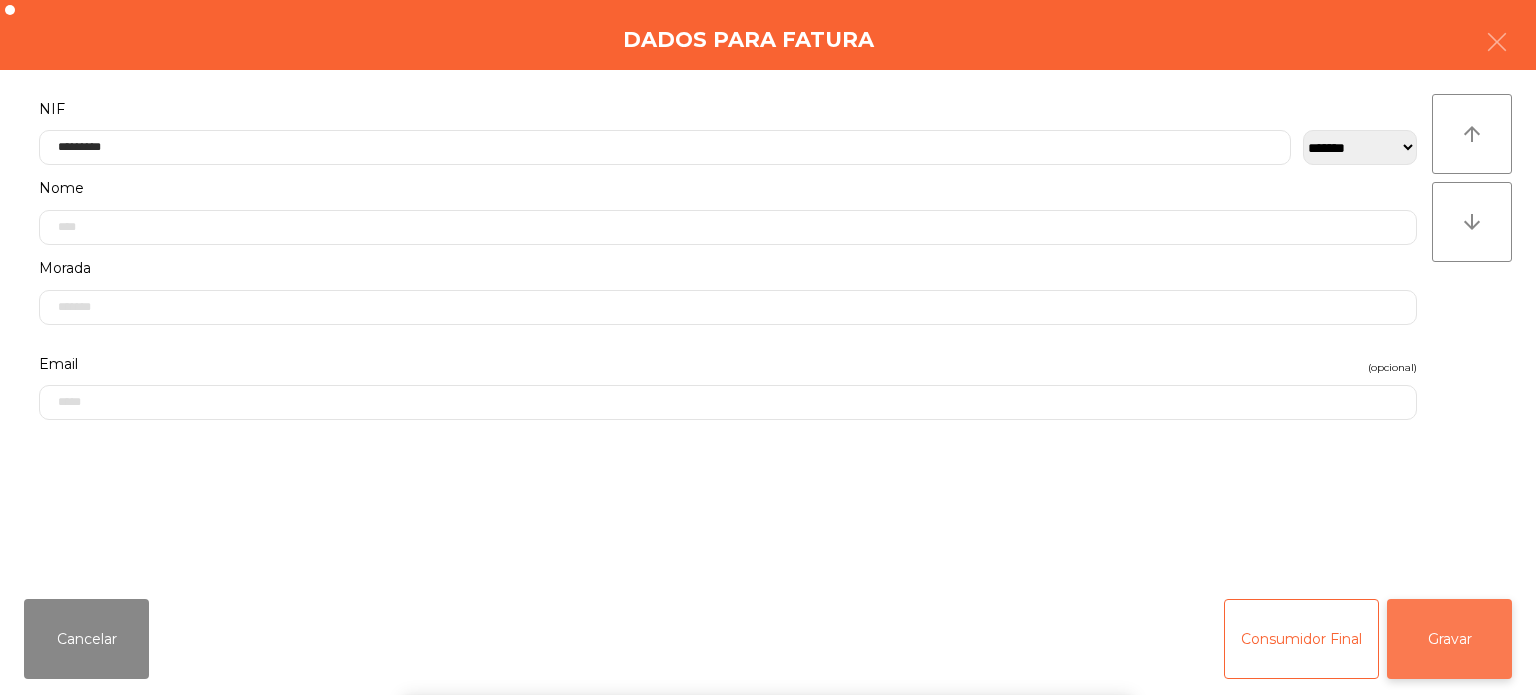 click on "Gravar" 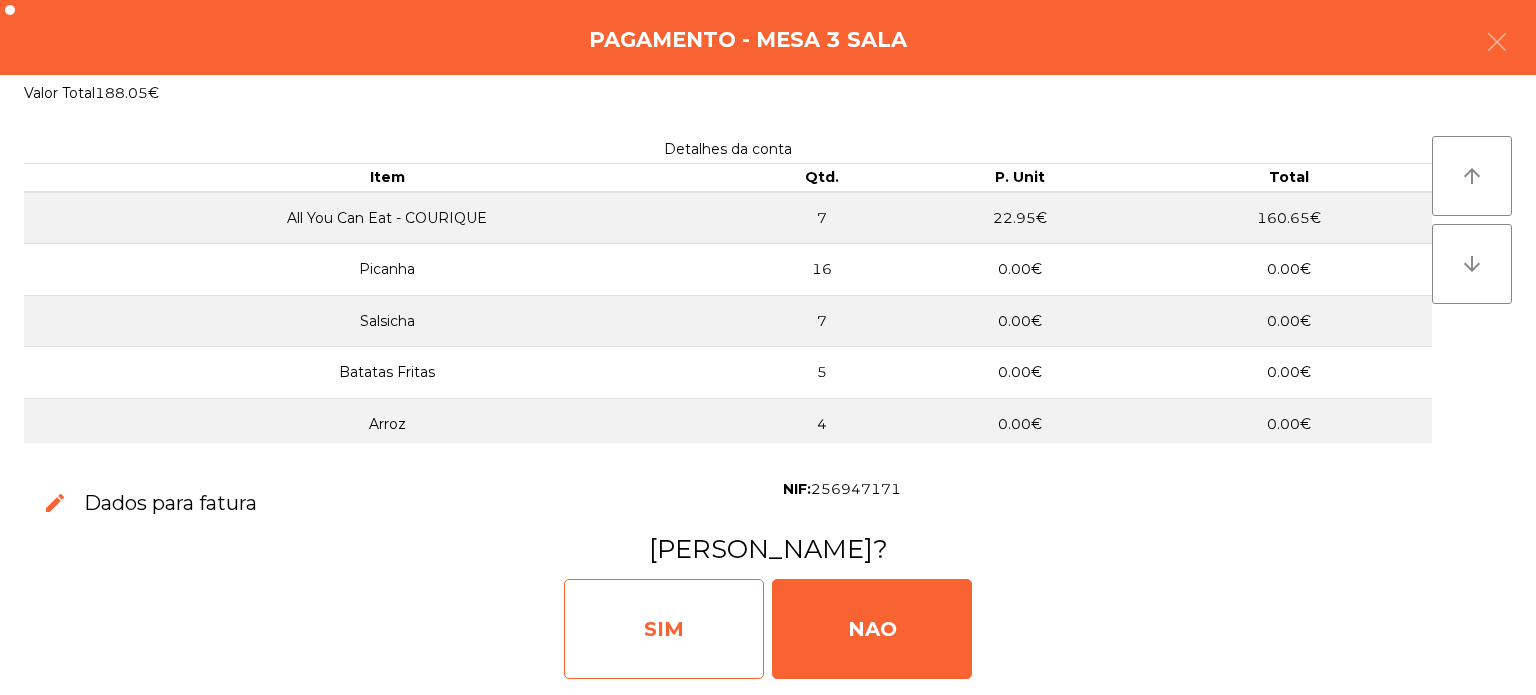 click on "SIM" 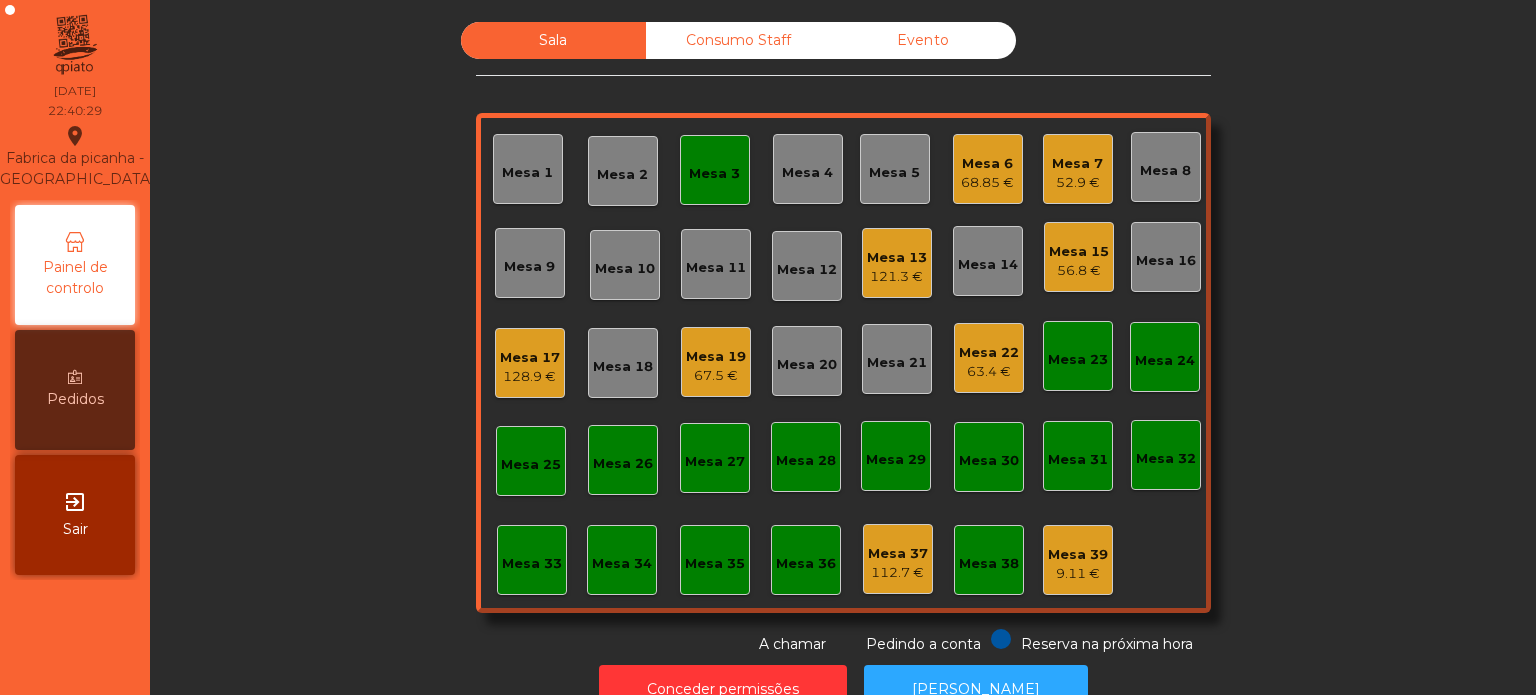 click on "Mesa 3" 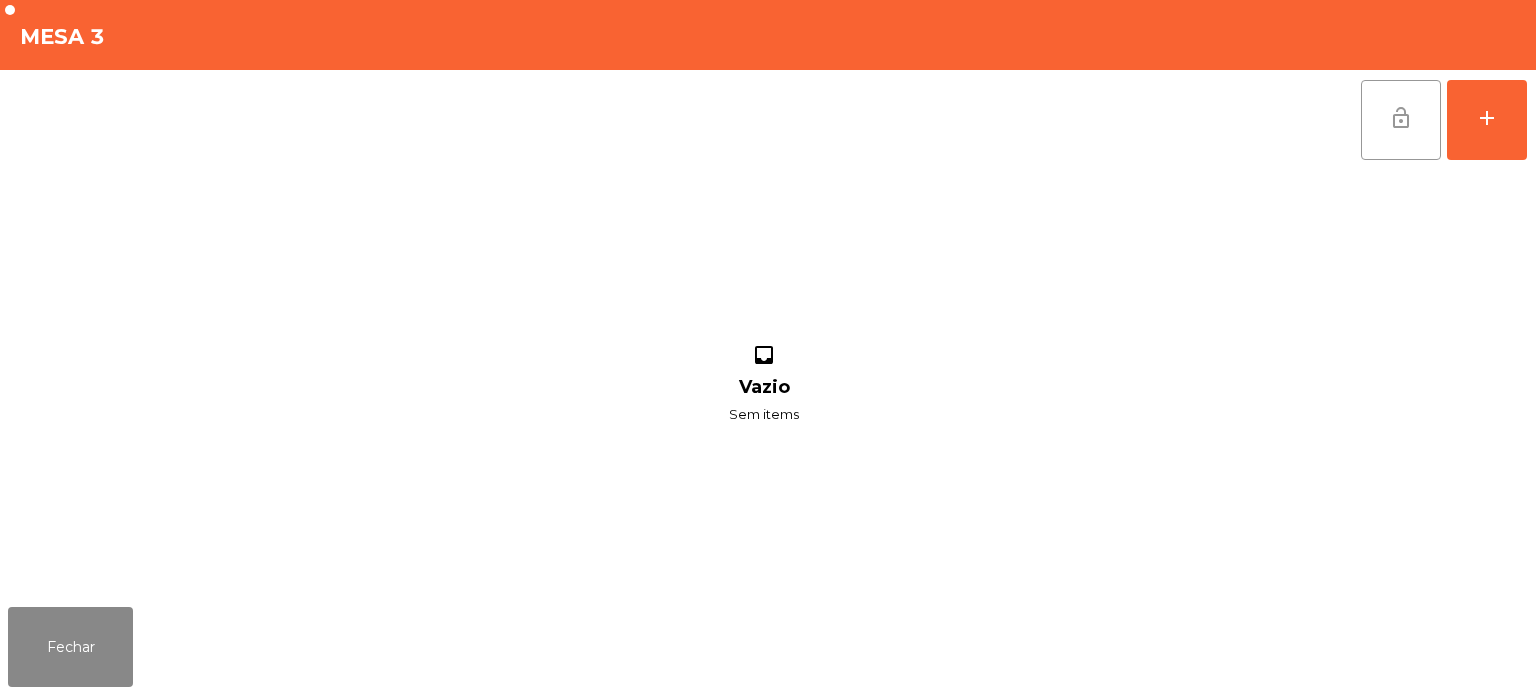 click on "lock_open" 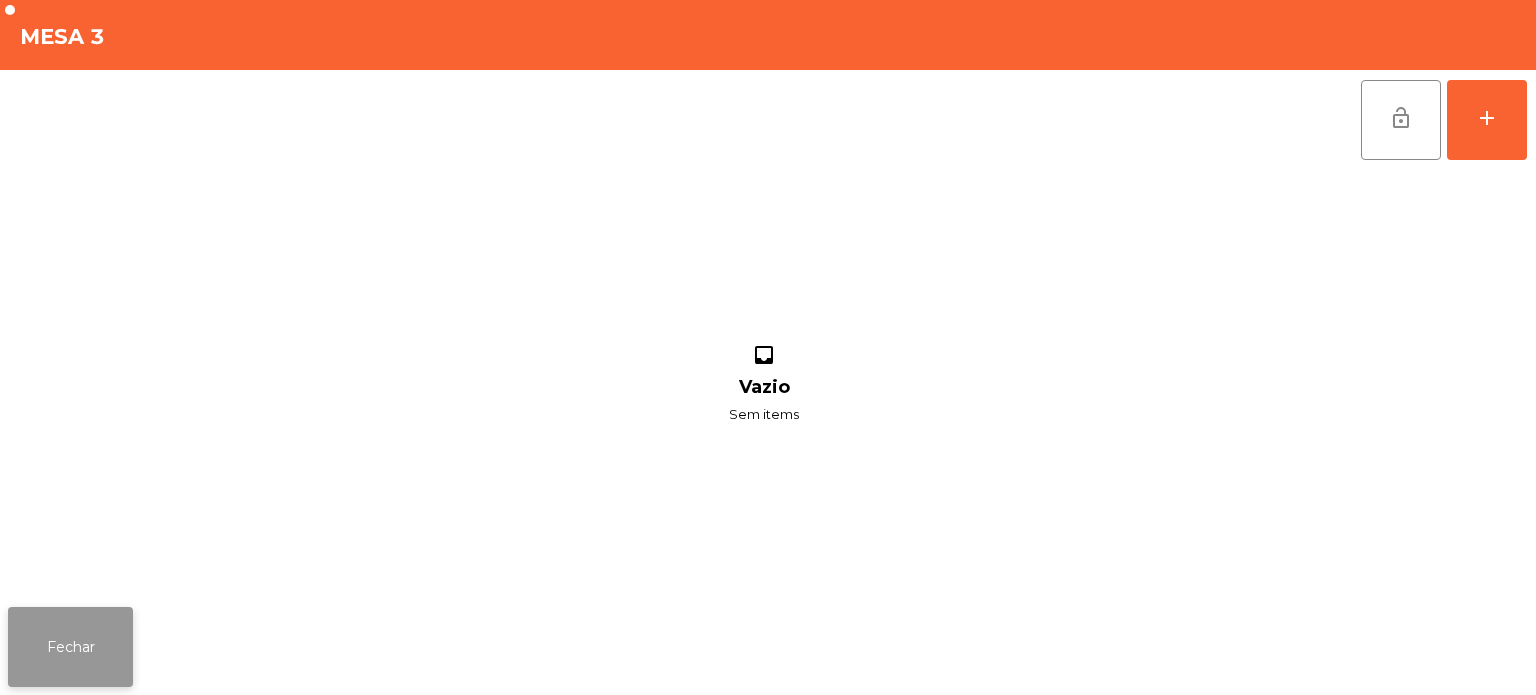 click on "Fechar" 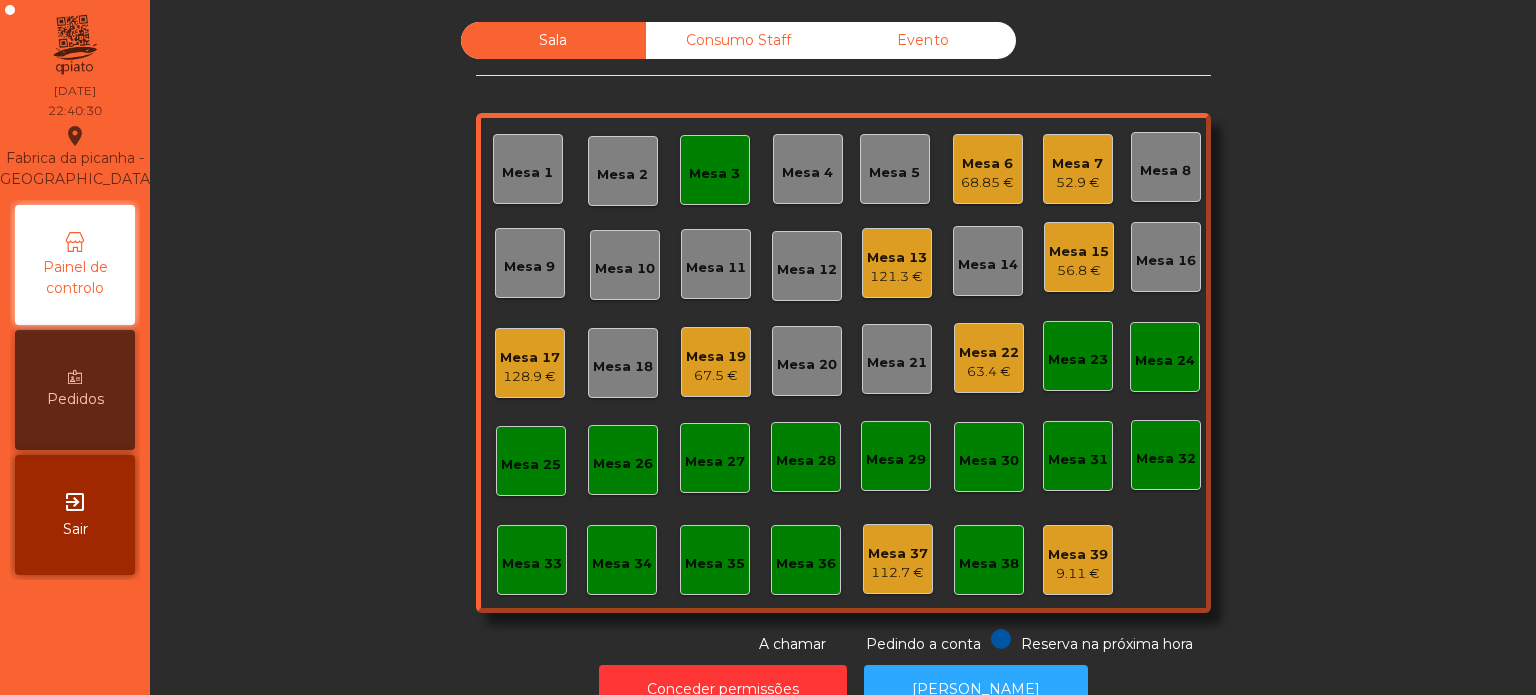 click on "63.4 €" 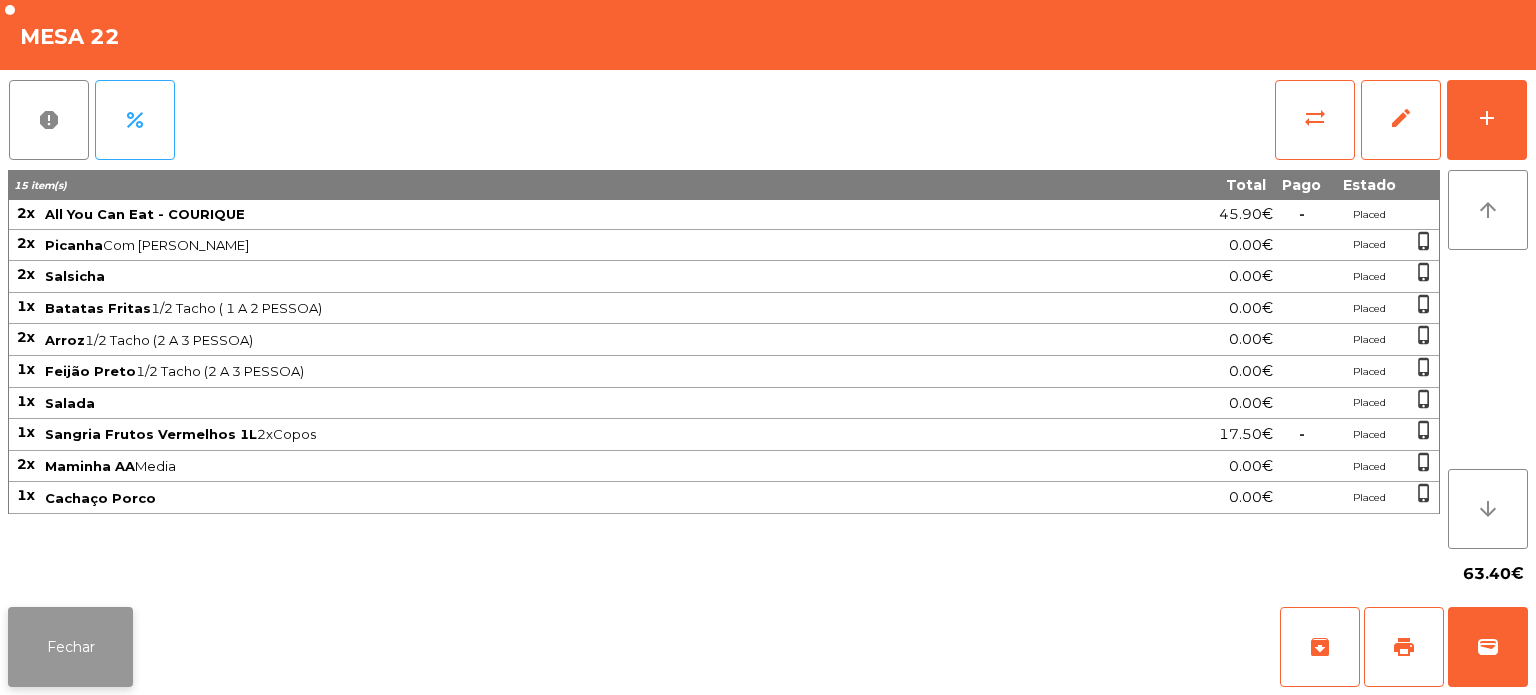 click on "Fechar" 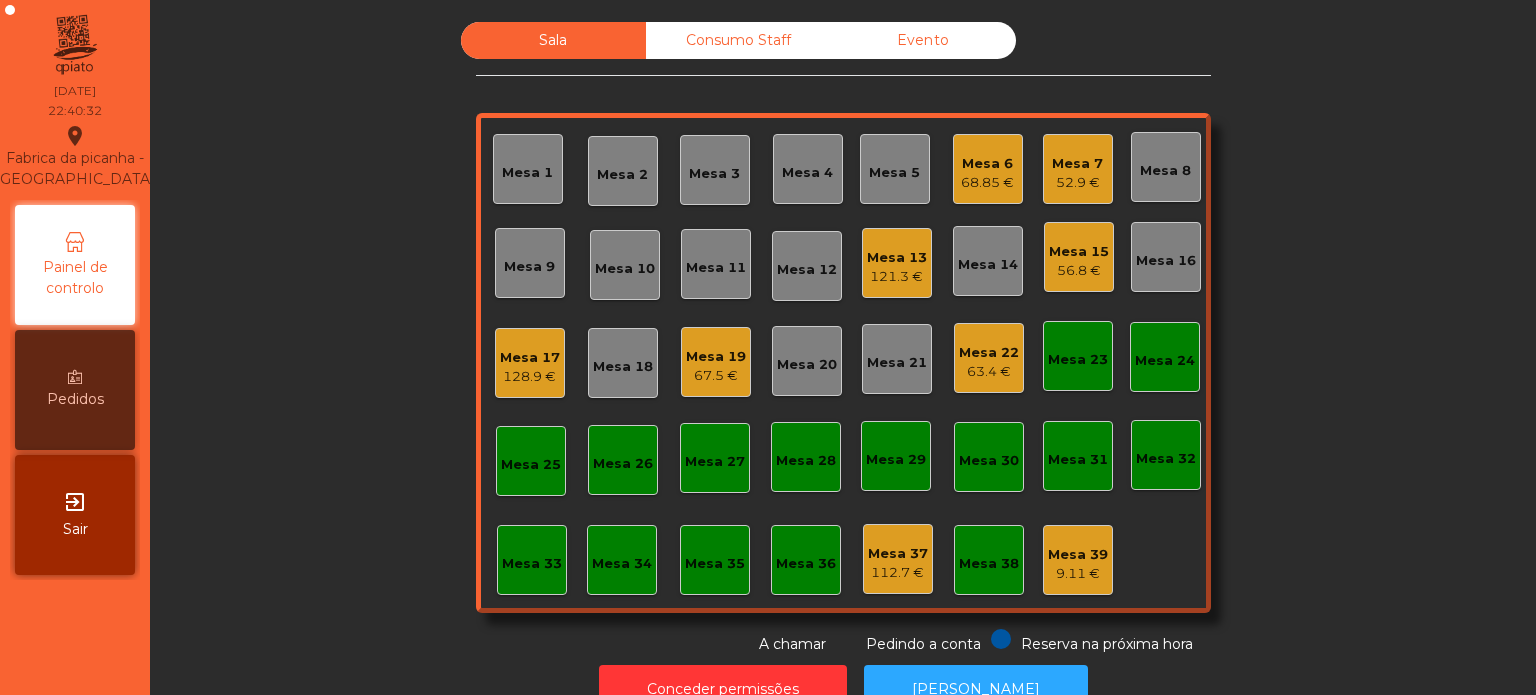 click on "67.5 €" 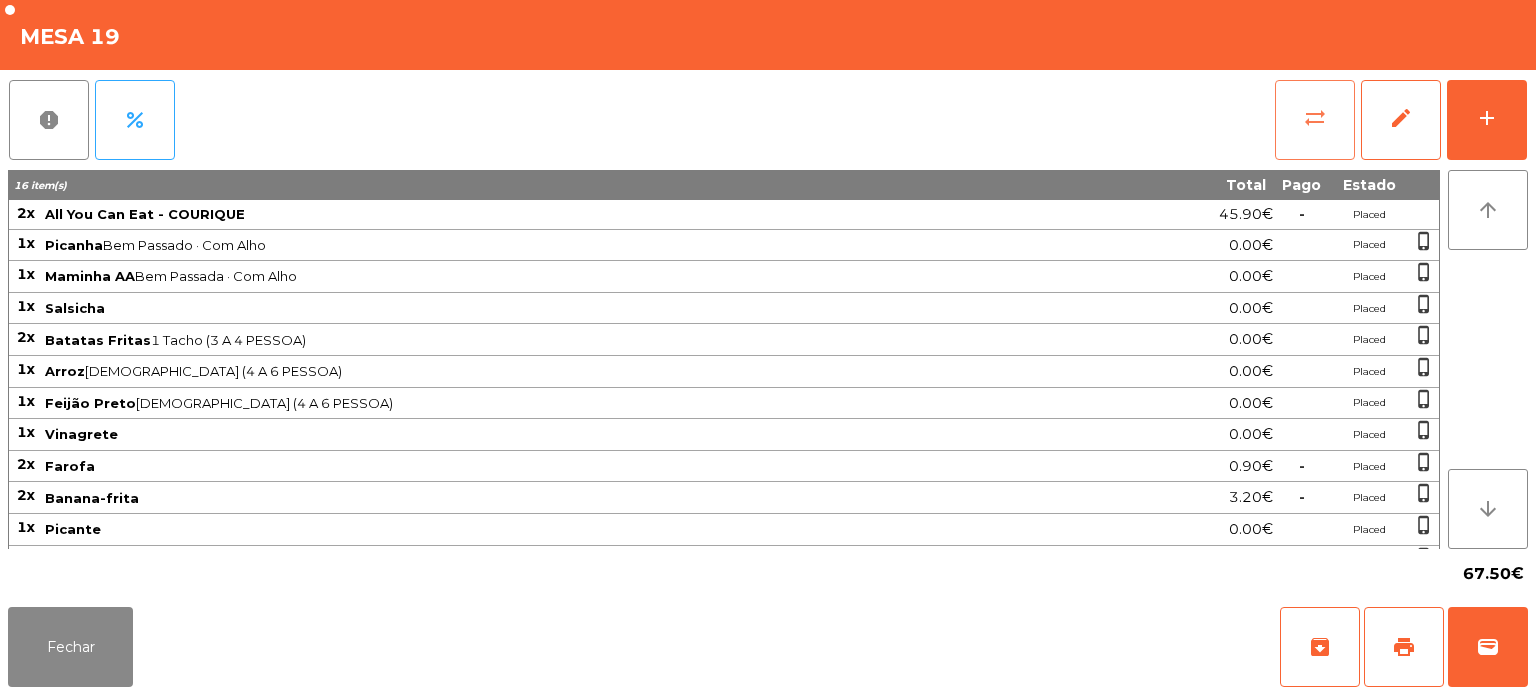 click on "sync_alt" 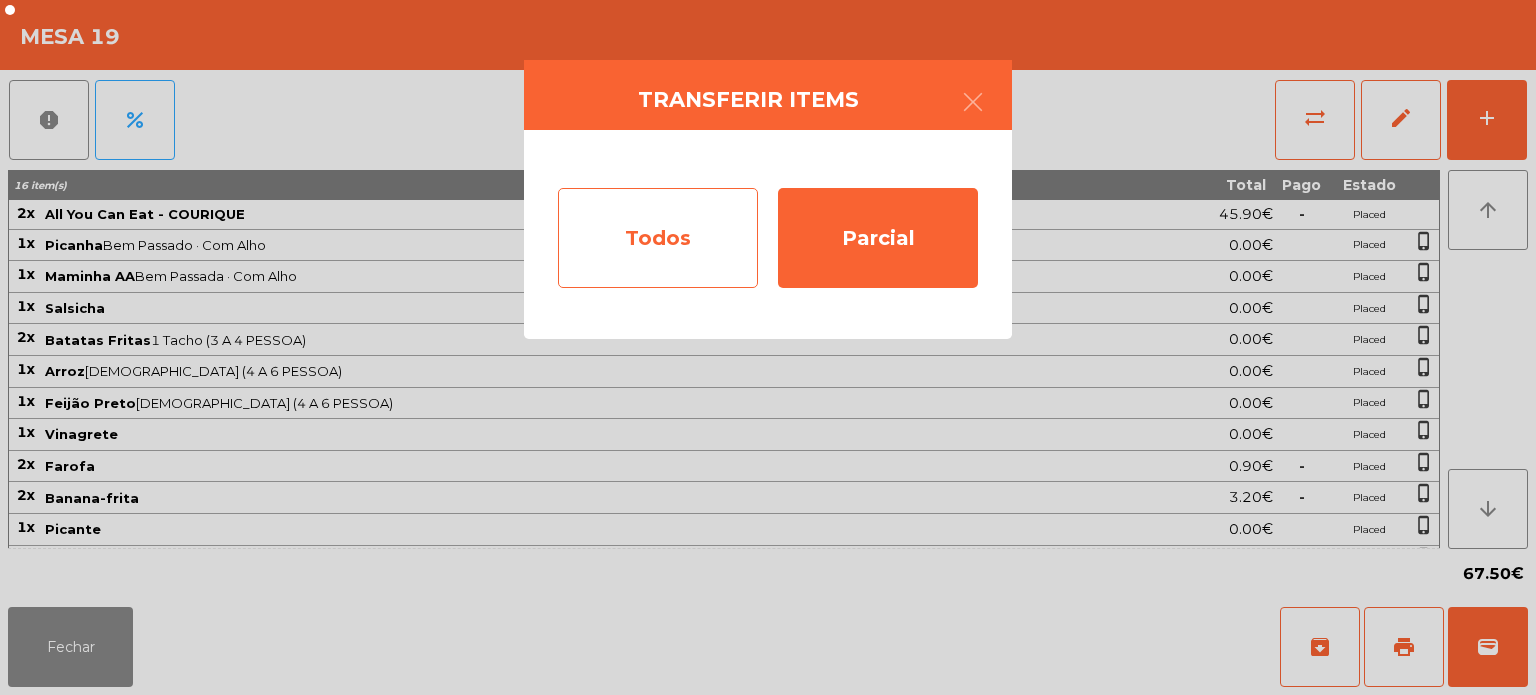 click on "Todos" 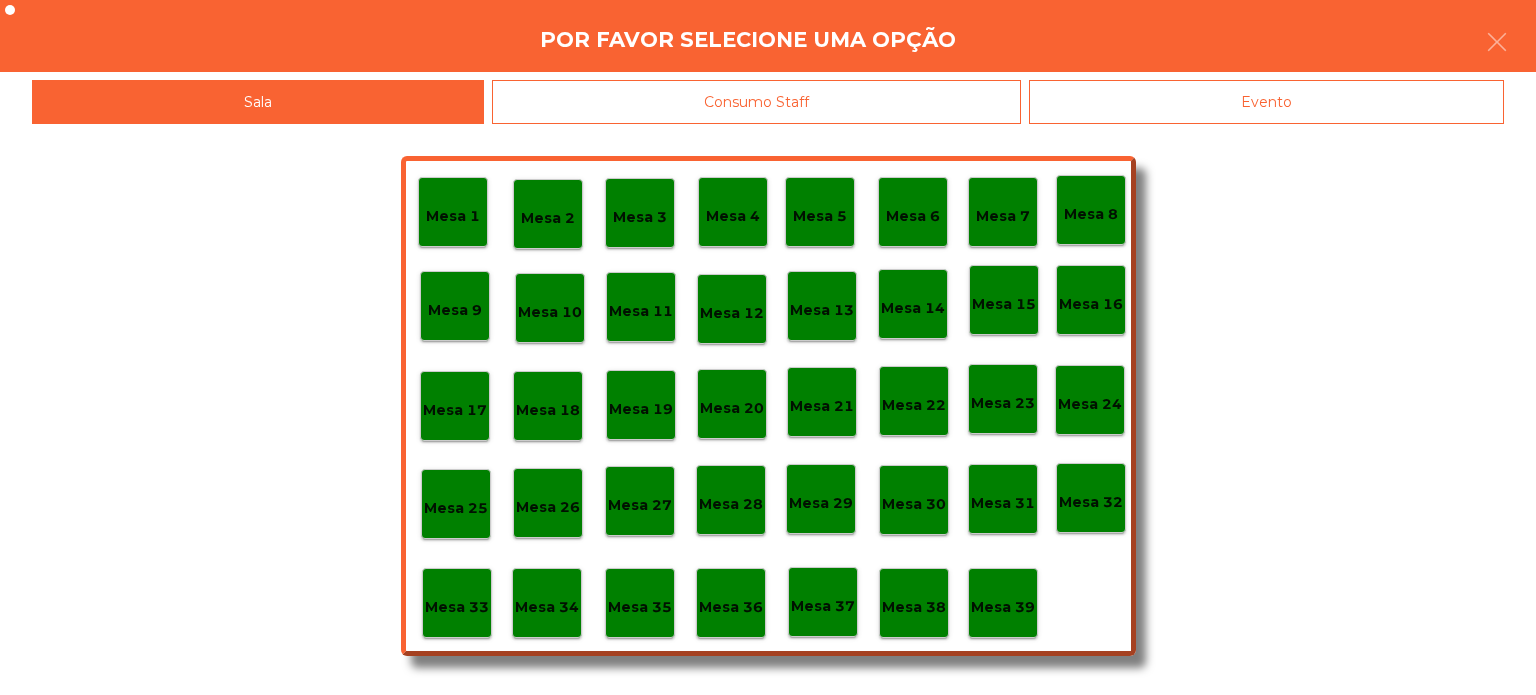click on "Evento" 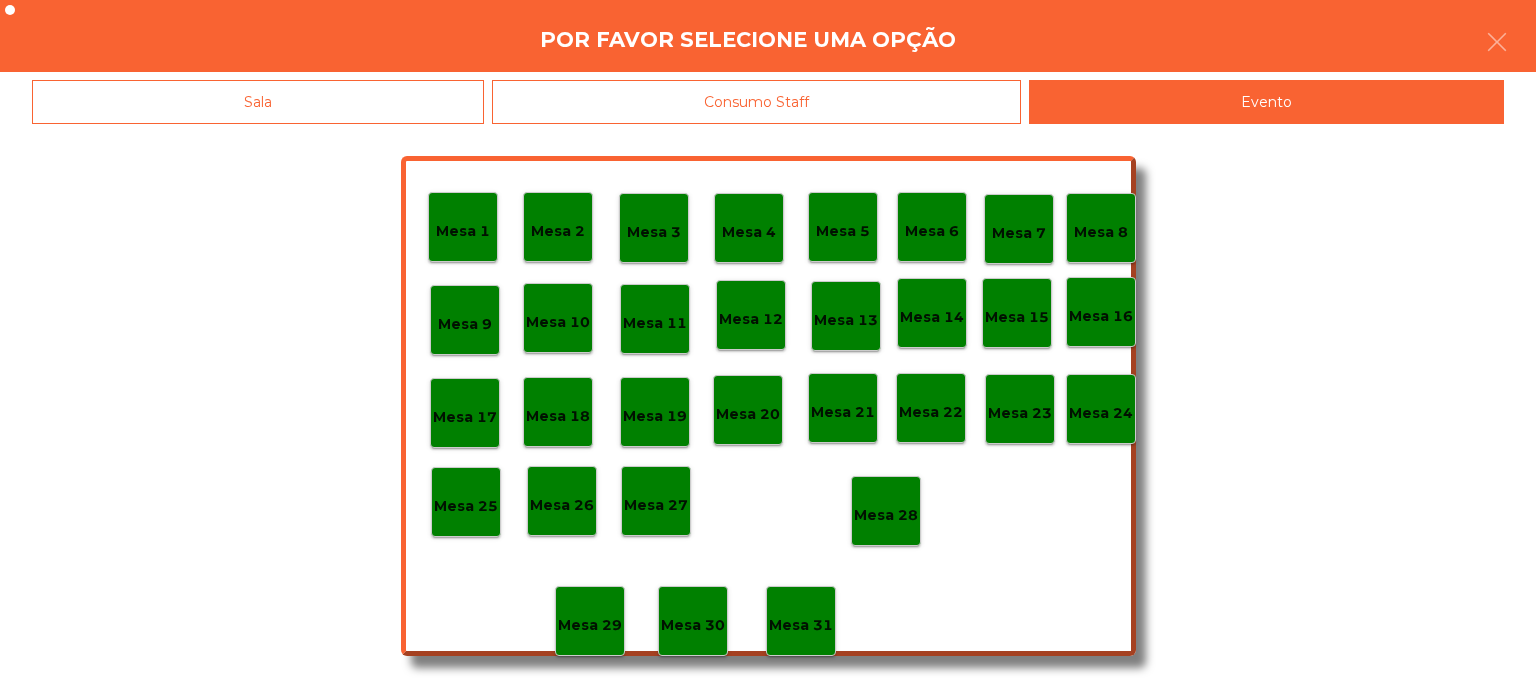 click on "Mesa 28" 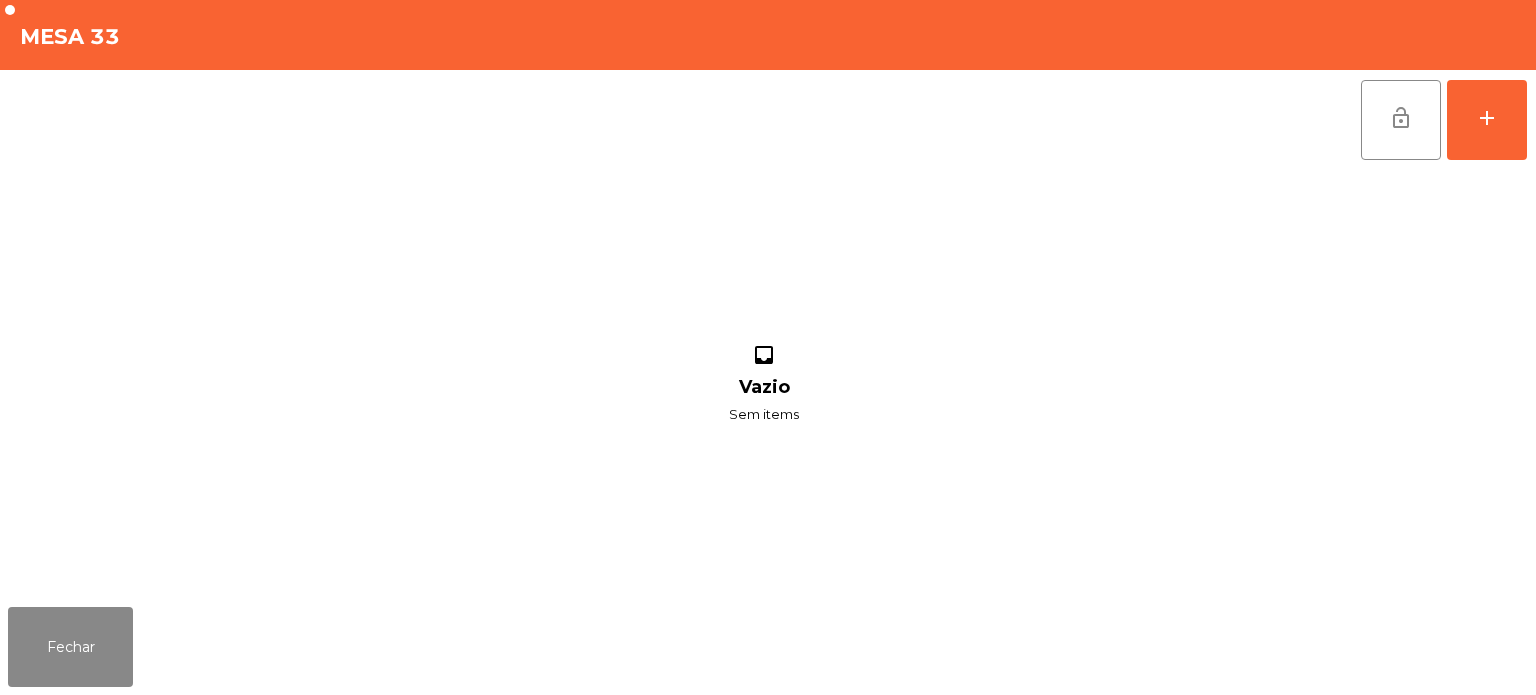 click on "lock_open   add  inbox Vazio Sem items" 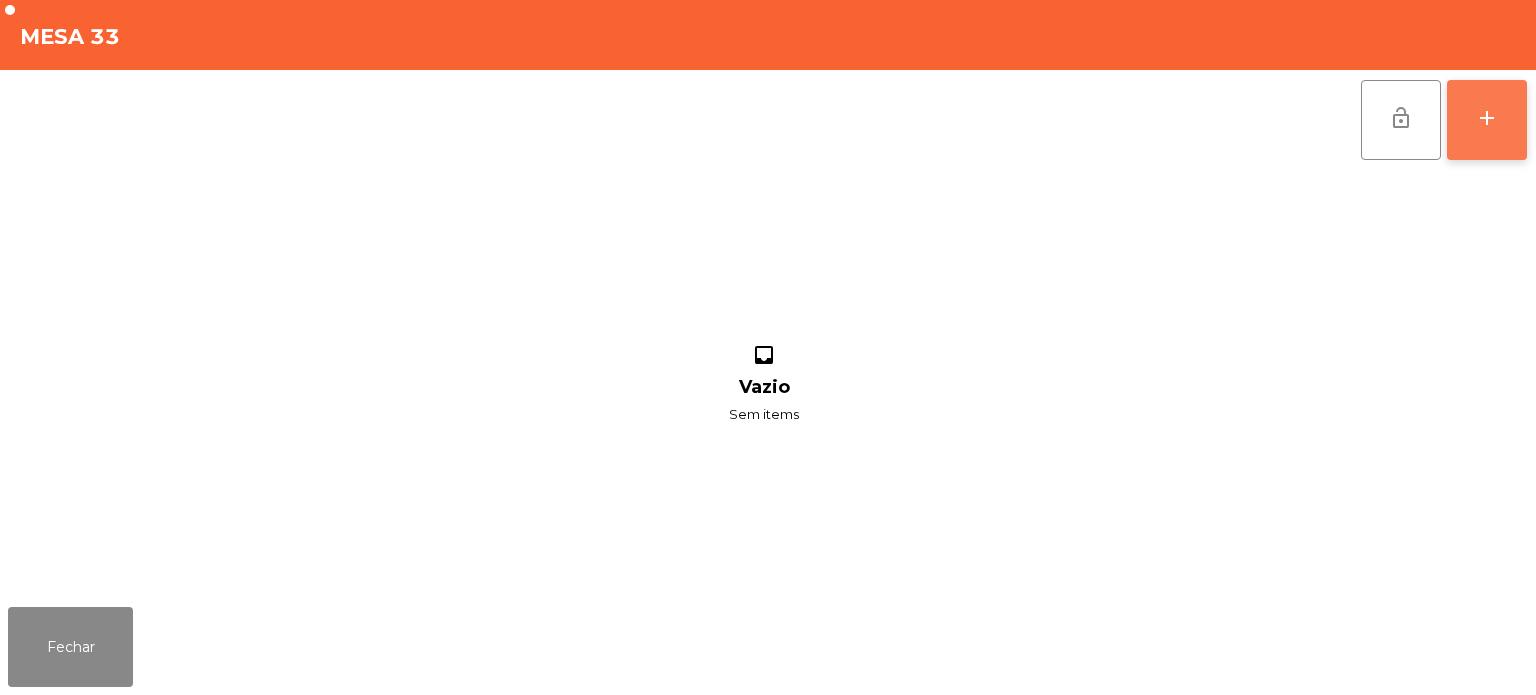 click on "add" 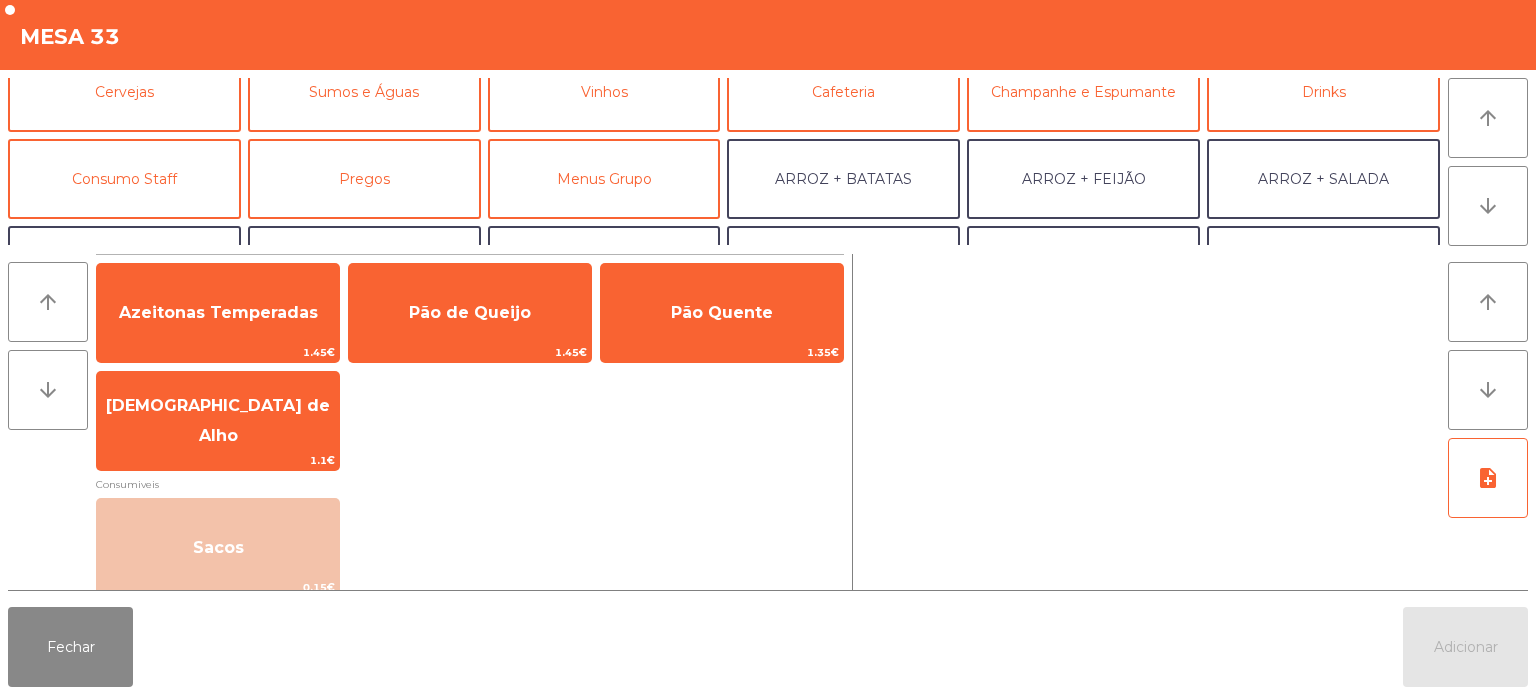 scroll, scrollTop: 117, scrollLeft: 0, axis: vertical 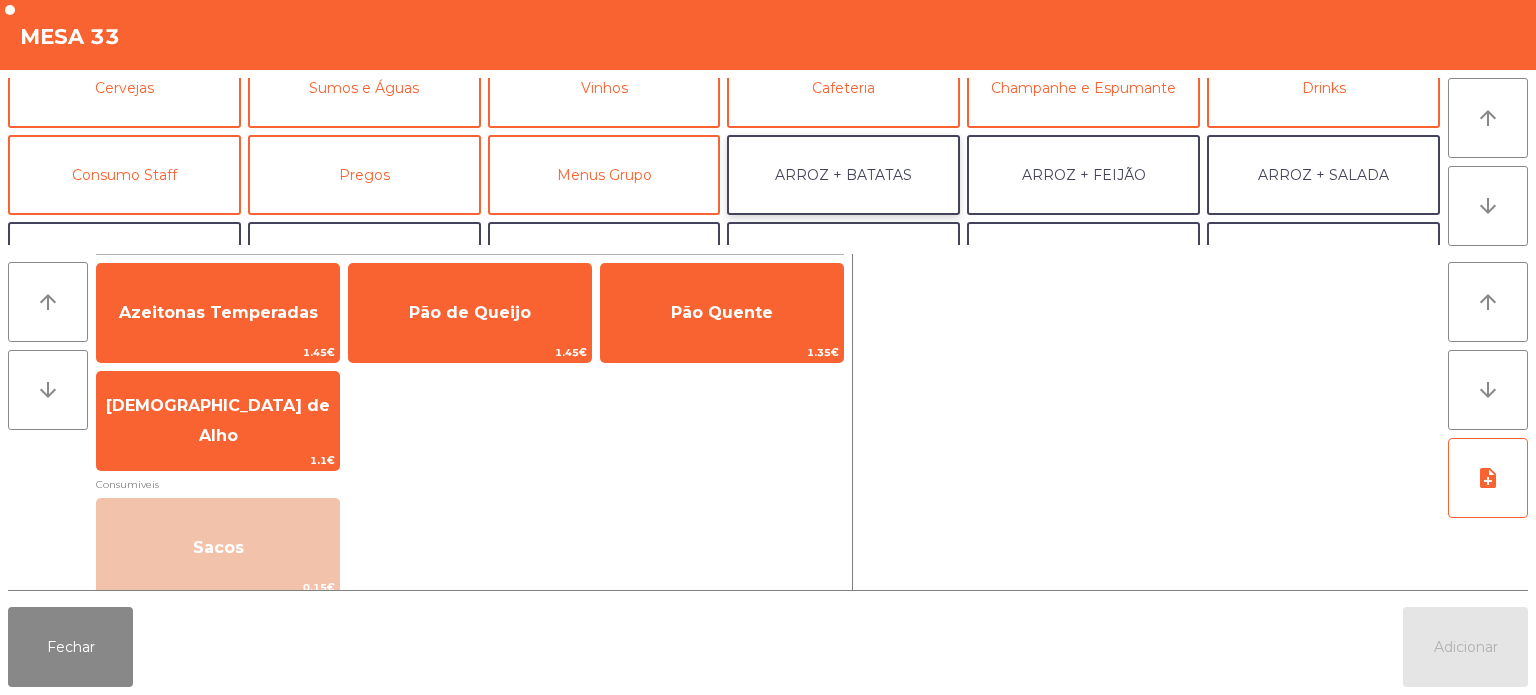 click on "ARROZ + BATATAS" 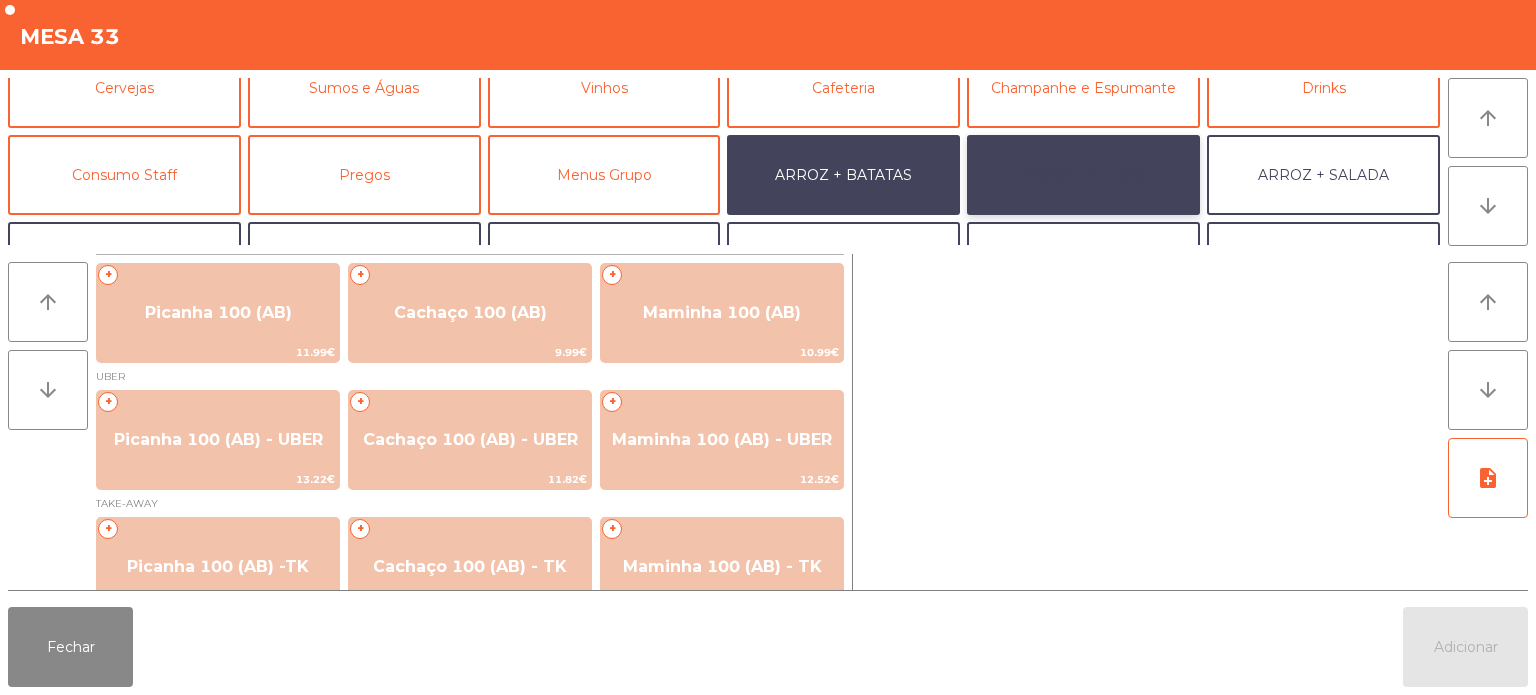 click on "ARROZ + FEIJÃO" 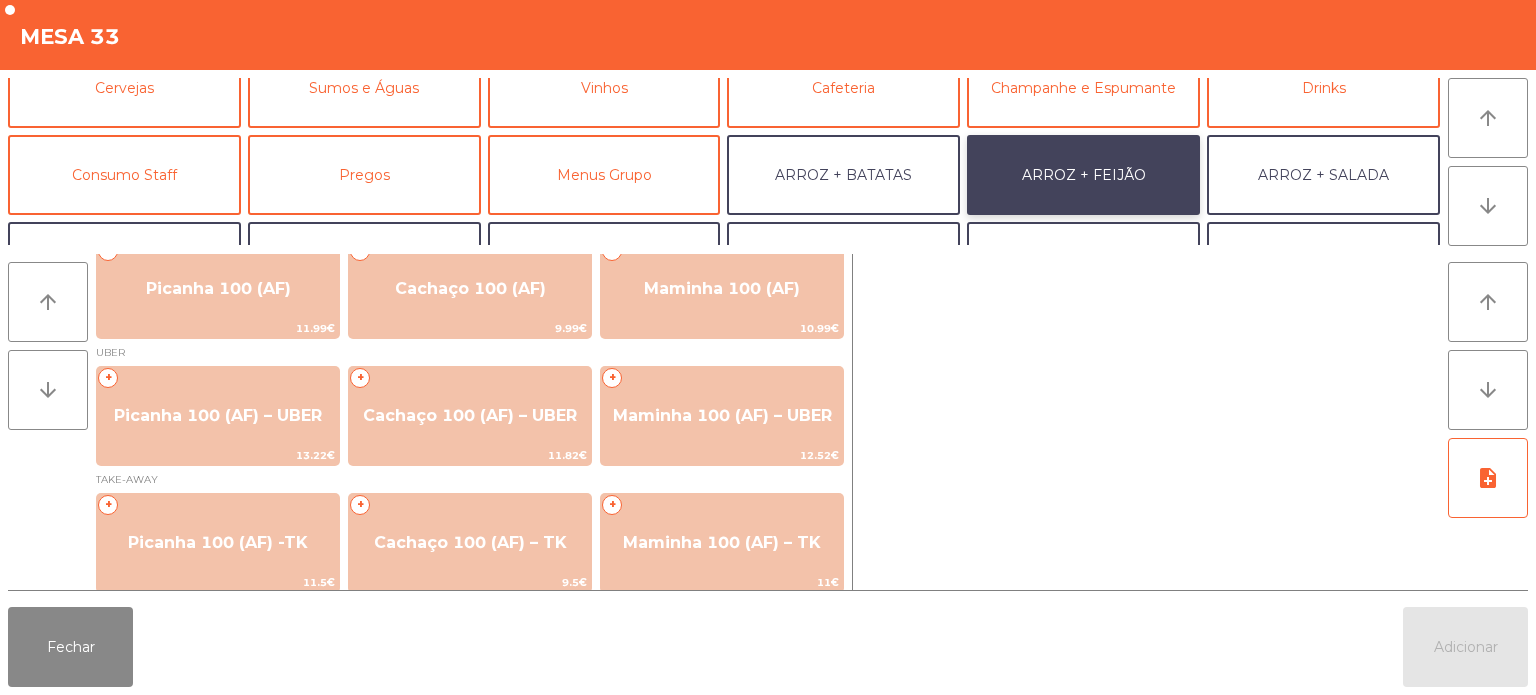 scroll, scrollTop: 20, scrollLeft: 0, axis: vertical 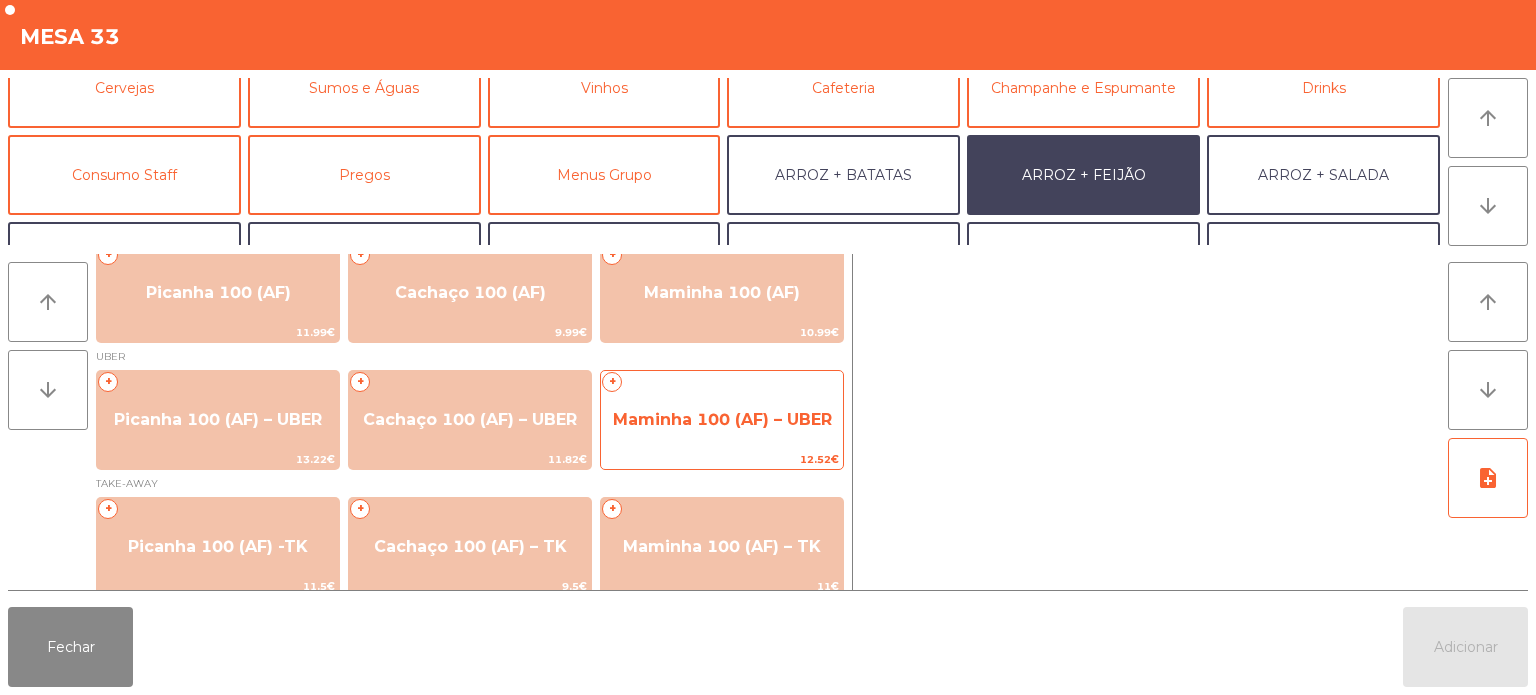 click on "Maminha 100 (AF) – UBER" 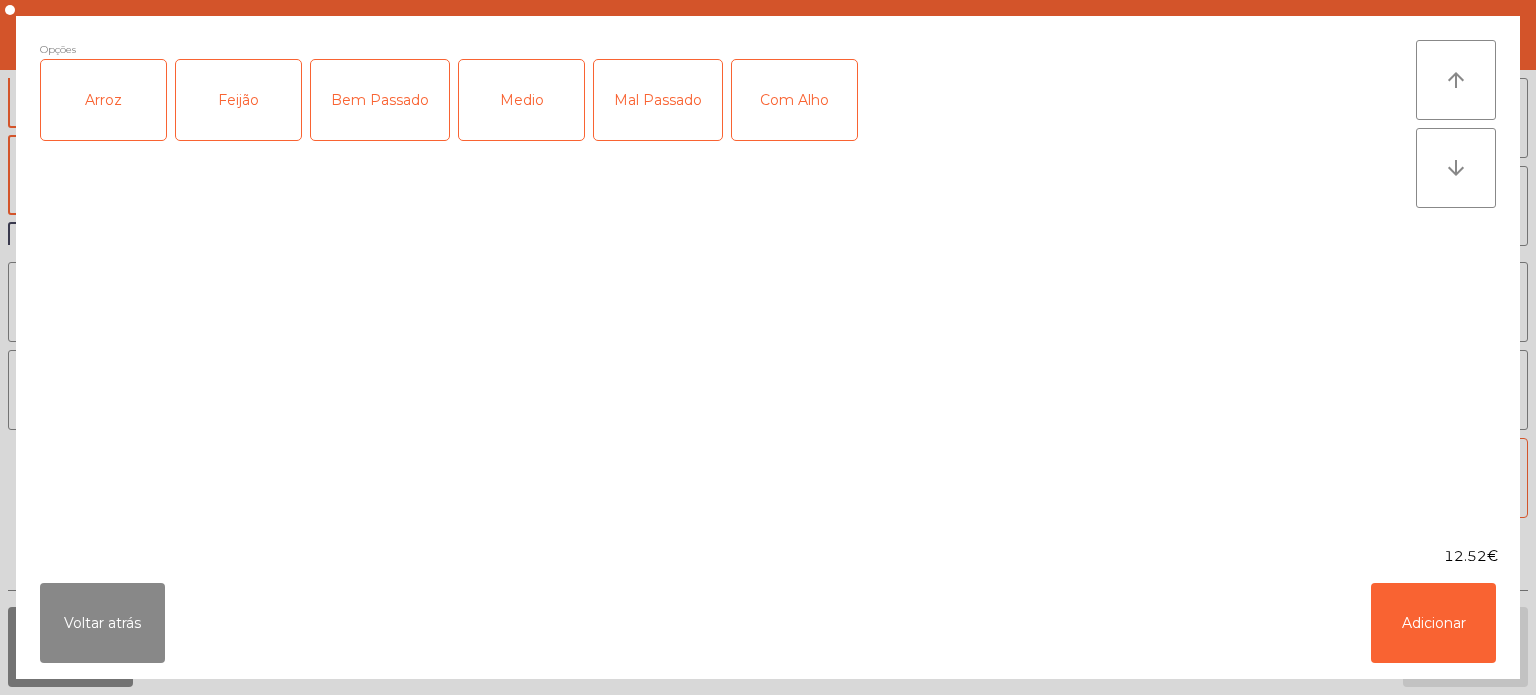 click on "Arroz" 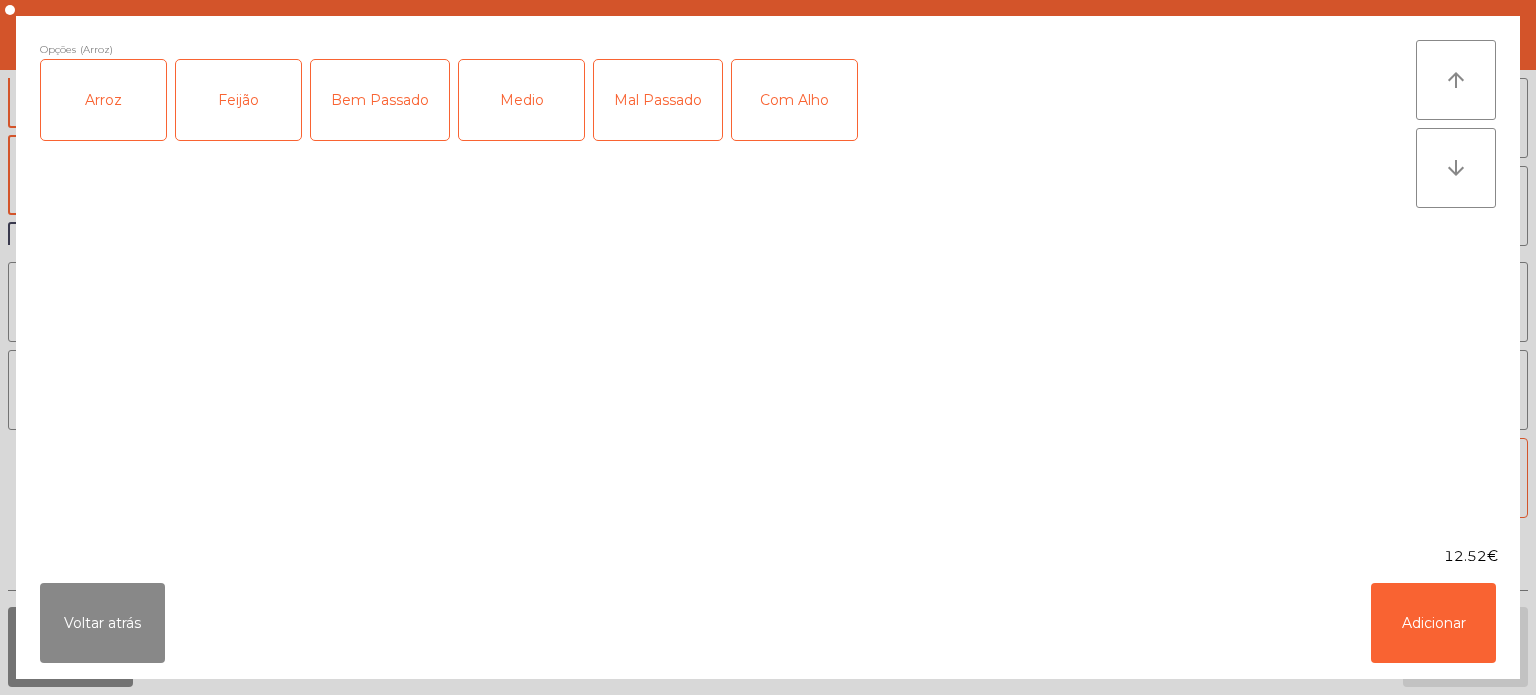 click on "Feijão" 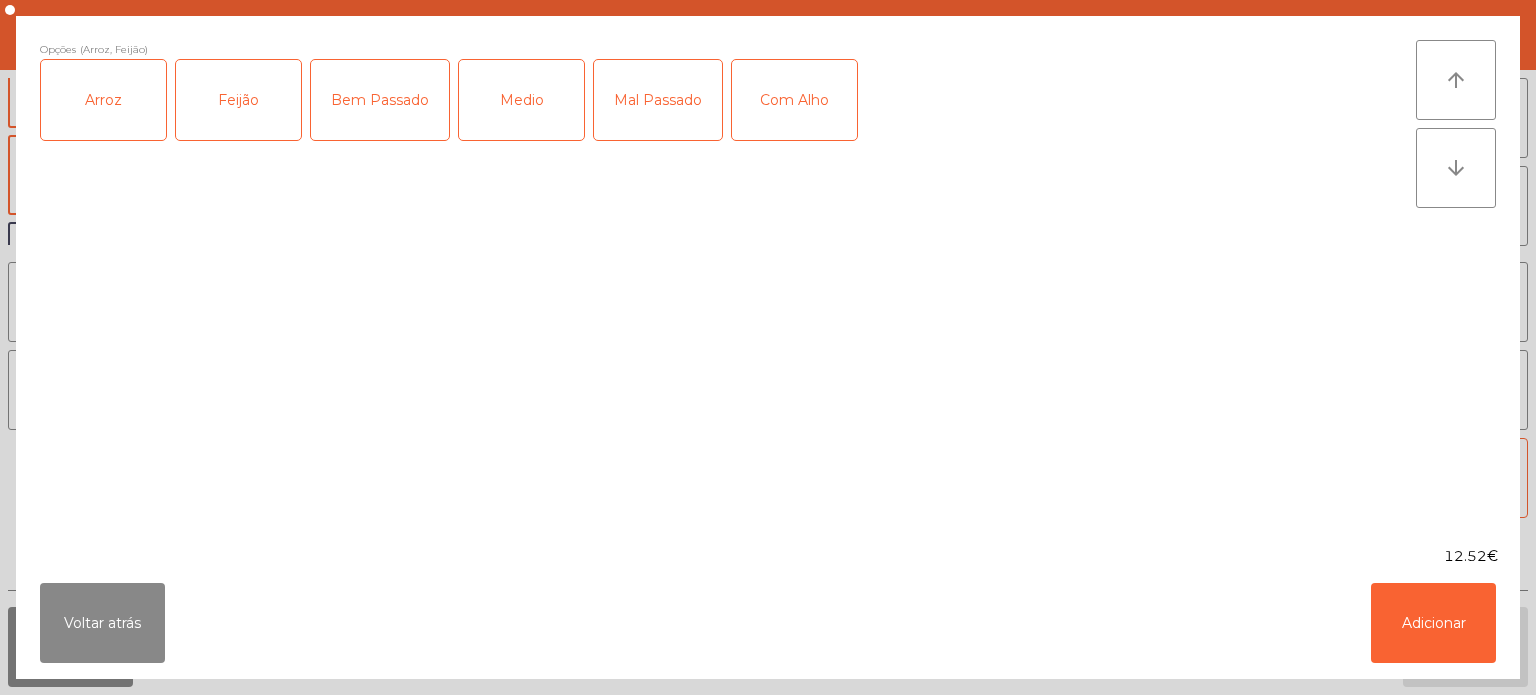 click on "Medio" 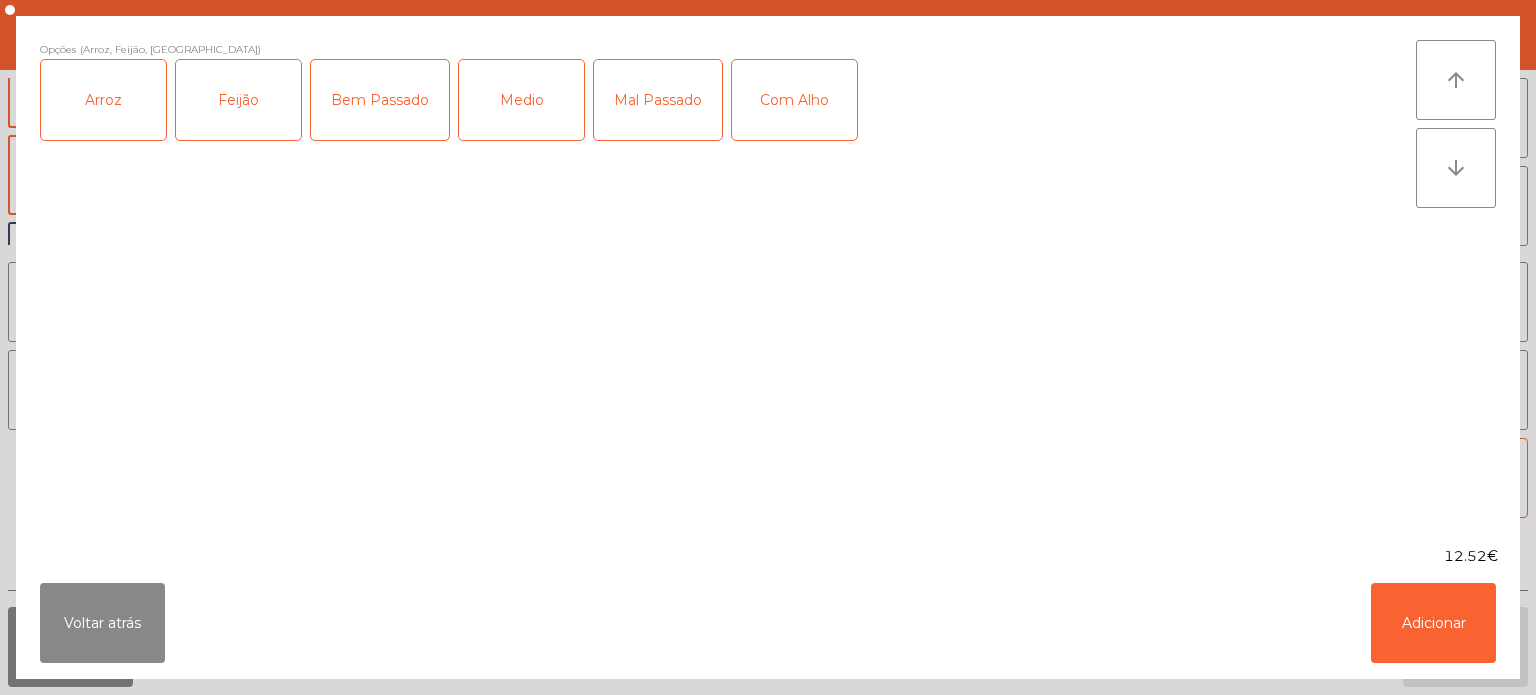click on "Com Alho" 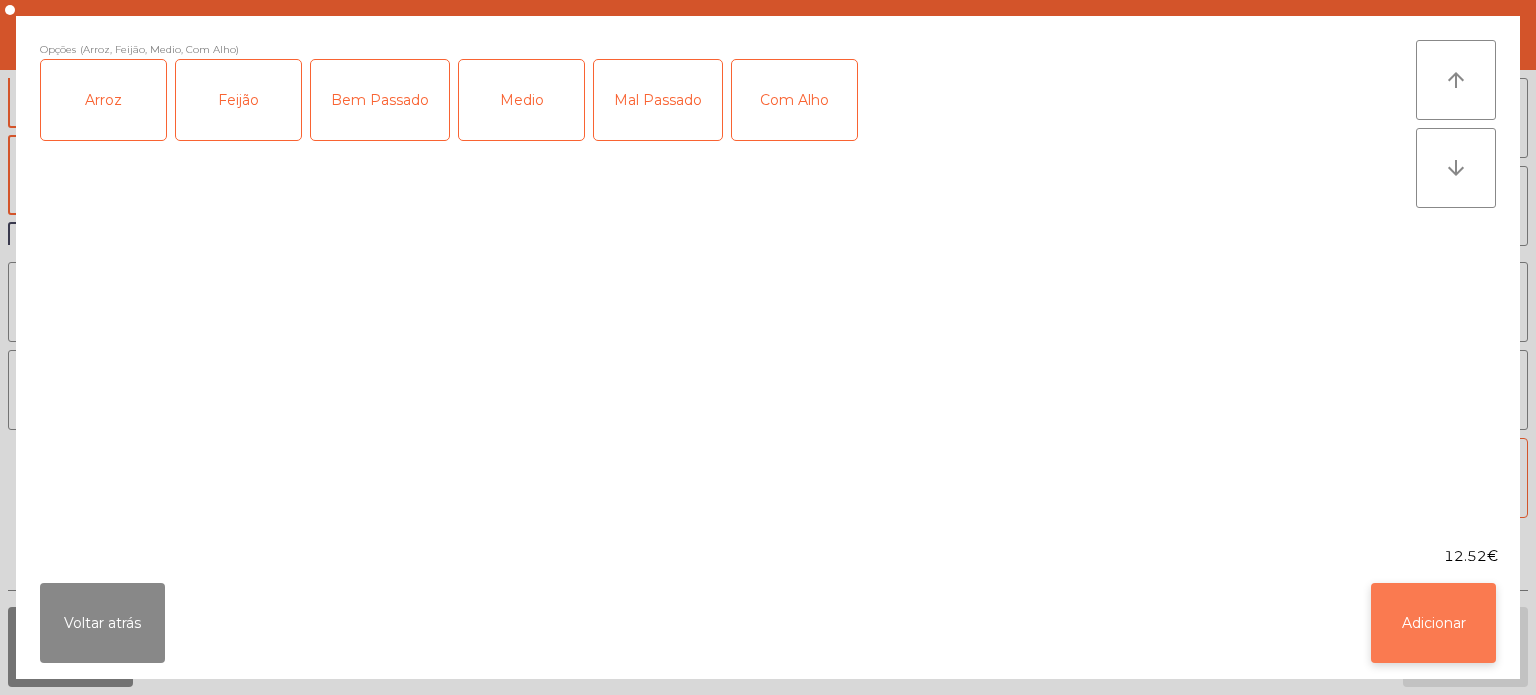 click on "Adicionar" 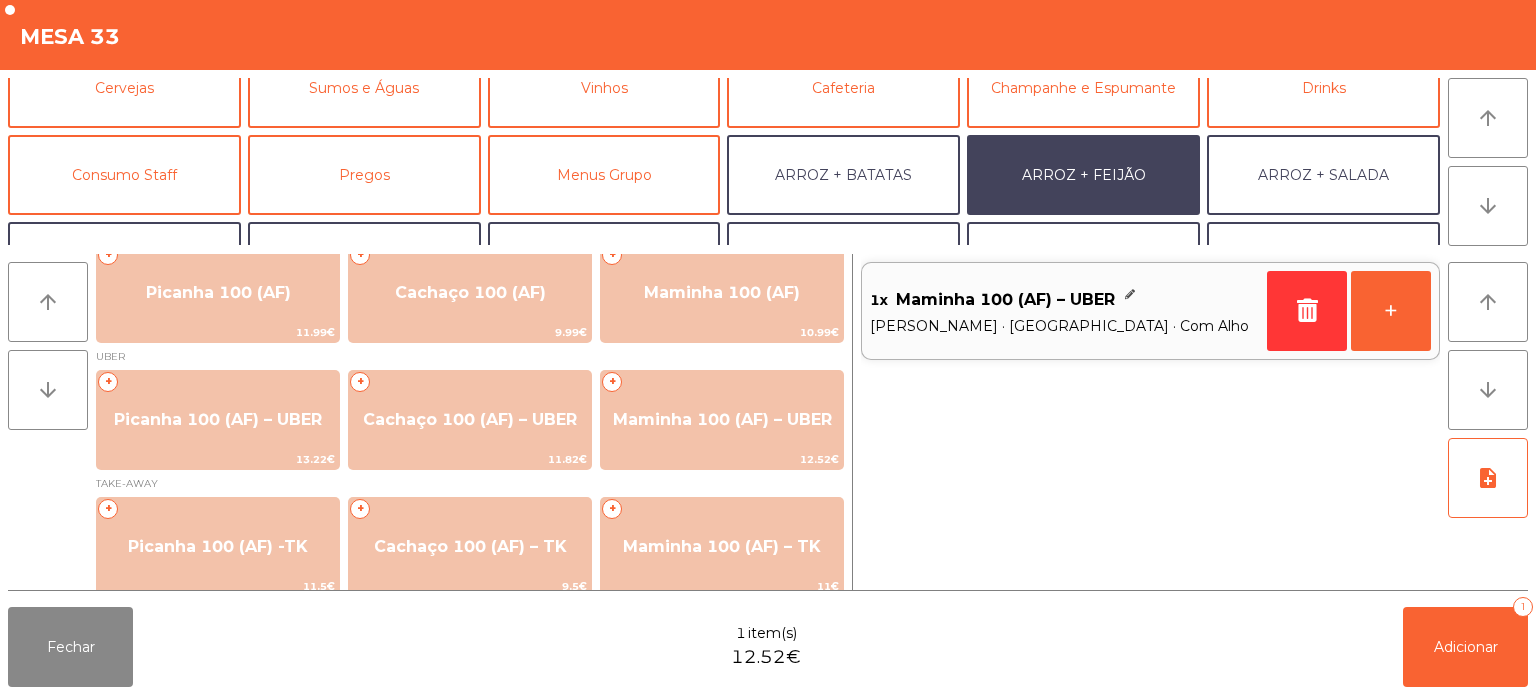 scroll, scrollTop: 260, scrollLeft: 0, axis: vertical 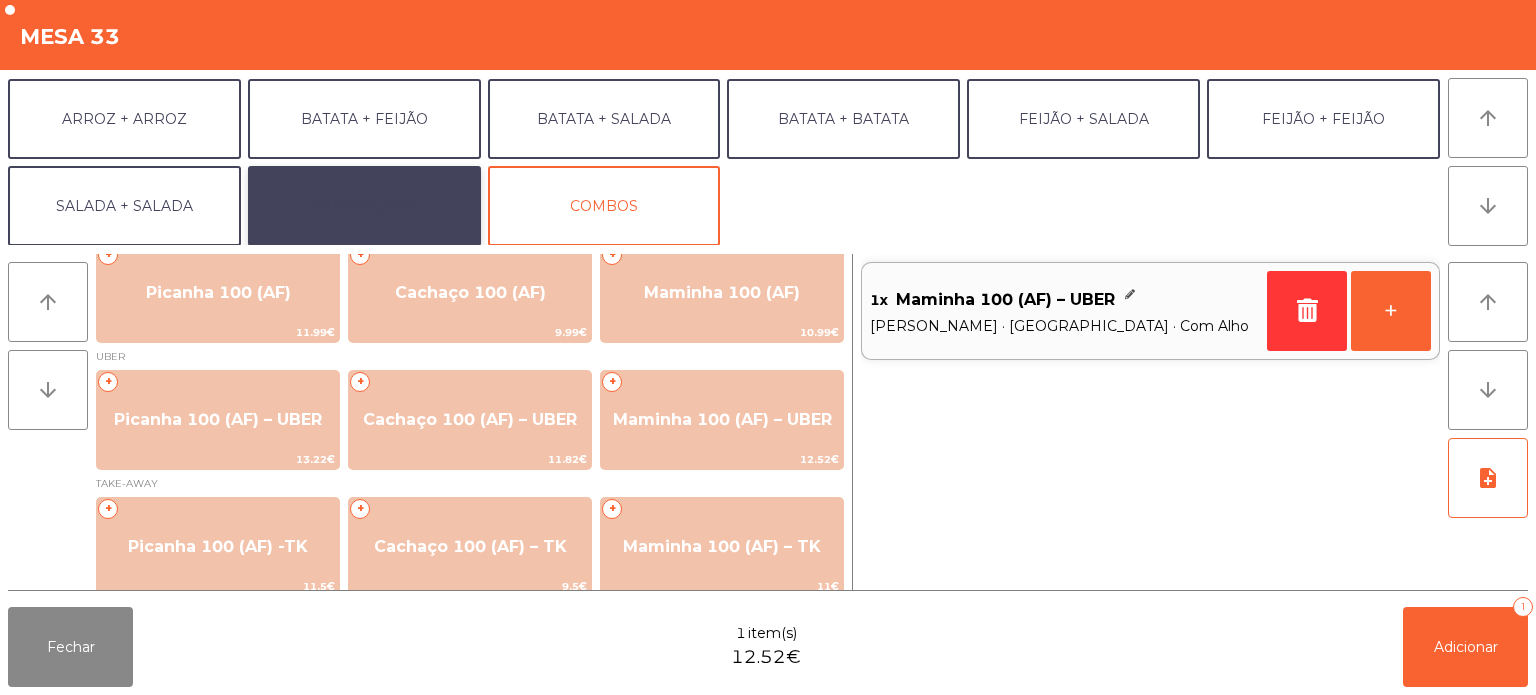 click on "EXTRAS UBER" 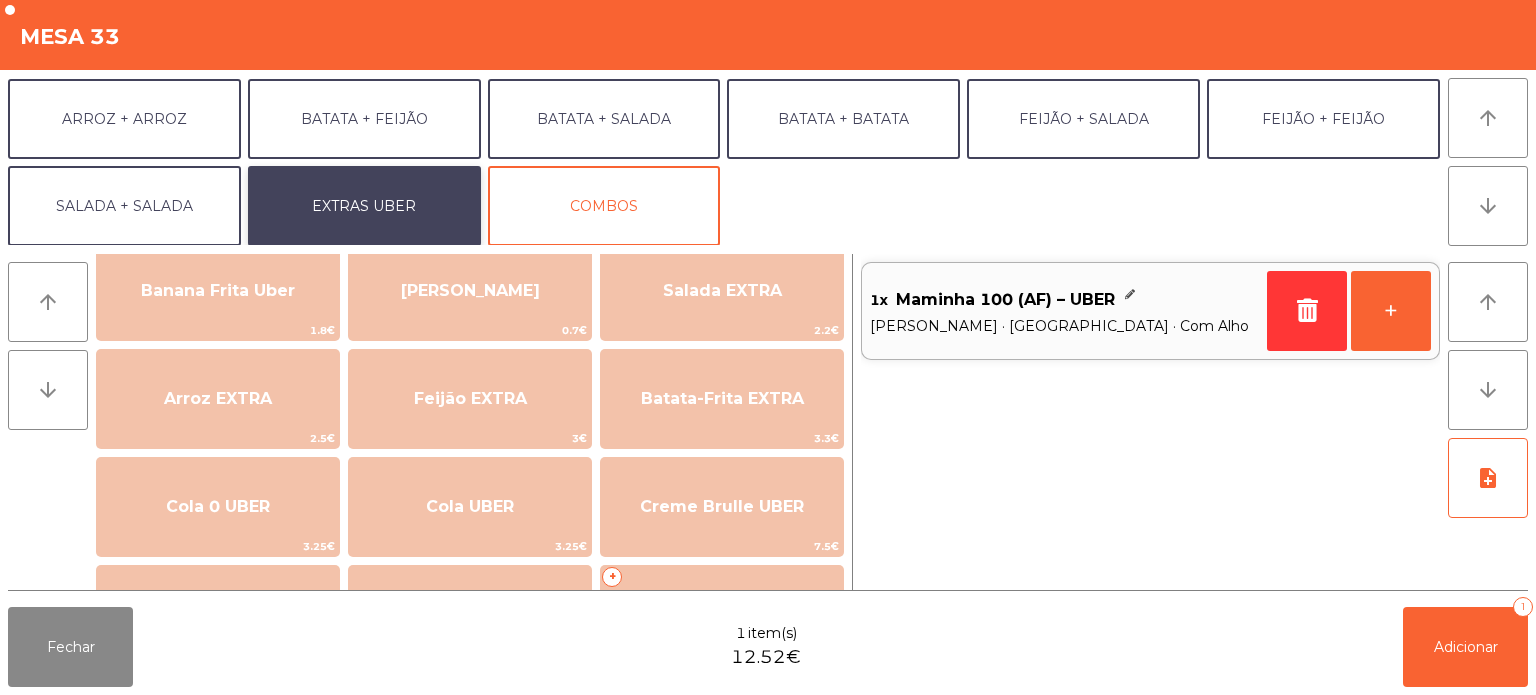scroll, scrollTop: 152, scrollLeft: 0, axis: vertical 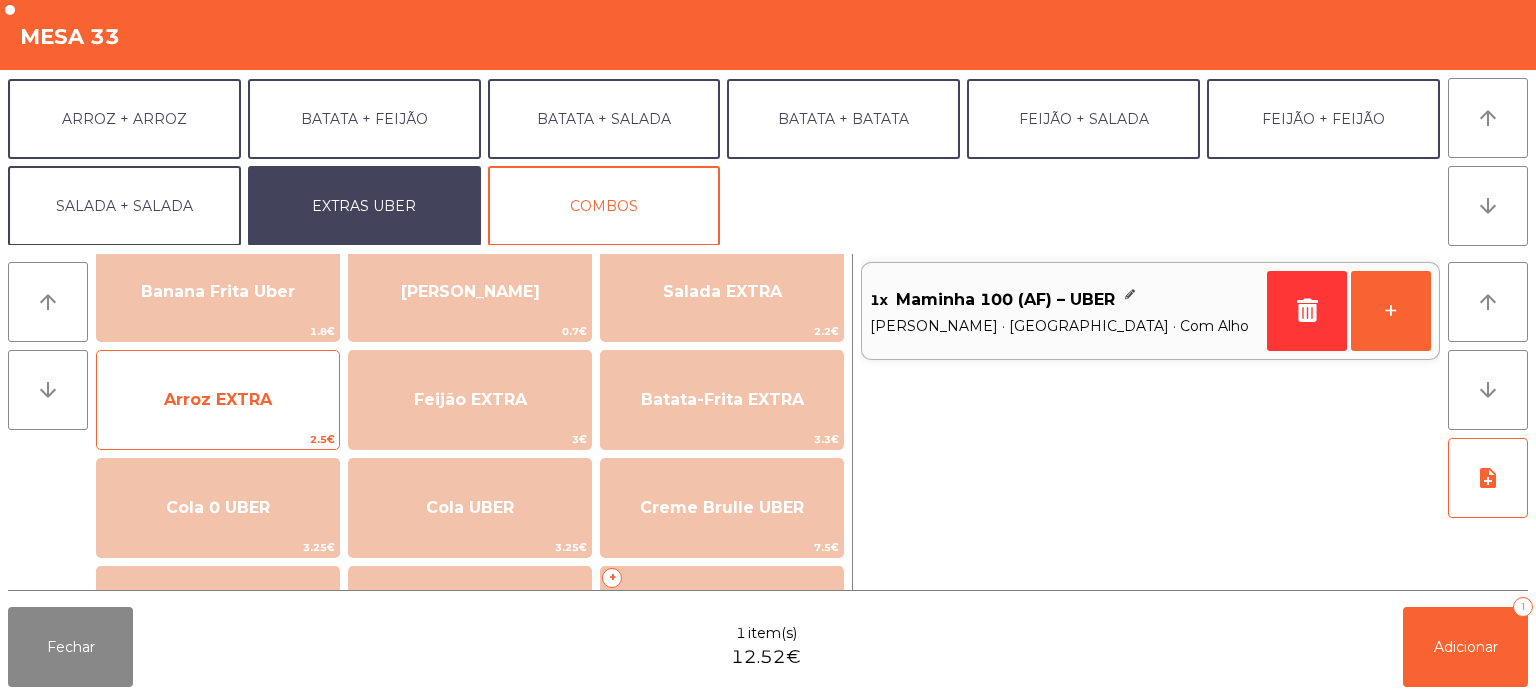 click on "Arroz EXTRA" 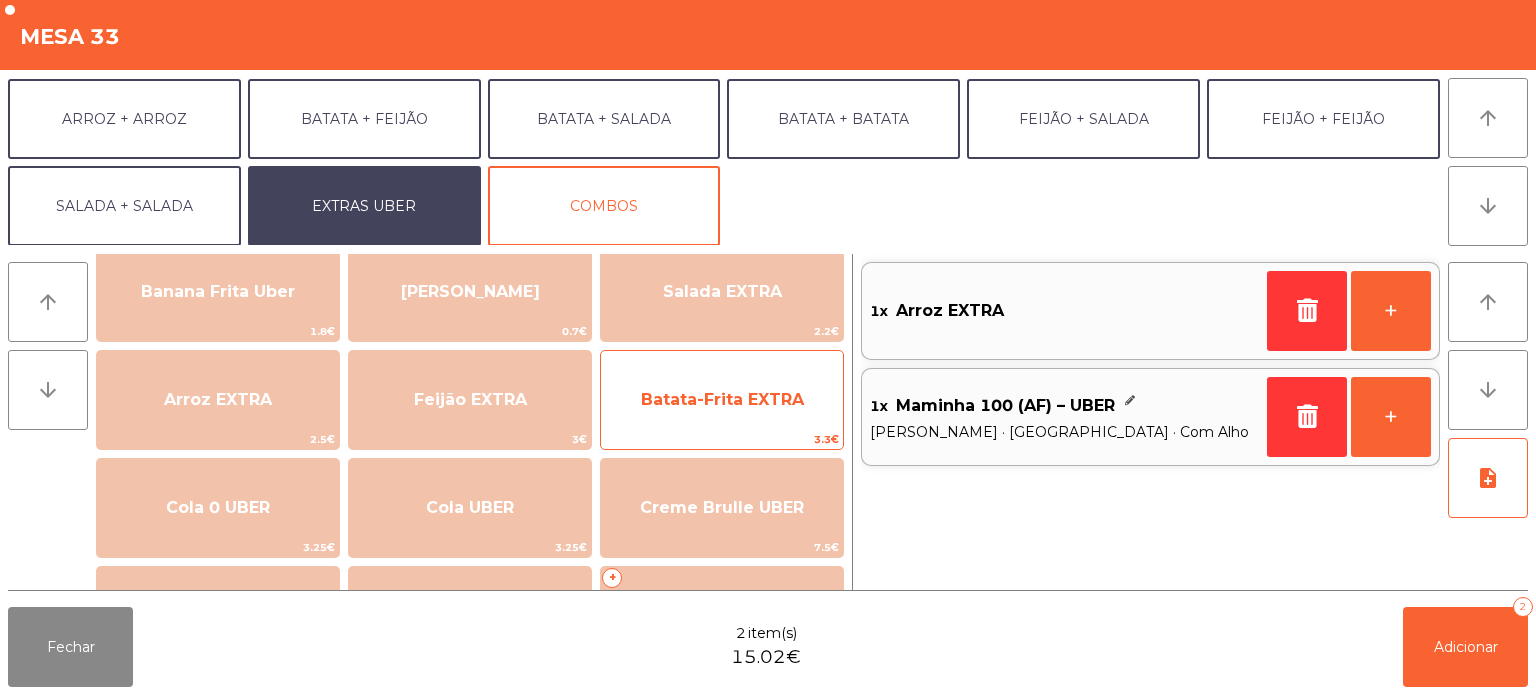 click on "Batata-Frita EXTRA" 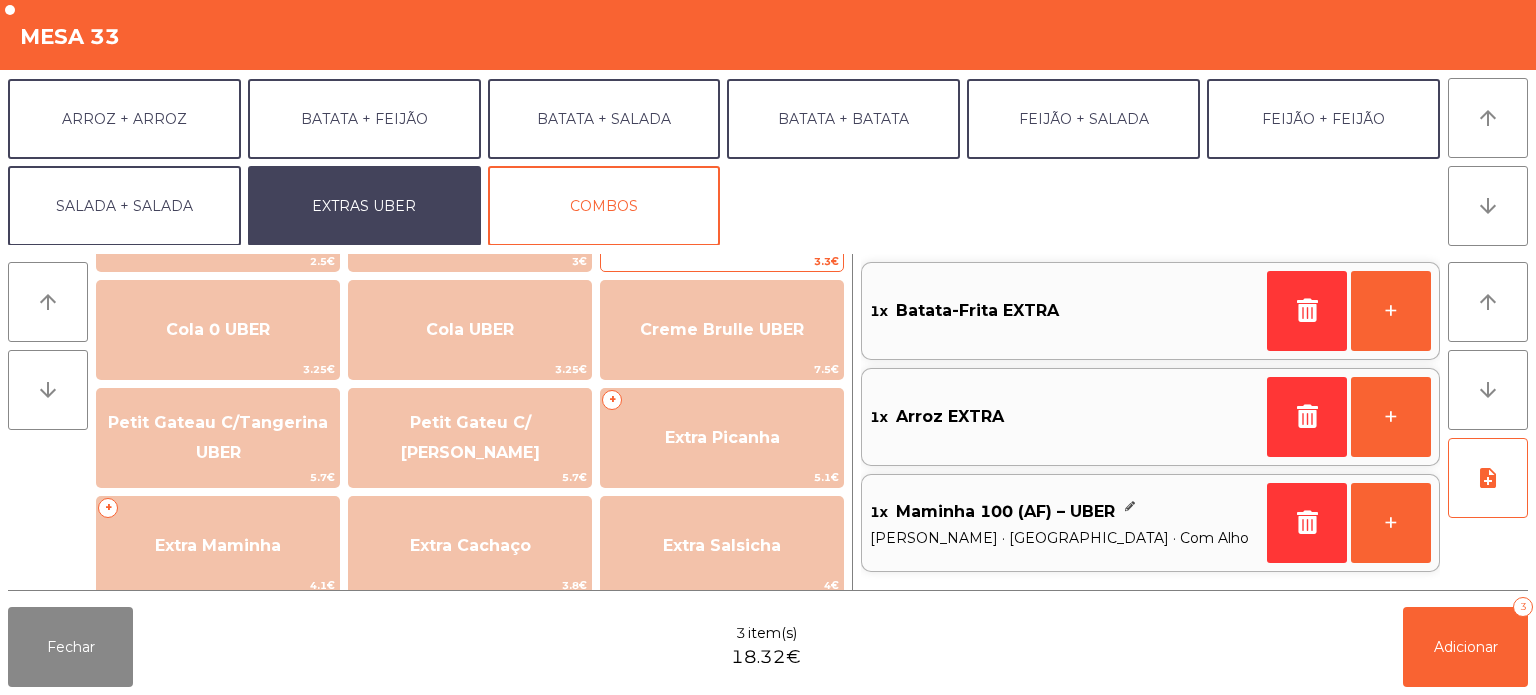 scroll, scrollTop: 464, scrollLeft: 0, axis: vertical 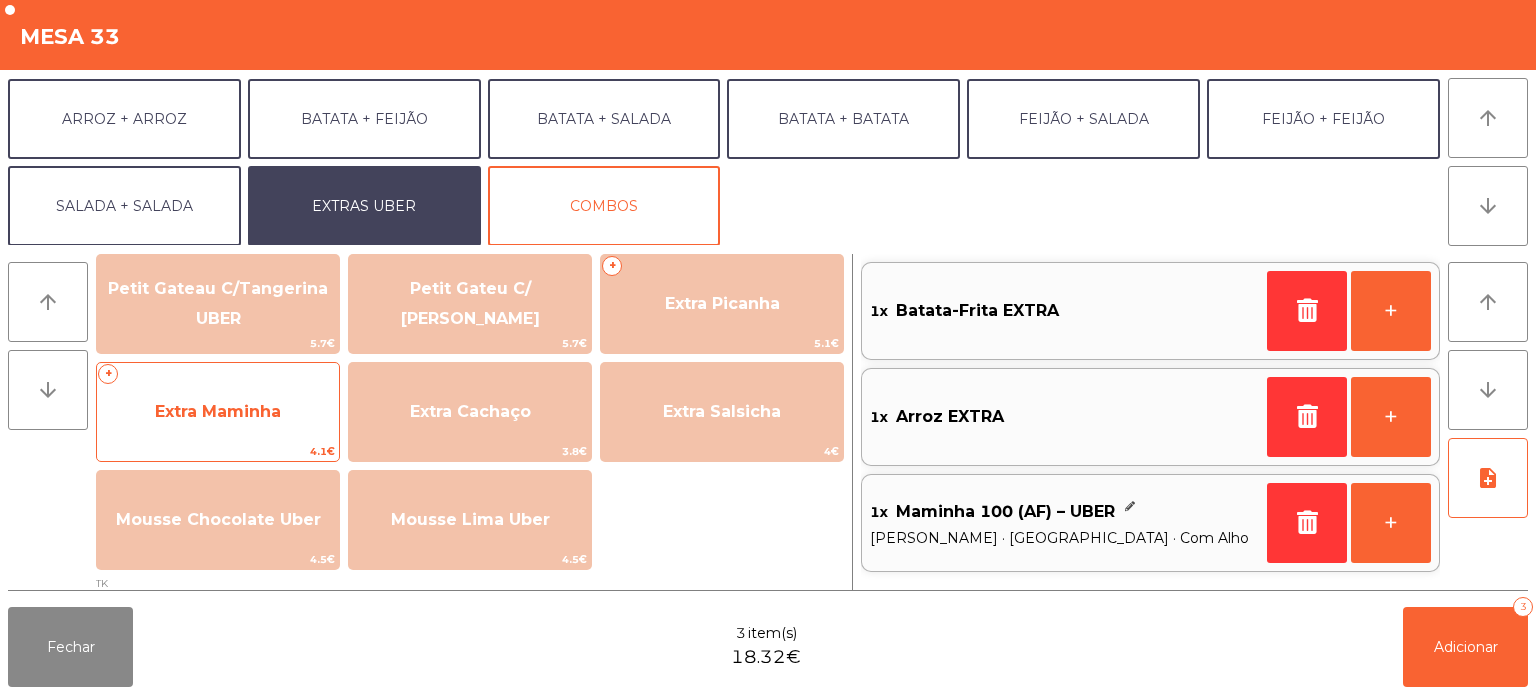 click on "Extra Maminha" 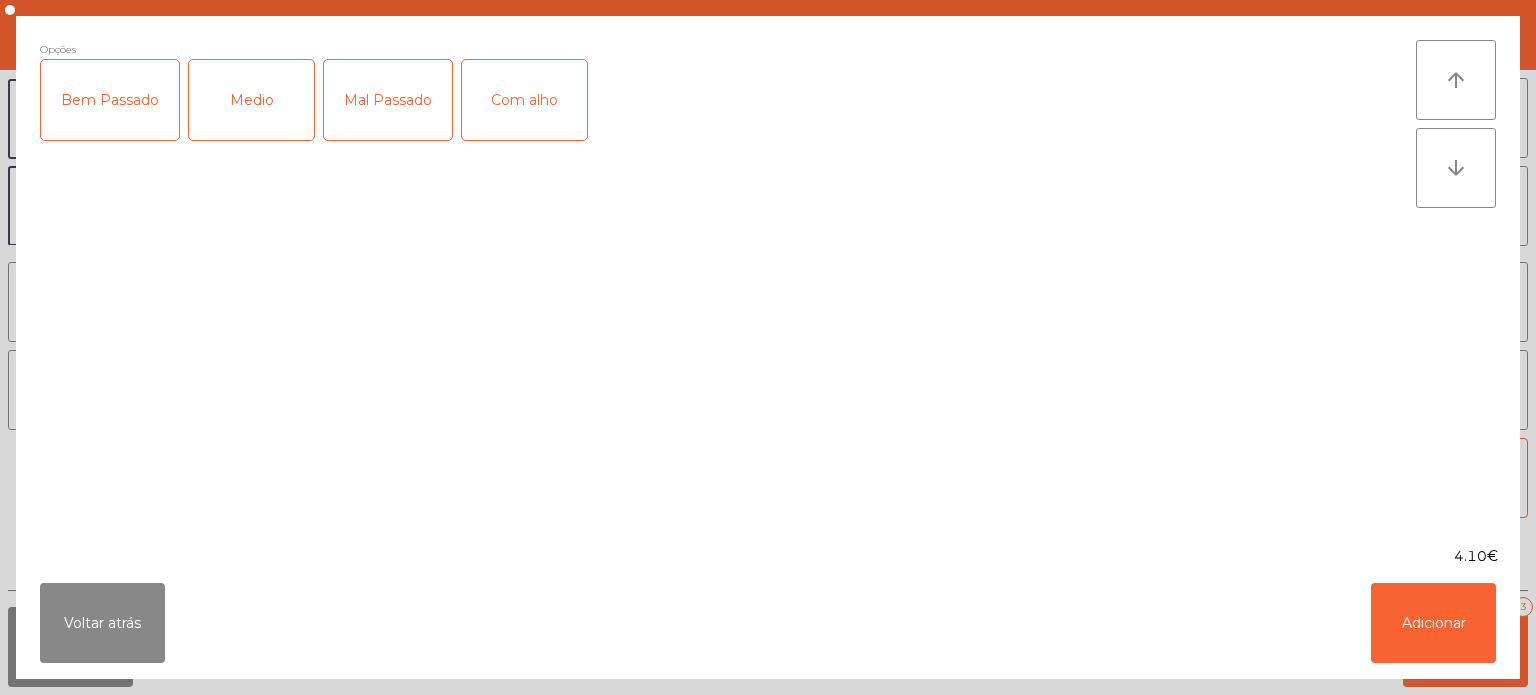 click on "Medio" 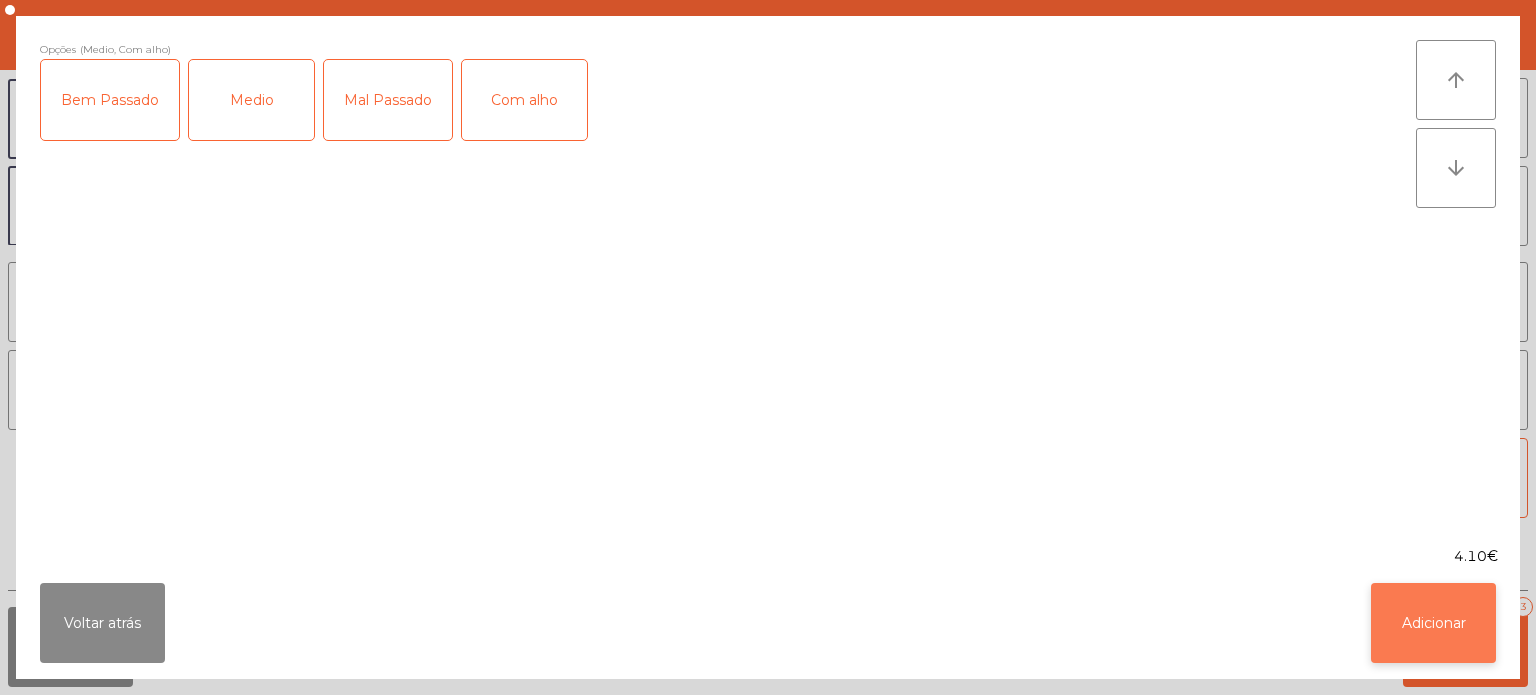 click on "Adicionar" 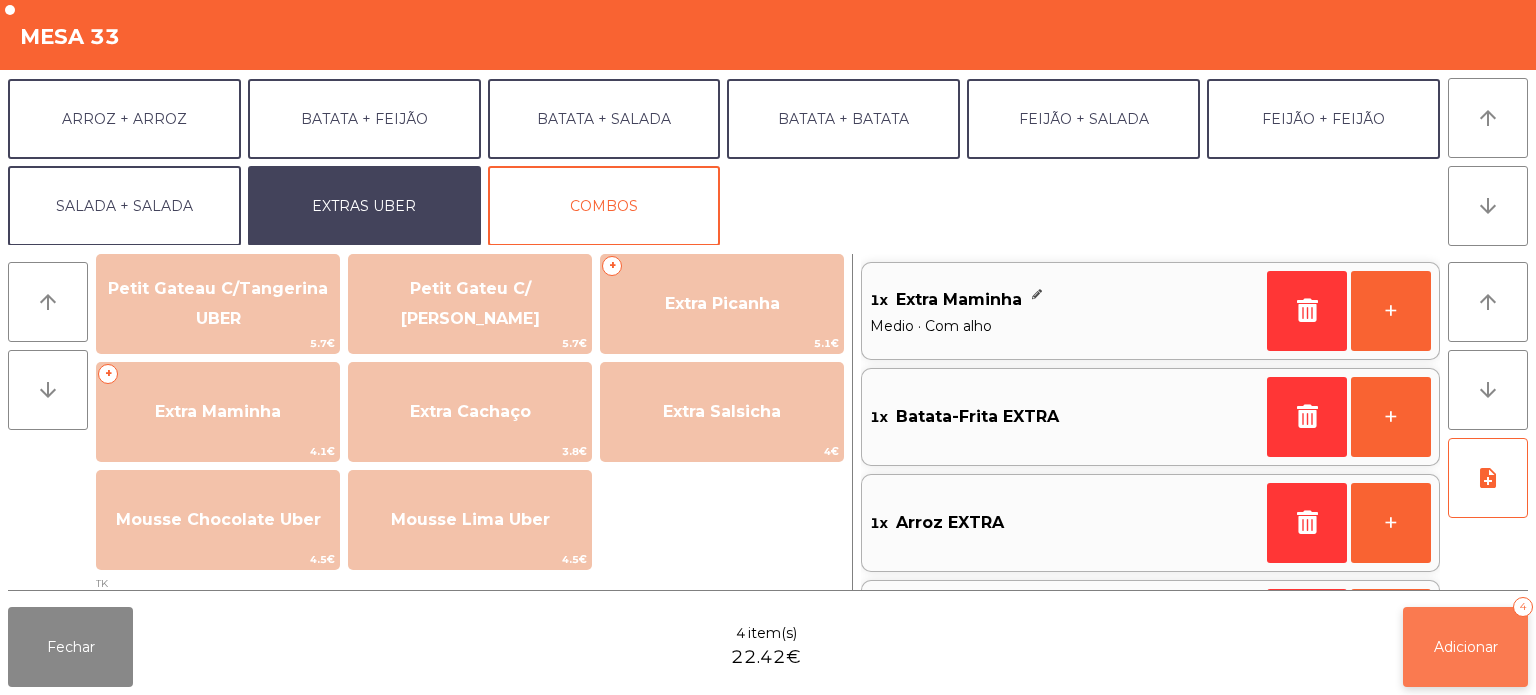 click on "Adicionar   4" 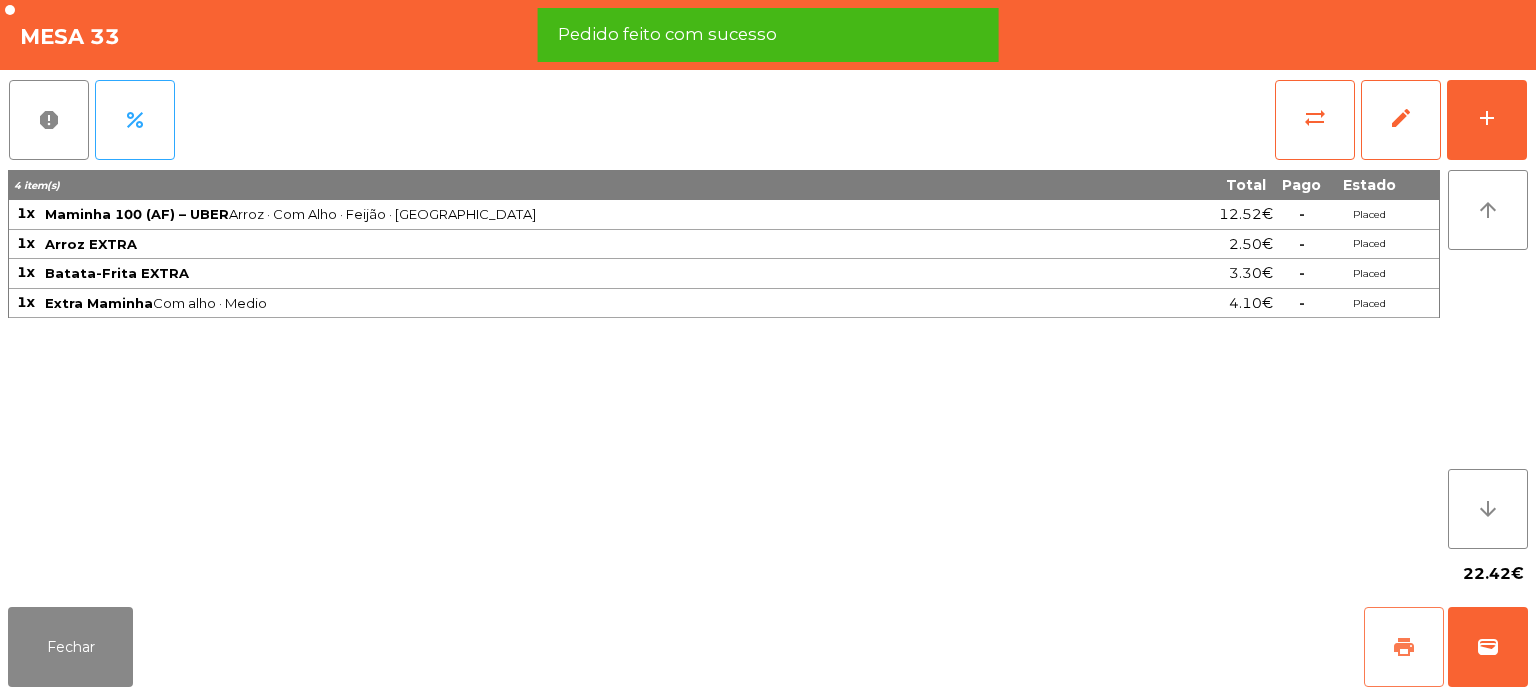 click on "print" 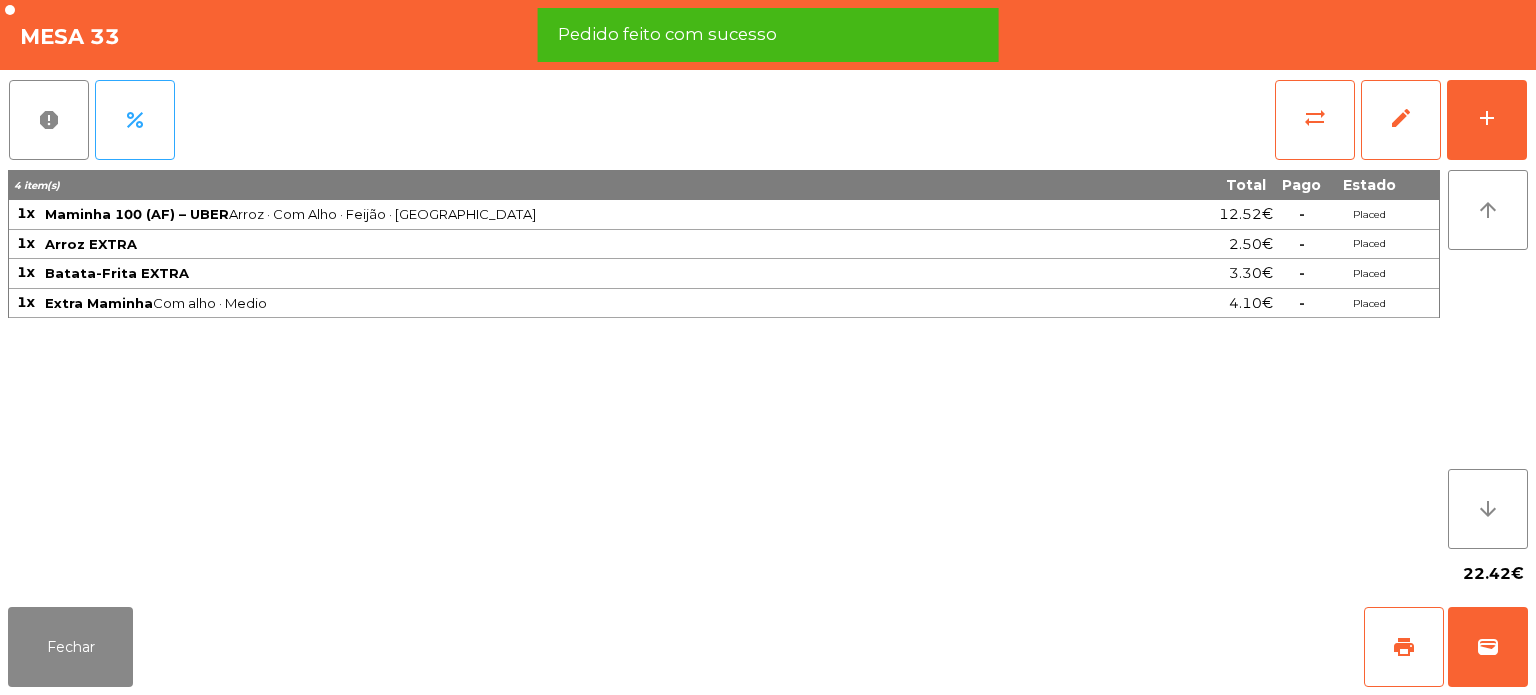 click on "Fechar   print   wallet" 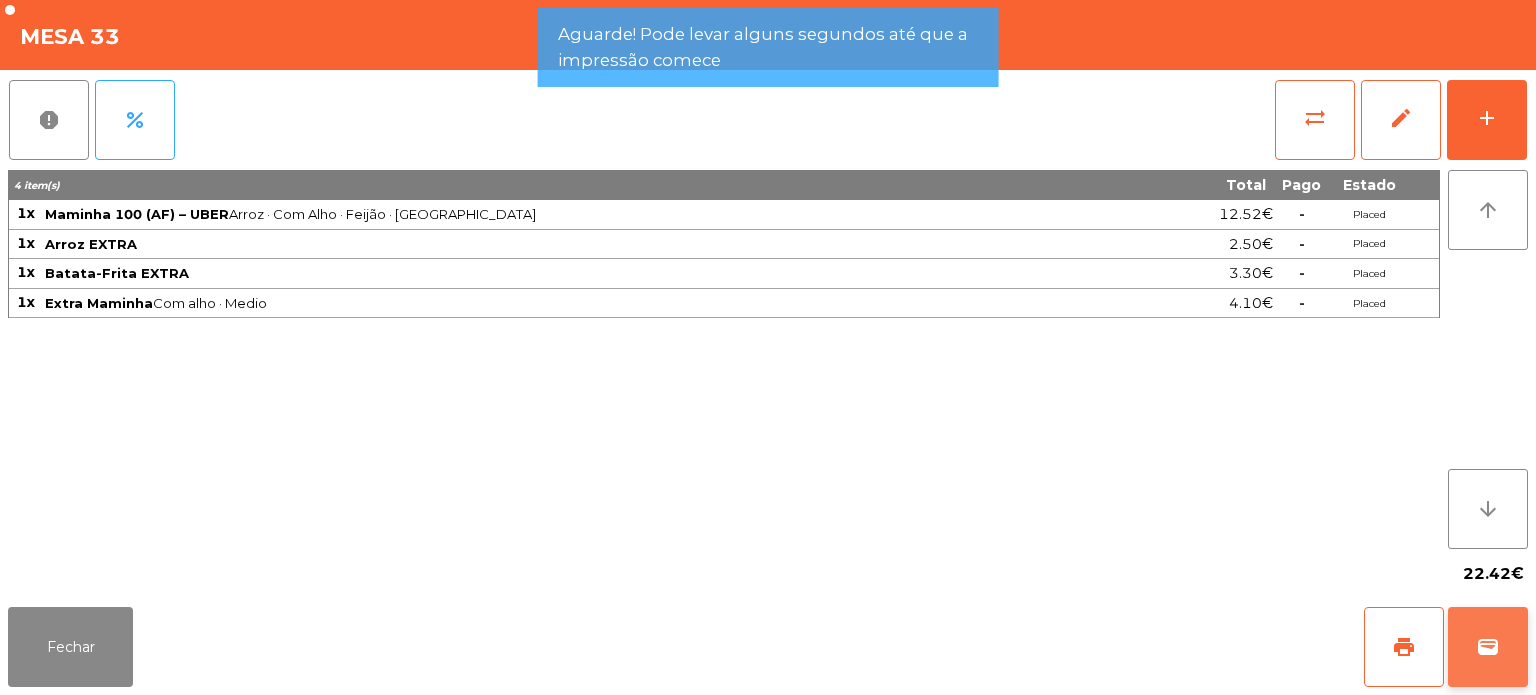 click on "wallet" 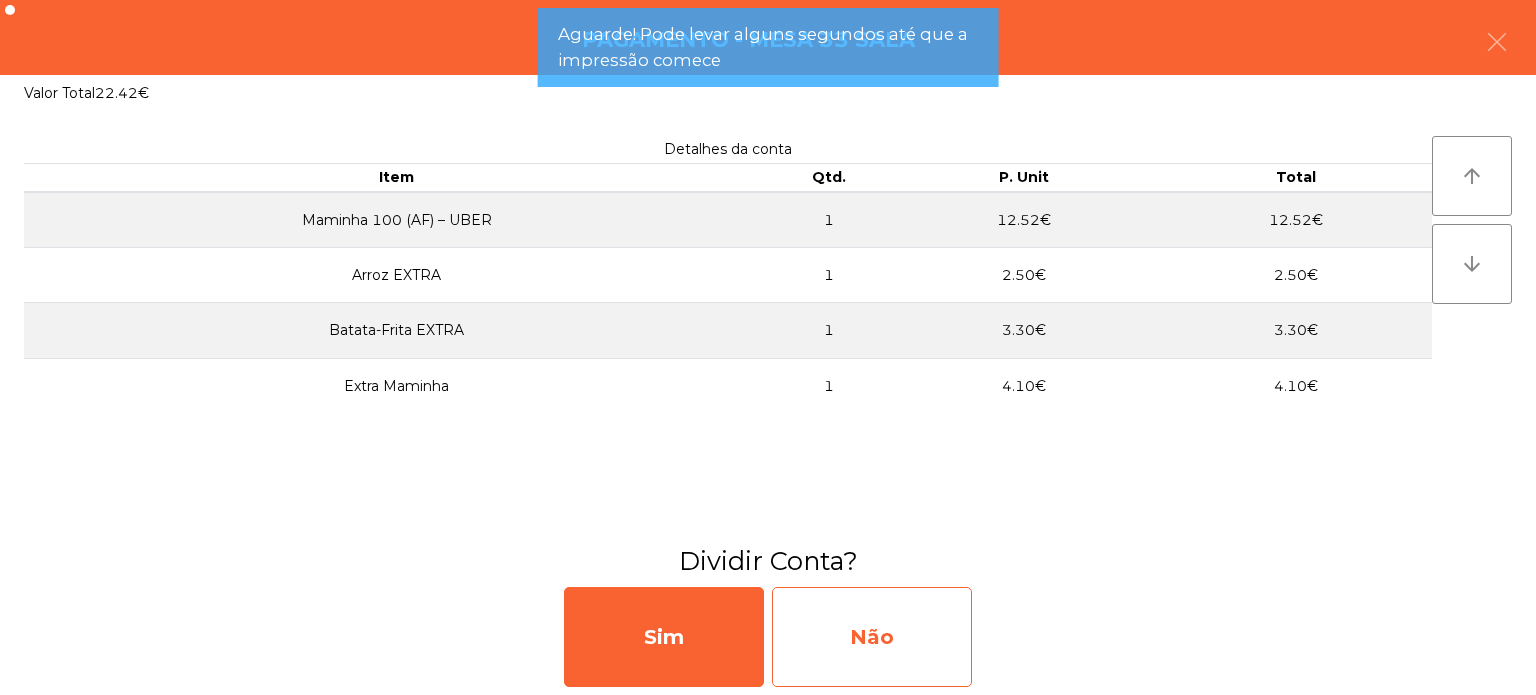 click on "Não" 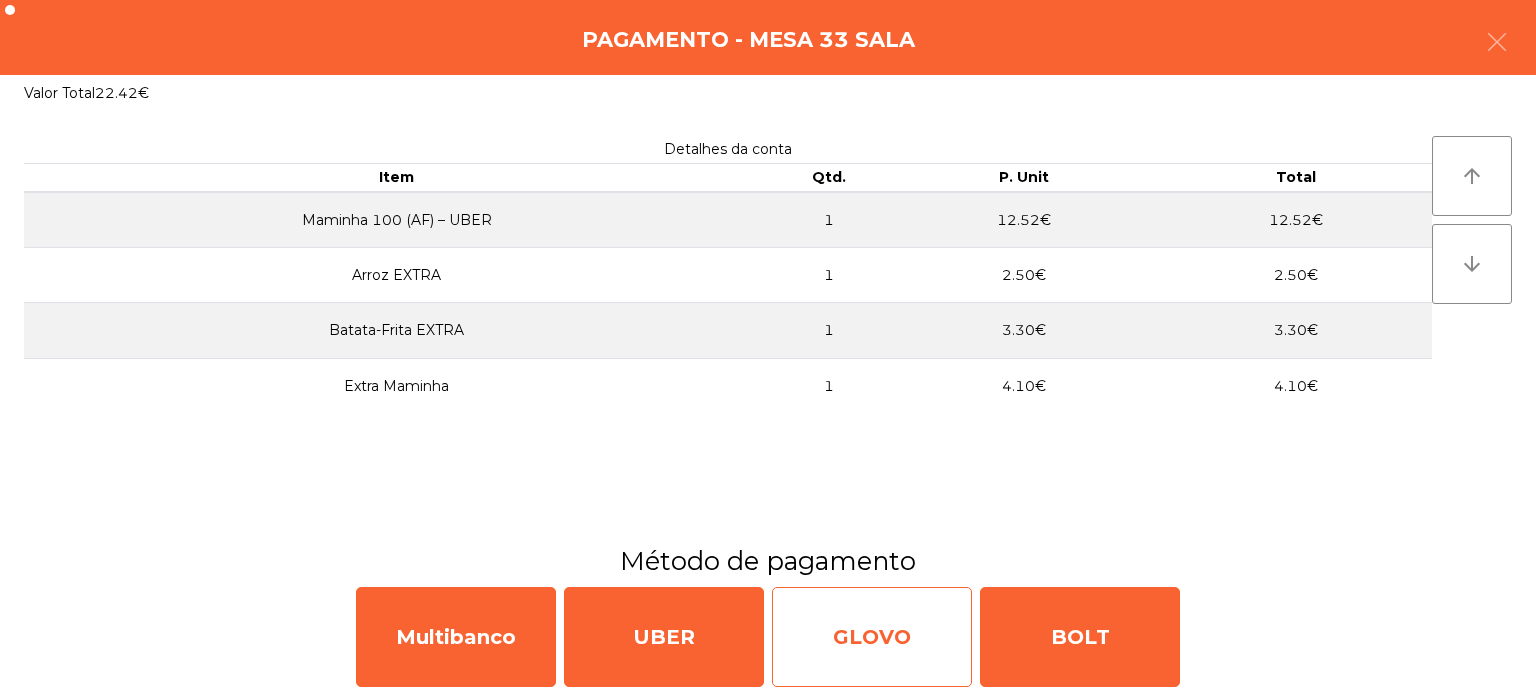 click on "GLOVO" 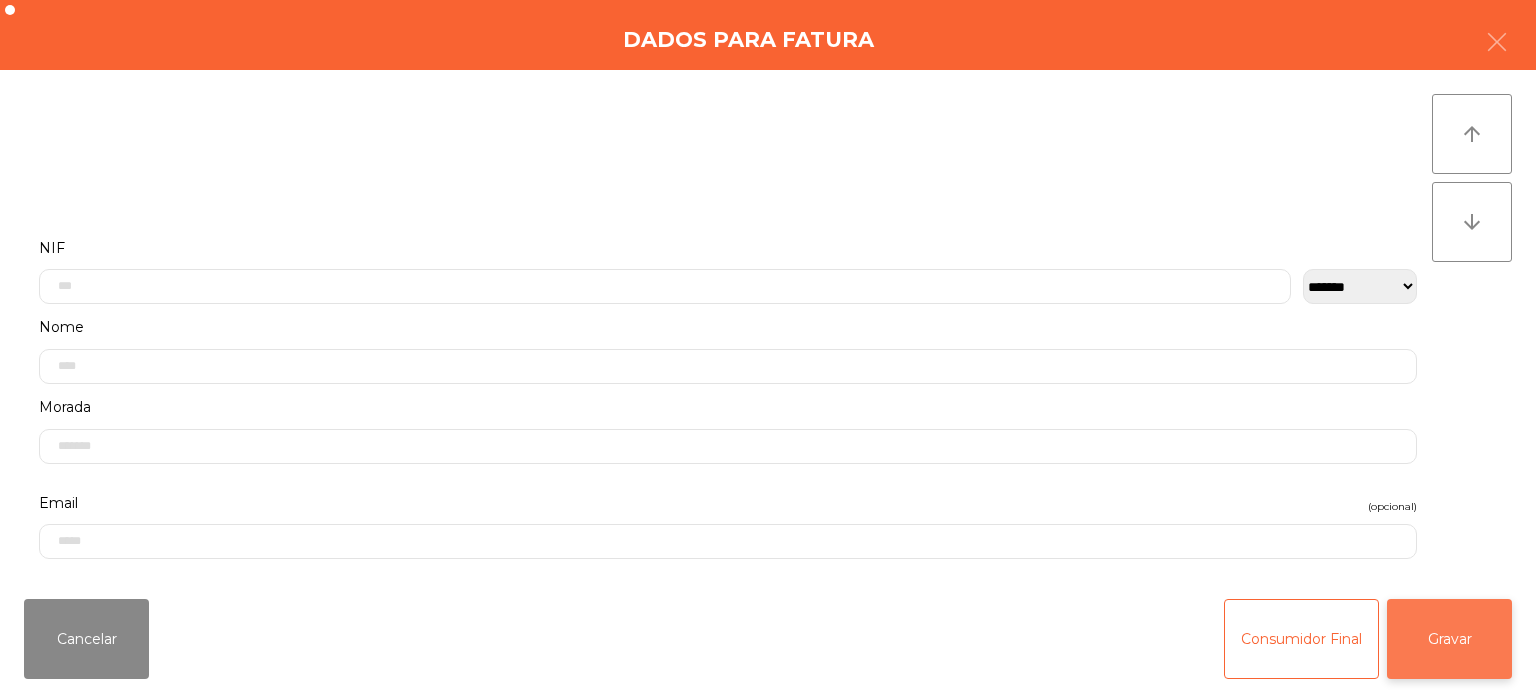 click on "Gravar" 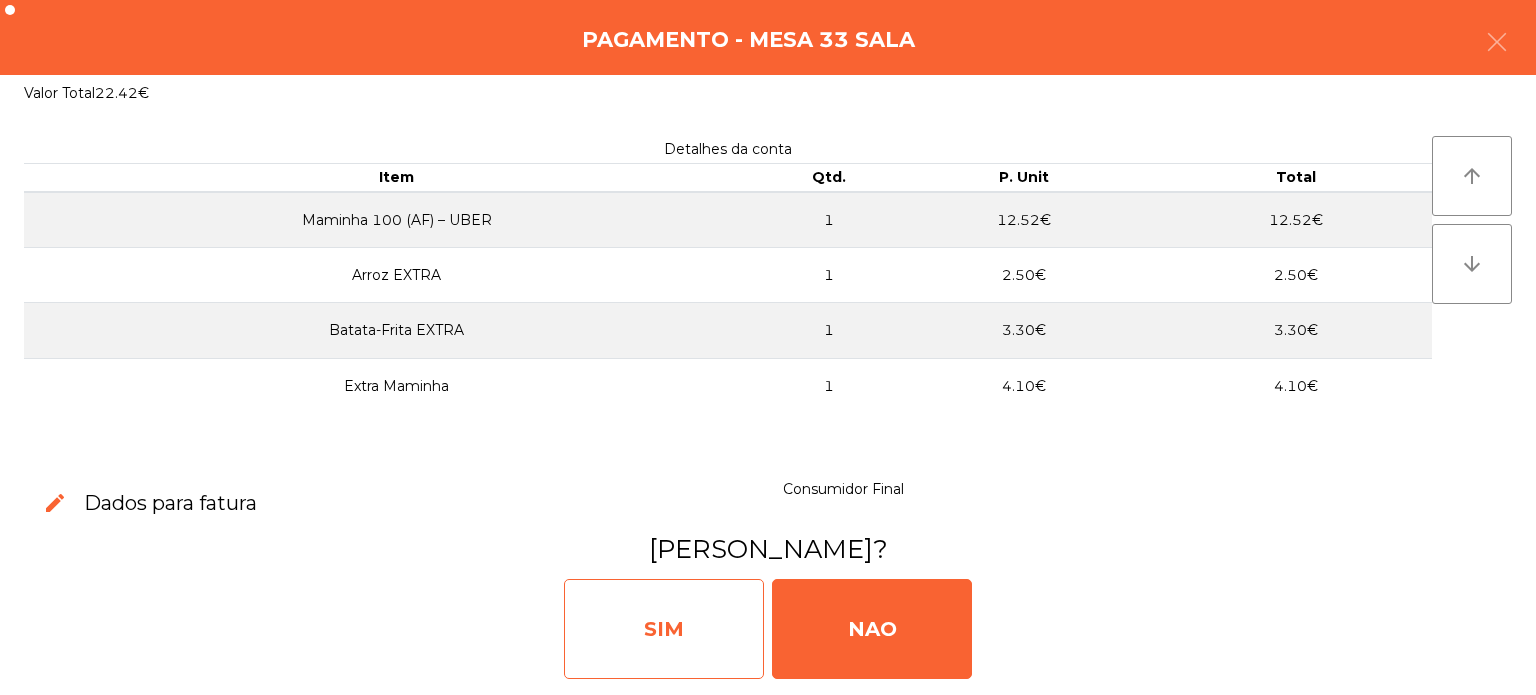click on "SIM" 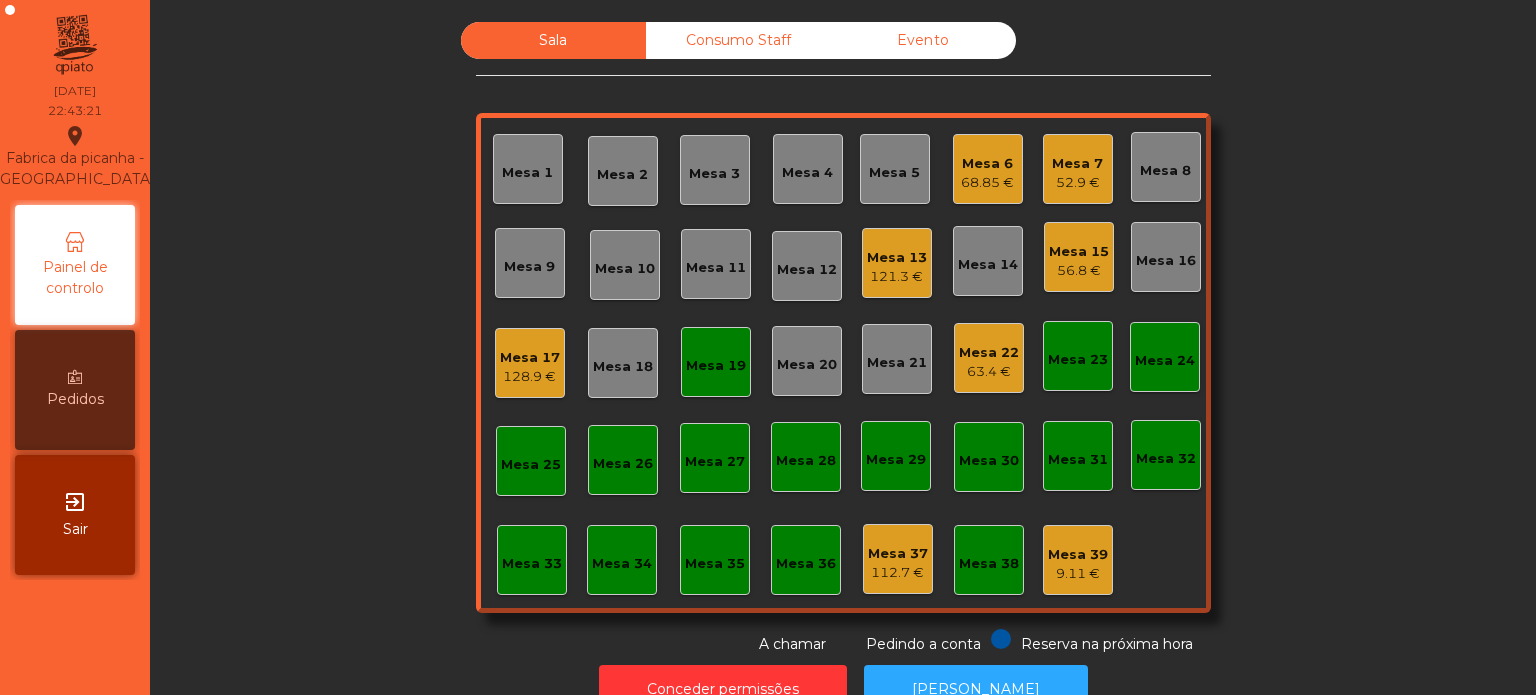 click on "Reserva na próxima hora Pedindo a conta A chamar" 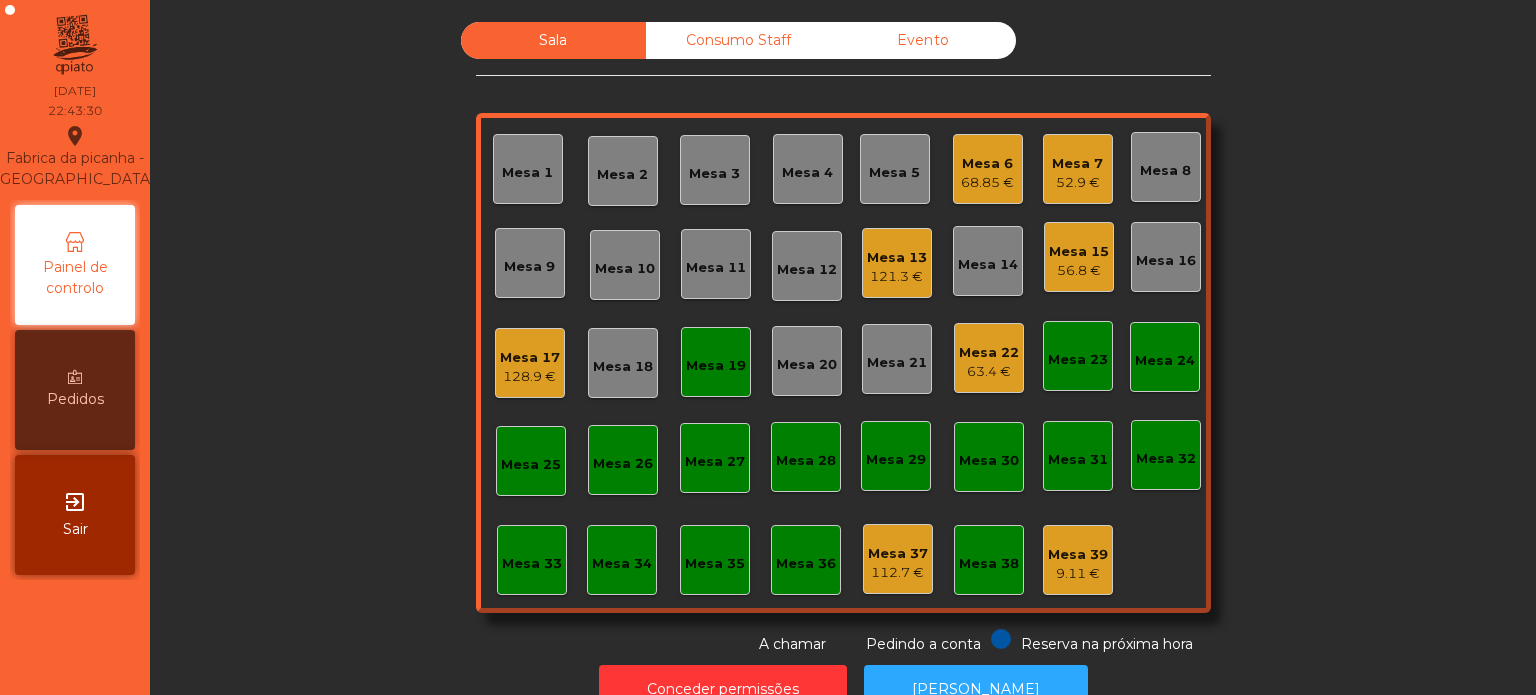 click on "Reserva na próxima hora Pedindo a conta A chamar" 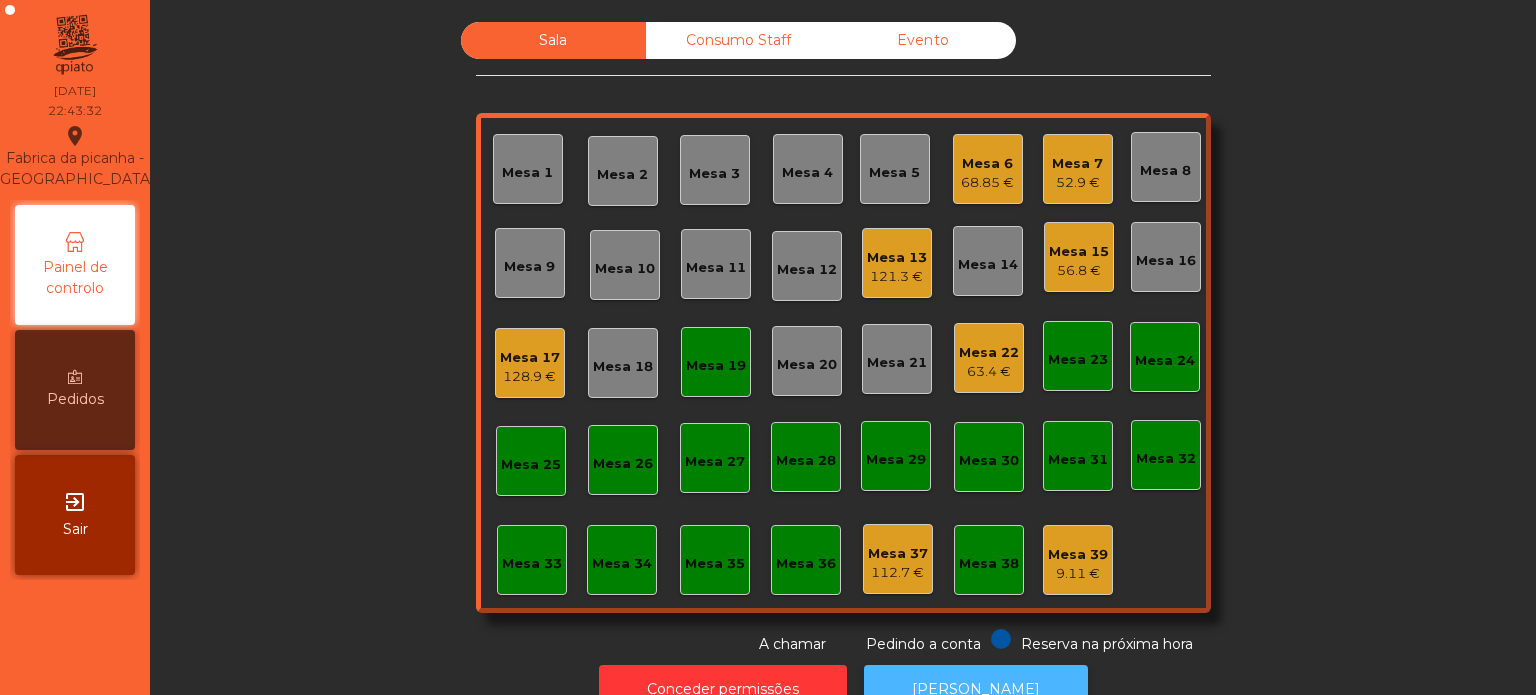 click on "[PERSON_NAME]" 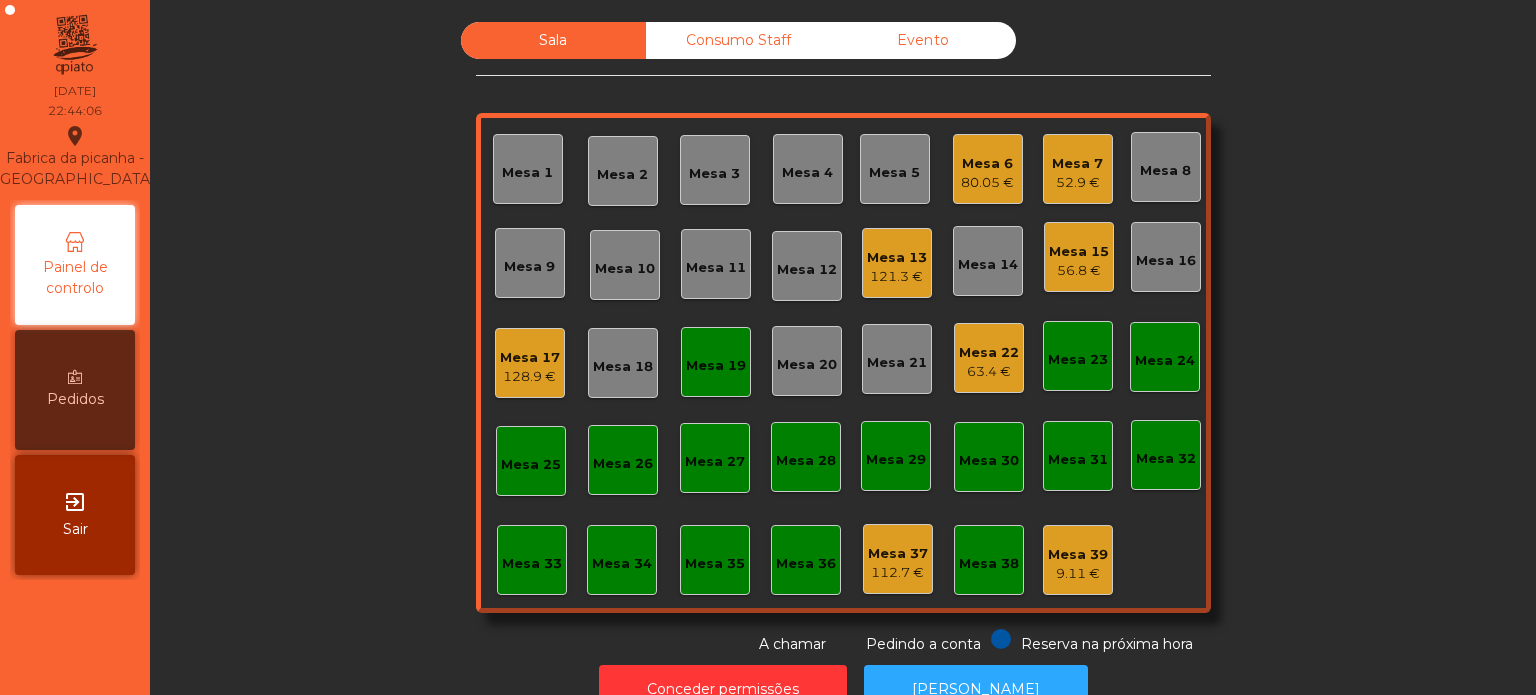 click on "Mesa 19" 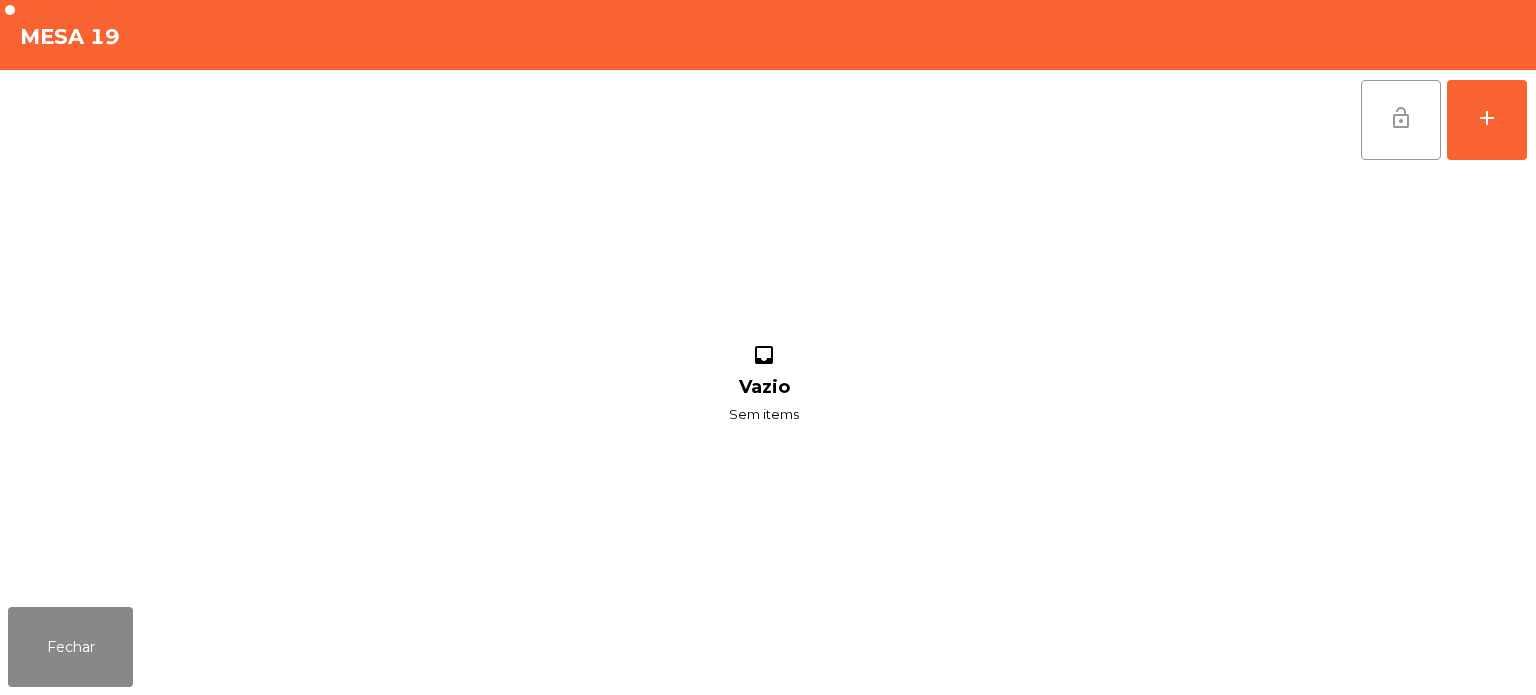 click on "lock_open" 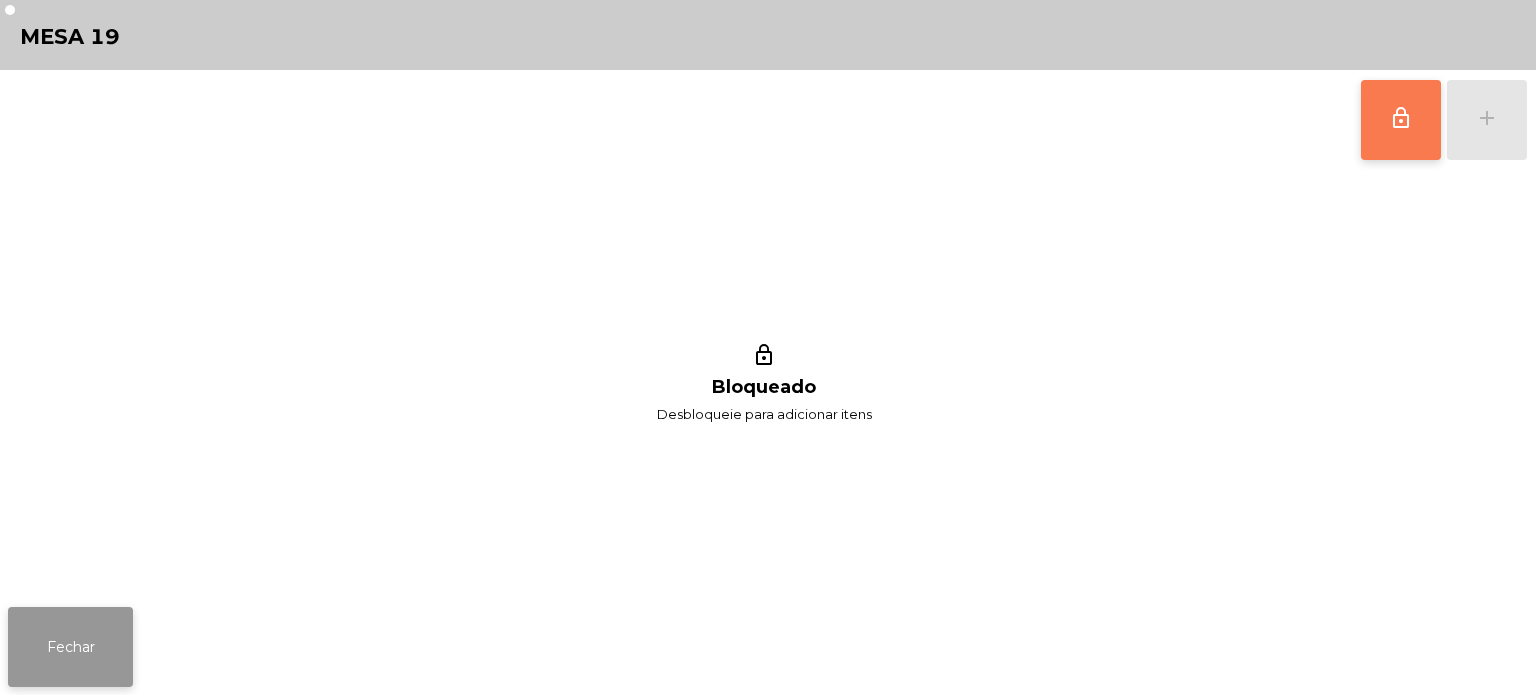 click on "Fechar" 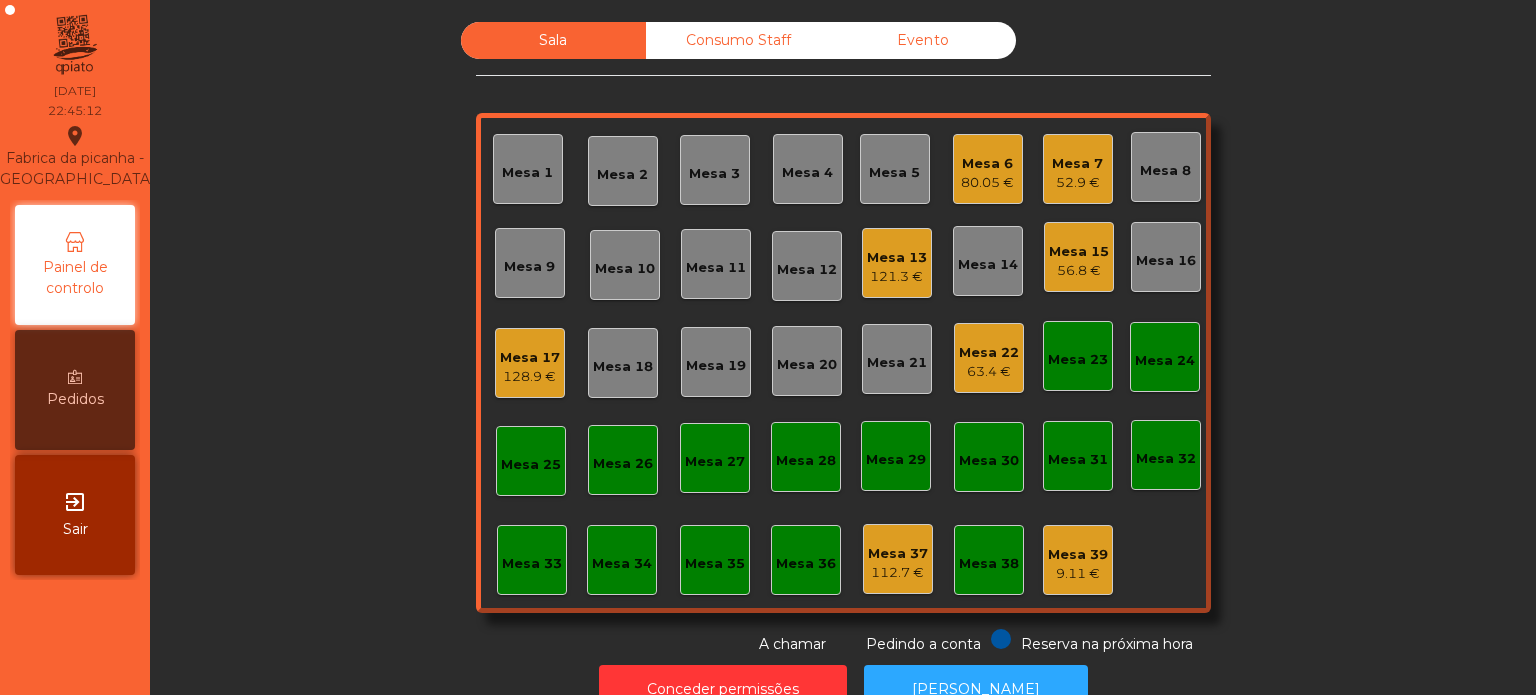 click on "80.05 €" 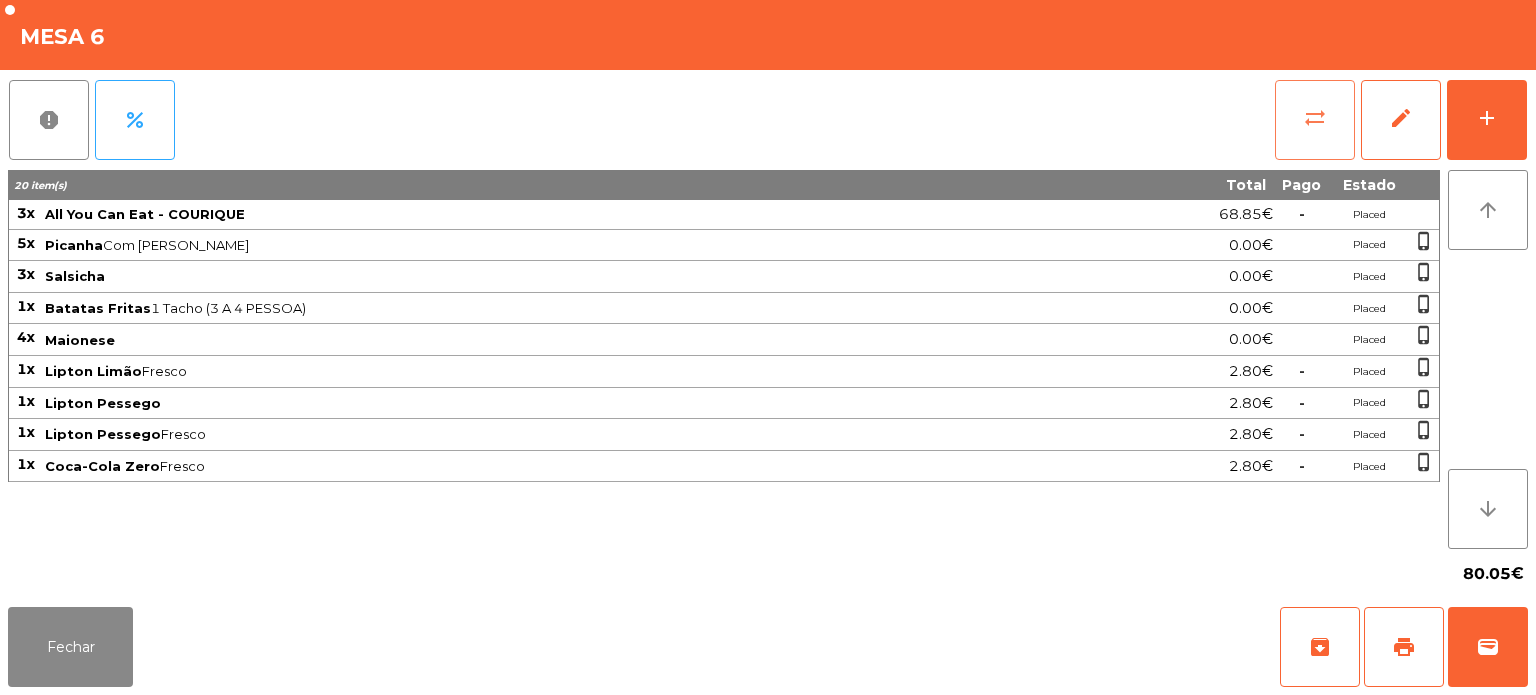 click on "sync_alt" 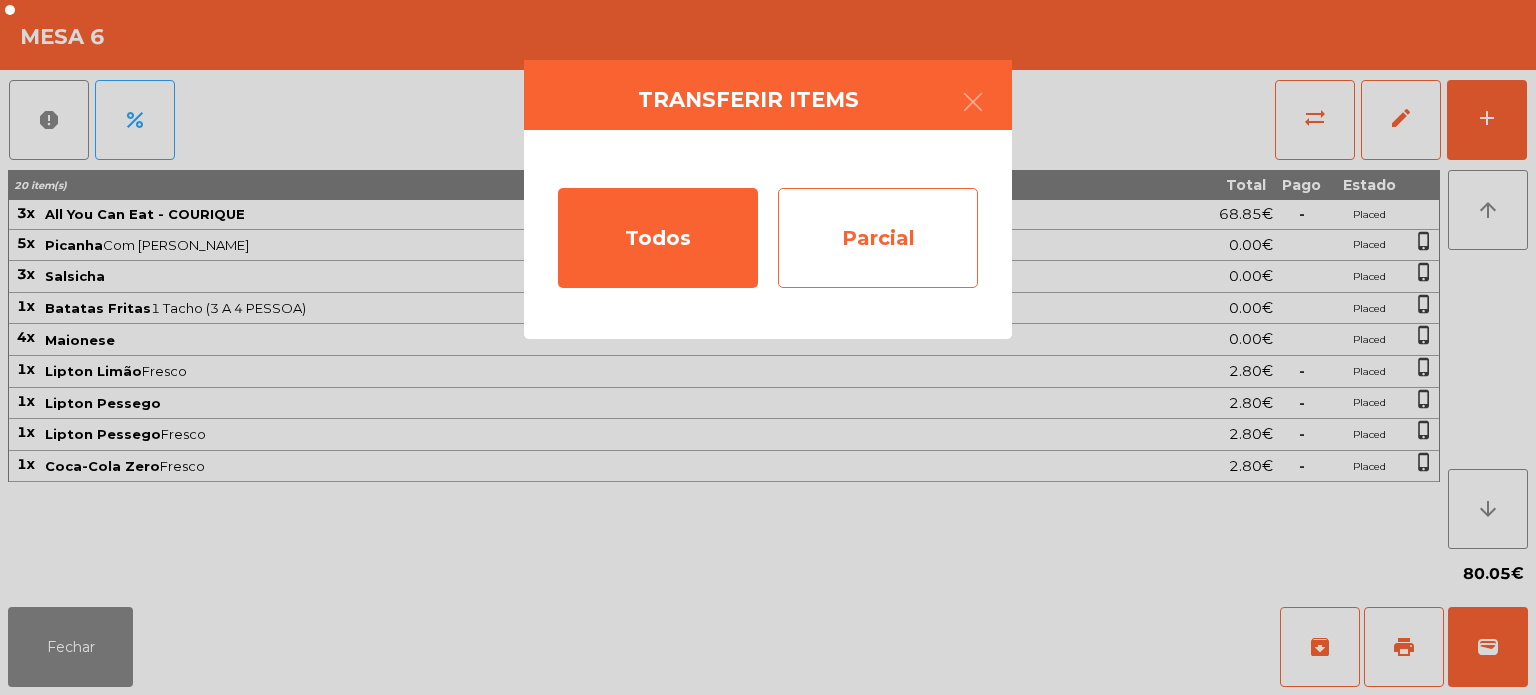 click on "Parcial" 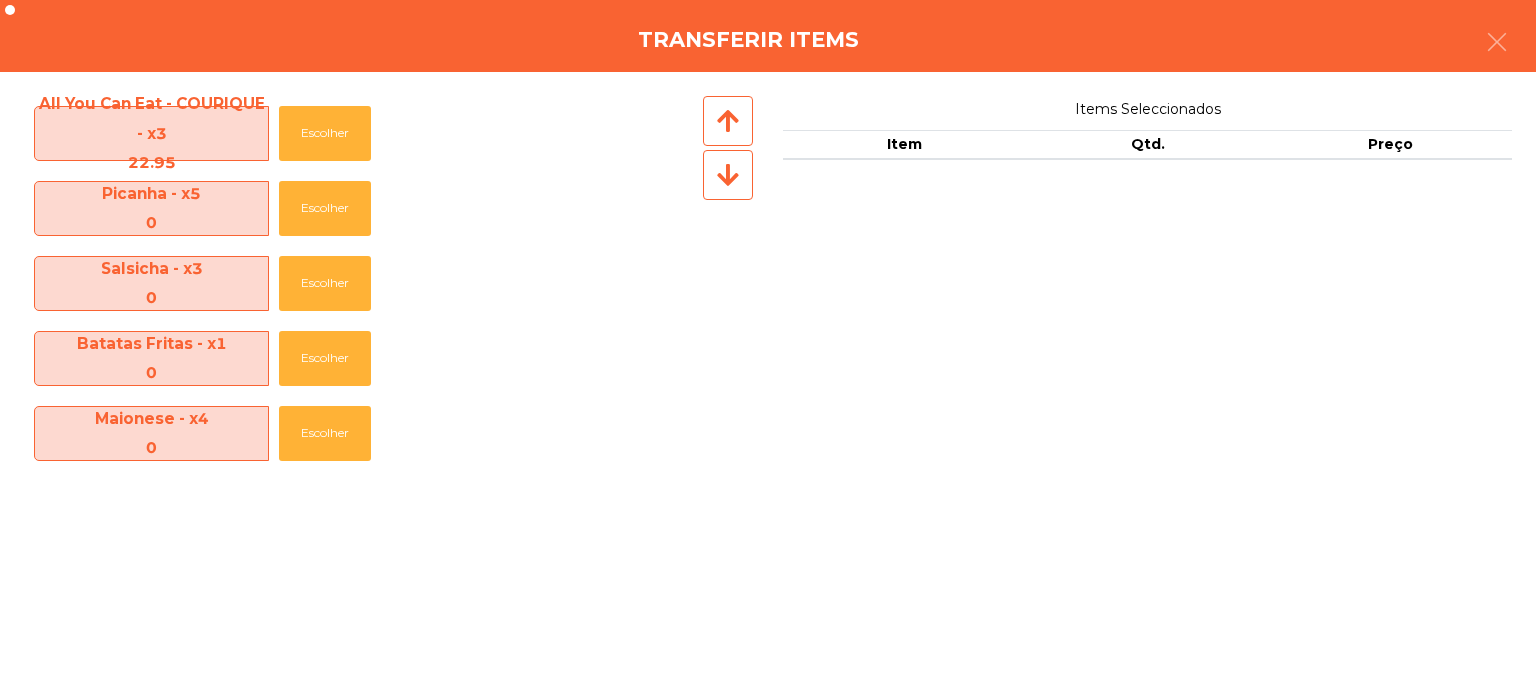scroll, scrollTop: 220, scrollLeft: 0, axis: vertical 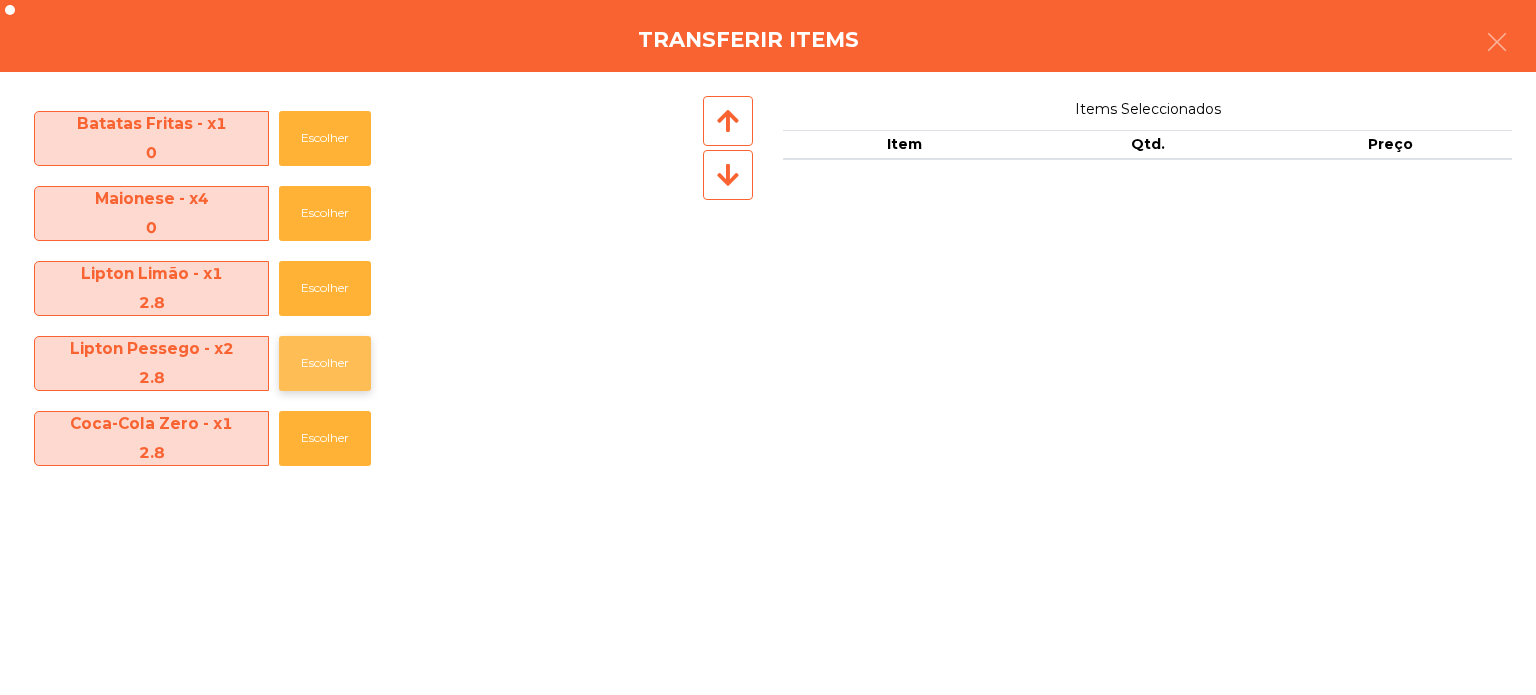 click on "Escolher" 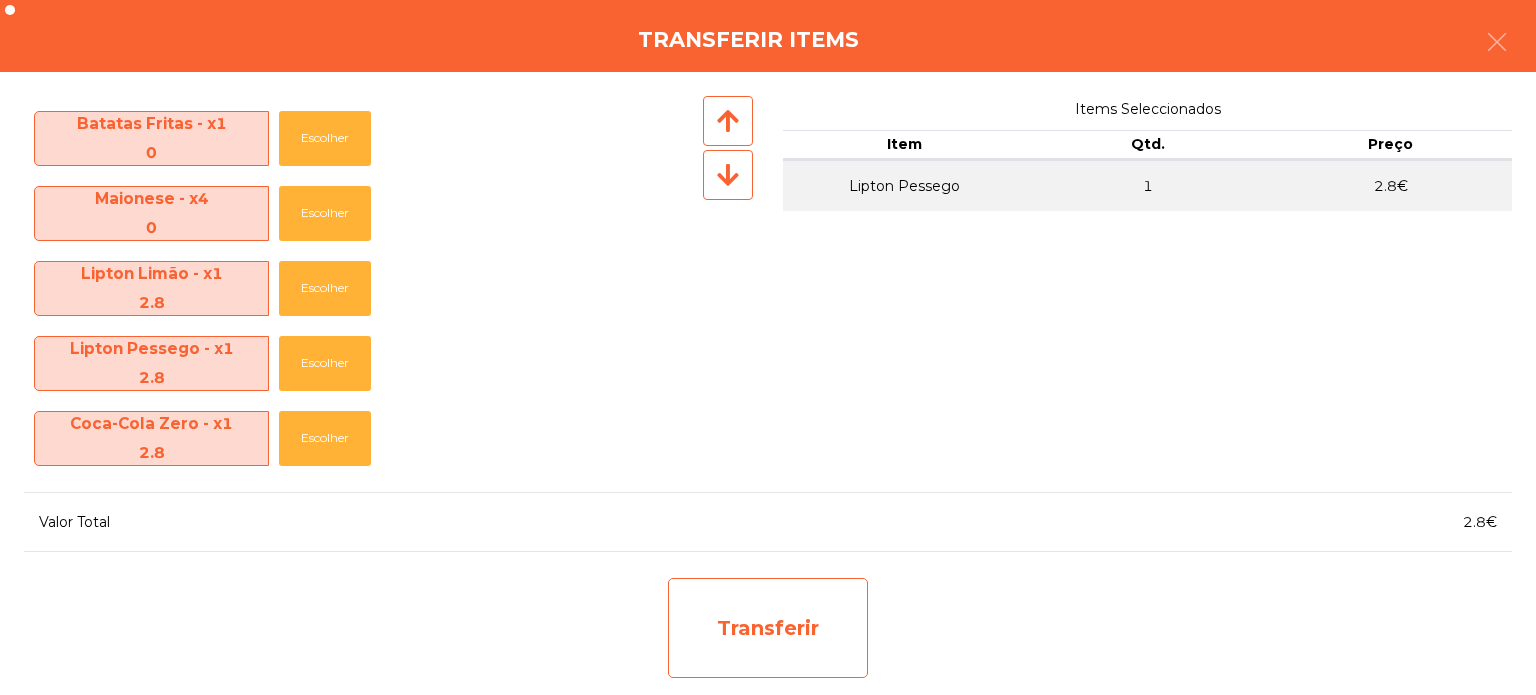 click on "Transferir" 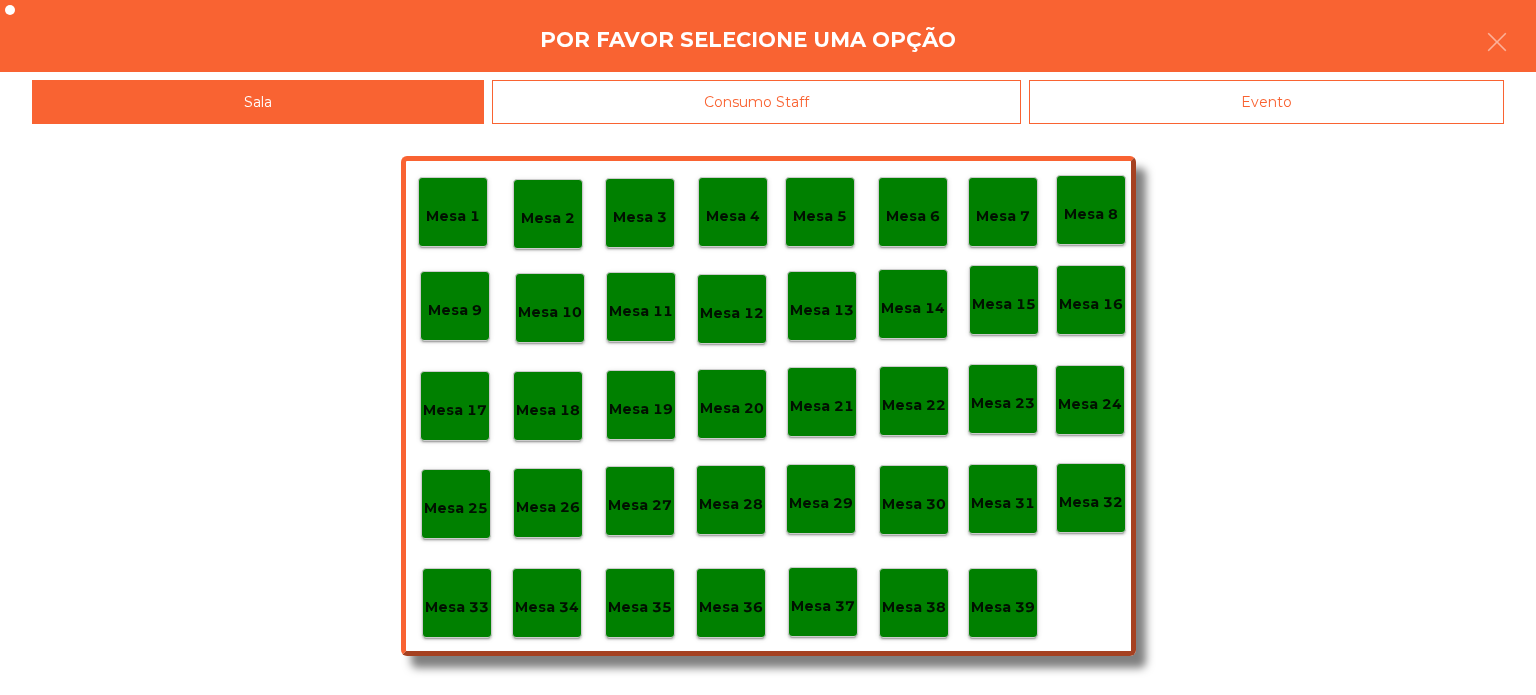 click on "Mesa 37" 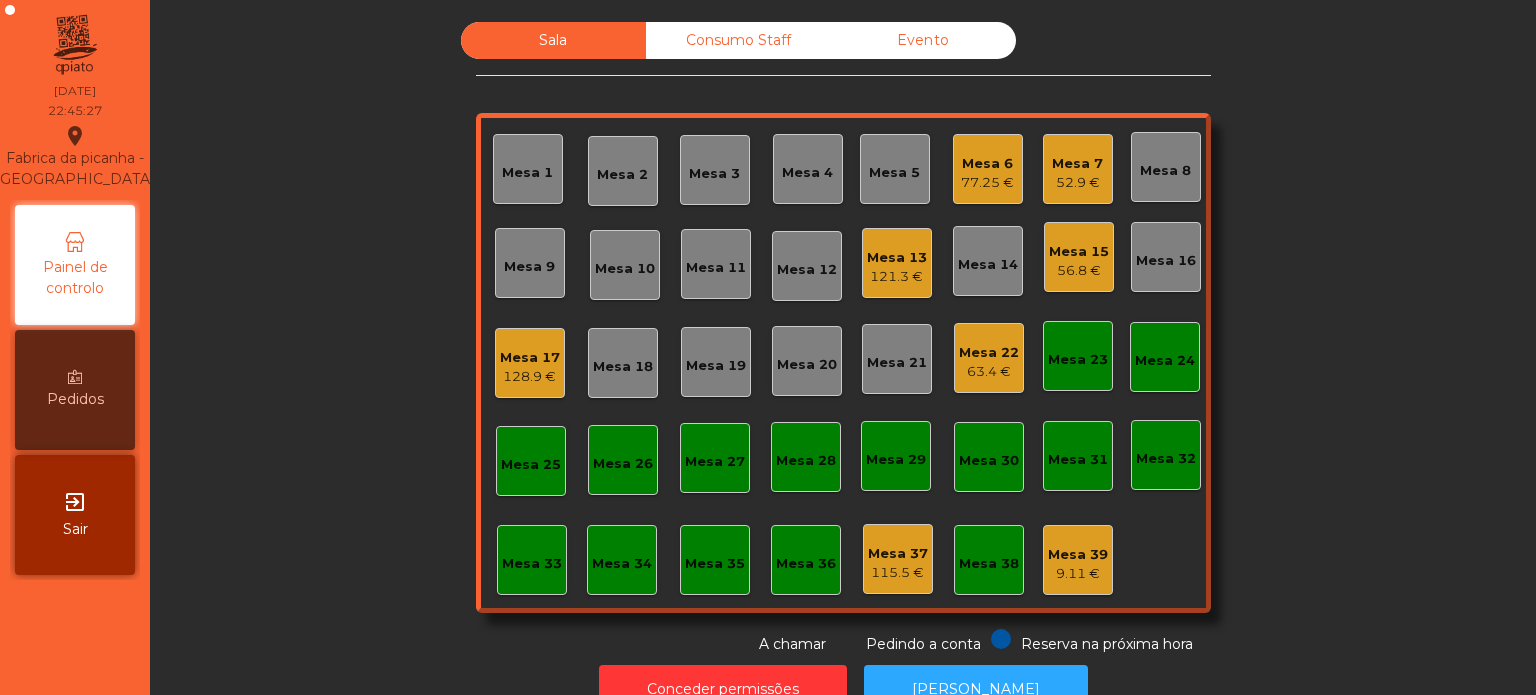 click on "Mesa 17" 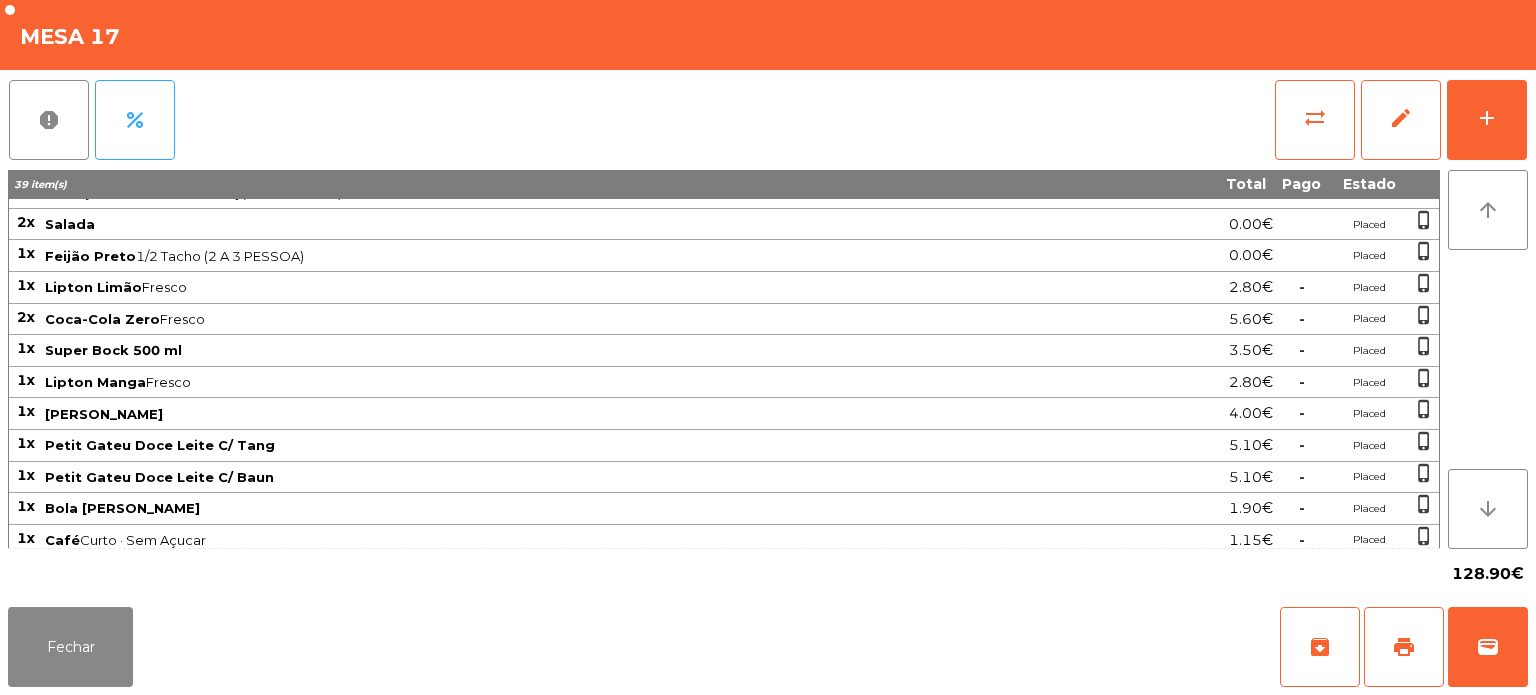 scroll, scrollTop: 268, scrollLeft: 0, axis: vertical 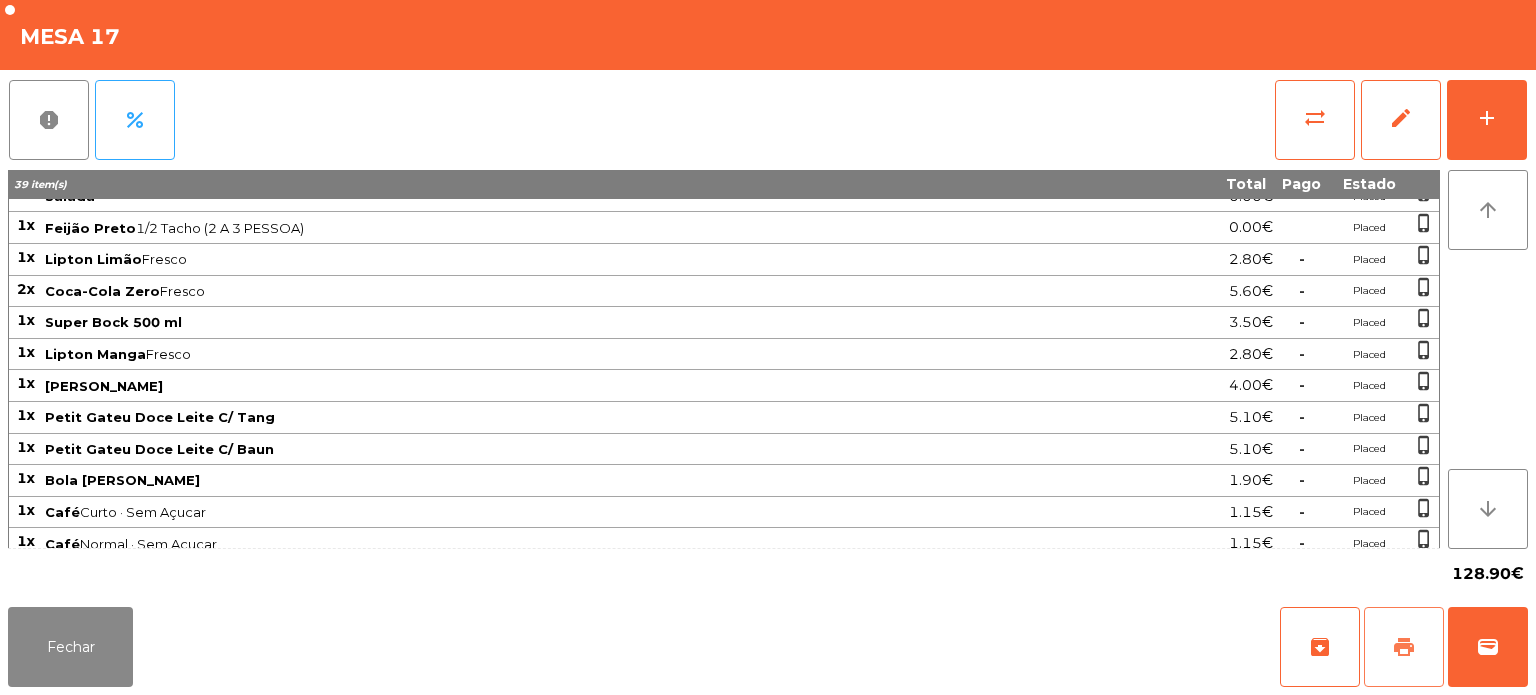 click on "print" 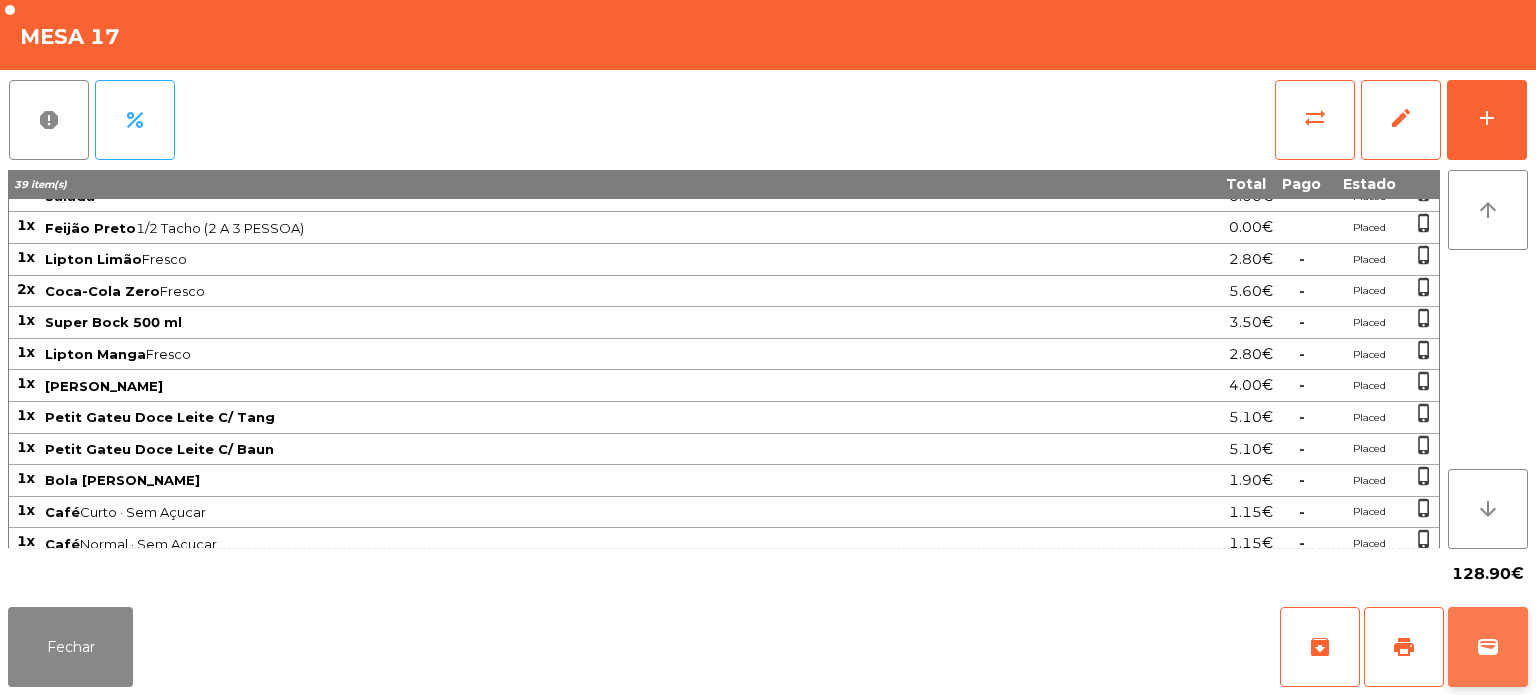 click on "wallet" 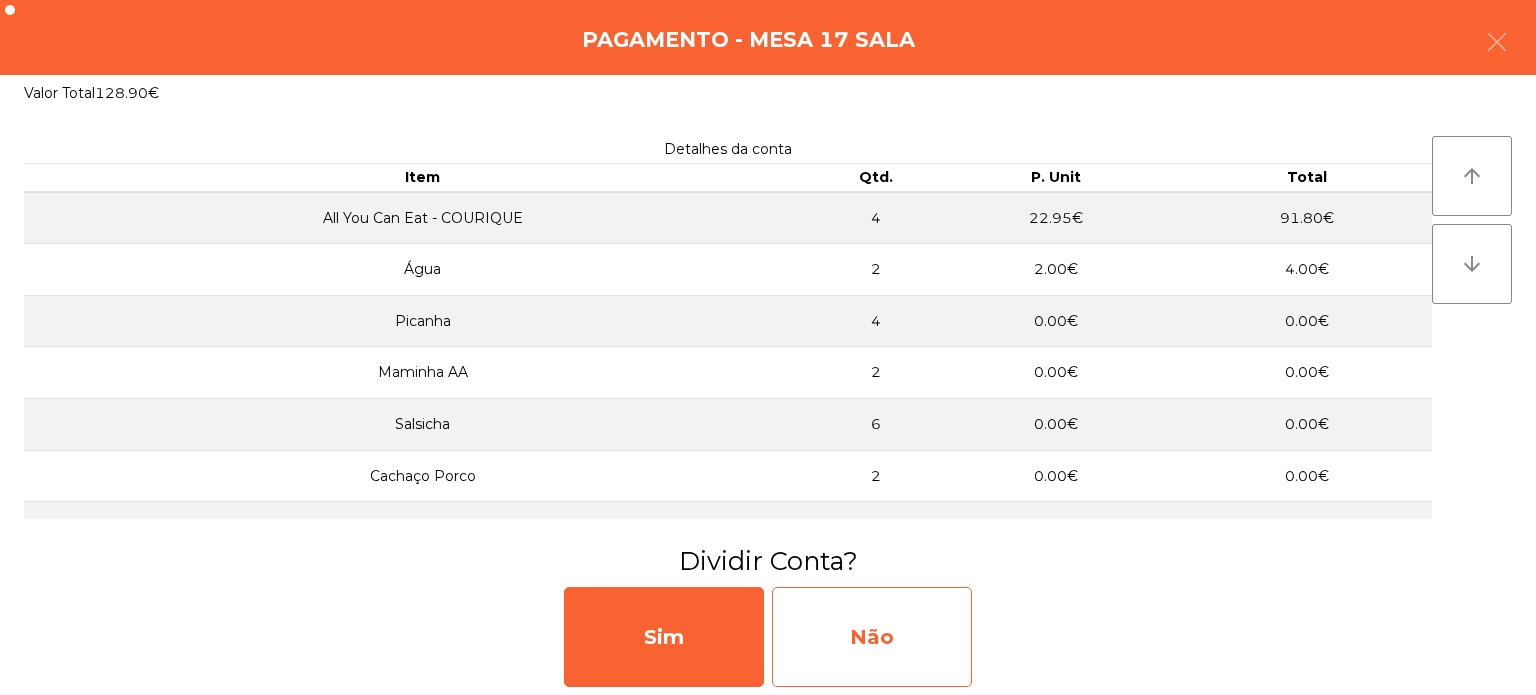 click on "Não" 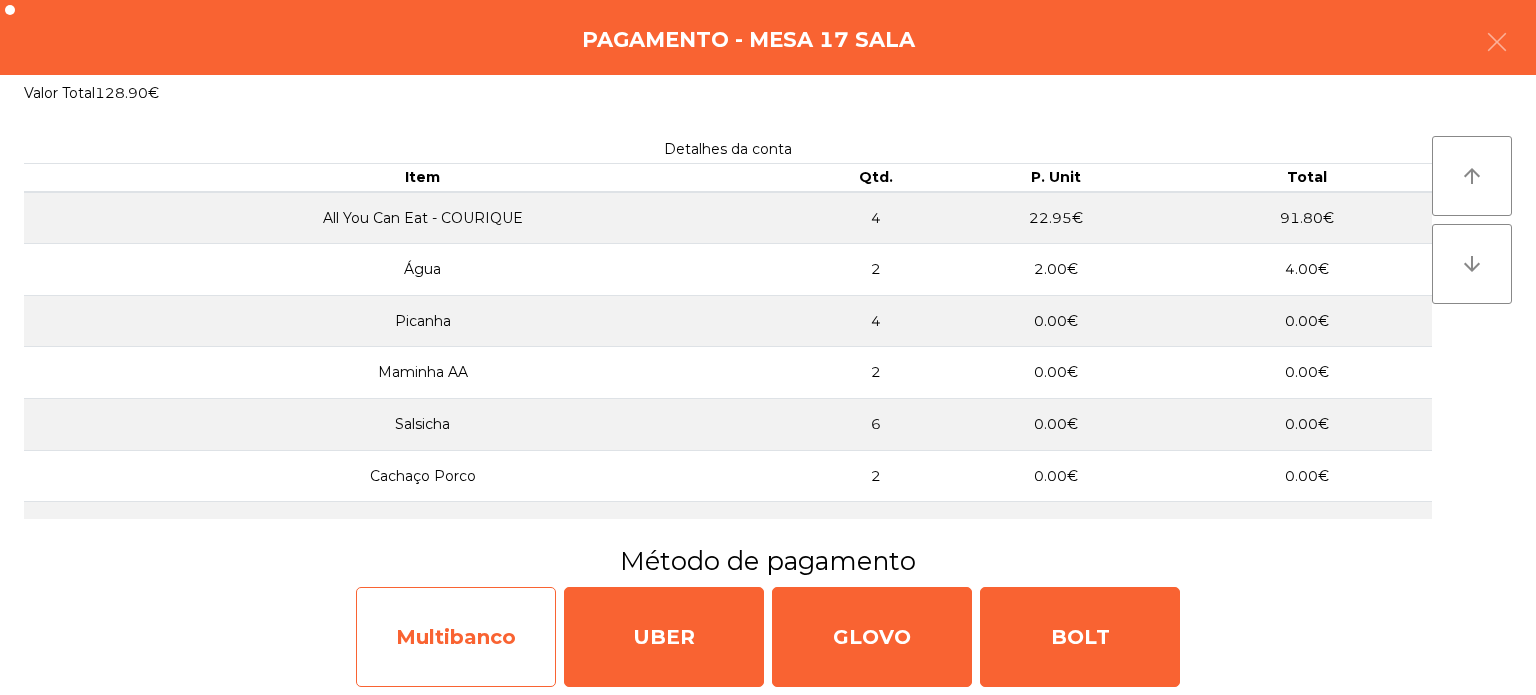 click on "Multibanco" 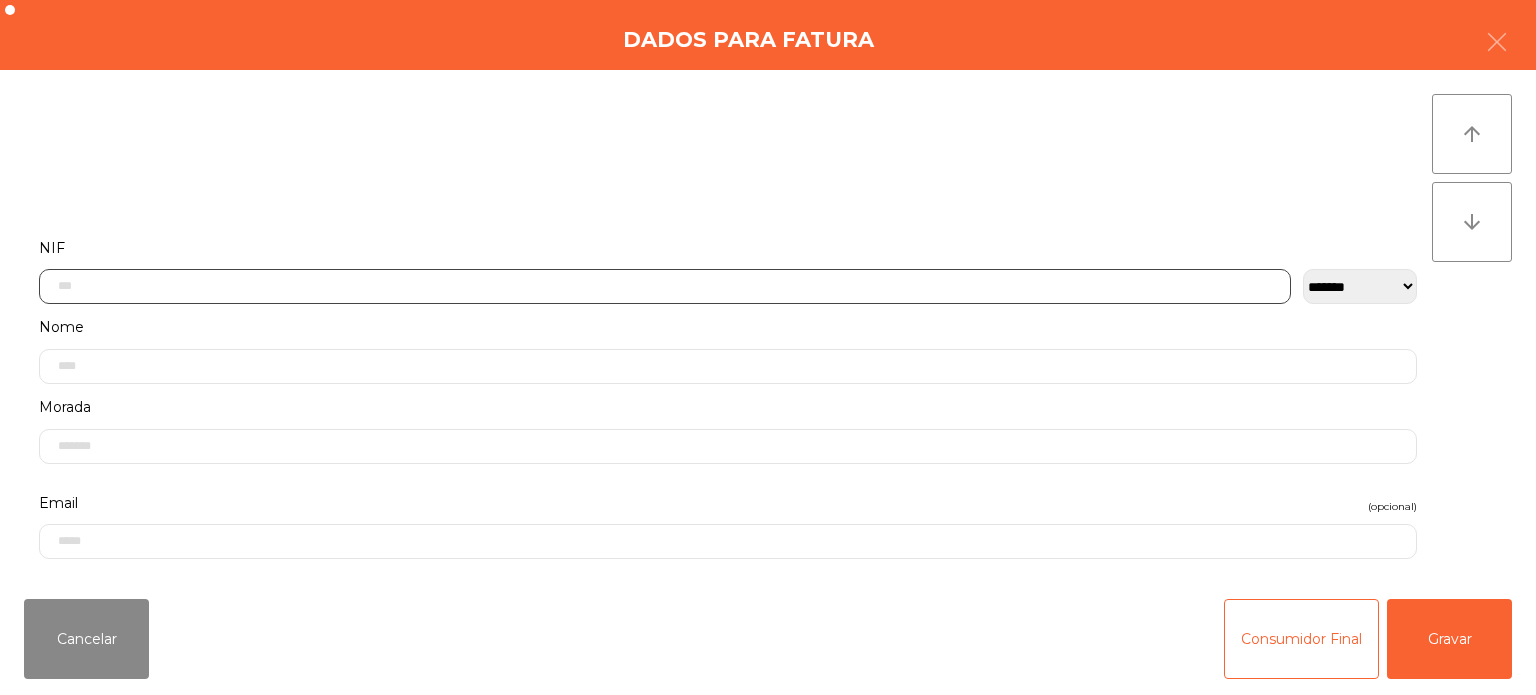 click 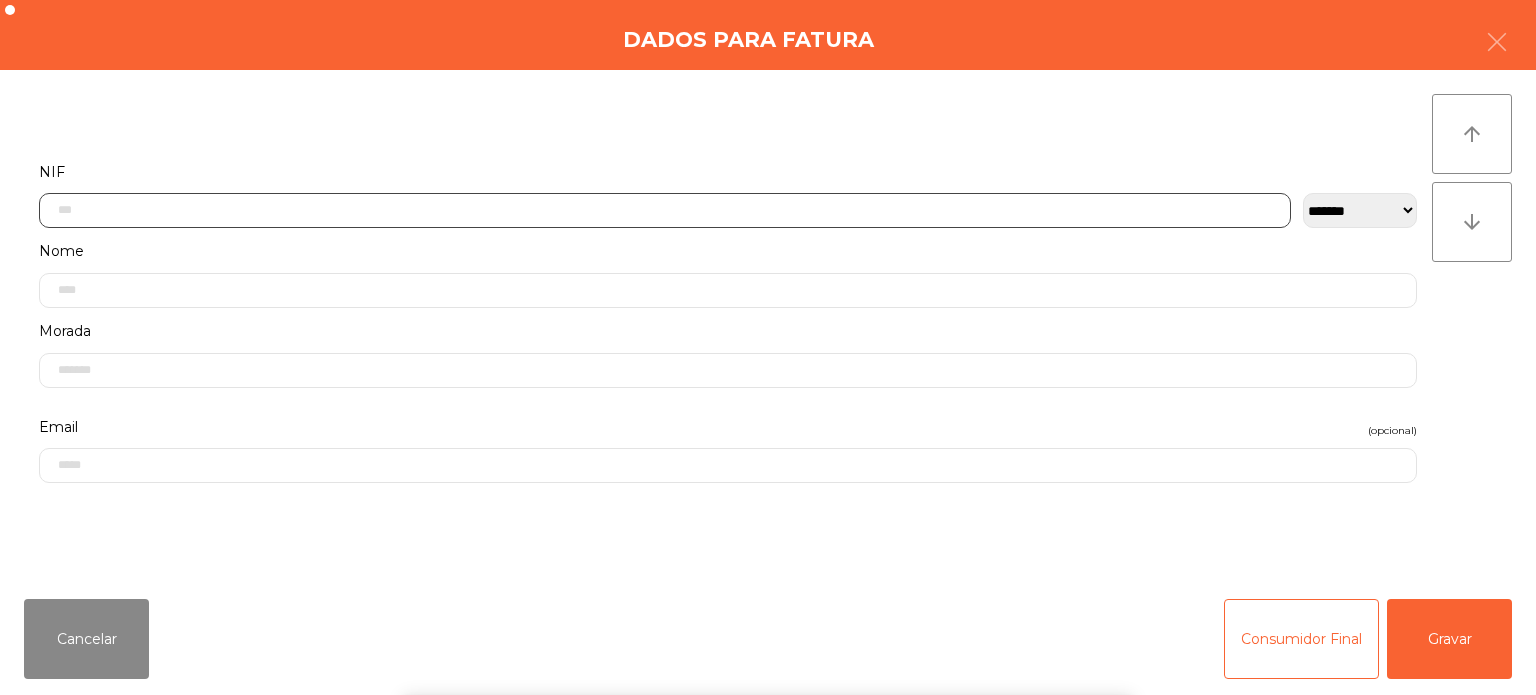 scroll, scrollTop: 139, scrollLeft: 0, axis: vertical 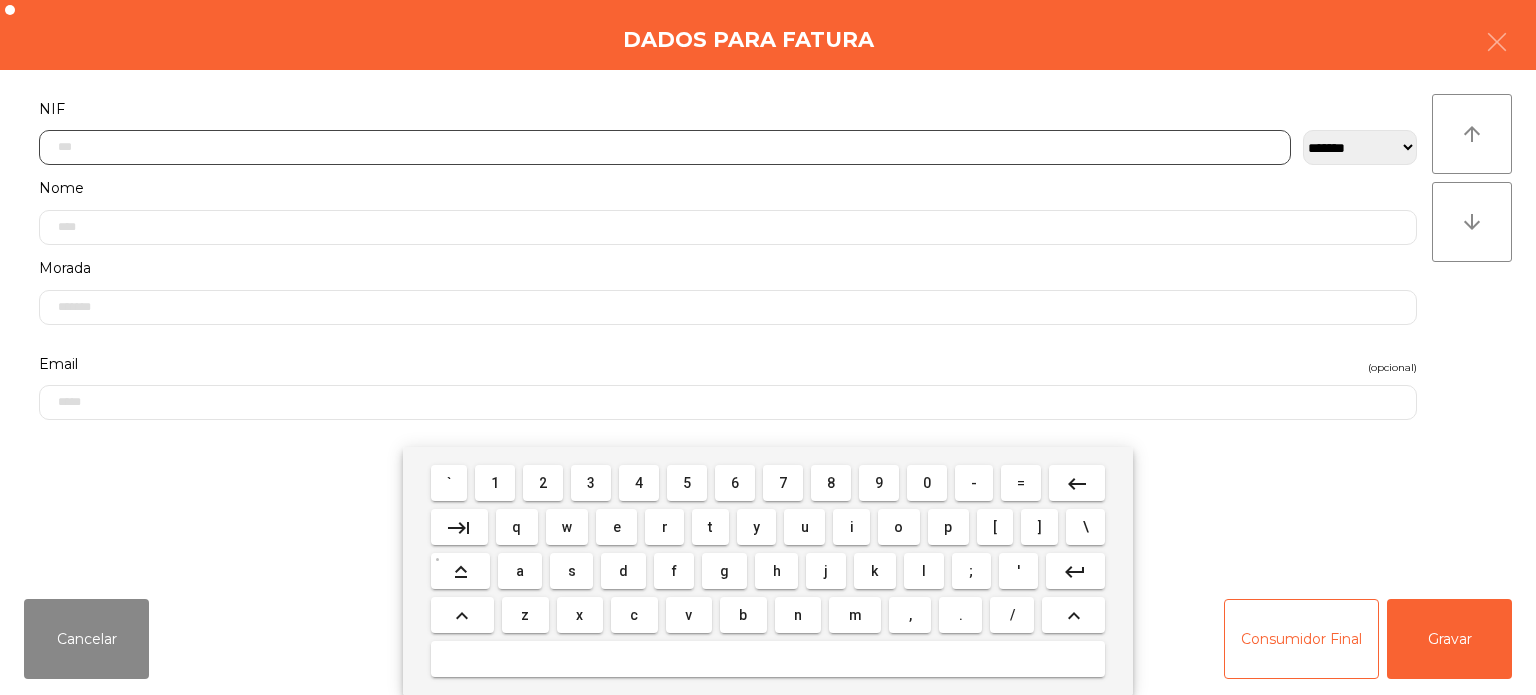 click on "5" at bounding box center [687, 483] 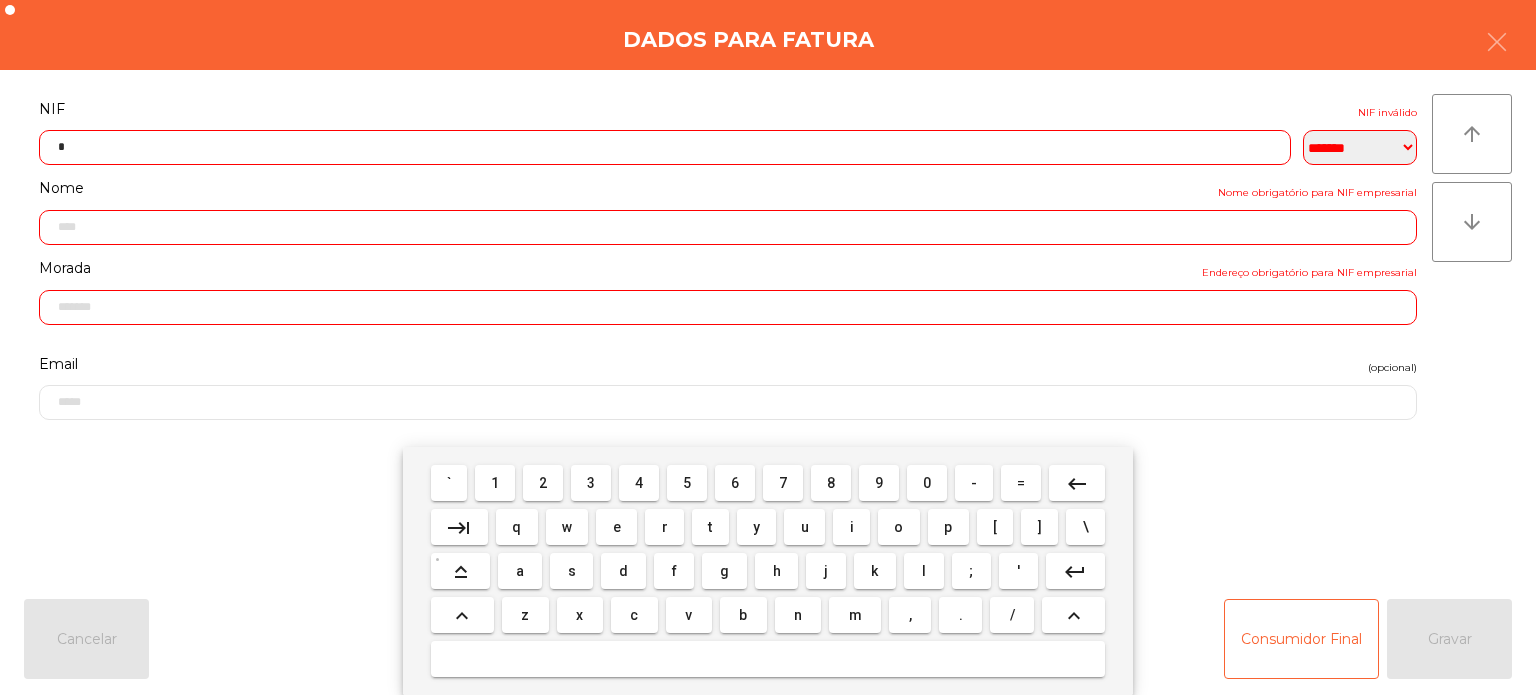 click on "0" at bounding box center [927, 483] 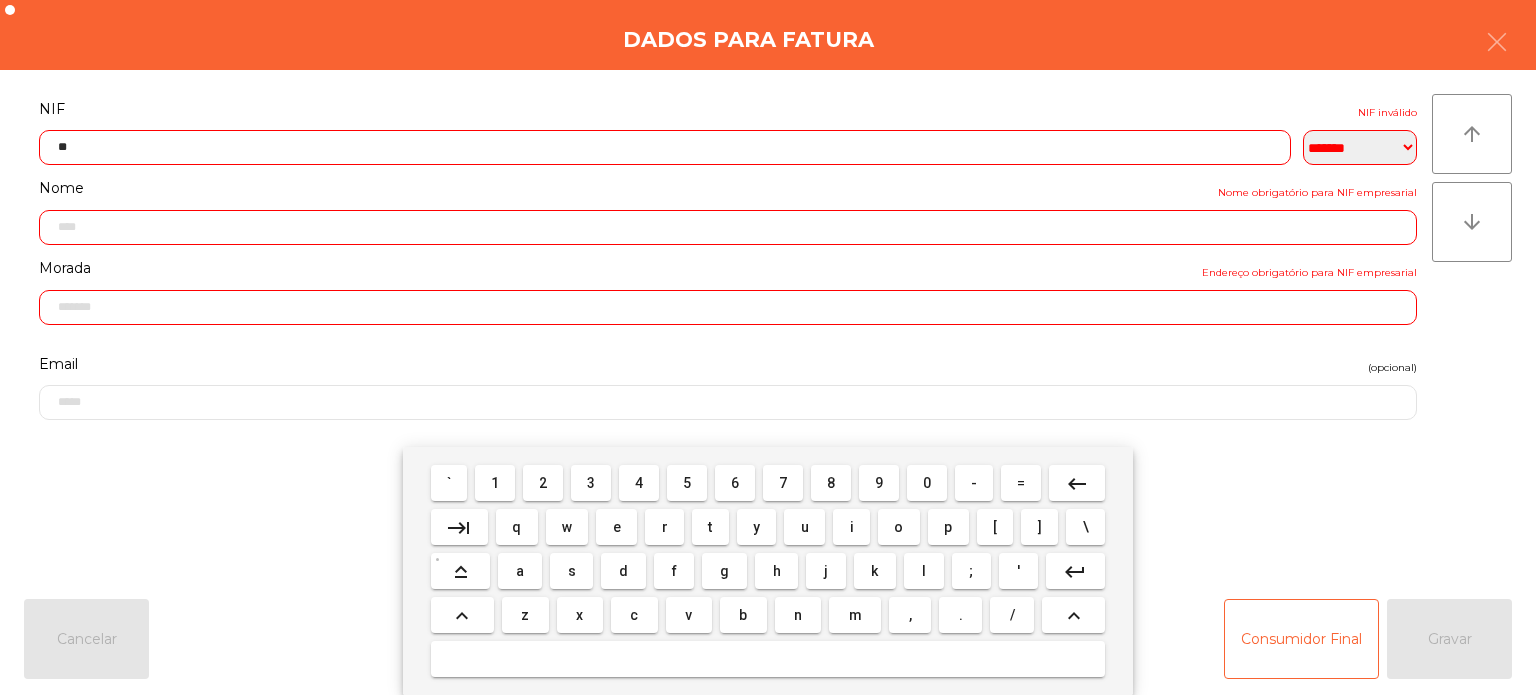 click on "1" at bounding box center [495, 483] 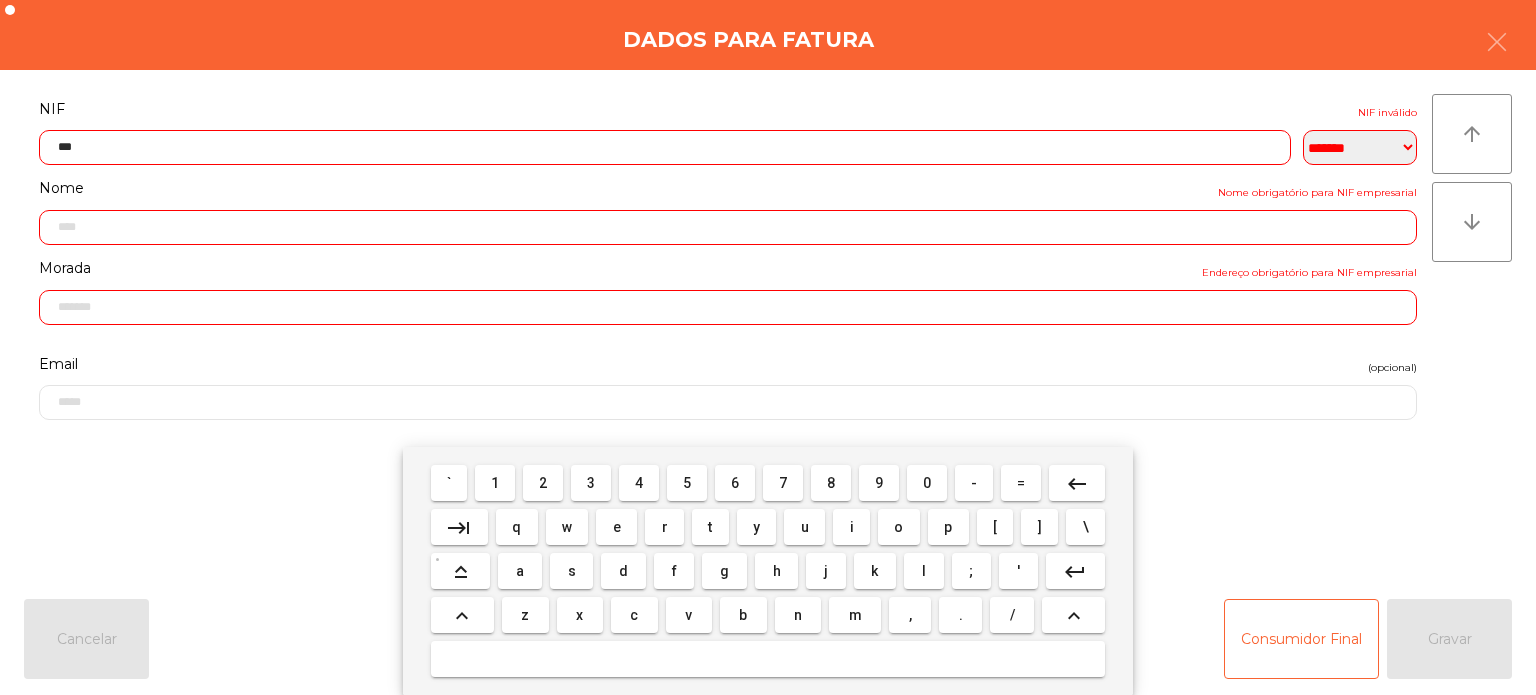 click on "9" at bounding box center [879, 483] 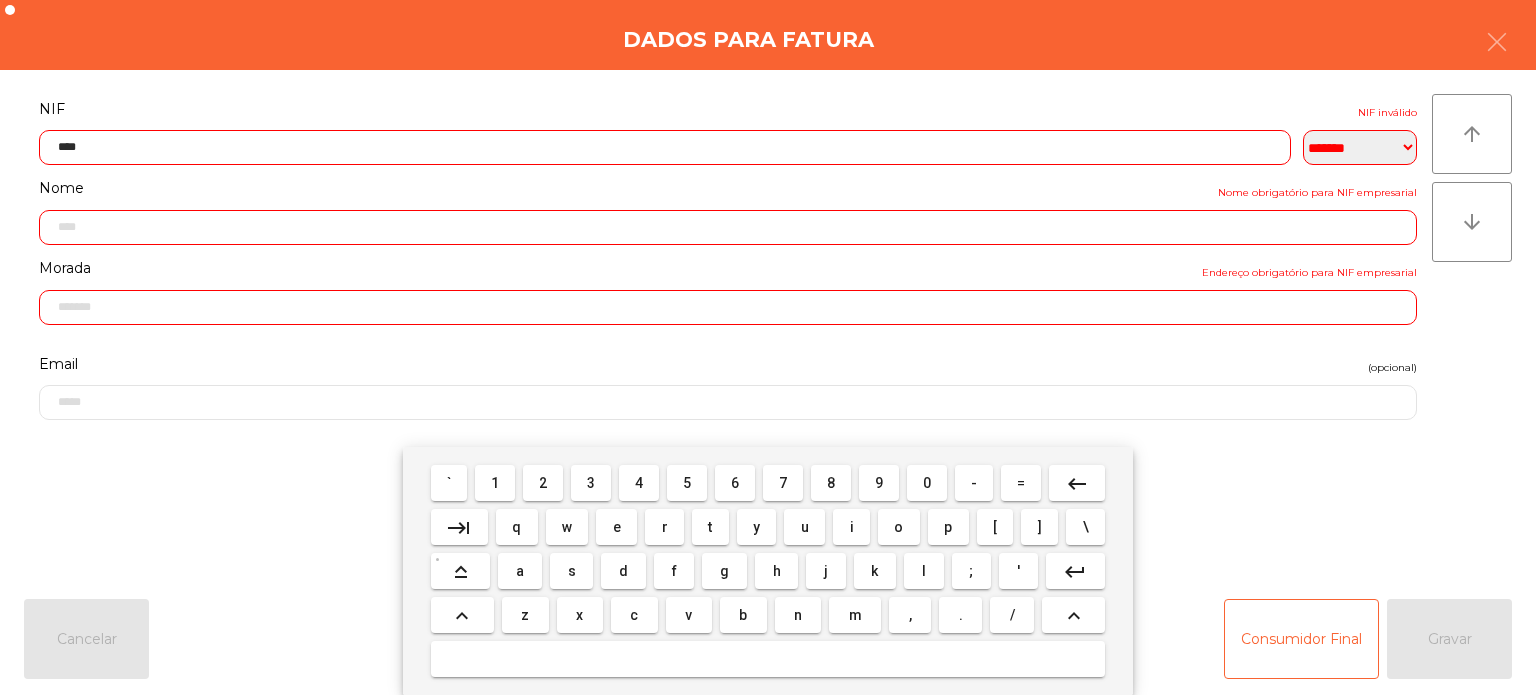 click on "`" at bounding box center (449, 483) 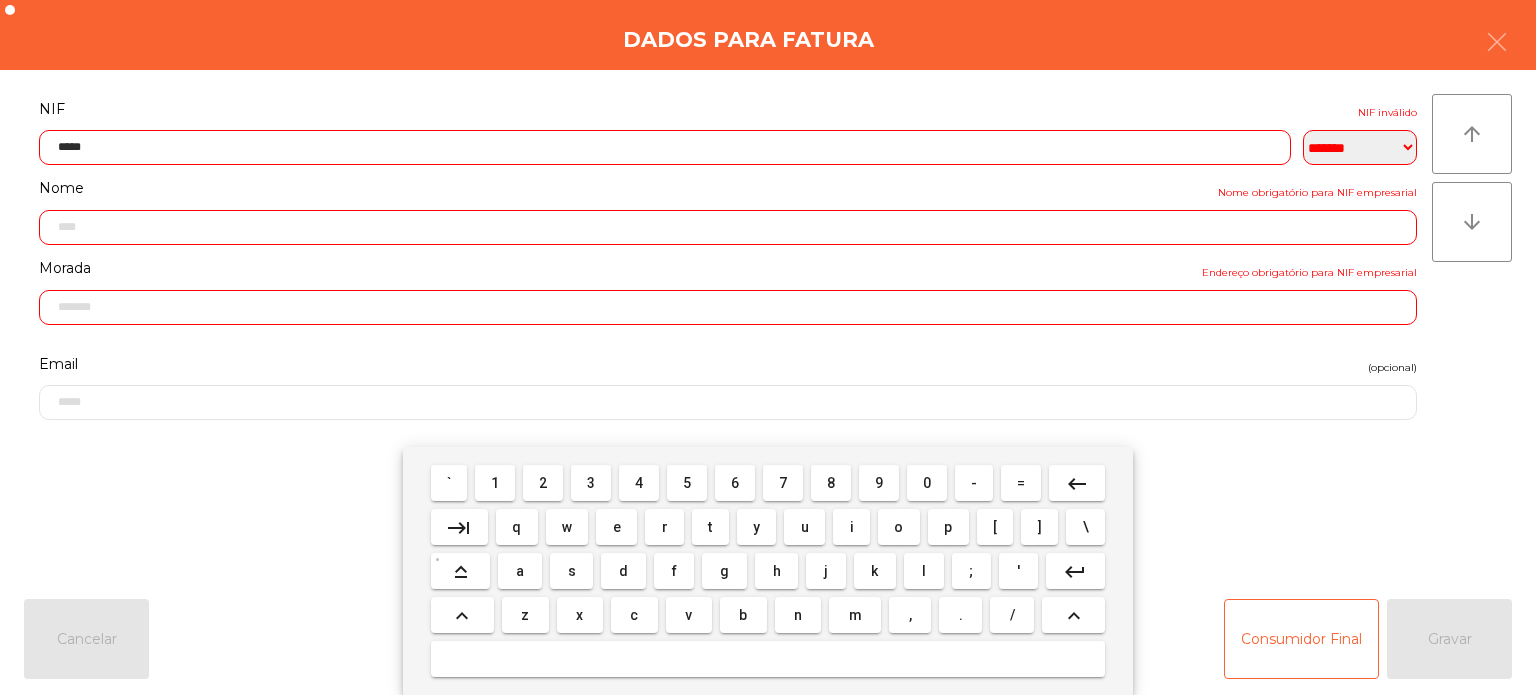 click on "keyboard_backspace" at bounding box center [1077, 484] 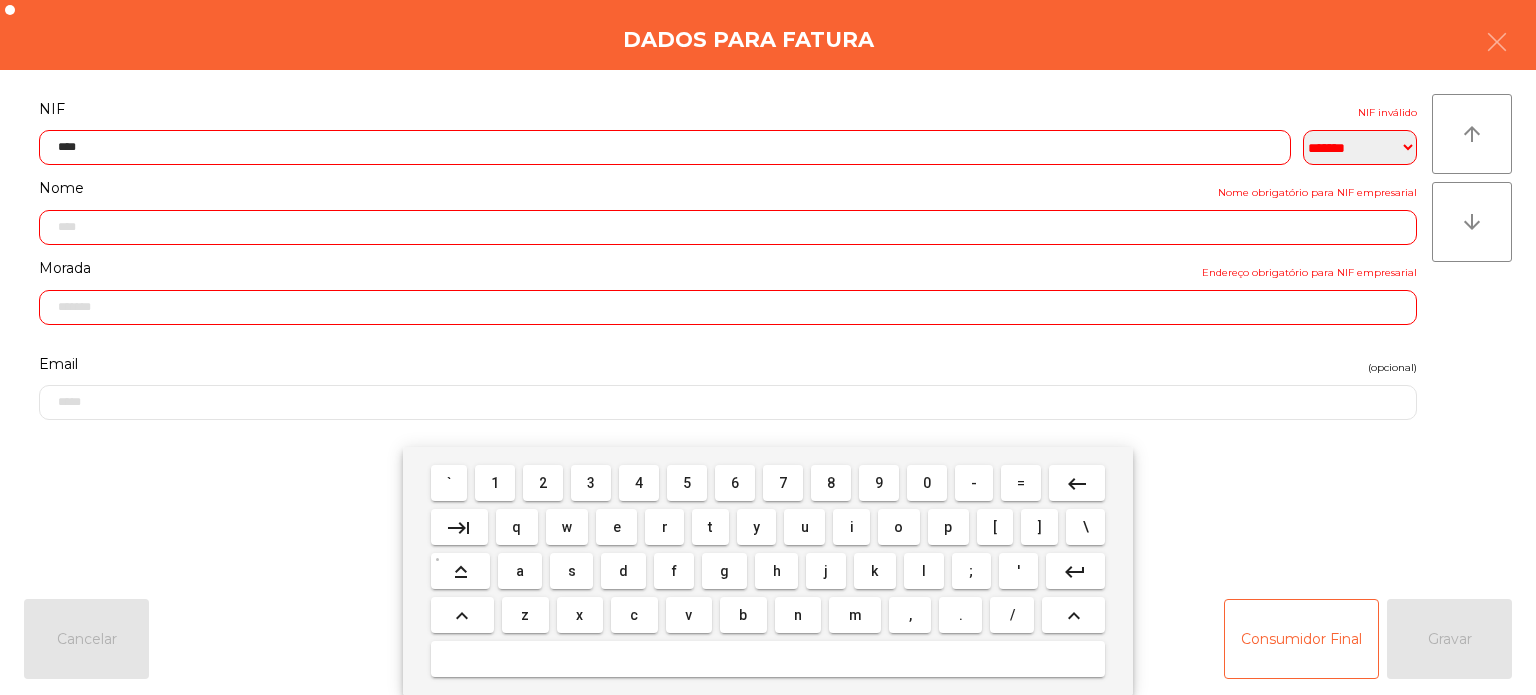 click on "1" at bounding box center [495, 483] 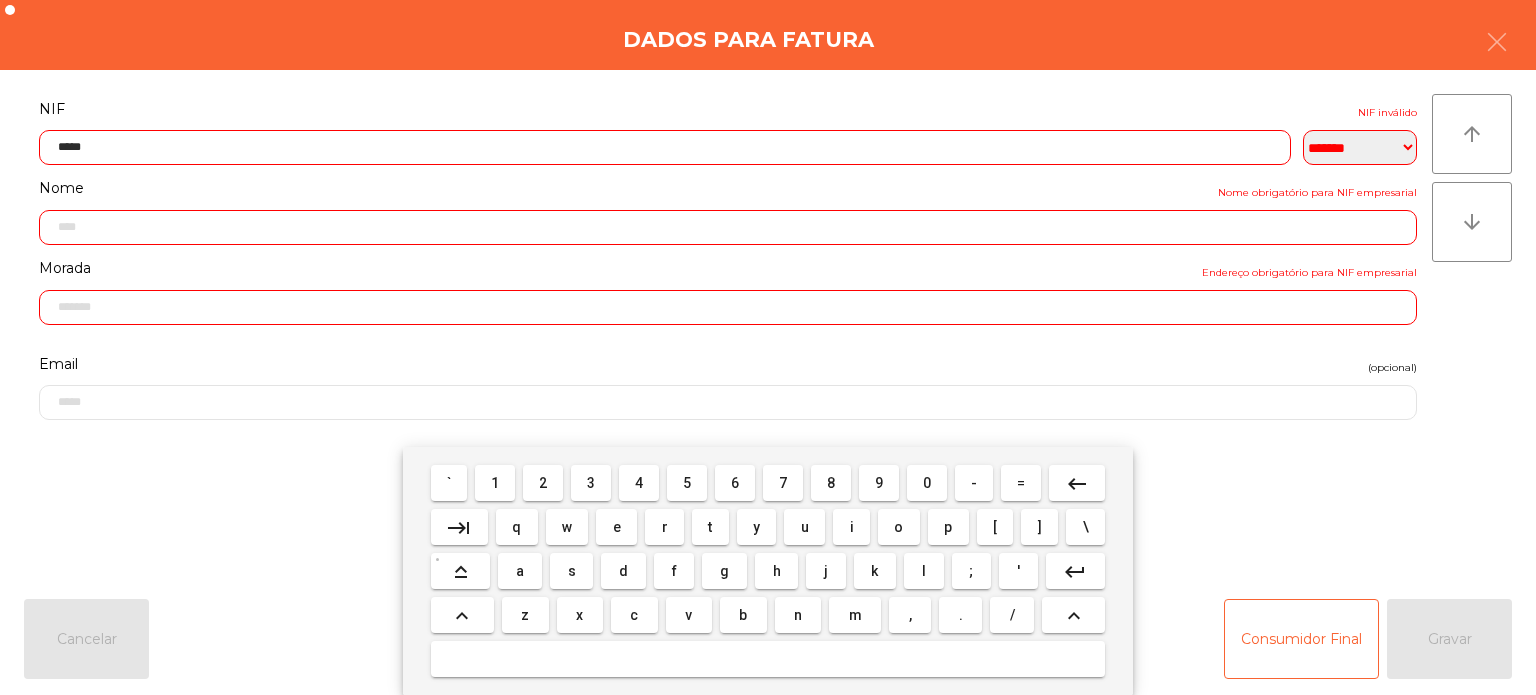 click on "4" at bounding box center (639, 483) 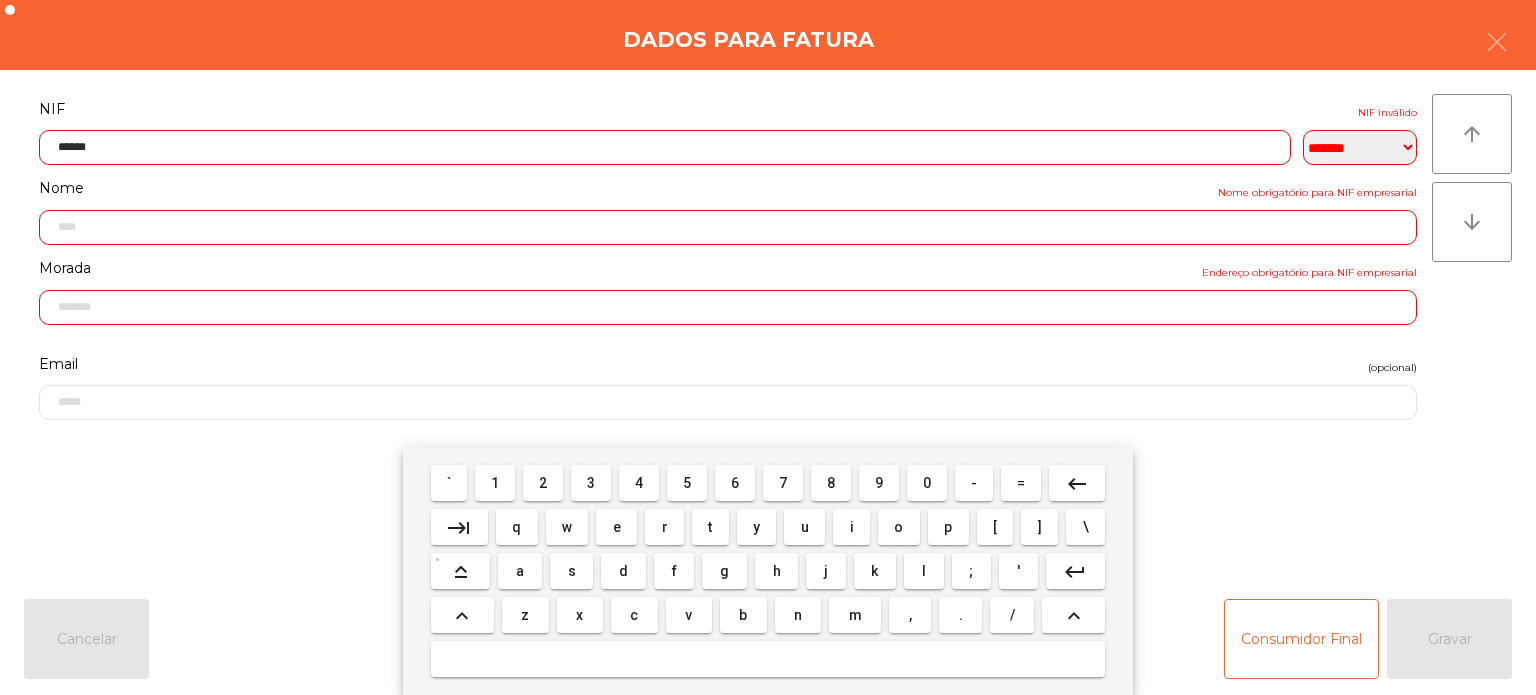 click on "7" at bounding box center (783, 483) 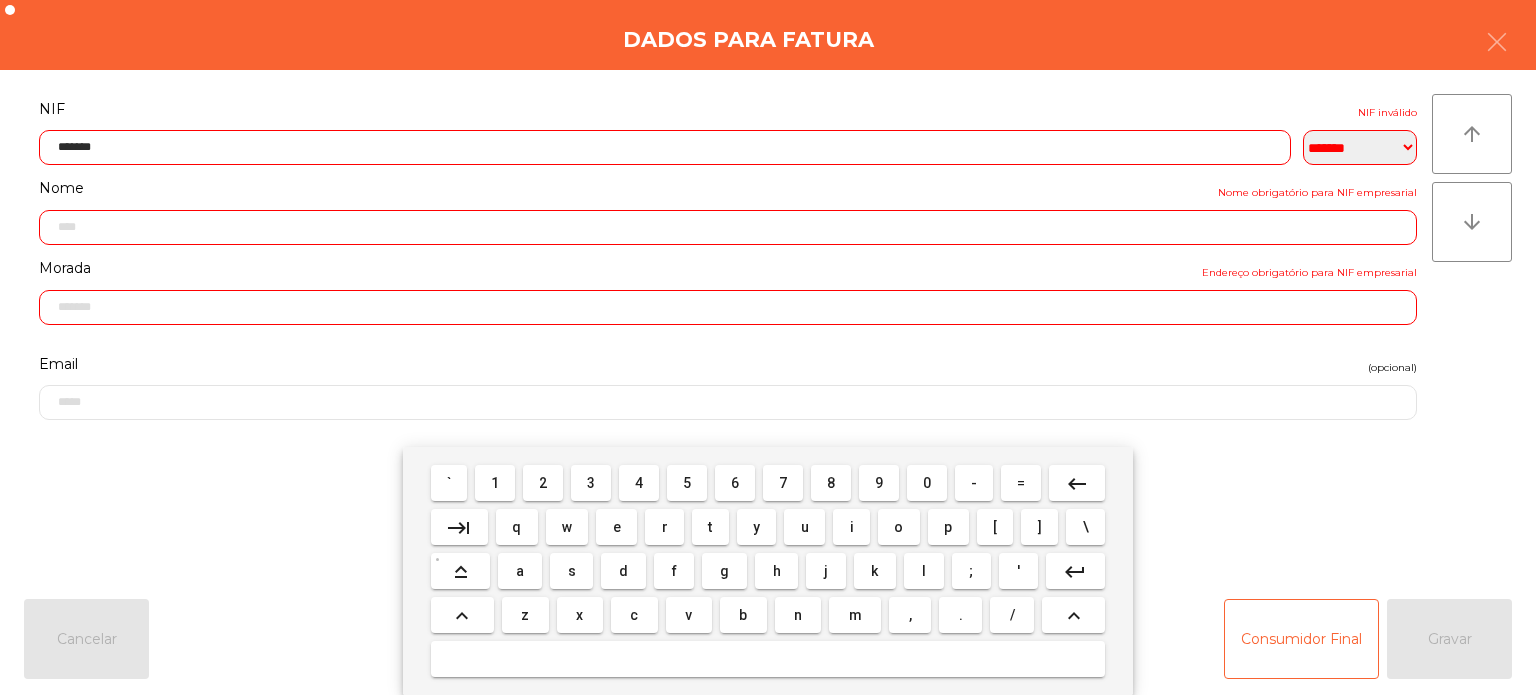 click on "9" at bounding box center (879, 483) 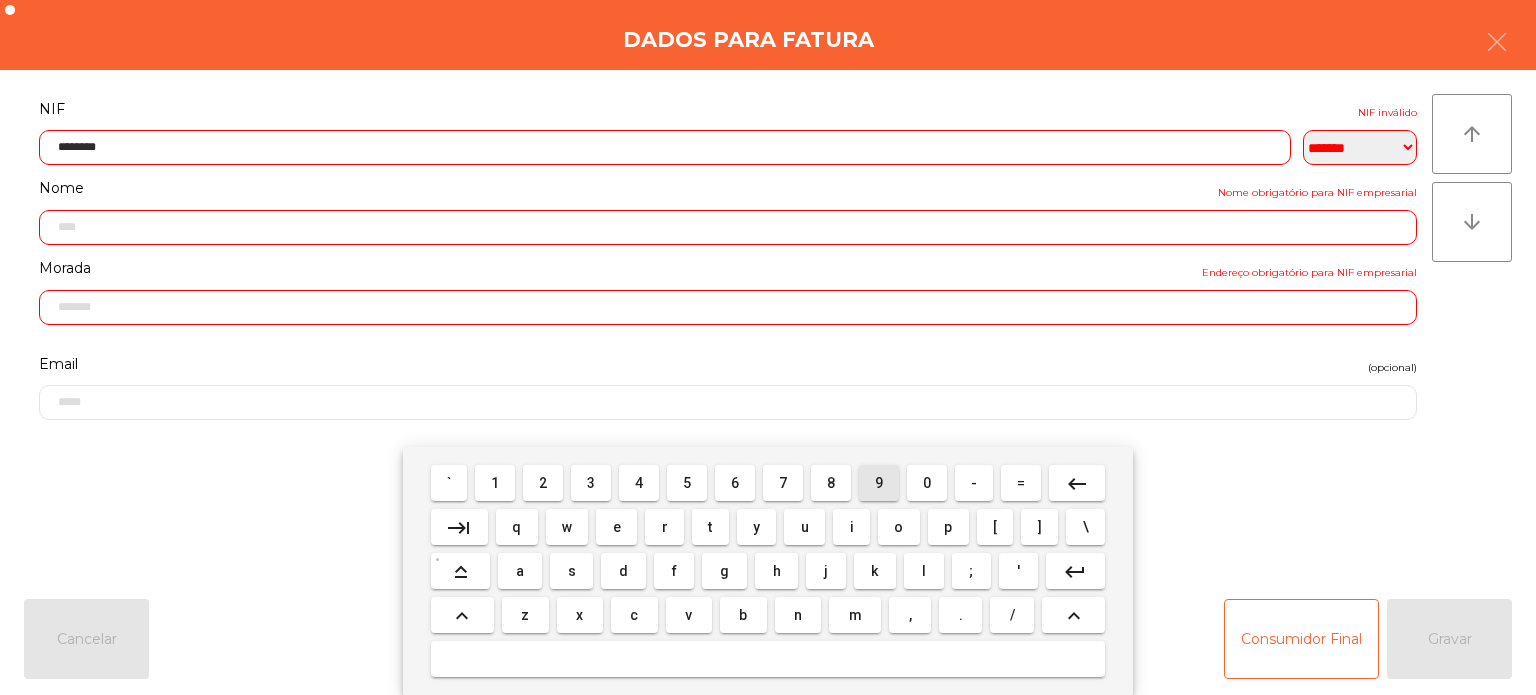 click on "0" at bounding box center (927, 483) 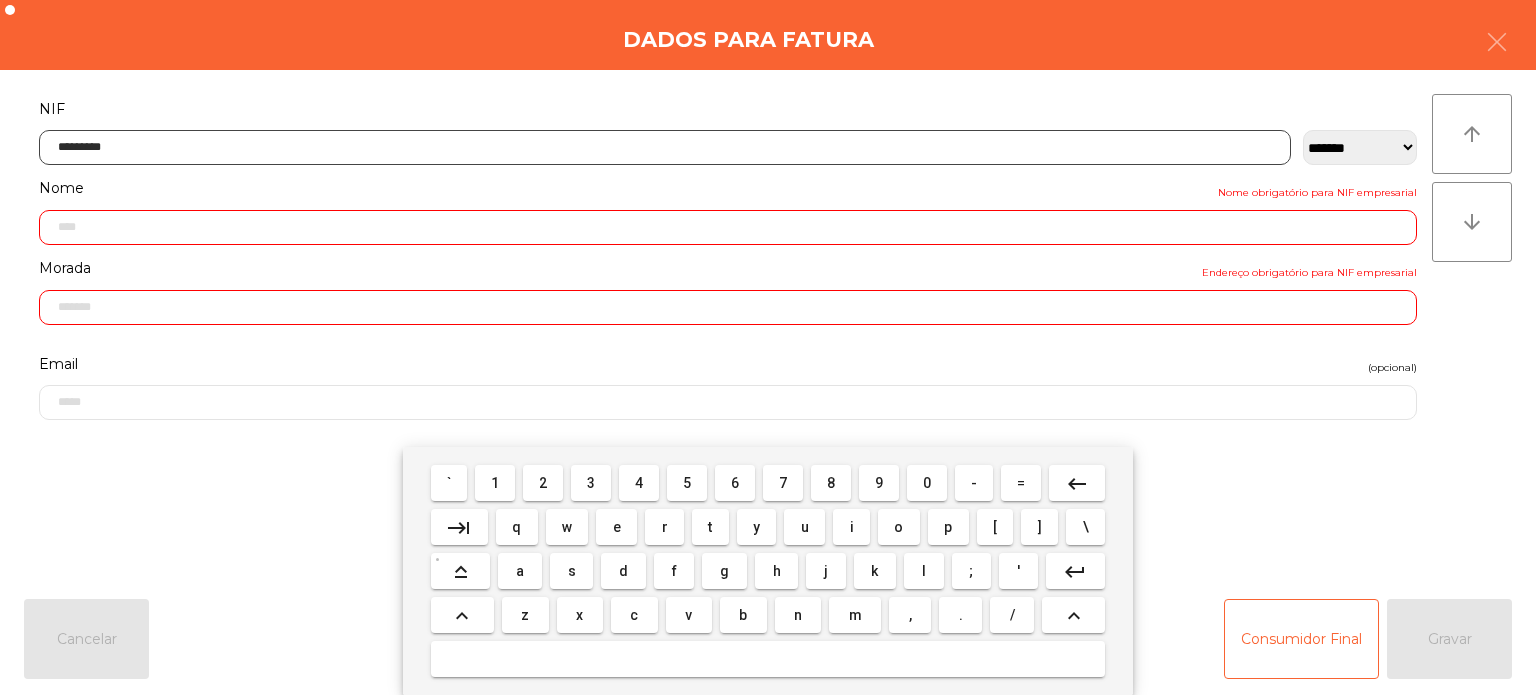 type on "**********" 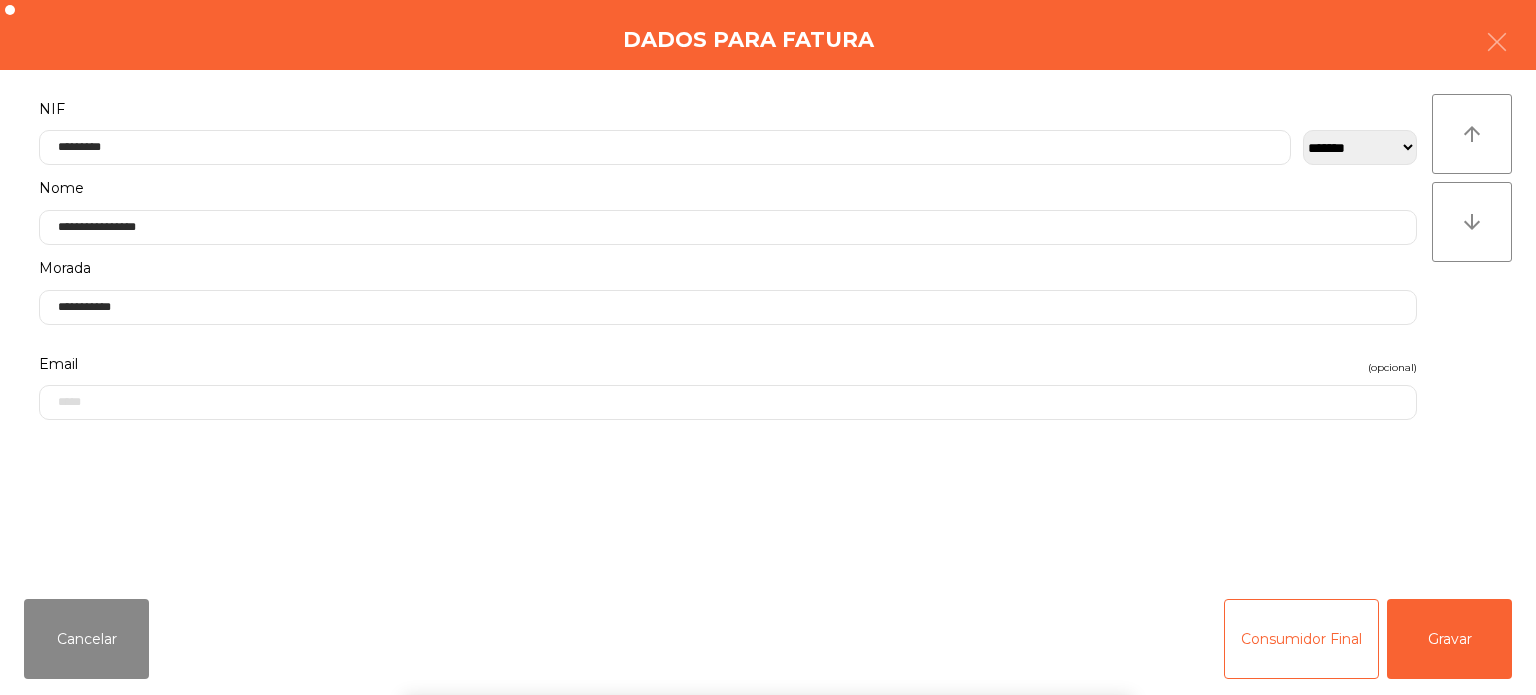 click on "` 1 2 3 4 5 6 7 8 9 0 - = keyboard_backspace keyboard_tab q w e r t y u i o p [ ] \ keyboard_capslock a s d f g h j k l ; ' keyboard_return keyboard_arrow_up z x c v b n m , . / keyboard_arrow_up" at bounding box center [768, 571] 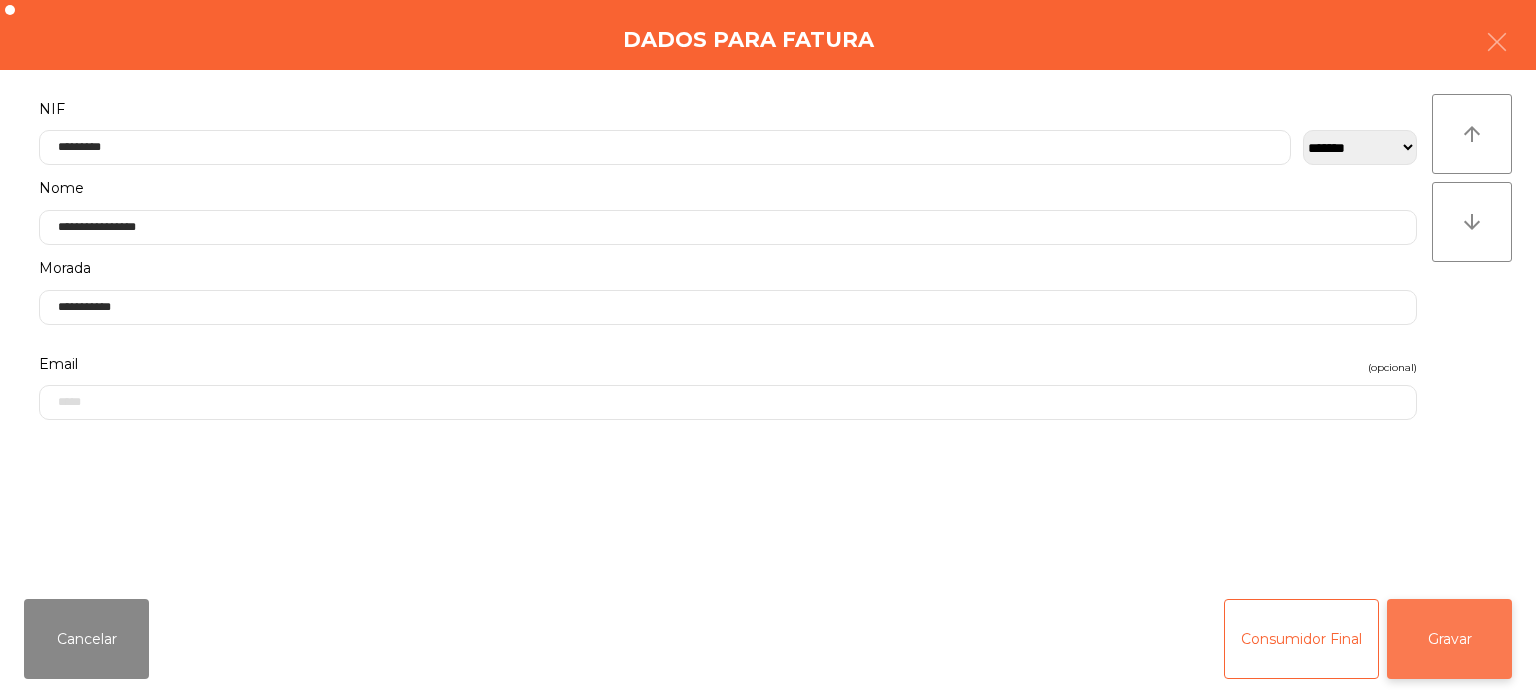 click on "Gravar" 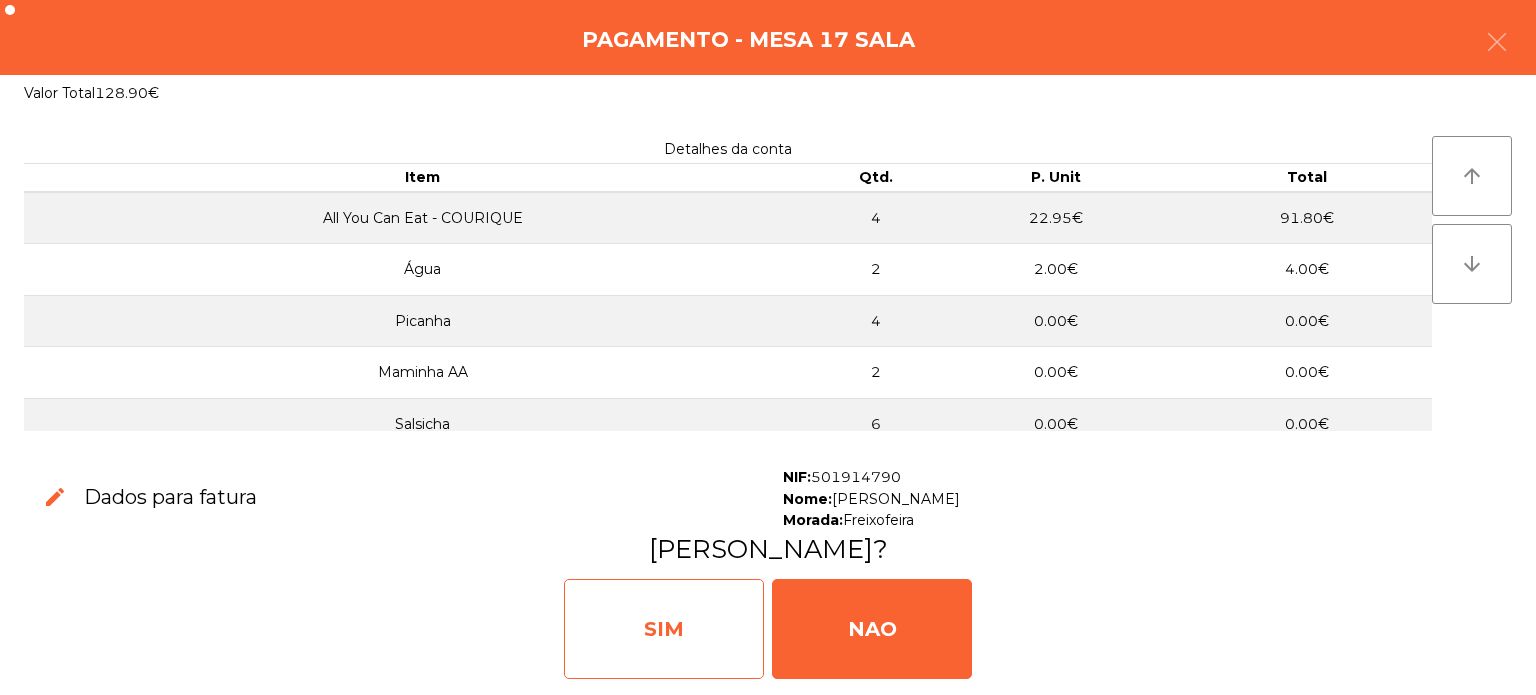 click on "SIM" 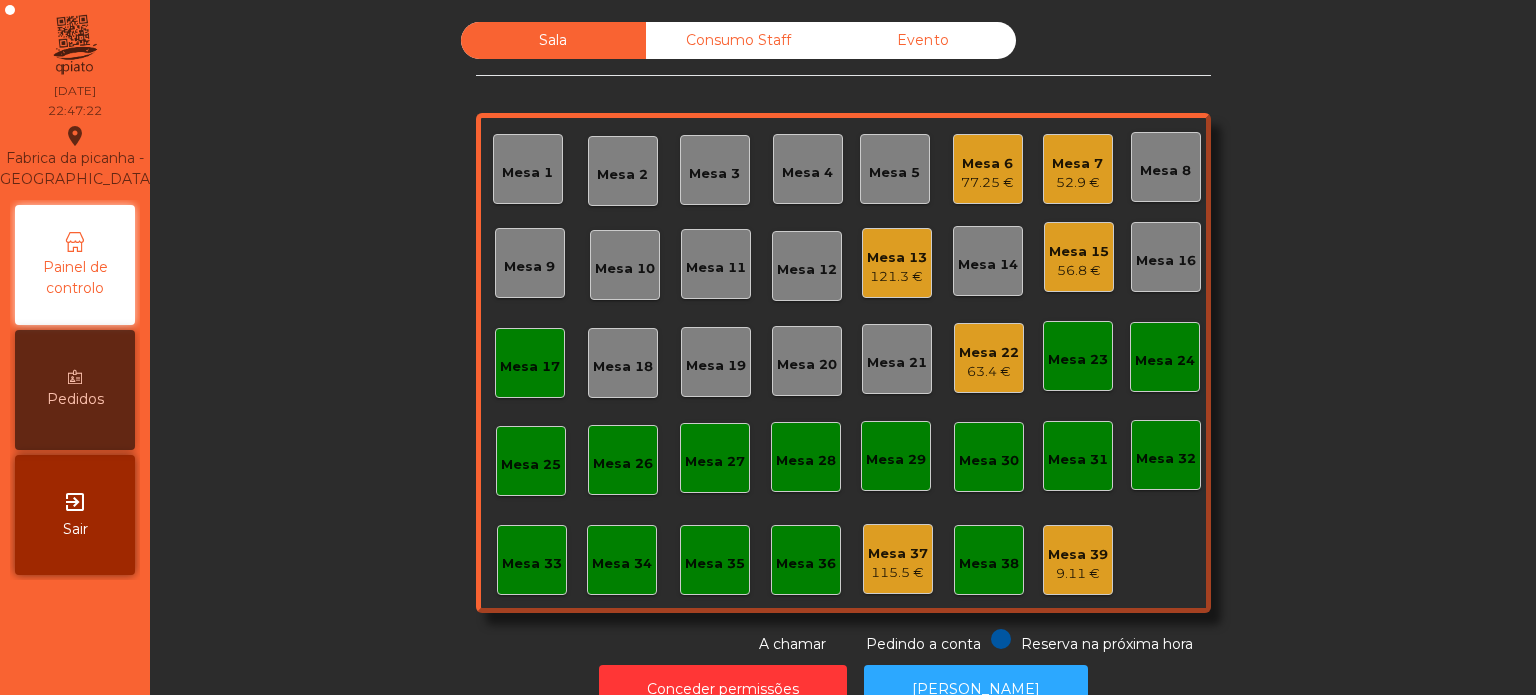 click on "Mesa 17" 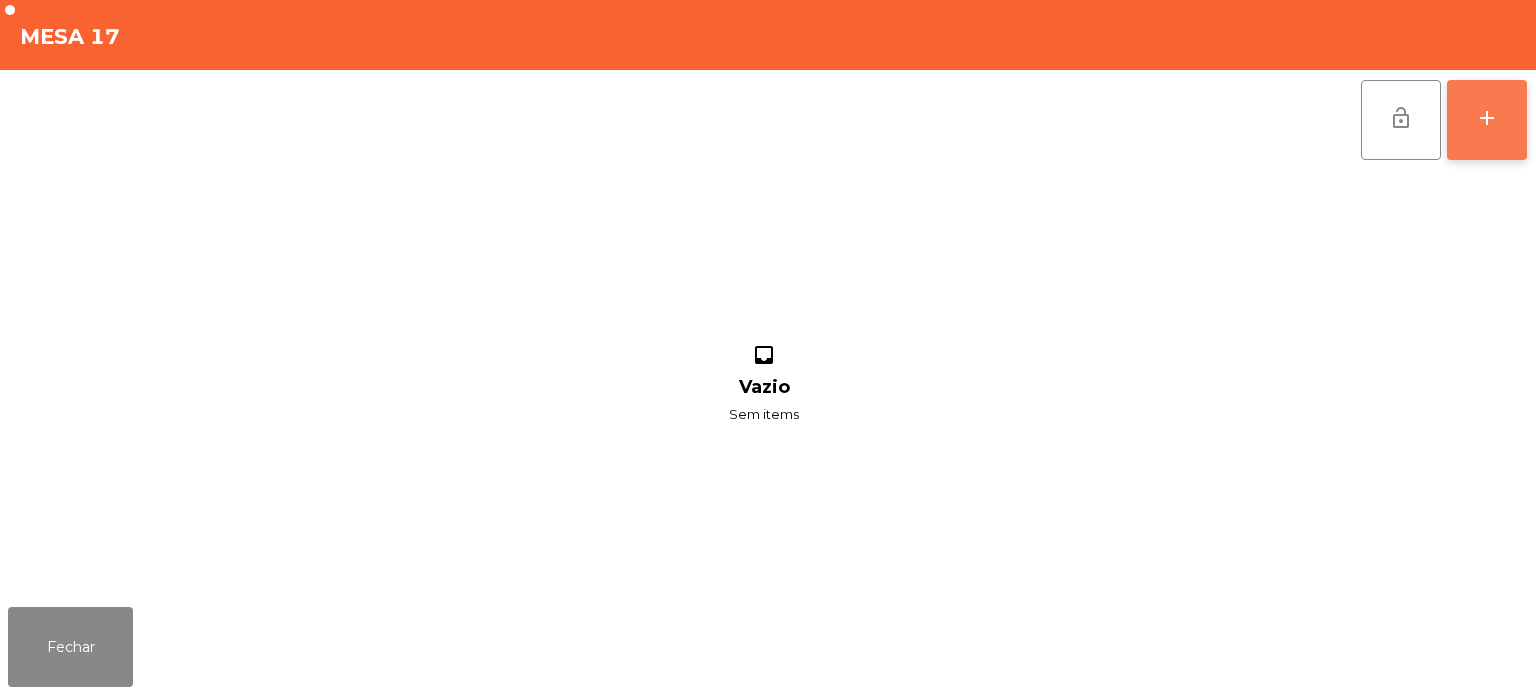 click on "add" 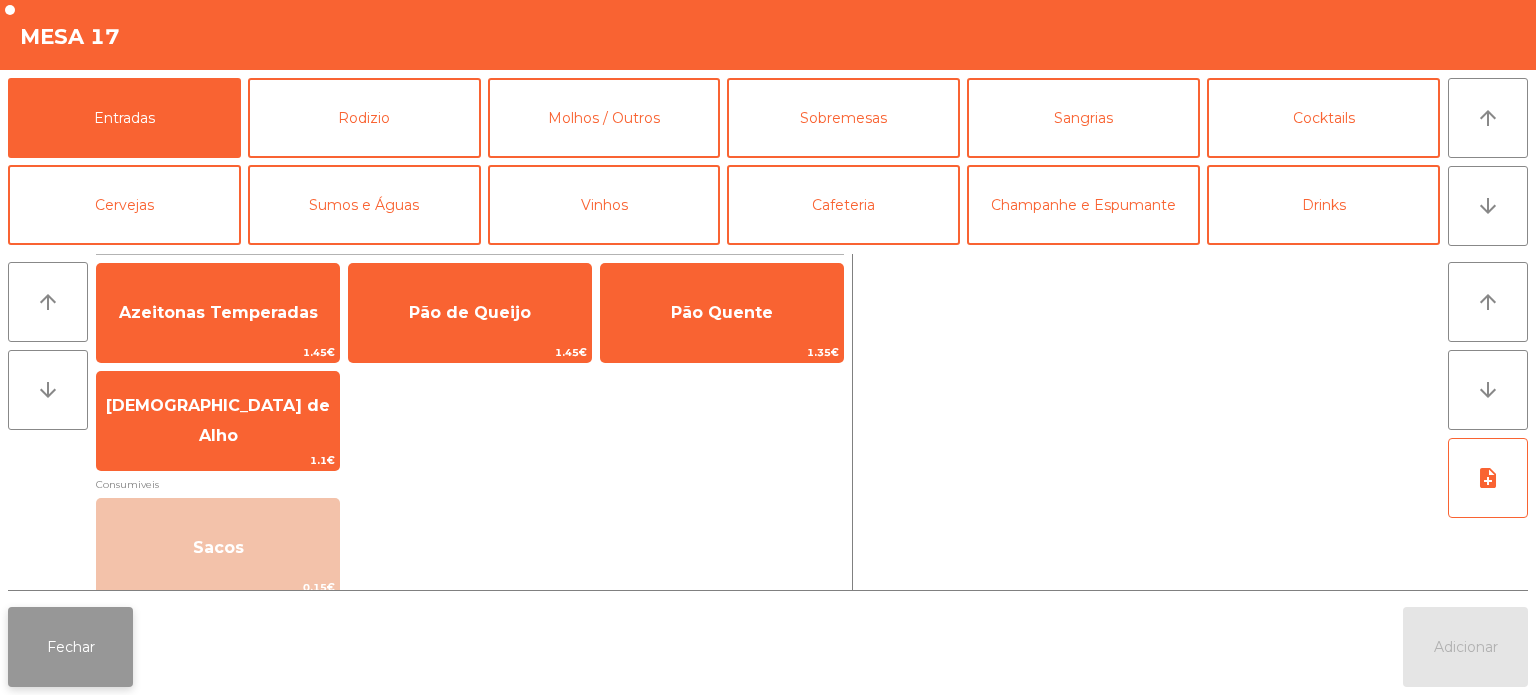 click on "Fechar" 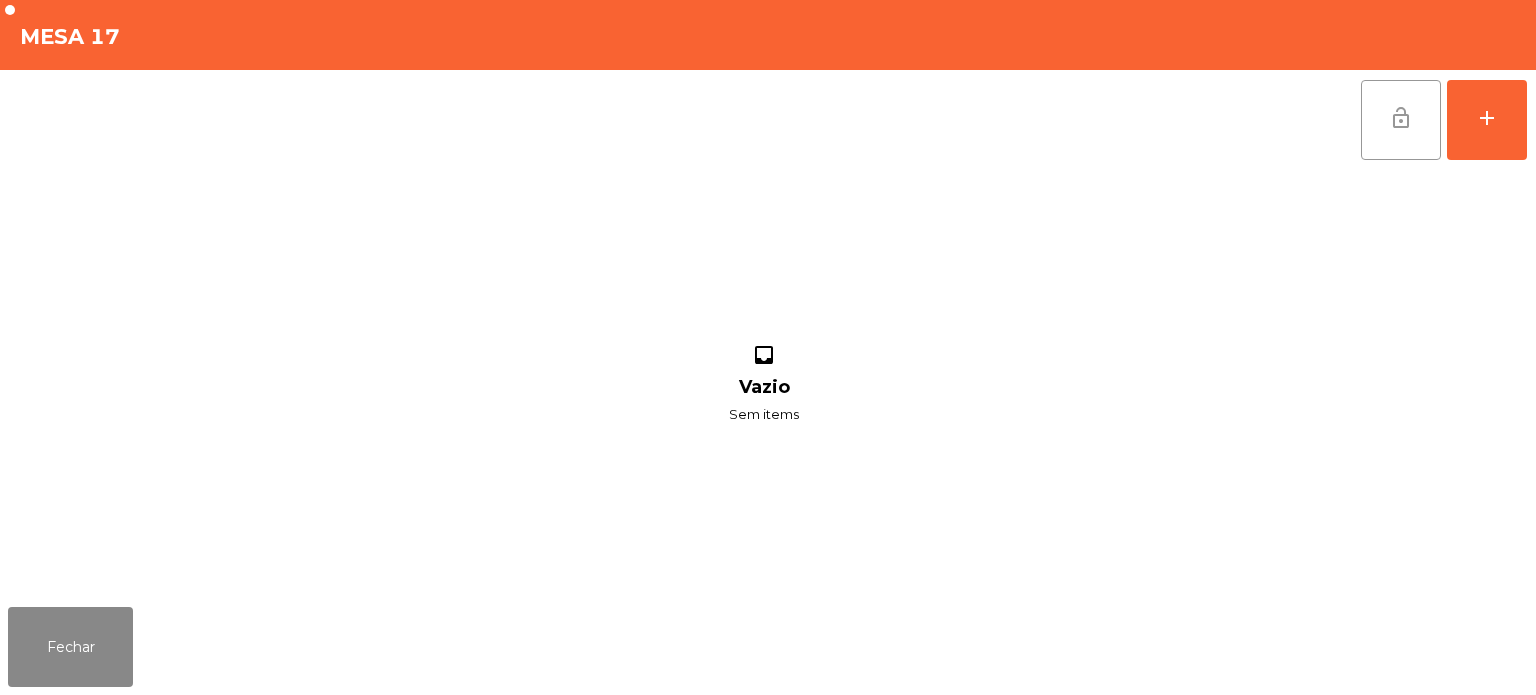 click on "lock_open" 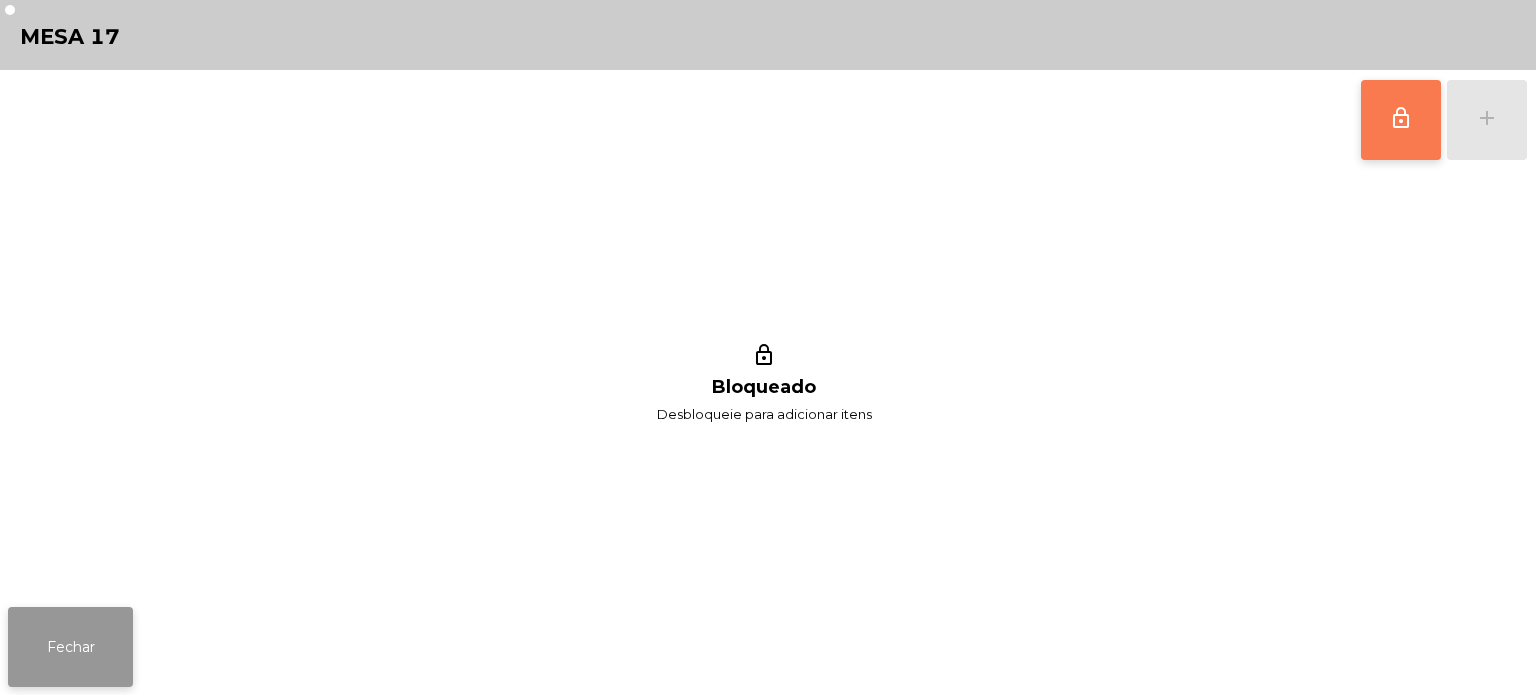 click on "Fechar" 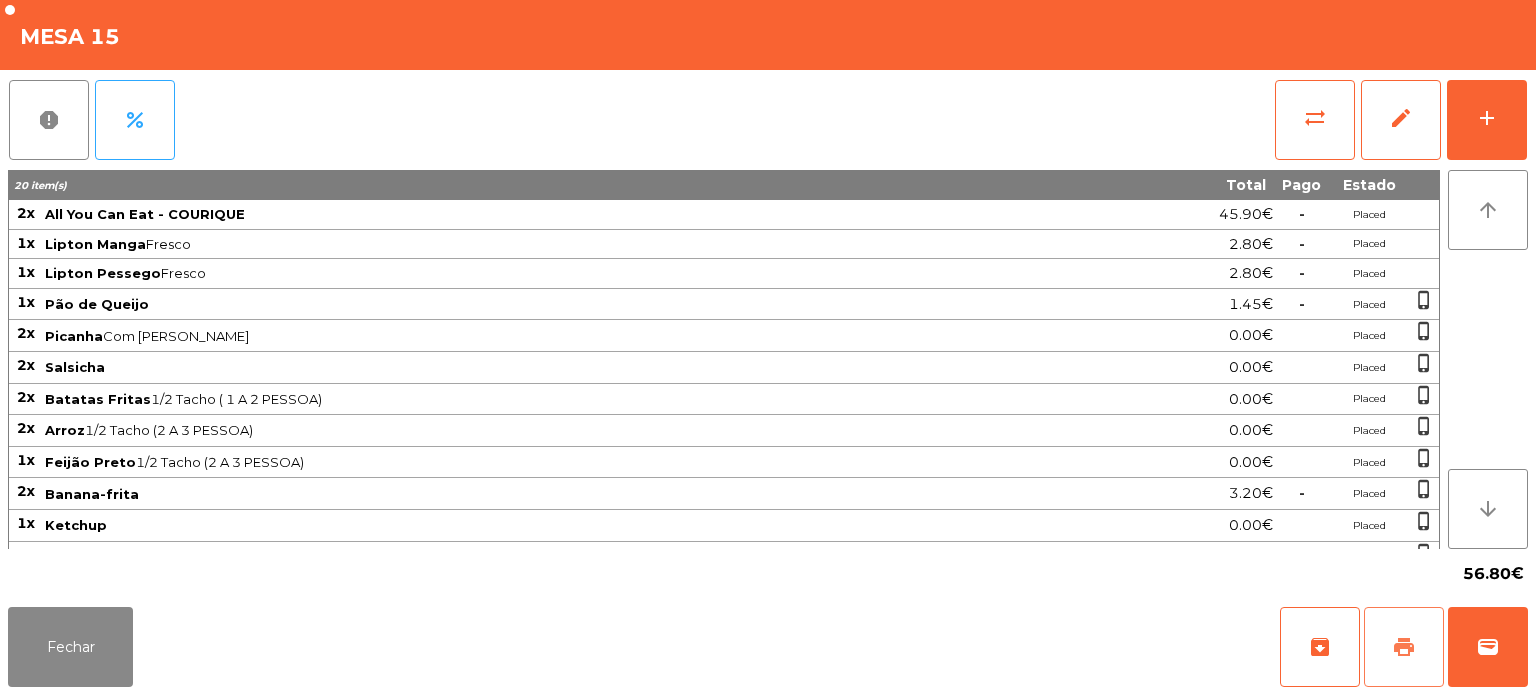 click on "print" 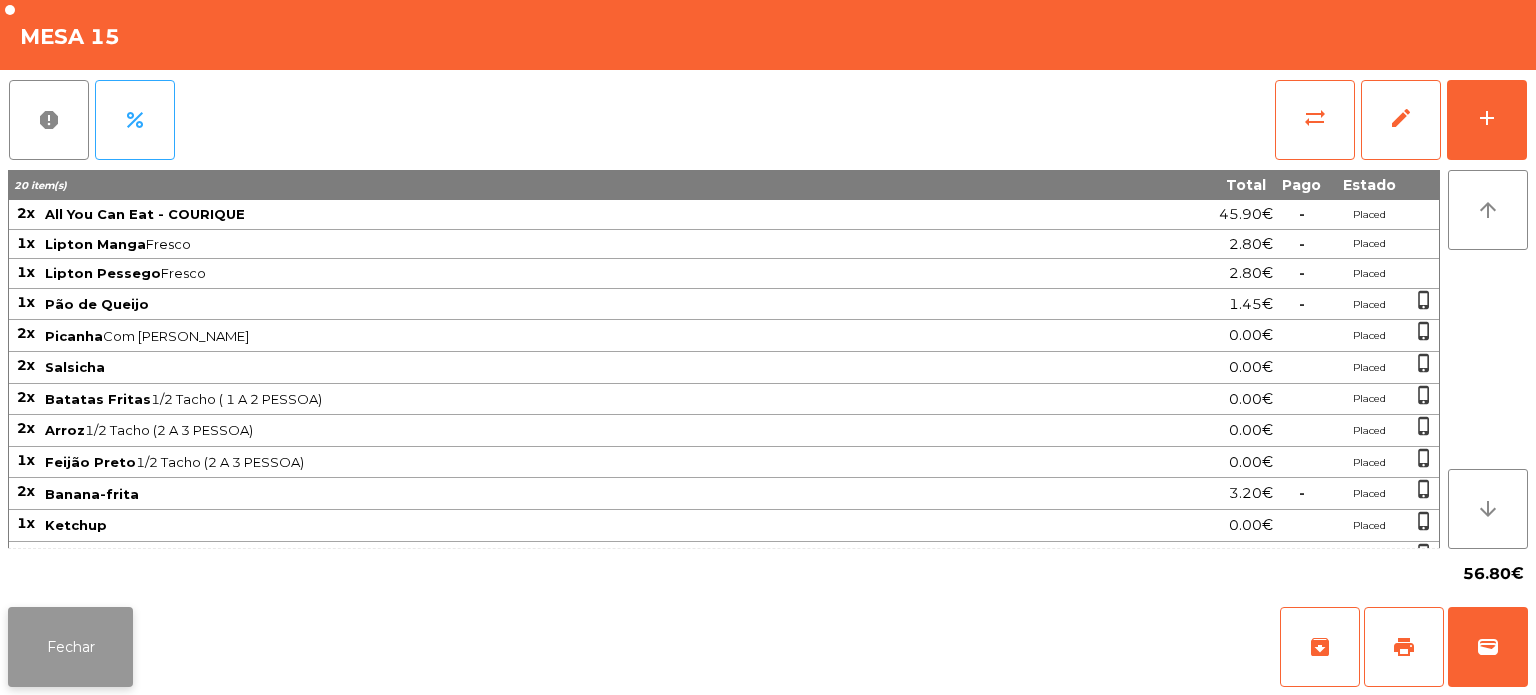click on "Fechar" 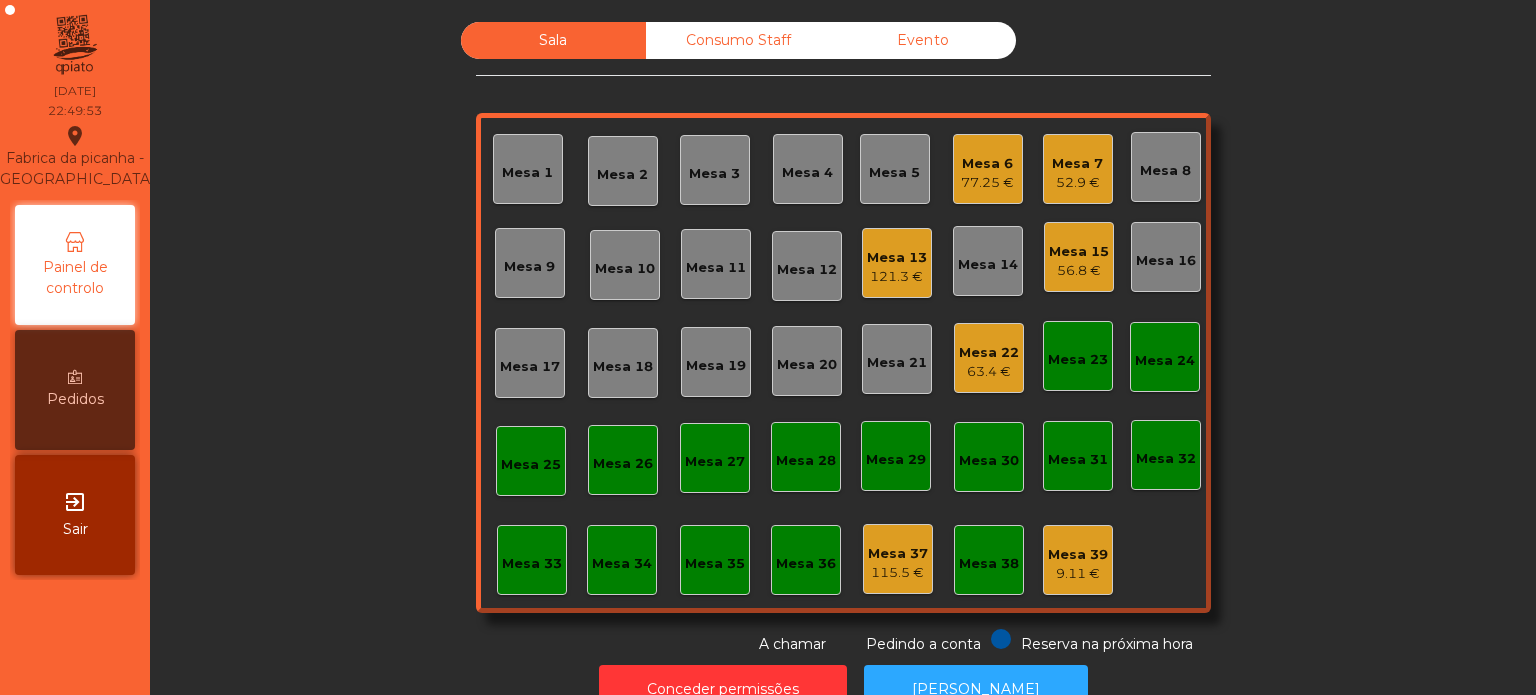 click on "Mesa 15   56.8 €" 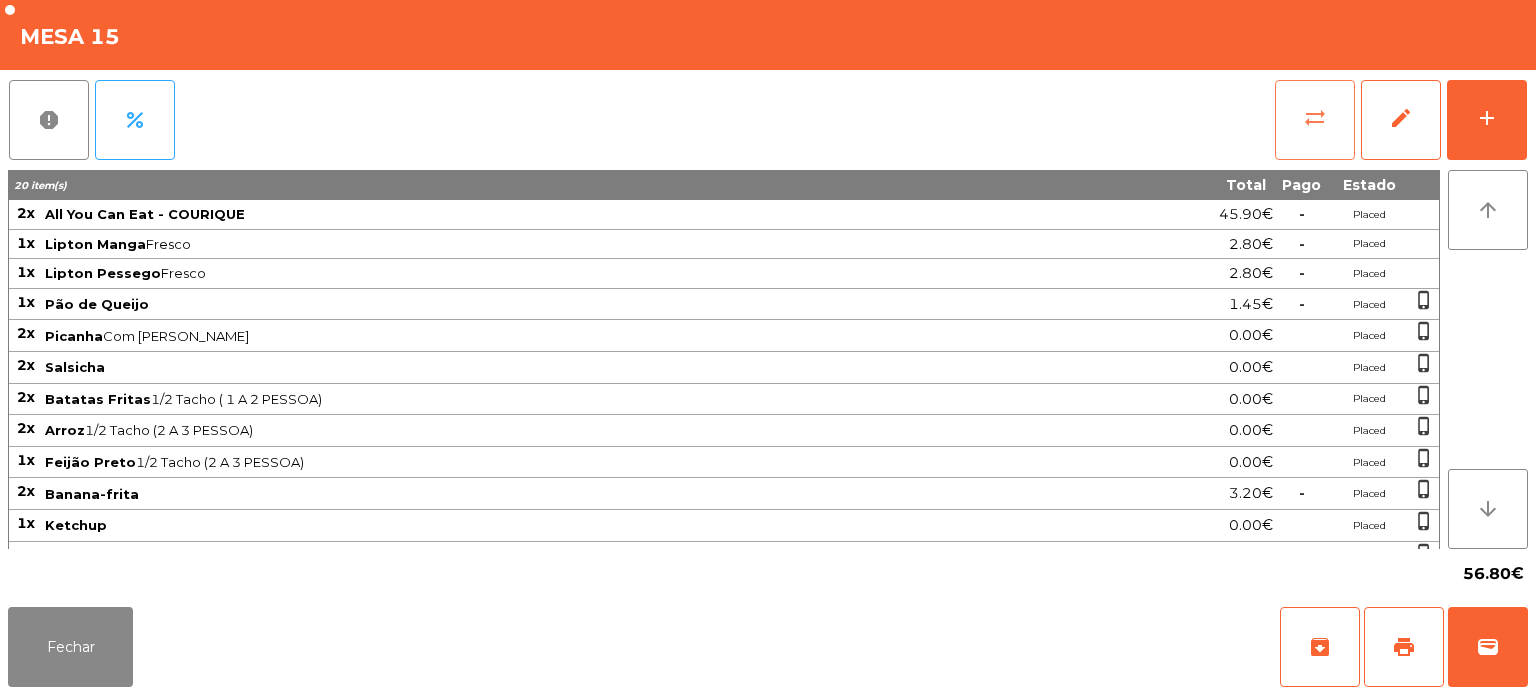 click on "sync_alt" 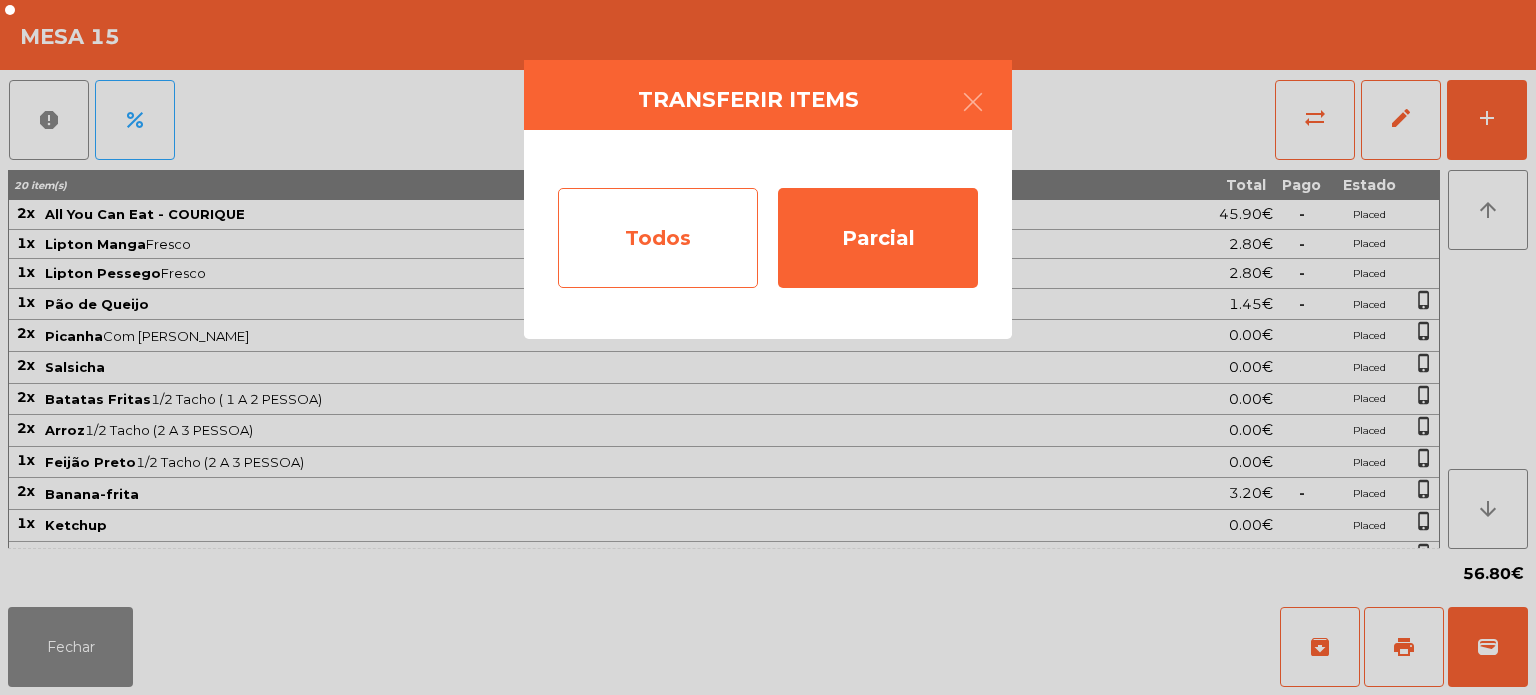 click on "Todos" 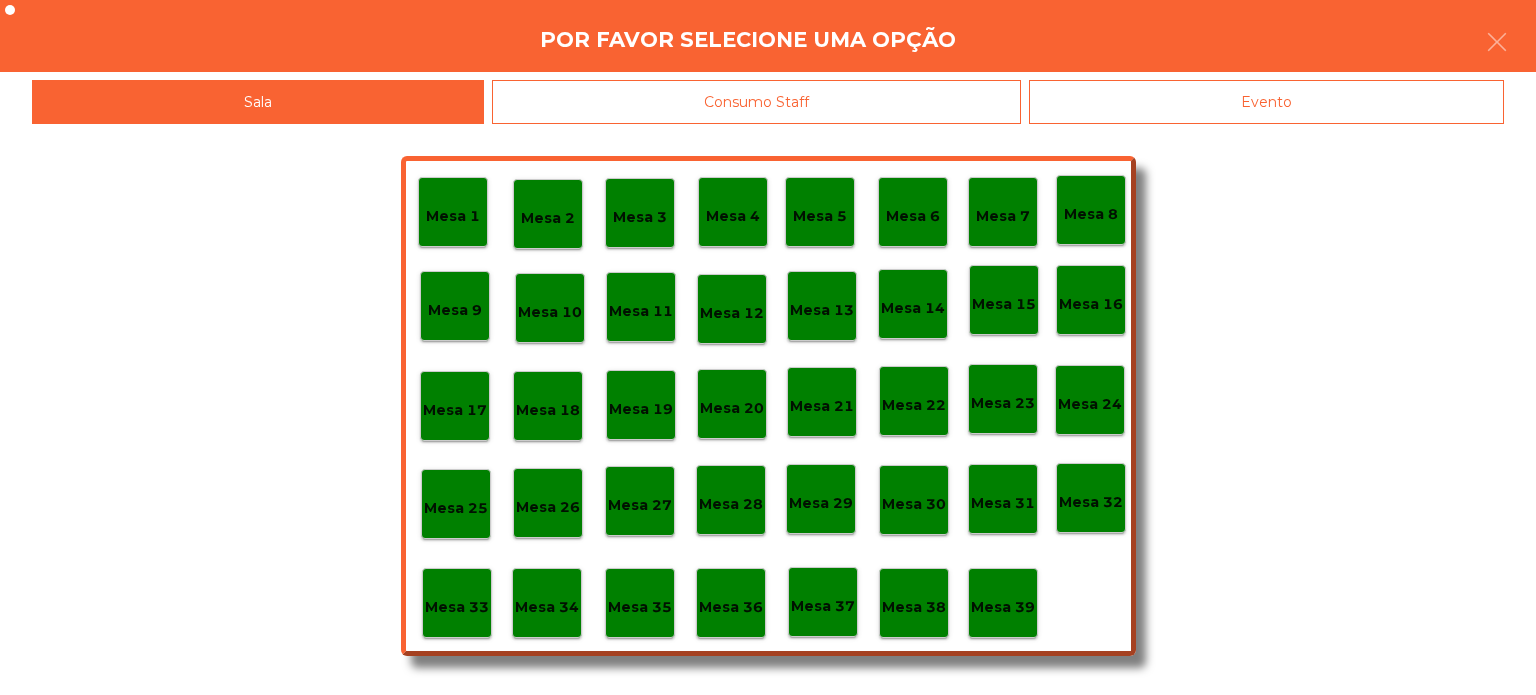 click on "Evento" 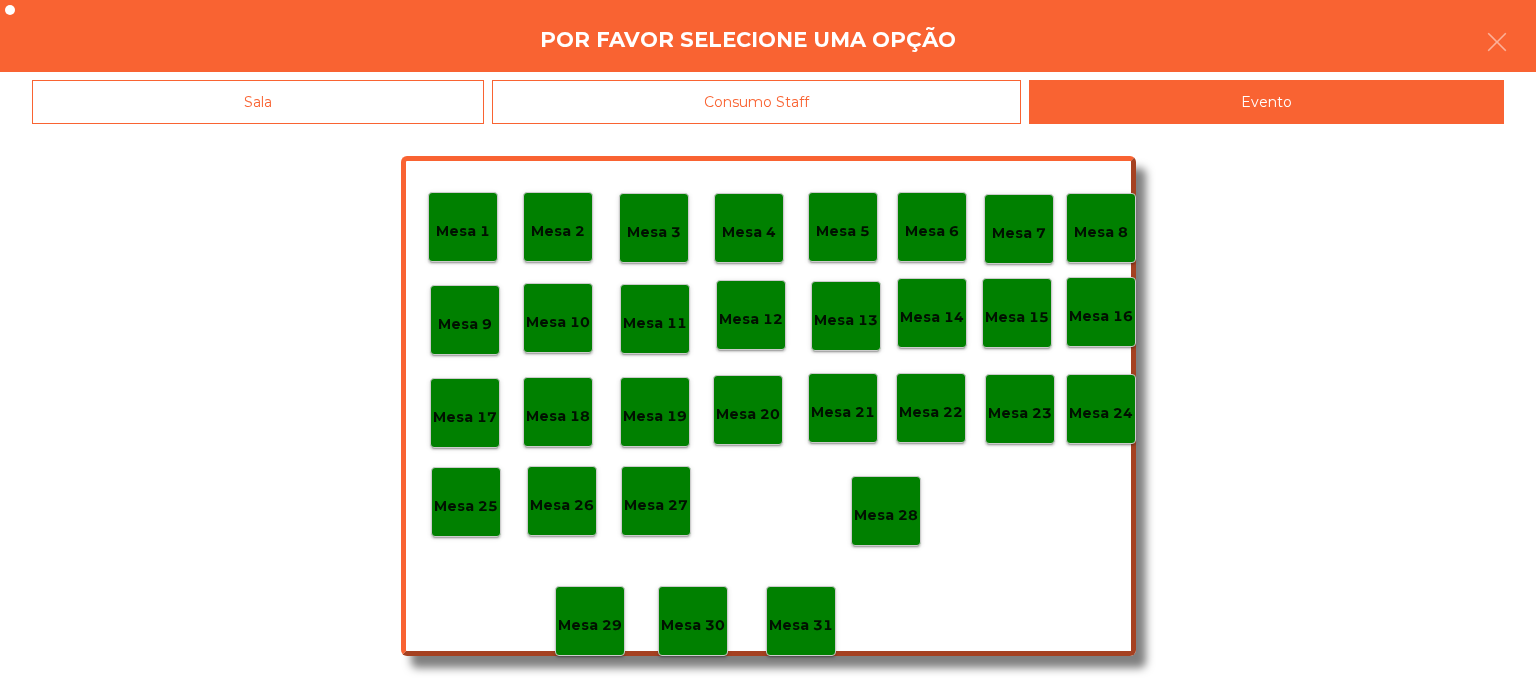 click on "Mesa 28" 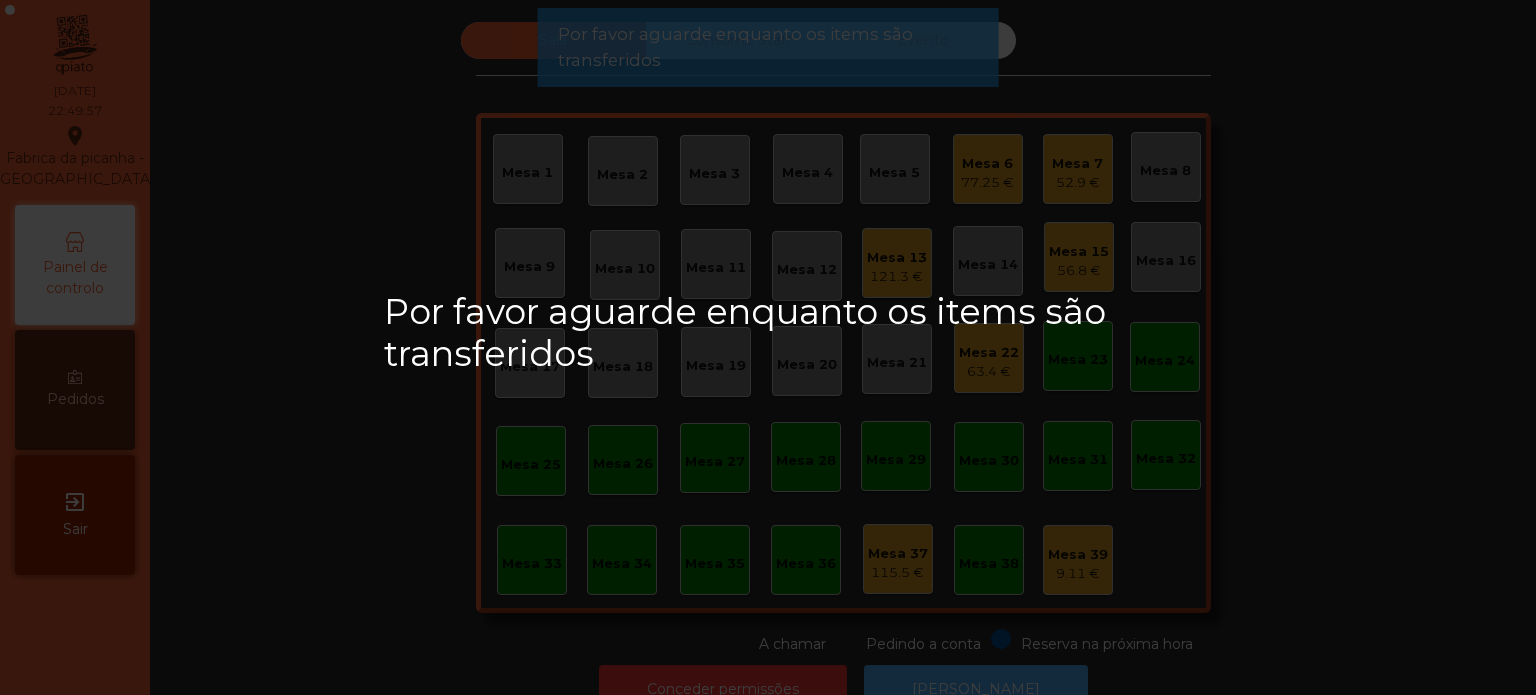 click on "[PERSON_NAME]" 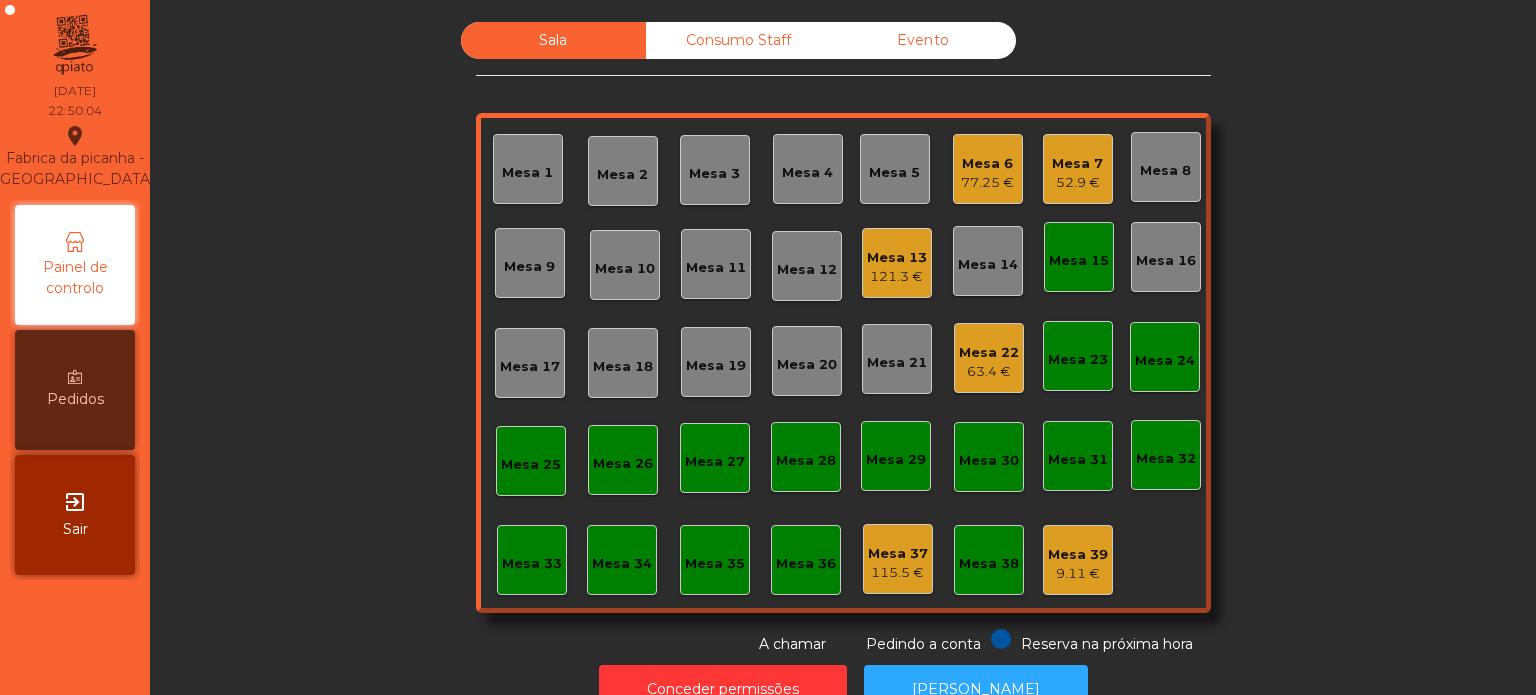 click on "Mesa 15" 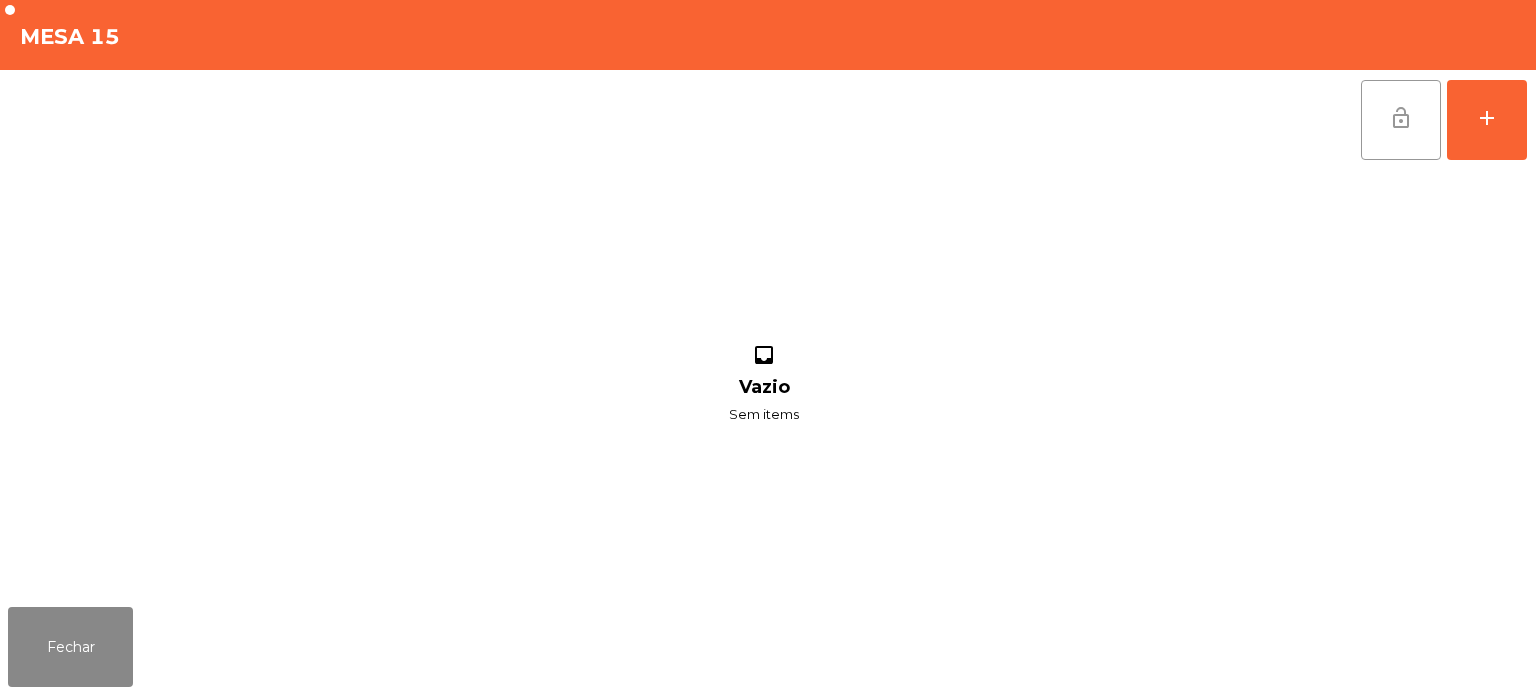 click on "lock_open" 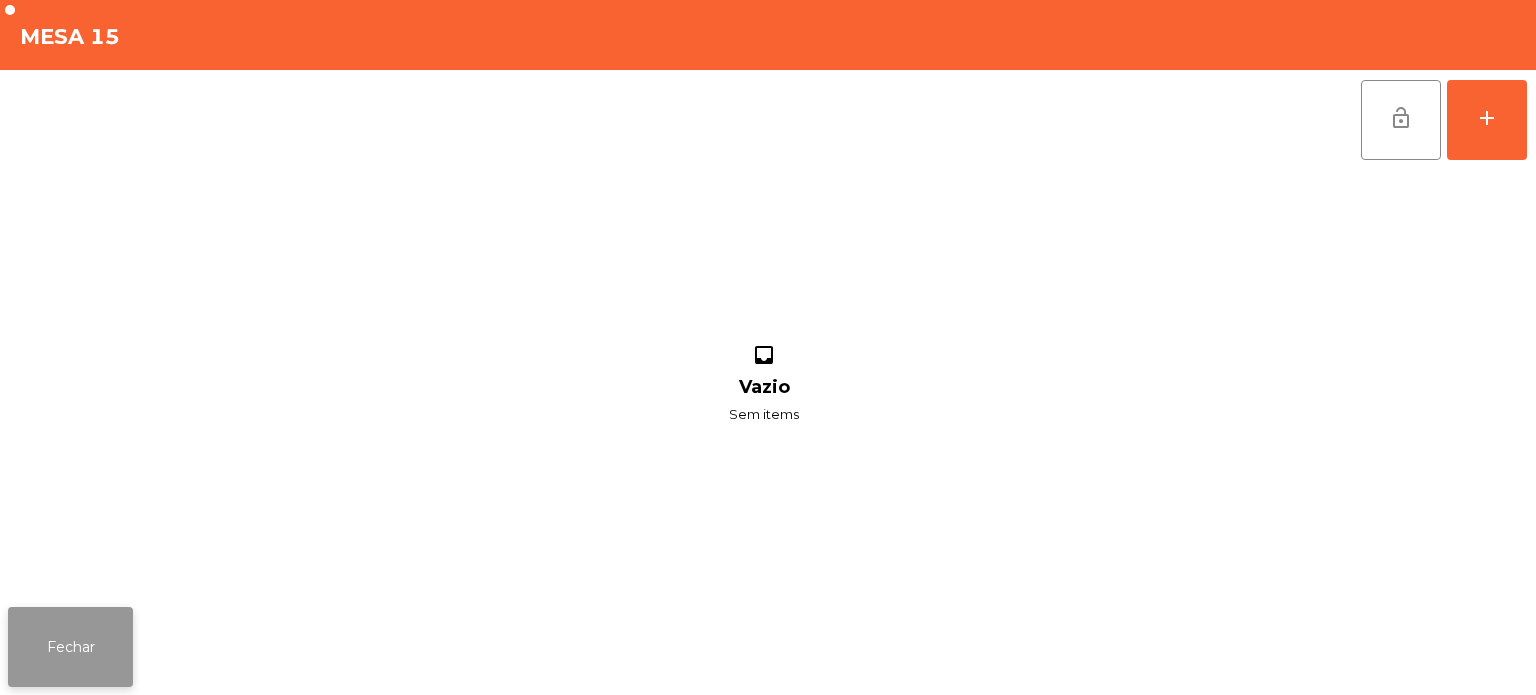 click on "Fechar" 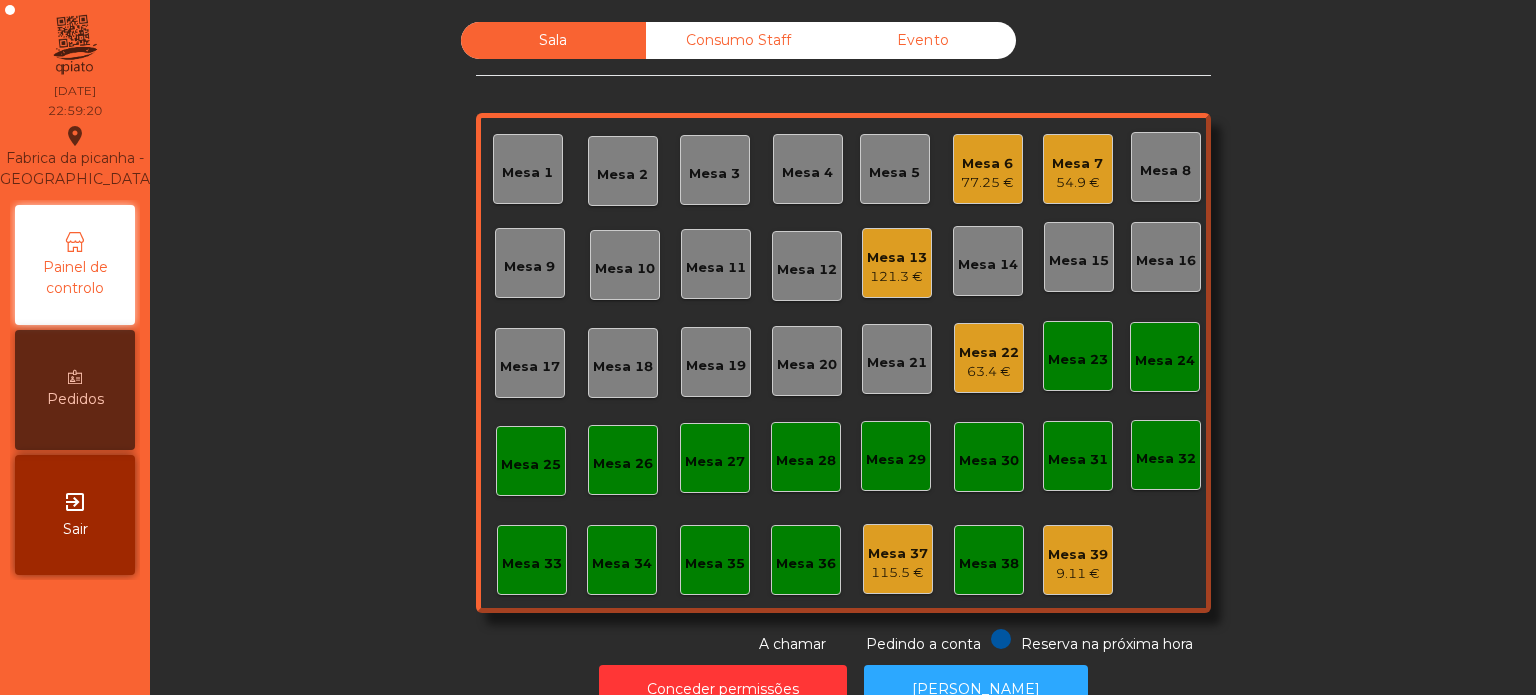 click on "Mesa 13   121.3 €" 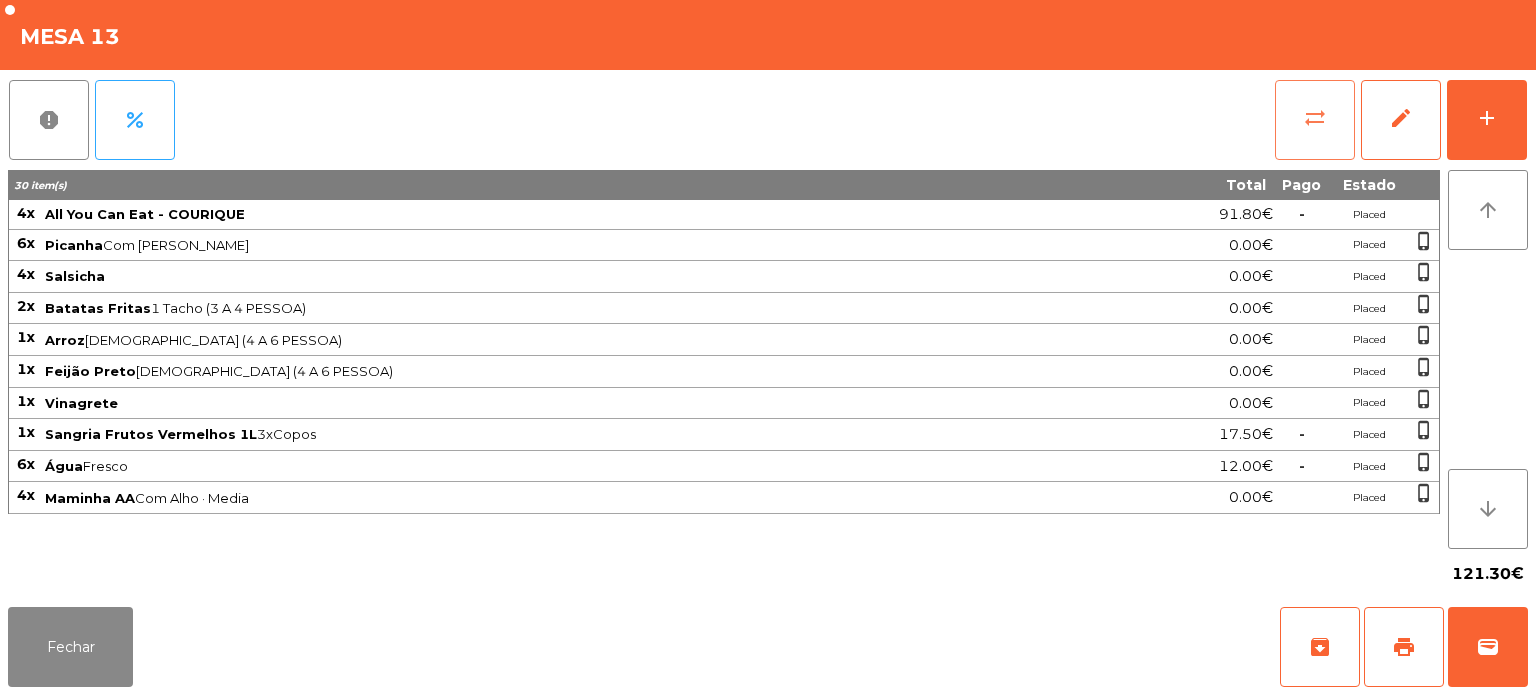 click on "sync_alt" 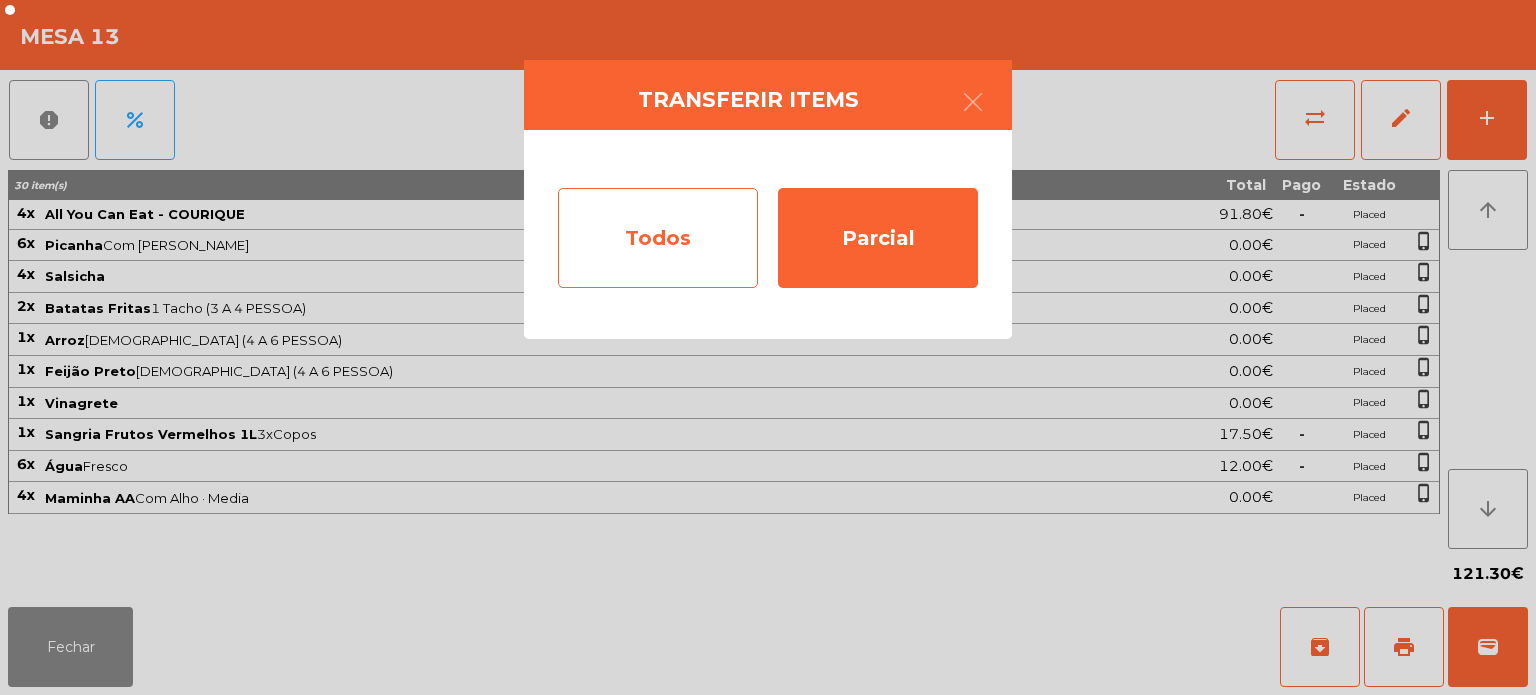 click on "Todos" 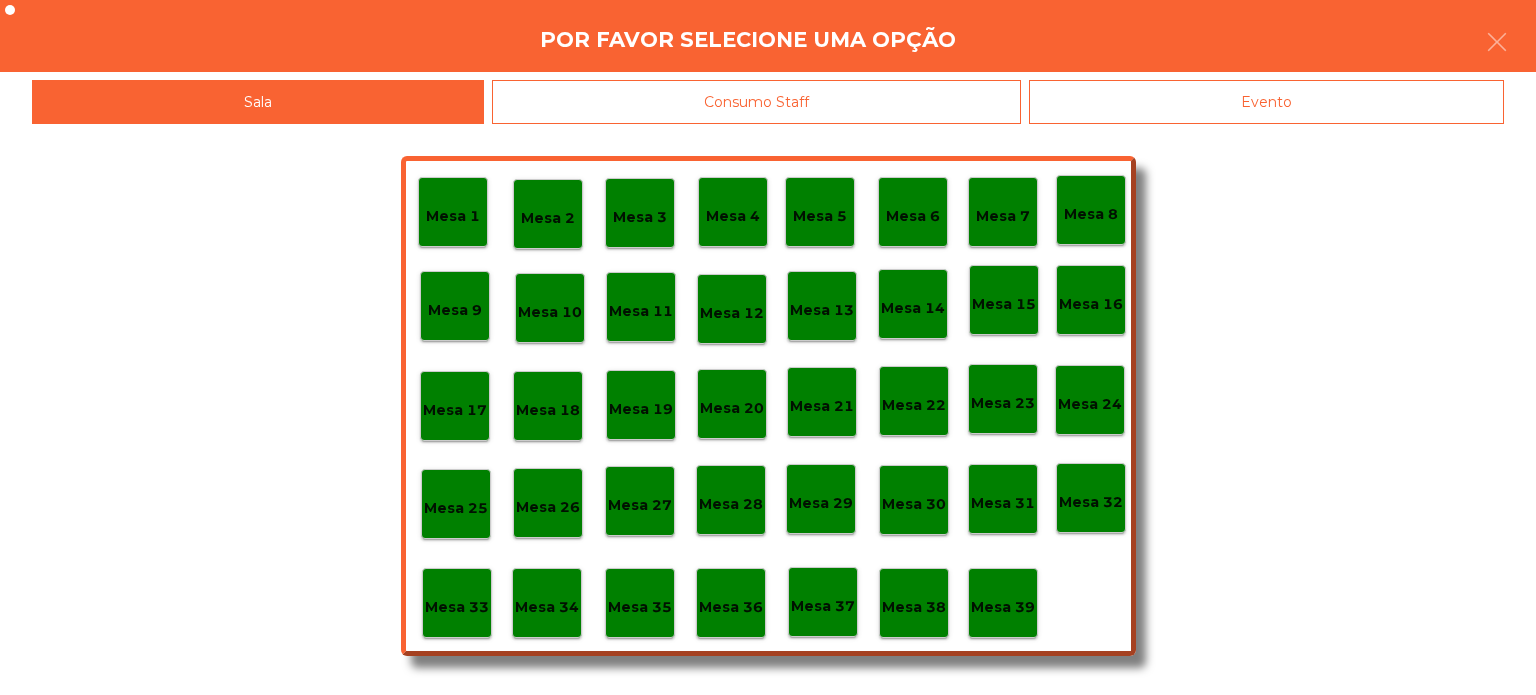 click on "Evento" 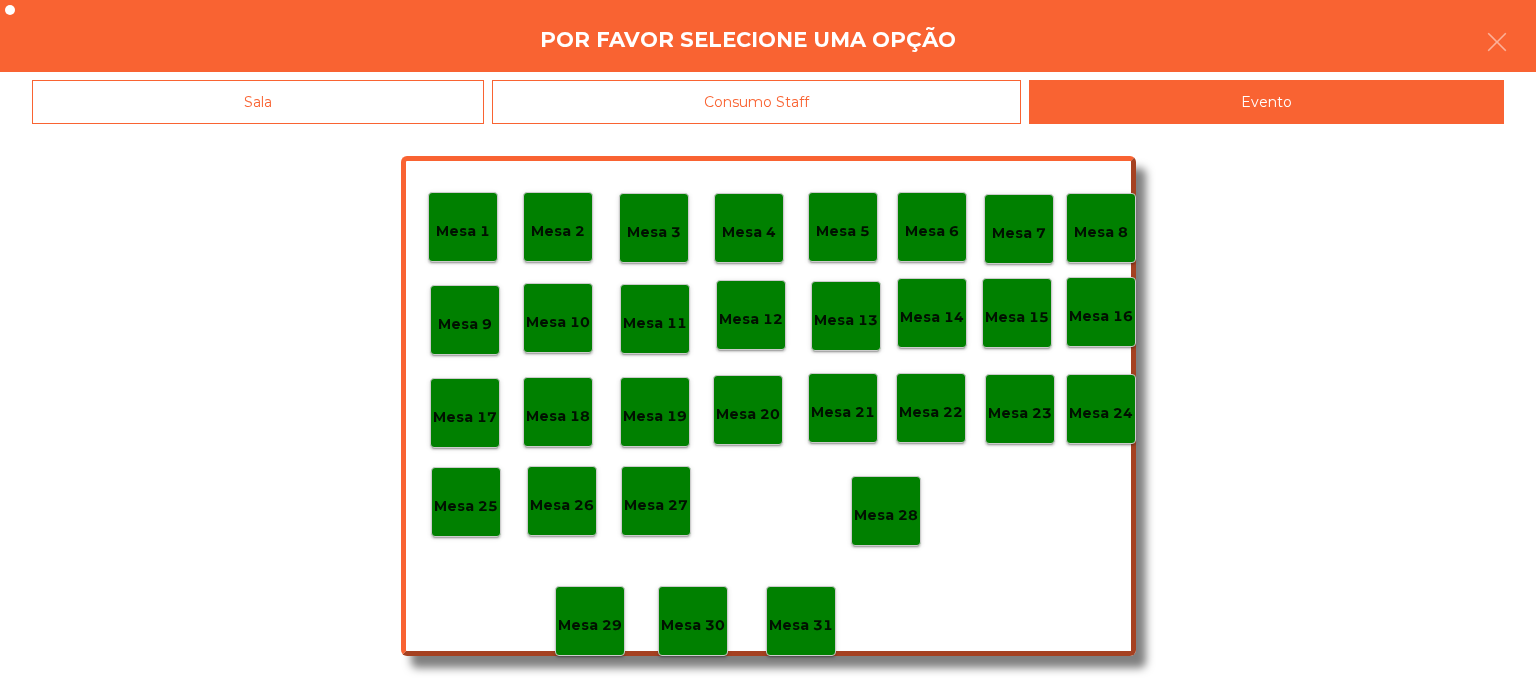 click on "Mesa 28" 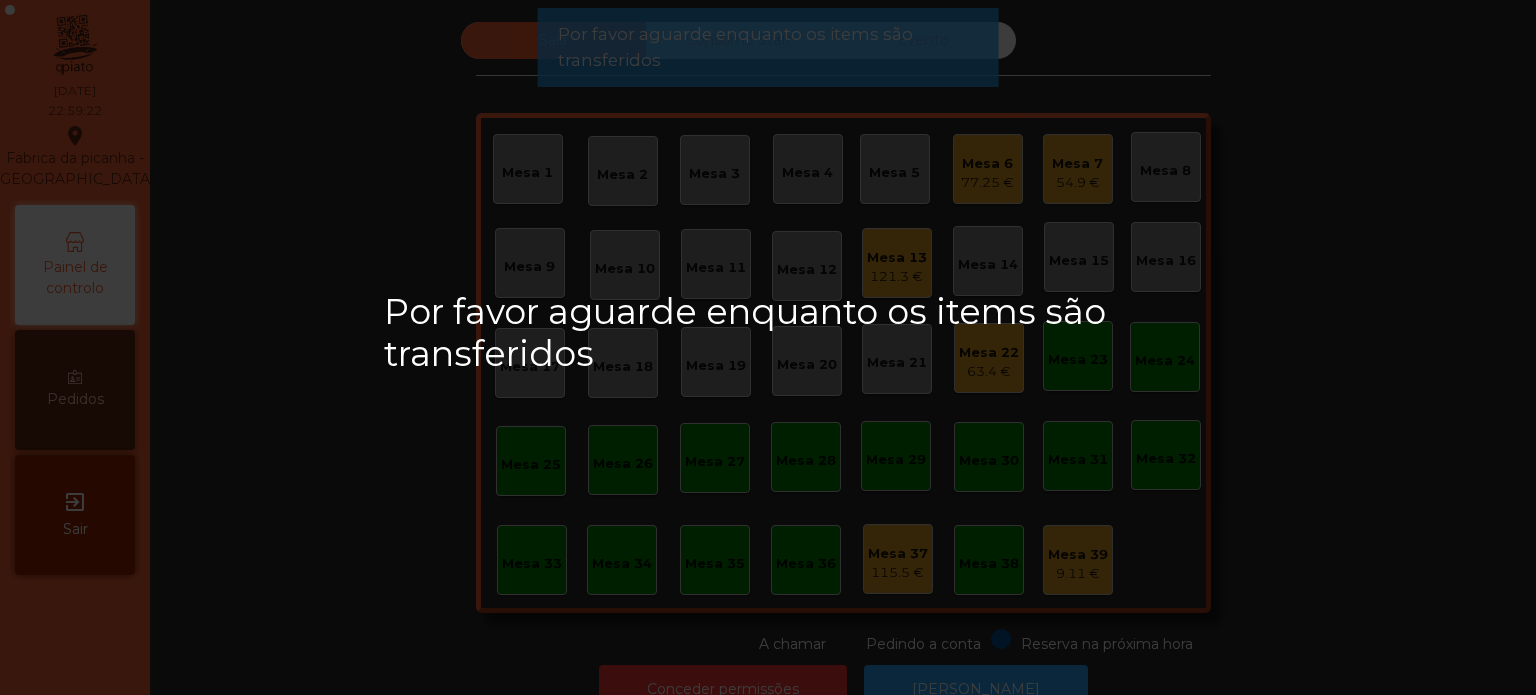 click on "Por favor aguarde enquanto os items são transferidos" at bounding box center (768, 347) 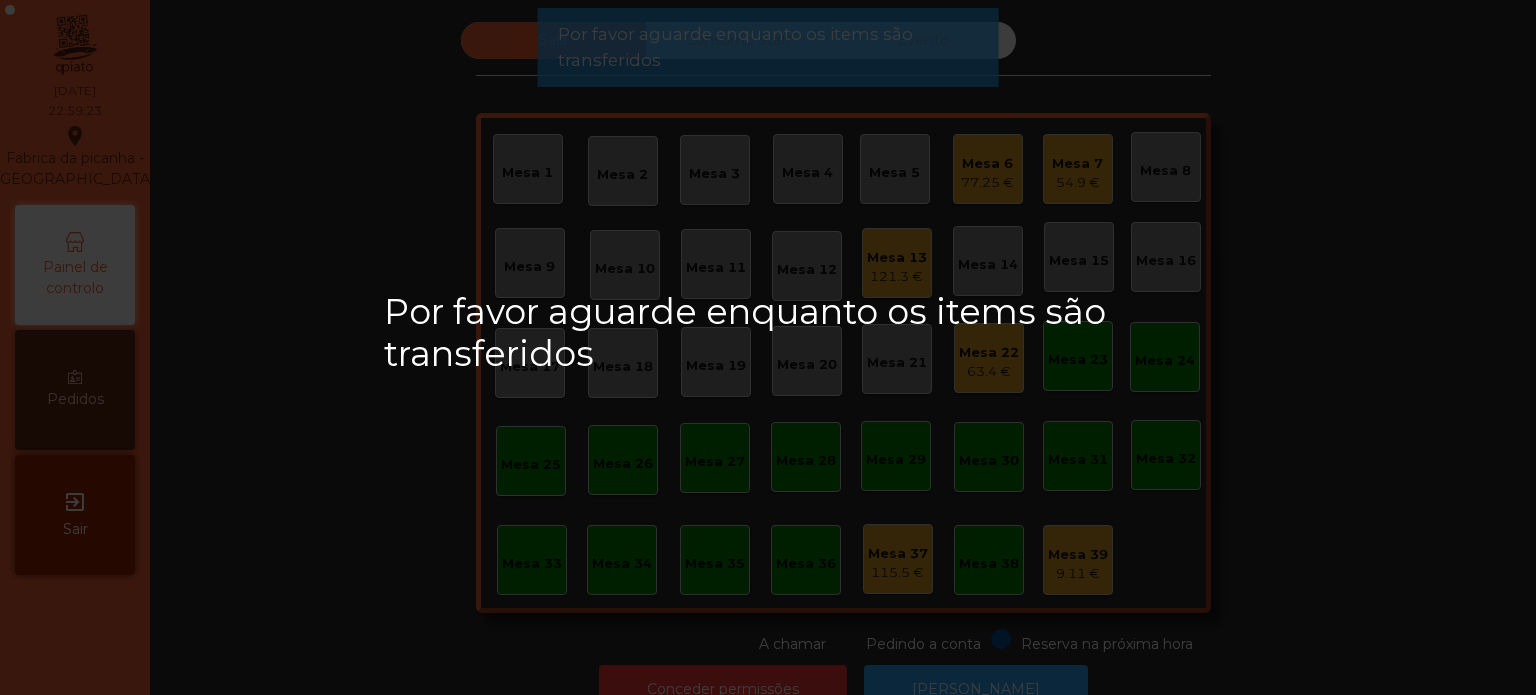 click on "Mesa 13" 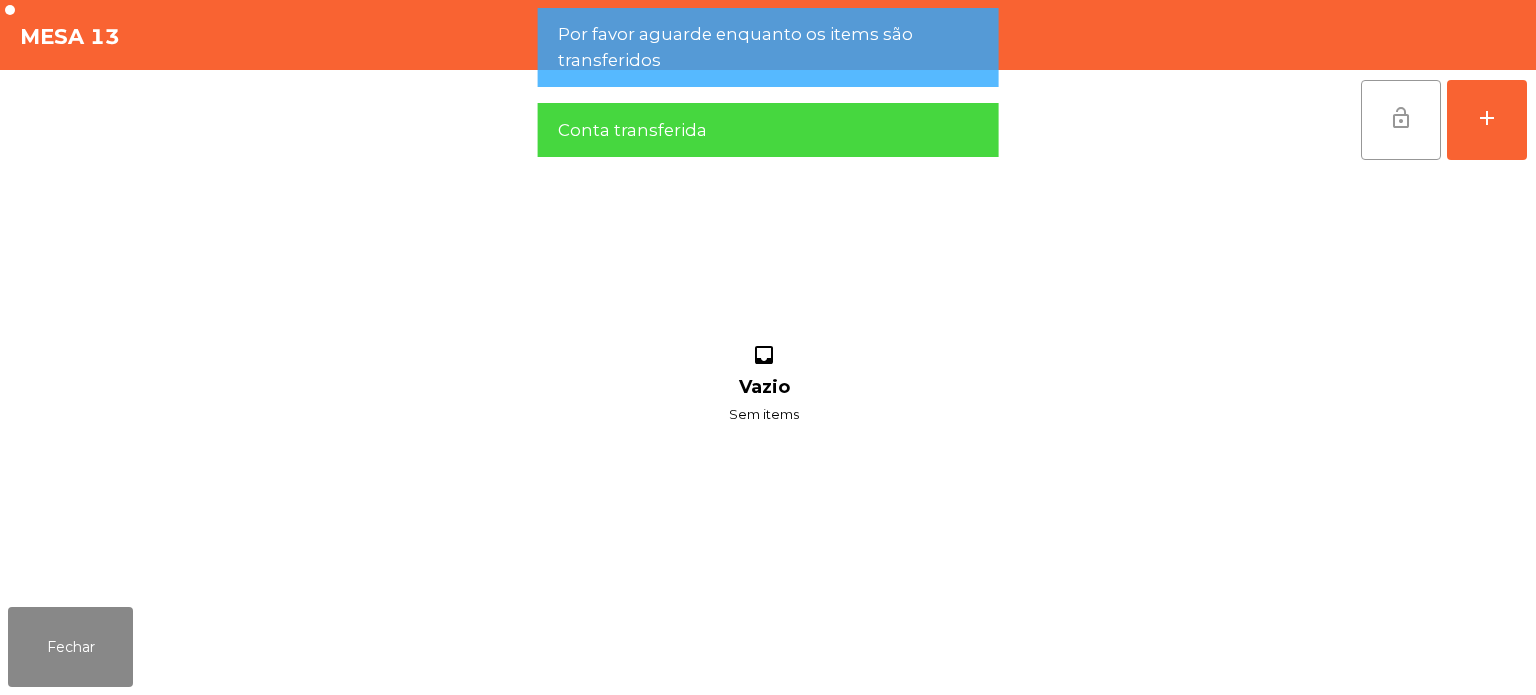 click on "lock_open" 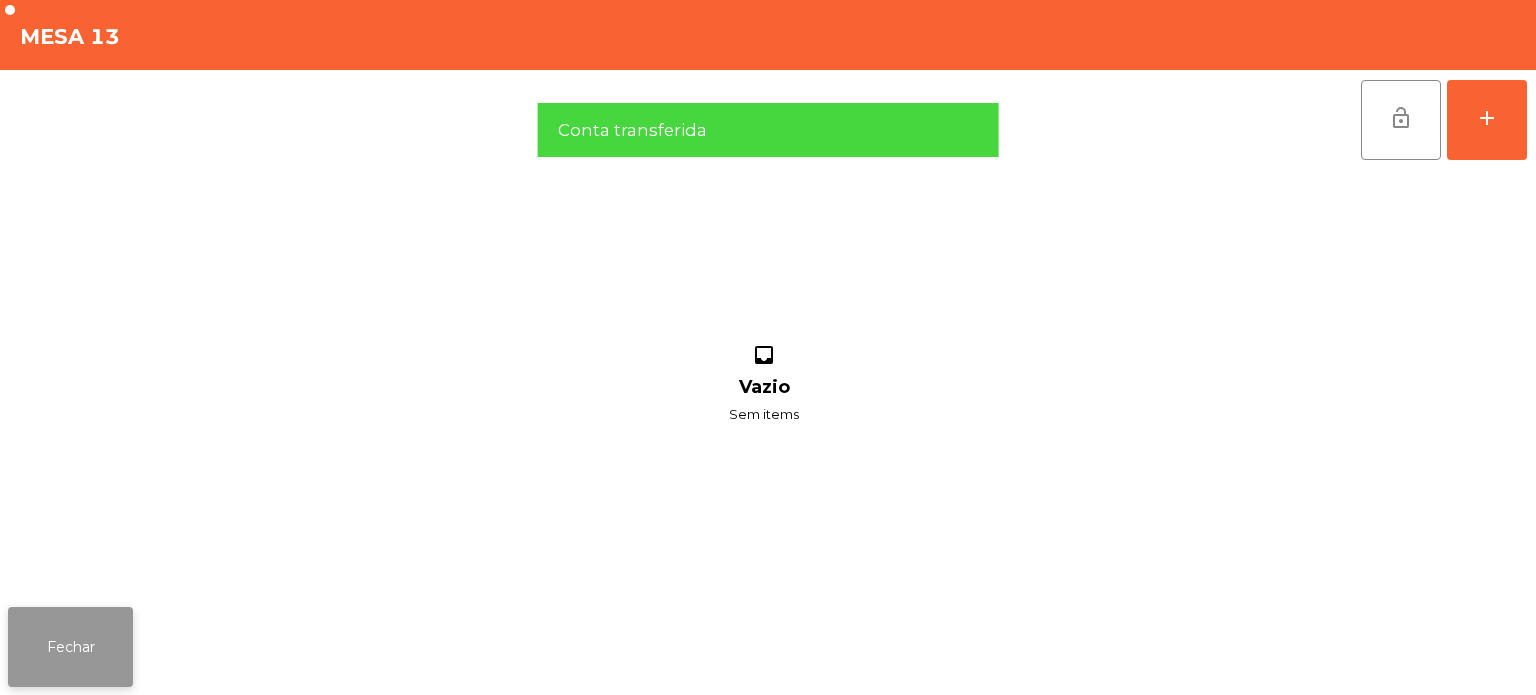 click on "Fechar" 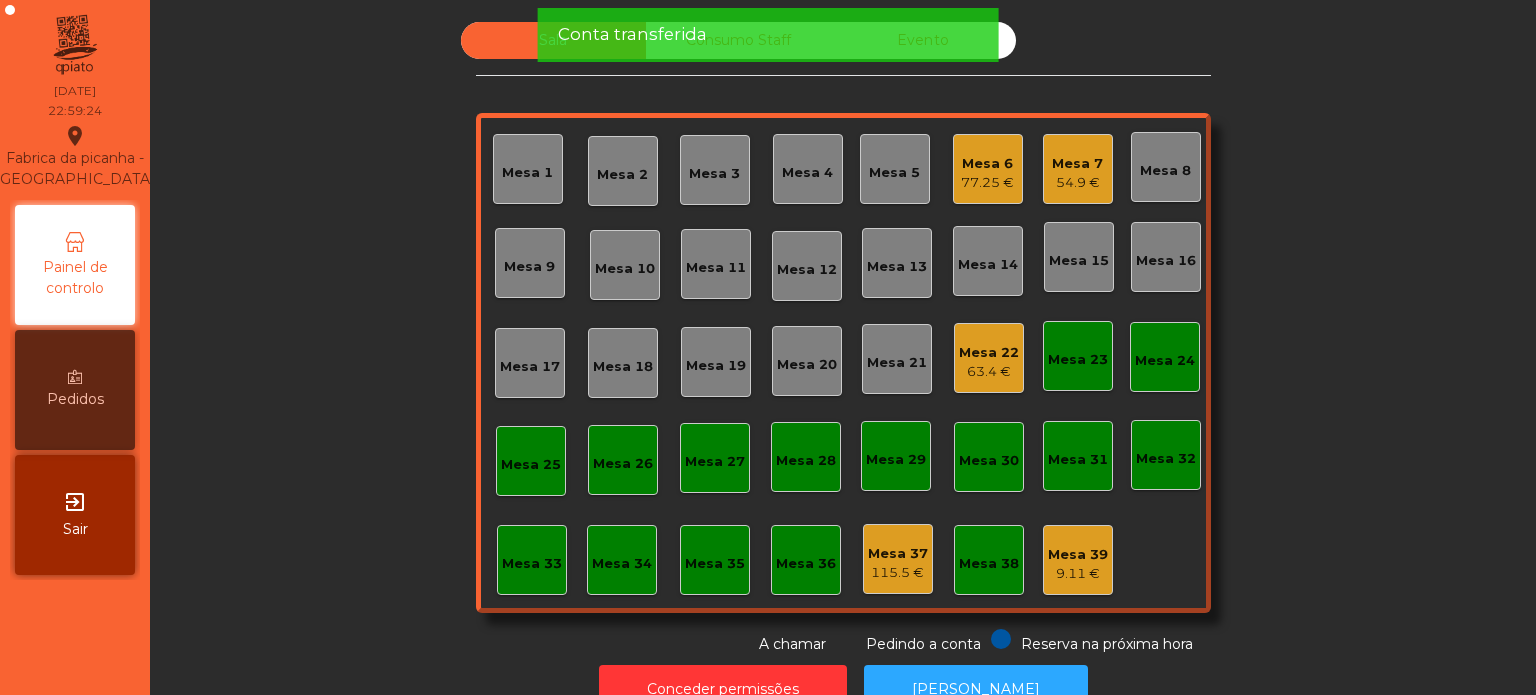 click on "54.9 €" 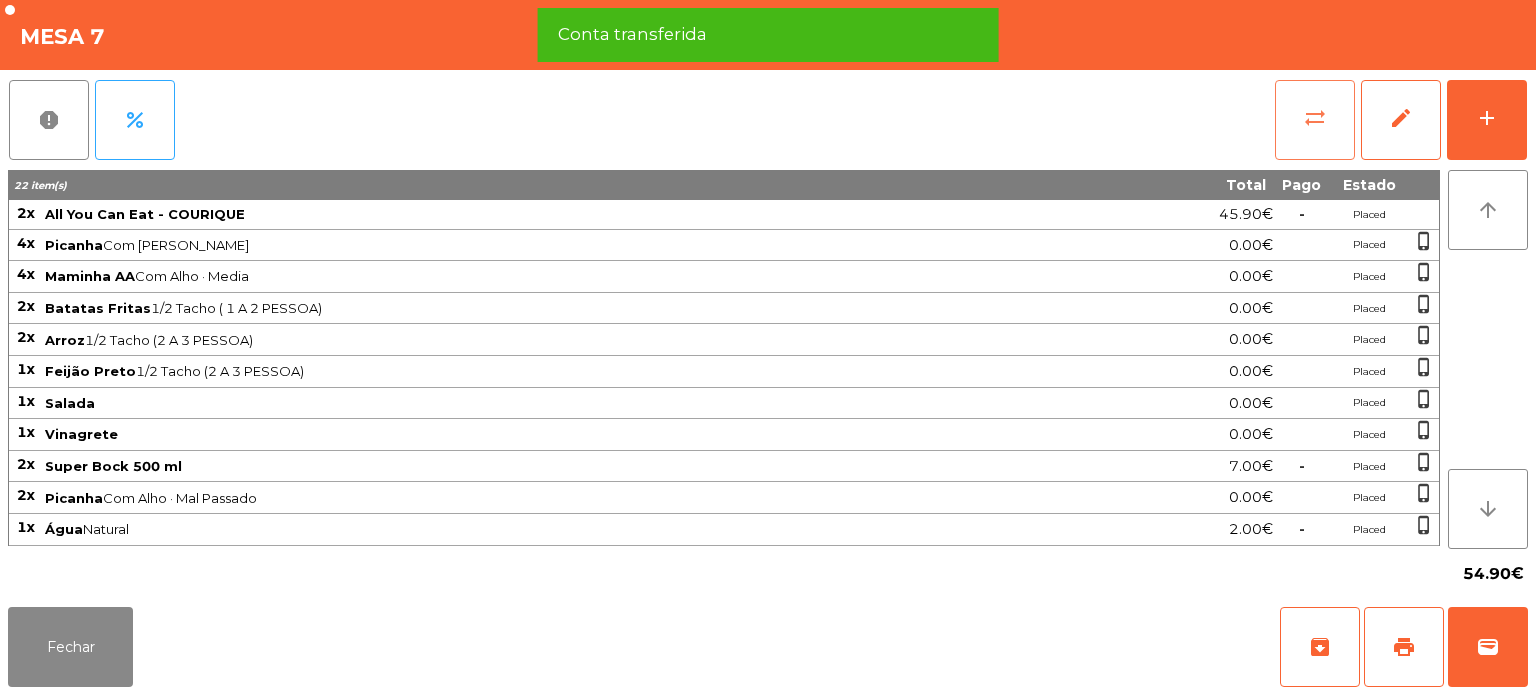 click on "sync_alt" 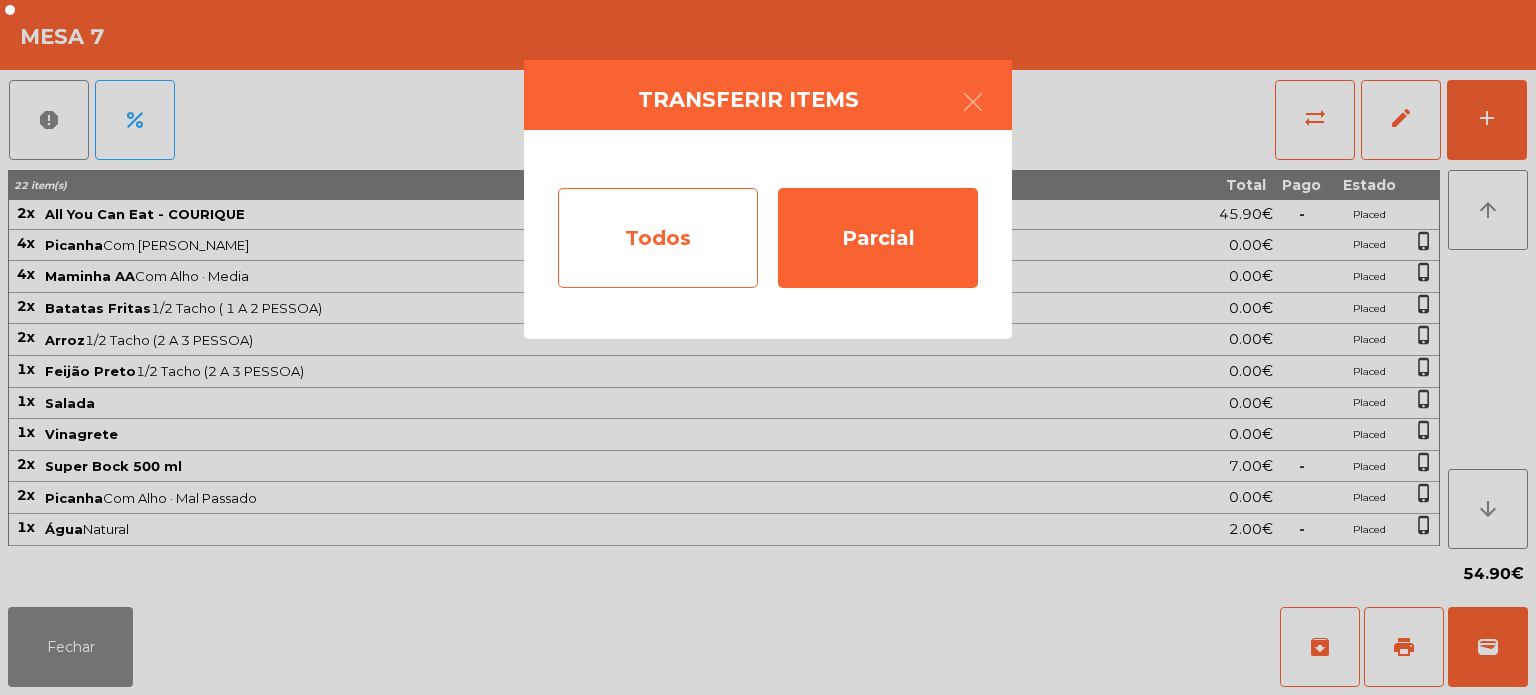 click on "Todos" 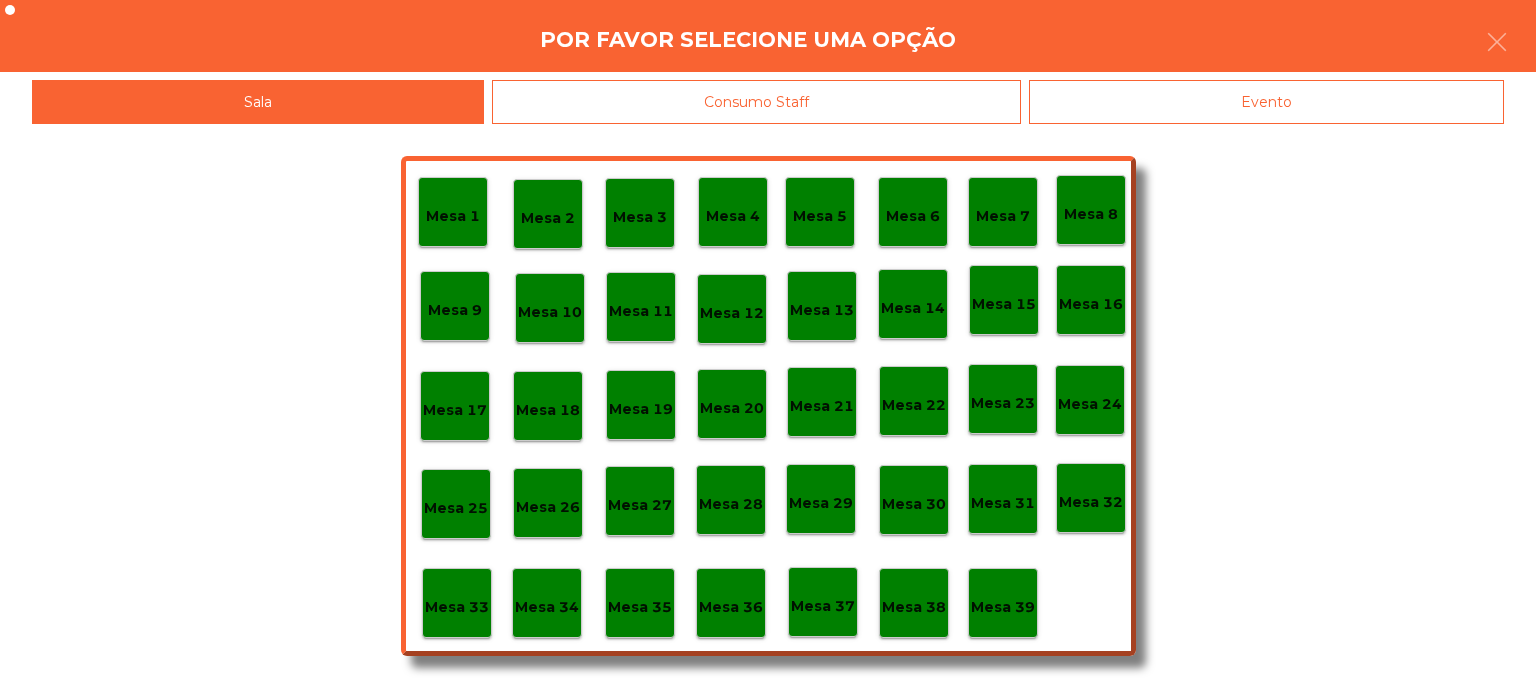 click on "Mesa 1   Mesa 2   Mesa 3   Mesa 4   Mesa 5   Mesa 6   Mesa 7   Mesa 8   [GEOGRAPHIC_DATA] 9   [GEOGRAPHIC_DATA] 10   [GEOGRAPHIC_DATA] 11   Mesa 12   [GEOGRAPHIC_DATA] 13   Mesa 14   [GEOGRAPHIC_DATA] 16   [GEOGRAPHIC_DATA] 18   [GEOGRAPHIC_DATA] 20   [GEOGRAPHIC_DATA] 22   [GEOGRAPHIC_DATA] 24   [GEOGRAPHIC_DATA] [GEOGRAPHIC_DATA] 26   [GEOGRAPHIC_DATA] 27   [GEOGRAPHIC_DATA] 28   [GEOGRAPHIC_DATA] 30   [GEOGRAPHIC_DATA] 31   [GEOGRAPHIC_DATA] 33   [GEOGRAPHIC_DATA] 34   [GEOGRAPHIC_DATA] [GEOGRAPHIC_DATA] [GEOGRAPHIC_DATA] 37   [GEOGRAPHIC_DATA] 38   [GEOGRAPHIC_DATA] 39" 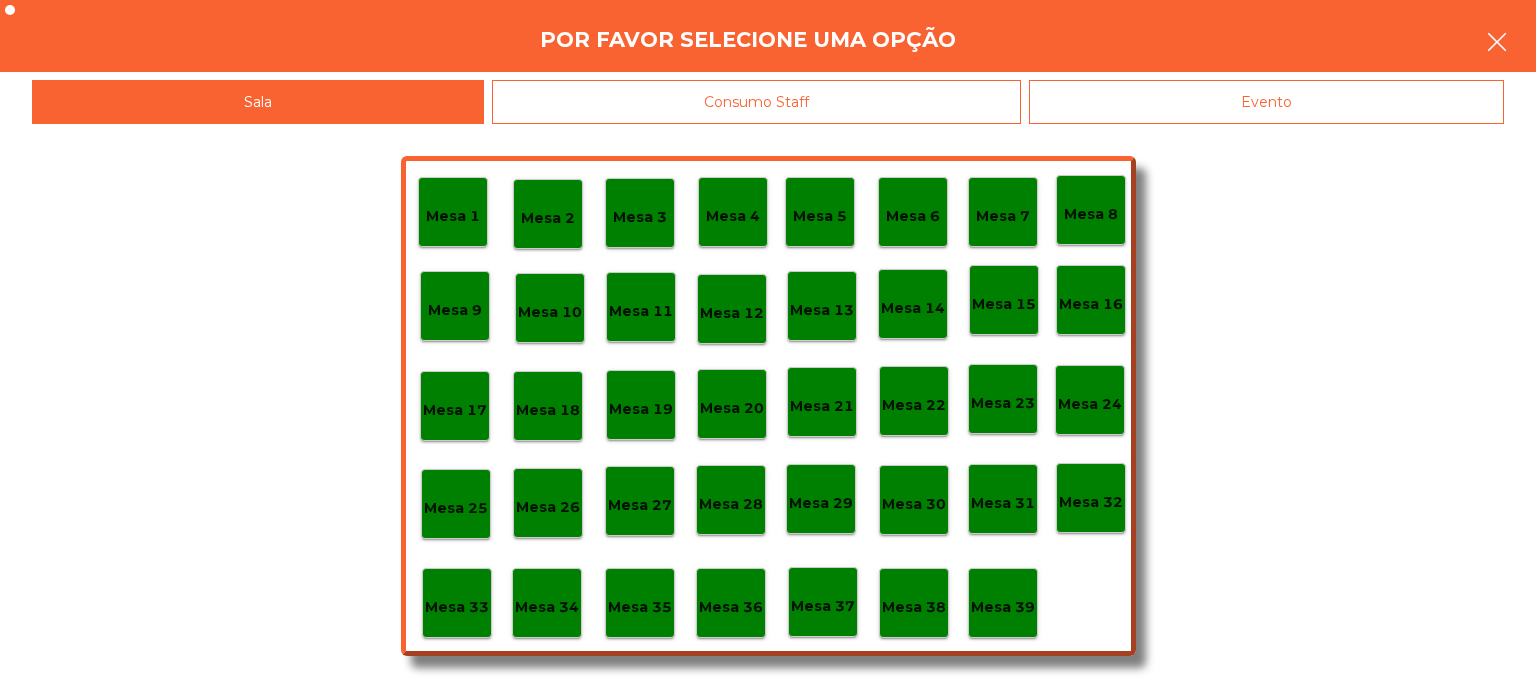 click 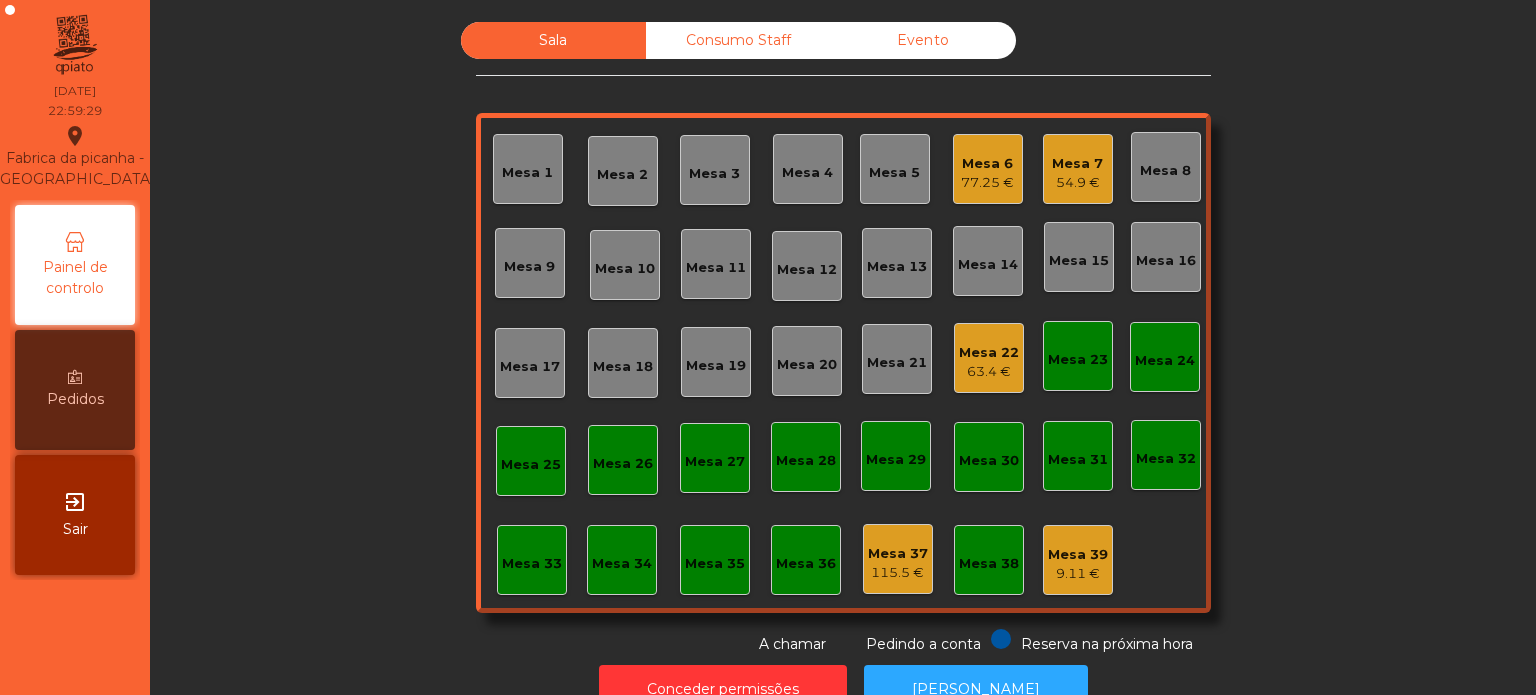 click on "Mesa 22" 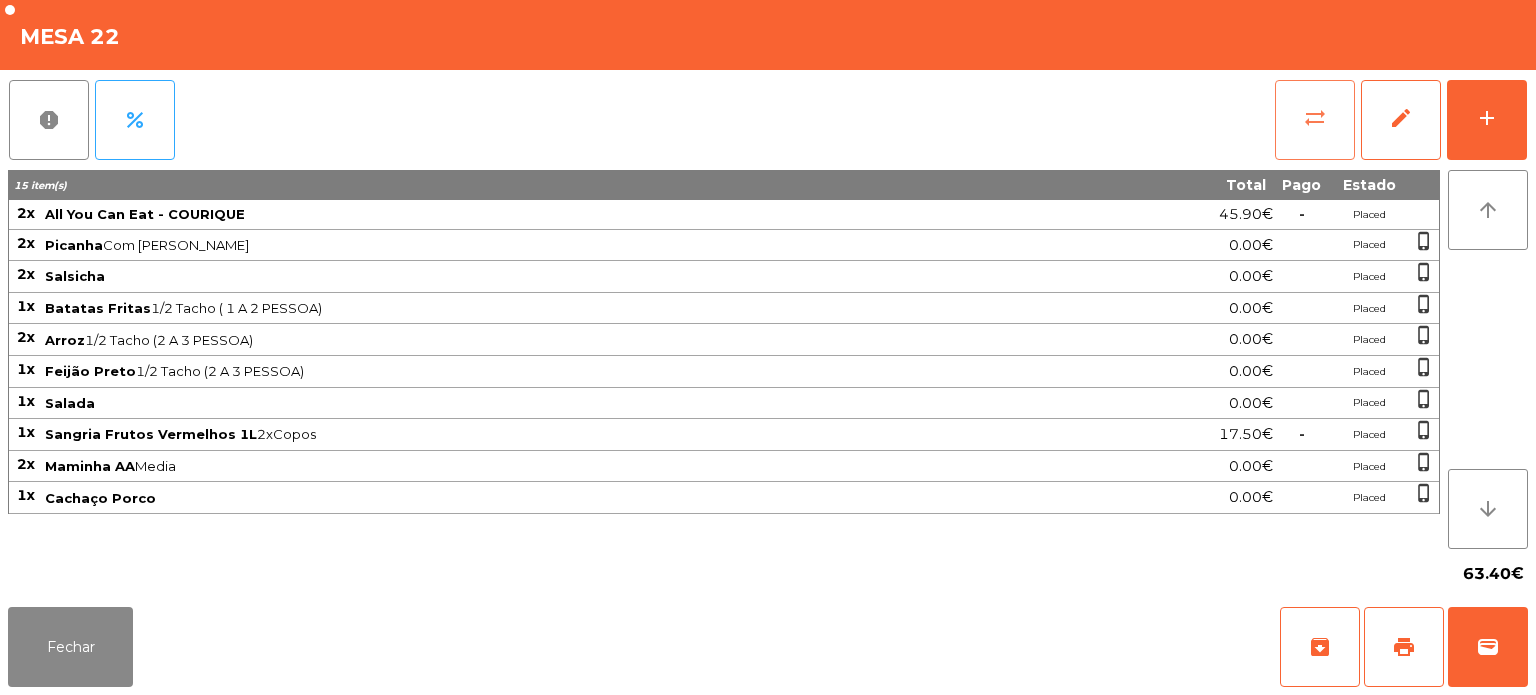 click on "sync_alt" 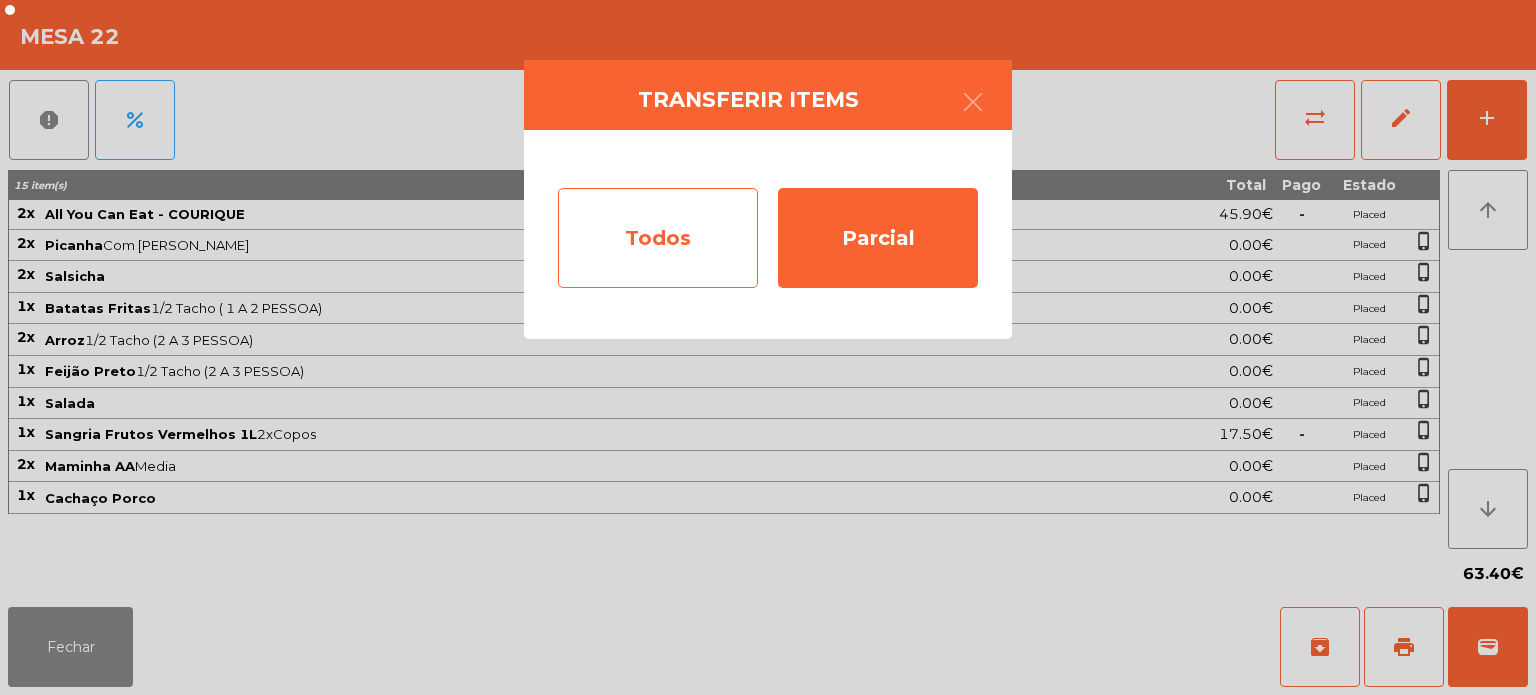 click on "Todos" 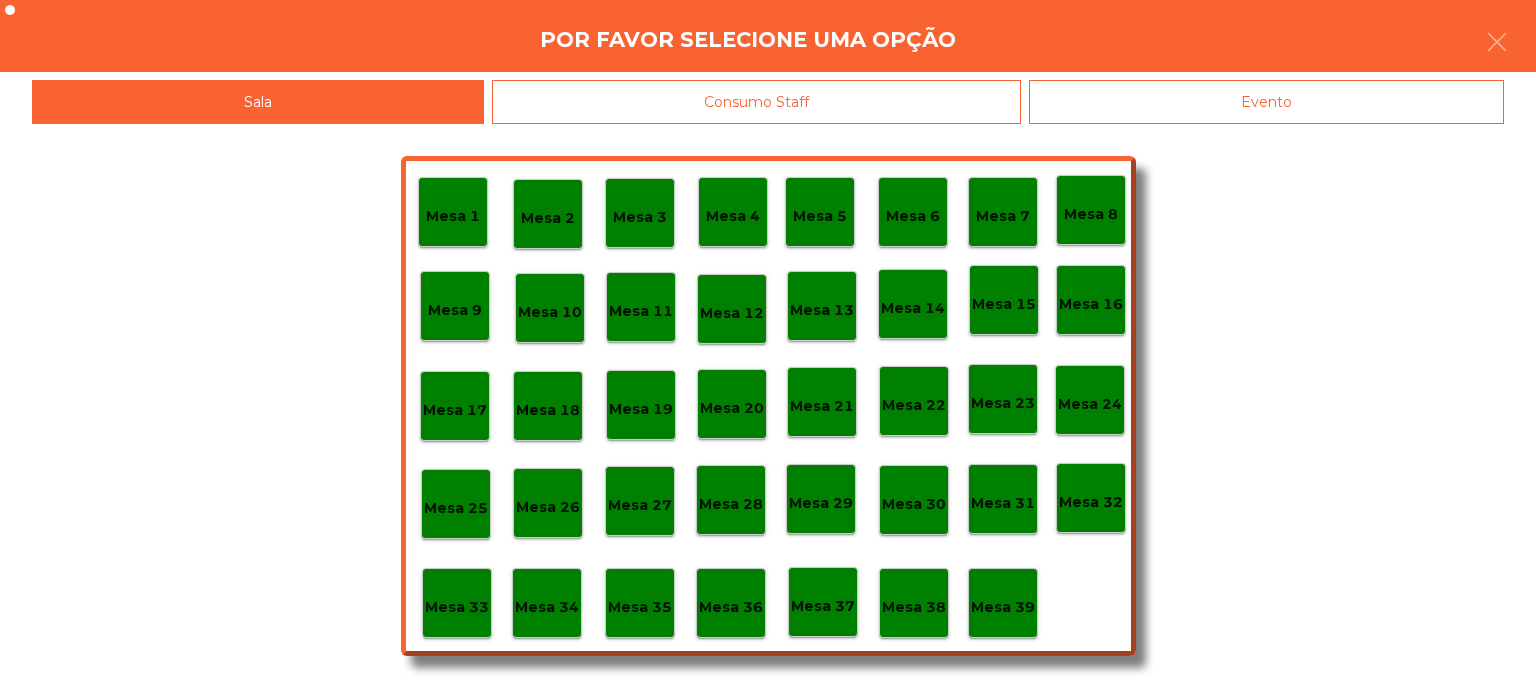 click on "Evento" 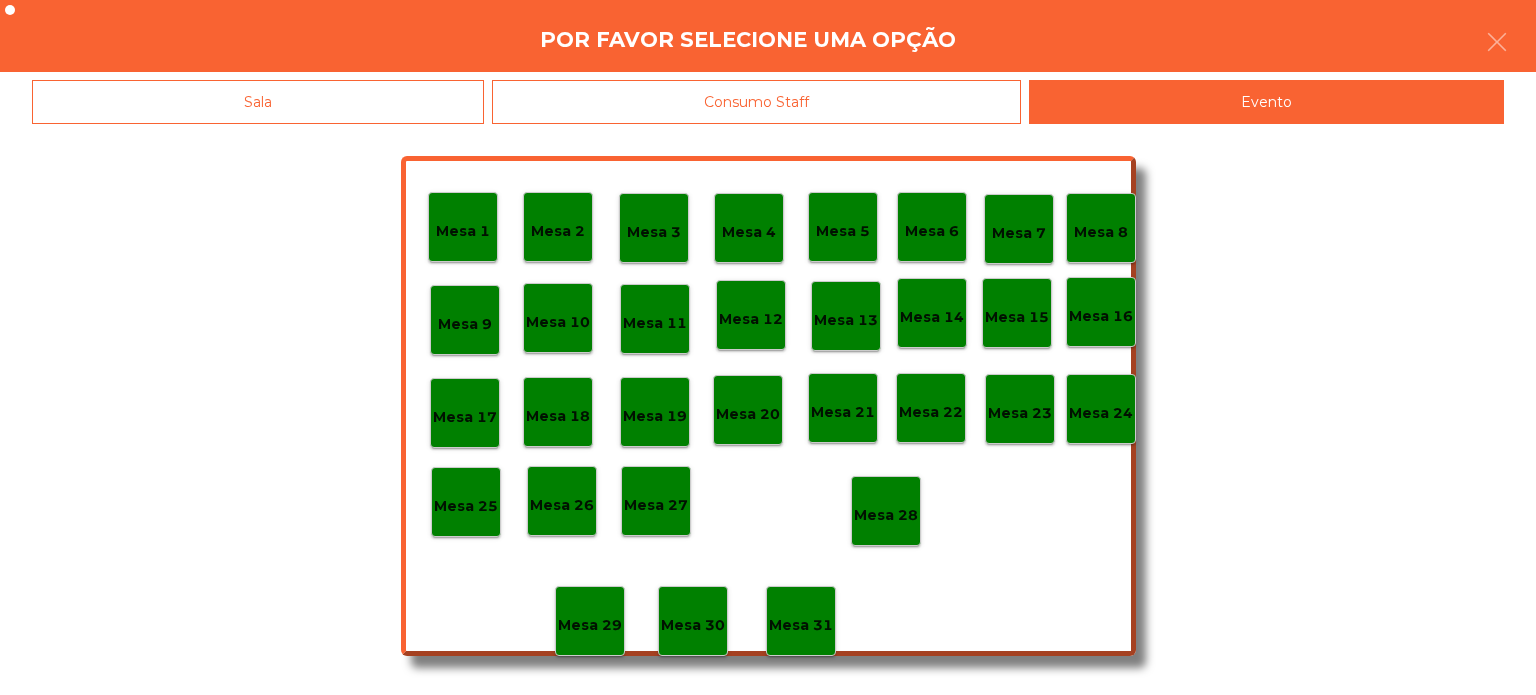click on "Mesa 28" 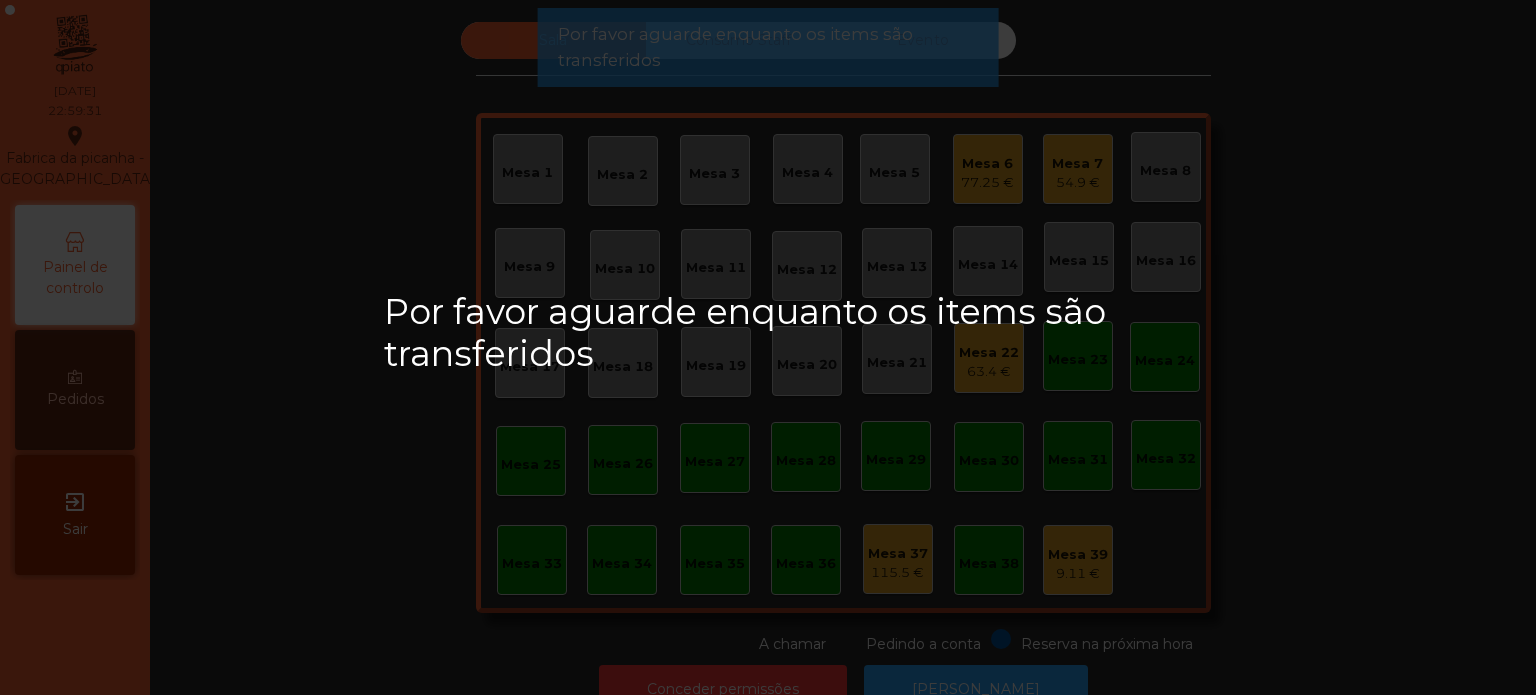 click on "Por favor aguarde enquanto os items são transferidos" at bounding box center [768, 333] 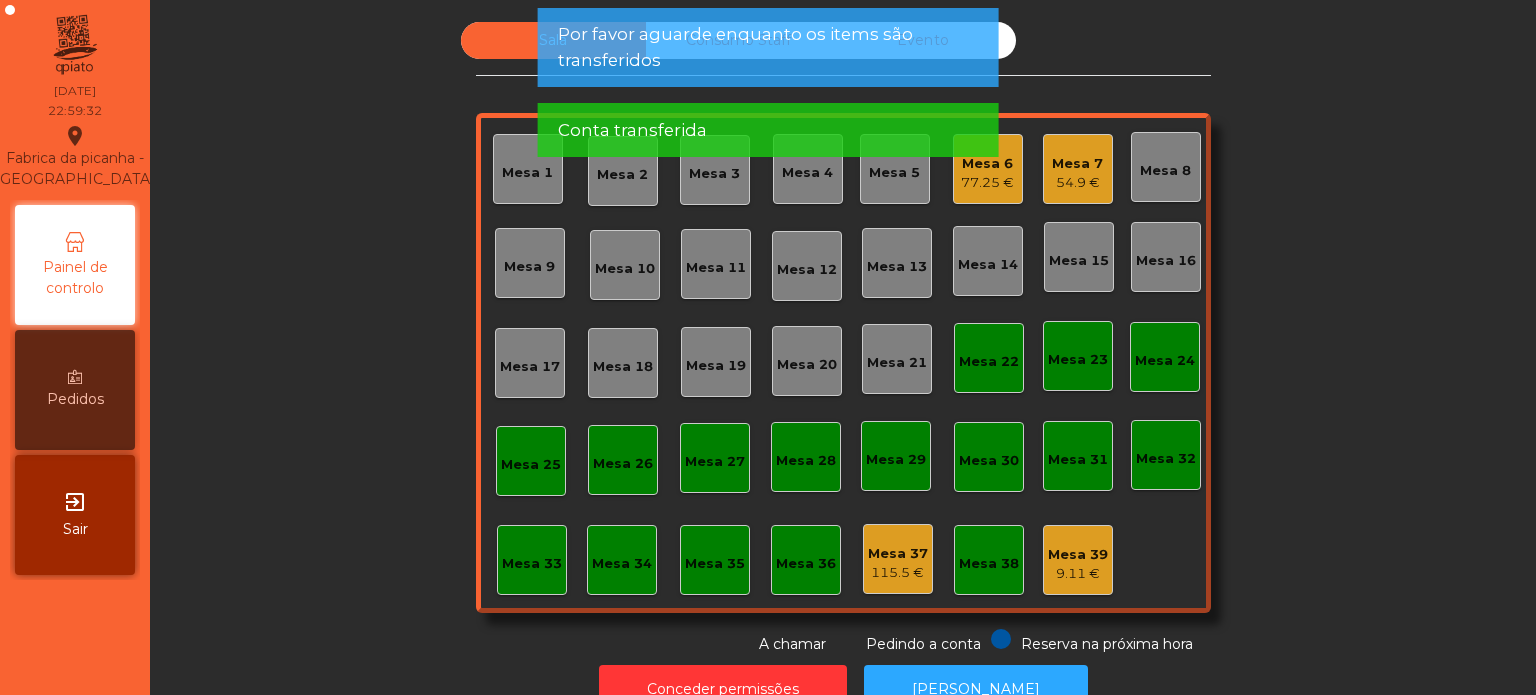 click on "Mesa 22" 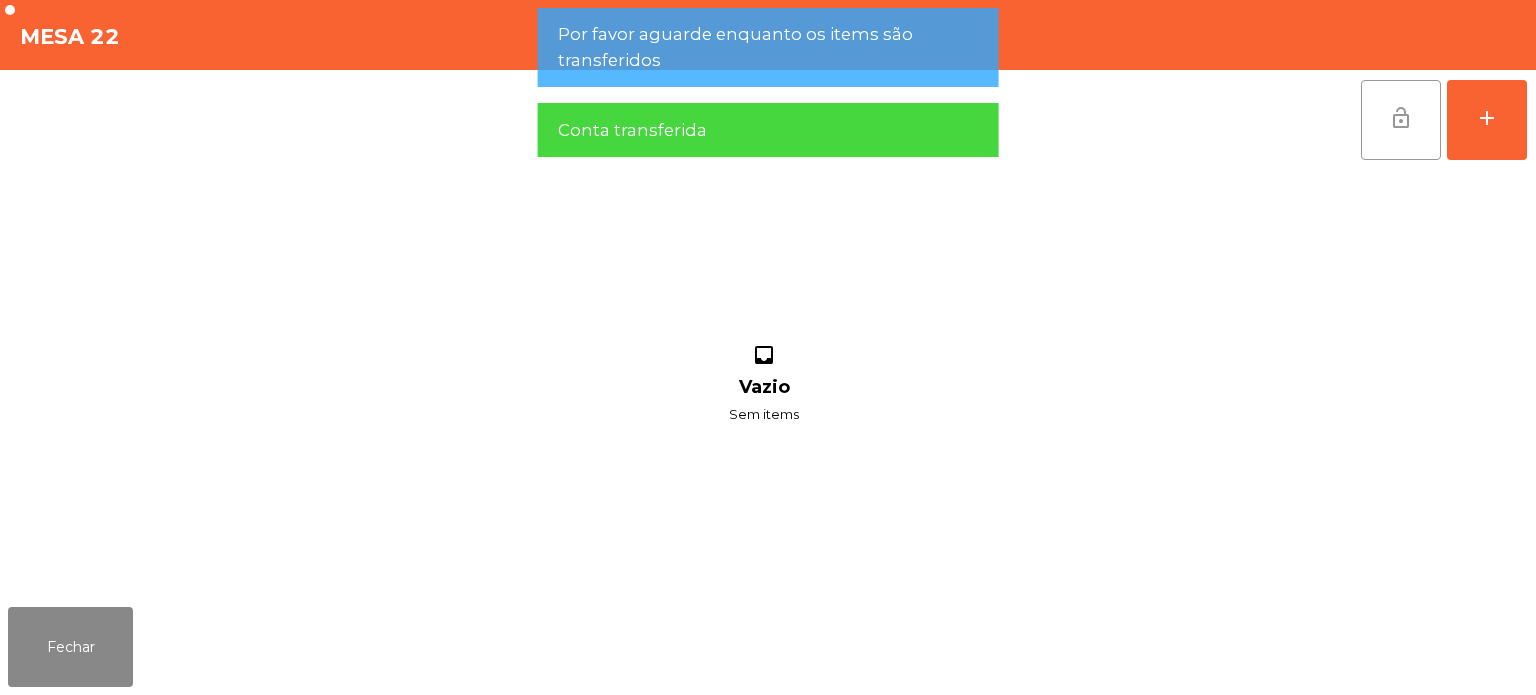 click on "lock_open" 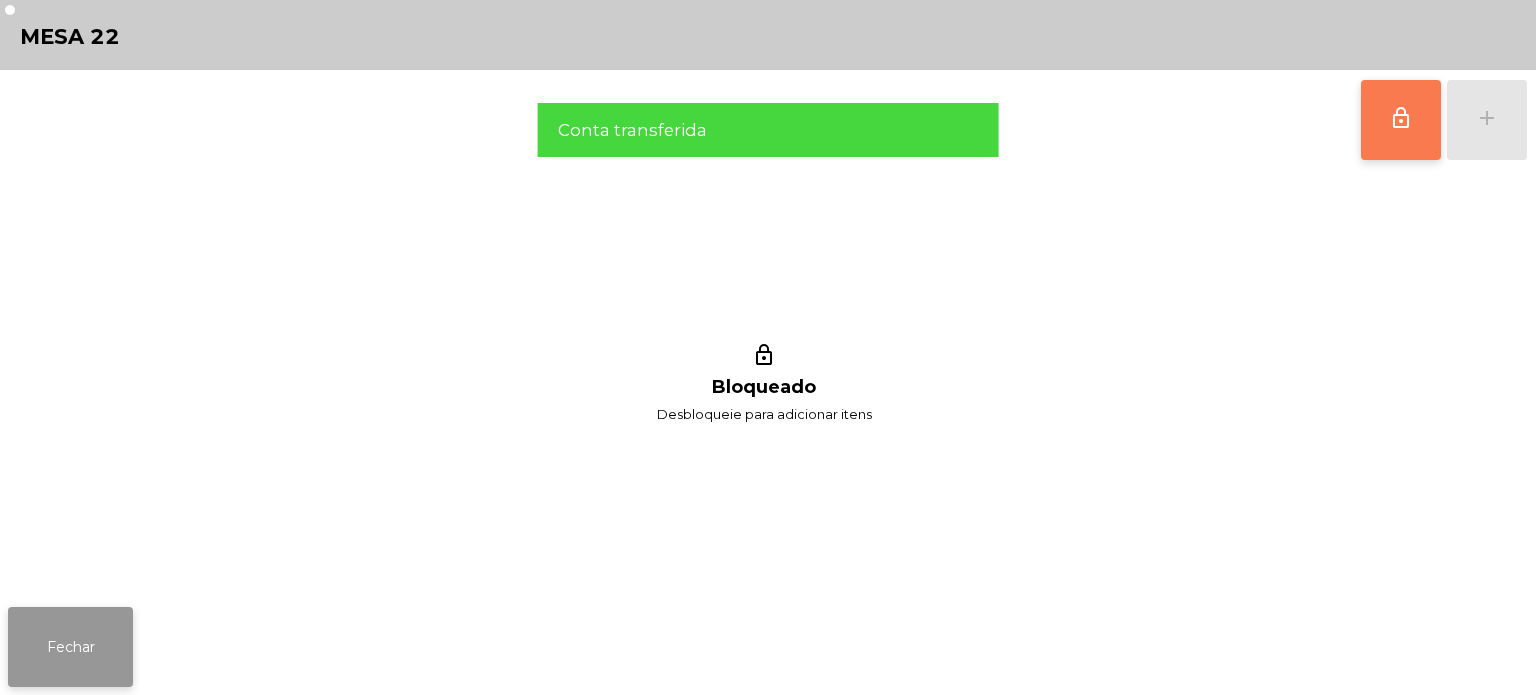click on "Fechar" 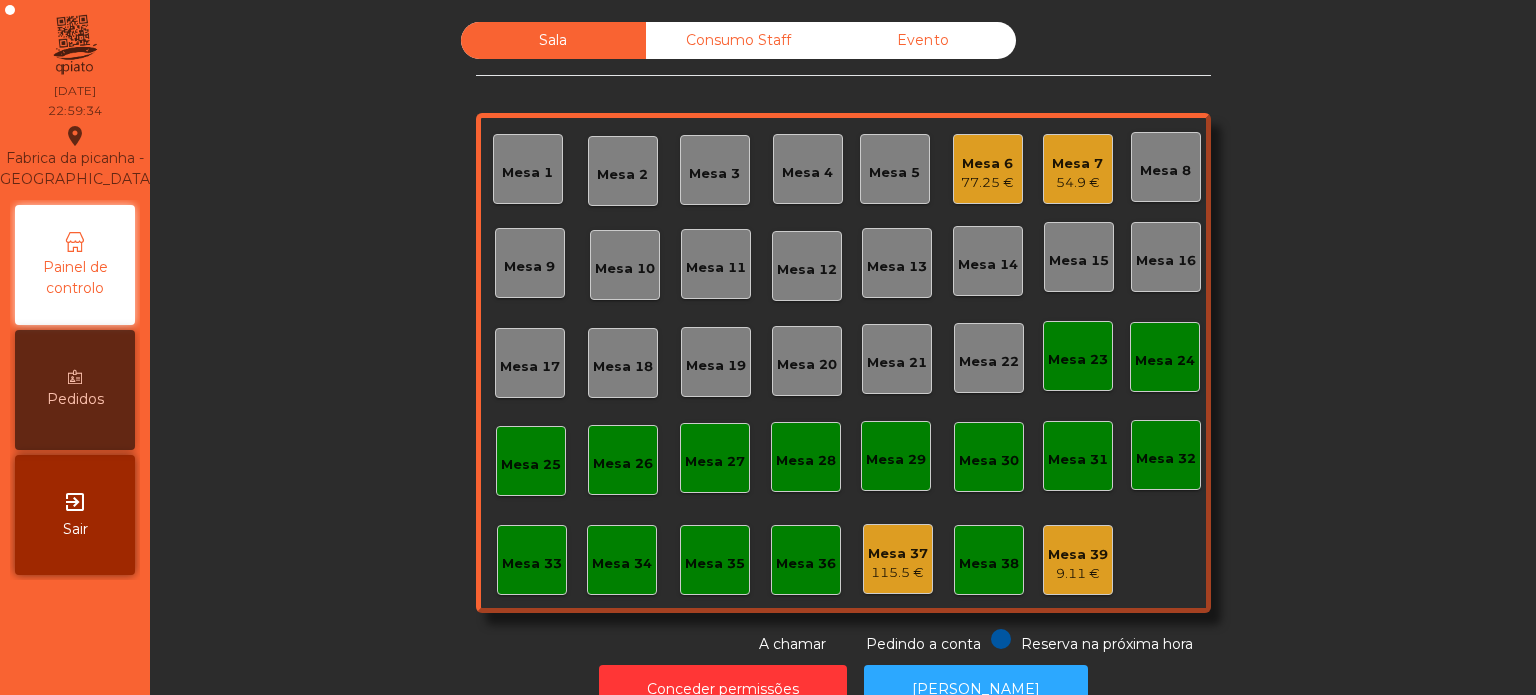 click on "Consumo Staff" 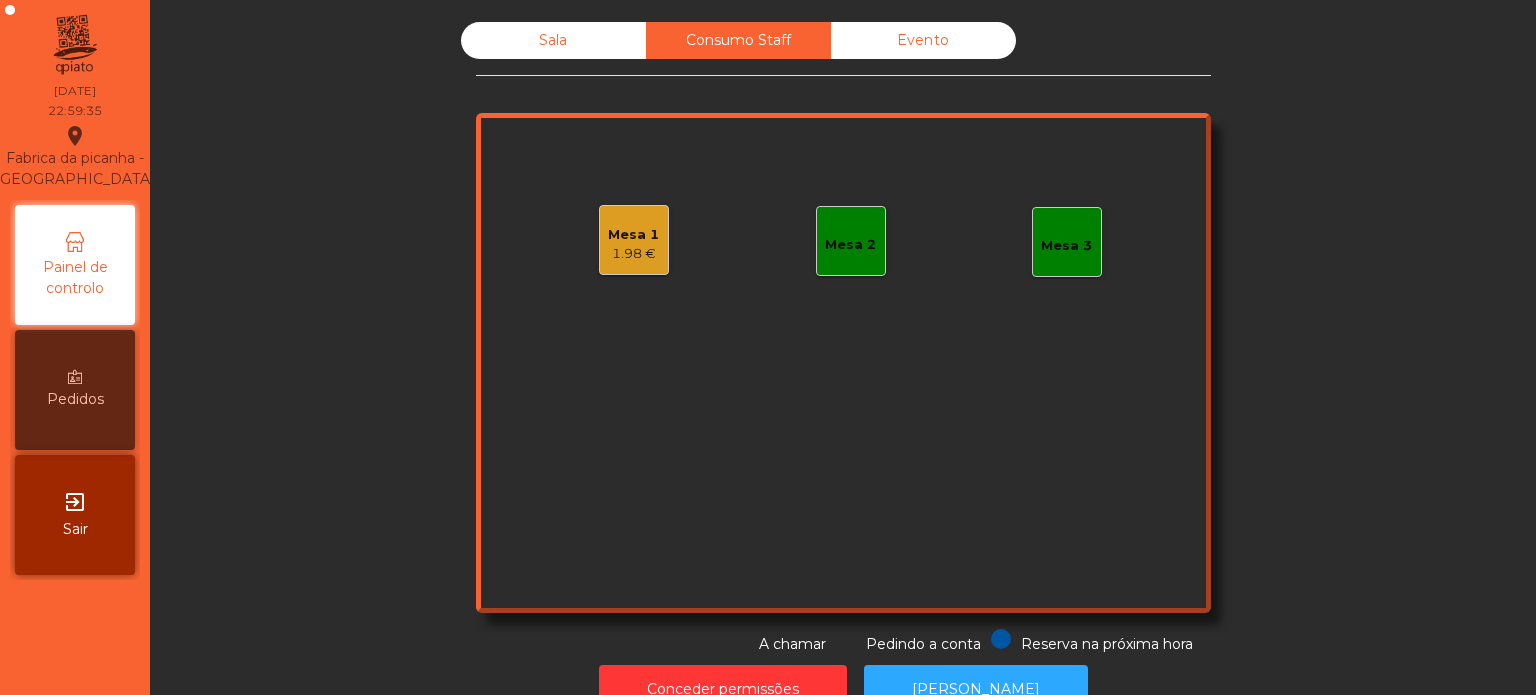 click on "Evento" 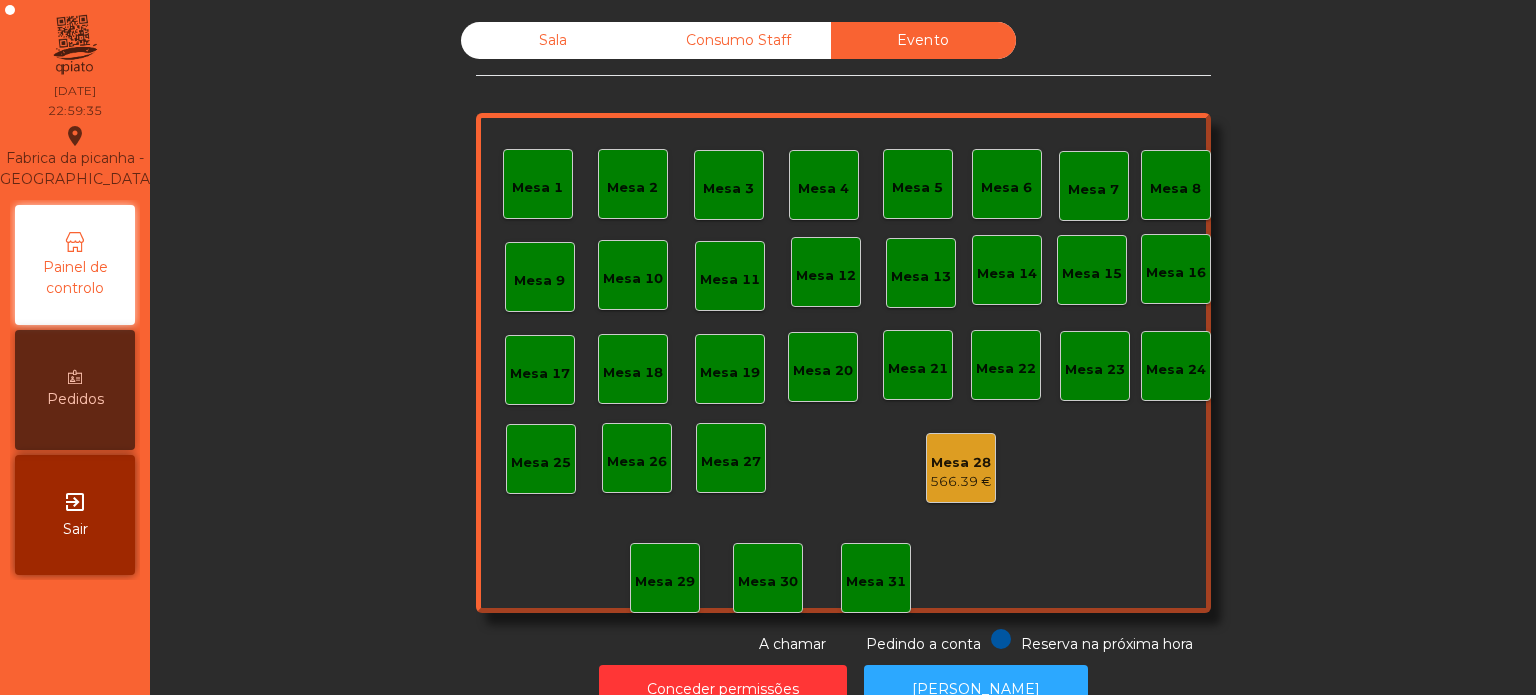 click on "Consumo Staff" 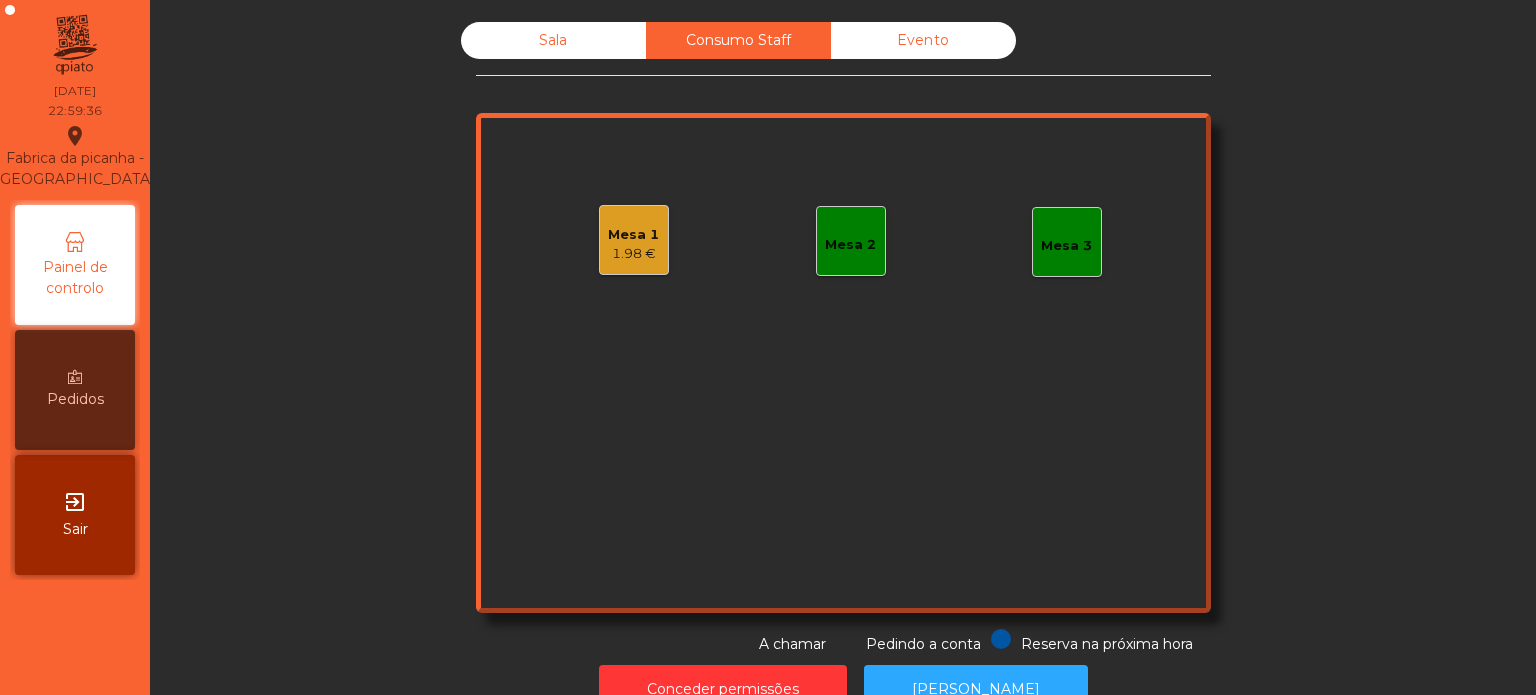 click on "Mesa 1   1.98 €" 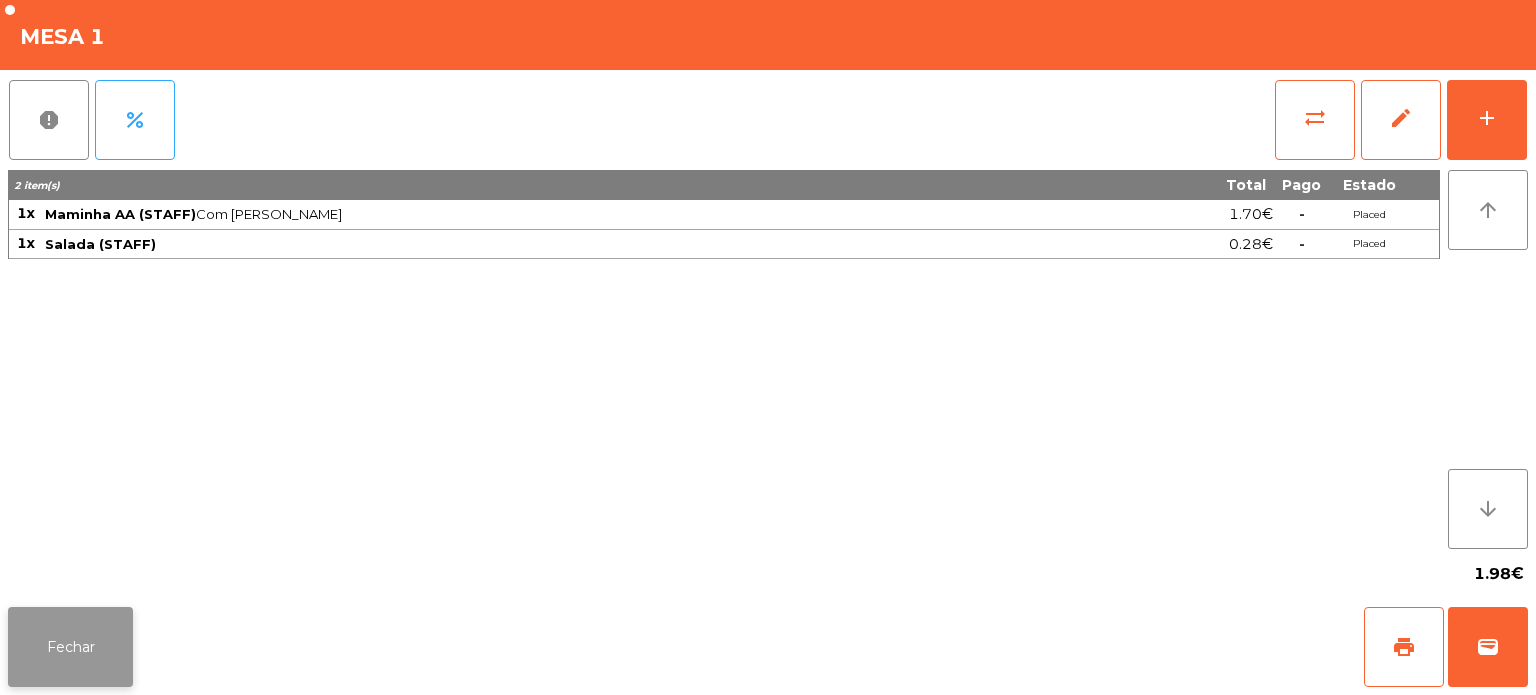 click on "Fechar" 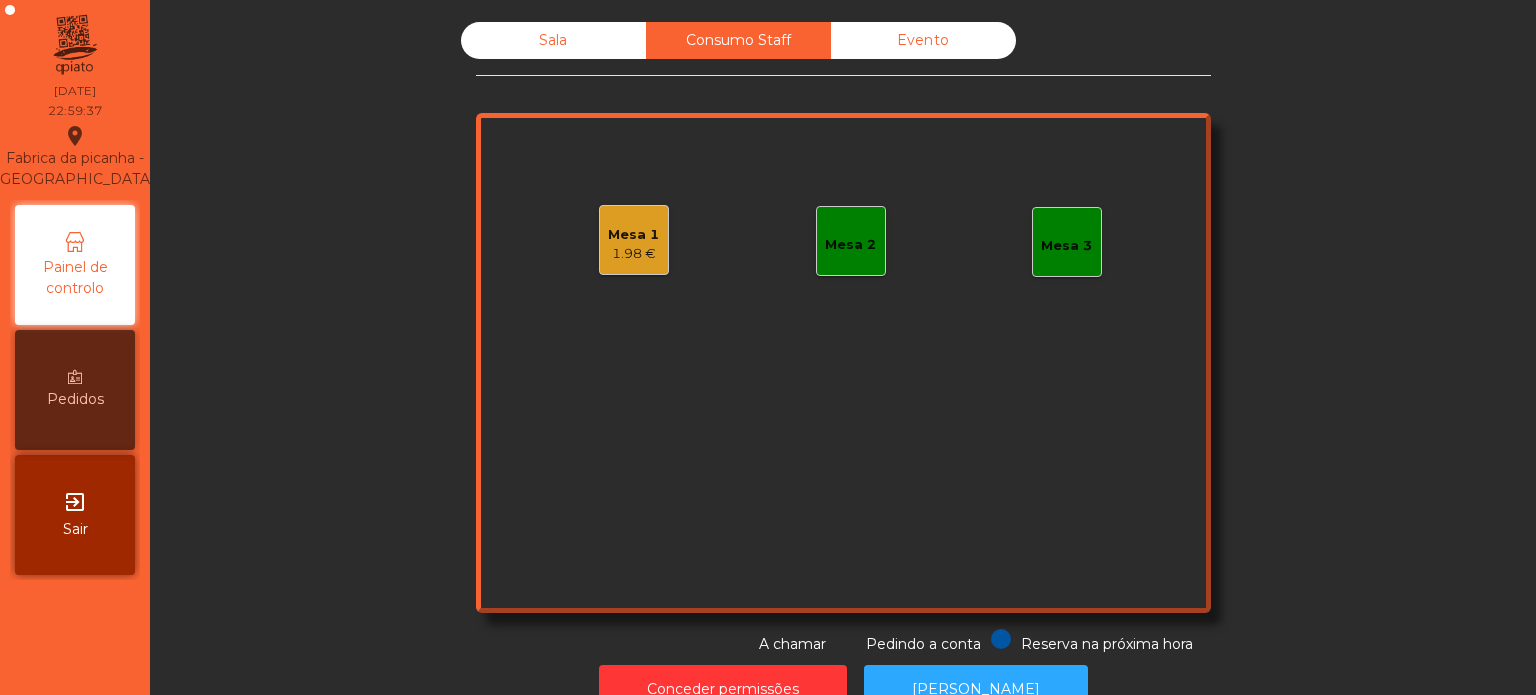 click on "Sala" 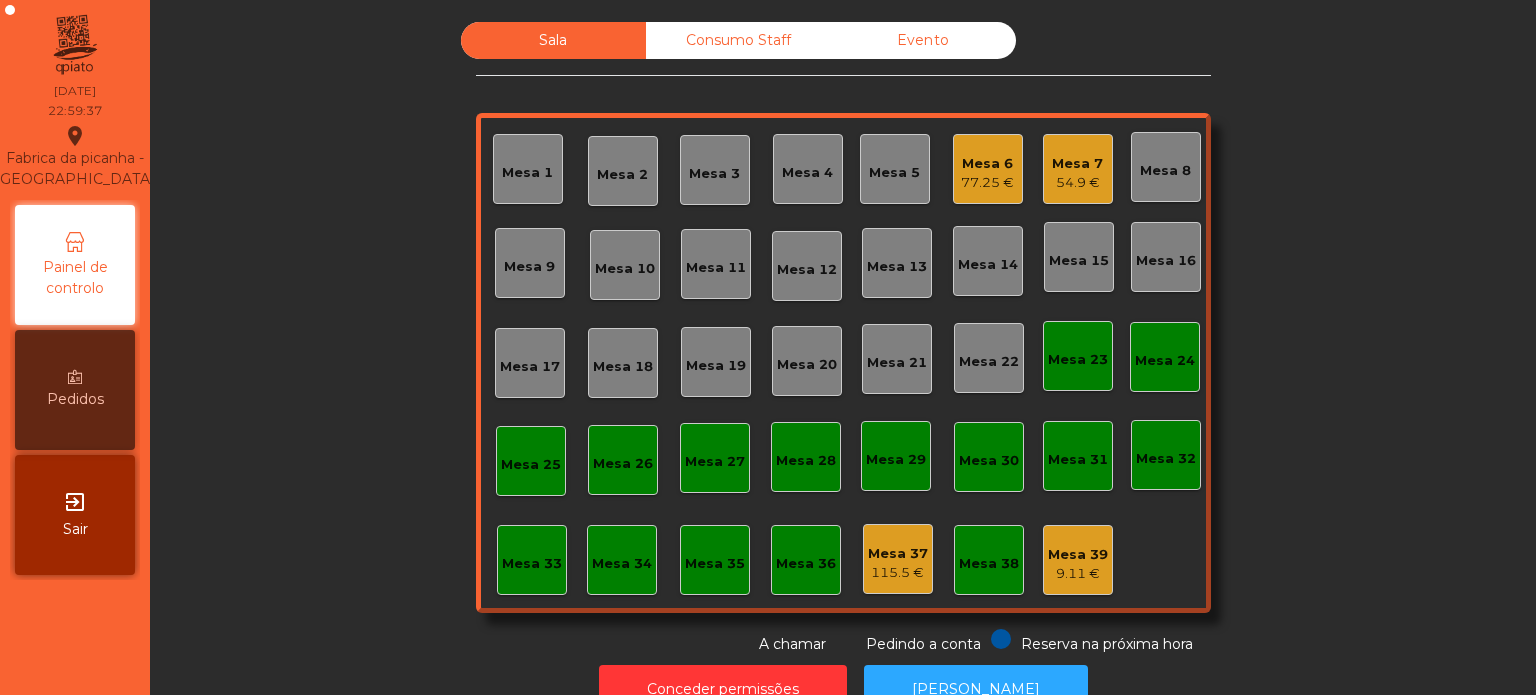 click on "Mesa 37   115.5 €" 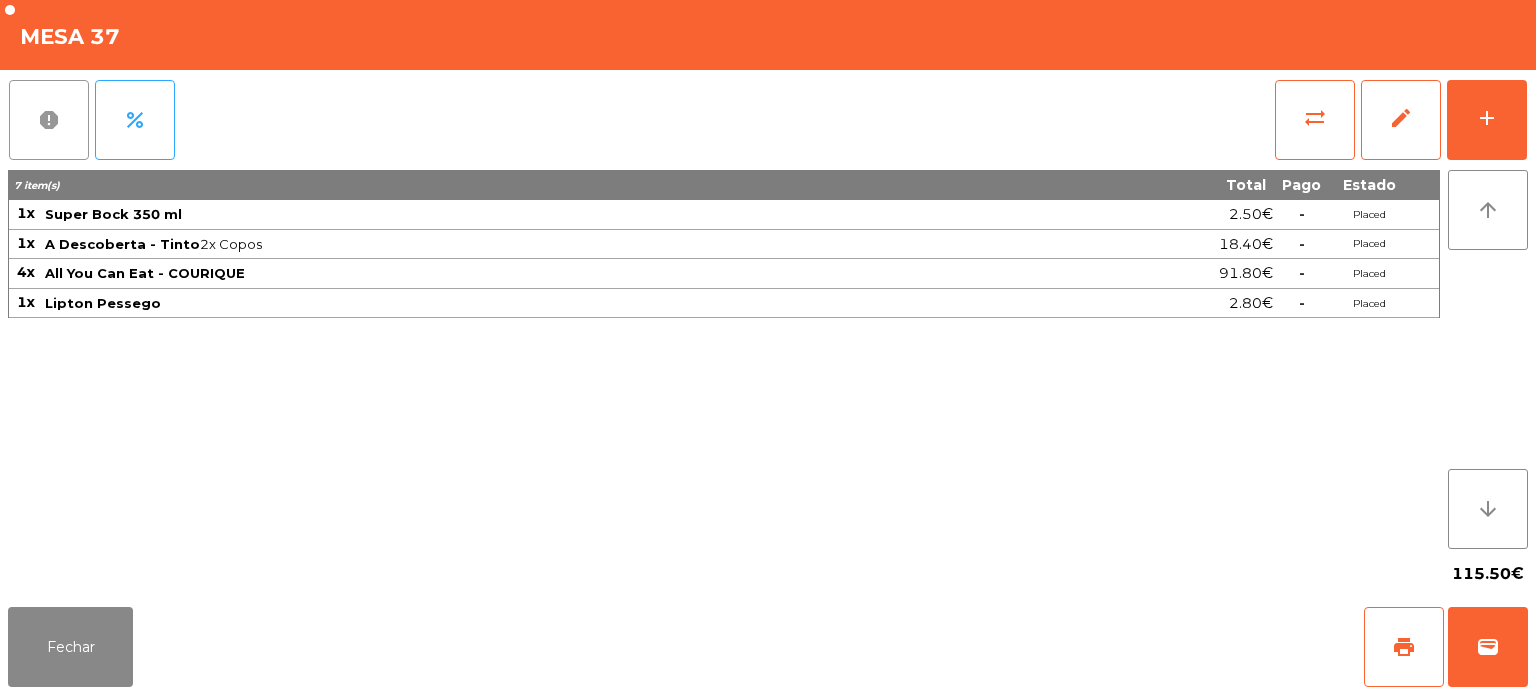 click on "report" 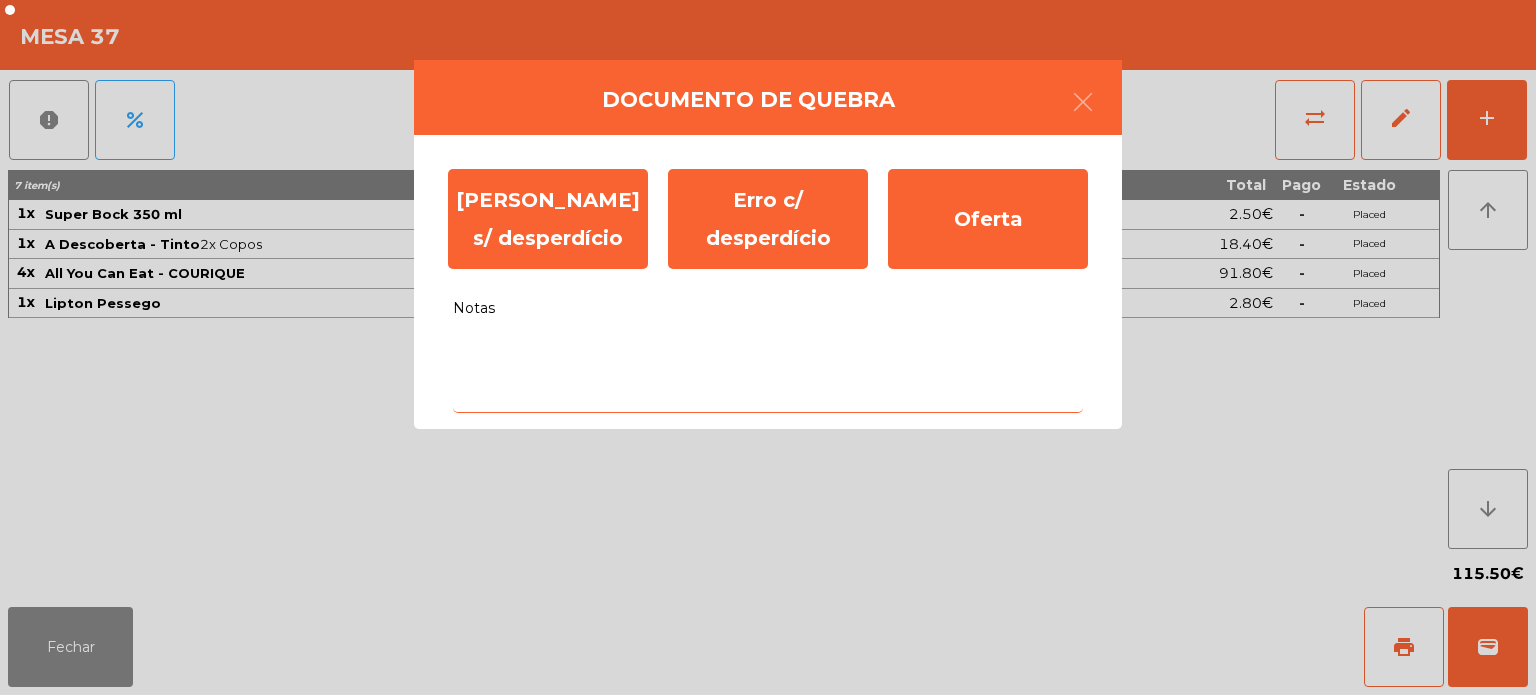 click on "Notas" at bounding box center [768, 371] 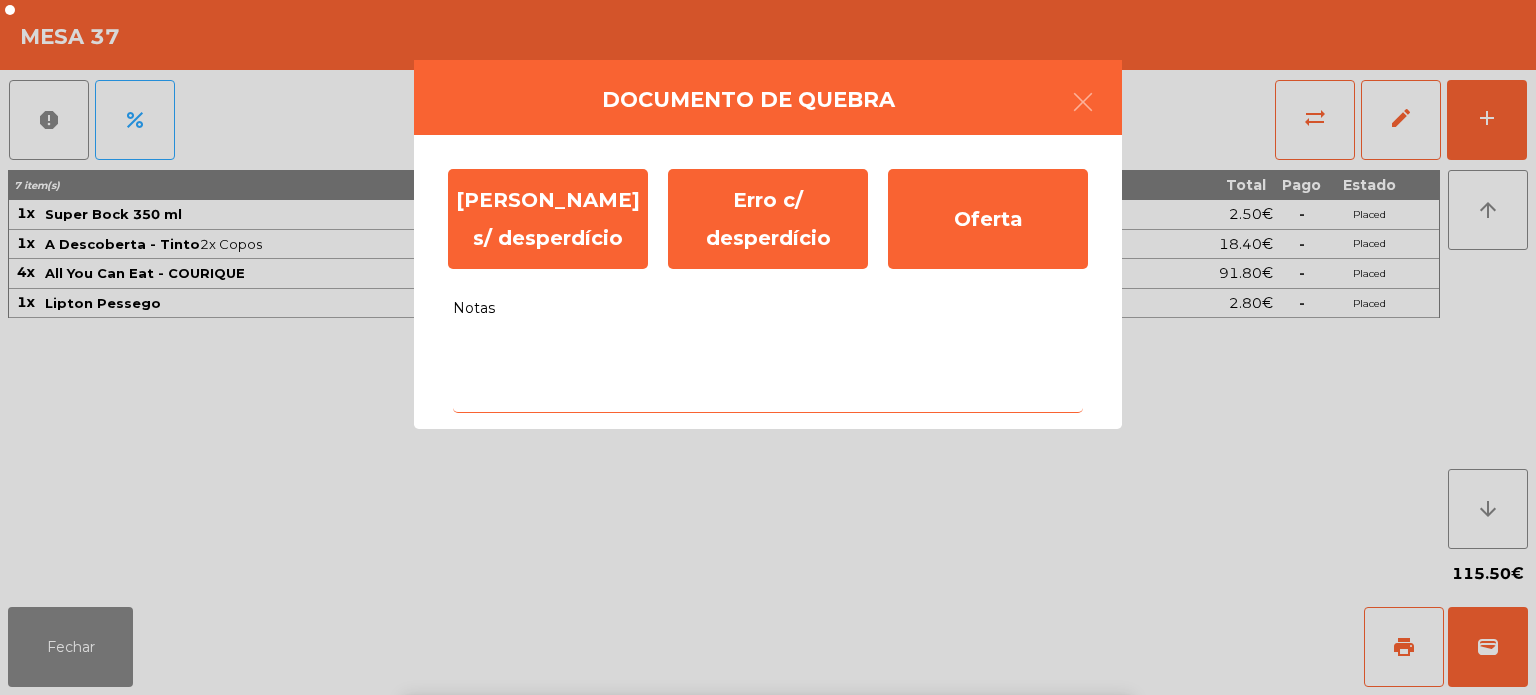 click on "keyboard_capslock" at bounding box center [460, 819] 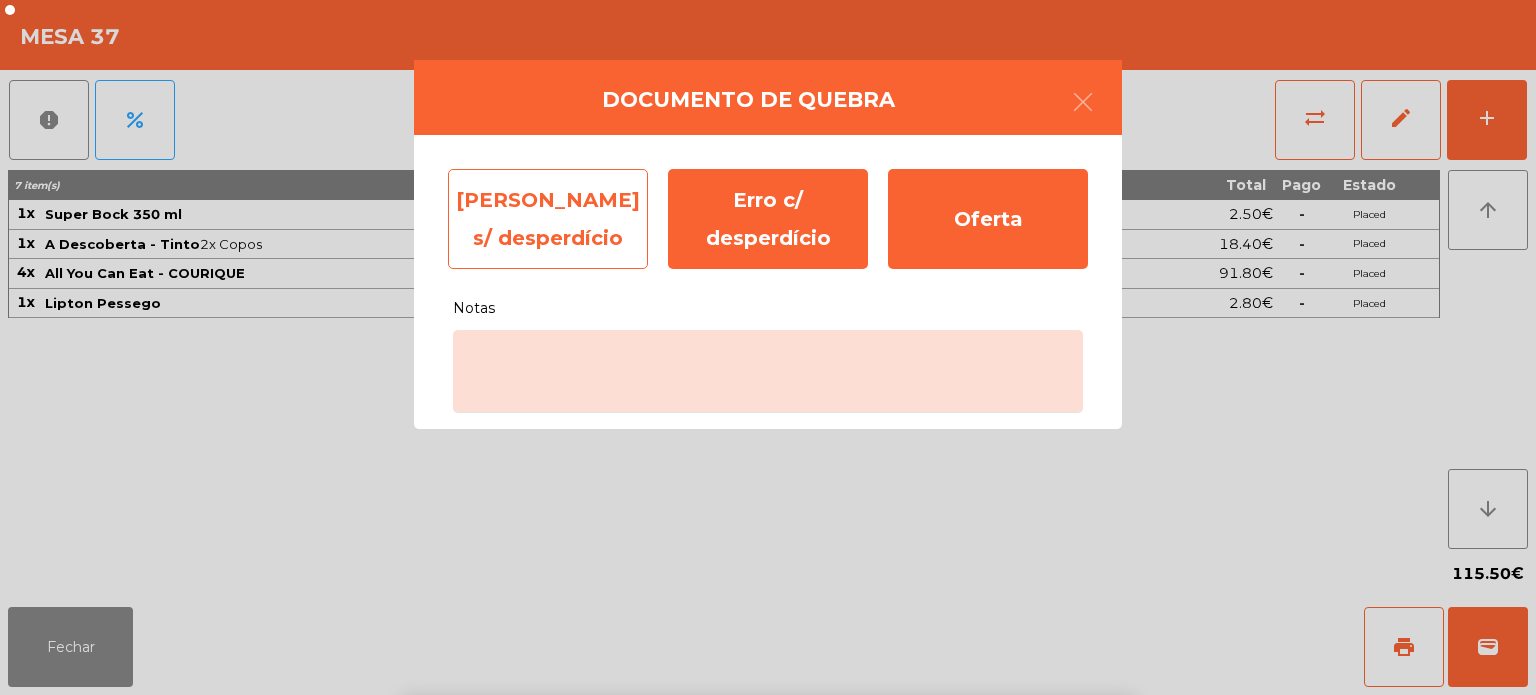 click on "[PERSON_NAME] s/ desperdício" 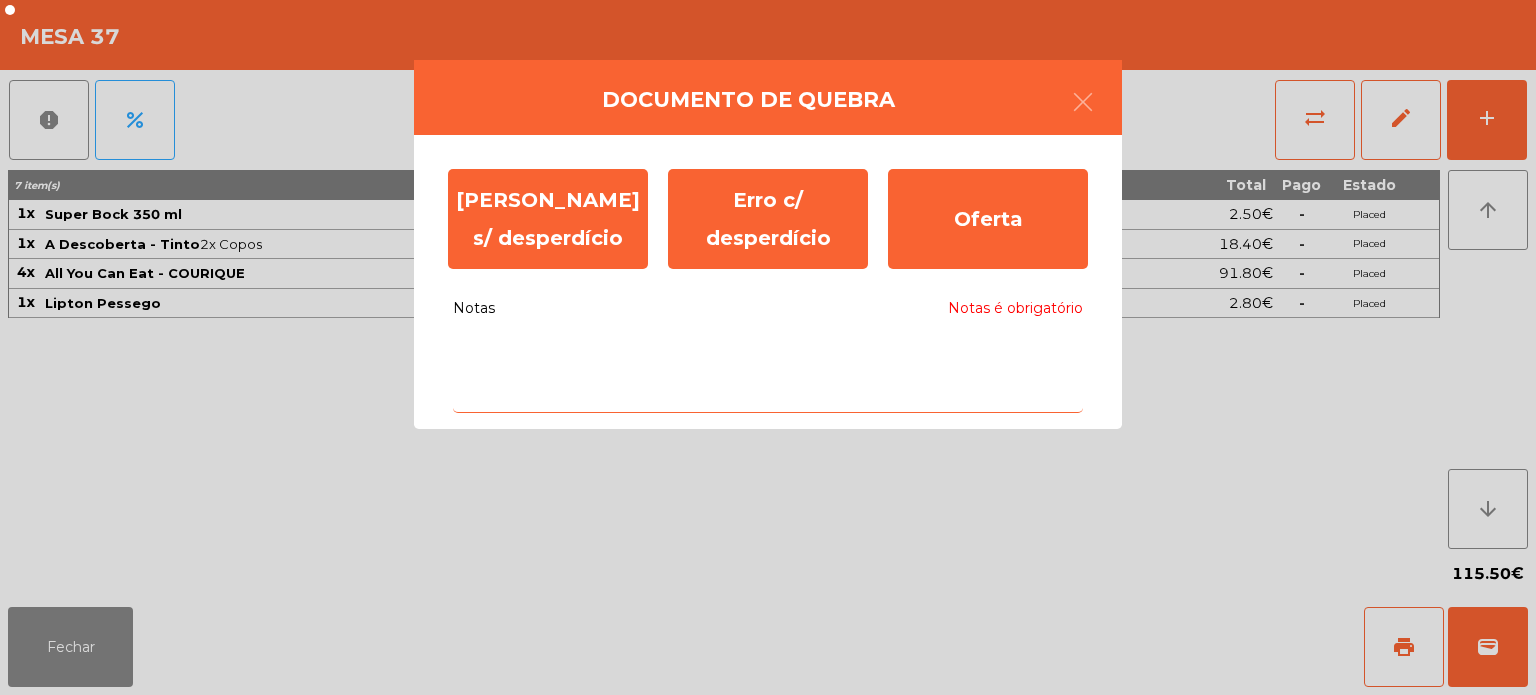 click on "Notas   Notas é obrigatório" at bounding box center (768, 371) 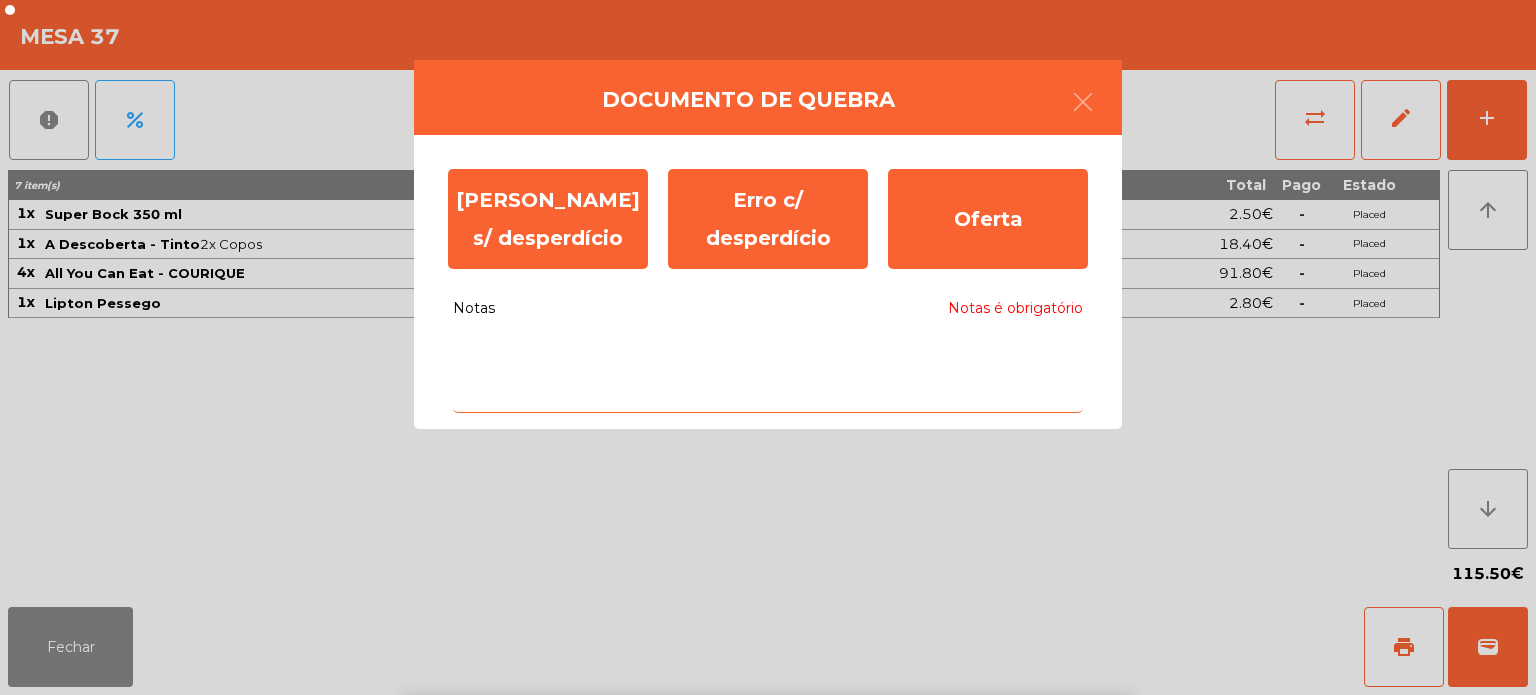 click on "3" at bounding box center (591, 731) 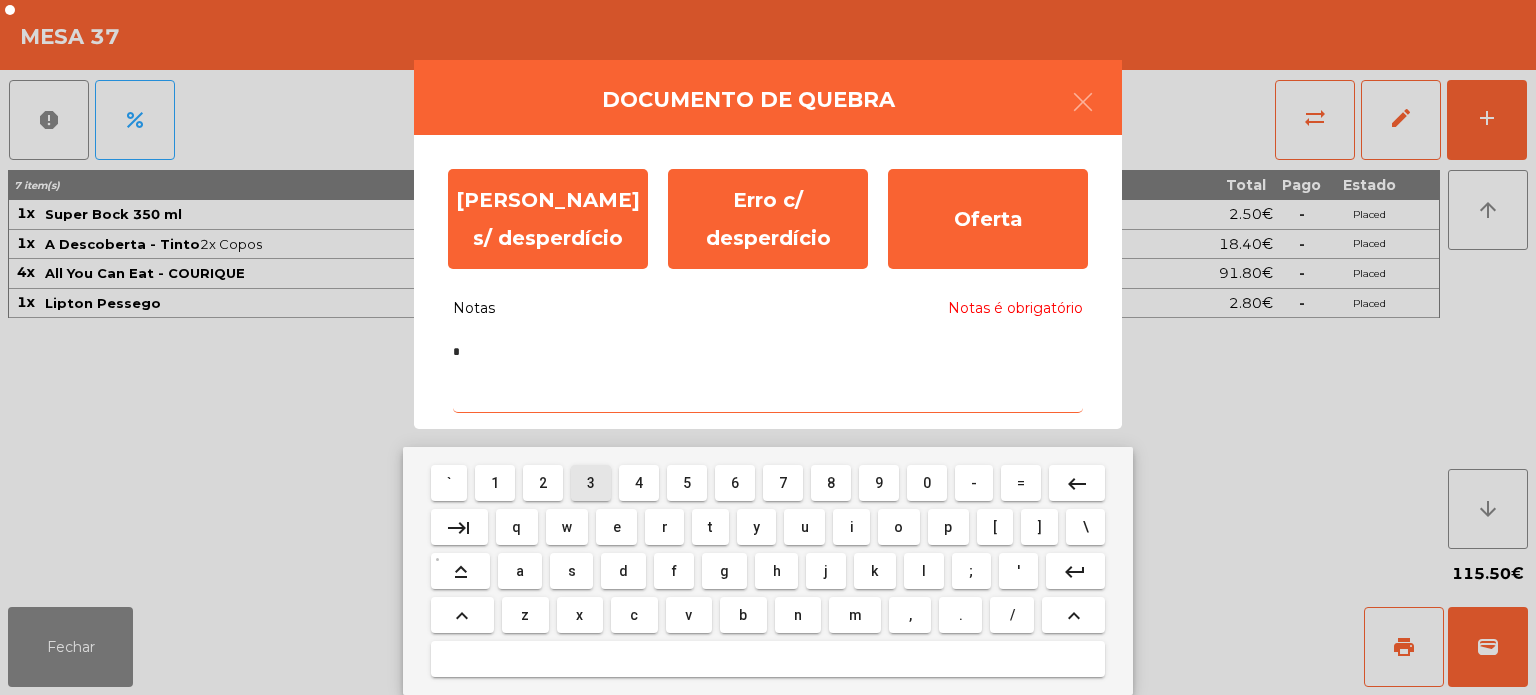 click on "r" at bounding box center [664, 527] 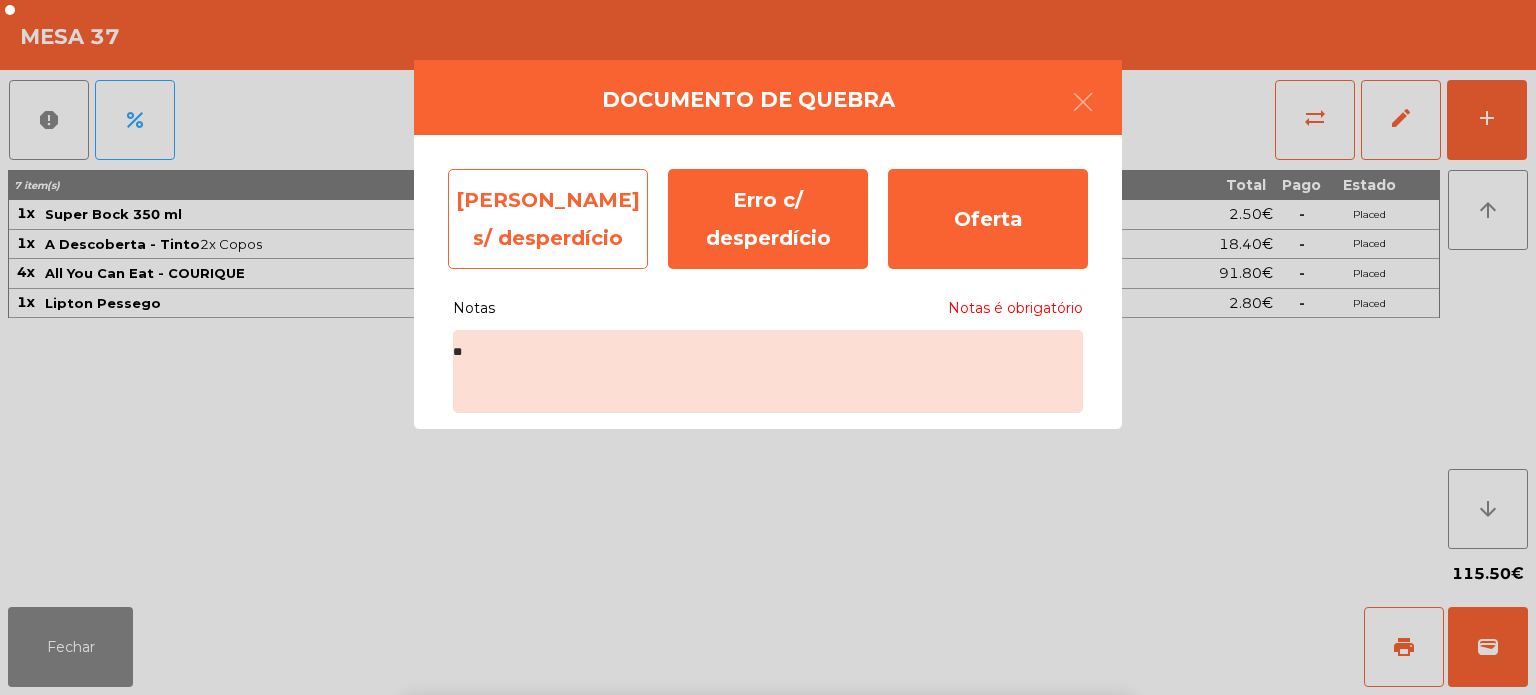 click on "[PERSON_NAME] s/ desperdício" 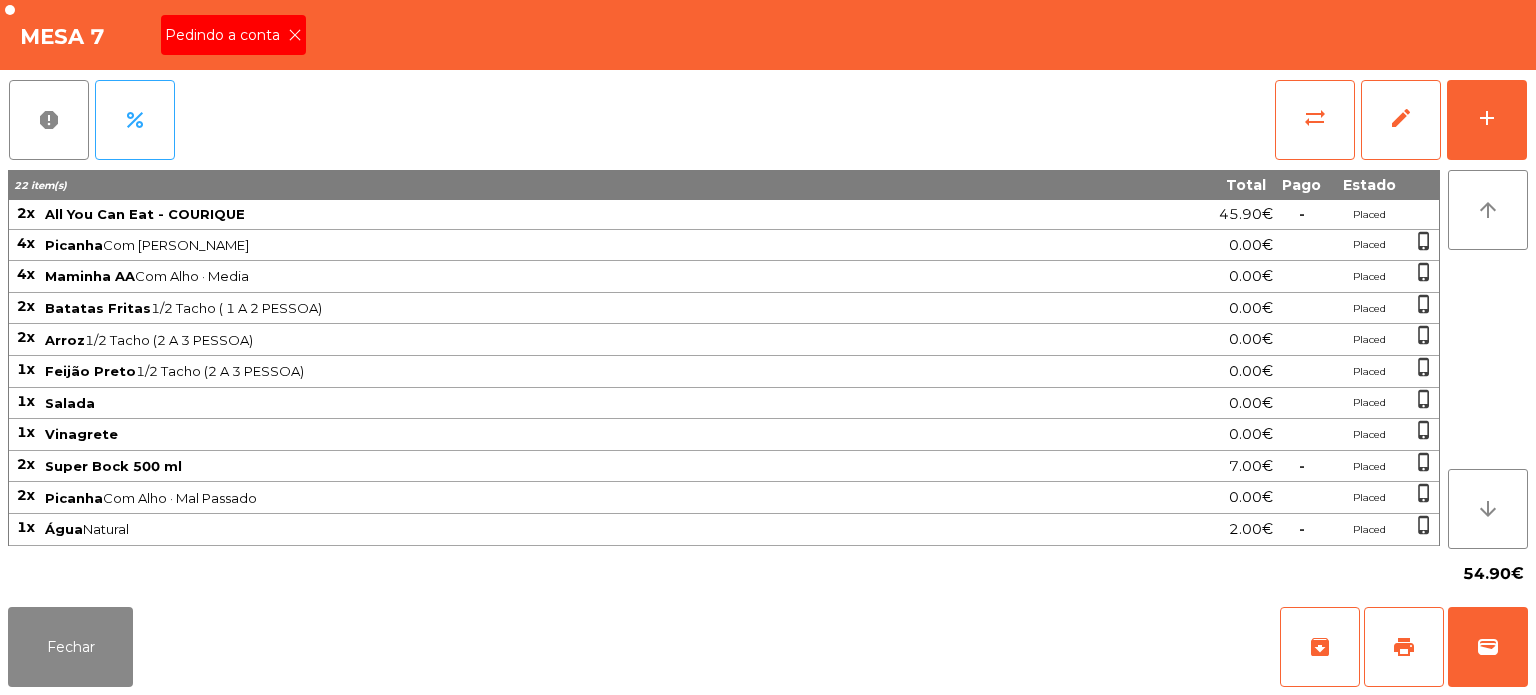 click on "Pedindo a conta" 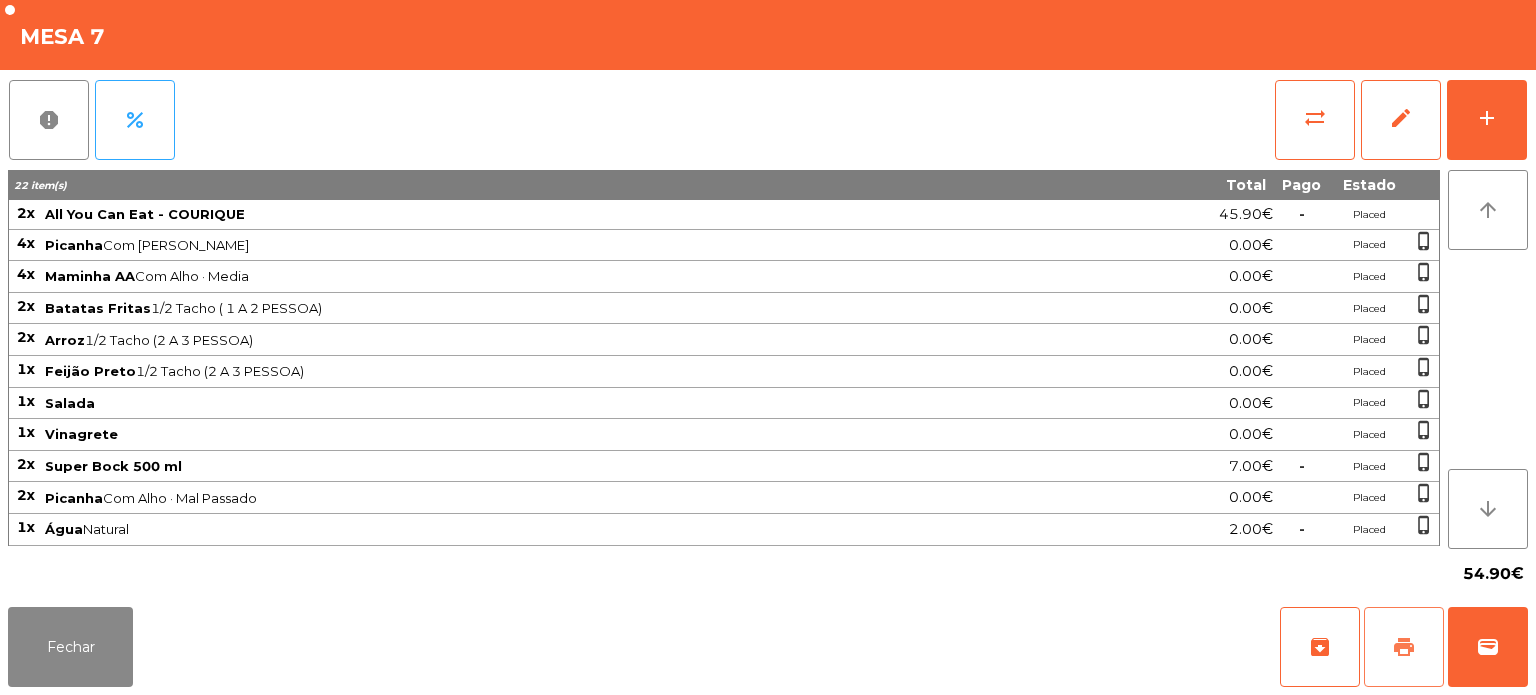 click on "print" 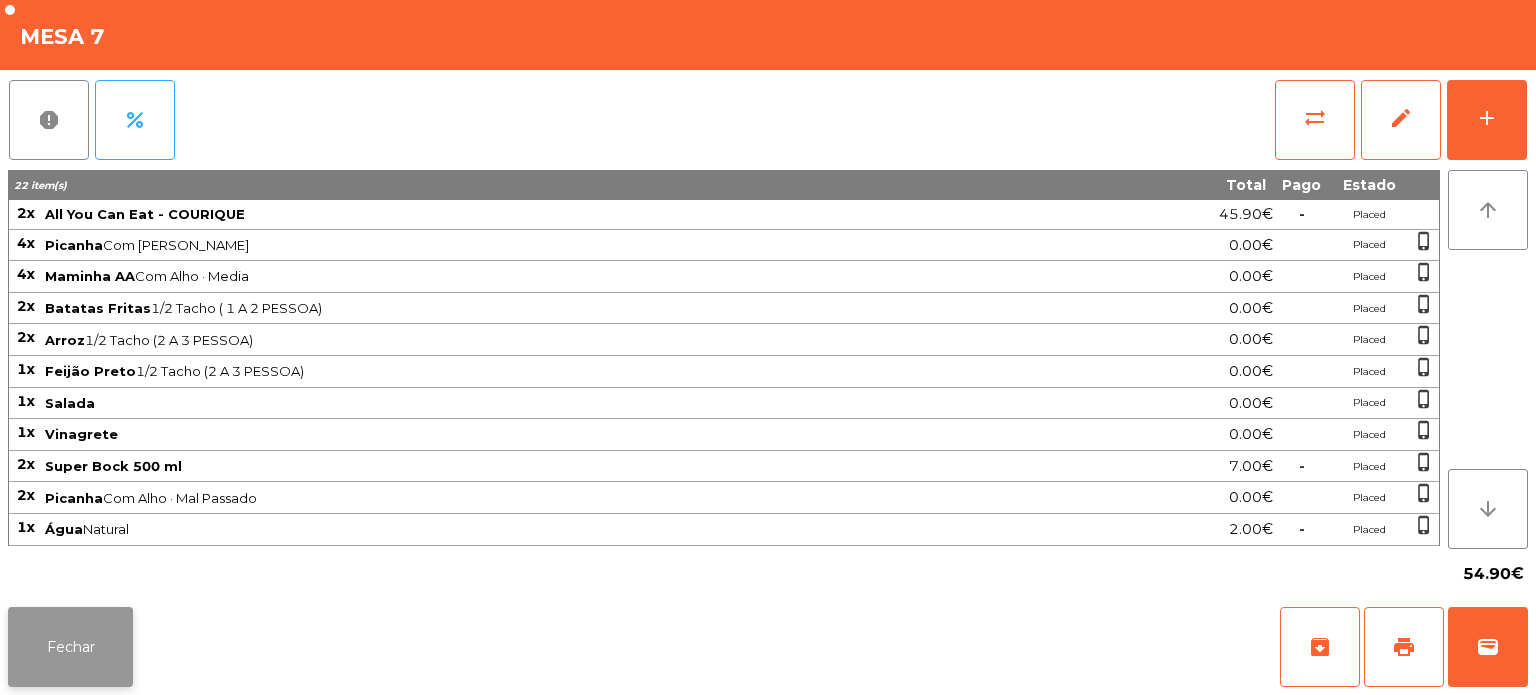 click on "Fechar" 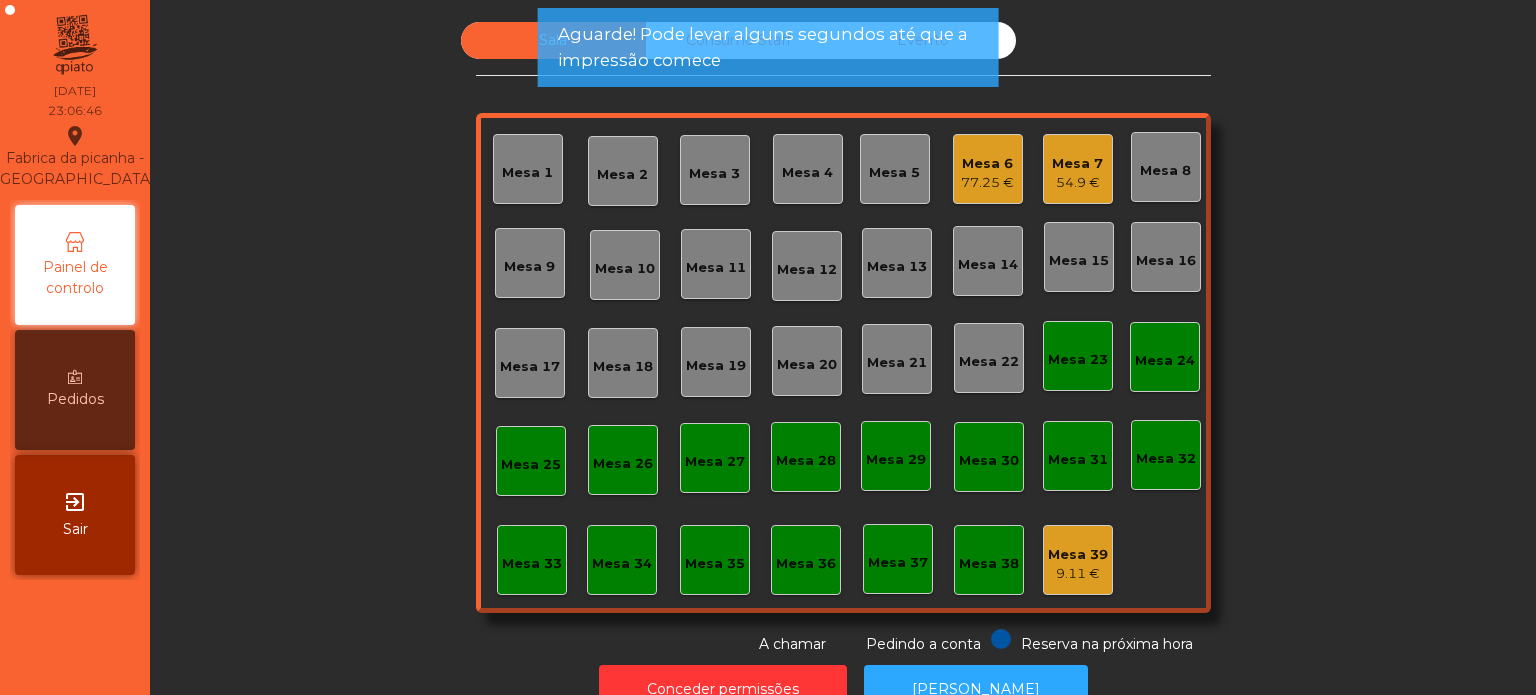click on "Mesa 33" 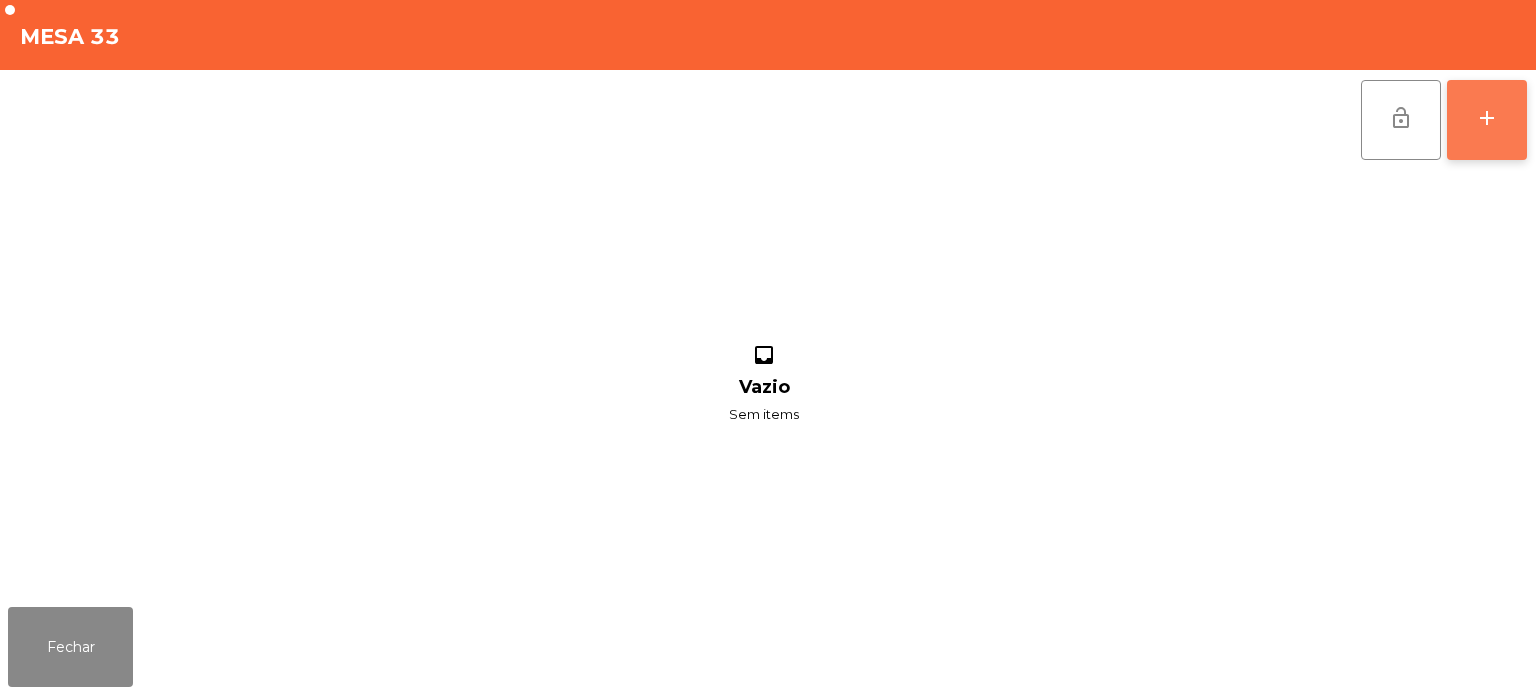 click on "add" 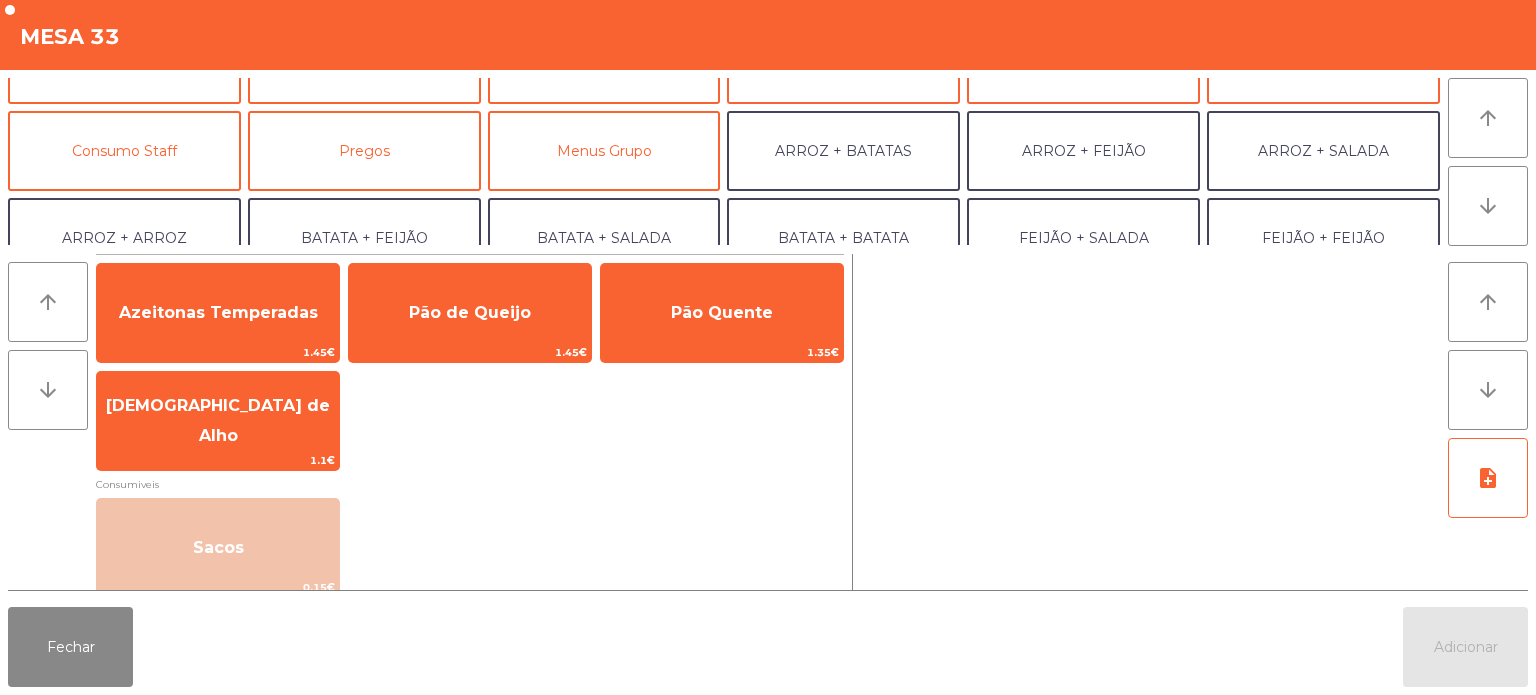 scroll, scrollTop: 142, scrollLeft: 0, axis: vertical 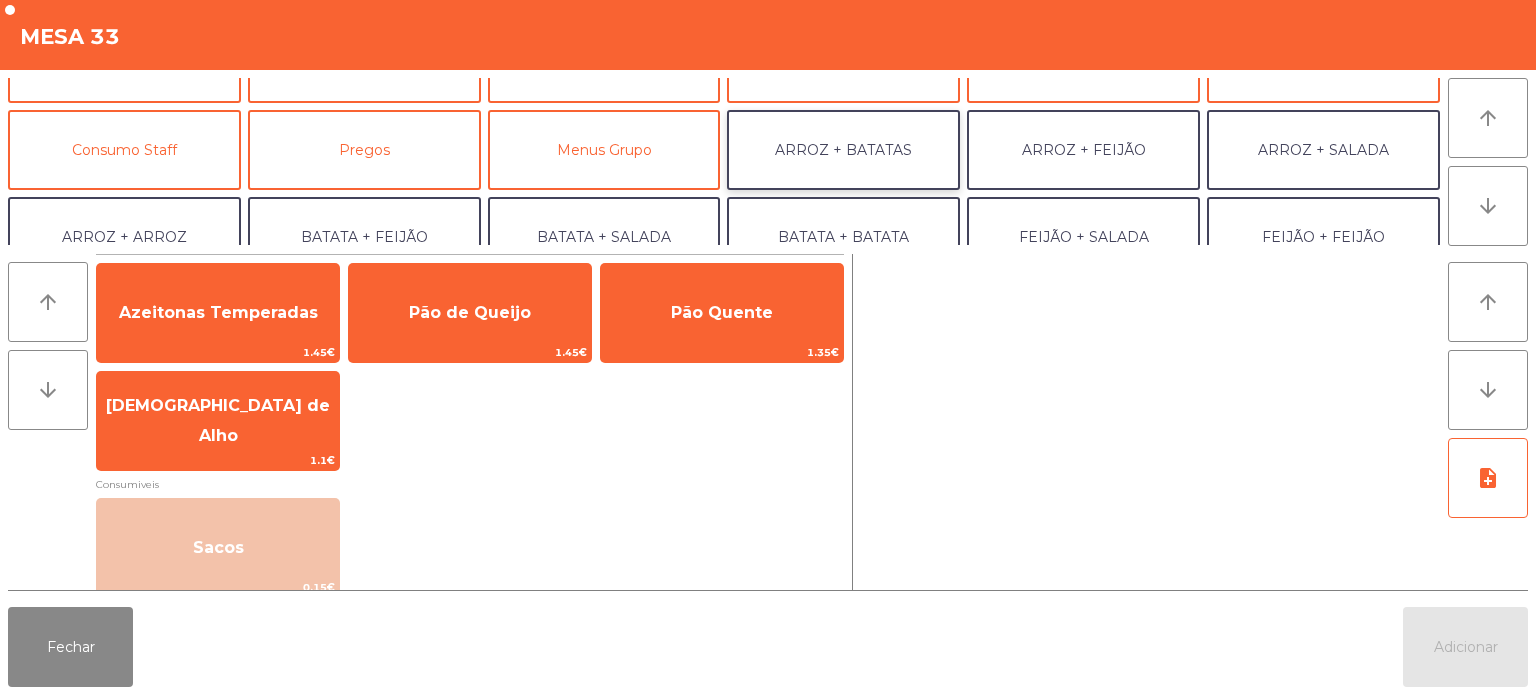 click on "ARROZ + BATATAS" 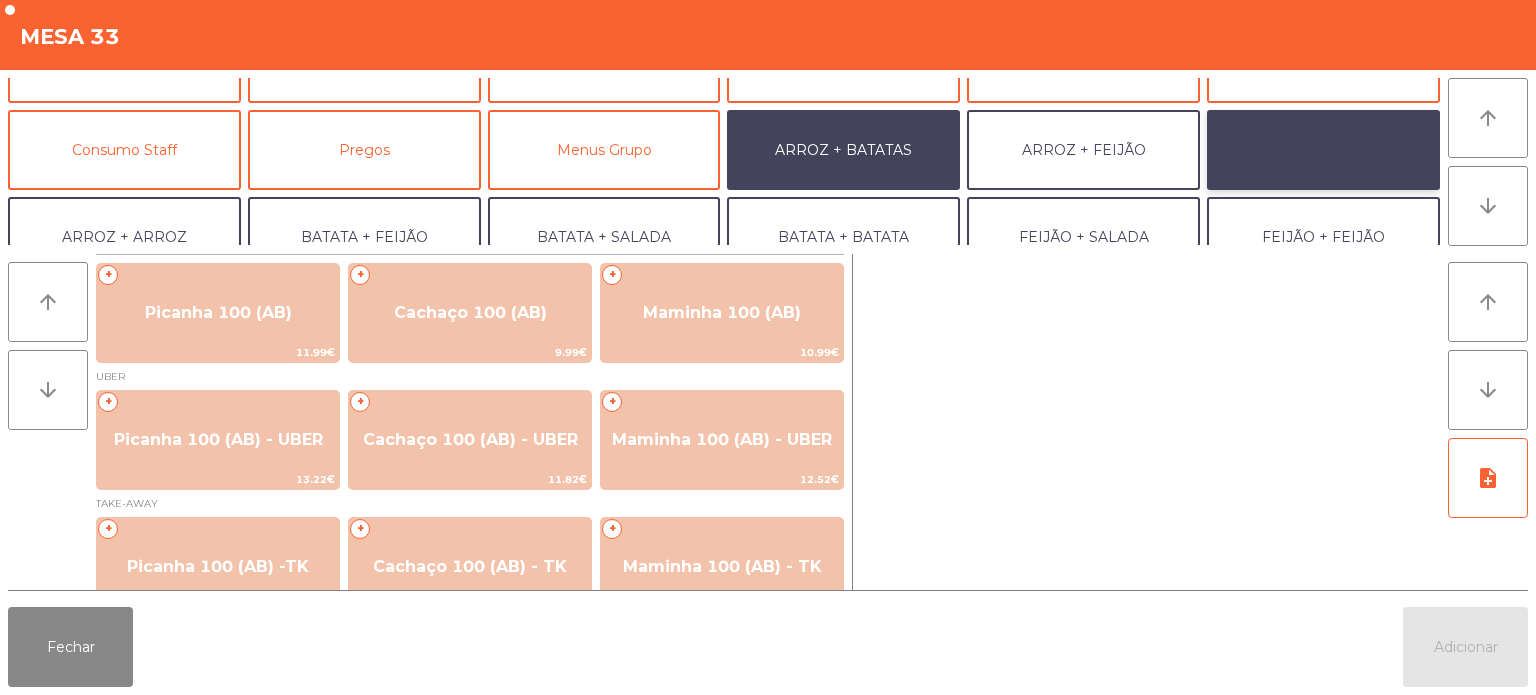 click on "ARROZ + SALADA" 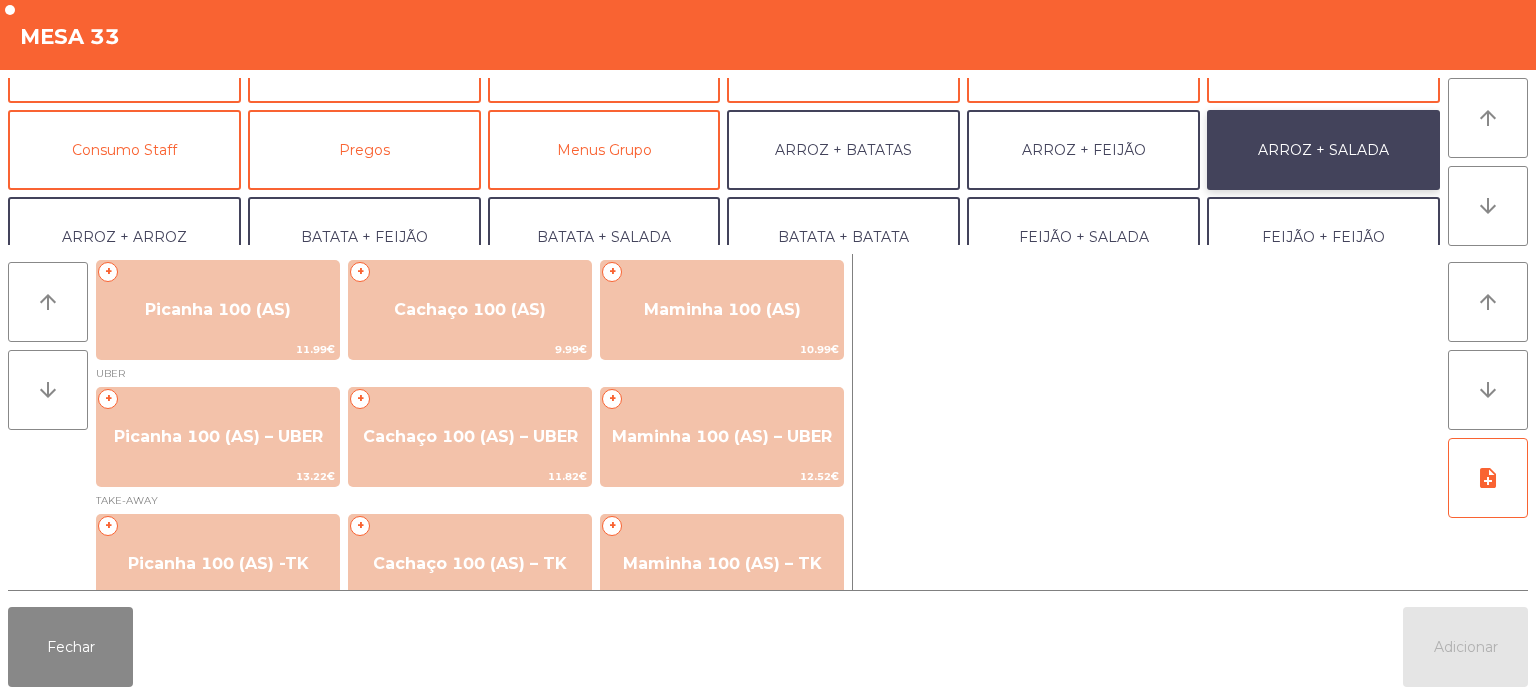 scroll, scrollTop: 0, scrollLeft: 0, axis: both 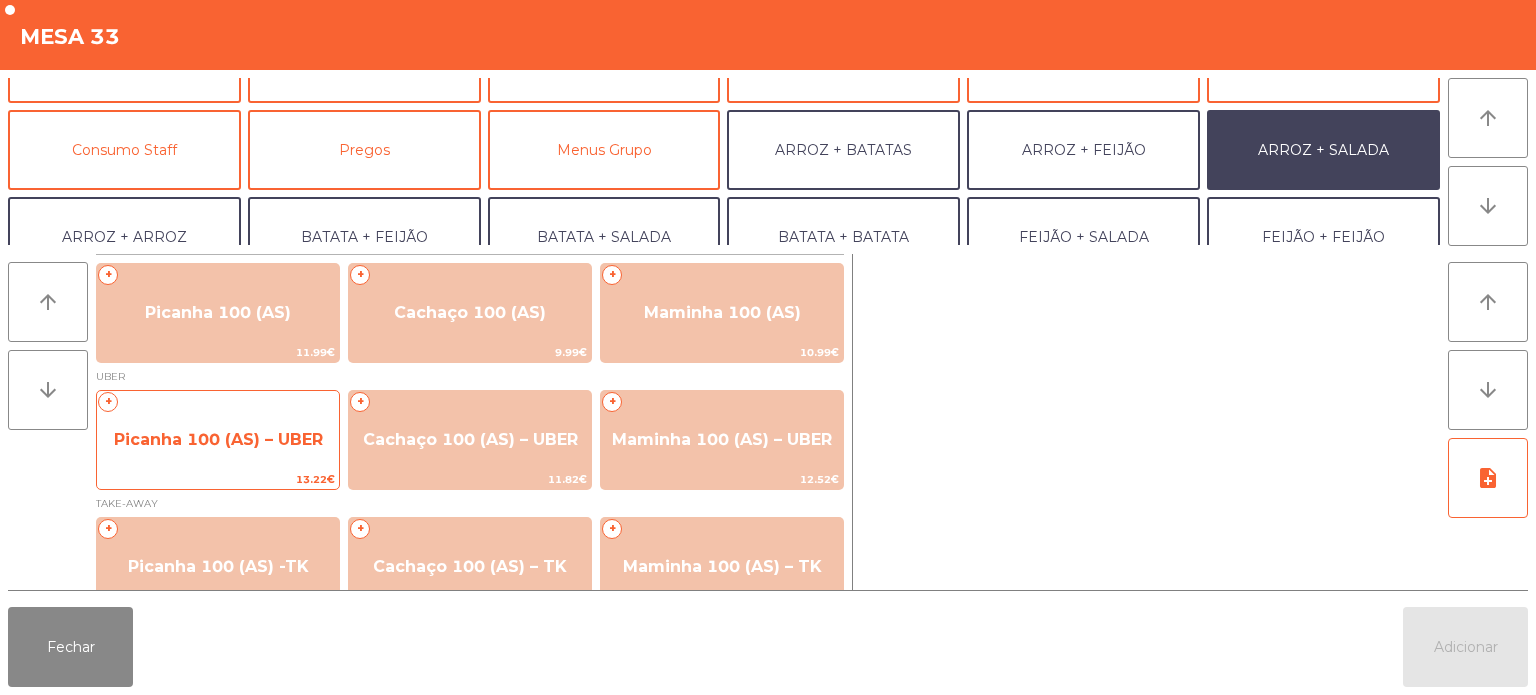 click on "Picanha 100 (AS) – UBER" 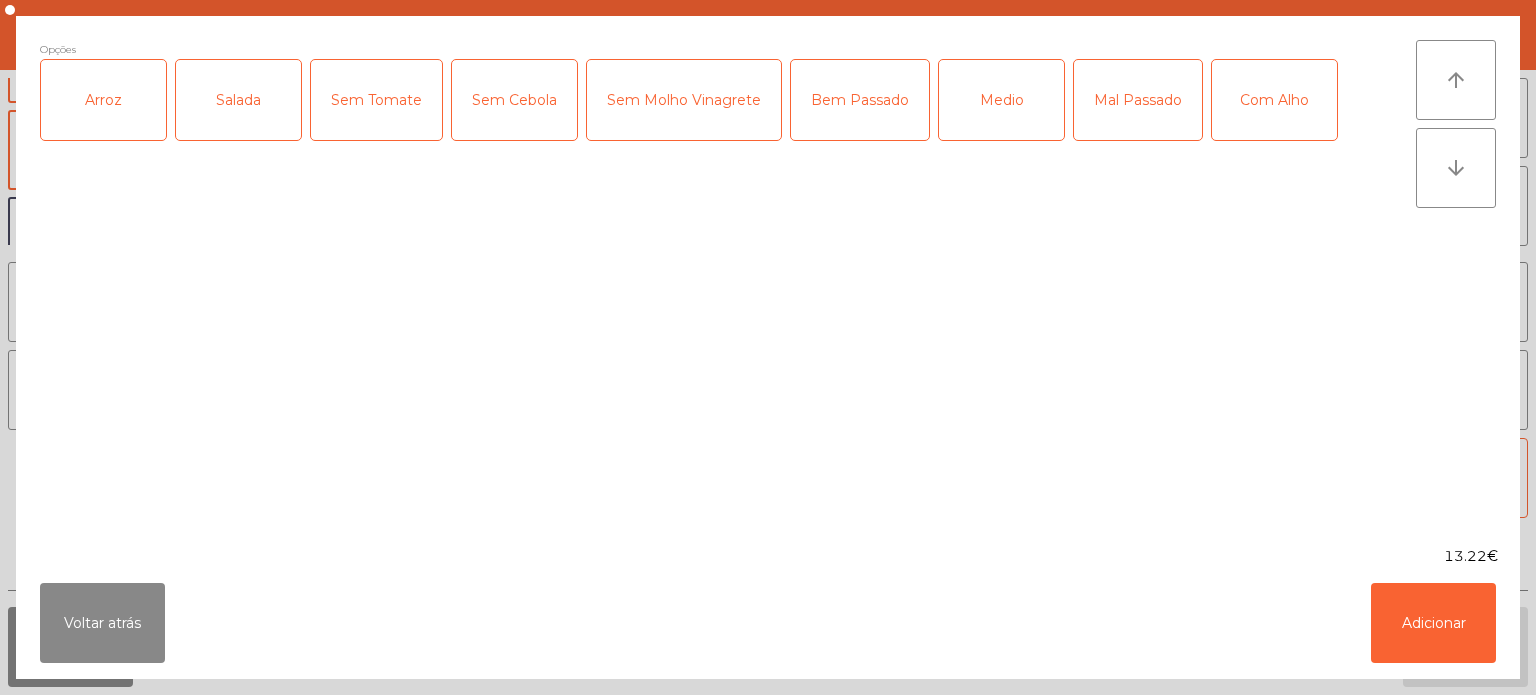 click on "Arroz" 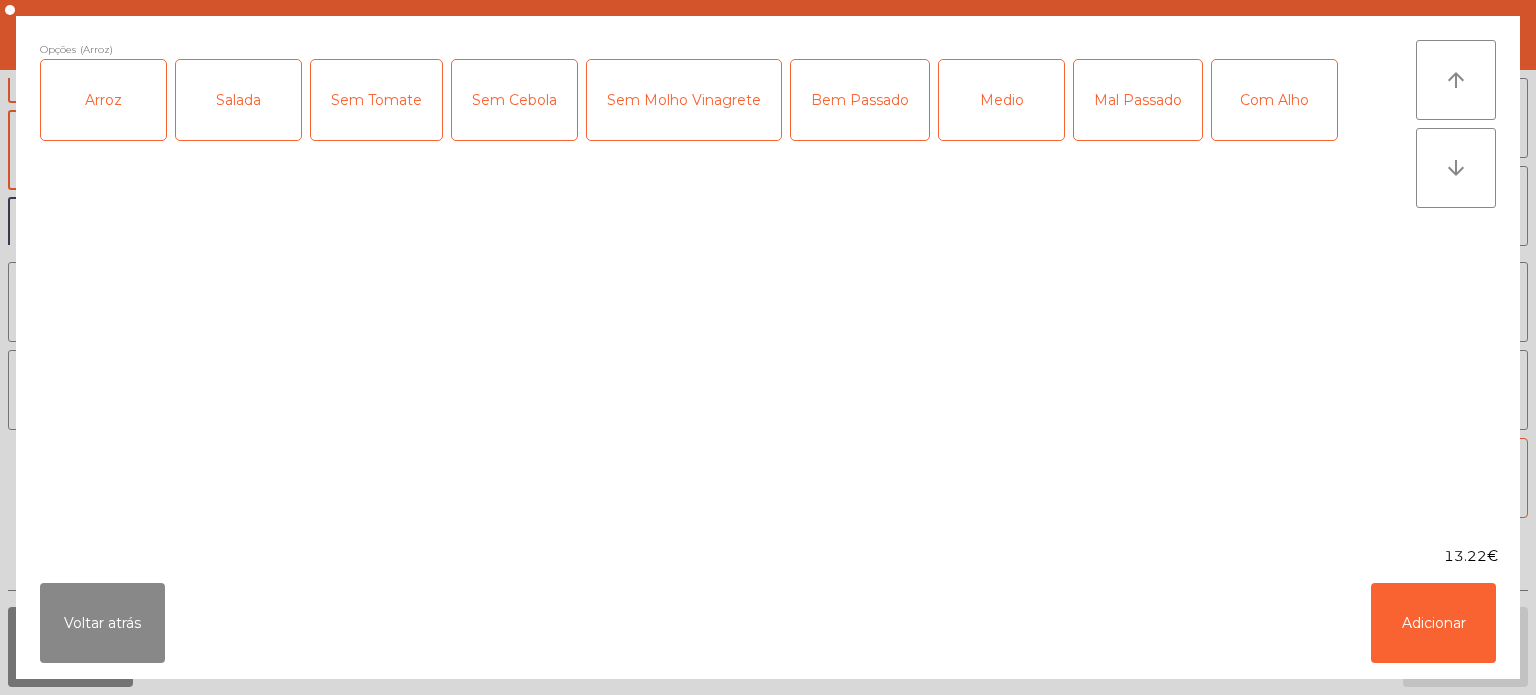 click on "Salada" 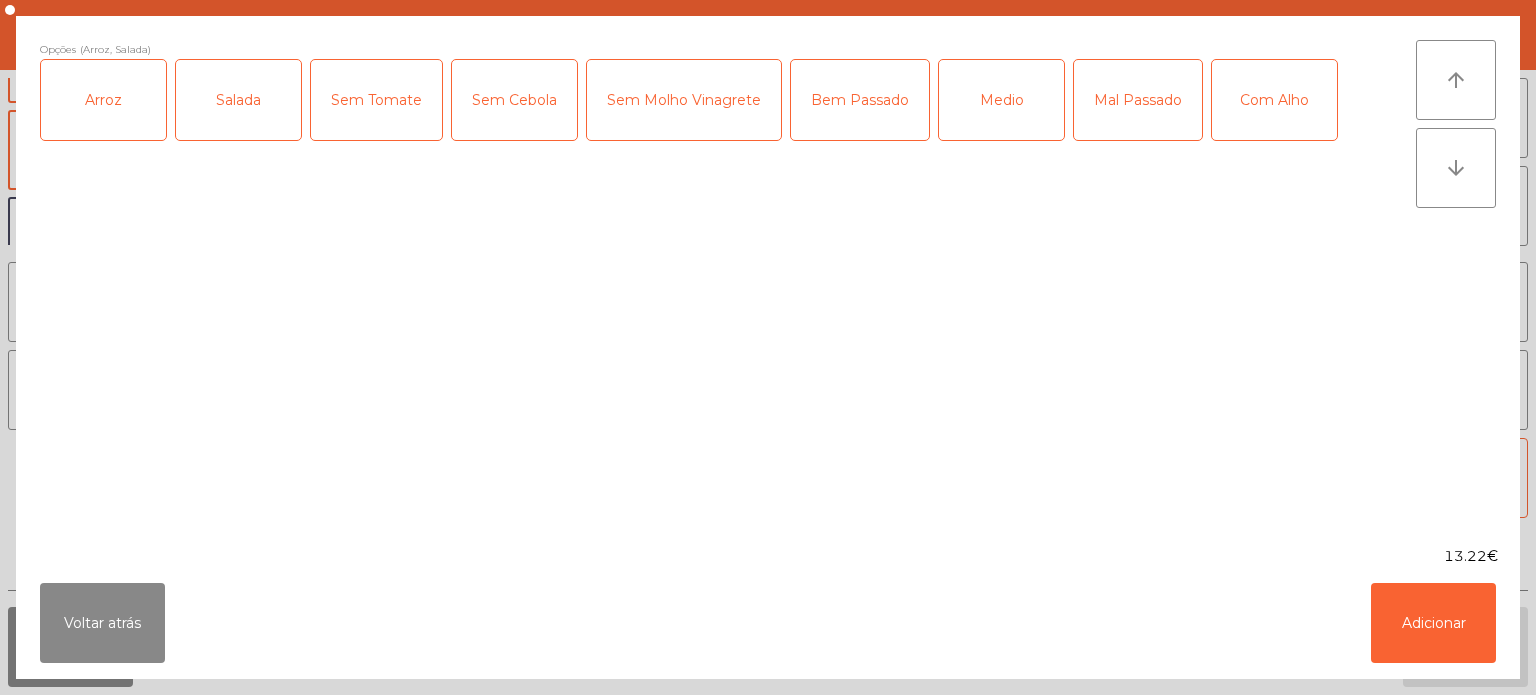click on "Medio" 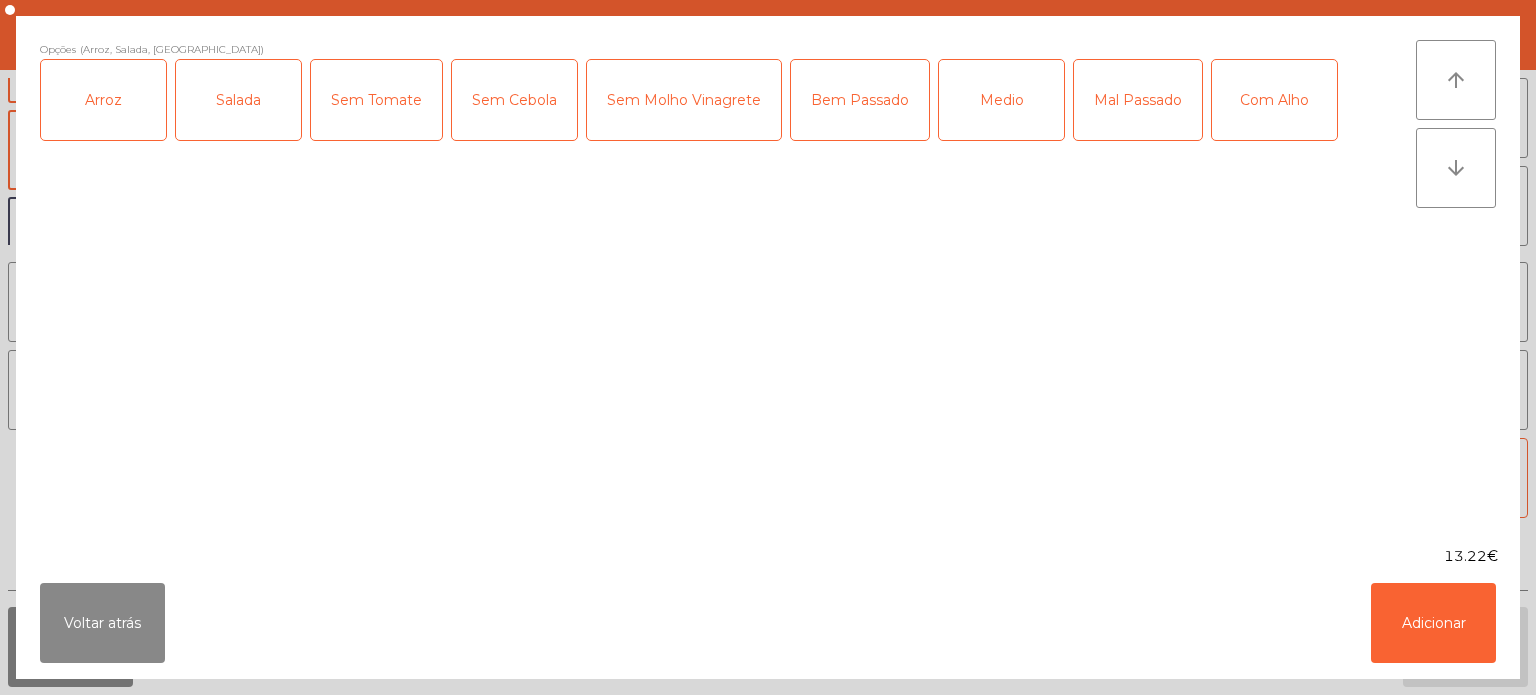click on "Com Alho" 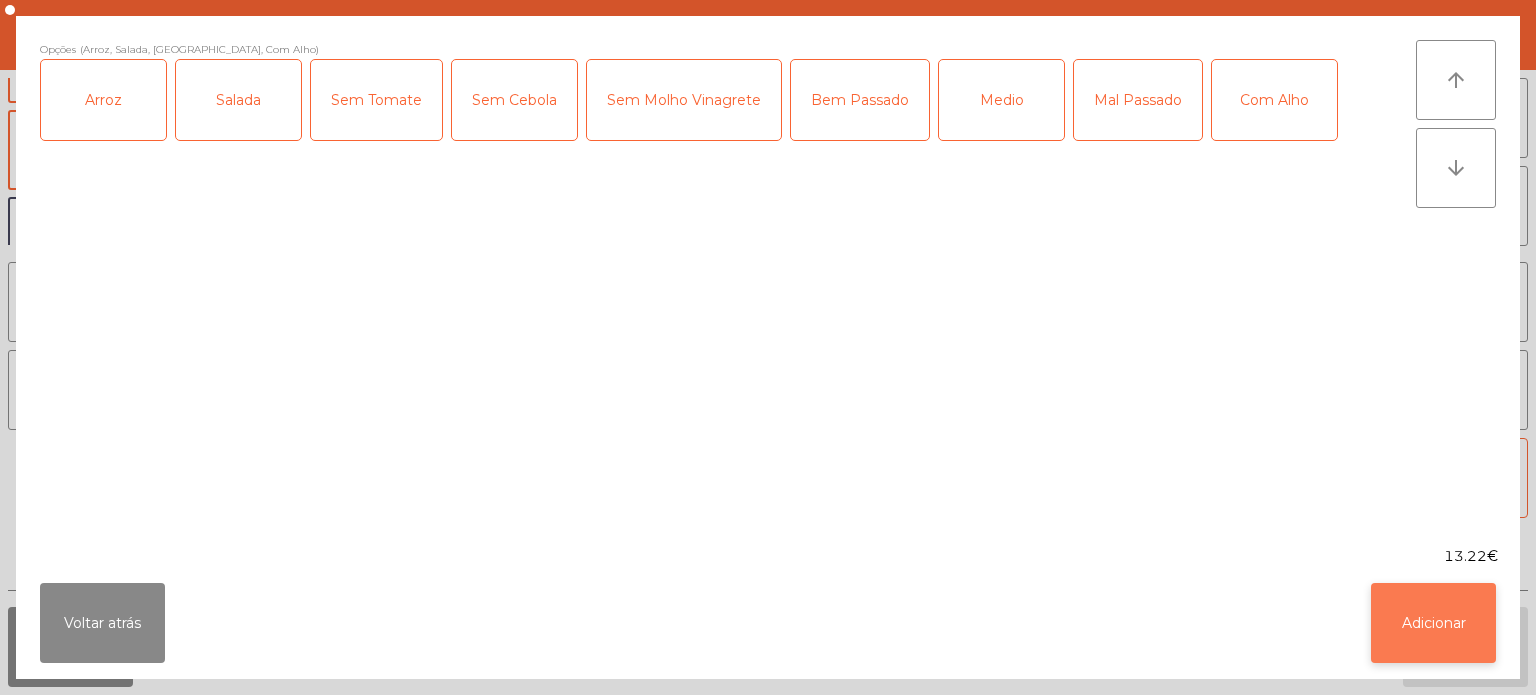 click on "Adicionar" 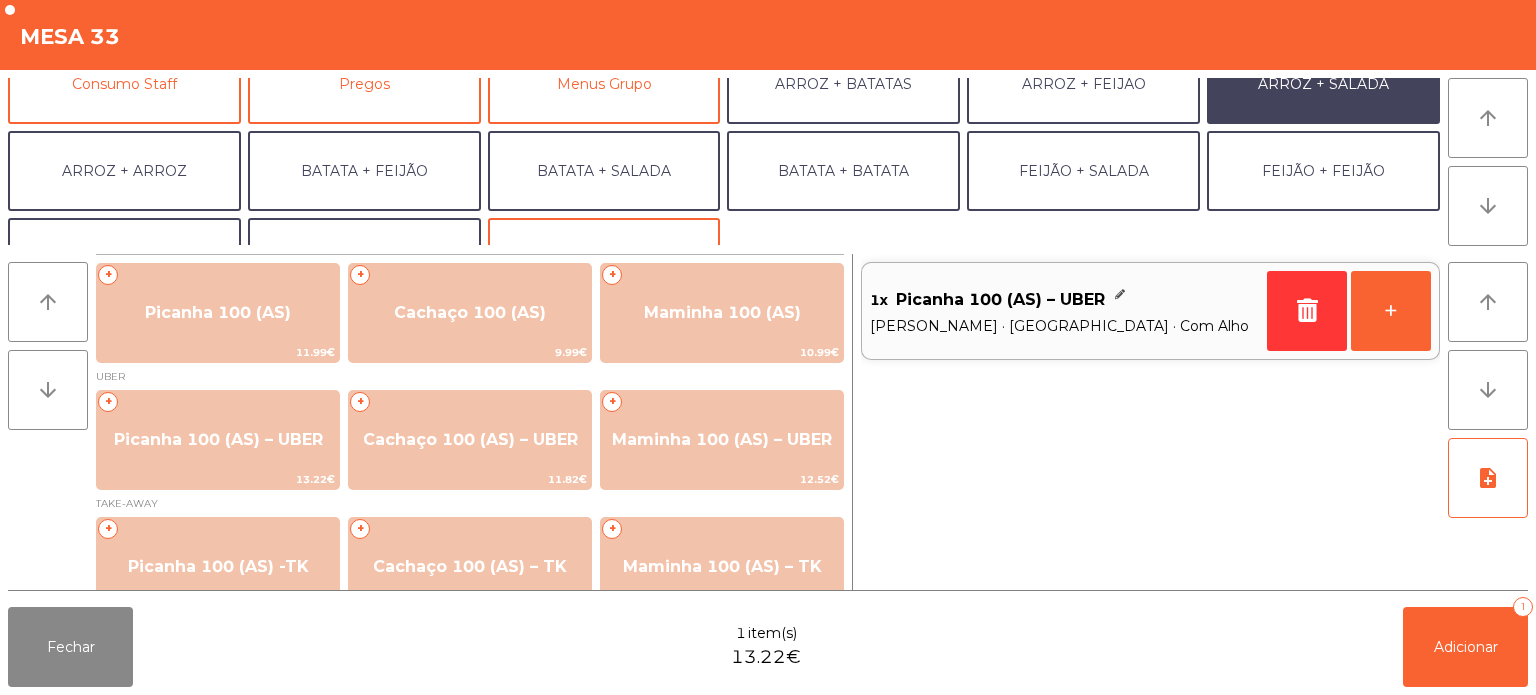 scroll, scrollTop: 212, scrollLeft: 0, axis: vertical 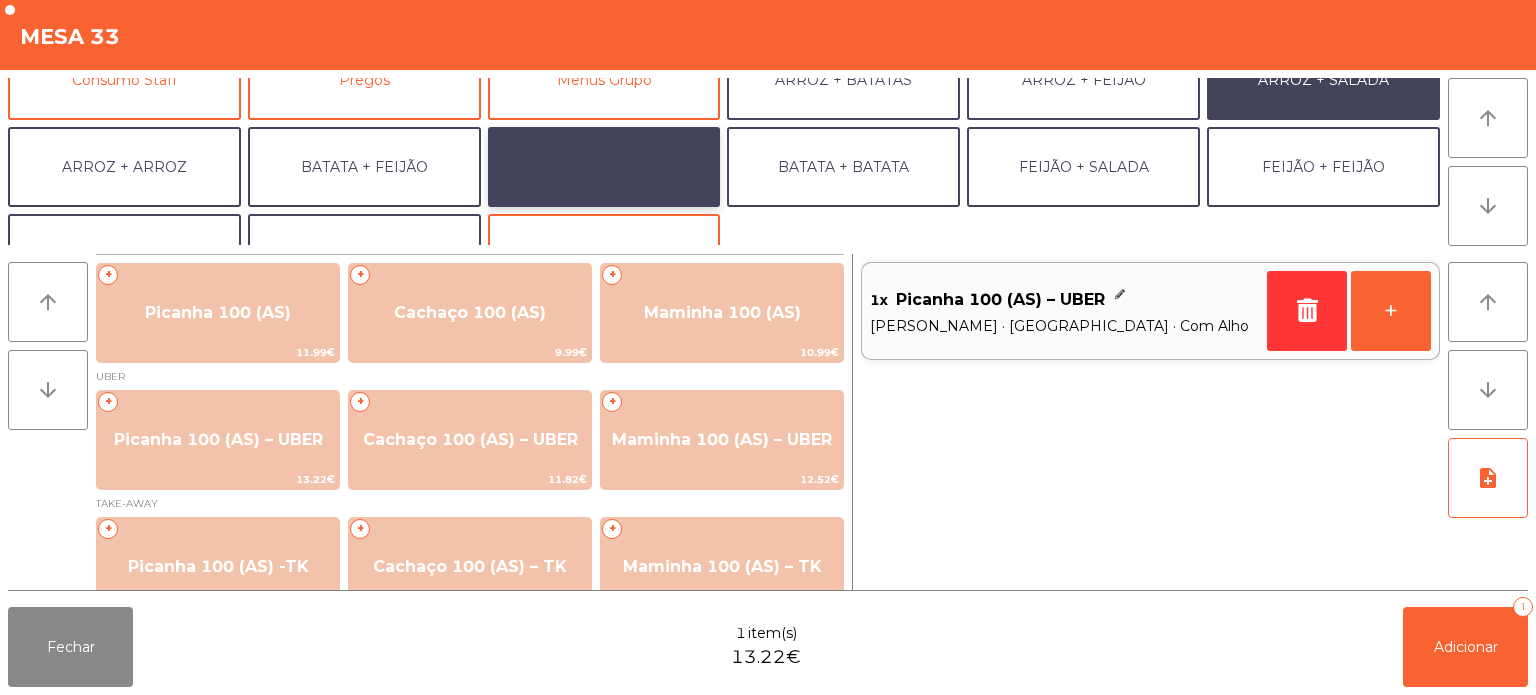 click on "BATATA + SALADA" 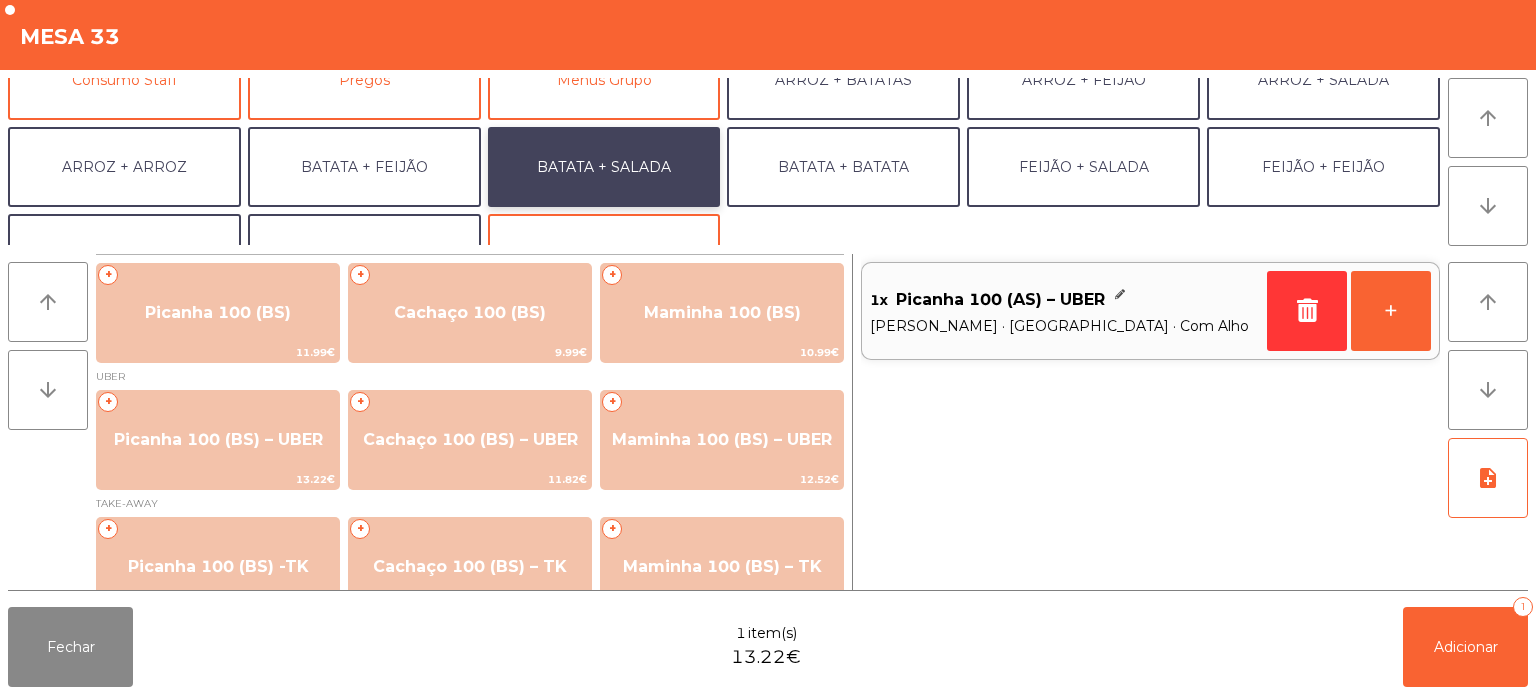 scroll, scrollTop: 34, scrollLeft: 0, axis: vertical 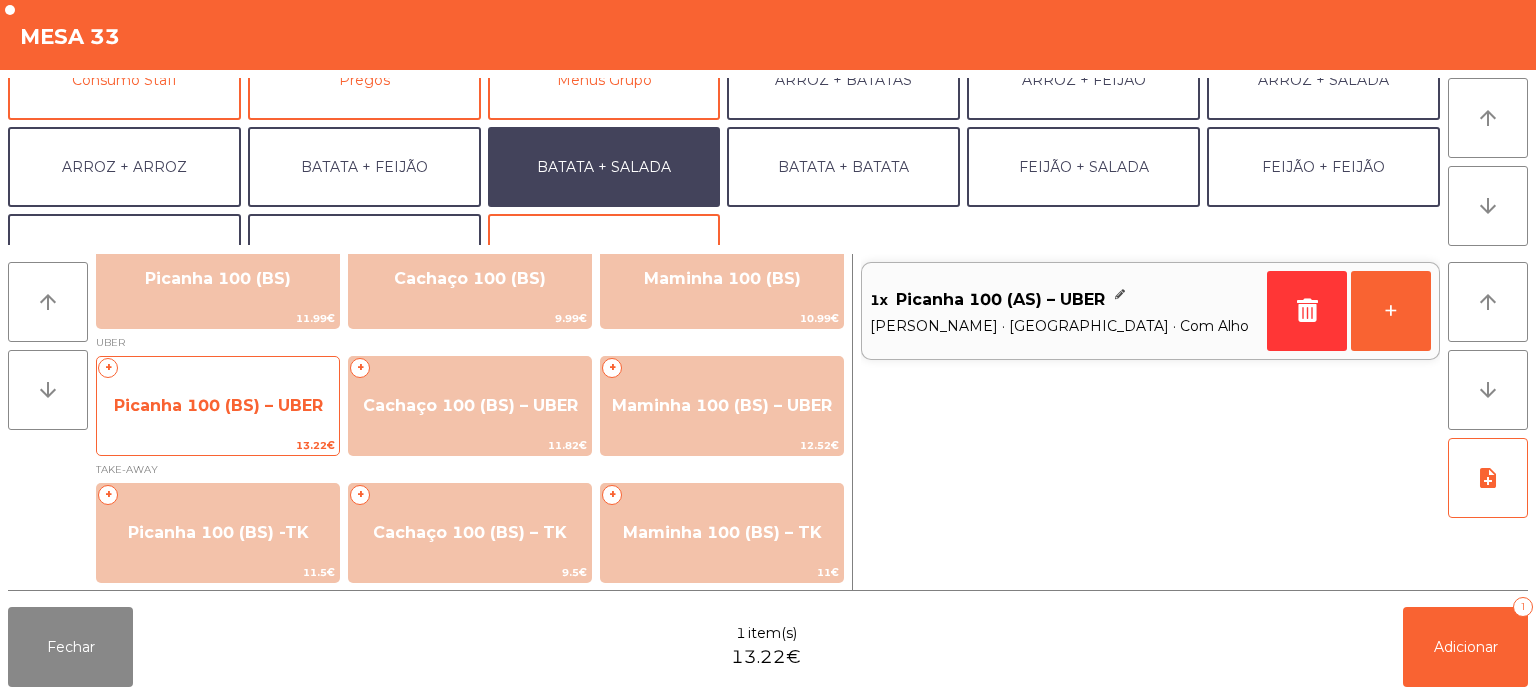 click on "Picanha 100 (BS) – UBER" 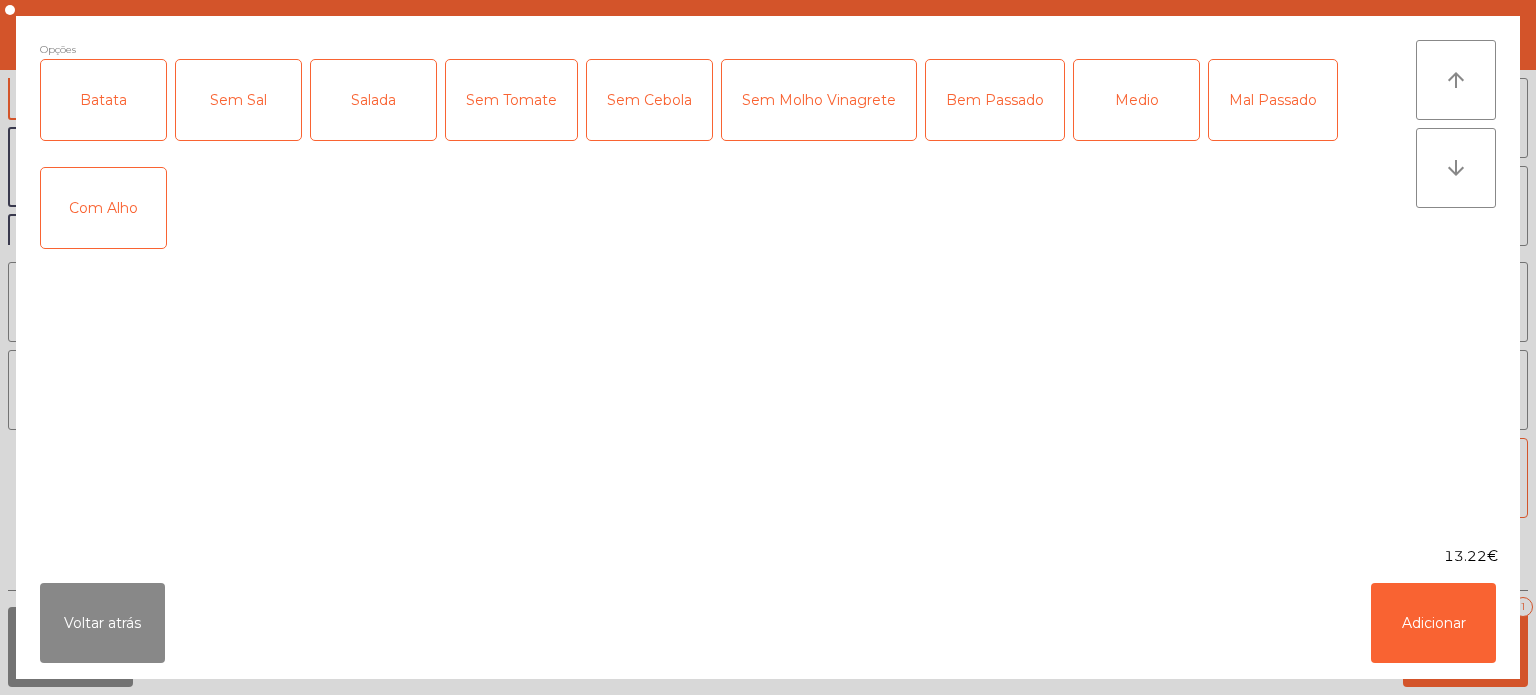 click on "Batata" 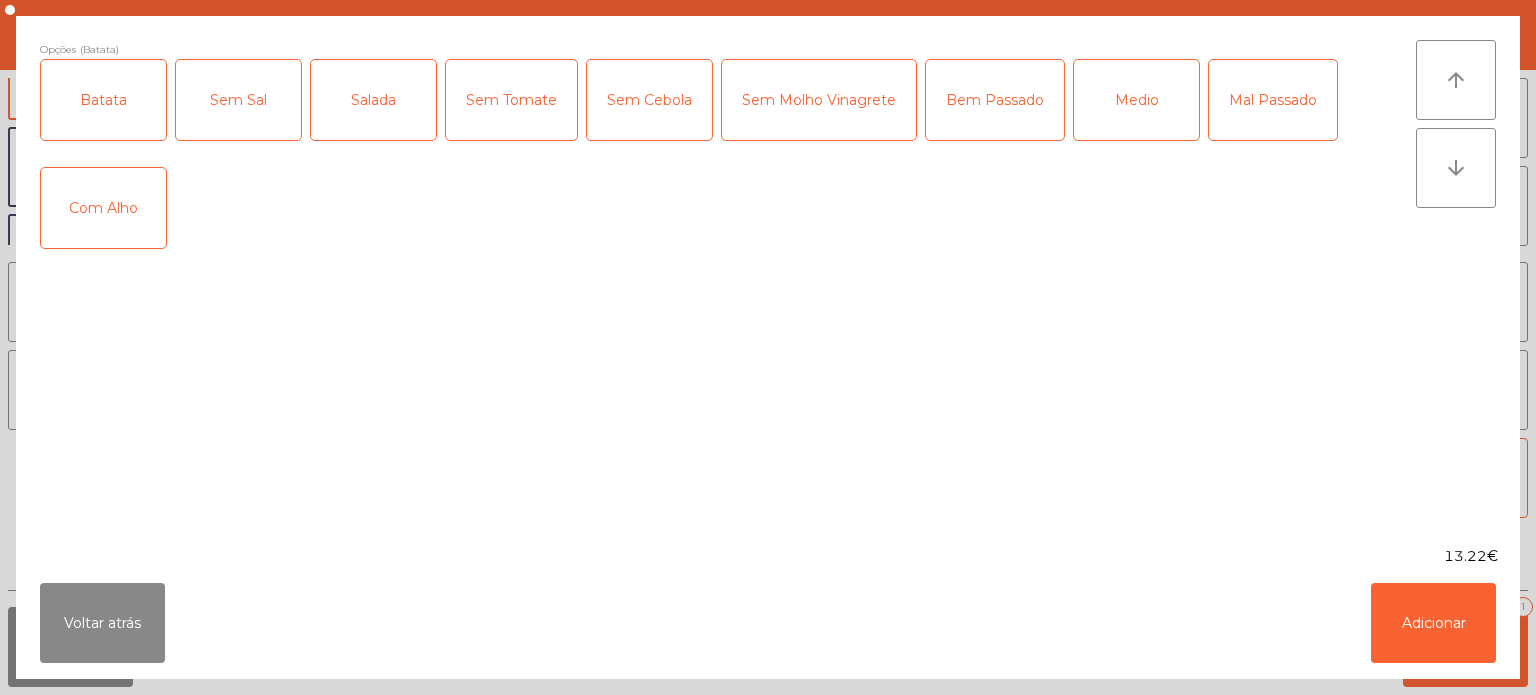 click on "Salada" 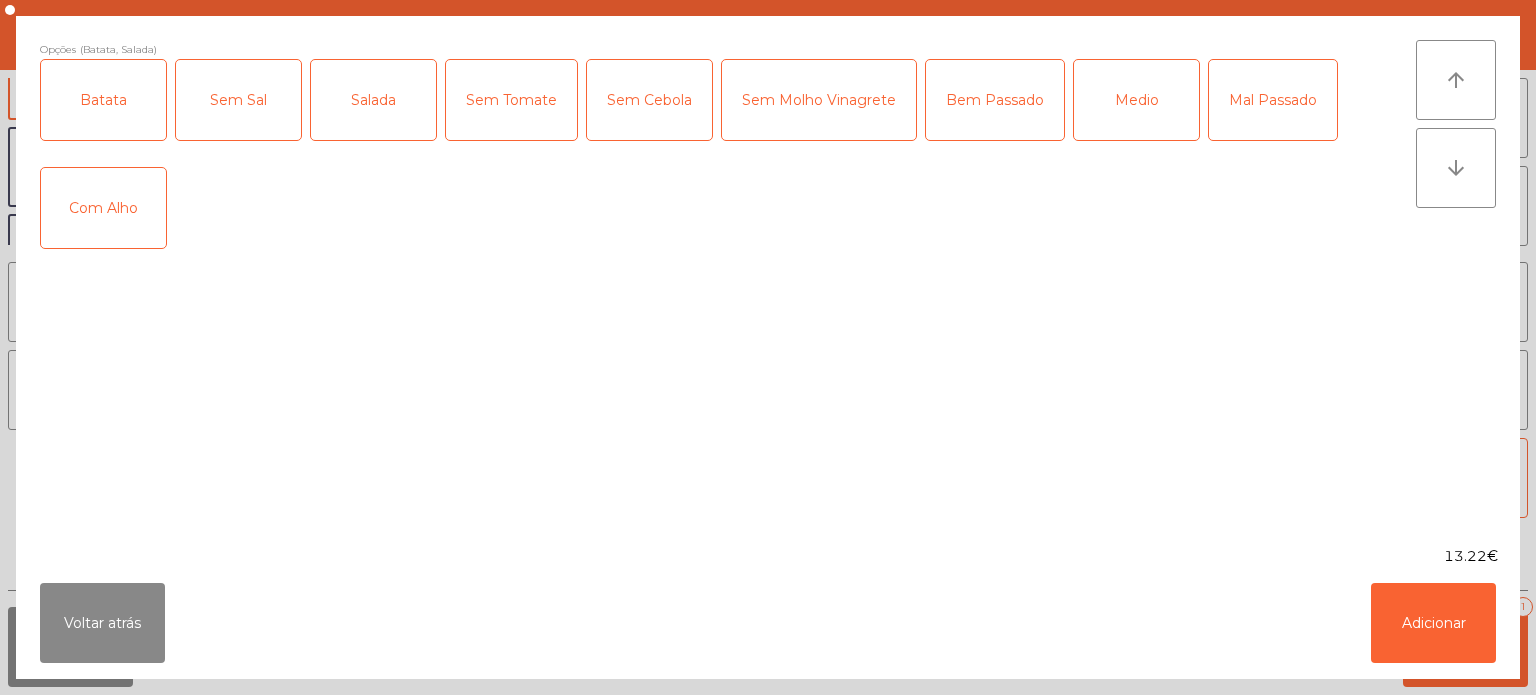 click on "Medio" 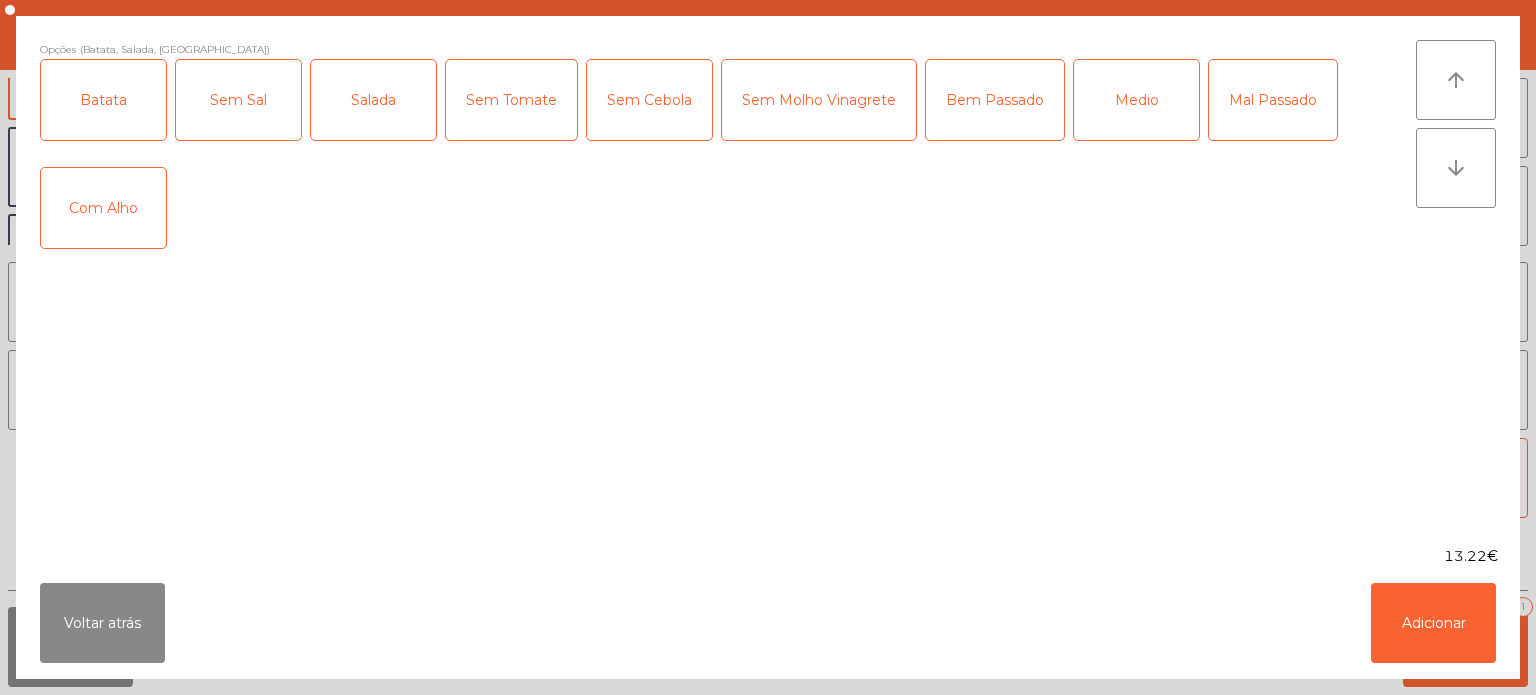 click on "Mal Passado" 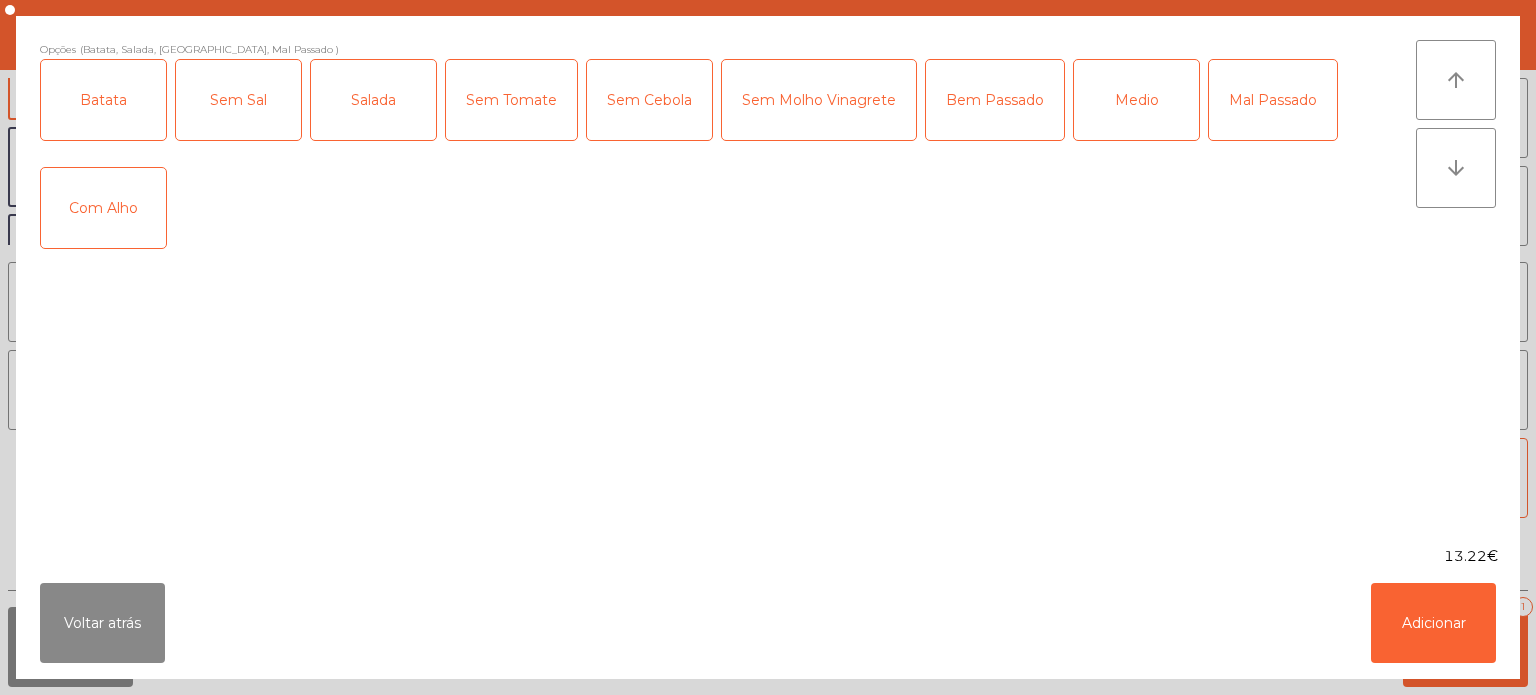 click on "Mal Passado" 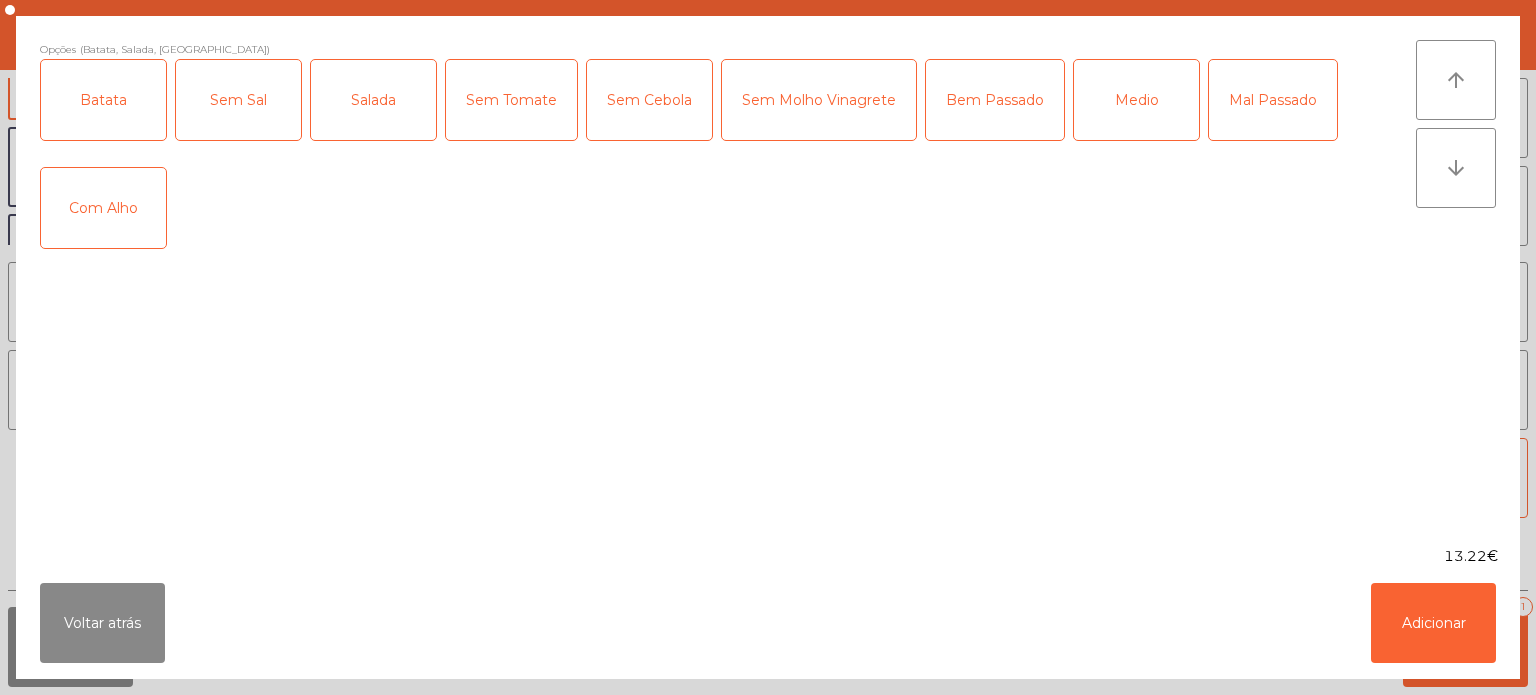 click on "Com Alho" 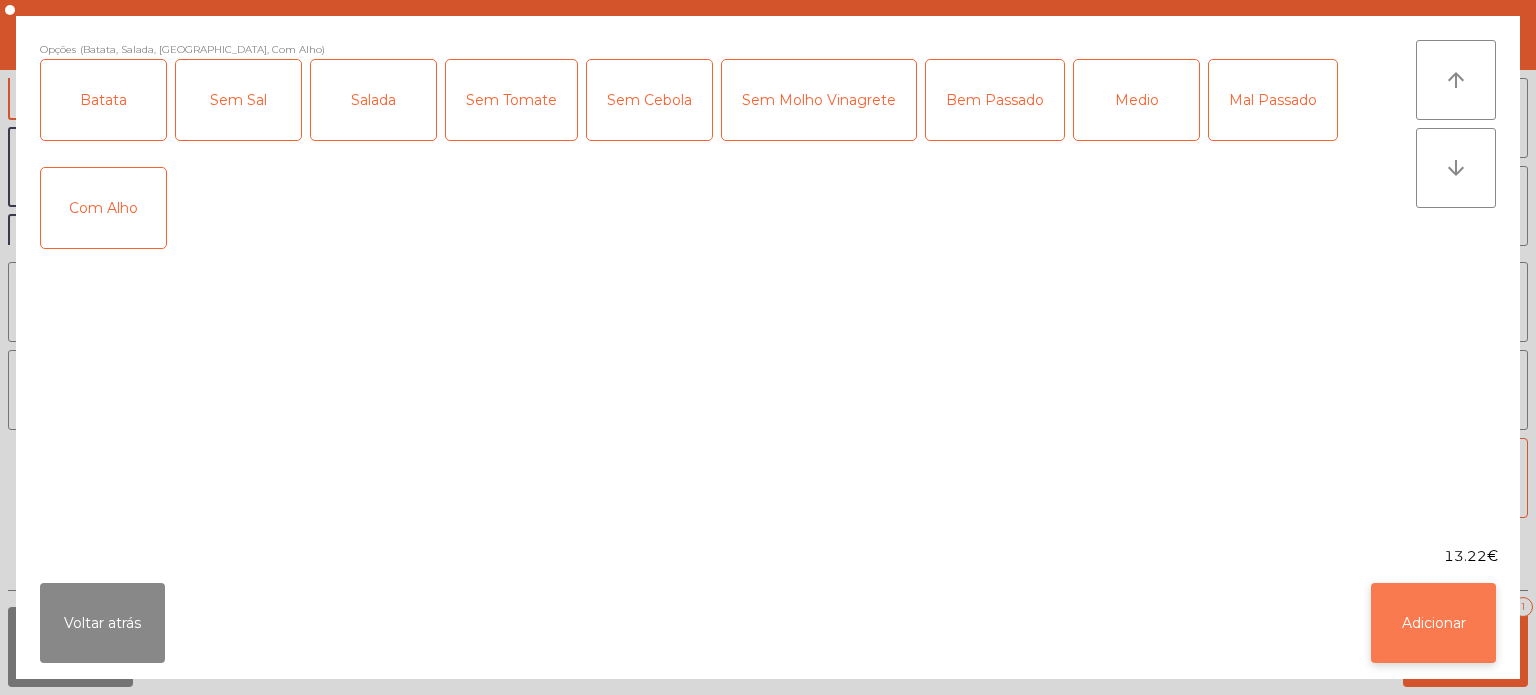 click on "Adicionar" 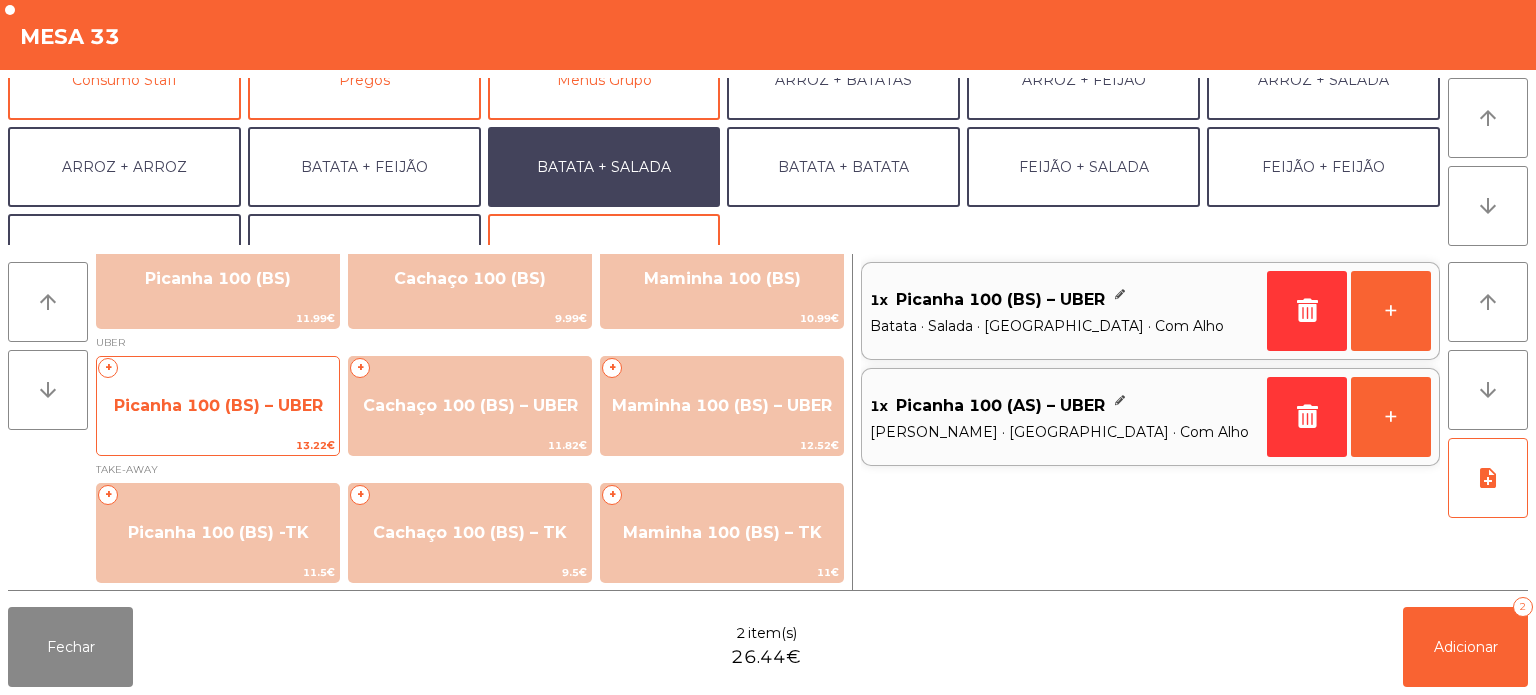 click on "Picanha 100 (BS) – UBER" 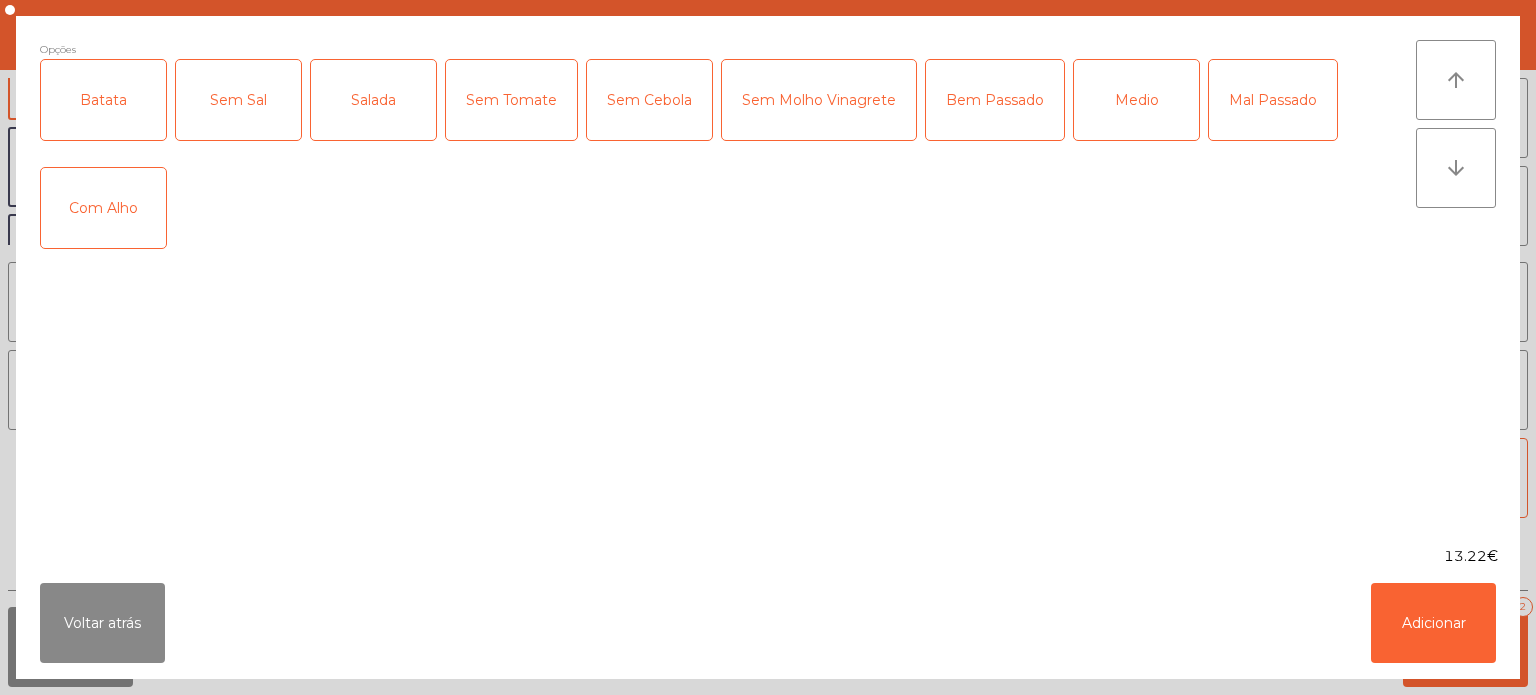 click on "Batata" 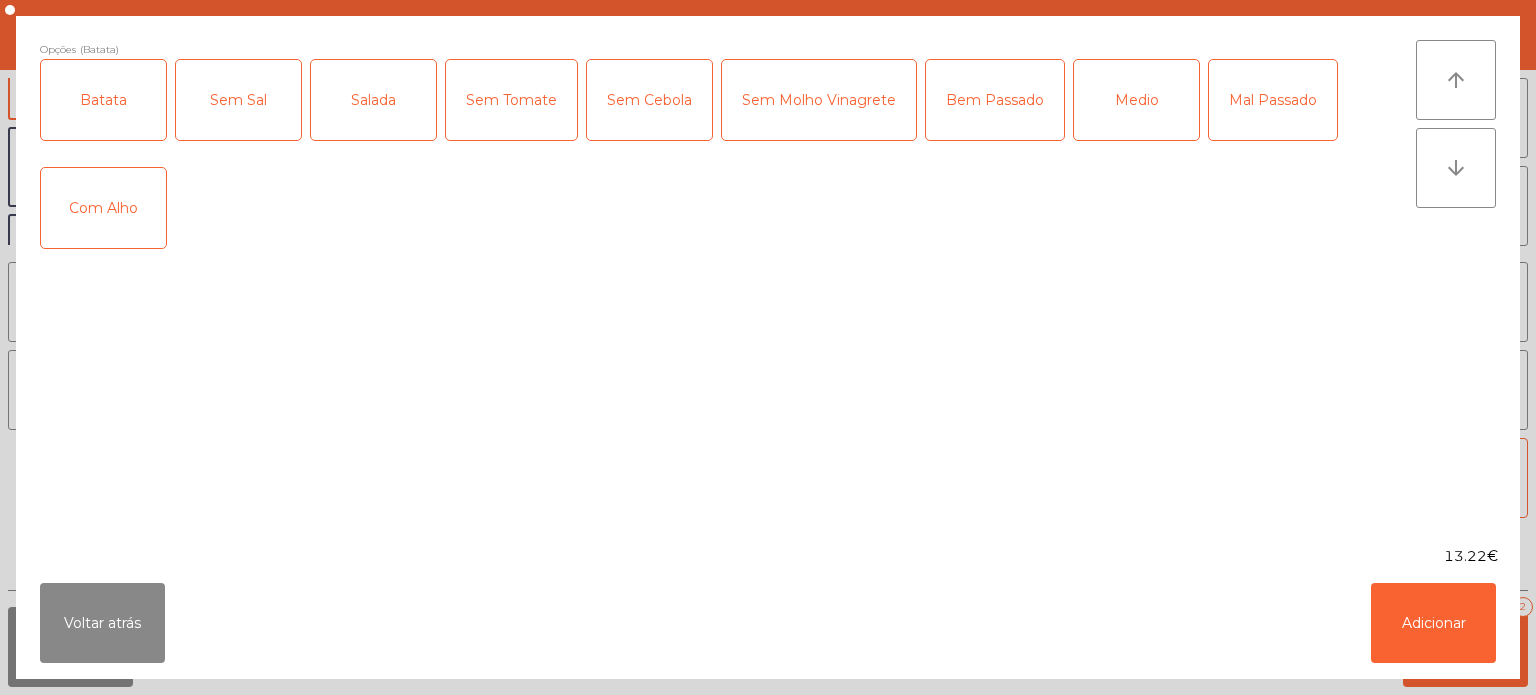 click on "Salada" 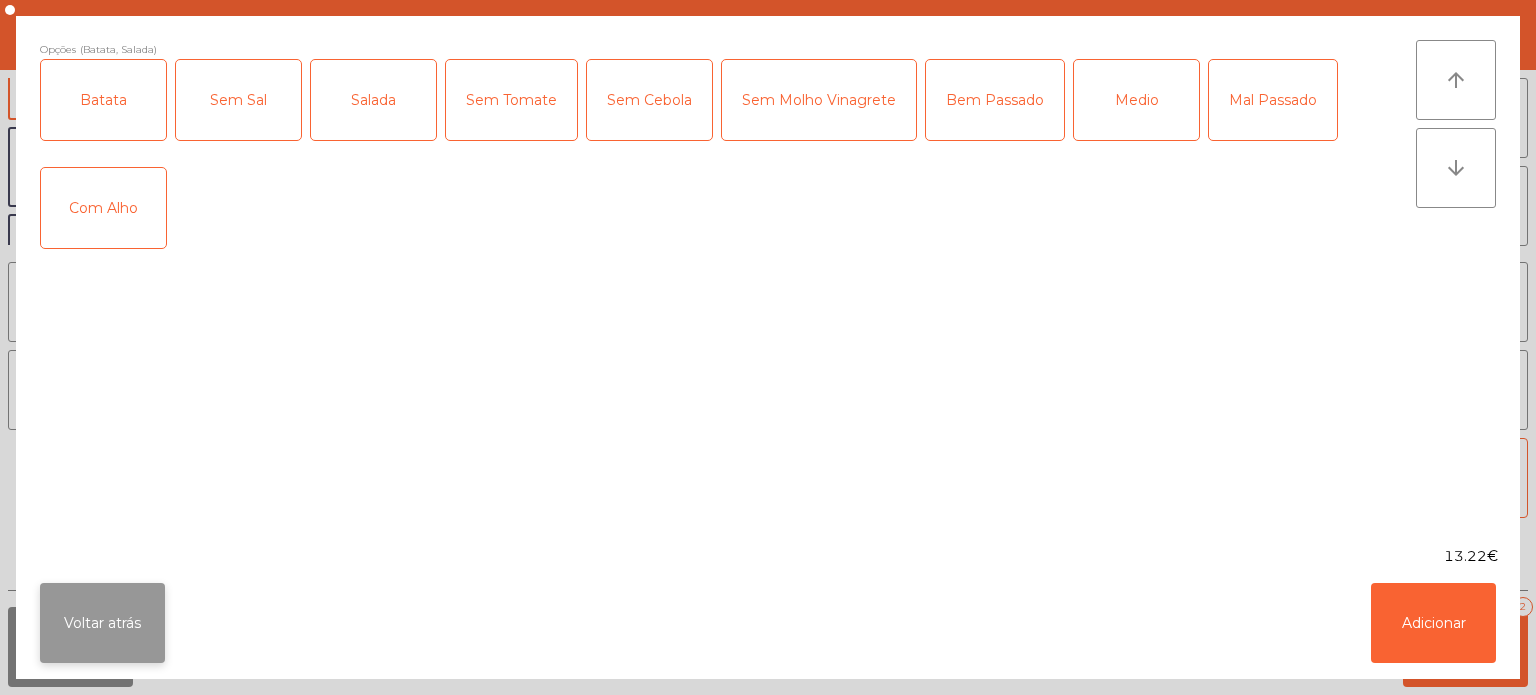 click on "Voltar atrás" 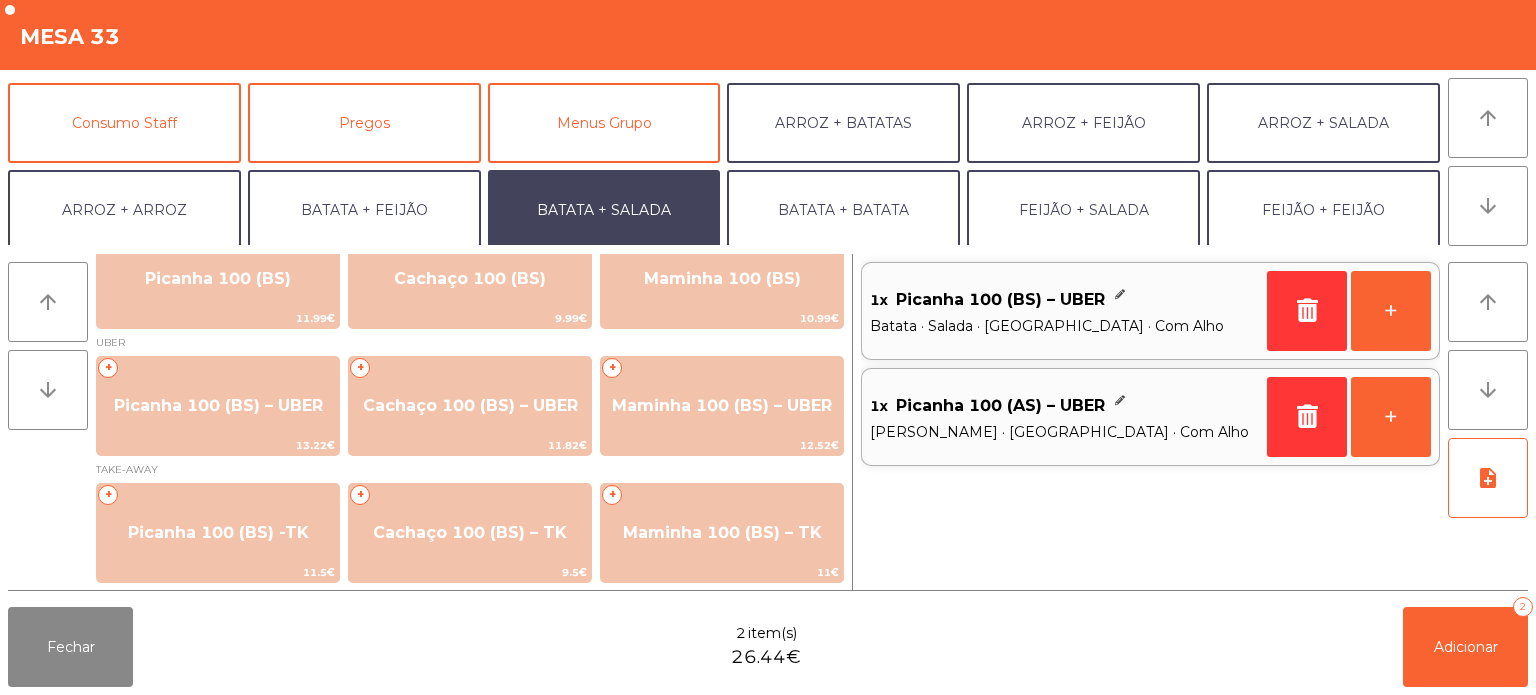 scroll, scrollTop: 175, scrollLeft: 0, axis: vertical 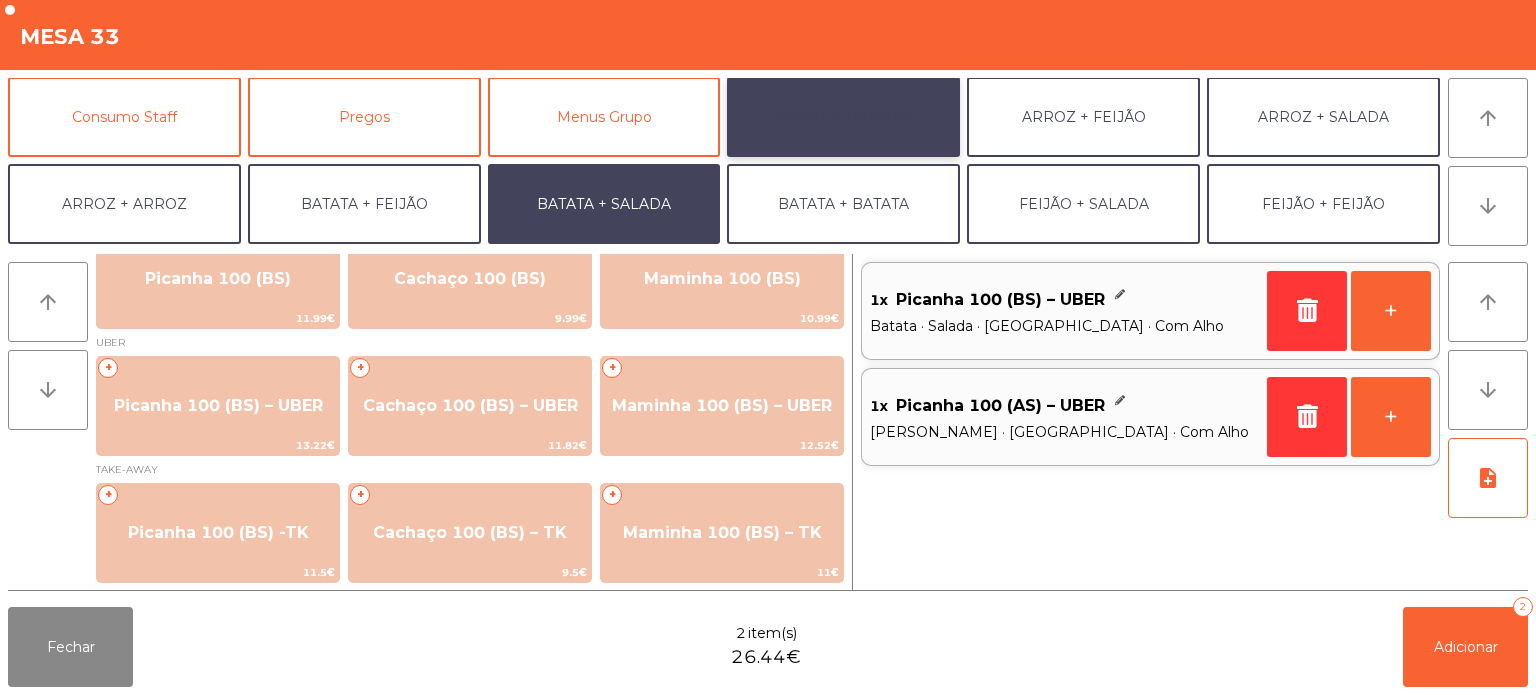 click on "ARROZ + BATATAS" 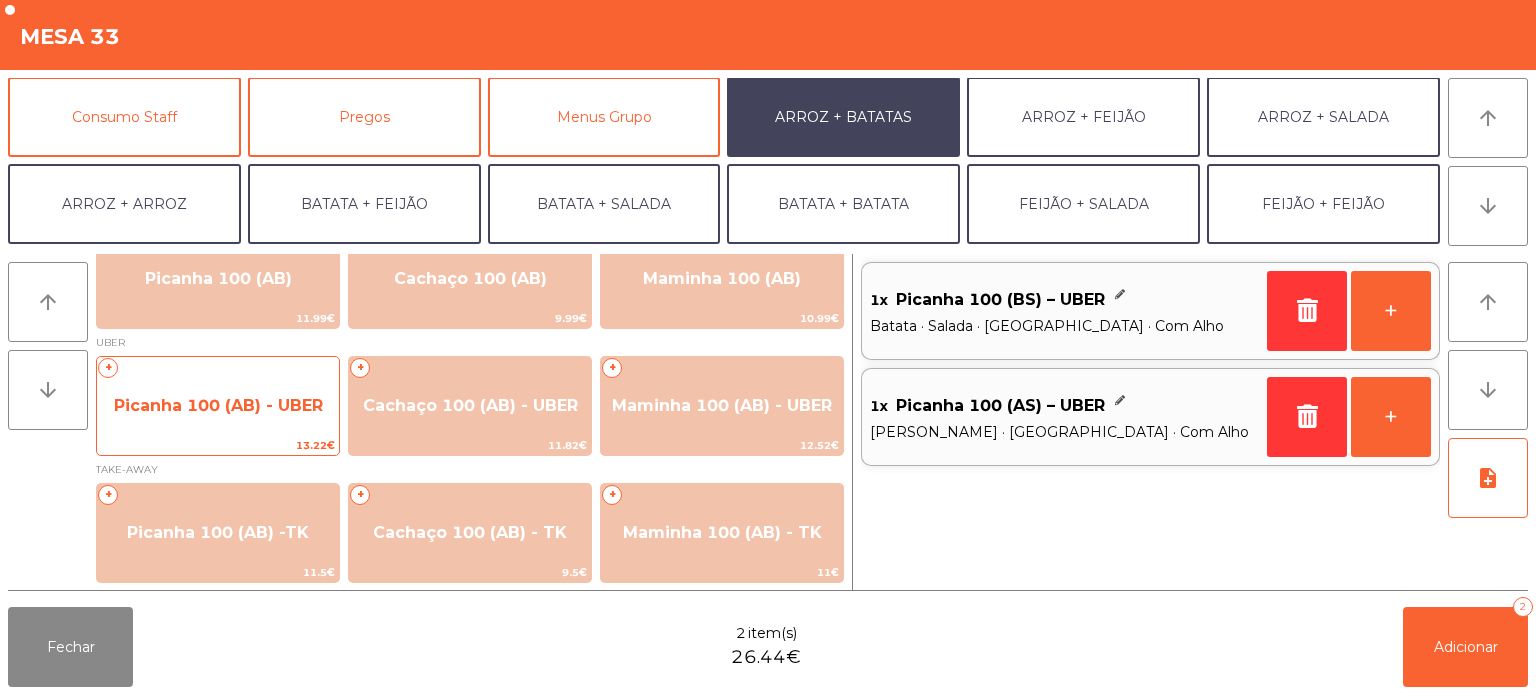 click on "Picanha 100 (AB) - UBER" 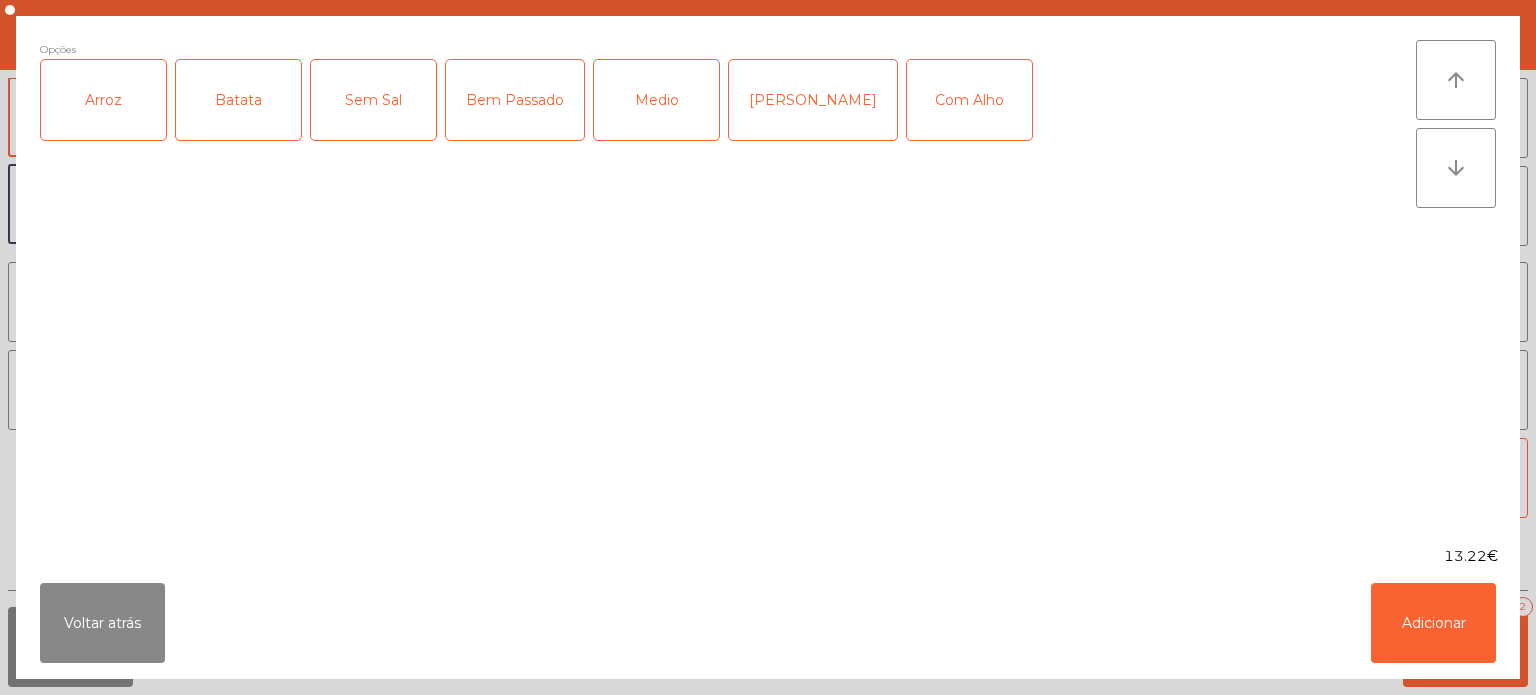 click on "Arroz" 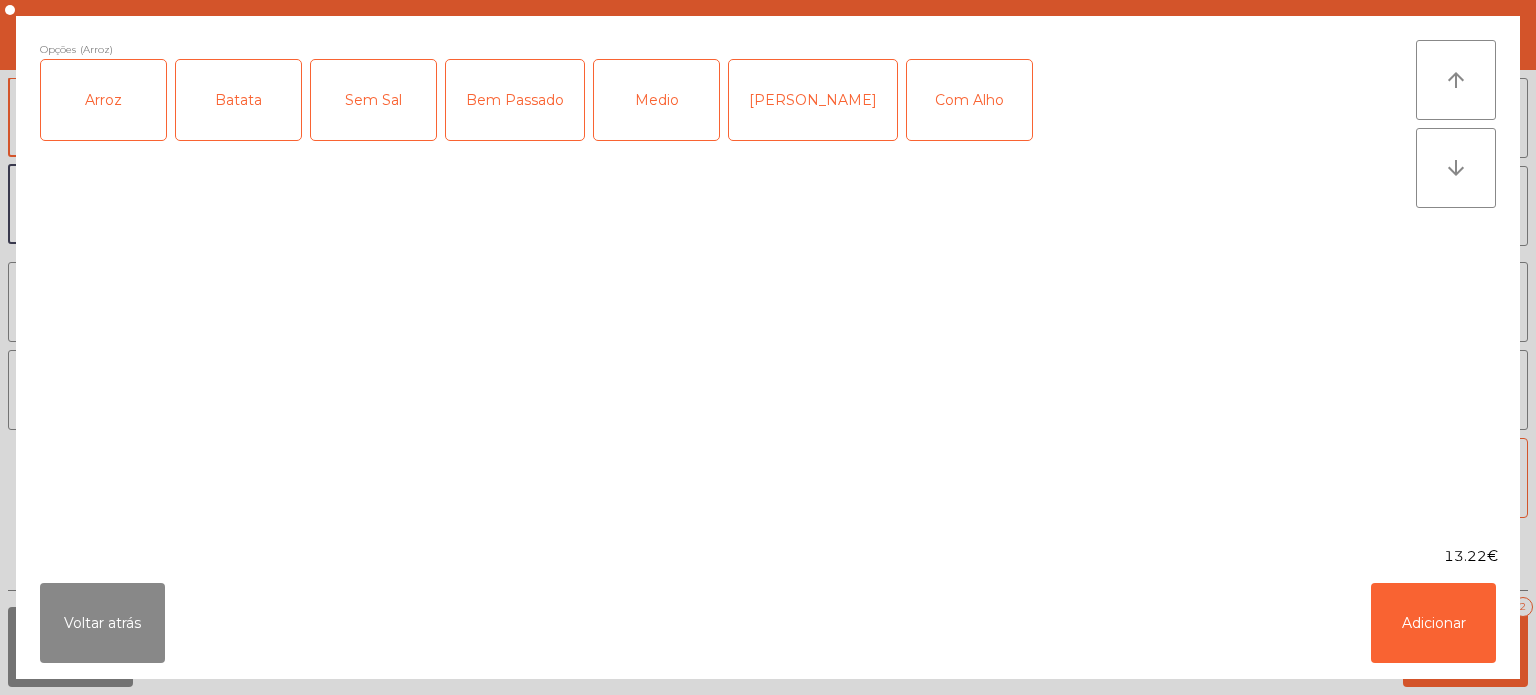 click on "Batata" 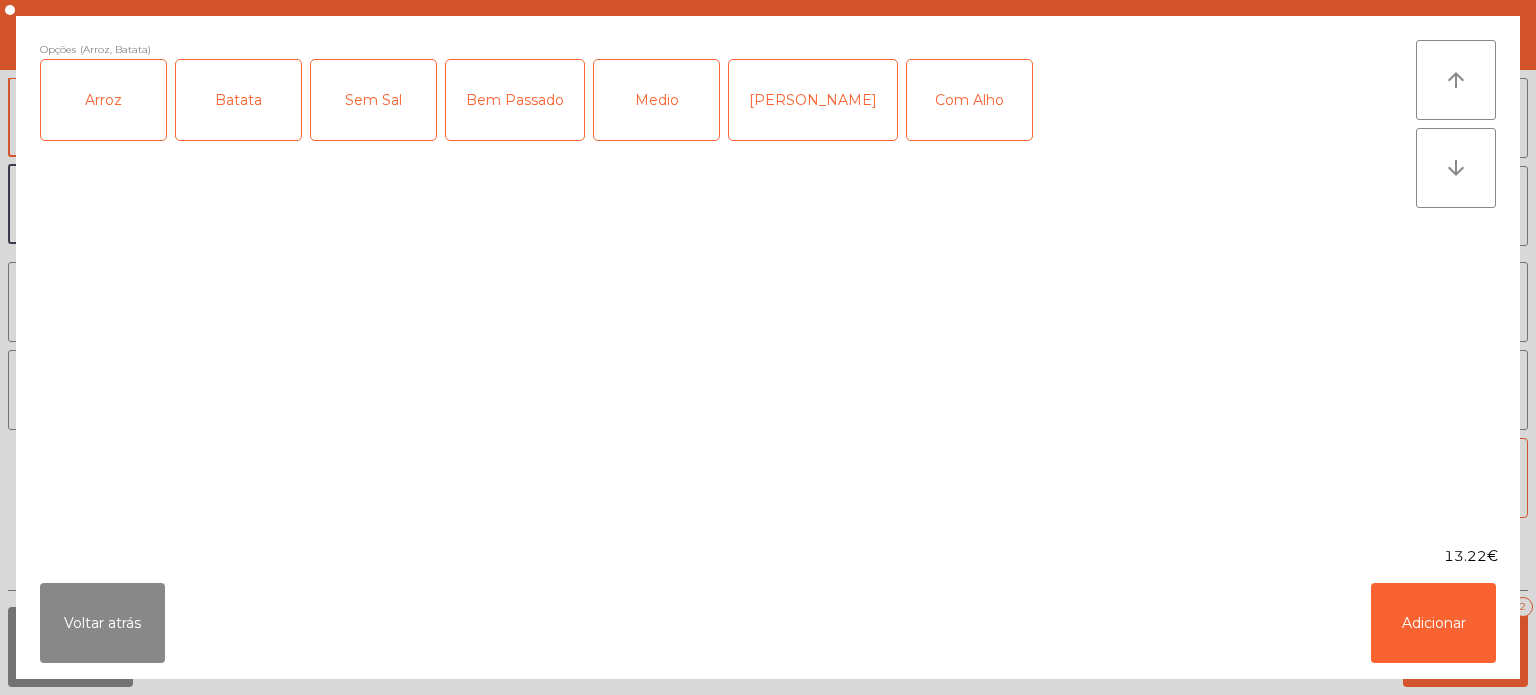 click on "Com Alho" 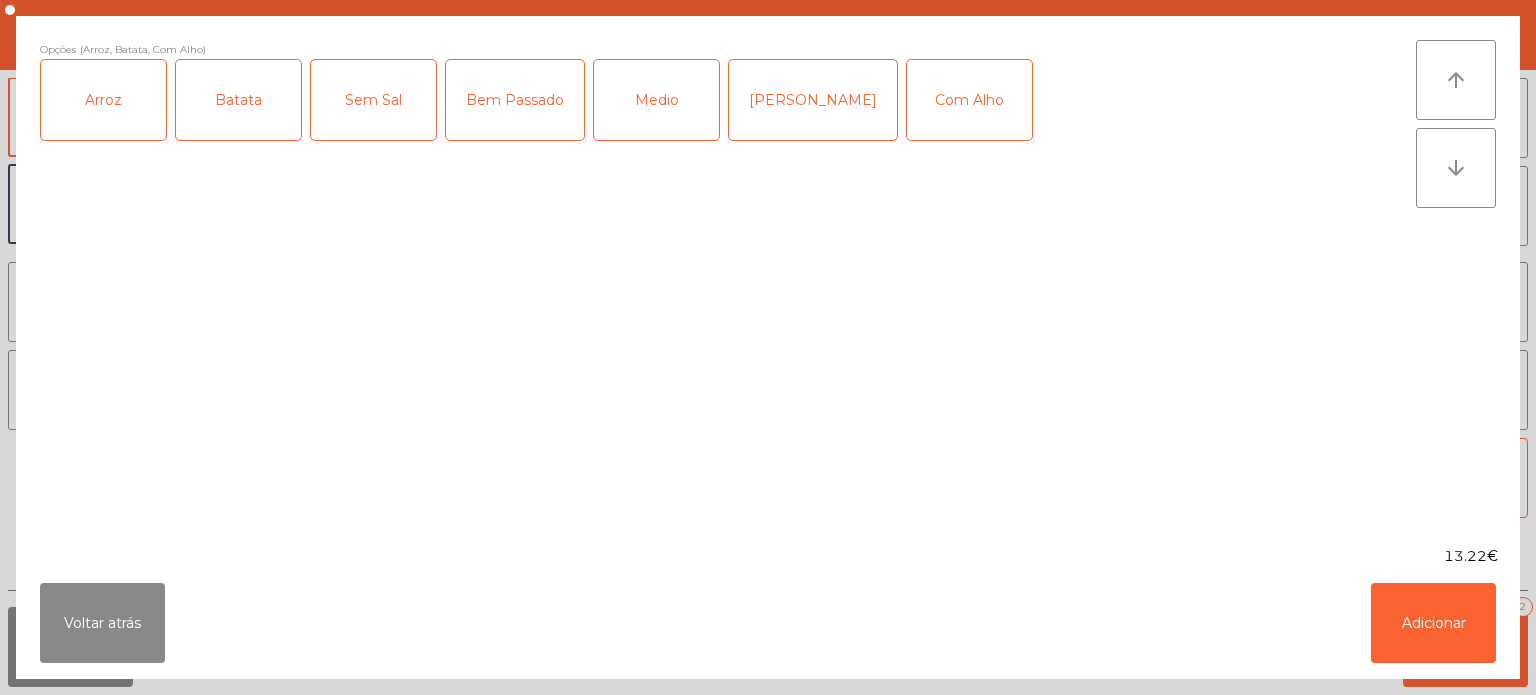 click on "Medio" 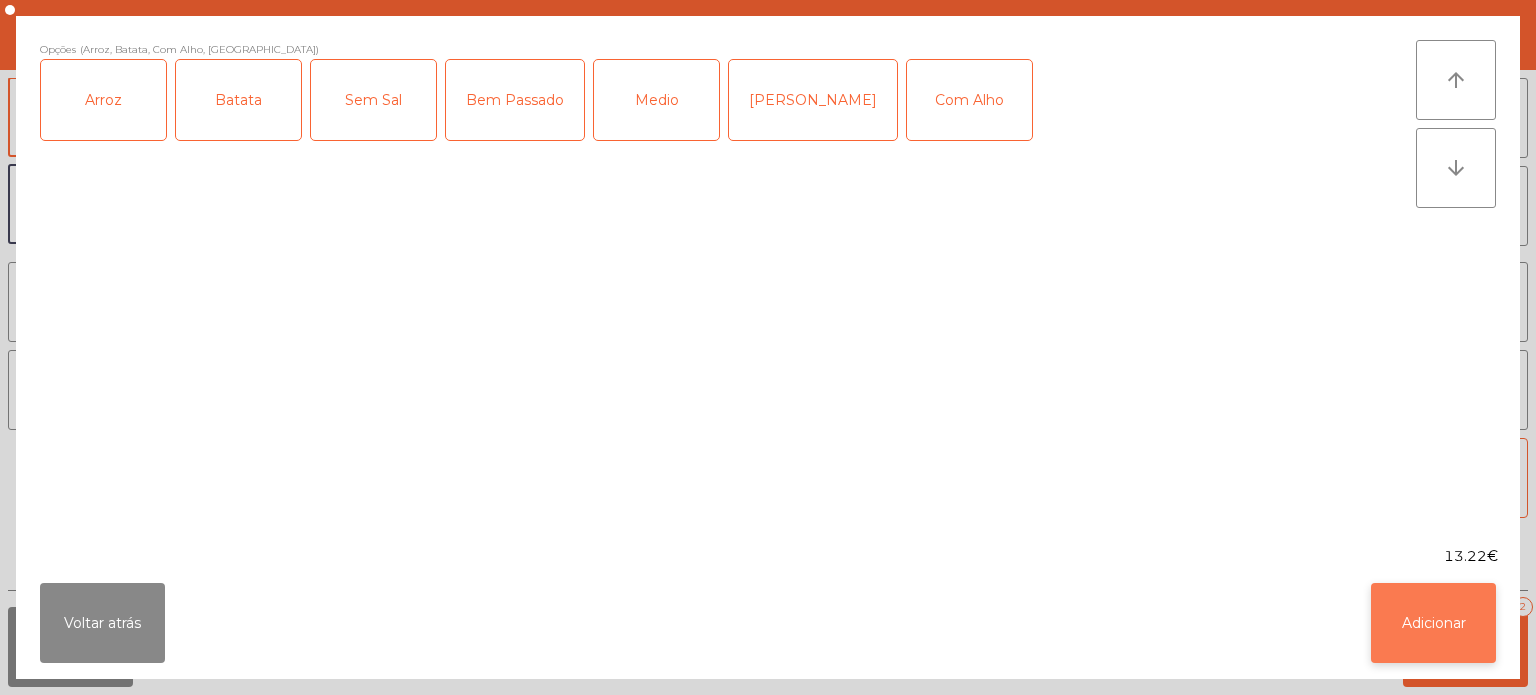 click on "Adicionar" 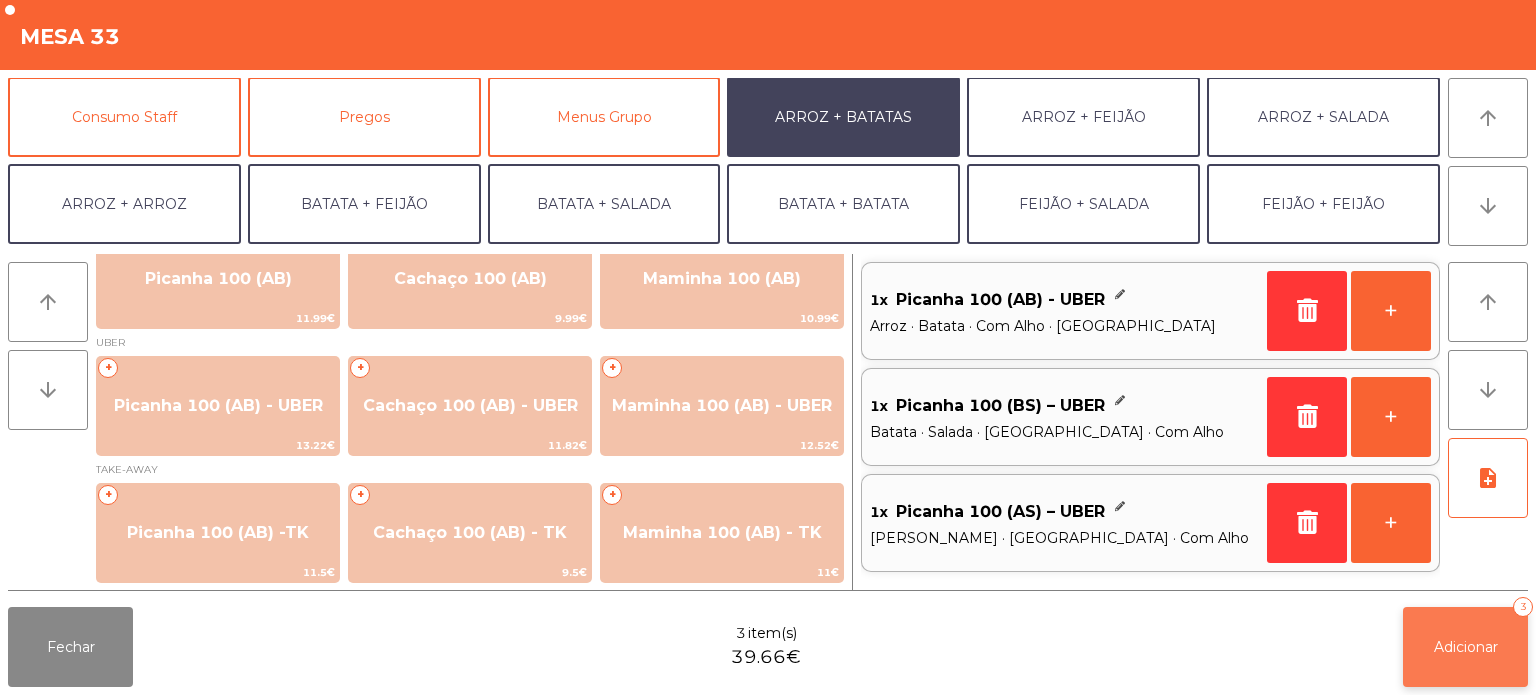 click on "Adicionar" 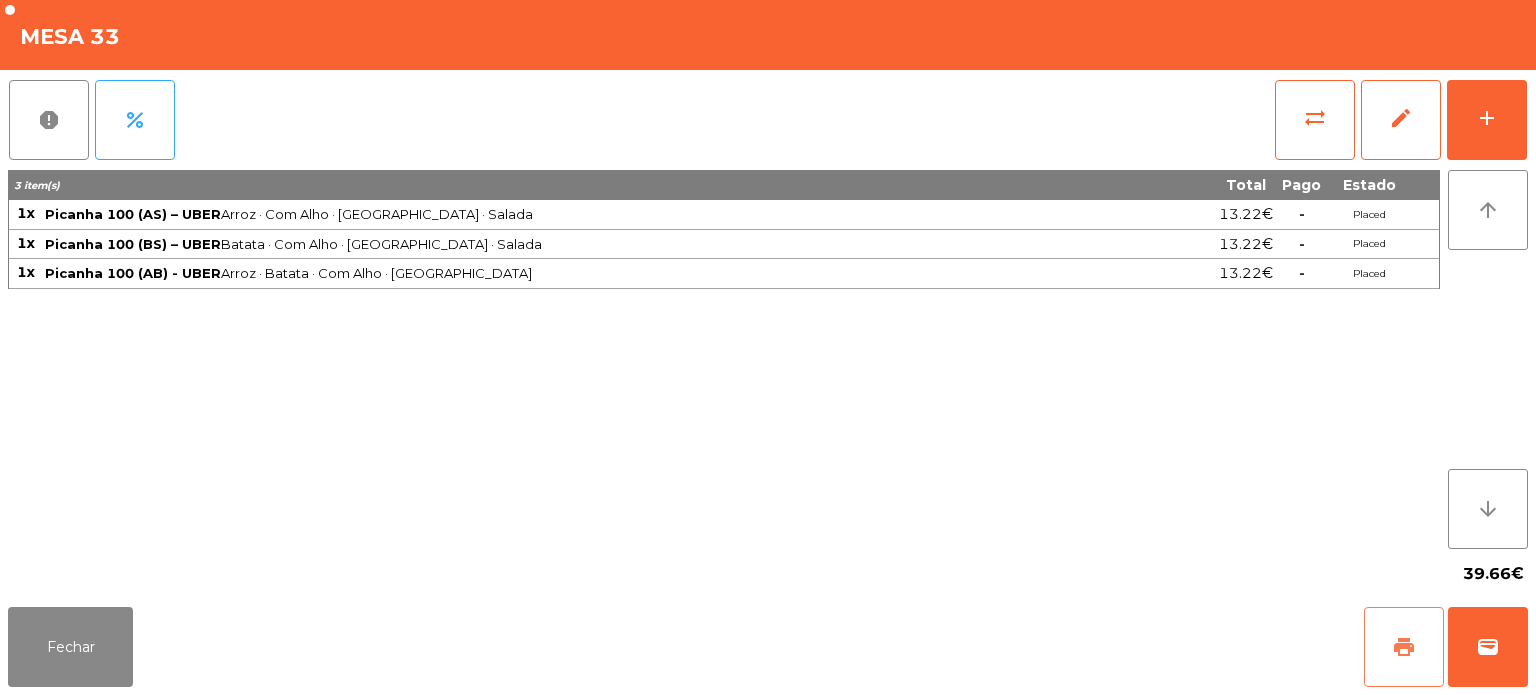 click on "print" 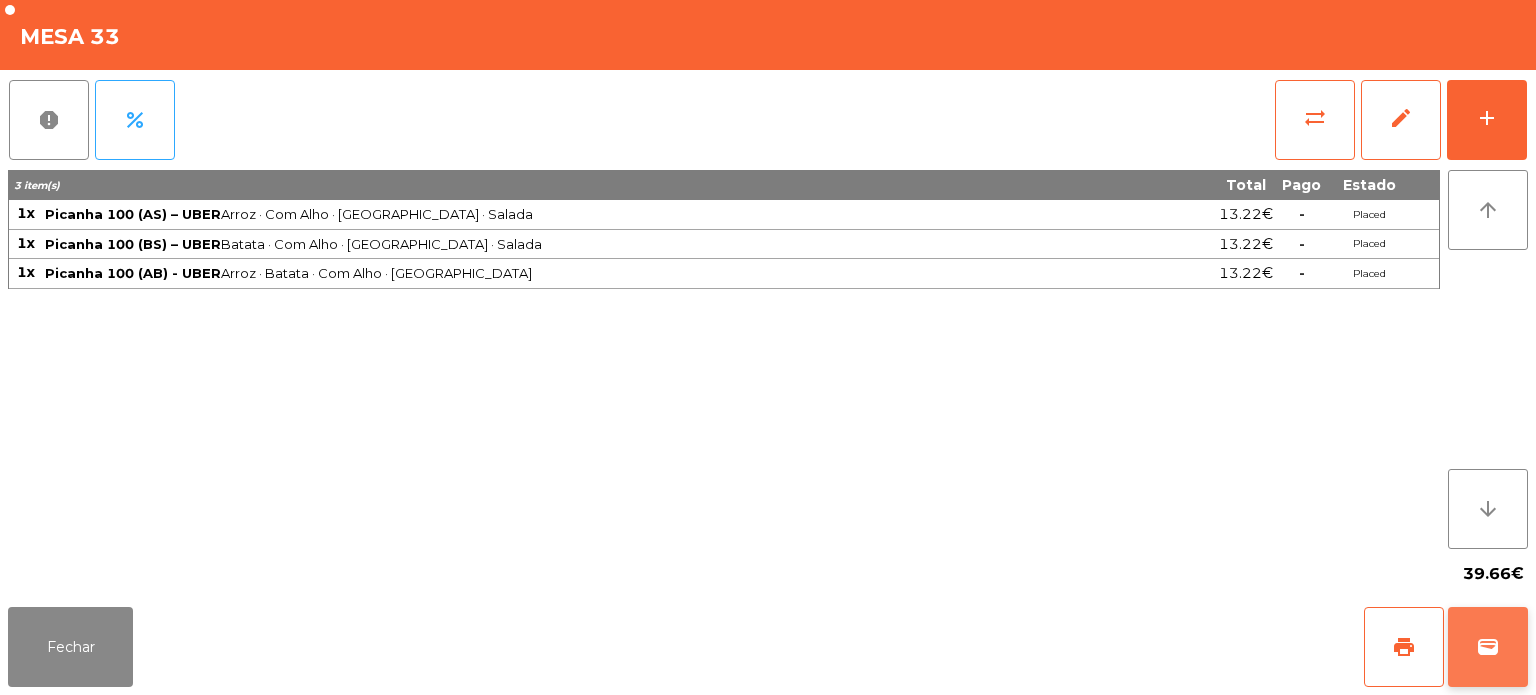 click on "wallet" 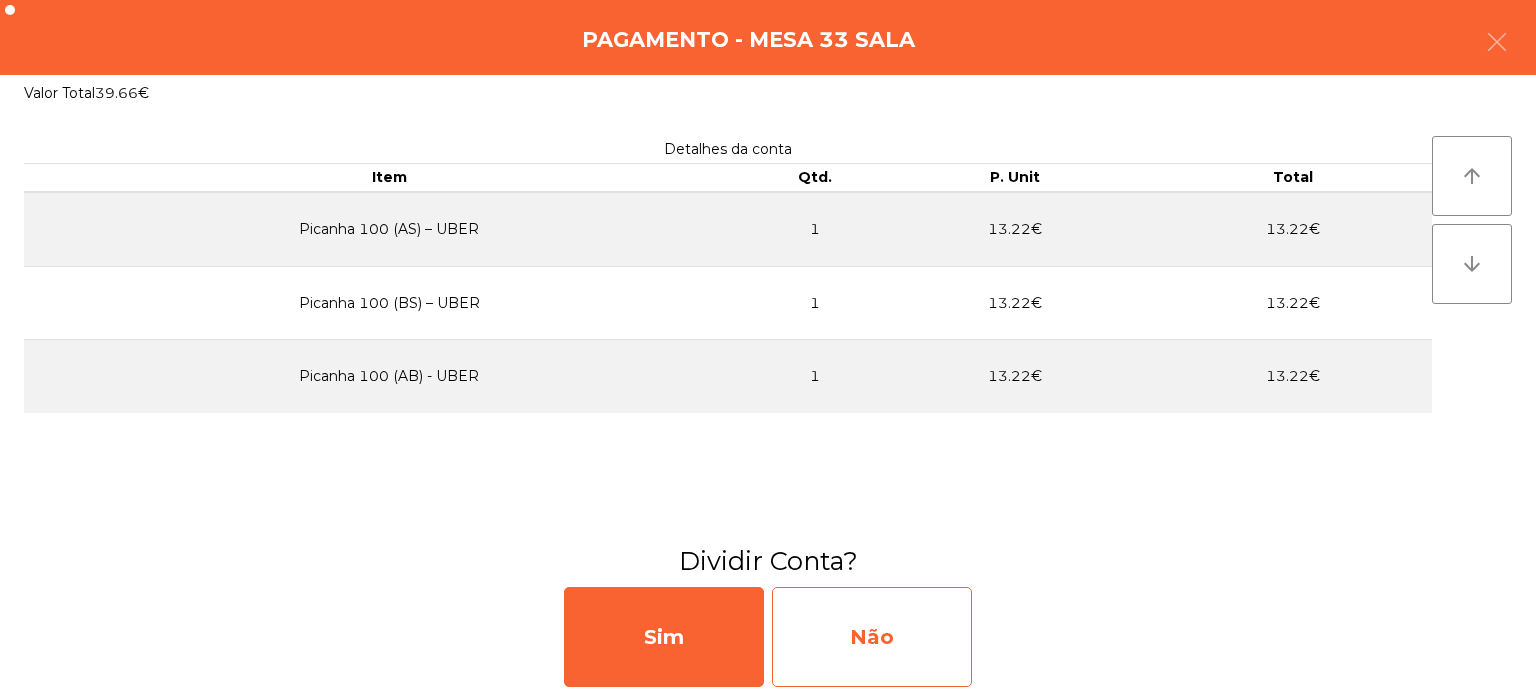 click on "Não" 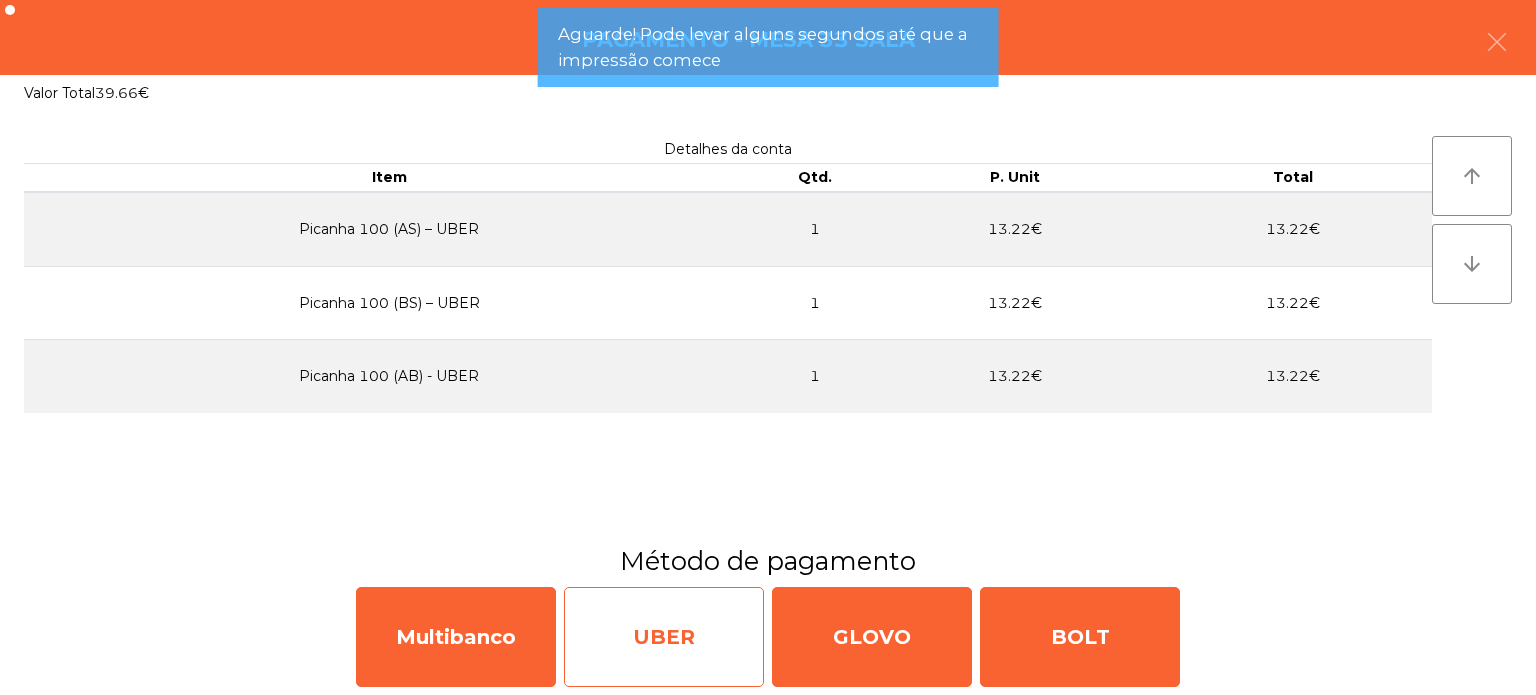 click on "UBER" 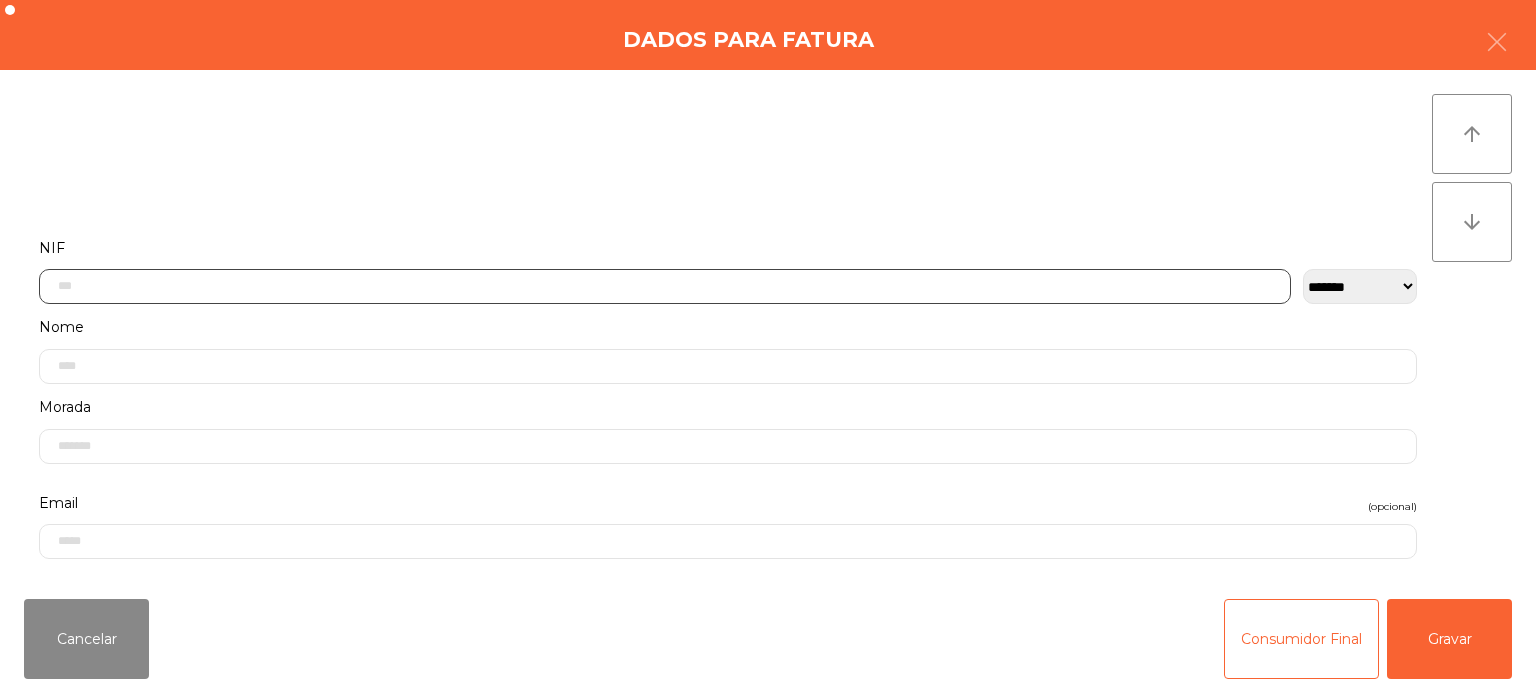 click 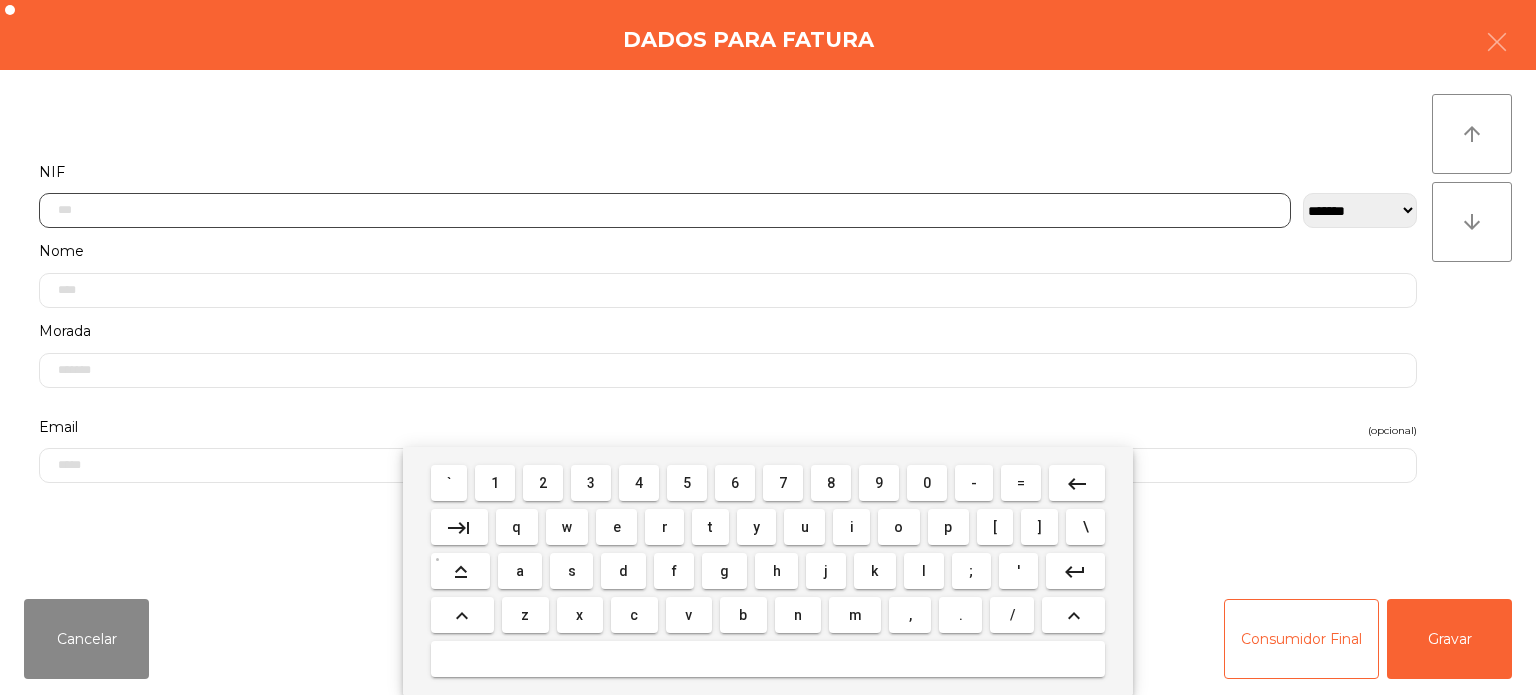 scroll, scrollTop: 139, scrollLeft: 0, axis: vertical 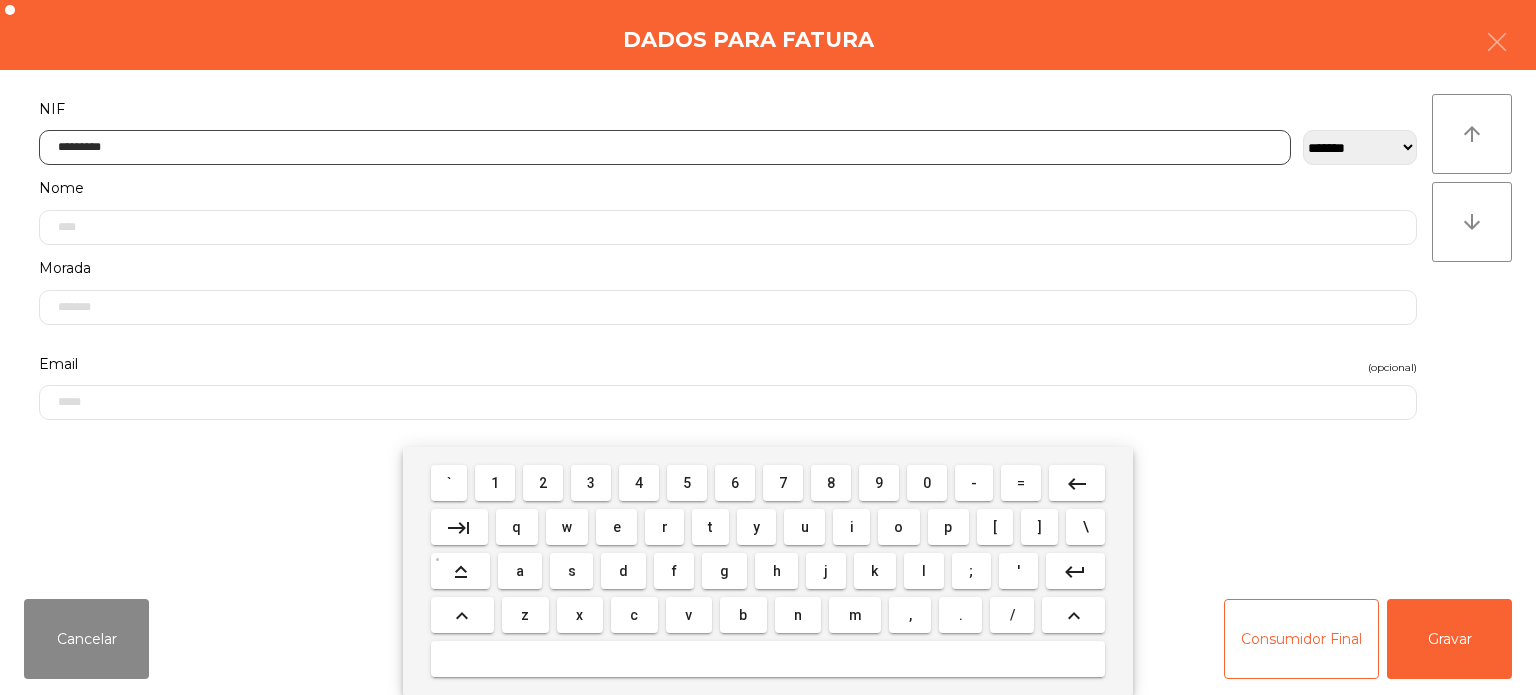 type on "*********" 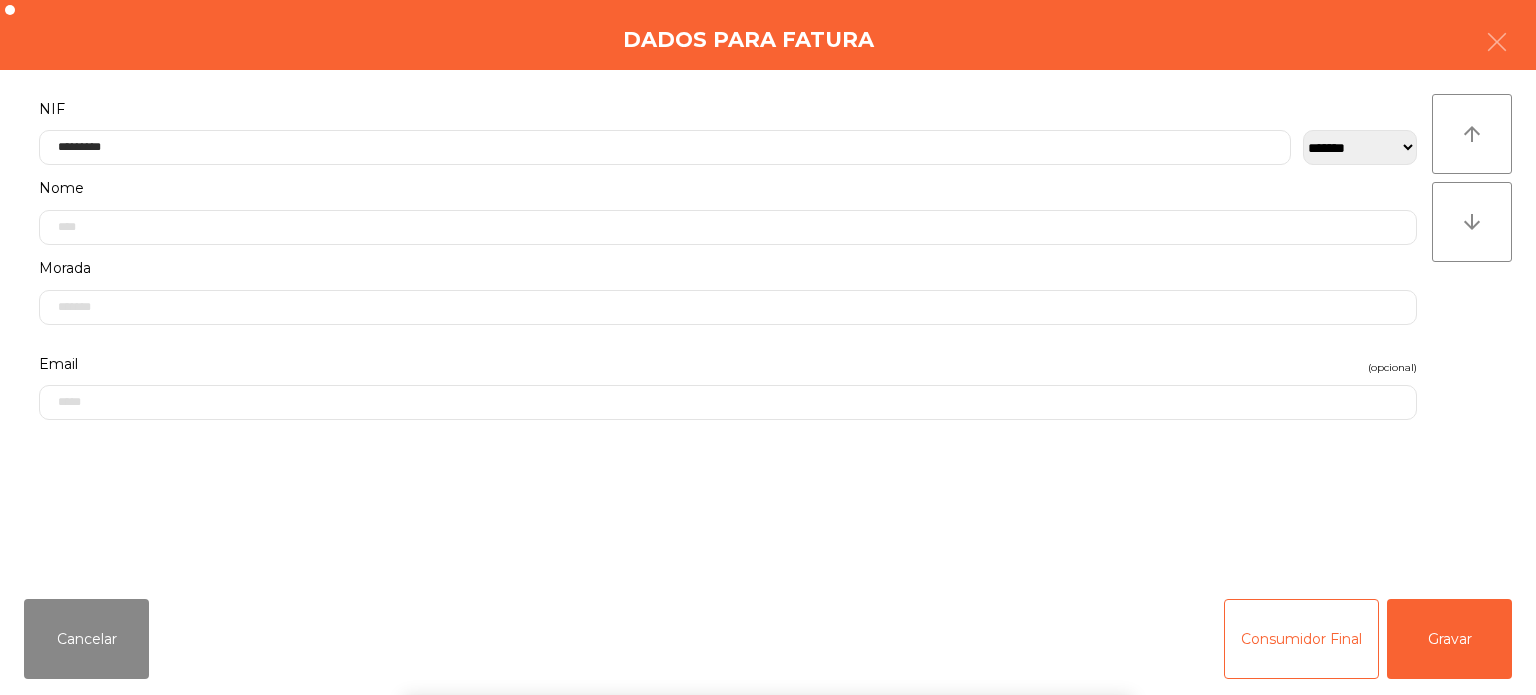 click on "` 1 2 3 4 5 6 7 8 9 0 - = keyboard_backspace keyboard_tab q w e r t y u i o p [ ] \ keyboard_capslock a s d f g h j k l ; ' keyboard_return keyboard_arrow_up z x c v b n m , . / keyboard_arrow_up" at bounding box center (768, 571) 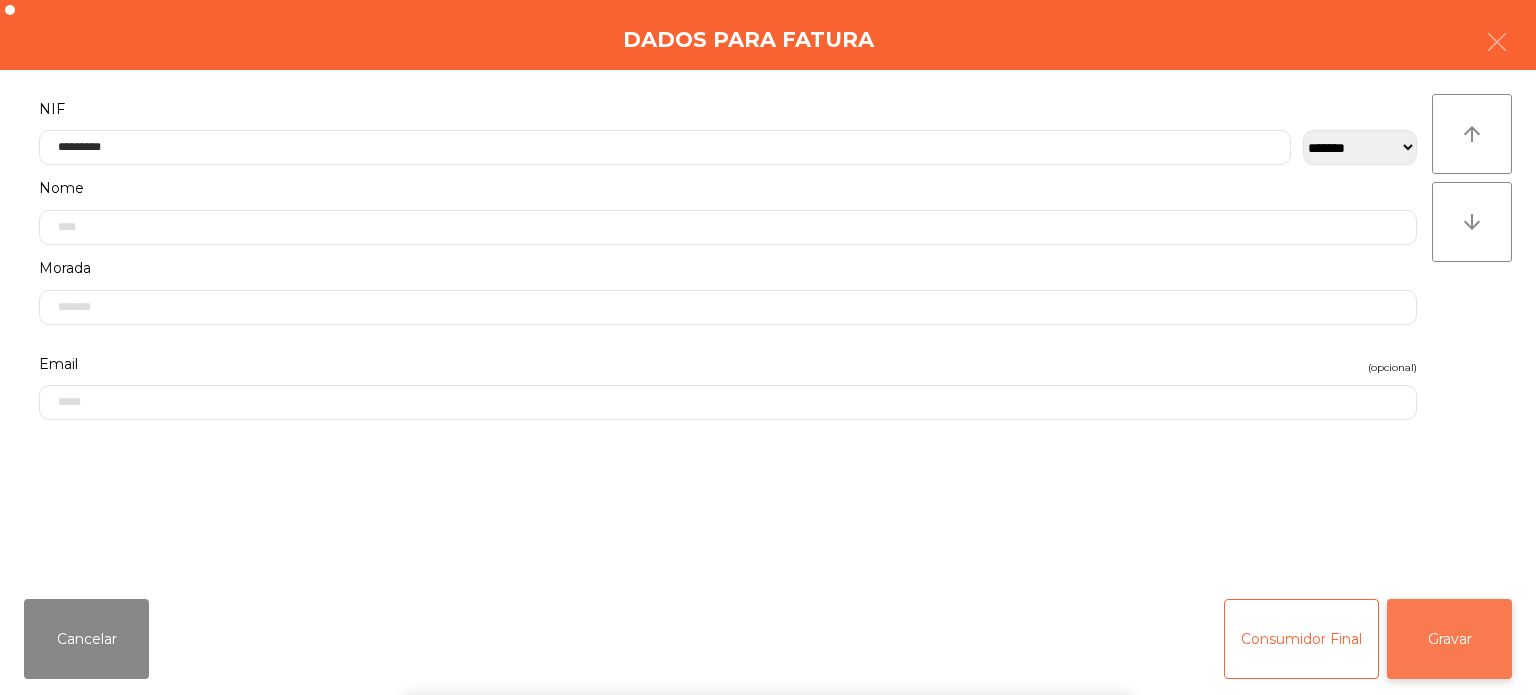 click on "Gravar" 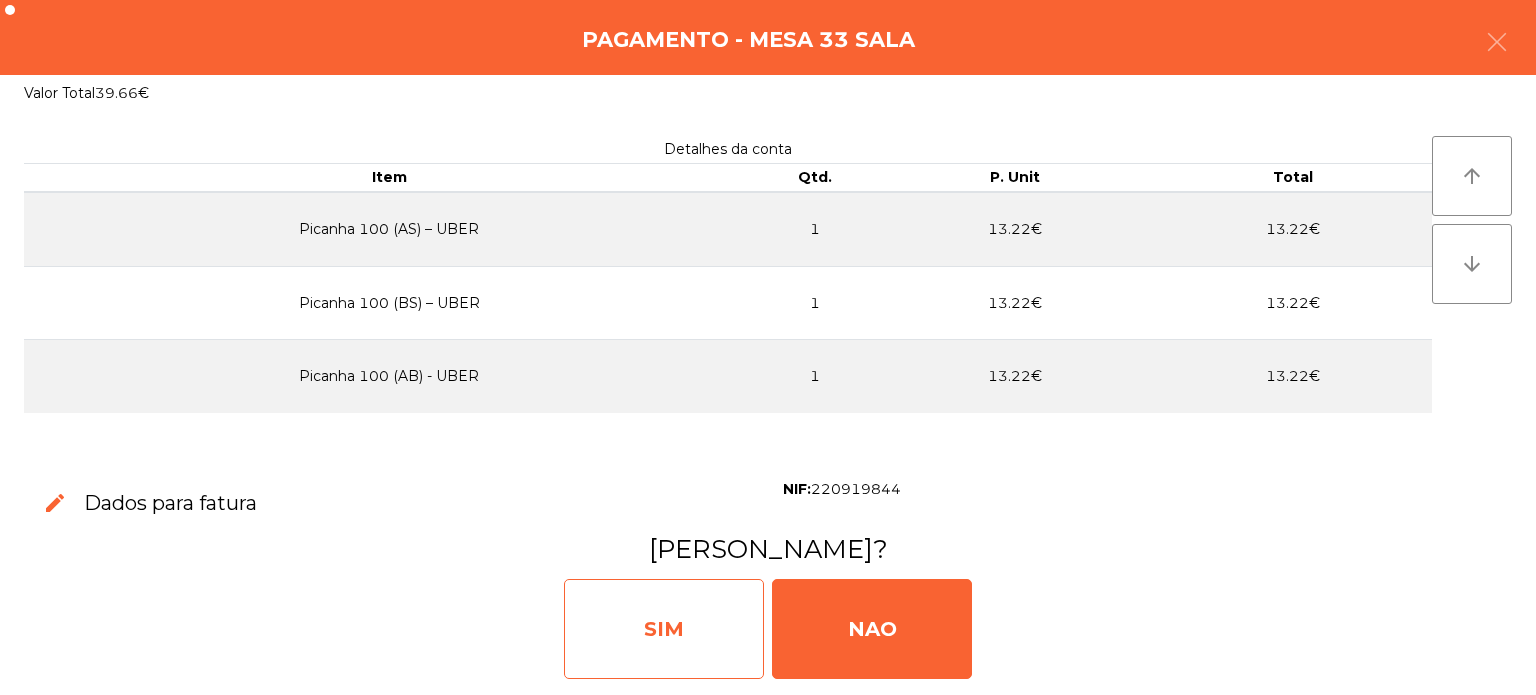 click on "SIM" 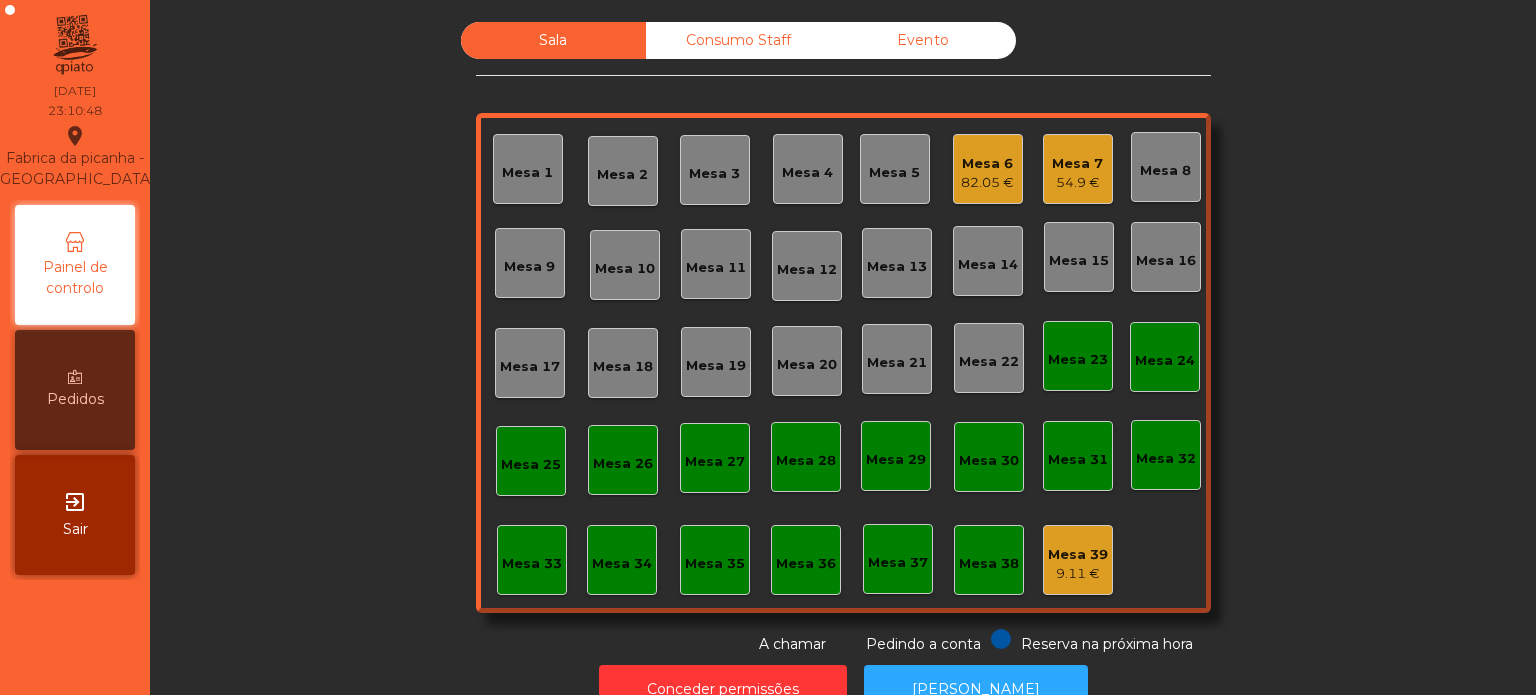 click on "82.05 €" 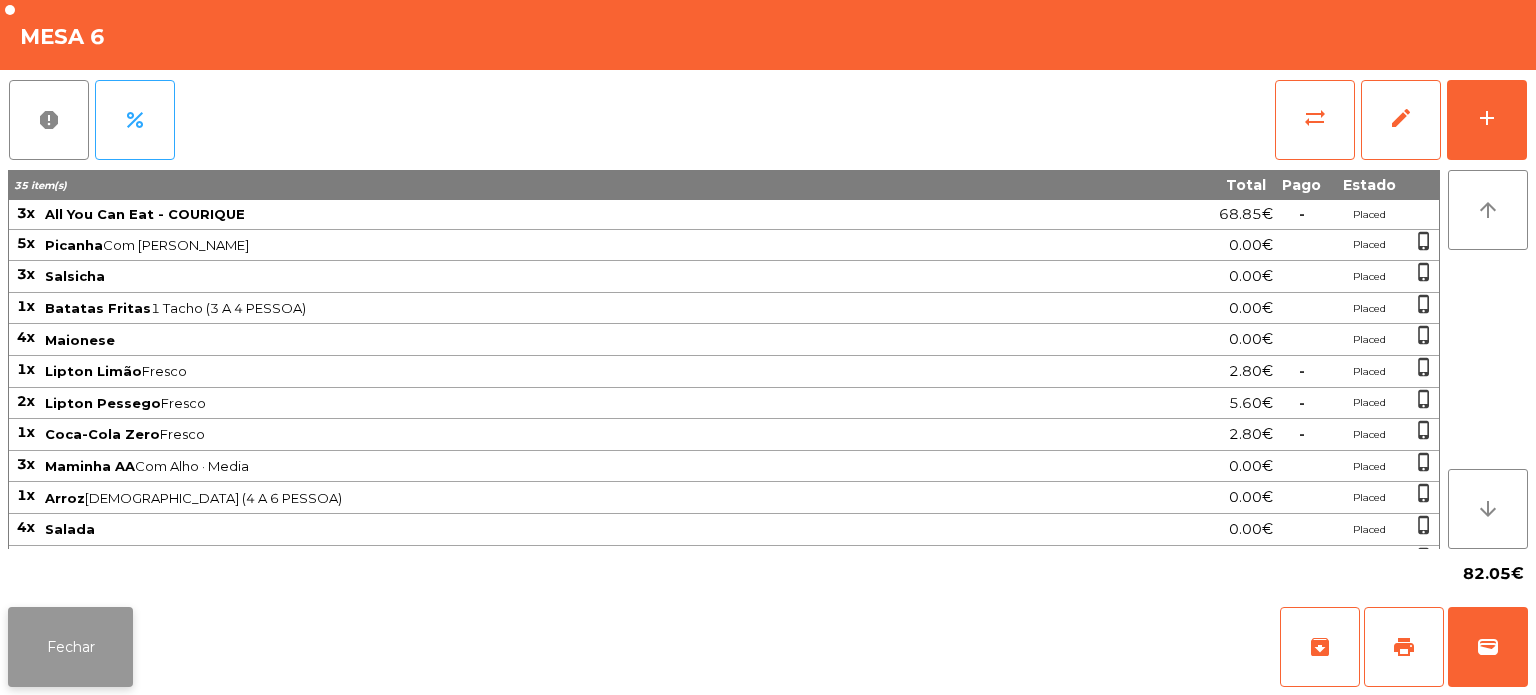click on "Fechar" 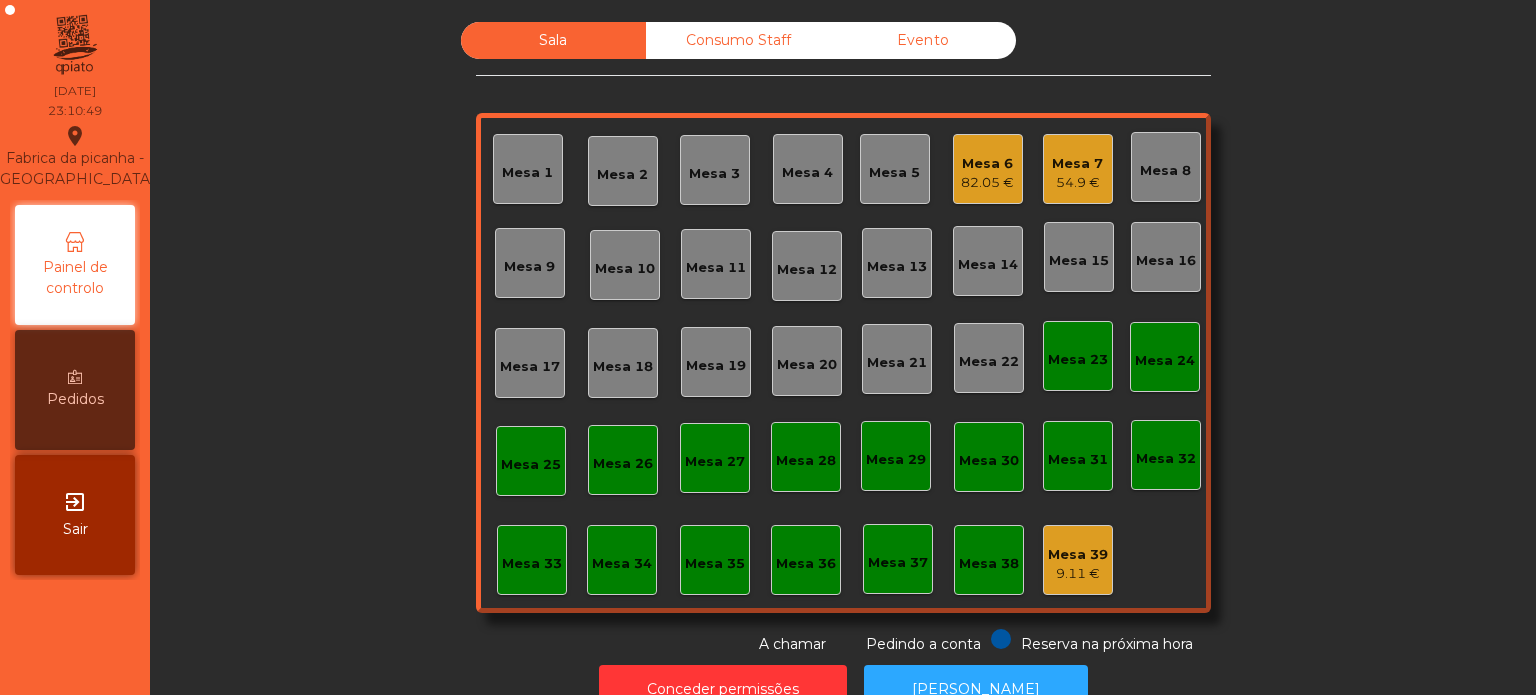 click on "Mesa 8" 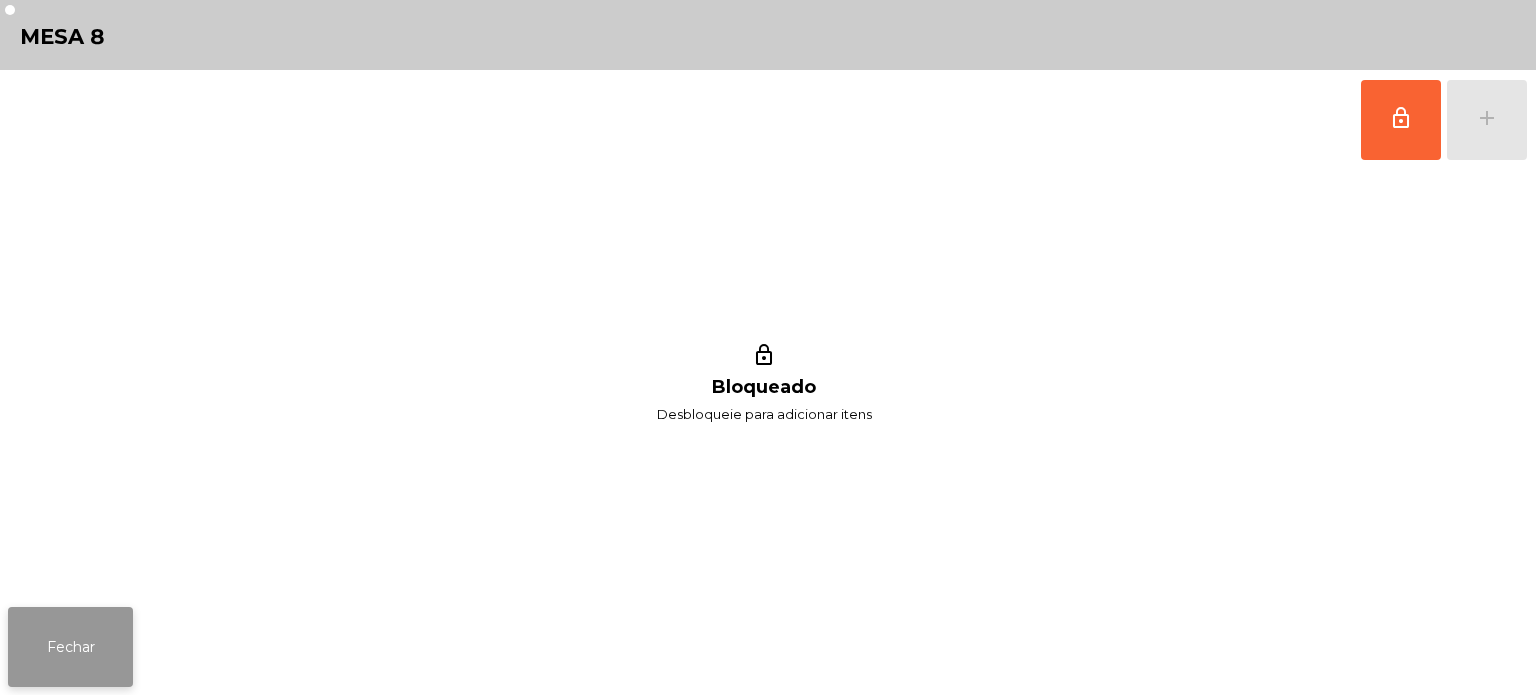 click on "Fechar" 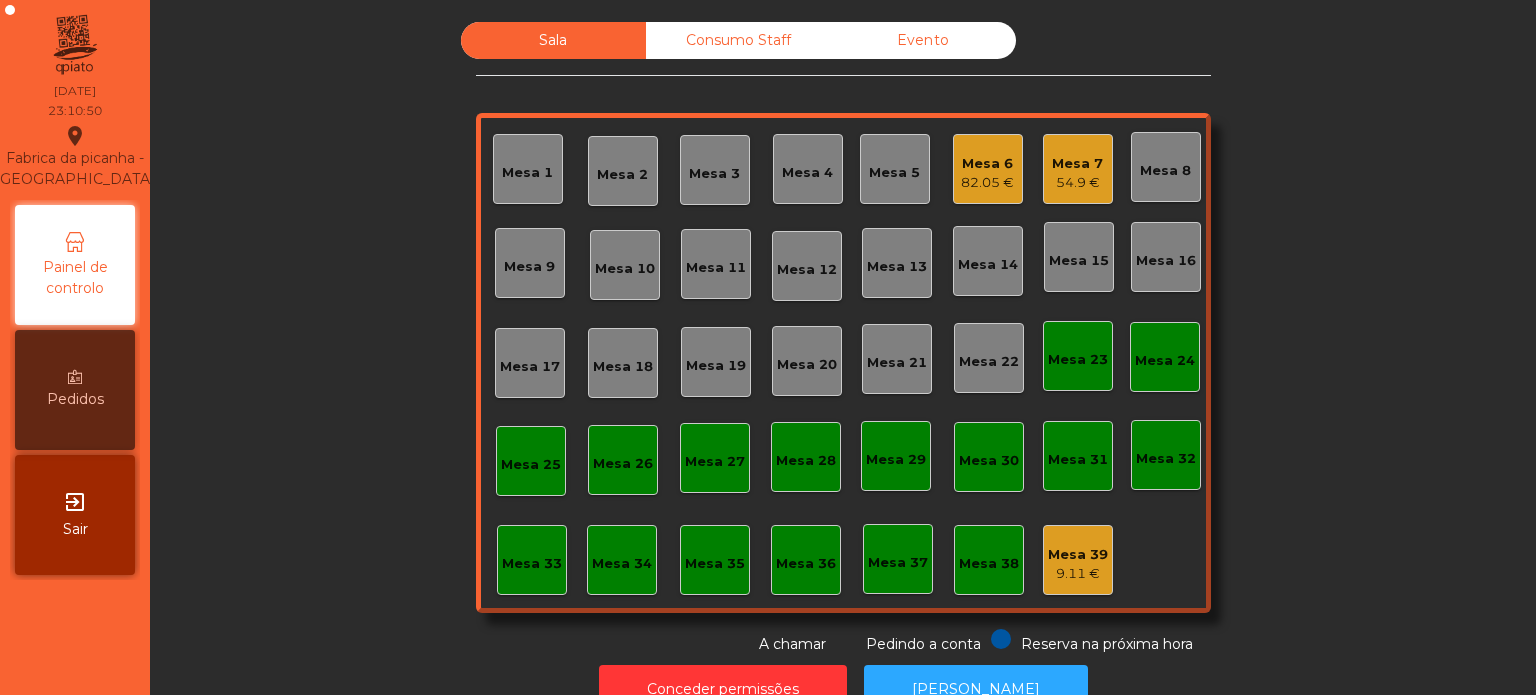click on "54.9 €" 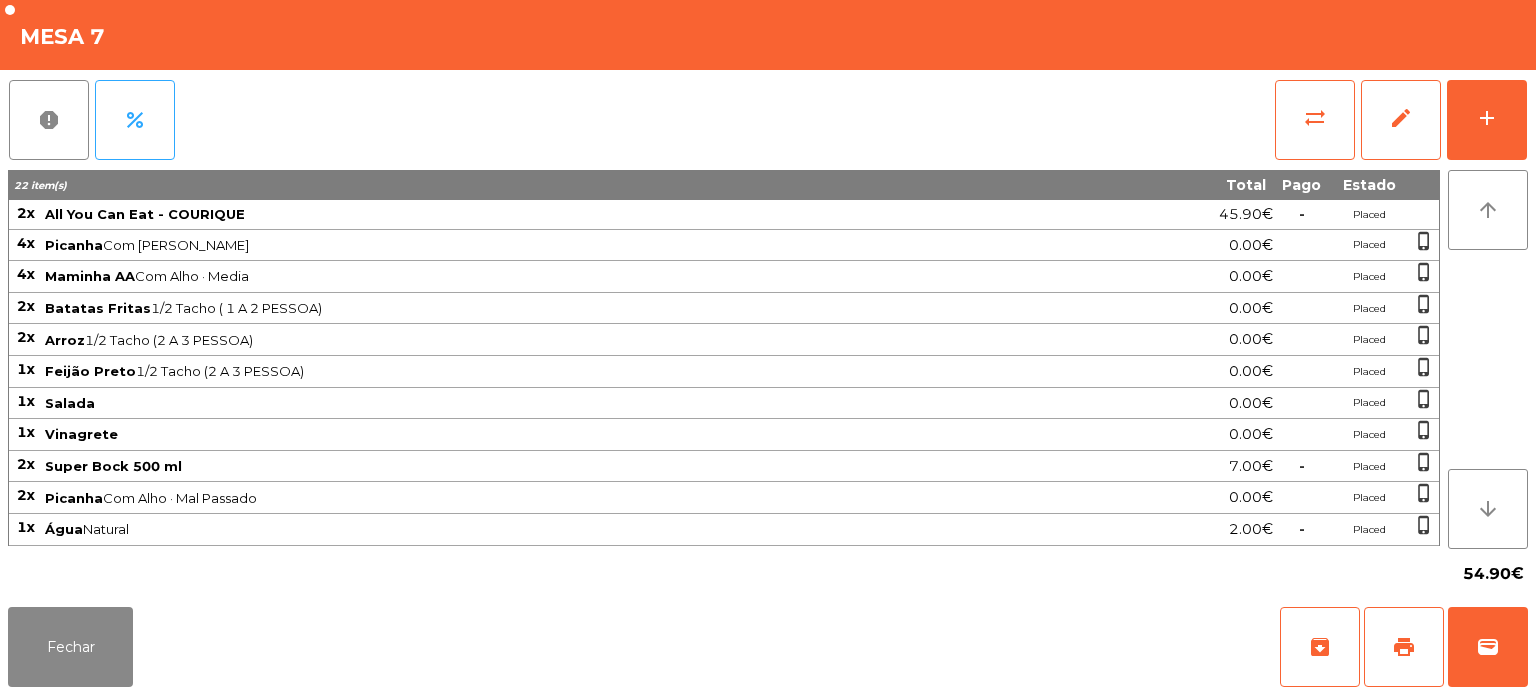 click on "Fechar   archive   print   wallet" 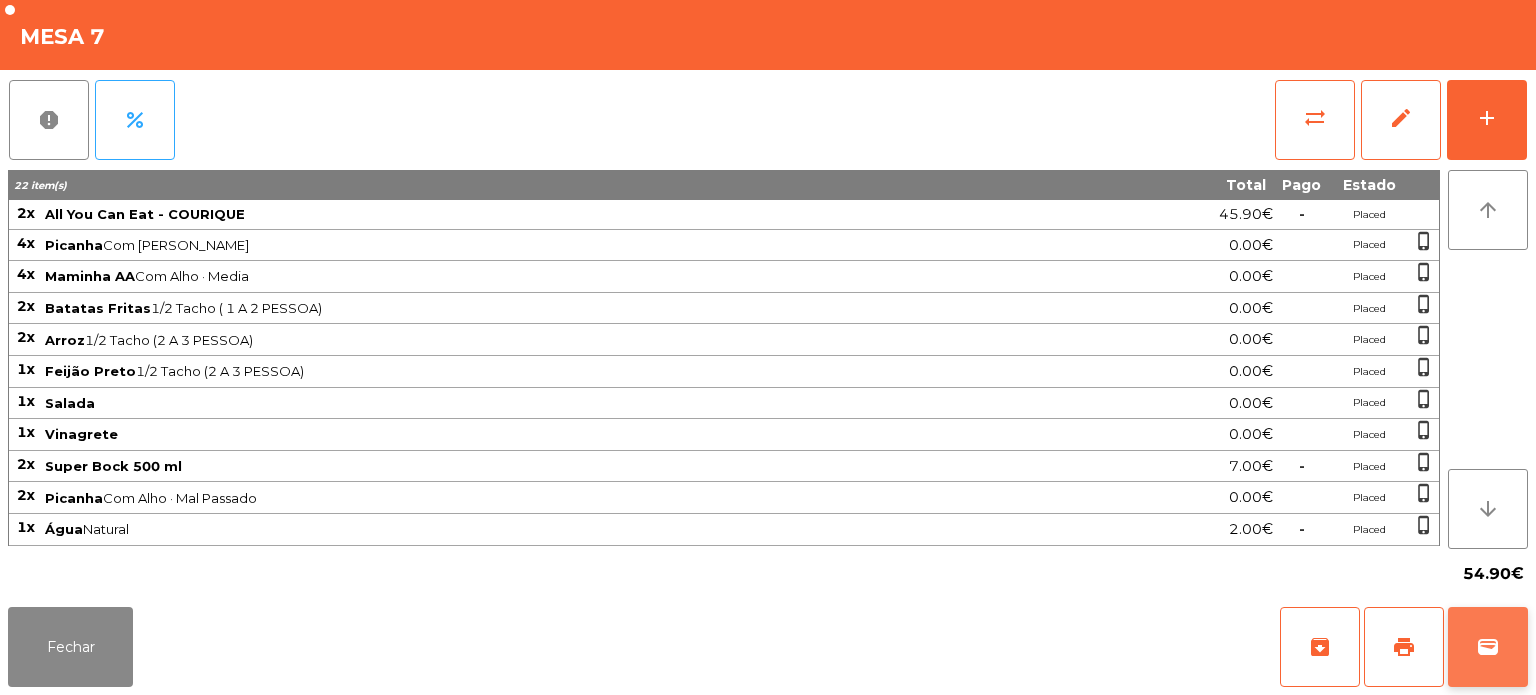 click on "wallet" 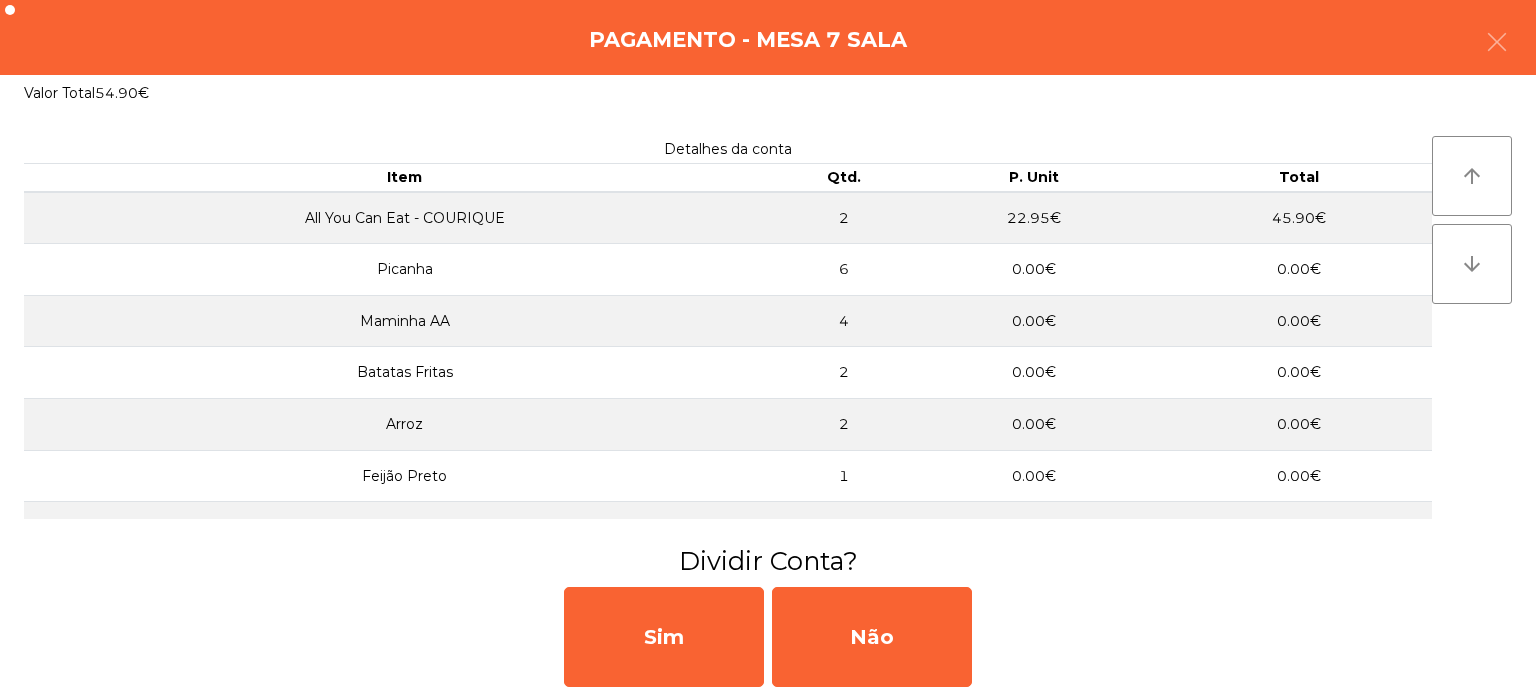 click on "Dividir Conta?" 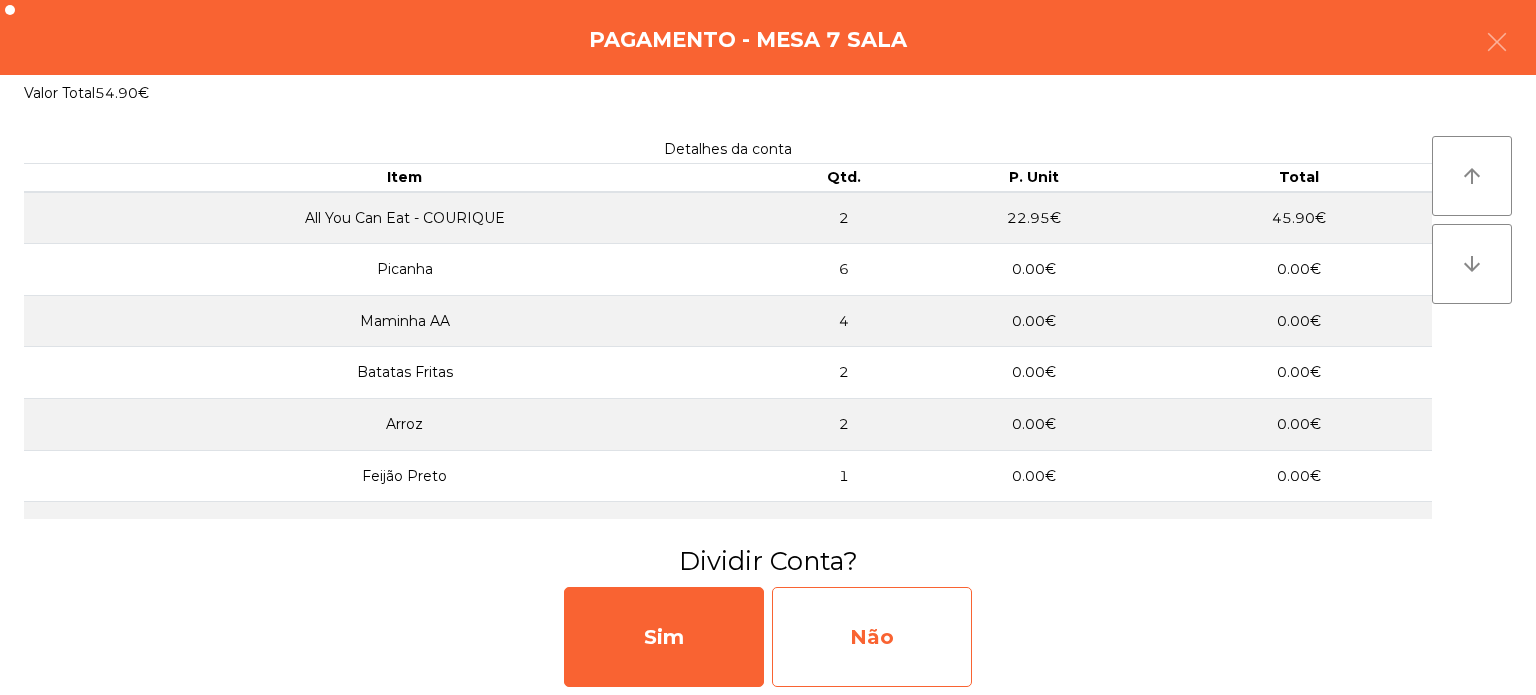 click on "Não" 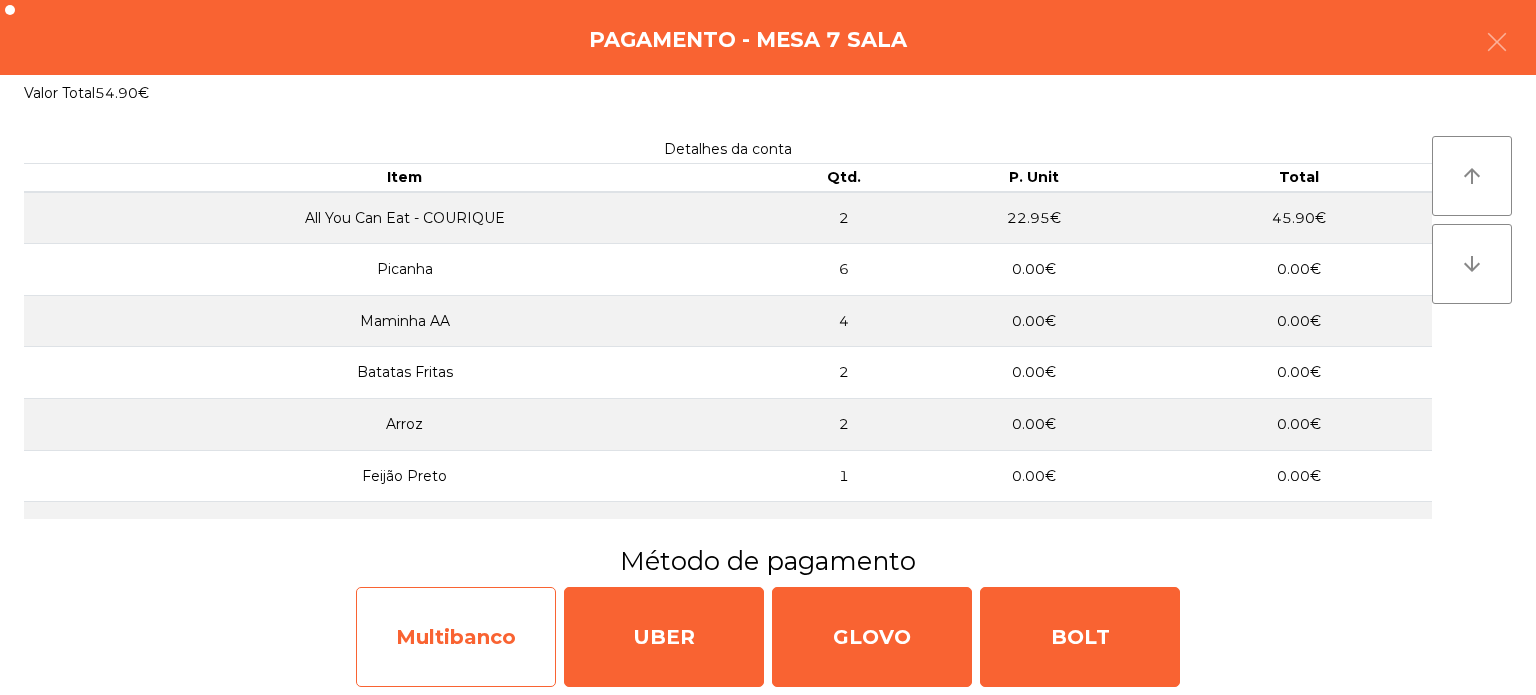 click on "Multibanco" 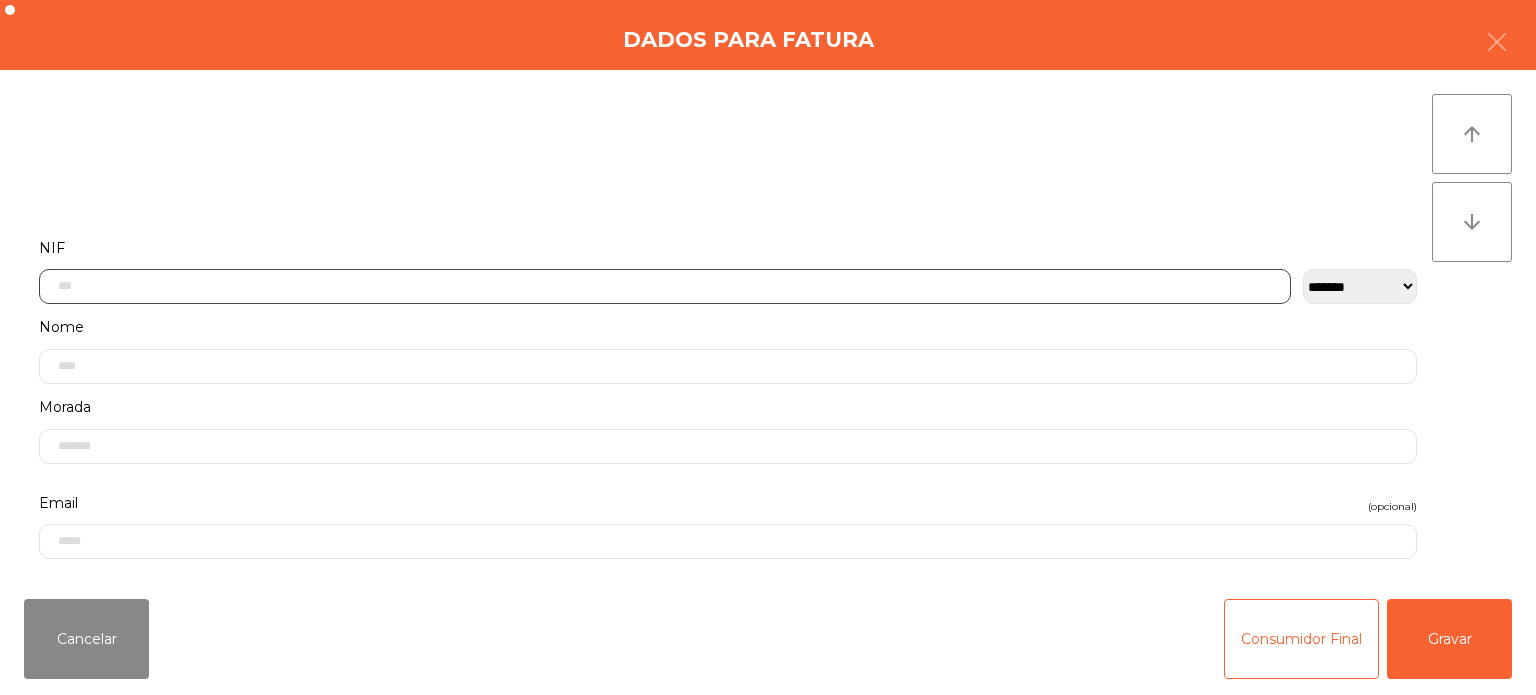click 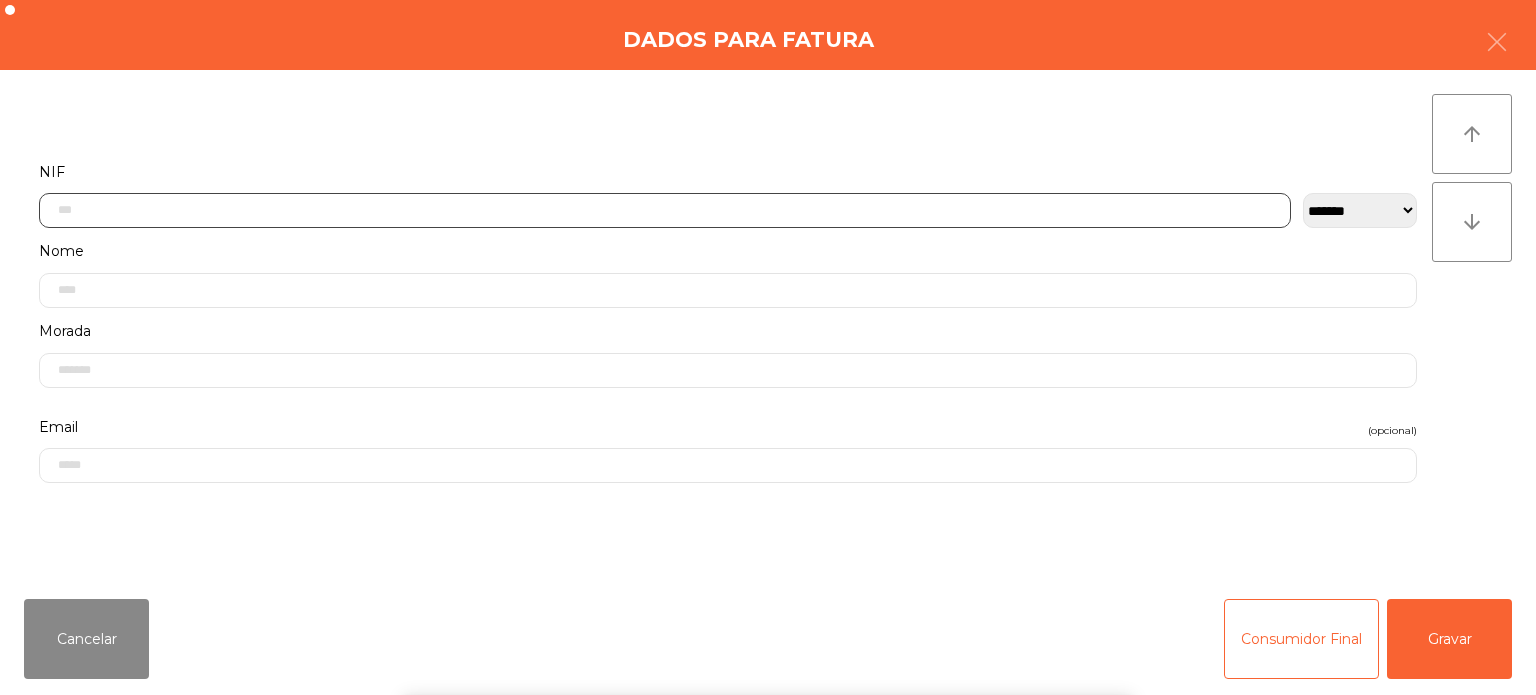 scroll, scrollTop: 139, scrollLeft: 0, axis: vertical 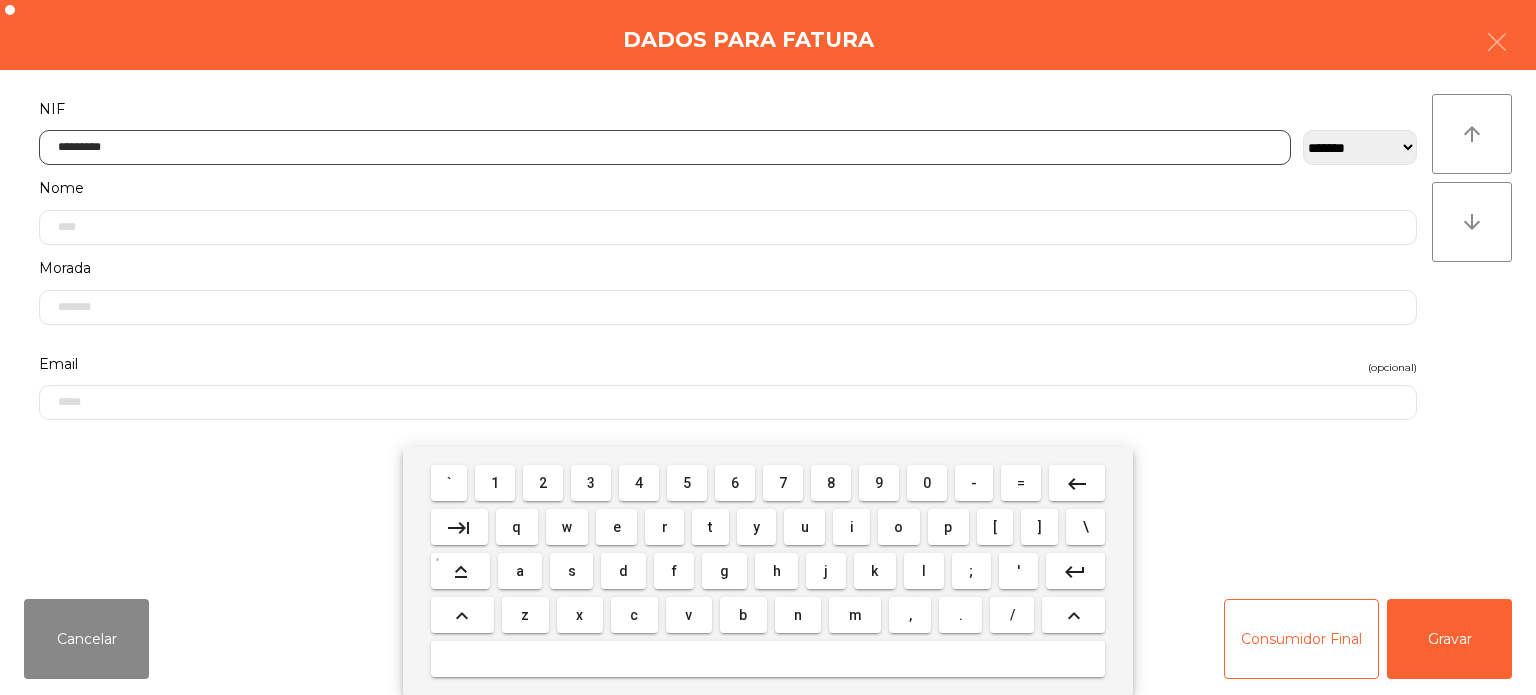 type on "*********" 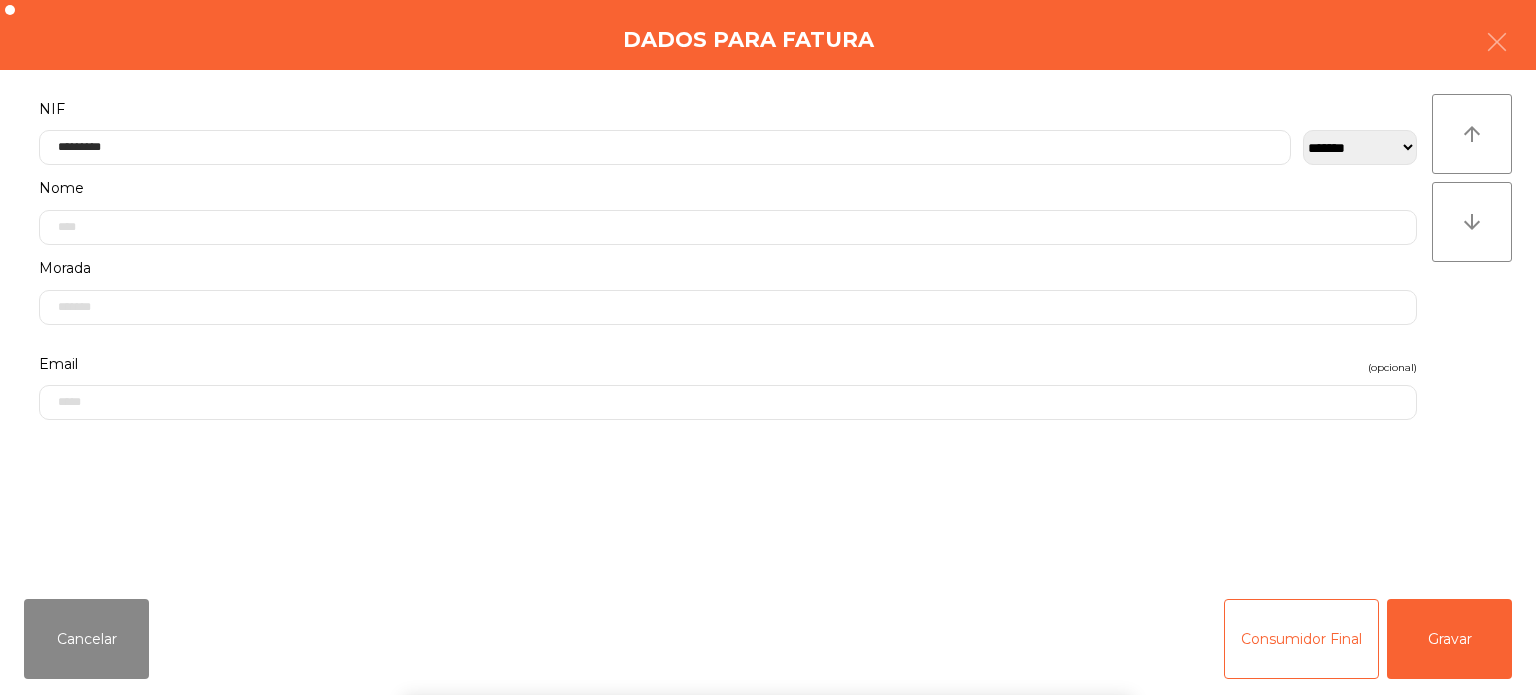 click on "` 1 2 3 4 5 6 7 8 9 0 - = keyboard_backspace keyboard_tab q w e r t y u i o p [ ] \ keyboard_capslock a s d f g h j k l ; ' keyboard_return keyboard_arrow_up z x c v b n m , . / keyboard_arrow_up" at bounding box center (768, 571) 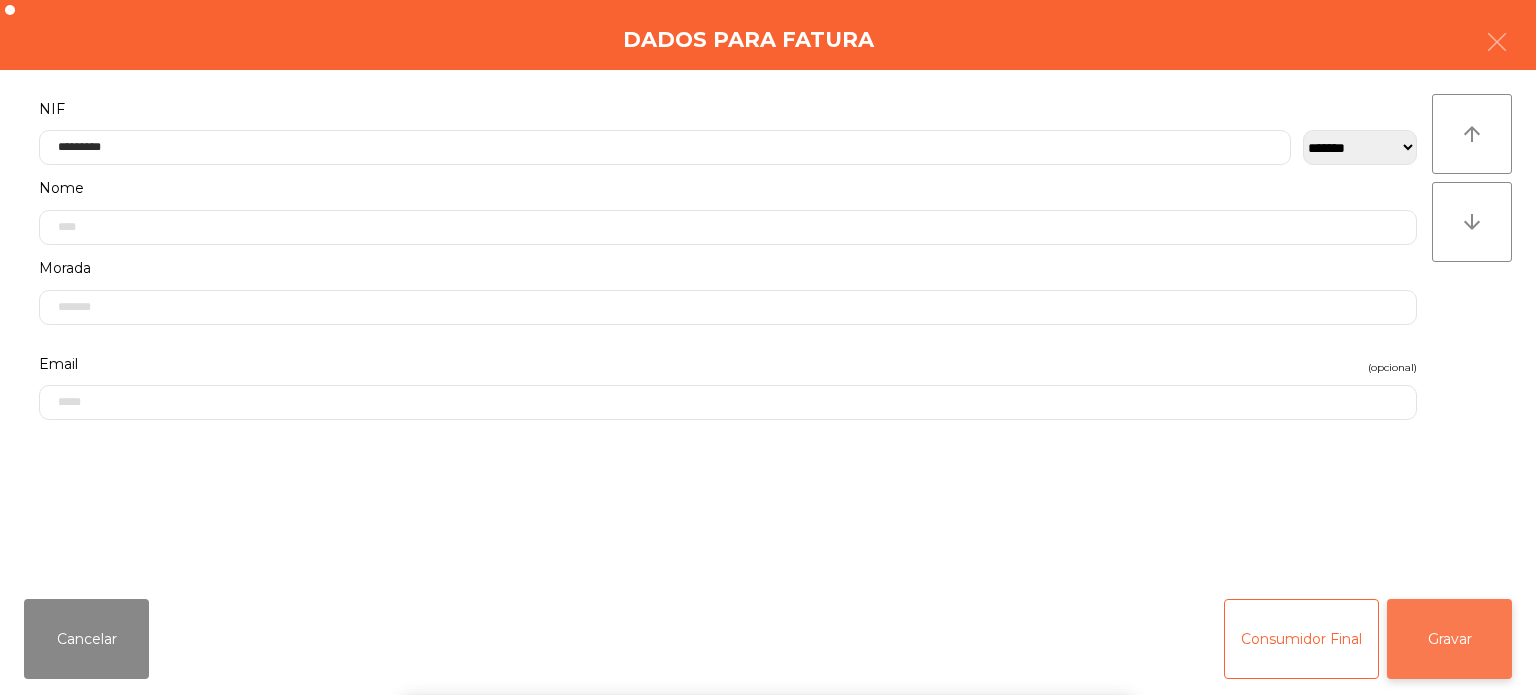 click on "Gravar" 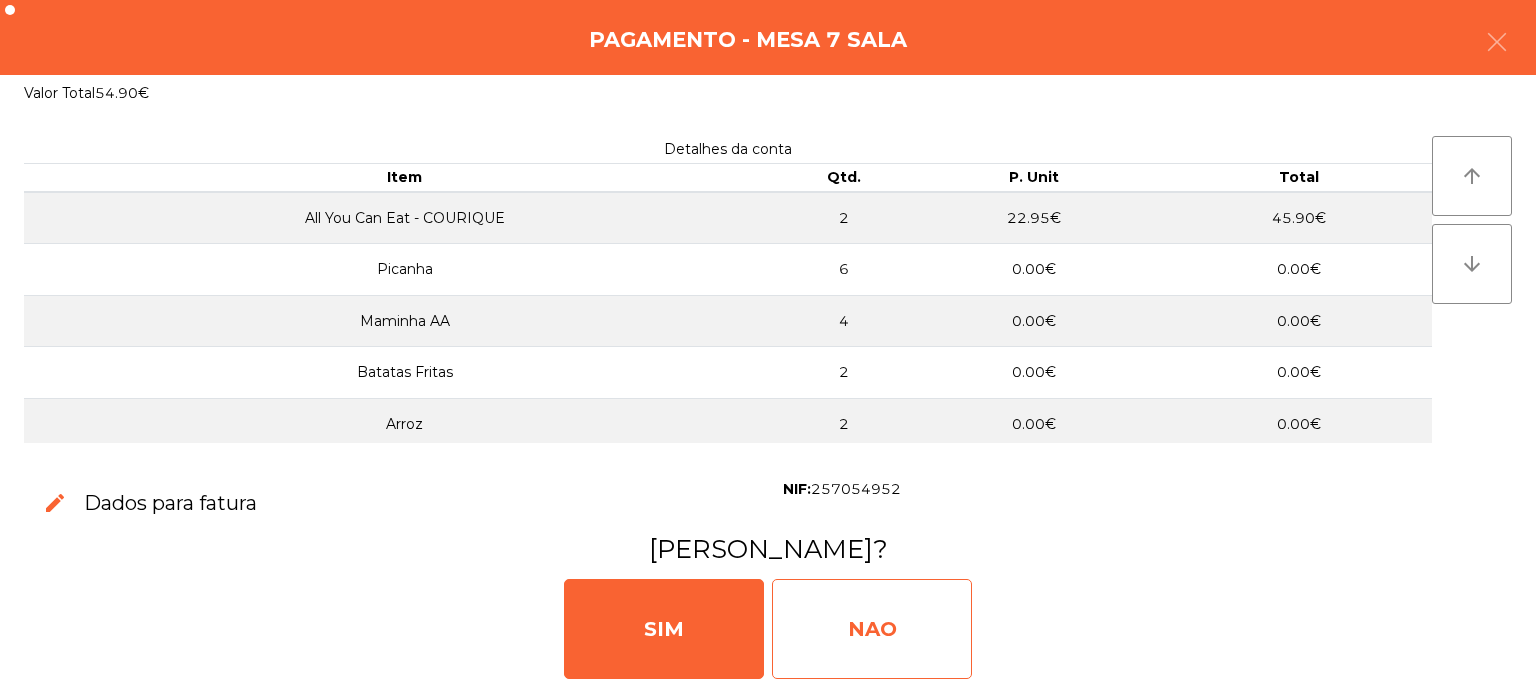click on "NAO" 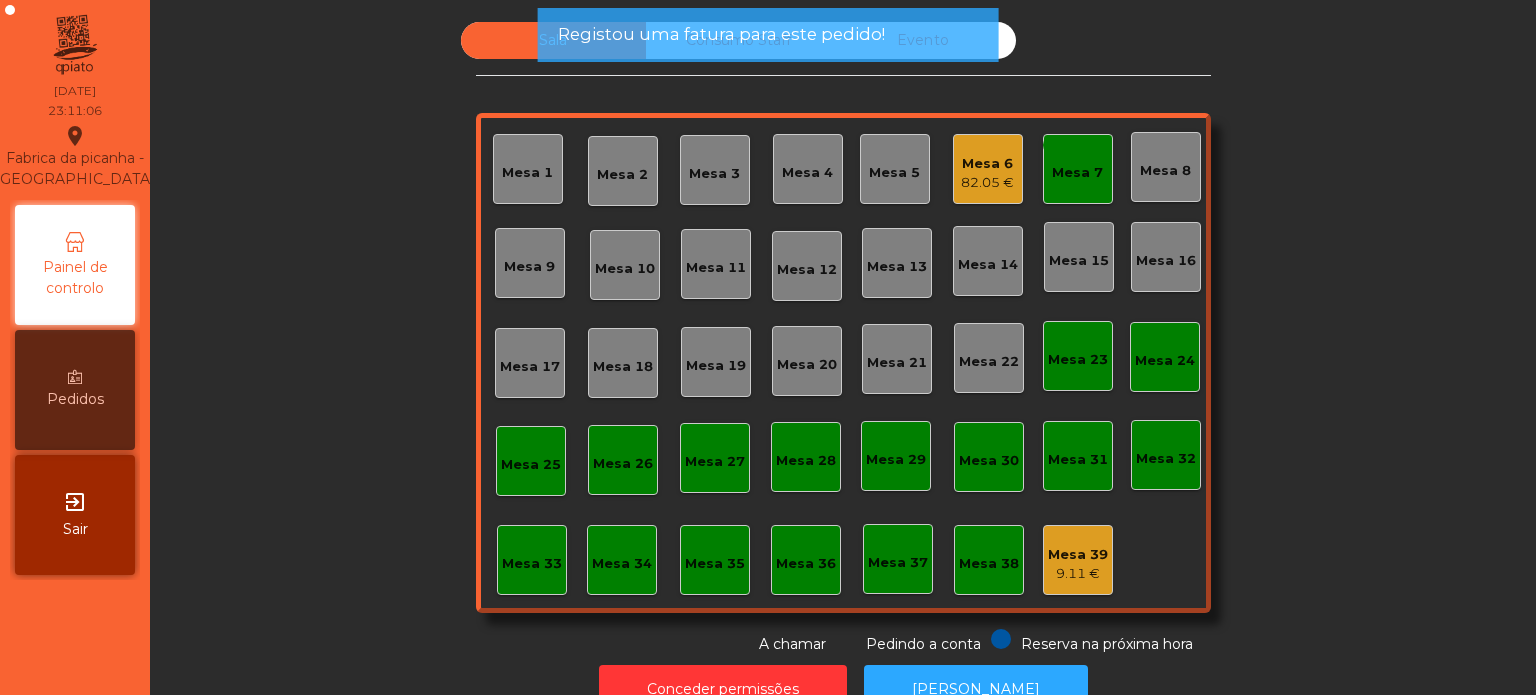 click on "monetization_on done  Mesa 7" 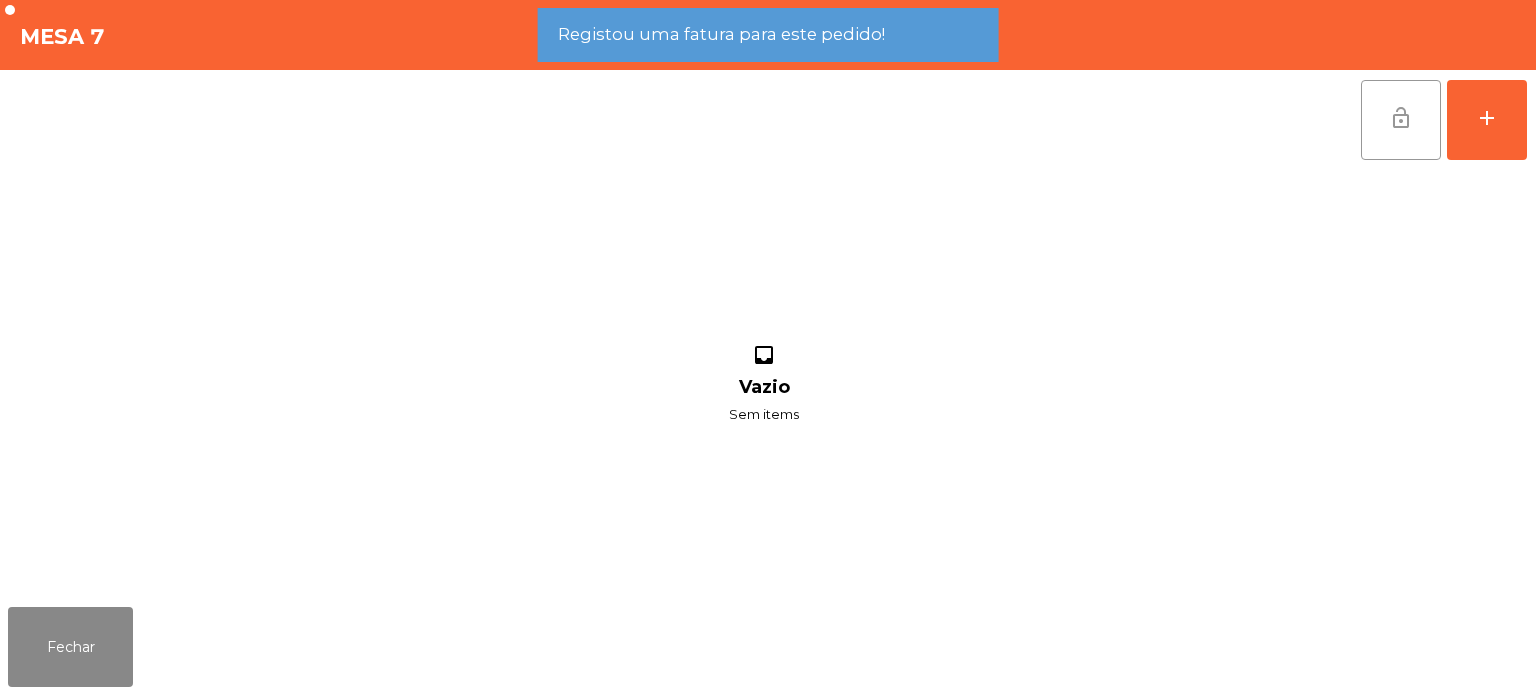 click on "lock_open" 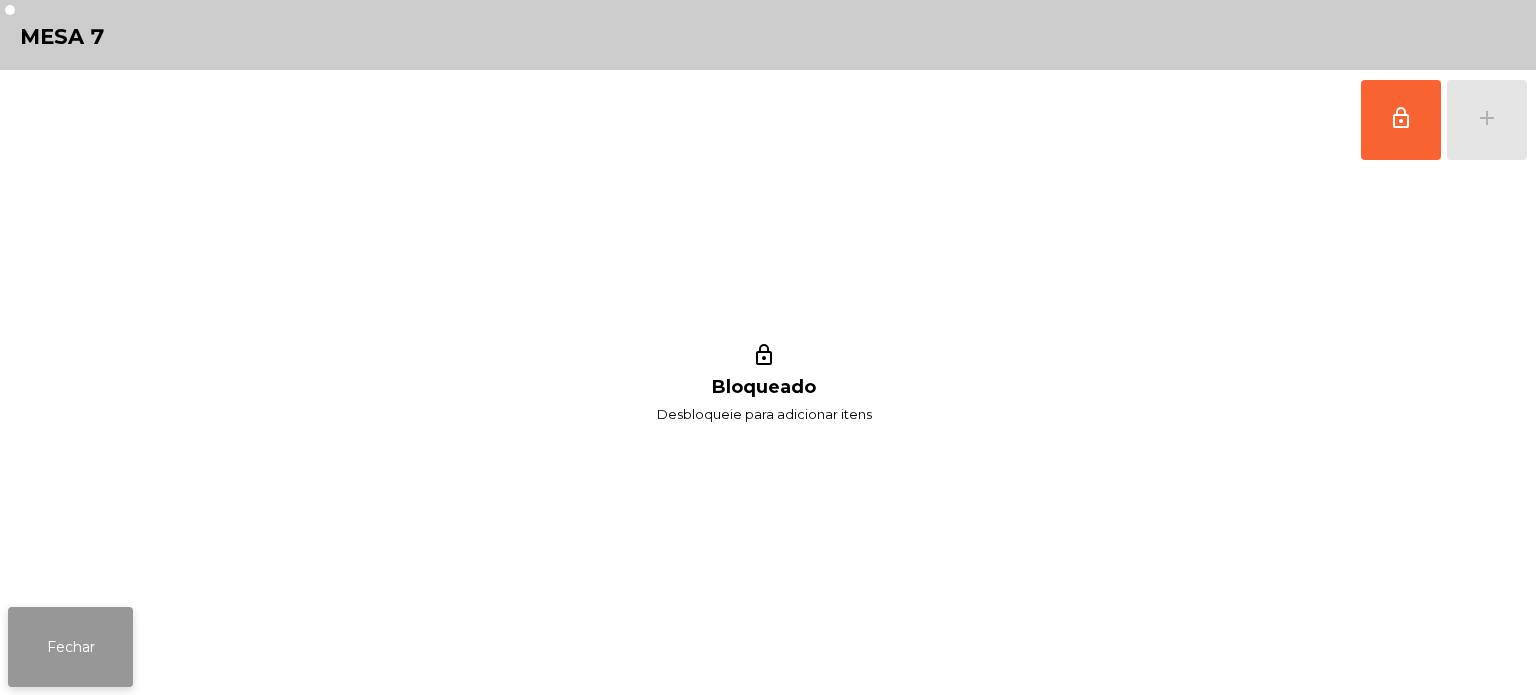 click on "Fechar" 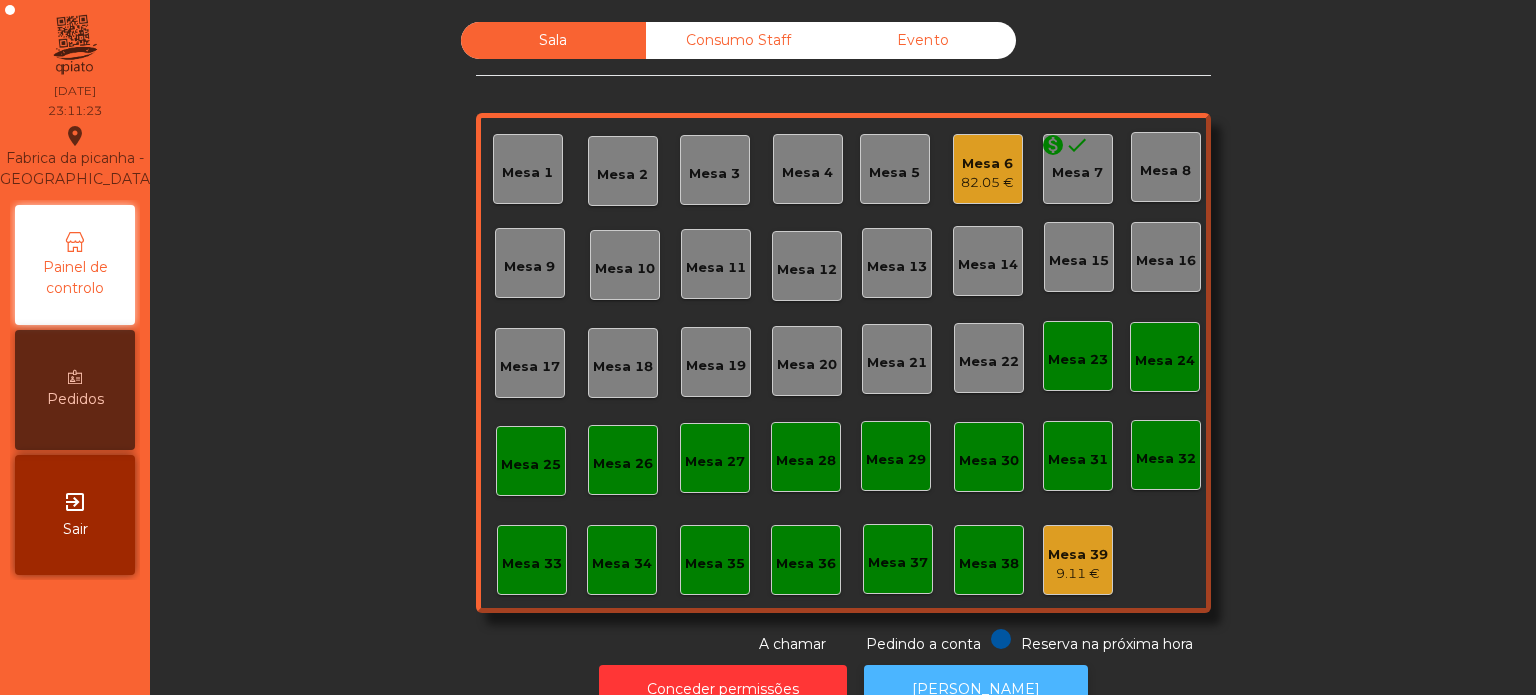 click on "[PERSON_NAME]" 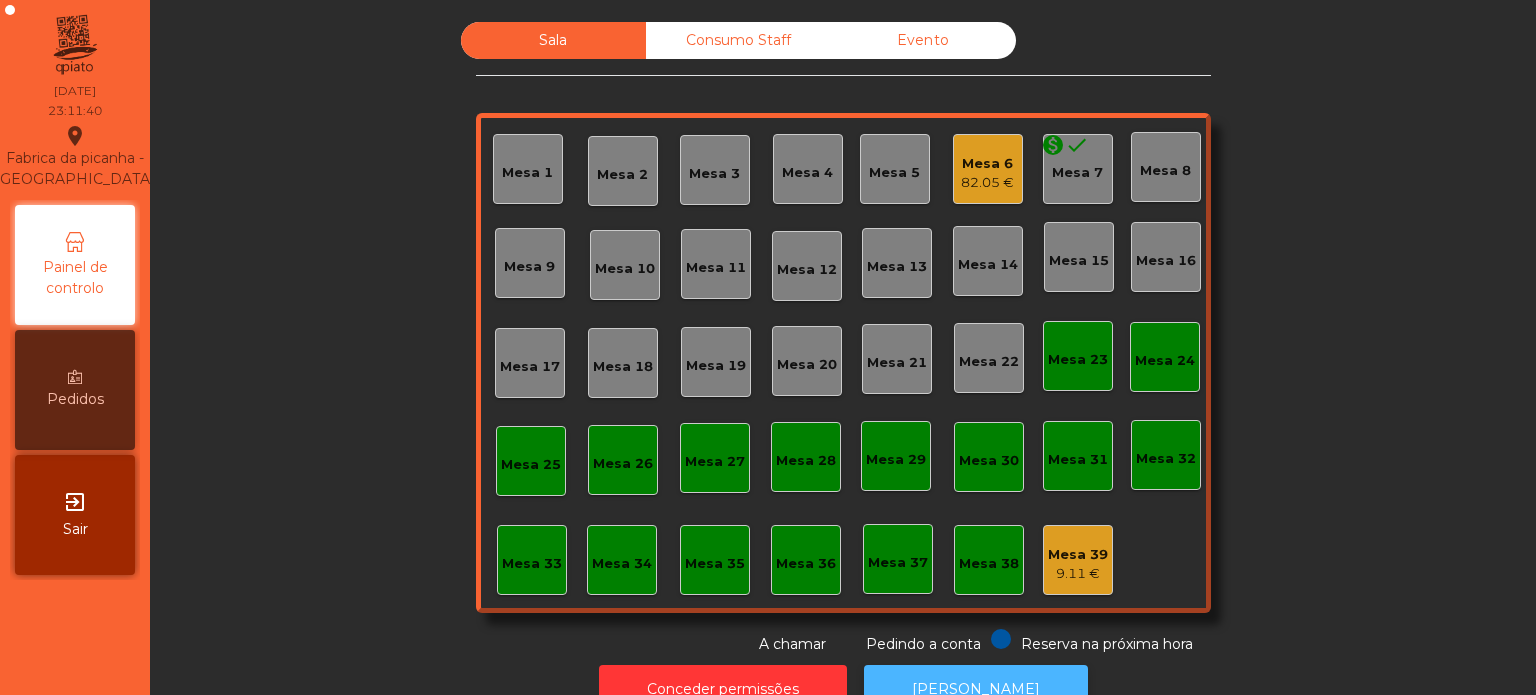 click on "[PERSON_NAME]" 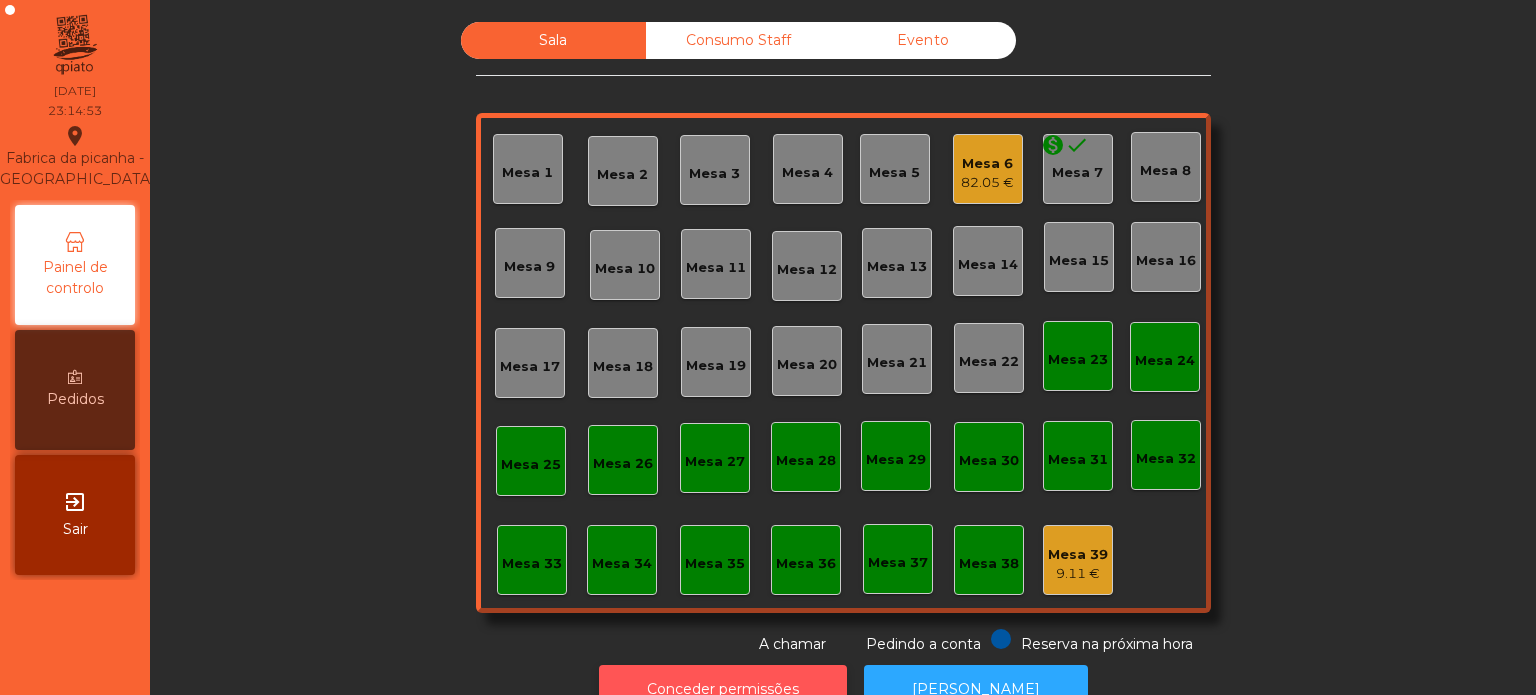 click on "Conceder permissões" 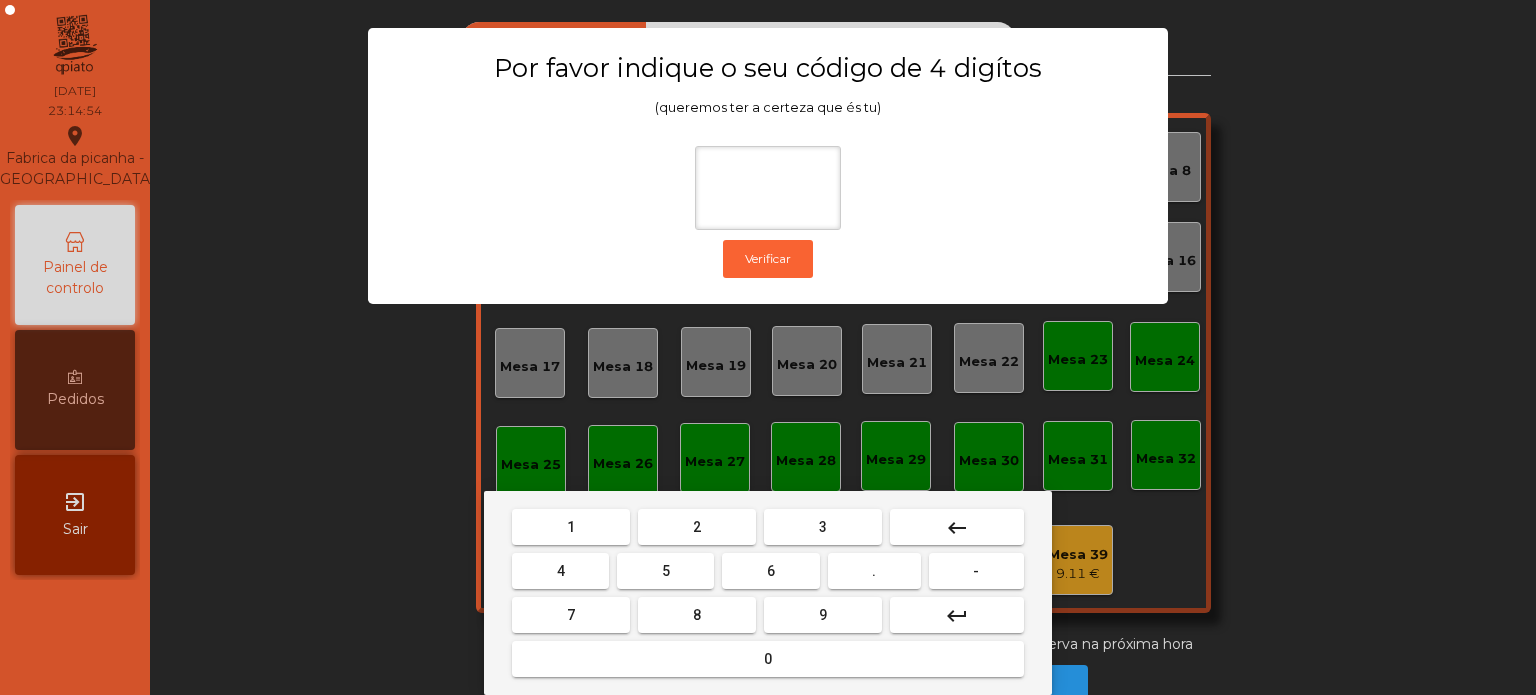 click on "1" at bounding box center [571, 527] 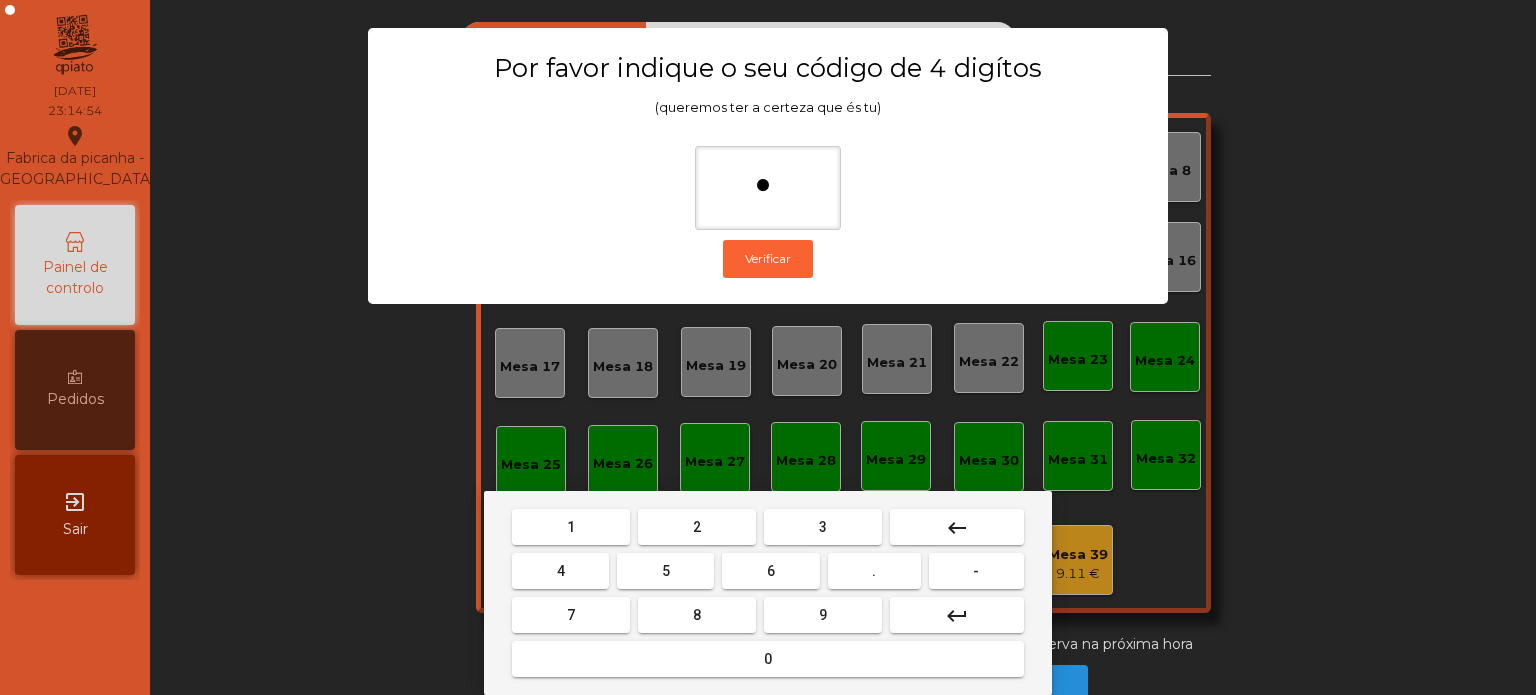 click on "3" at bounding box center (823, 527) 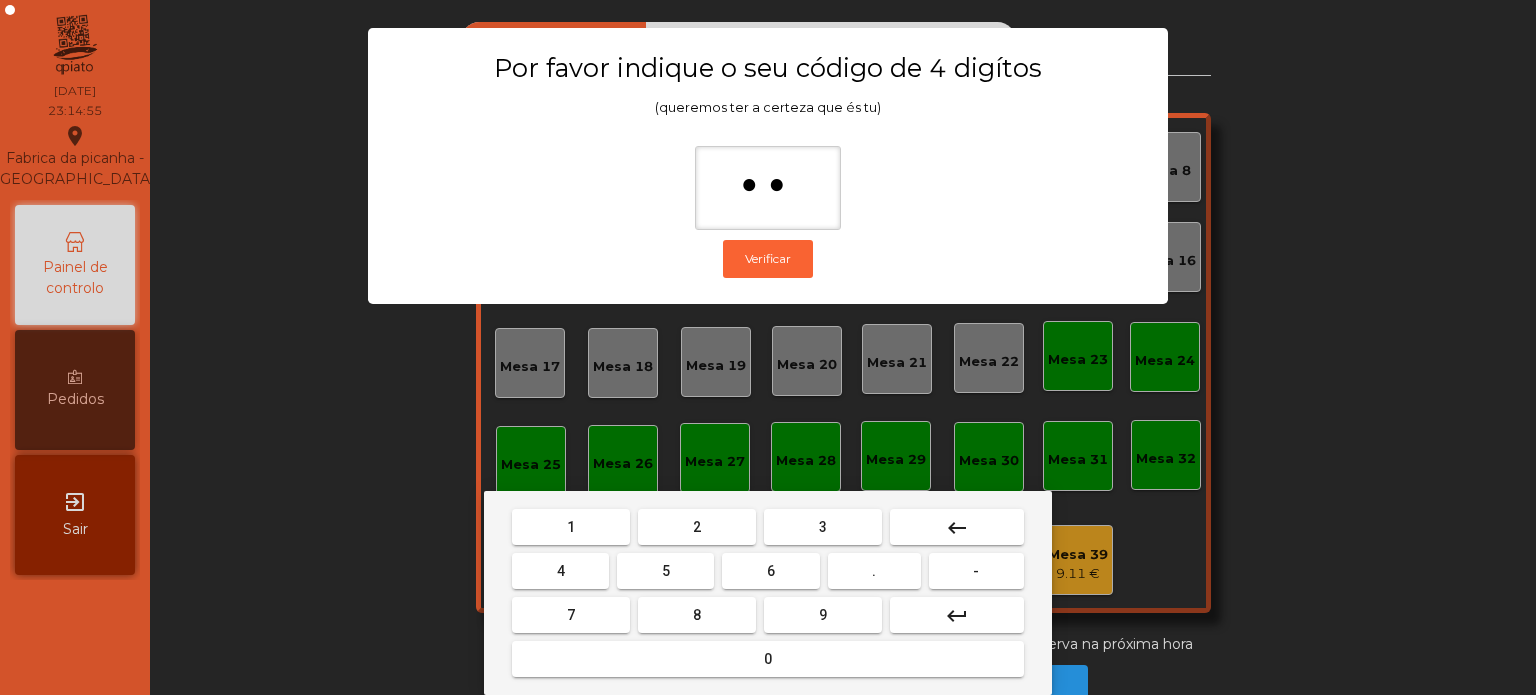 click on "5" at bounding box center [665, 571] 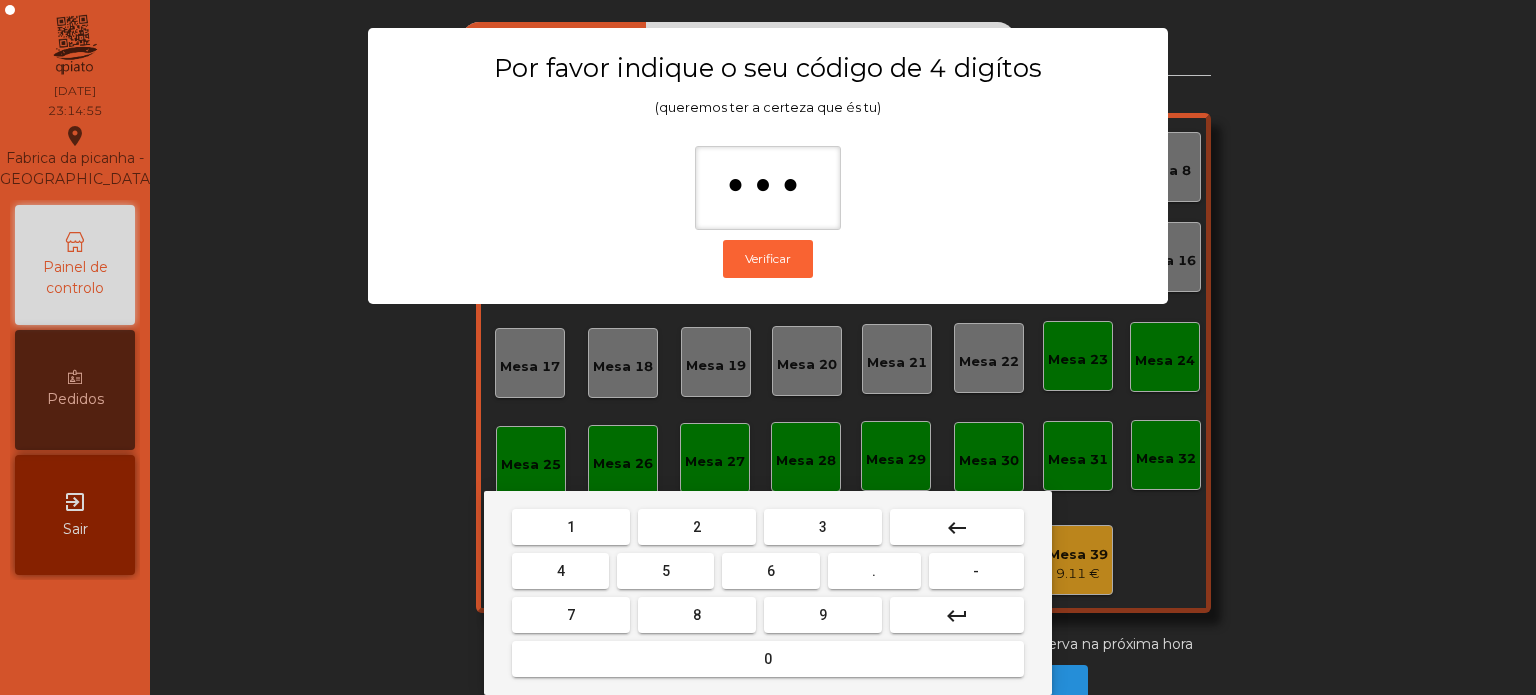 click on "0" at bounding box center [768, 659] 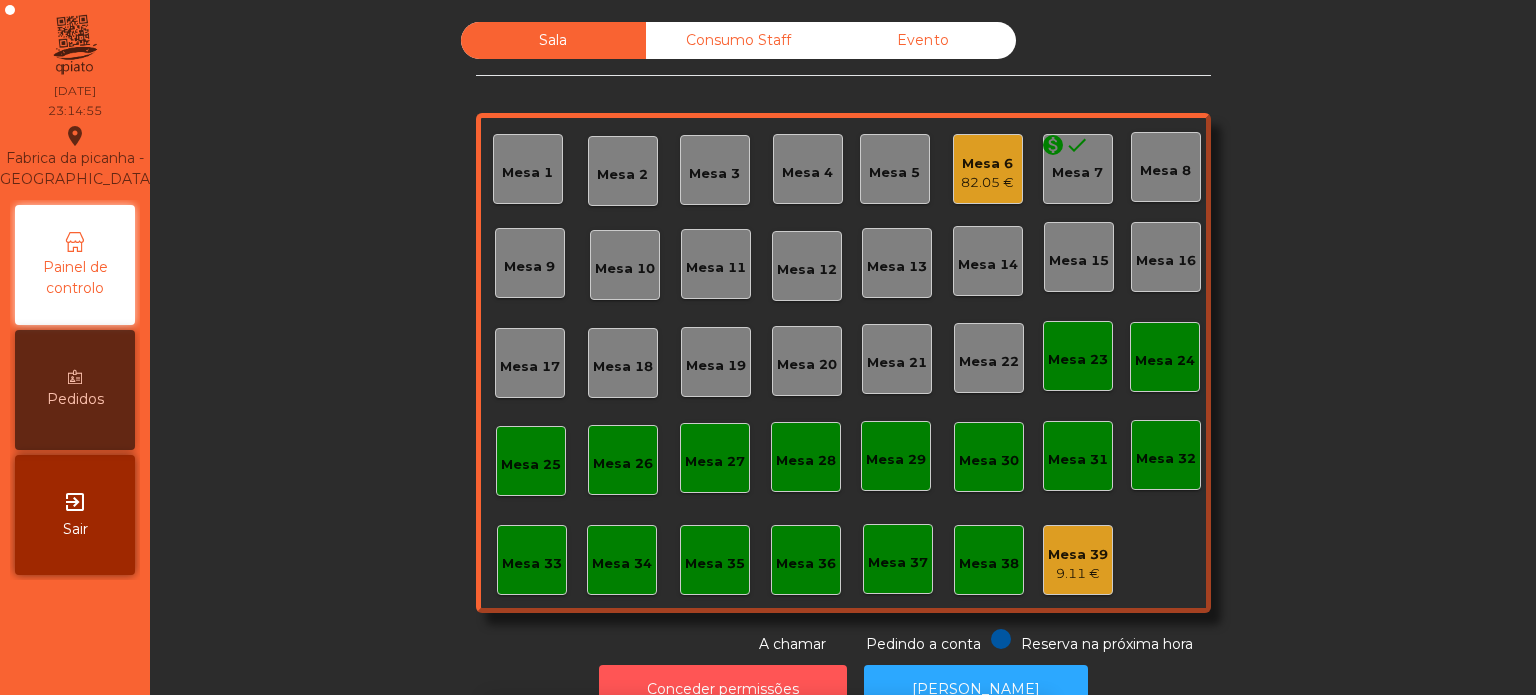scroll, scrollTop: 33, scrollLeft: 0, axis: vertical 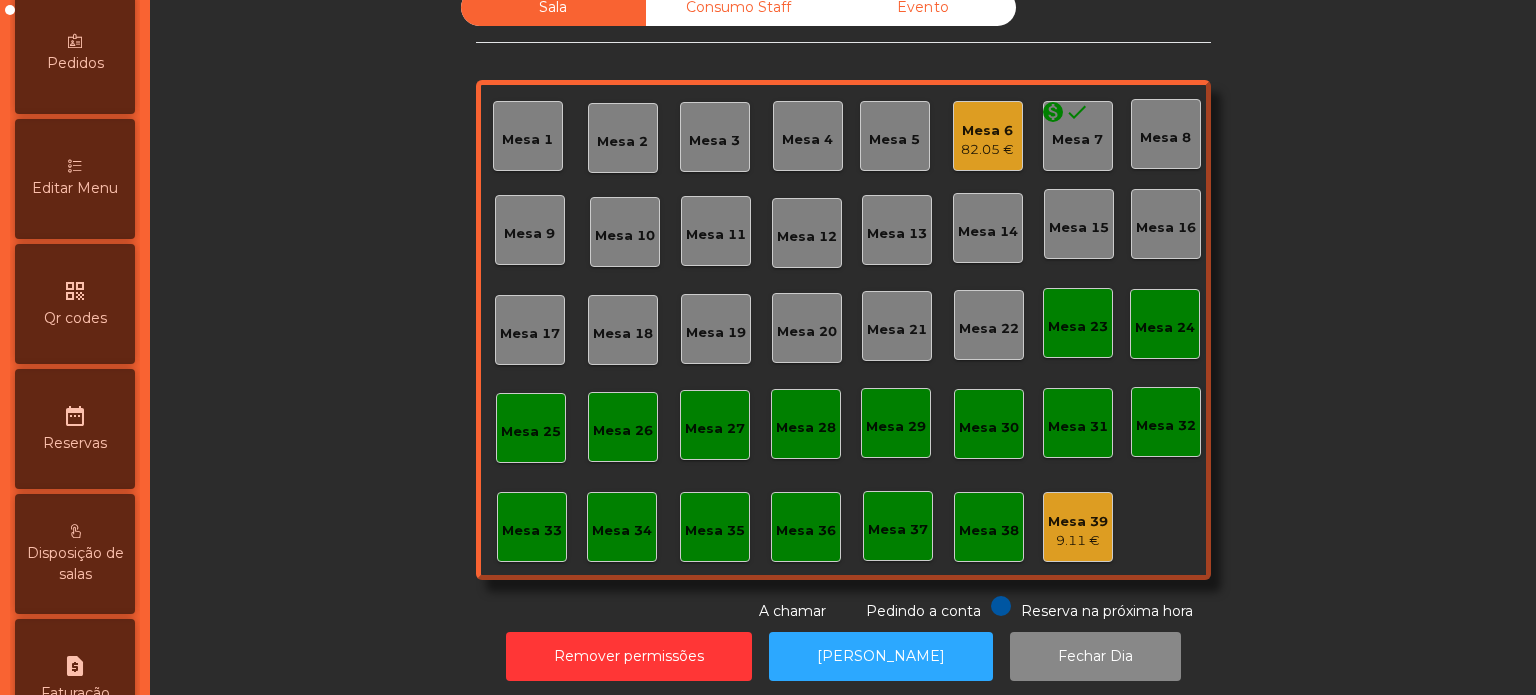 click on "Editar Menu" at bounding box center (75, 179) 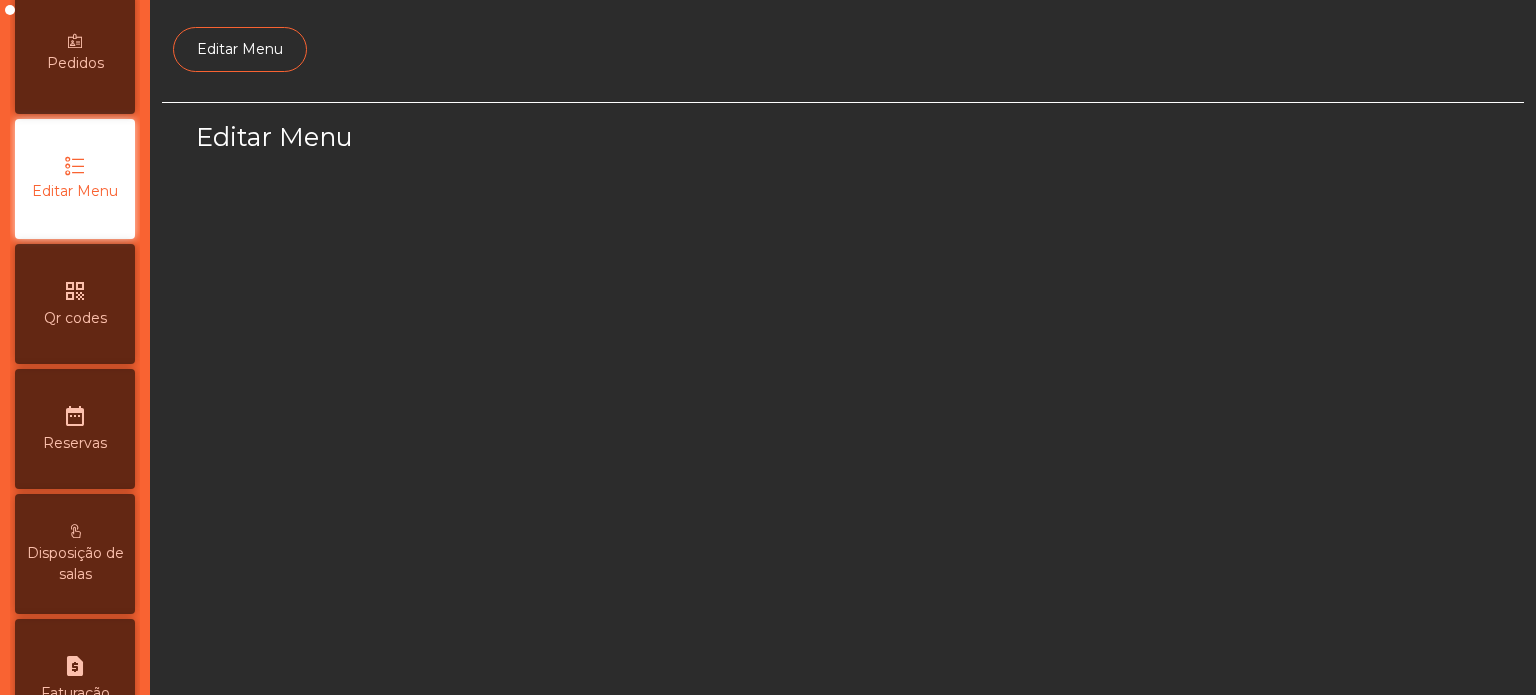 scroll, scrollTop: 0, scrollLeft: 0, axis: both 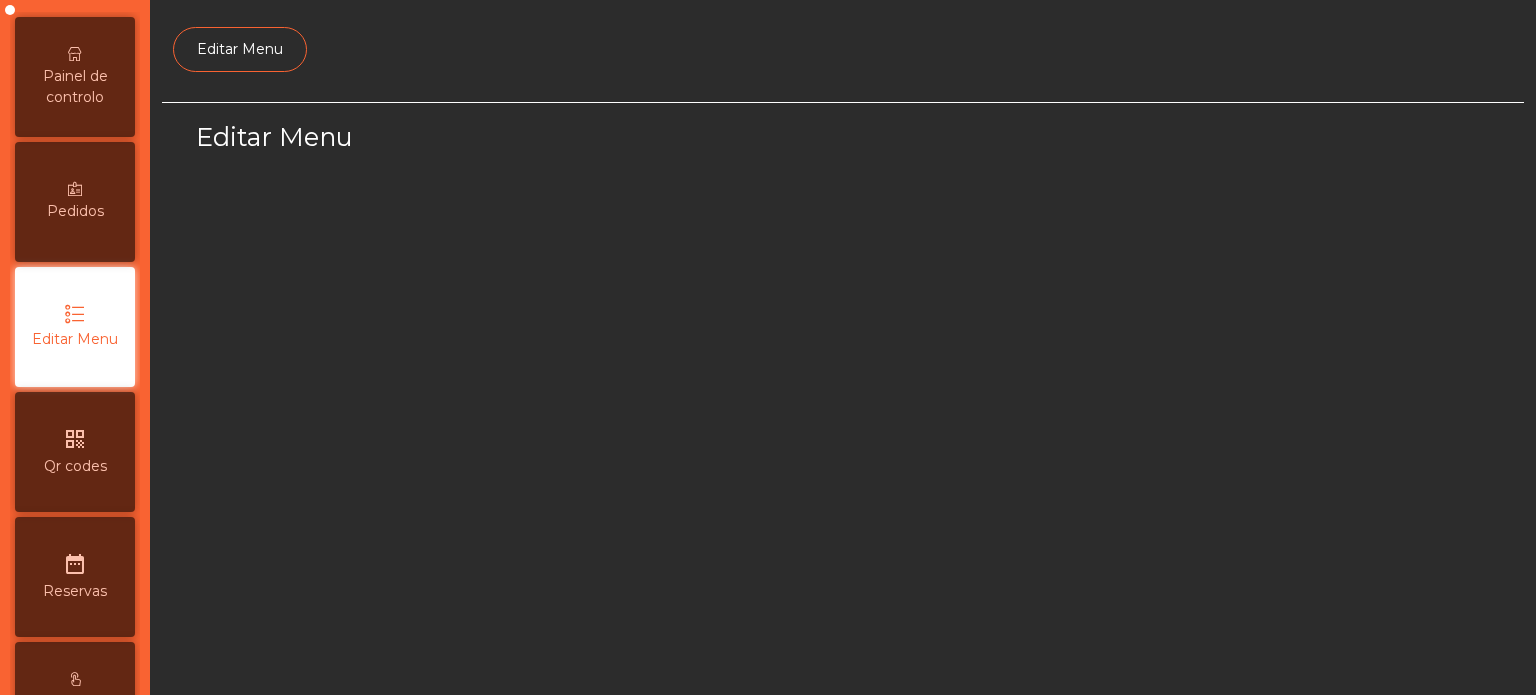 select on "*" 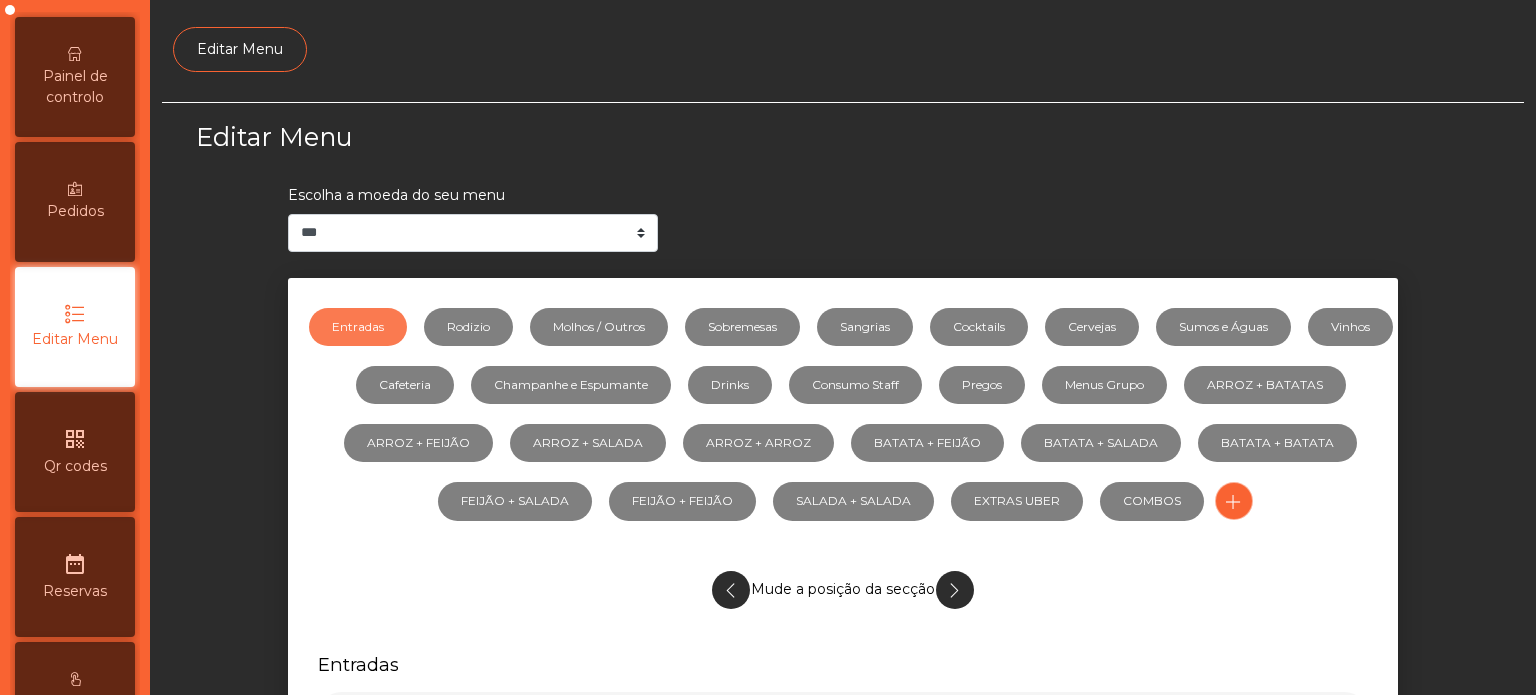 click on "qr_code  Qr codes" at bounding box center (75, 452) 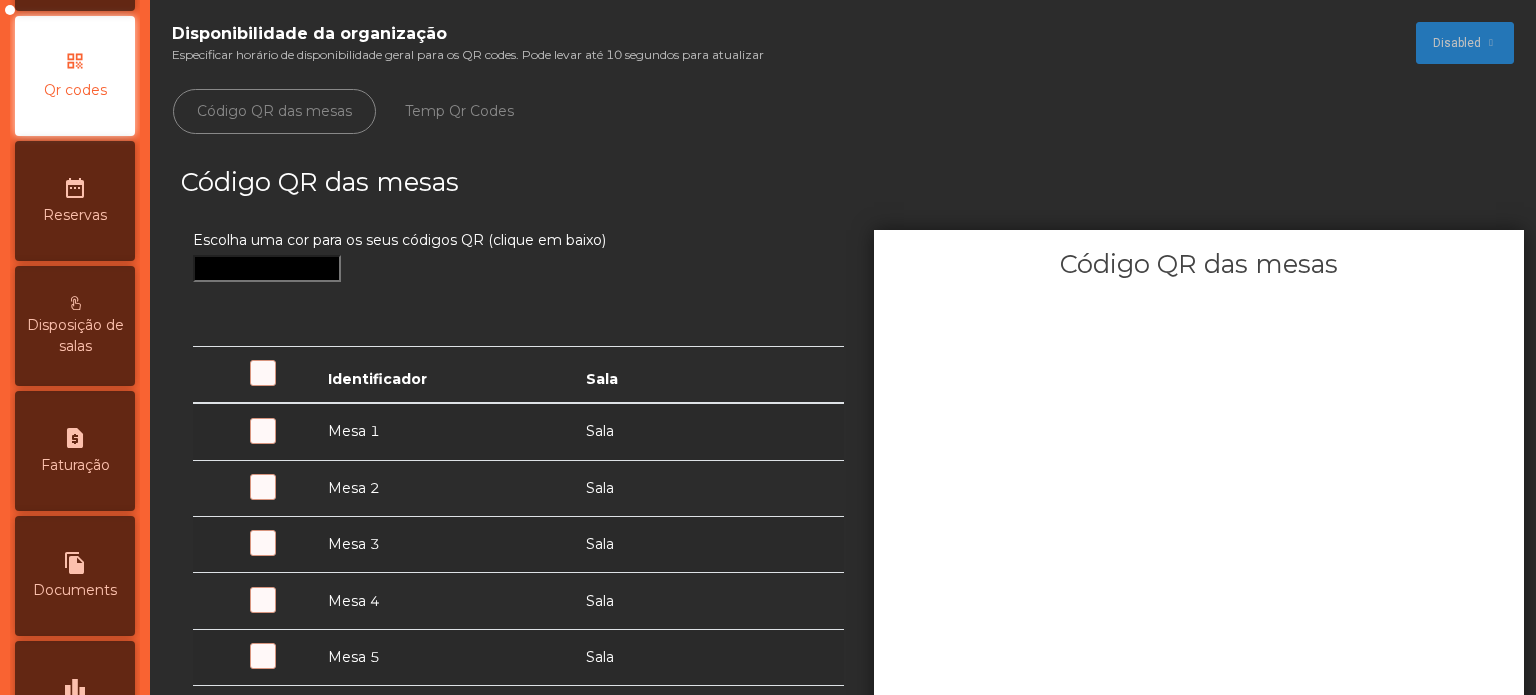 click on "request_page  Faturação" at bounding box center (75, 451) 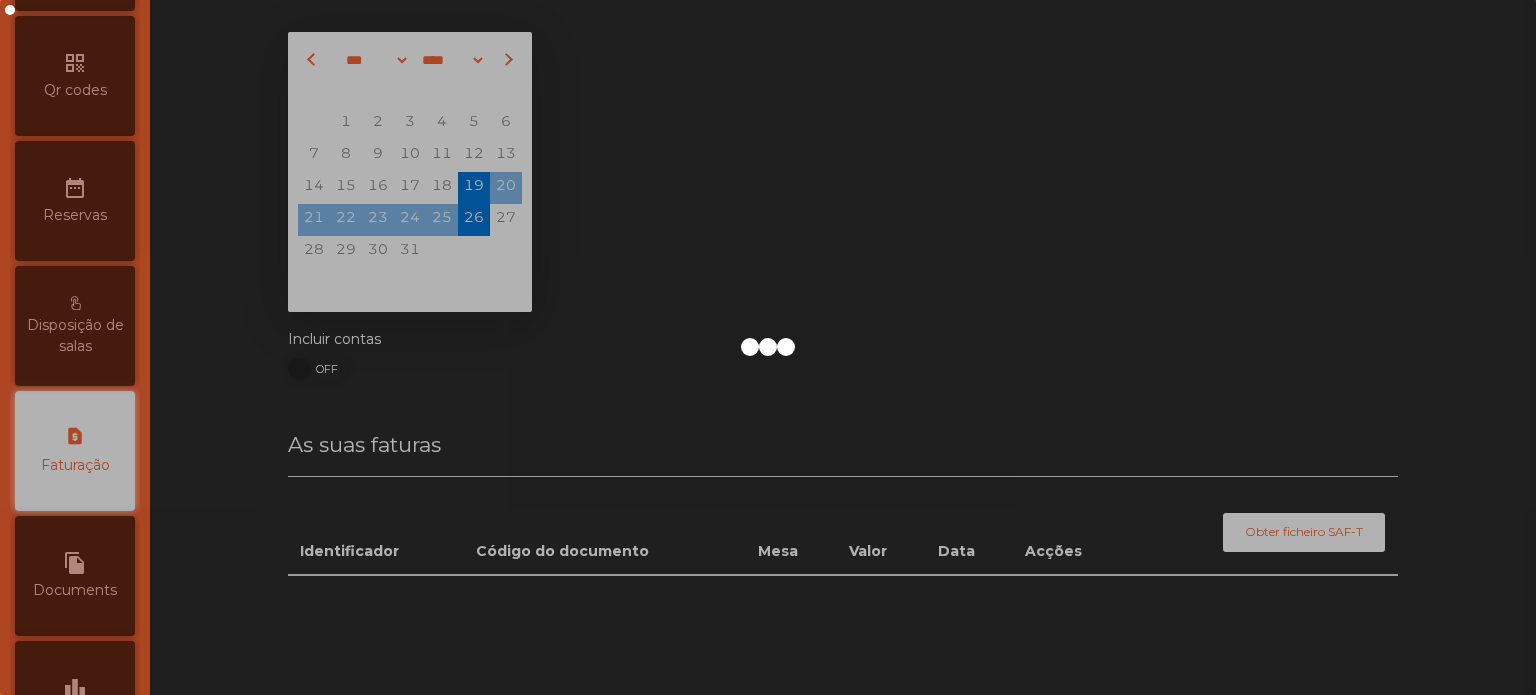 scroll, scrollTop: 688, scrollLeft: 0, axis: vertical 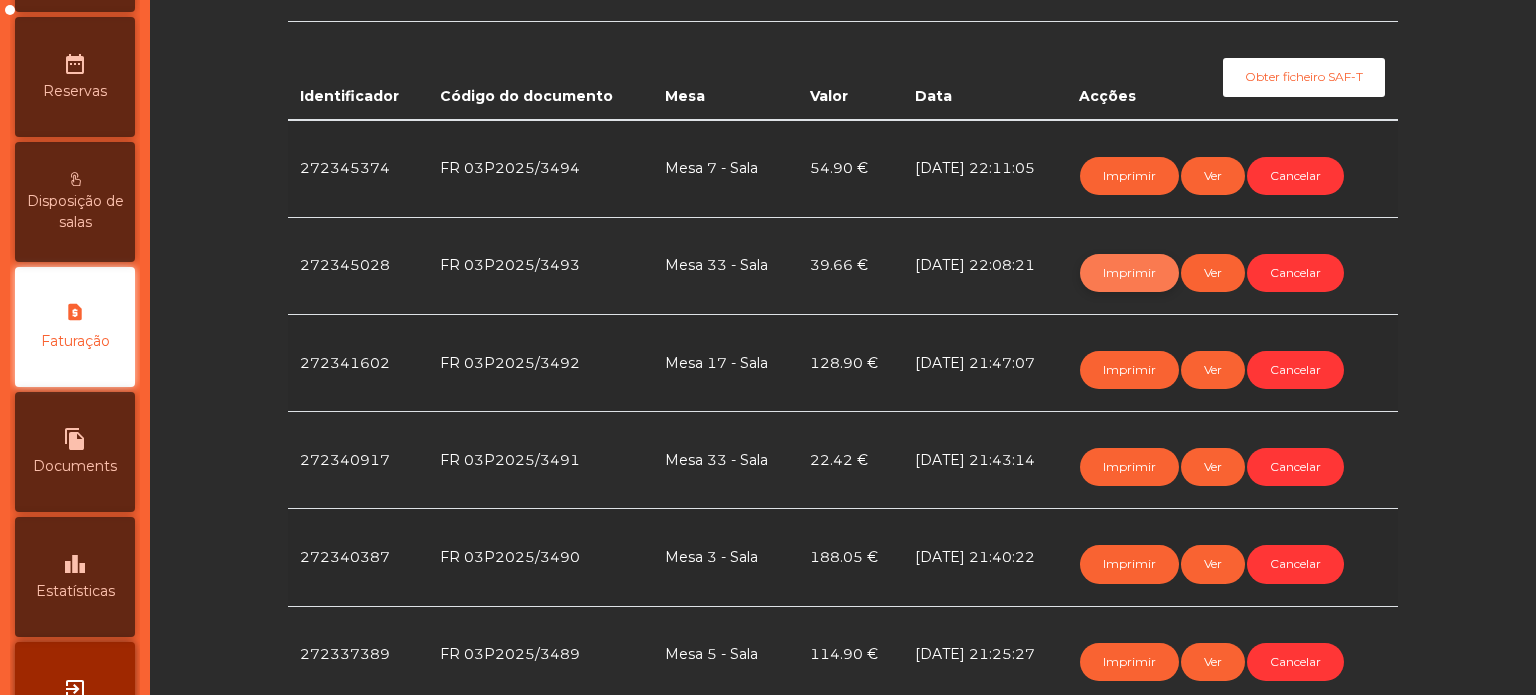 click on "Imprimir" 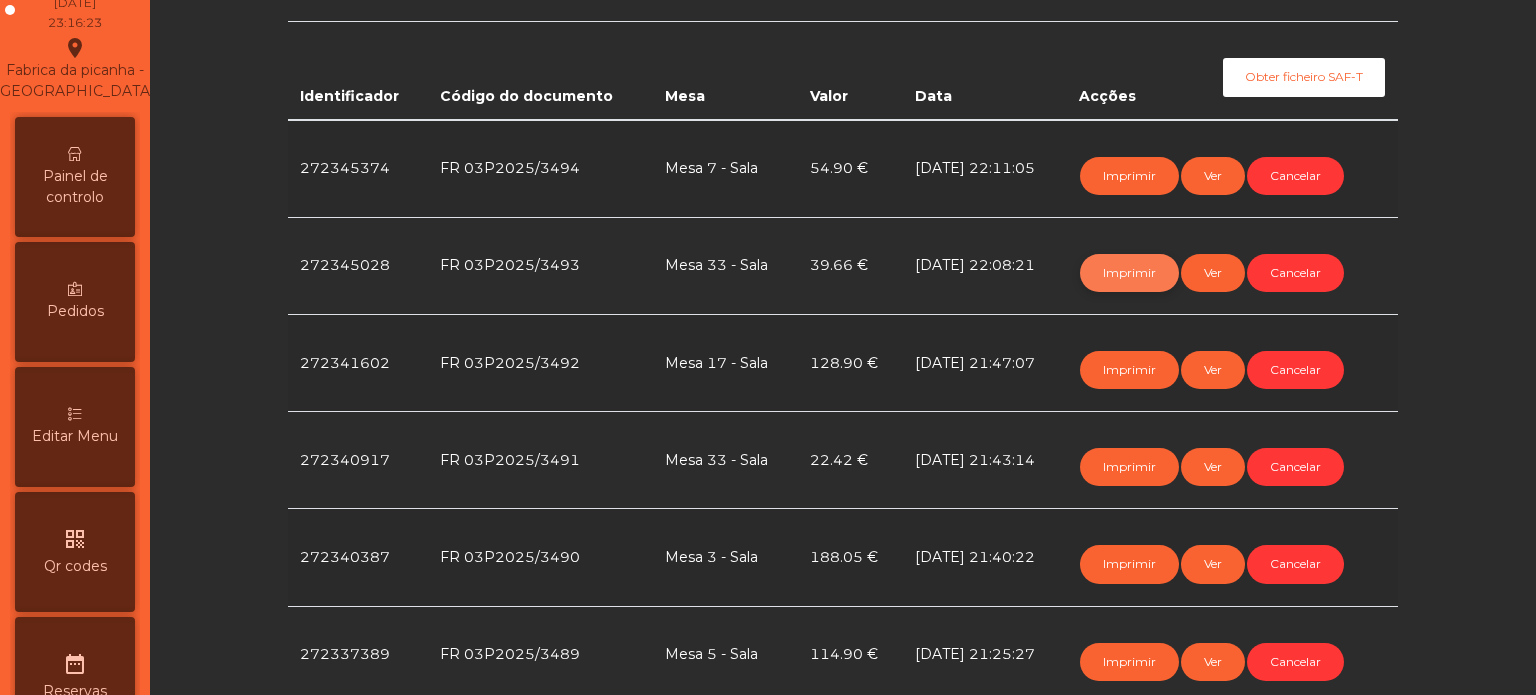 scroll, scrollTop: 0, scrollLeft: 0, axis: both 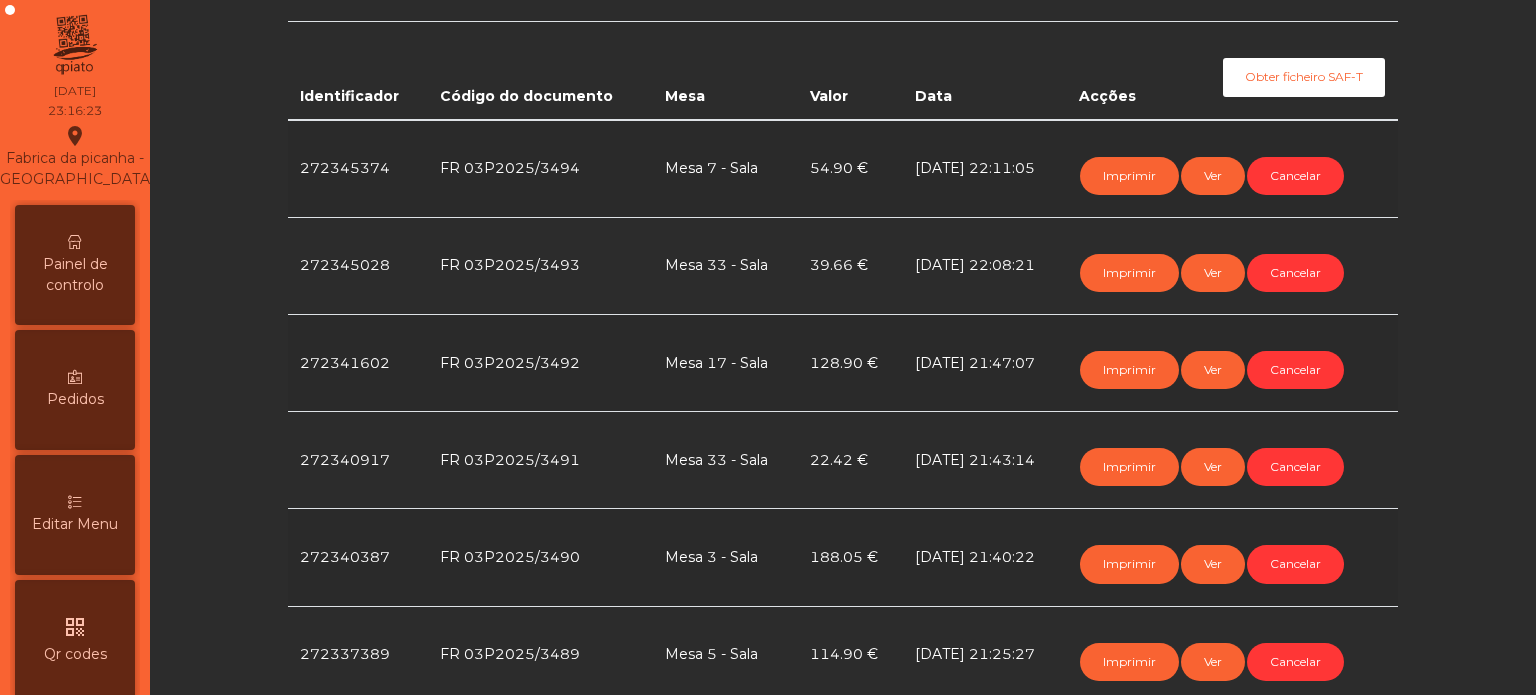 click on "Painel de controlo" at bounding box center (75, 275) 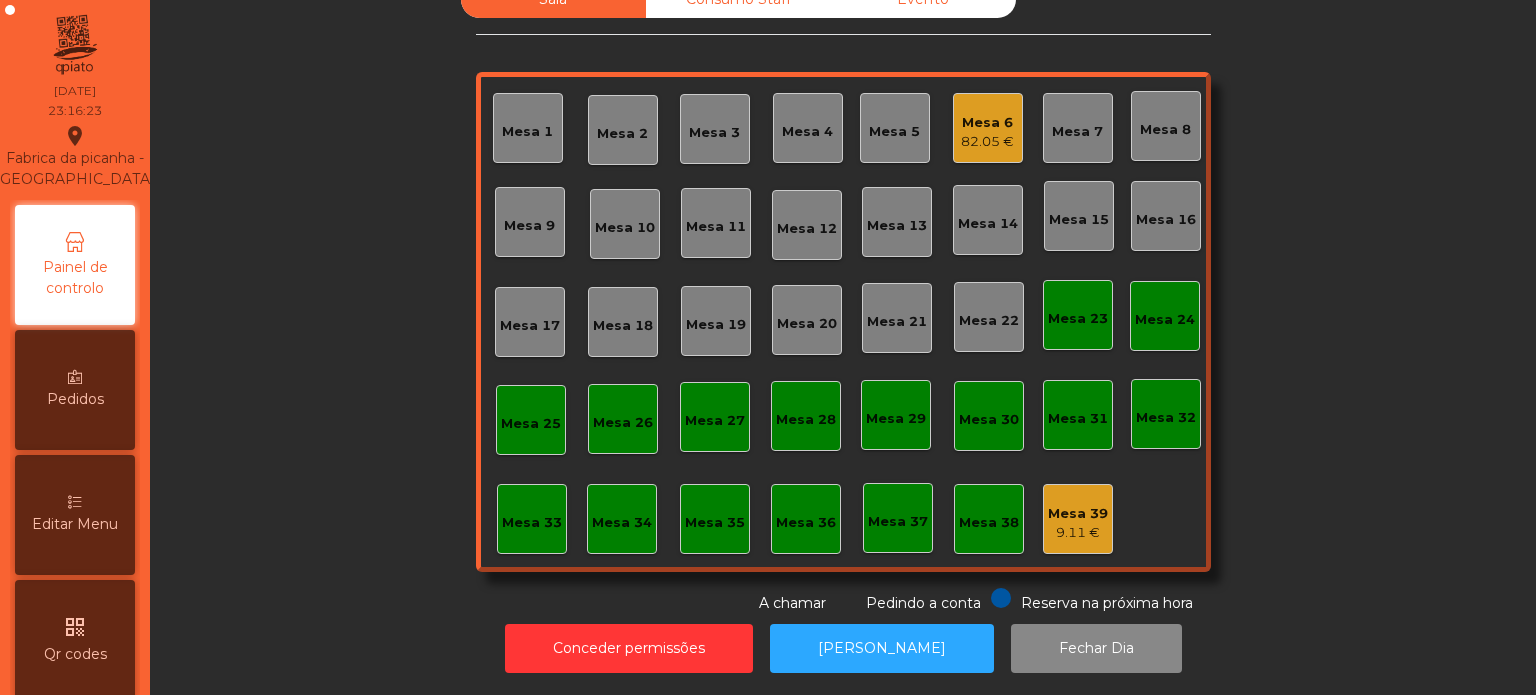 scroll, scrollTop: 55, scrollLeft: 0, axis: vertical 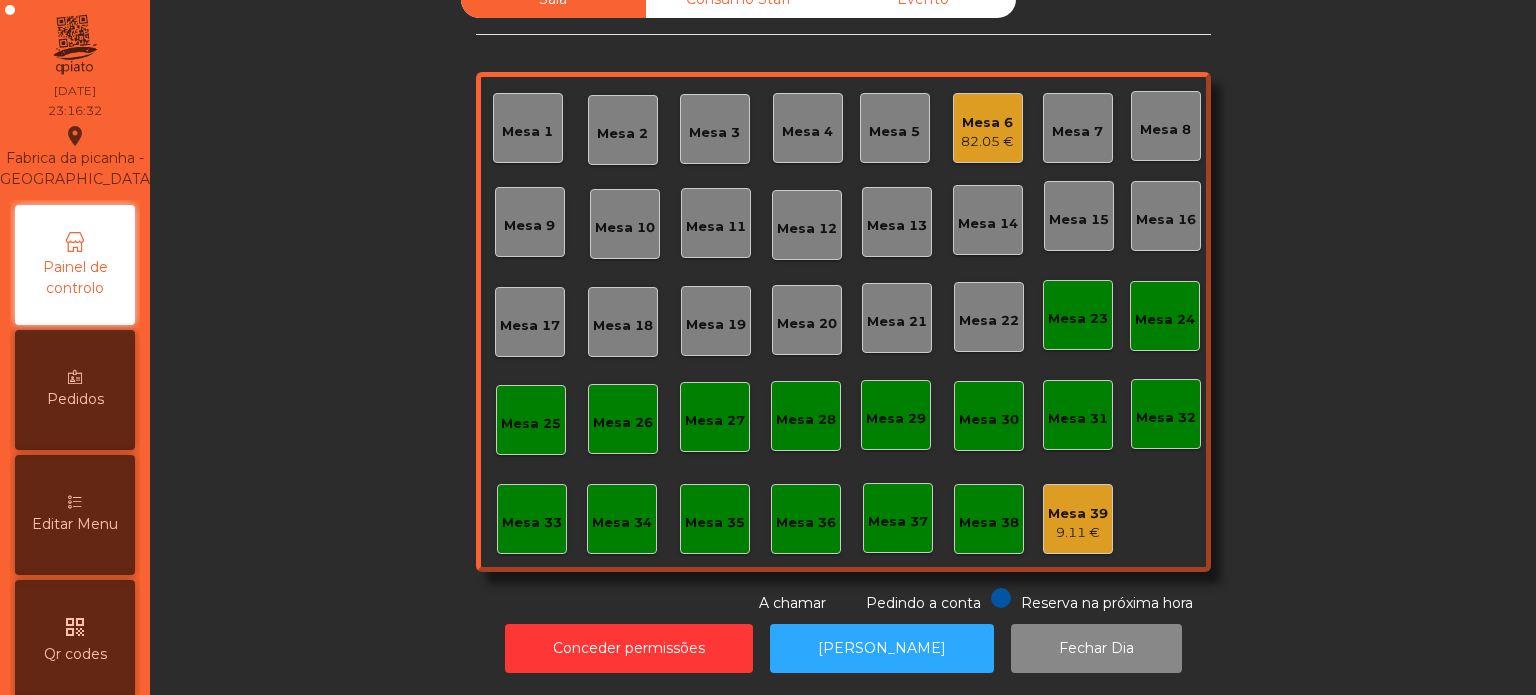 click on "Mesa 35" 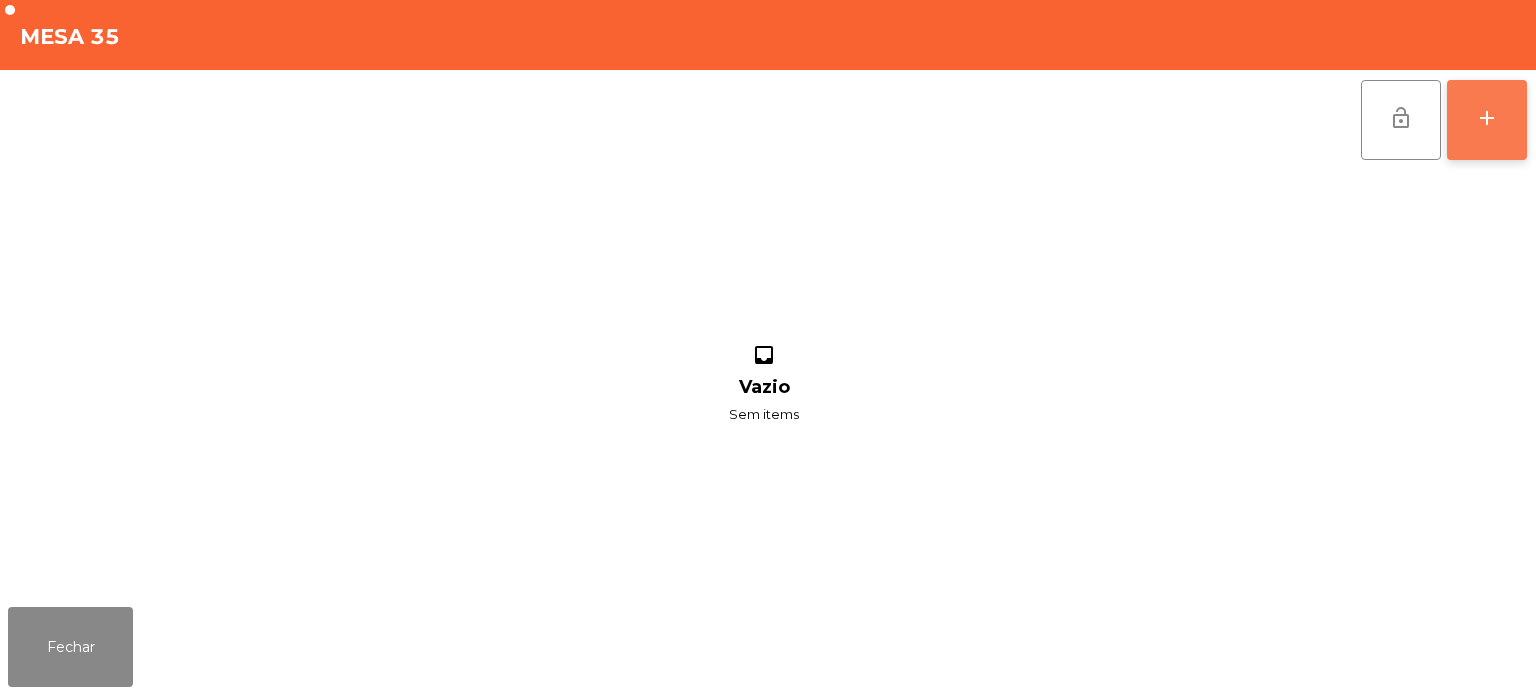 click on "add" 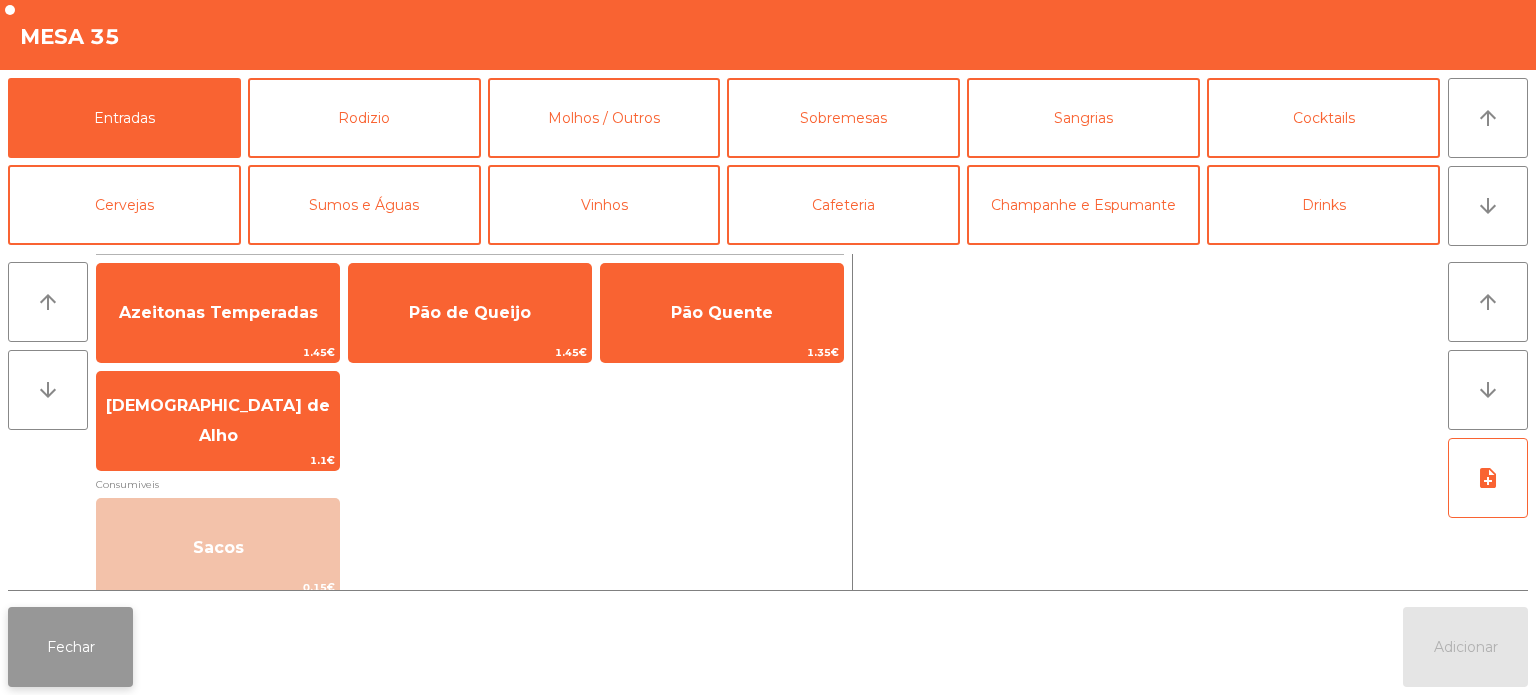 click on "Fechar" 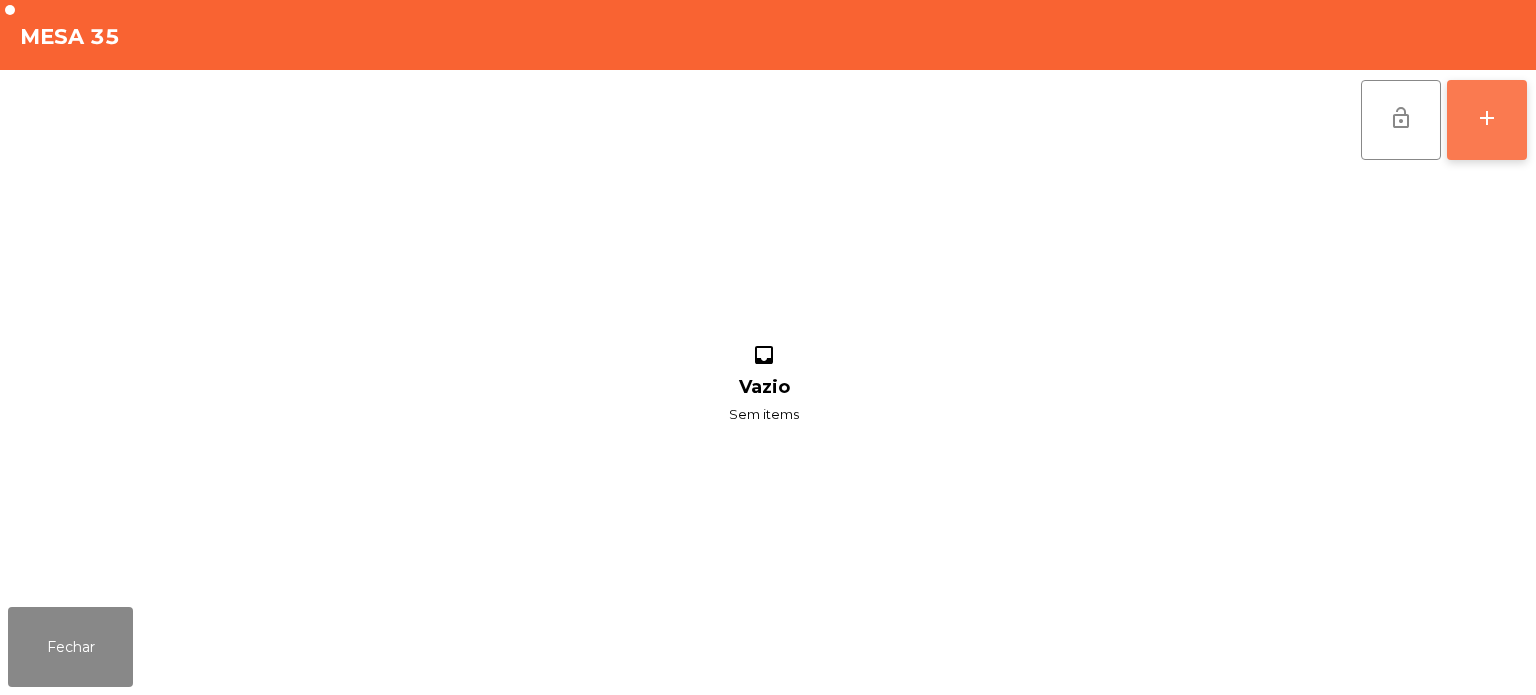 click on "add" 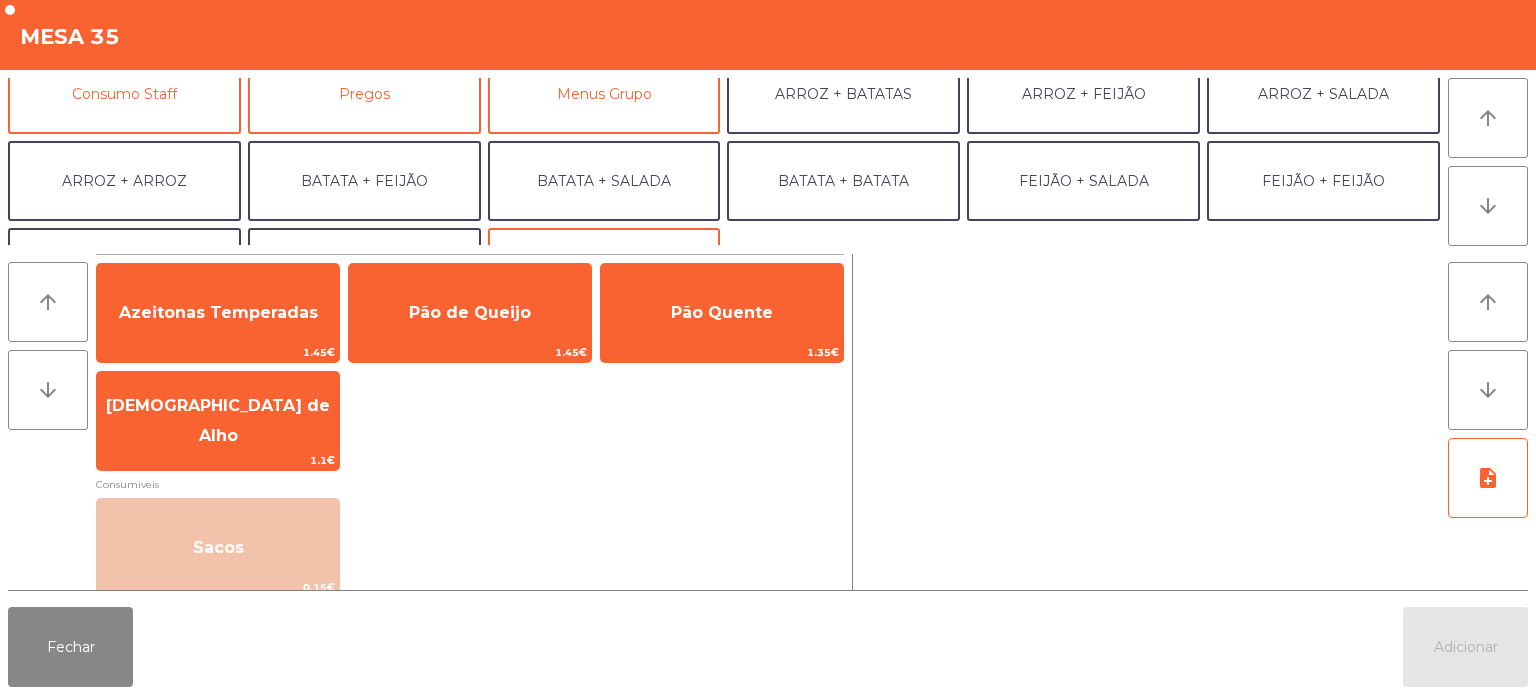 scroll, scrollTop: 260, scrollLeft: 0, axis: vertical 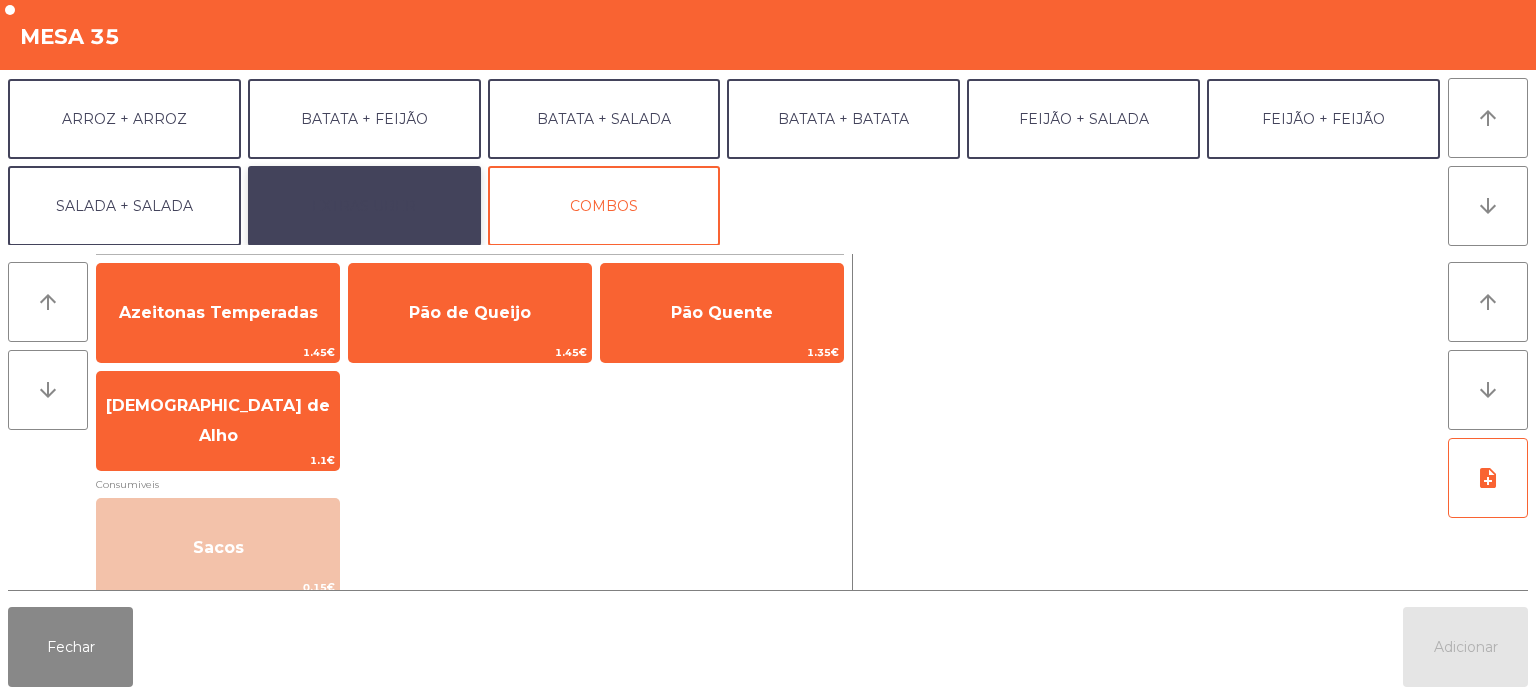 click on "EXTRAS UBER" 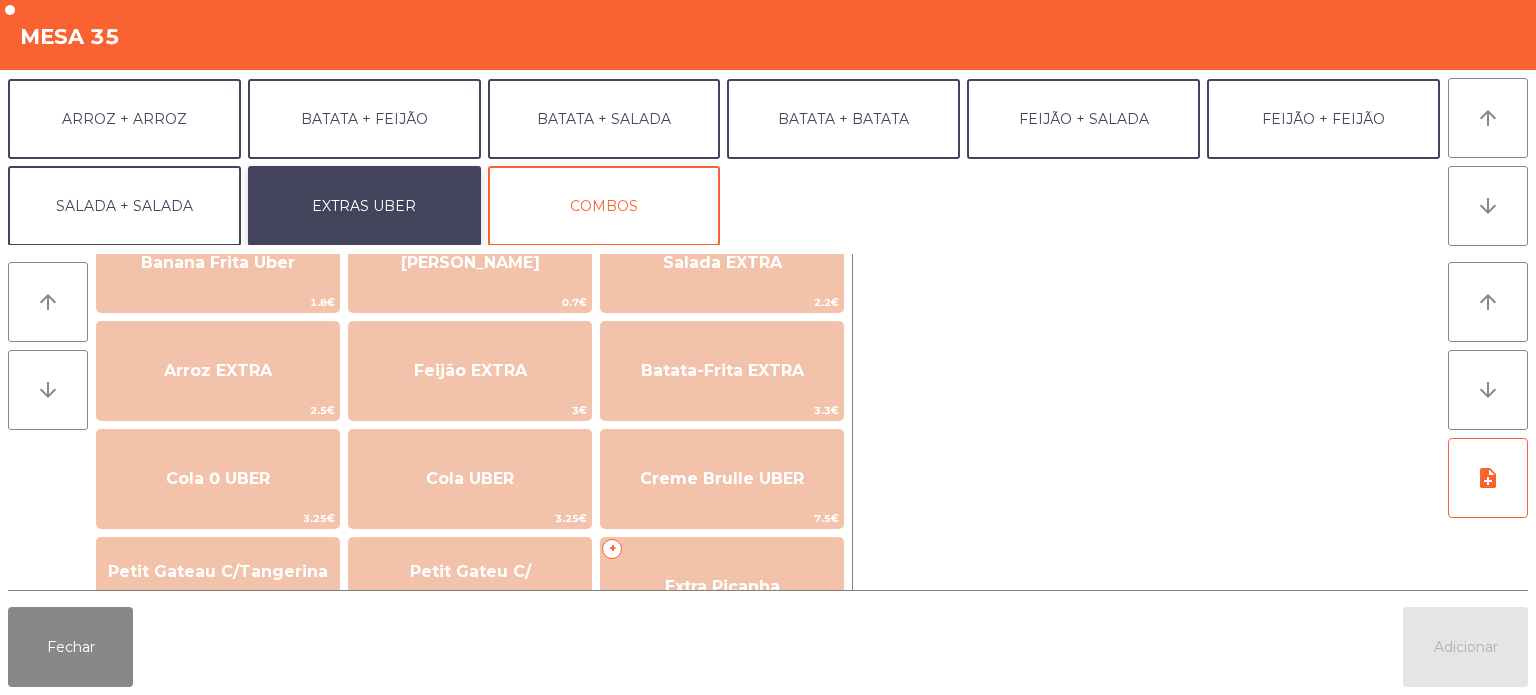 scroll, scrollTop: 185, scrollLeft: 0, axis: vertical 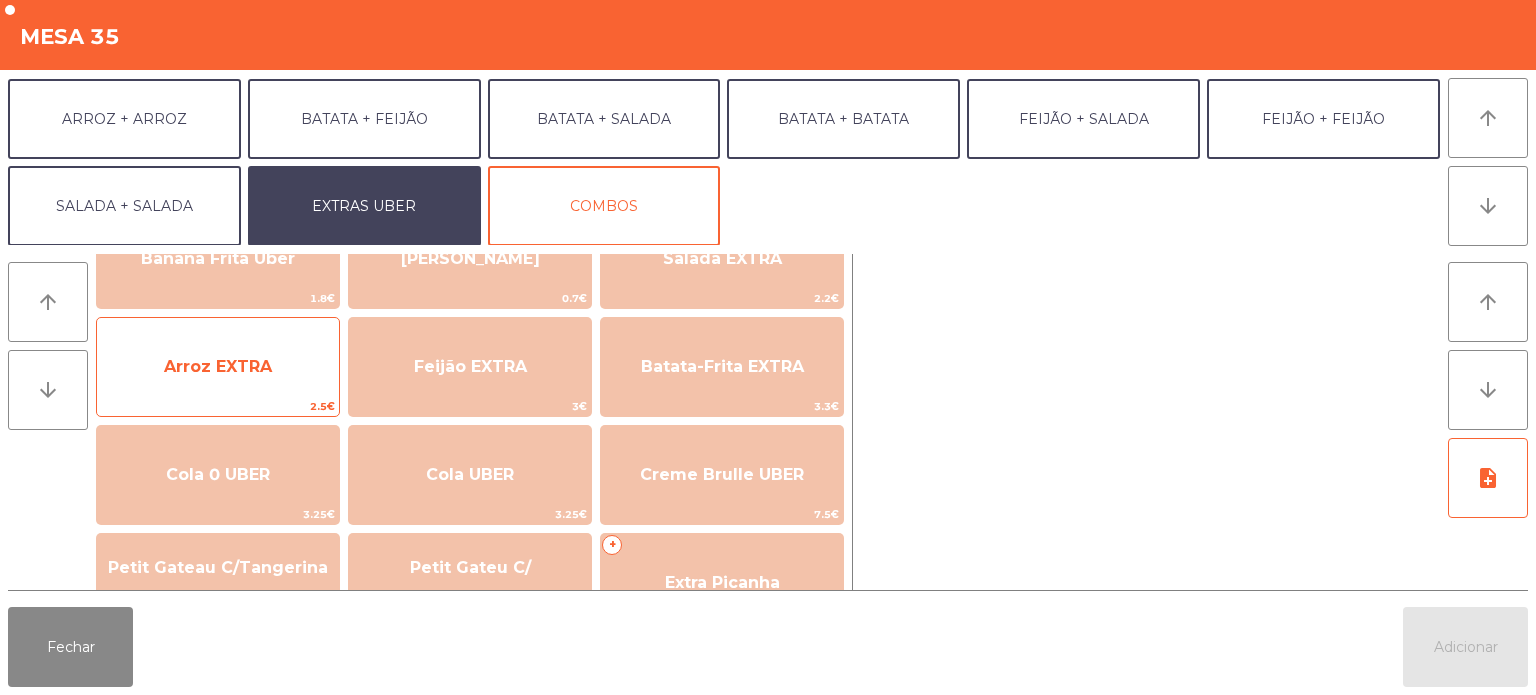 click on "Arroz EXTRA" 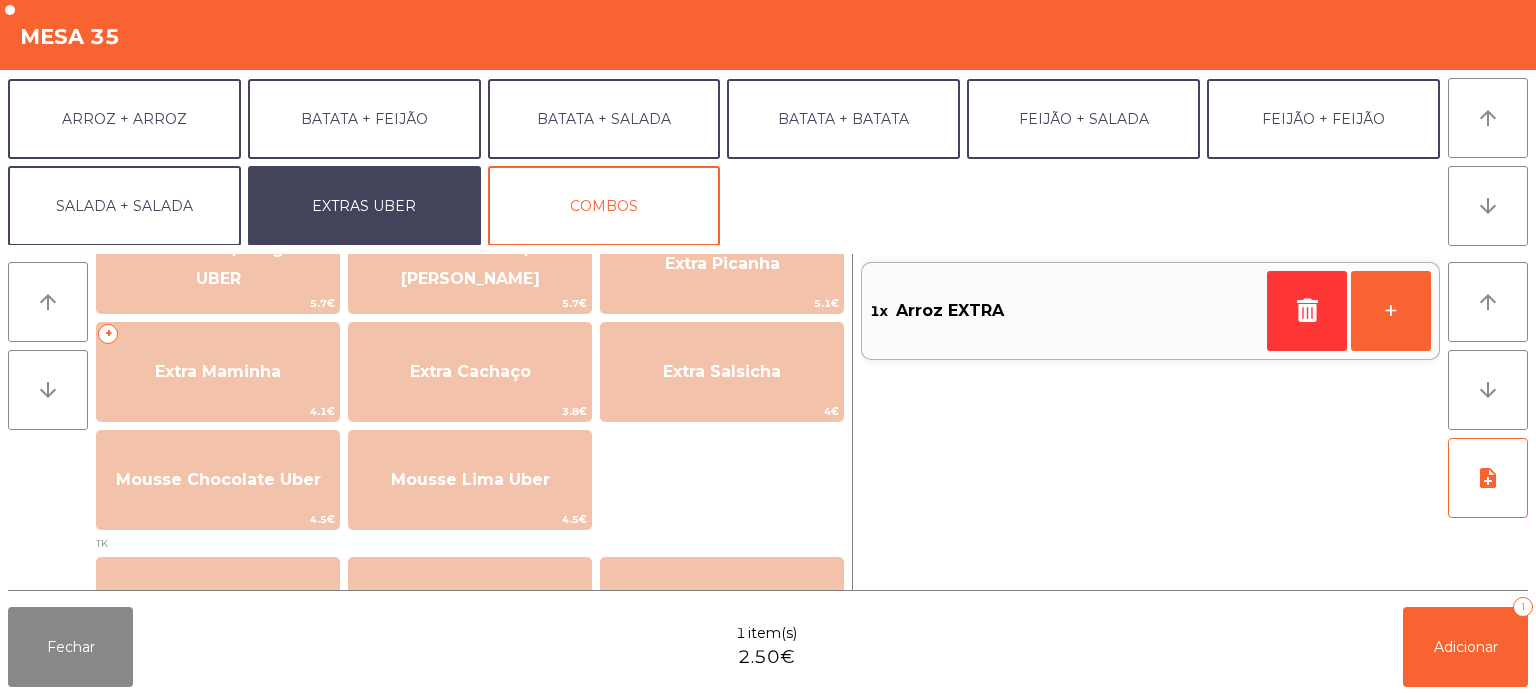 scroll, scrollTop: 505, scrollLeft: 0, axis: vertical 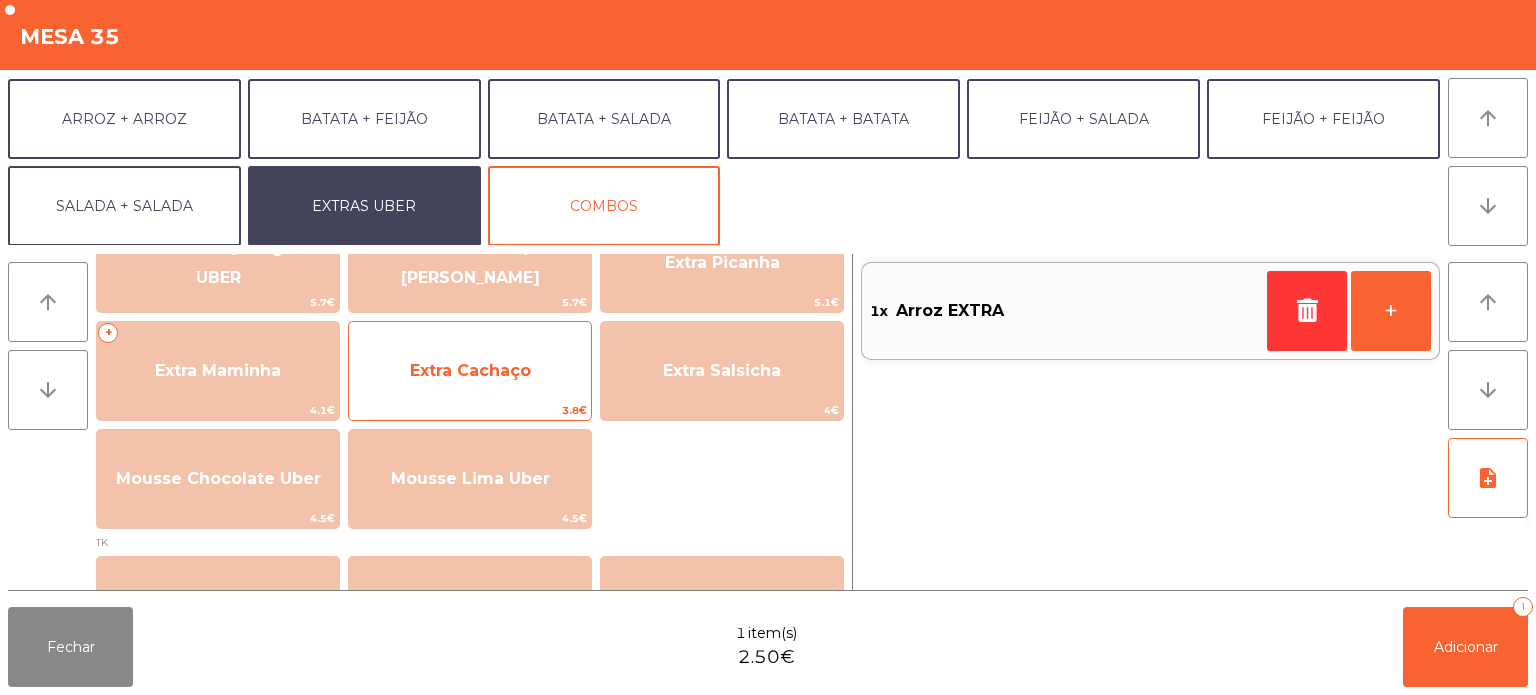 click on "Extra Cachaço" 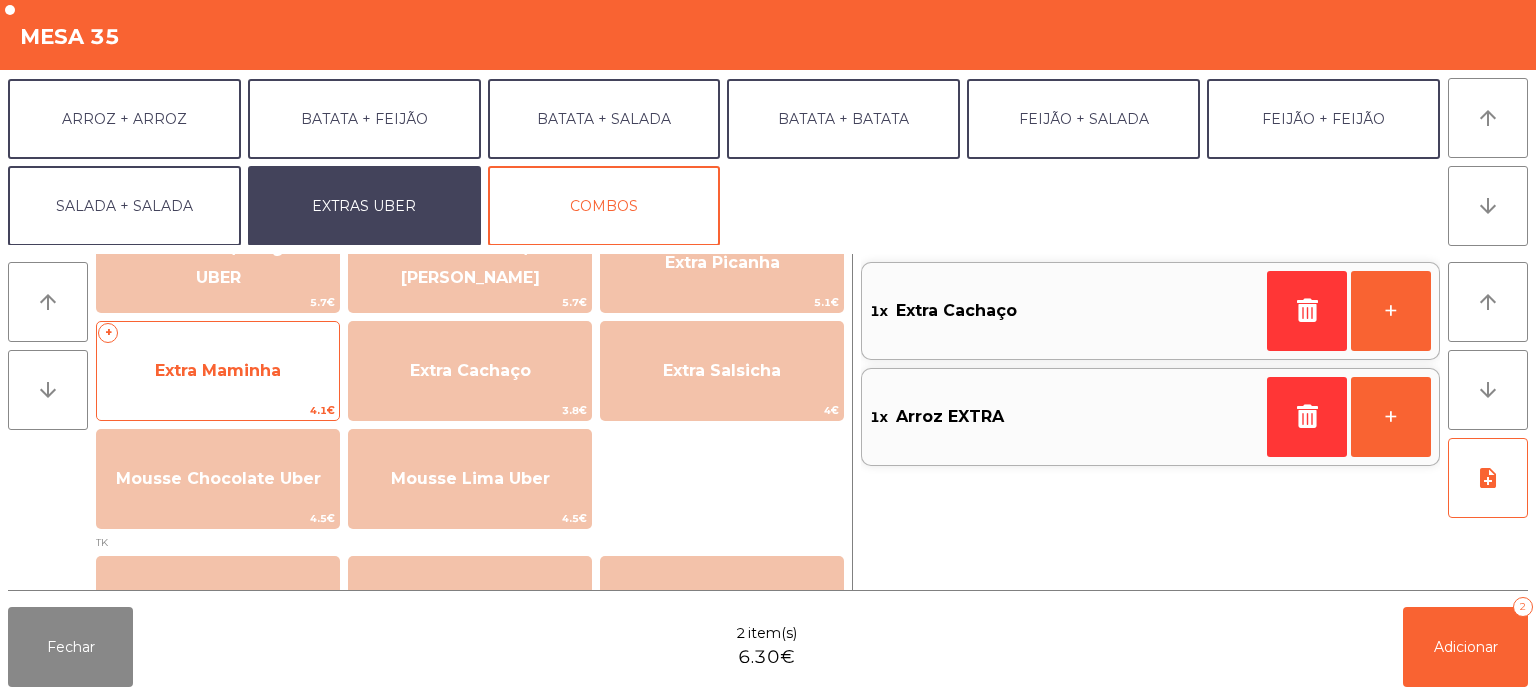 click on "Extra Maminha" 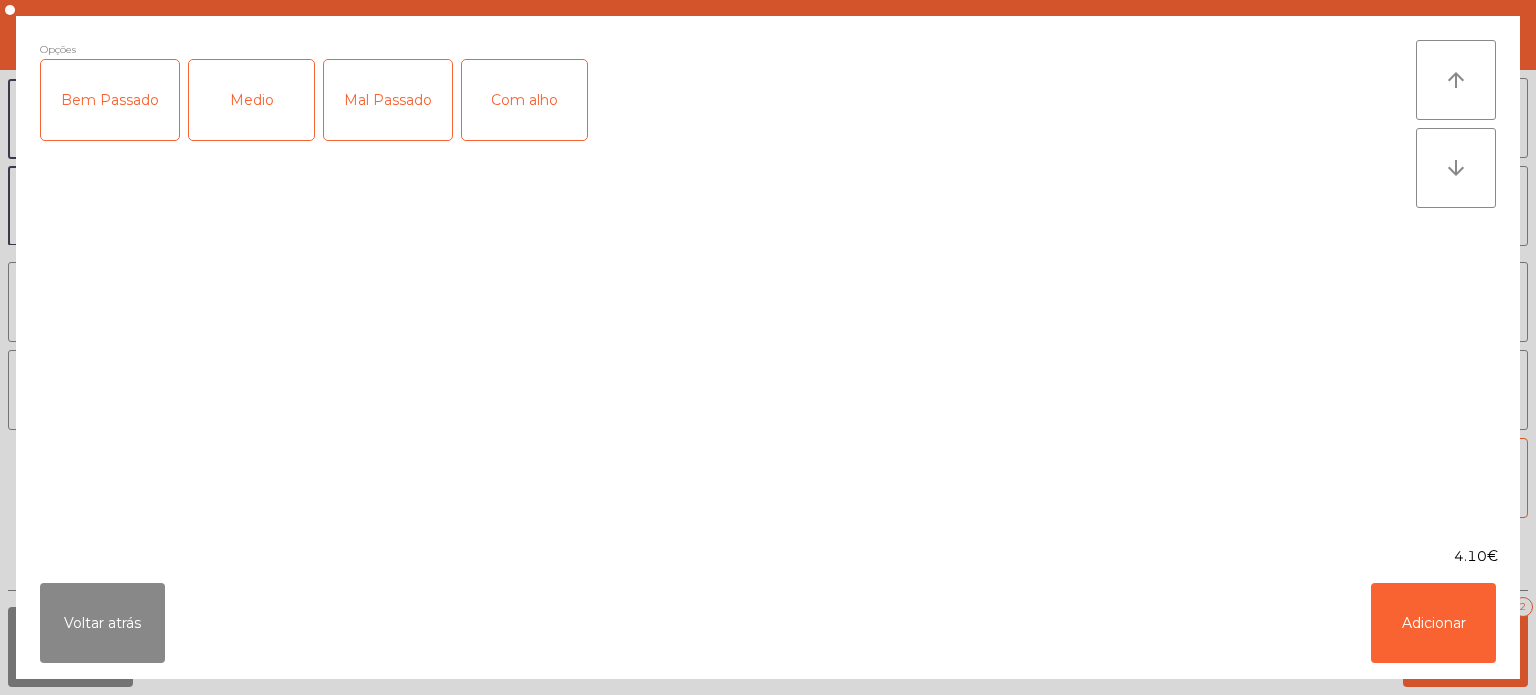 click on "Medio" 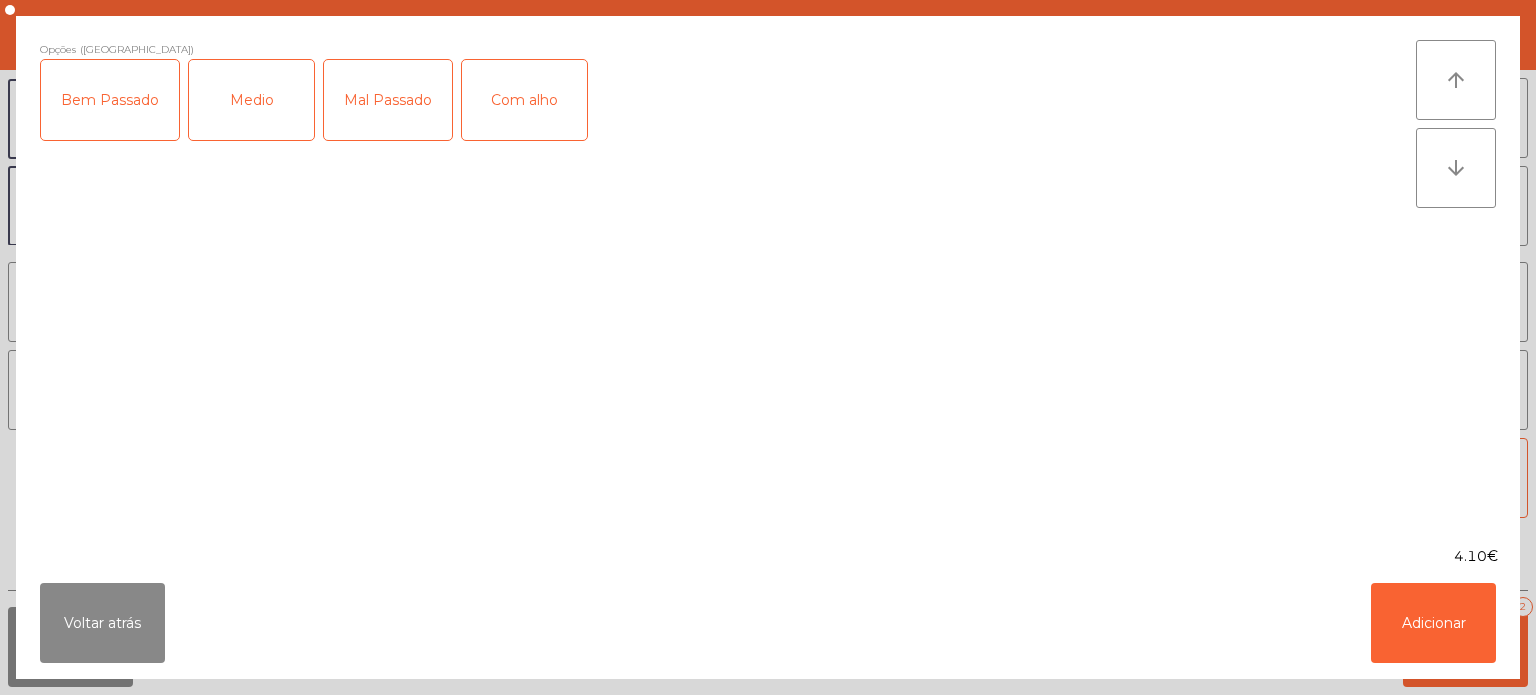 click on "Com alho" 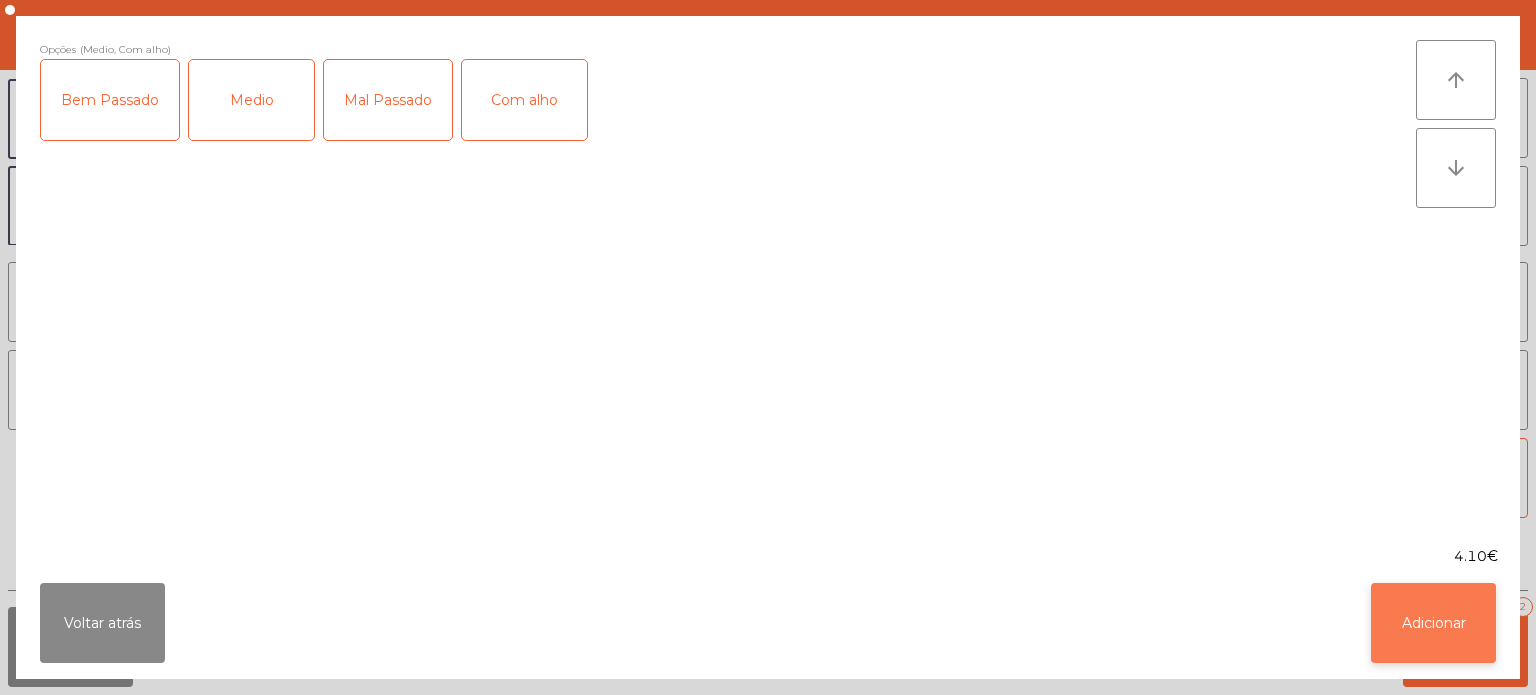 click on "Adicionar" 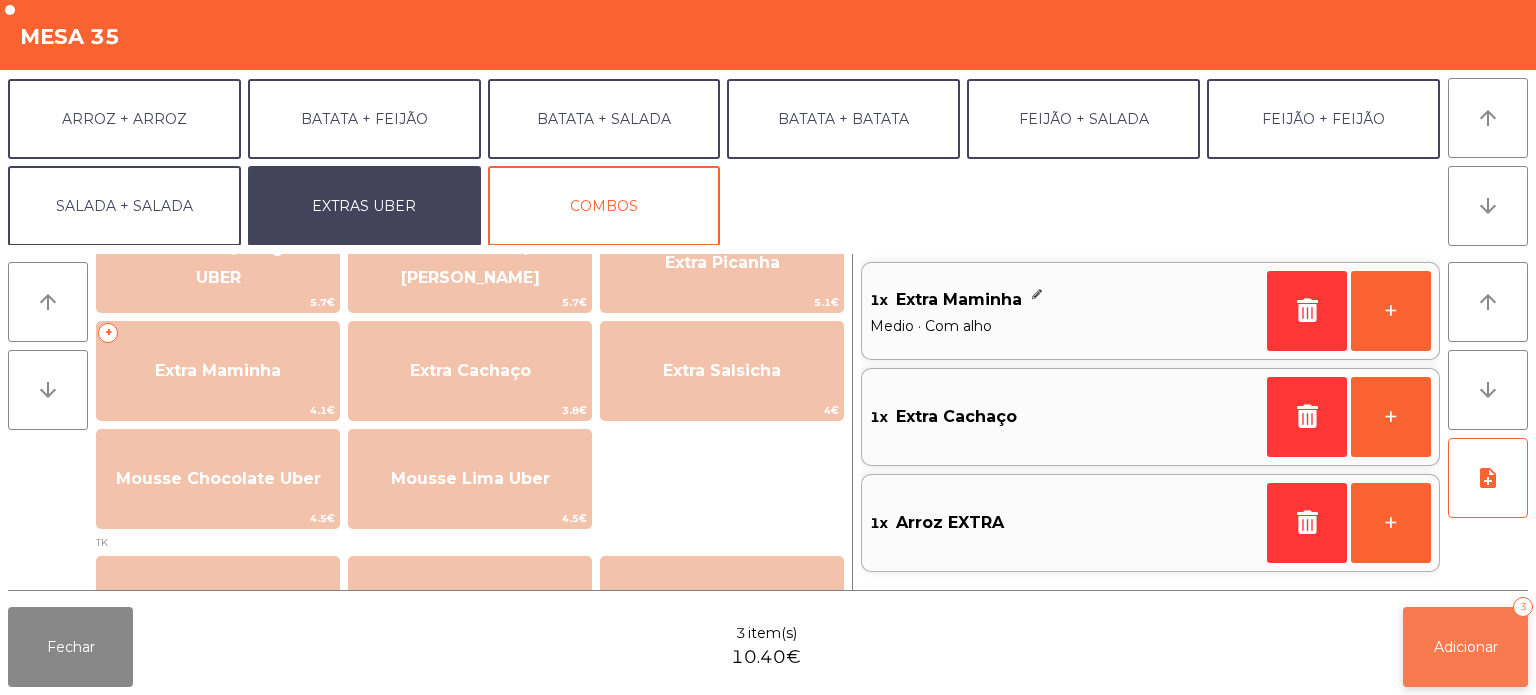click on "Adicionar" 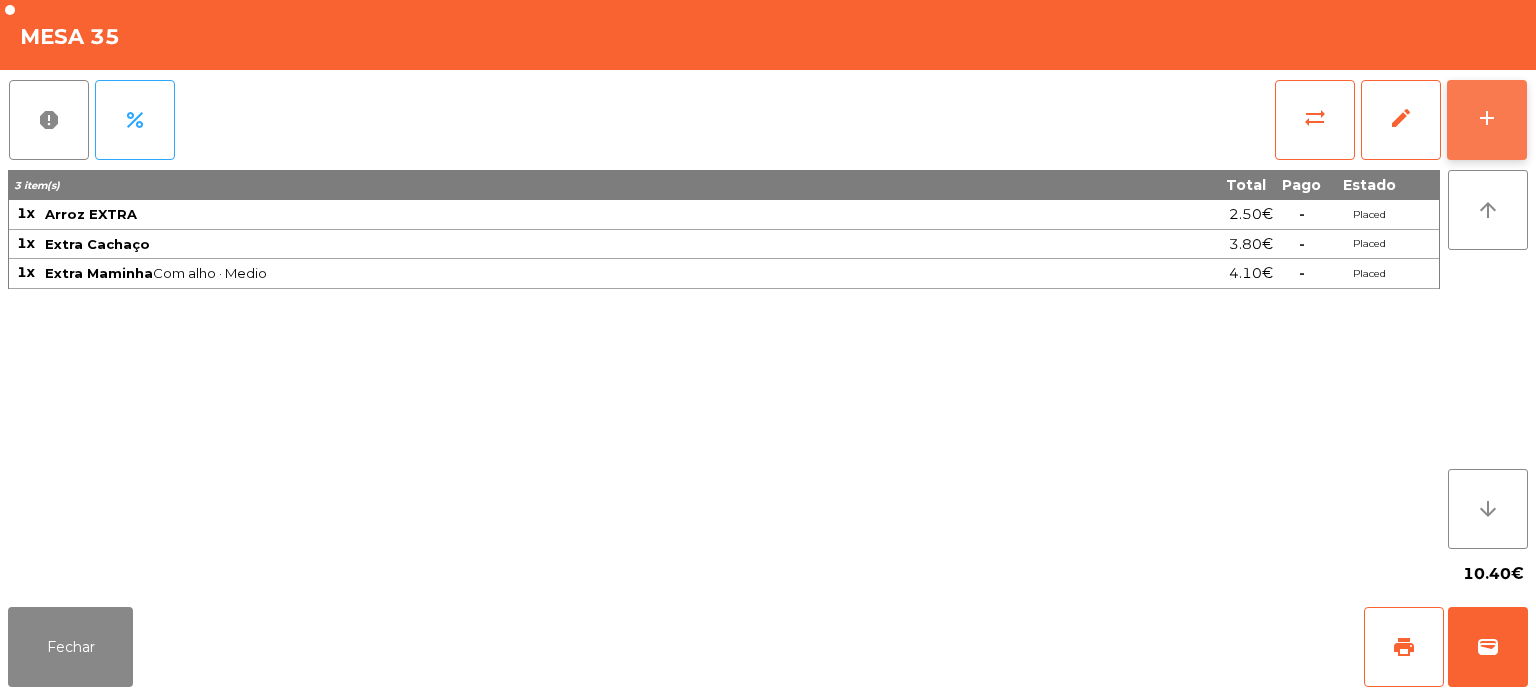 click on "add" 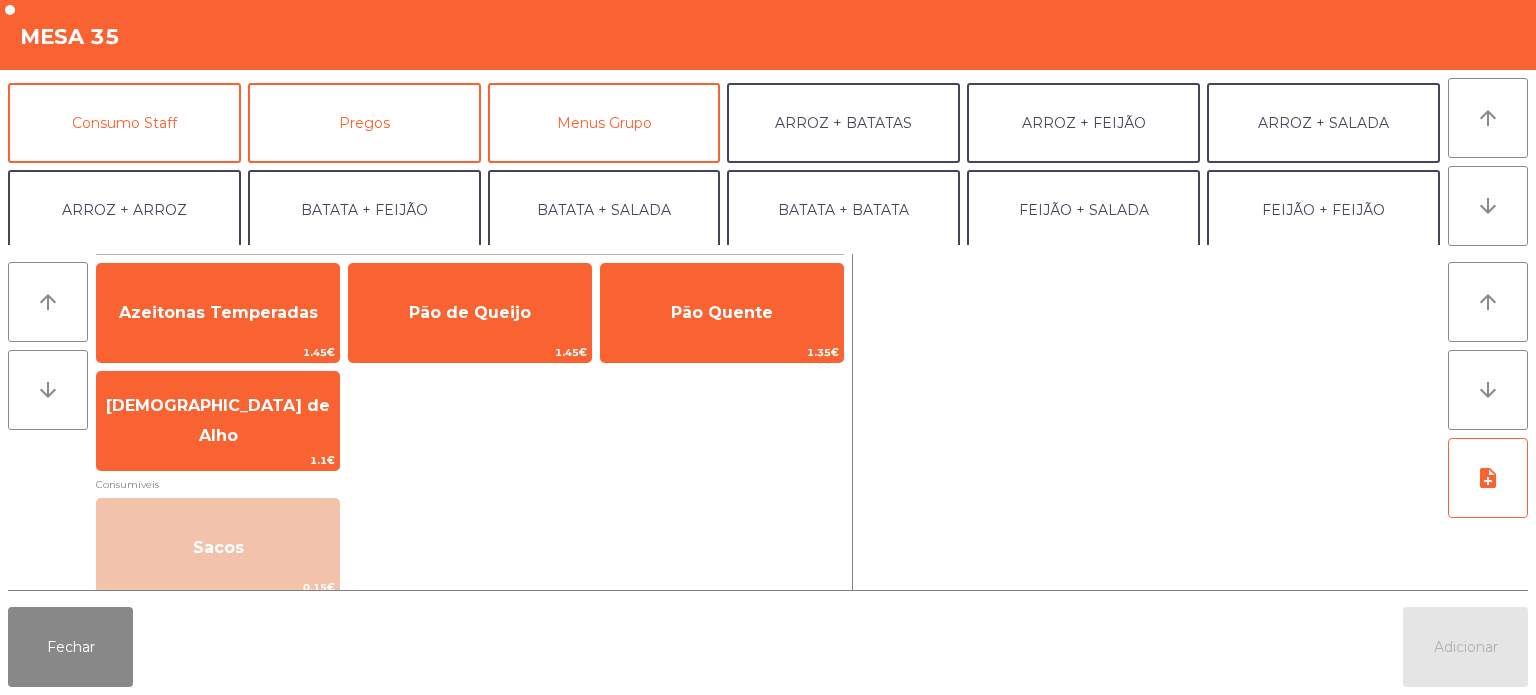 scroll, scrollTop: 260, scrollLeft: 0, axis: vertical 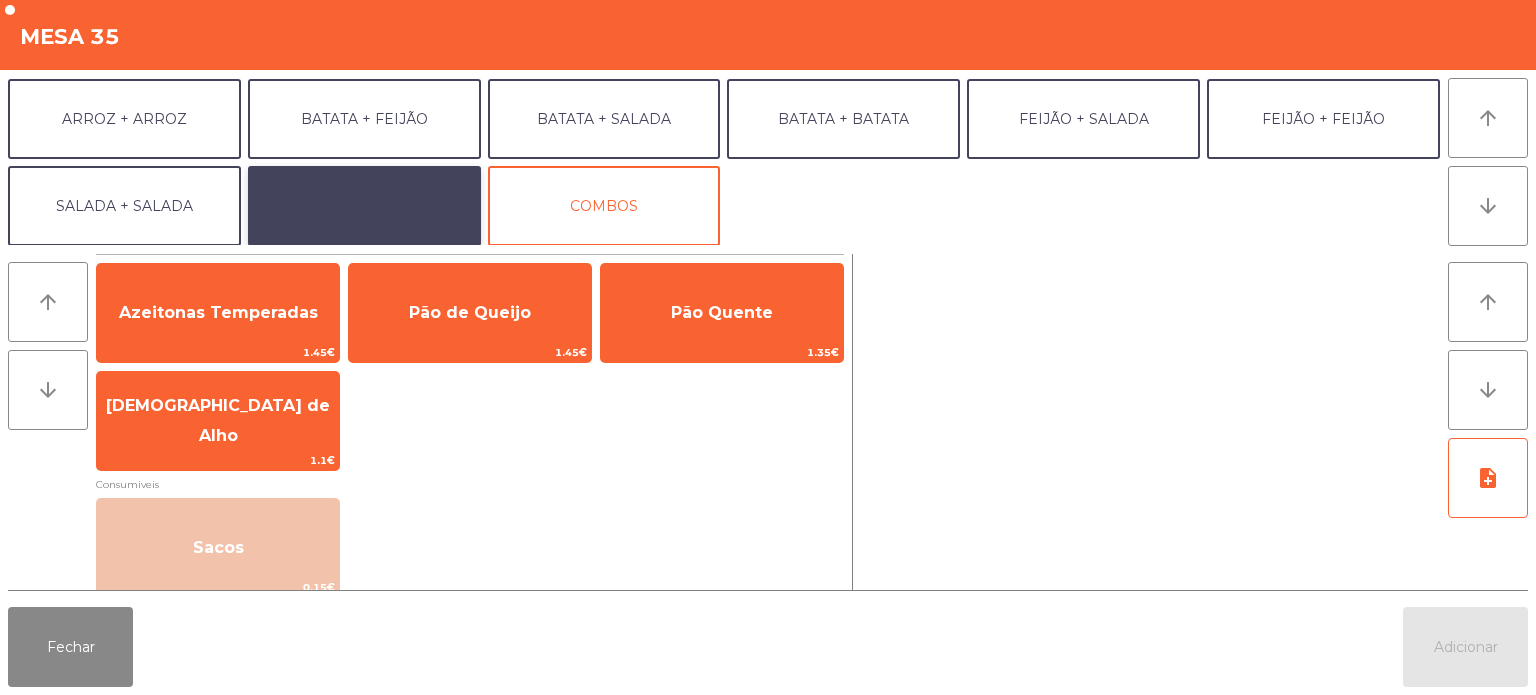 click on "EXTRAS UBER" 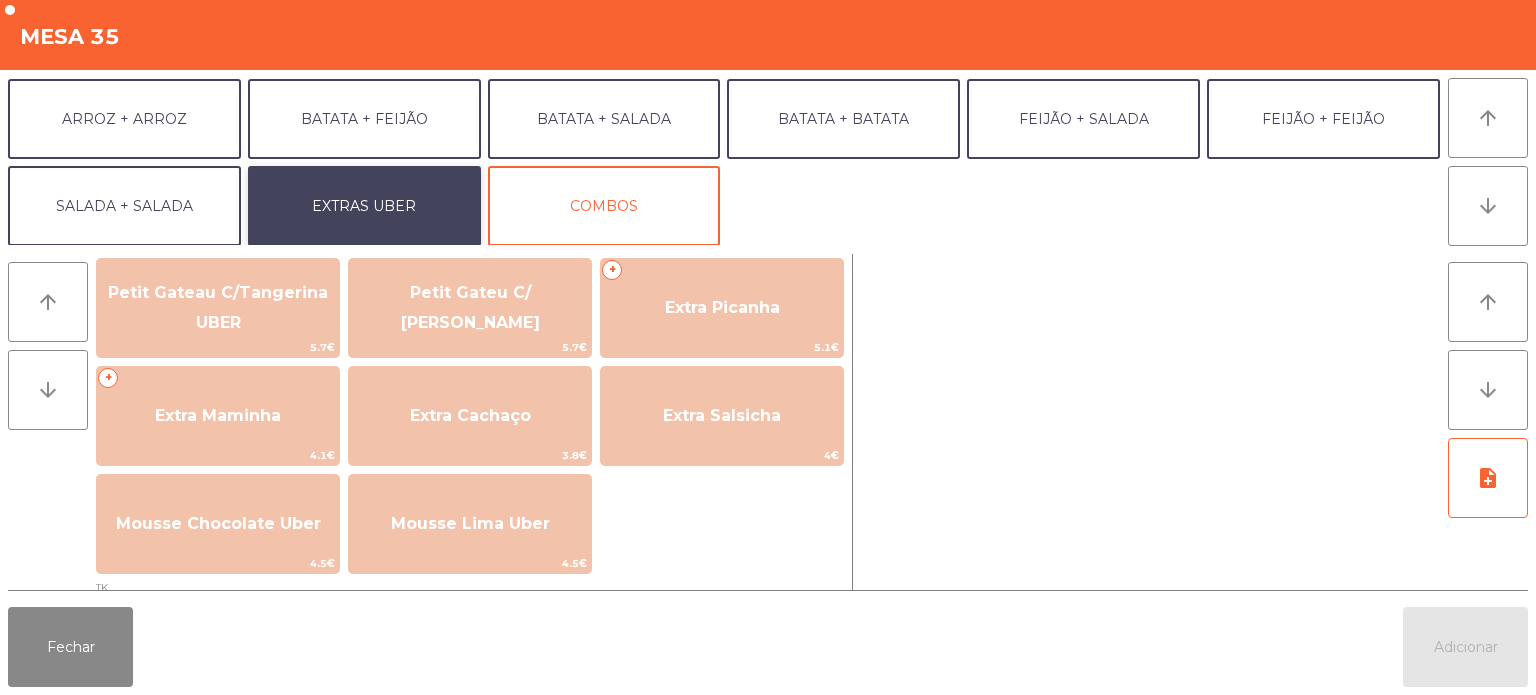 scroll, scrollTop: 466, scrollLeft: 0, axis: vertical 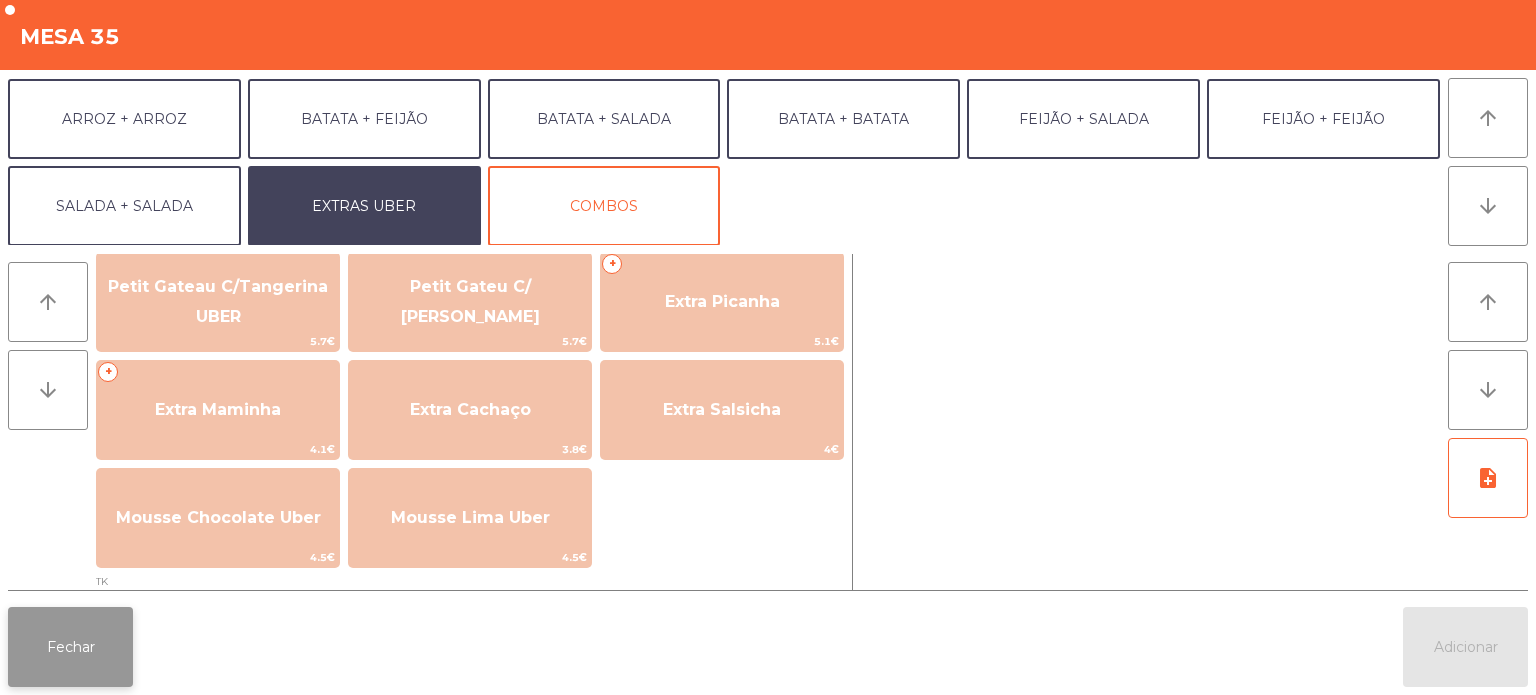 click on "Fechar" 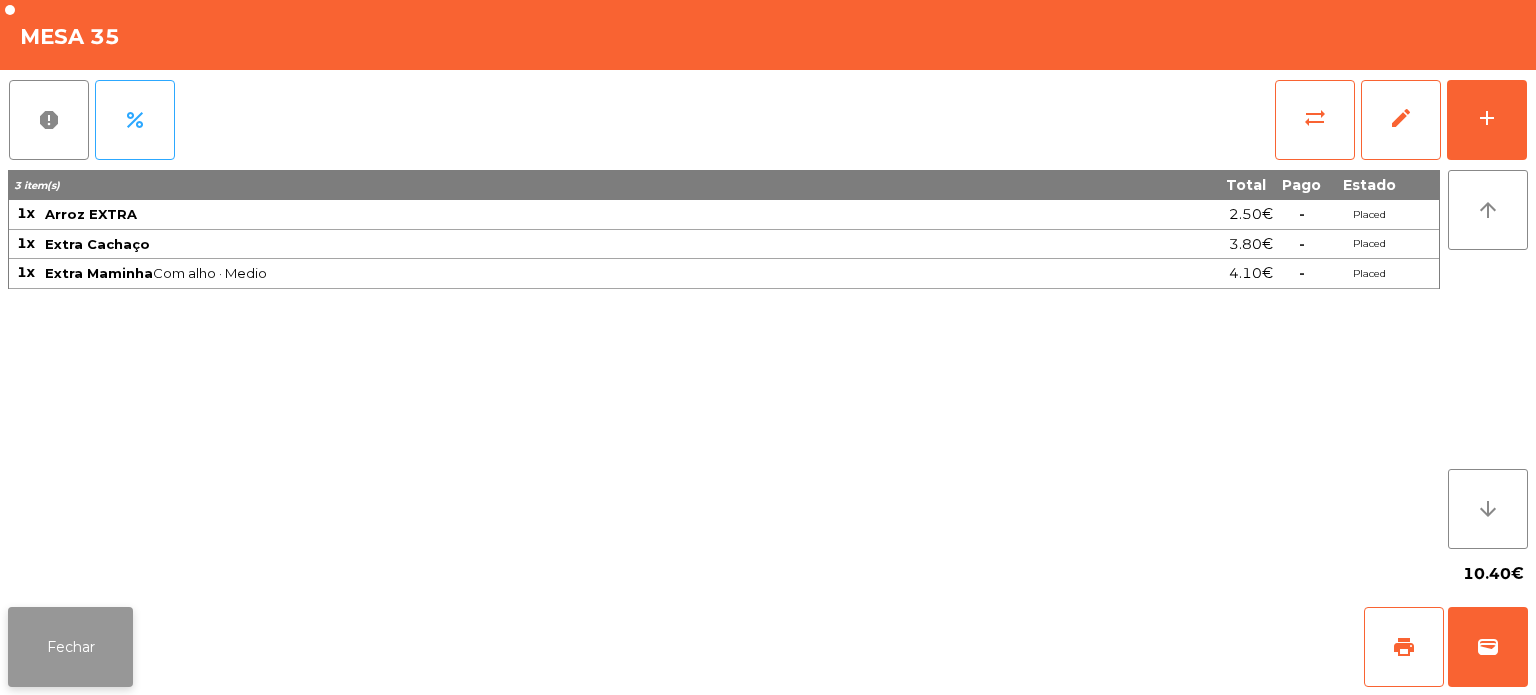 click on "Fechar" 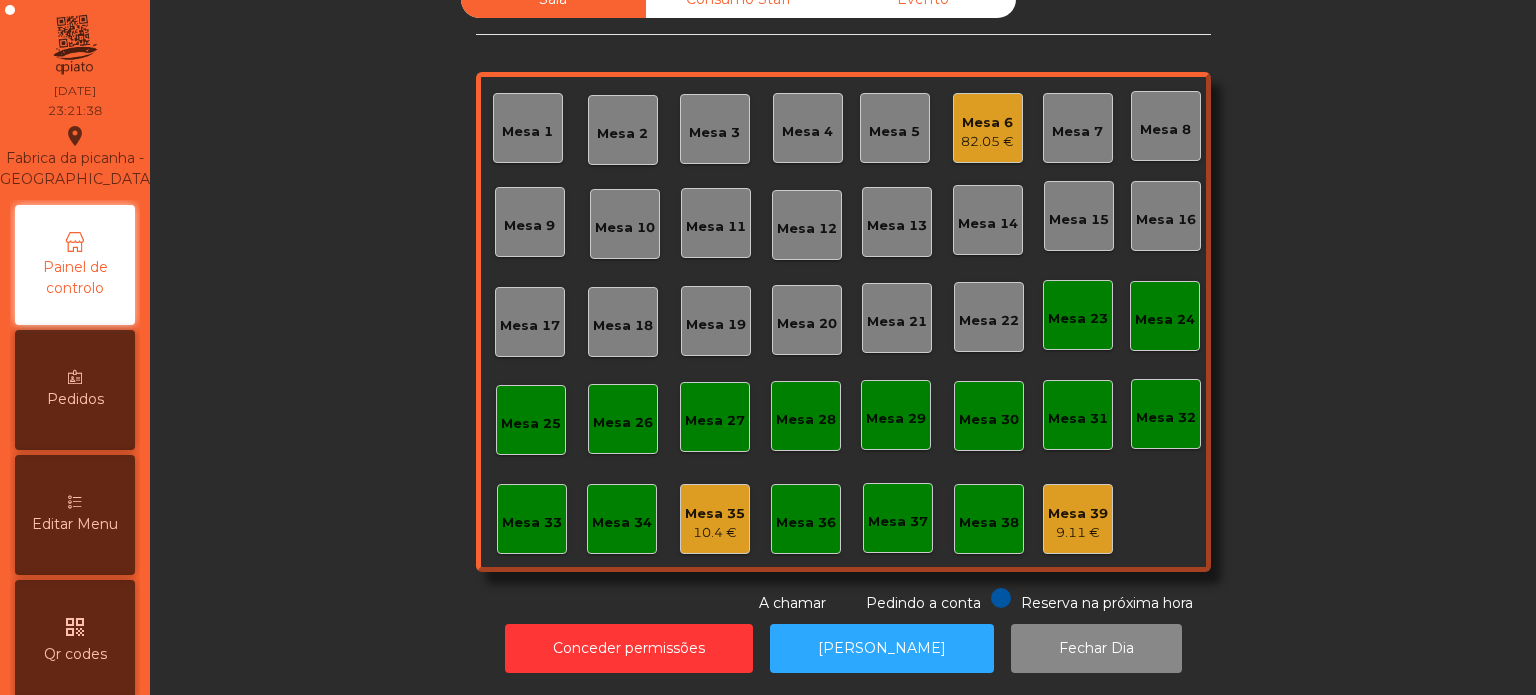 click on "Mesa 6   82.05 €" 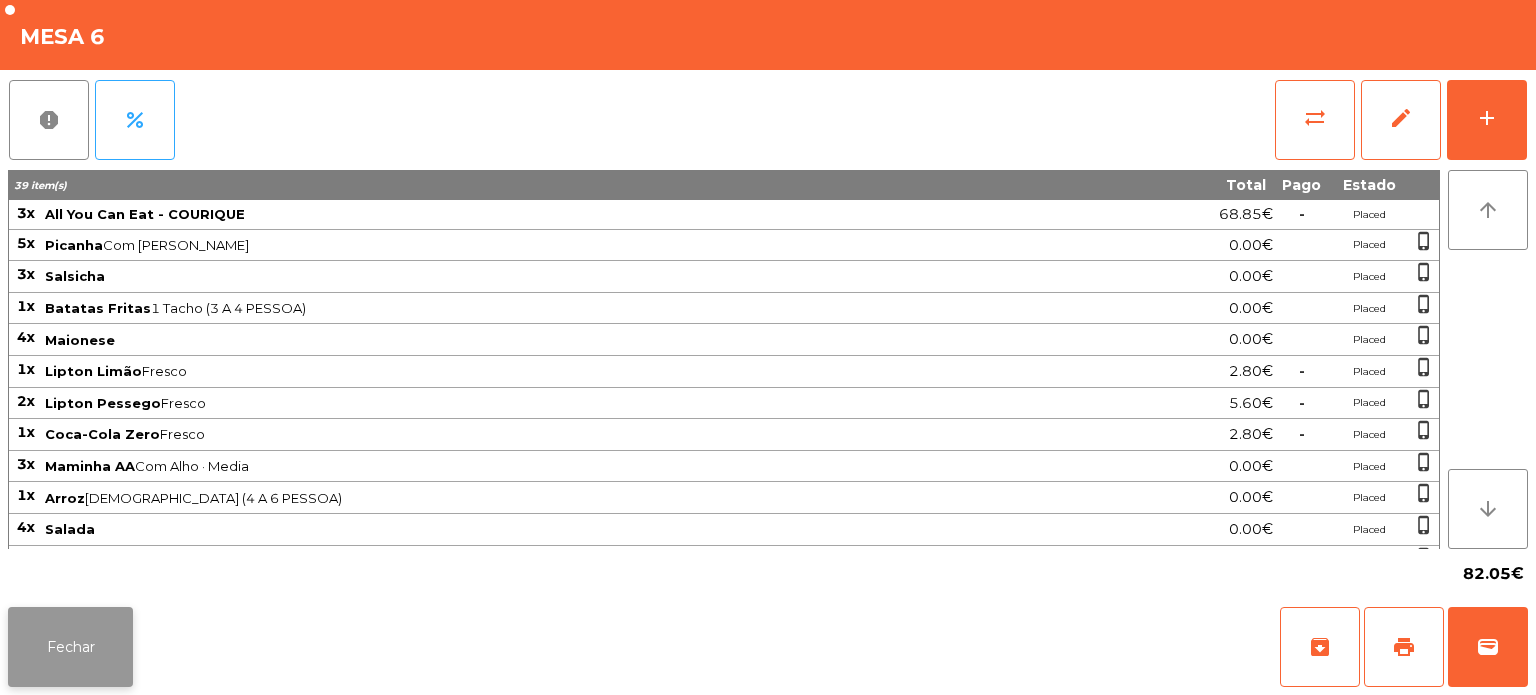 click on "Fechar" 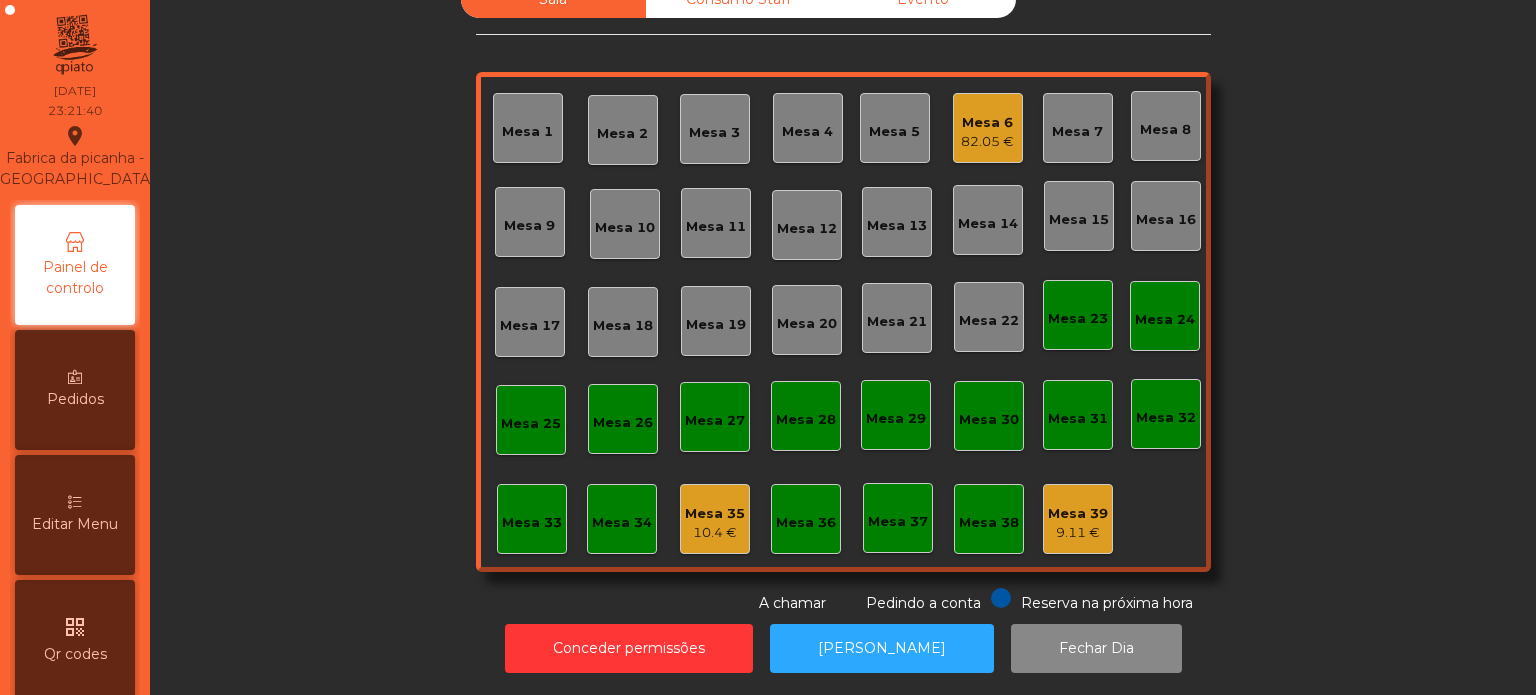 click on "Mesa 2" 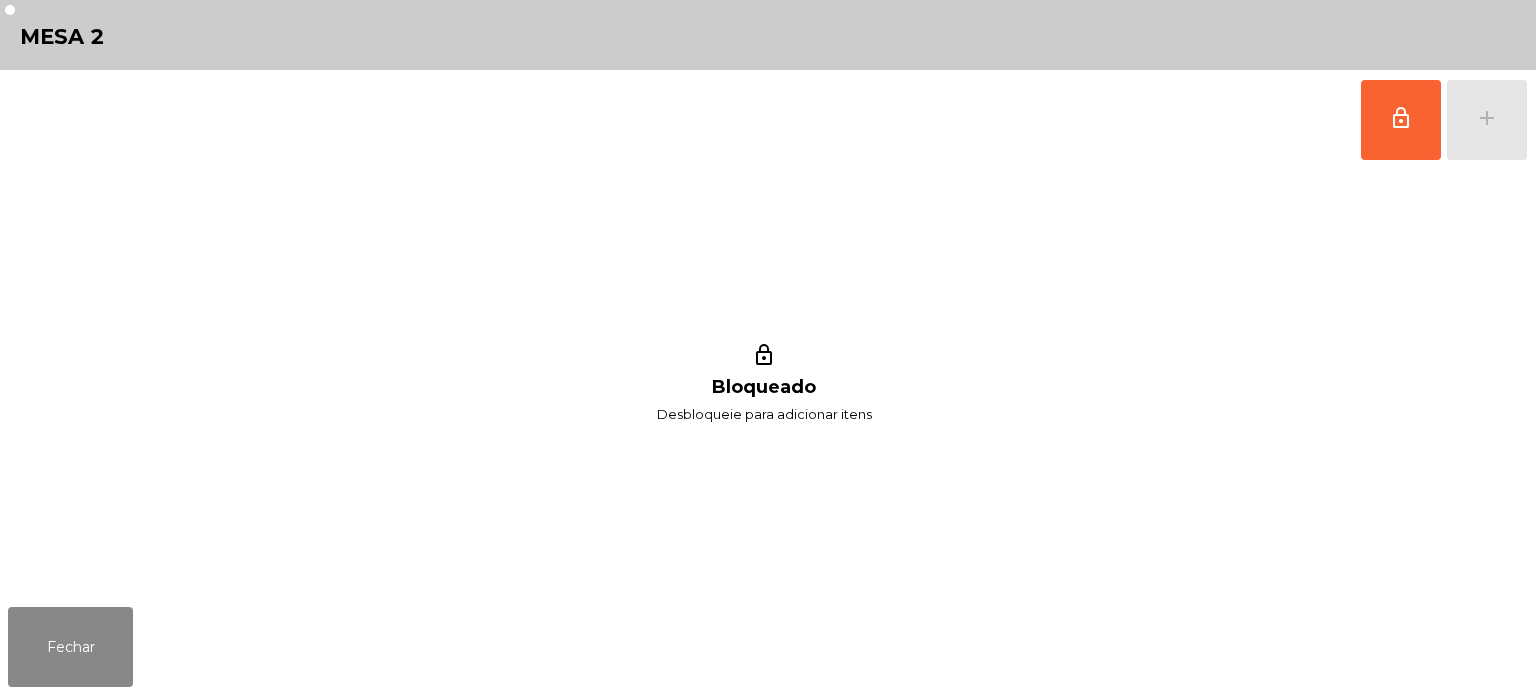 click on "lock_outline   add" 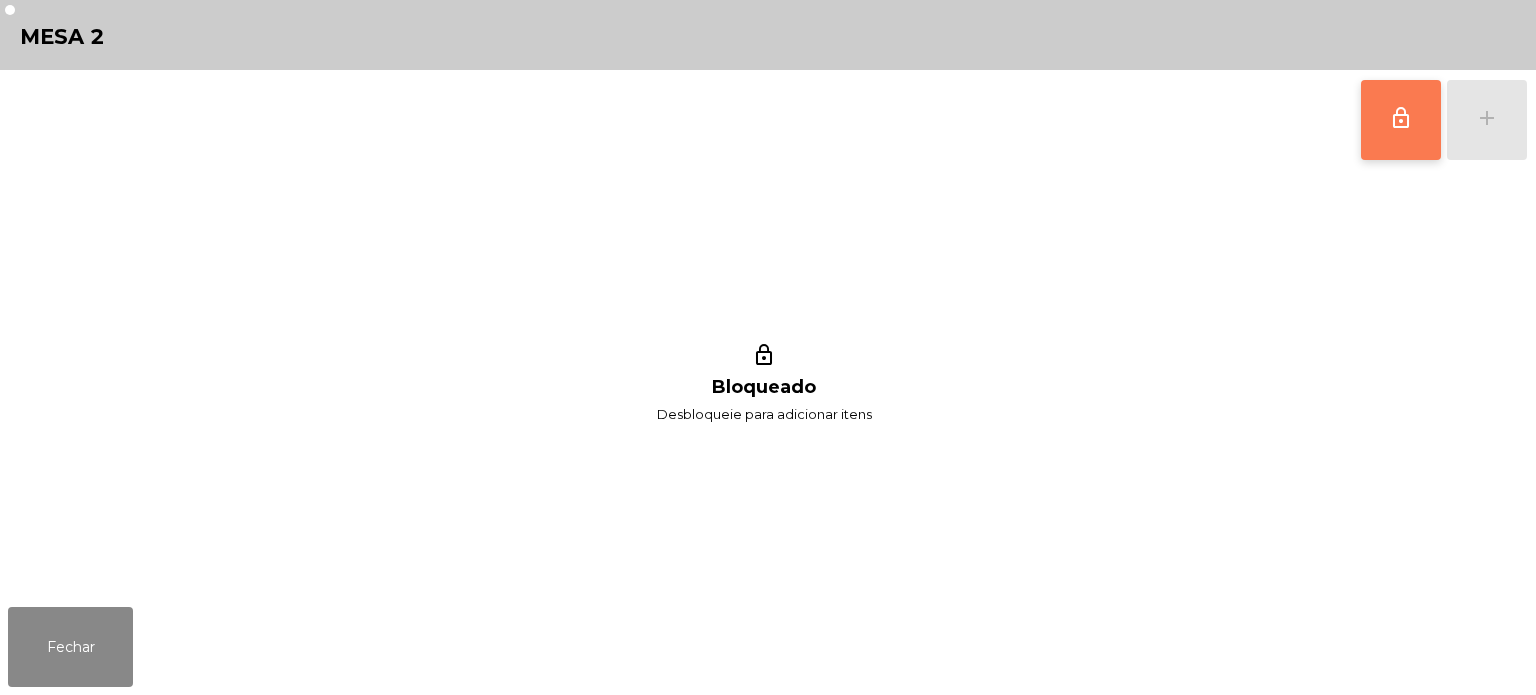 click on "lock_outline" 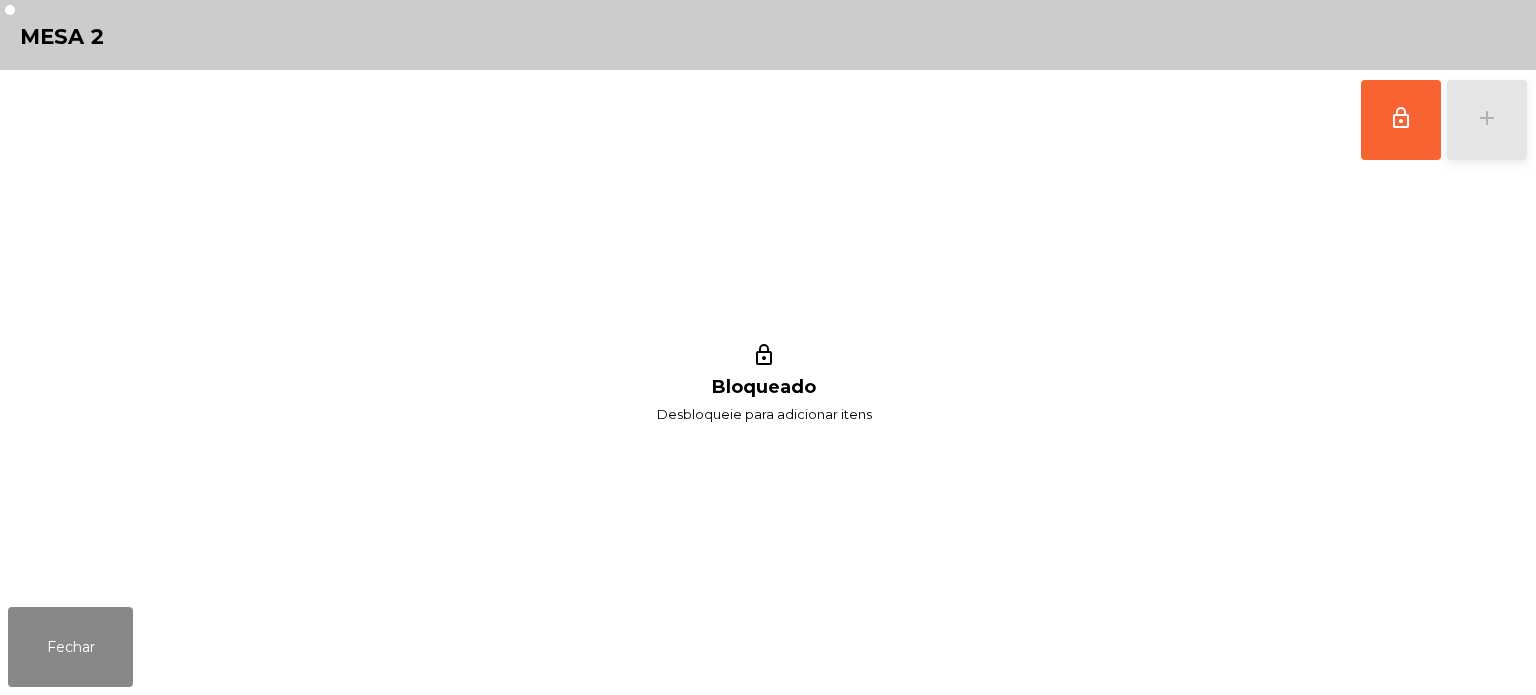 click on "add" 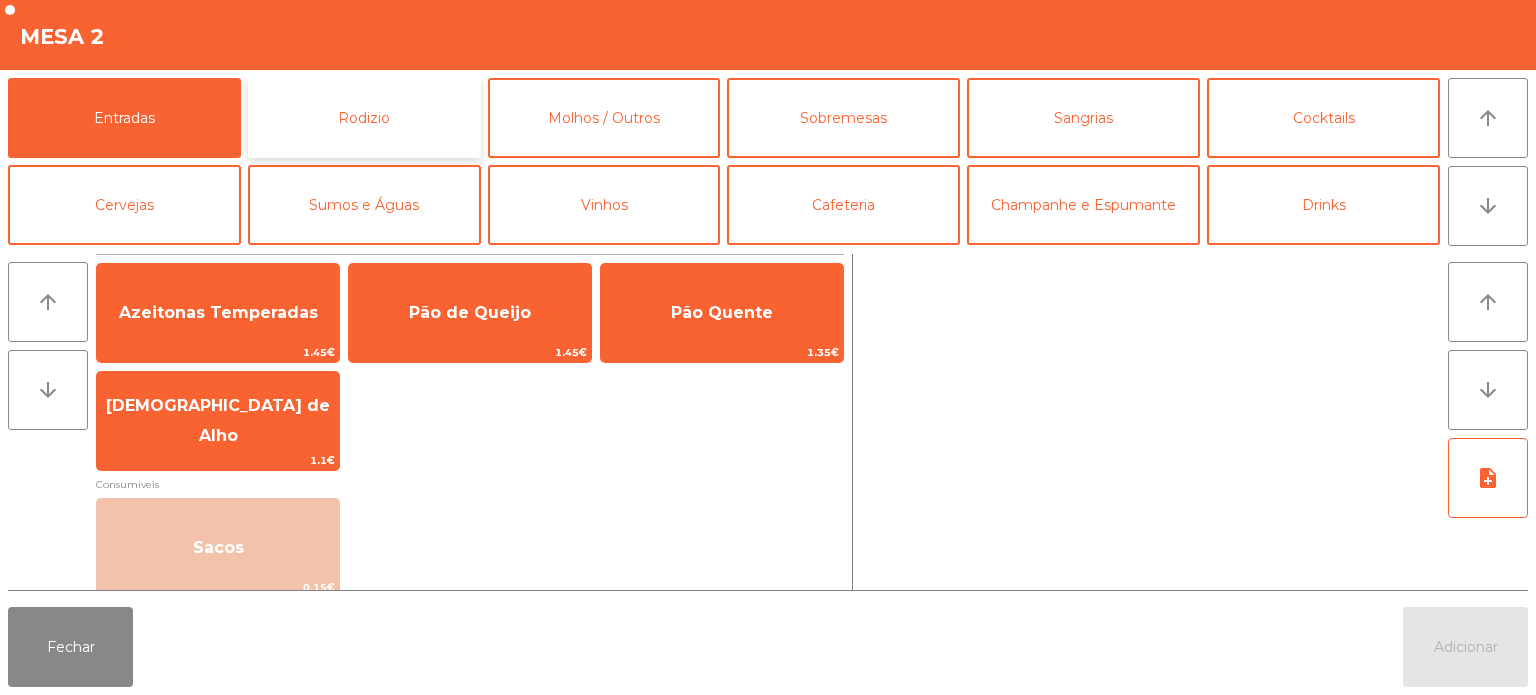 click on "Rodizio" 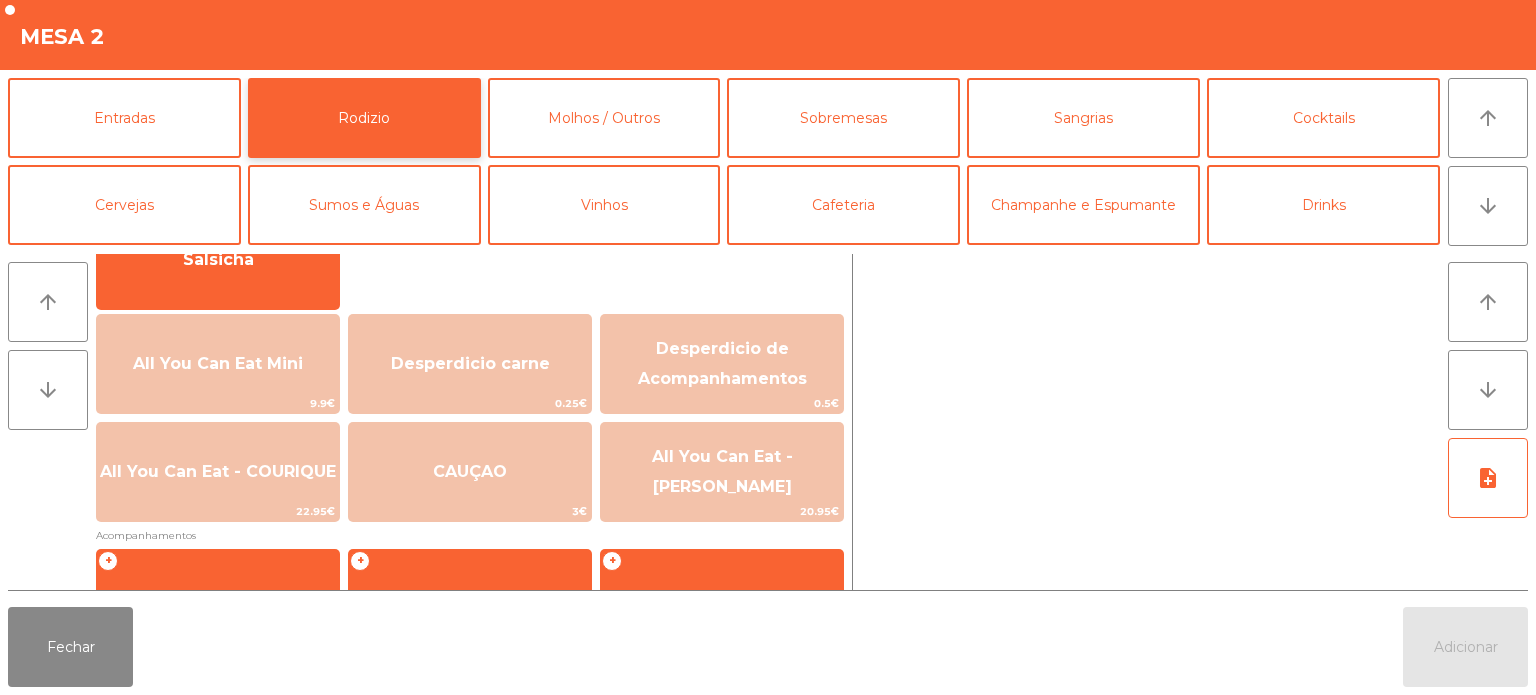 scroll, scrollTop: 182, scrollLeft: 0, axis: vertical 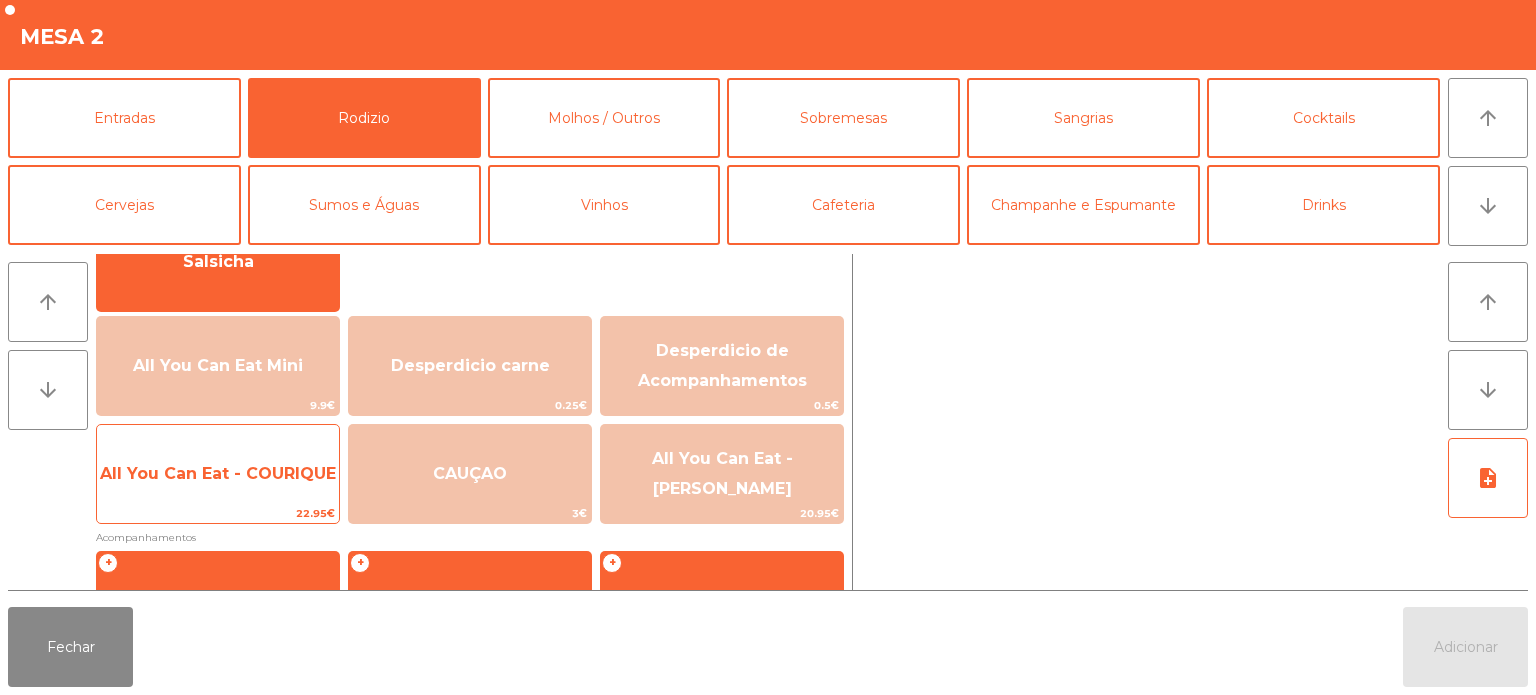 click on "All You Can Eat - COURIQUE" 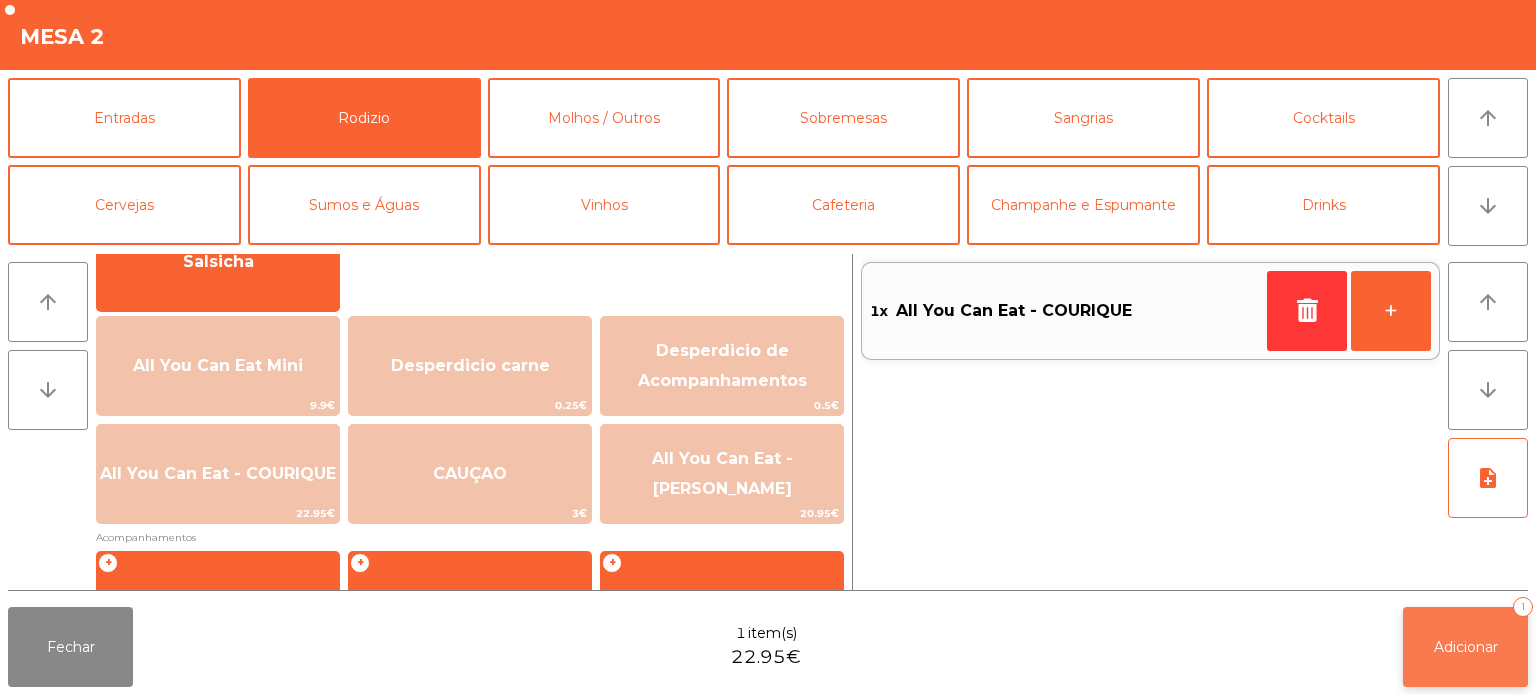 click on "Adicionar   1" 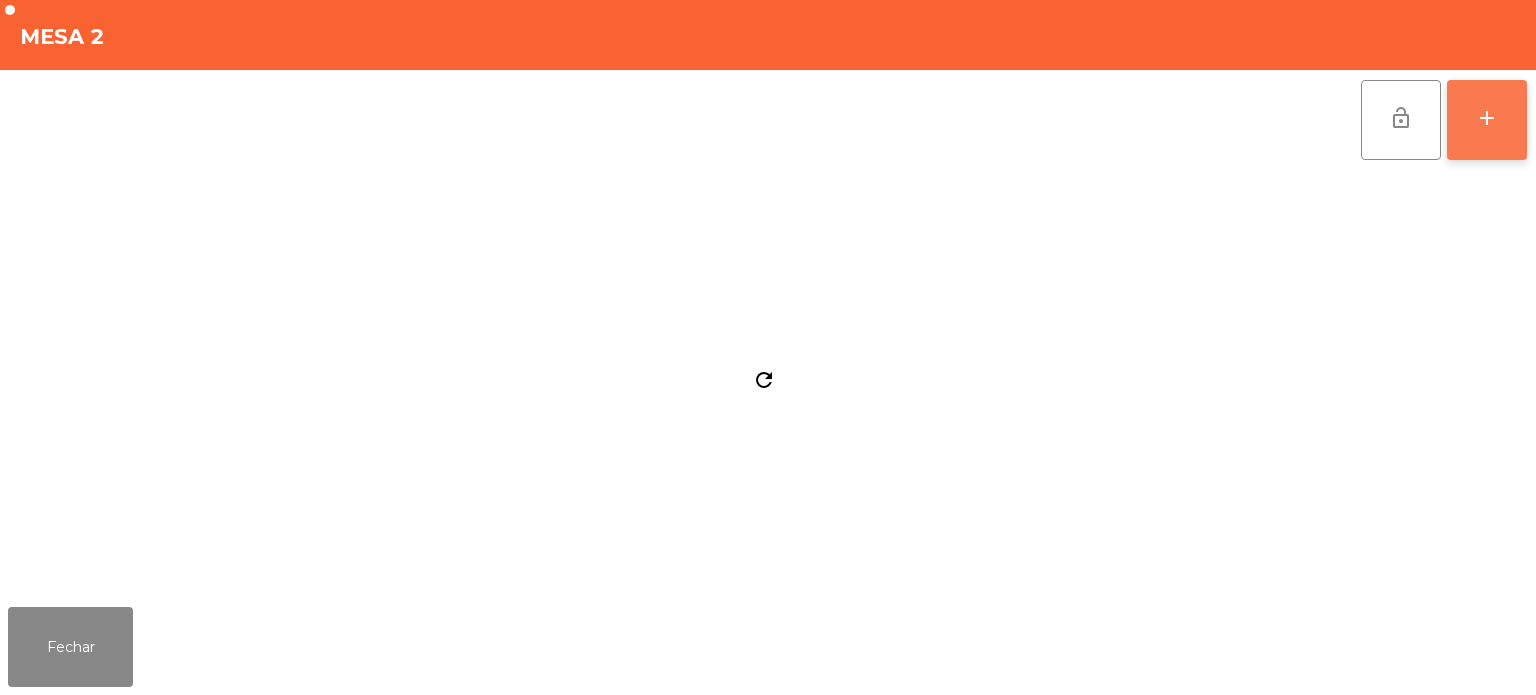 click on "add" 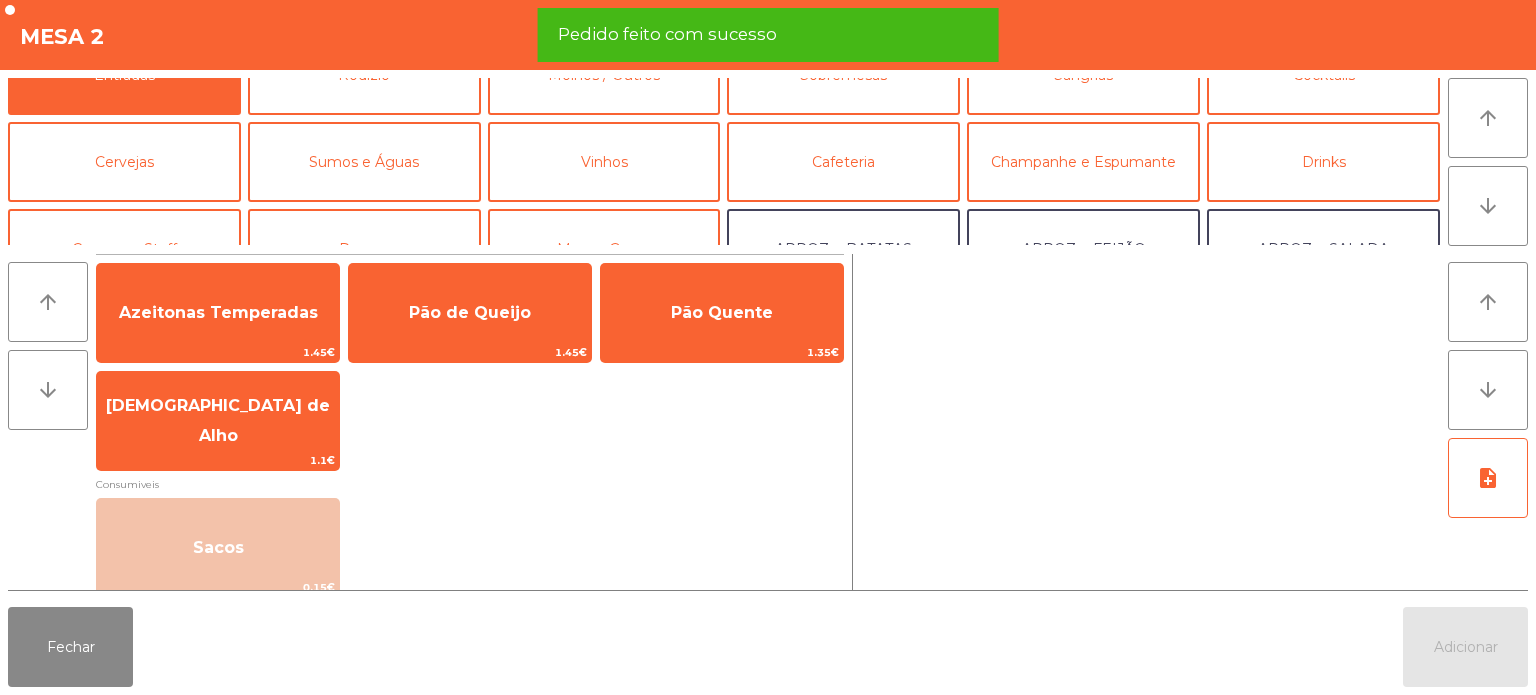 scroll, scrollTop: 0, scrollLeft: 0, axis: both 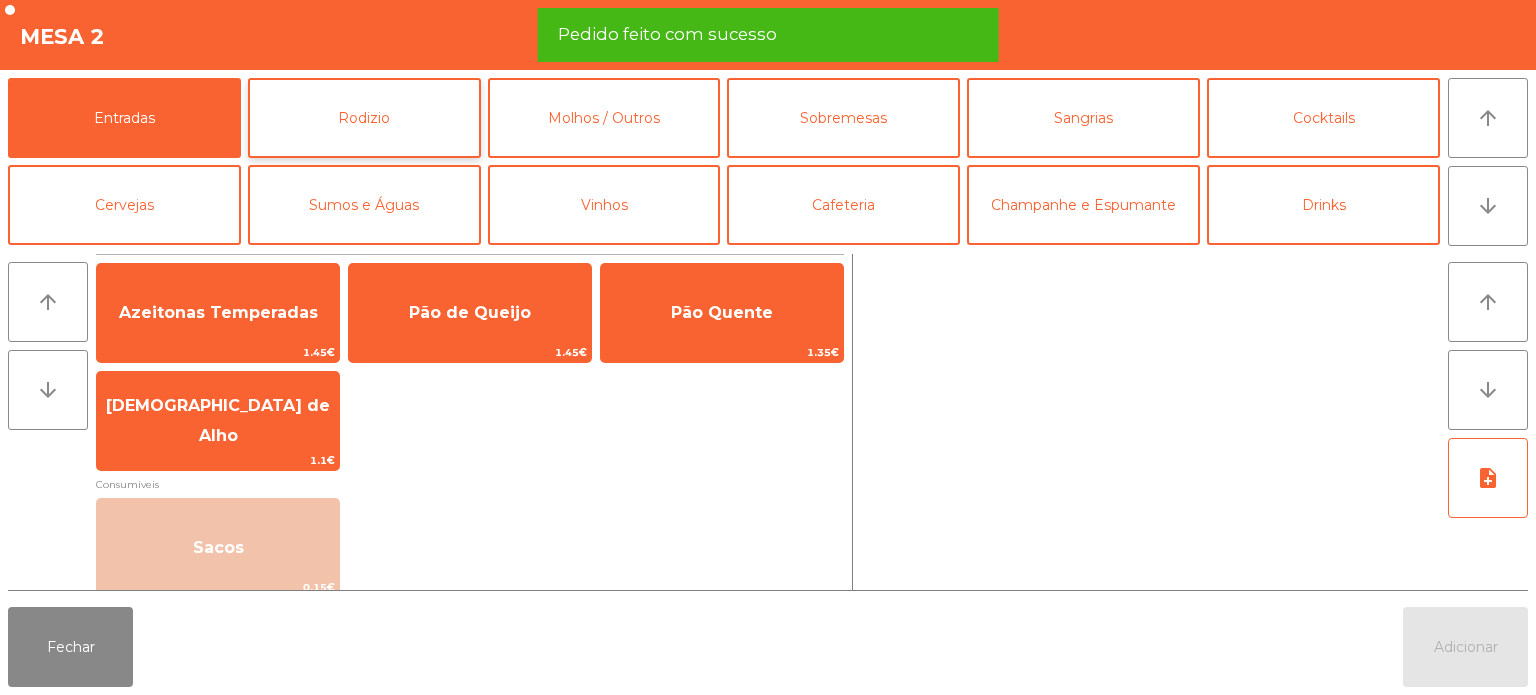click on "Rodizio" 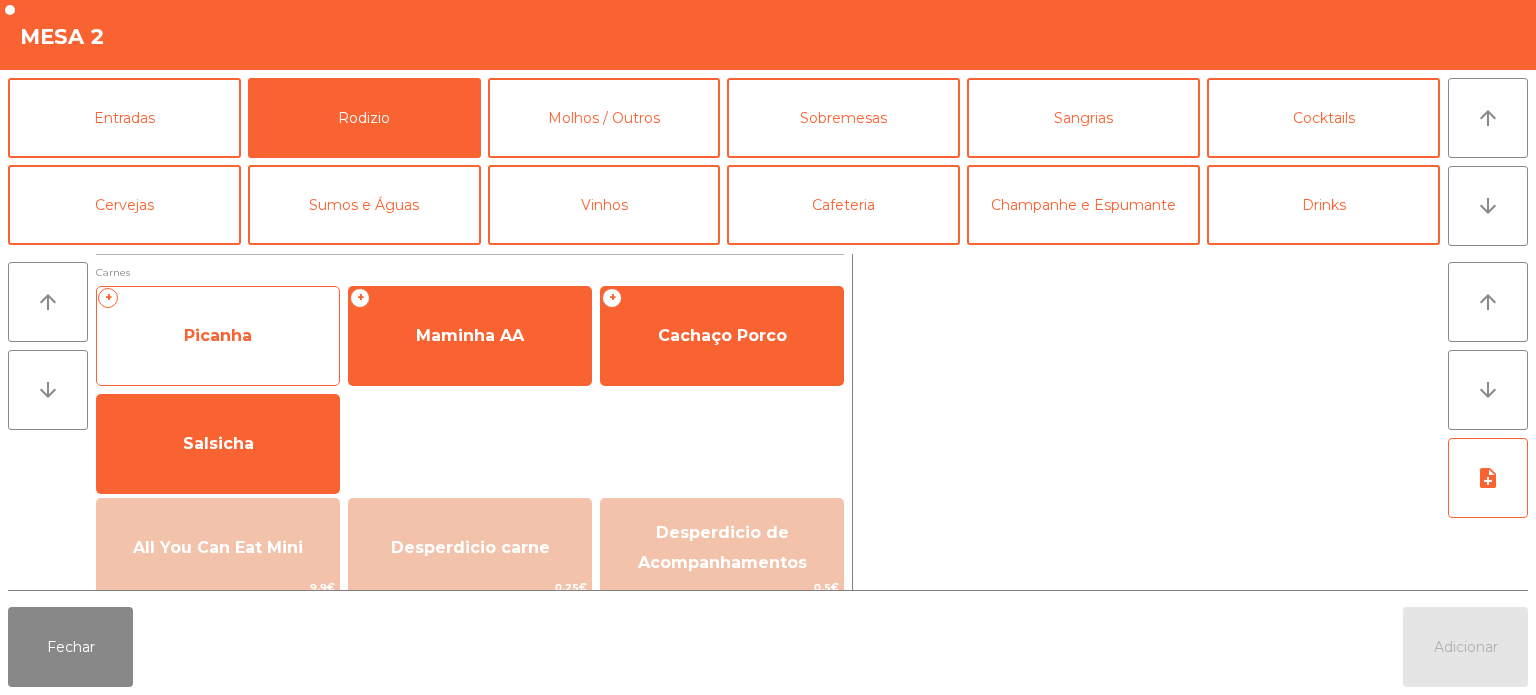 click on "Picanha" 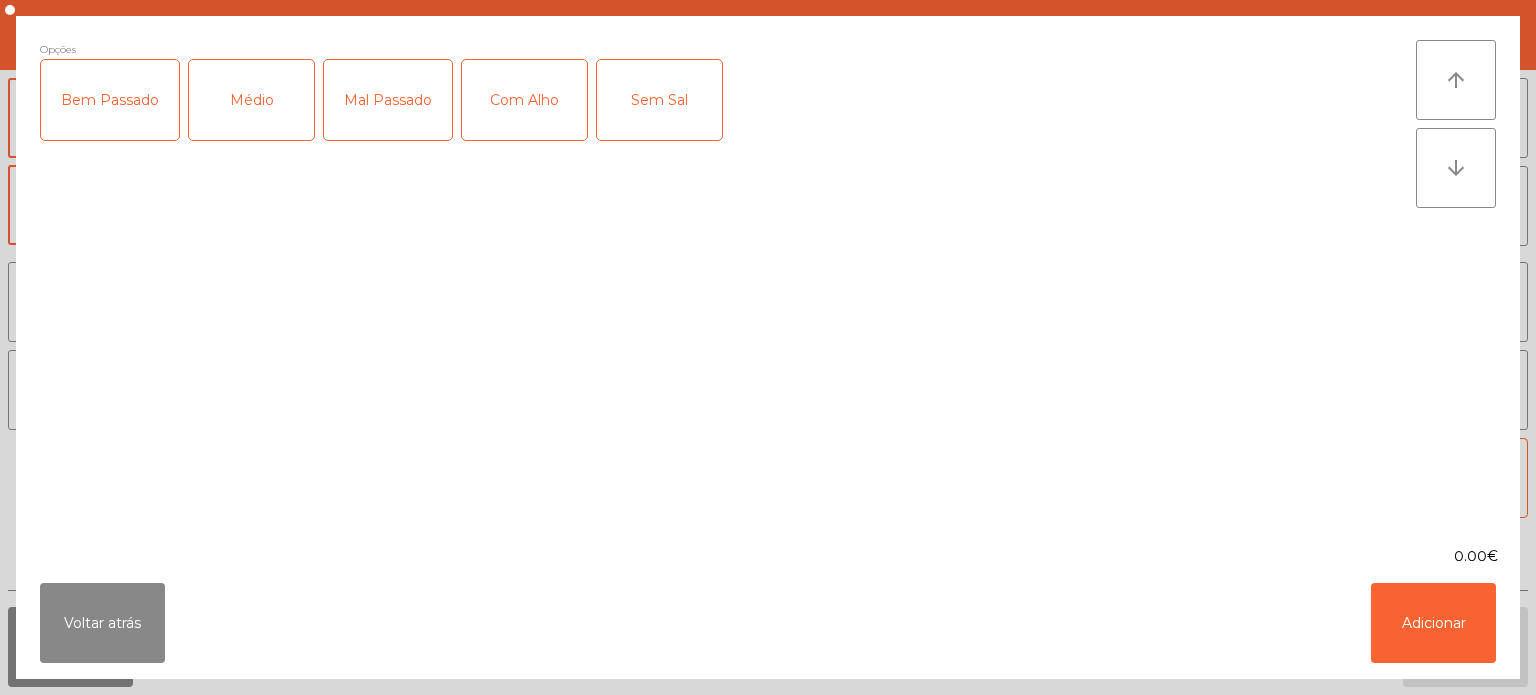 click on "Médio" 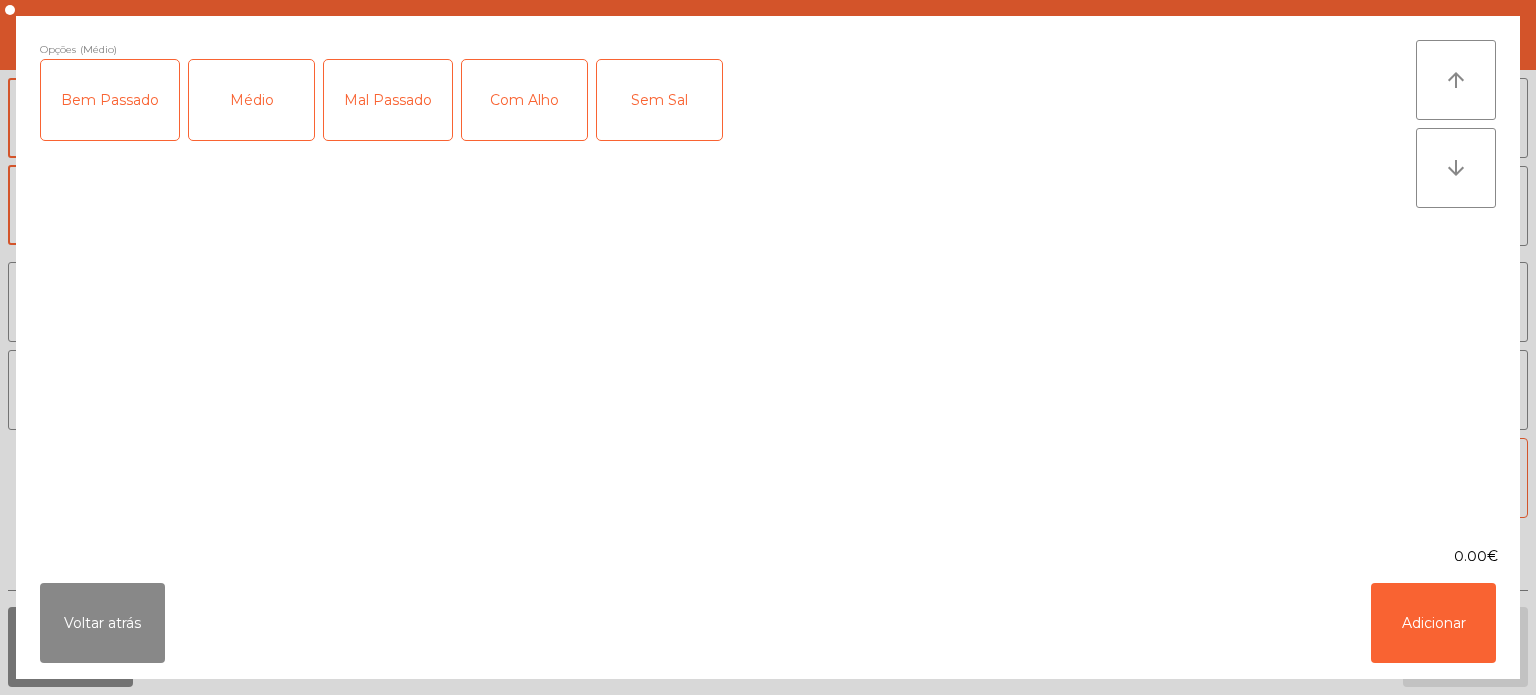 click on "Com Alho" 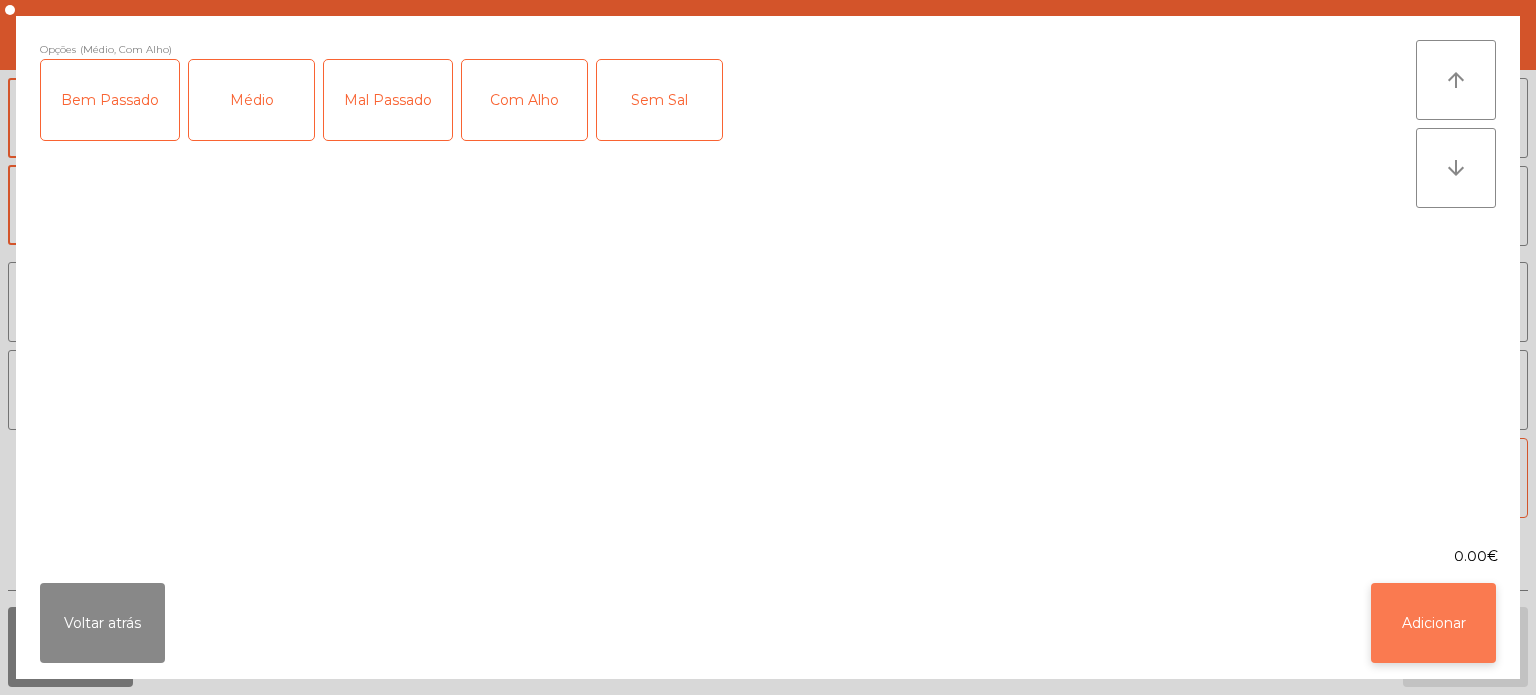 click on "Adicionar" 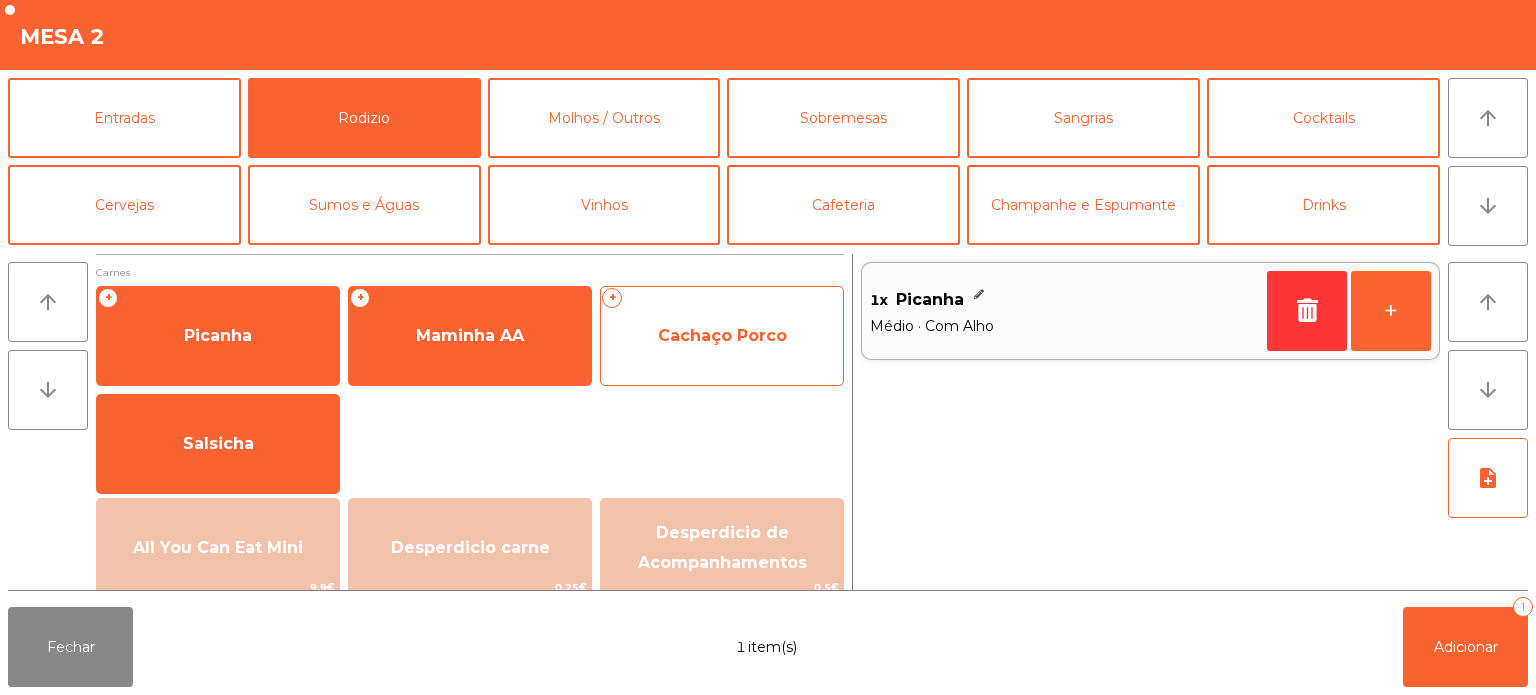 click on "Cachaço Porco" 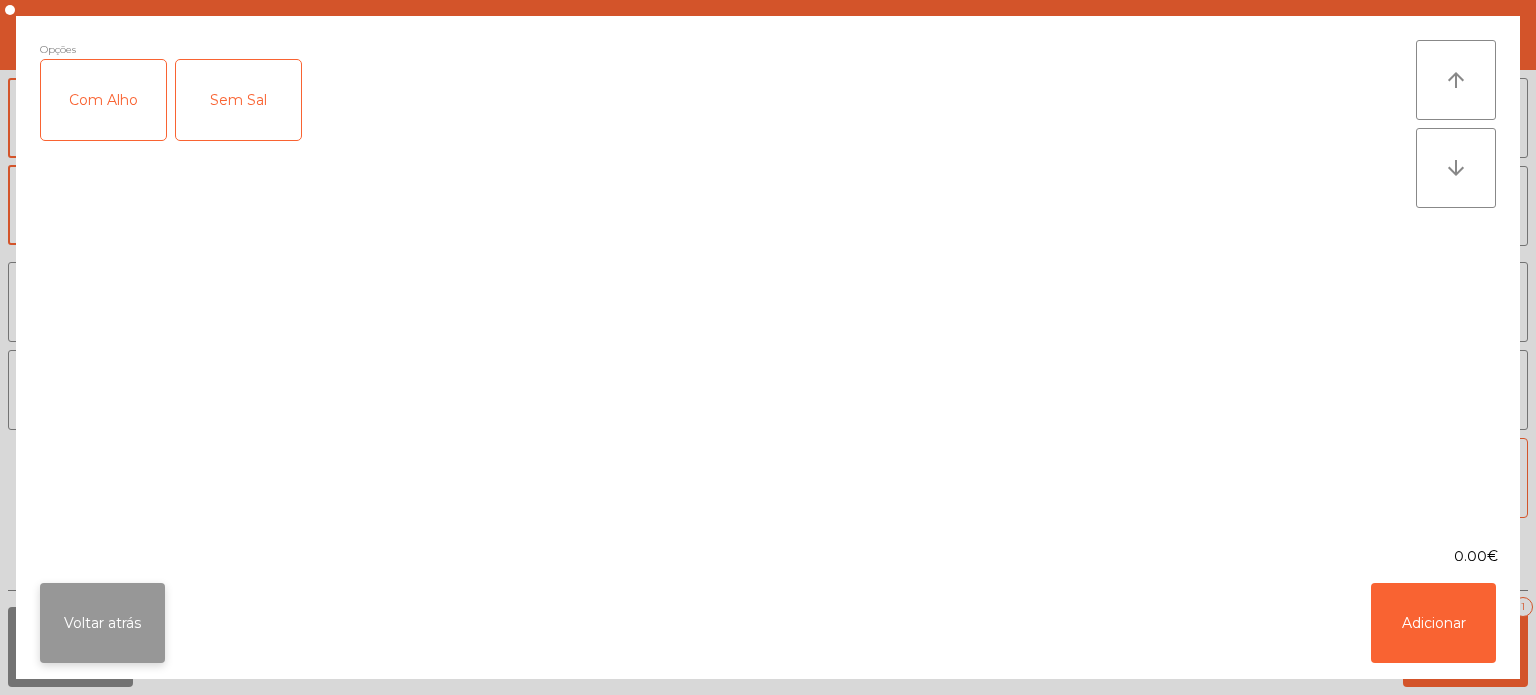 click on "Voltar atrás" 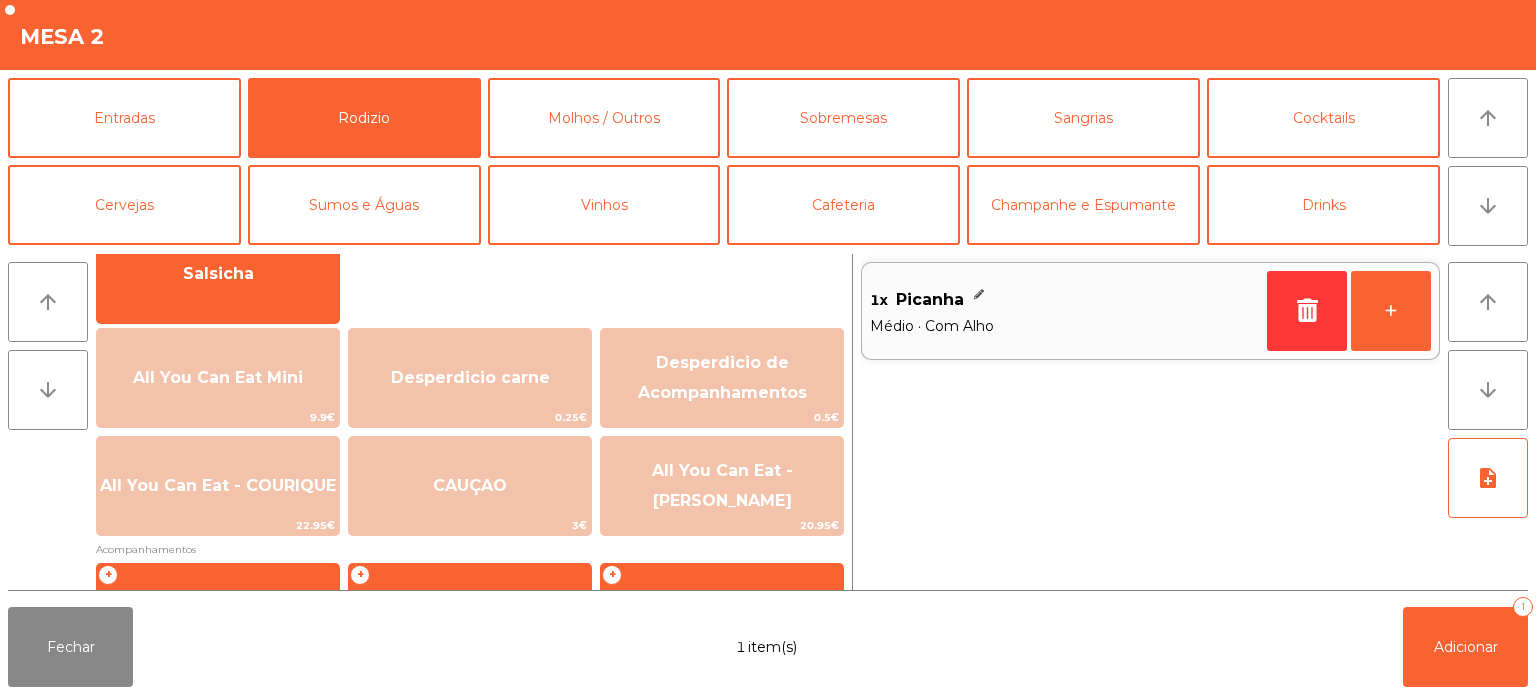 scroll, scrollTop: 358, scrollLeft: 0, axis: vertical 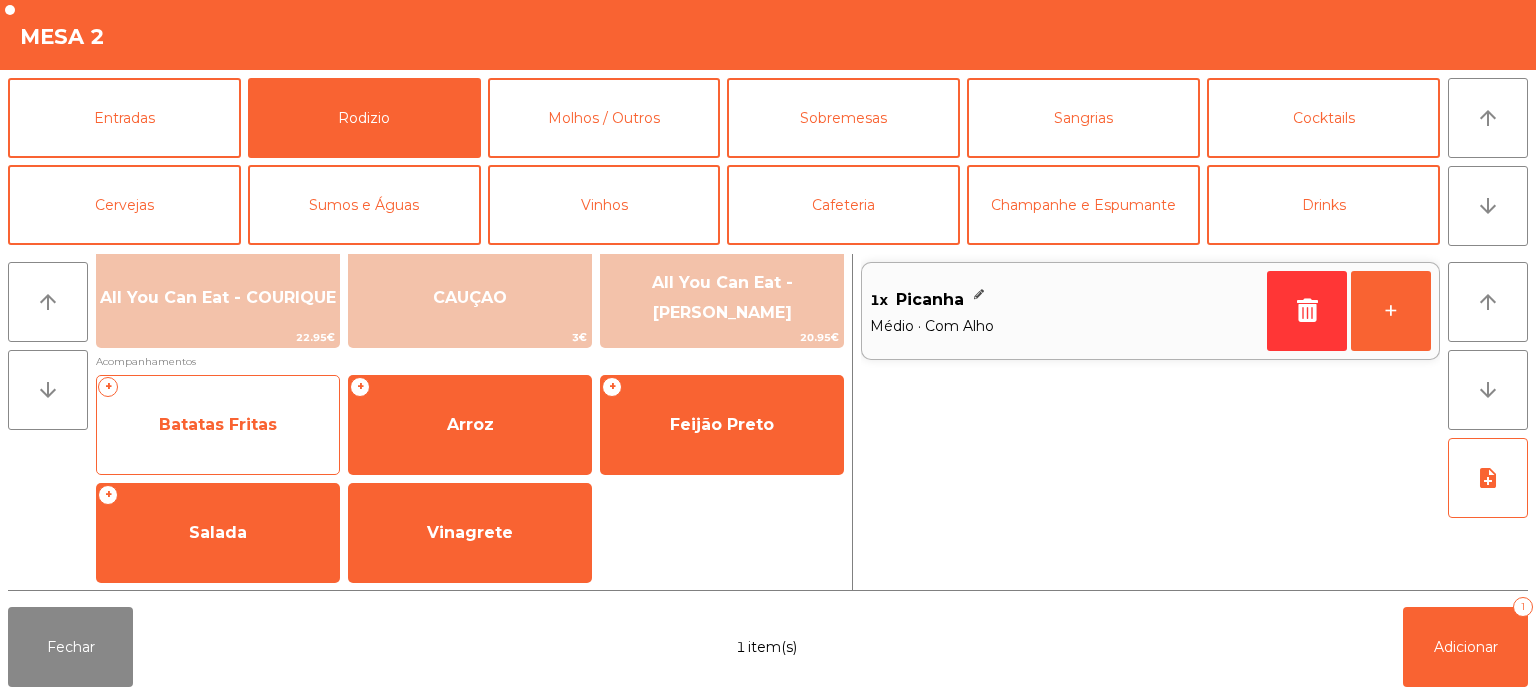 click on "Batatas Fritas" 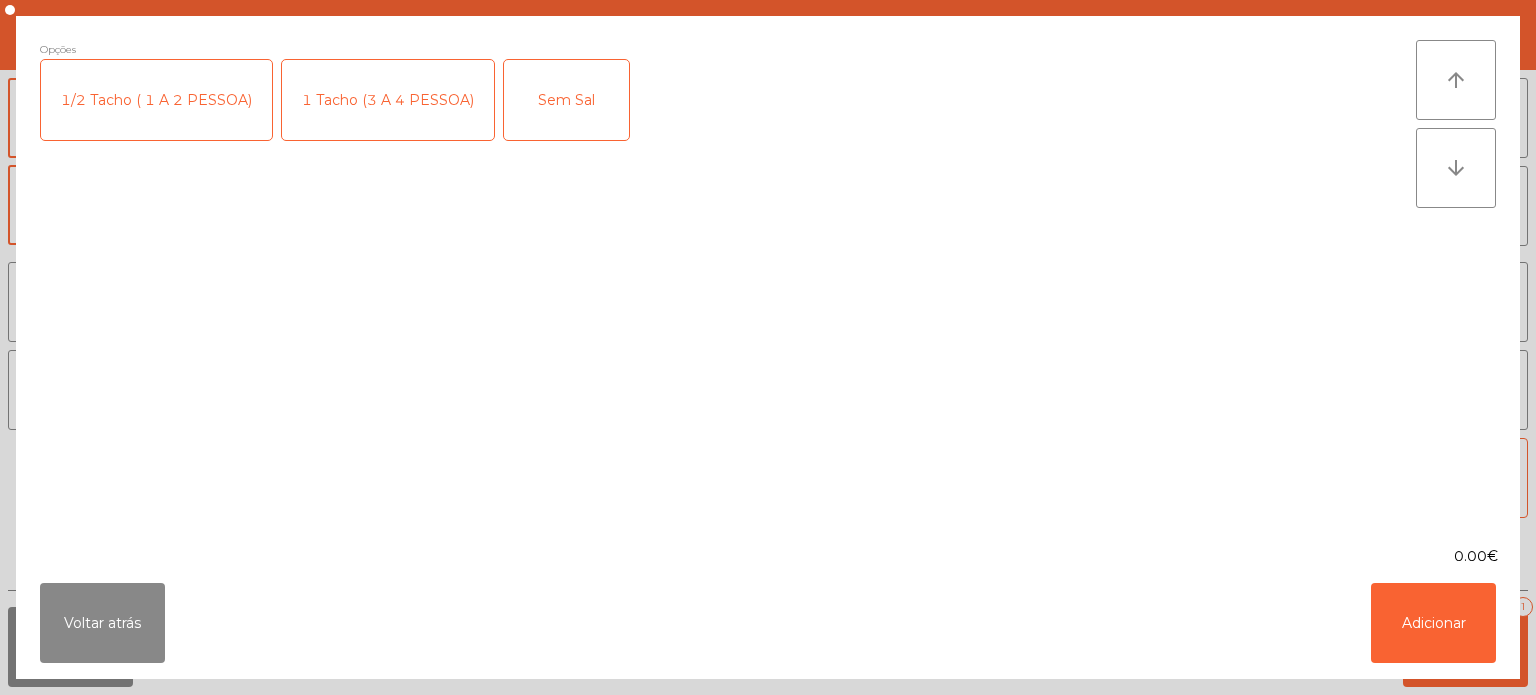 click on "1 Tacho (3 A 4 PESSOA)" 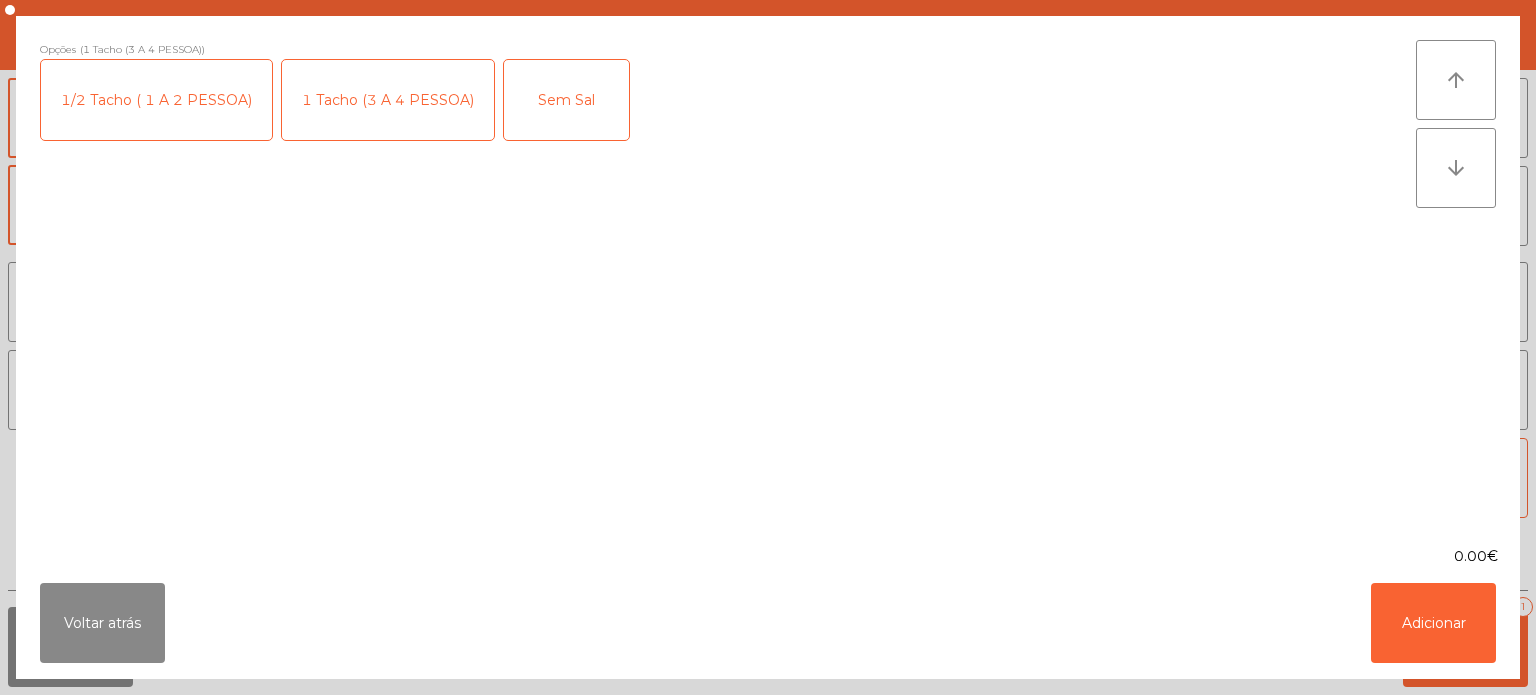 click on "Voltar atrás   Adicionar" 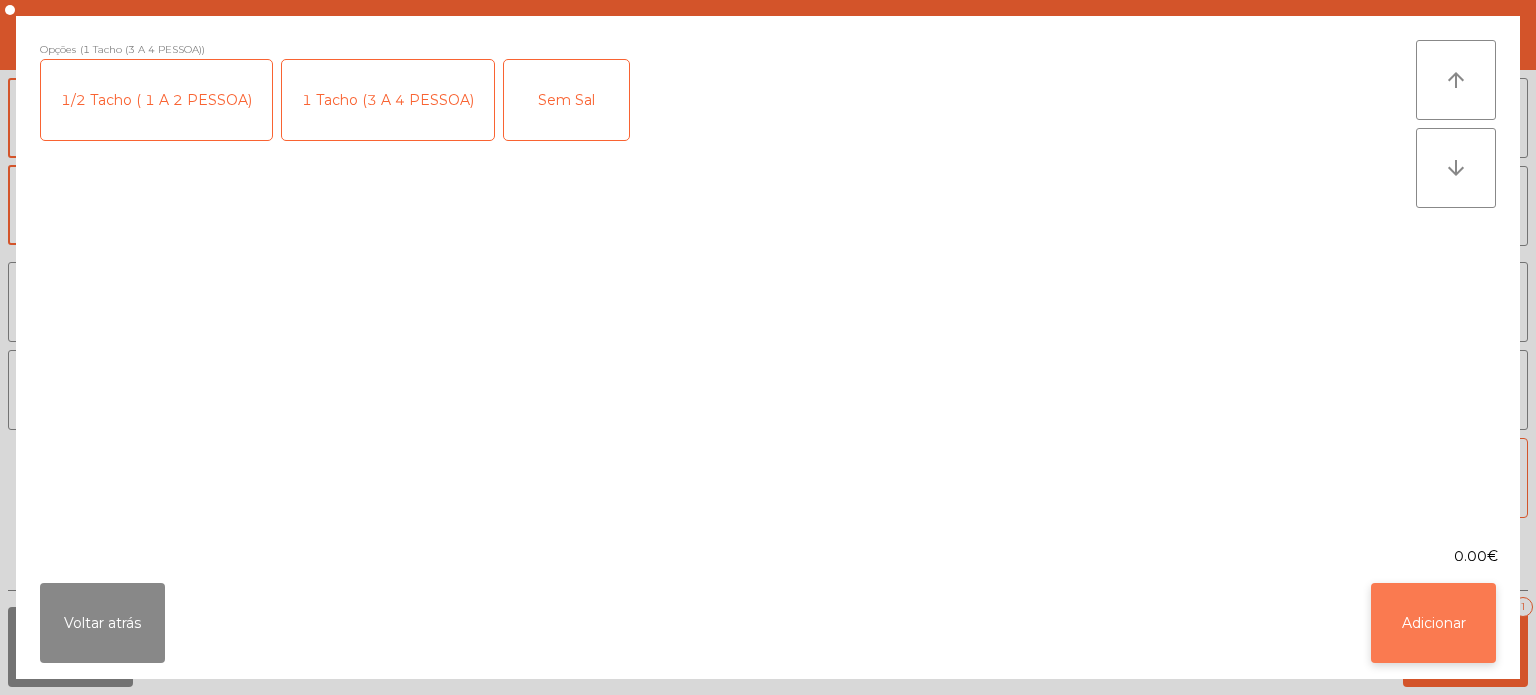 click on "Adicionar" 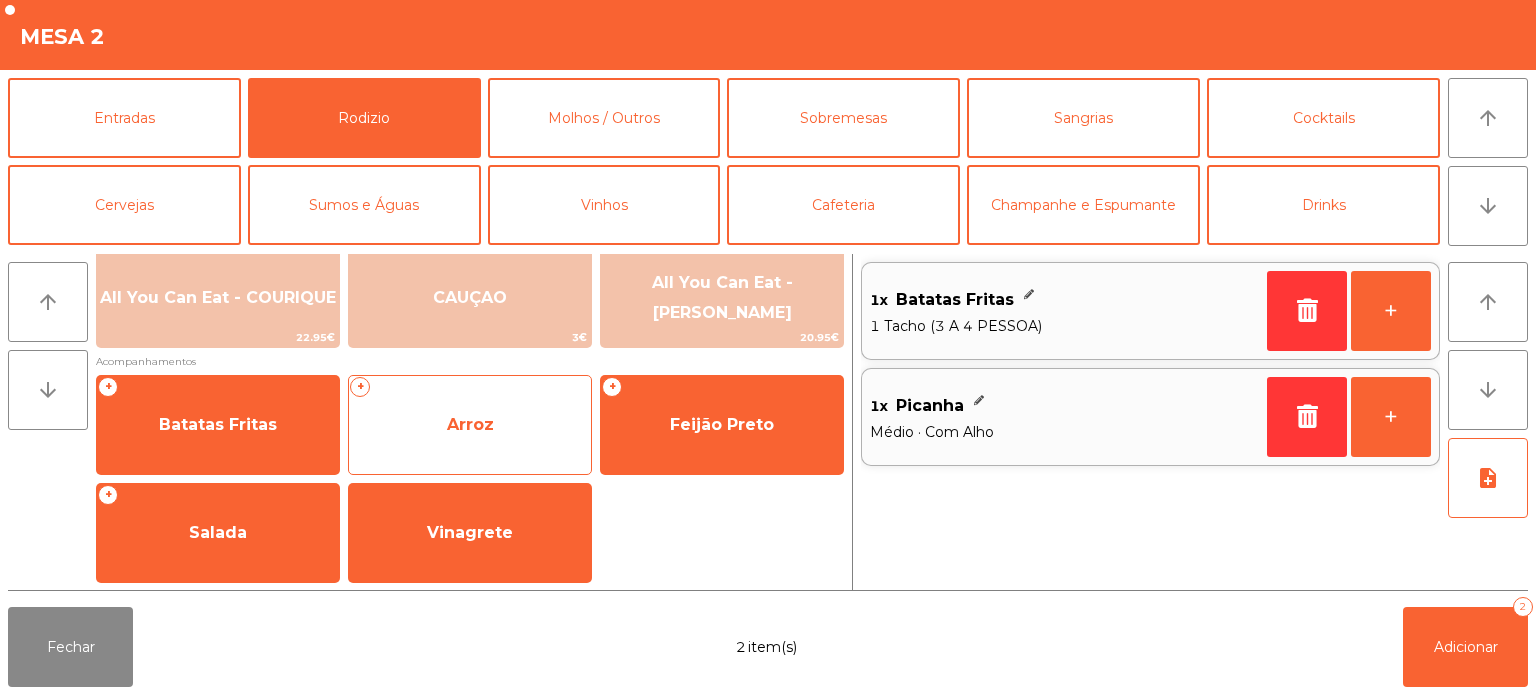 click on "Arroz" 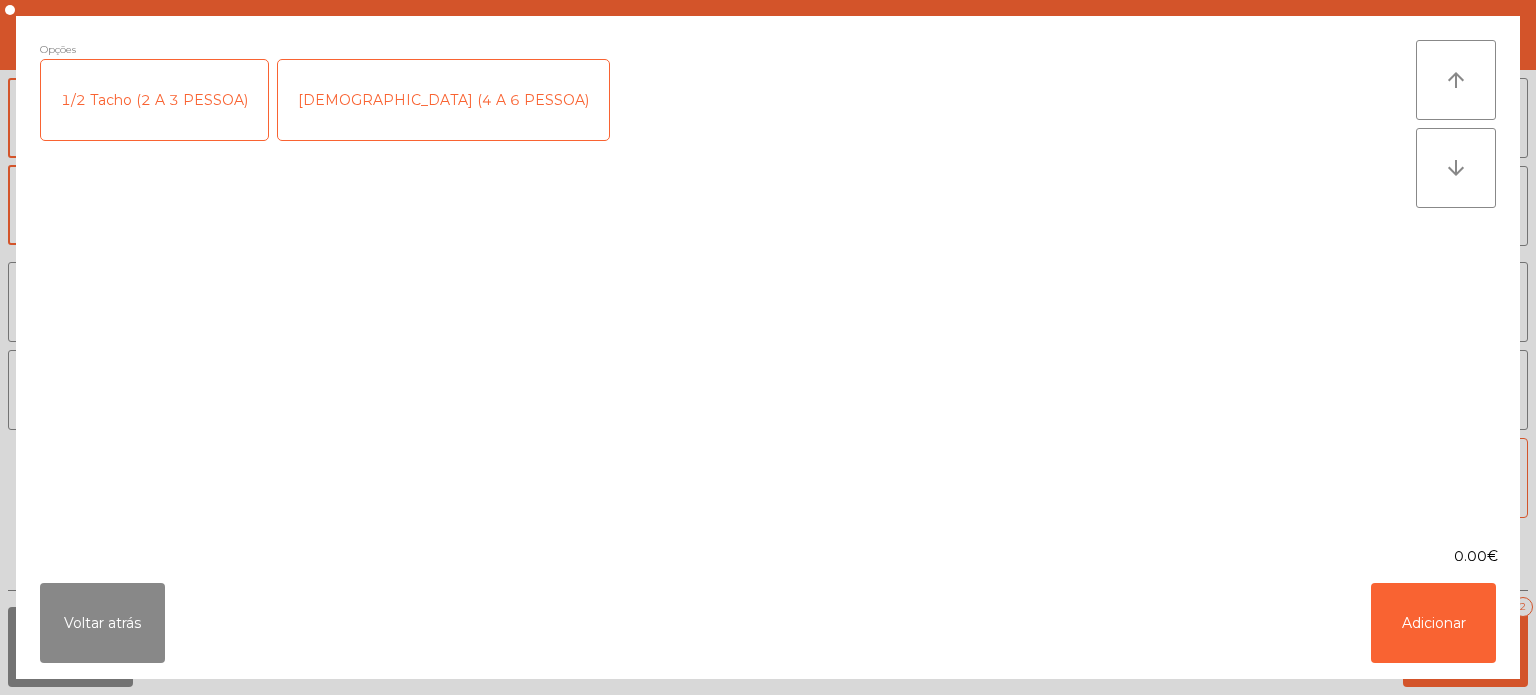click on "[DEMOGRAPHIC_DATA] (4 A 6 PESSOA)" 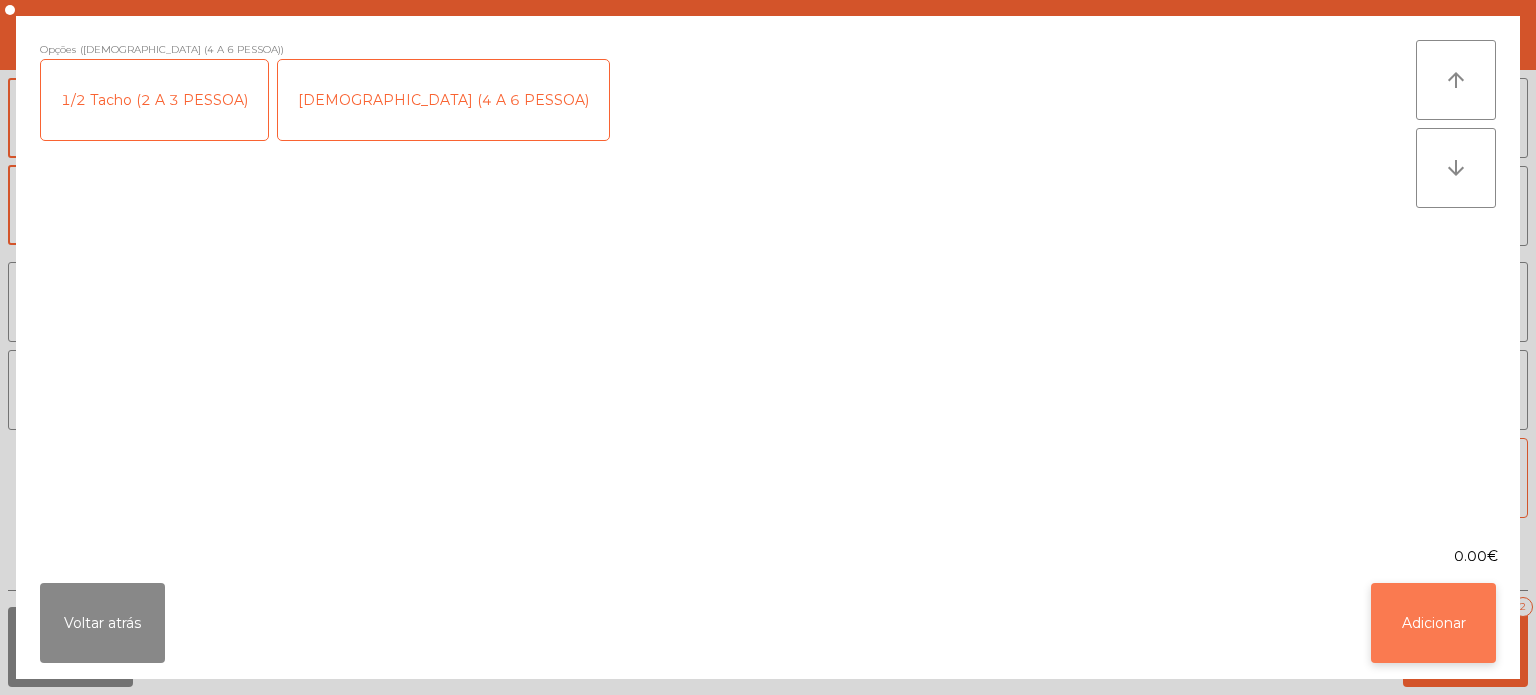 click on "Adicionar" 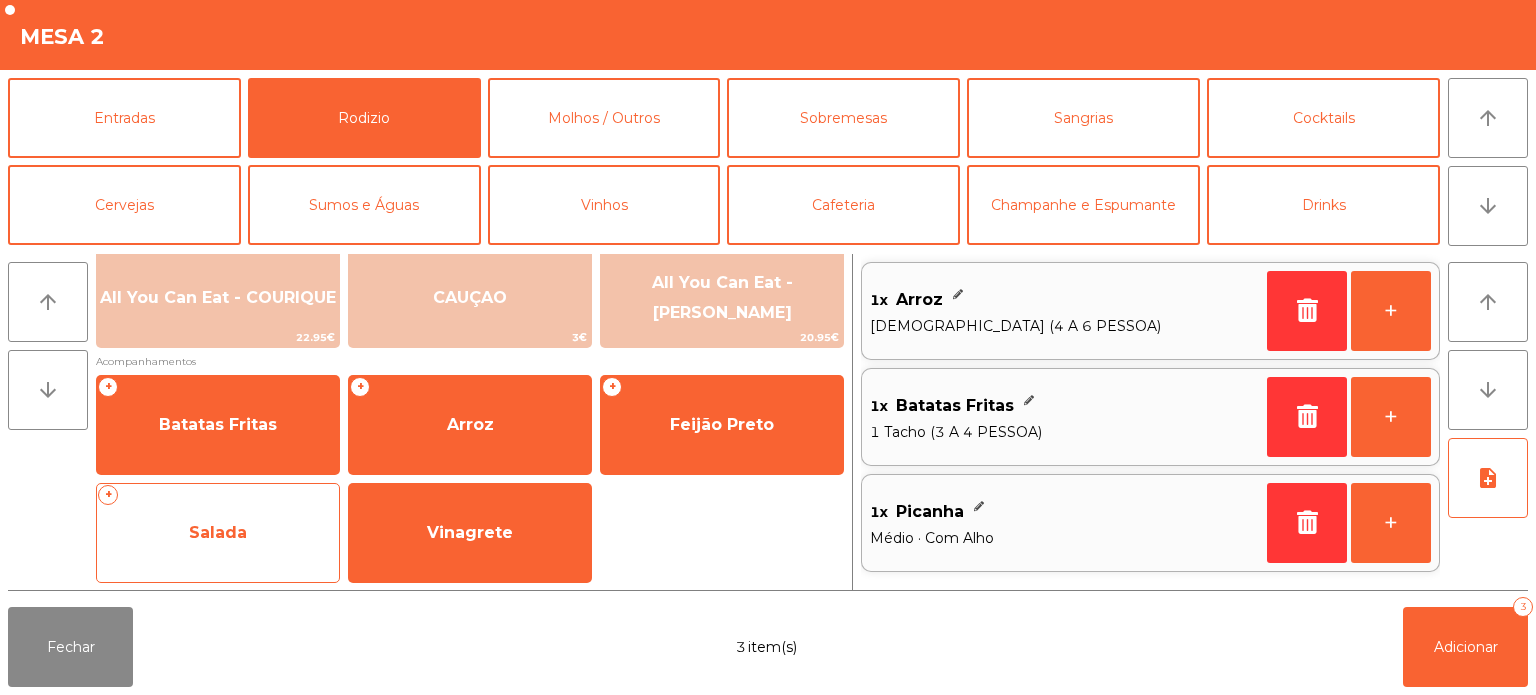 click on "Salada" 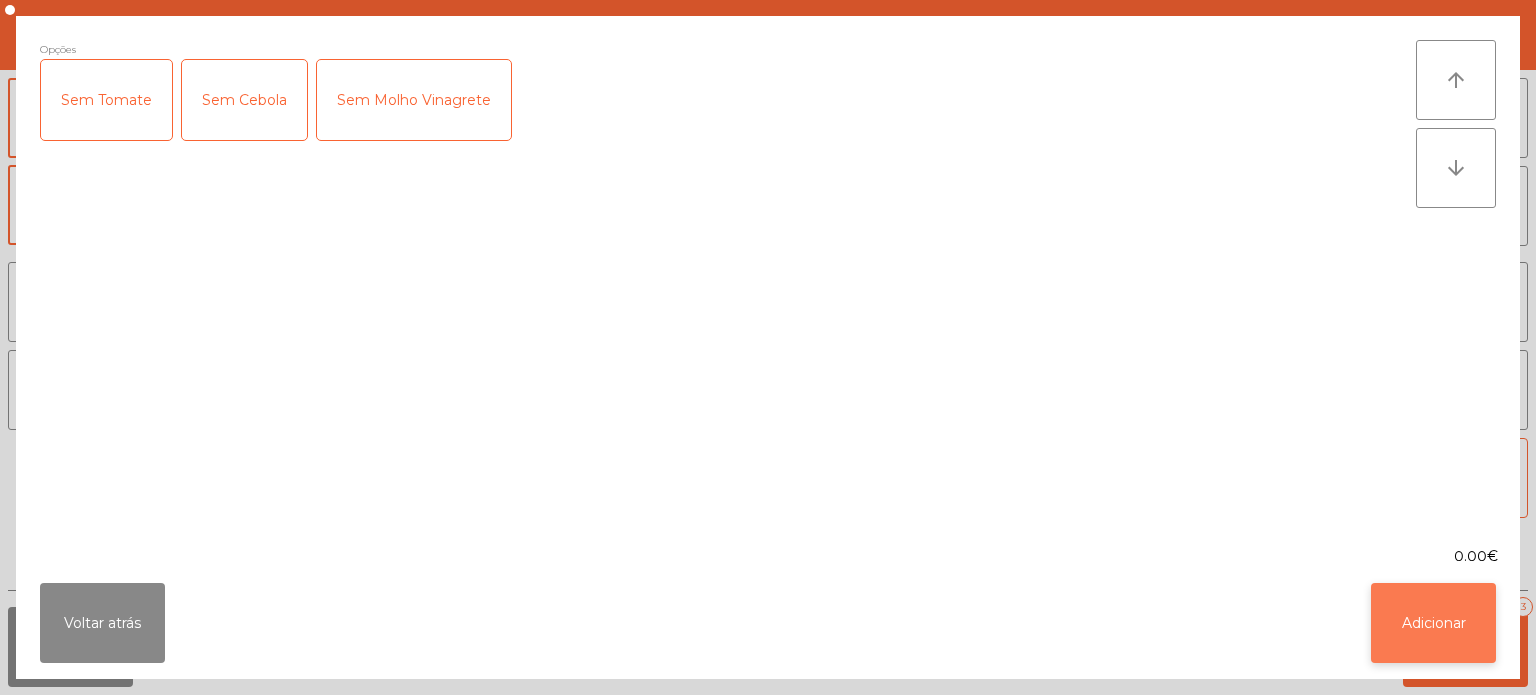 click on "Adicionar" 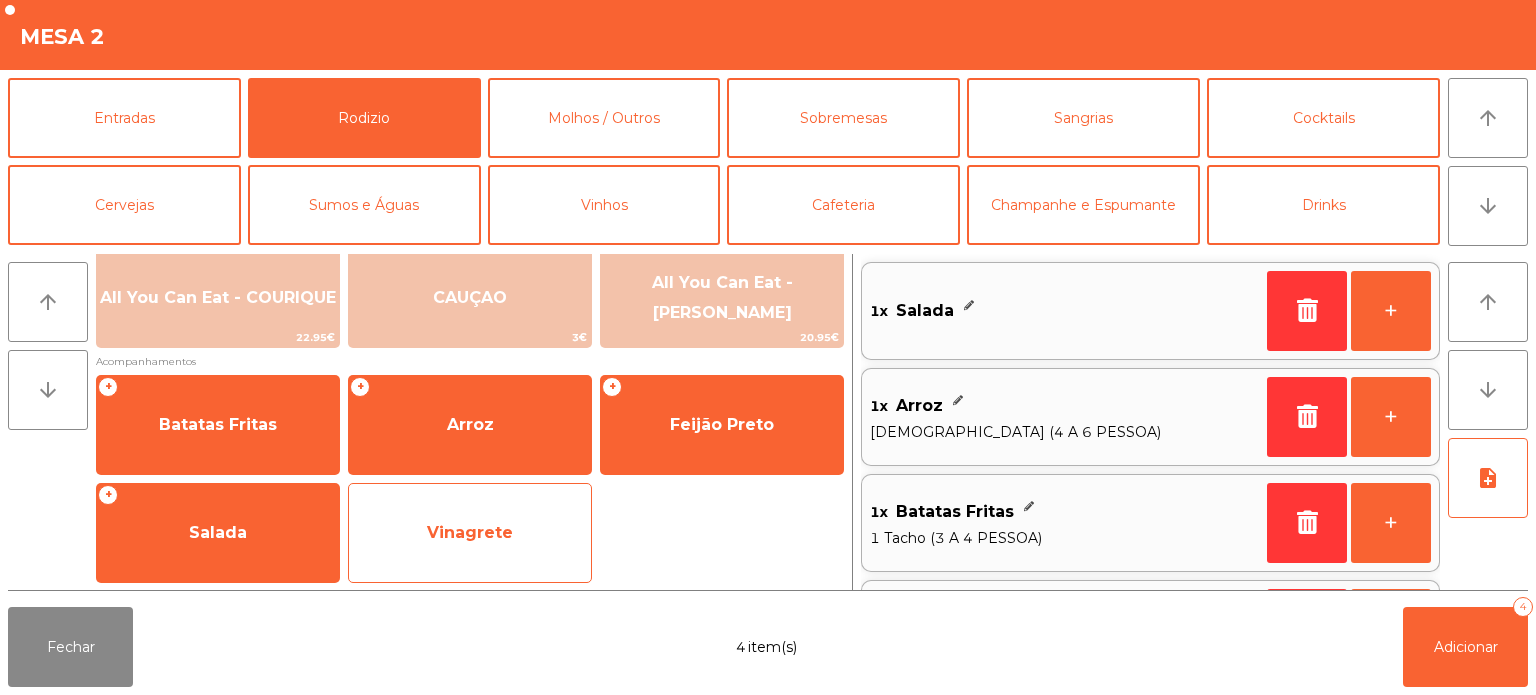 click on "Vinagrete" 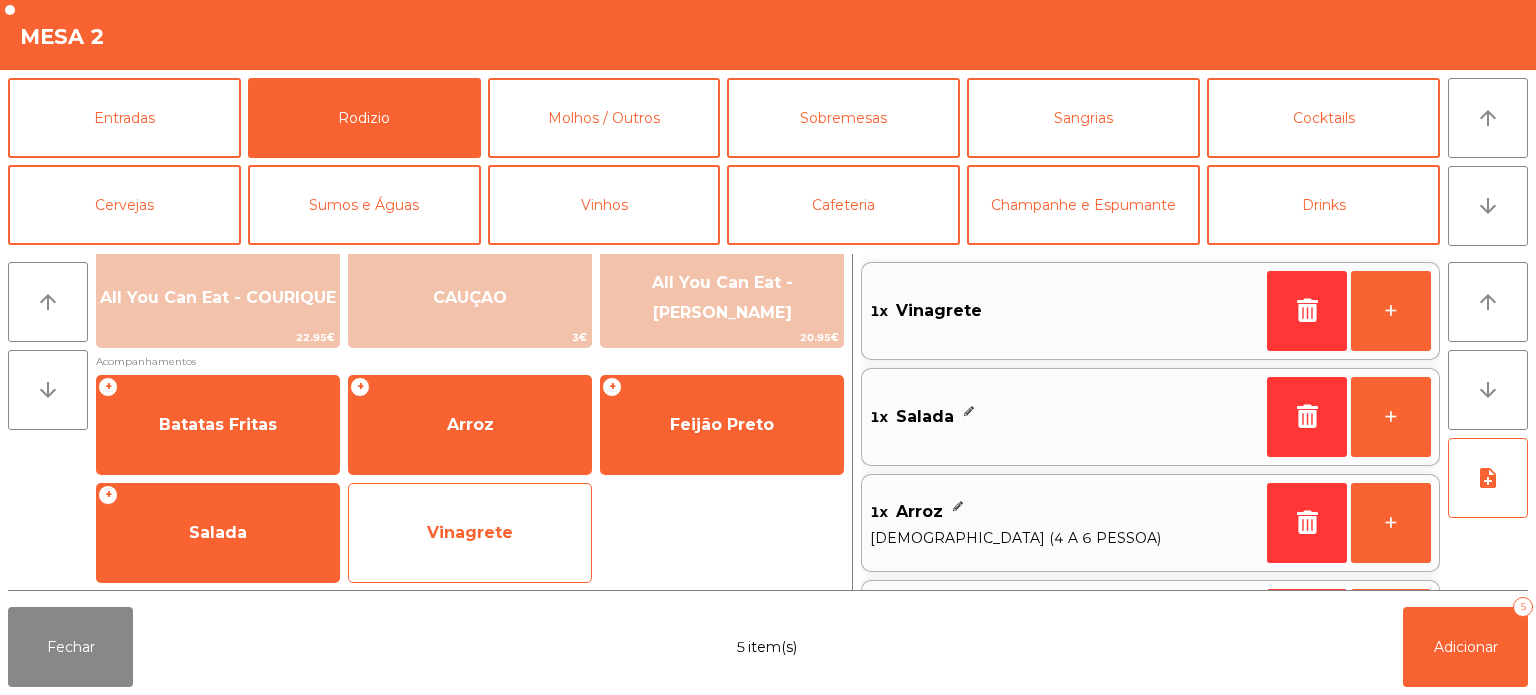 scroll, scrollTop: 8, scrollLeft: 0, axis: vertical 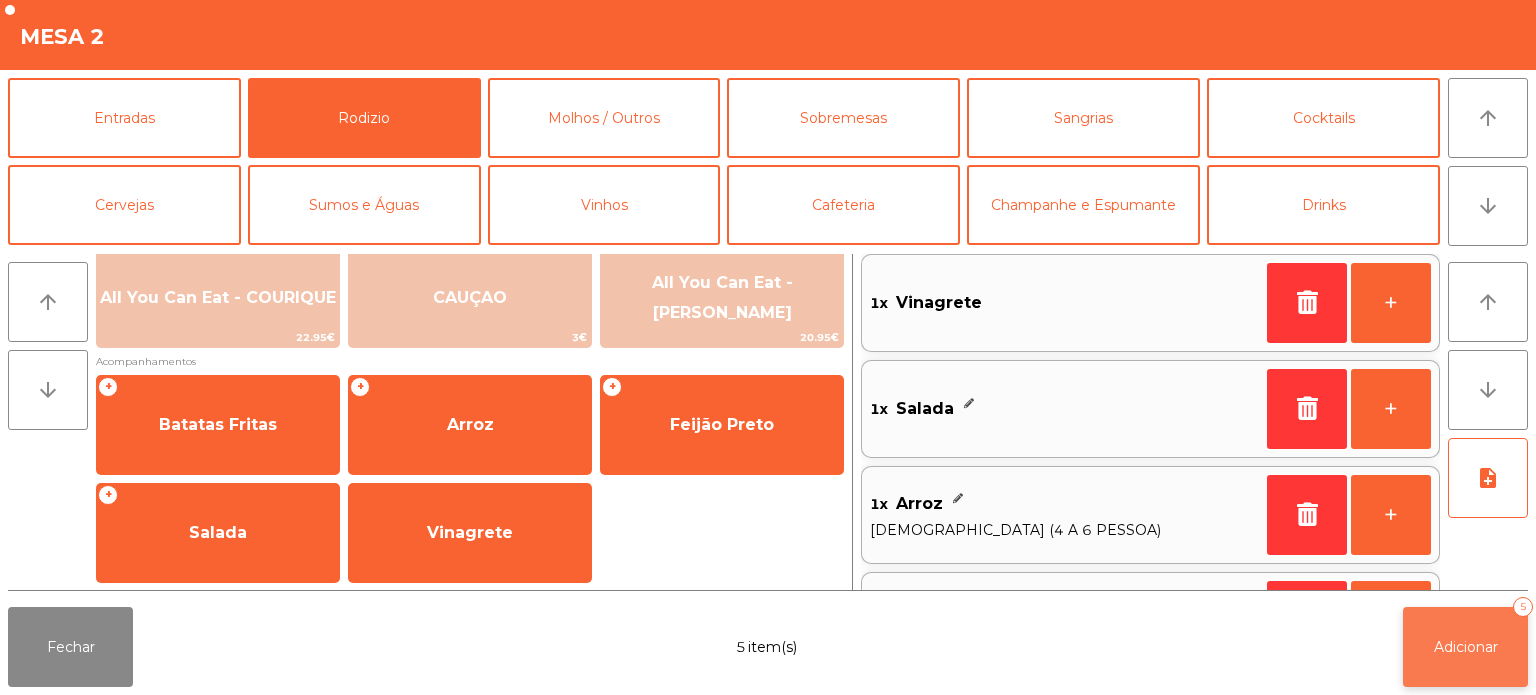 click on "Adicionar" 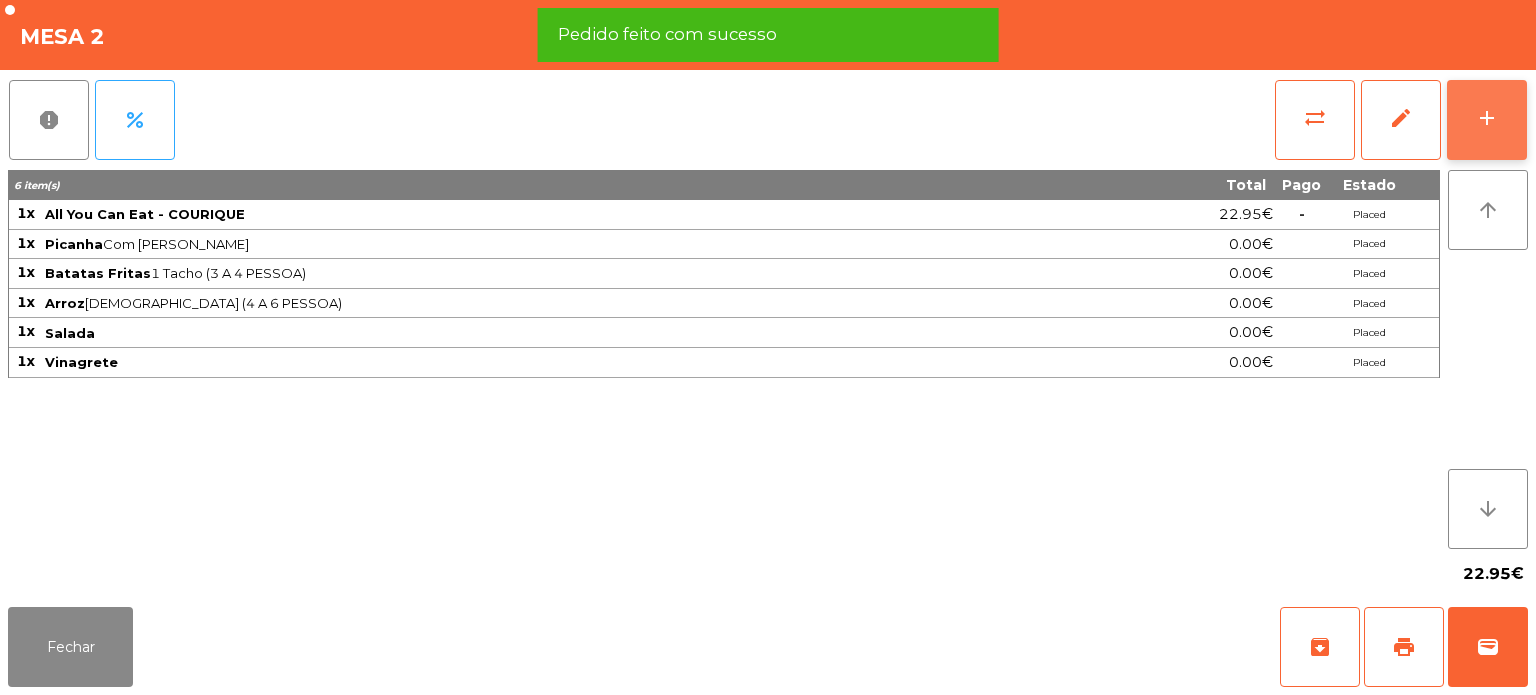 click on "add" 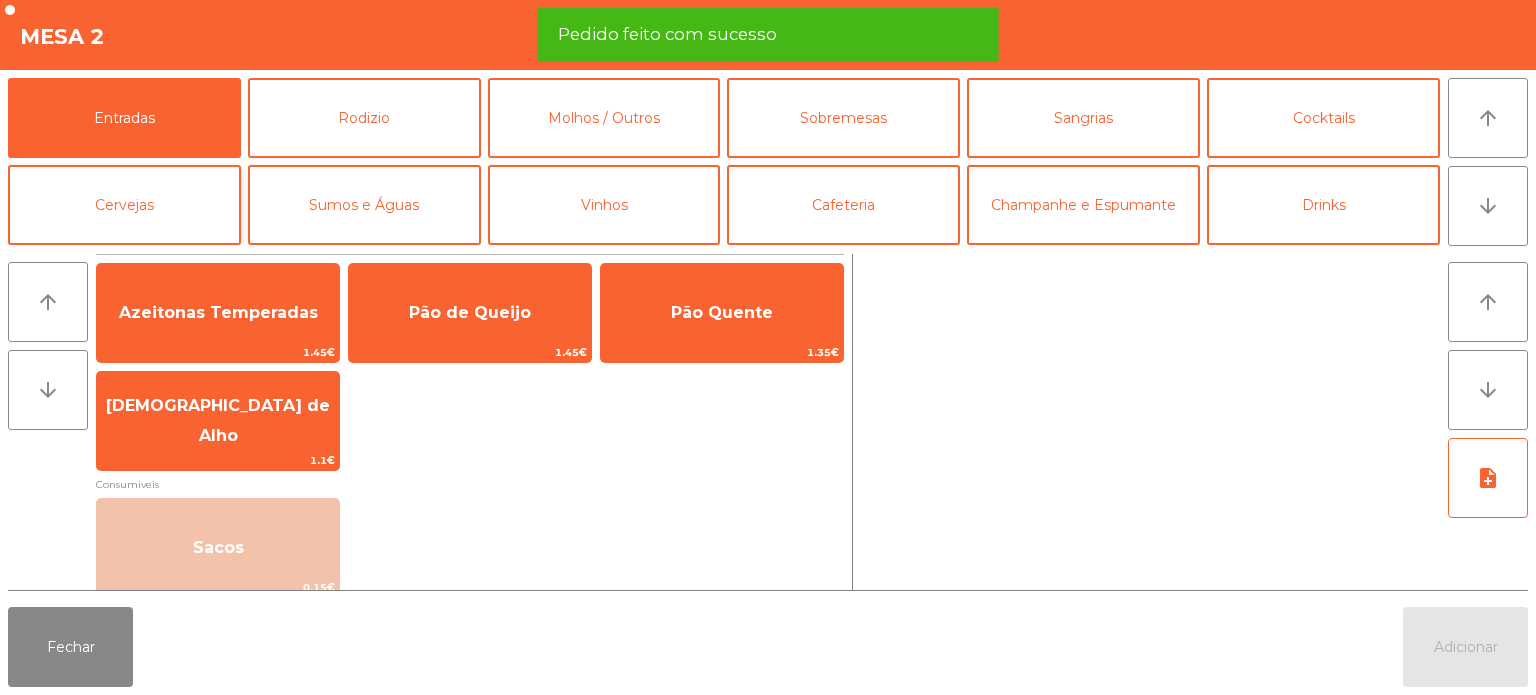 click on "Cervejas" 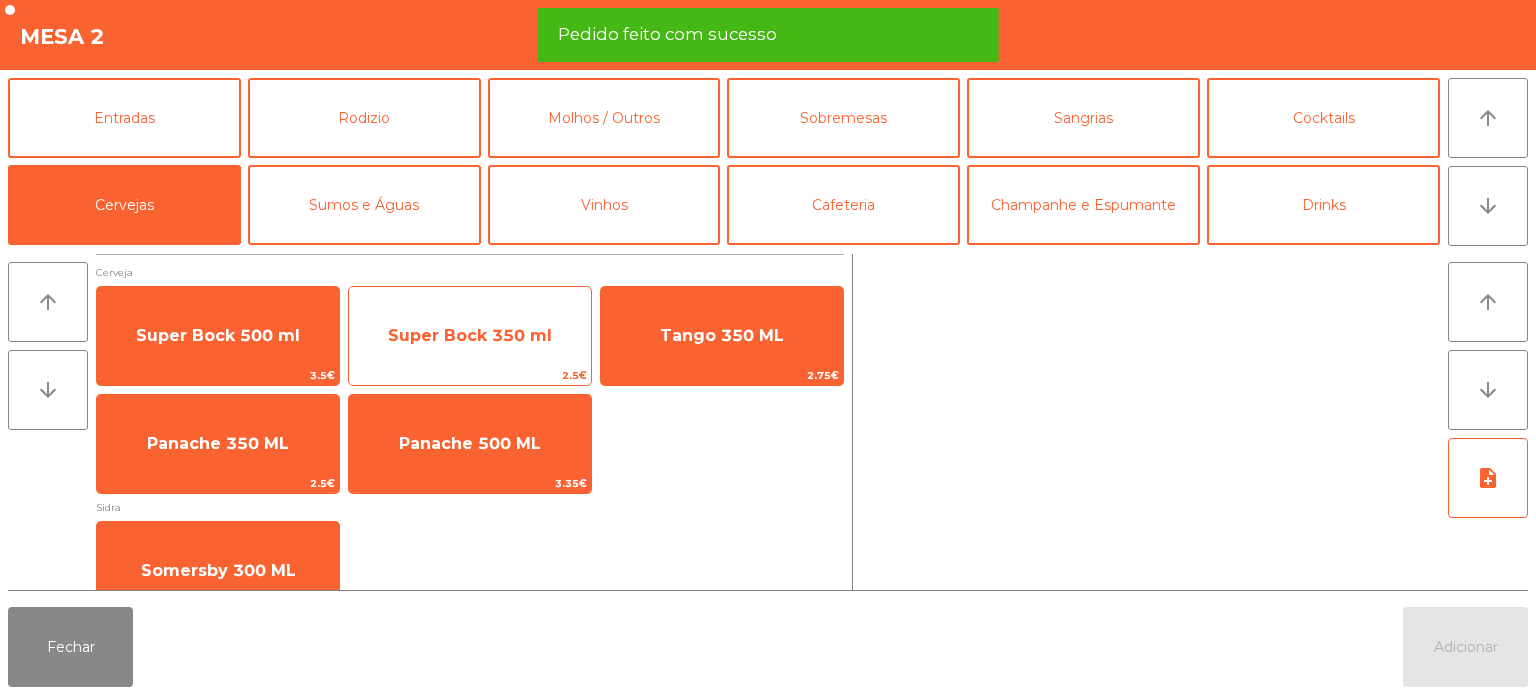 click on "Super Bock 350 ml" 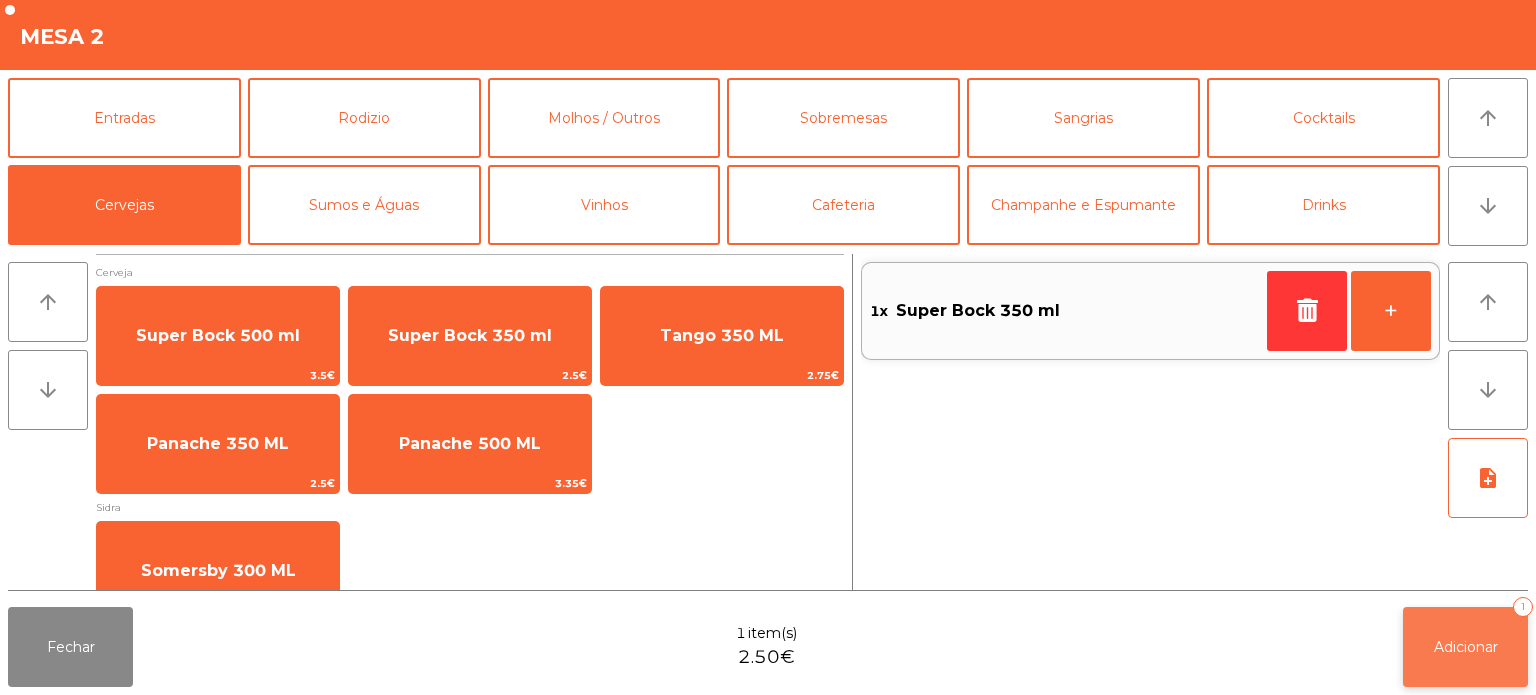 click on "Adicionar   1" 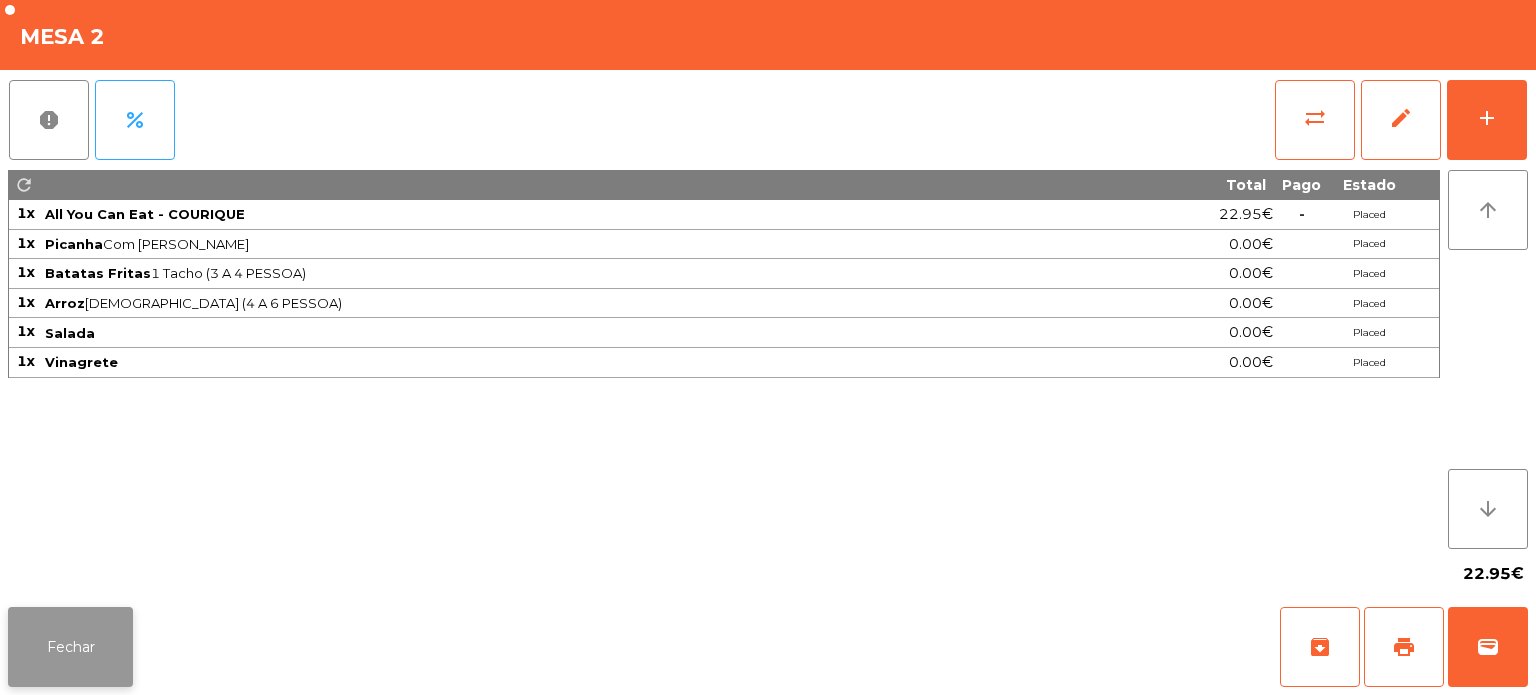 click on "Fechar" 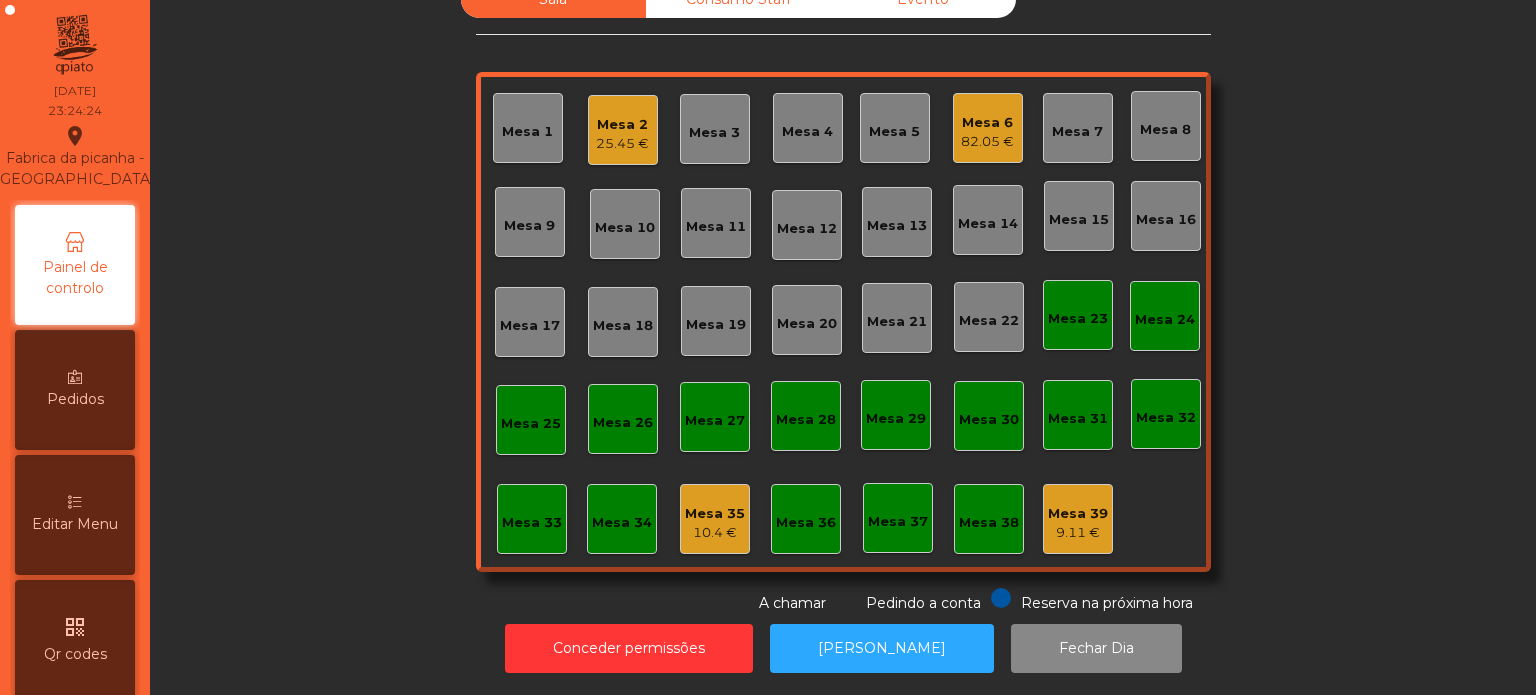 click on "25.45 €" 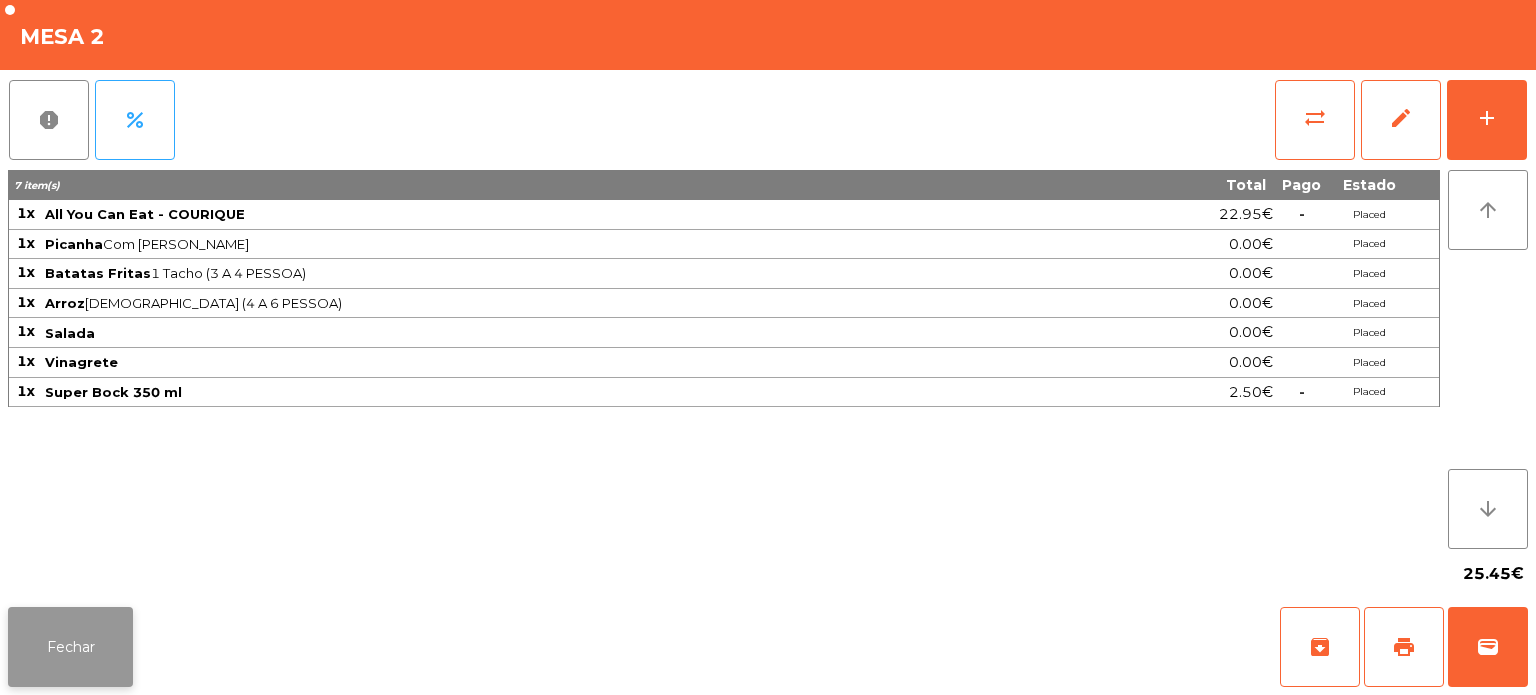 click on "Fechar" 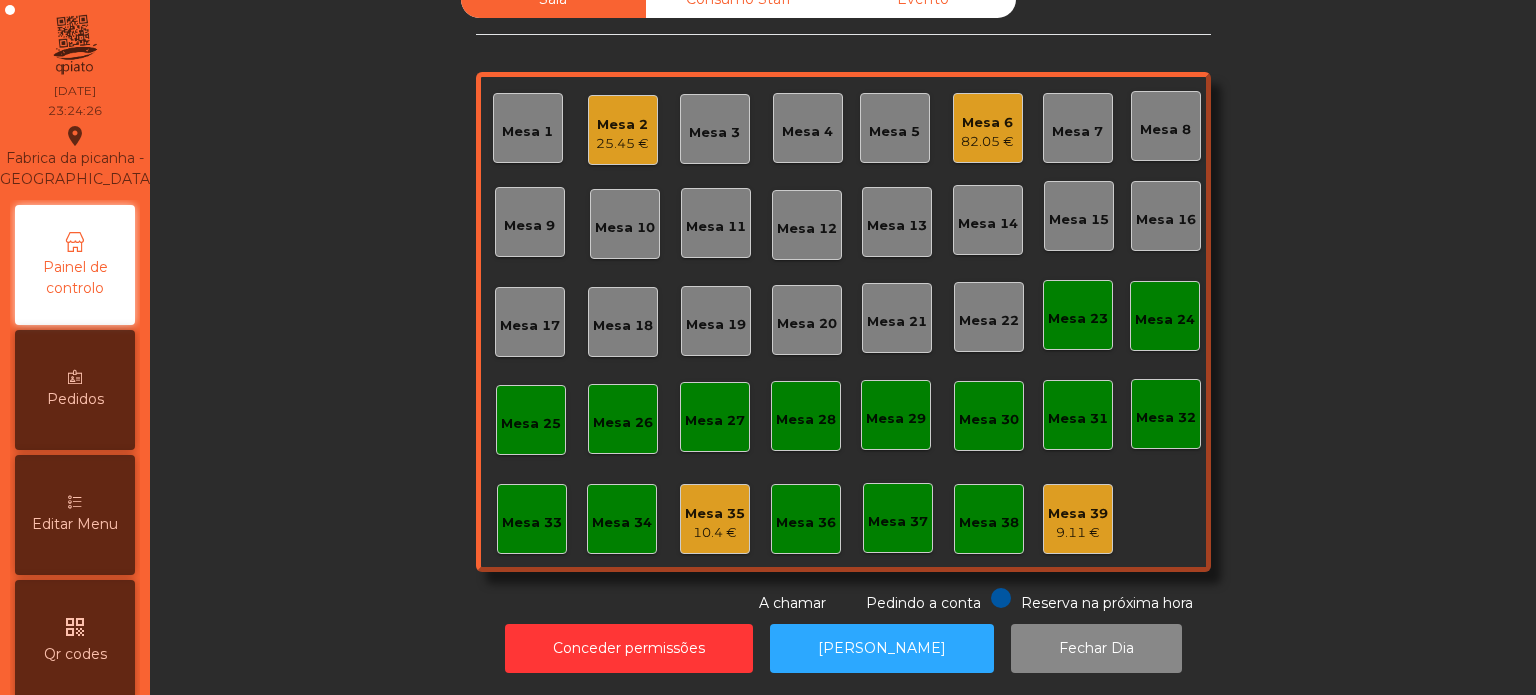 click on "Mesa 6   82.05 €" 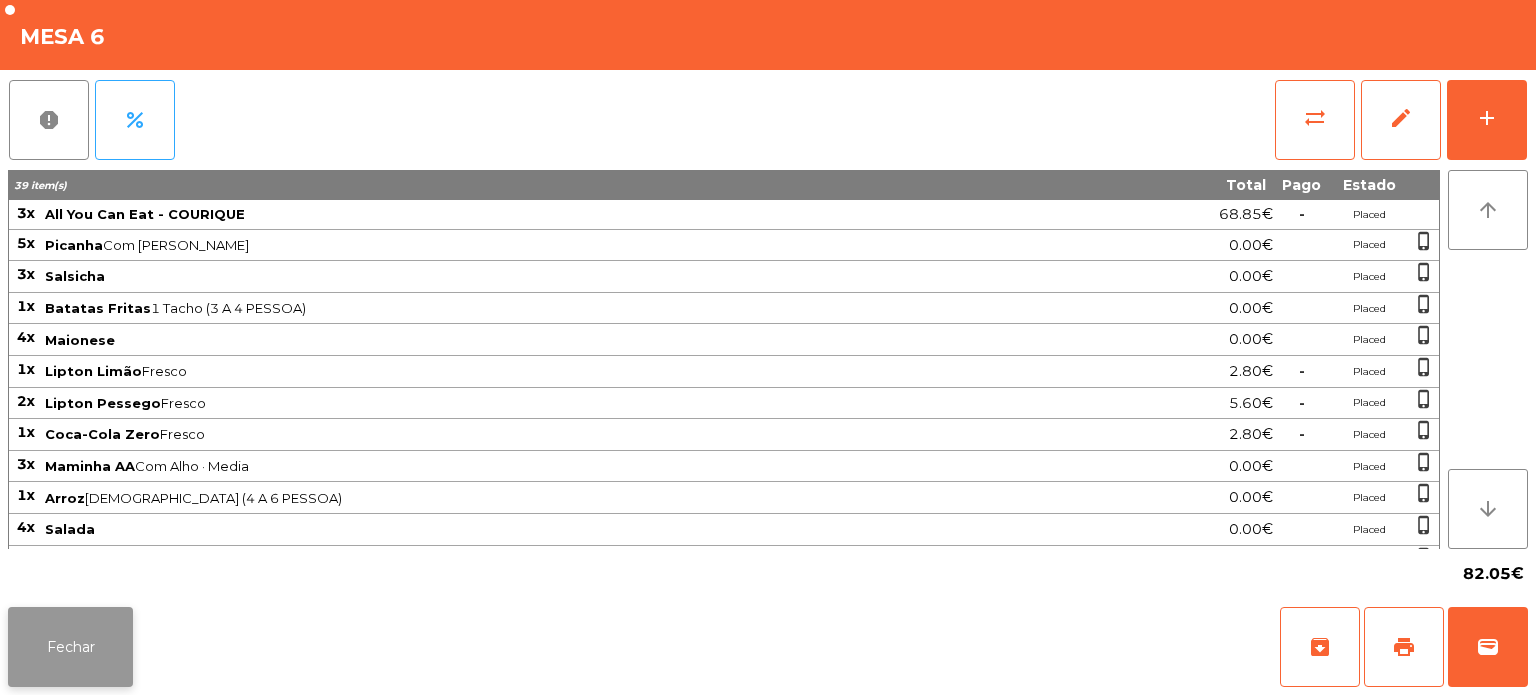 click on "Fechar" 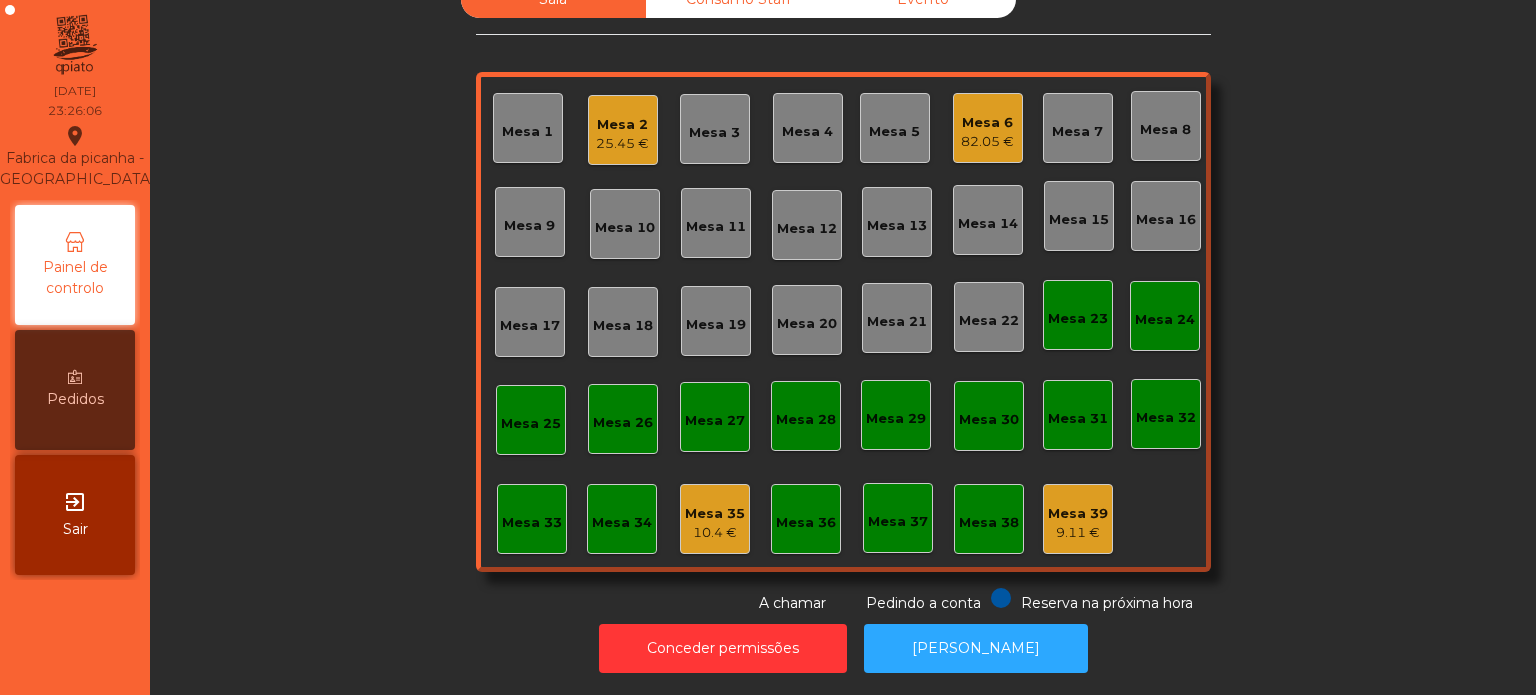 click on "Mesa 35   10.4 €" 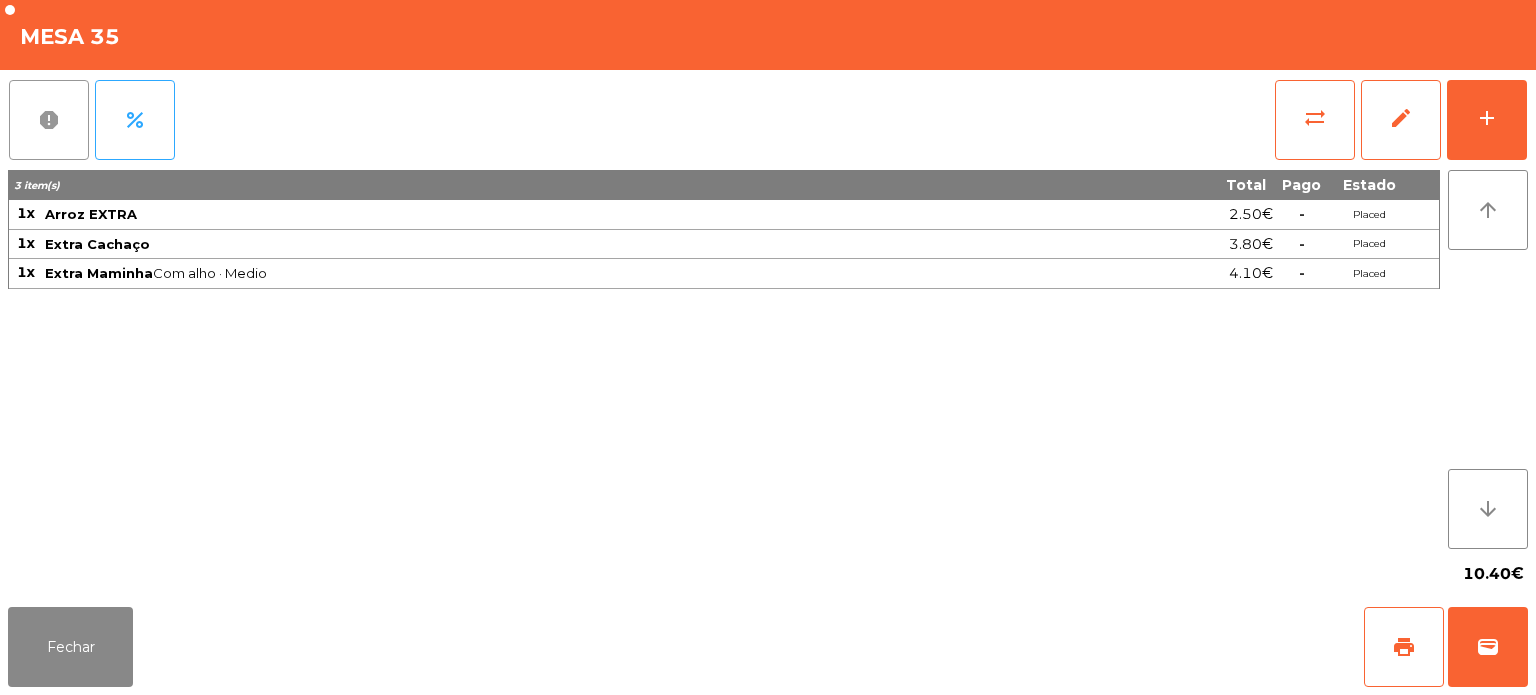 click on "report" 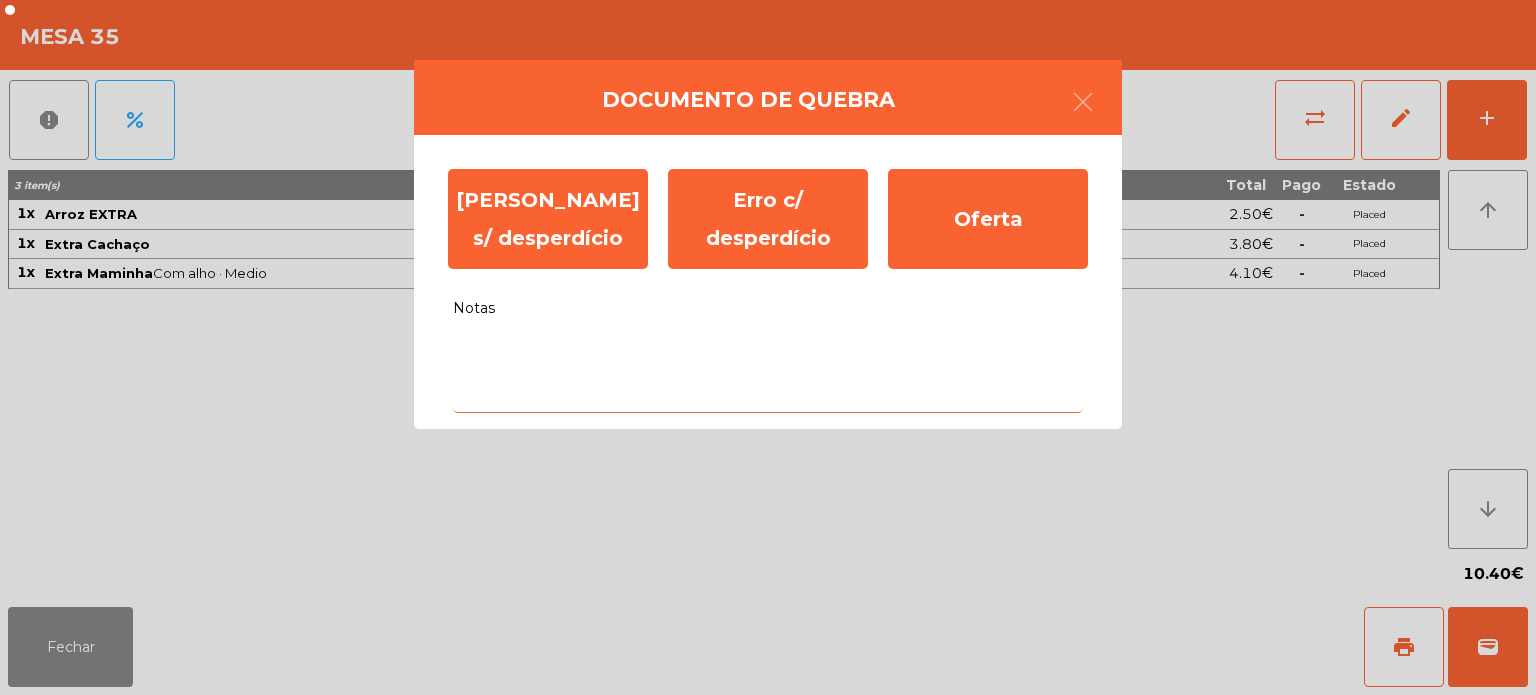 click on "Notas" at bounding box center [768, 371] 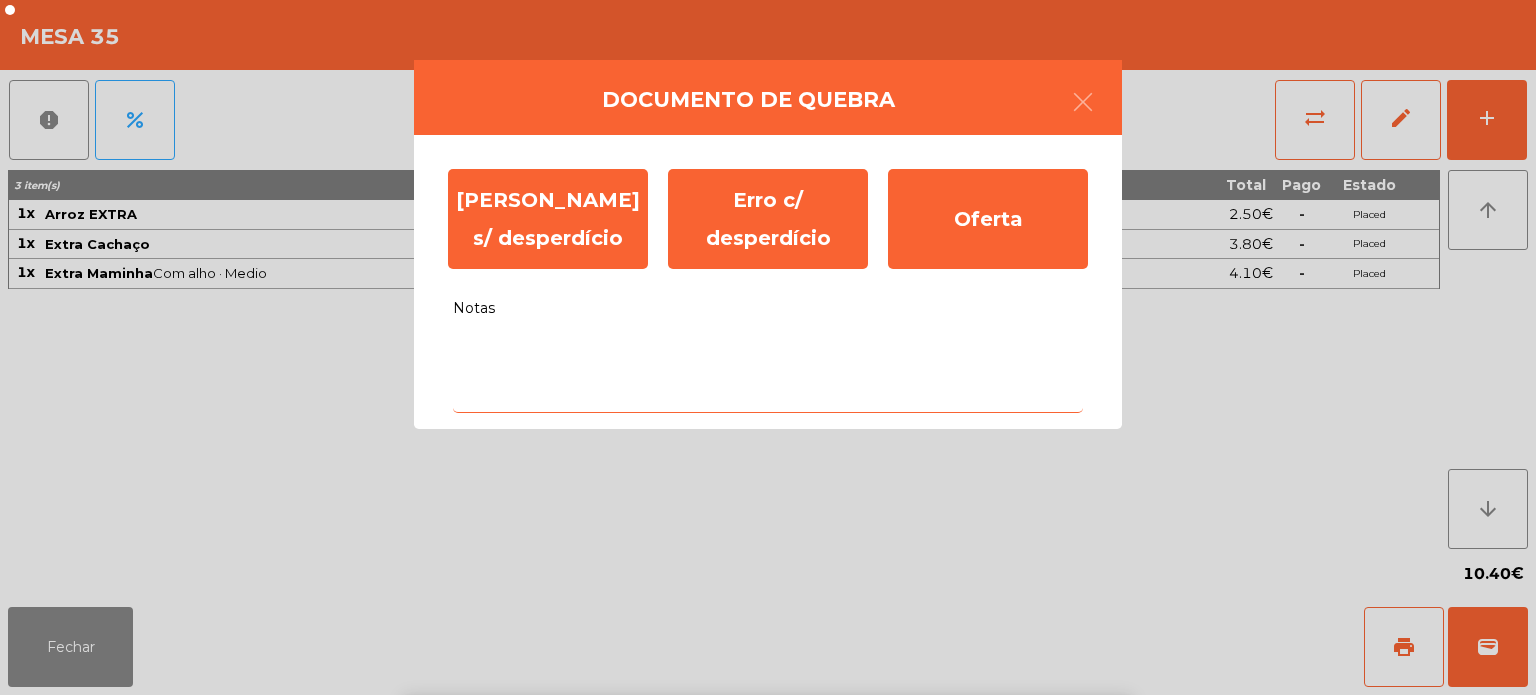 click on "c" at bounding box center (634, 863) 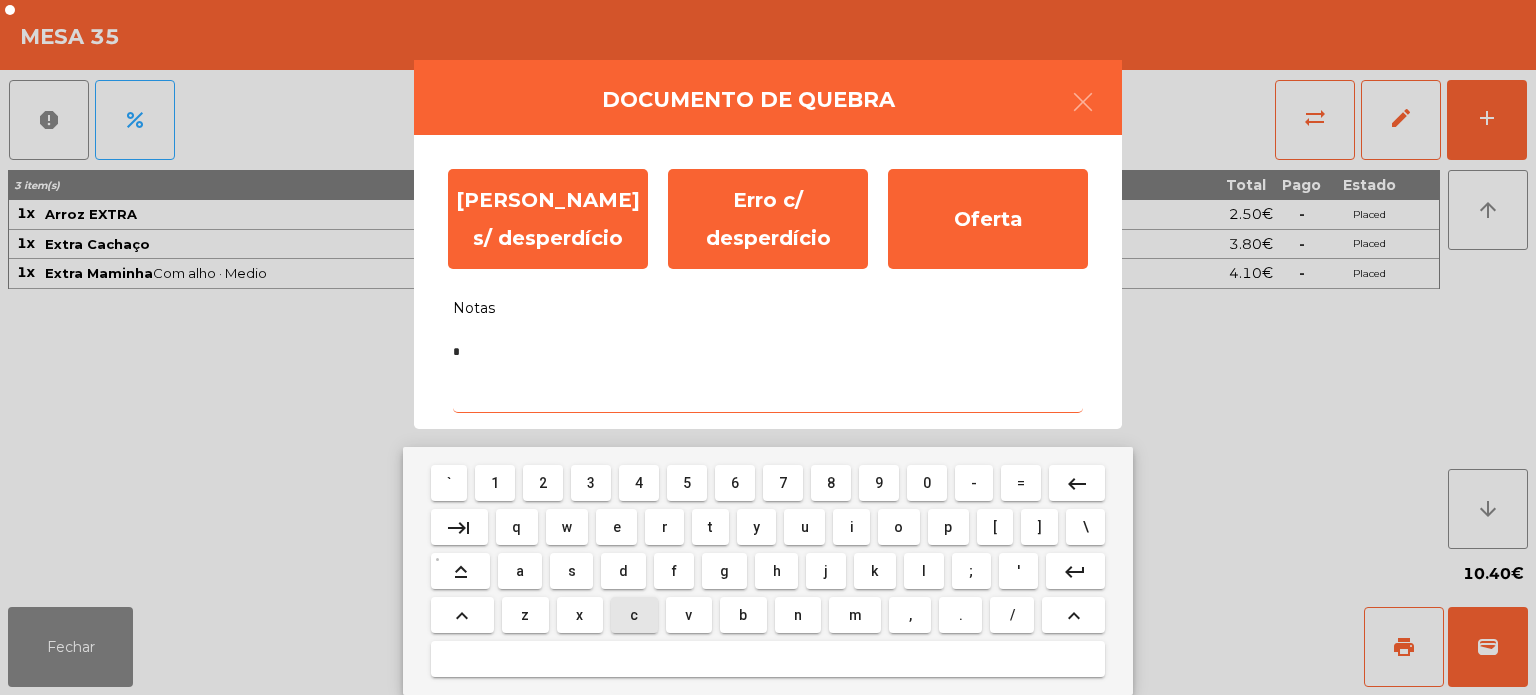click on "c" at bounding box center (634, 615) 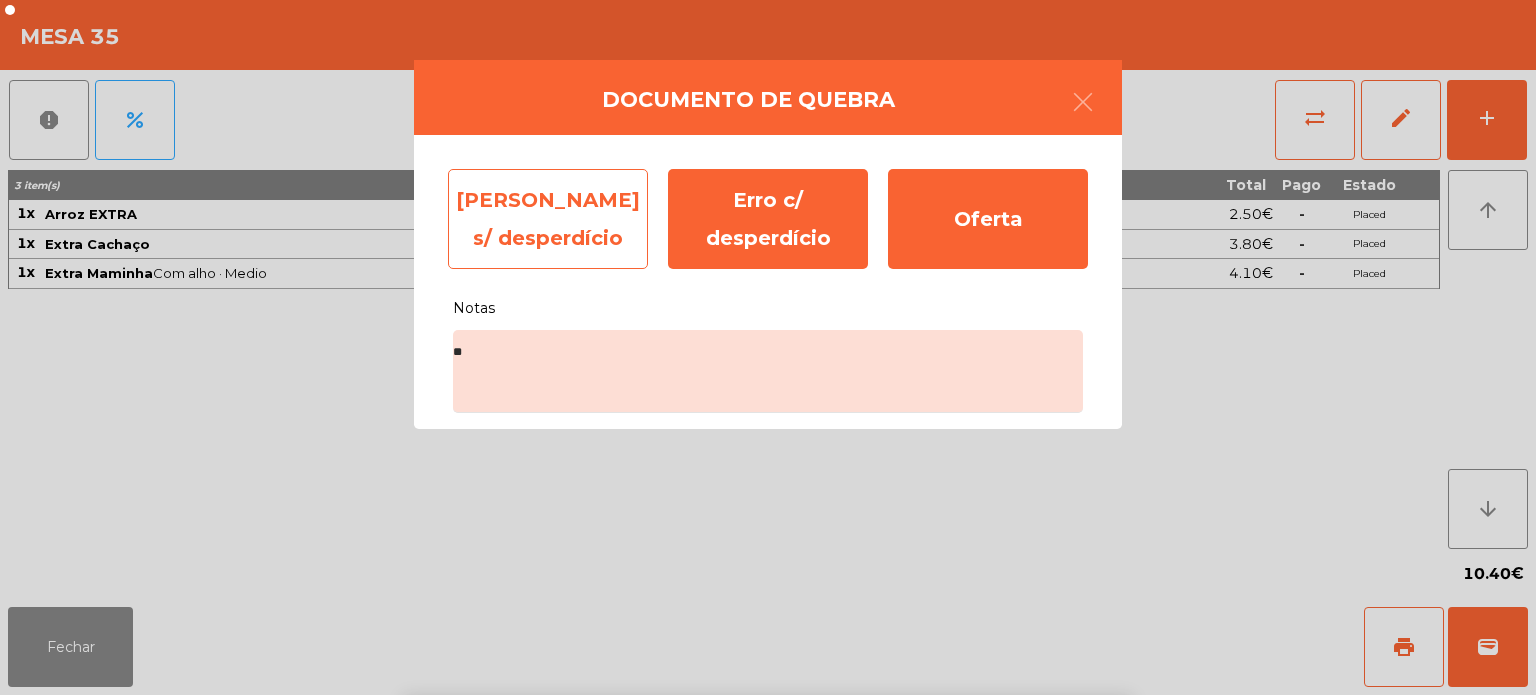 click on "[PERSON_NAME] s/ desperdício" 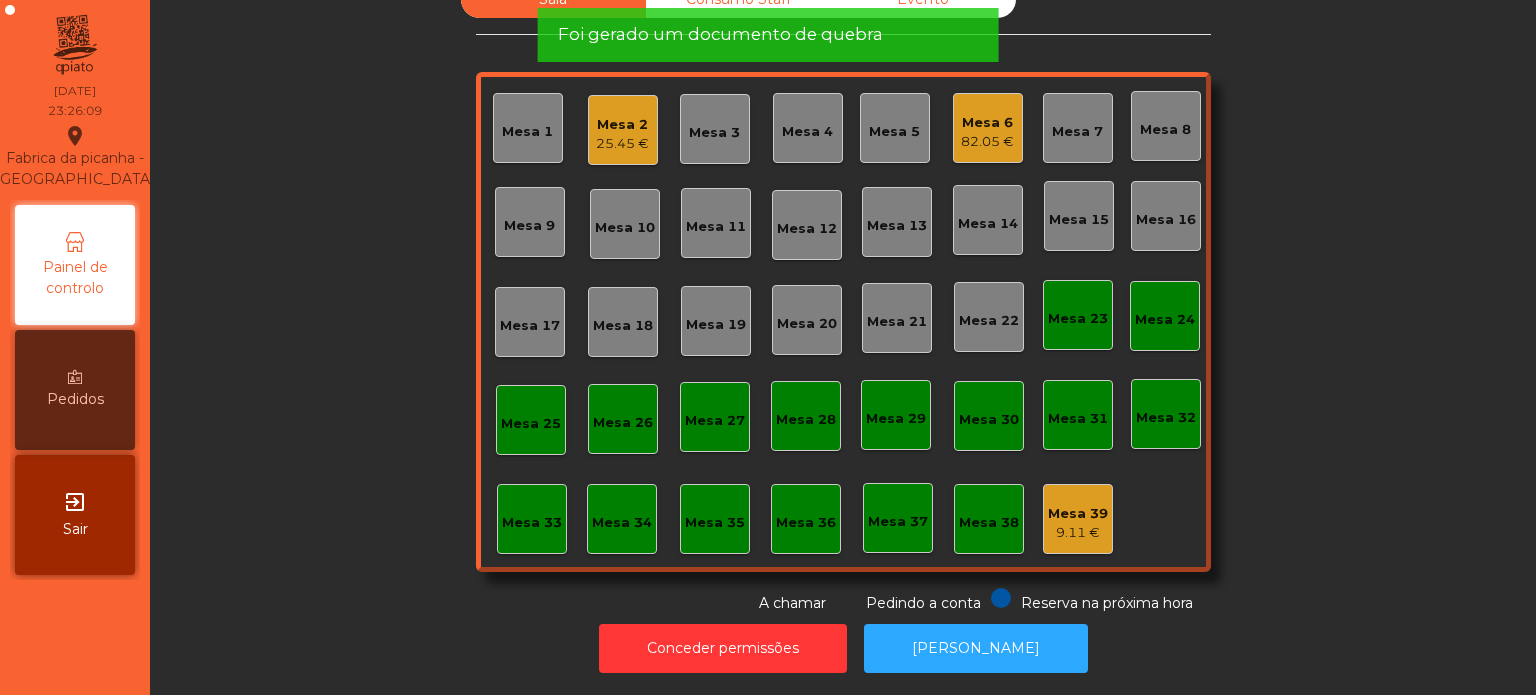 click on "Mesa 39" 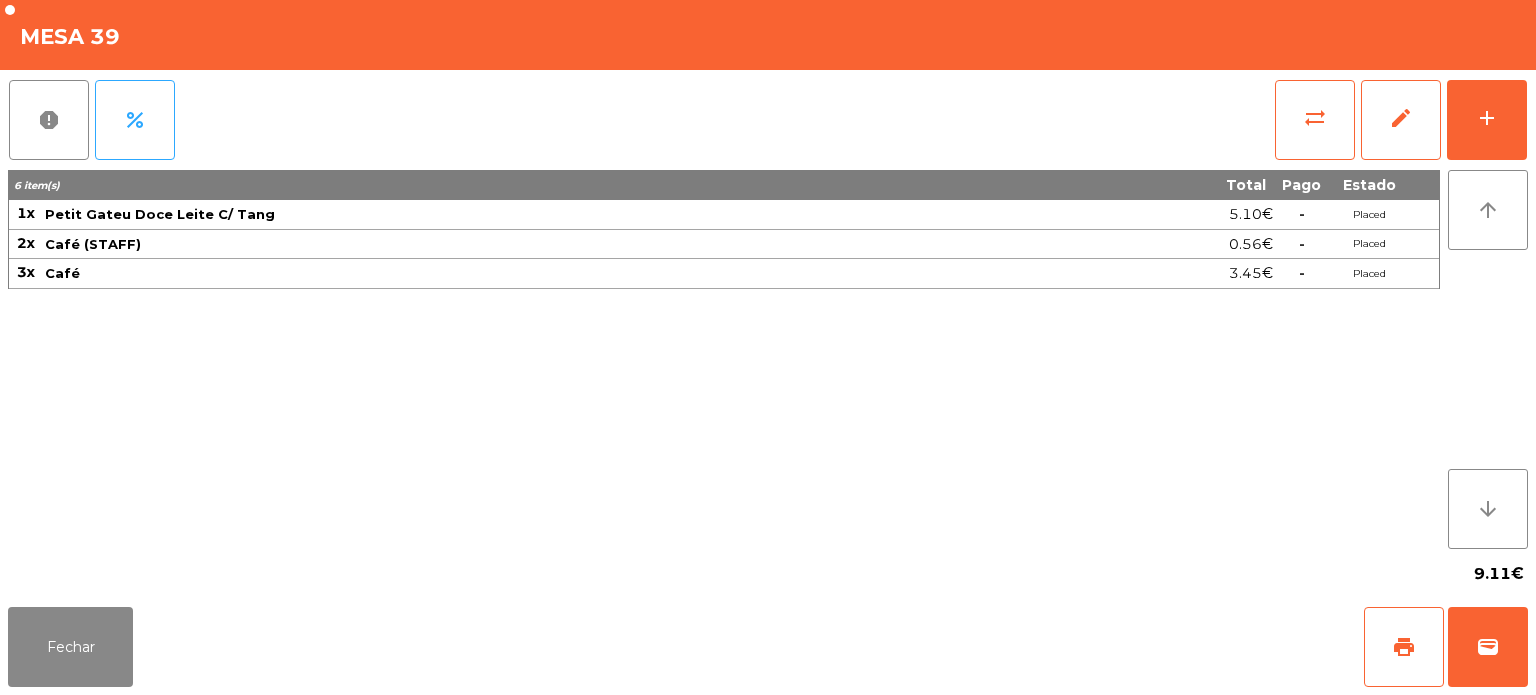 click on "3.45€" 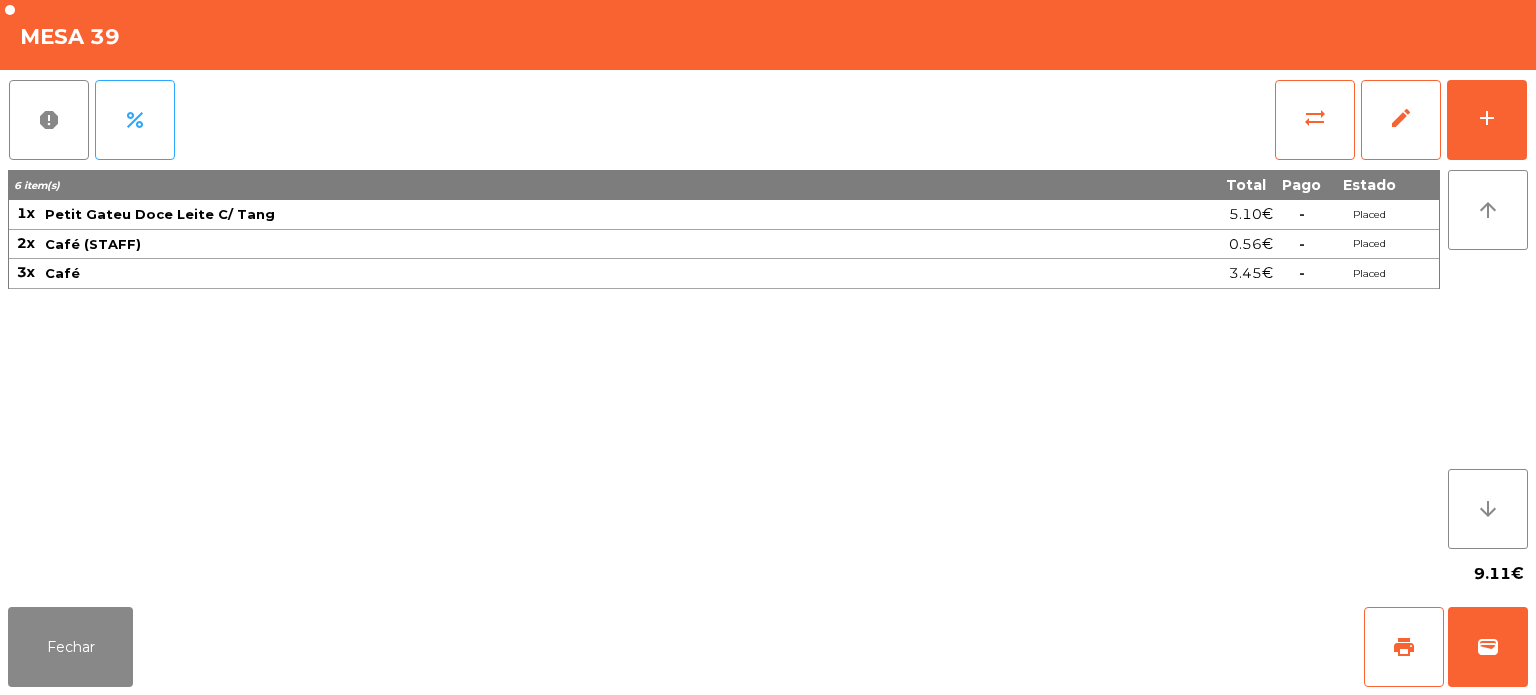 click on "6 item(s) Total Pago Estado 1x Petit Gateu Doce Leite C/ Tang 5.10€  -  Placed 2x Café (STAFF) 0.56€  -  Placed 3x Café 3.45€  -  Placed" 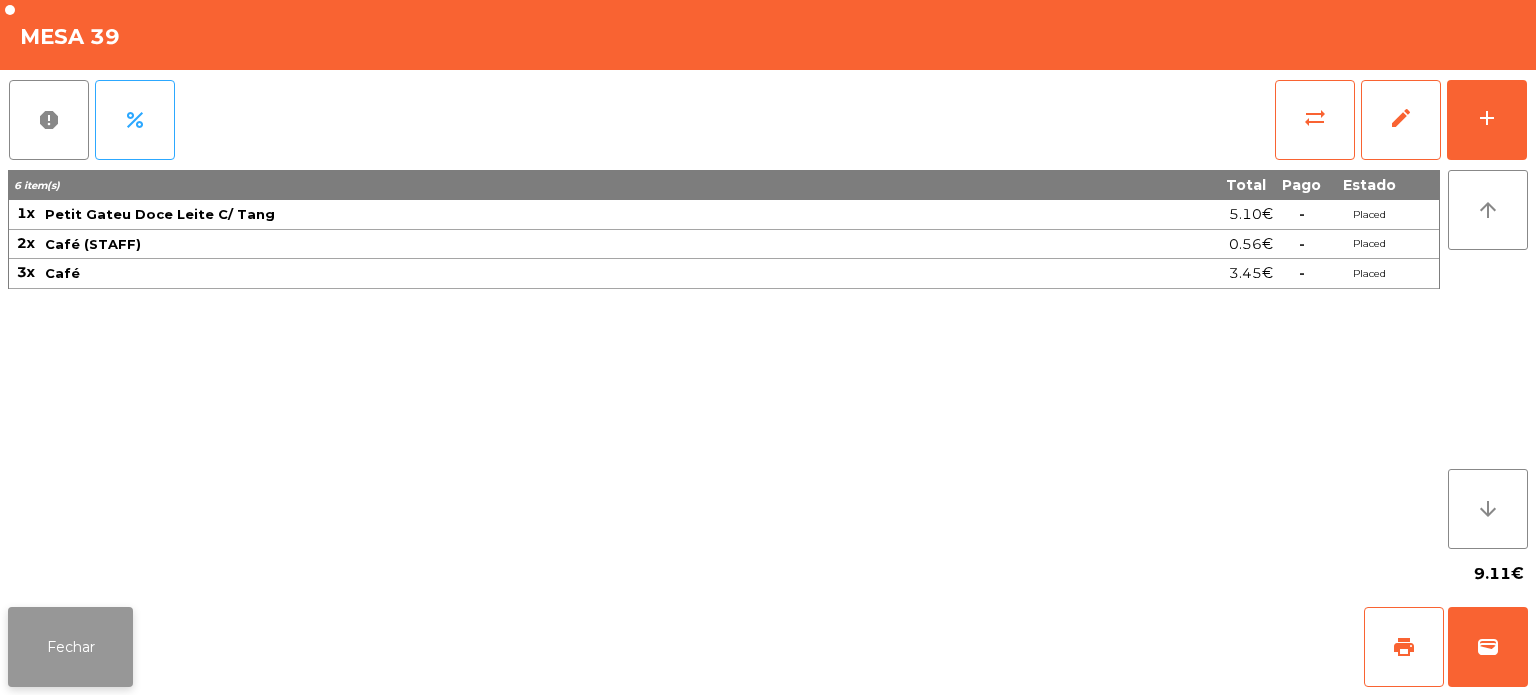 click on "Fechar" 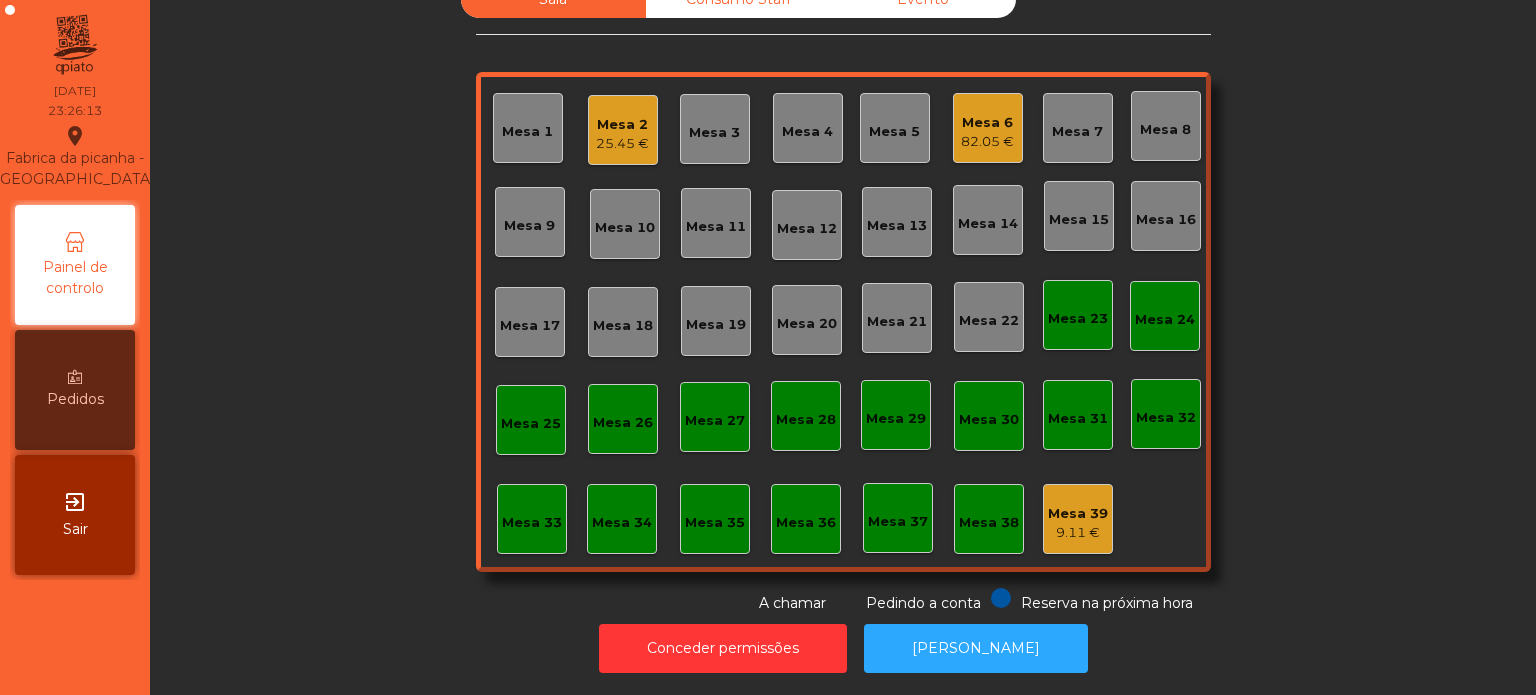 scroll, scrollTop: 0, scrollLeft: 0, axis: both 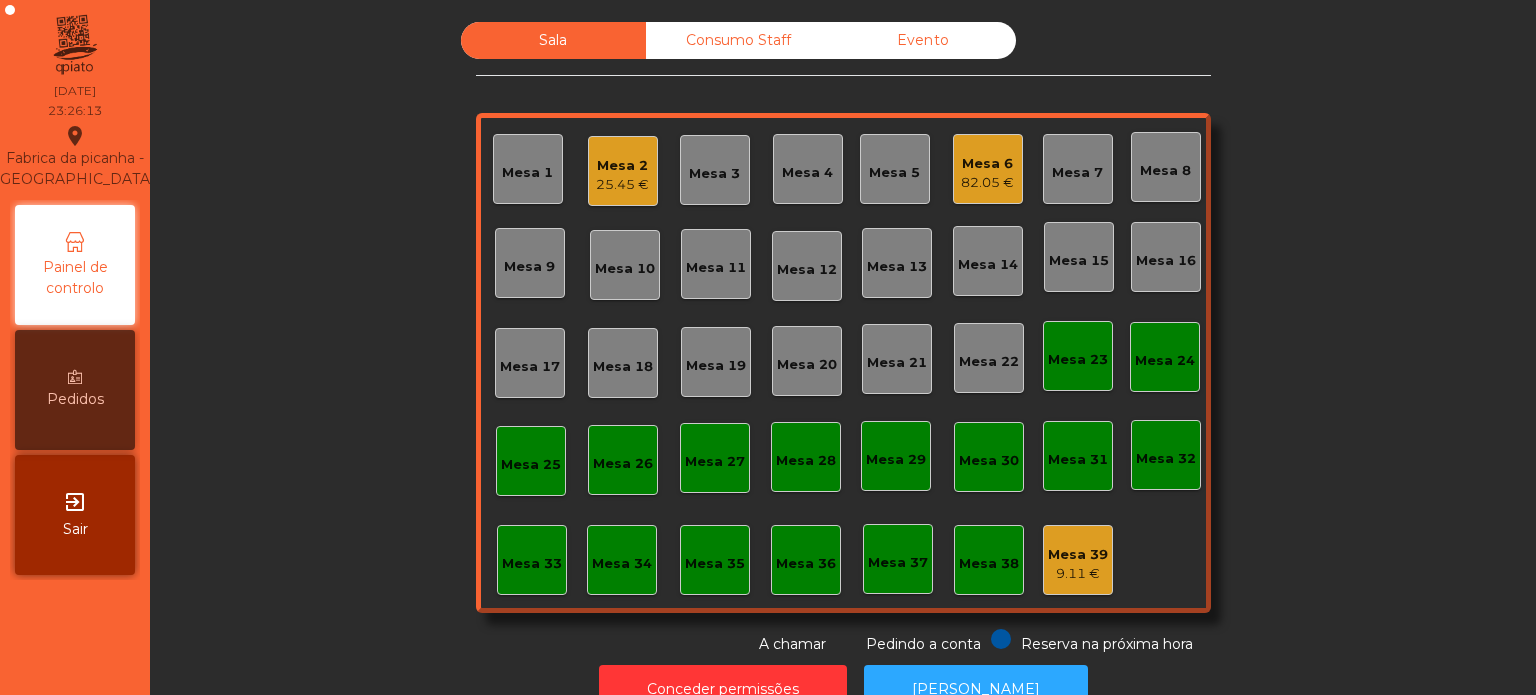 click on "Consumo Staff" 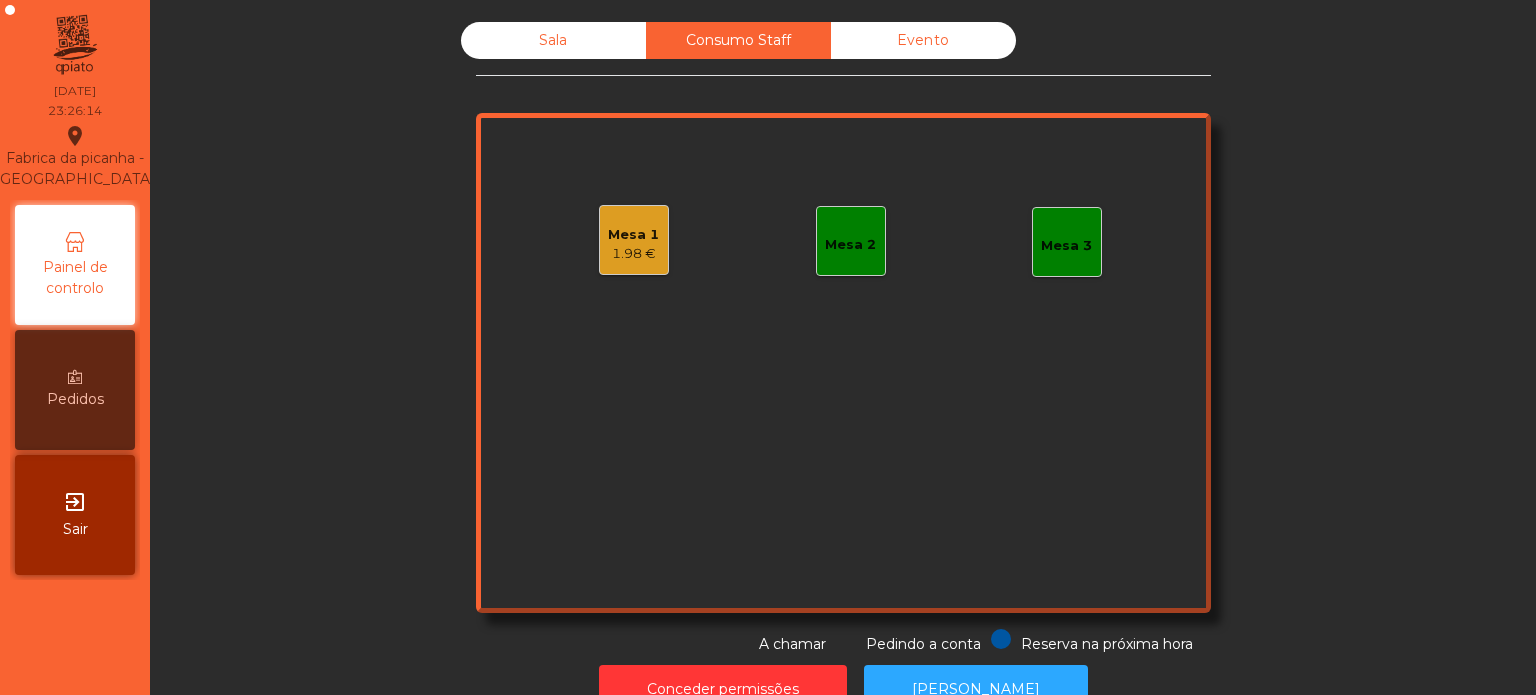 click on "Evento" 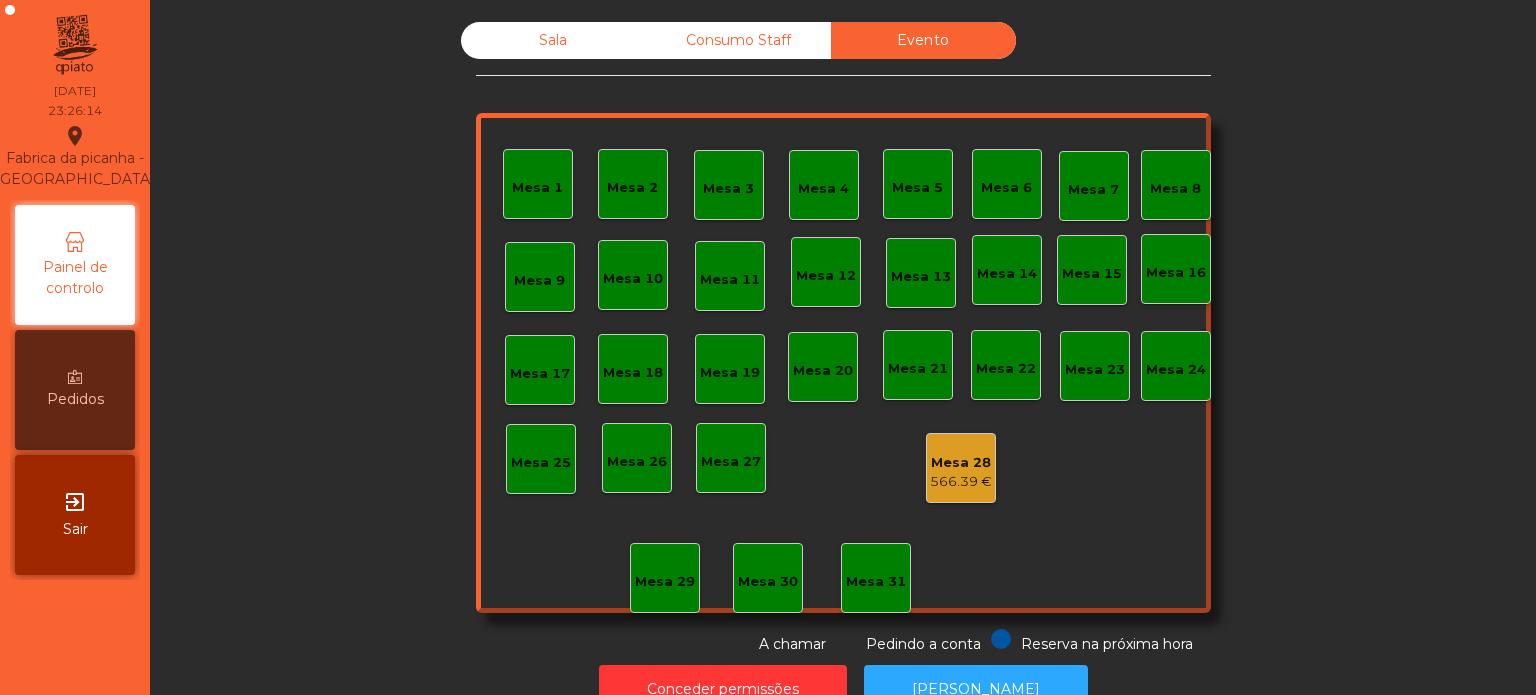 click on "Sala" 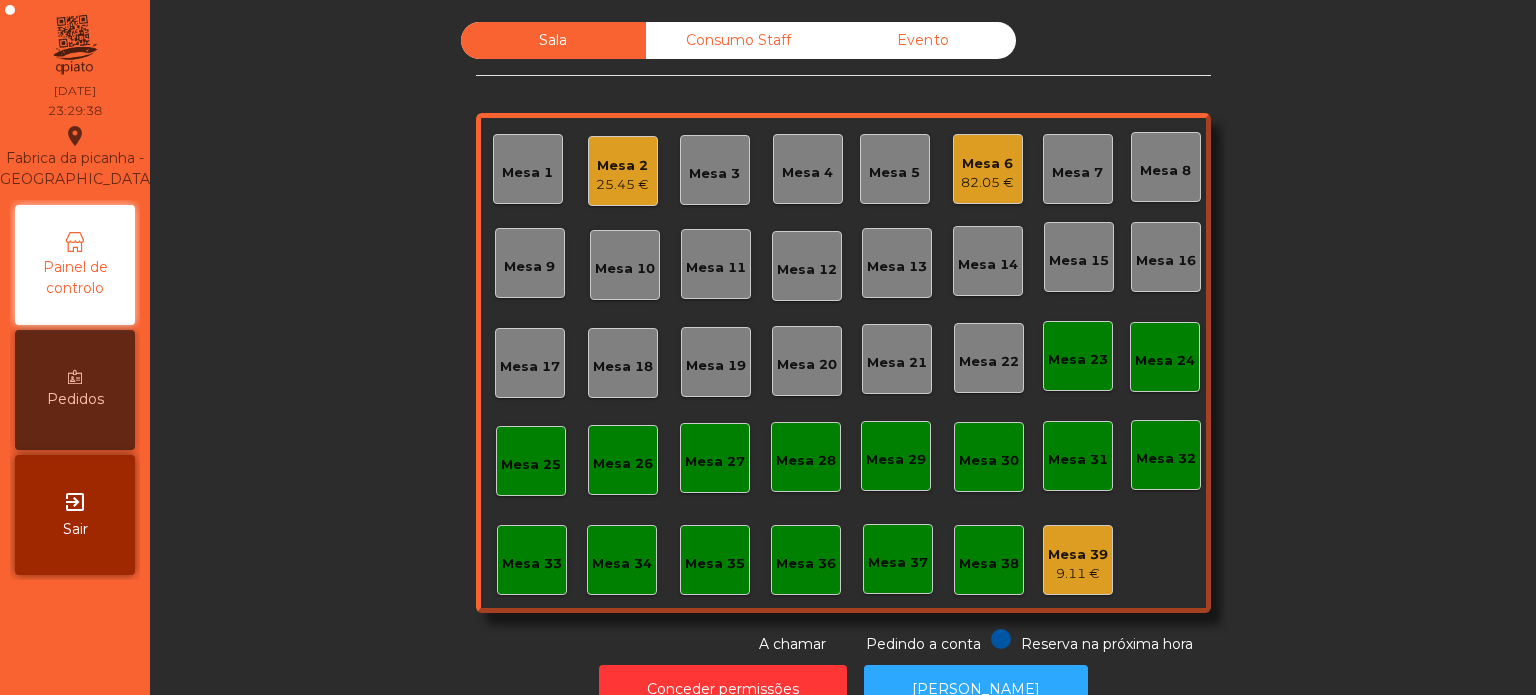 click on "Consumo Staff" 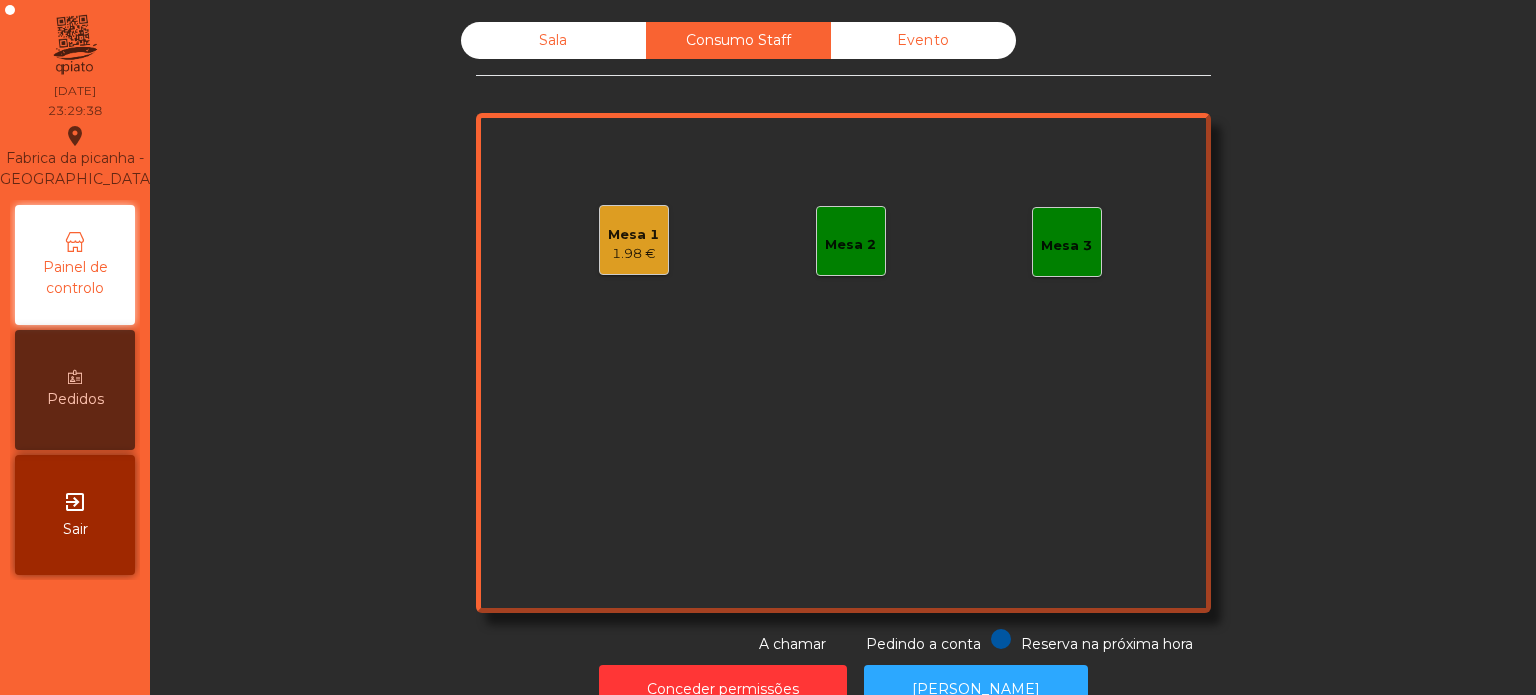 click on "Mesa 1" 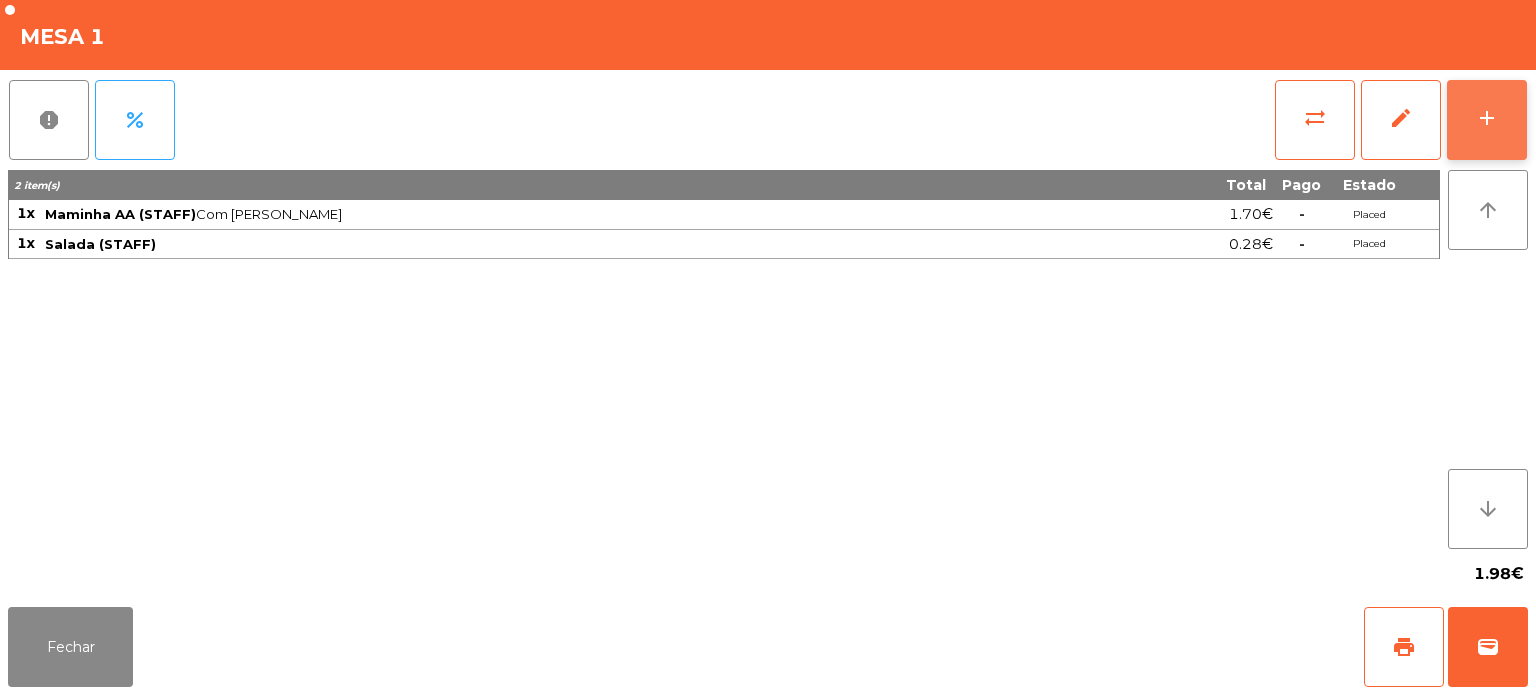 click on "add" 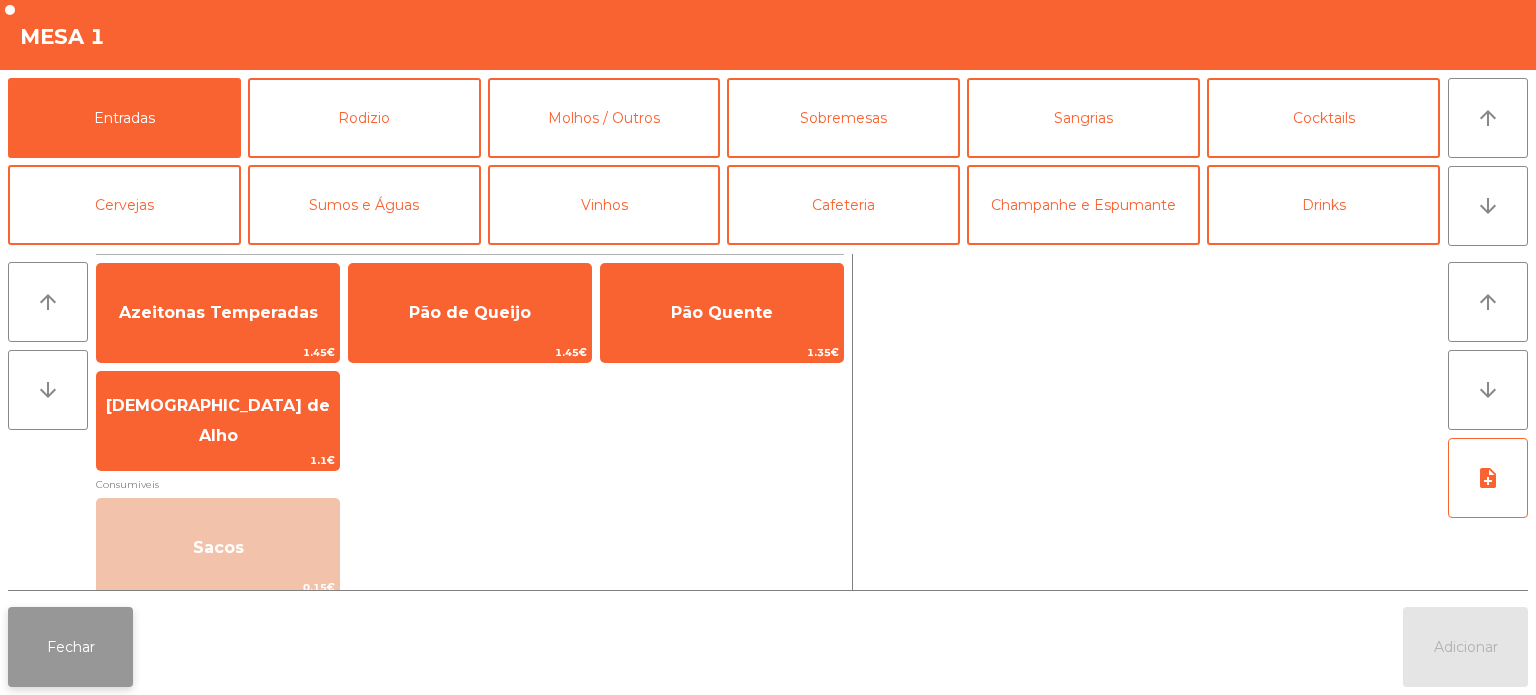 click on "Fechar" 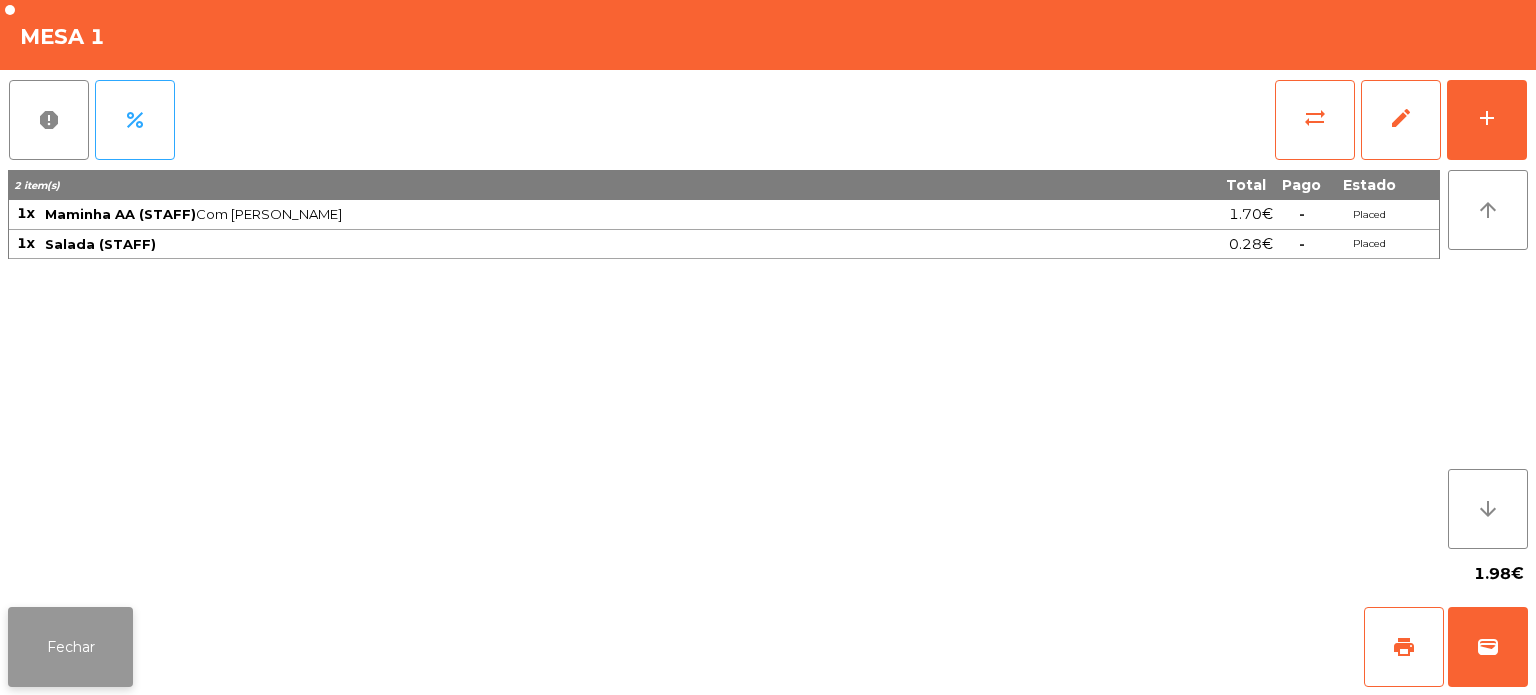 click on "Fechar" 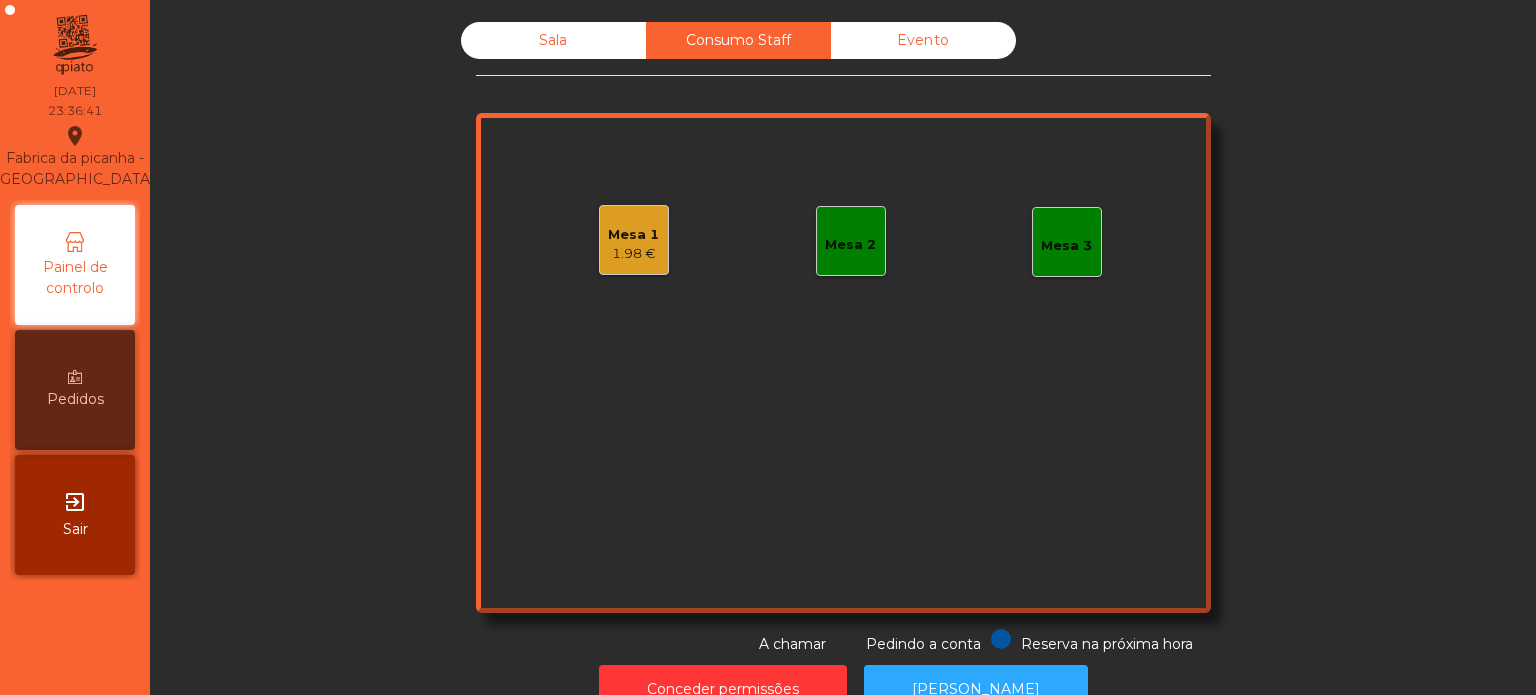 click on "Mesa 1" 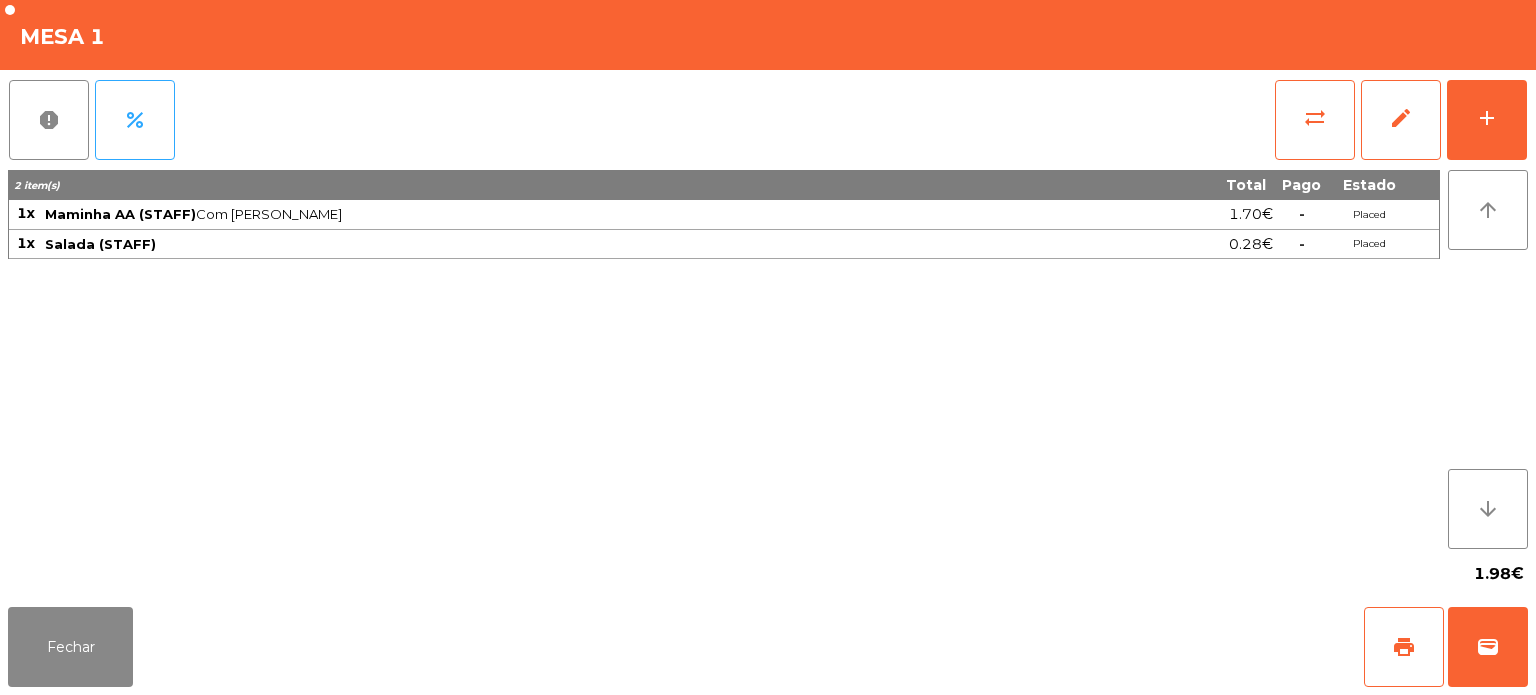 click on "2 item(s) Total Pago Estado 1x Maminha AA (STAFF)  Com Alho · Médio  1.70€  -  Placed 1x Salada (STAFF) 0.28€  -  Placed" 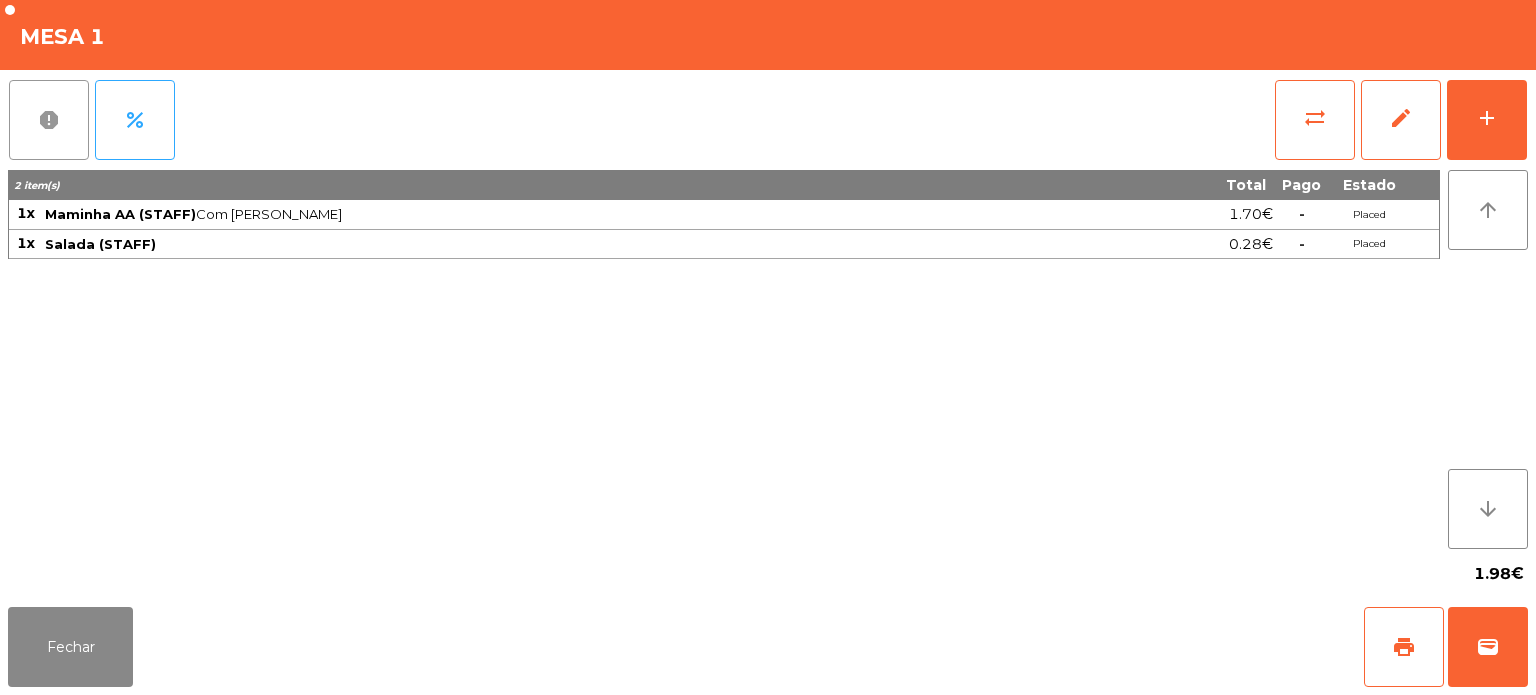 click on "report" 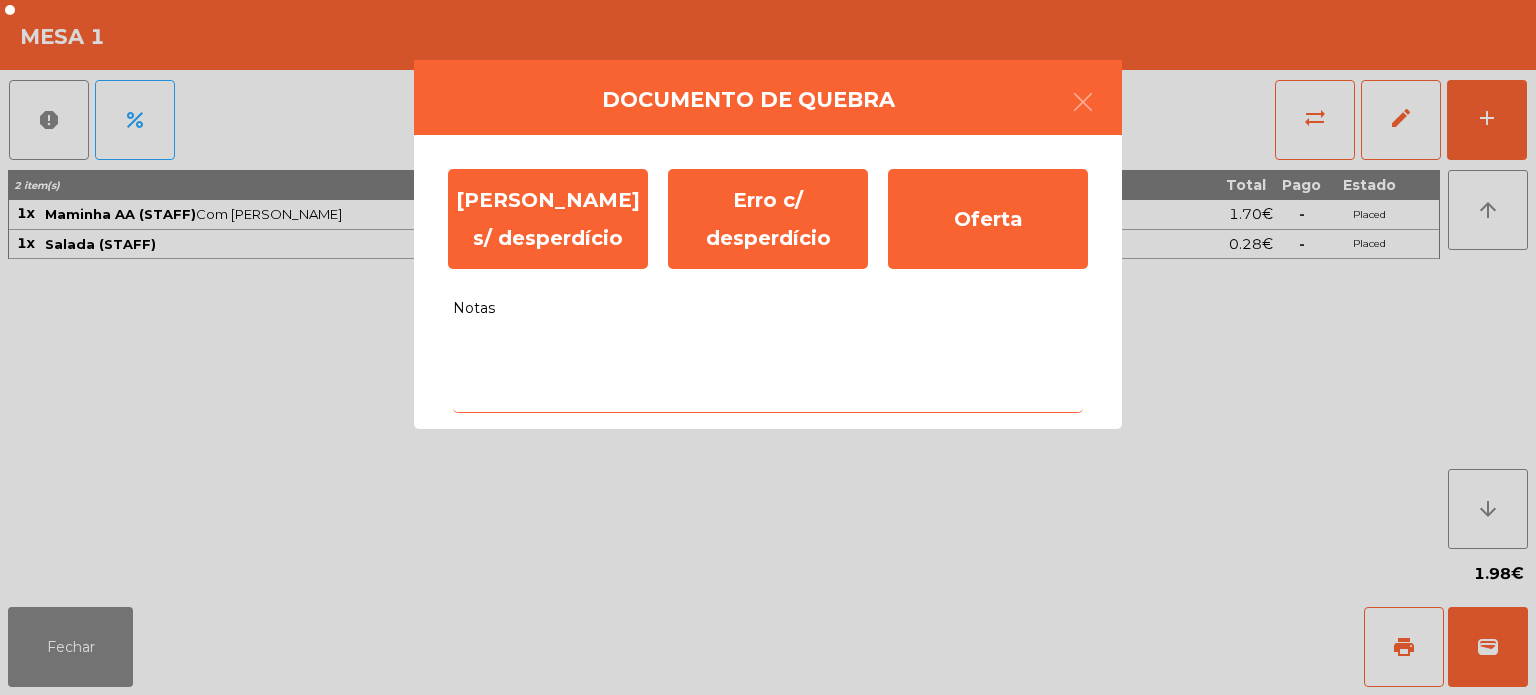click on "Notas" at bounding box center [768, 371] 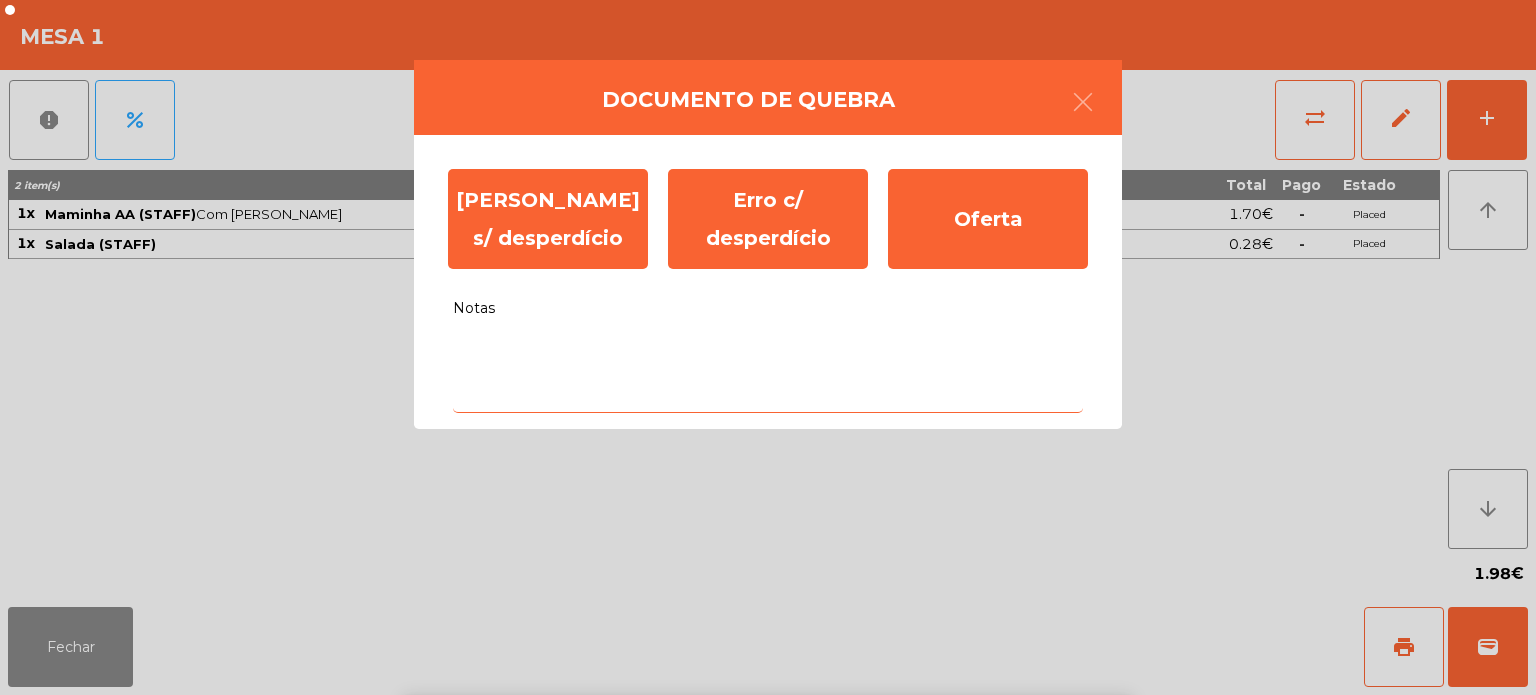 click on "a" at bounding box center [519, 819] 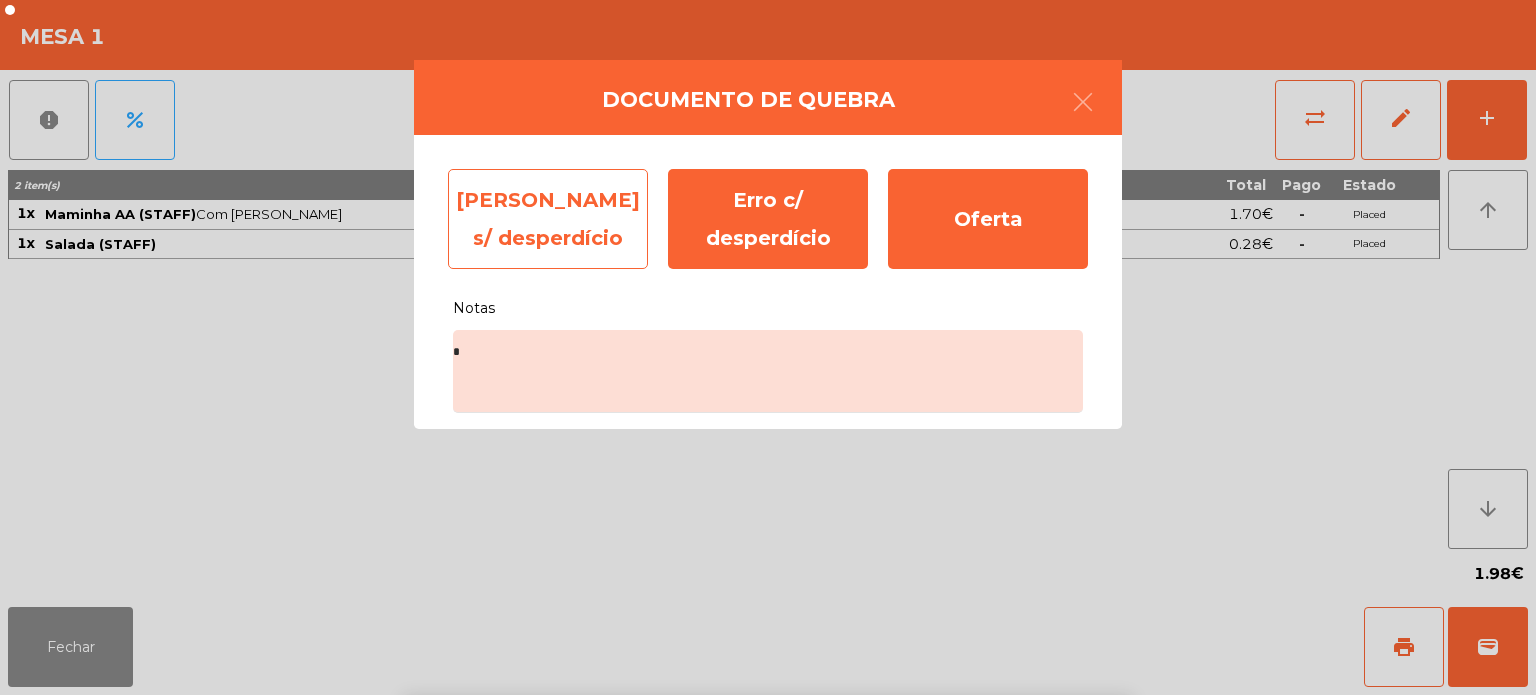 click on "[PERSON_NAME] s/ desperdício" 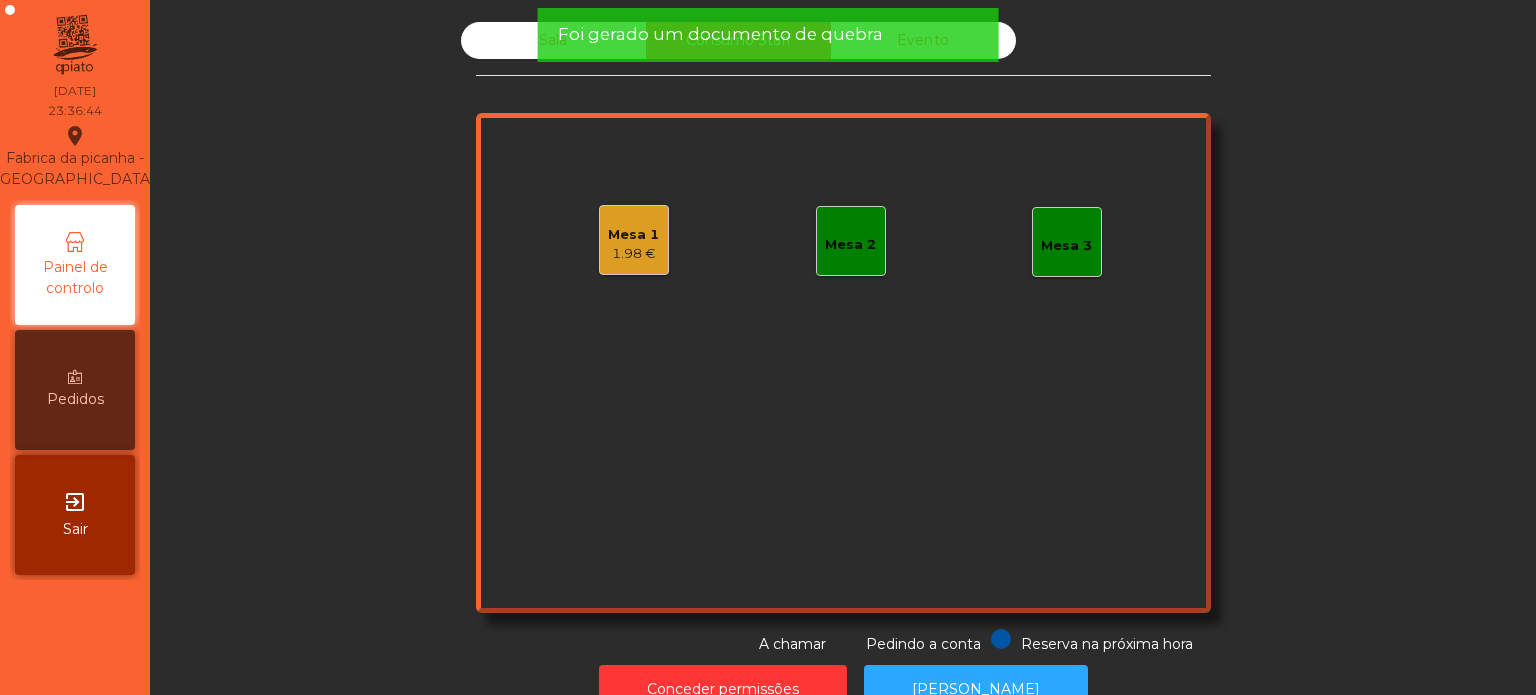 click on "Foi gerado um documento de quebra" 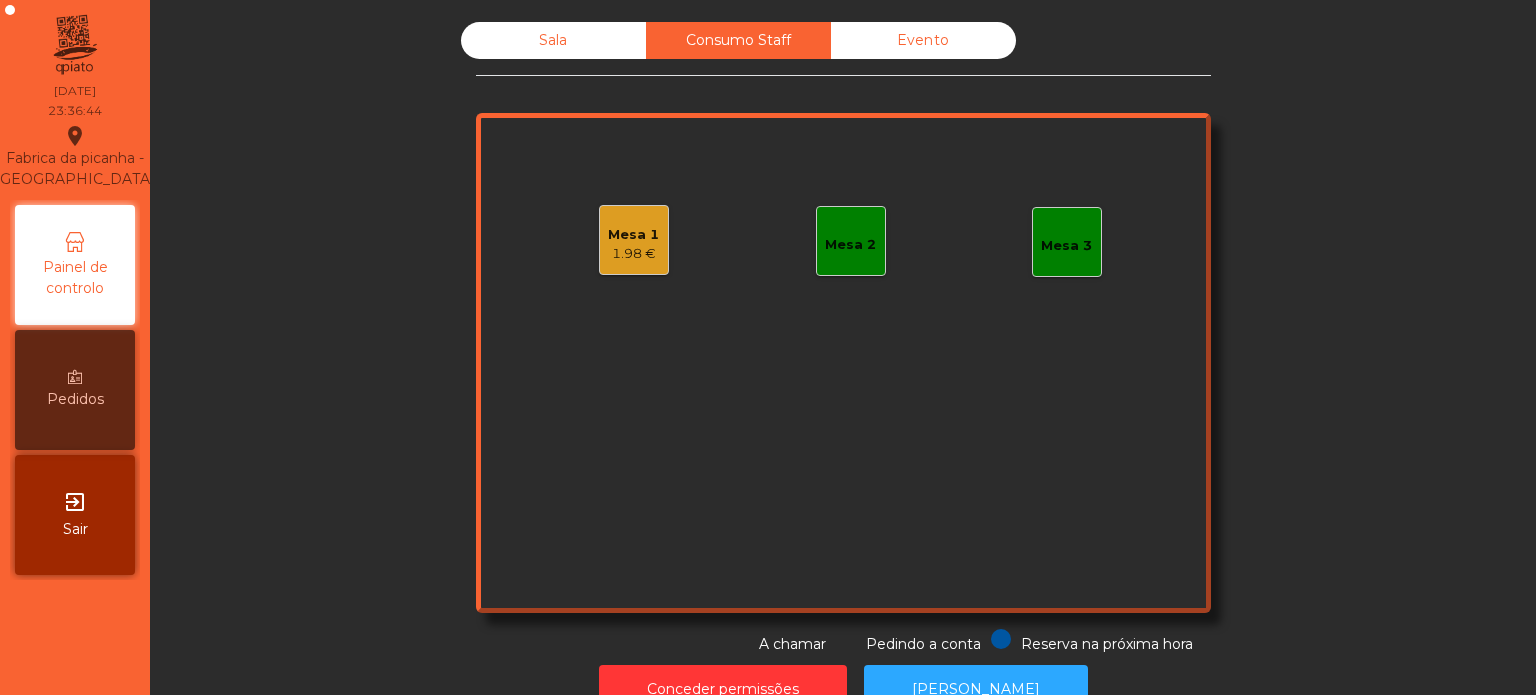 click on "Foi gerado um documento de quebra" 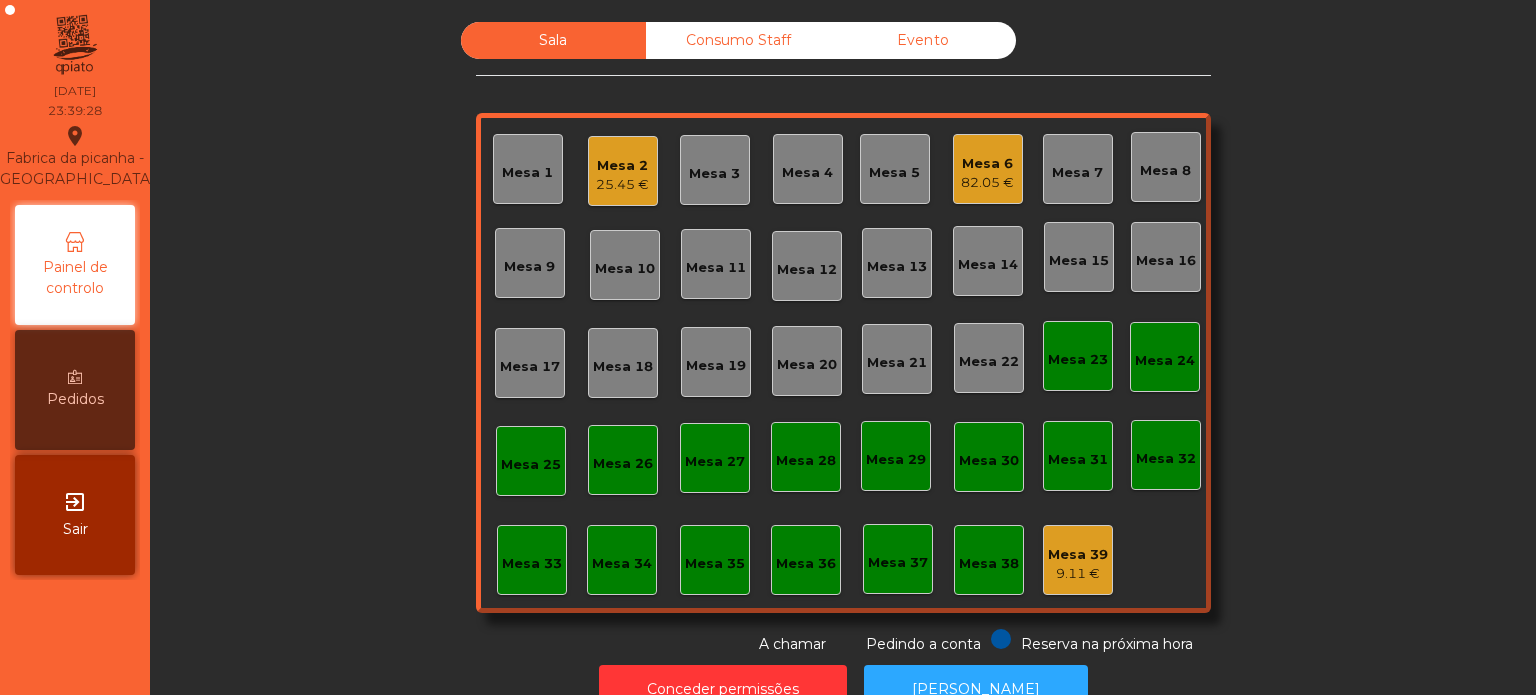 click on "82.05 €" 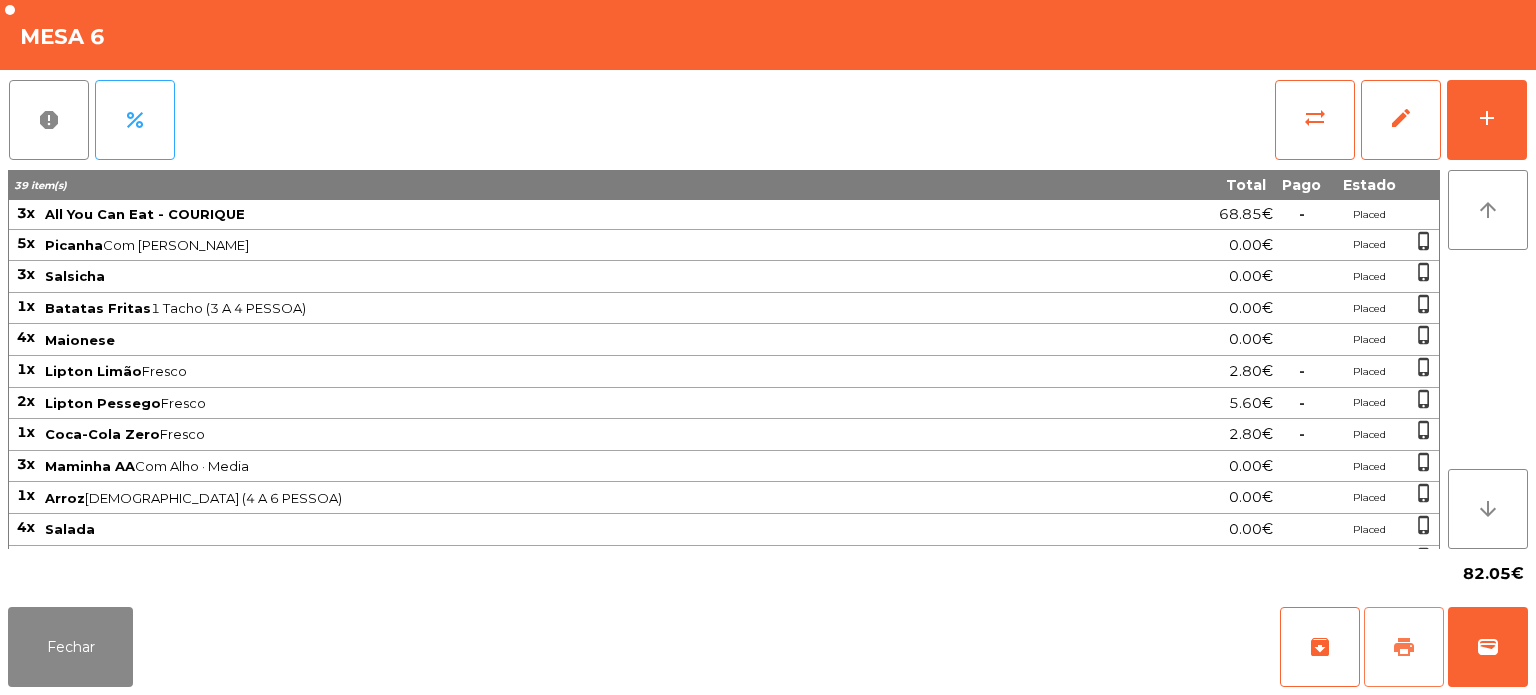 click on "print" 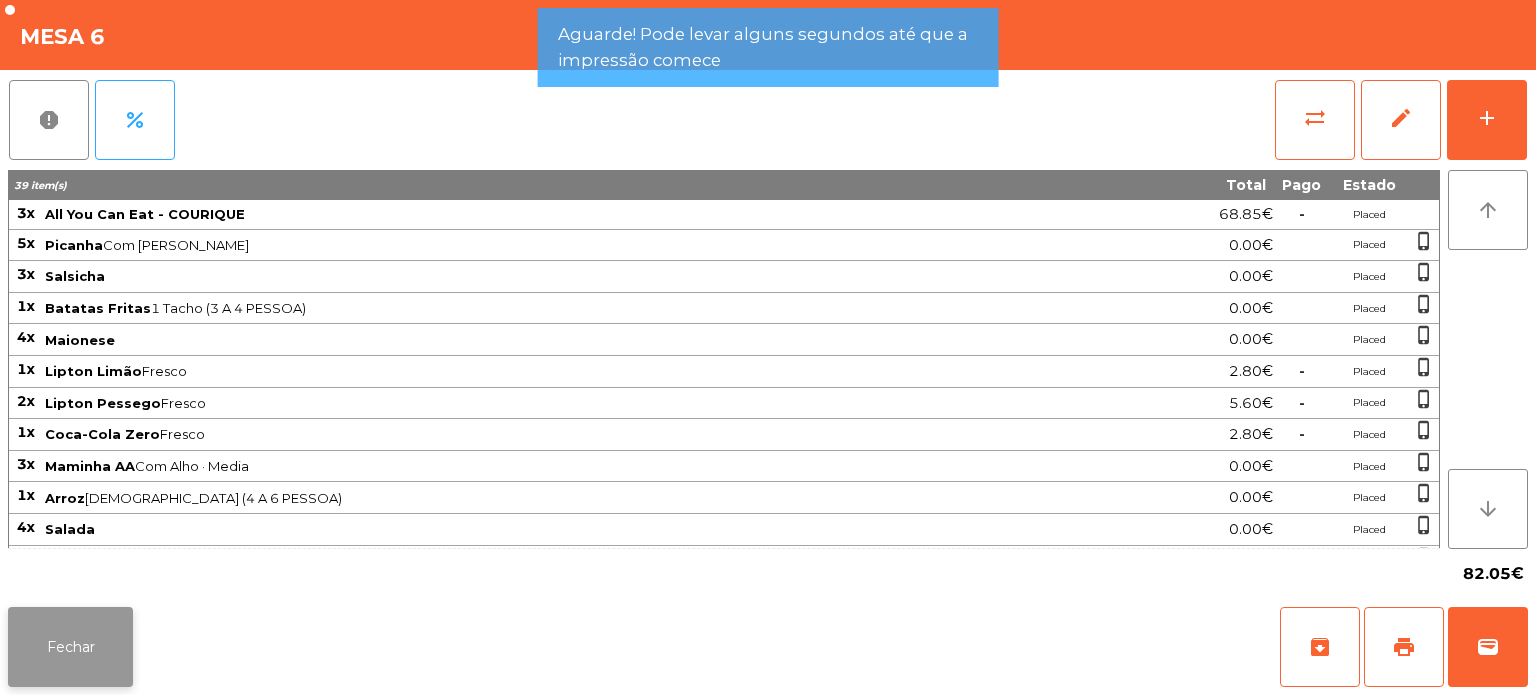 click on "Fechar" 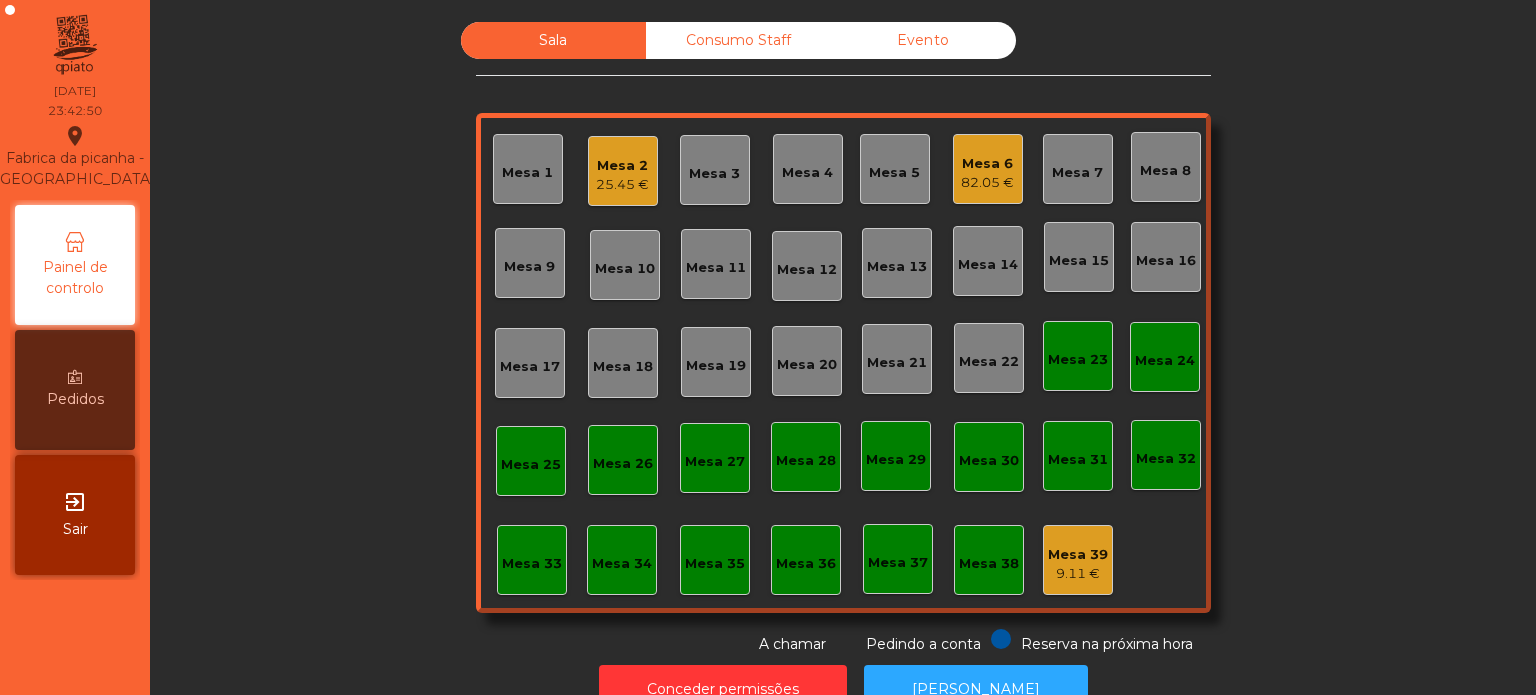 click on "Mesa 6" 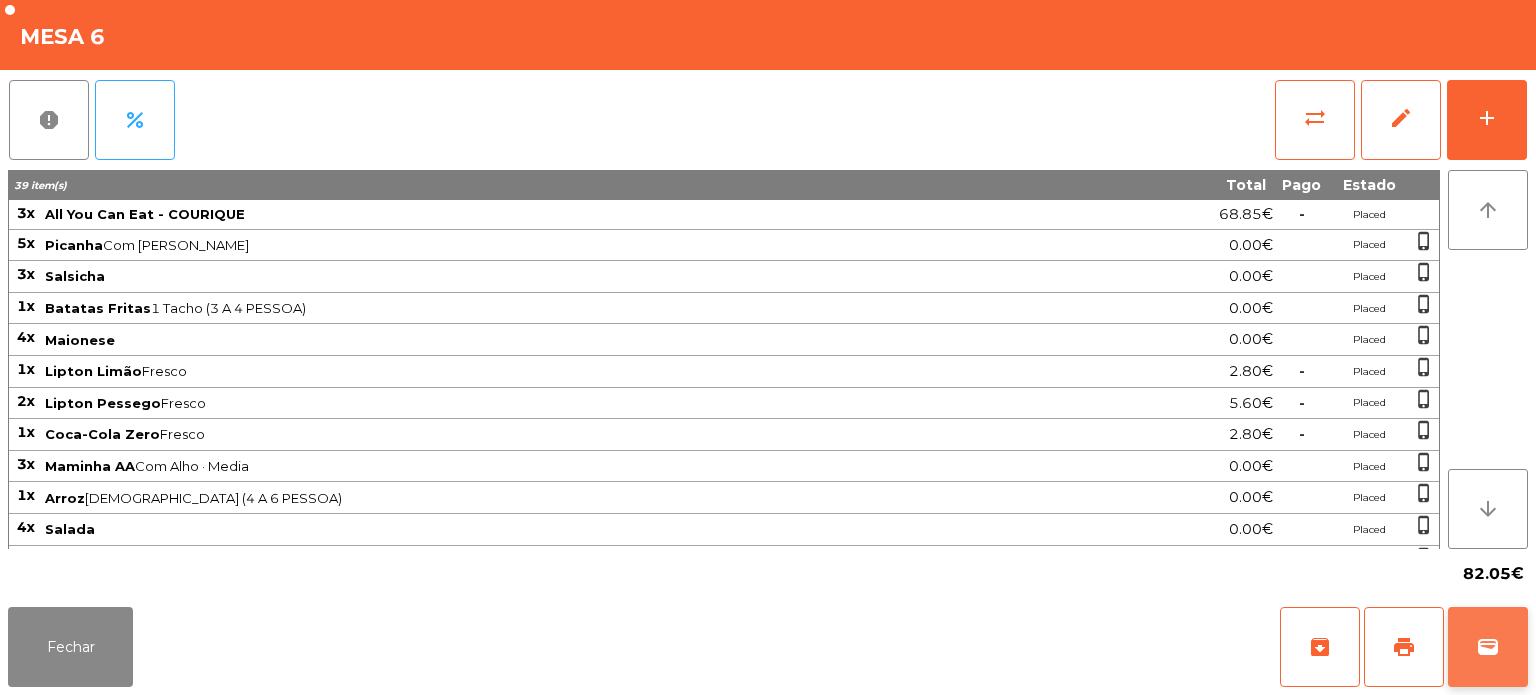 click on "wallet" 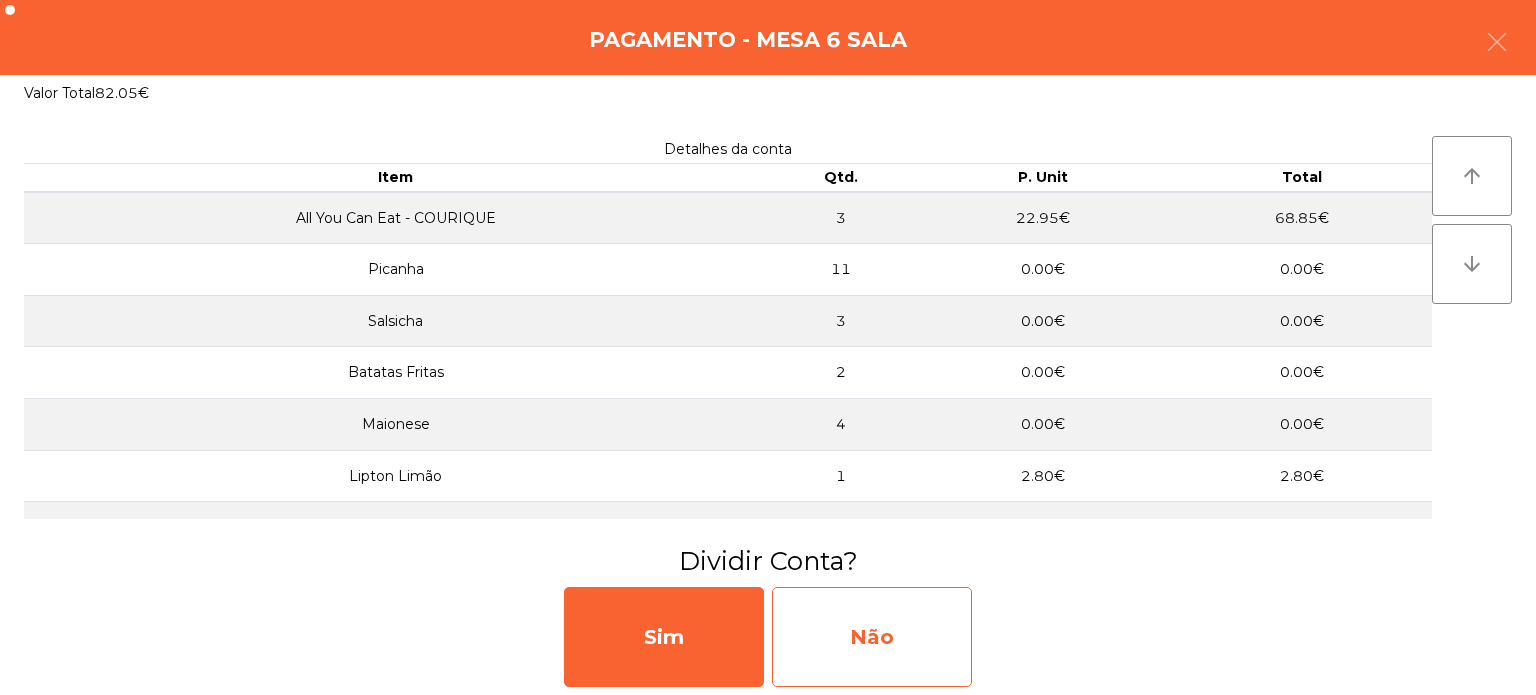 click on "Não" 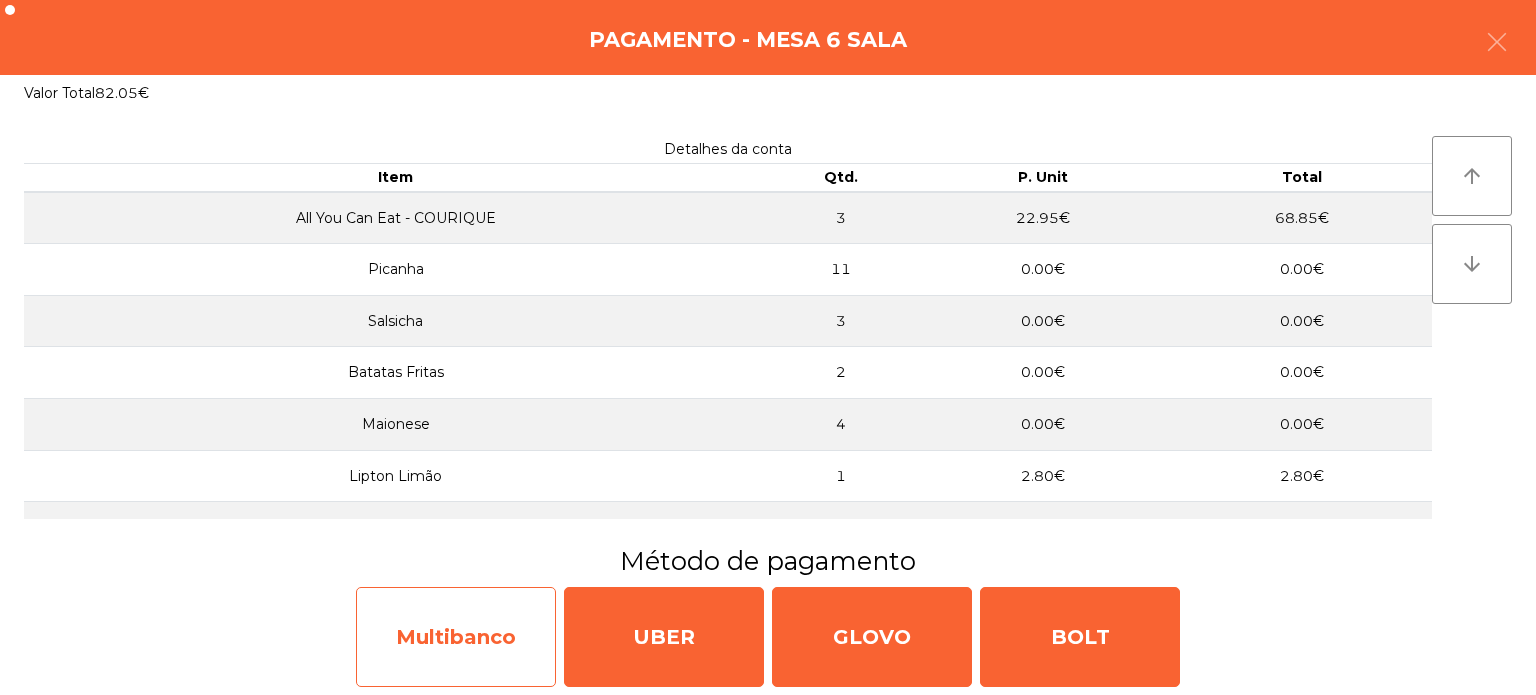 click on "Multibanco" 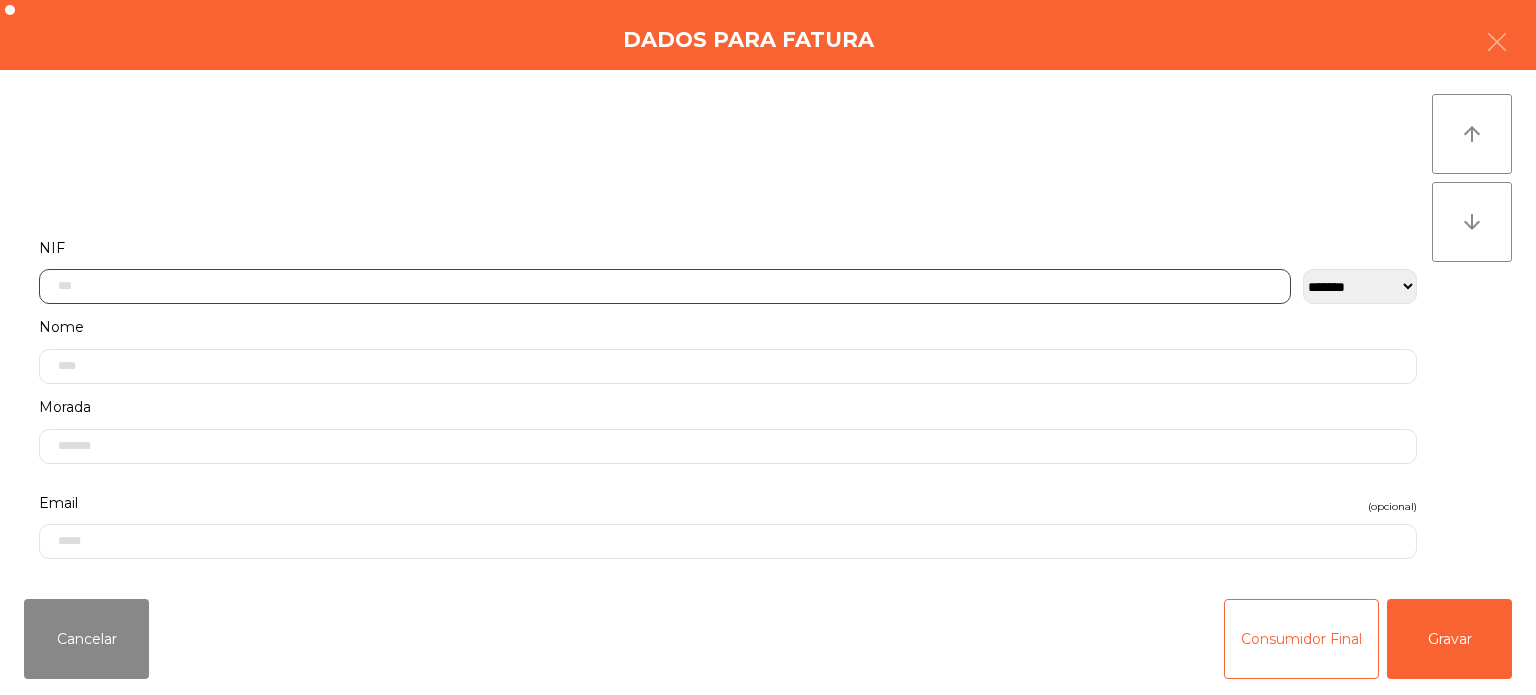 click 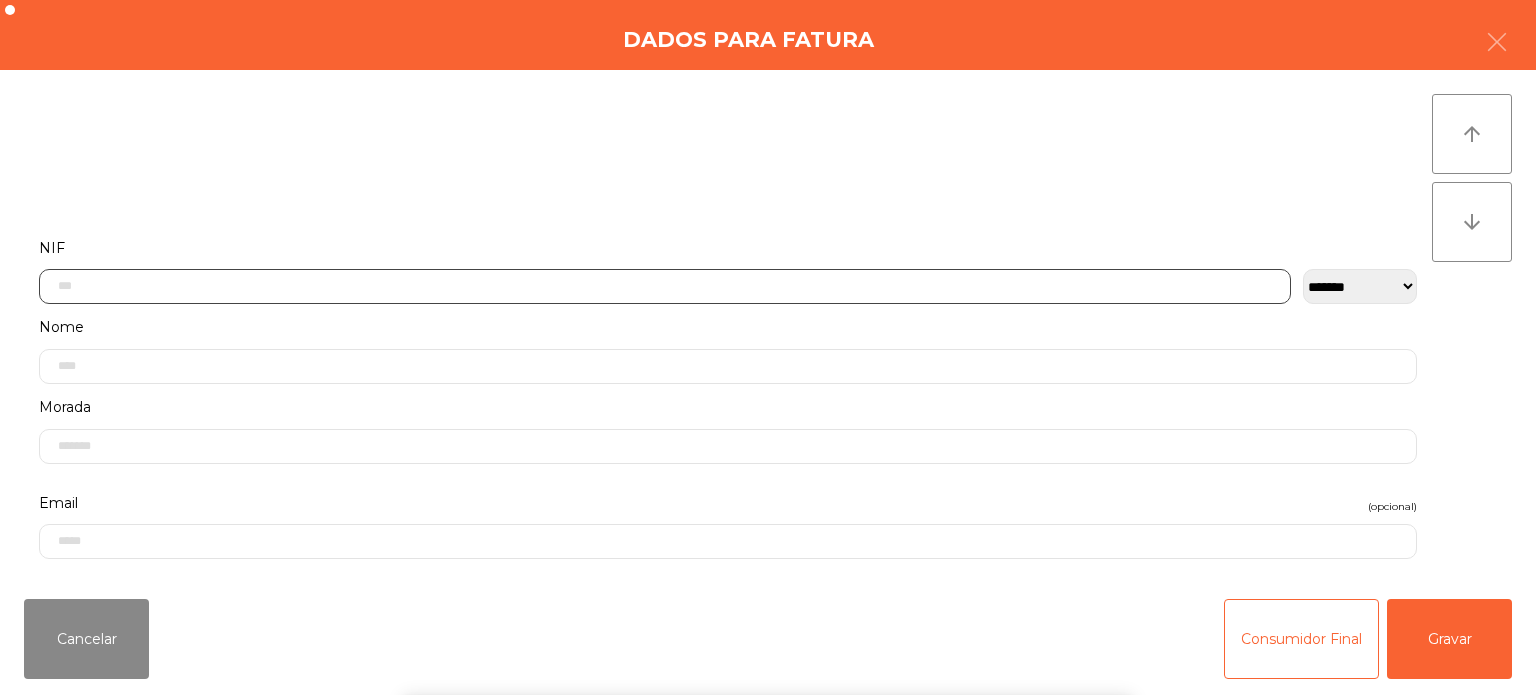 scroll, scrollTop: 139, scrollLeft: 0, axis: vertical 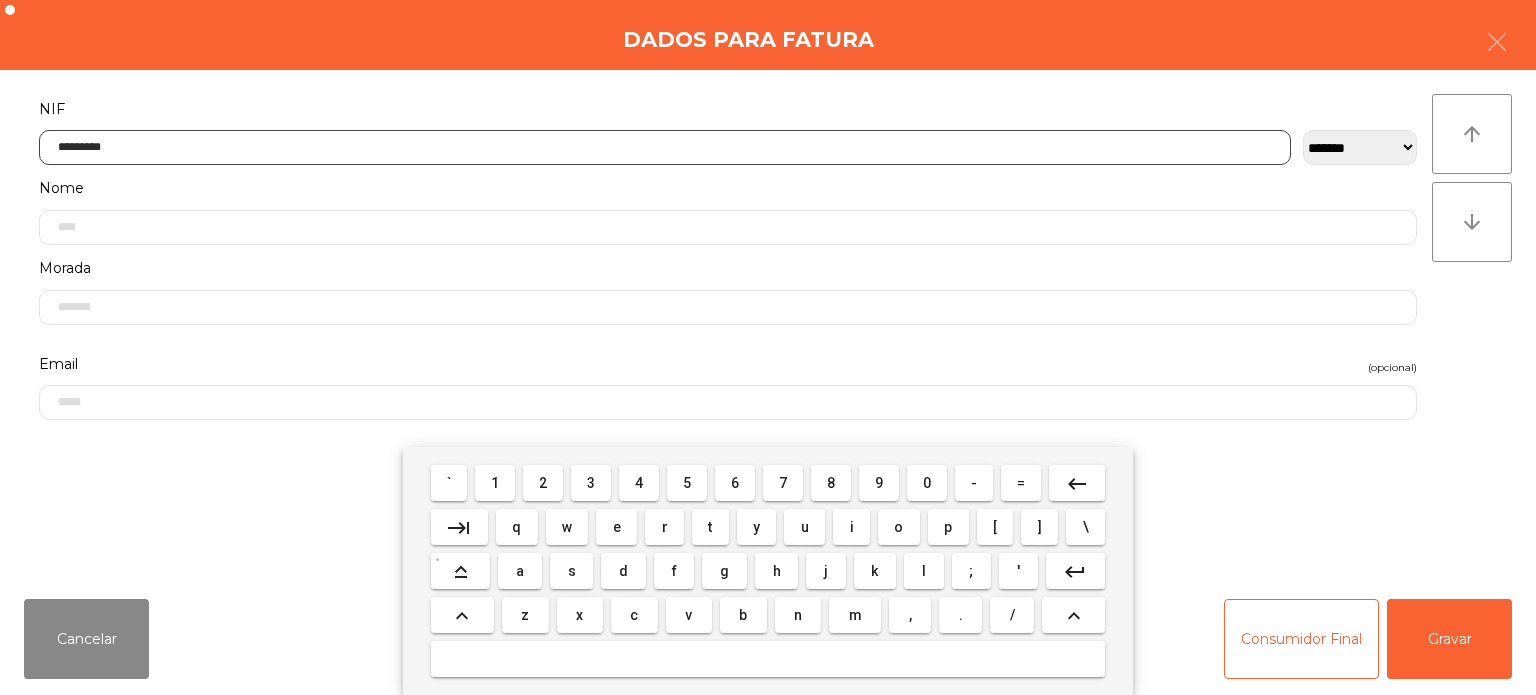 type on "*********" 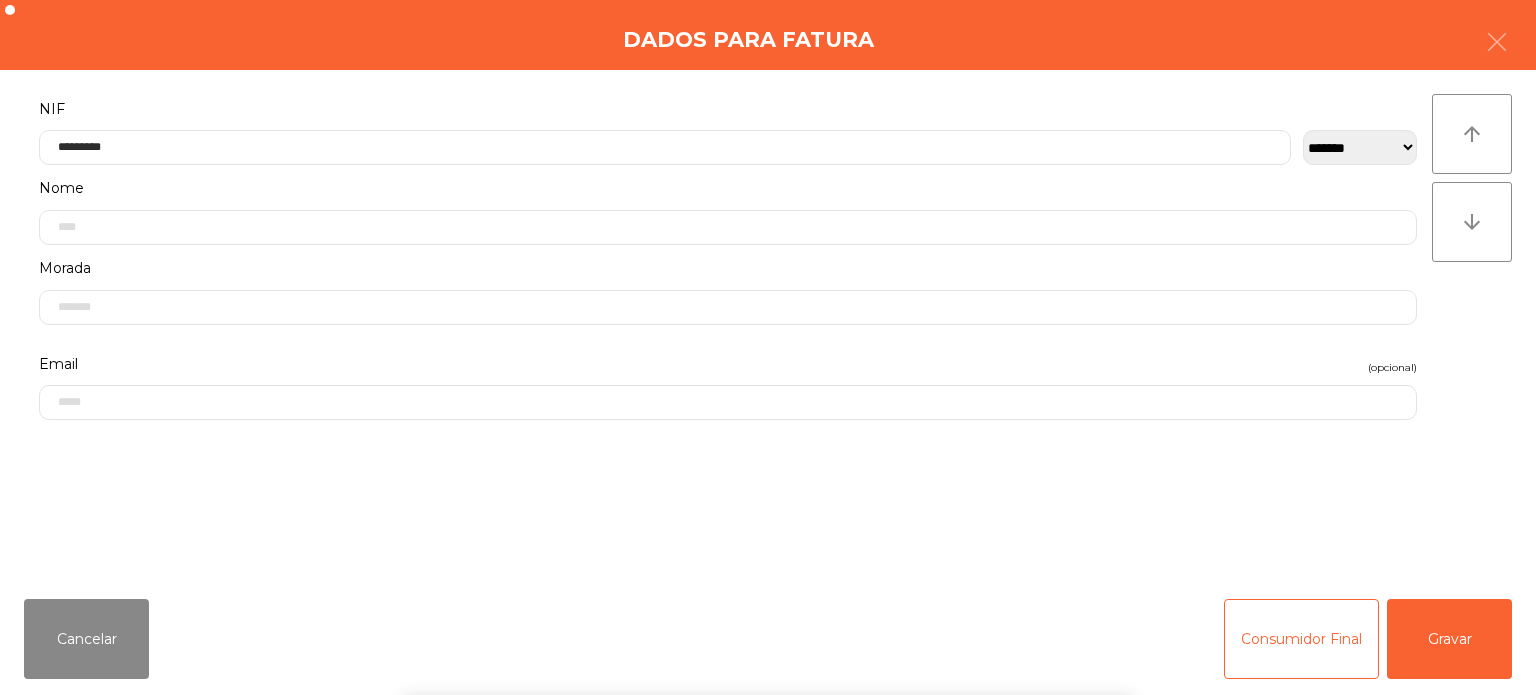 click on "` 1 2 3 4 5 6 7 8 9 0 - = keyboard_backspace keyboard_tab q w e r t y u i o p [ ] \ keyboard_capslock a s d f g h j k l ; ' keyboard_return keyboard_arrow_up z x c v b n m , . / keyboard_arrow_up" at bounding box center [768, 571] 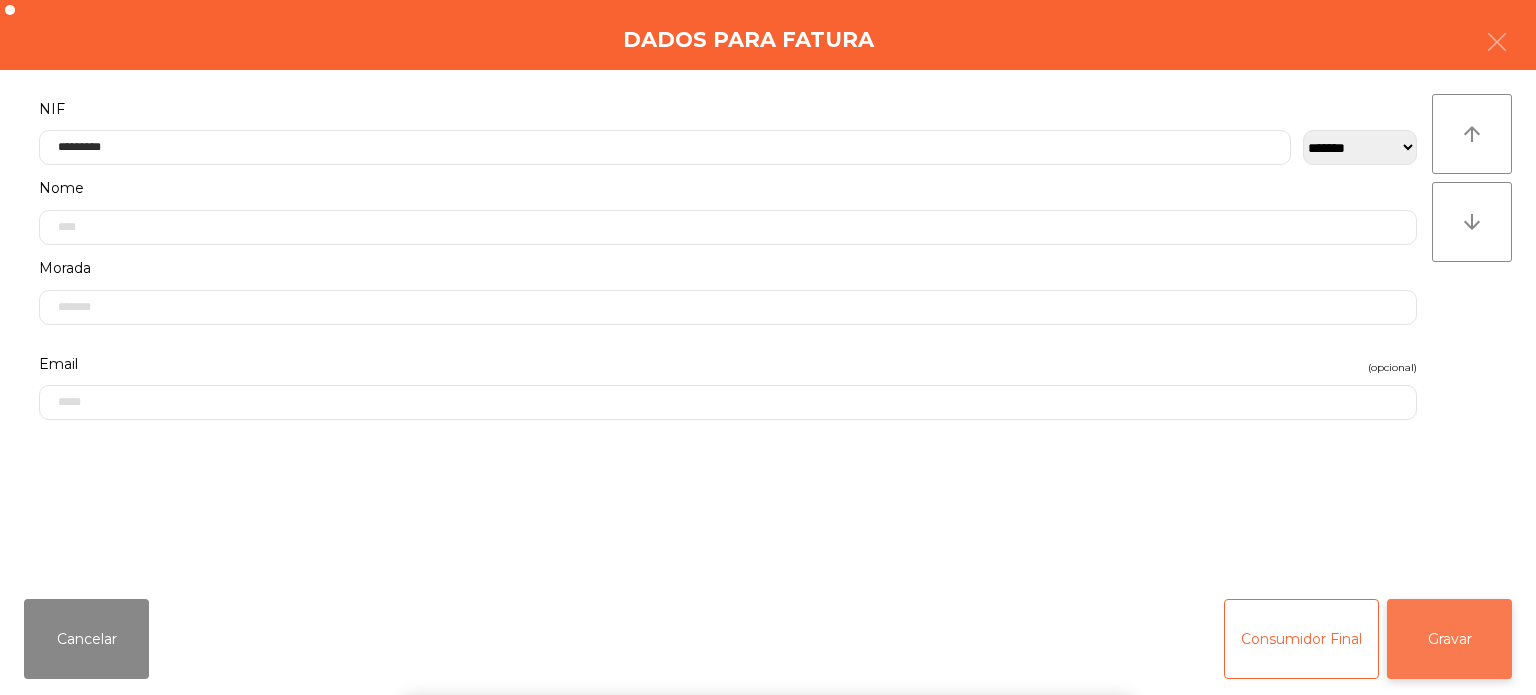 click on "Gravar" 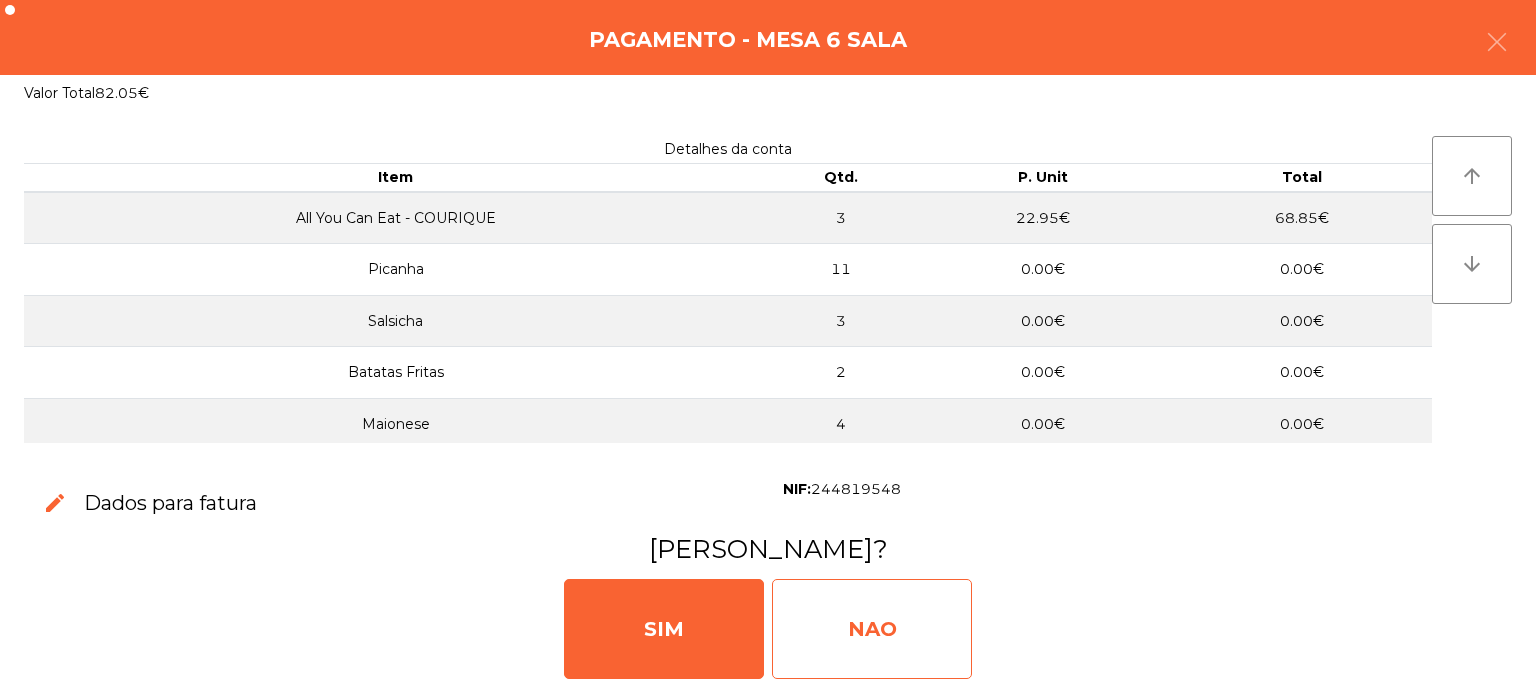 click on "NAO" 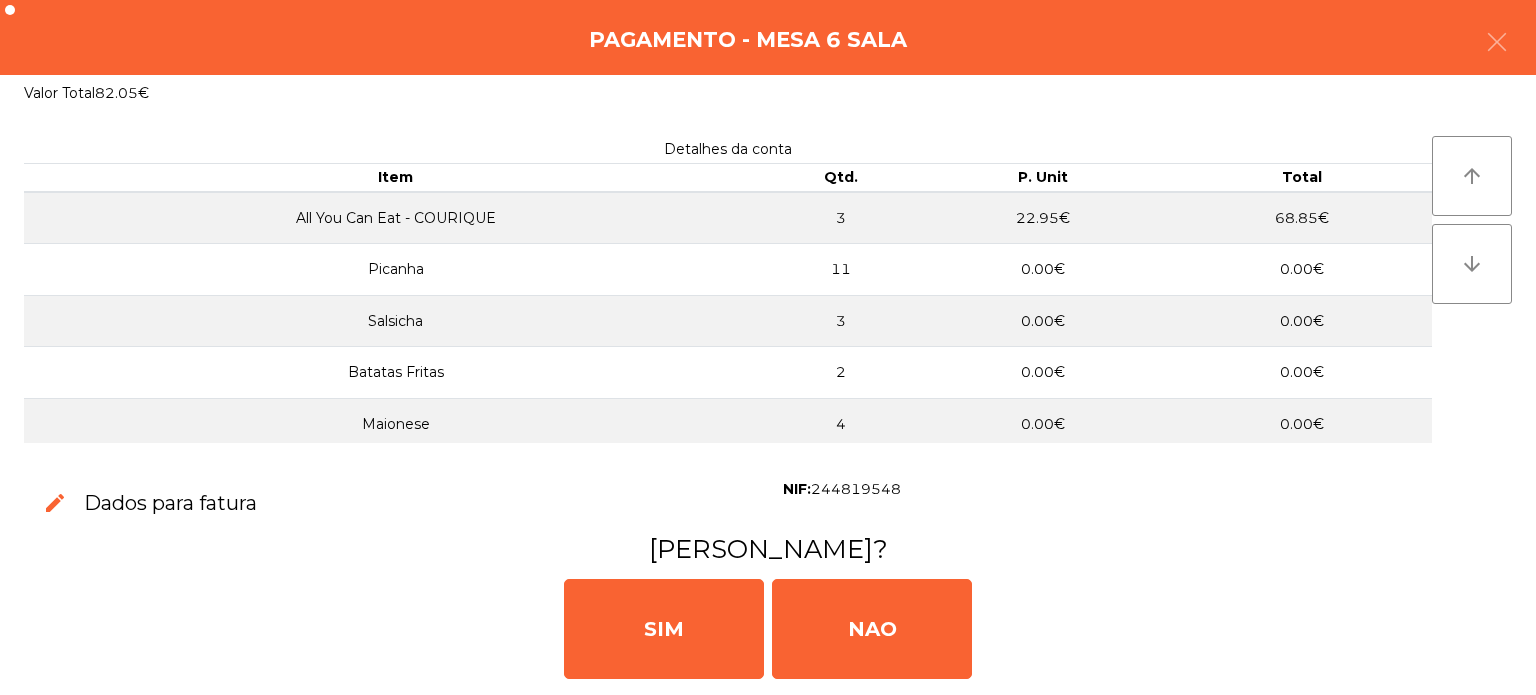 click on "edit   Dados para fatura" 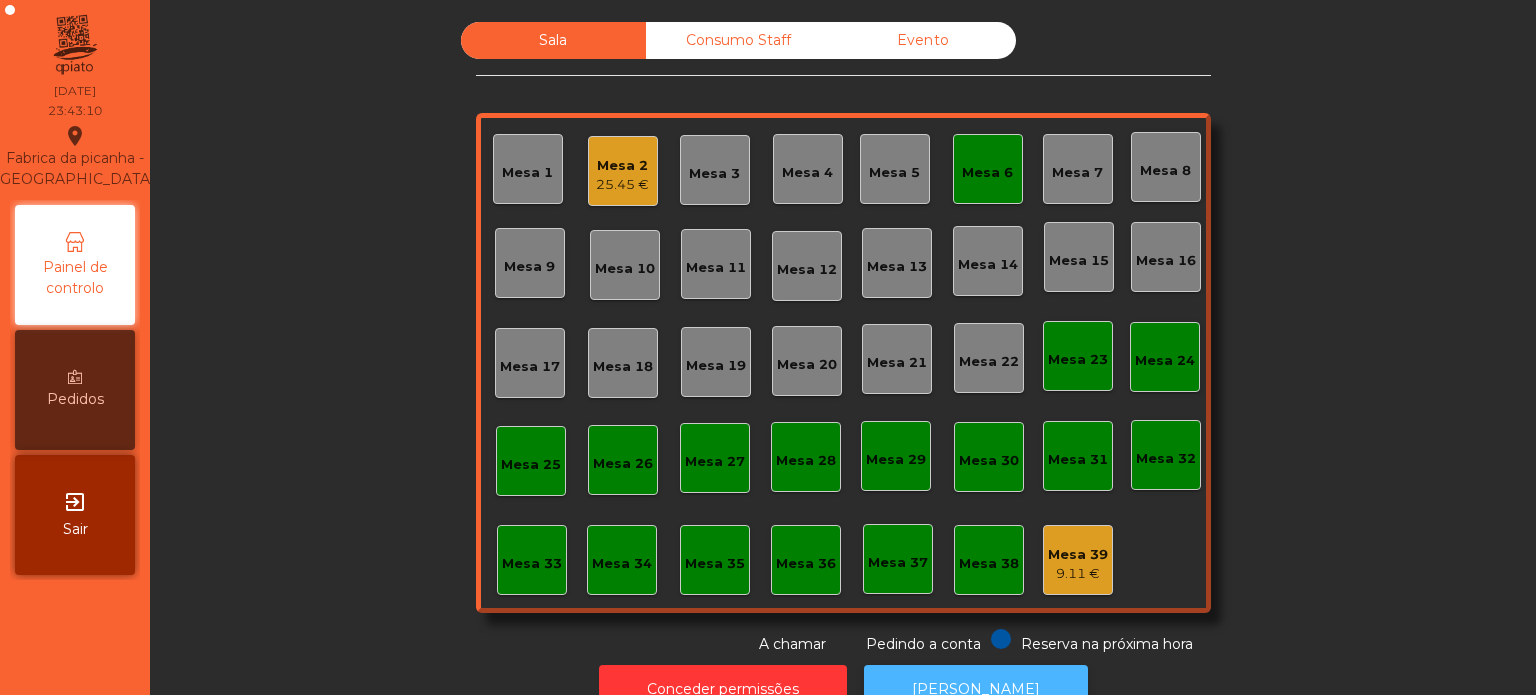 click on "[PERSON_NAME]" 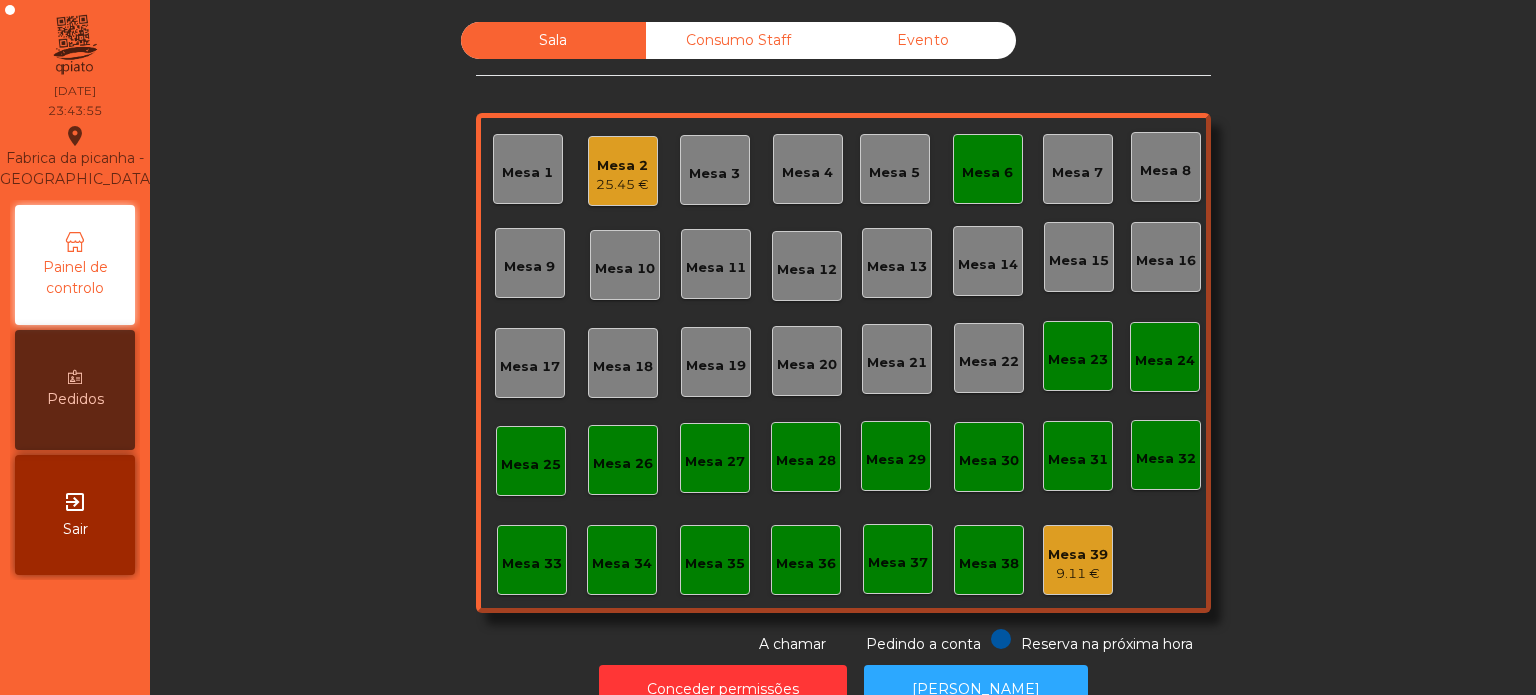 click on "Mesa 2" 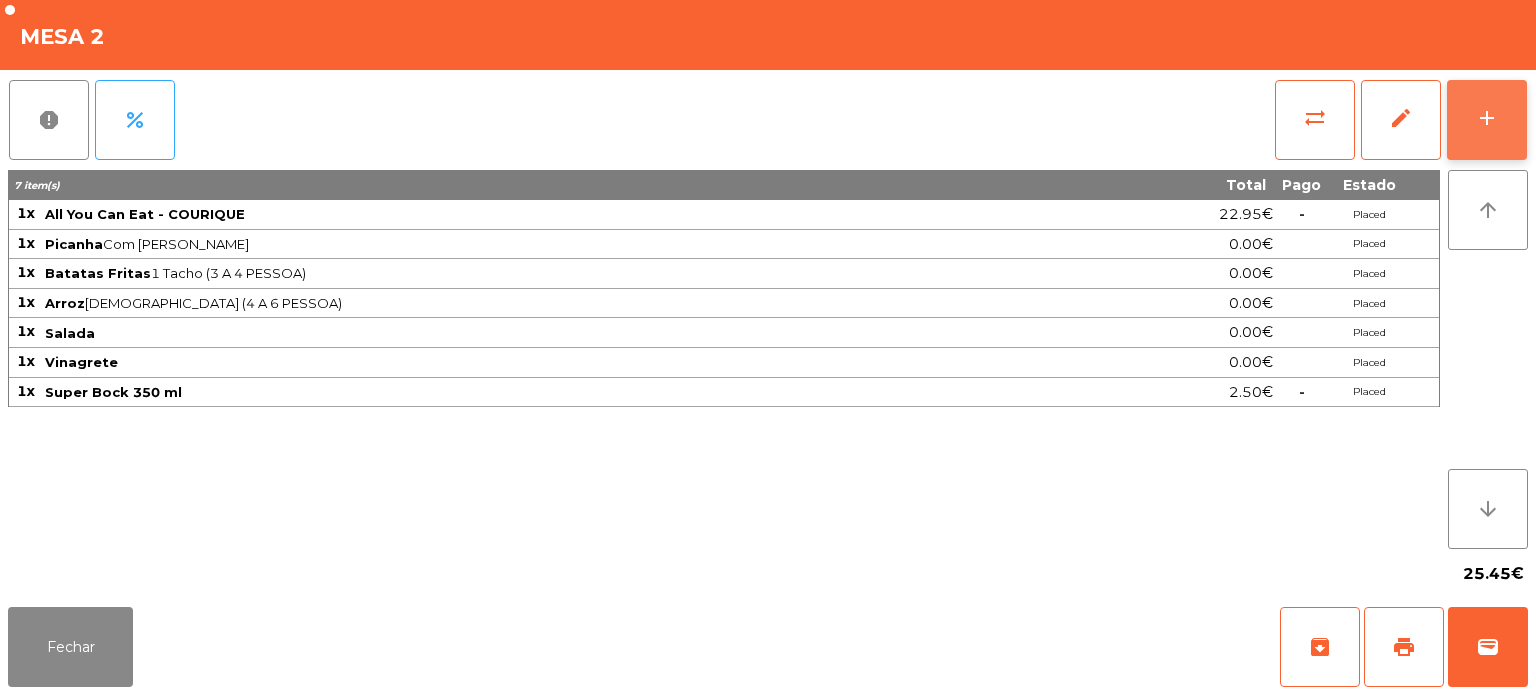 click on "add" 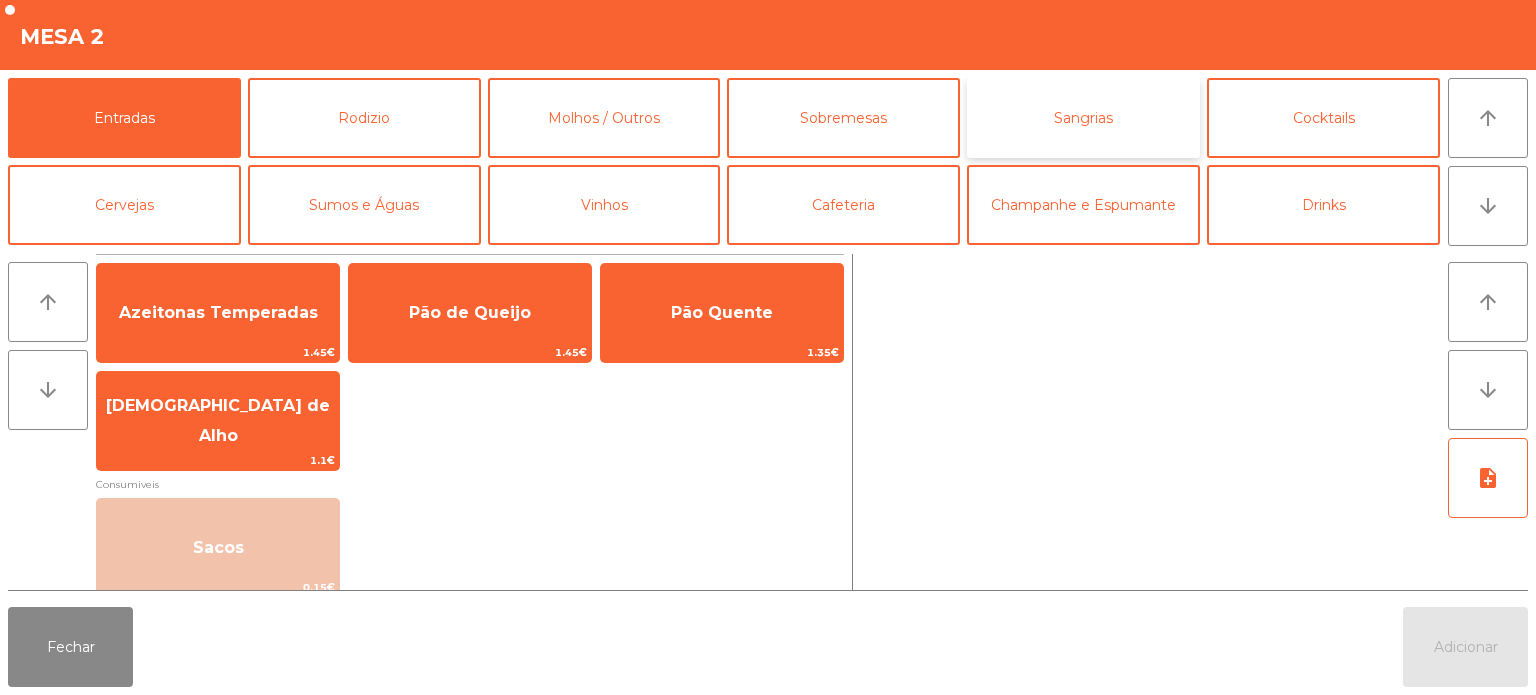 click on "Sangrias" 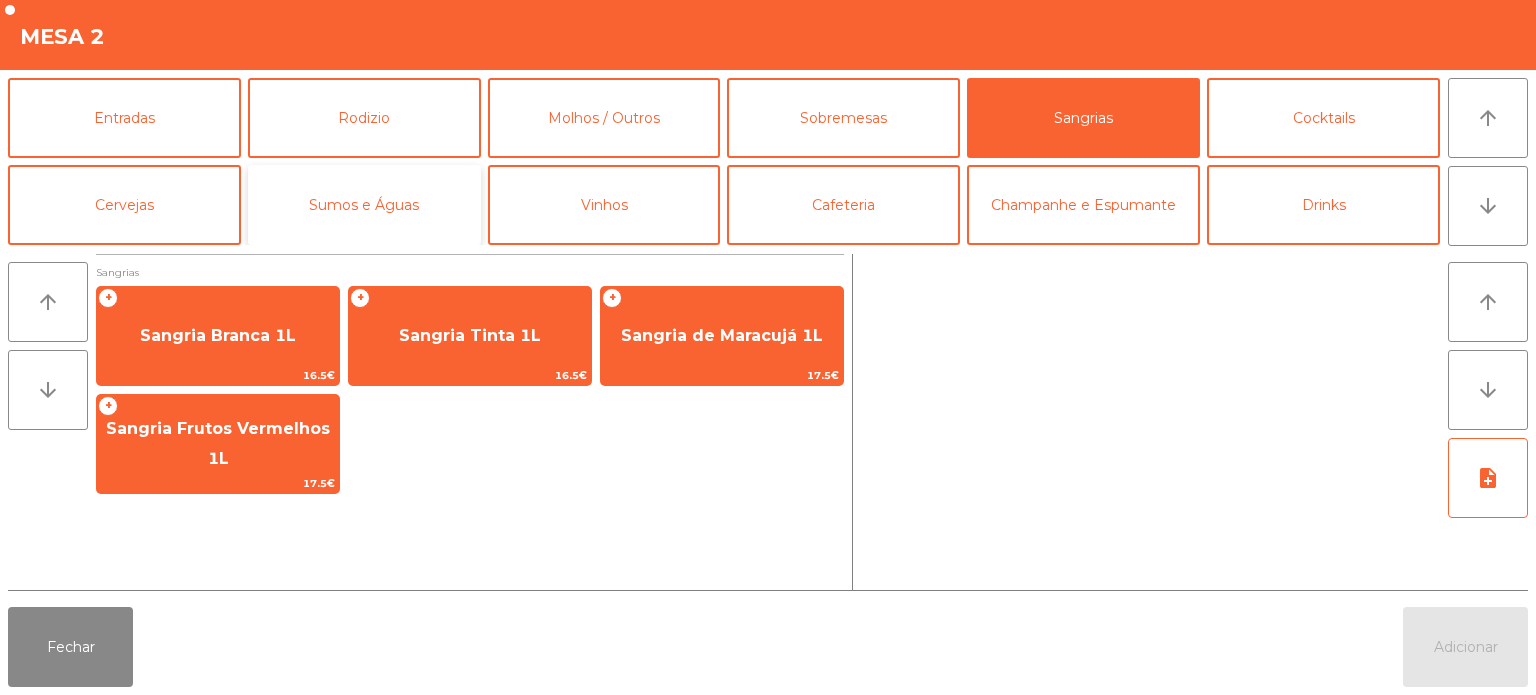 click on "Sumos e Águas" 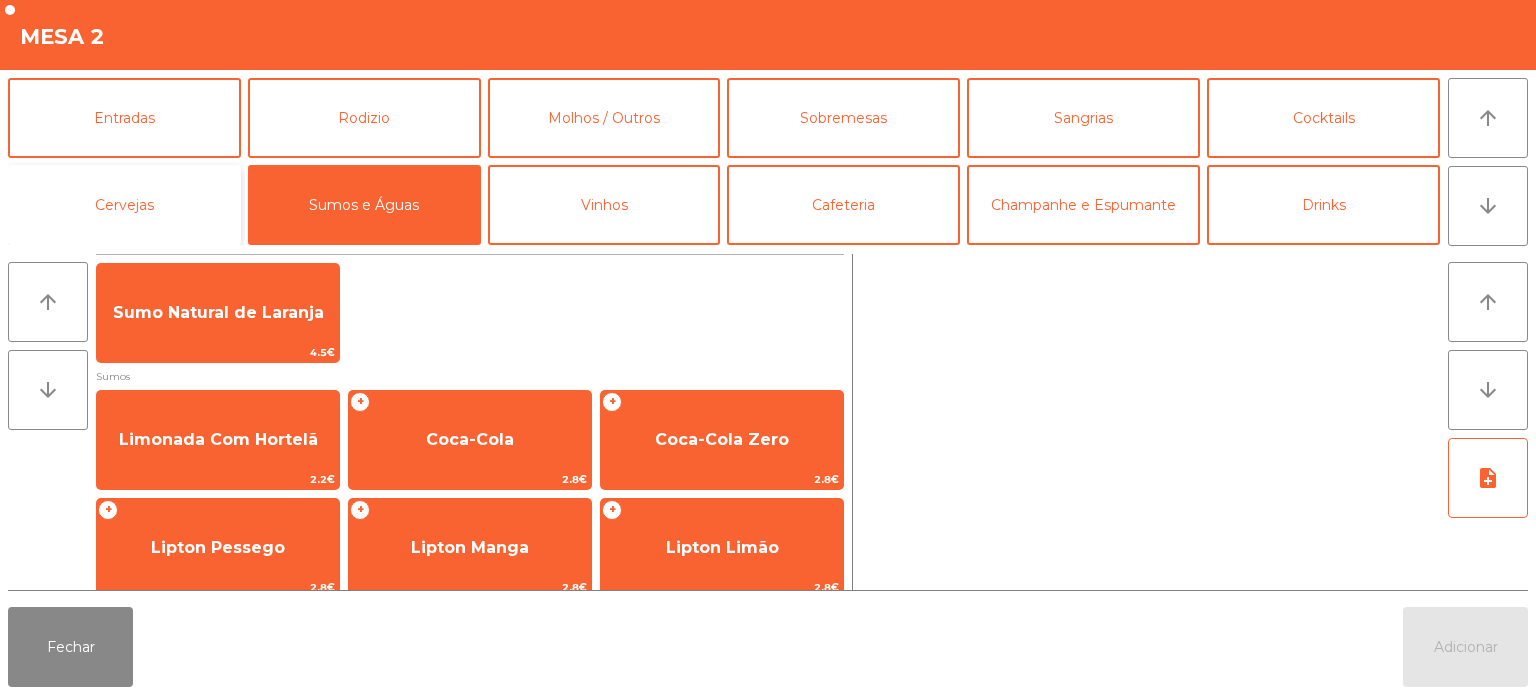 click on "Cervejas" 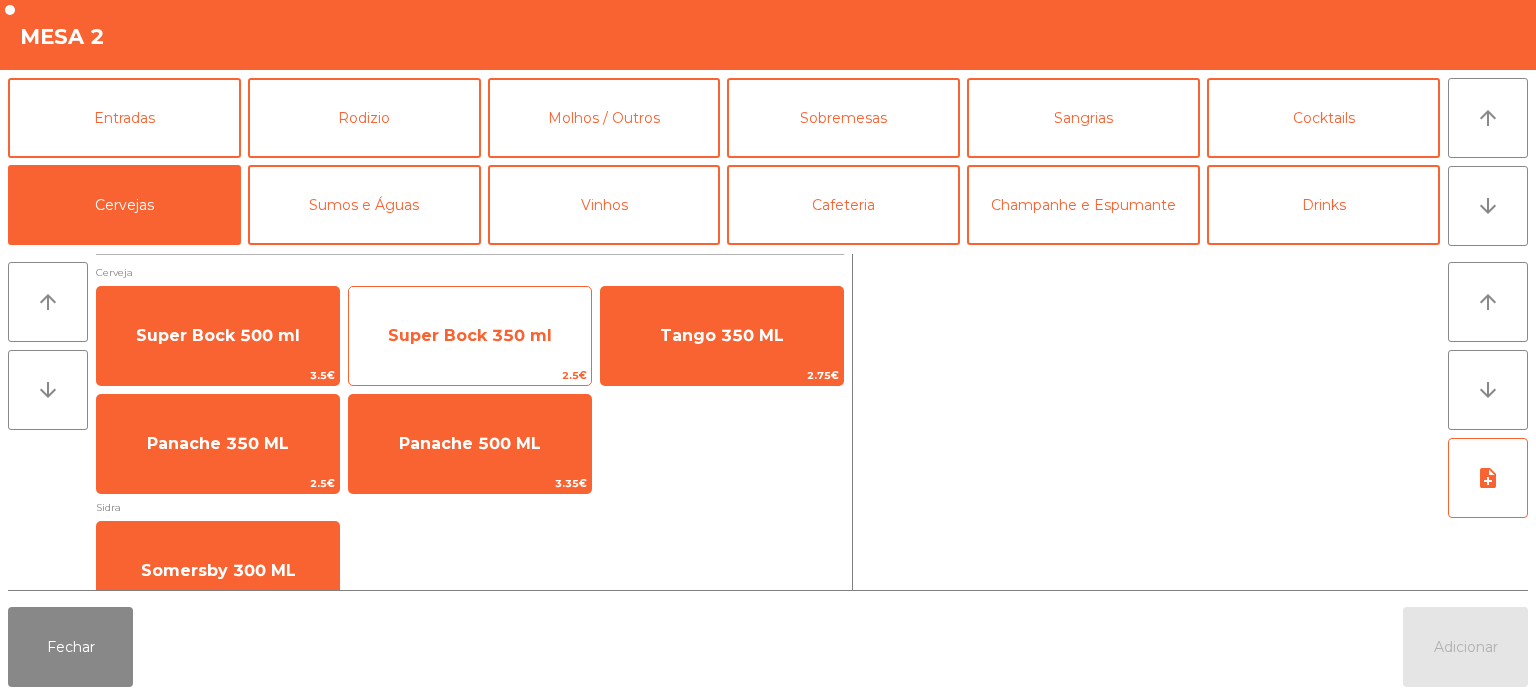 click on "Super Bock 350 ml" 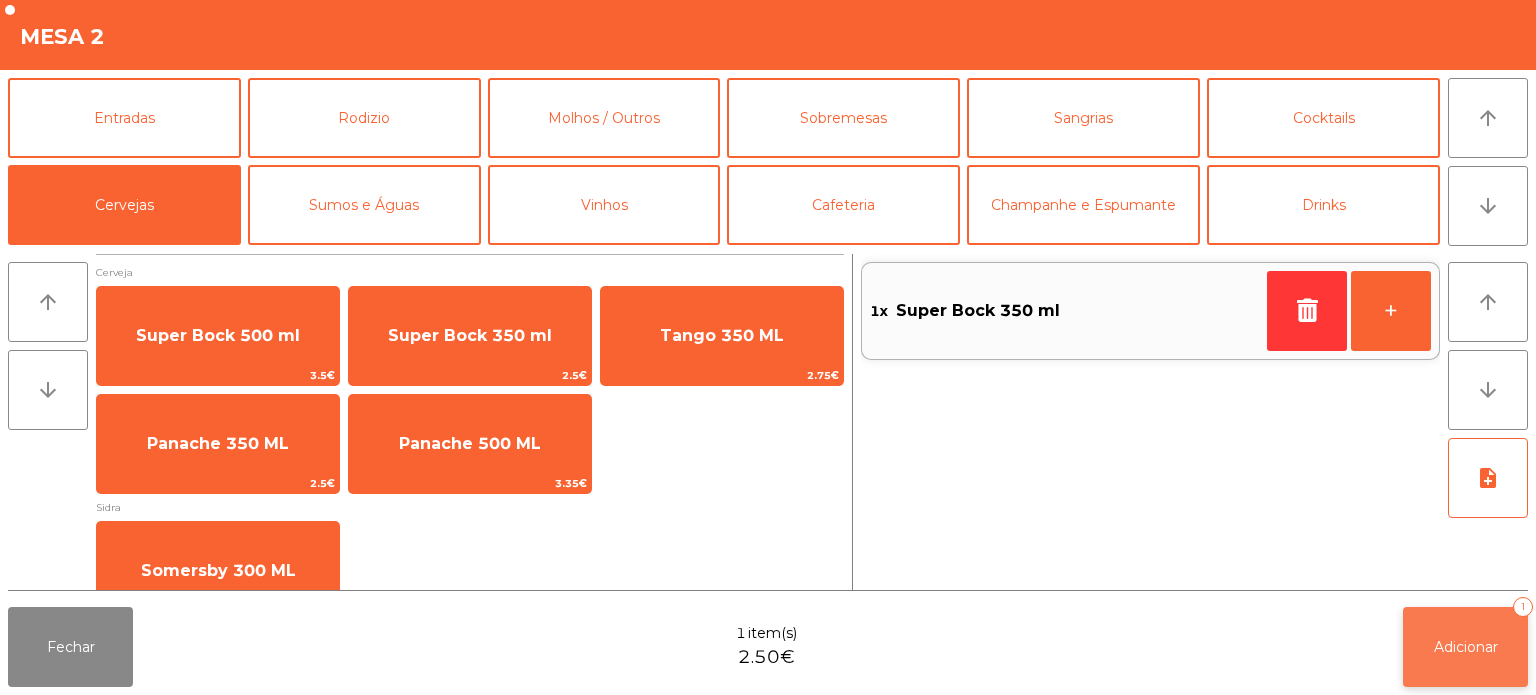 click on "Adicionar   1" 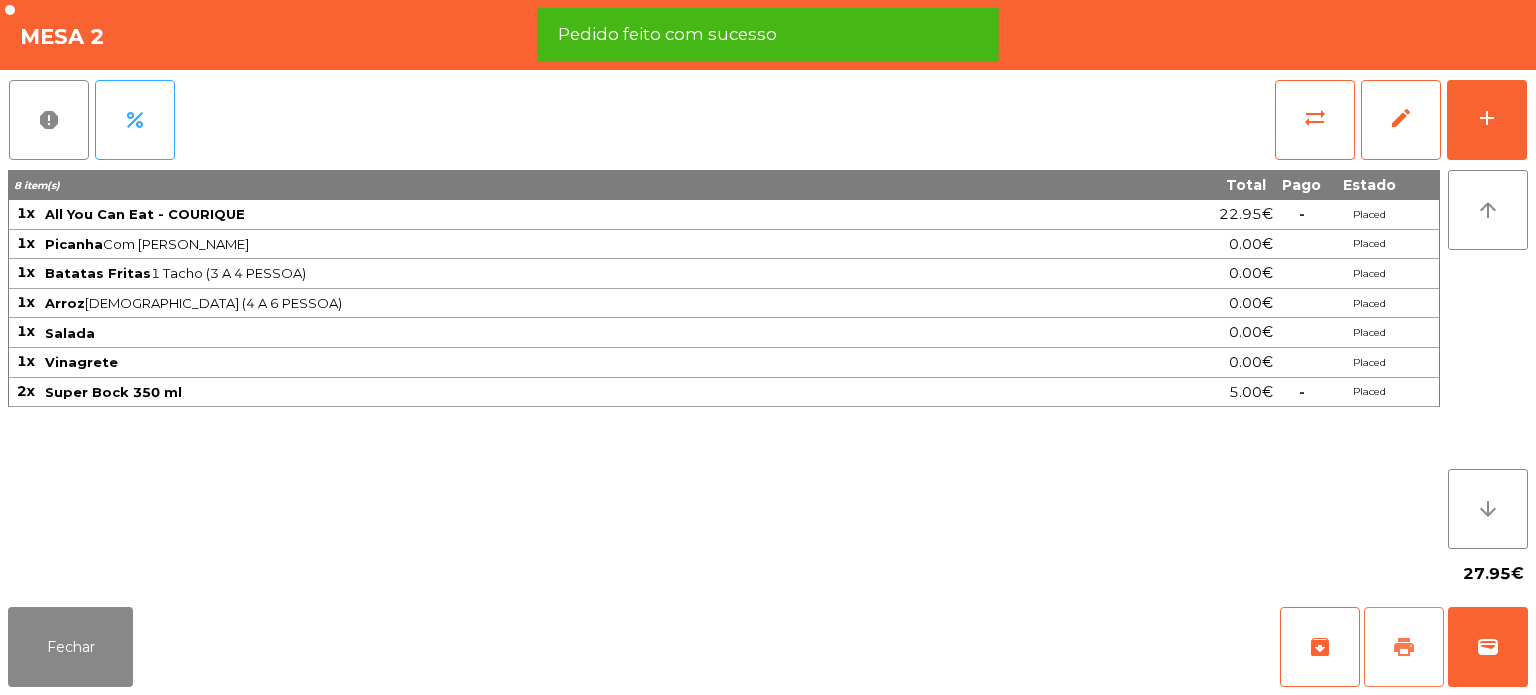 click on "print" 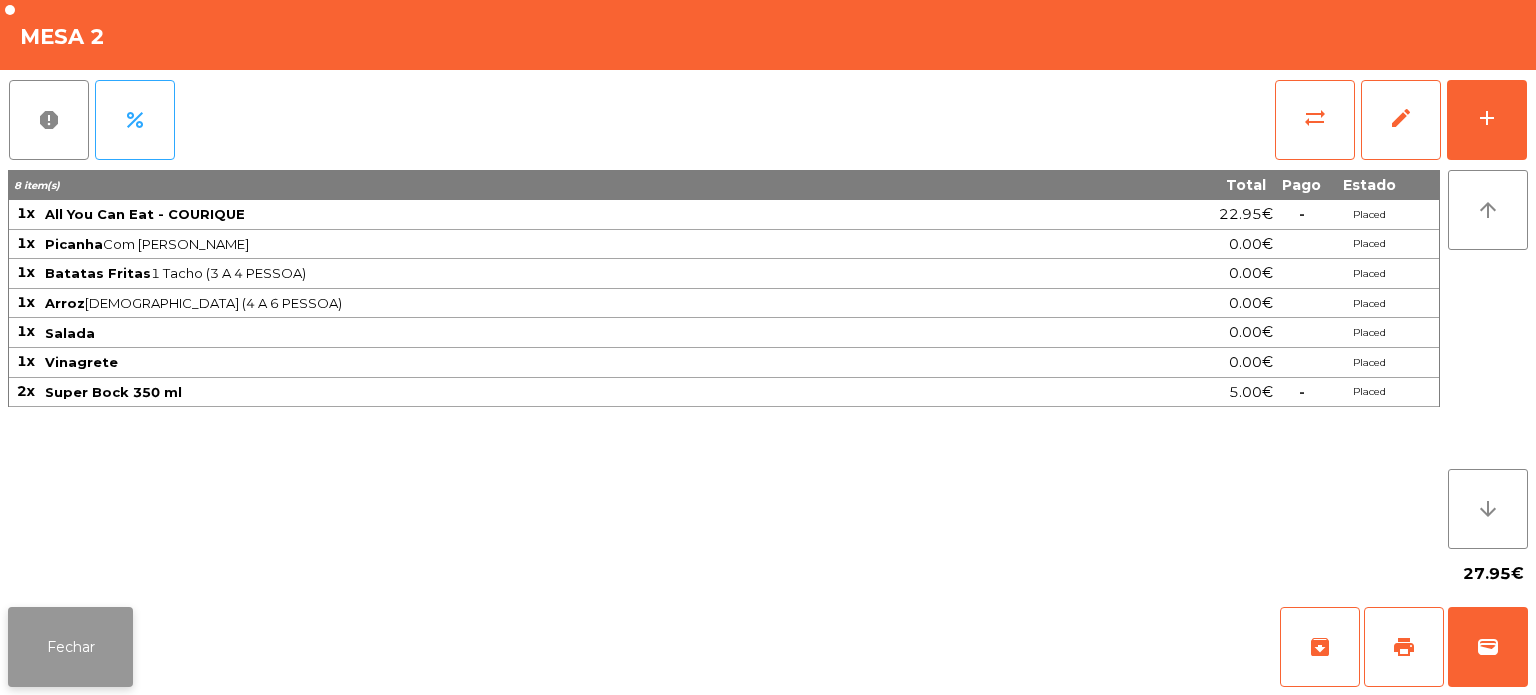 click on "Fechar" 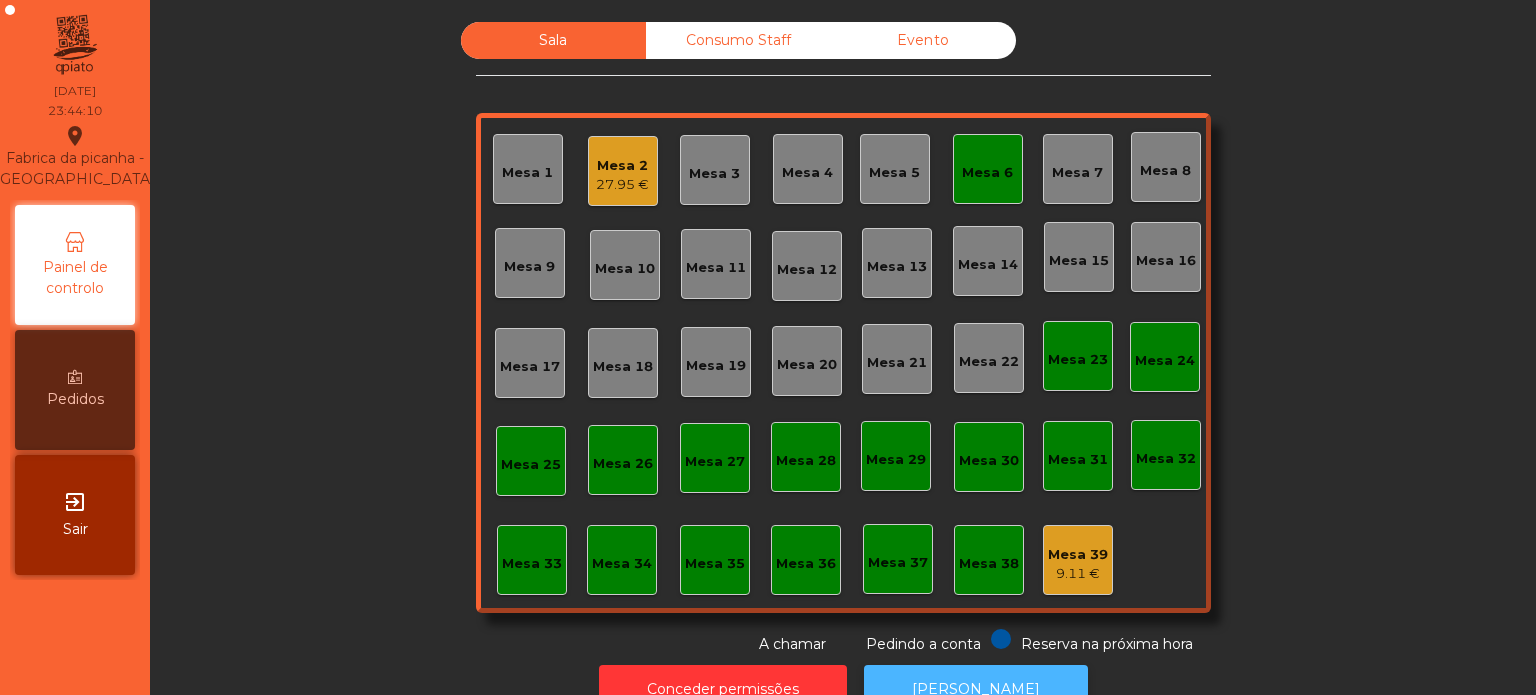 click on "[PERSON_NAME]" 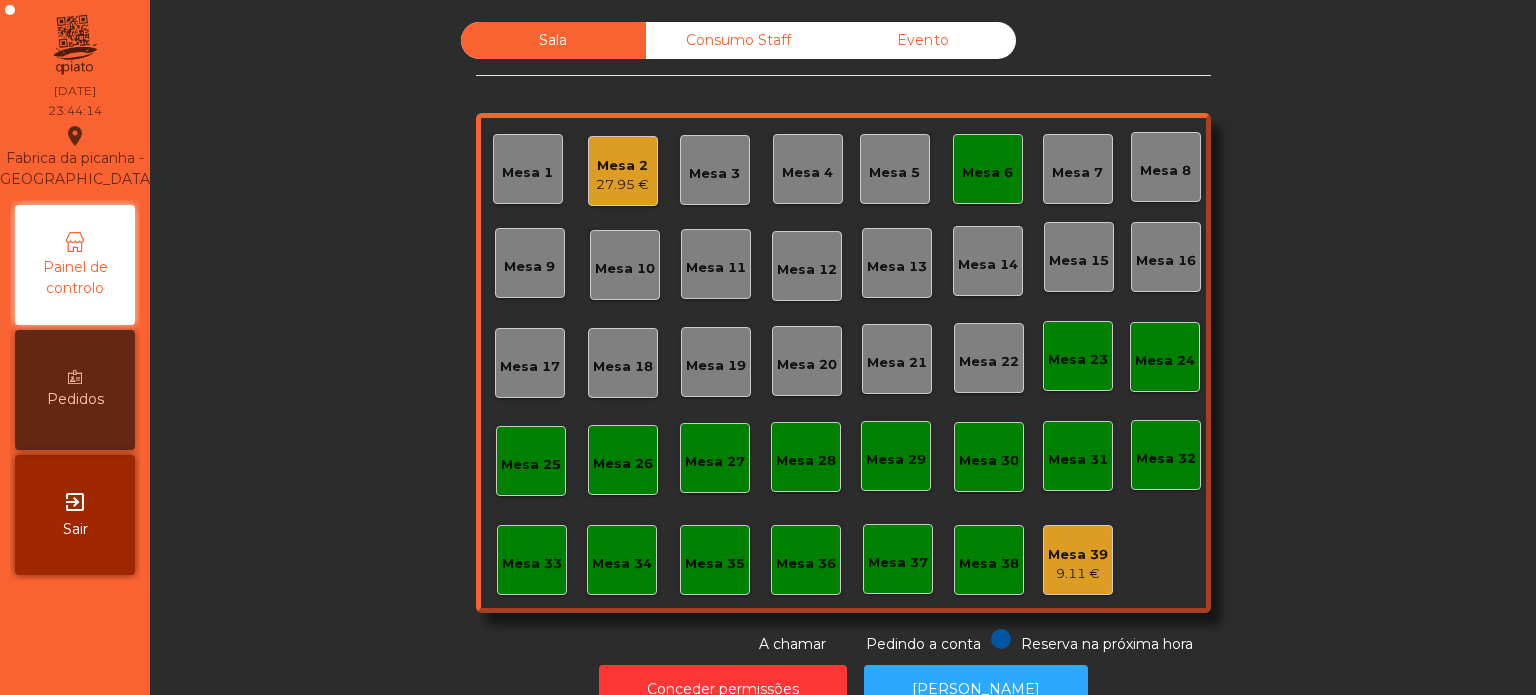 click on "Mesa 6" 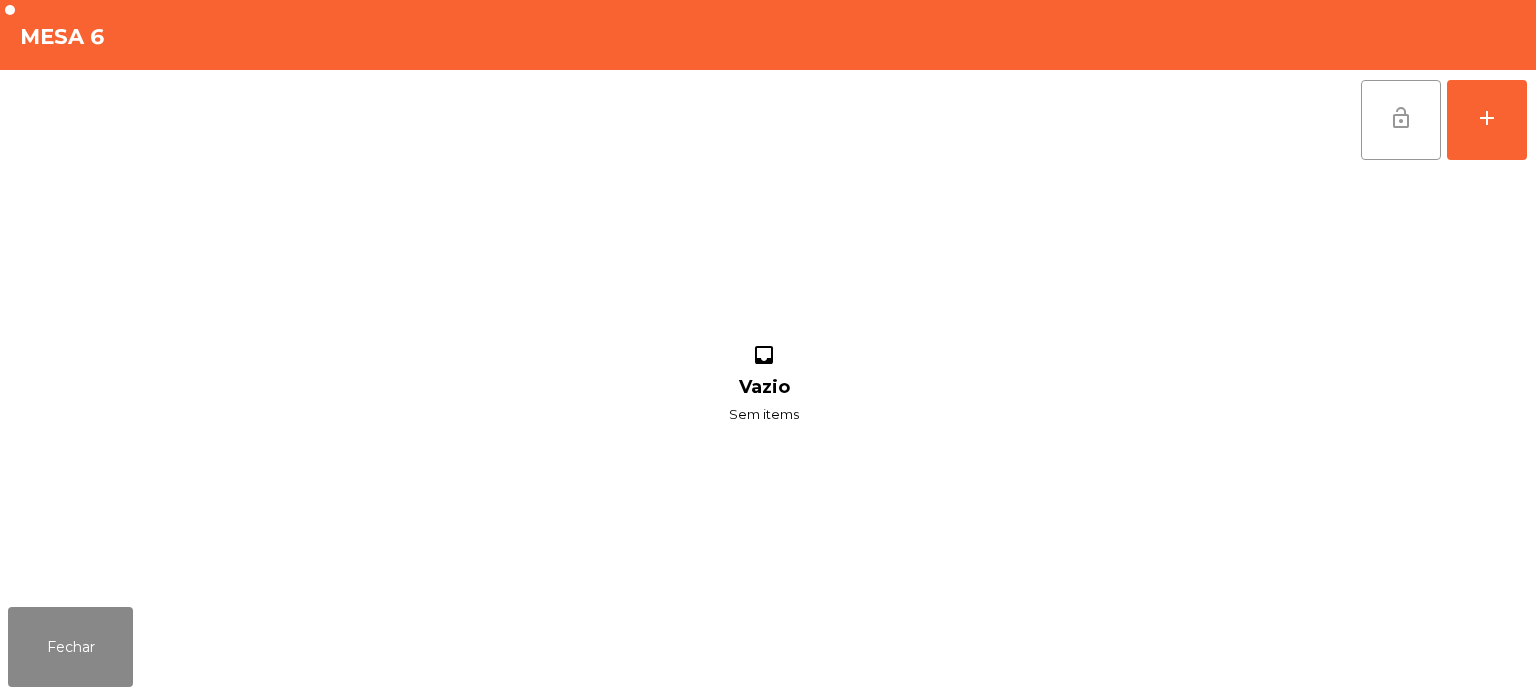 click on "lock_open" 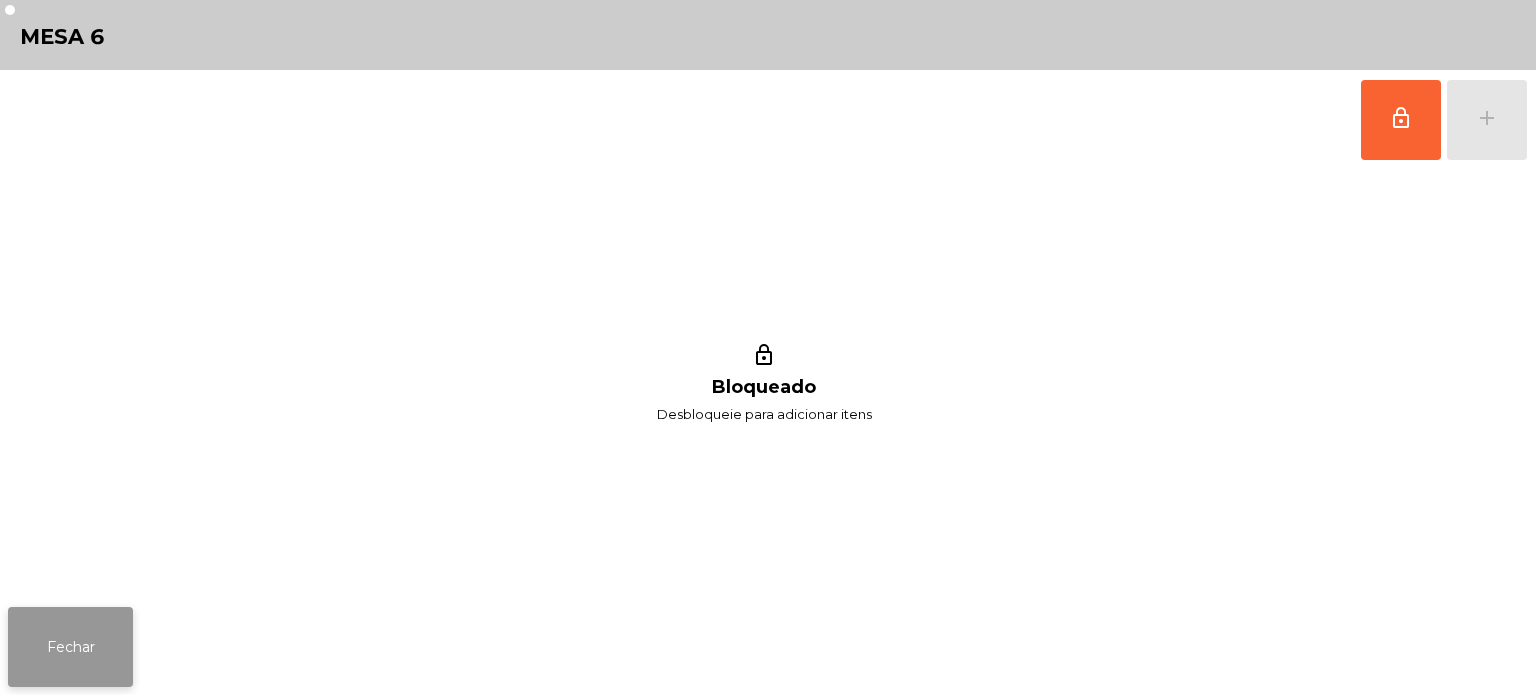 click on "Fechar" 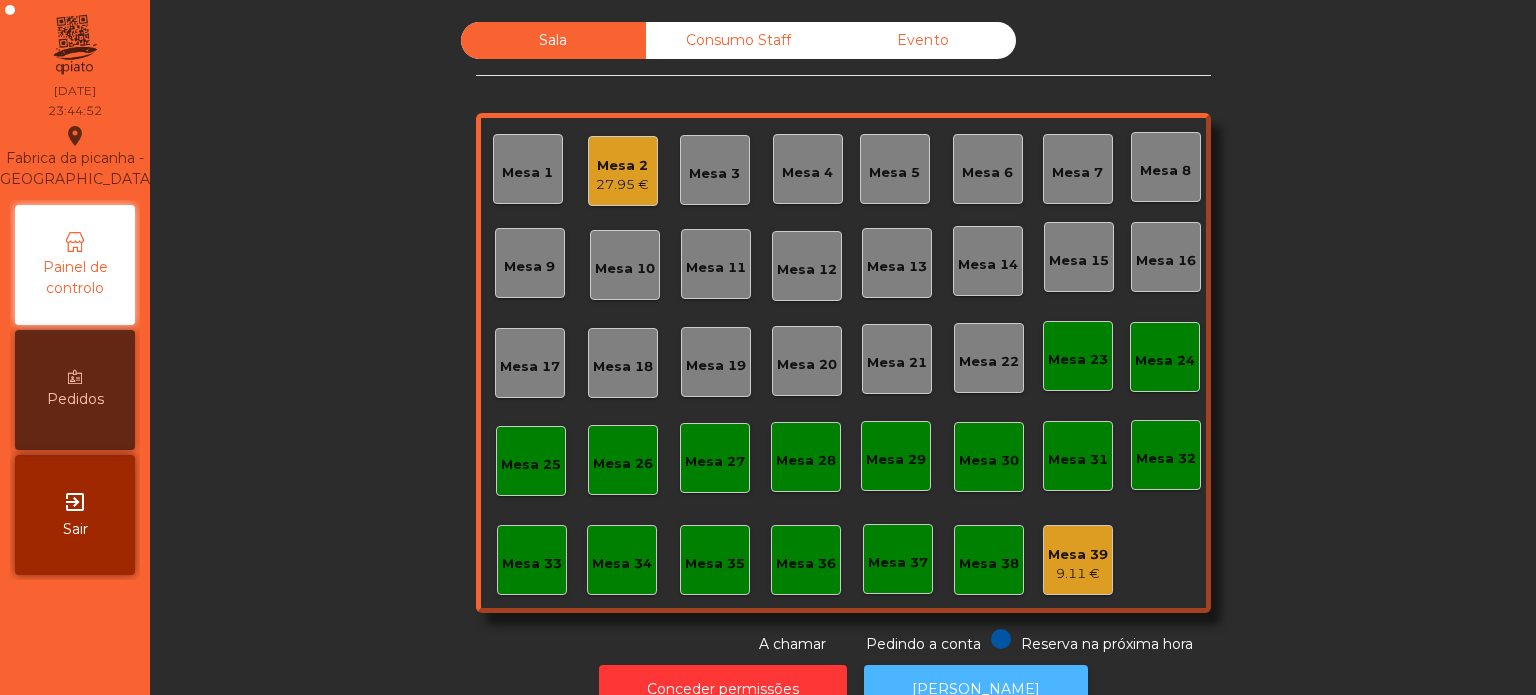 click on "[PERSON_NAME]" 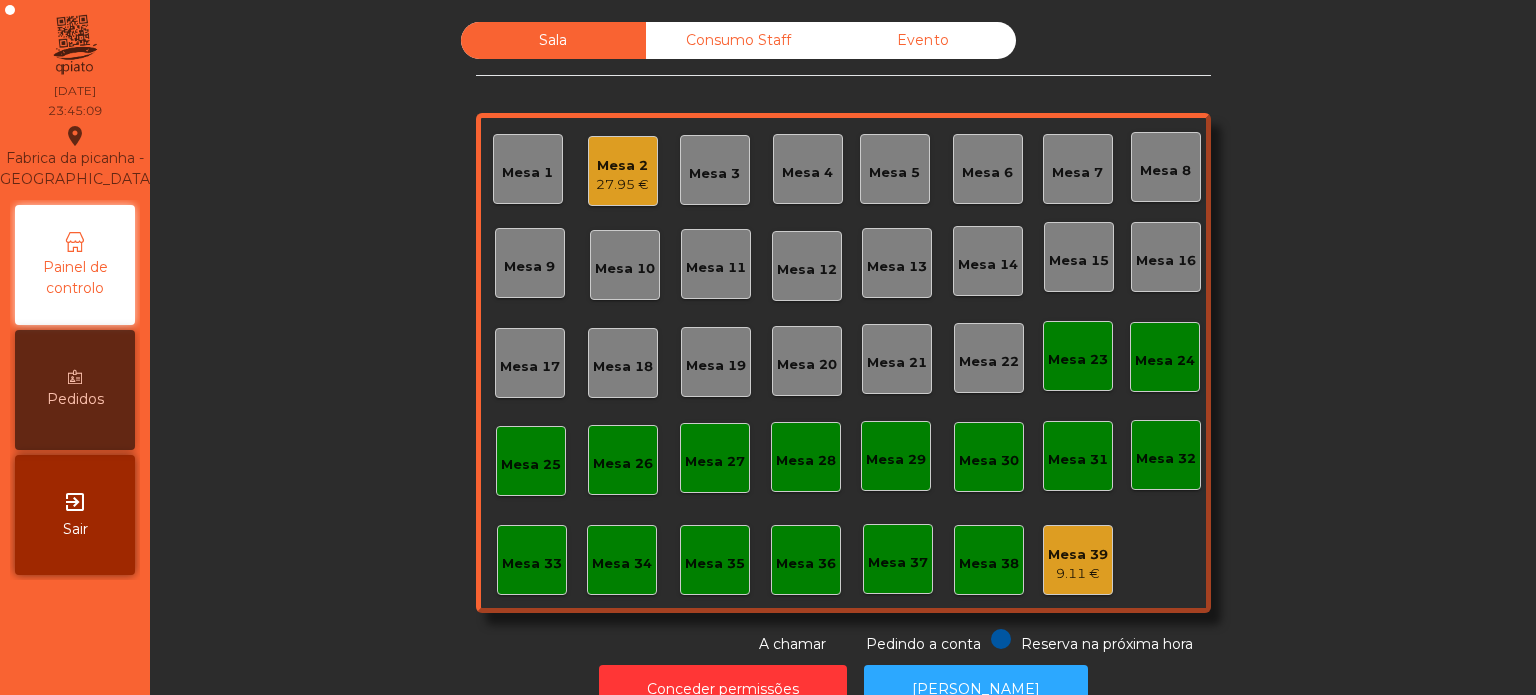 click on "27.95 €" 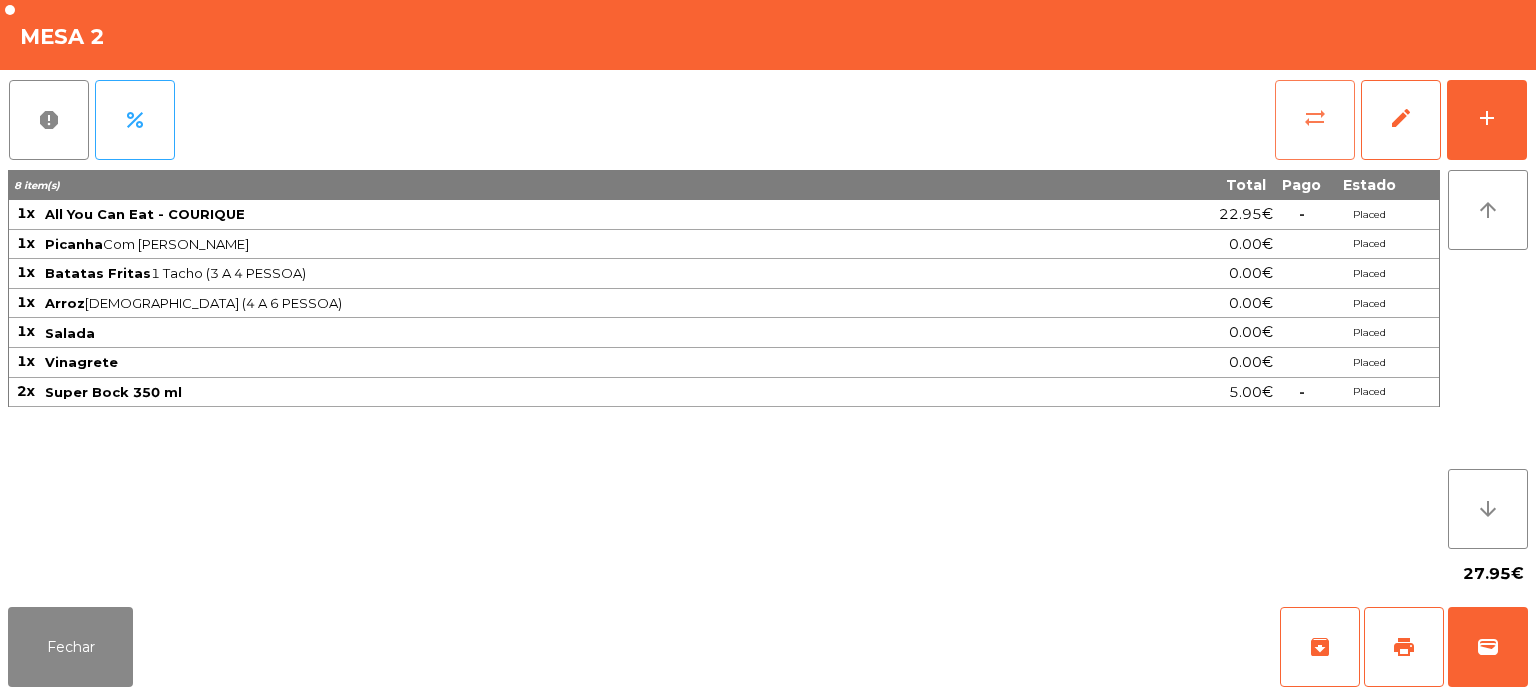 click on "sync_alt" 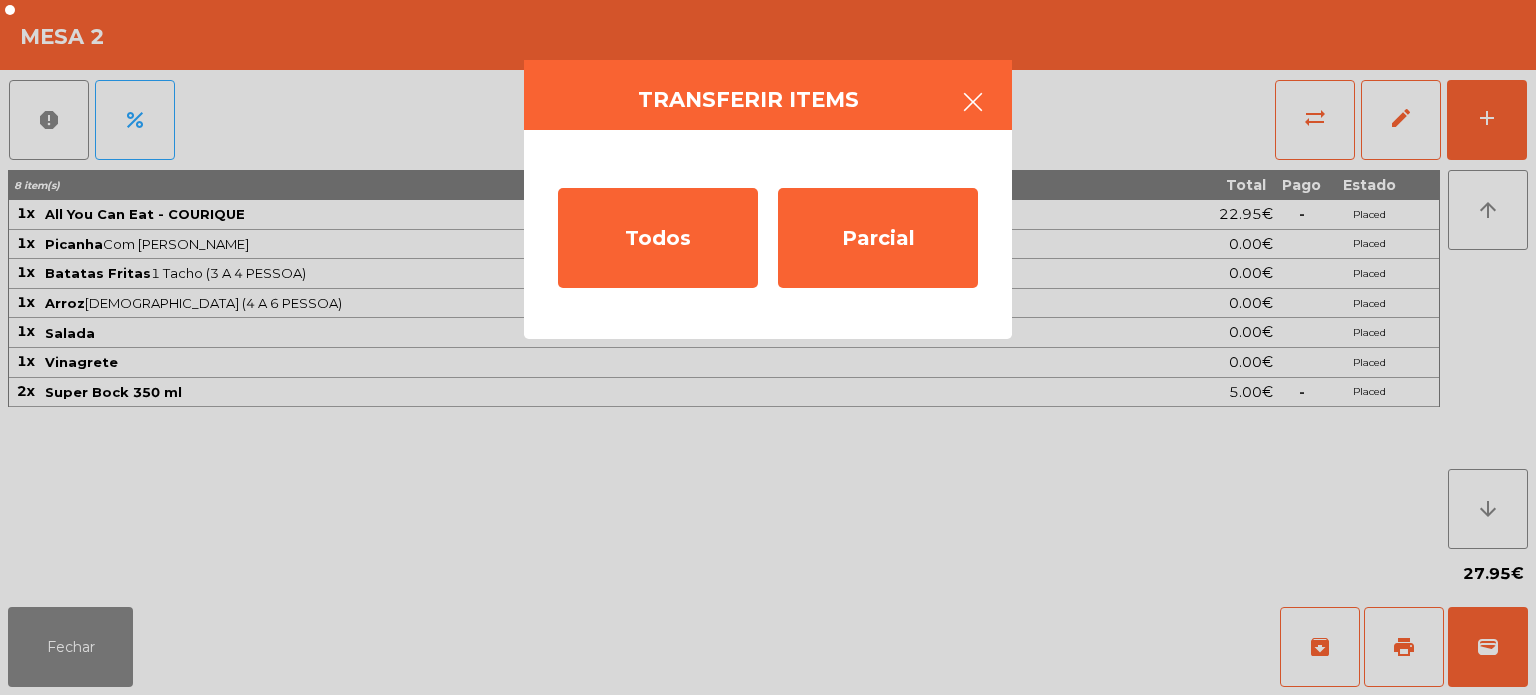 click 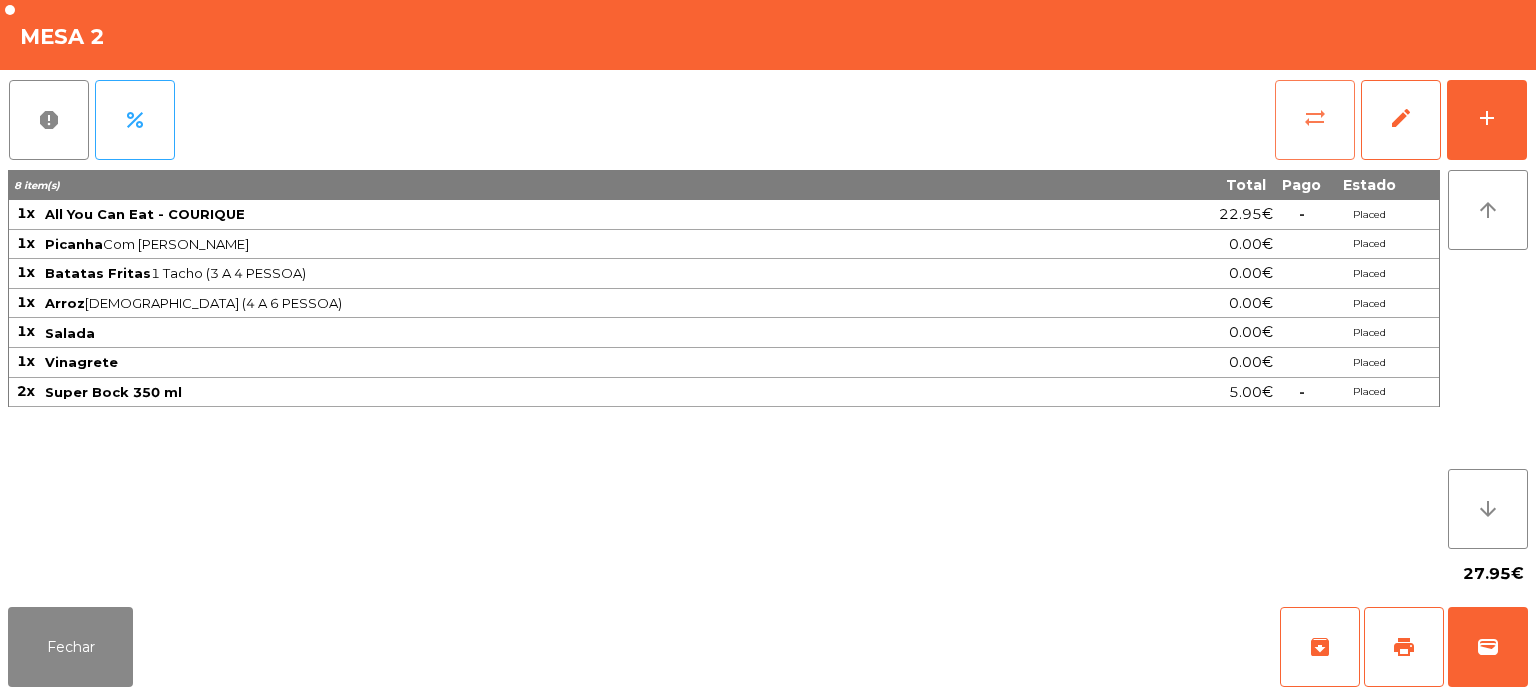 click on "sync_alt" 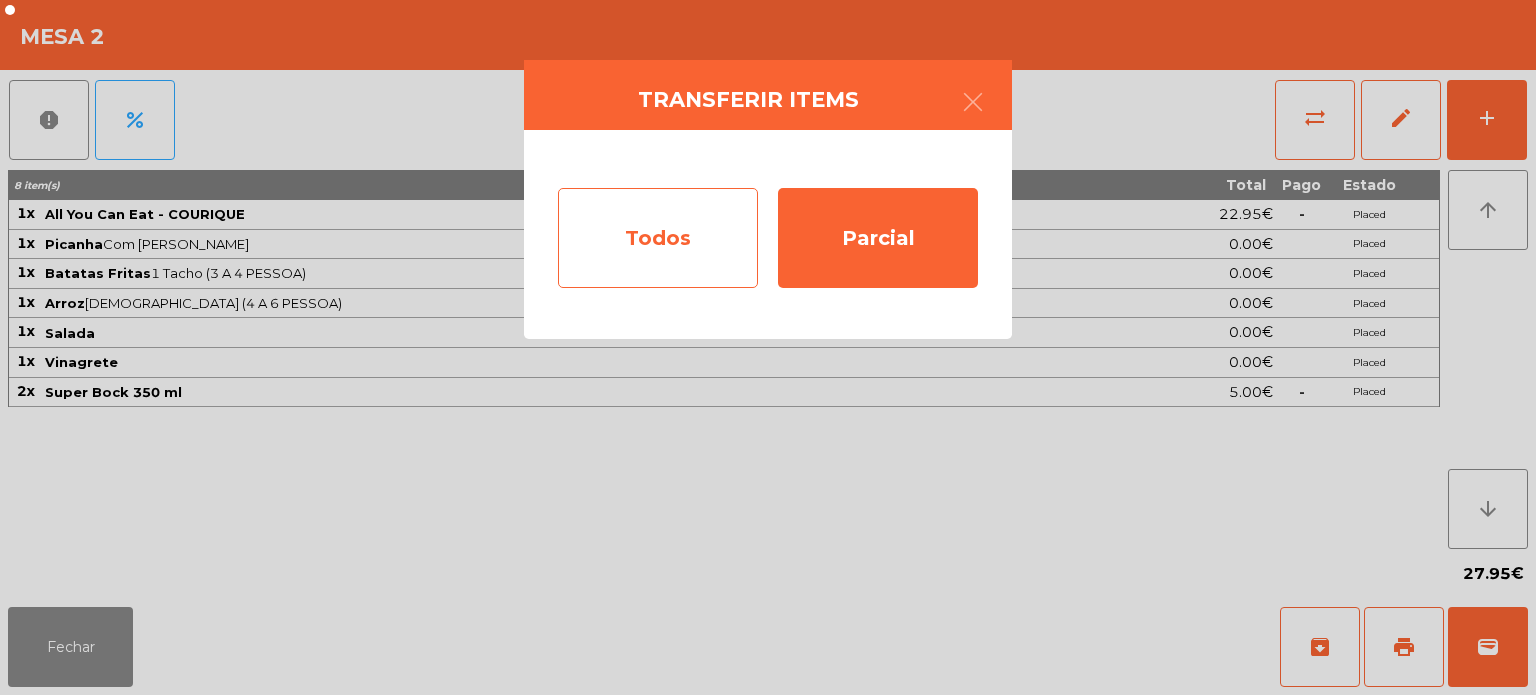 click on "Todos" 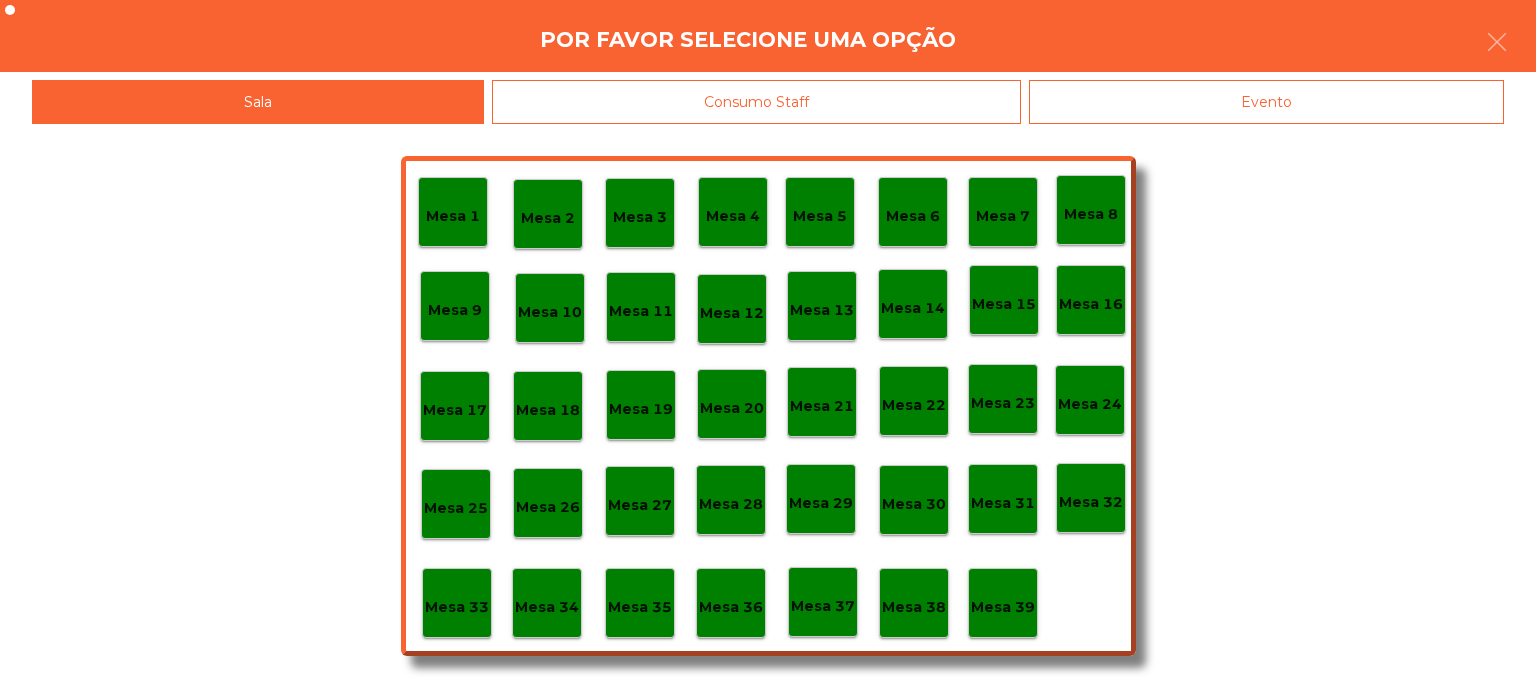 click on "Evento" 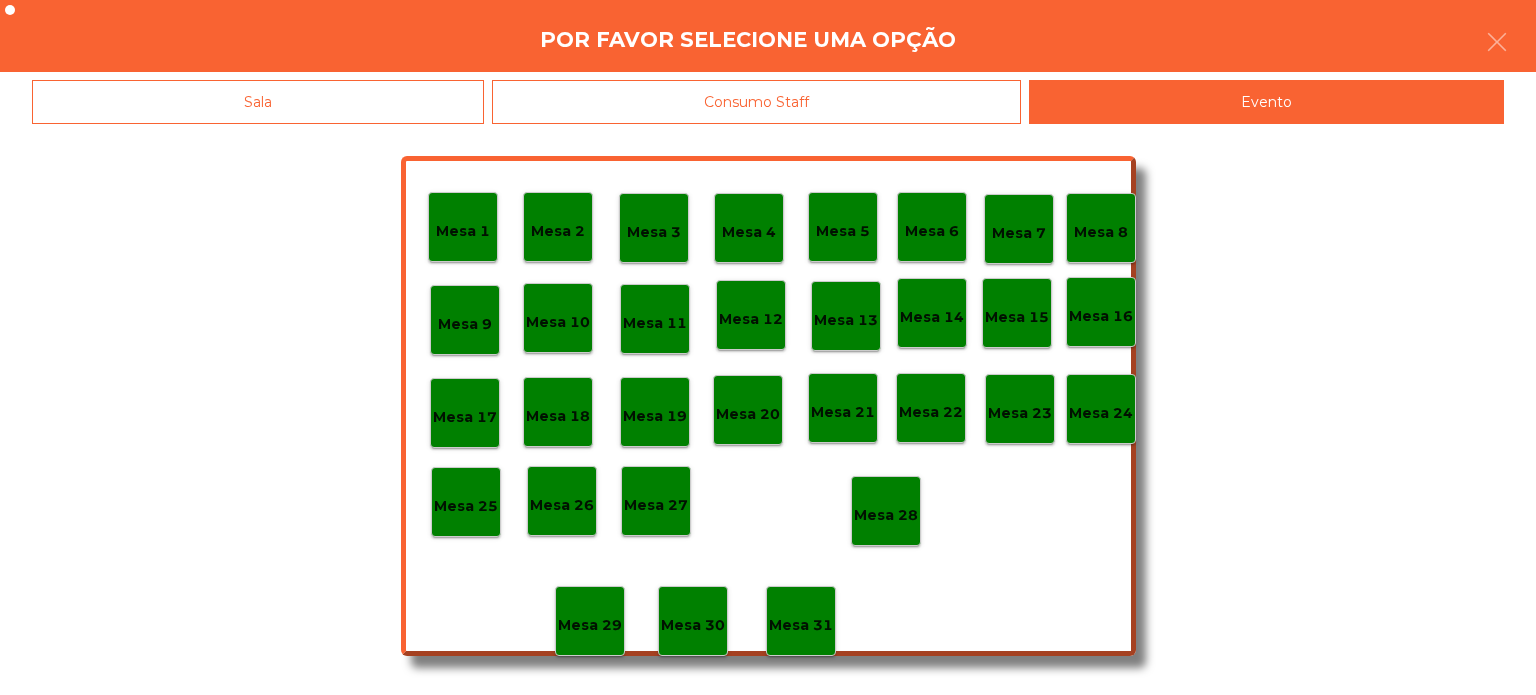 click on "Mesa 28" 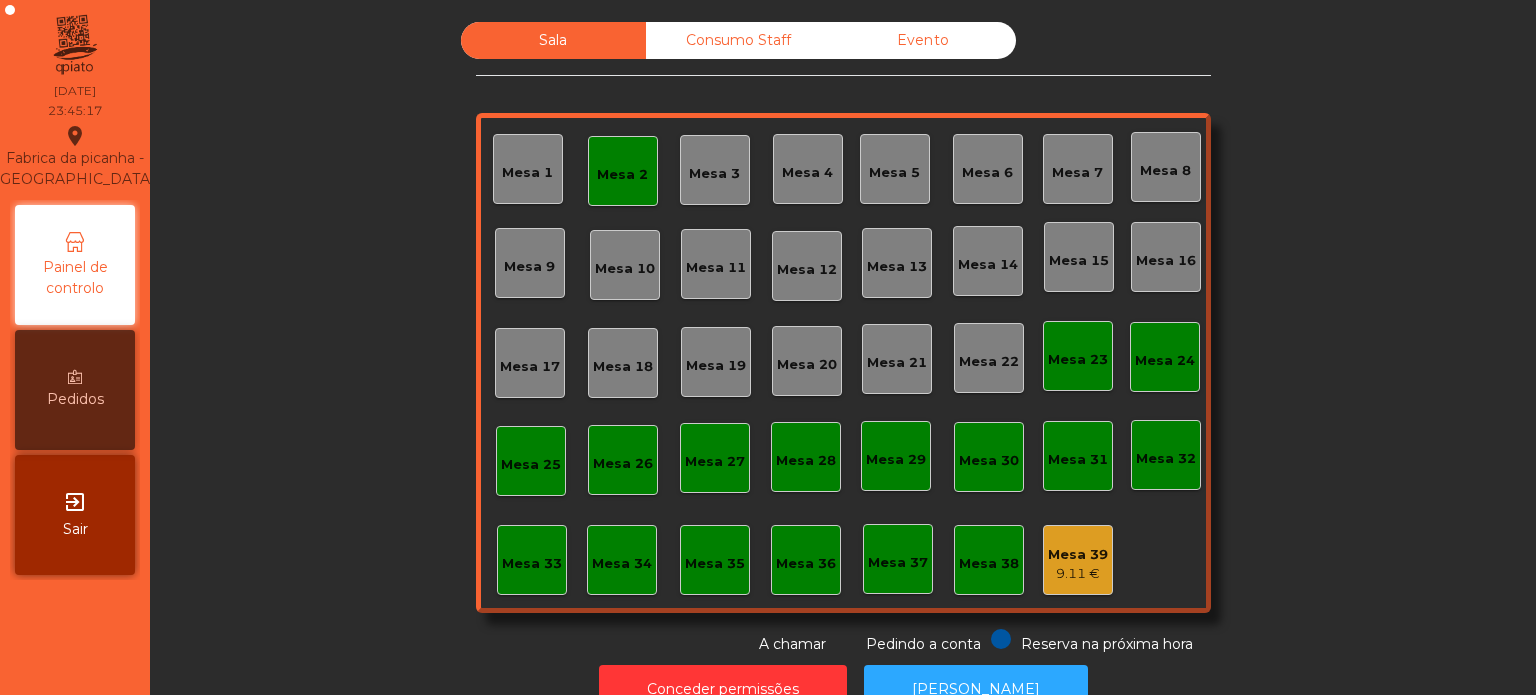 click on "Mesa 2" 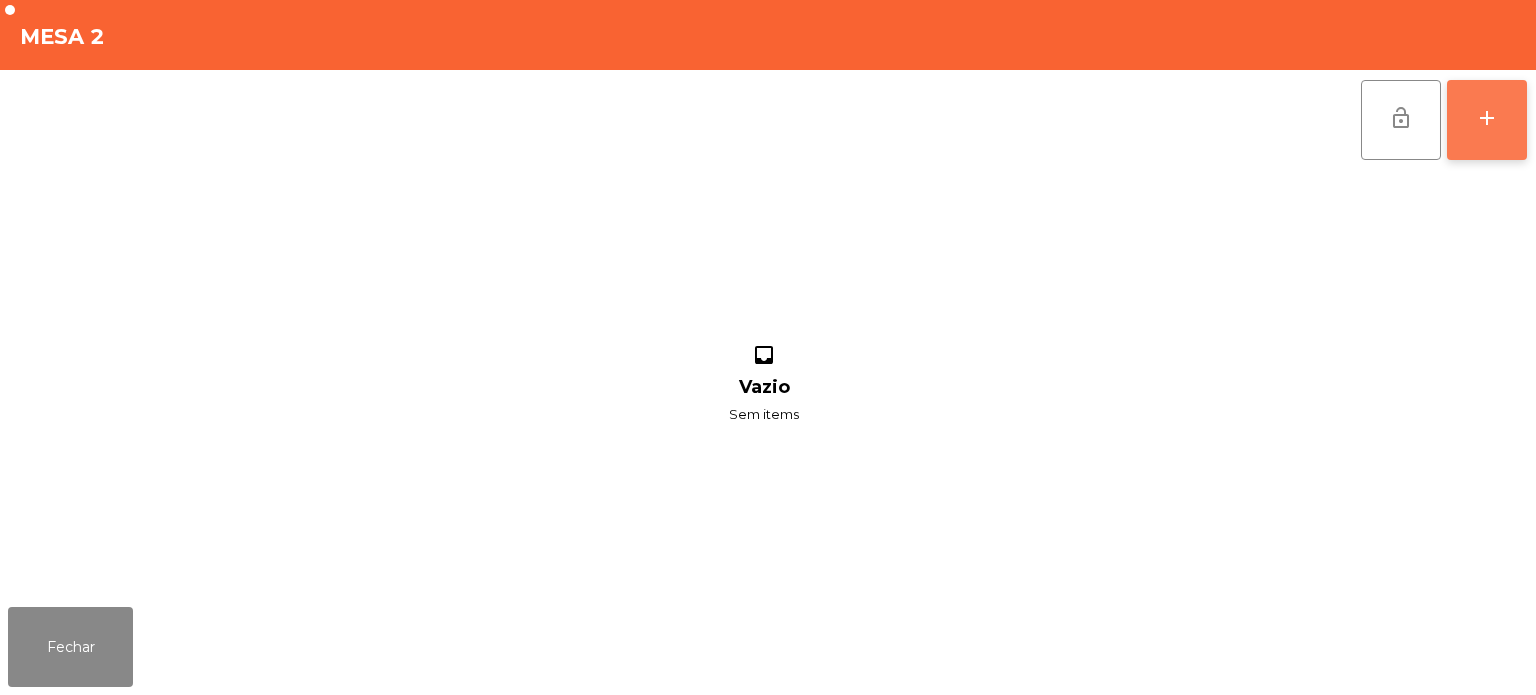 click on "add" 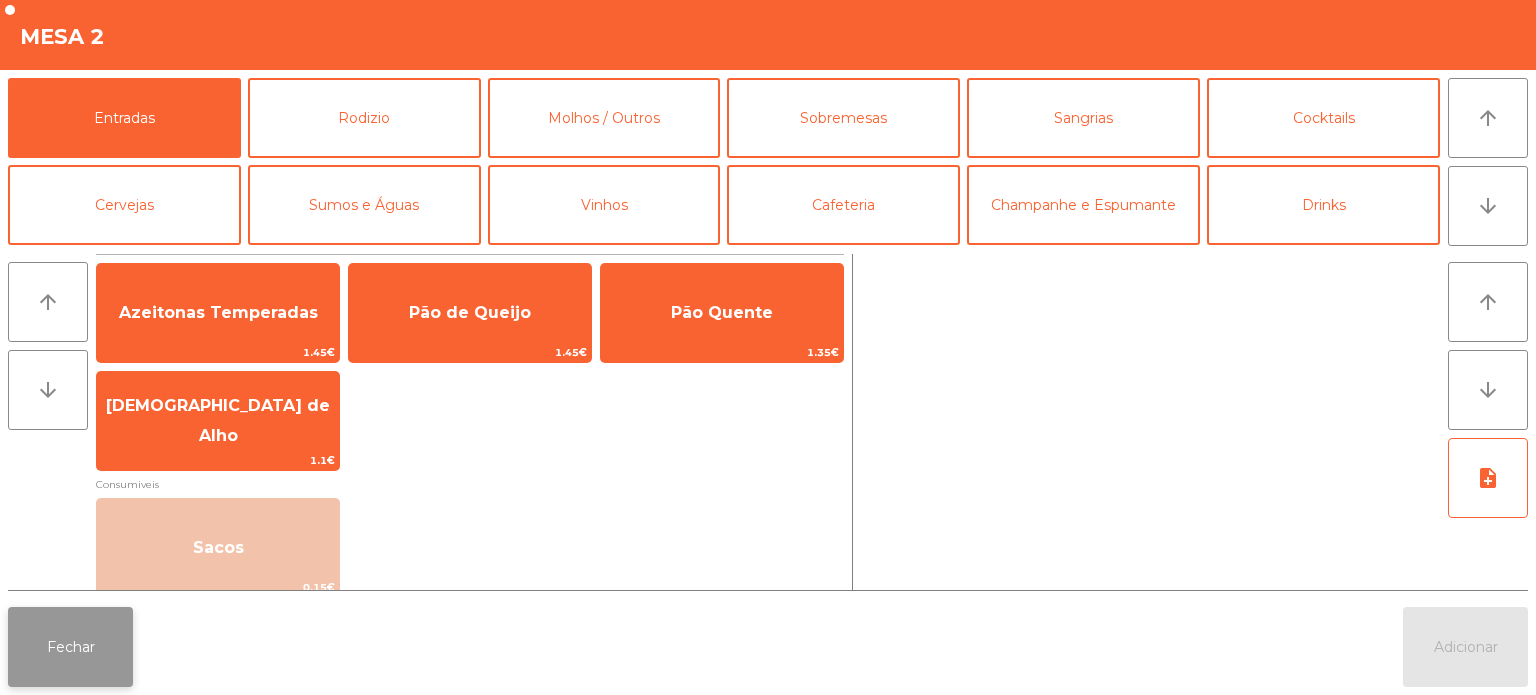 click on "Fechar" 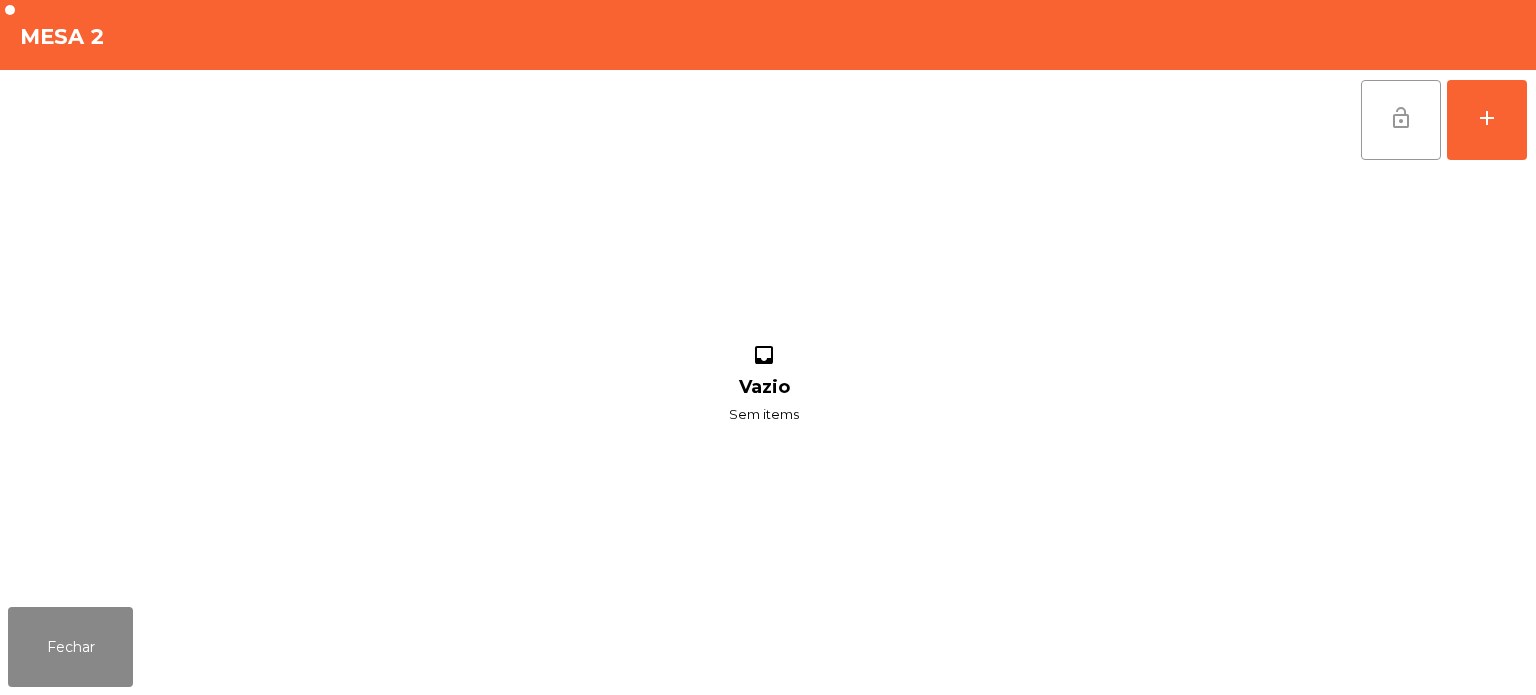 click on "lock_open" 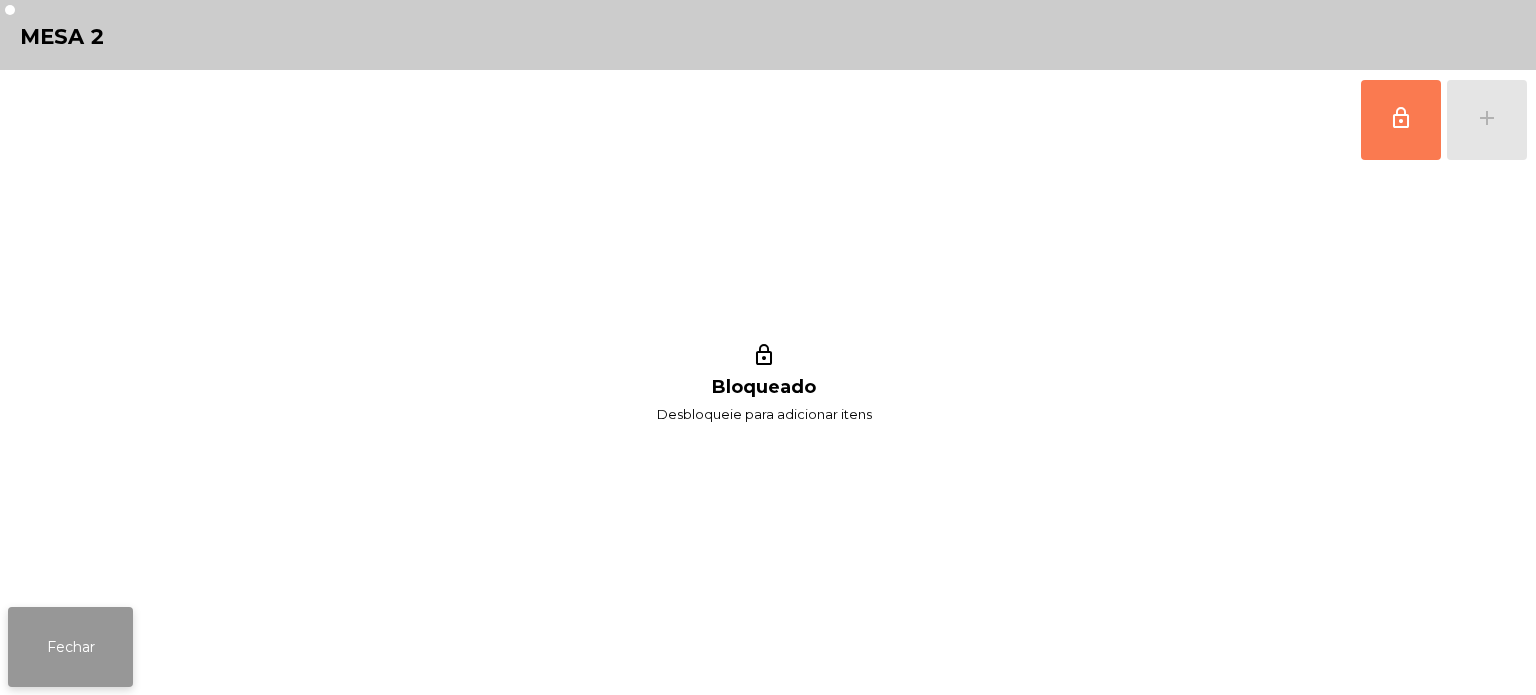 click on "Fechar" 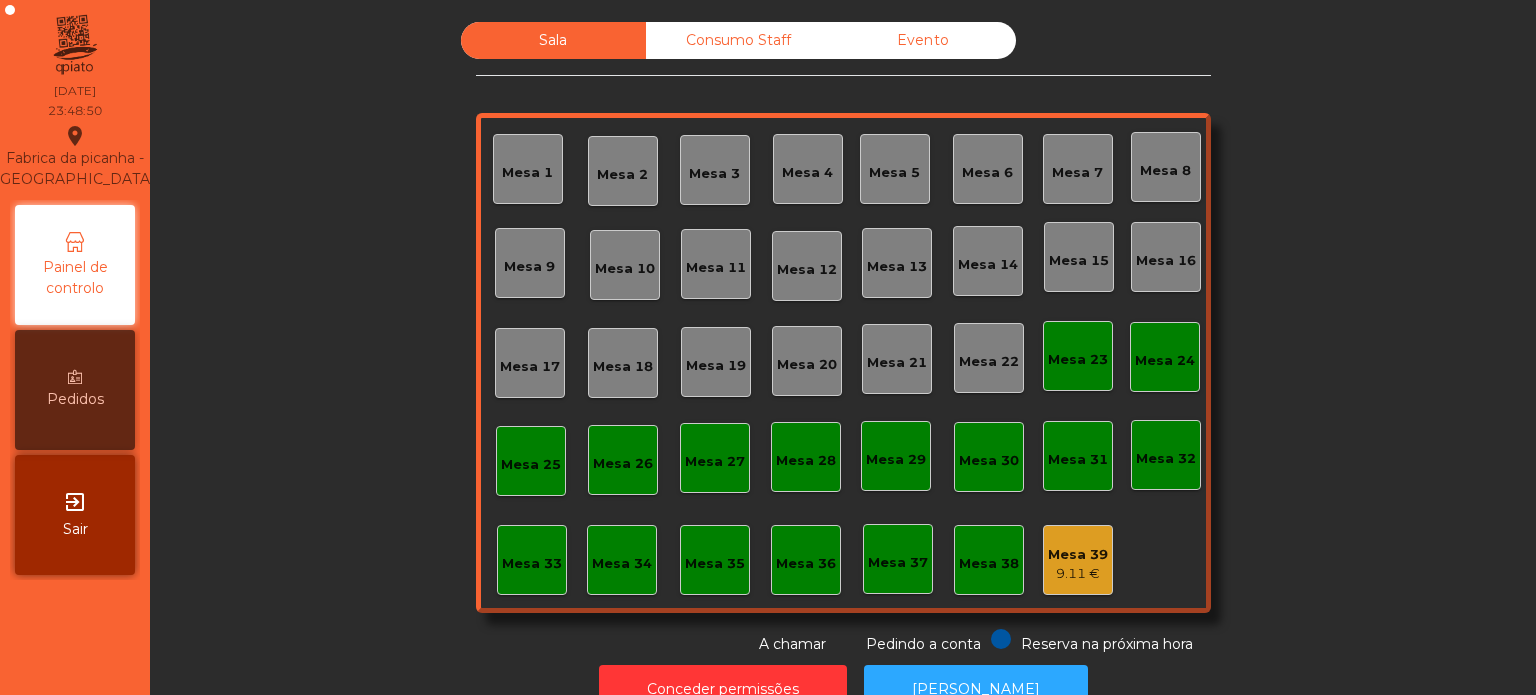 scroll, scrollTop: 0, scrollLeft: 0, axis: both 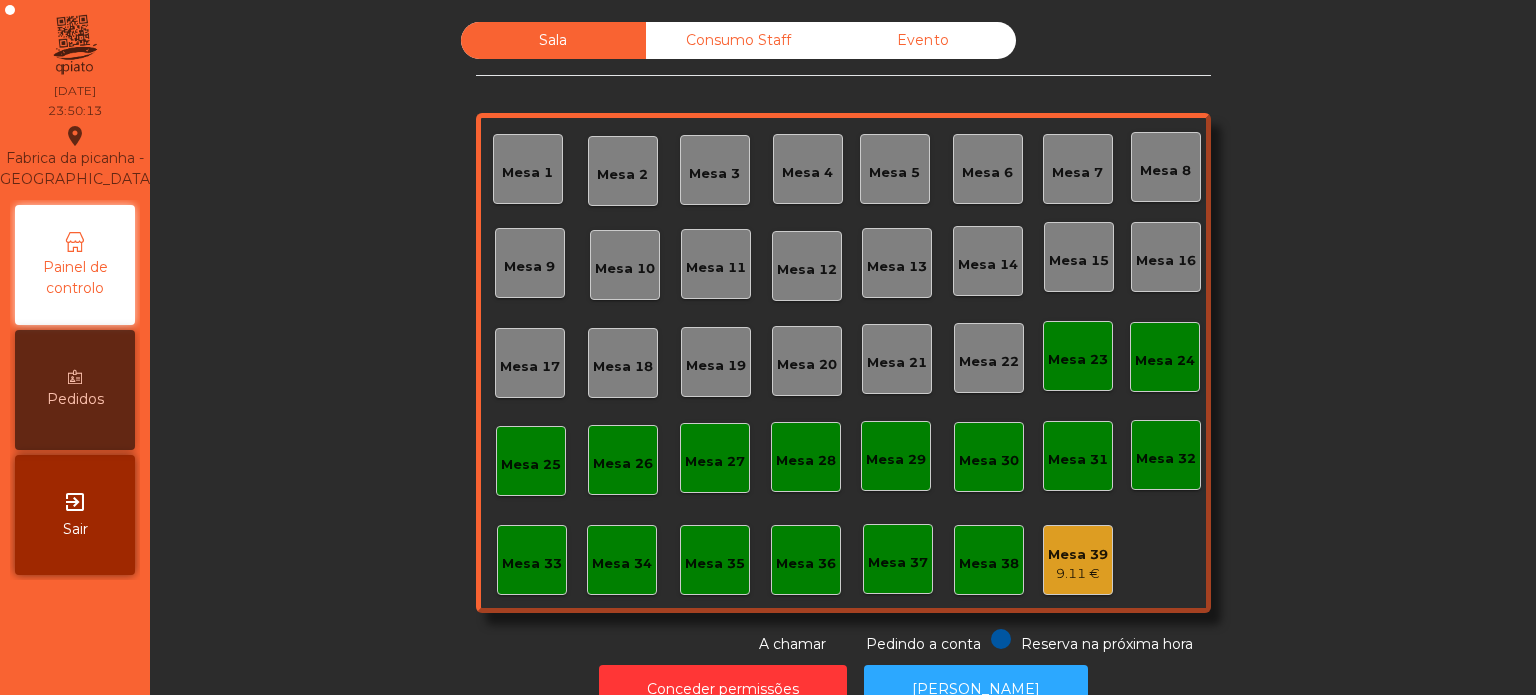 click on "Consumo Staff" 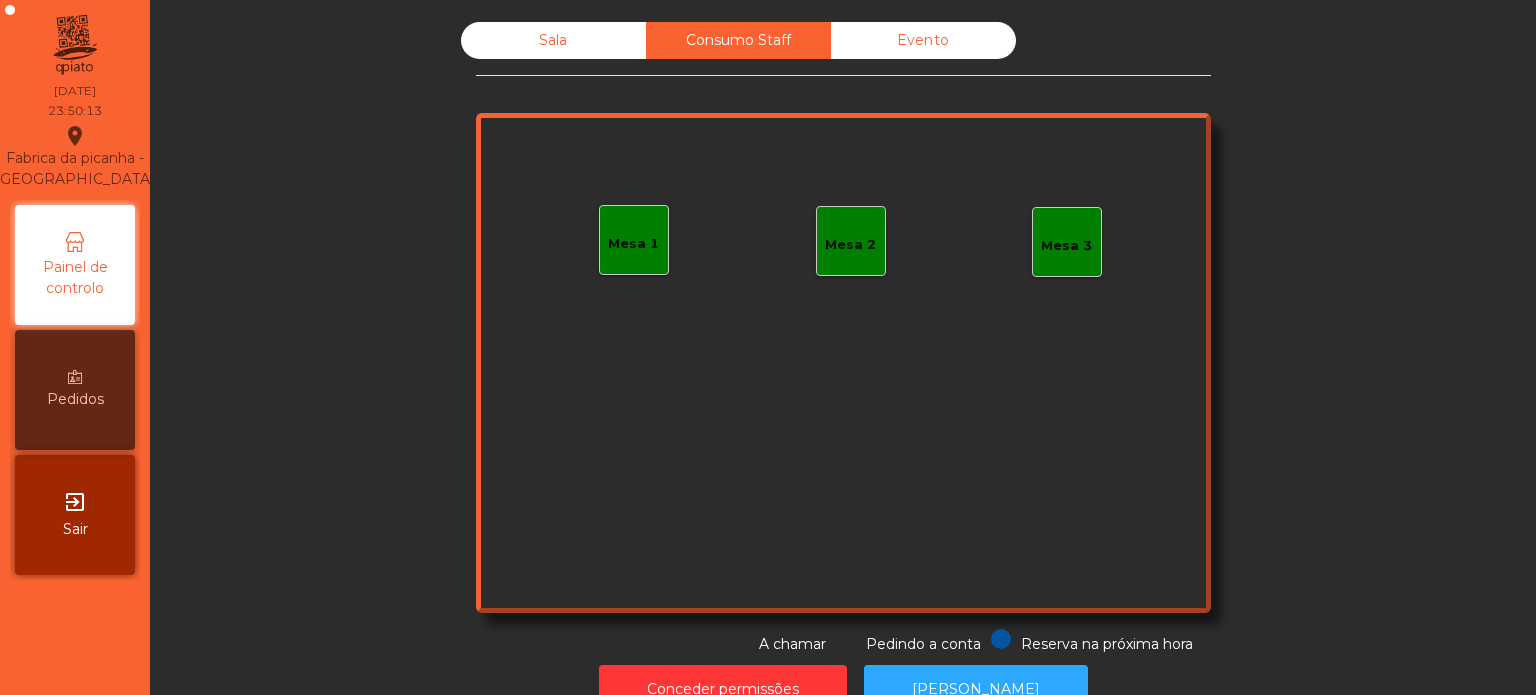 click on "Evento" 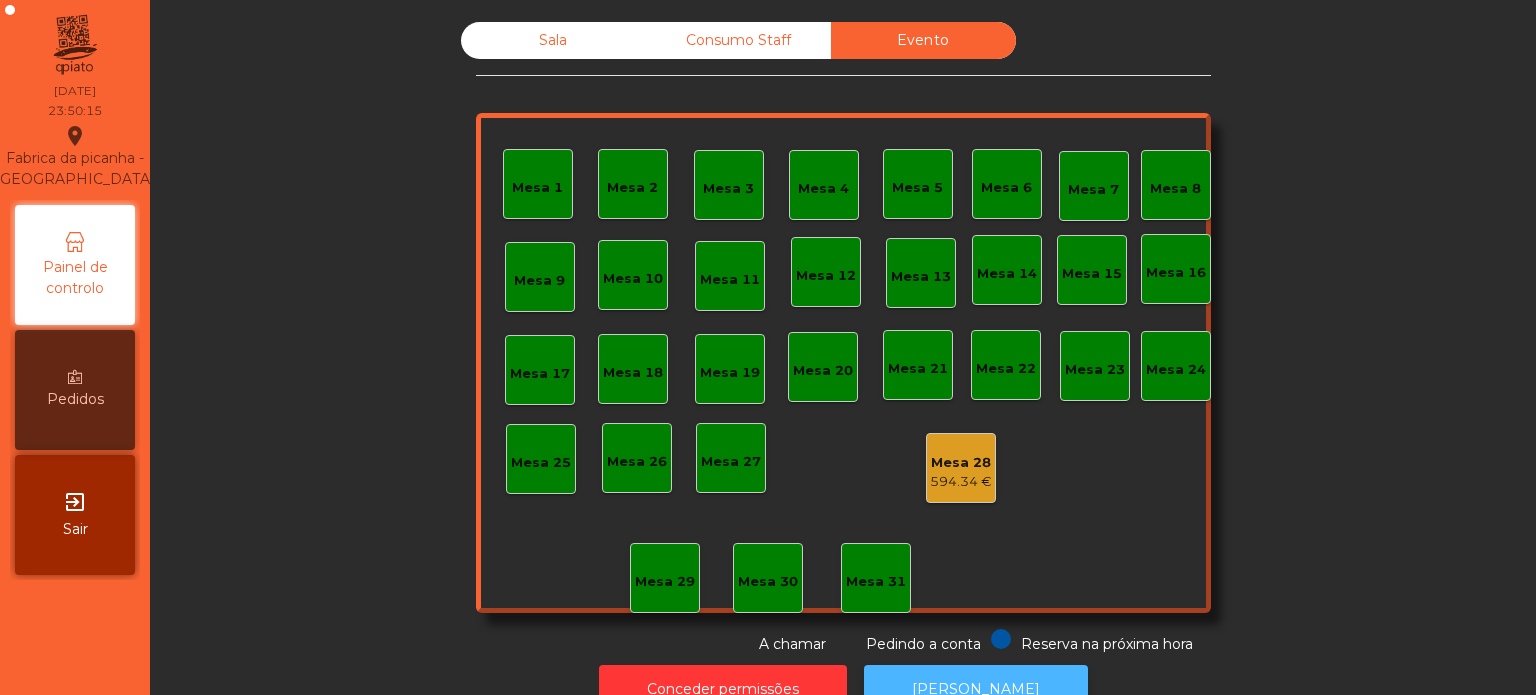 click on "[PERSON_NAME]" 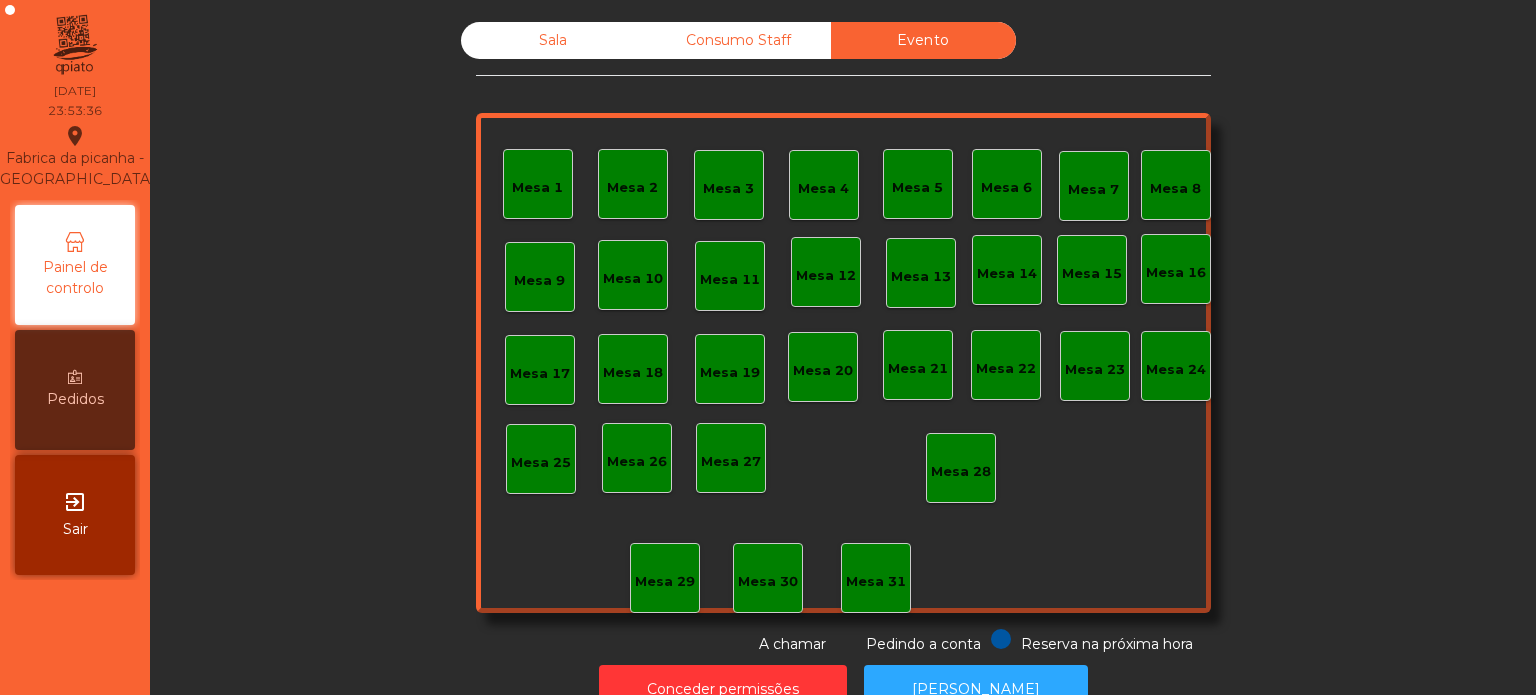 click on "Sala" 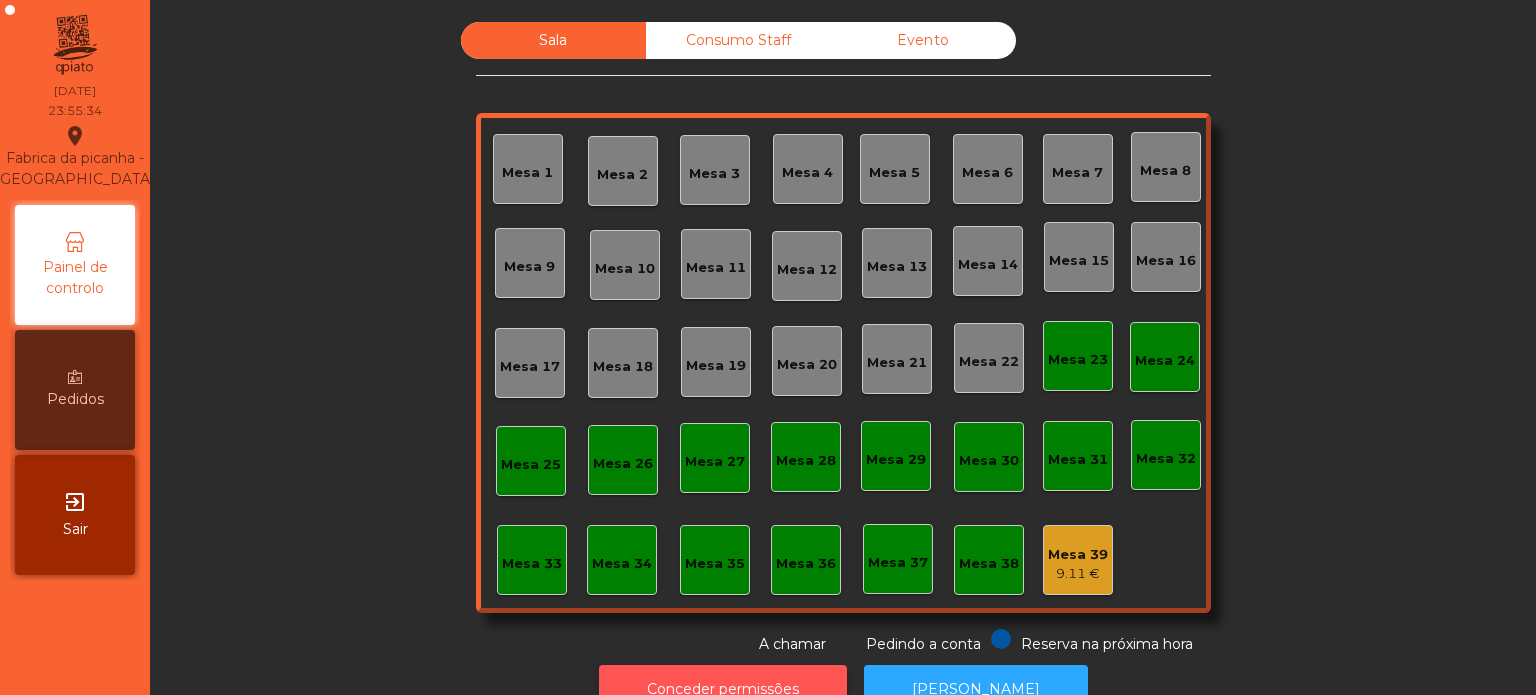 click on "Conceder permissões" 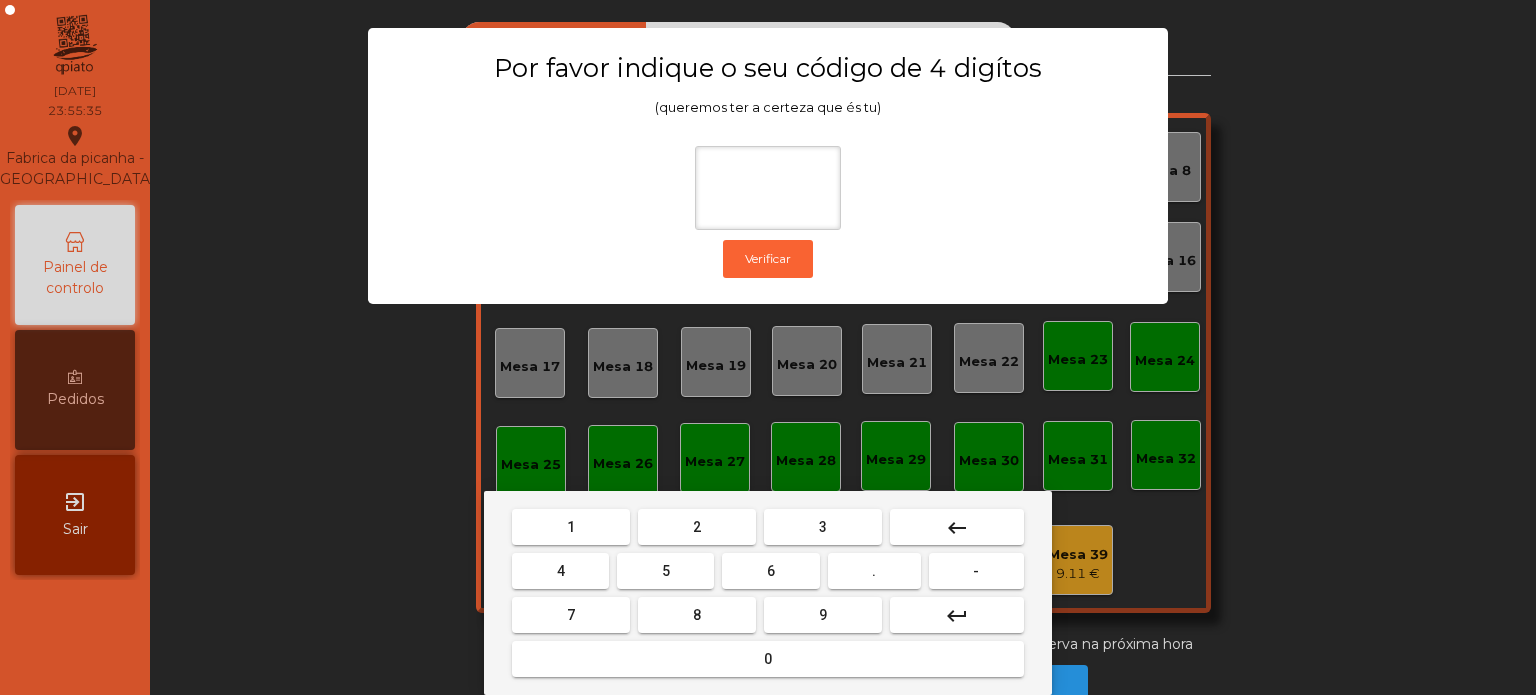 click on "1 2 3 keyboard_backspace 4 5 6 . - 7 8 9 keyboard_return 0" at bounding box center (768, 593) 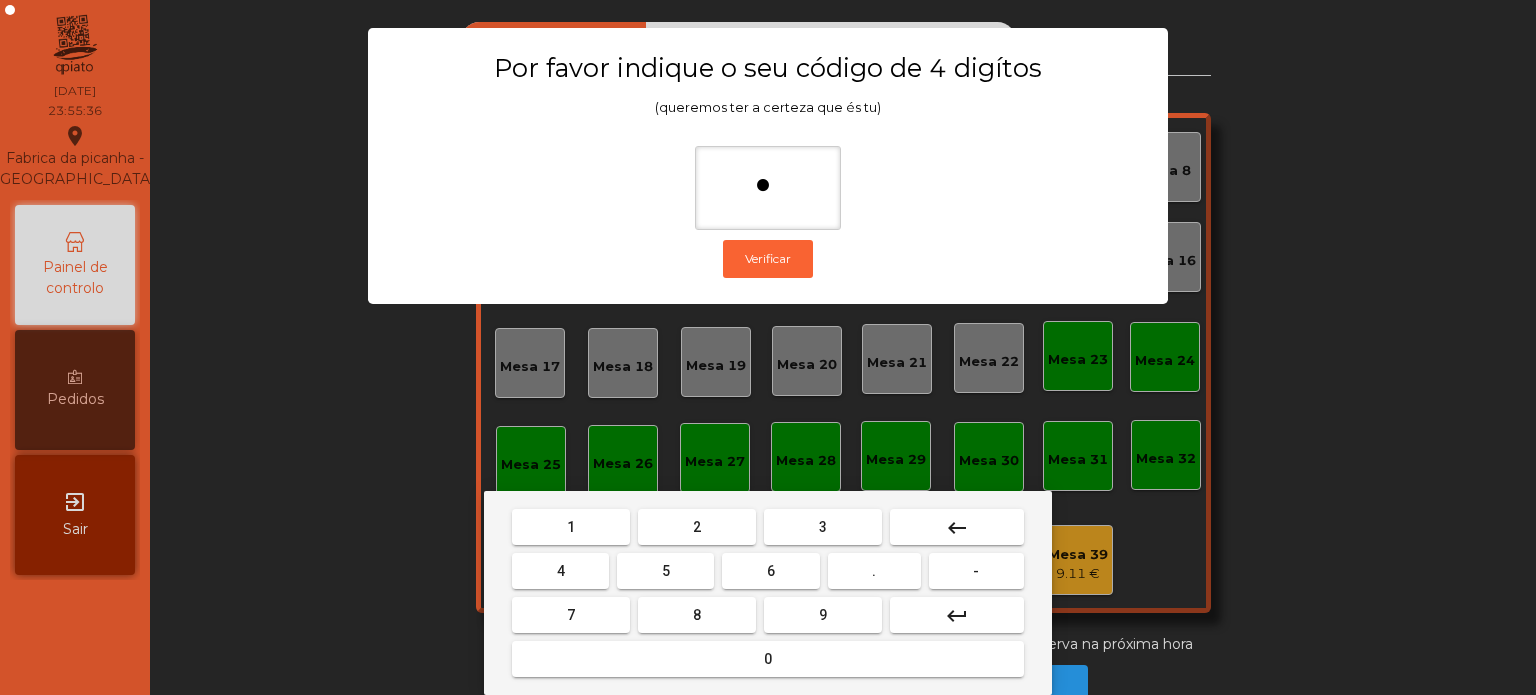 click on "3" at bounding box center [823, 527] 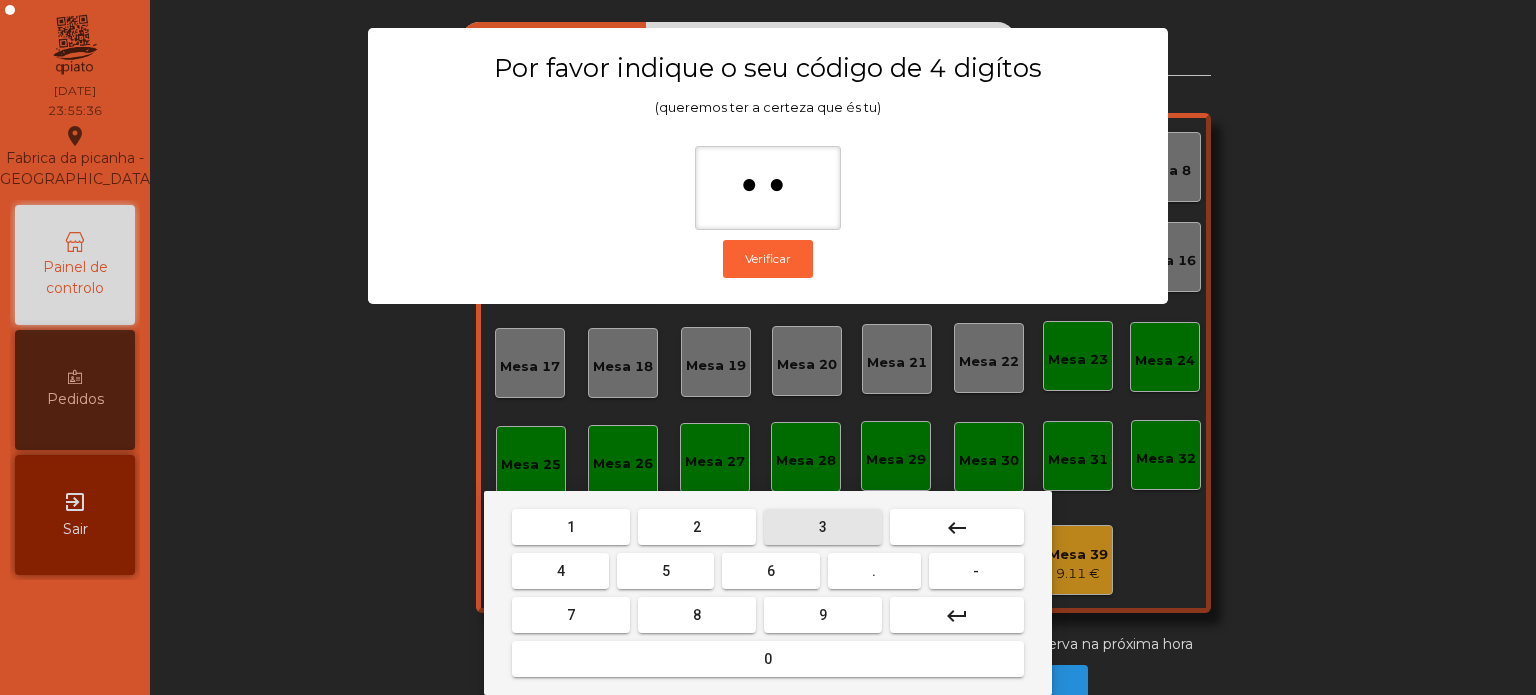 click on "2" at bounding box center [697, 527] 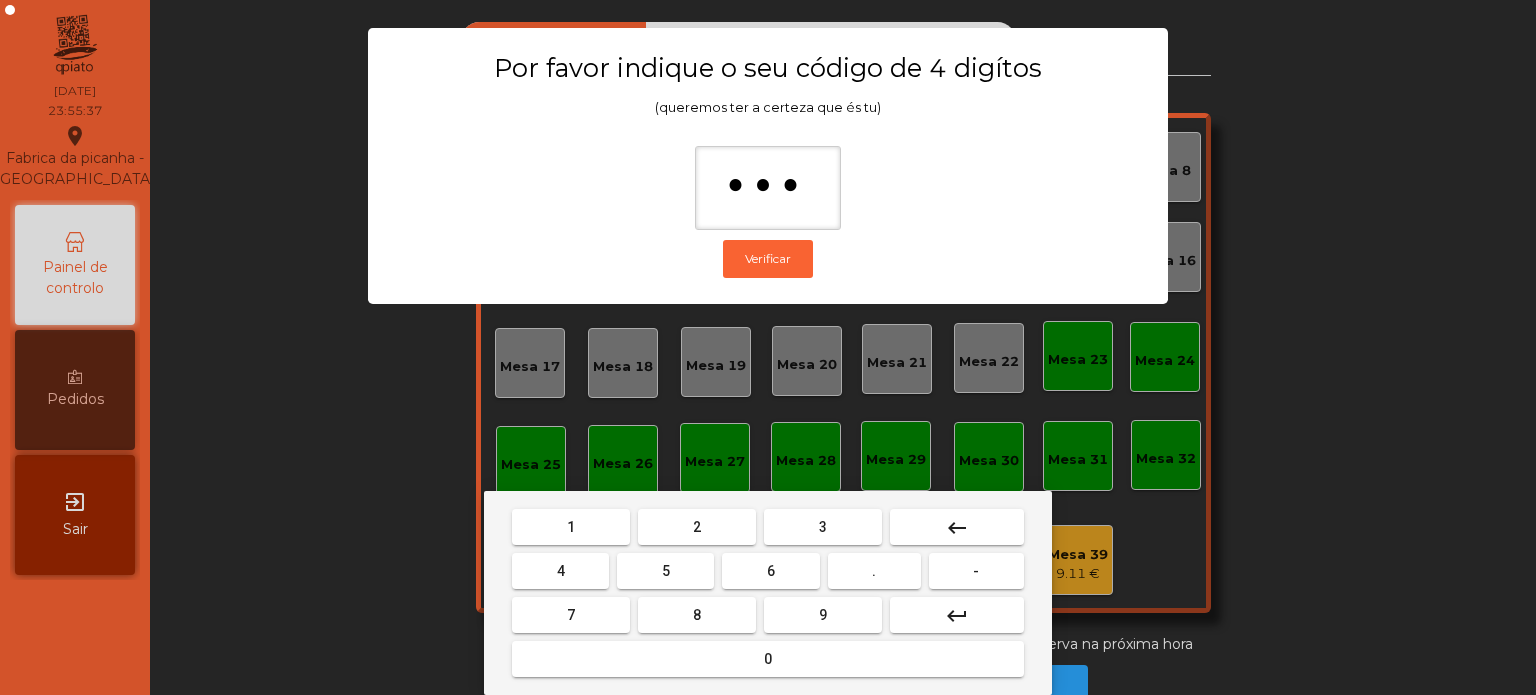click on "keyboard_backspace" at bounding box center [957, 528] 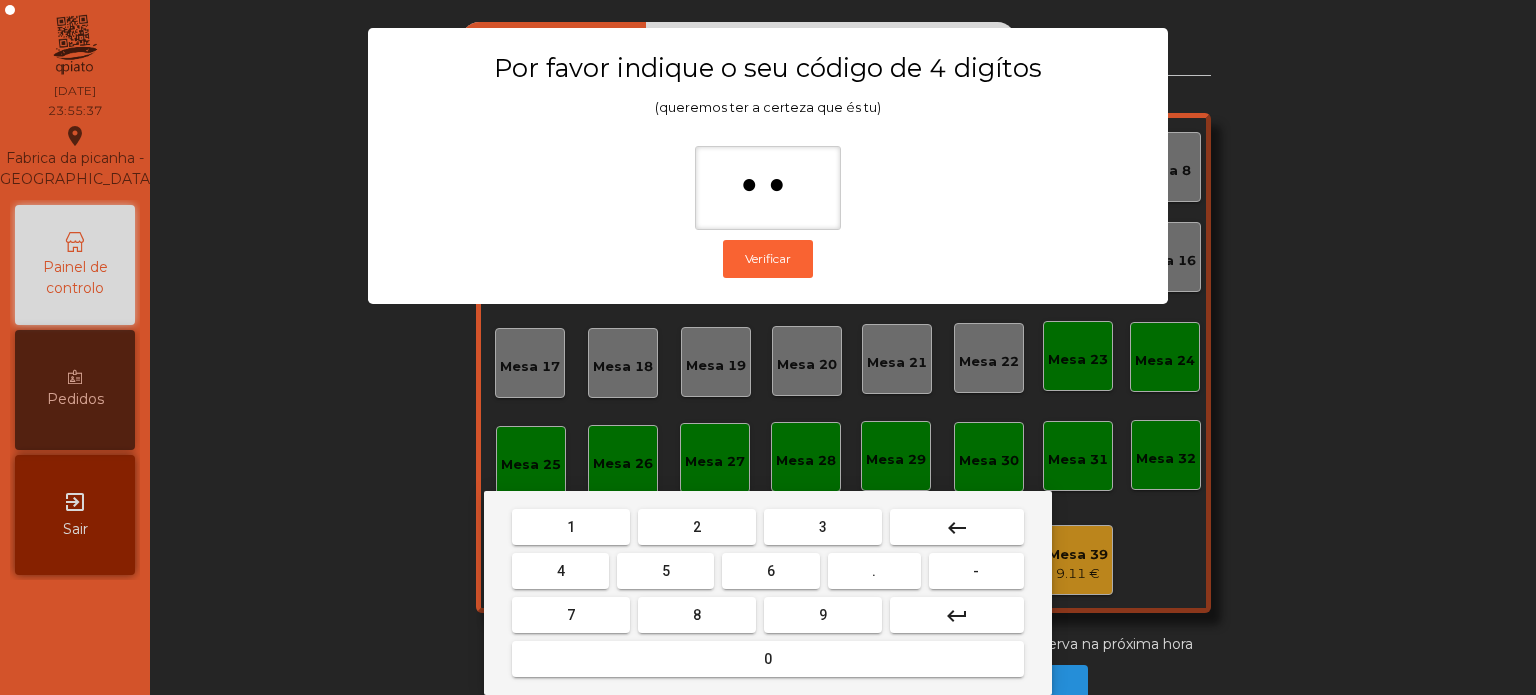click on "5" at bounding box center [666, 571] 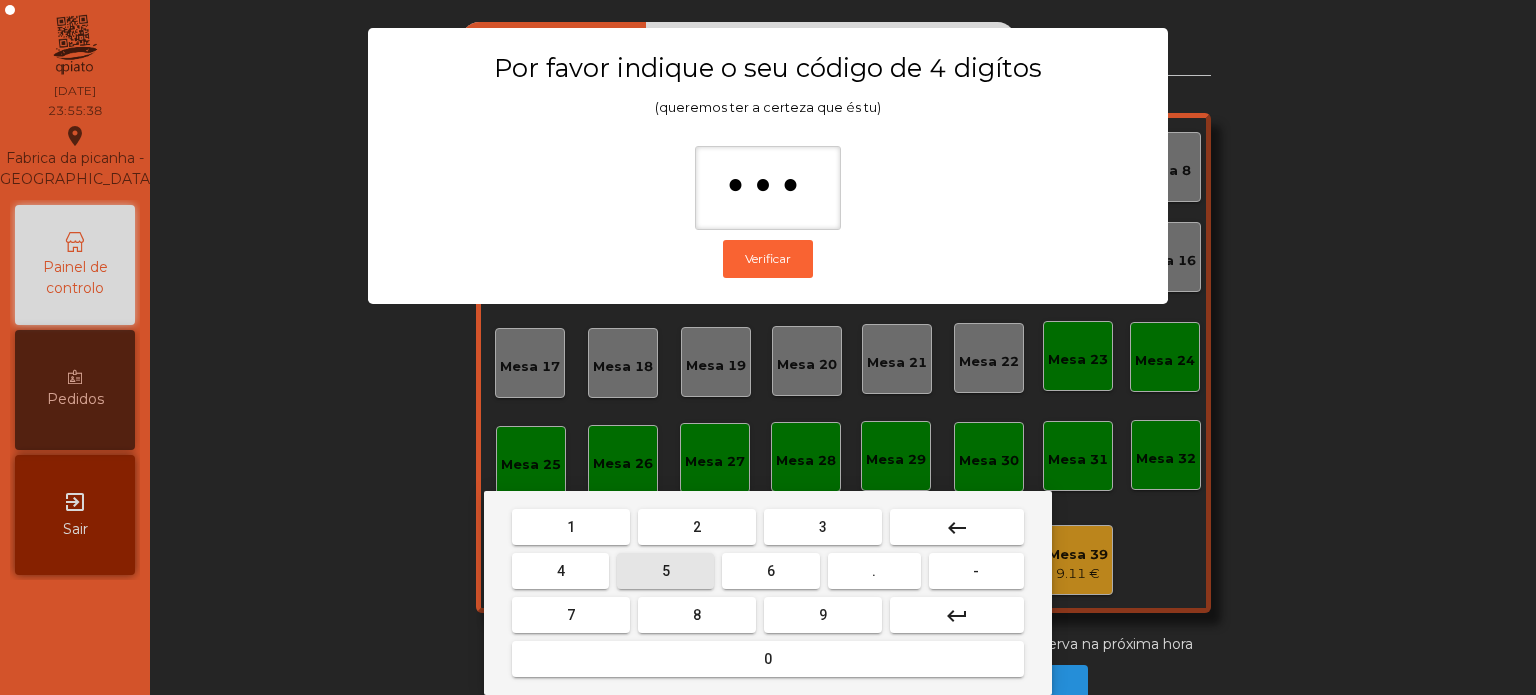 click on "0" at bounding box center [768, 659] 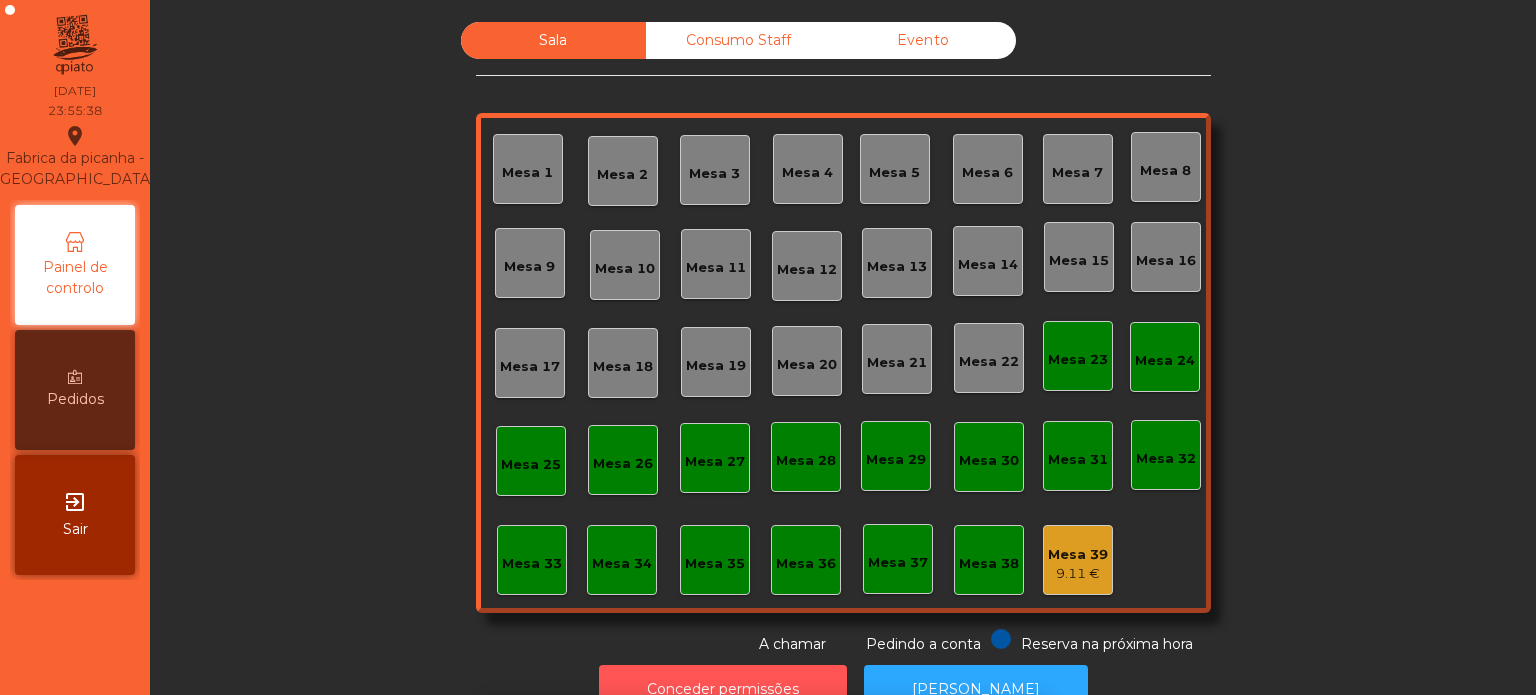 scroll, scrollTop: 33, scrollLeft: 0, axis: vertical 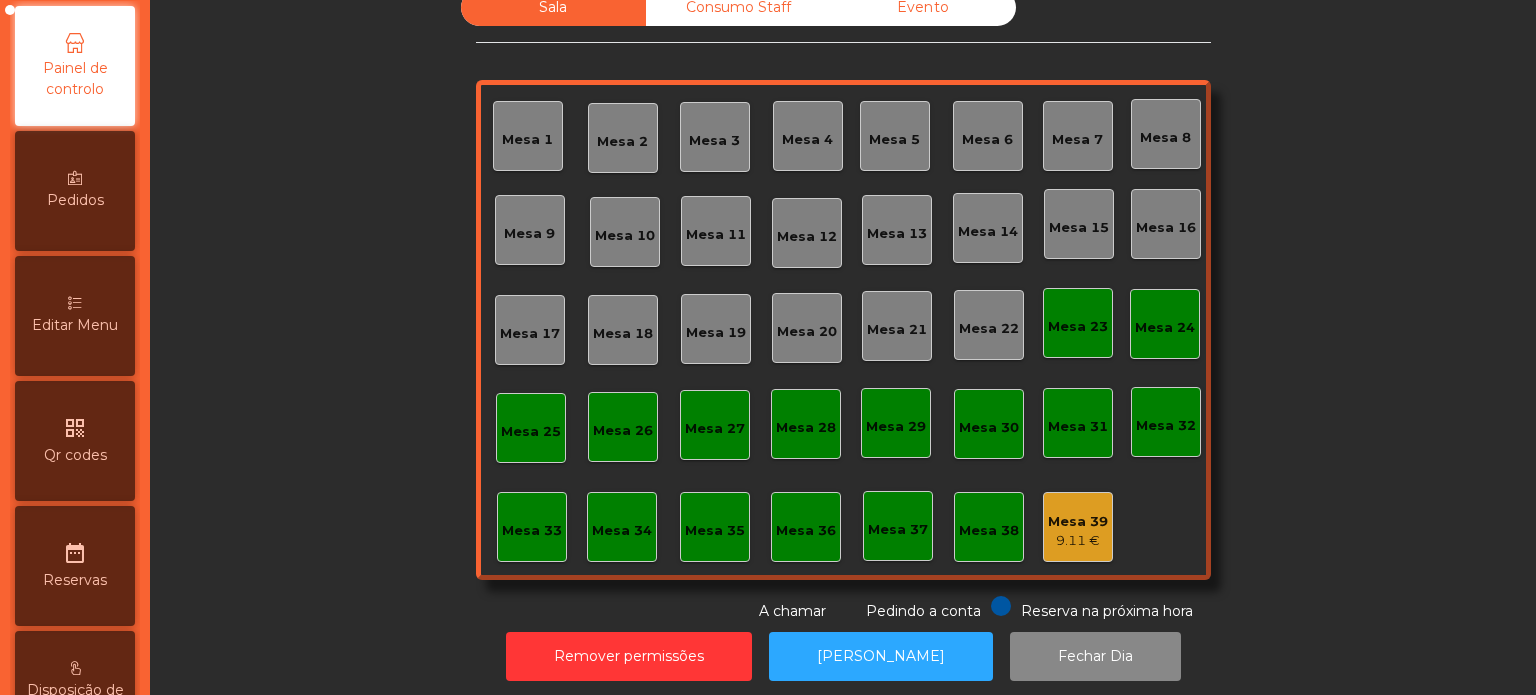 click on "Mesa 39" 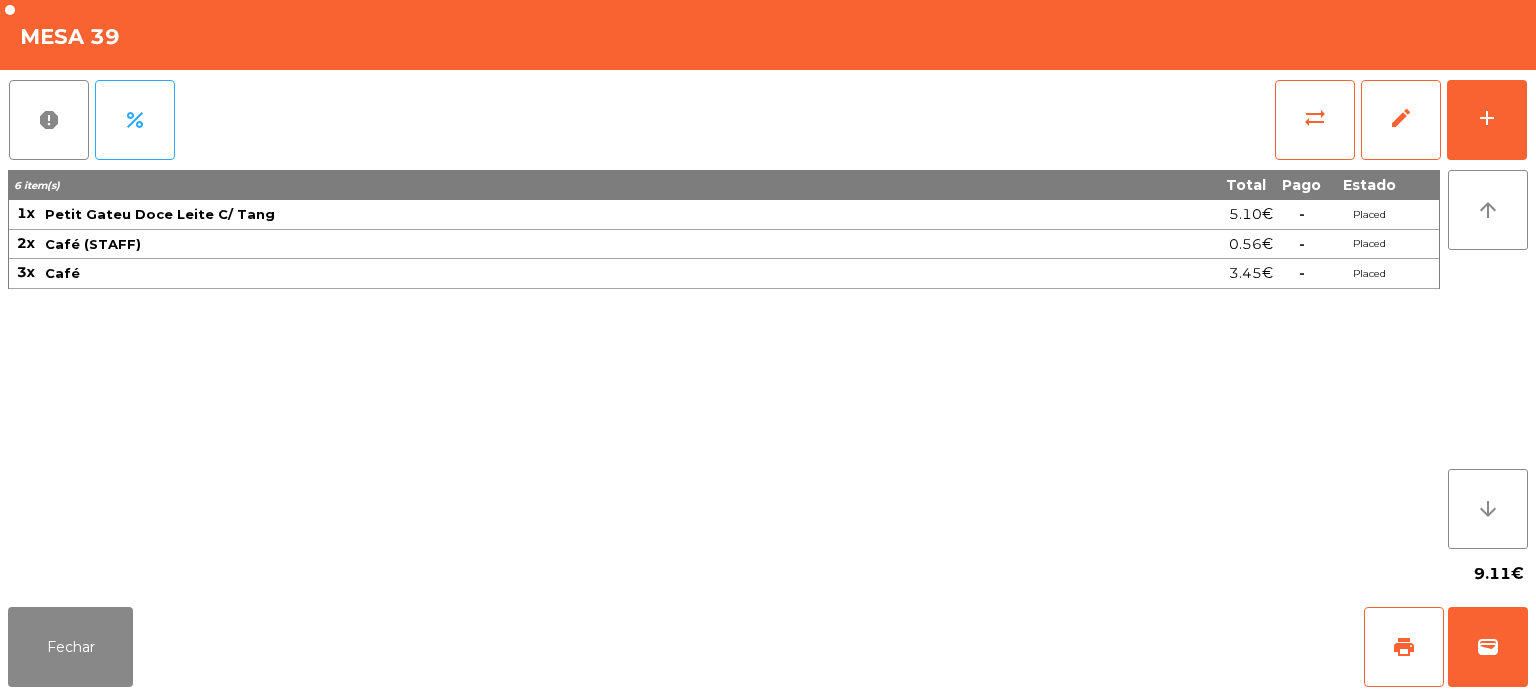 click on "report" 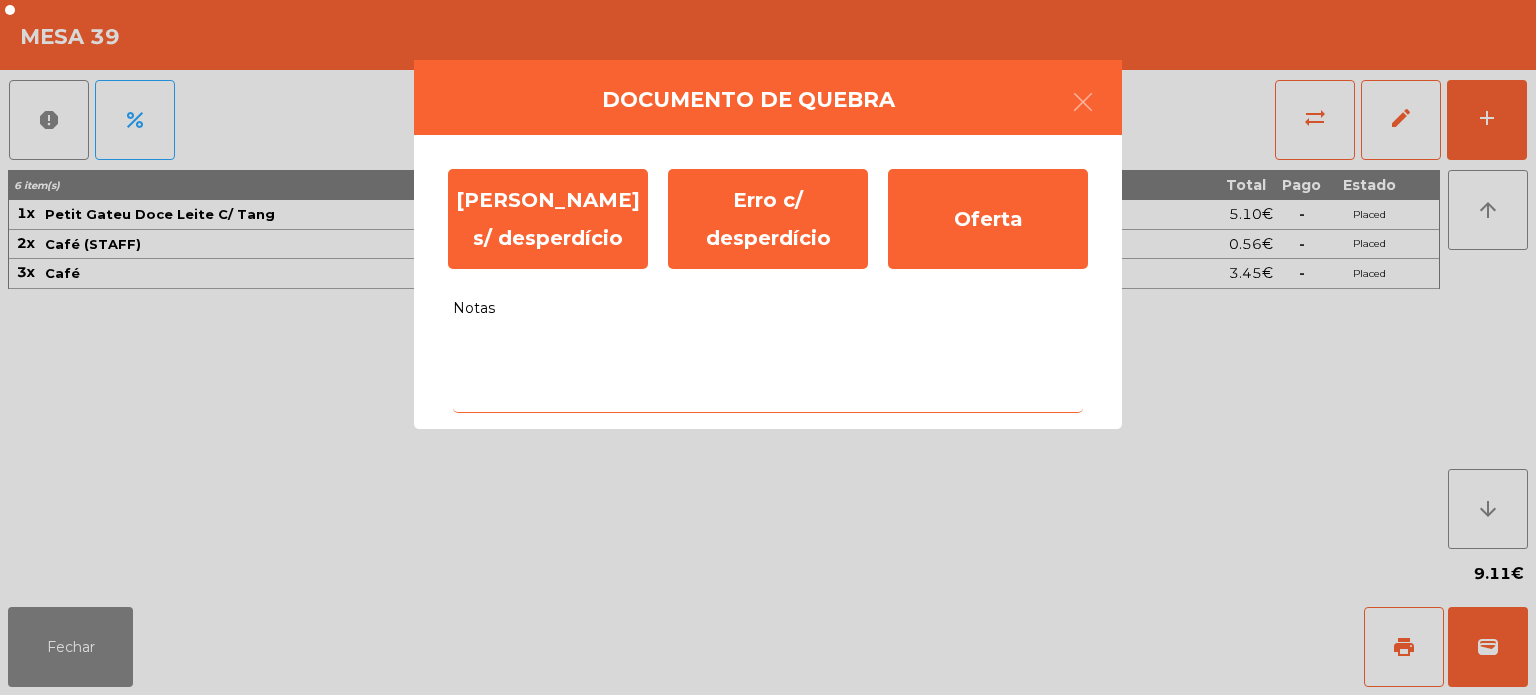 click on "Notas" at bounding box center (768, 371) 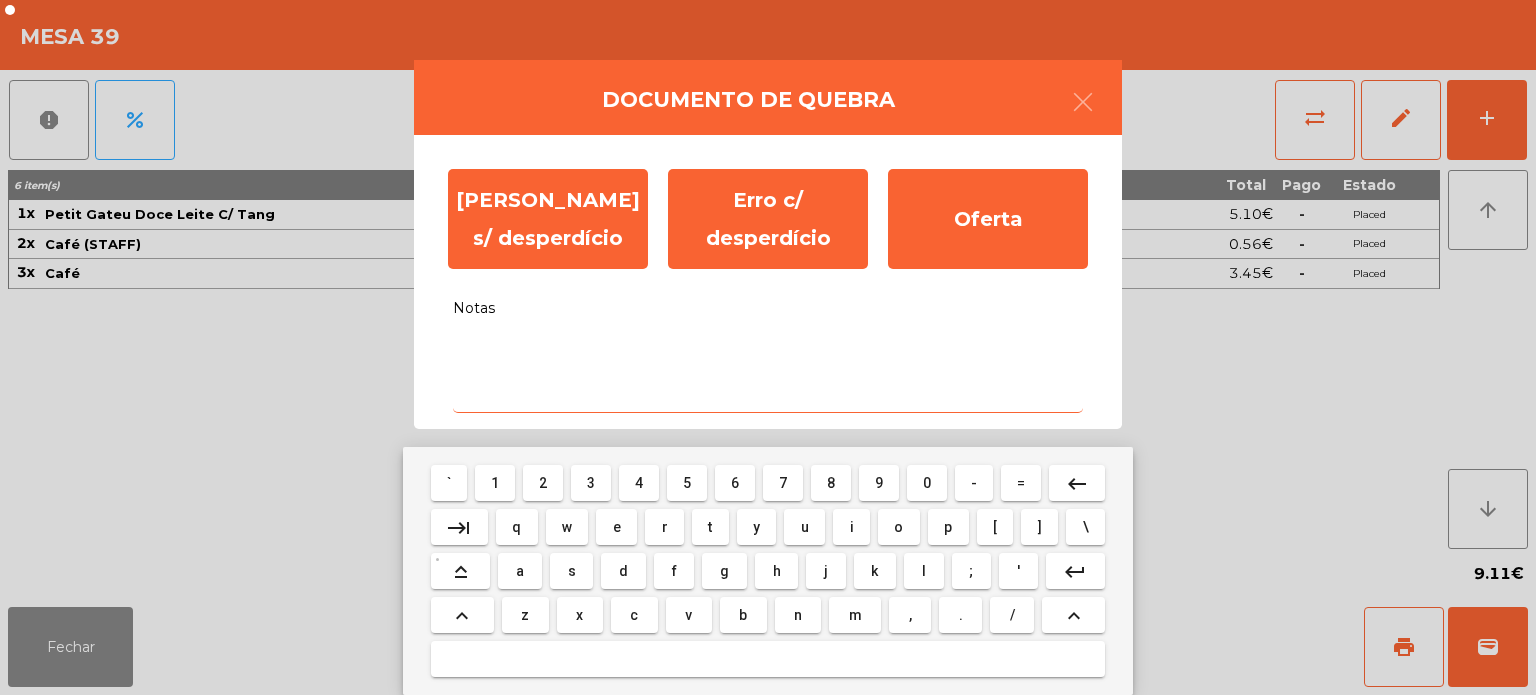 click on "s" at bounding box center [571, 571] 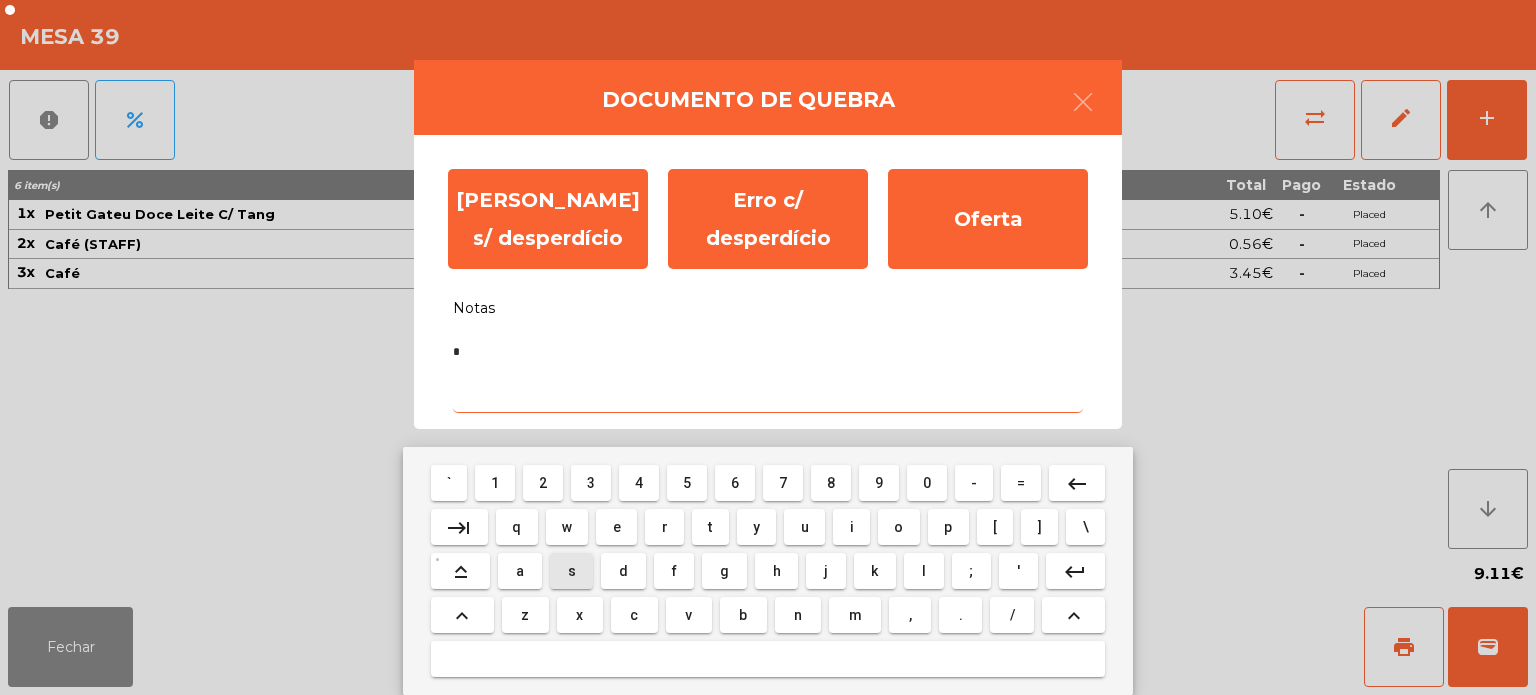 click on "v" at bounding box center (689, 615) 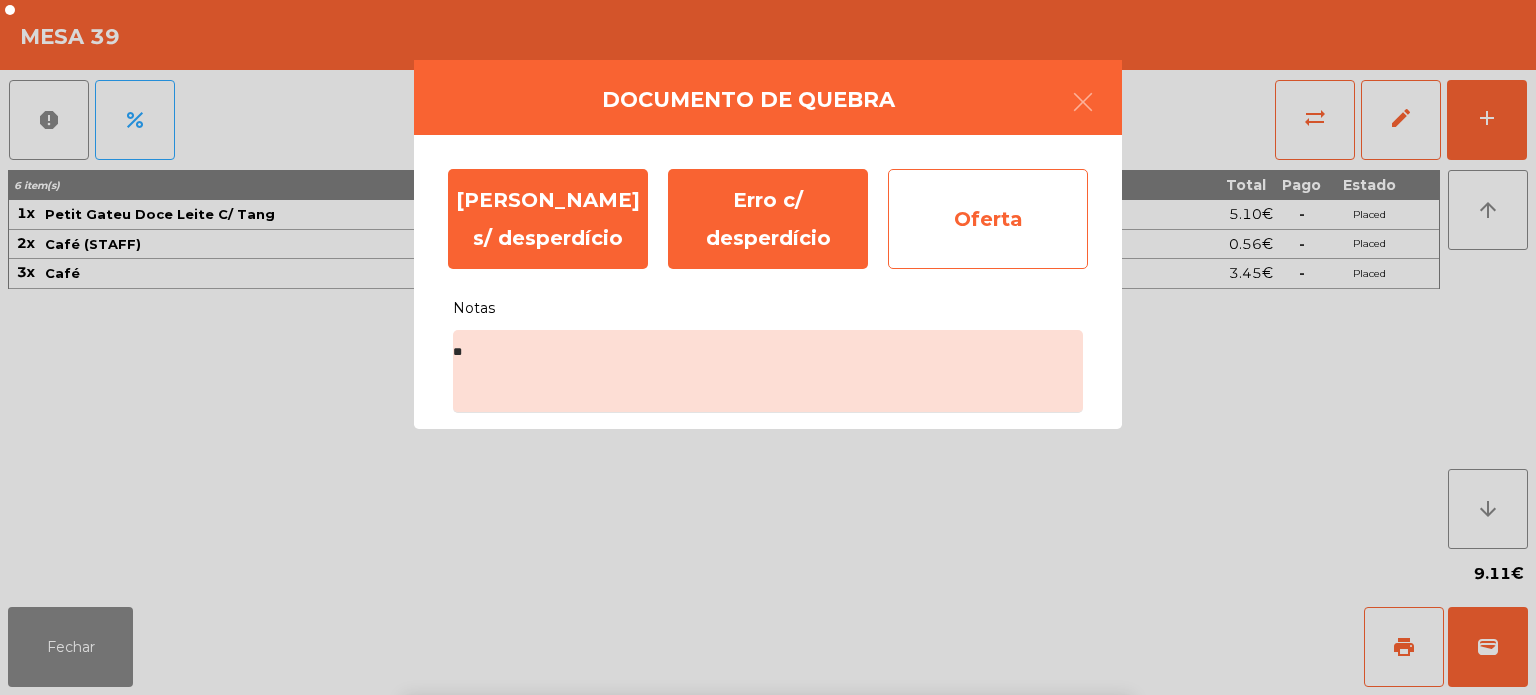 click on "Oferta" 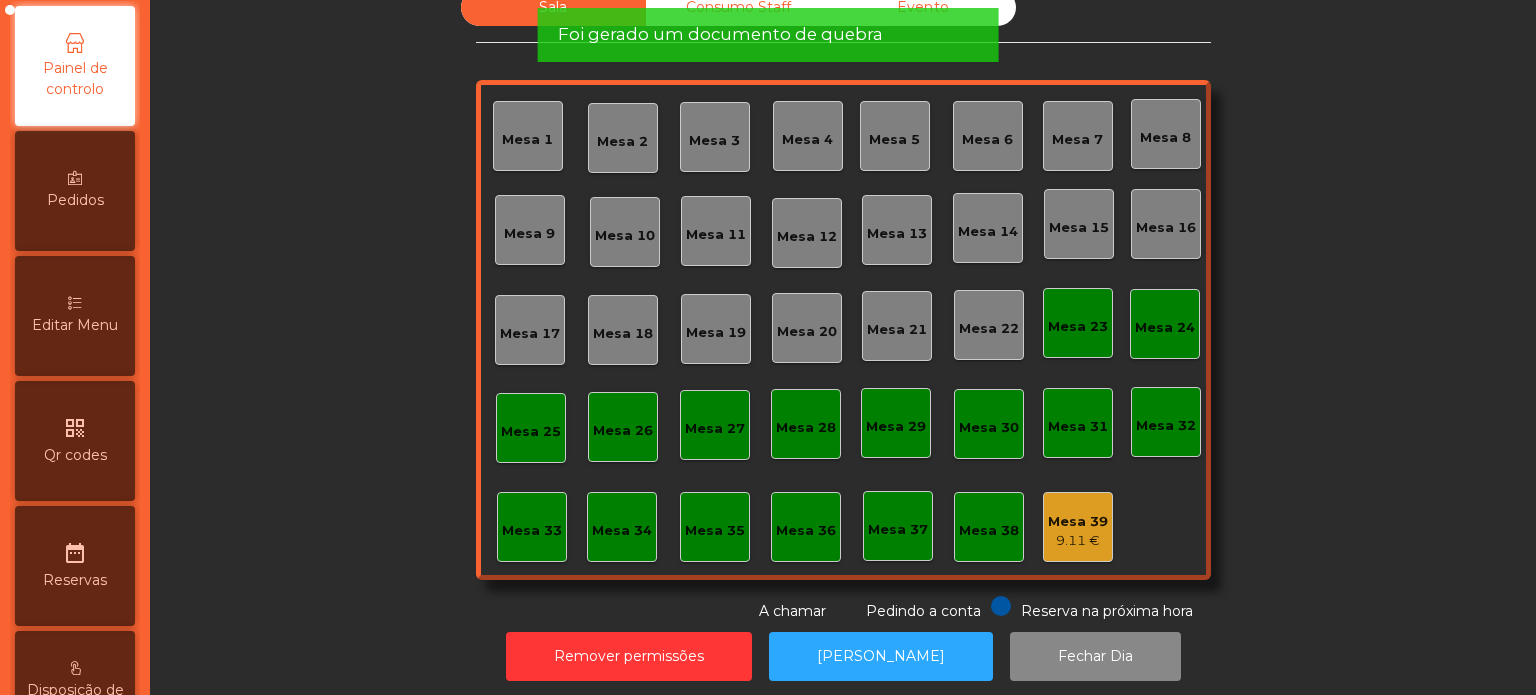 click on "Foi gerado um documento de quebra" 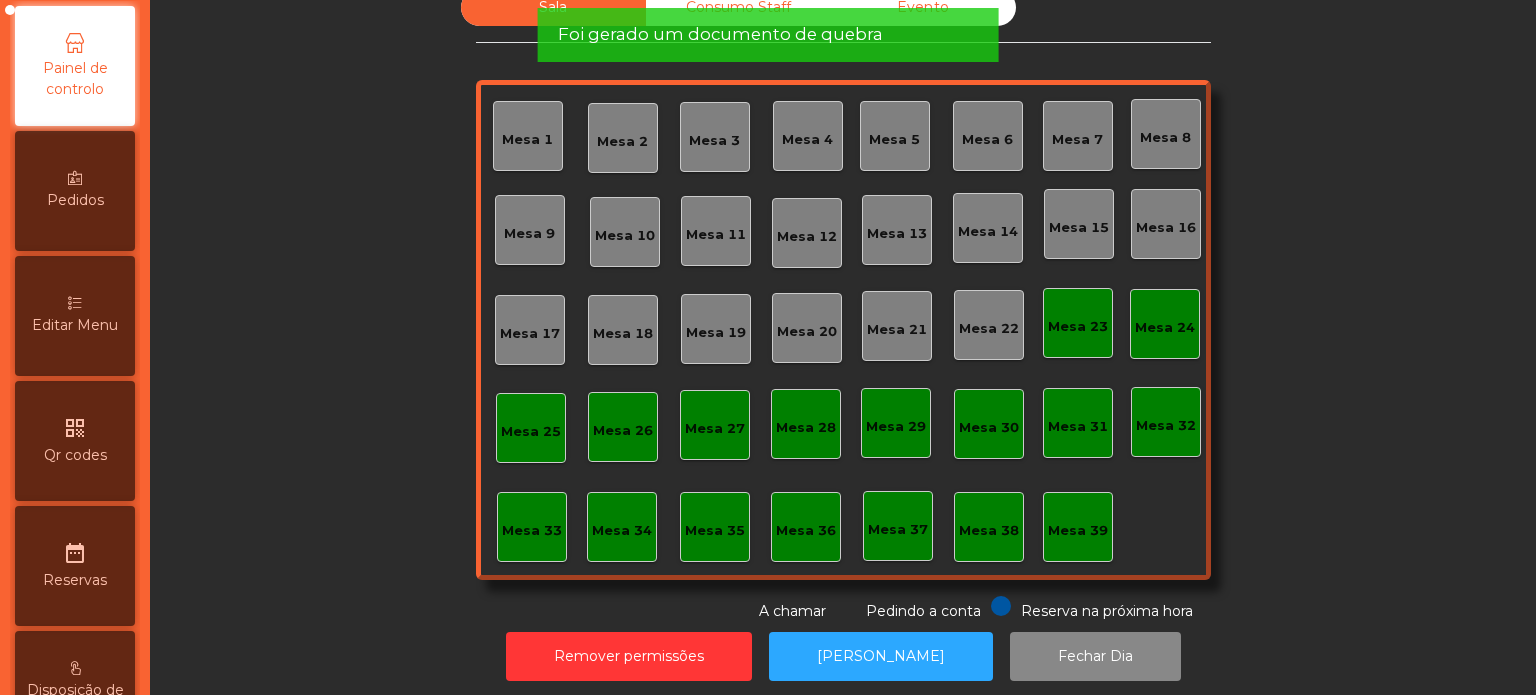 click on "Foi gerado um documento de quebra" 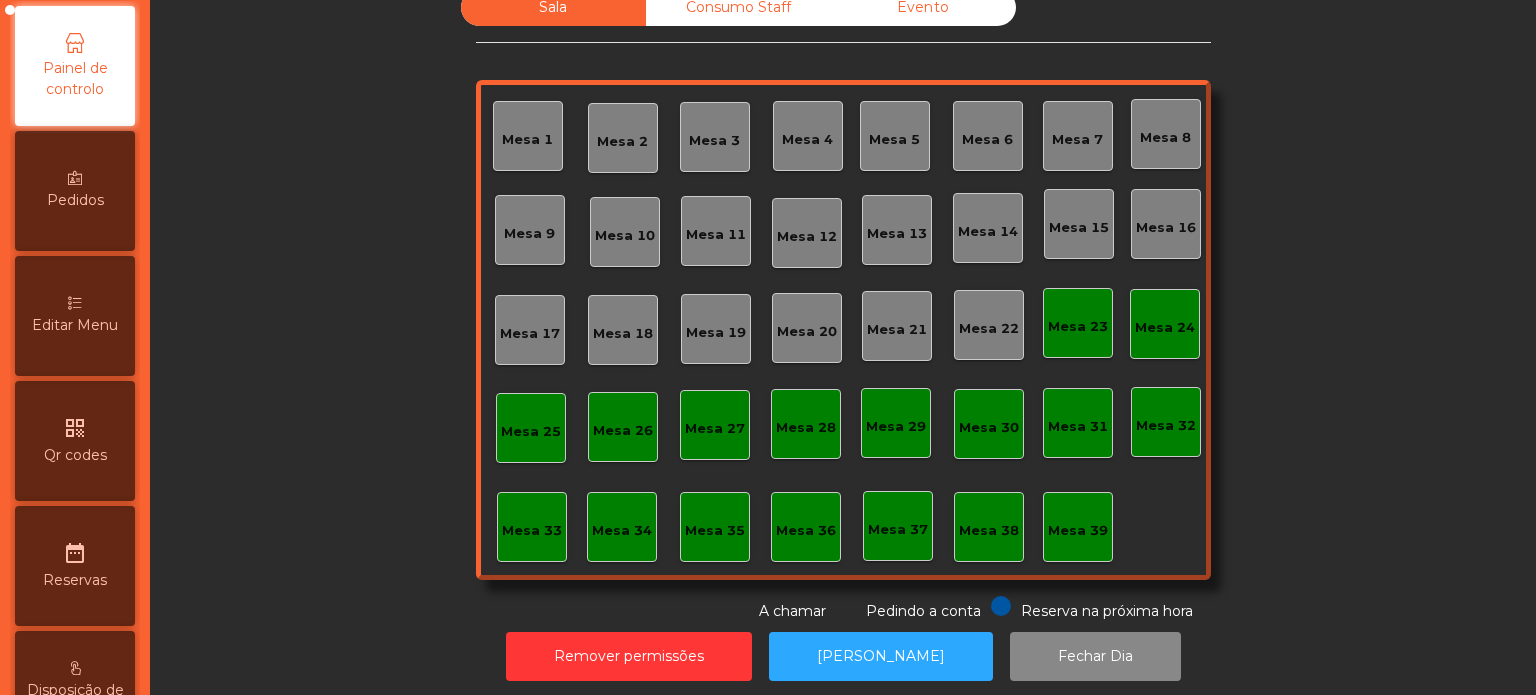 click on "Evento" 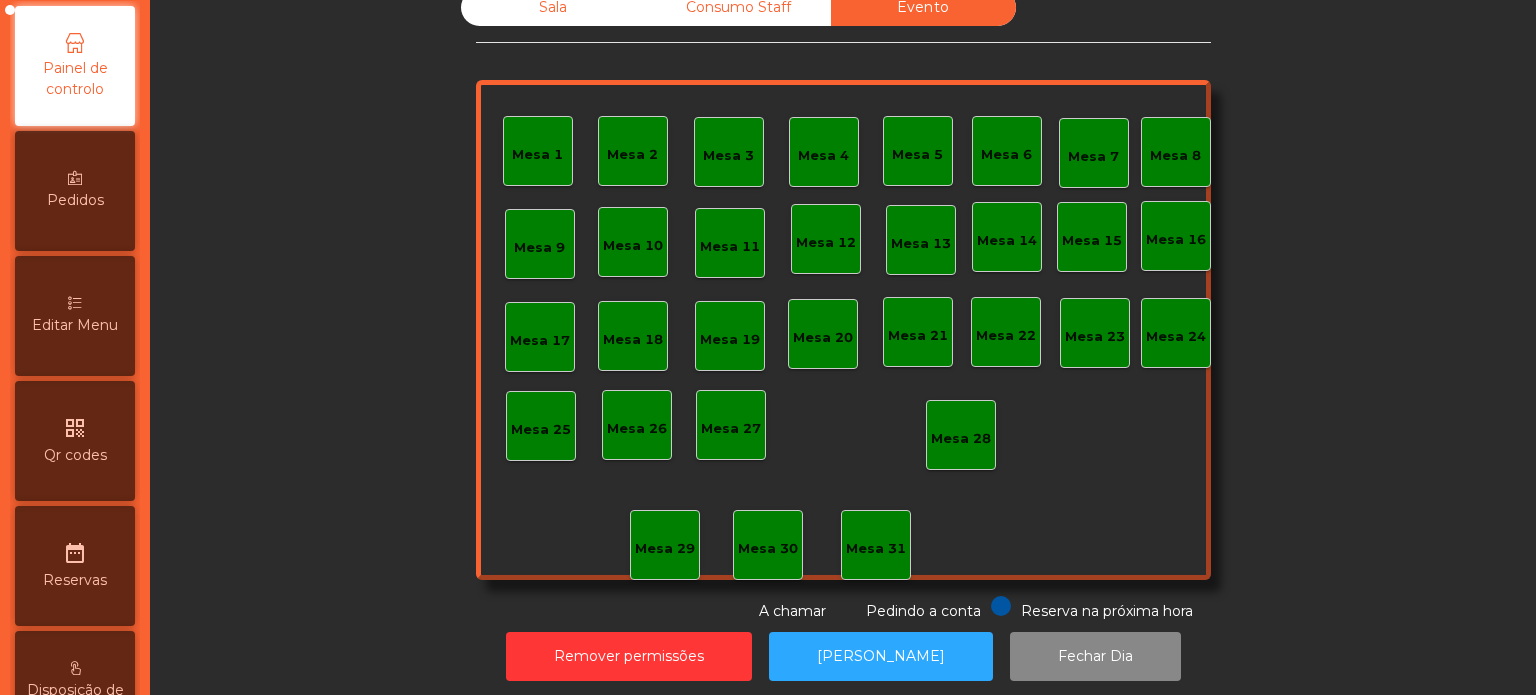 click on "Consumo Staff" 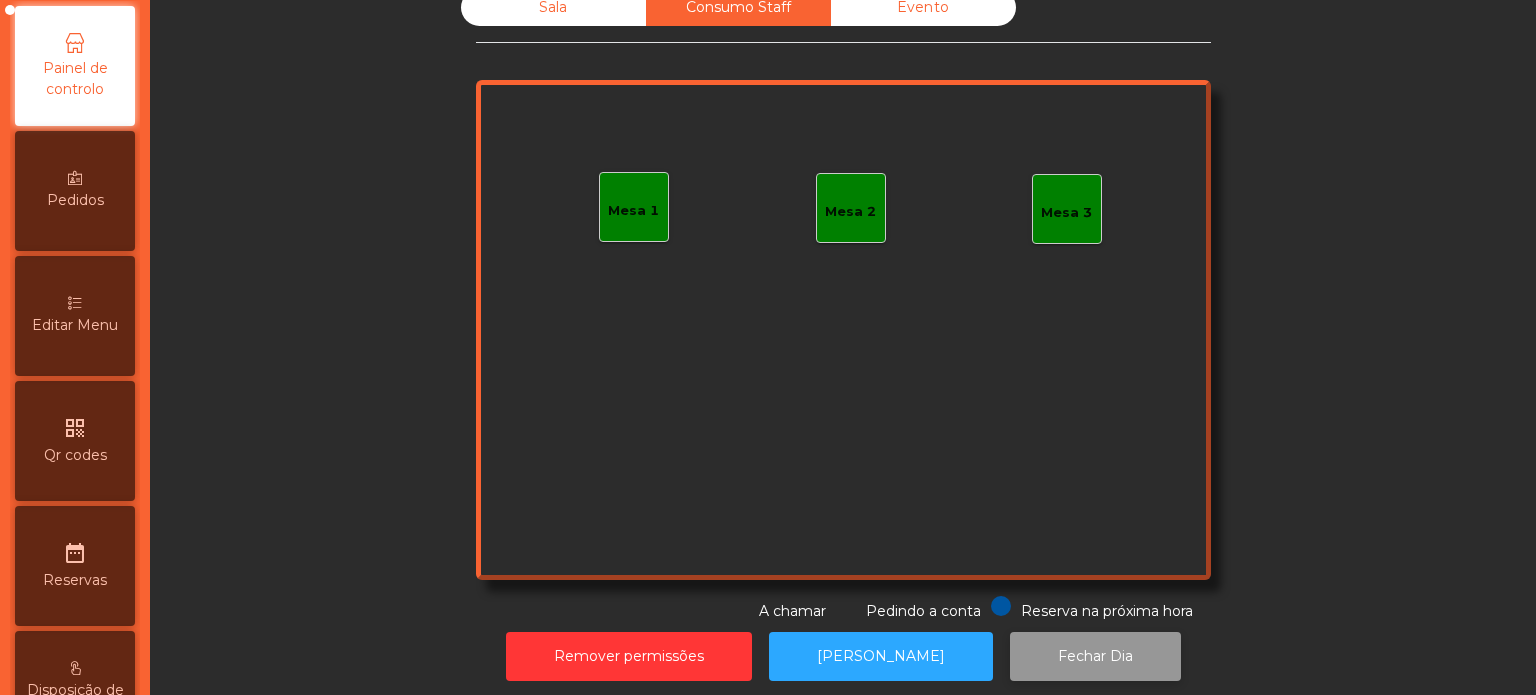 click on "Fechar Dia" 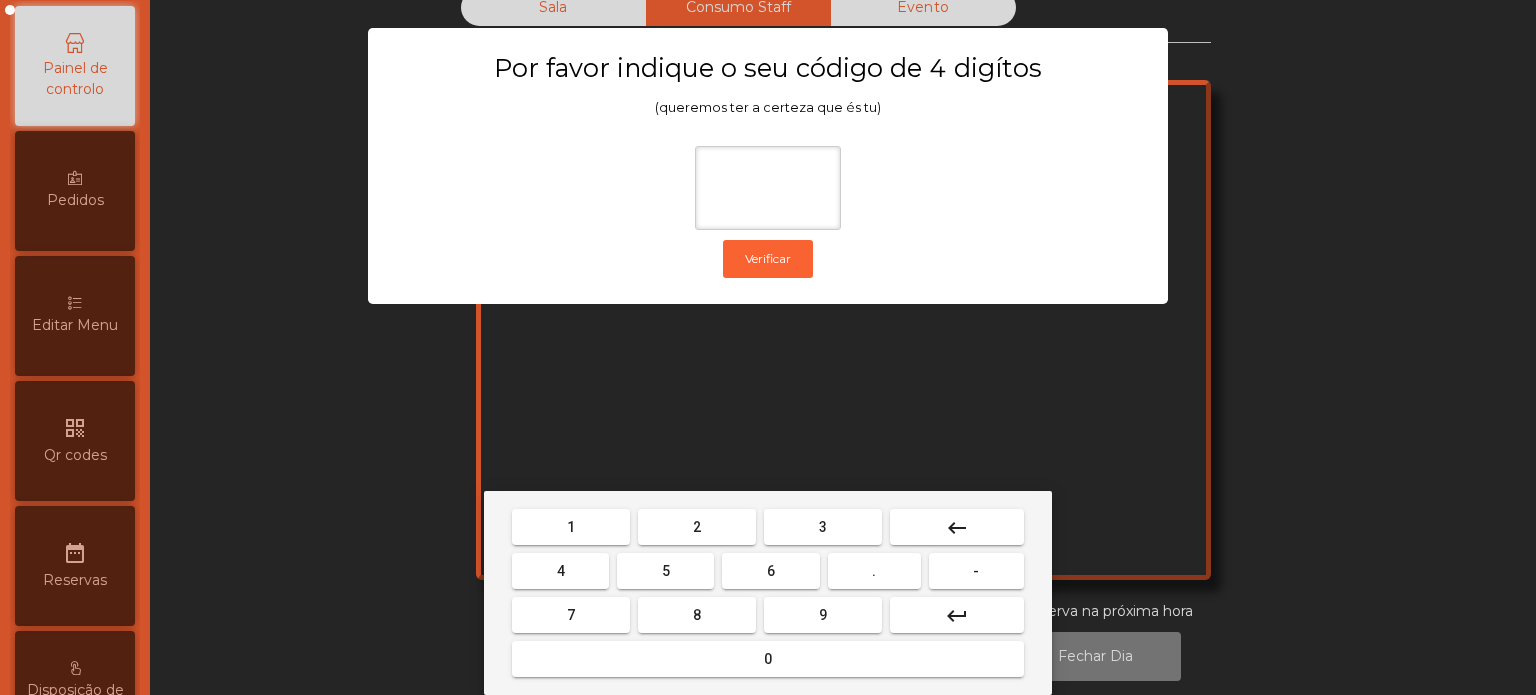 click on "1" at bounding box center [571, 527] 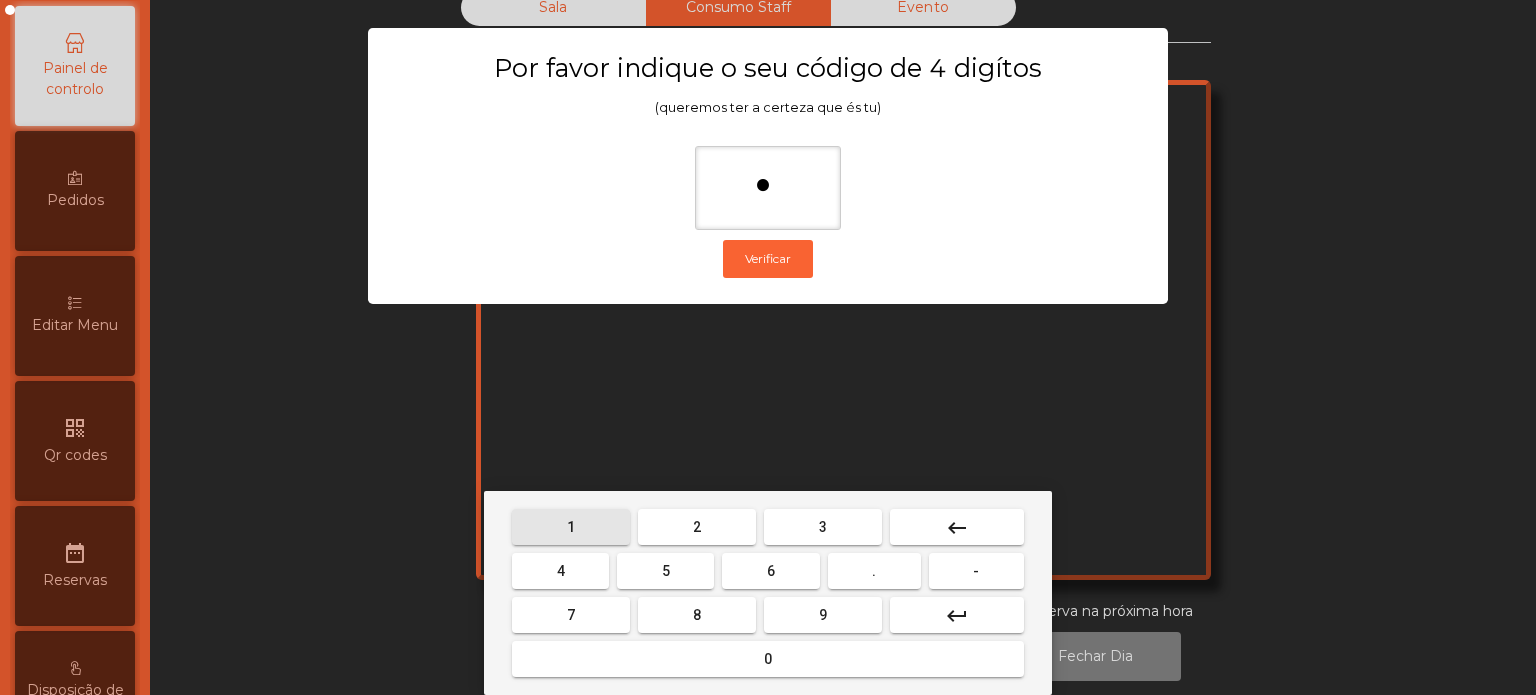 click on "3" at bounding box center (823, 527) 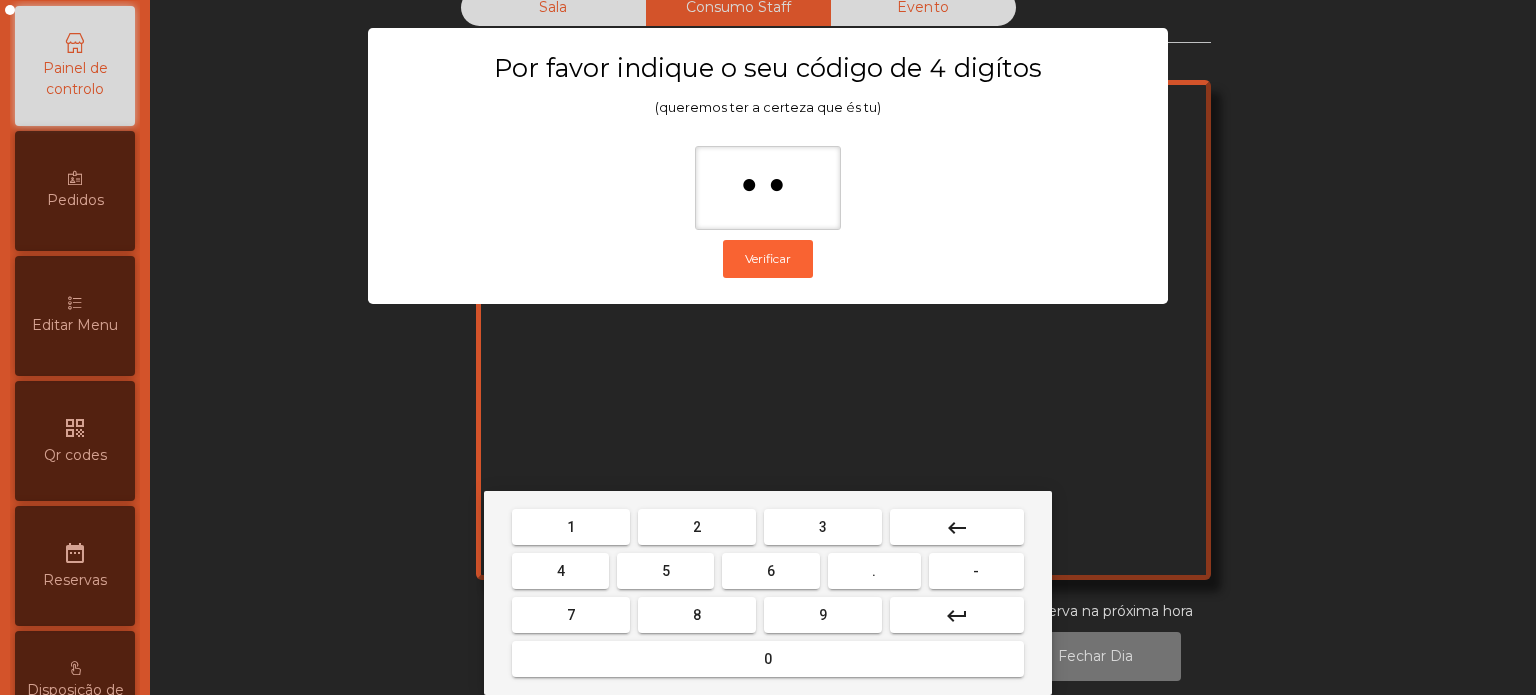 click on "5" at bounding box center [665, 571] 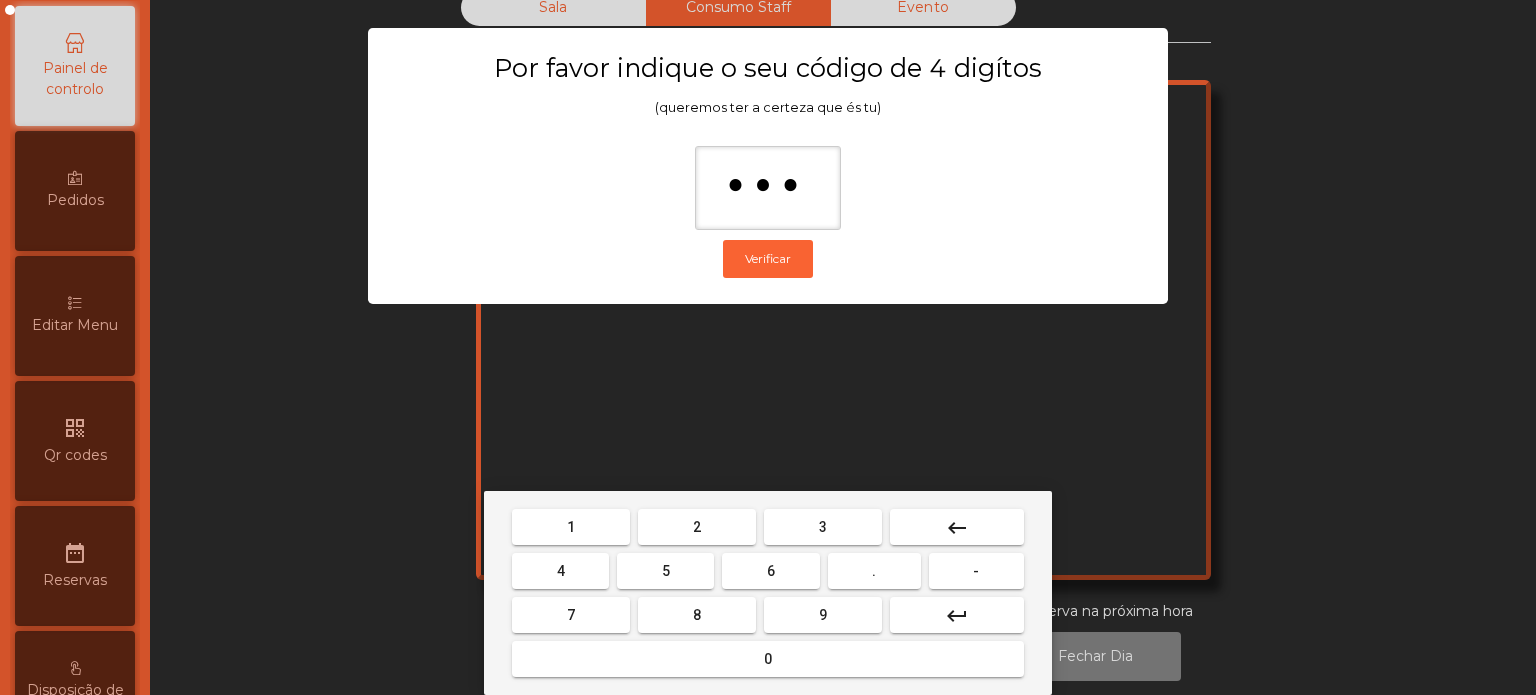 click on "0" at bounding box center [768, 659] 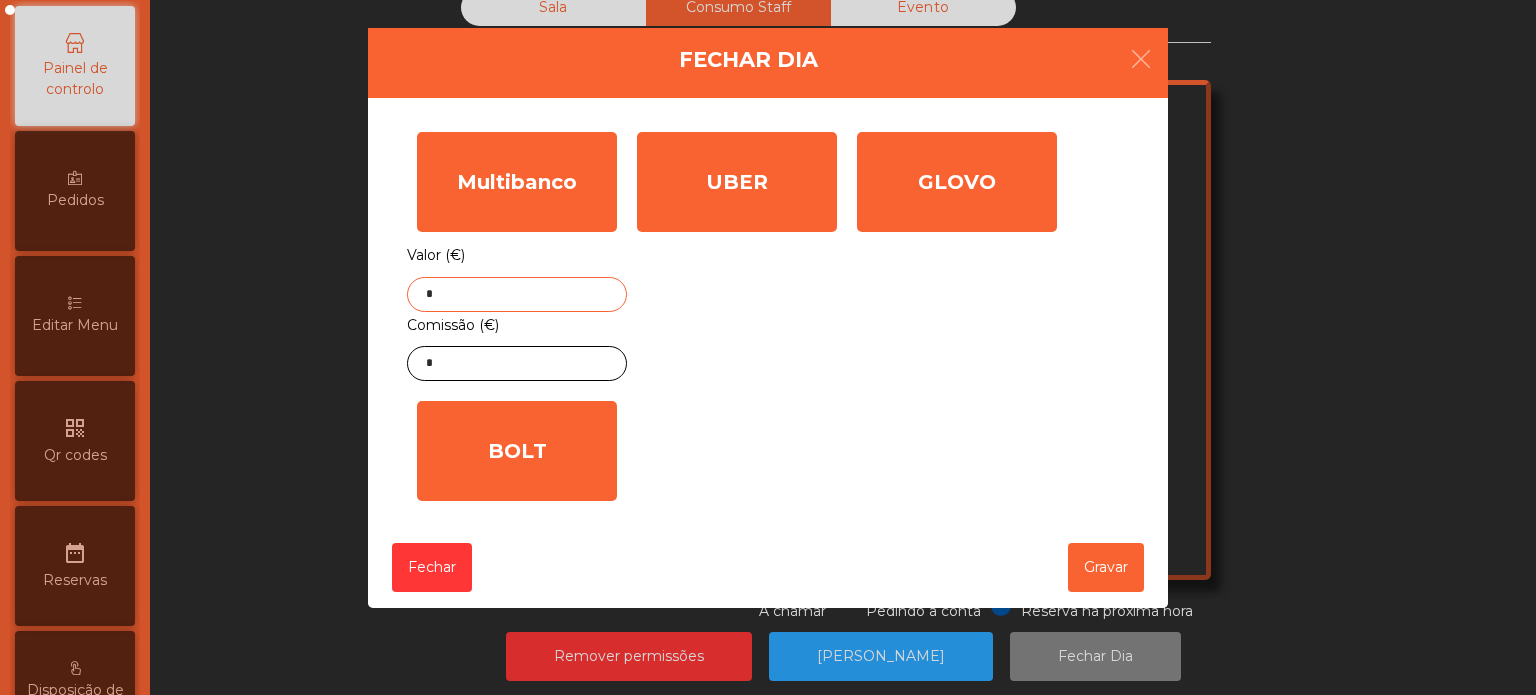 click on "*" 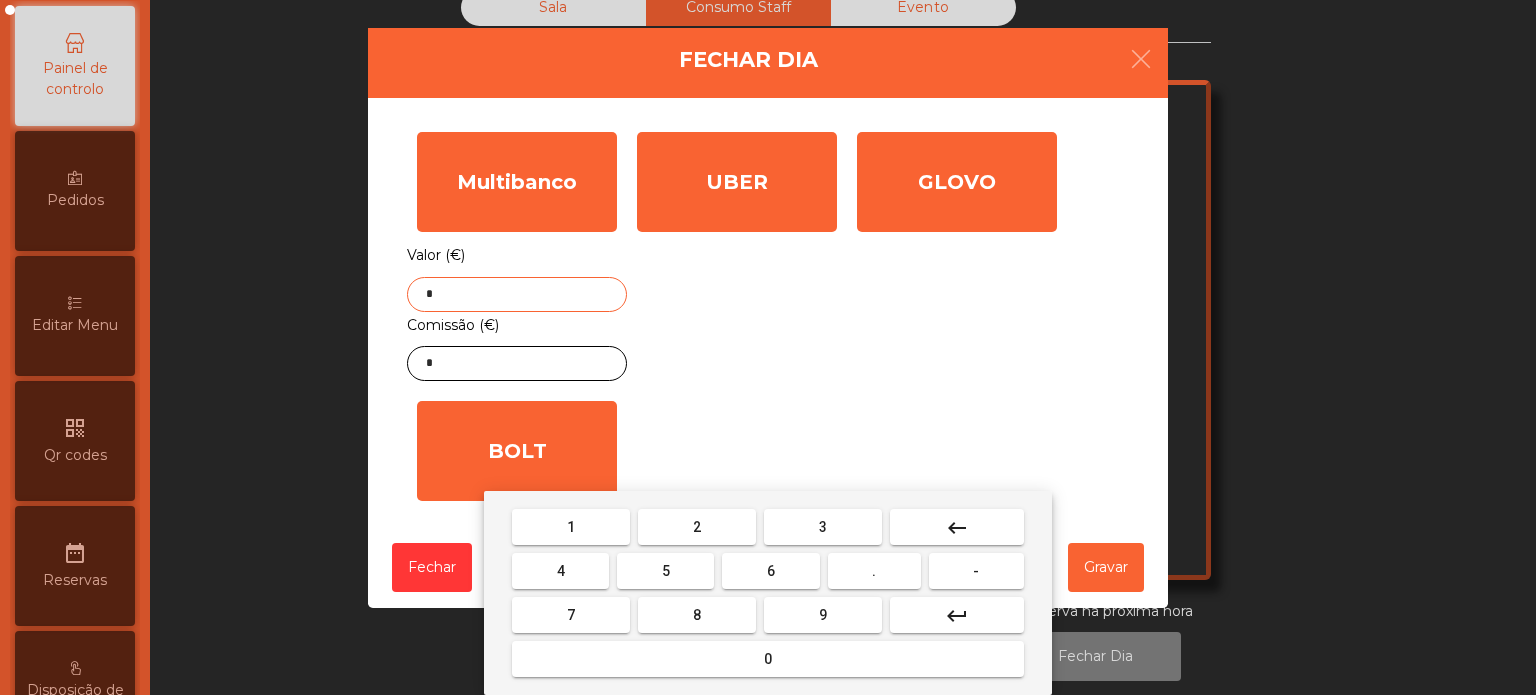click on "keyboard_backspace" at bounding box center [957, 527] 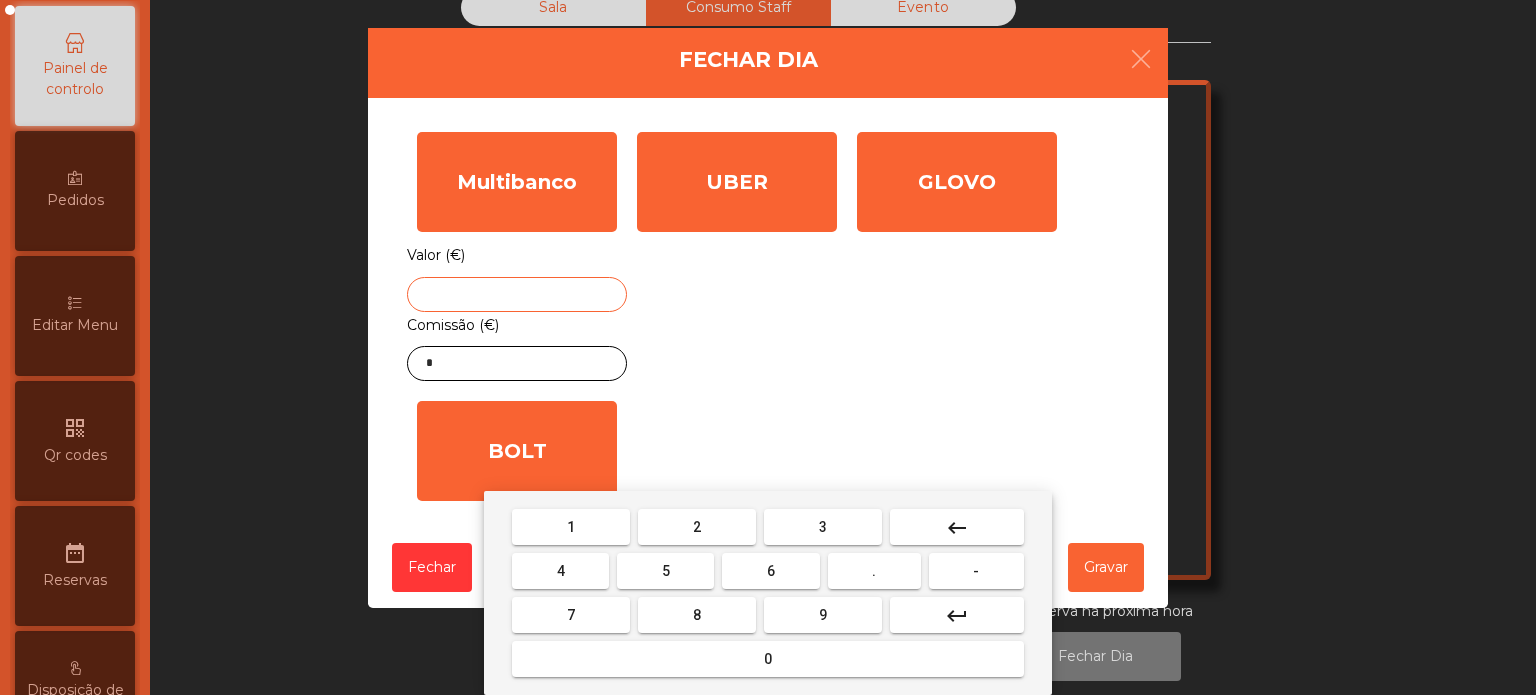 click on "1" at bounding box center (571, 527) 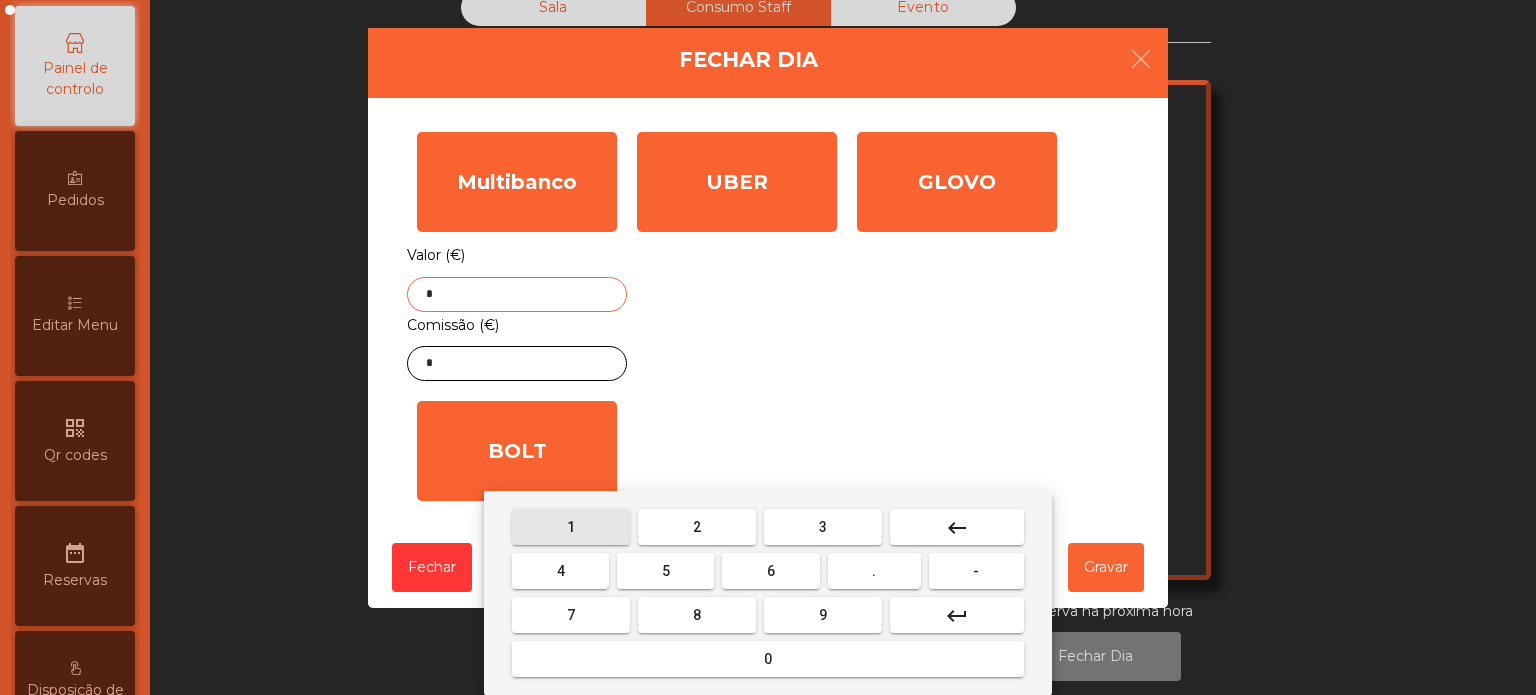 click on "3" at bounding box center (823, 527) 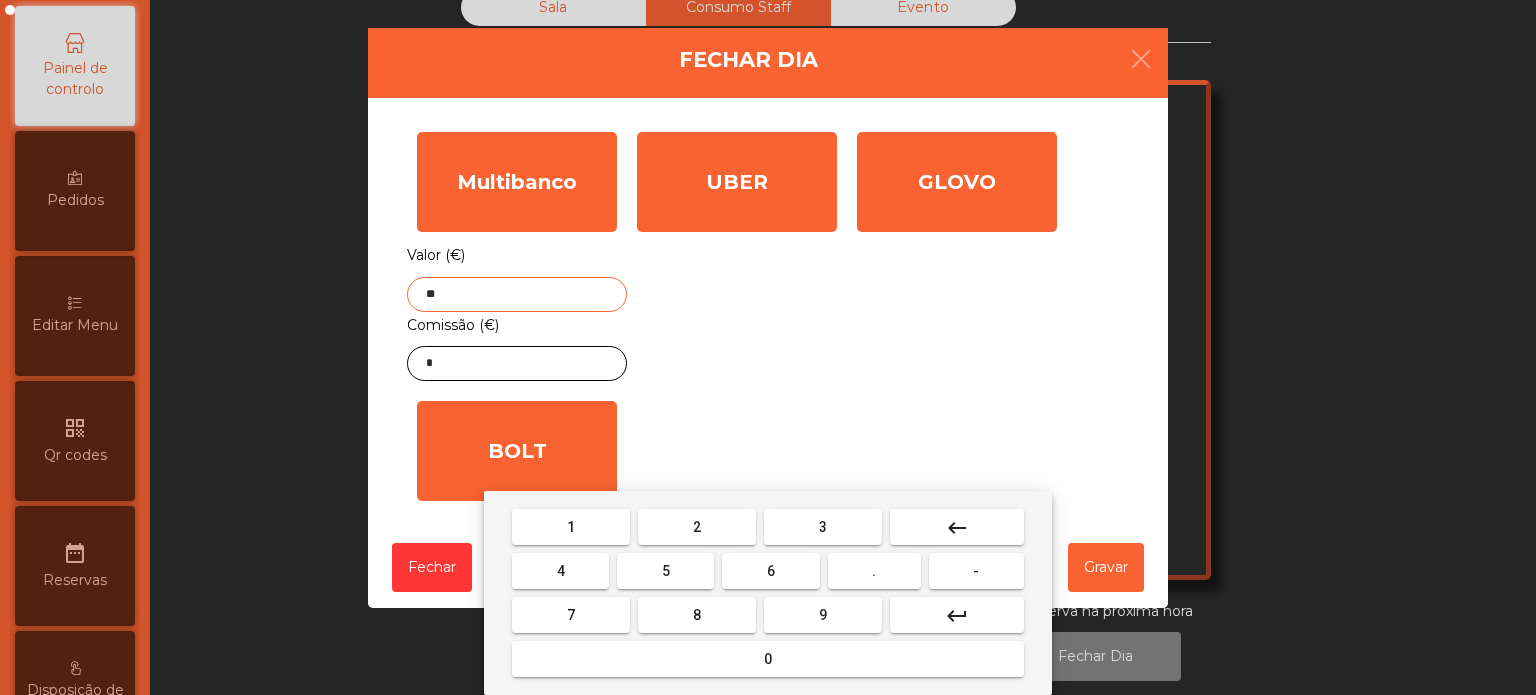 click on "7" at bounding box center [571, 615] 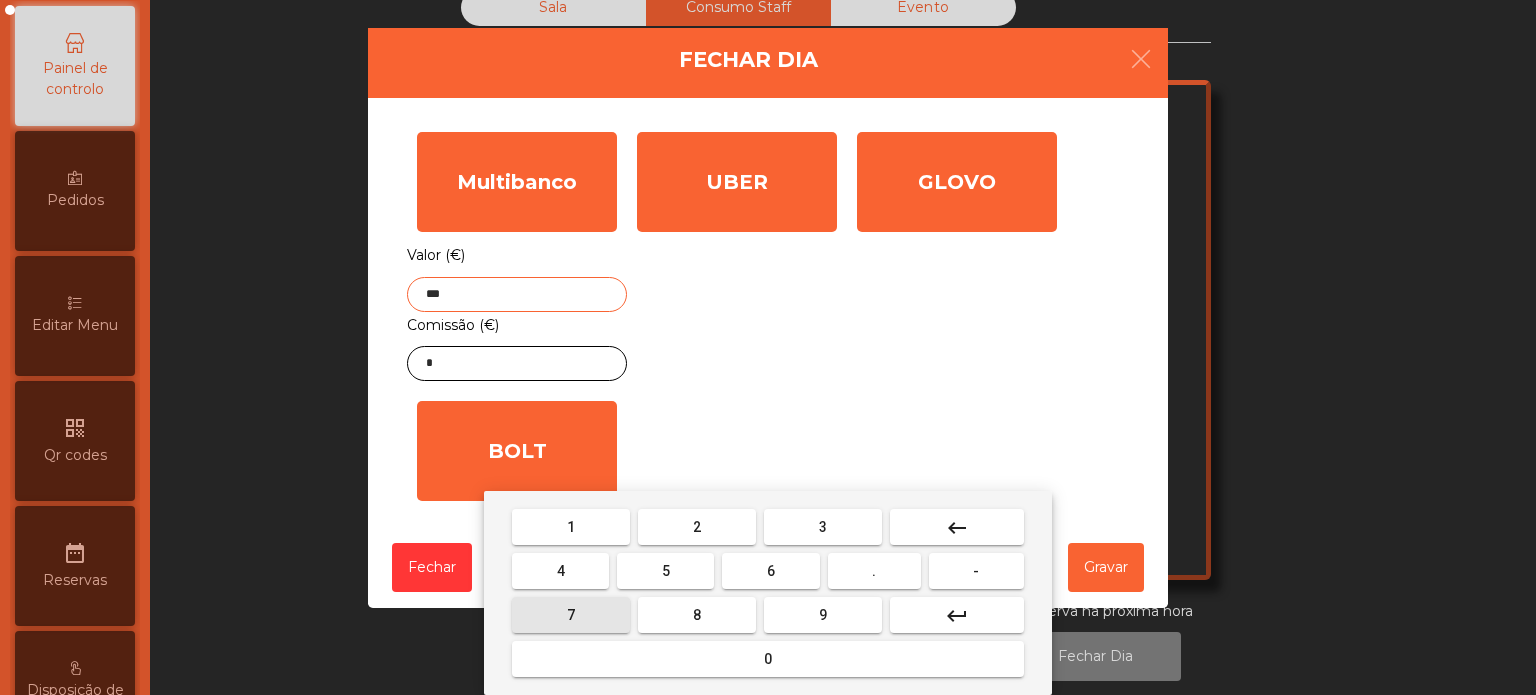 click on "1" at bounding box center [571, 527] 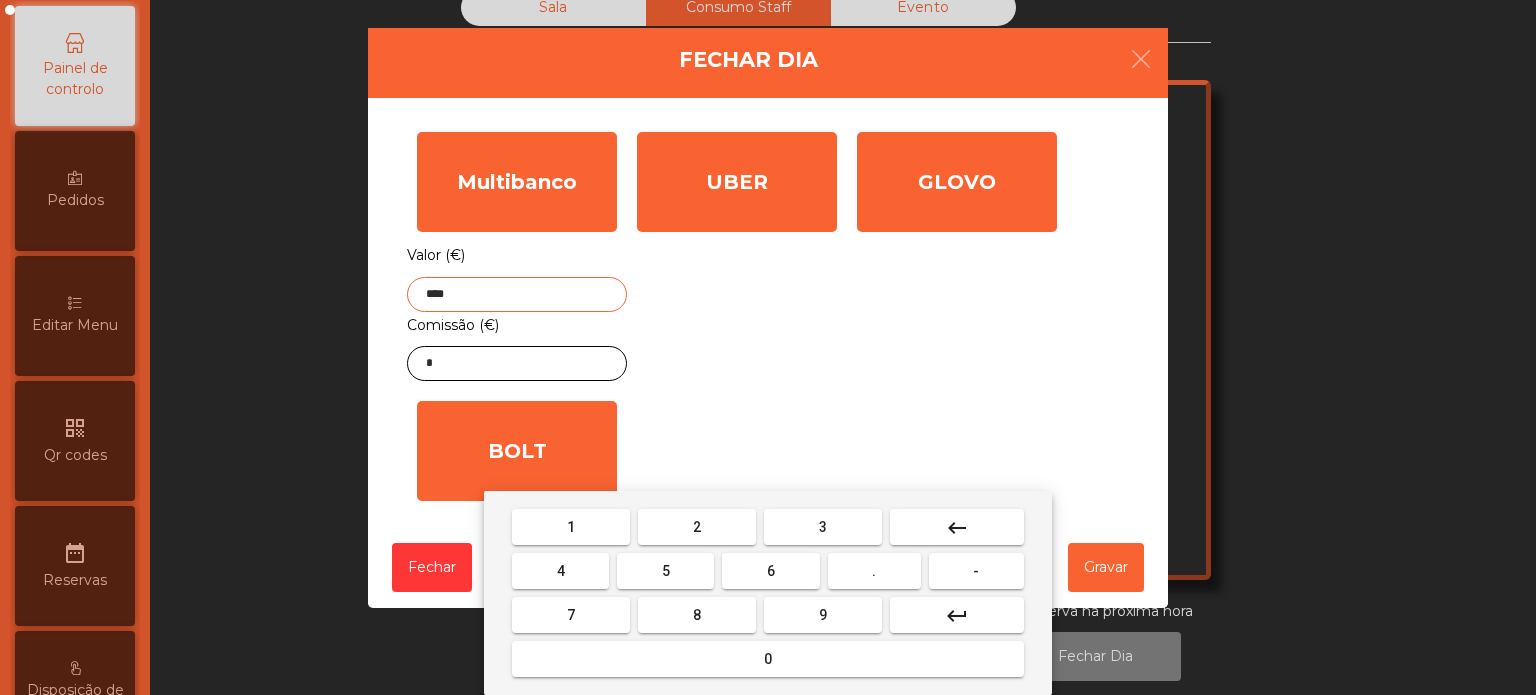 click on "." at bounding box center [874, 571] 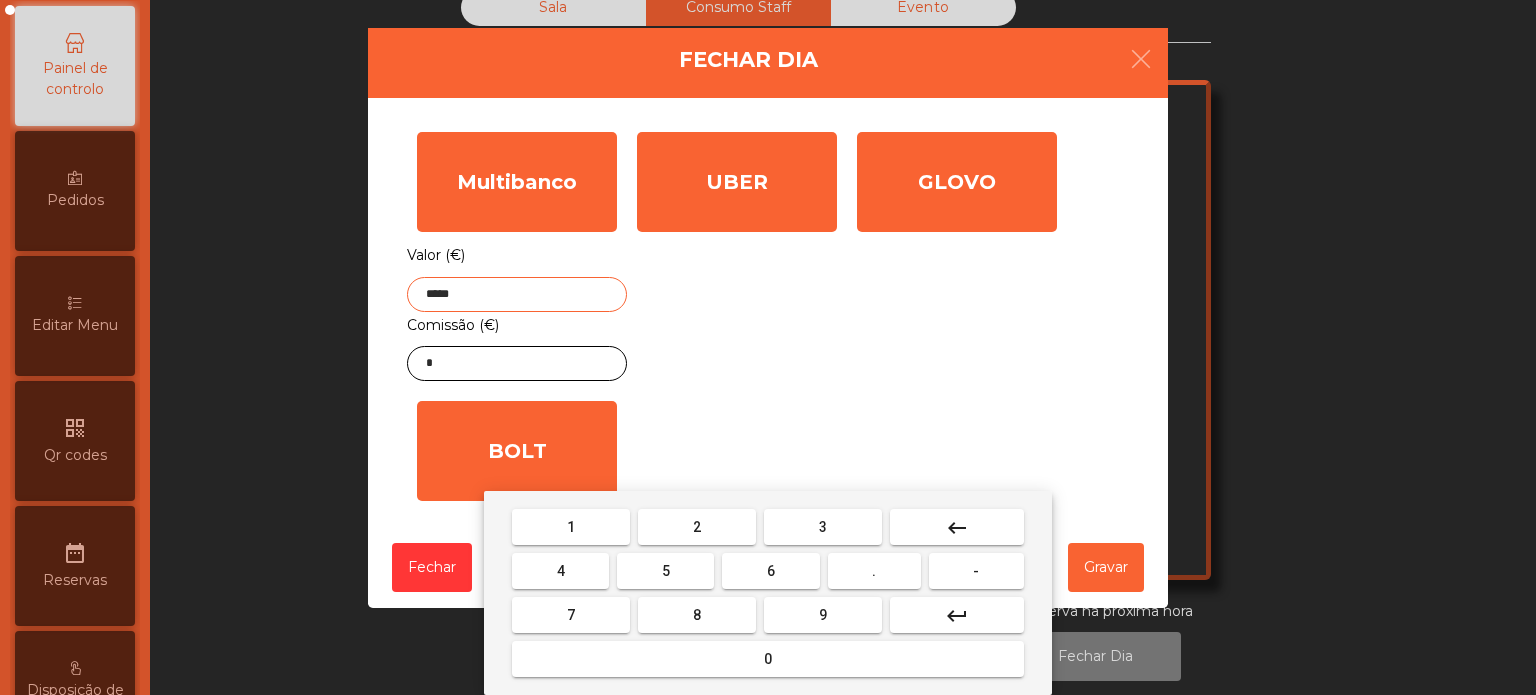 click on "1" at bounding box center [571, 527] 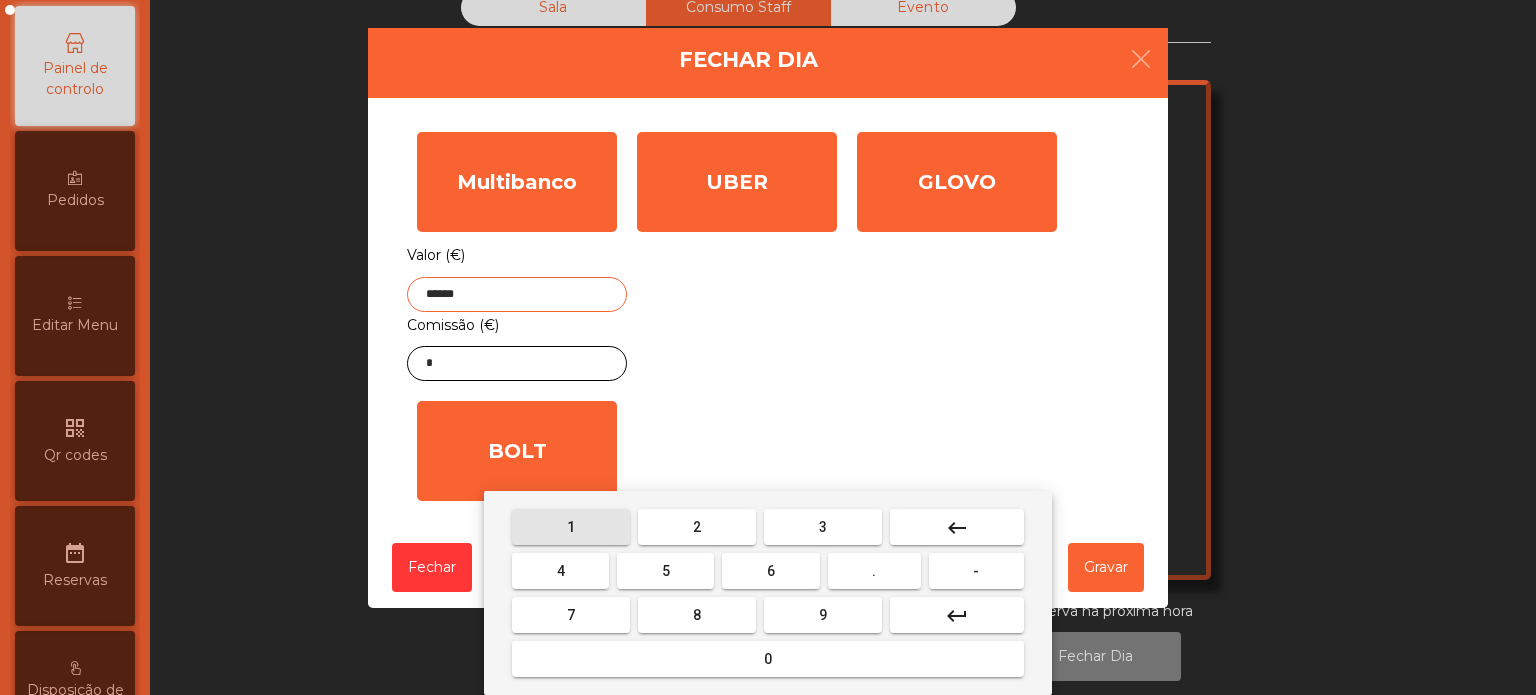 click on "5" at bounding box center (665, 571) 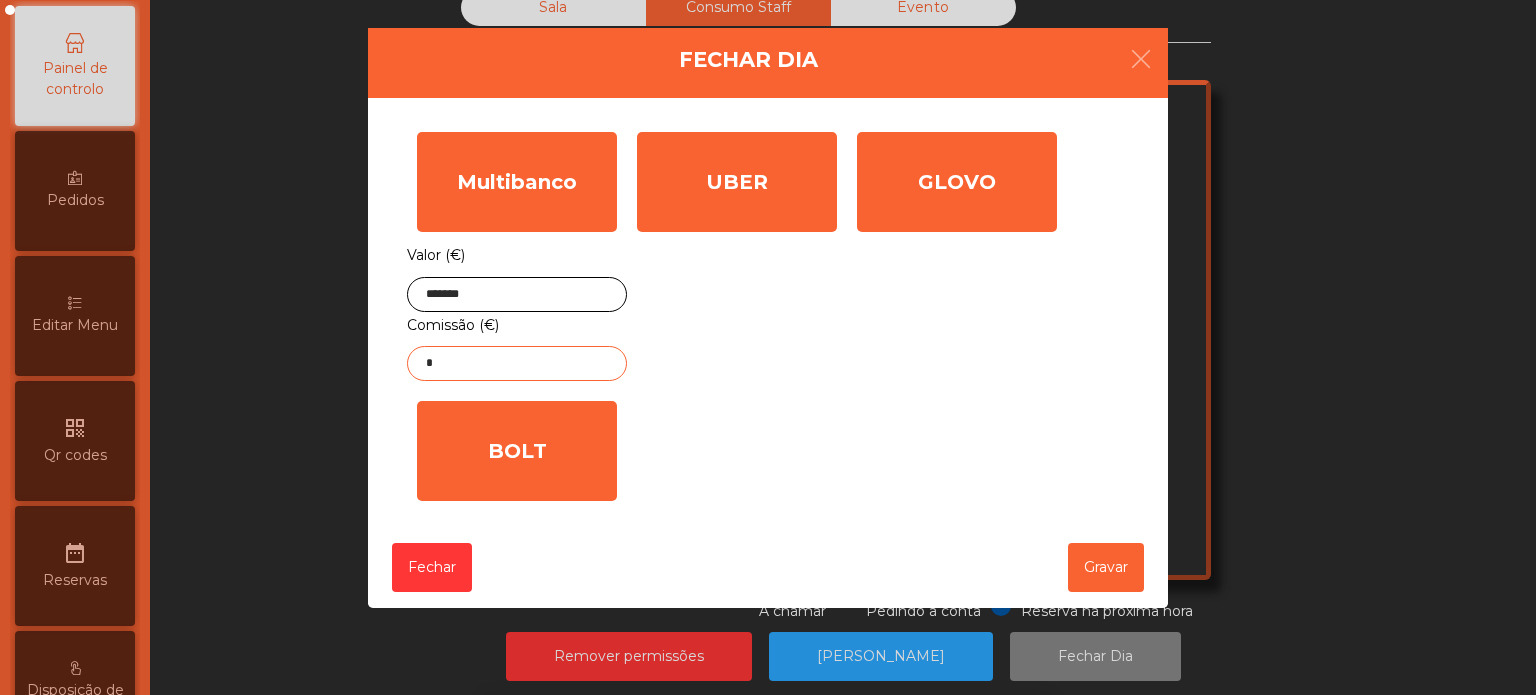 click on "*" 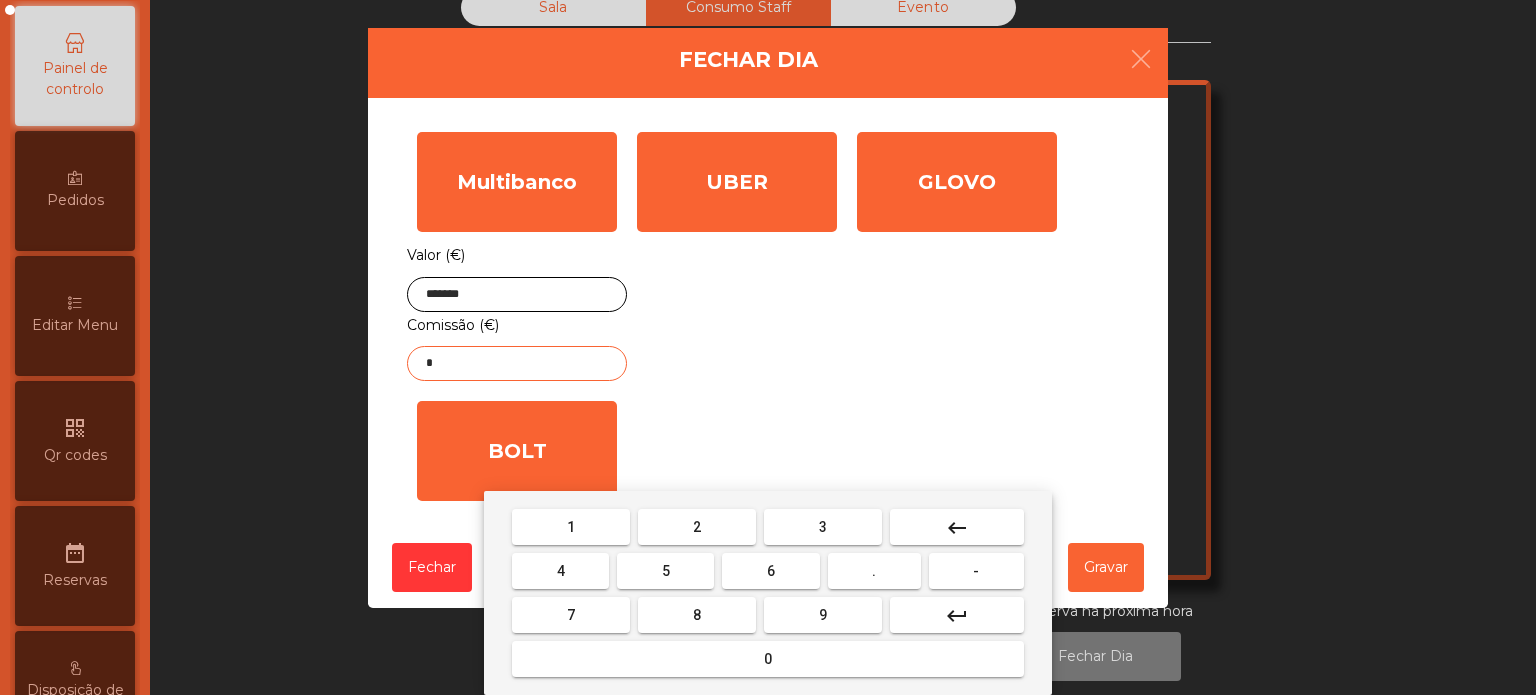 click on "keyboard_backspace" at bounding box center [957, 528] 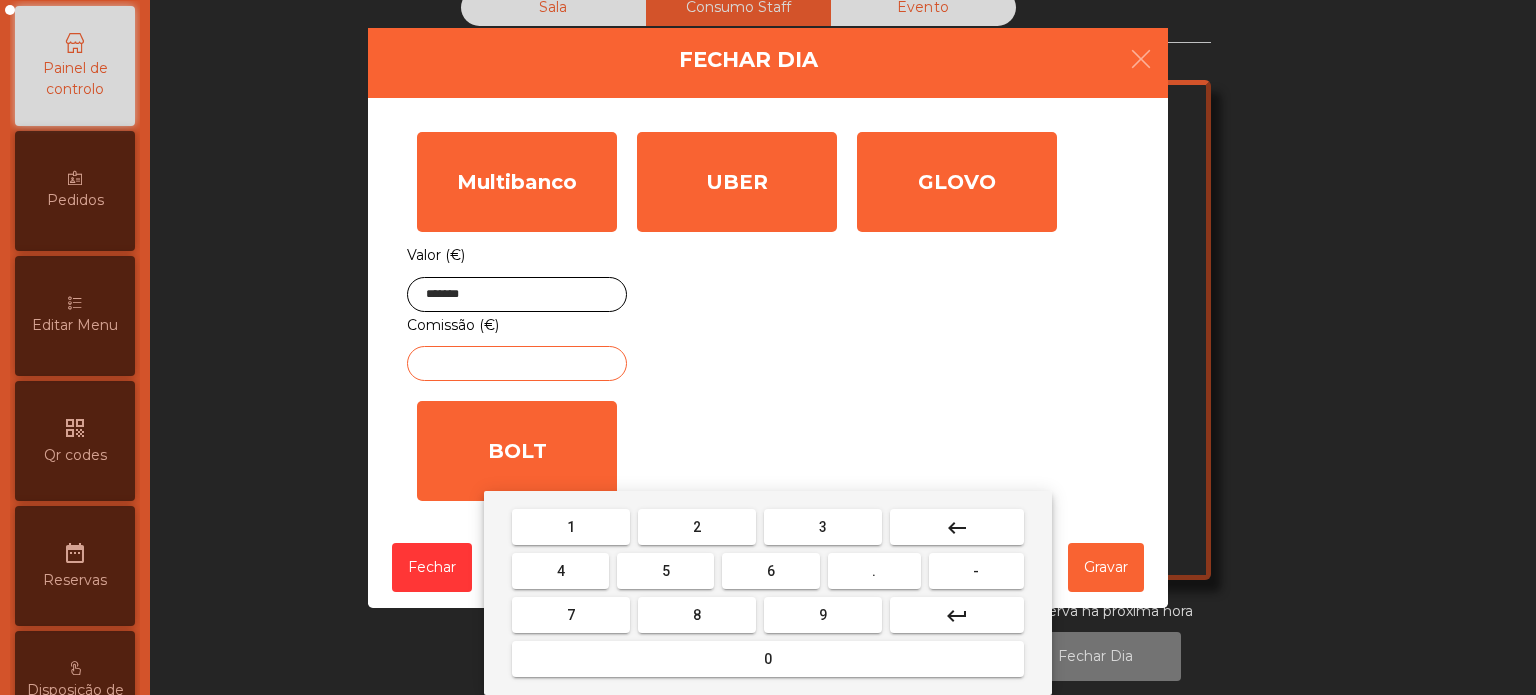 click on "8" at bounding box center [697, 615] 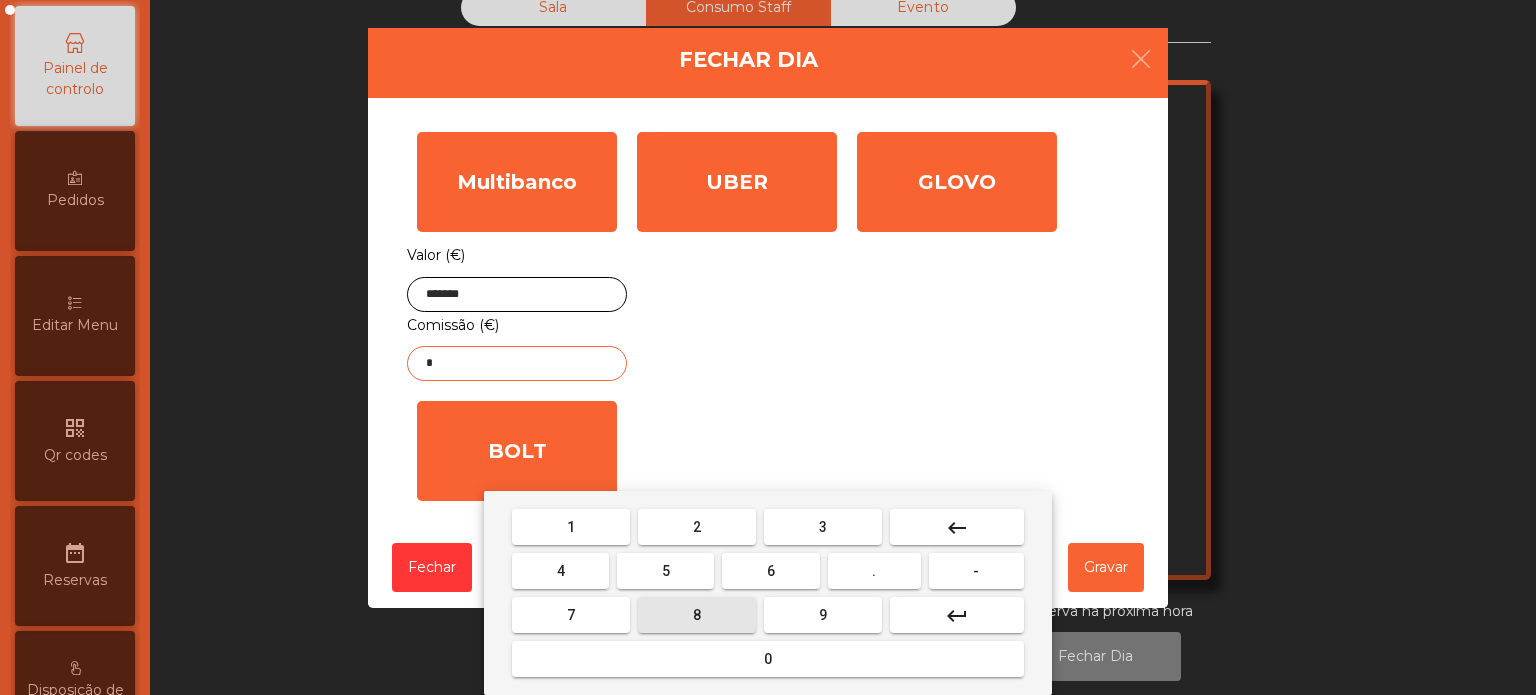 click on "." at bounding box center (874, 571) 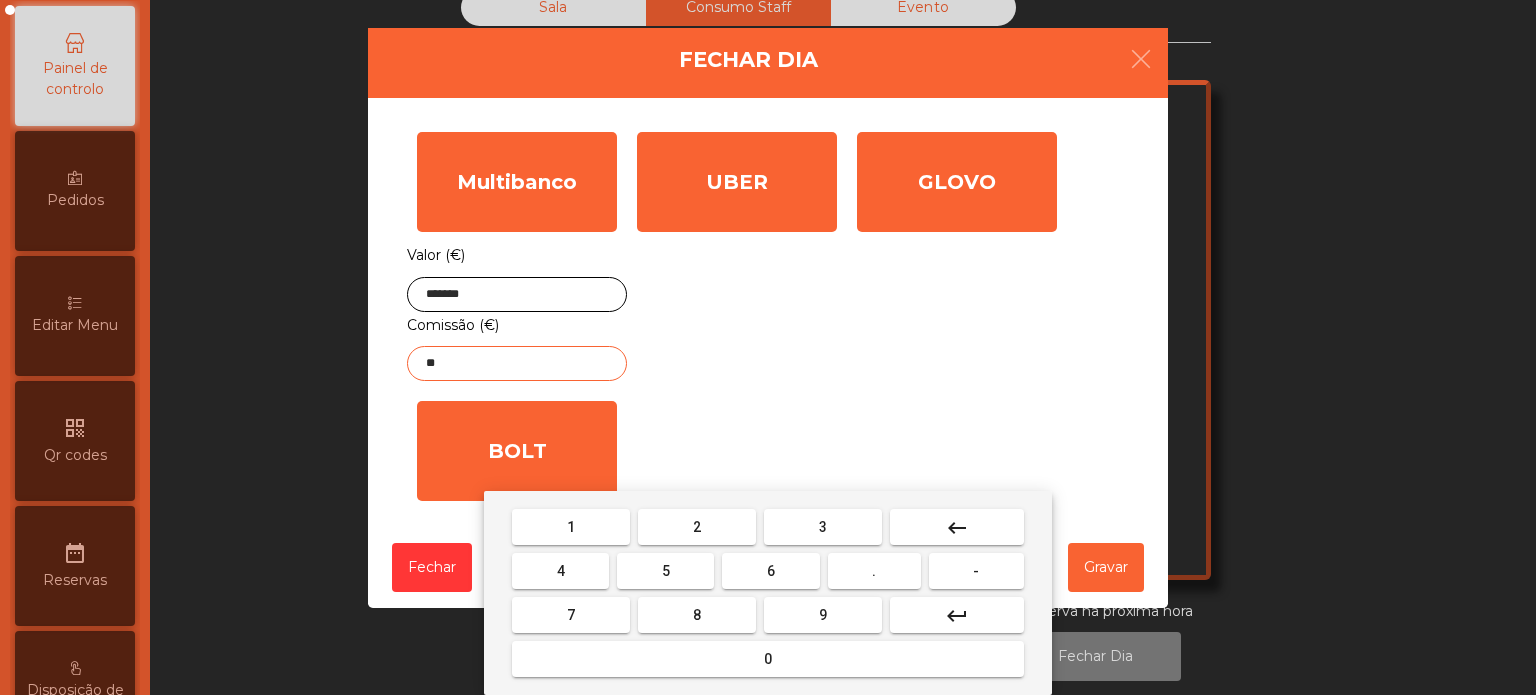 click on "9" at bounding box center (823, 615) 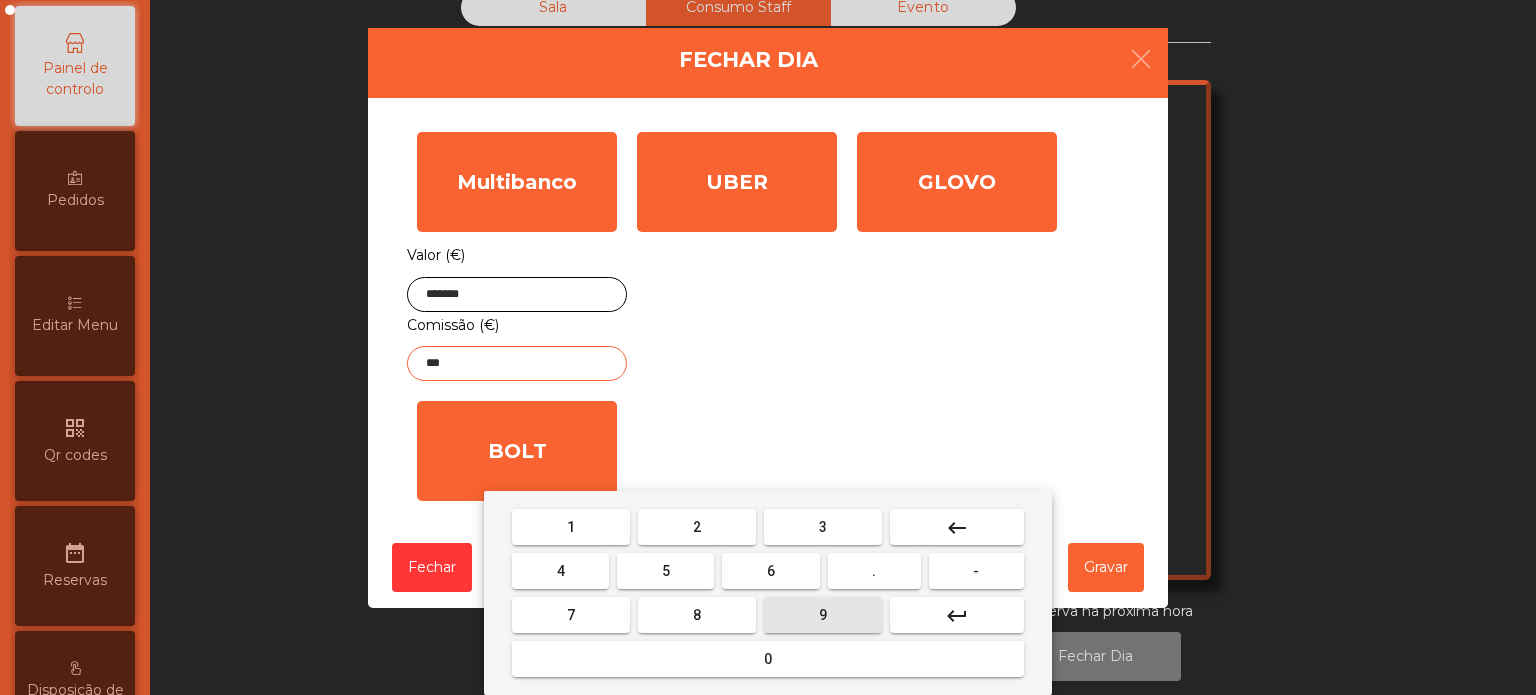 click on "2" at bounding box center [697, 527] 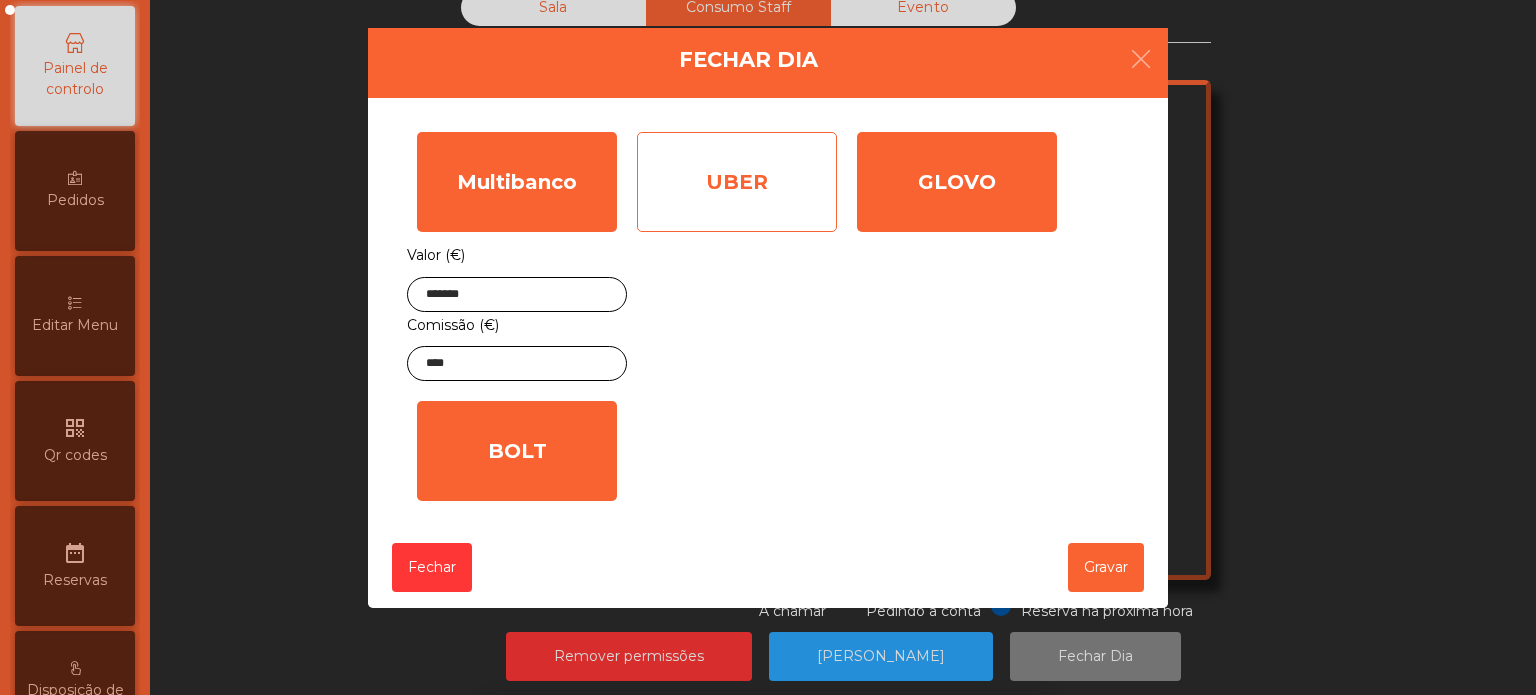 click on "UBER" 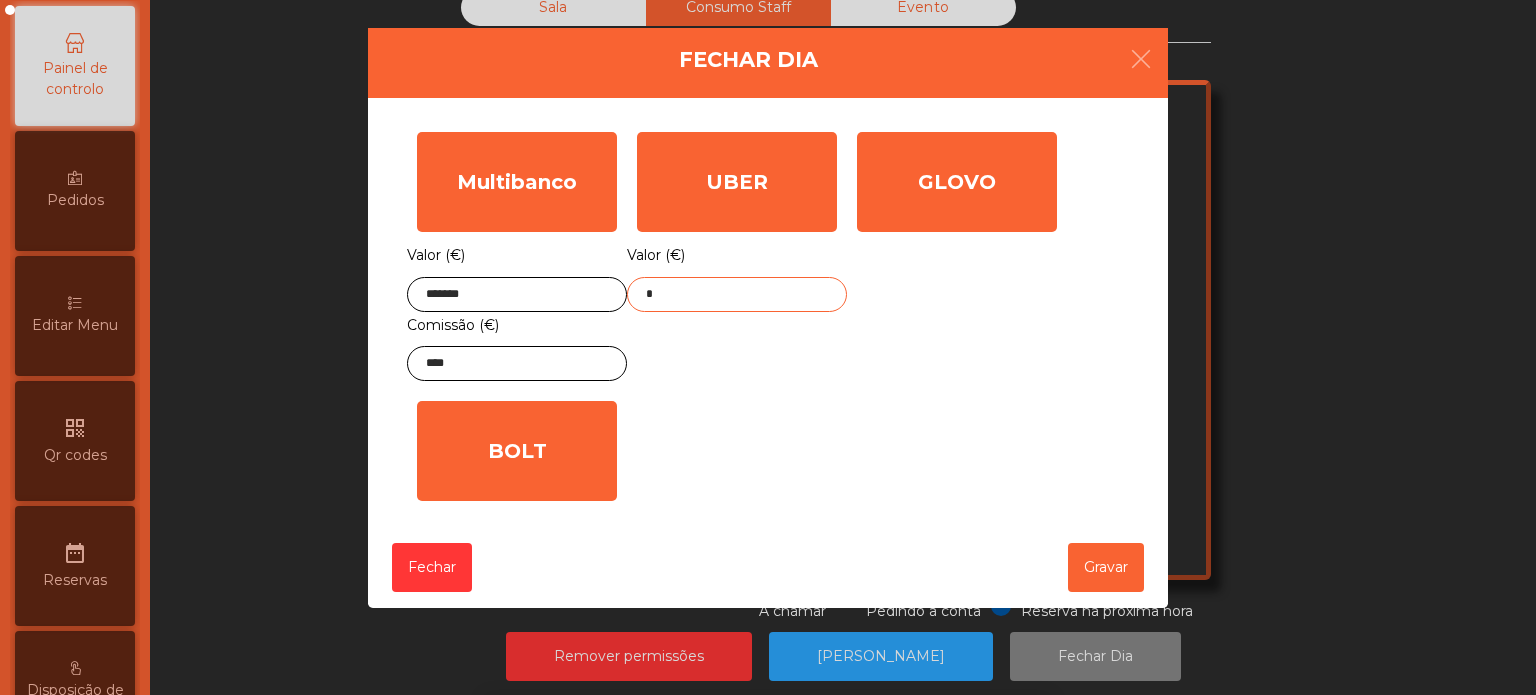 click on "*" 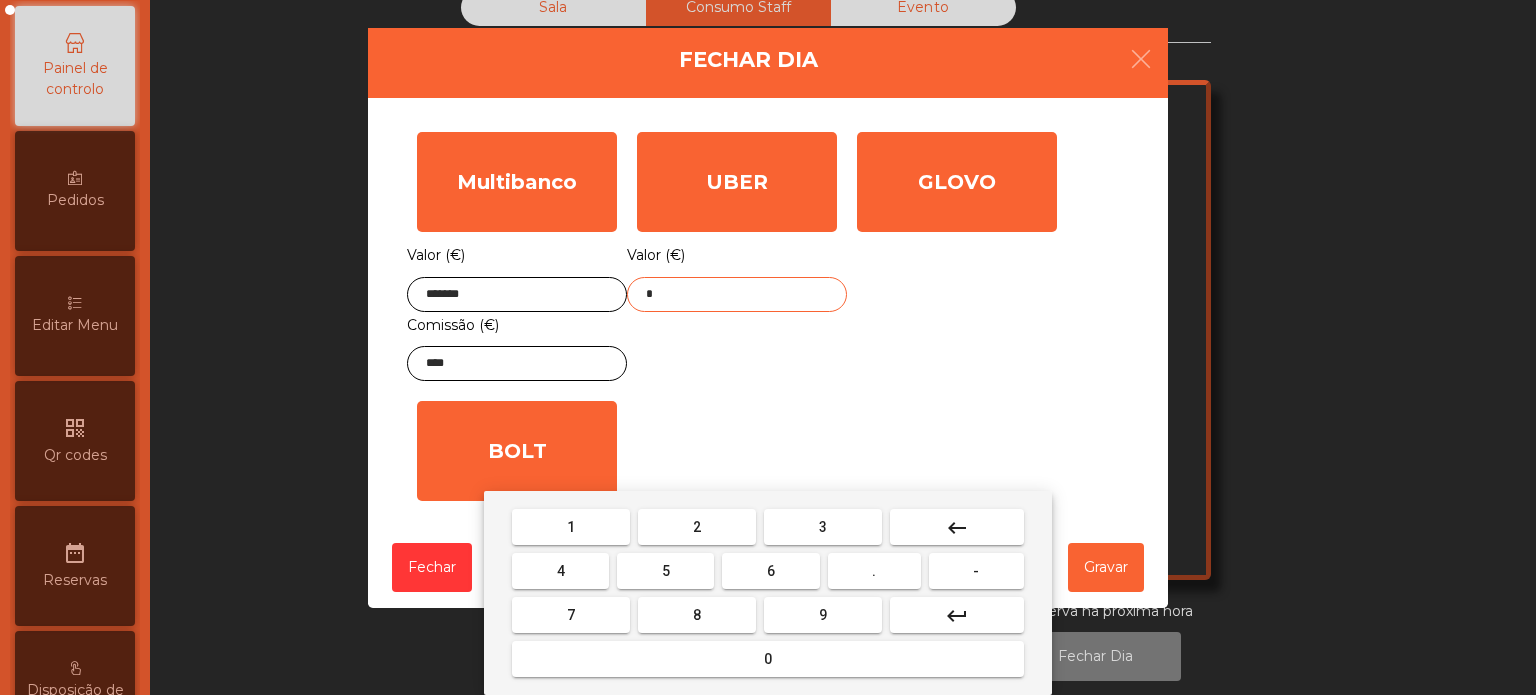click on "keyboard_backspace" at bounding box center [957, 527] 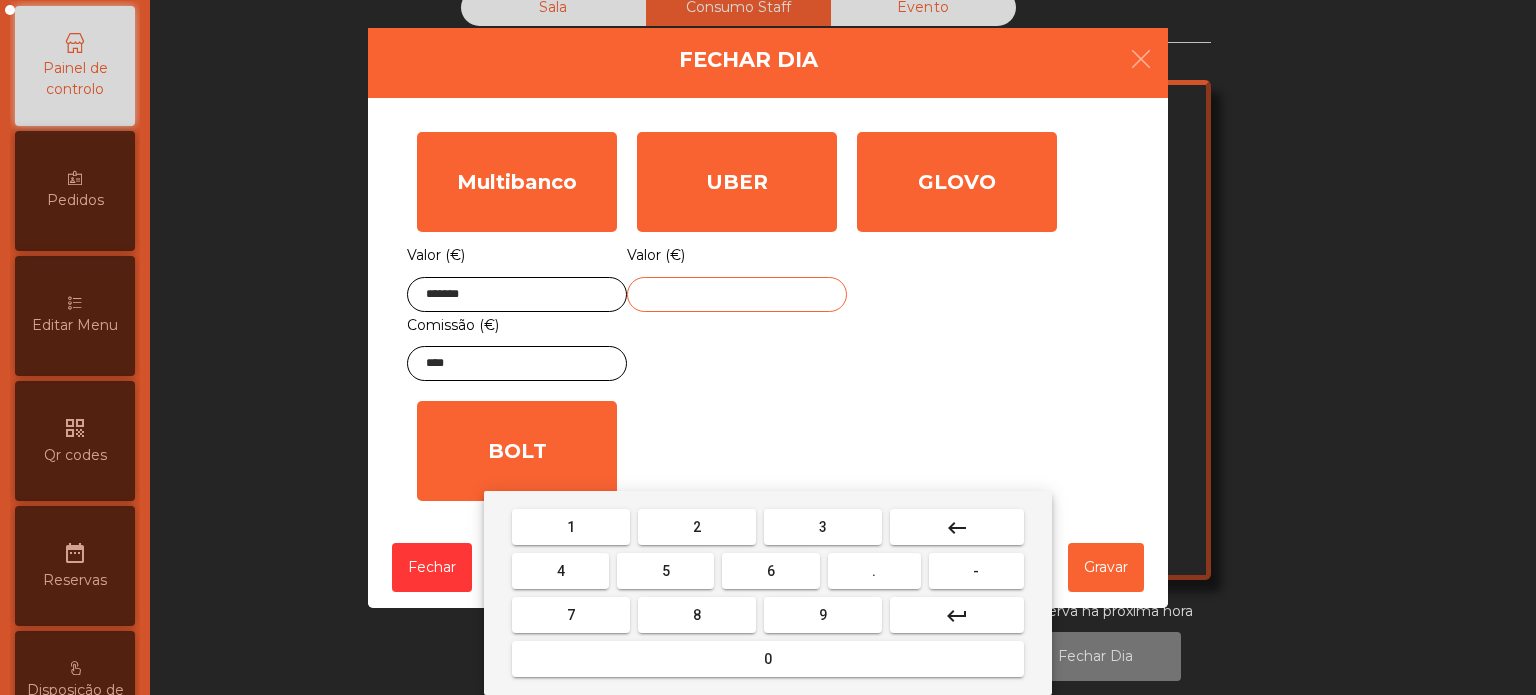 click on "1 2 3 keyboard_backspace 4 5 6 . - 7 8 9 keyboard_return 0" at bounding box center [768, 593] 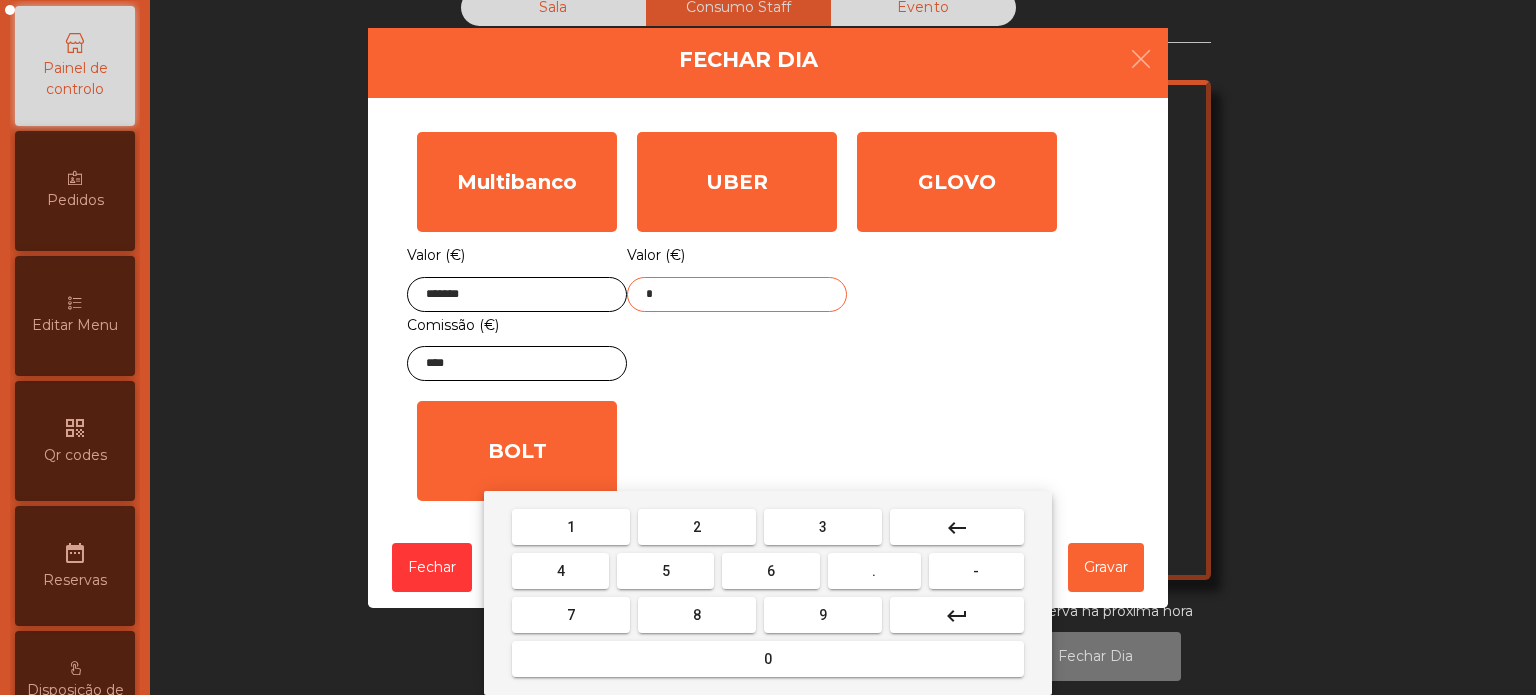 click on "2" at bounding box center [697, 527] 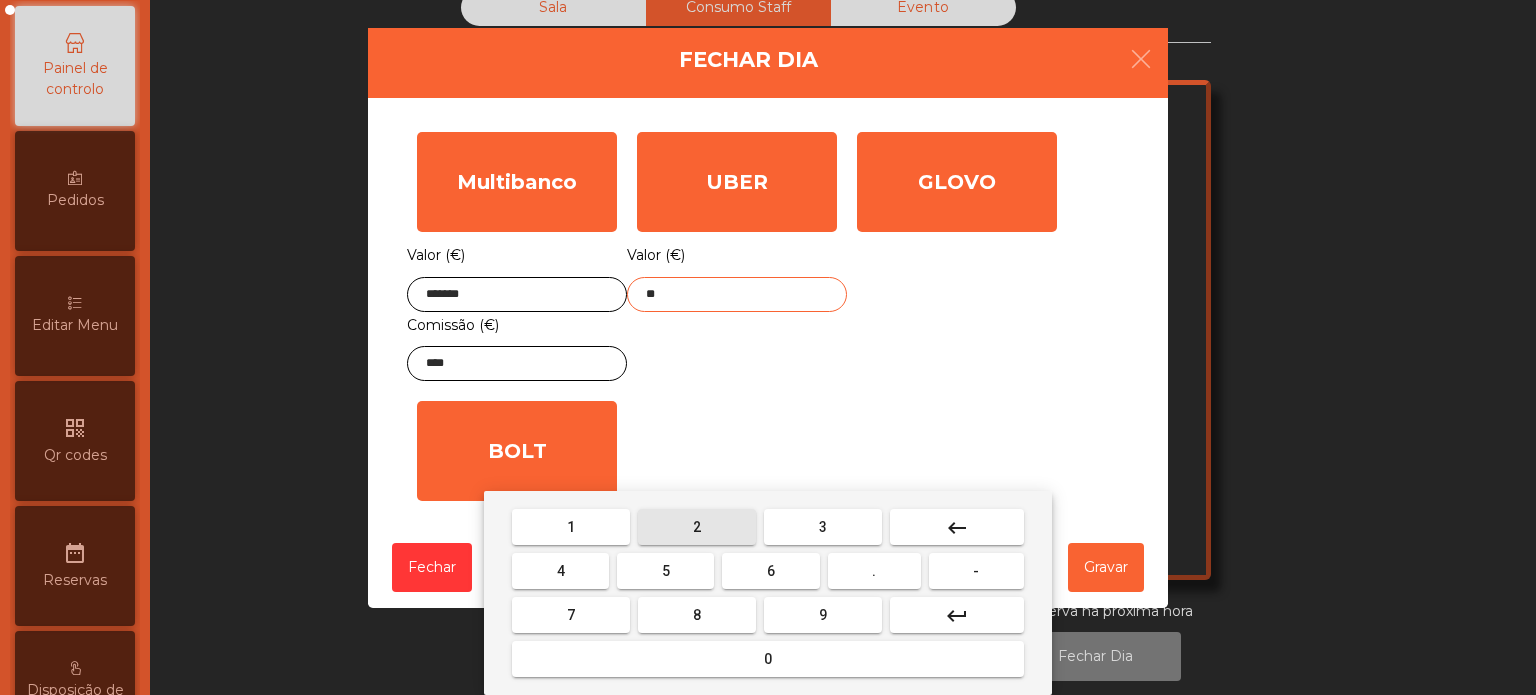 click on "." at bounding box center (874, 571) 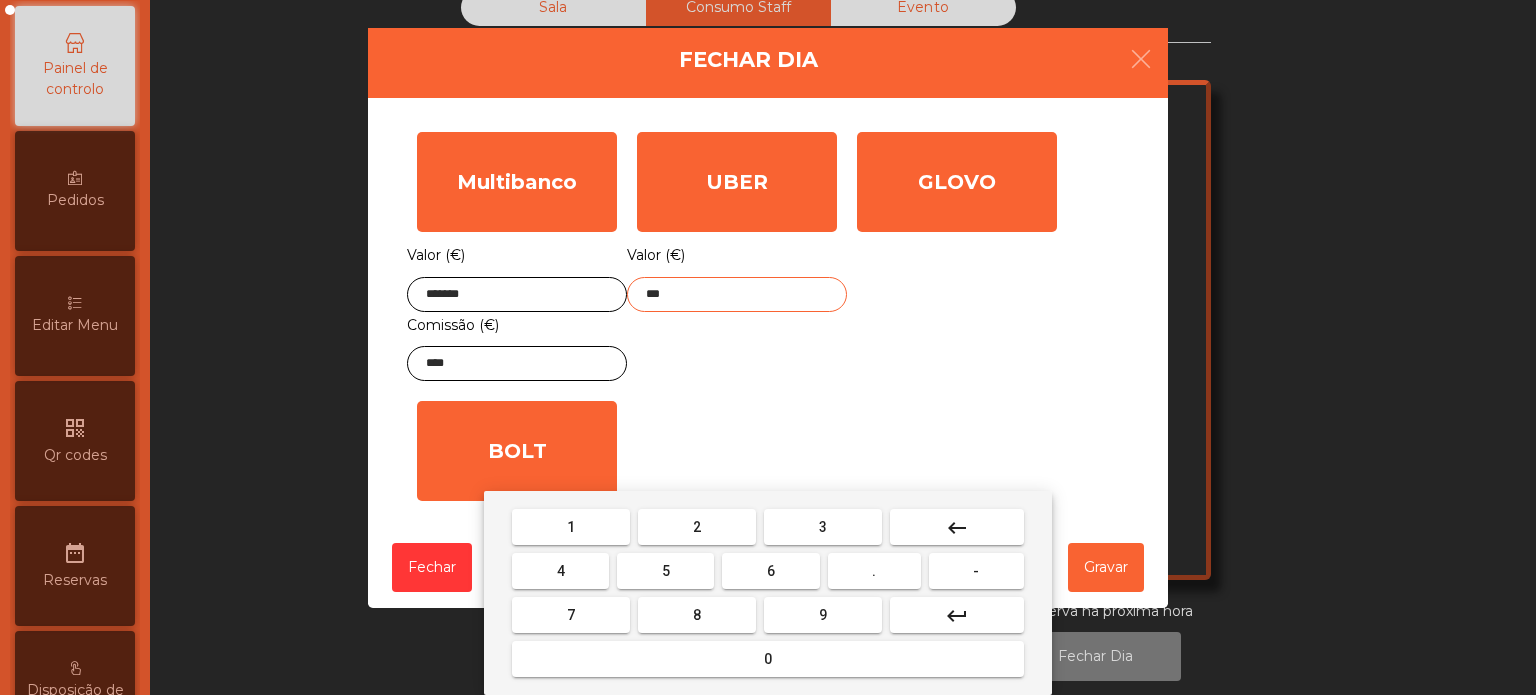 click on "6" at bounding box center (771, 571) 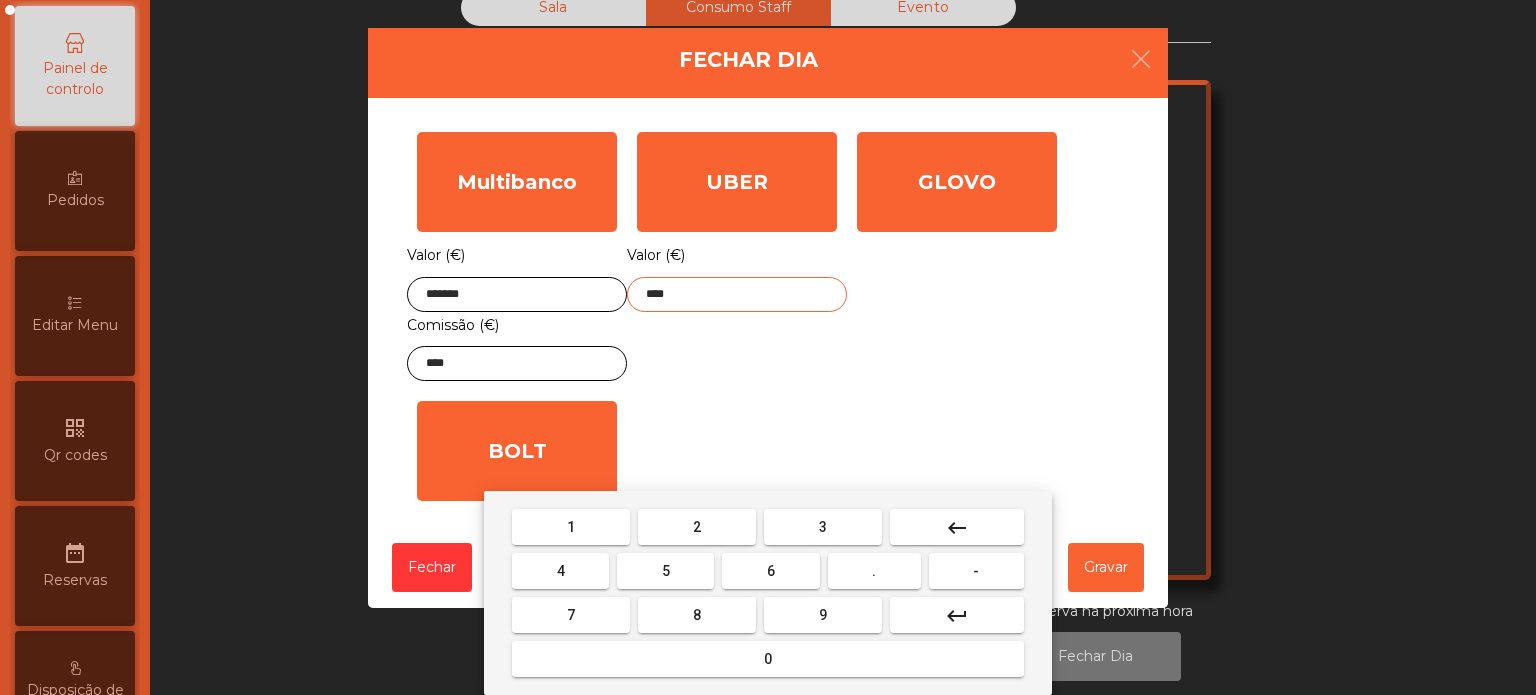 click on "keyboard_backspace" at bounding box center (957, 528) 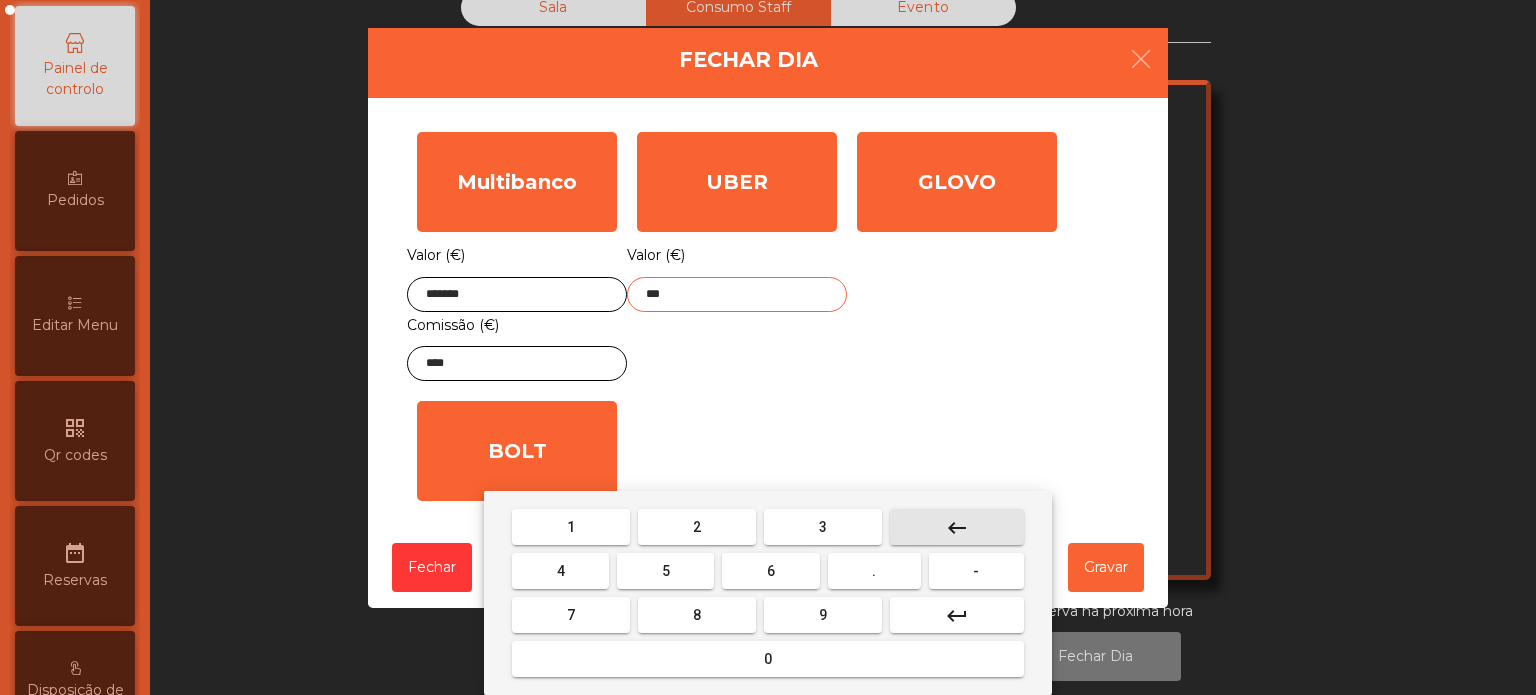 click on "keyboard_backspace" at bounding box center (957, 528) 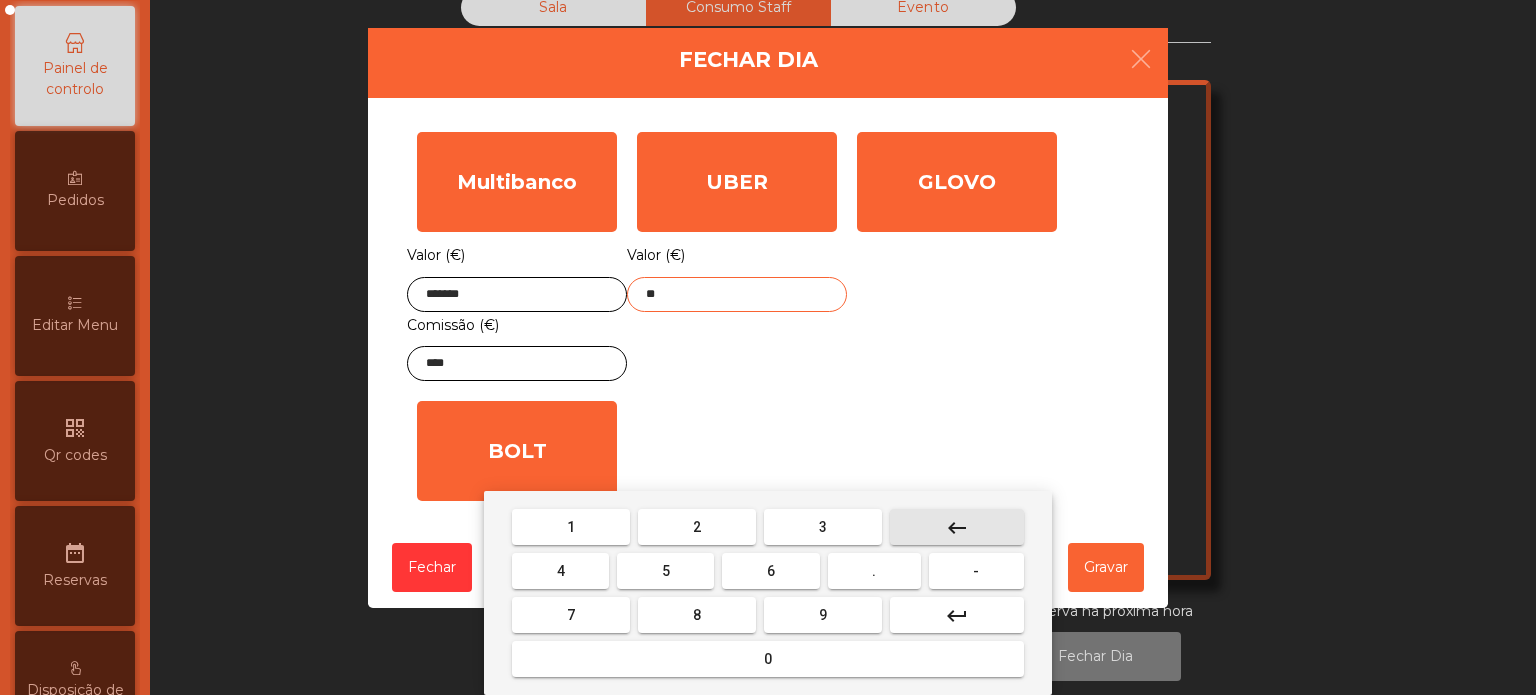 click on "keyboard_backspace" at bounding box center [957, 528] 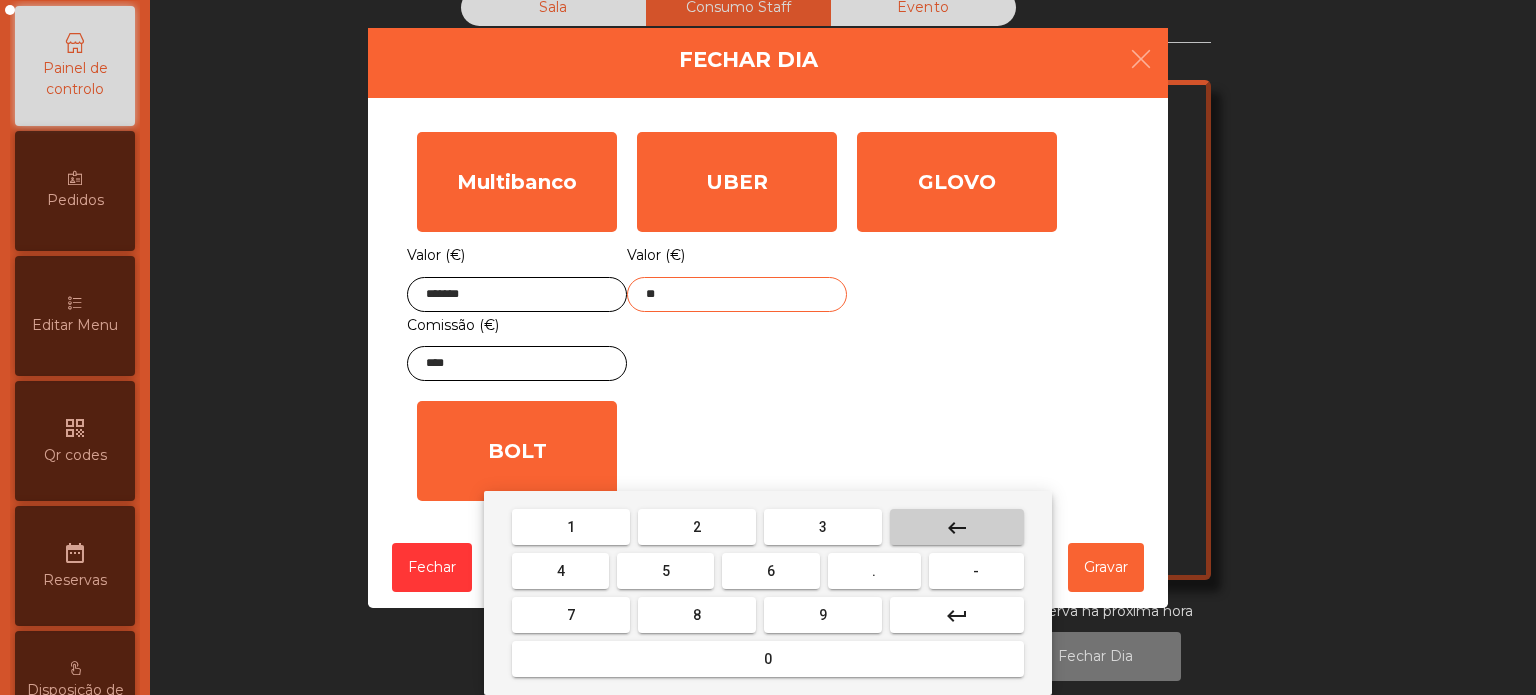 type on "*" 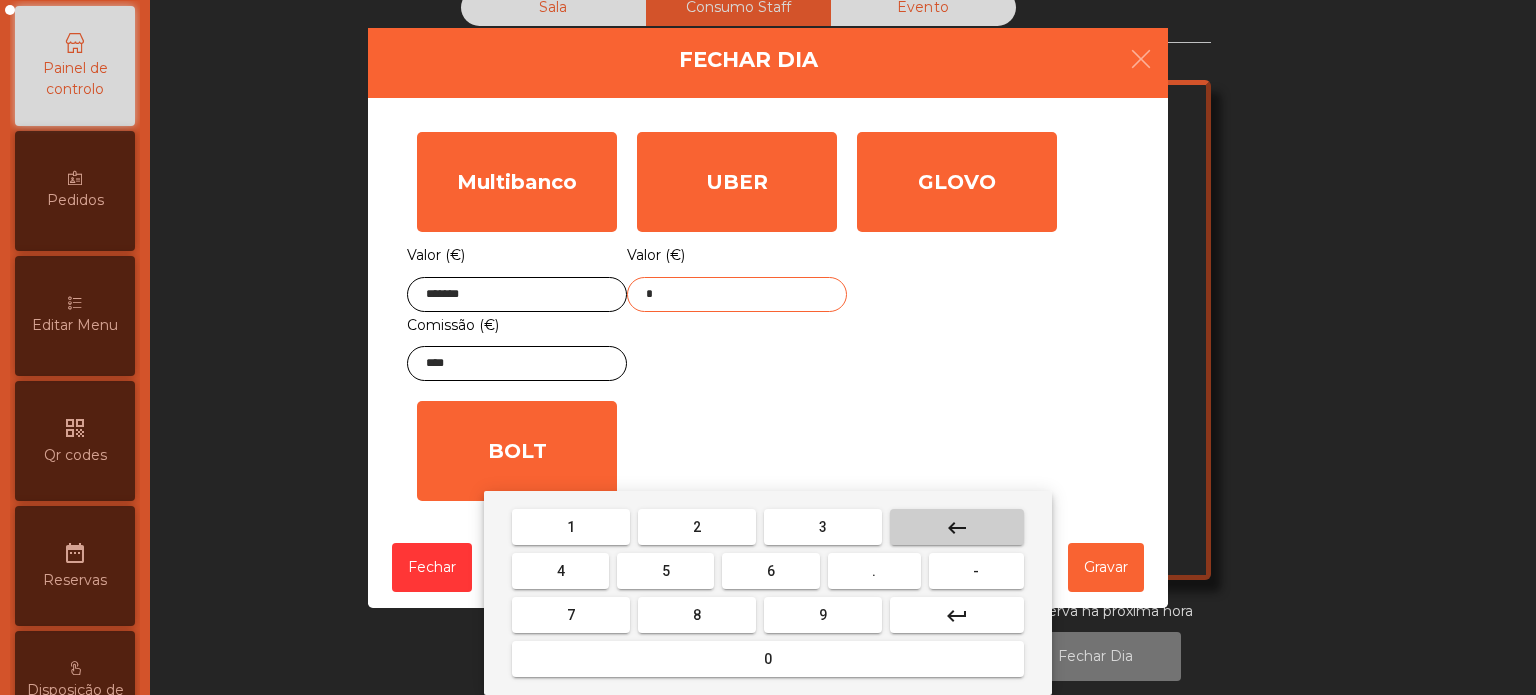 click on "keyboard_backspace" at bounding box center [957, 528] 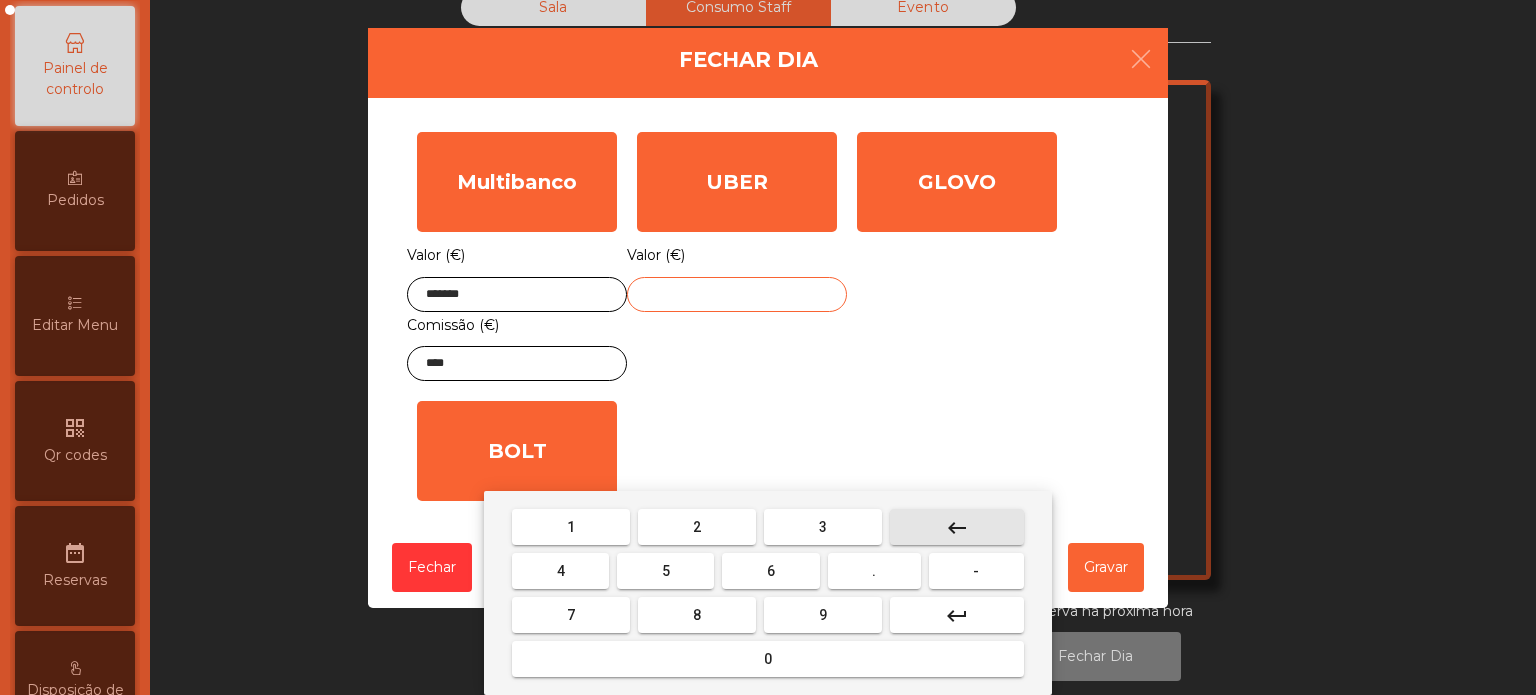 click on "keyboard_backspace" at bounding box center [957, 528] 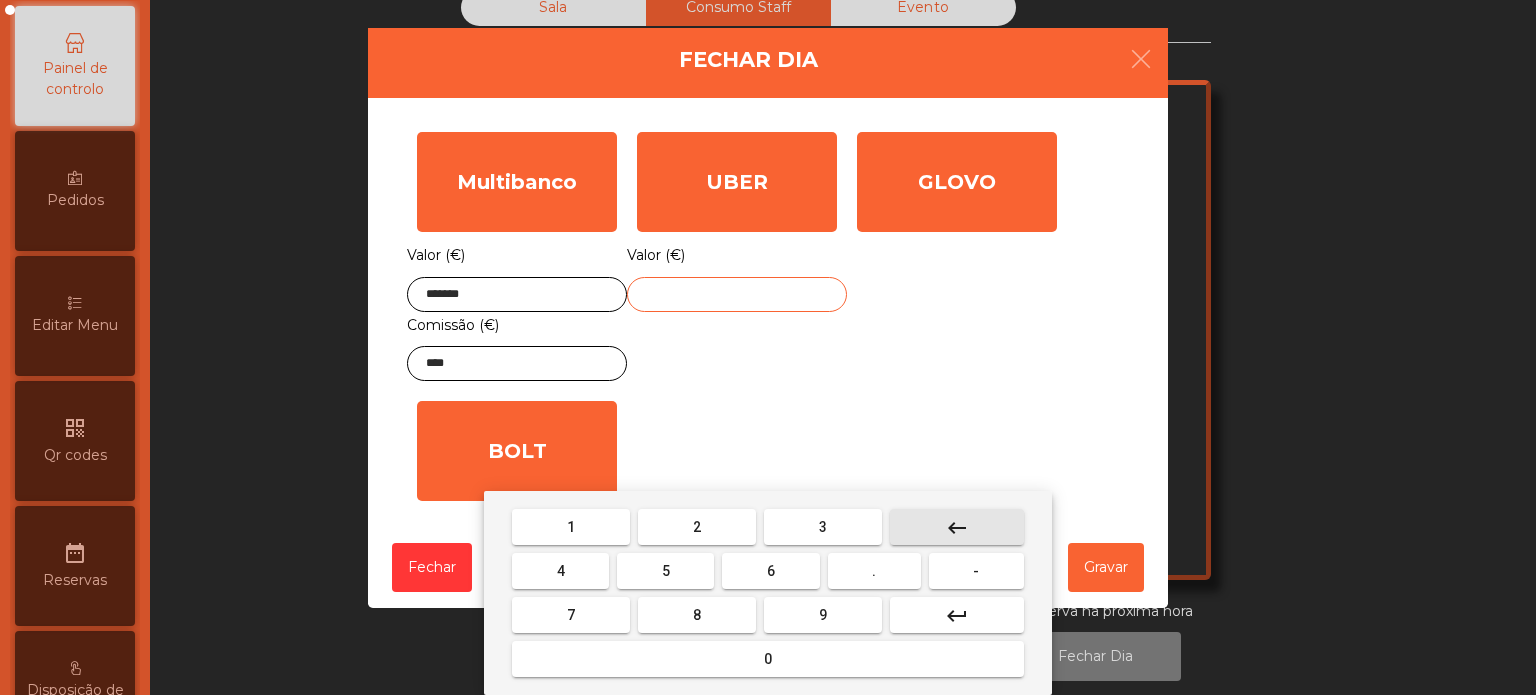 click on "1" at bounding box center [571, 527] 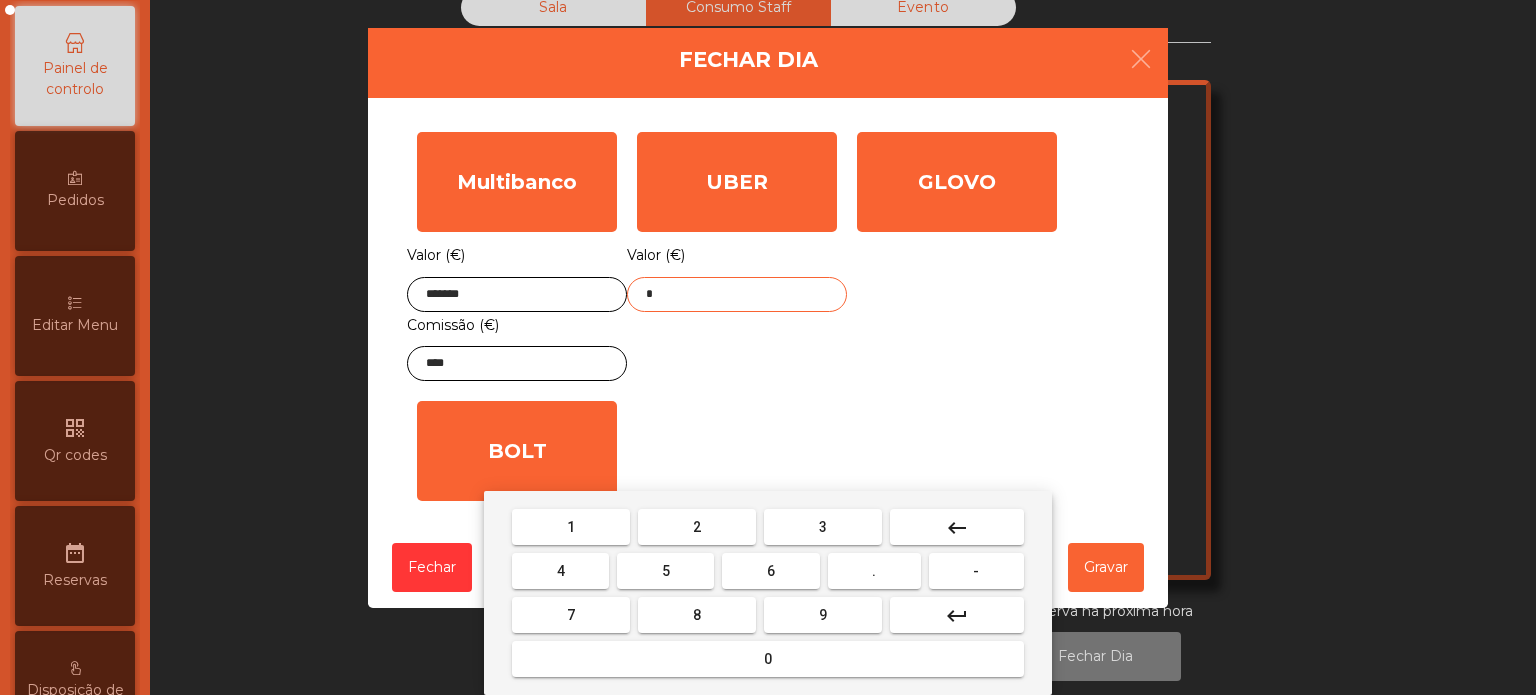 click on "9" at bounding box center [823, 615] 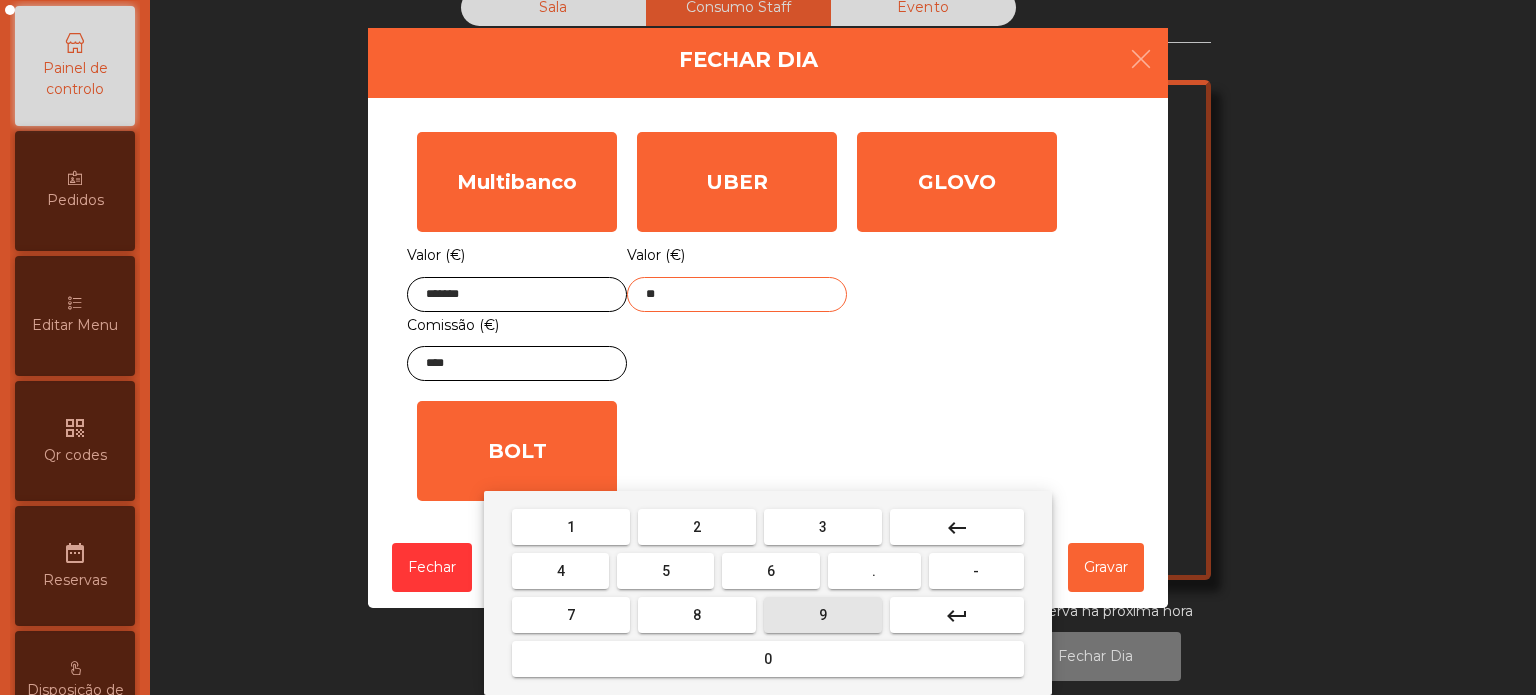 click on "2" at bounding box center [697, 527] 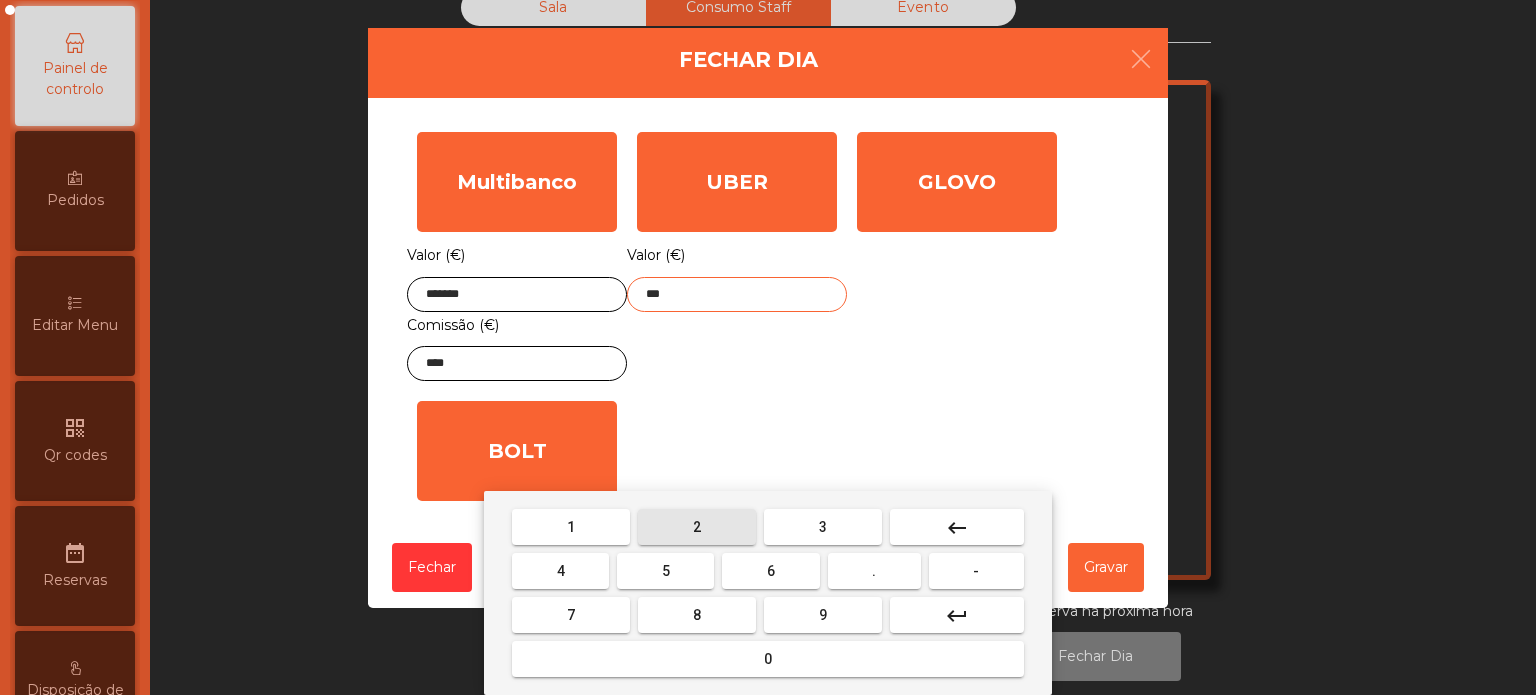 click on "." at bounding box center (874, 571) 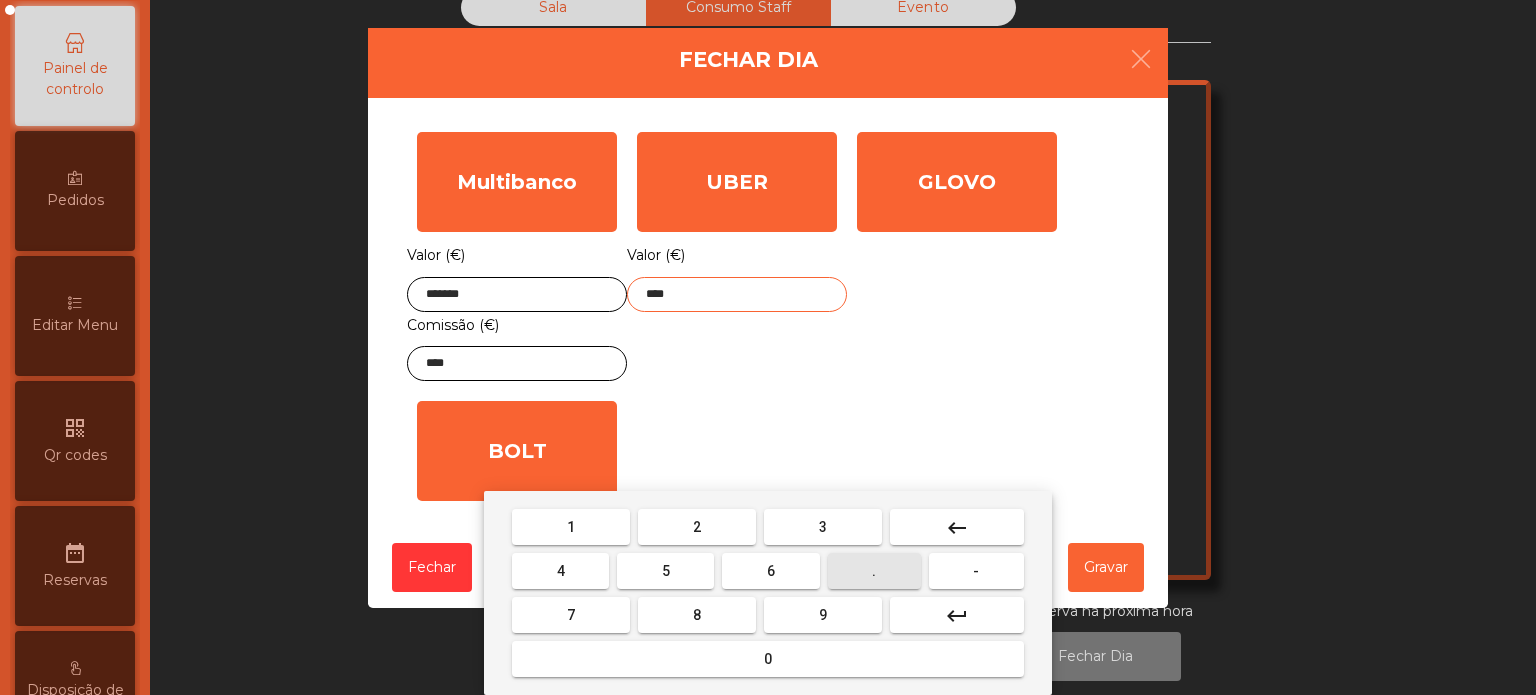 click on "6" at bounding box center [771, 571] 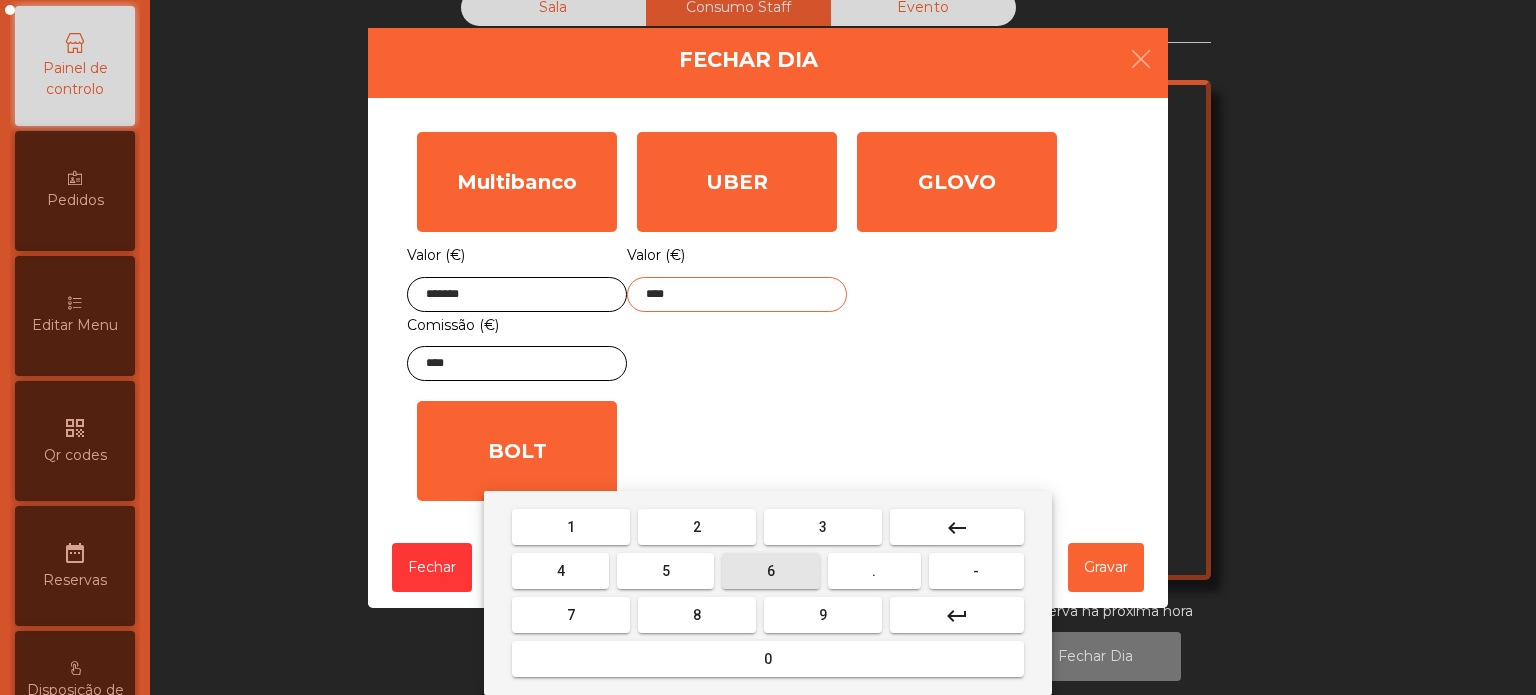type on "*****" 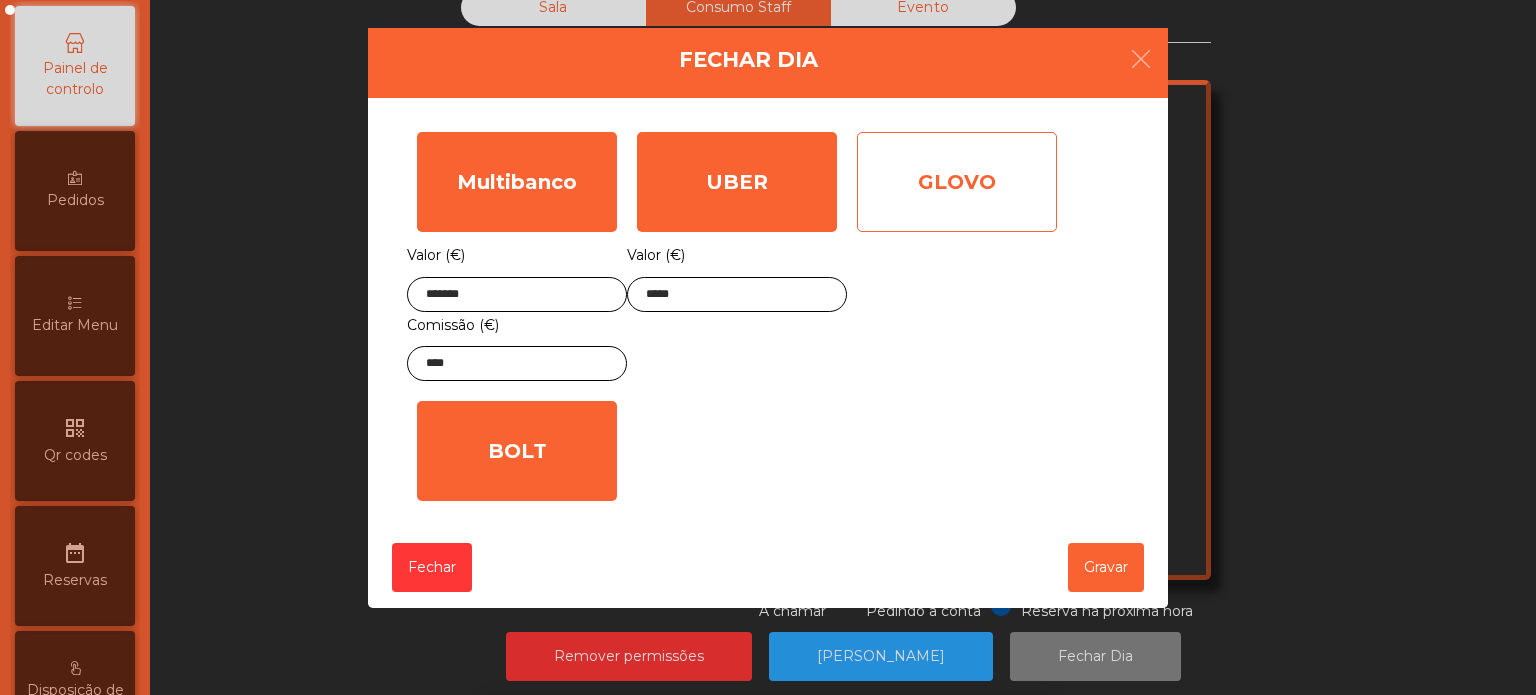 click on "GLOVO" 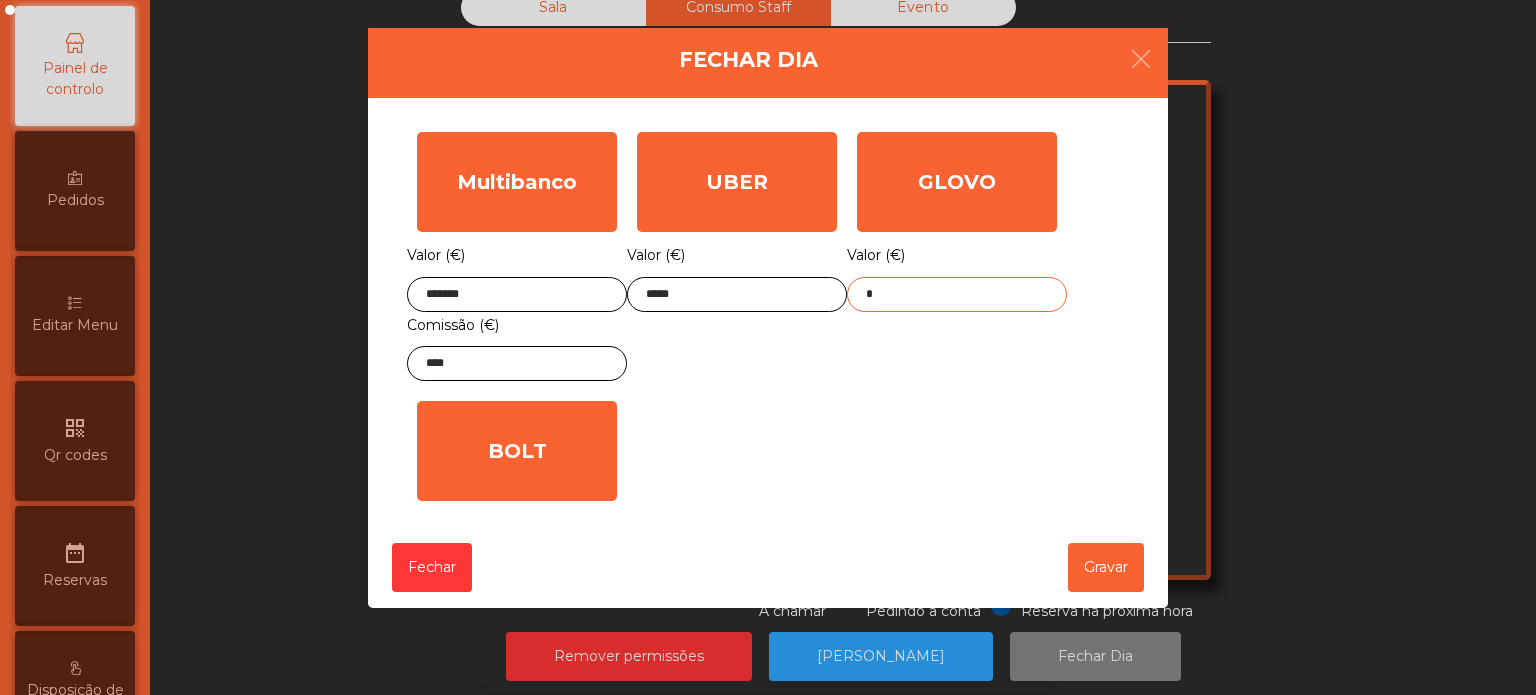click on "*" 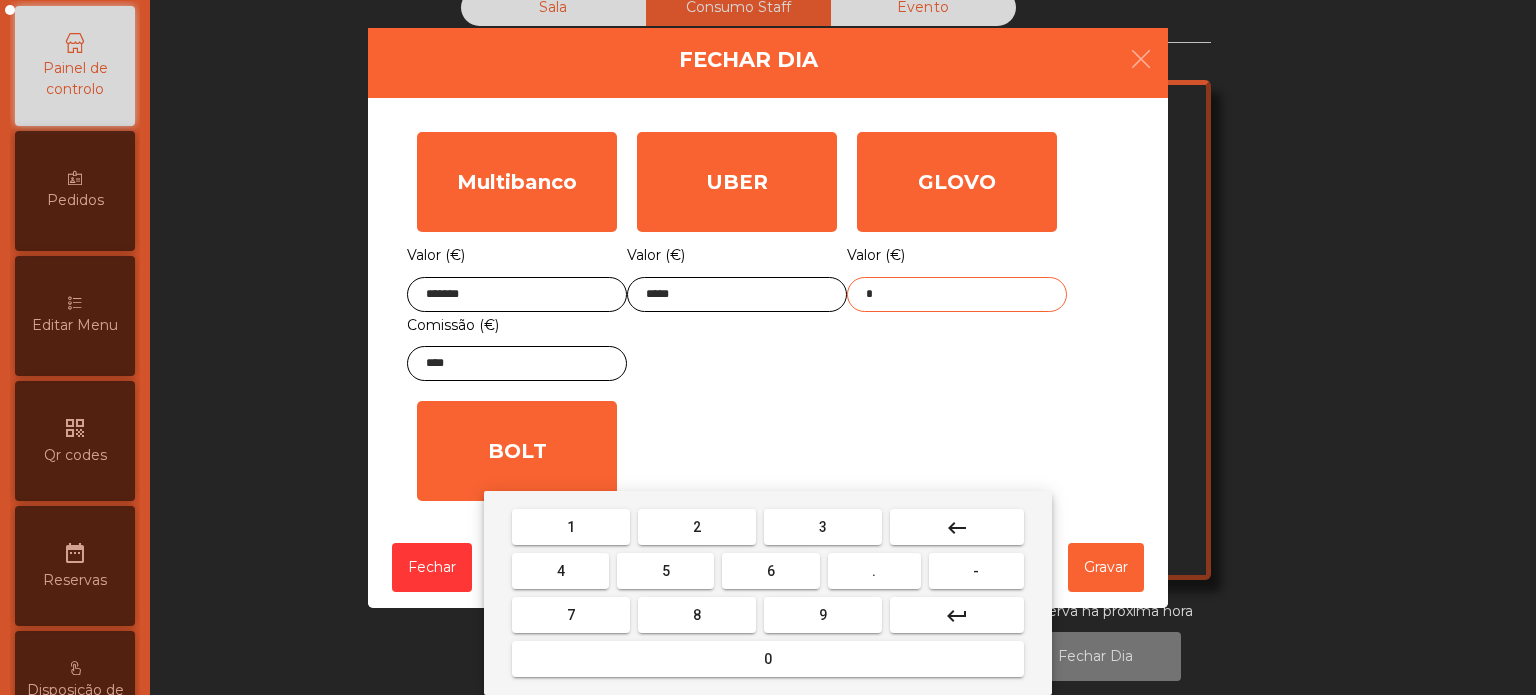 click on "keyboard_backspace" at bounding box center (957, 527) 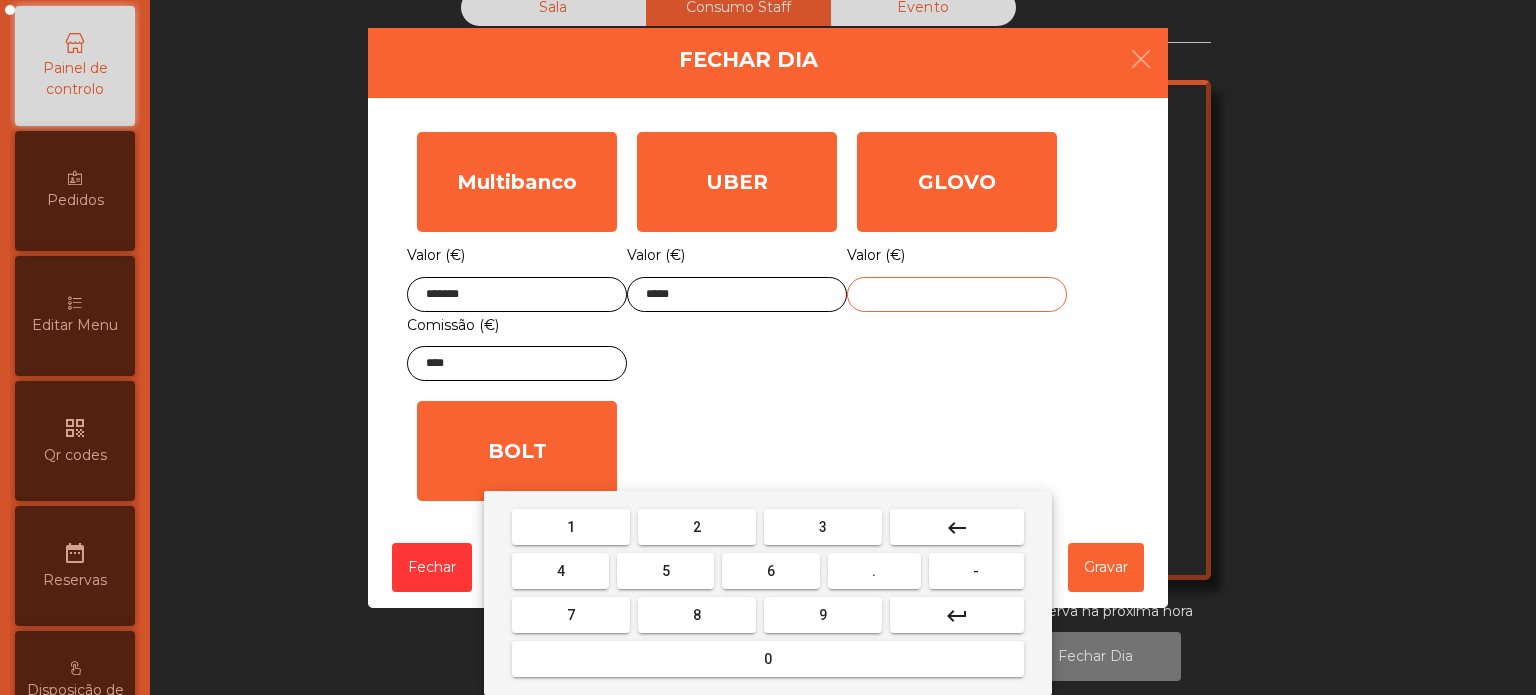 click on "1" at bounding box center [571, 527] 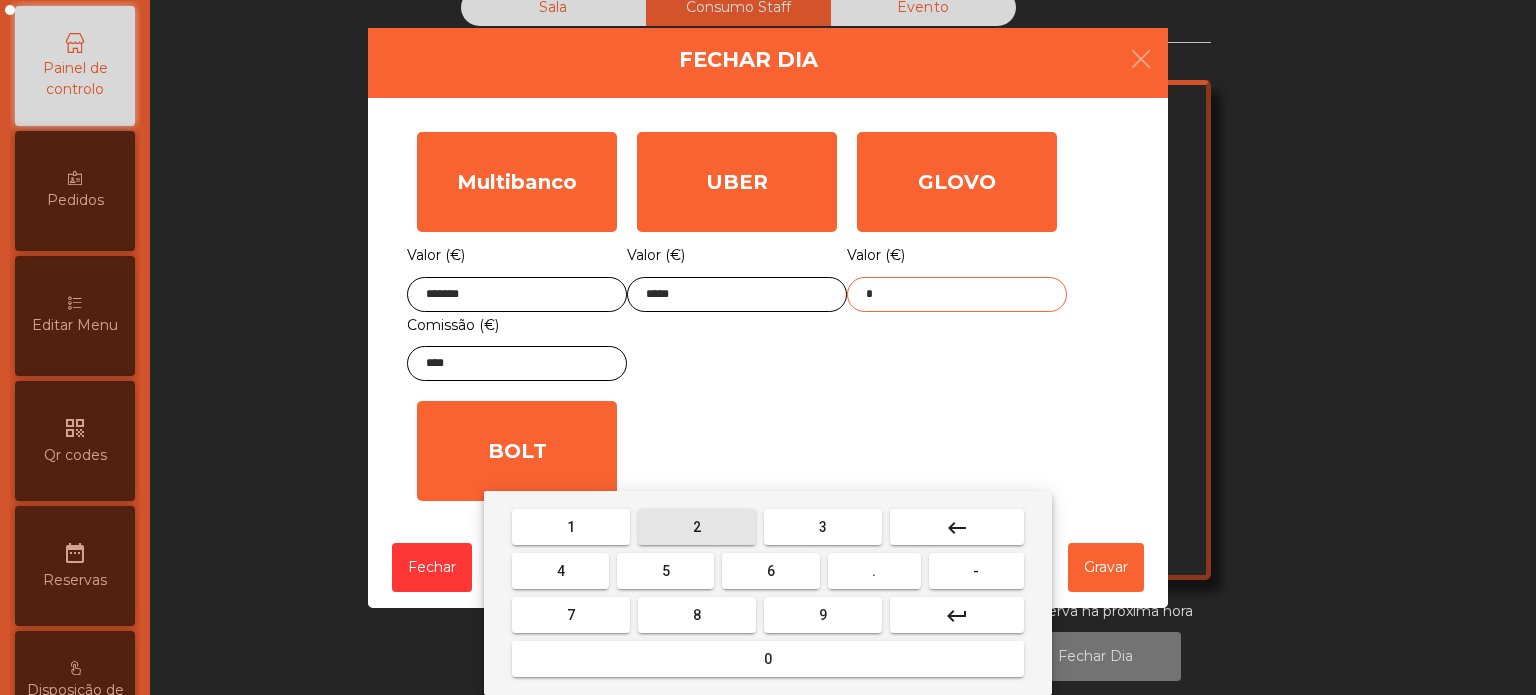 click on "2" at bounding box center (697, 527) 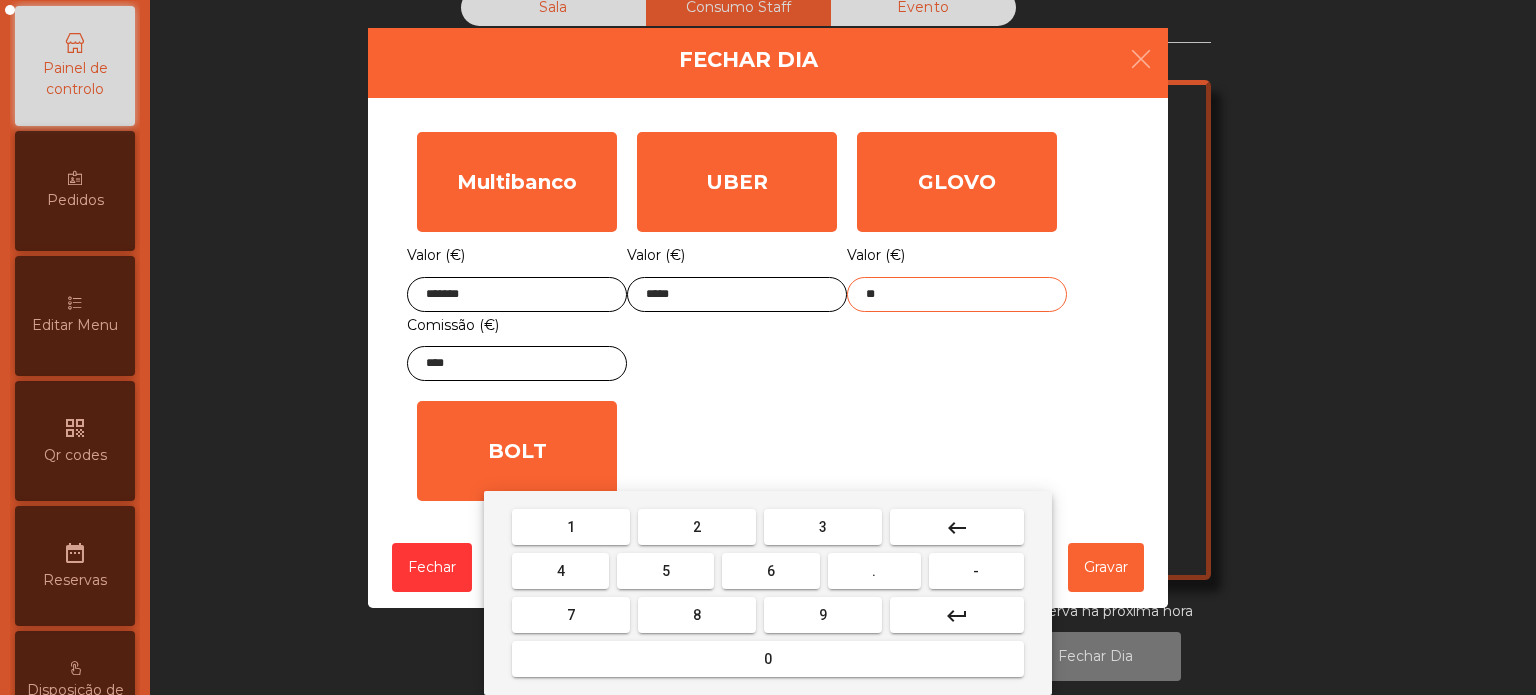 click on "2" at bounding box center (697, 527) 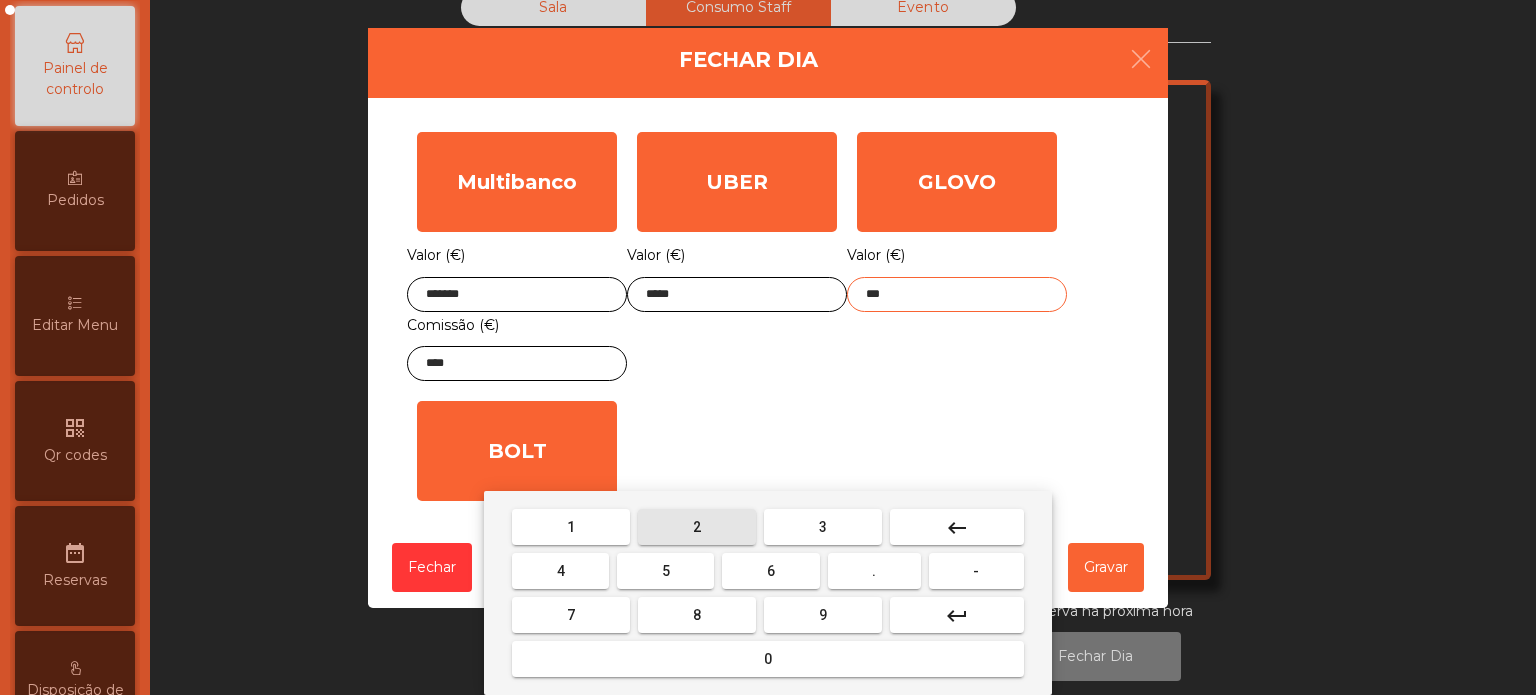 click on "." at bounding box center (874, 571) 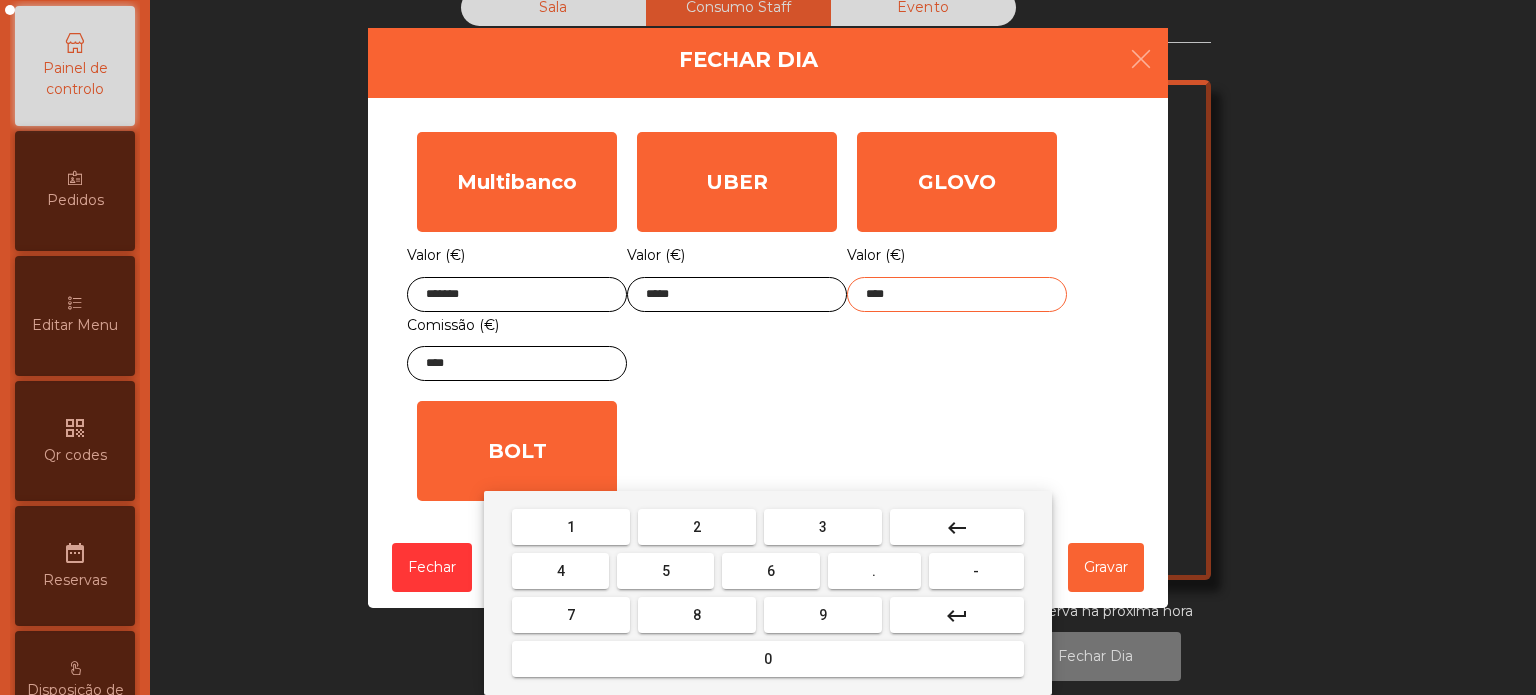 click on "0" at bounding box center [768, 659] 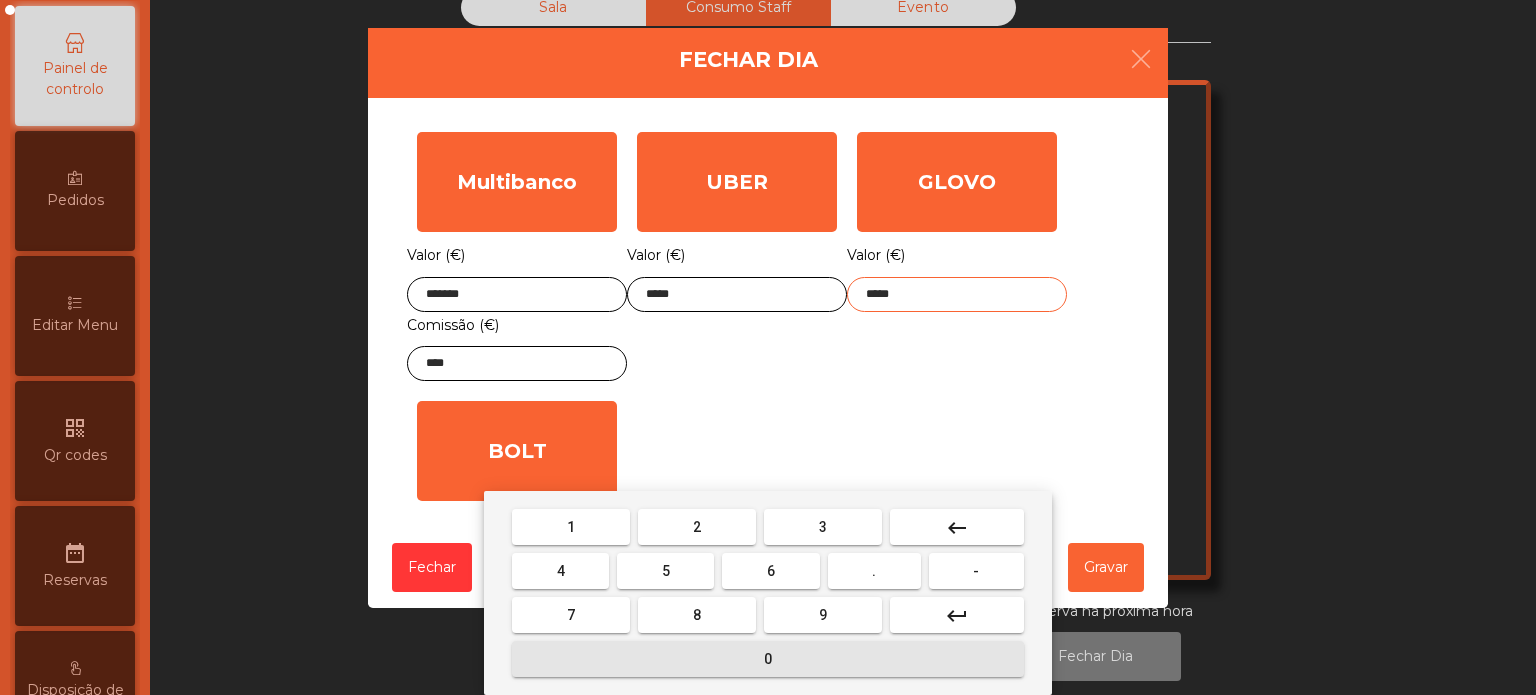 click on "6" at bounding box center (771, 571) 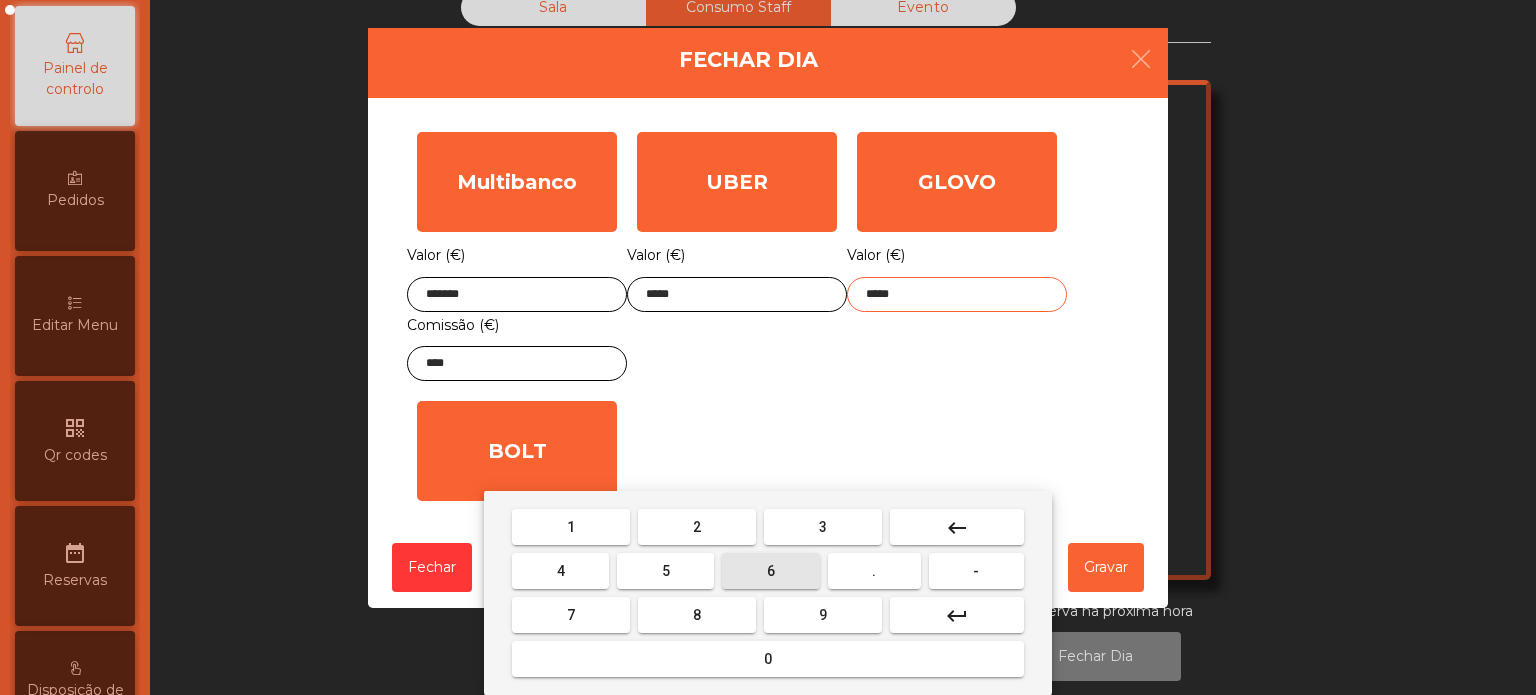 type on "******" 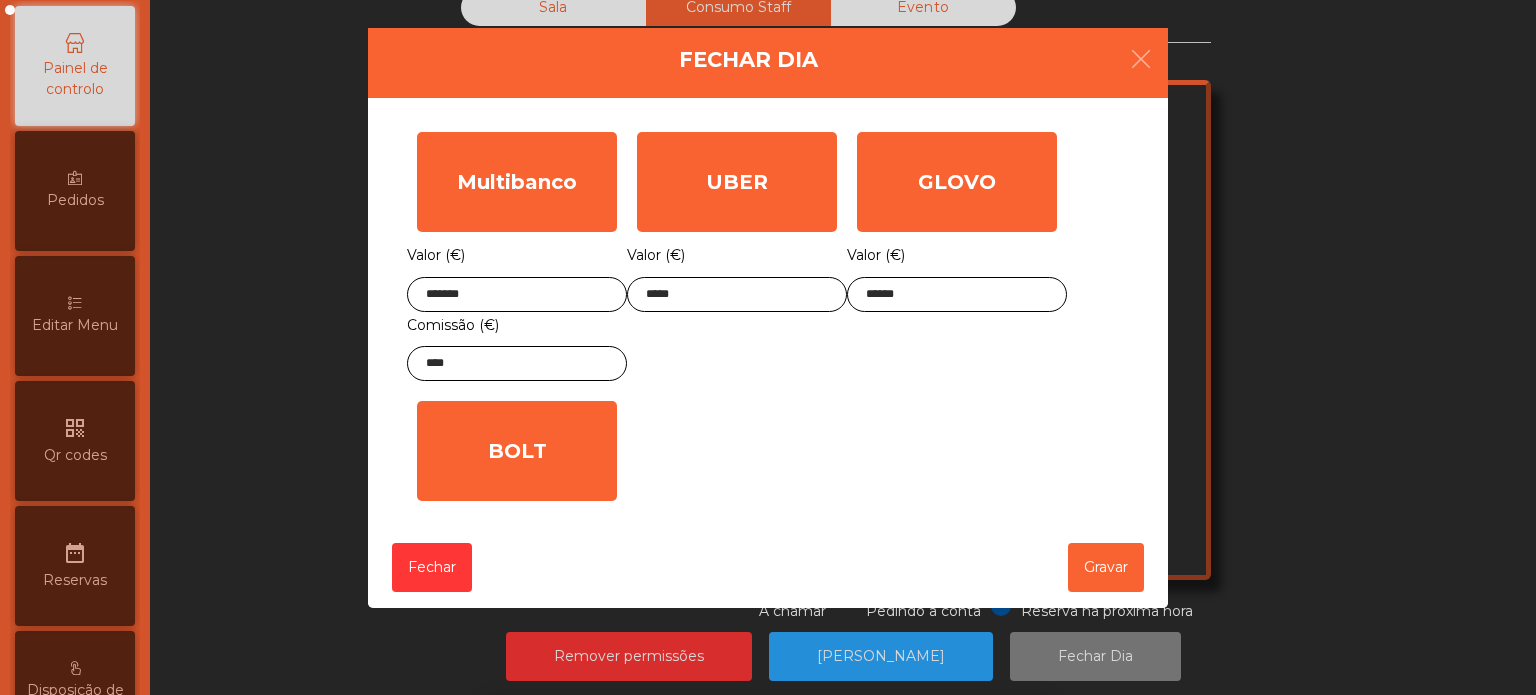 click on "1 2 3 keyboard_backspace 4 5 6 . - 7 8 9 keyboard_return 0" at bounding box center [768, 593] 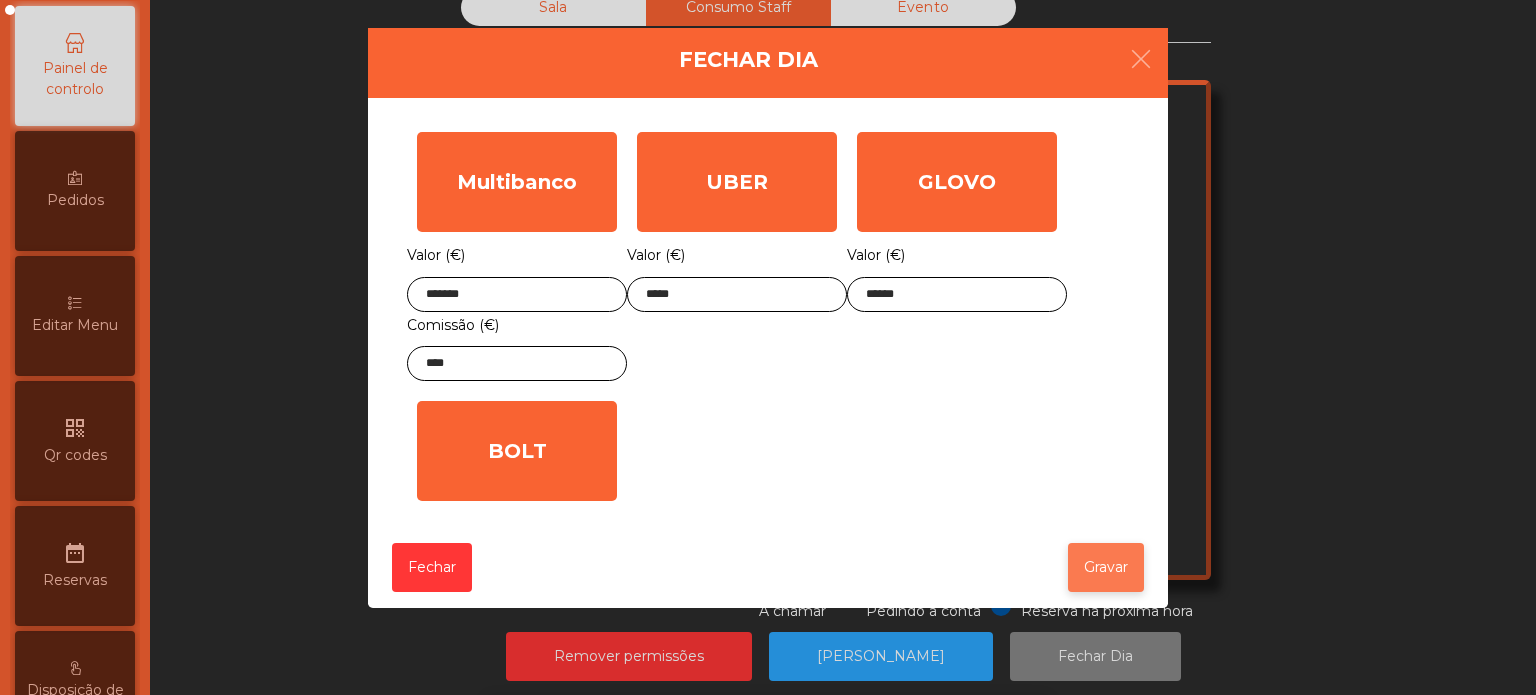 click on "Gravar" 